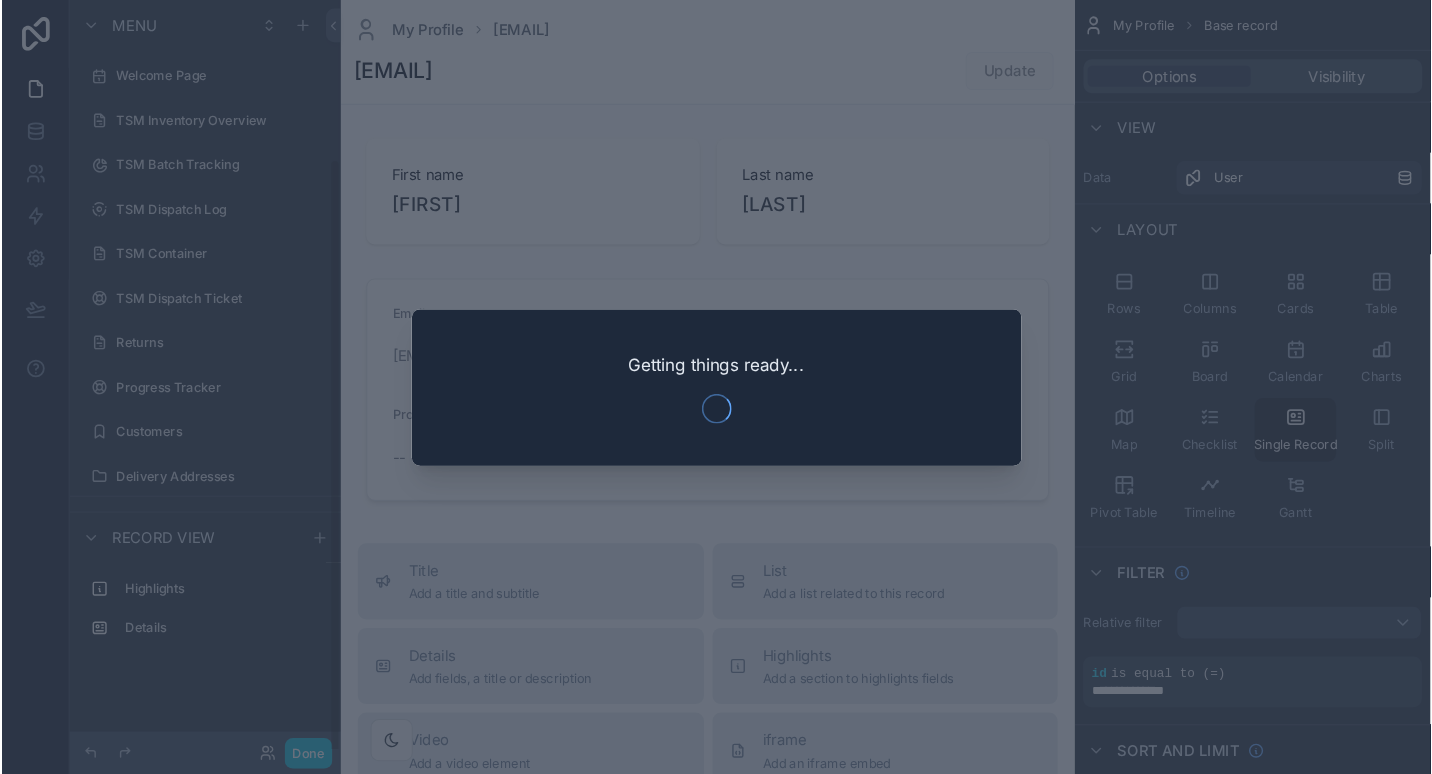 scroll, scrollTop: 0, scrollLeft: 0, axis: both 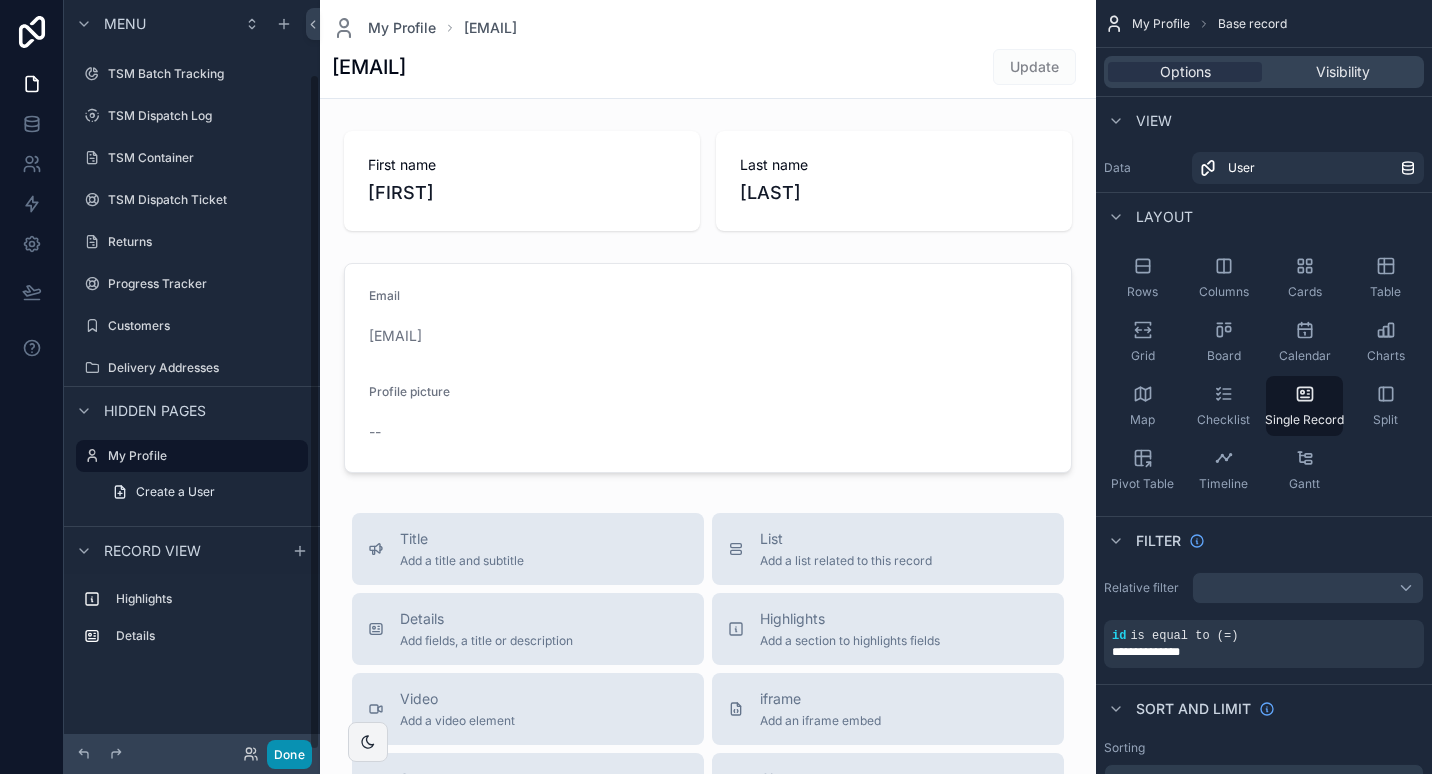 click on "Done" at bounding box center (289, 754) 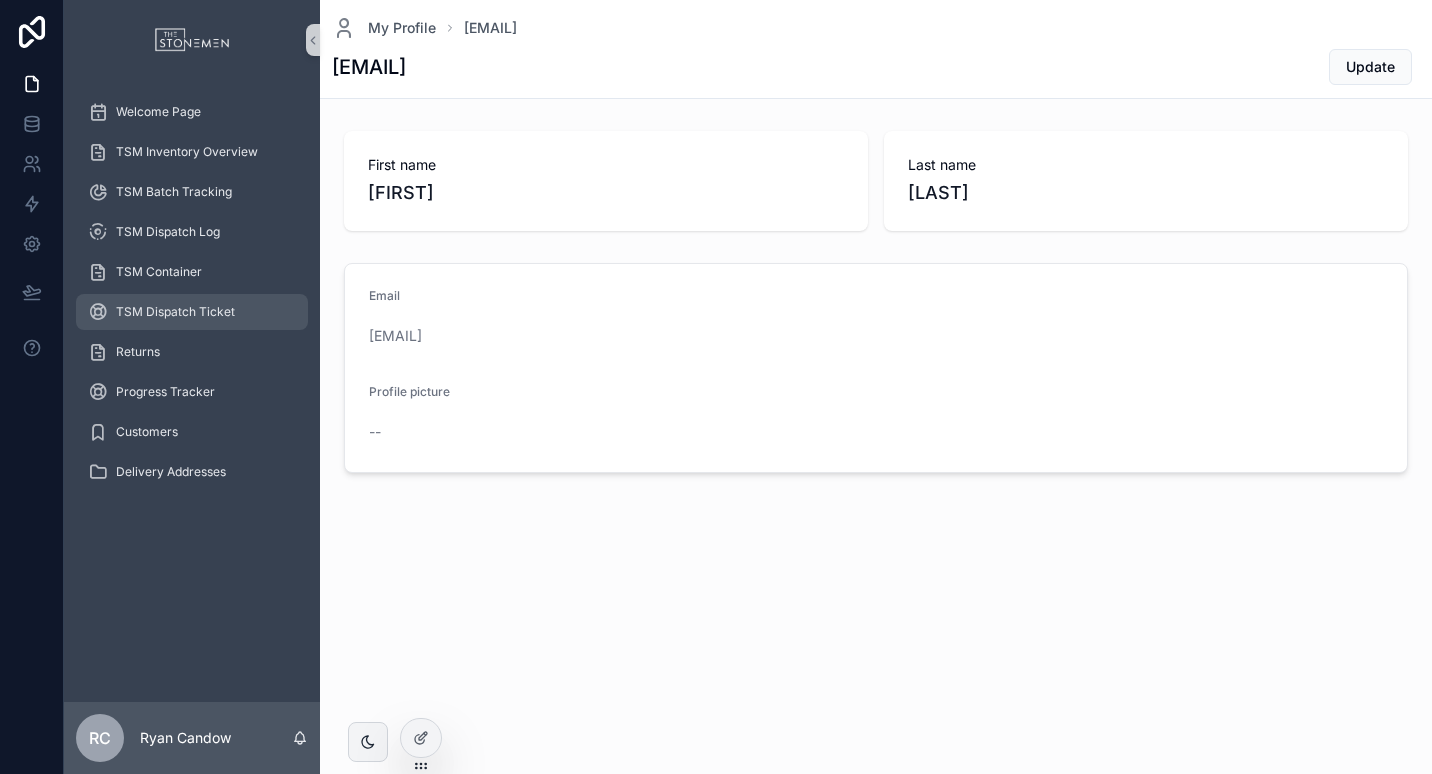 click on "TSM Dispatch Ticket" at bounding box center [175, 312] 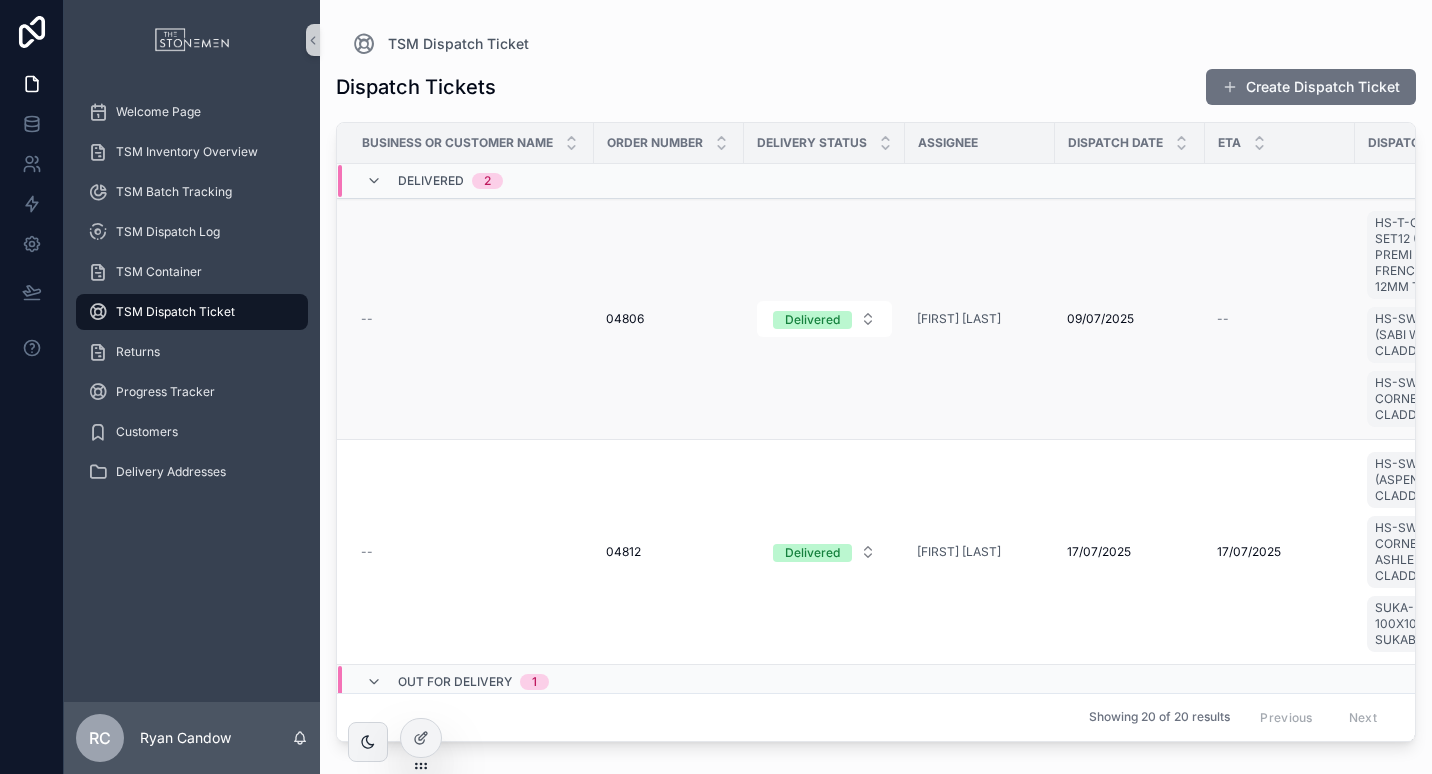 click on "04806" at bounding box center (625, 319) 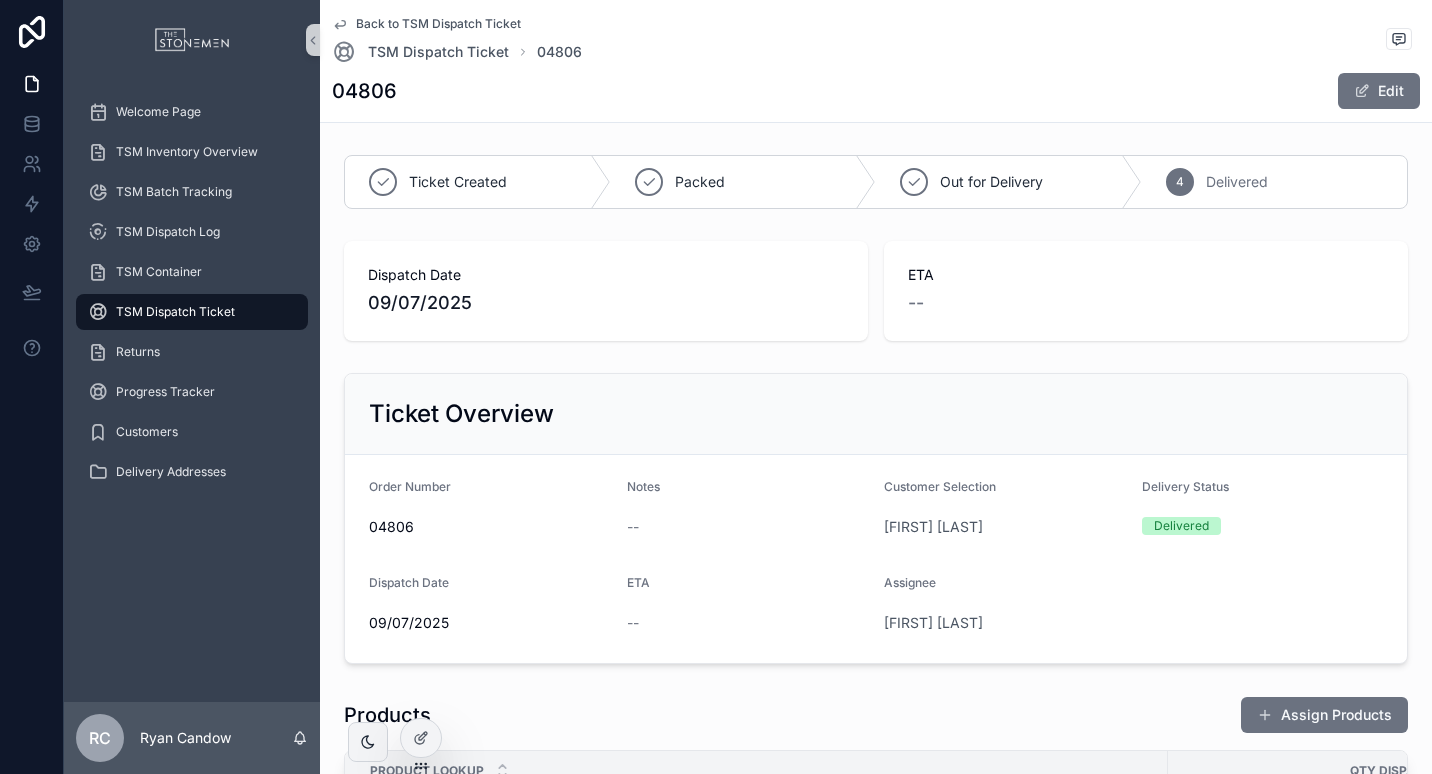 click on "TSM Dispatch Ticket" at bounding box center (175, 312) 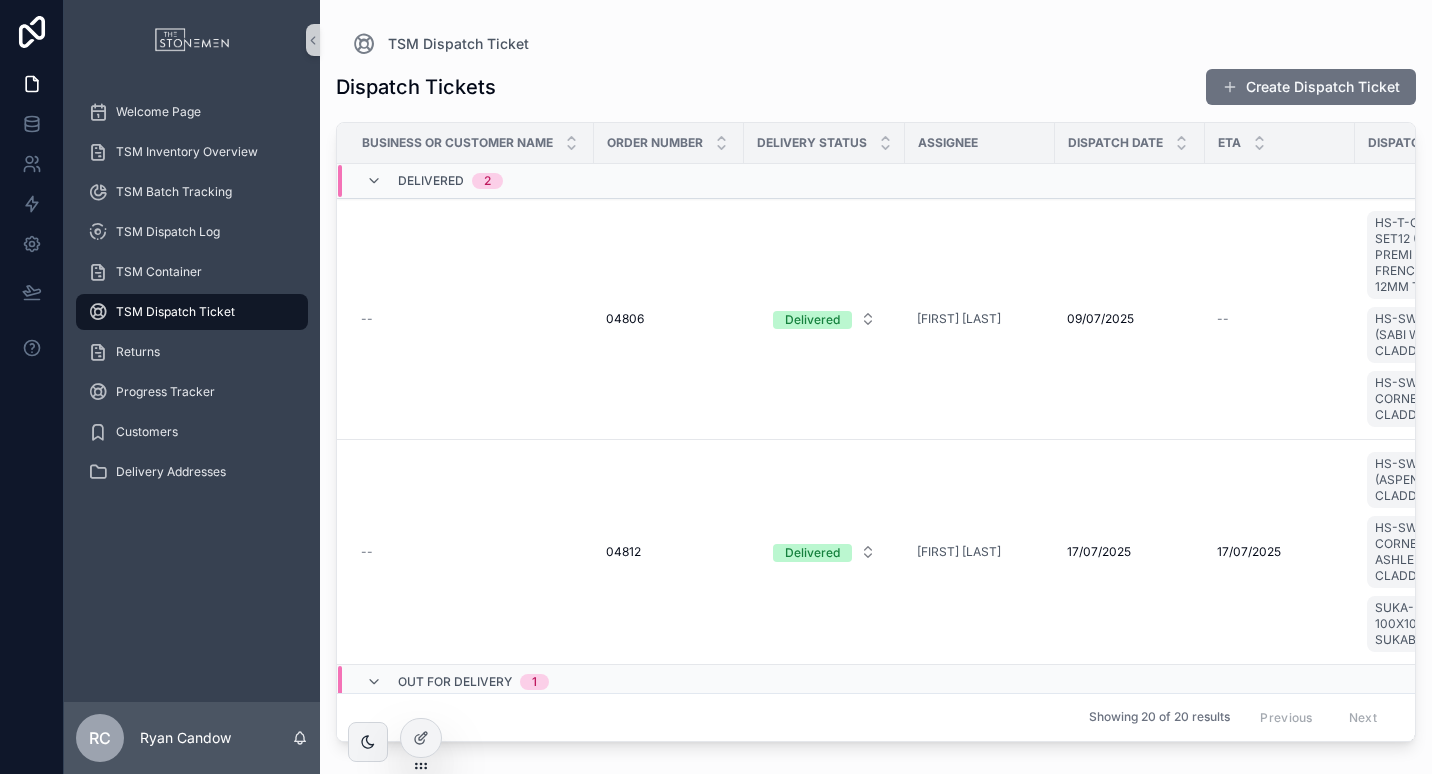 click on "Delivered 2" at bounding box center (434, 181) 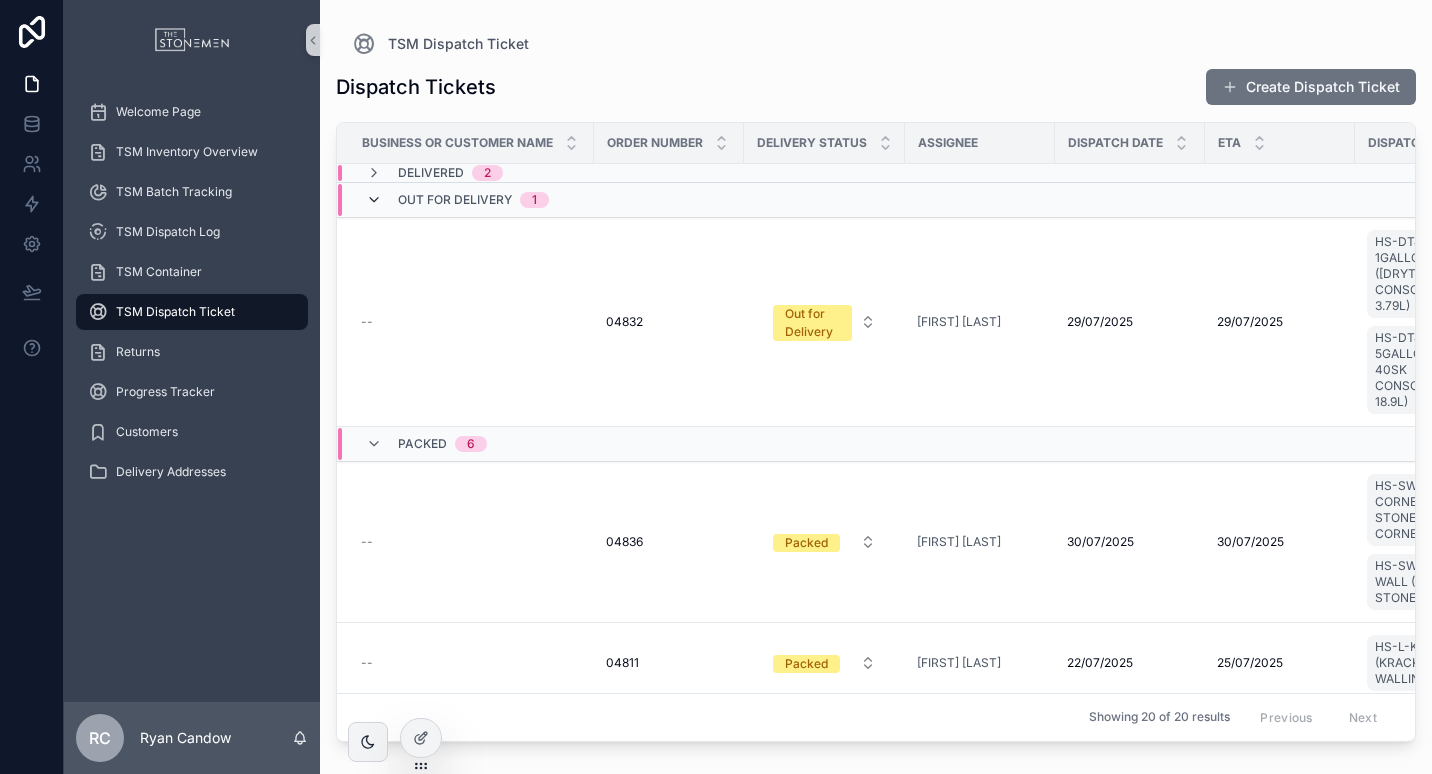 click at bounding box center [374, 200] 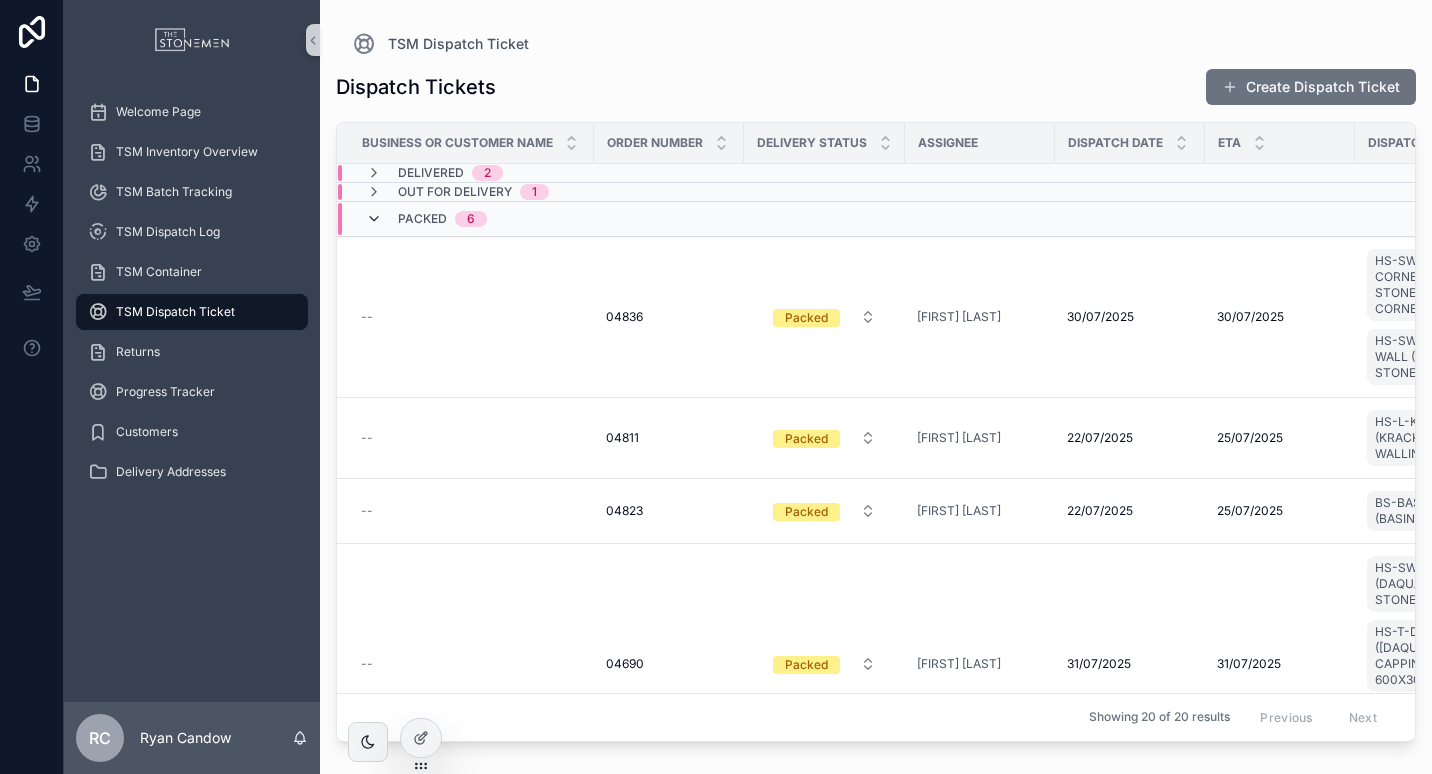 click at bounding box center [374, 219] 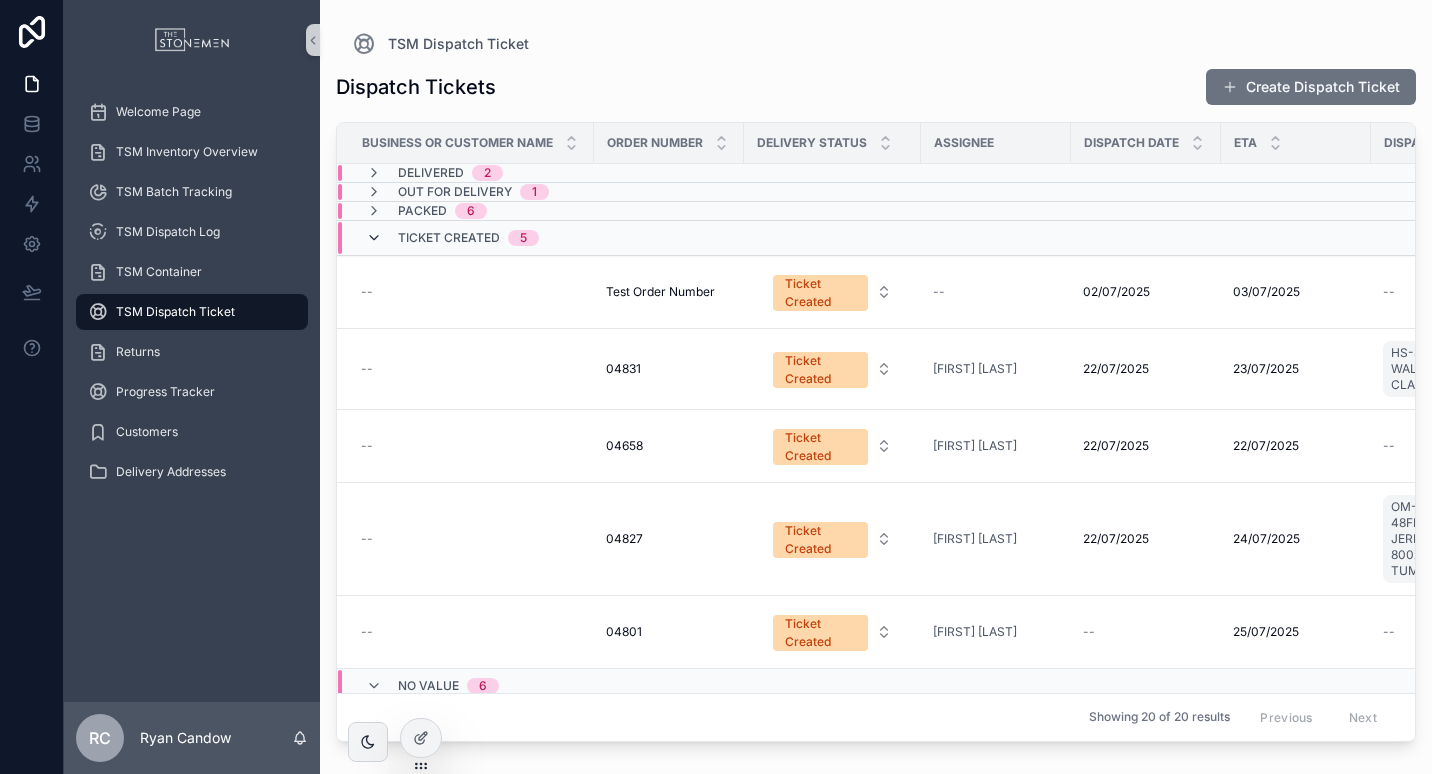 click at bounding box center (374, 238) 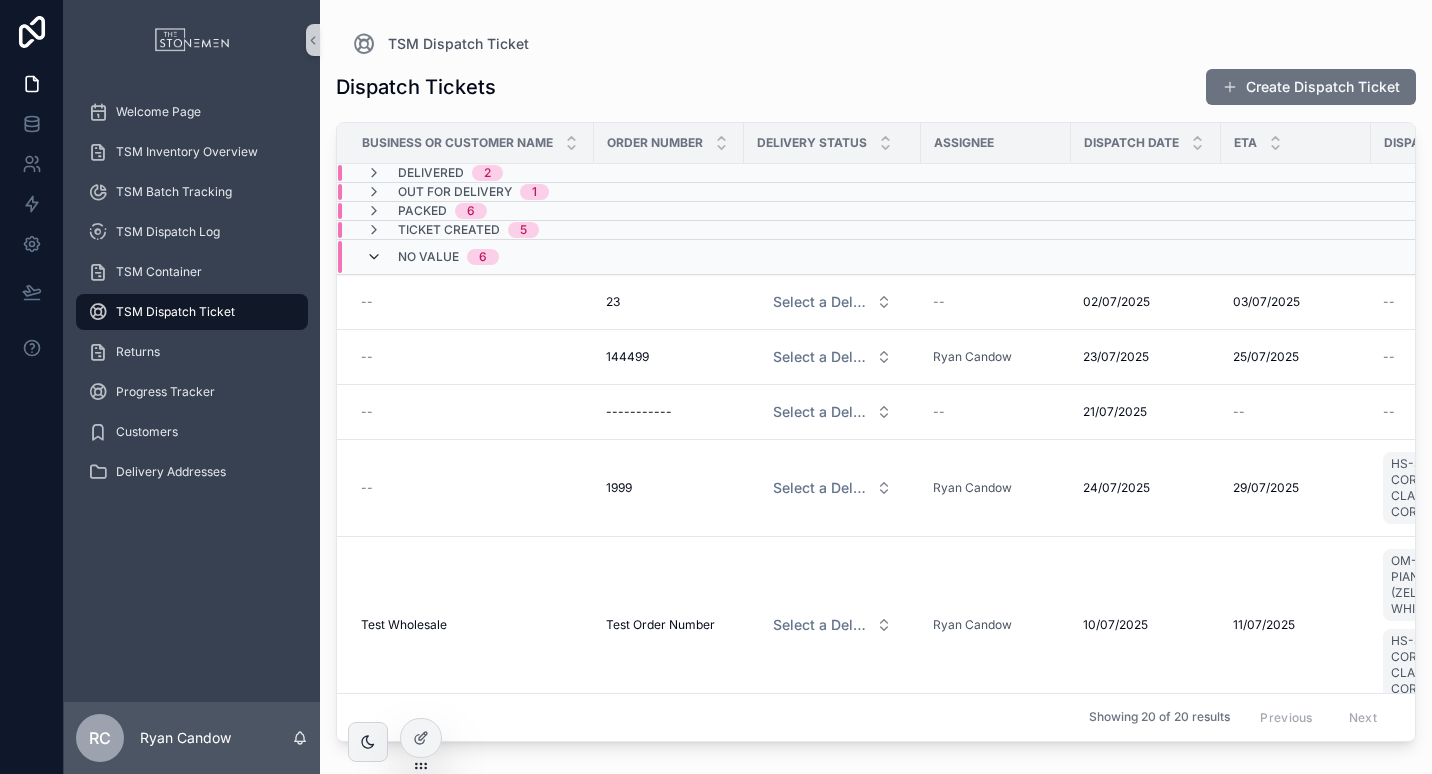 click at bounding box center [374, 257] 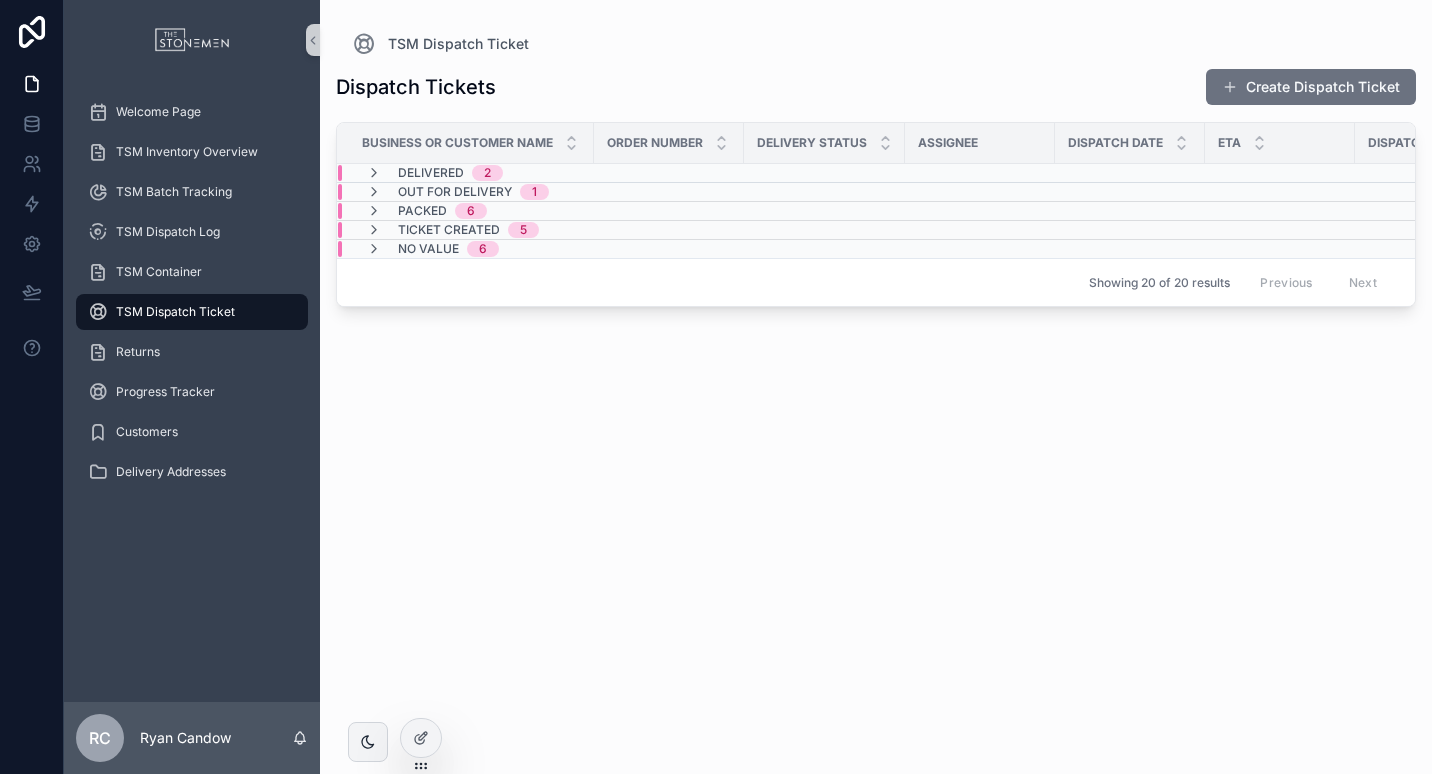 click on "Dispatch Tickets Create Dispatch Ticket Business or Customer Name Order Number Delivery Status Assignee Dispatch Date ETA Dispatch Logs Link Products Delivered 2 Out for Delivery 1 Packed 6 Ticket Created 5 No value 6 Showing 20 of 20 results Previous Next" at bounding box center [876, 403] 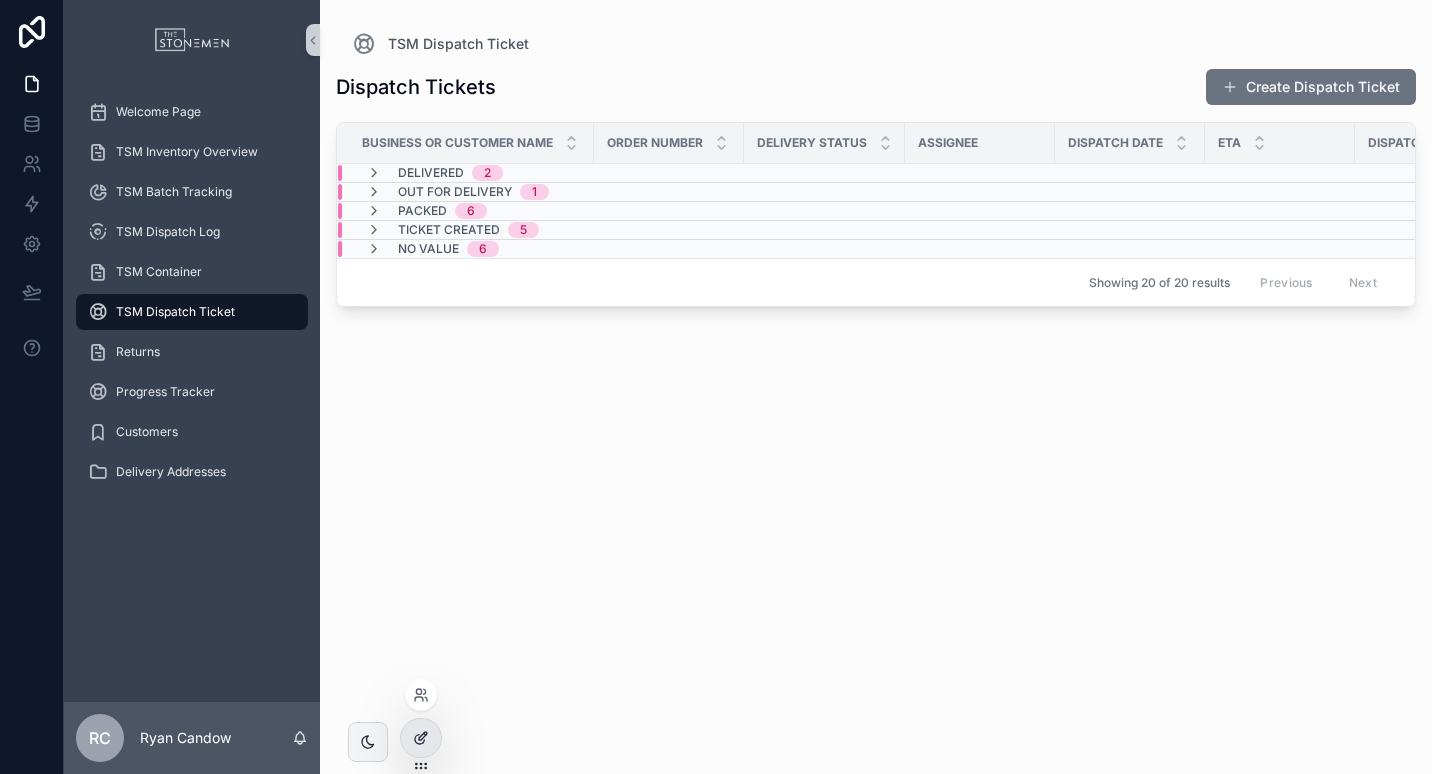click 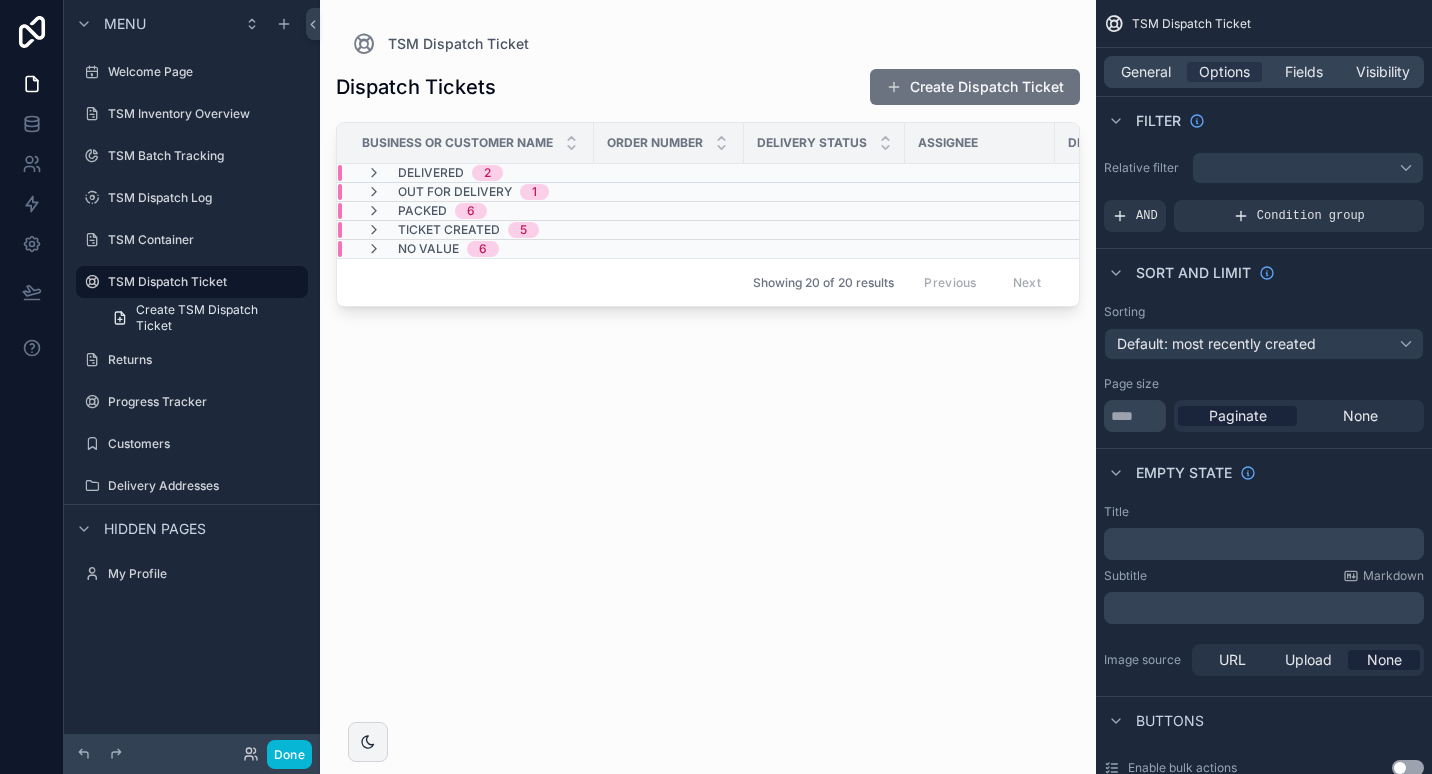 click on "Showing 20 of 20 results Previous Next" at bounding box center (708, 282) 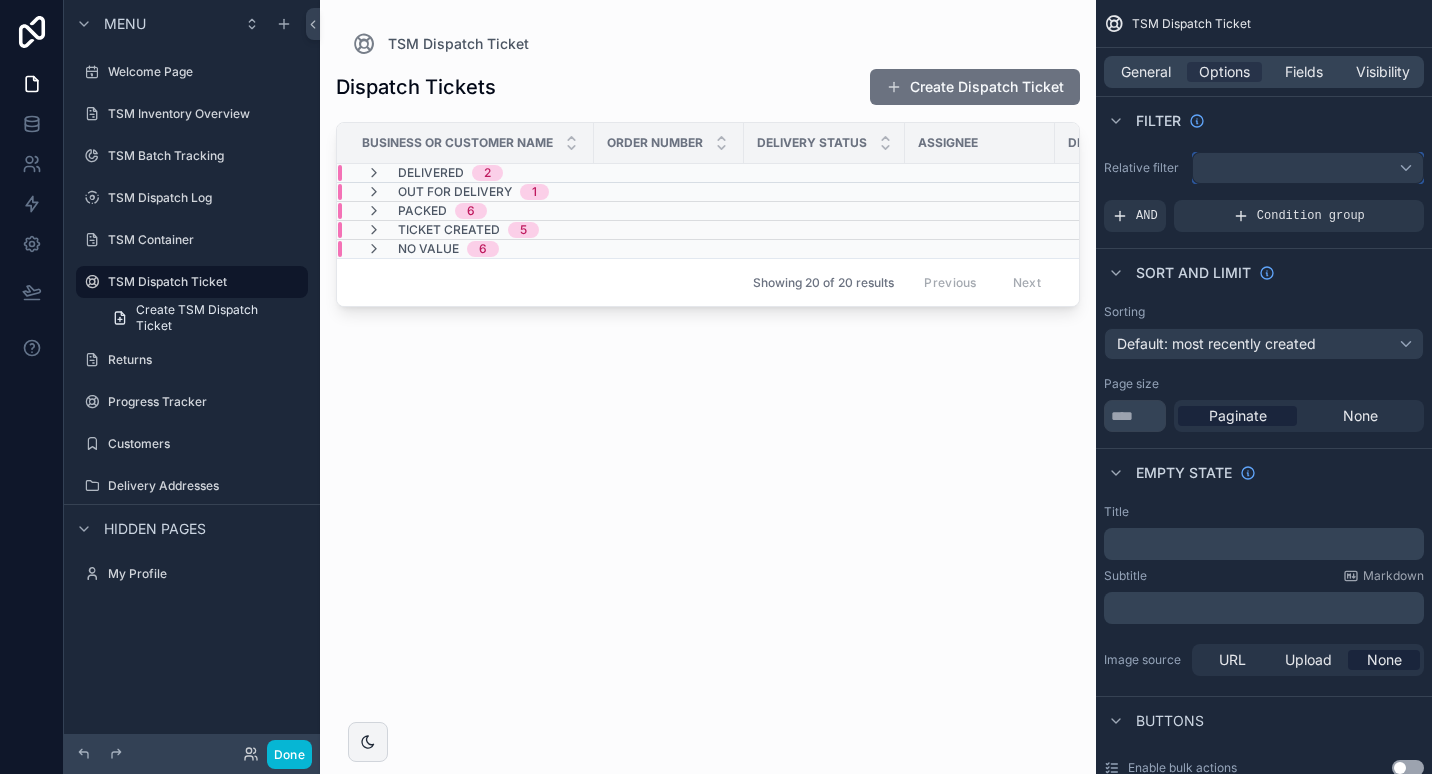 click at bounding box center (1308, 168) 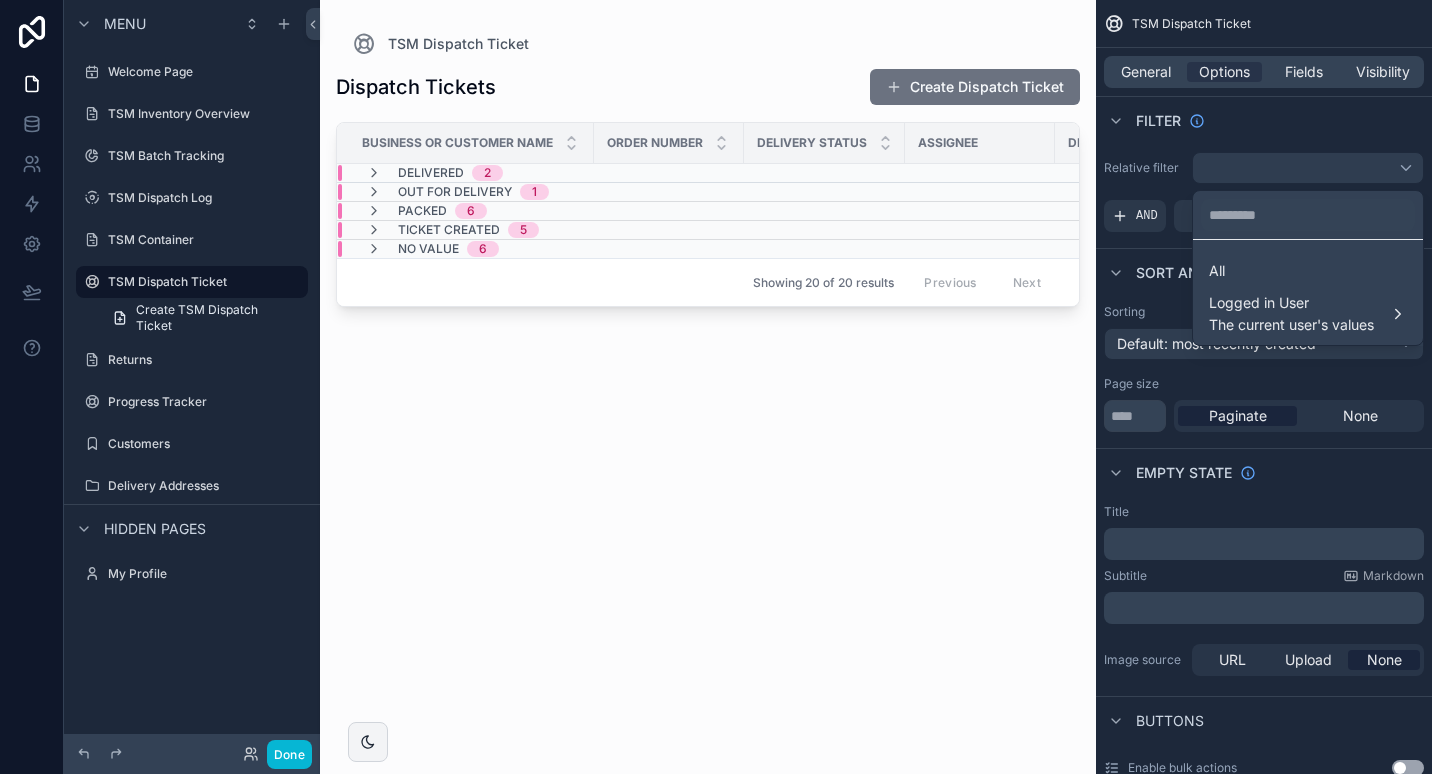 click at bounding box center (716, 387) 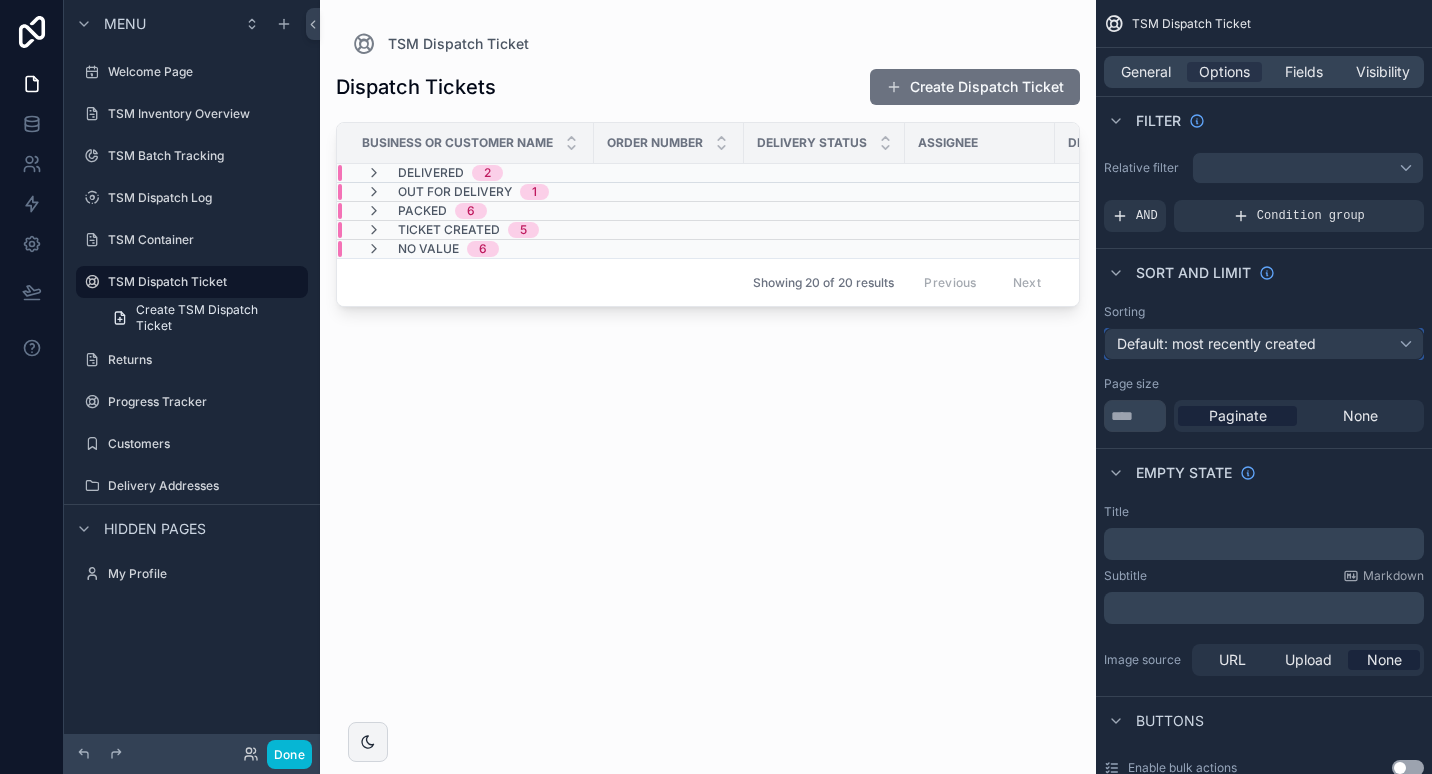 click on "Default: most recently created" at bounding box center [1216, 343] 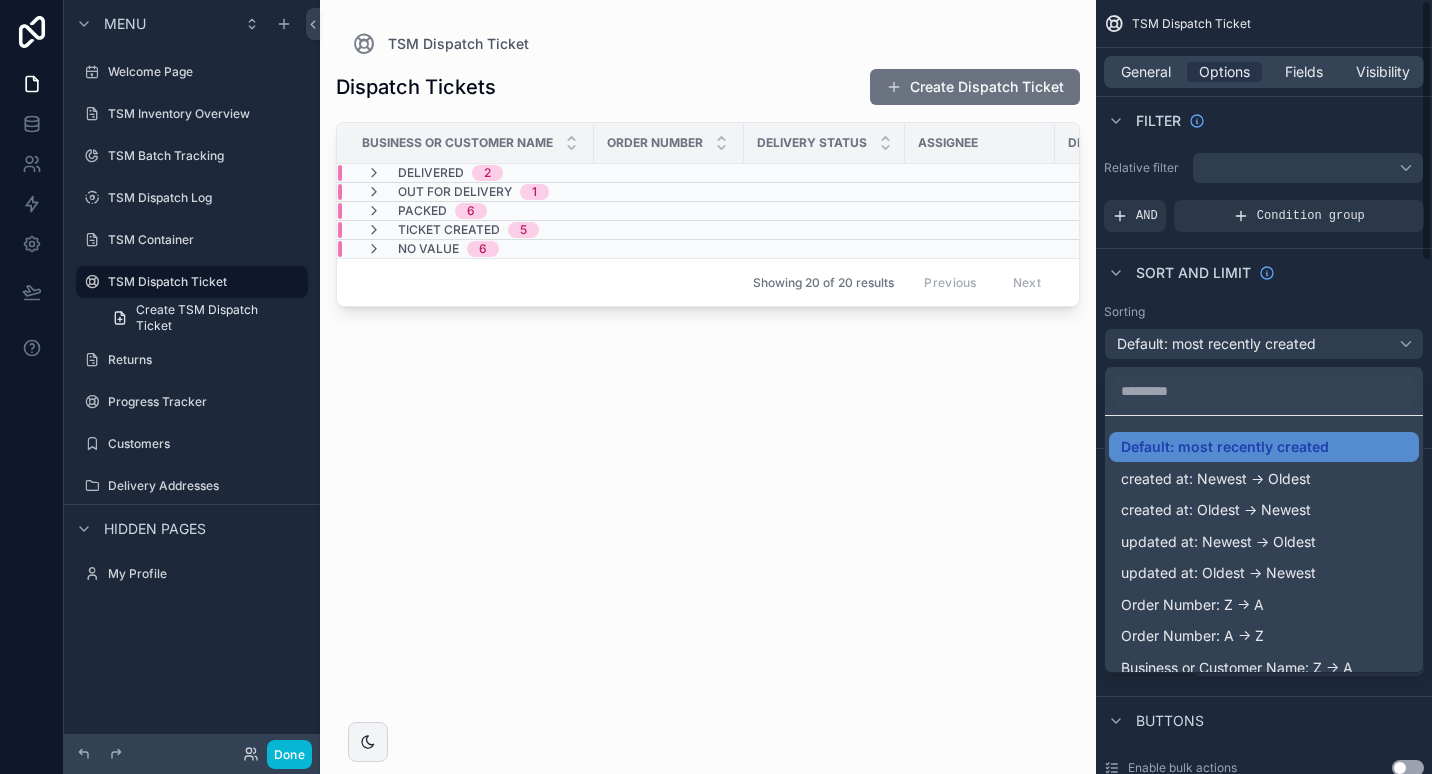 click at bounding box center [716, 387] 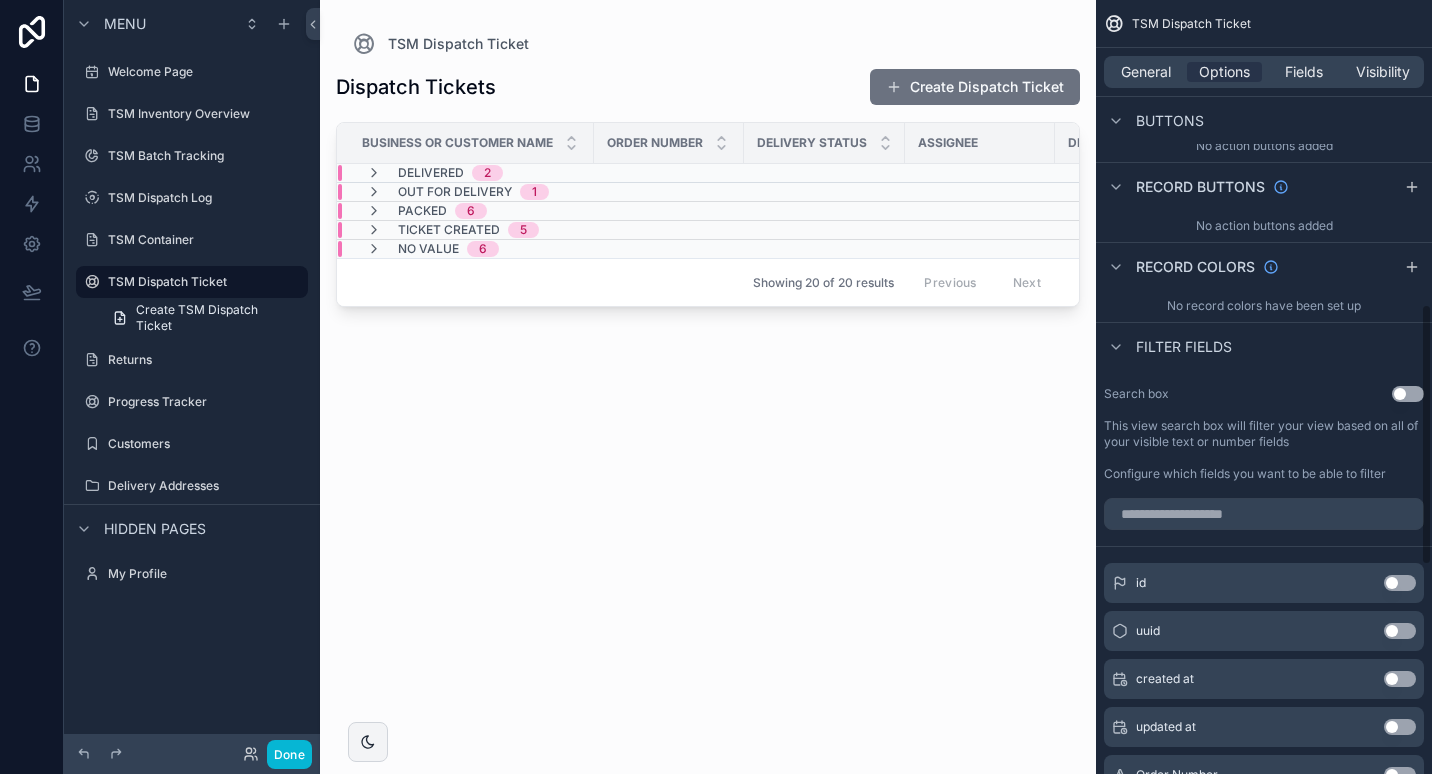 scroll, scrollTop: 900, scrollLeft: 0, axis: vertical 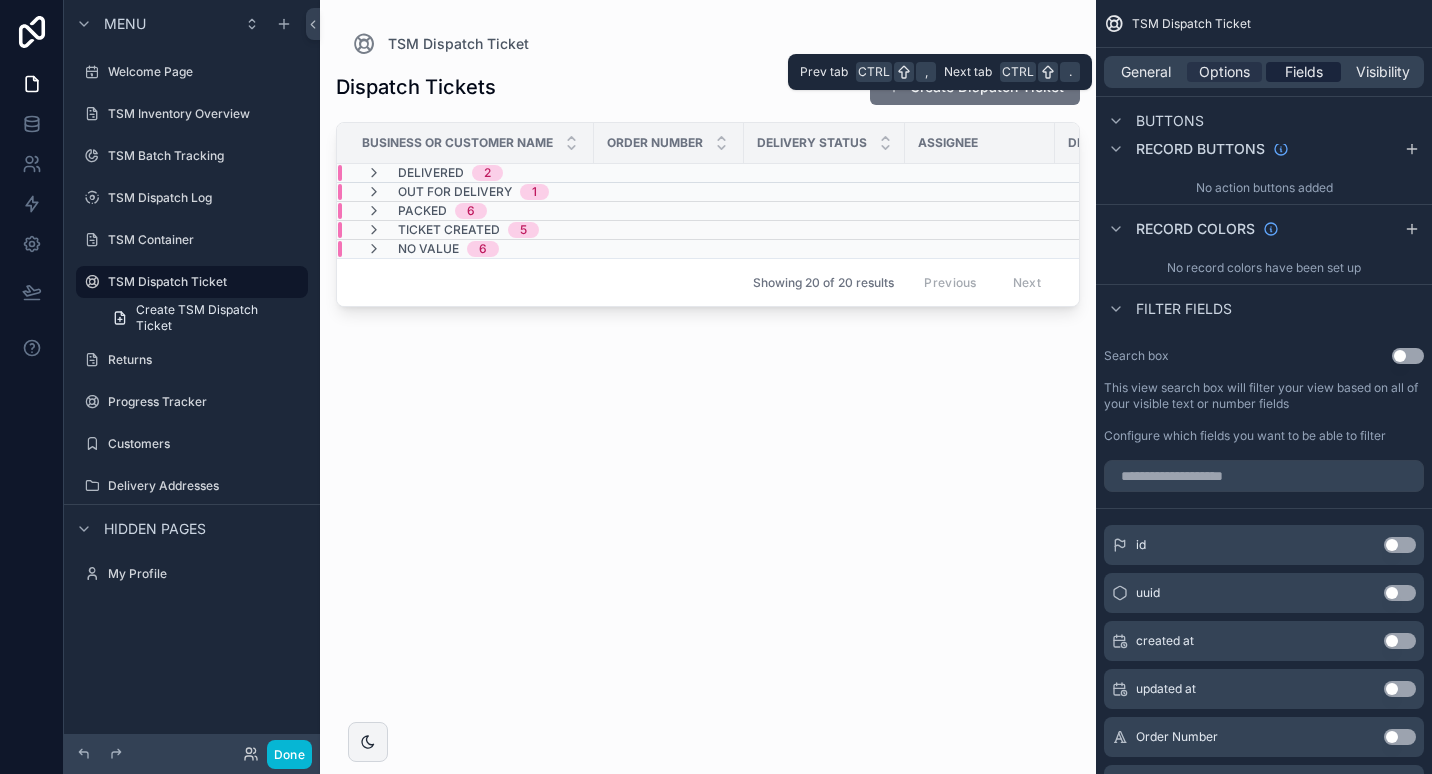 click on "Fields" at bounding box center (1304, 72) 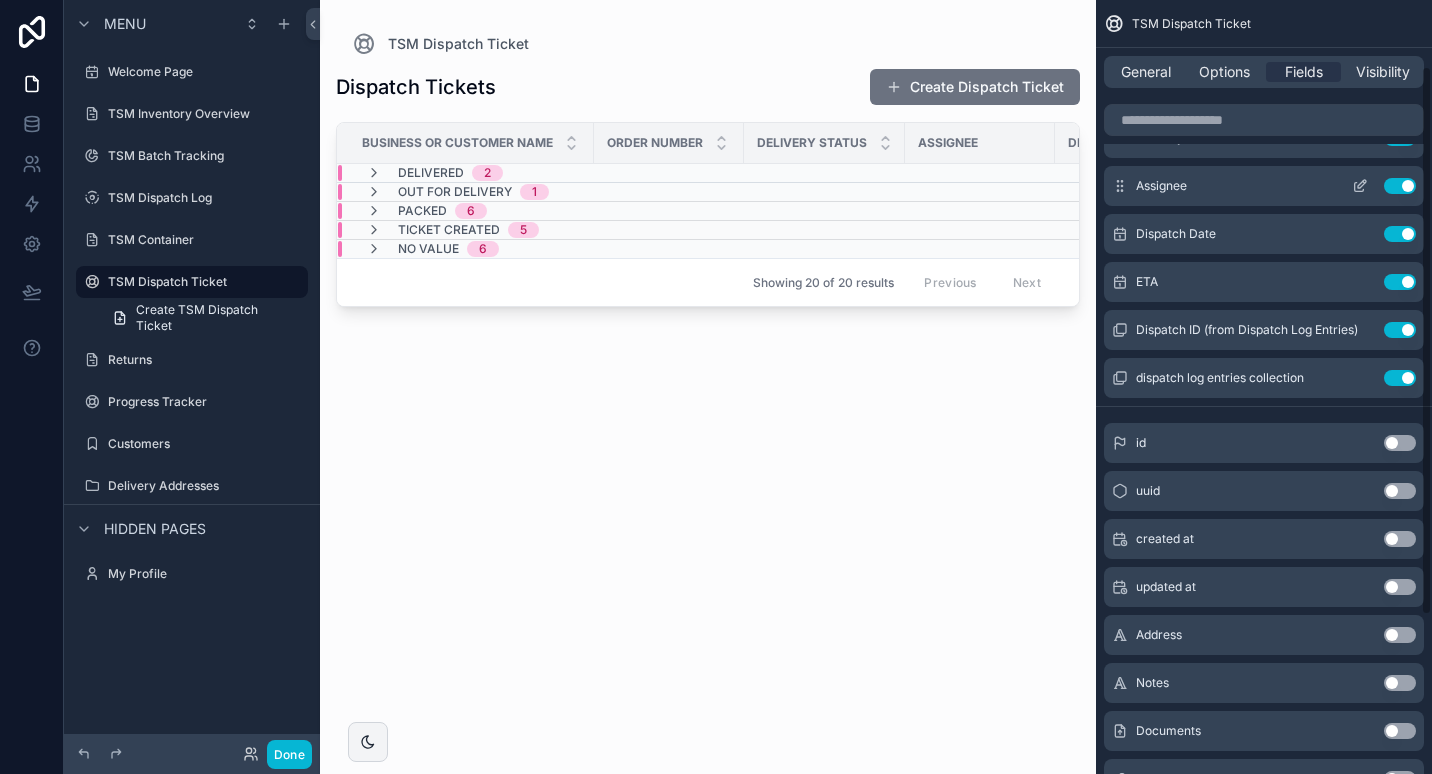 scroll, scrollTop: 0, scrollLeft: 0, axis: both 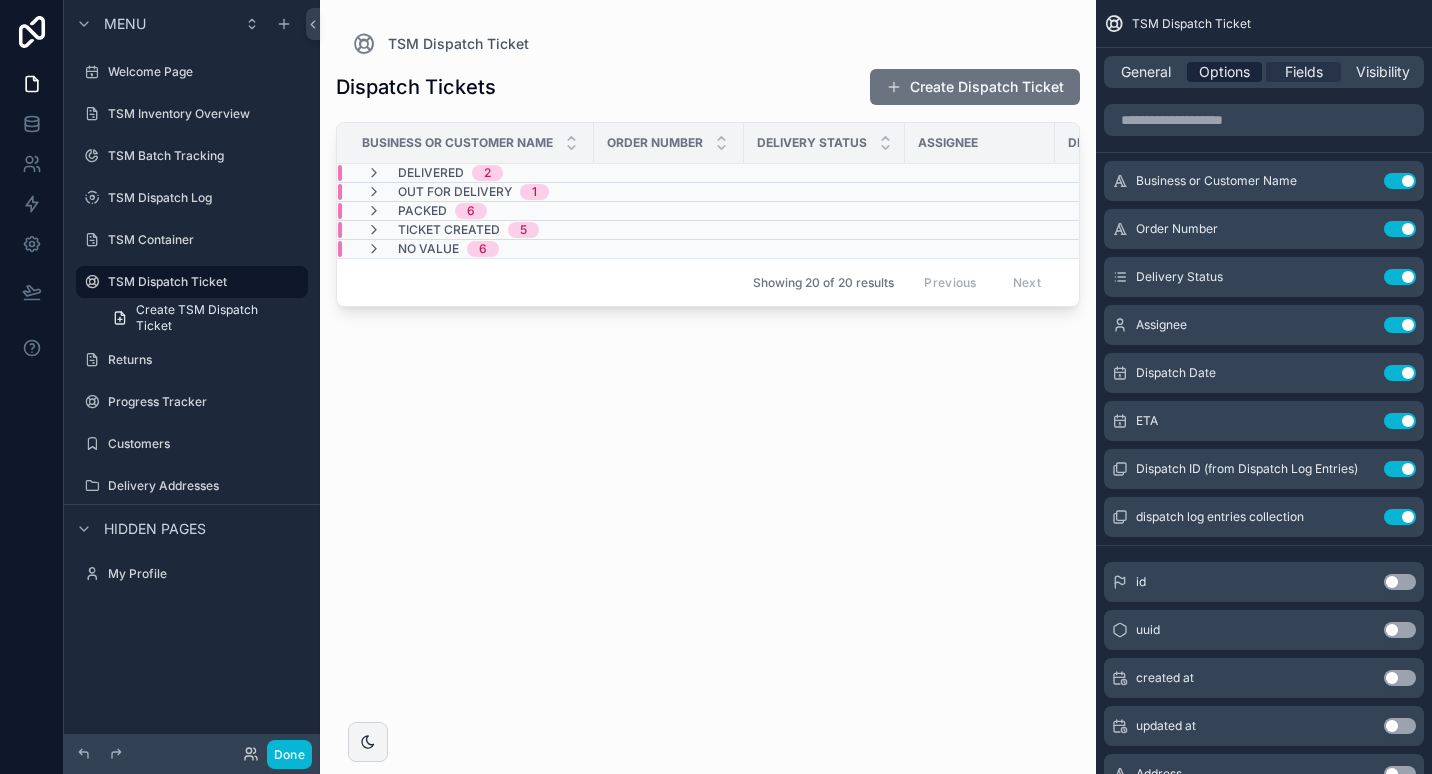 click on "Options" at bounding box center [1224, 72] 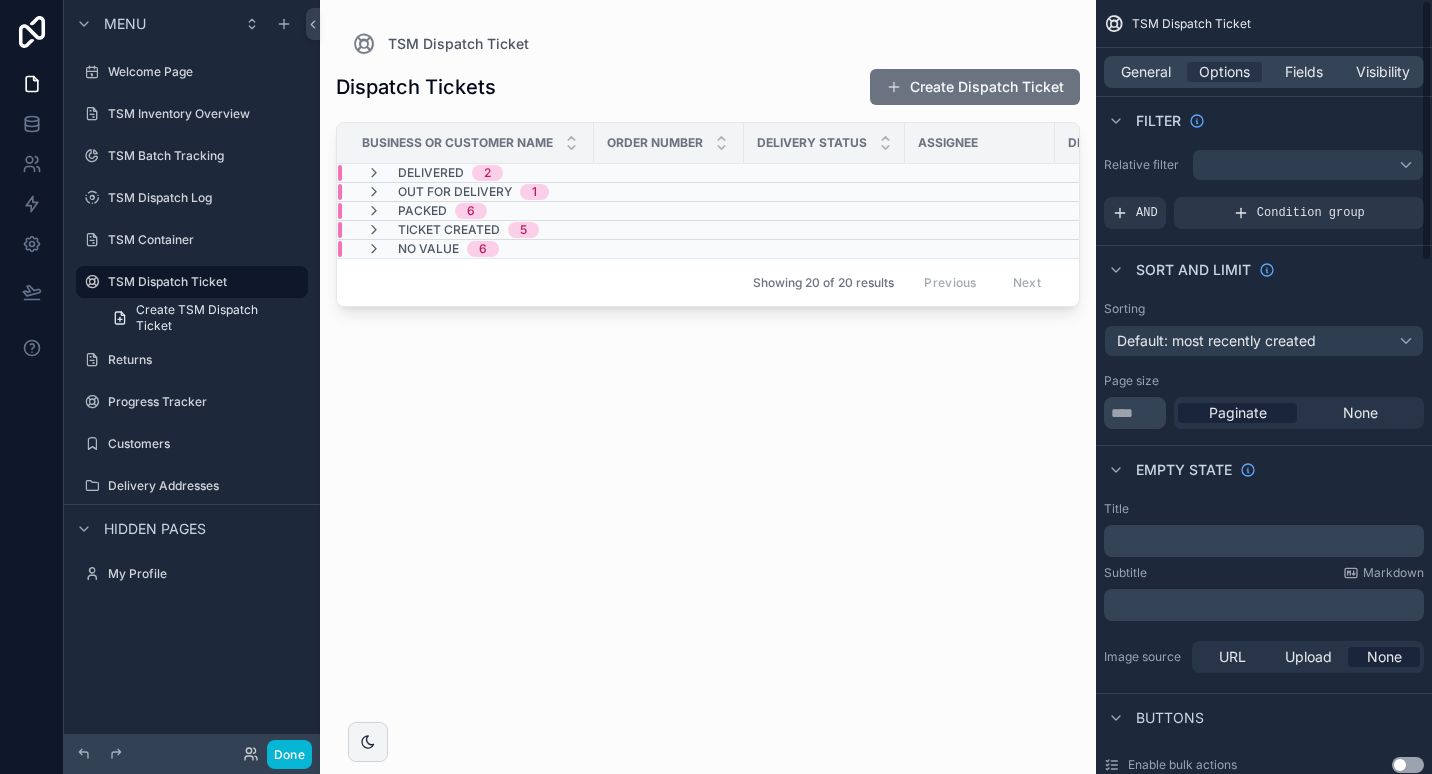 scroll, scrollTop: 0, scrollLeft: 0, axis: both 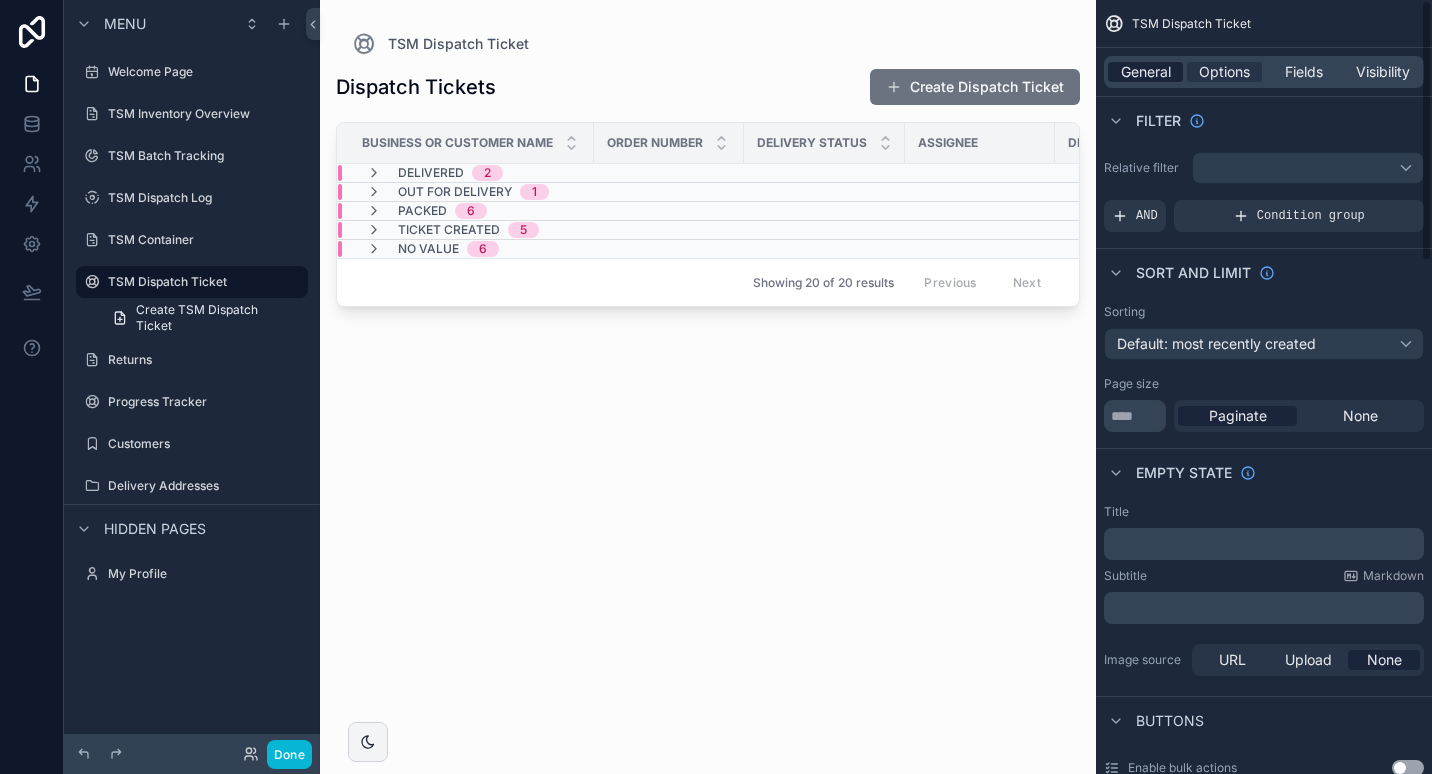 click on "General" at bounding box center [1146, 72] 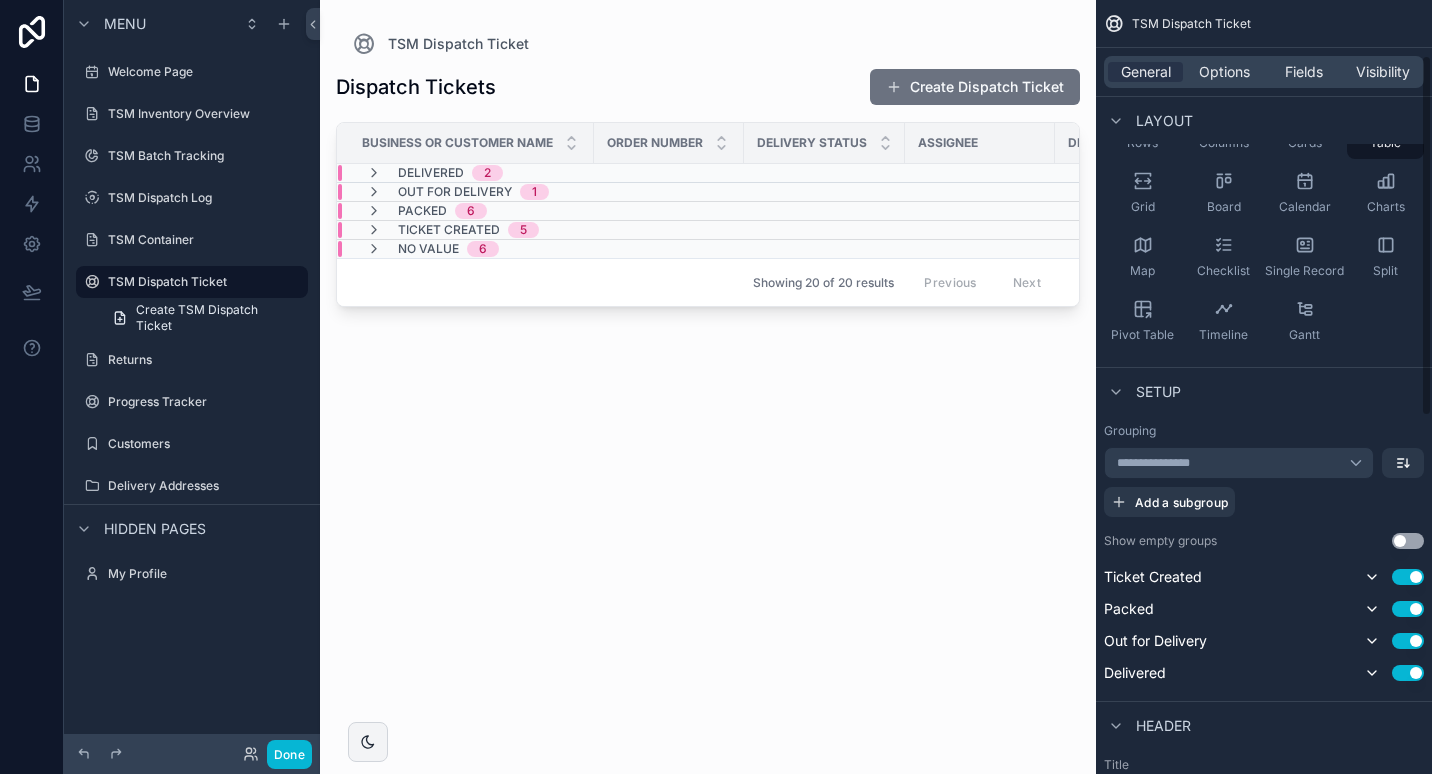 scroll, scrollTop: 200, scrollLeft: 0, axis: vertical 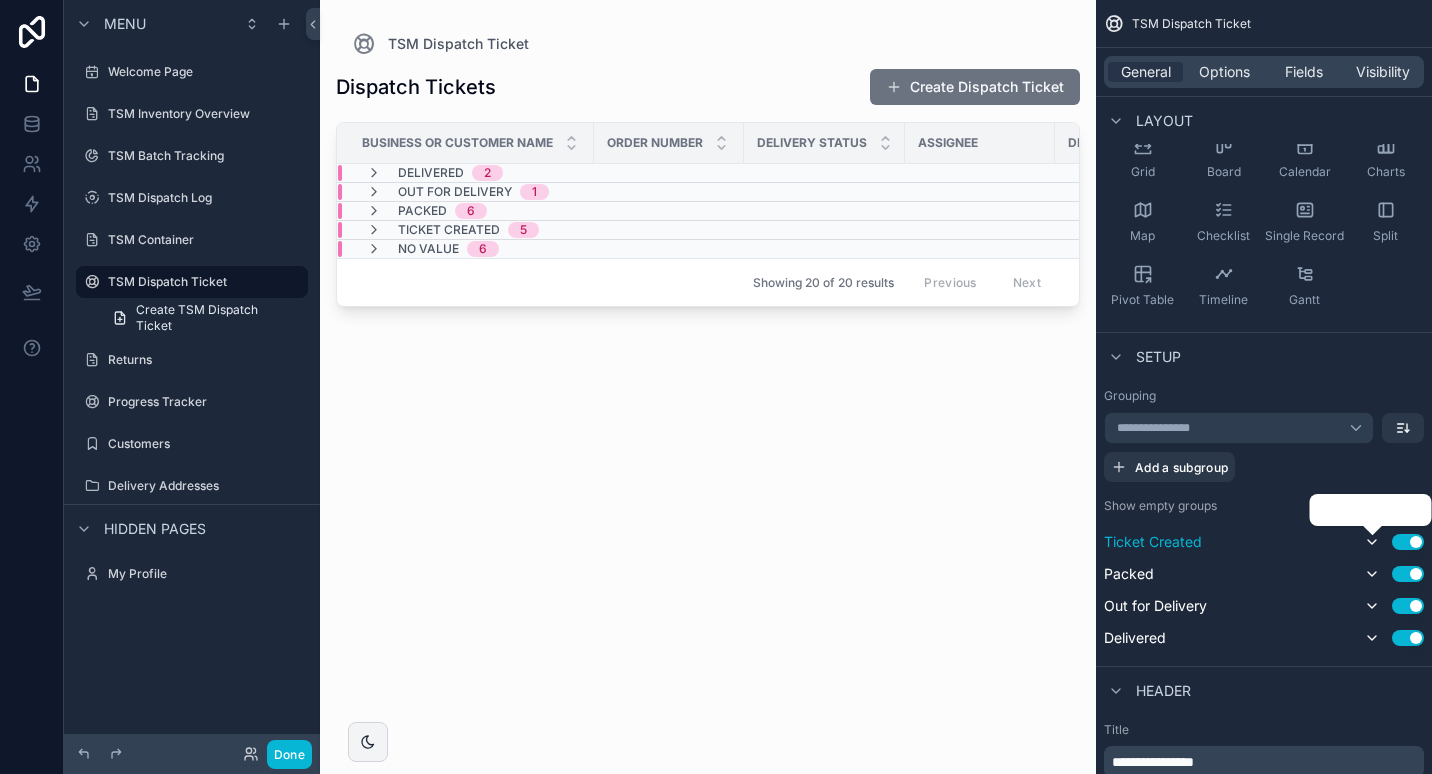 click 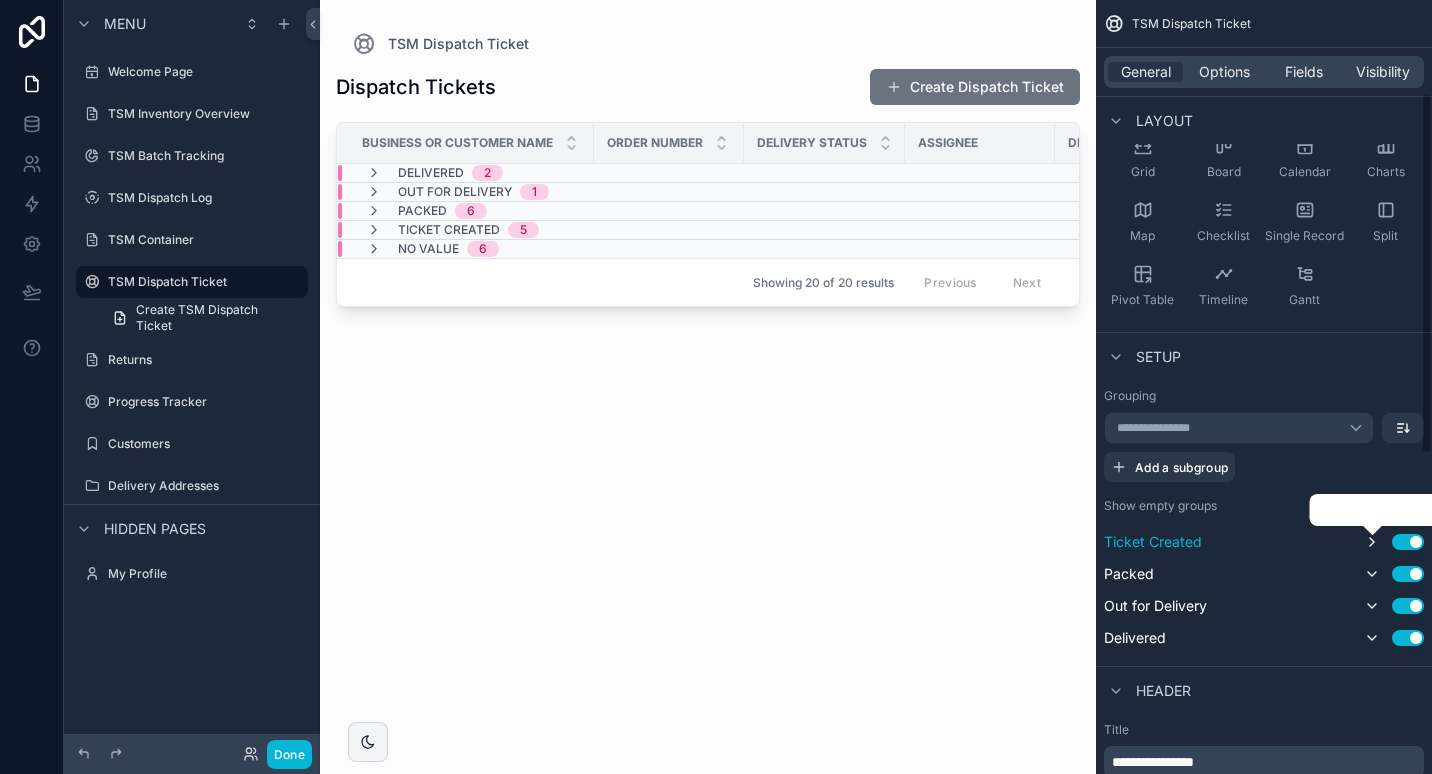 click 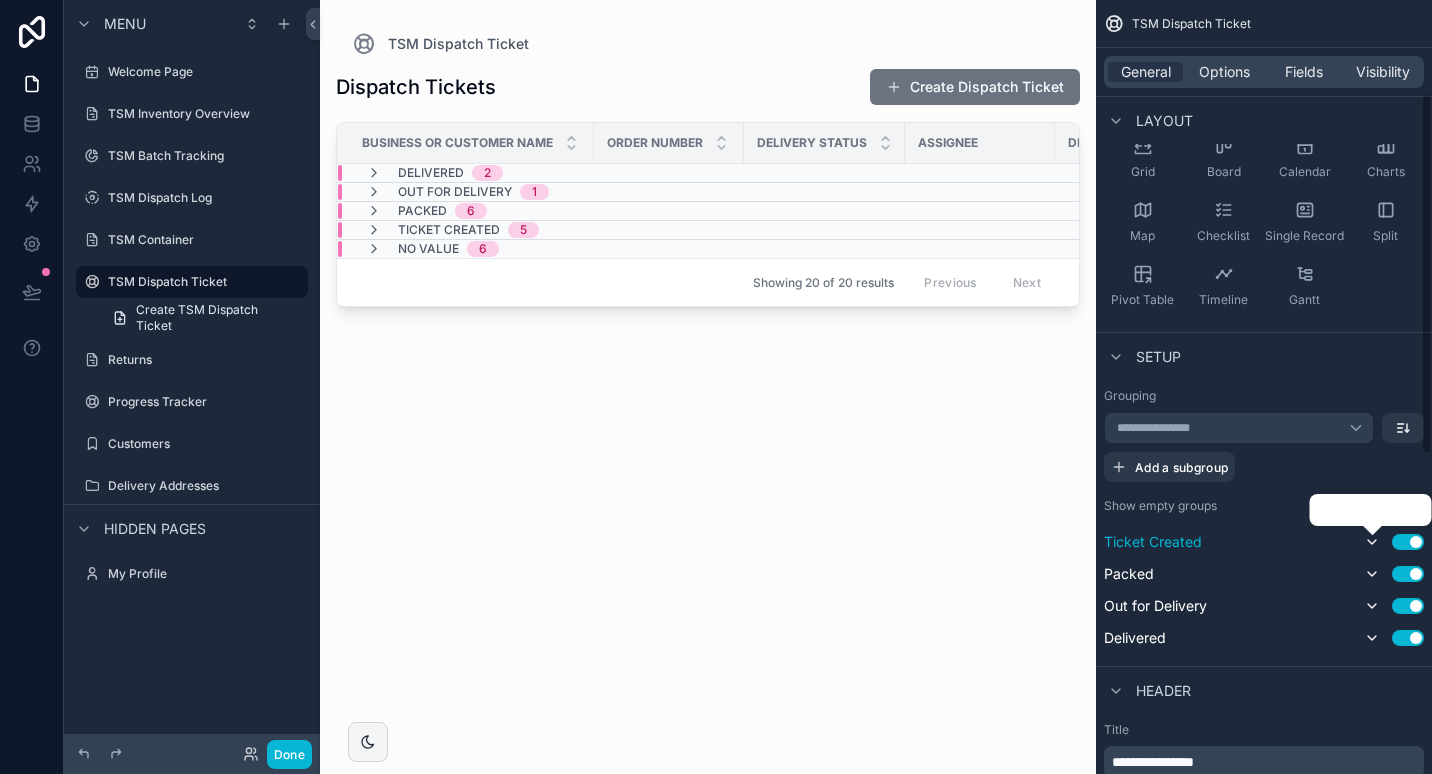click 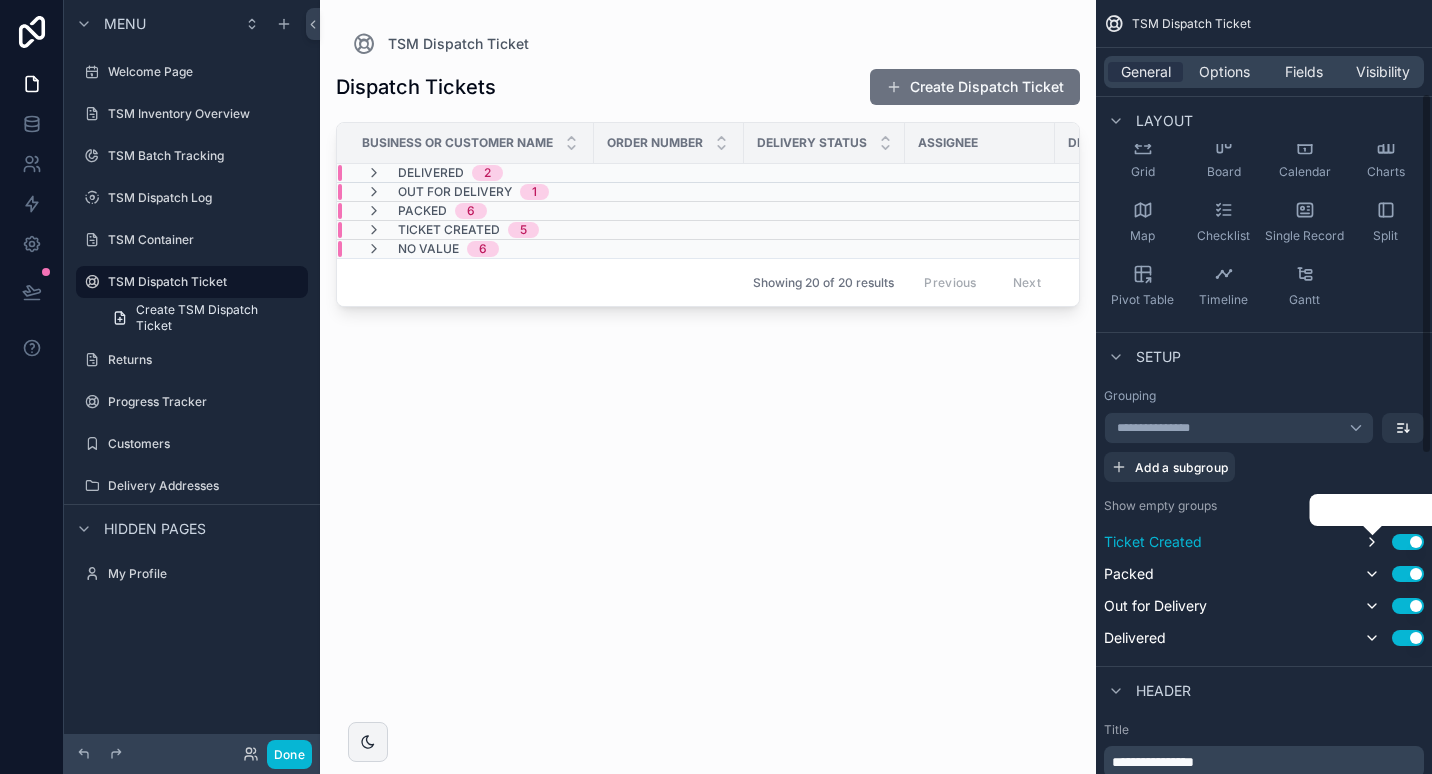 click 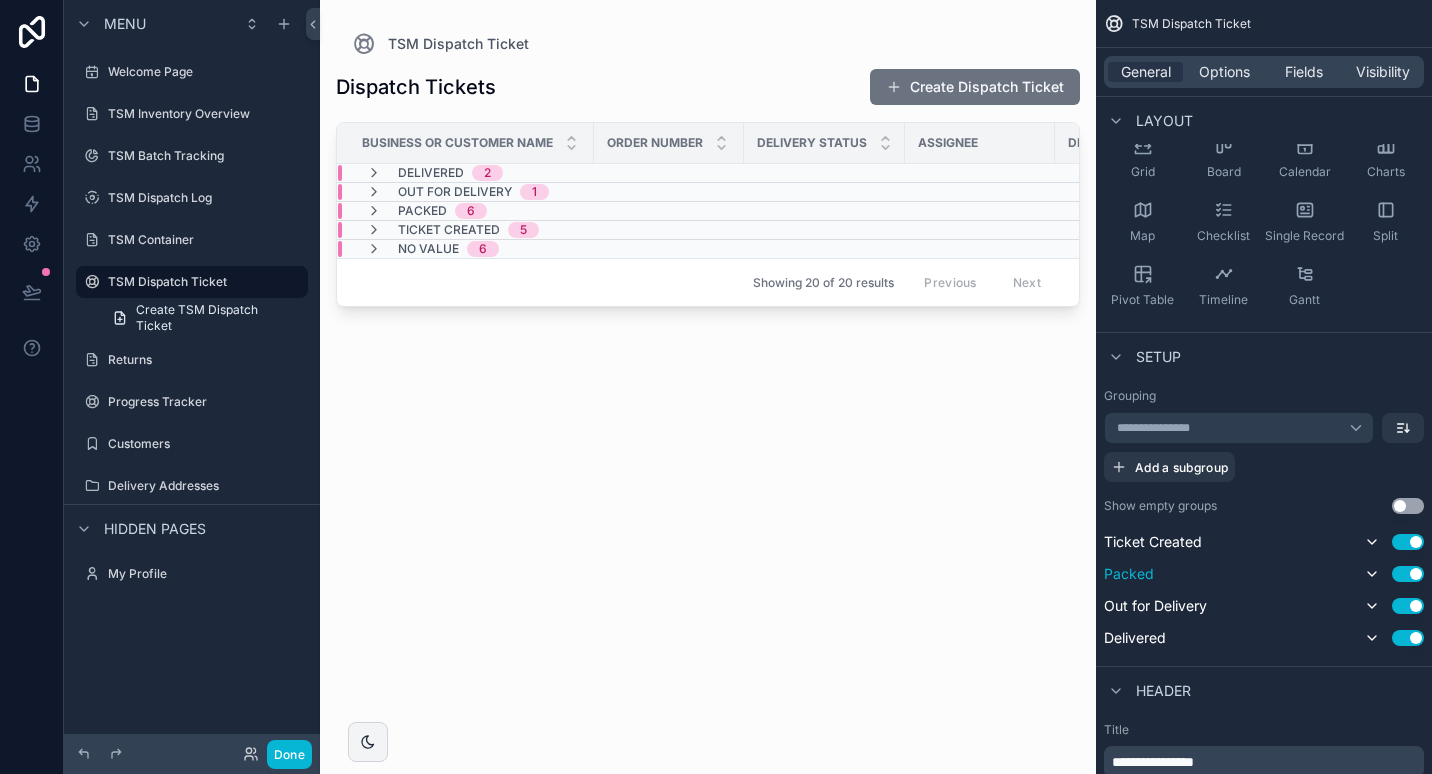 drag, startPoint x: 1237, startPoint y: 539, endPoint x: 1239, endPoint y: 565, distance: 26.076809 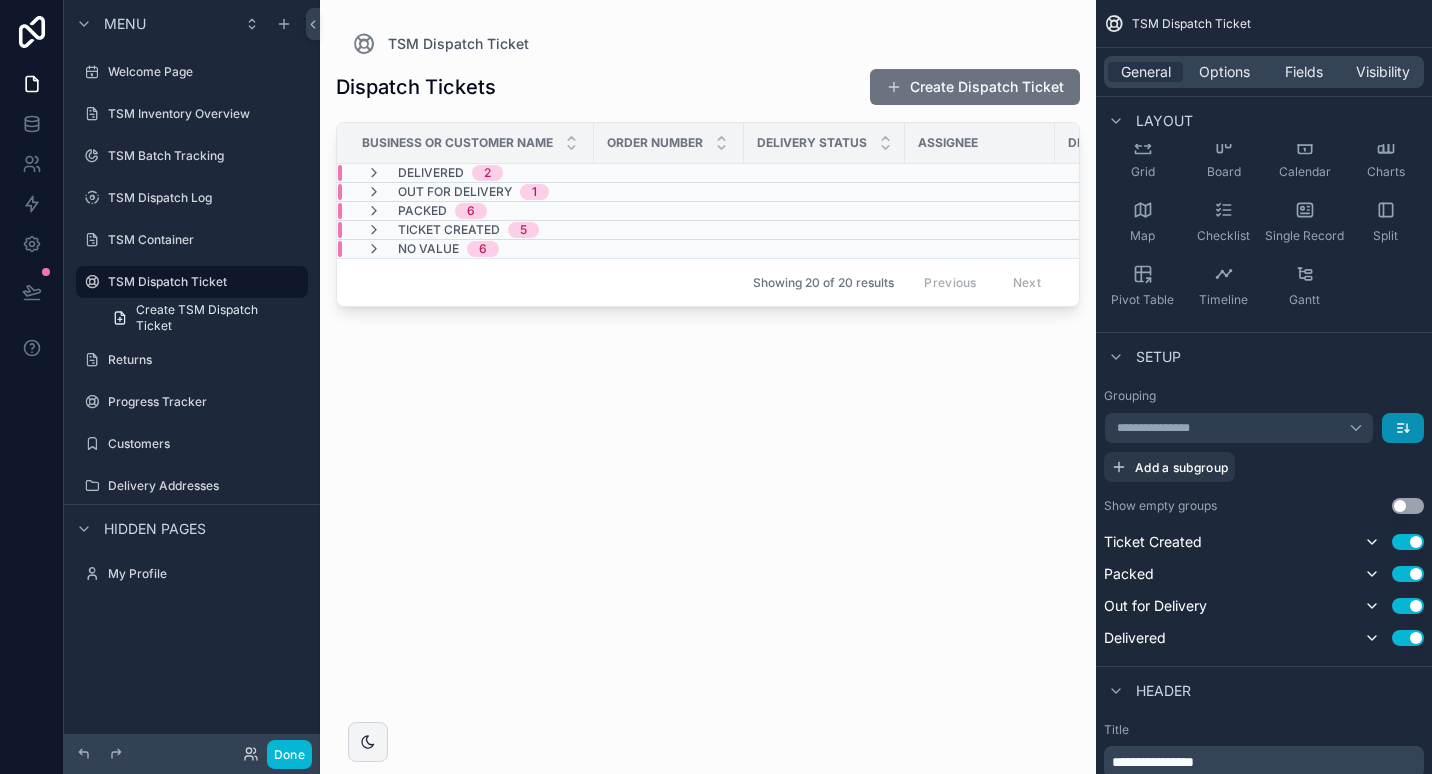 click at bounding box center [1403, 428] 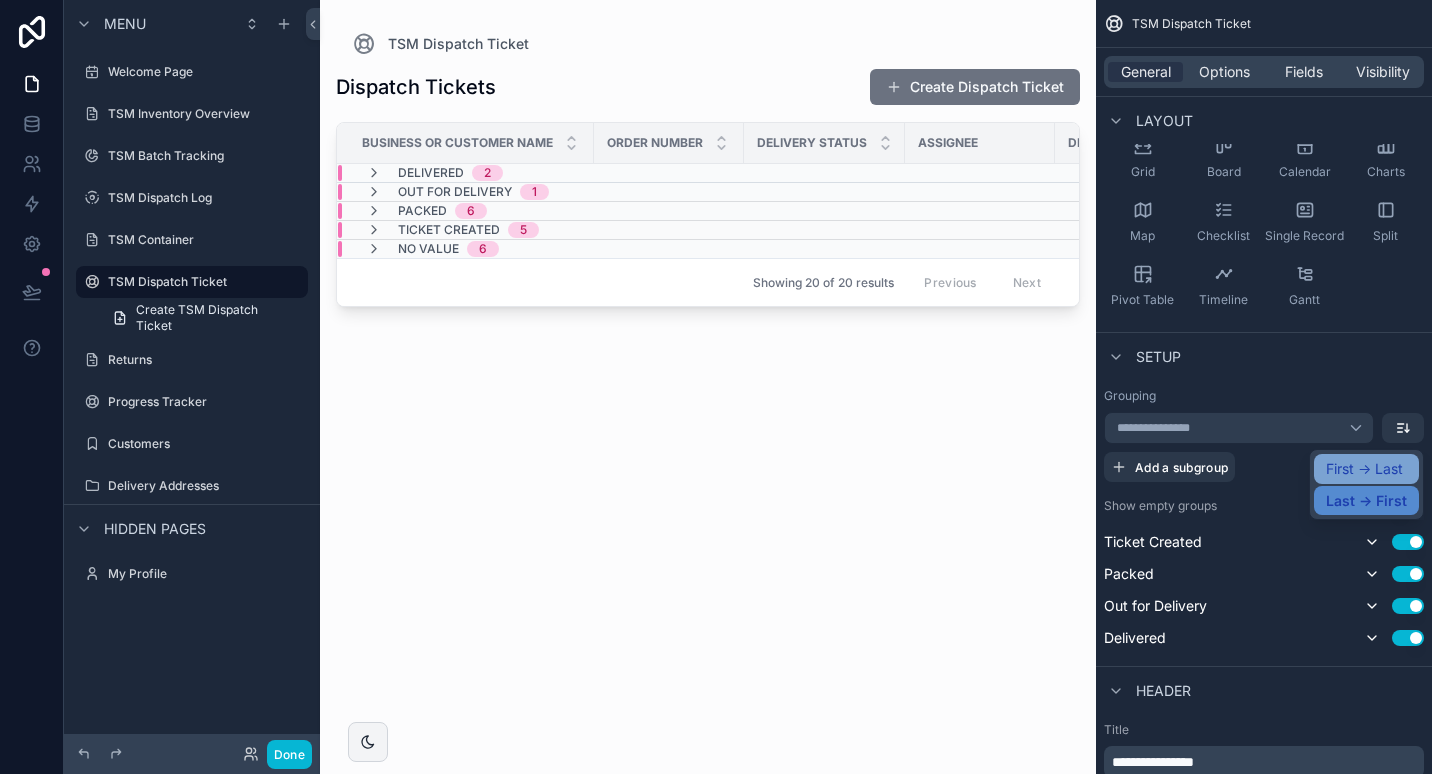click on "First -> Last" at bounding box center [1364, 469] 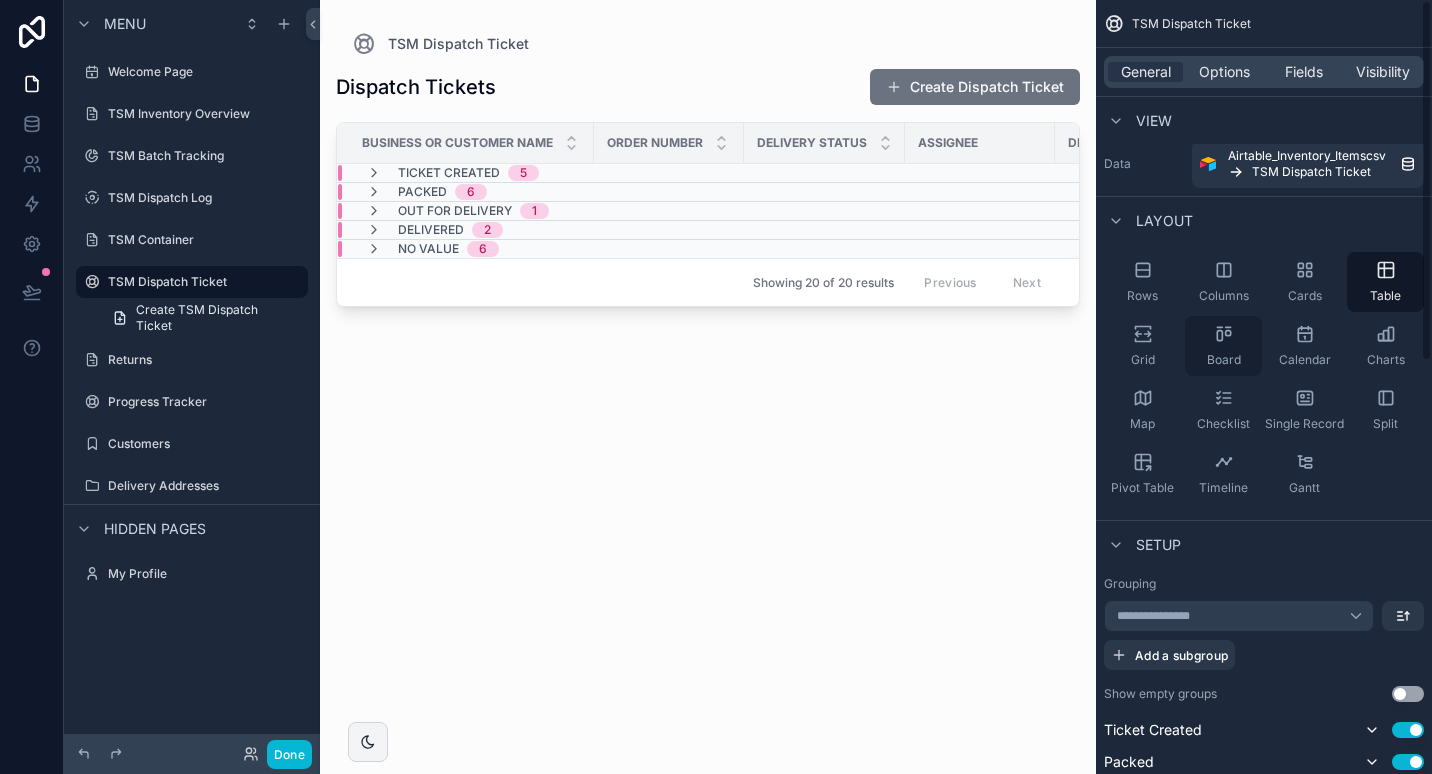 scroll, scrollTop: 0, scrollLeft: 0, axis: both 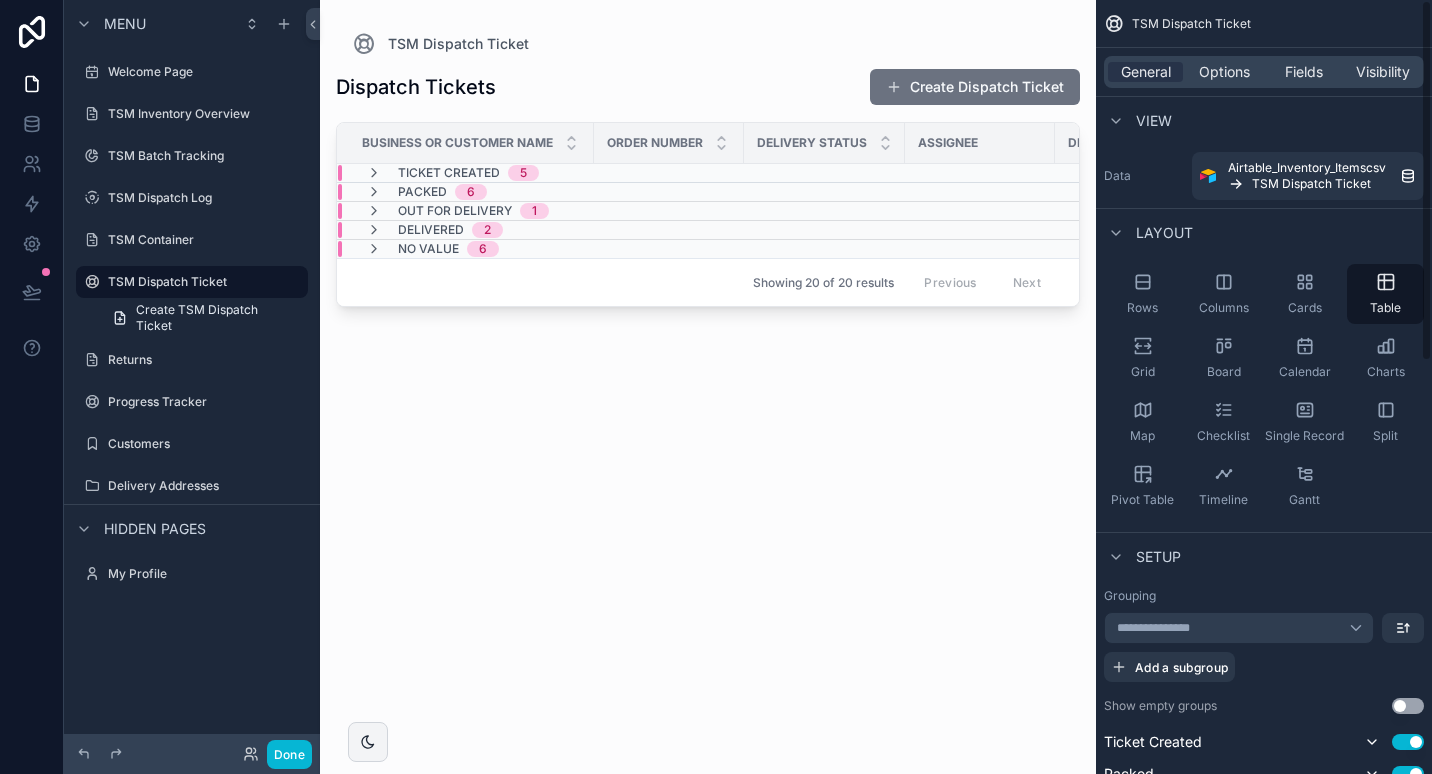 click on "Ticket Created 5" at bounding box center (621, 173) 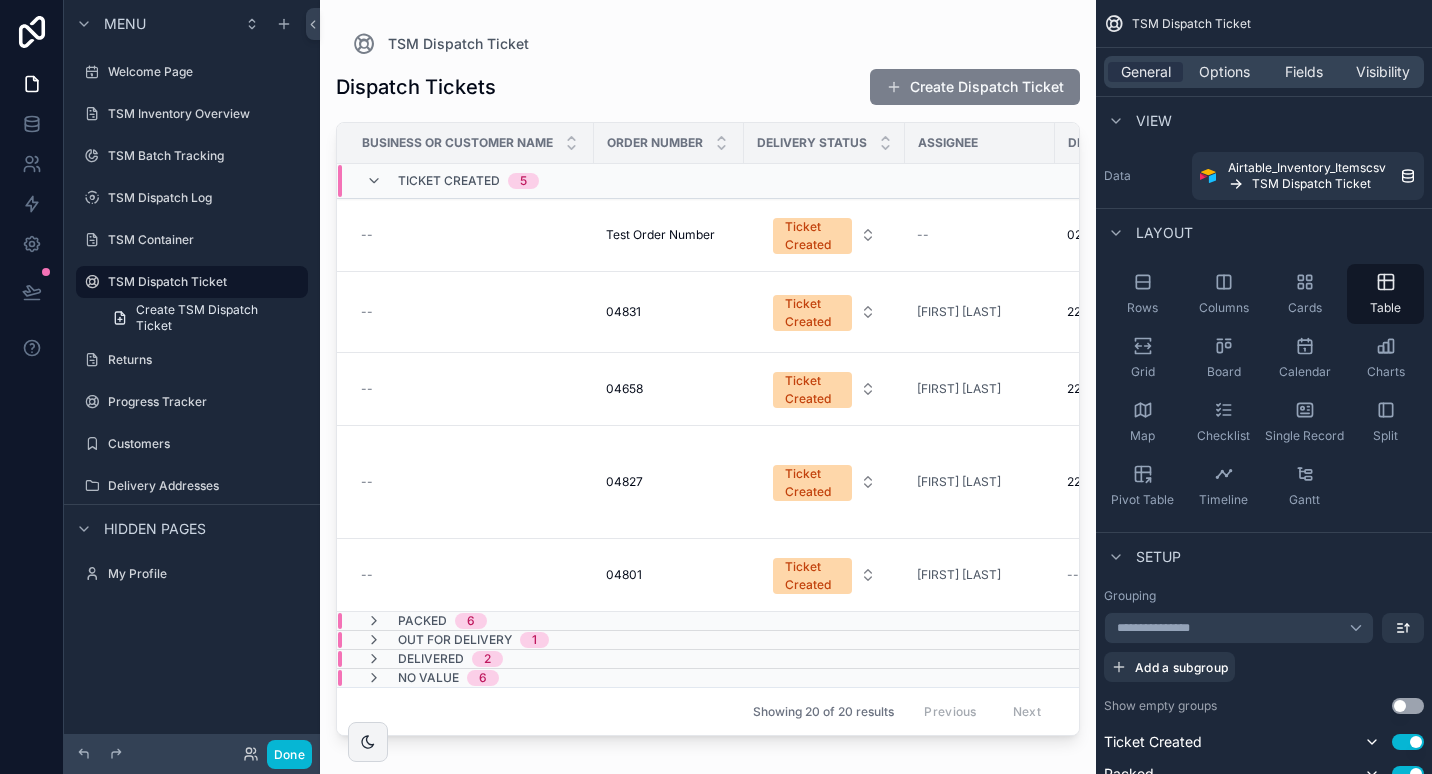 click on "Create Dispatch Ticket" at bounding box center (975, 87) 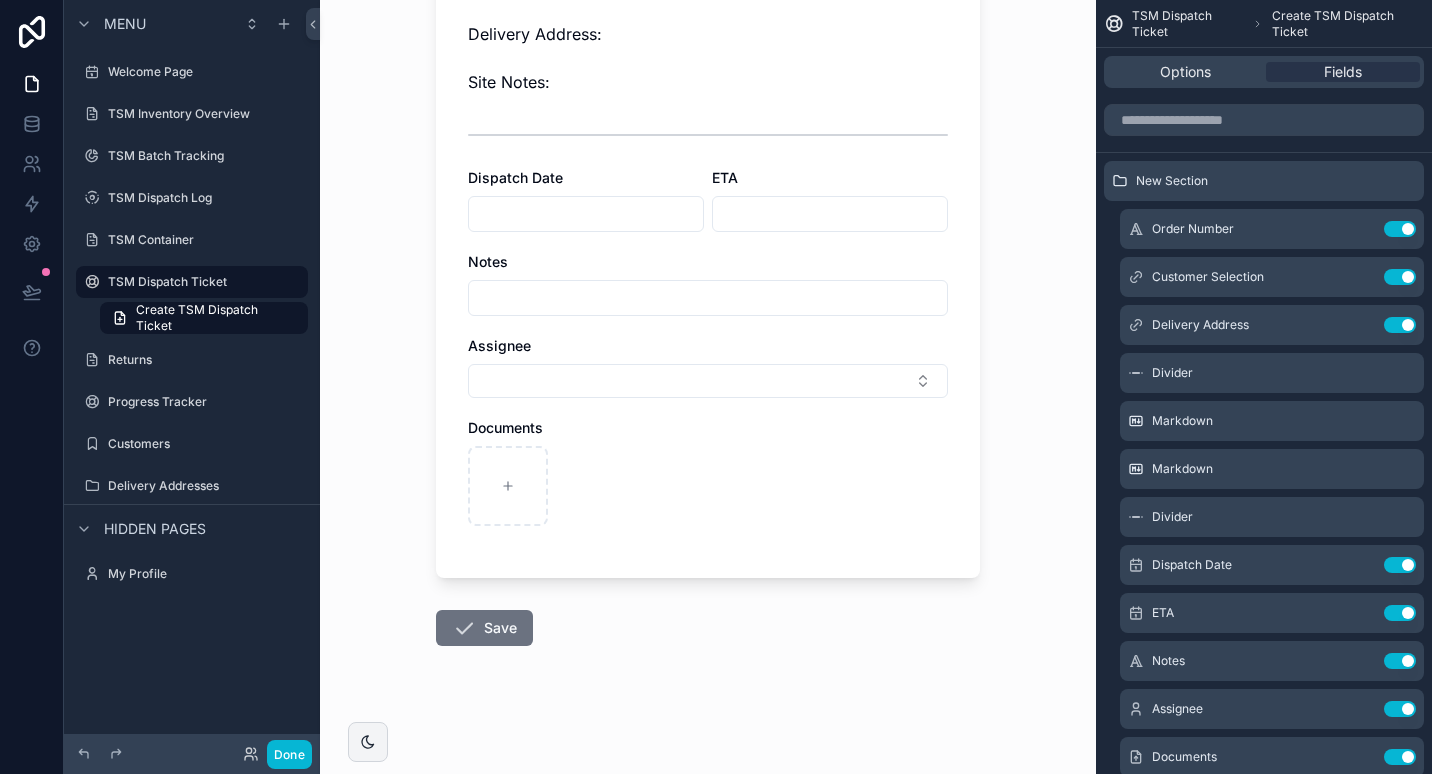 scroll, scrollTop: 0, scrollLeft: 0, axis: both 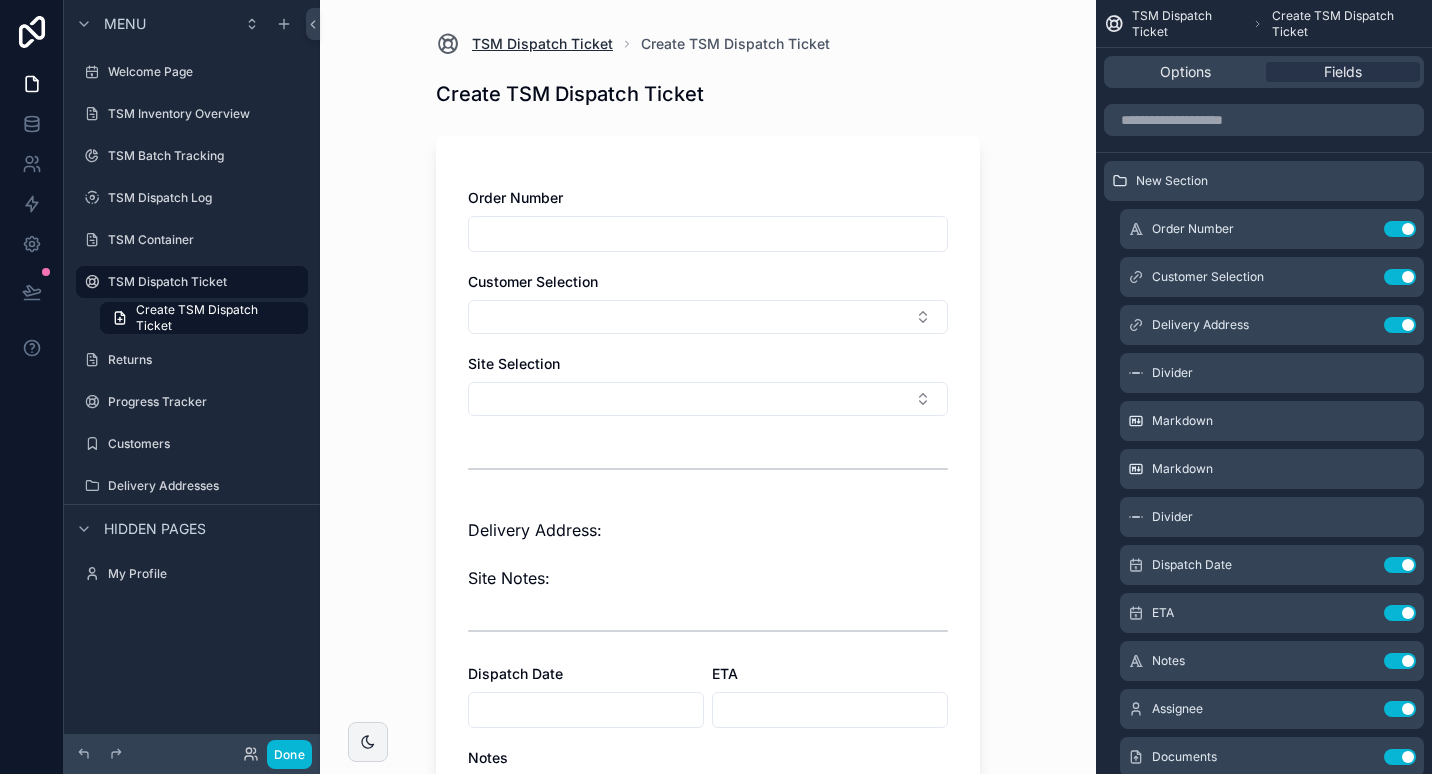 click on "TSM Dispatch Ticket" at bounding box center [542, 44] 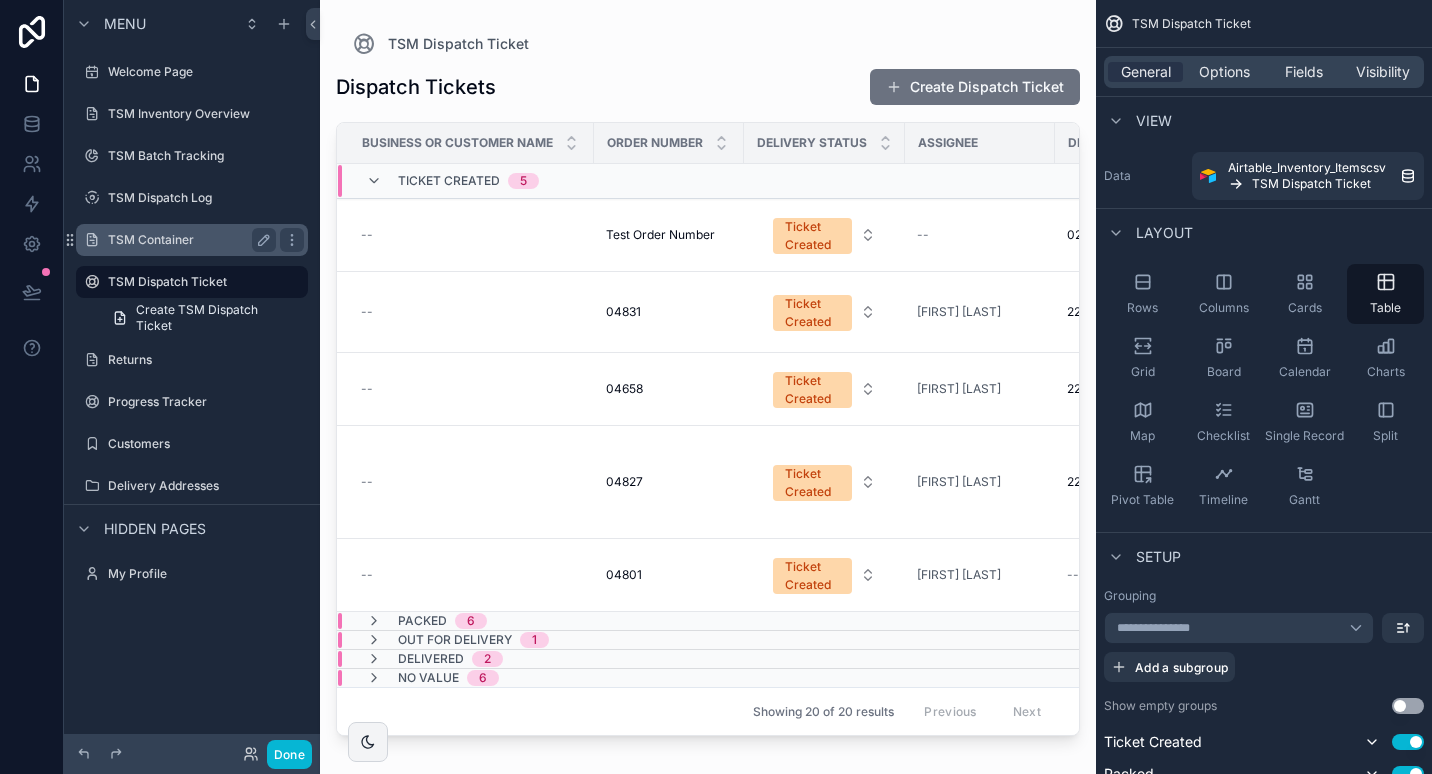 click on "TSM Container" at bounding box center [188, 240] 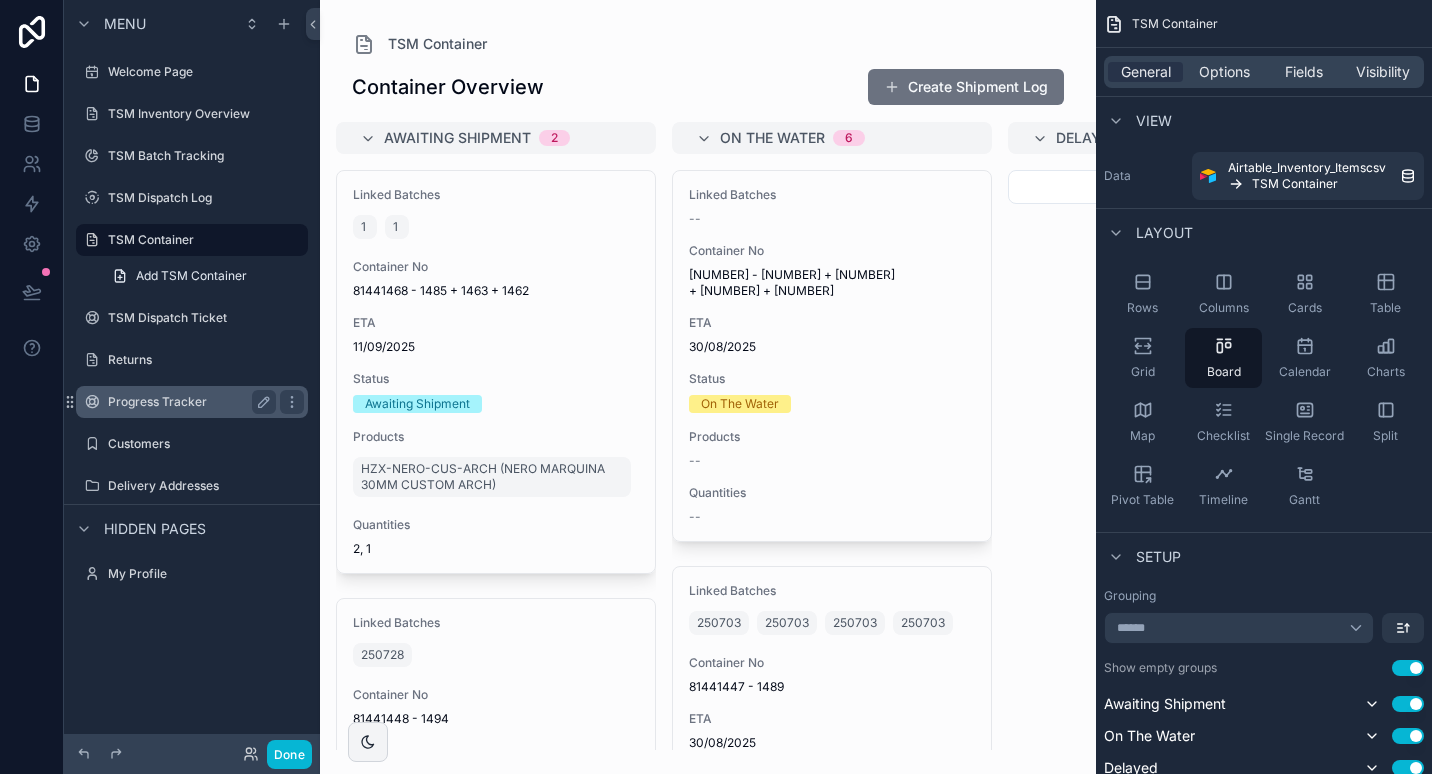 click on "Progress Tracker" at bounding box center (192, 402) 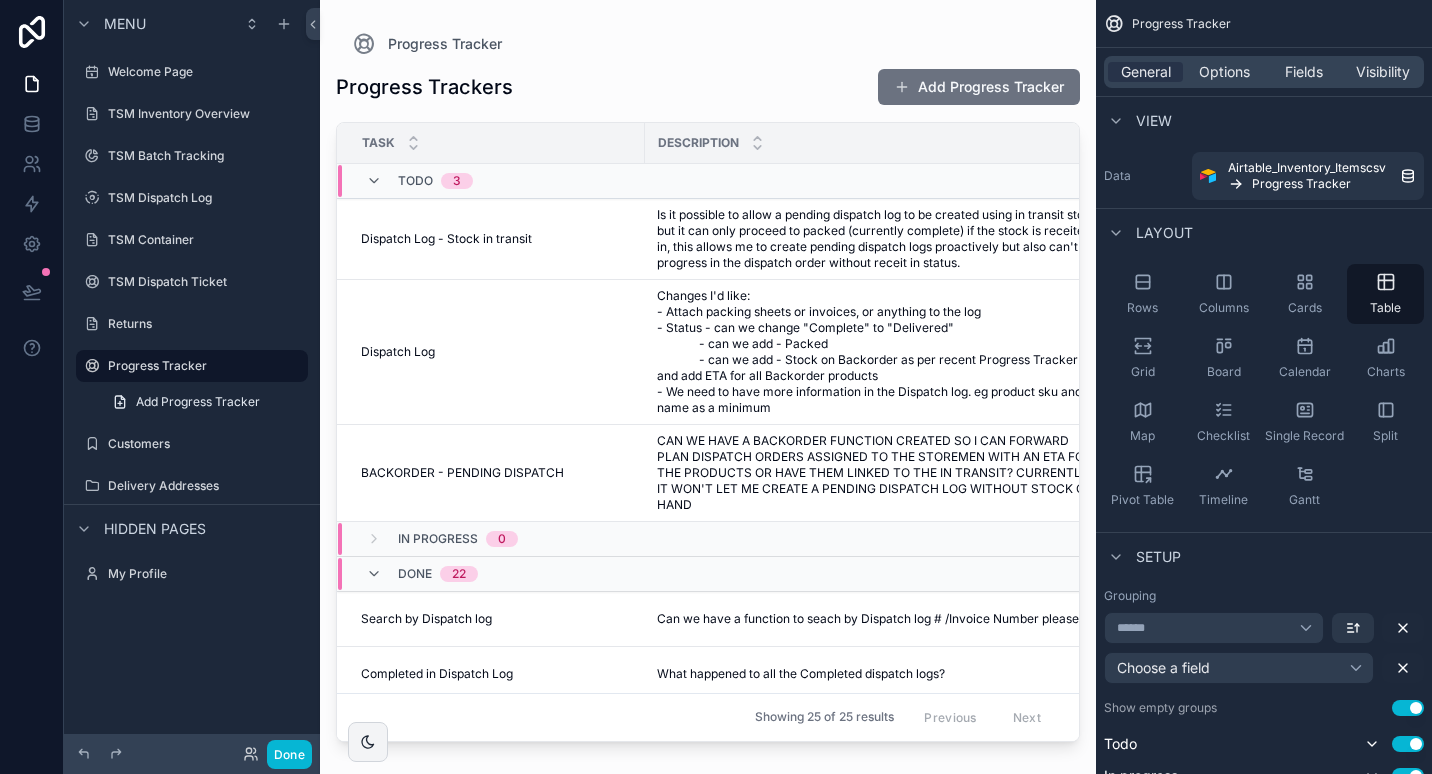 click at bounding box center [708, 375] 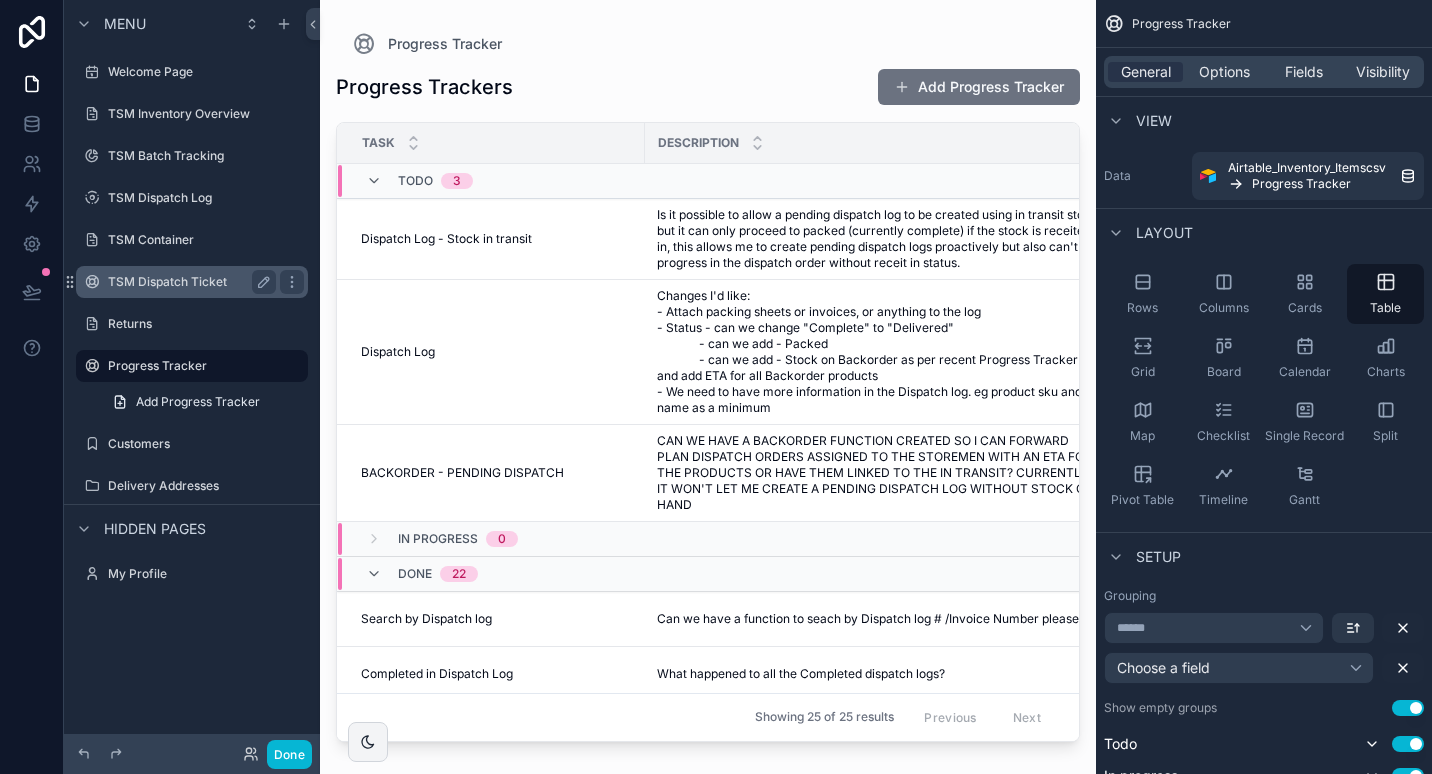 click on "TSM Dispatch Ticket" at bounding box center (192, 282) 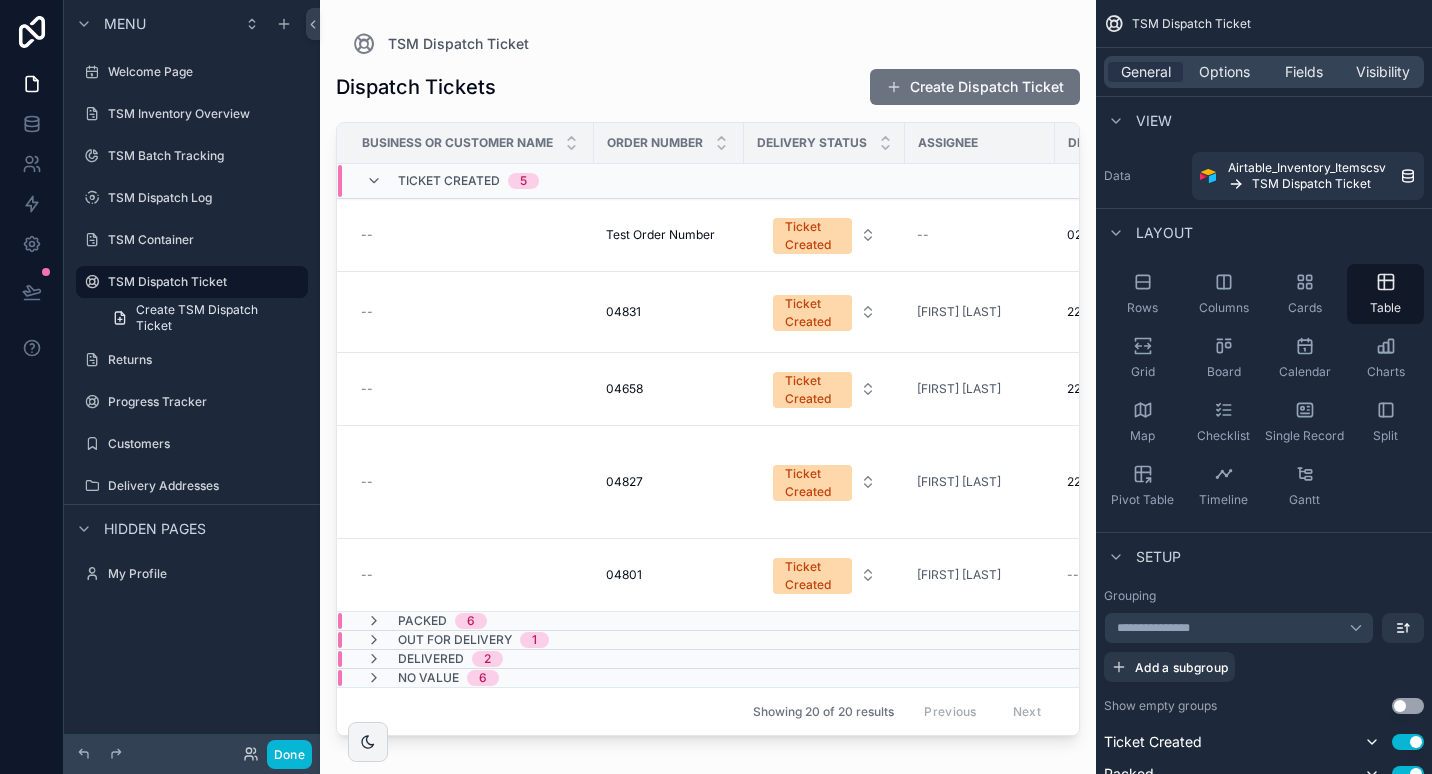 scroll, scrollTop: 9, scrollLeft: 0, axis: vertical 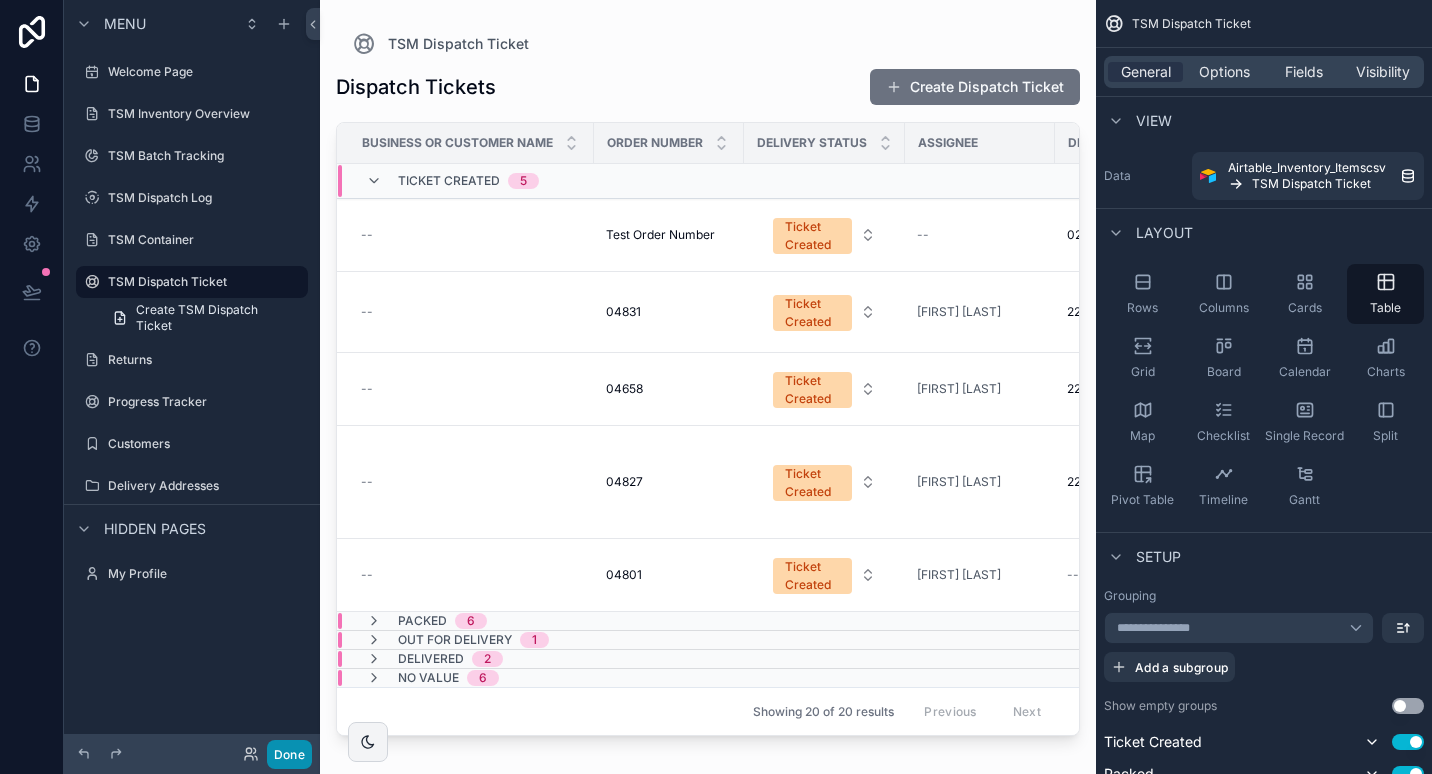 click on "Done" at bounding box center [289, 754] 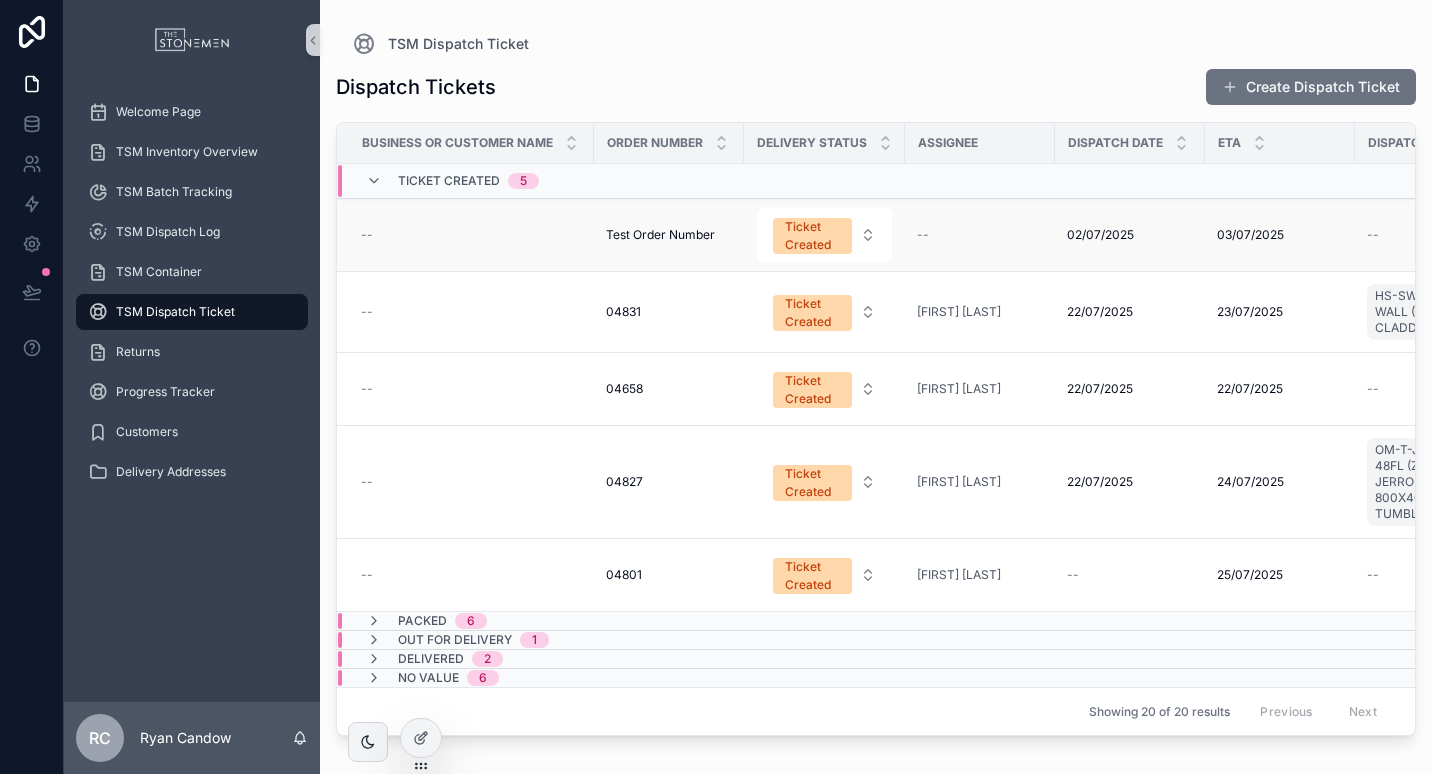 click on "--" at bounding box center [980, 235] 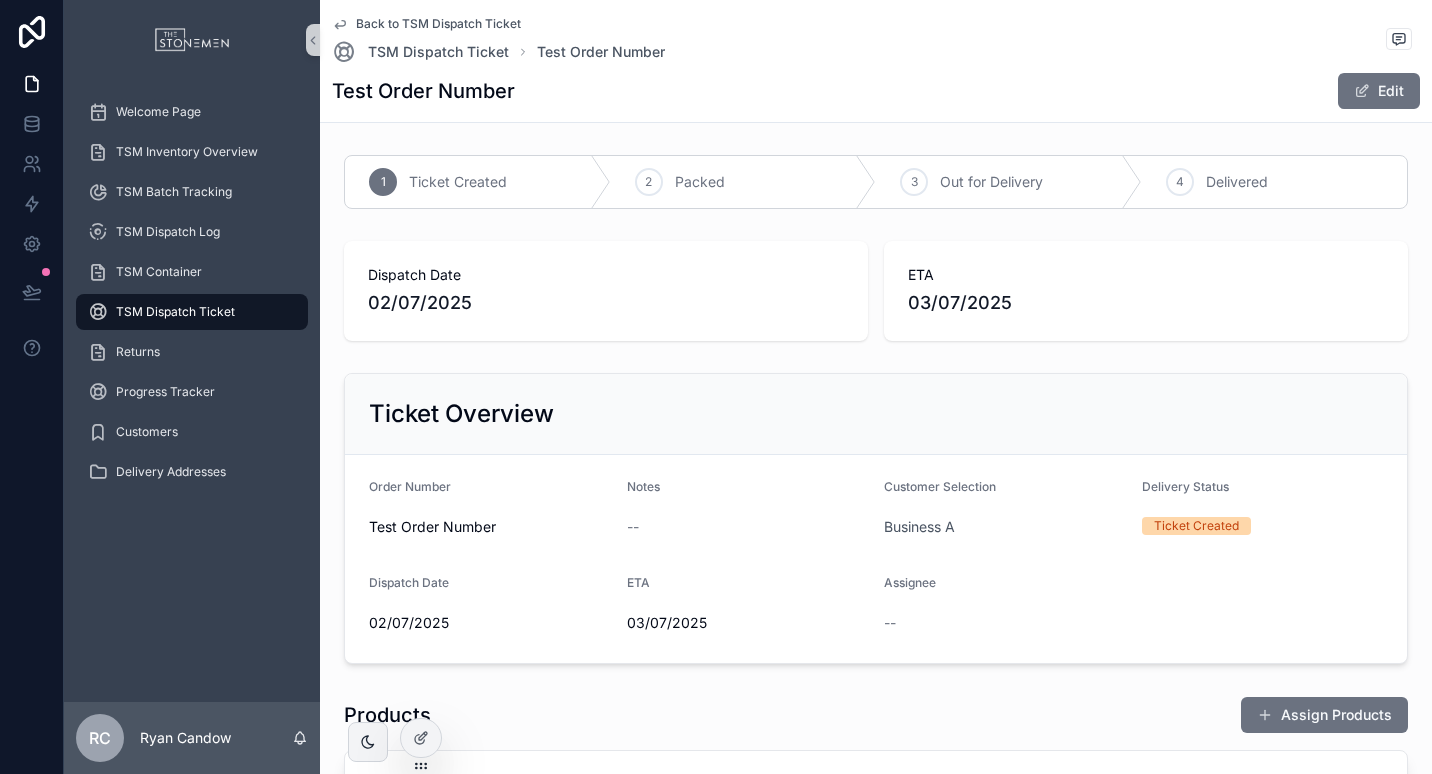 click on "Back to TSM Dispatch Ticket" at bounding box center (438, 24) 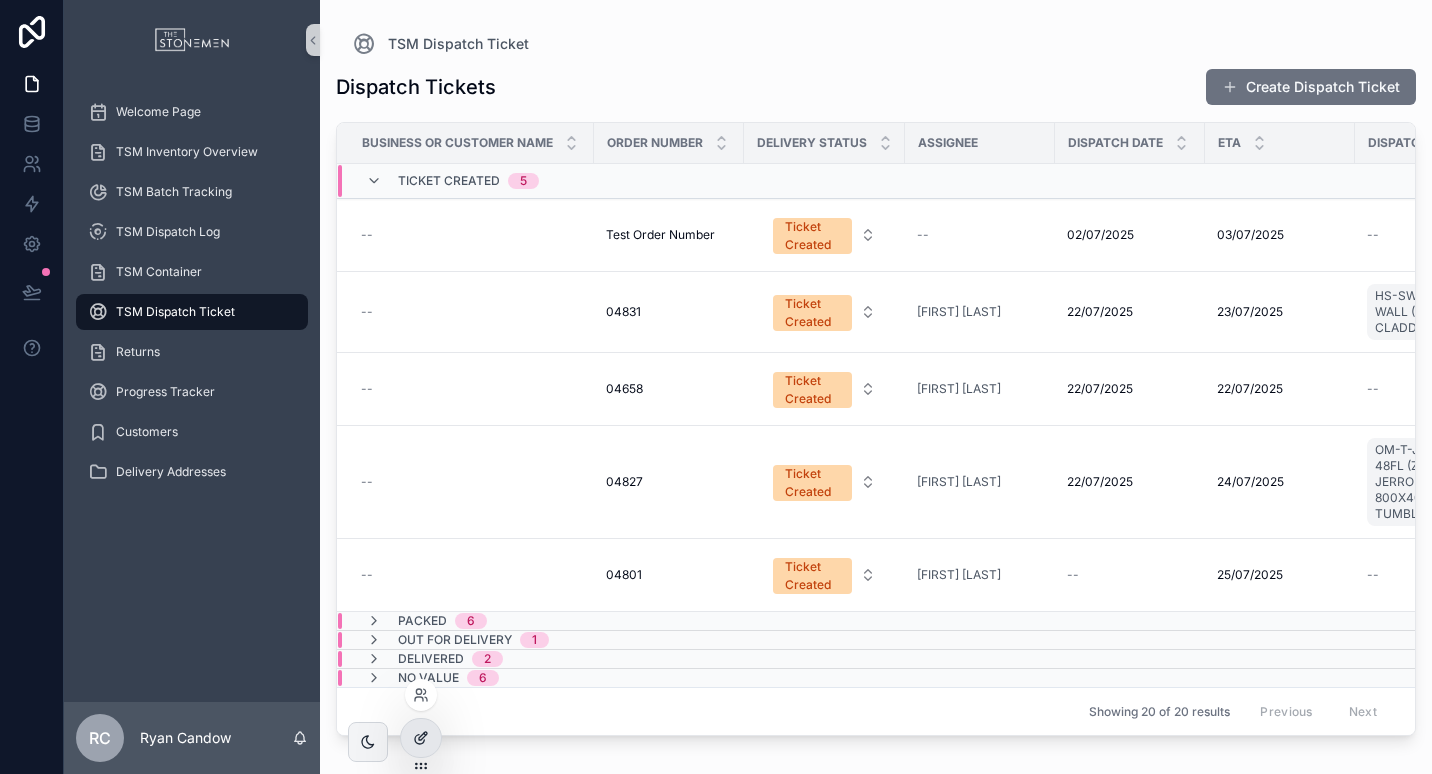 click 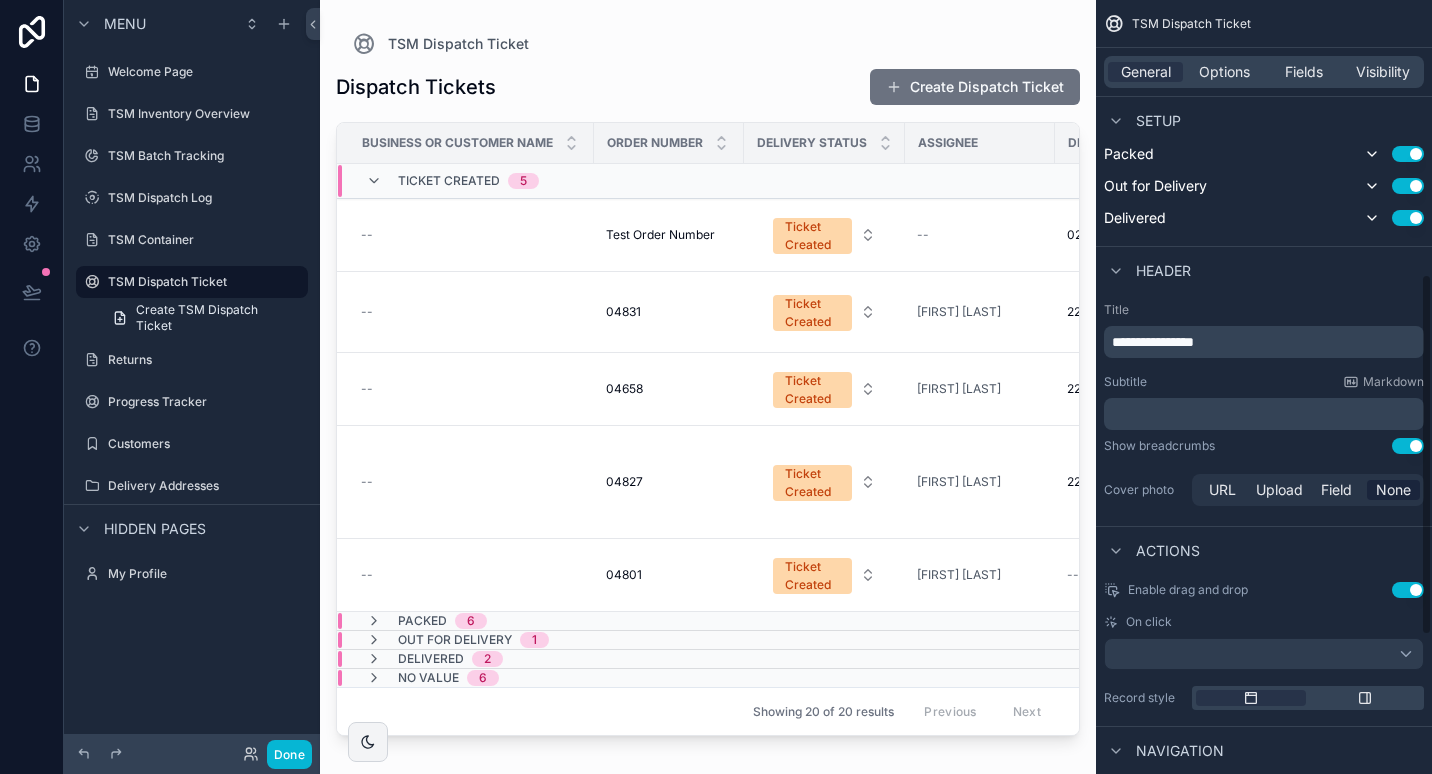 scroll, scrollTop: 584, scrollLeft: 0, axis: vertical 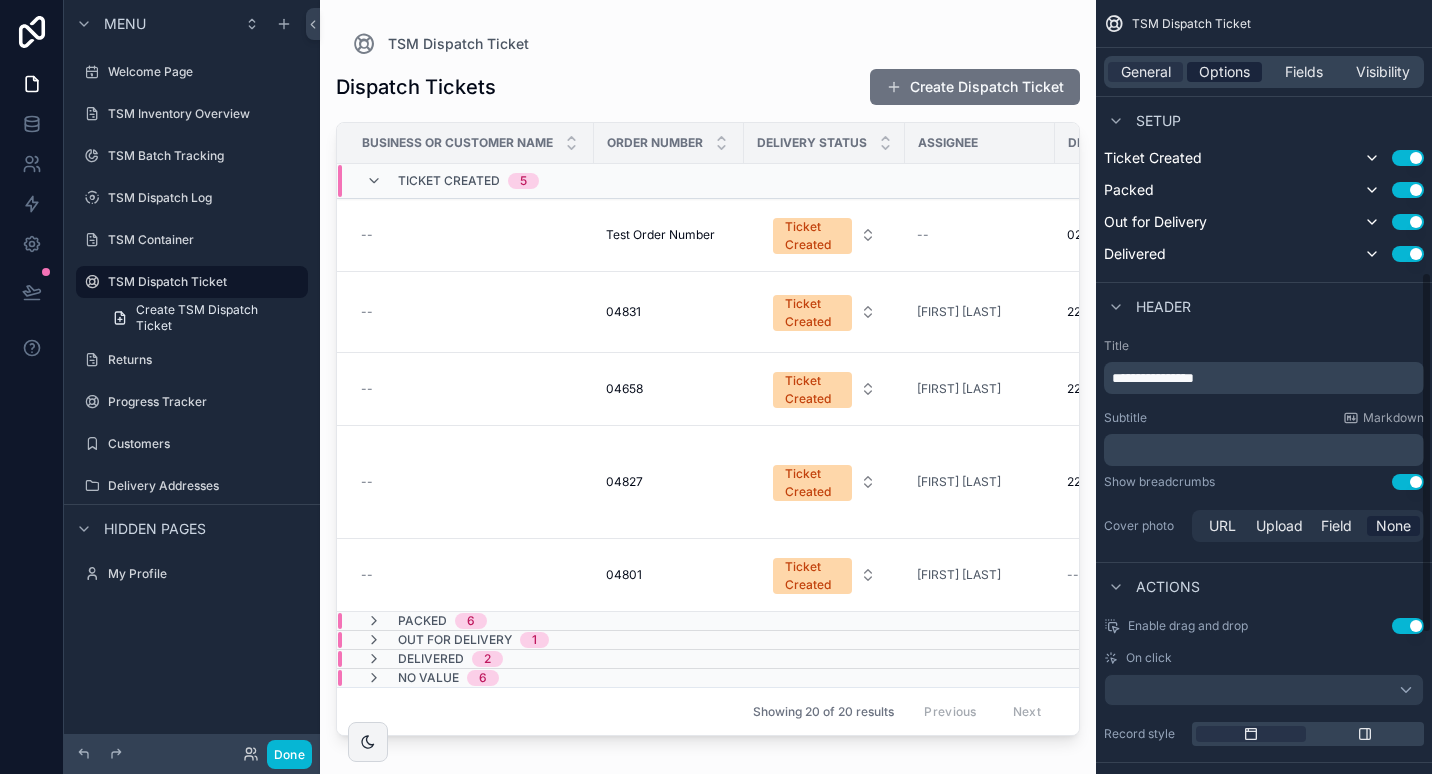 click on "Options" at bounding box center (1224, 72) 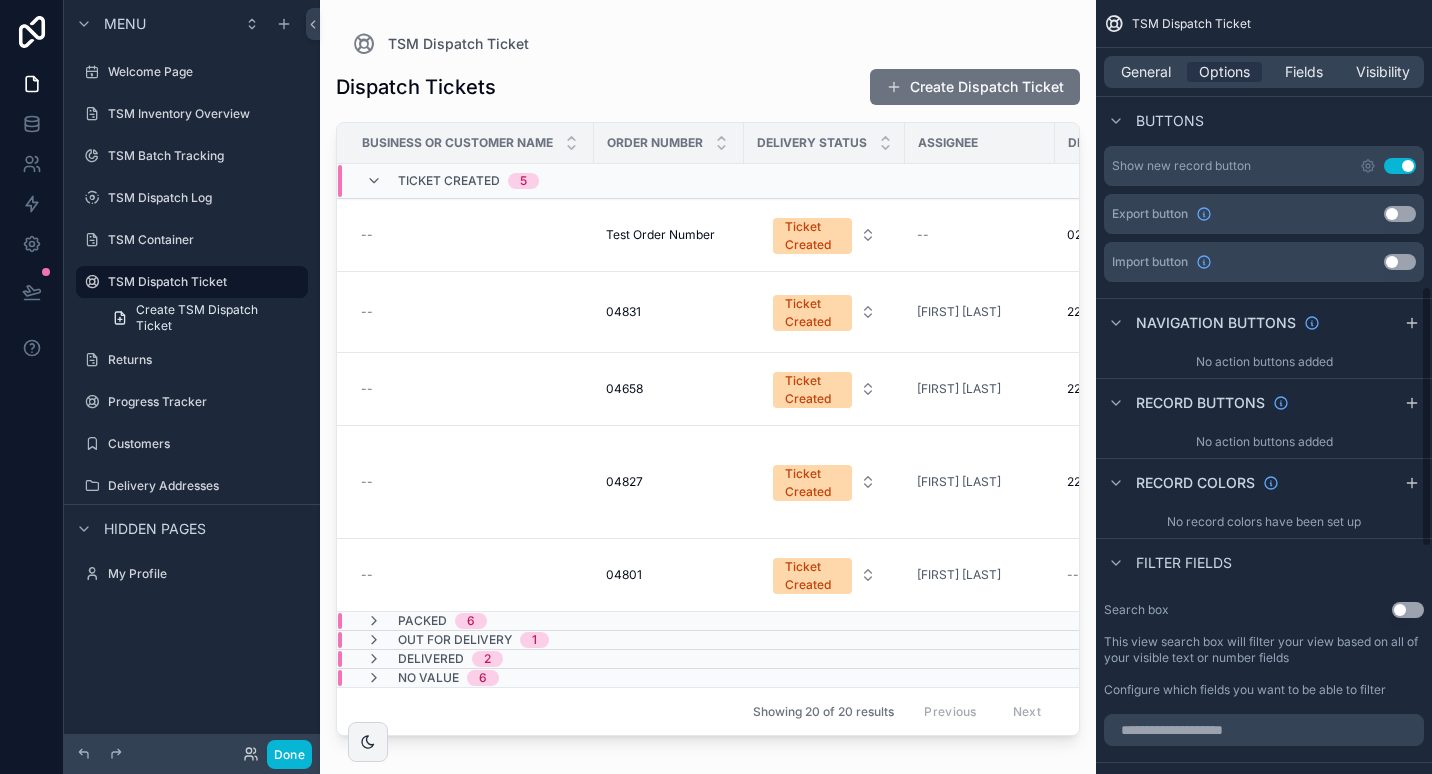 scroll, scrollTop: 615, scrollLeft: 0, axis: vertical 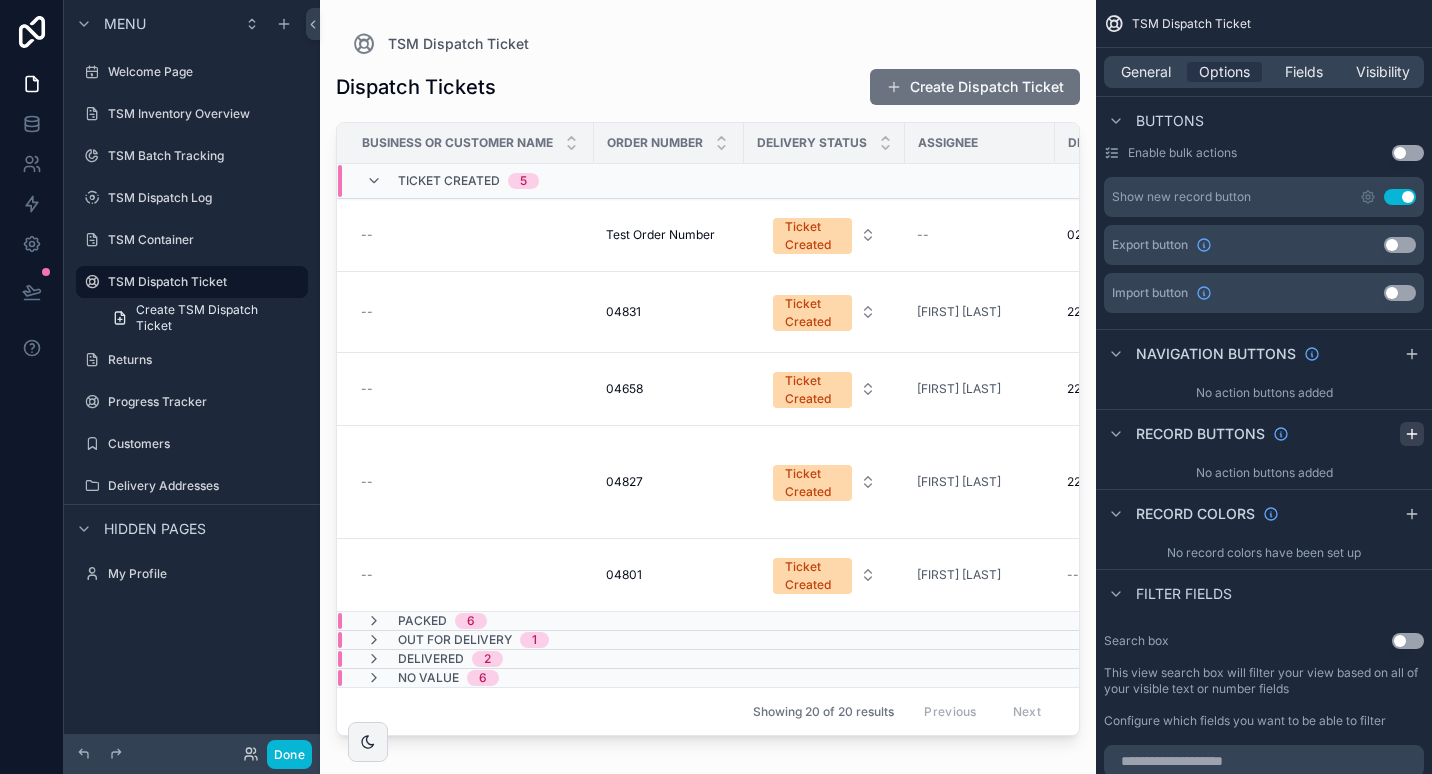 click 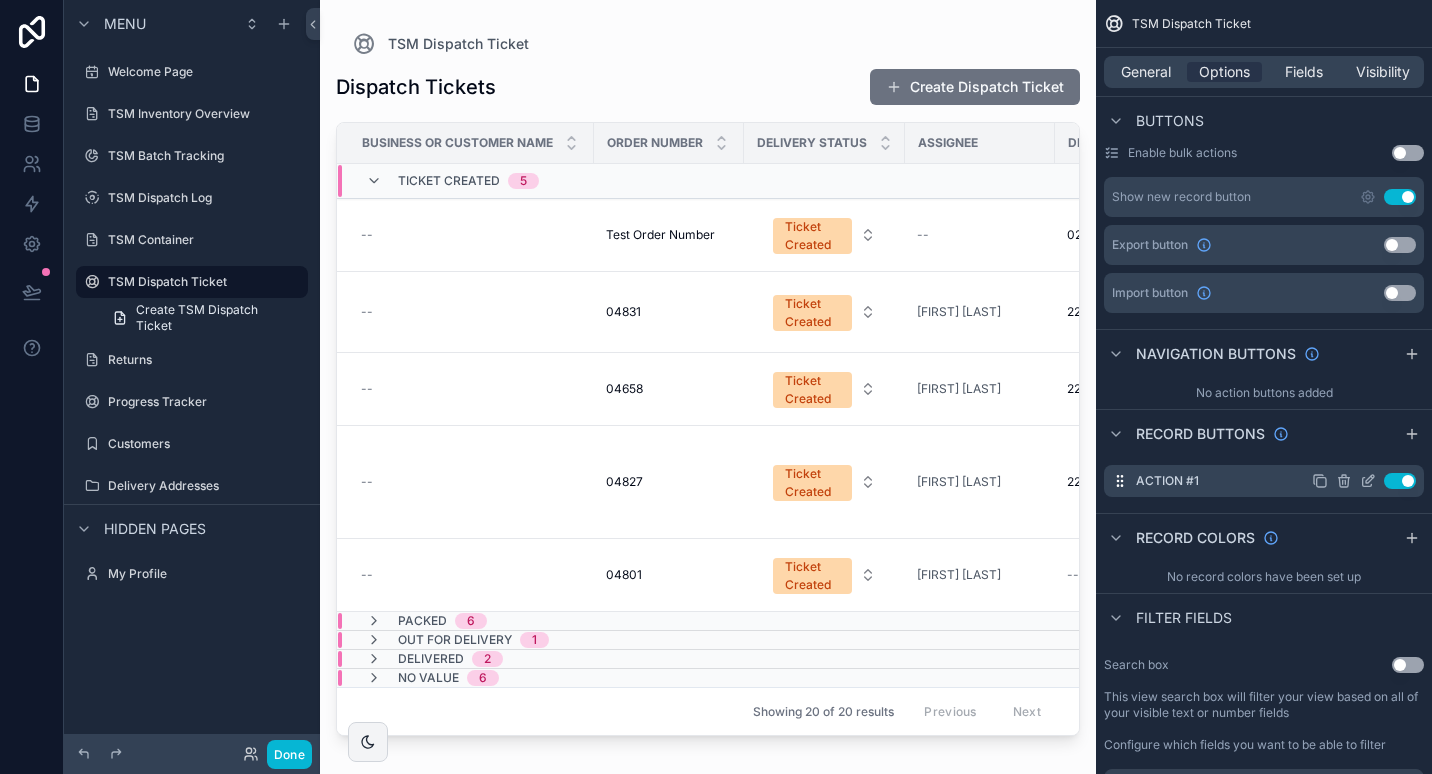 click 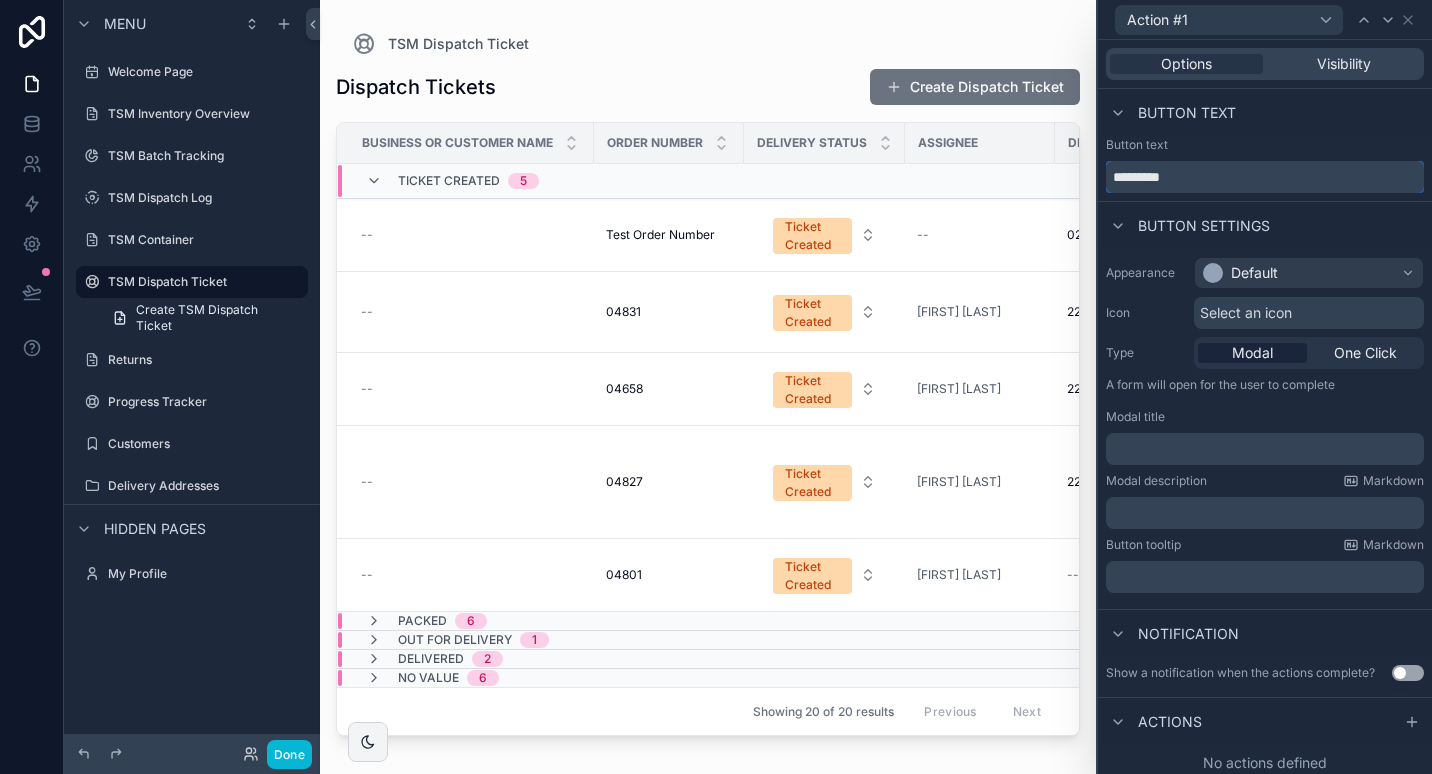 click on "*********" at bounding box center (1265, 177) 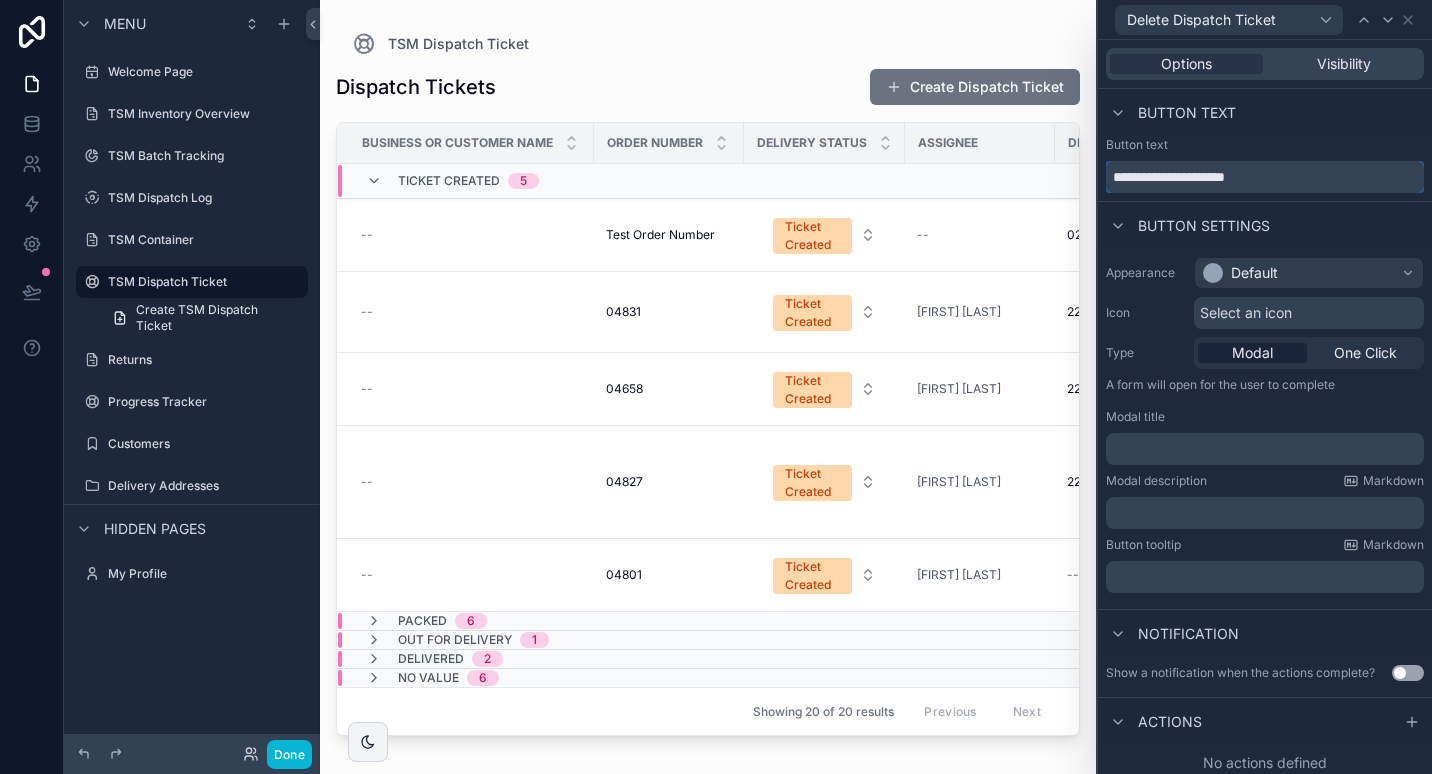 type on "**********" 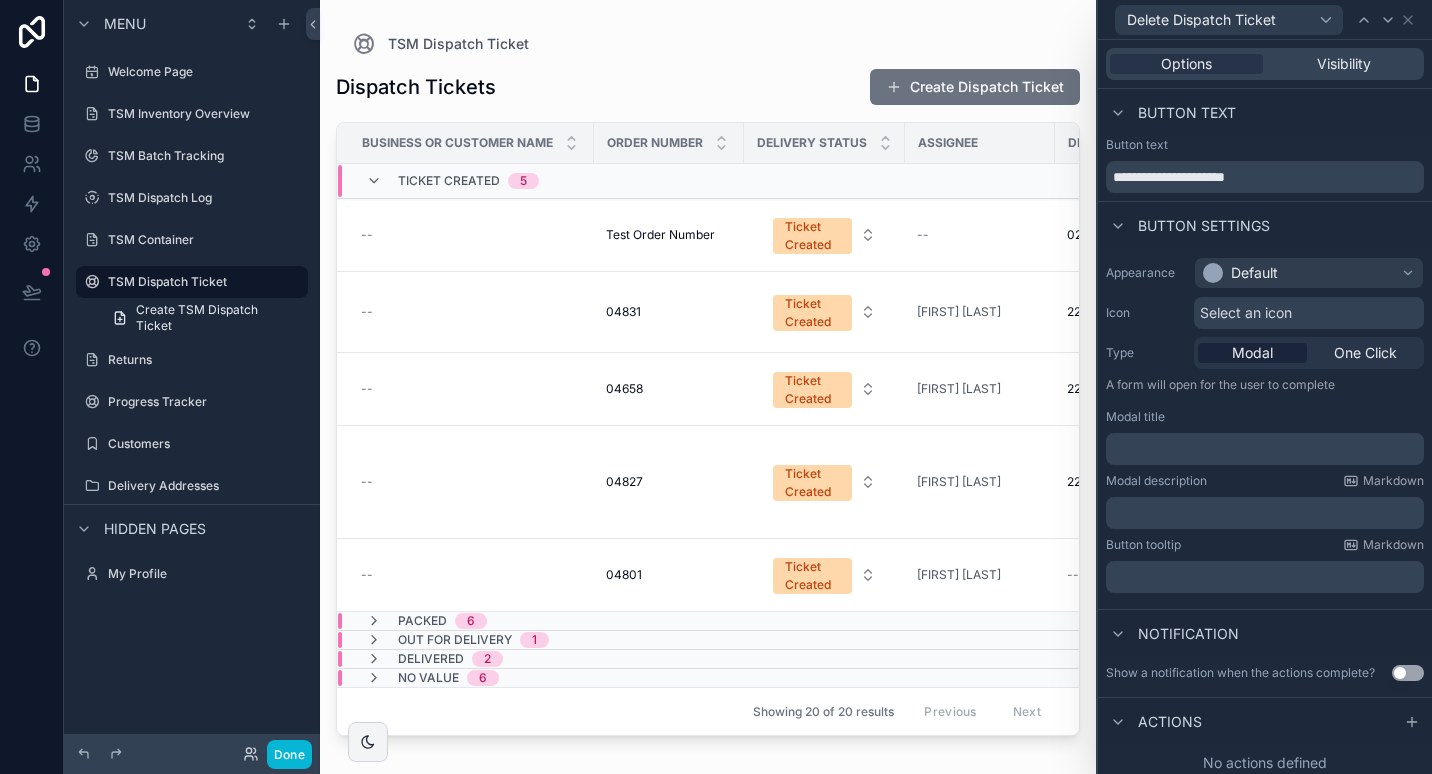 click on "Button text" at bounding box center [1265, 145] 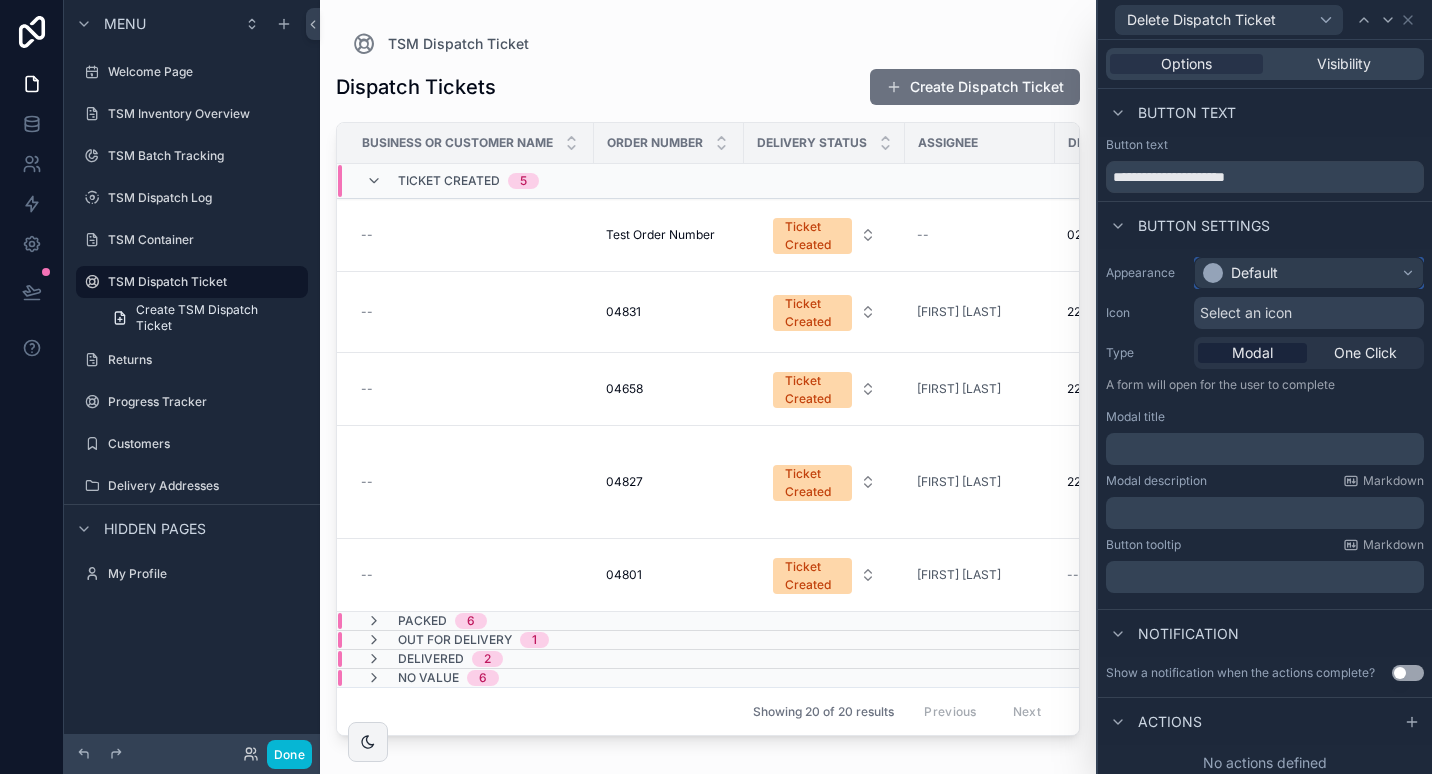 click on "Default" at bounding box center (1309, 273) 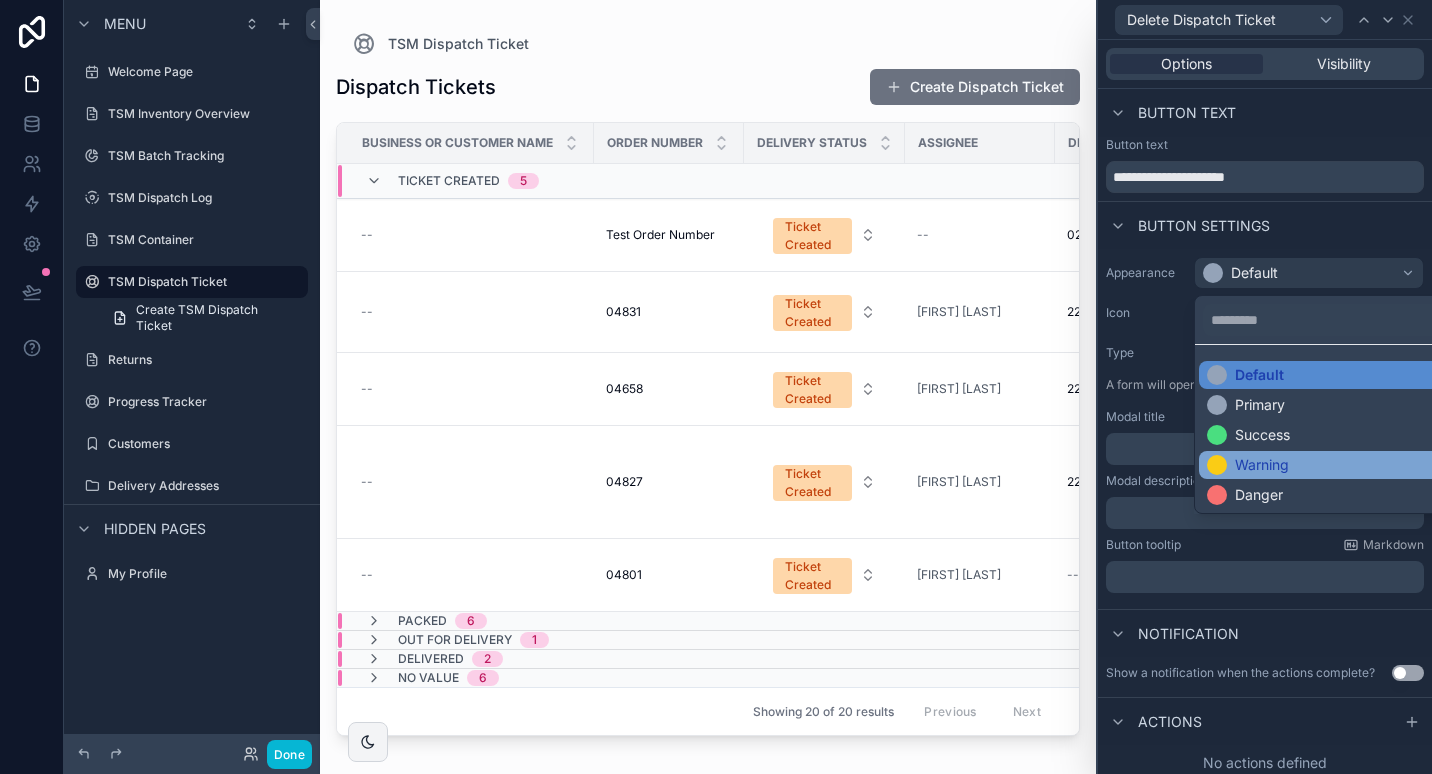 click on "Warning" at bounding box center (1262, 465) 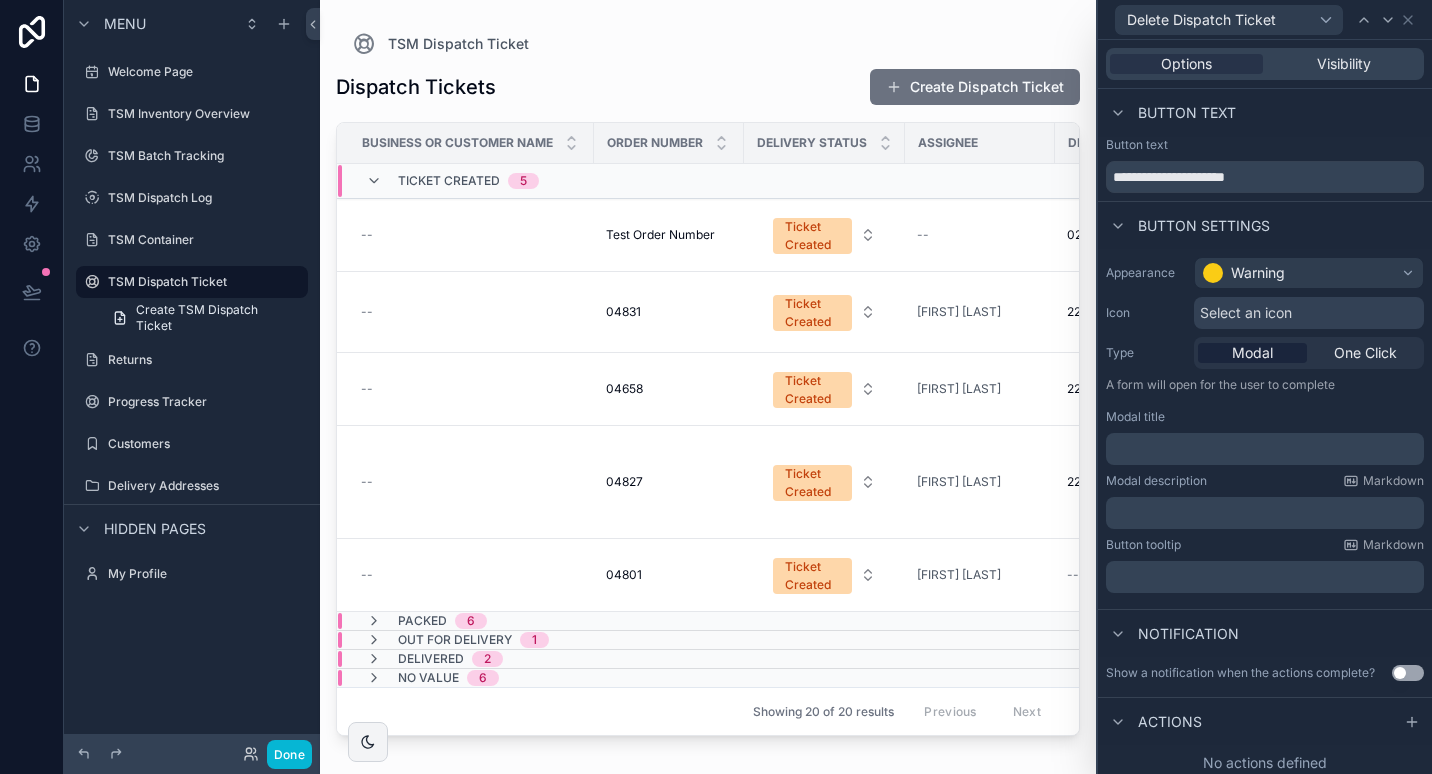 click on "Select an icon" at bounding box center (1246, 313) 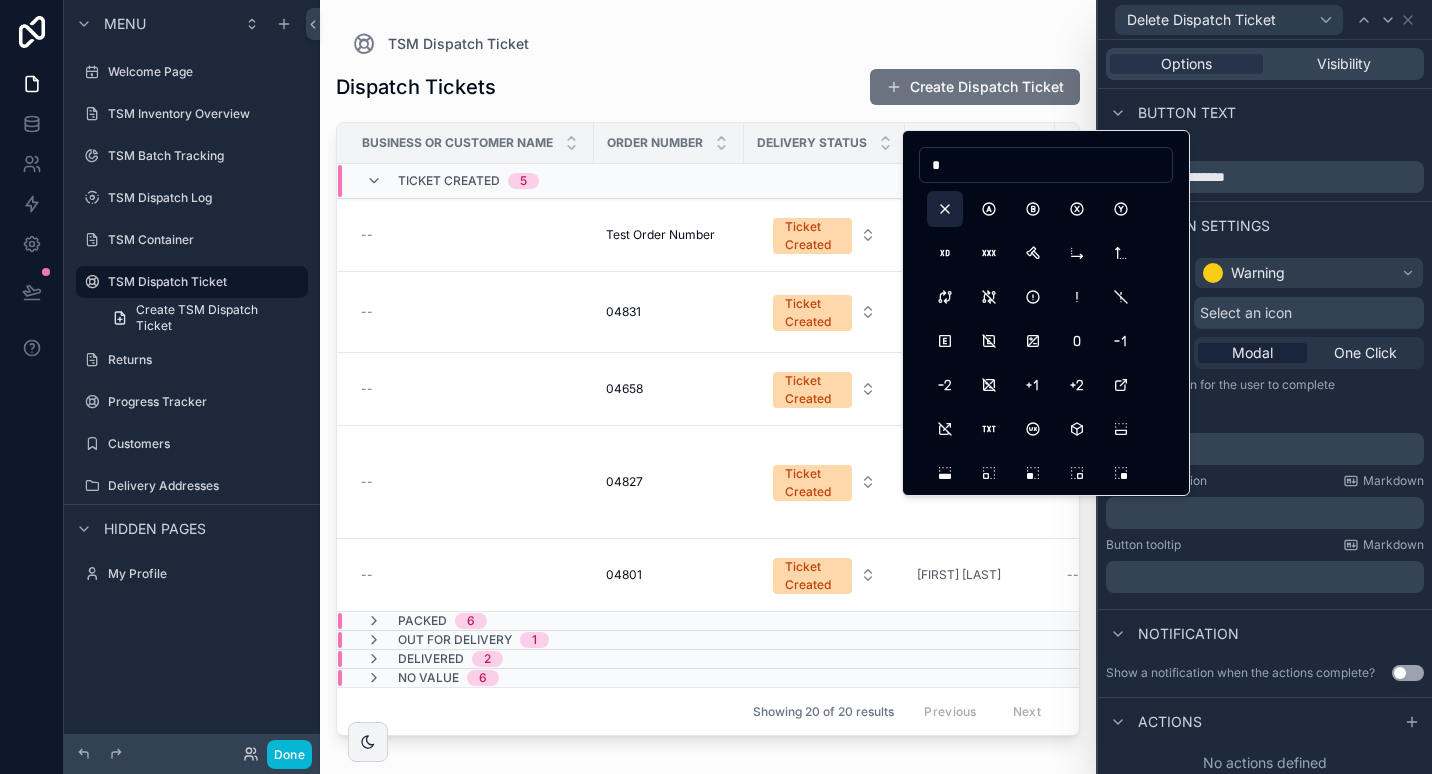 type on "*" 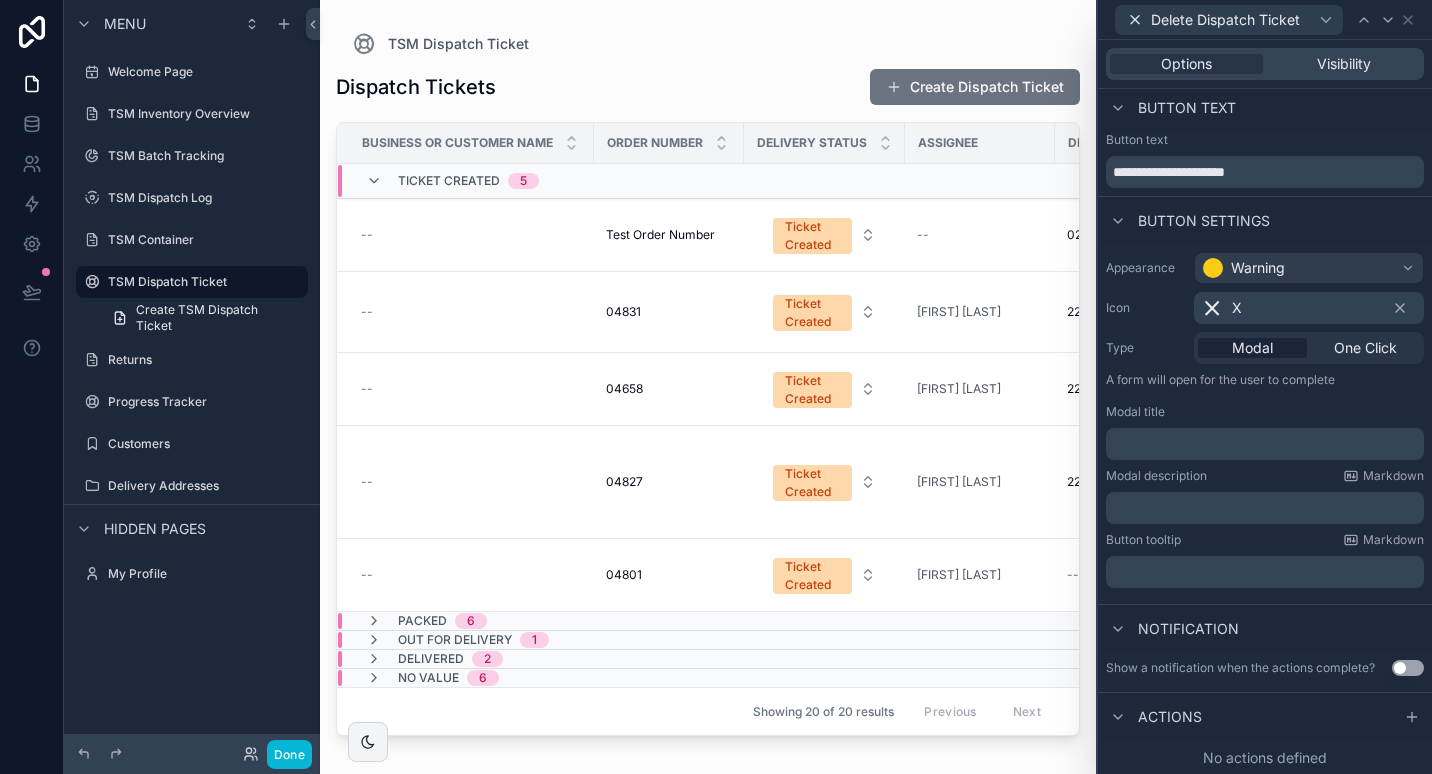 scroll, scrollTop: 7, scrollLeft: 0, axis: vertical 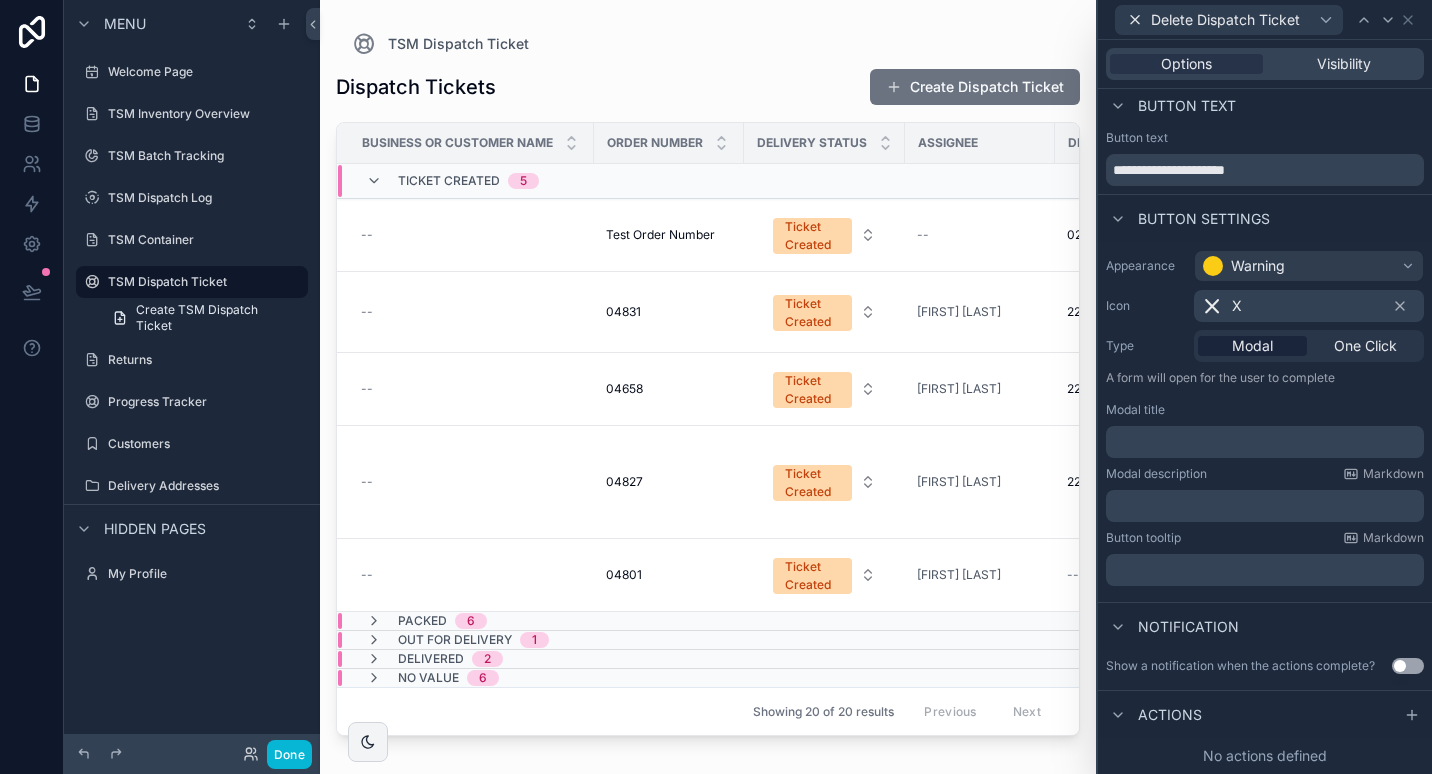 click on "﻿" at bounding box center [1267, 442] 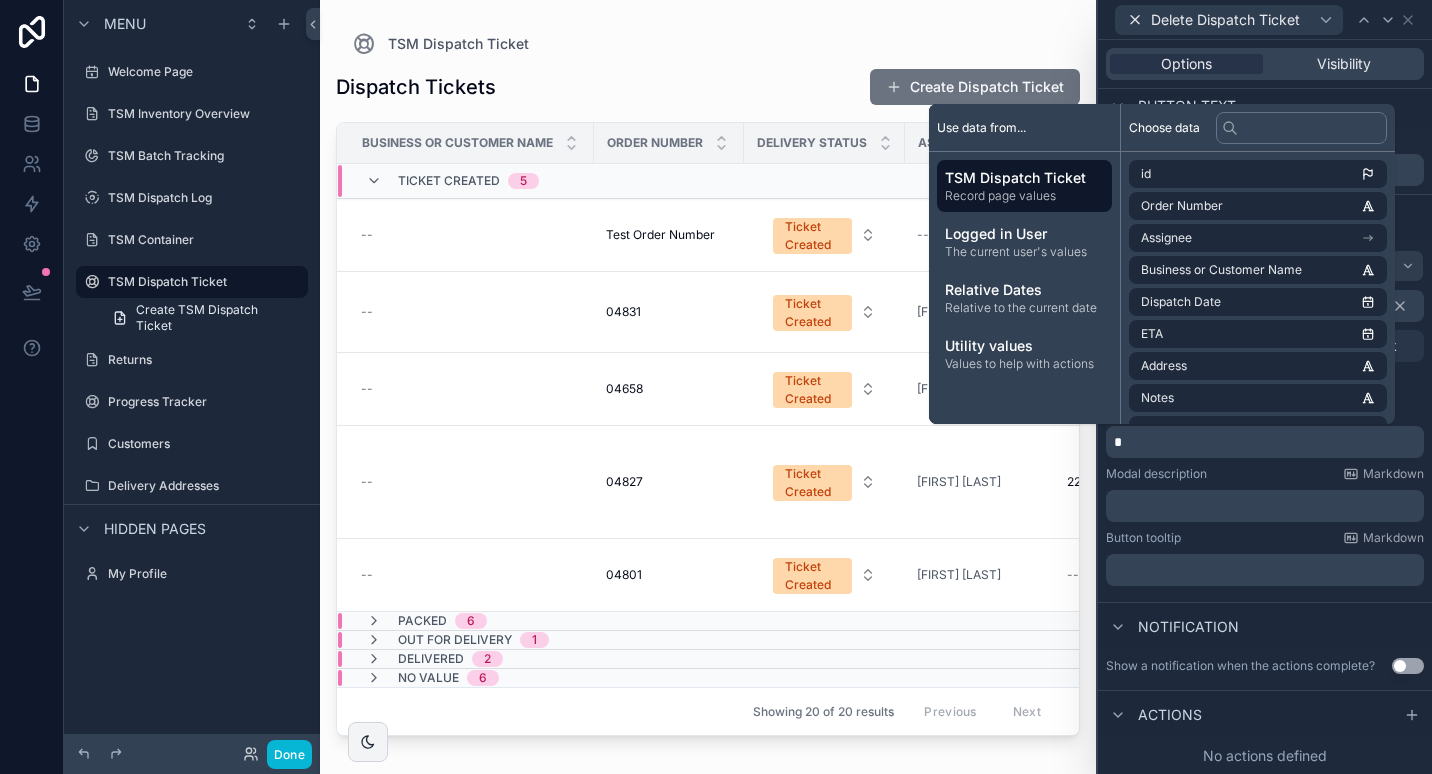 type 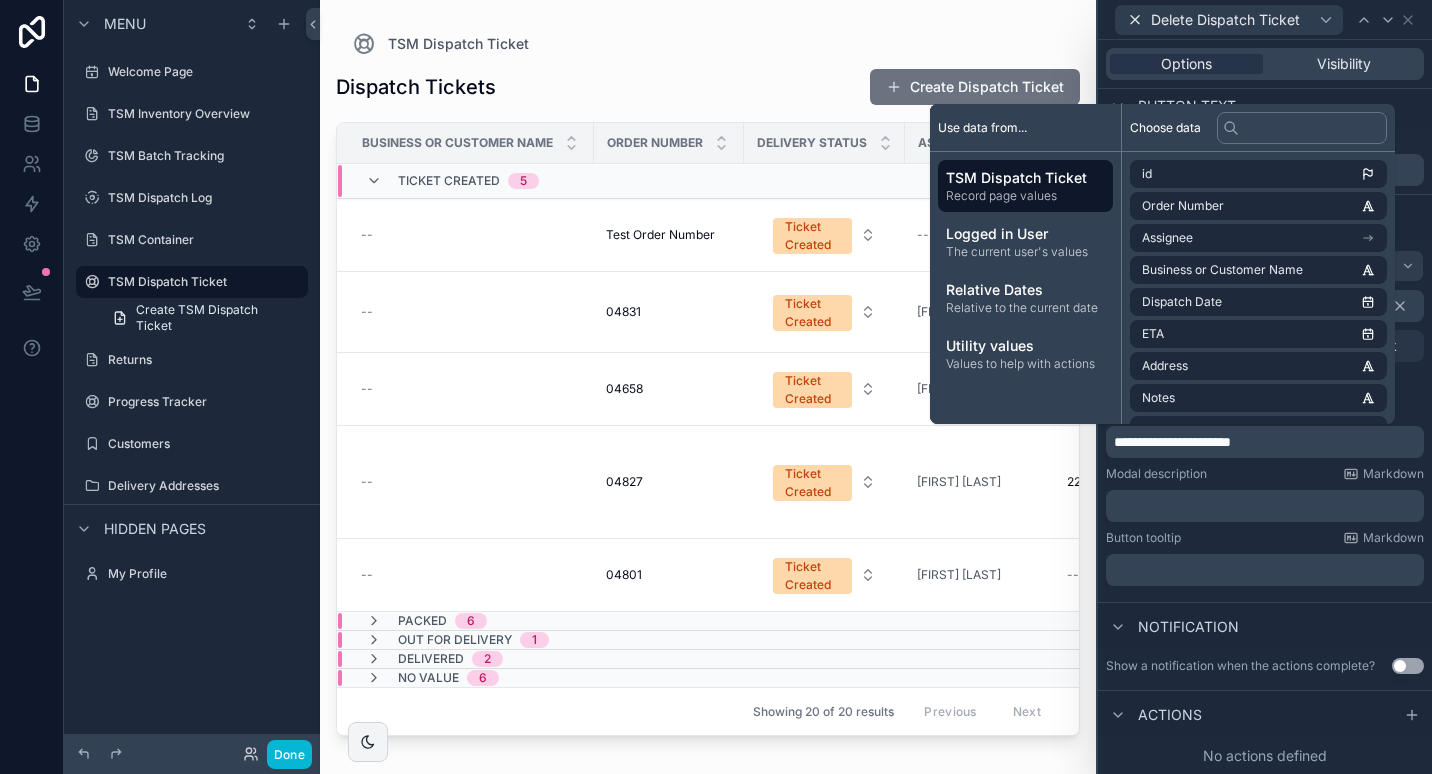click on "﻿" at bounding box center [1267, 506] 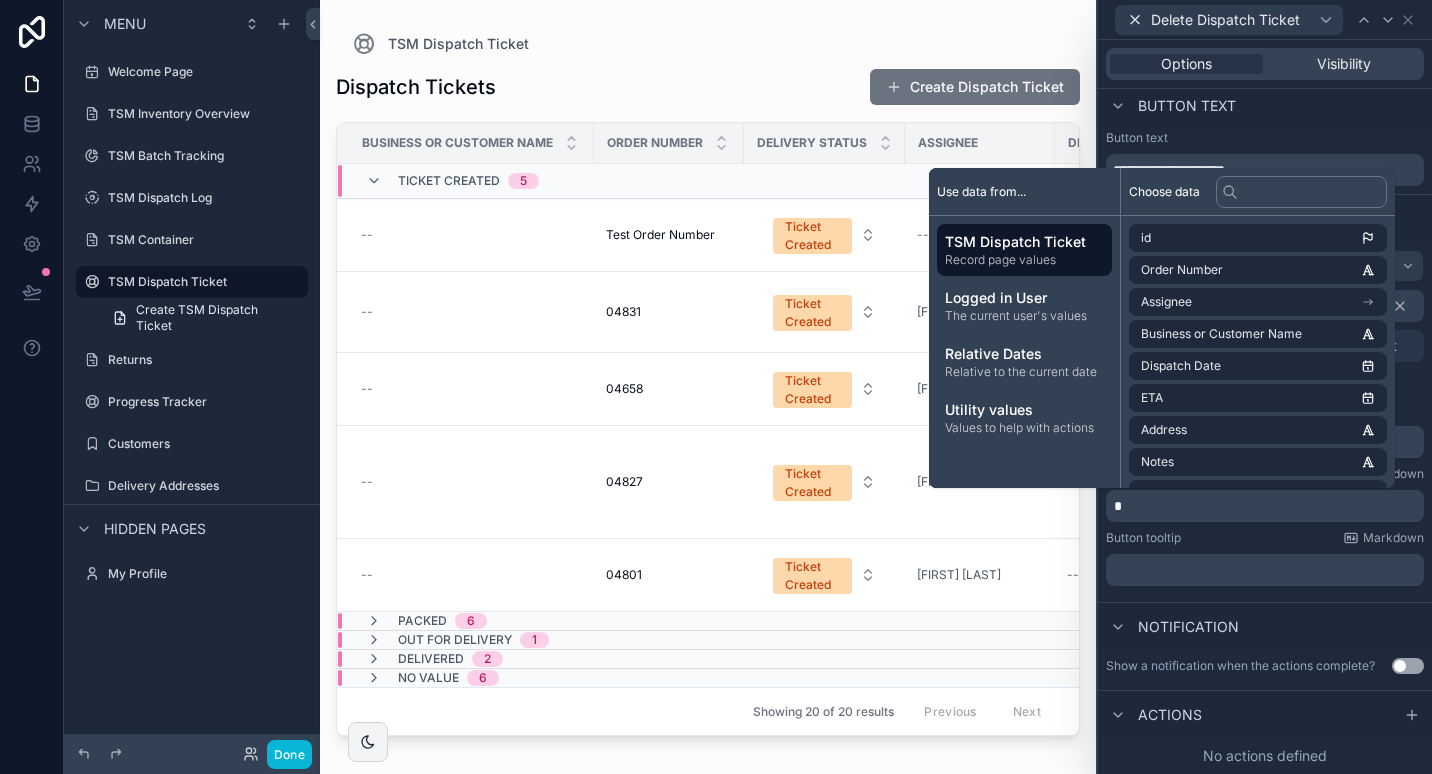 type 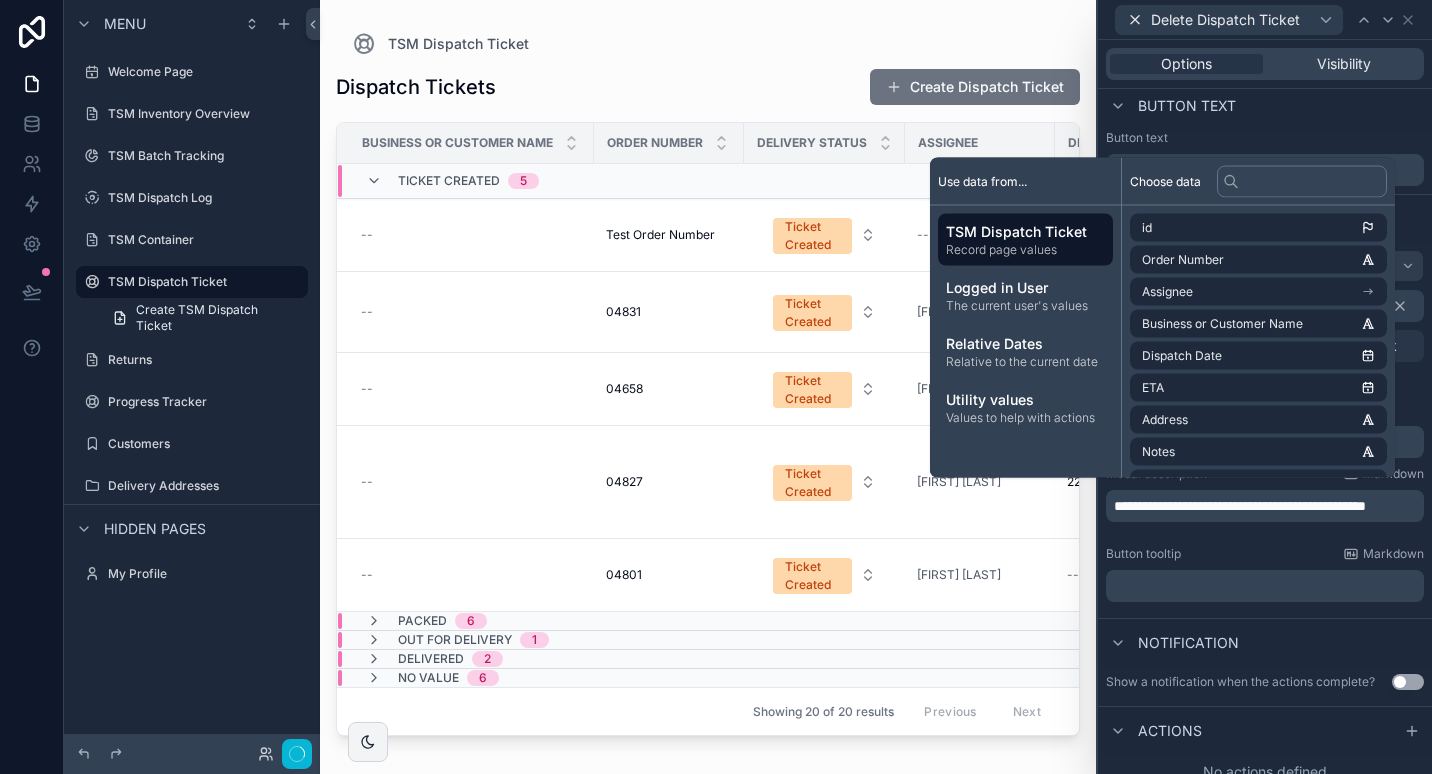 scroll, scrollTop: 0, scrollLeft: 0, axis: both 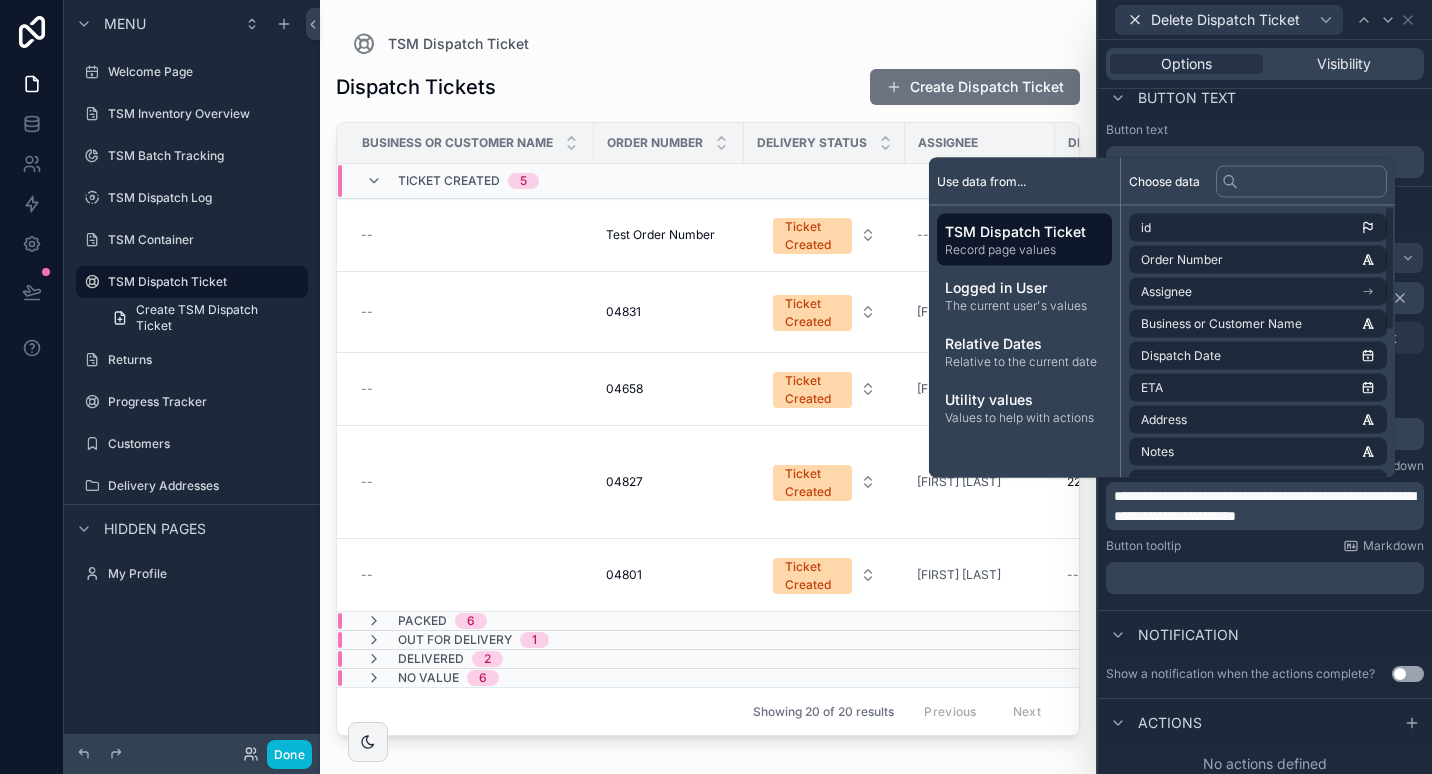 click on "**********" at bounding box center (1264, 506) 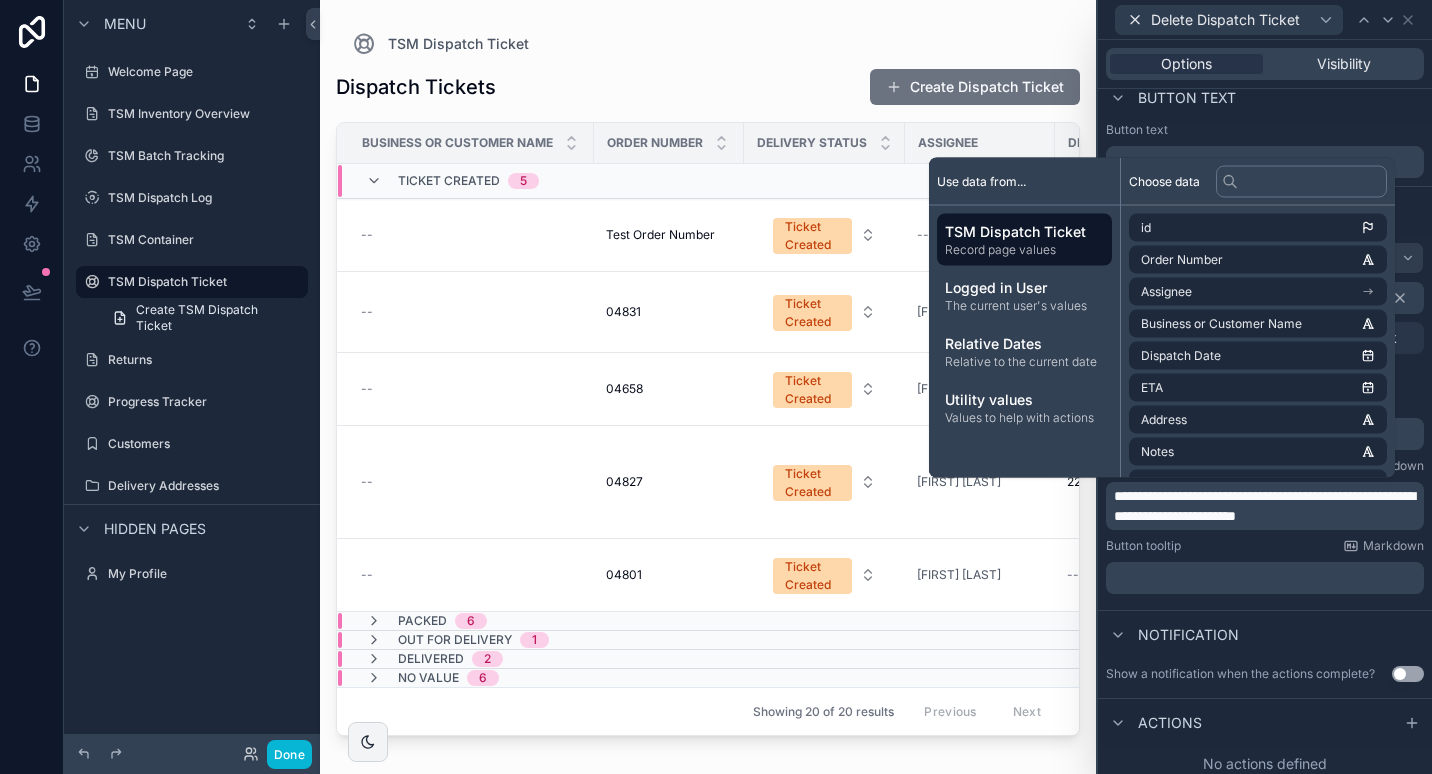 click on "**********" at bounding box center [1264, 506] 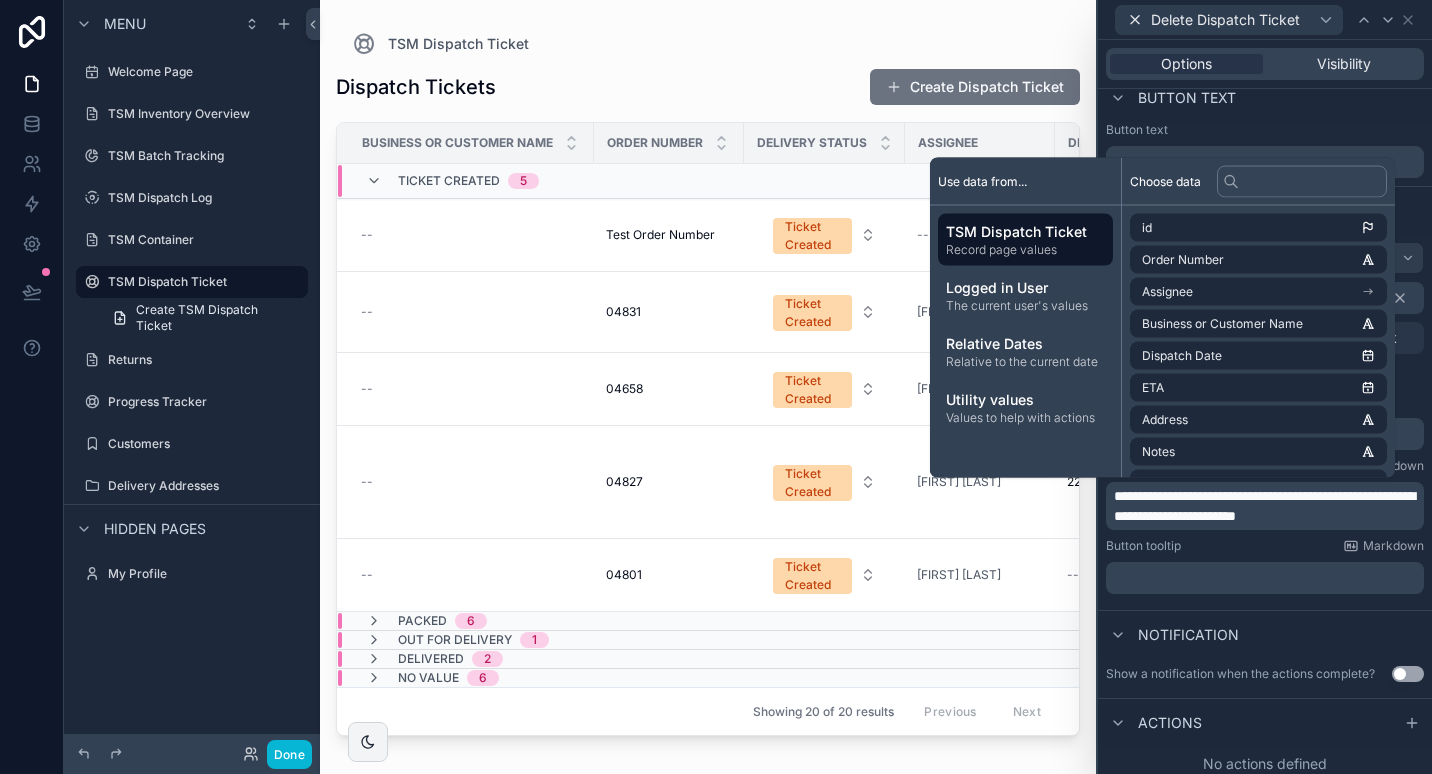 click on "**********" at bounding box center (1264, 506) 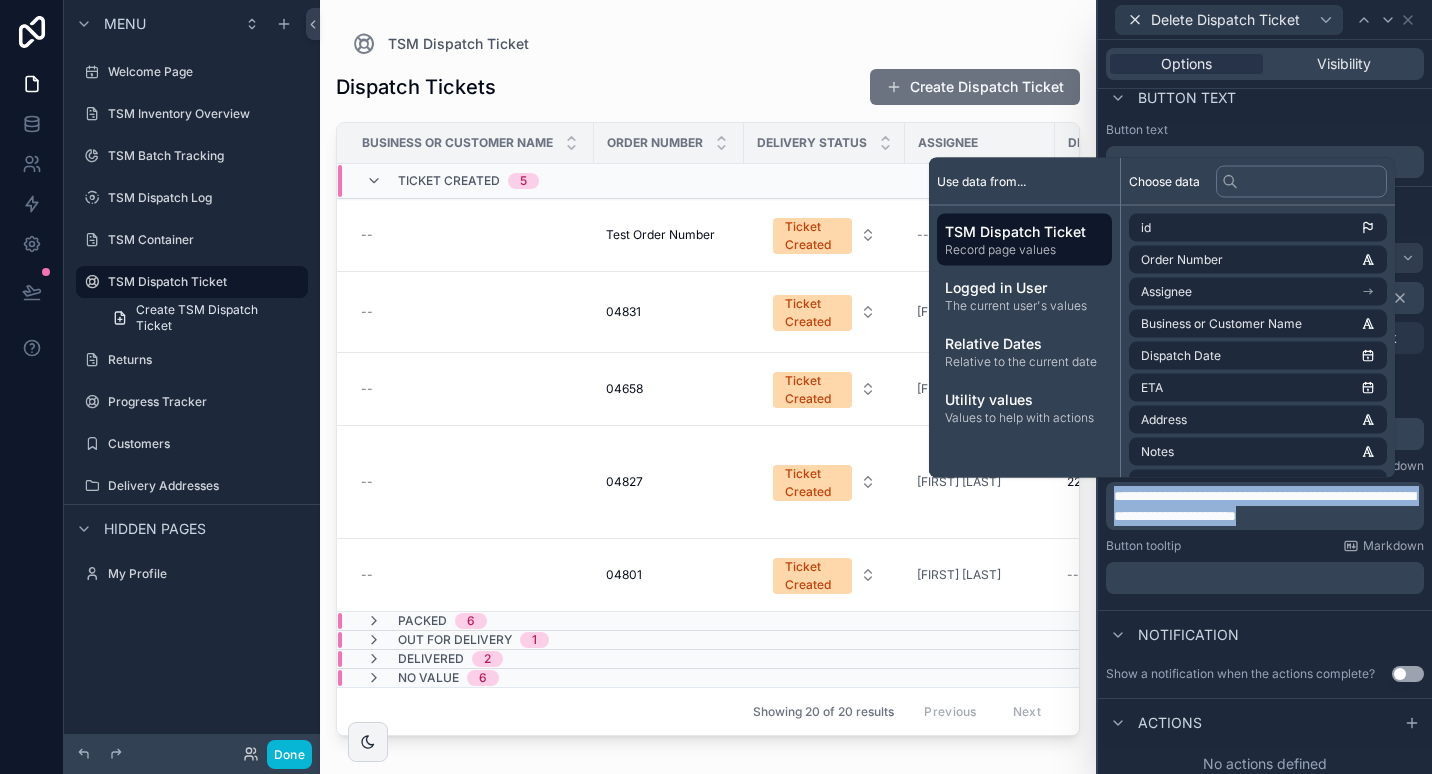 click on "**********" at bounding box center [1264, 506] 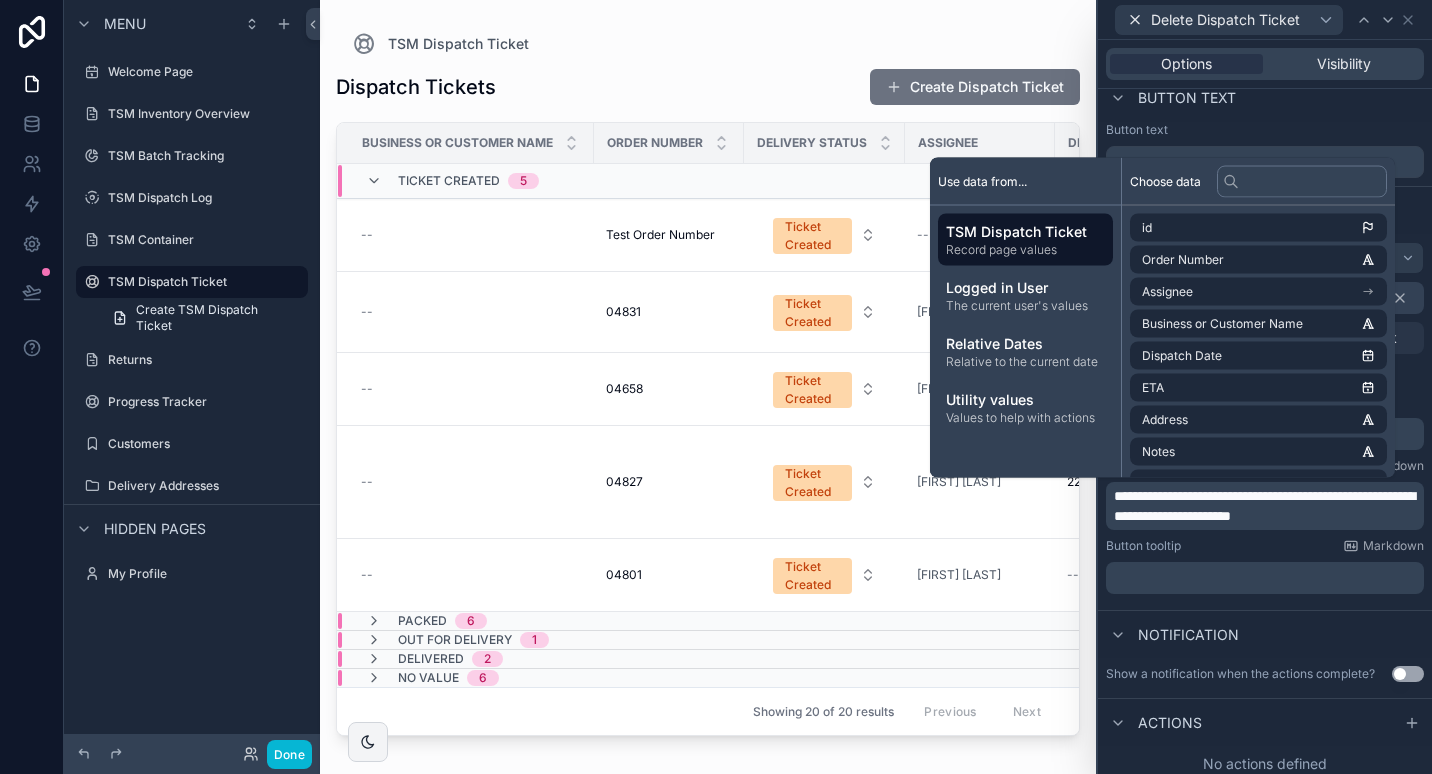 click on "Button tooltip Markdown" at bounding box center (1265, 546) 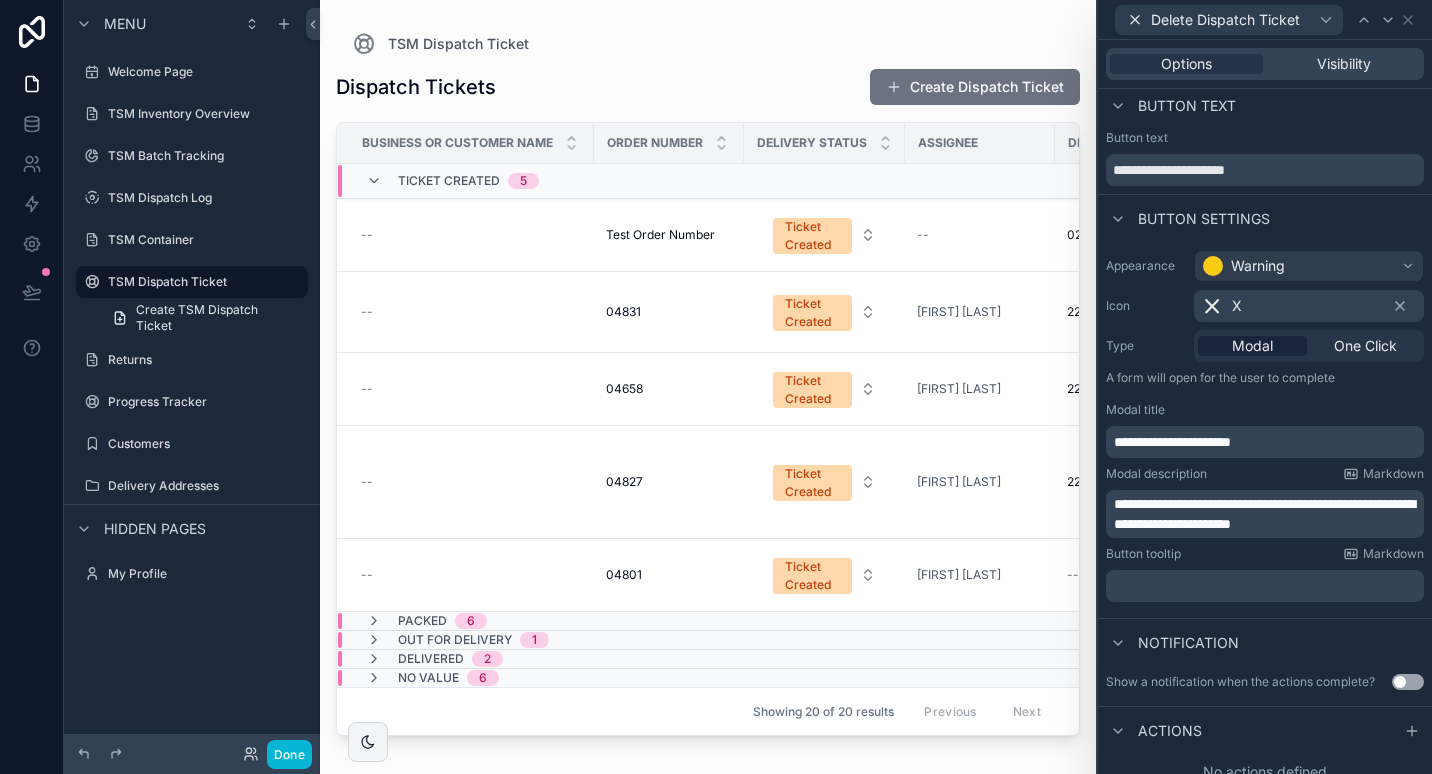 scroll, scrollTop: 0, scrollLeft: 0, axis: both 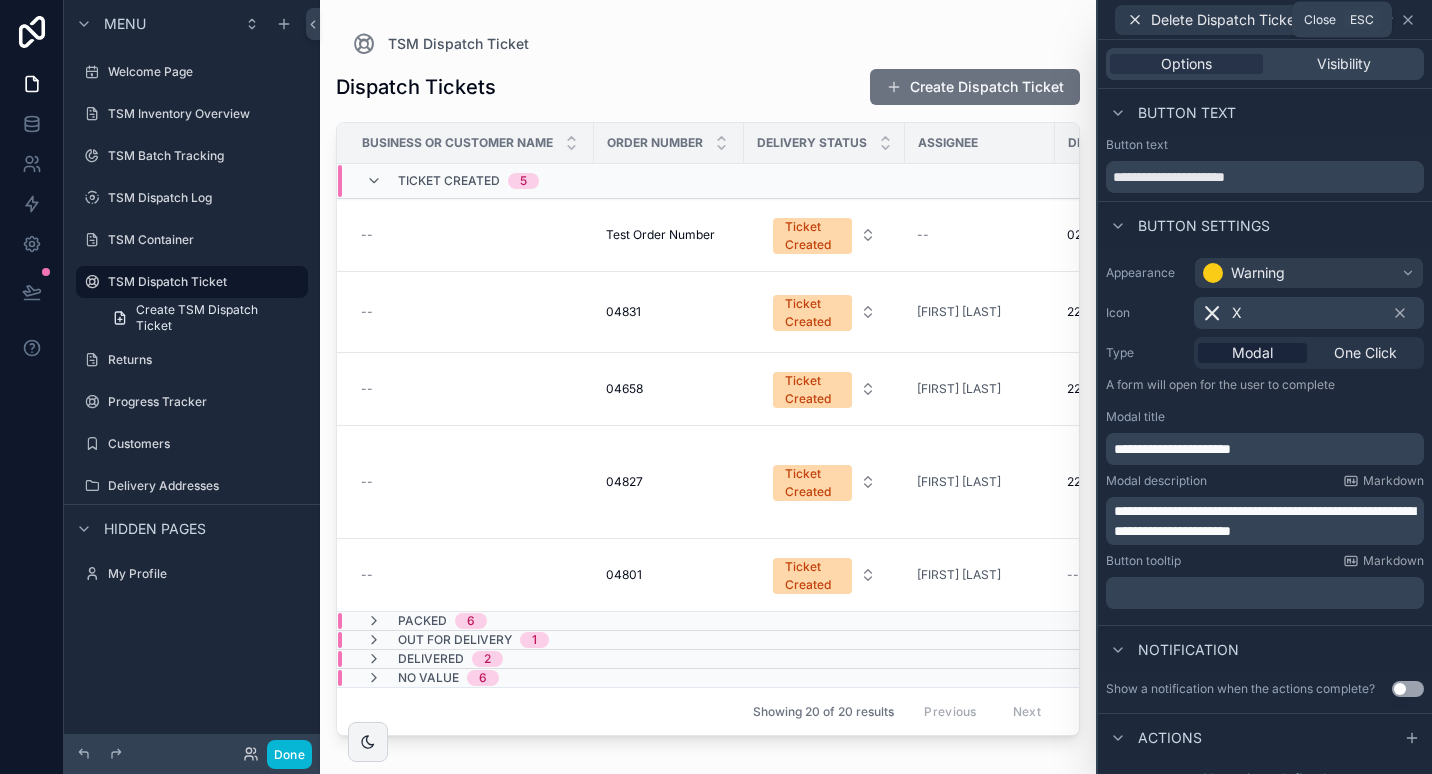 click 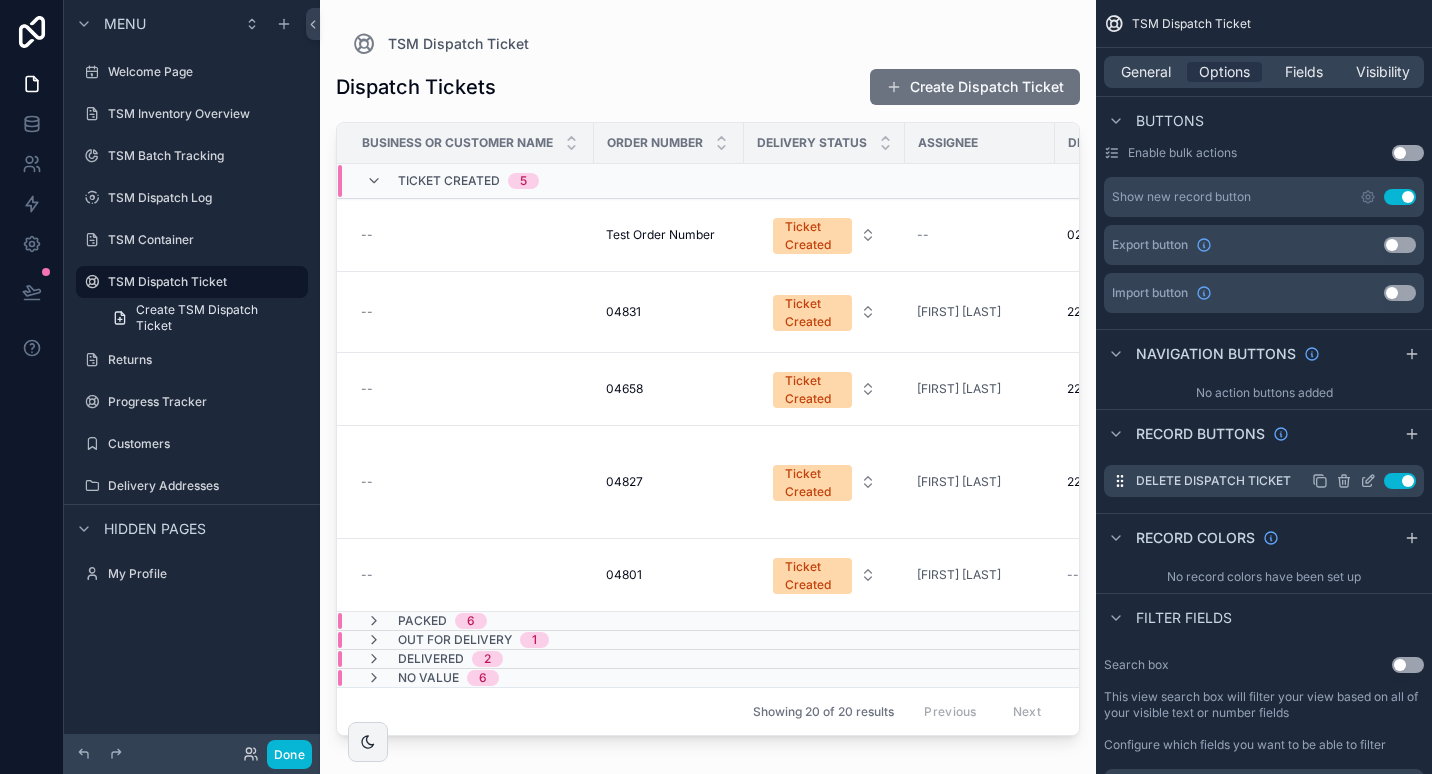 click 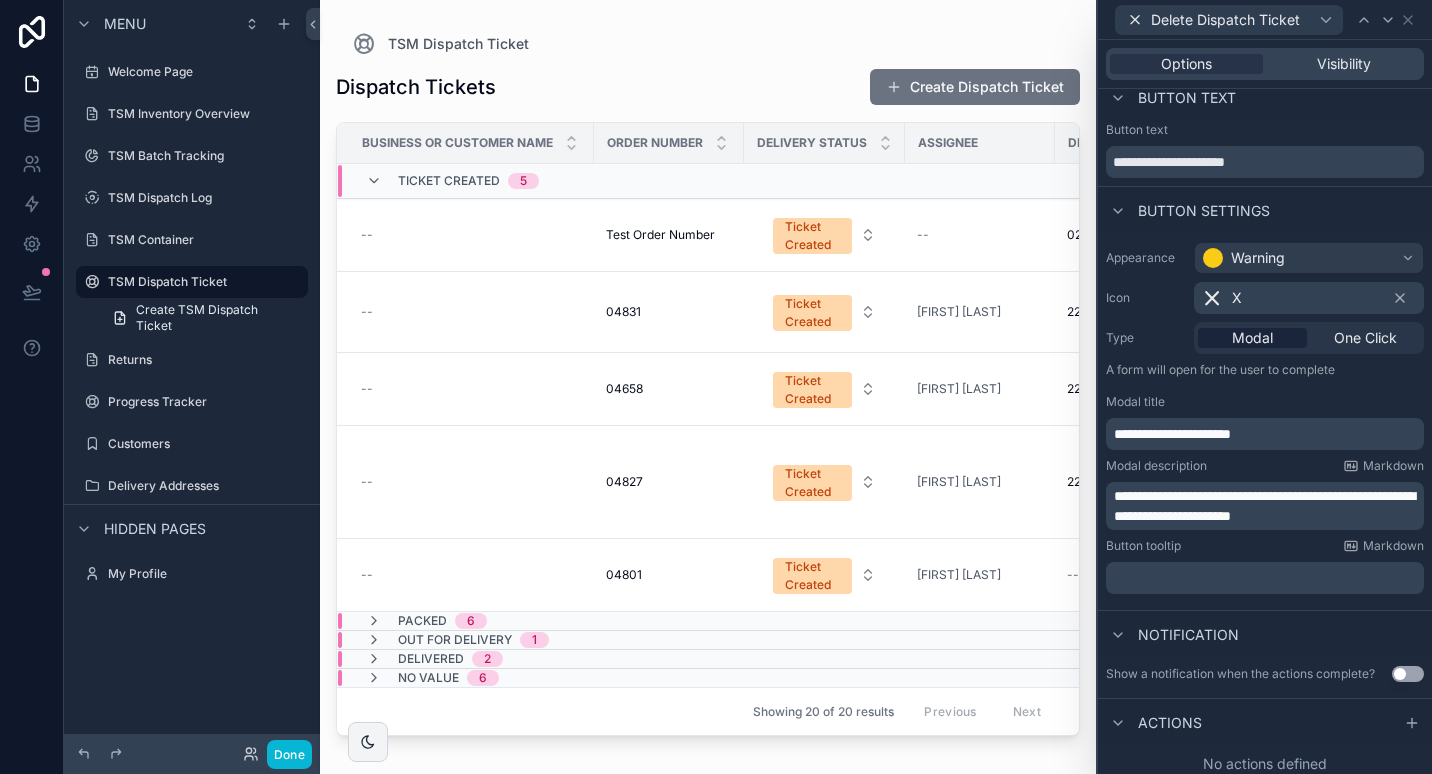 scroll, scrollTop: 23, scrollLeft: 0, axis: vertical 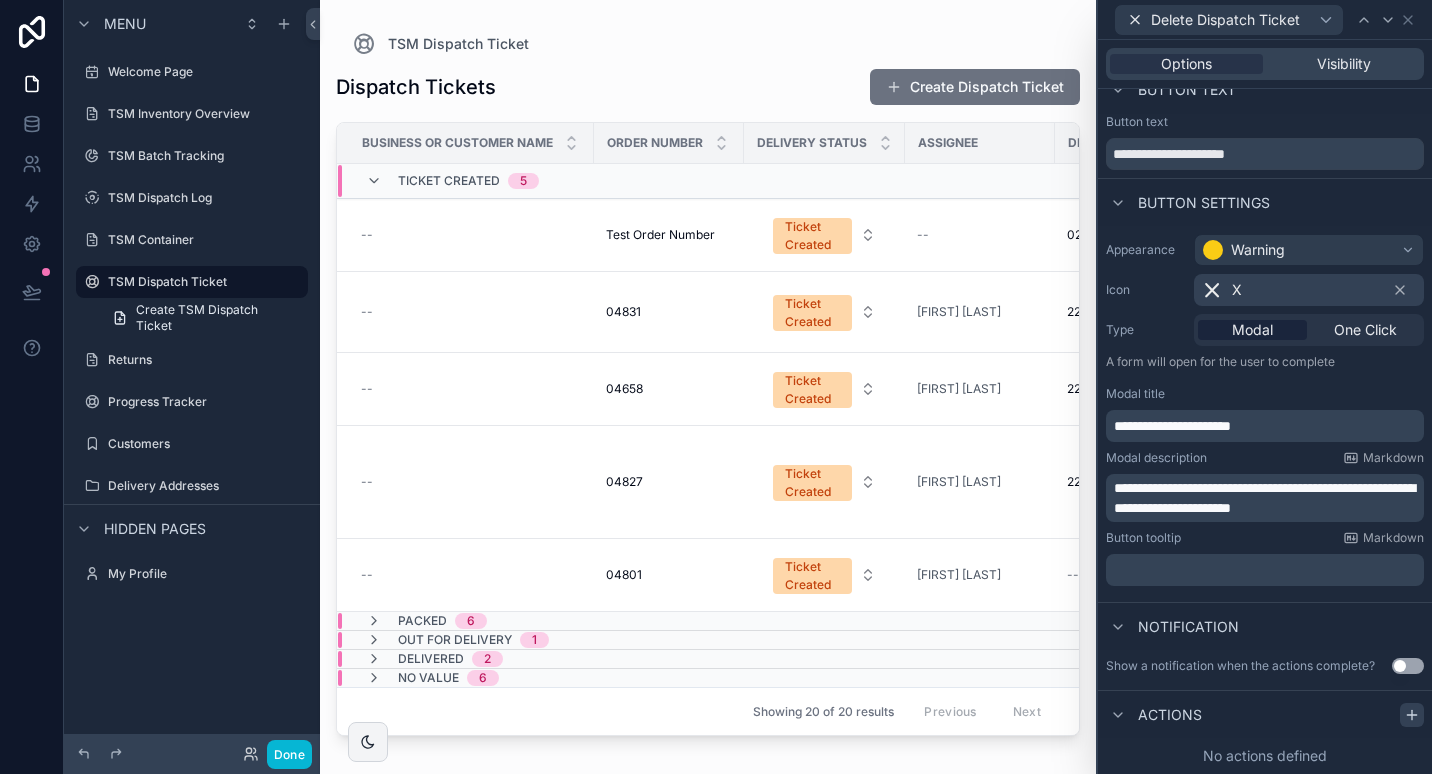 click 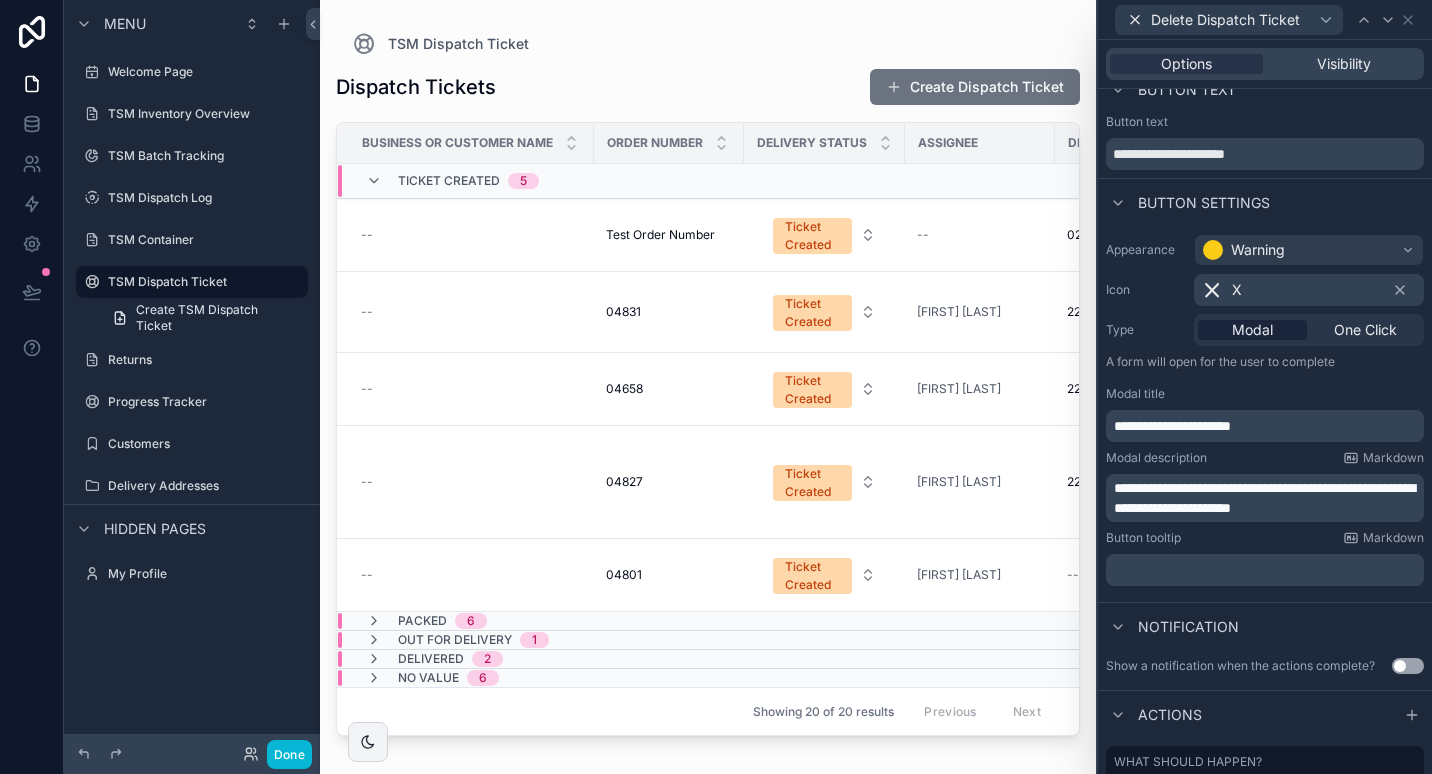 scroll, scrollTop: 126, scrollLeft: 0, axis: vertical 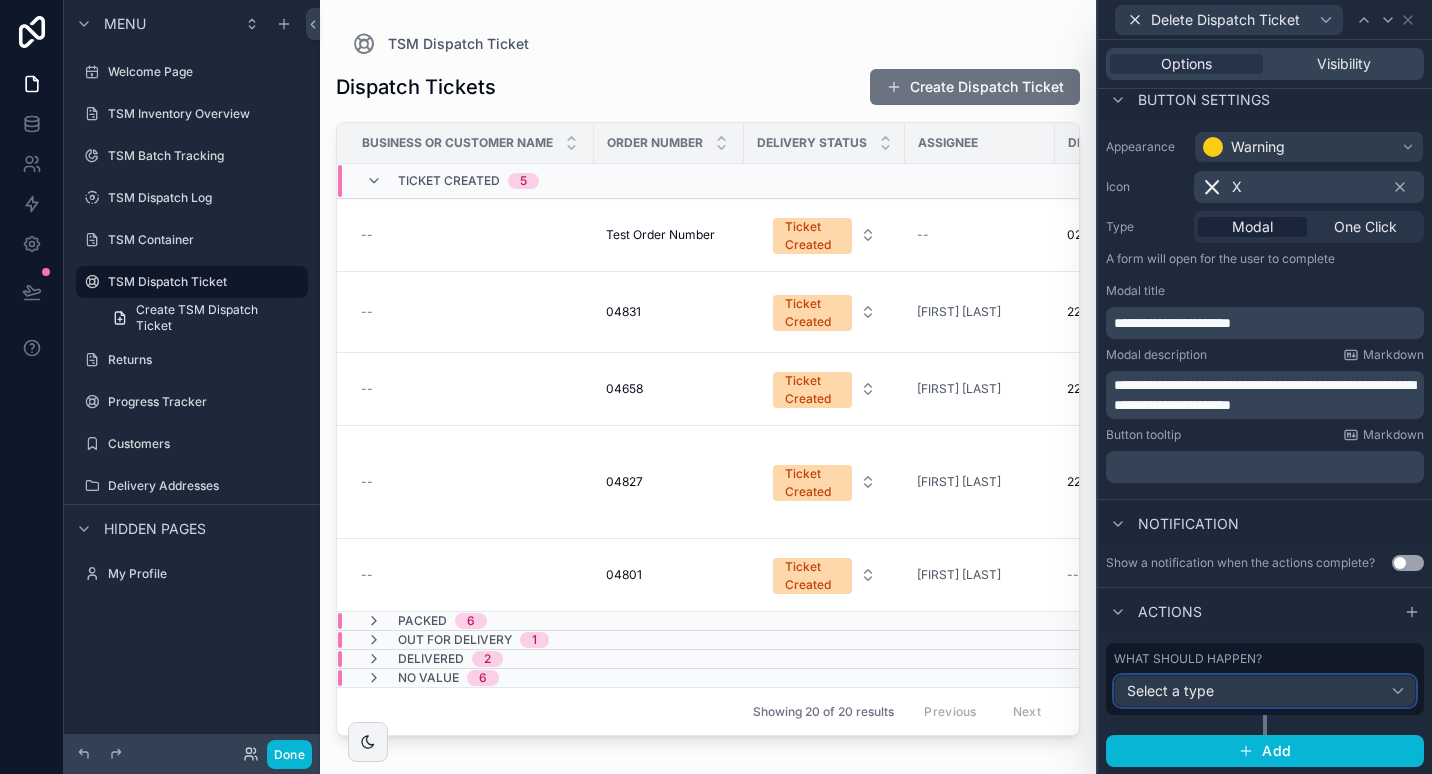 click on "Select a type" at bounding box center (1265, 691) 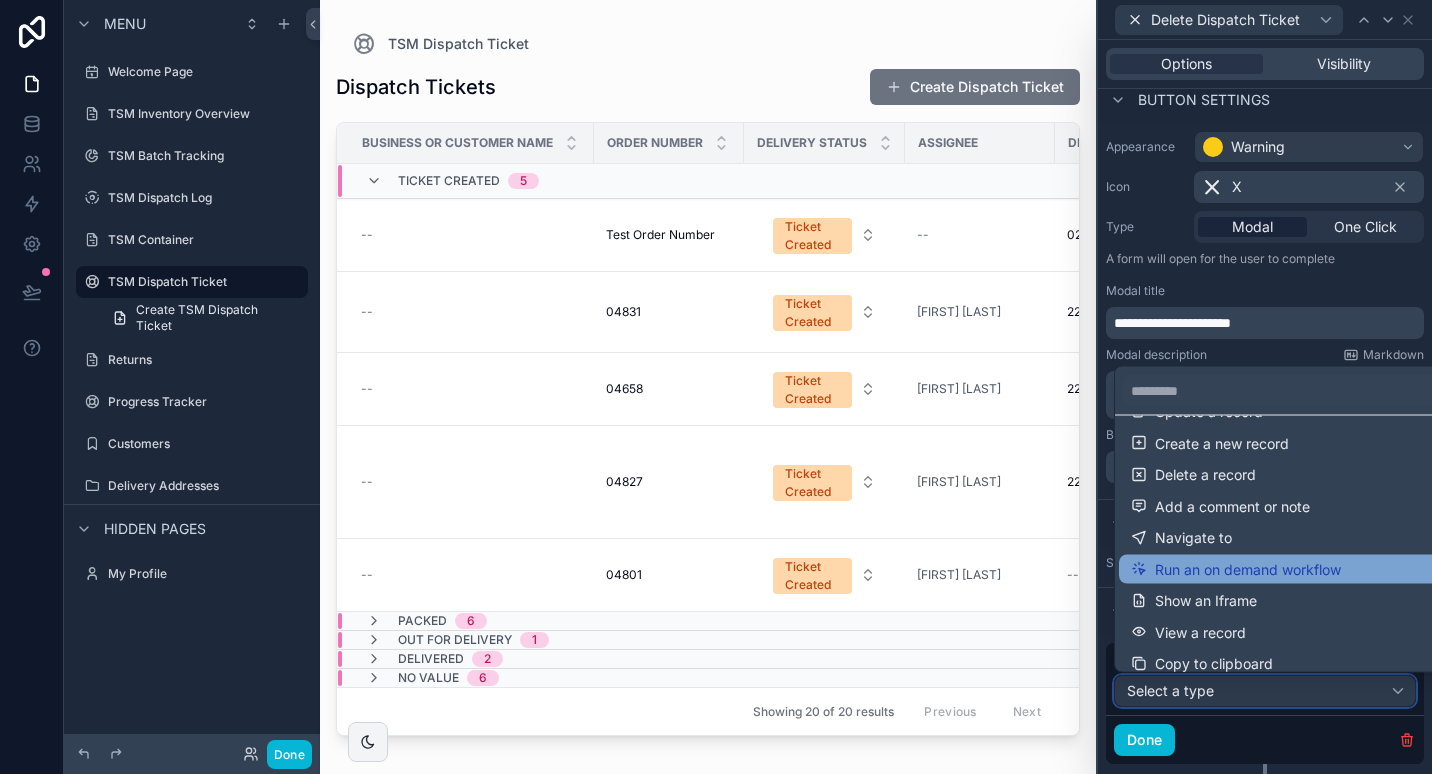 scroll, scrollTop: 13, scrollLeft: 0, axis: vertical 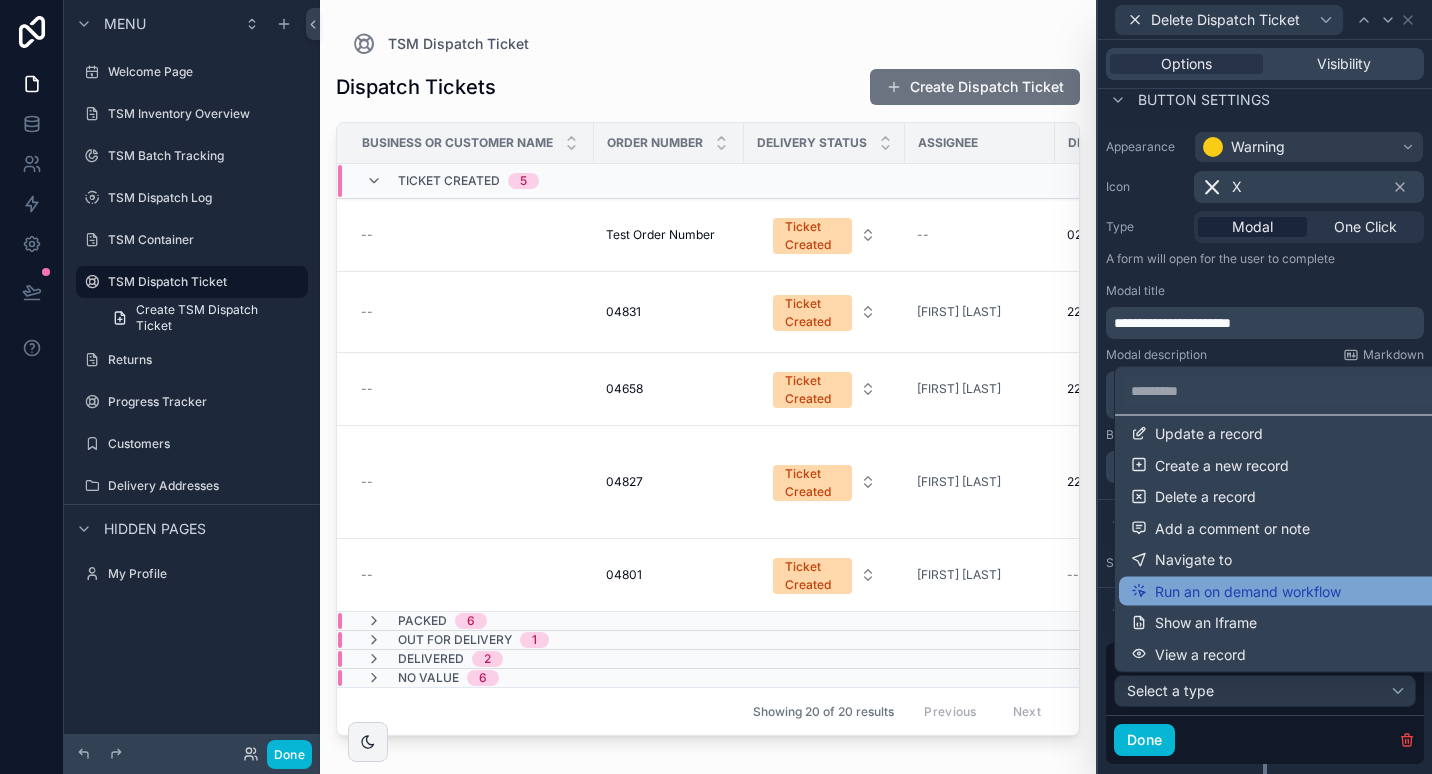 click on "Run an on demand workflow" at bounding box center (1281, 591) 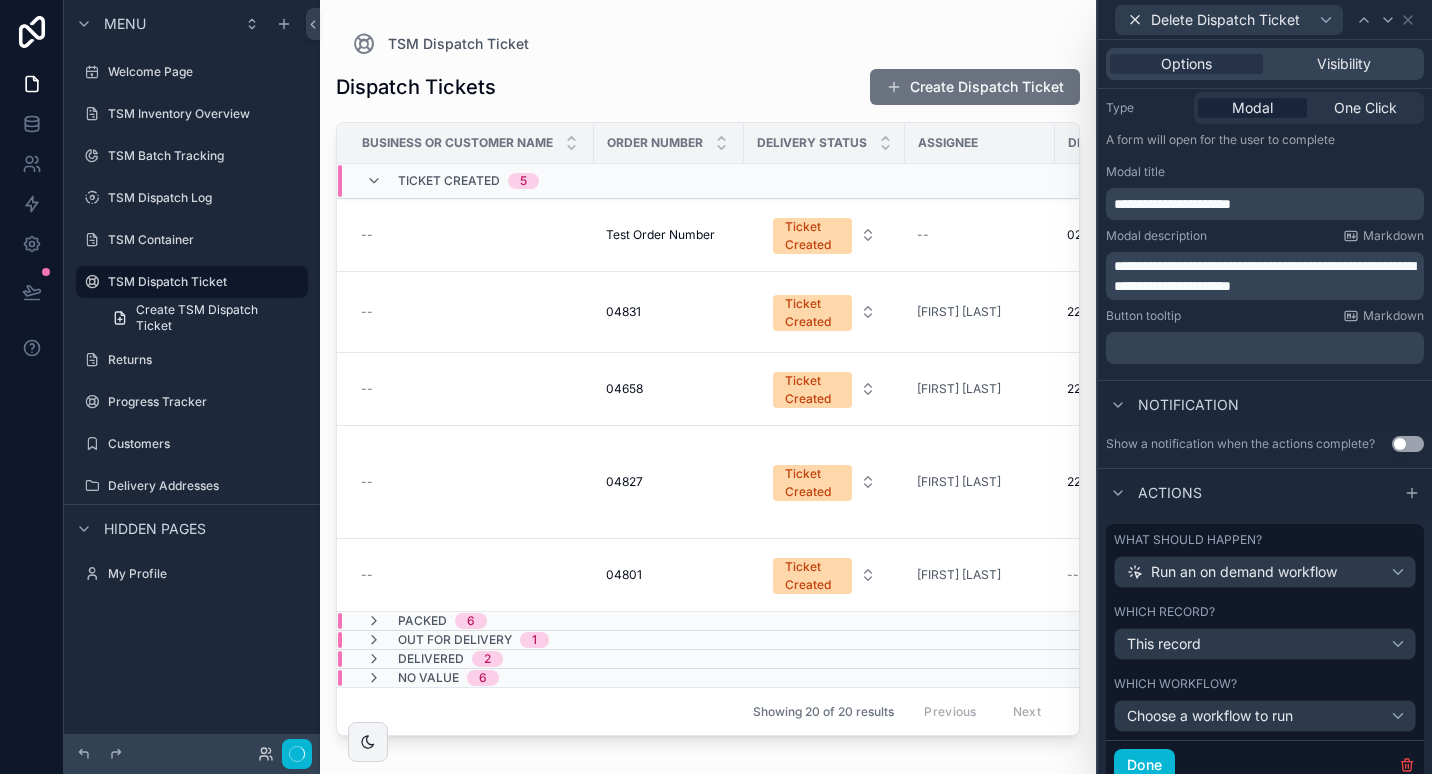 scroll, scrollTop: 319, scrollLeft: 0, axis: vertical 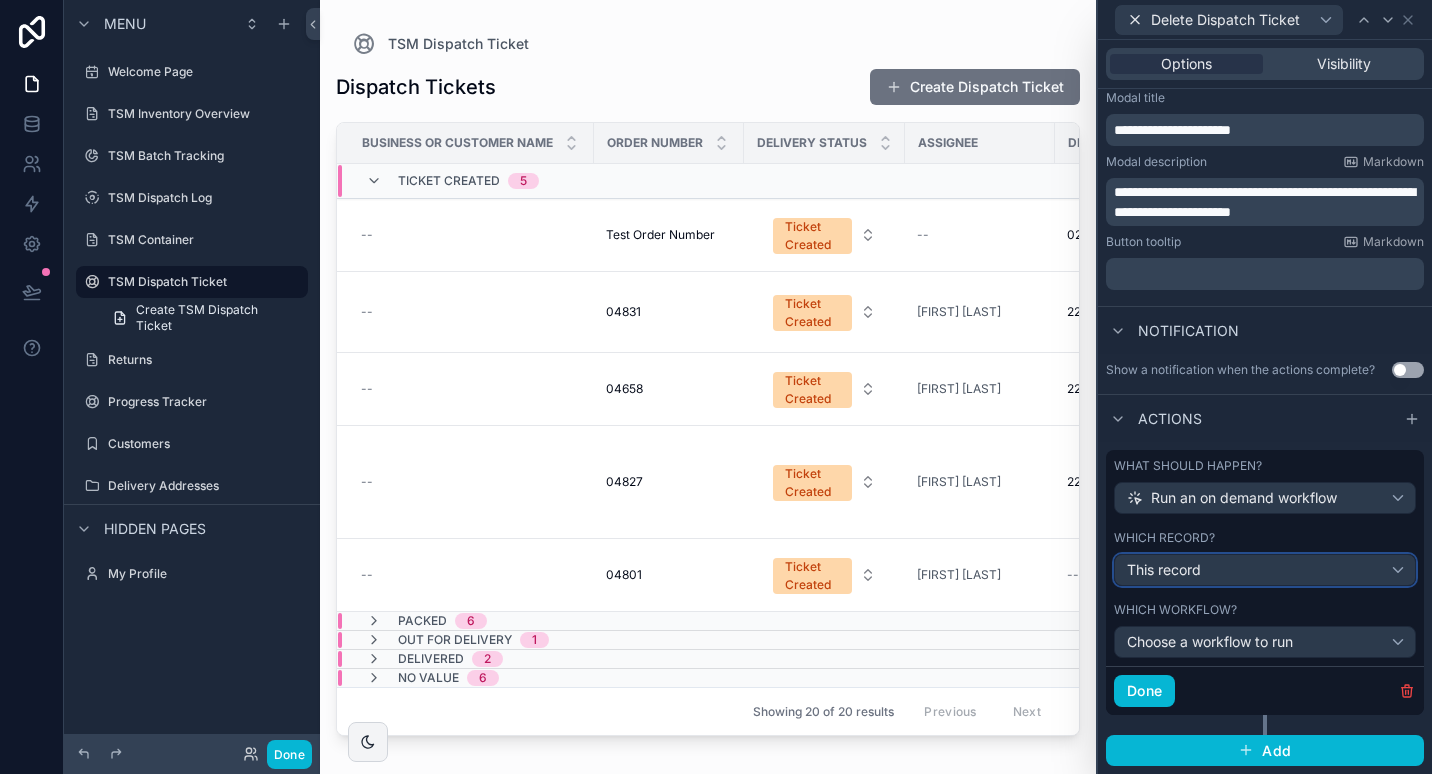 click on "This record" at bounding box center (1265, 570) 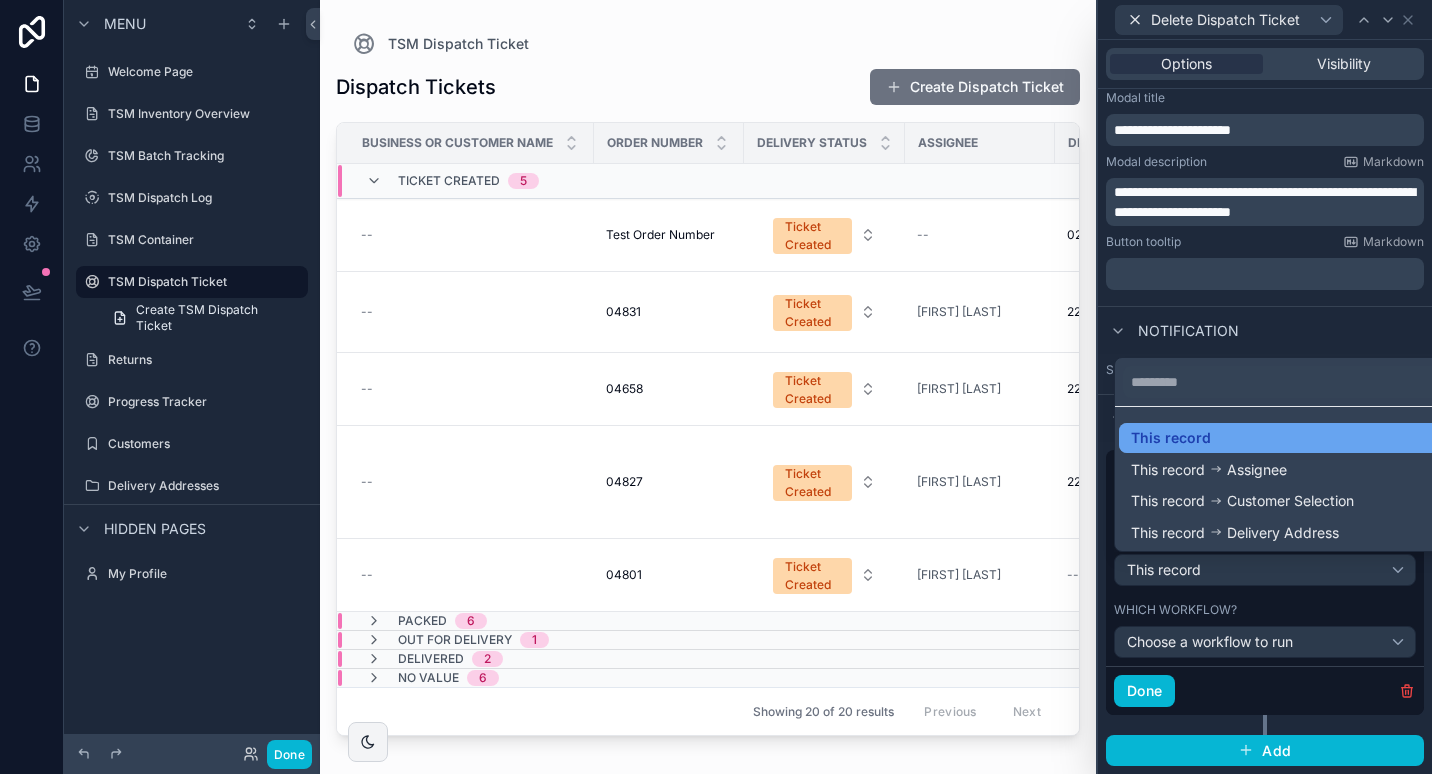 click on "This record" at bounding box center [1281, 438] 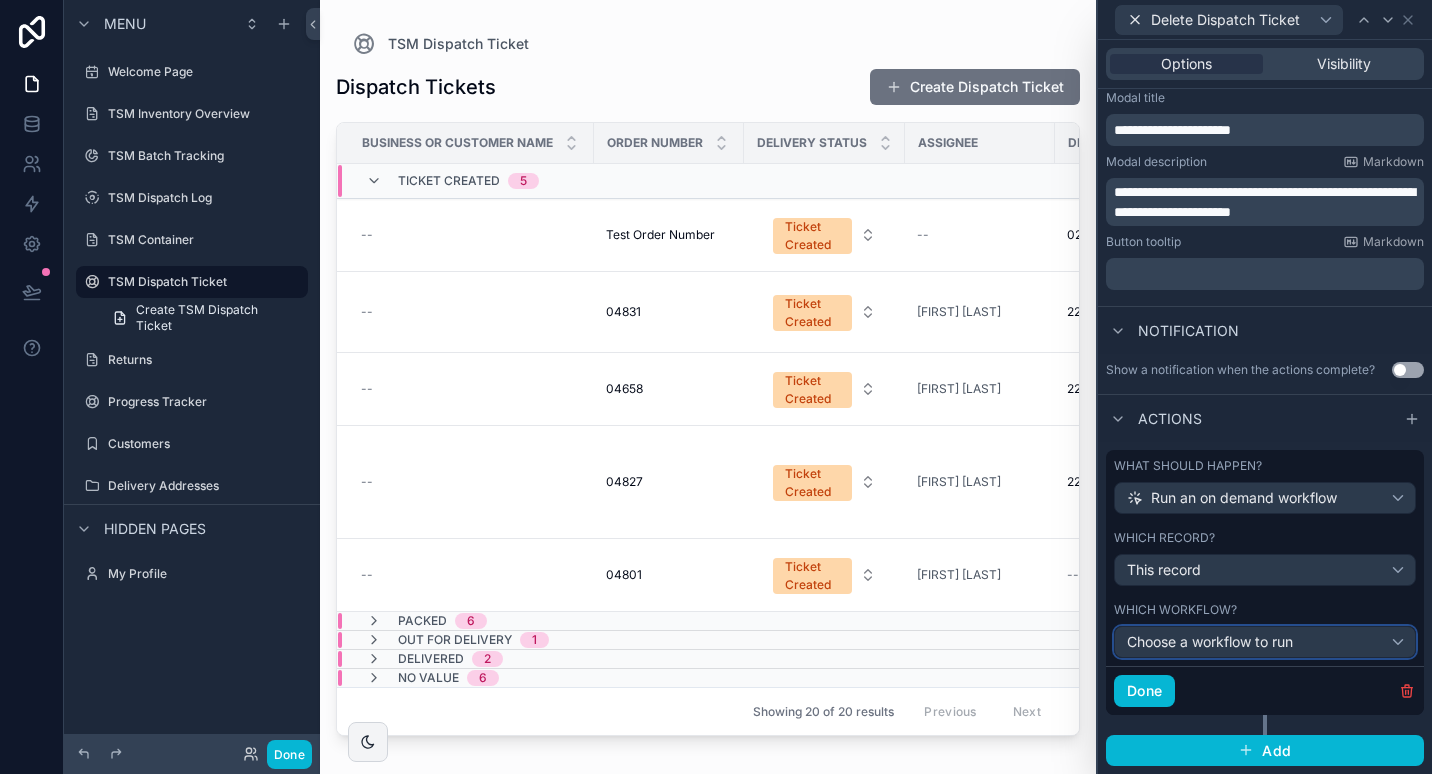 click on "Choose a workflow to run" at bounding box center (1265, 642) 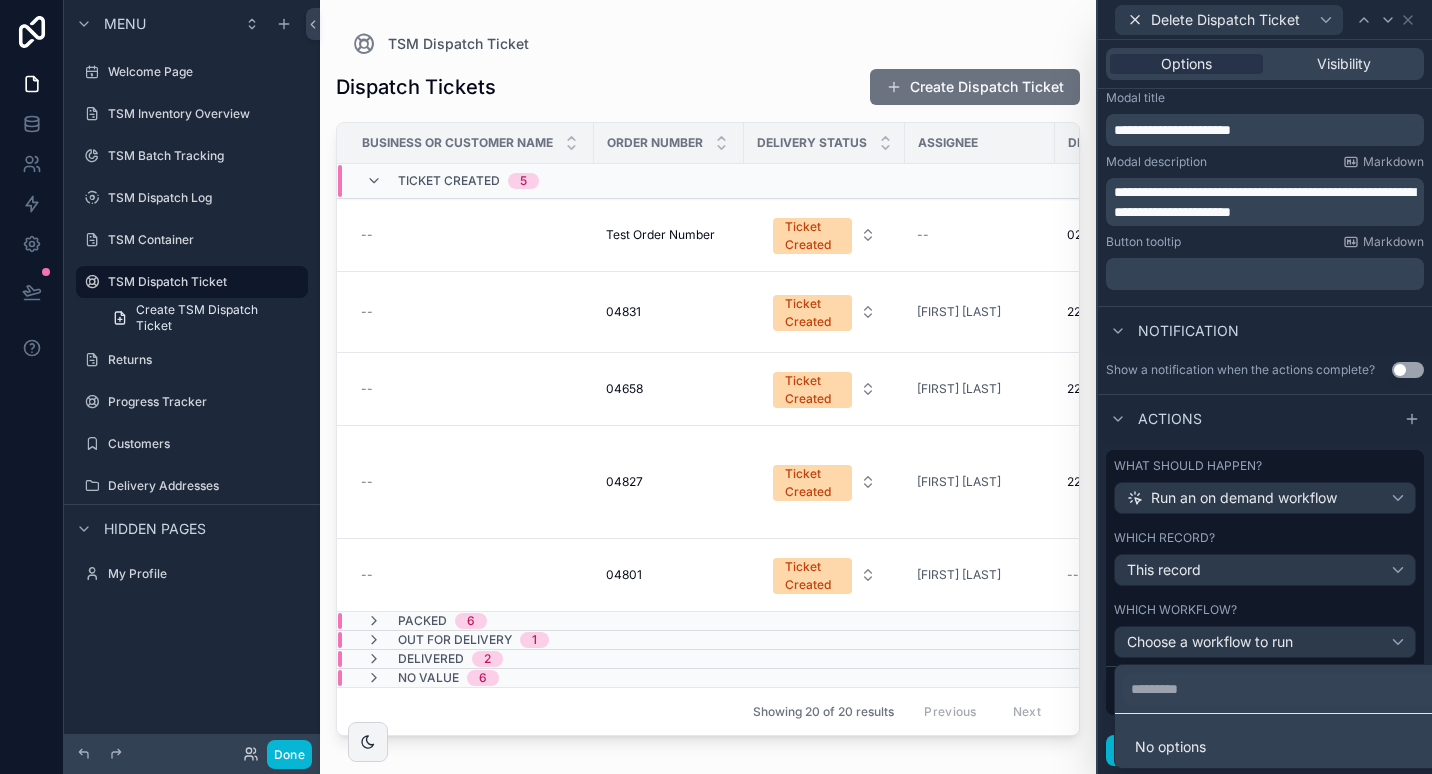 click at bounding box center (1265, 387) 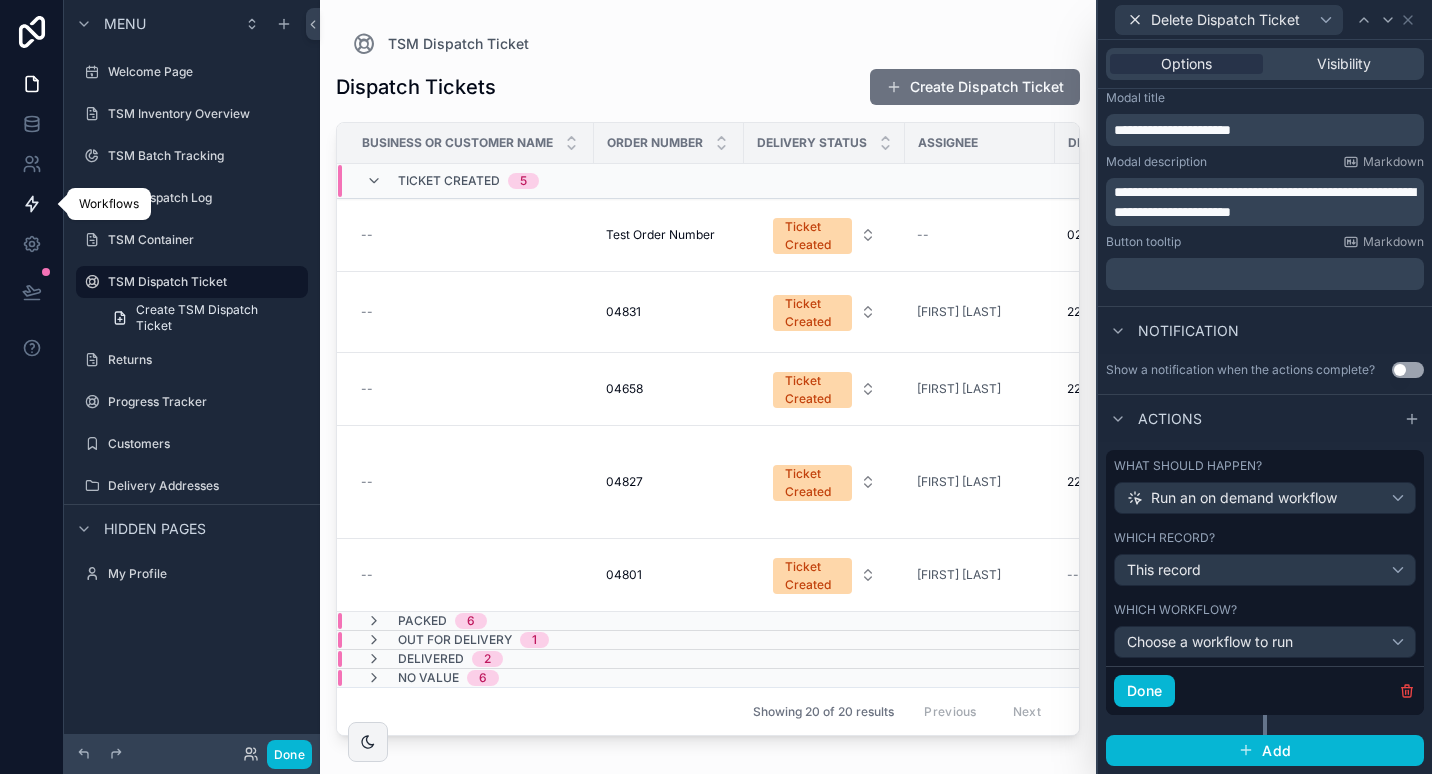 click 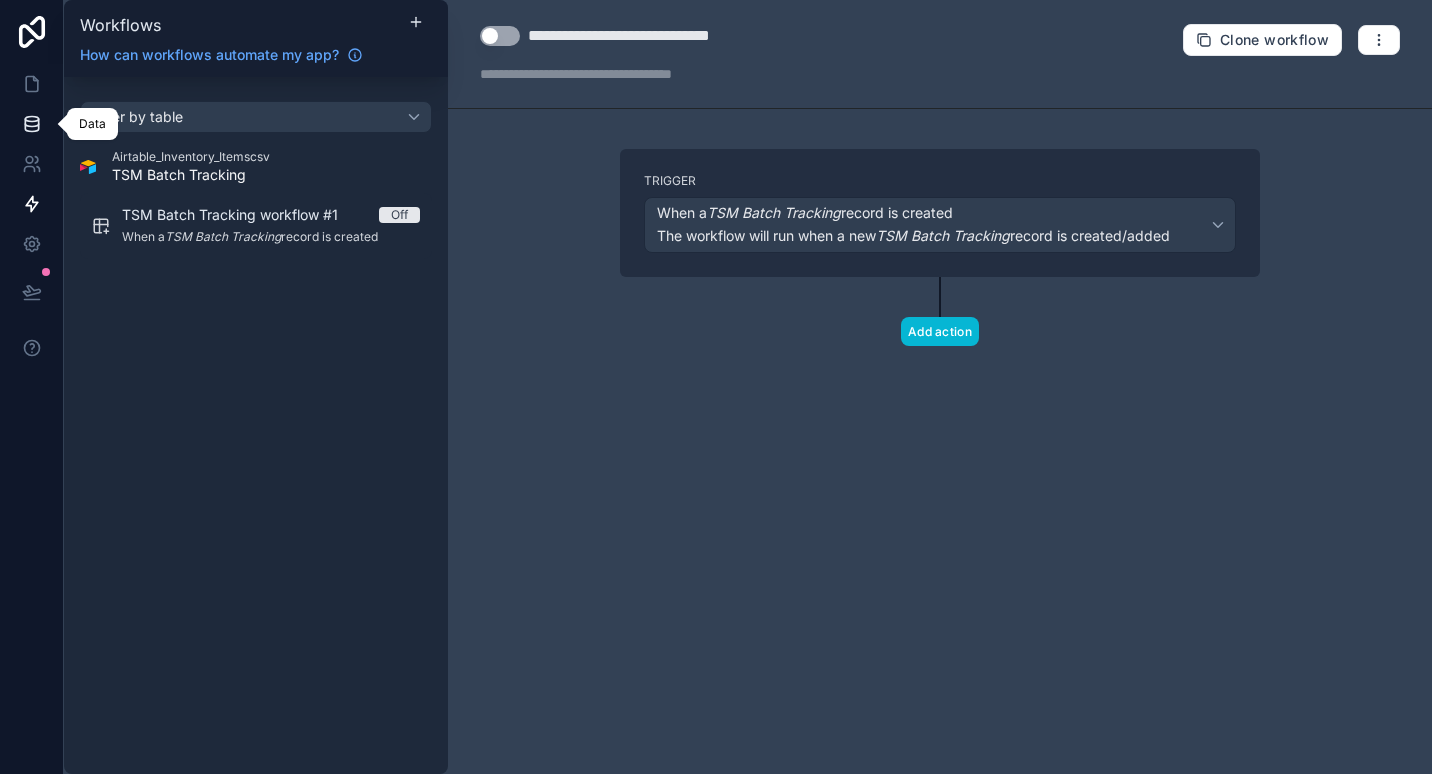 click at bounding box center [31, 124] 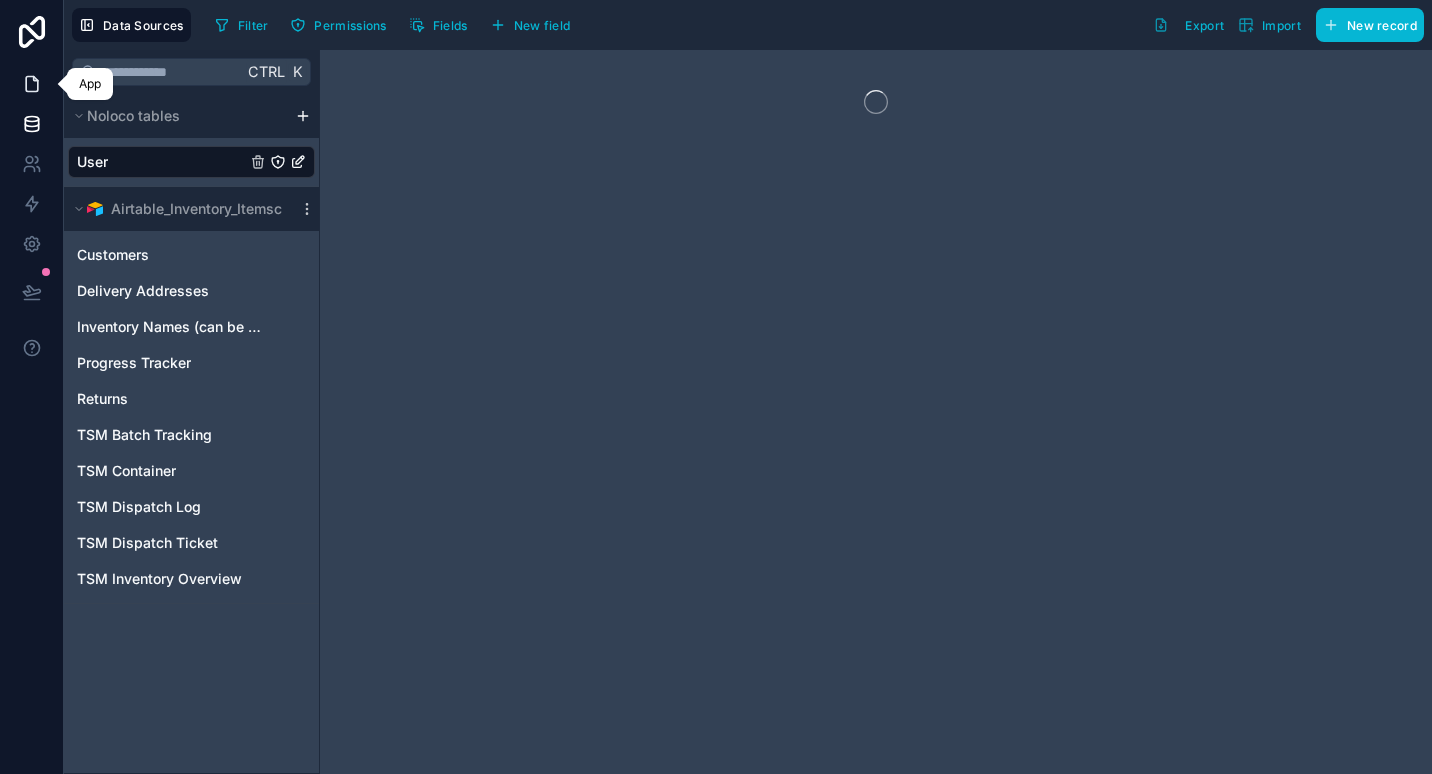 click at bounding box center (31, 84) 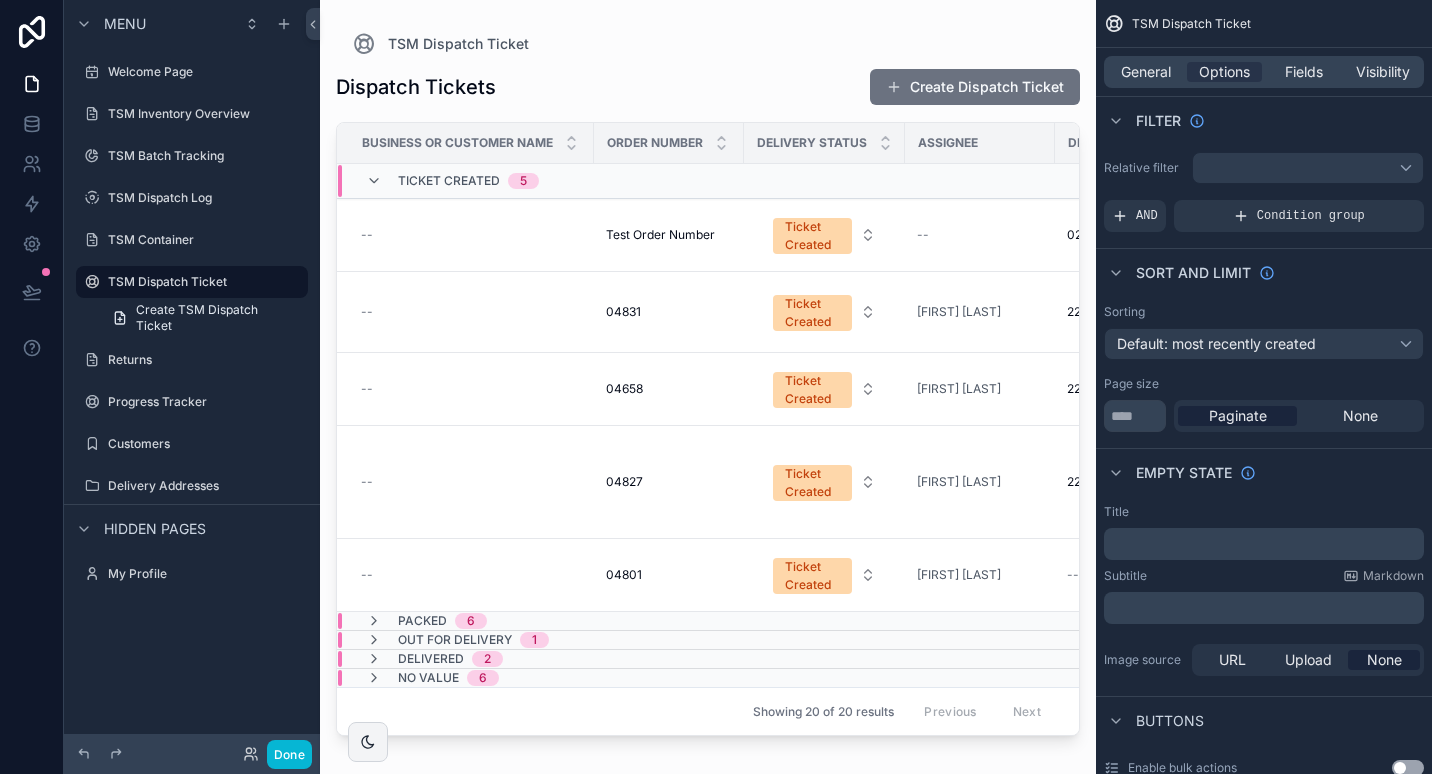 click at bounding box center (708, 375) 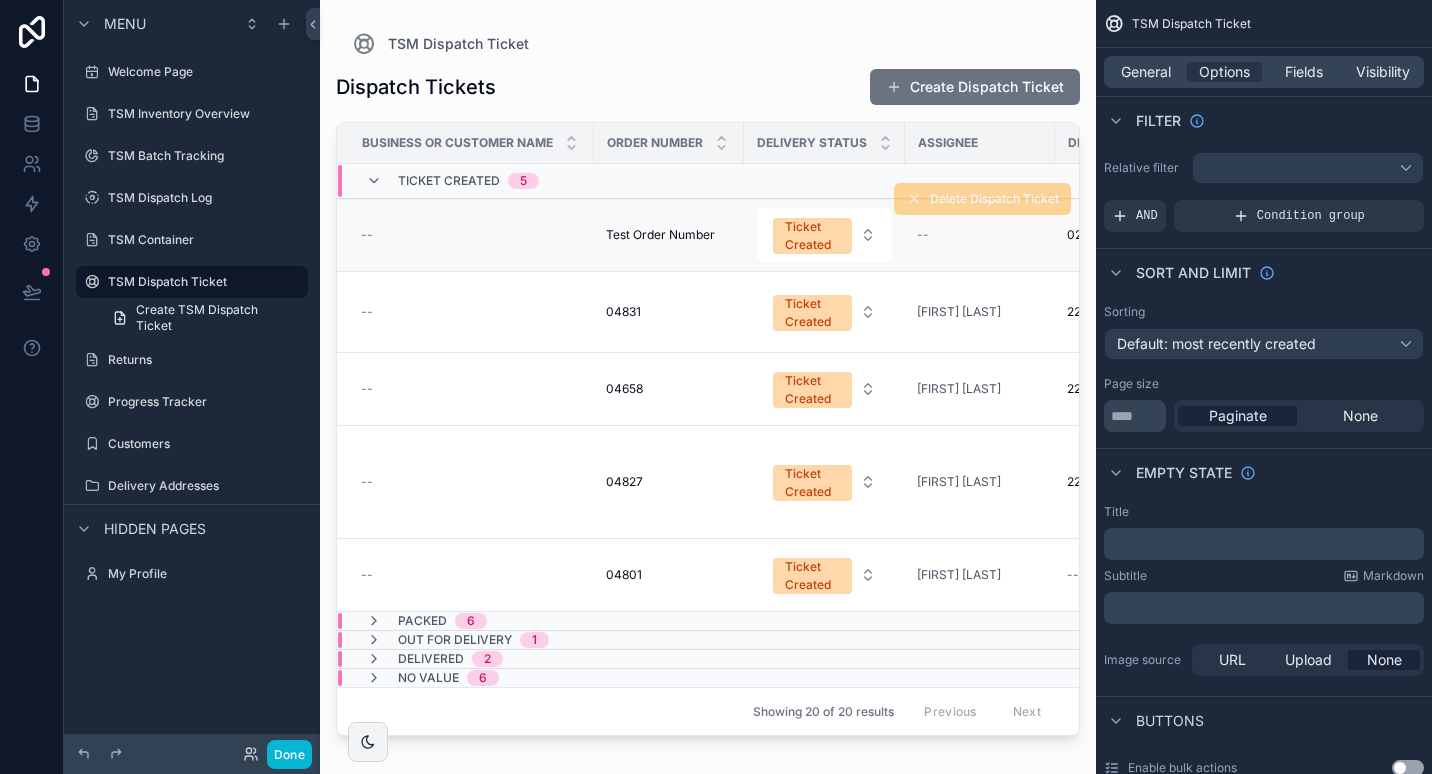 click on "Test Order Number" at bounding box center [660, 235] 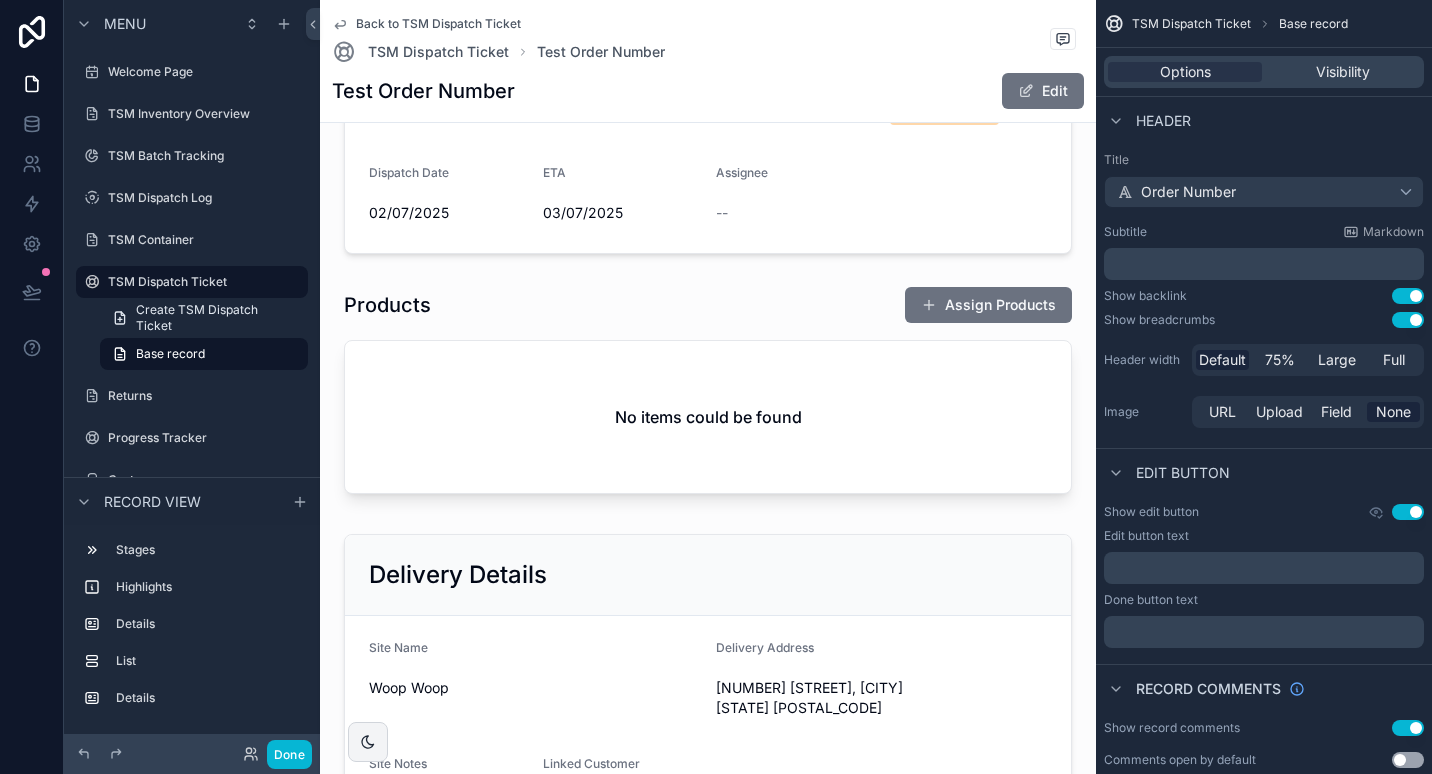 scroll, scrollTop: 300, scrollLeft: 0, axis: vertical 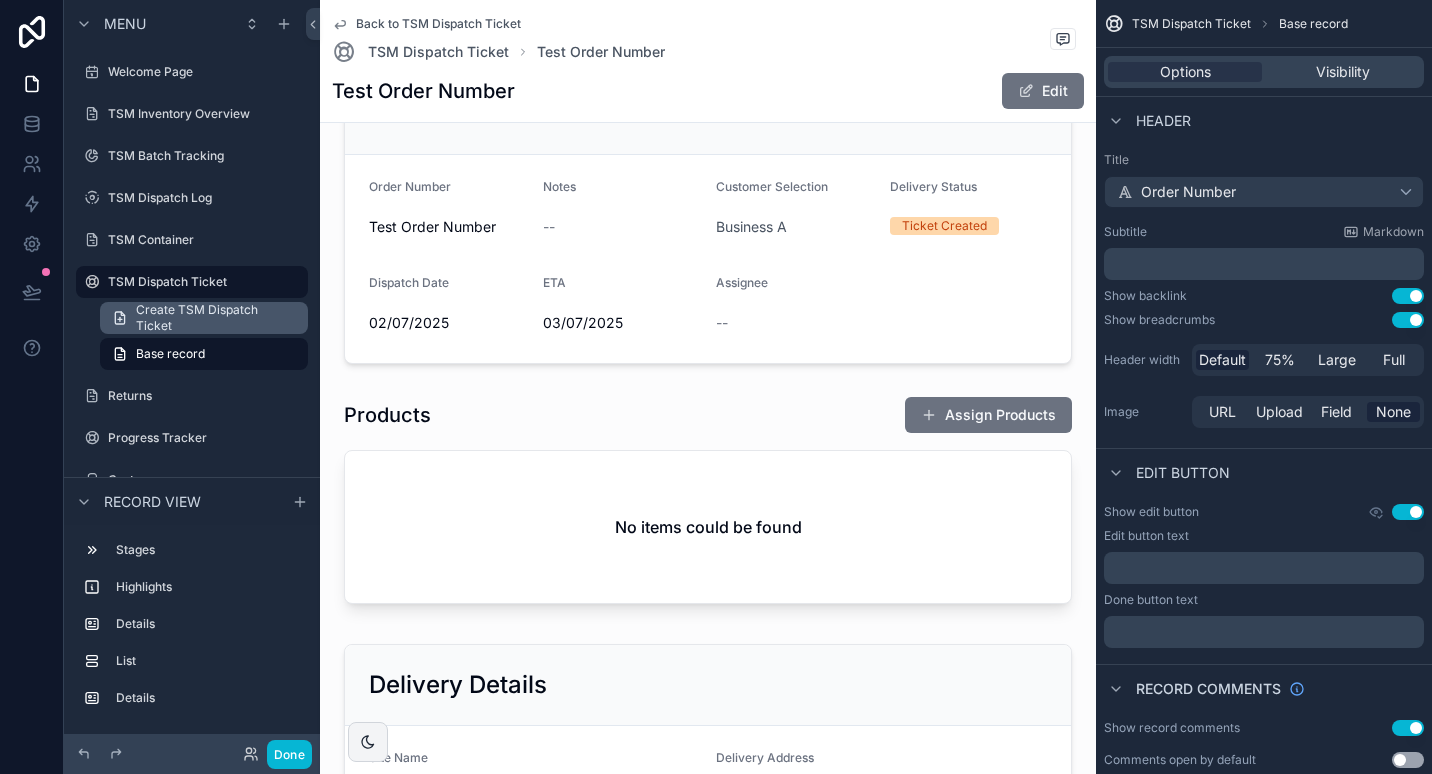 click on "Create TSM Dispatch Ticket" at bounding box center (216, 318) 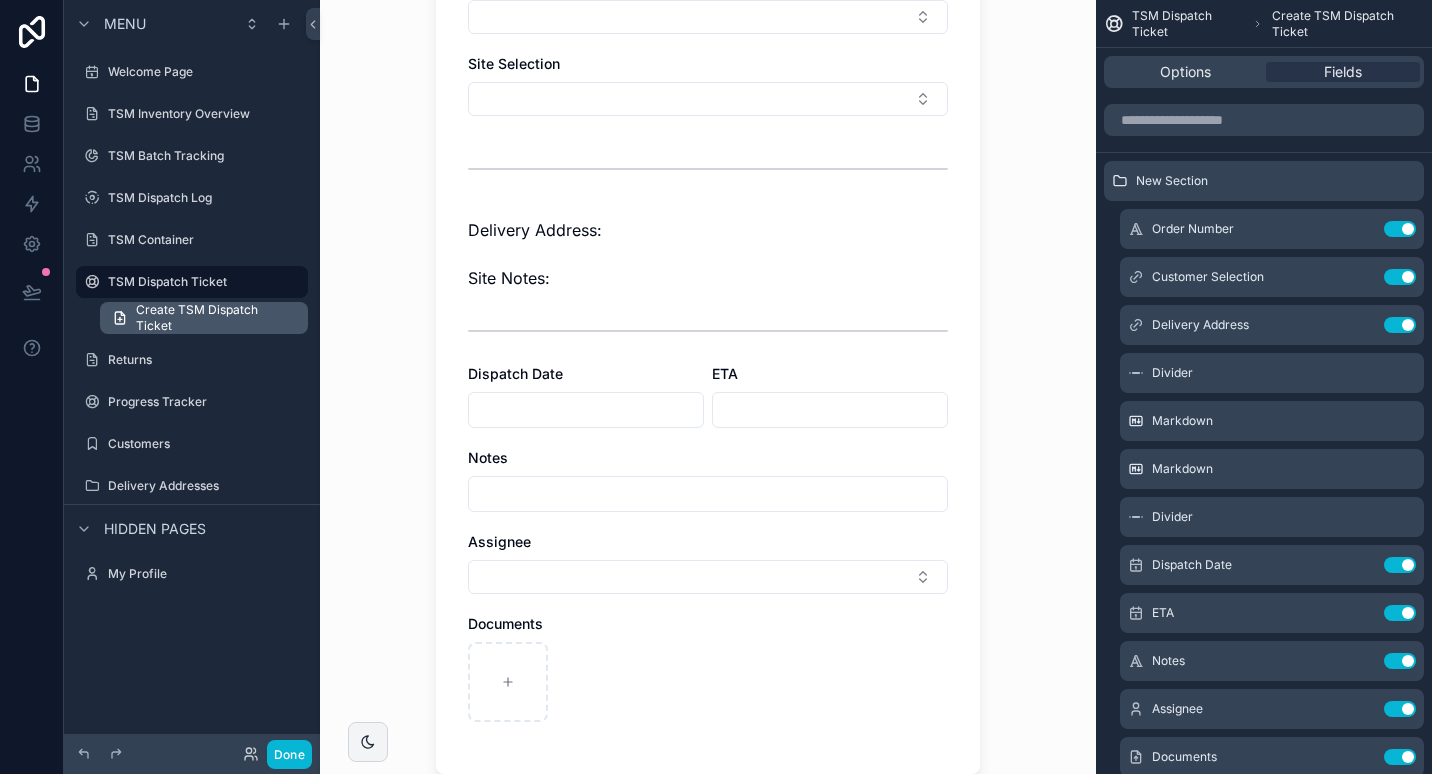 scroll, scrollTop: 0, scrollLeft: 0, axis: both 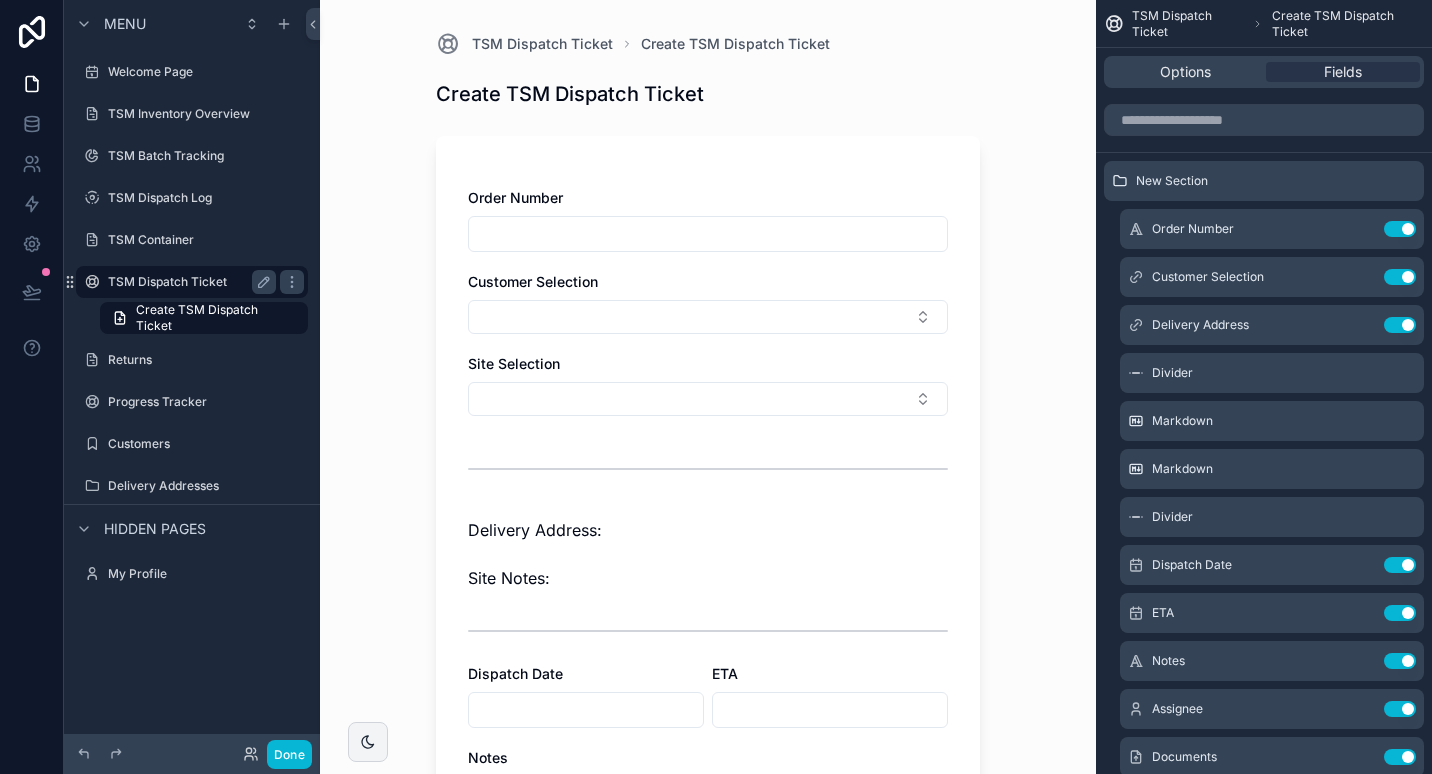 click on "TSM Dispatch Ticket" at bounding box center (188, 282) 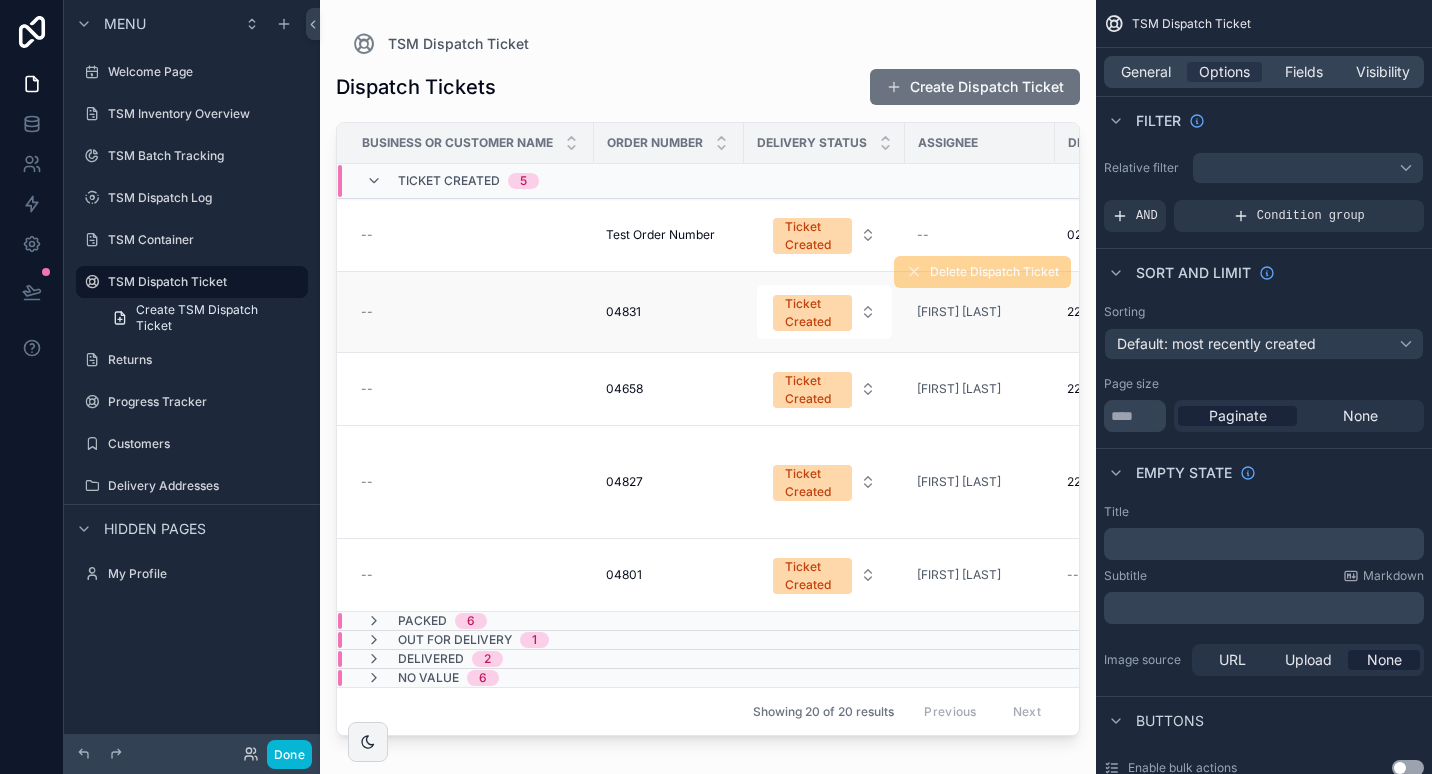scroll, scrollTop: 9, scrollLeft: 0, axis: vertical 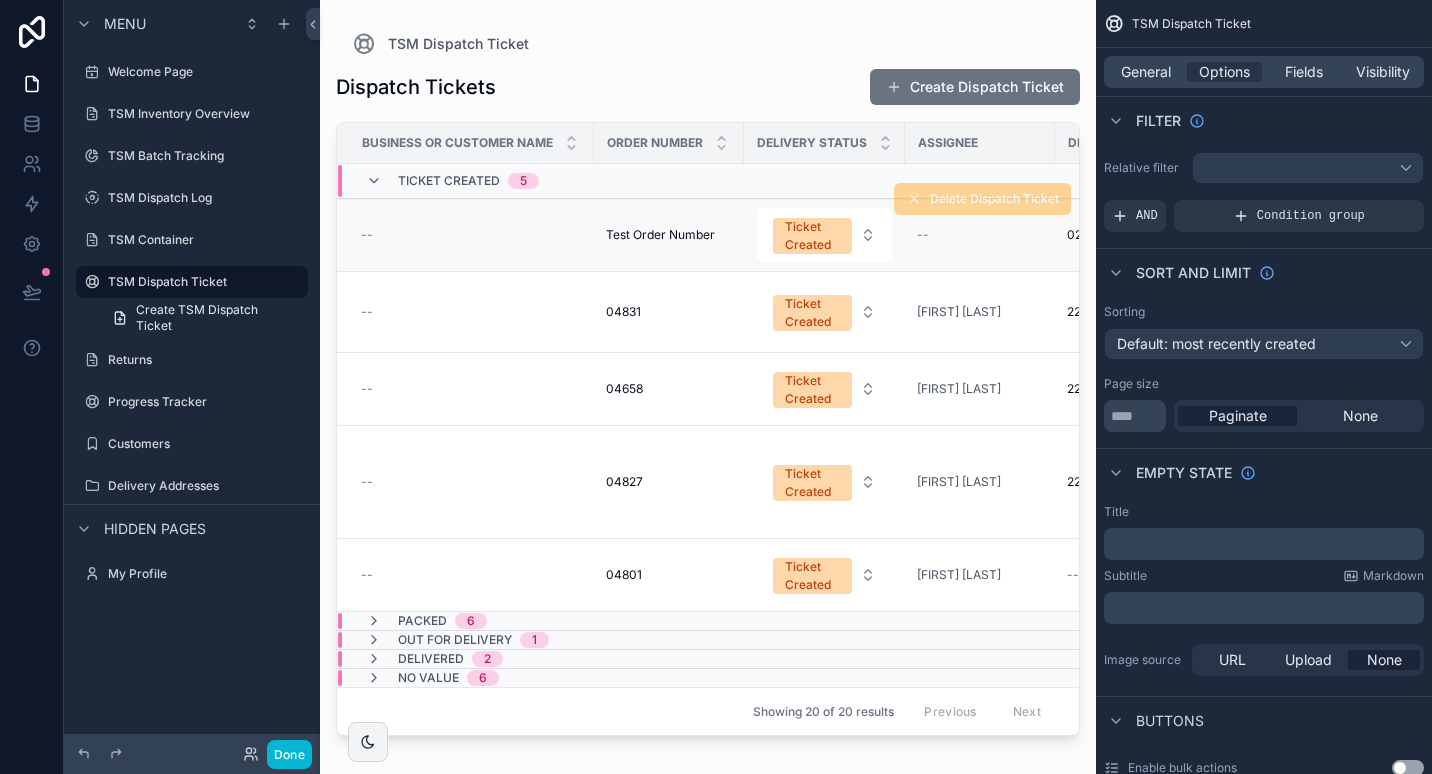 click on "Test Order Number" at bounding box center [660, 235] 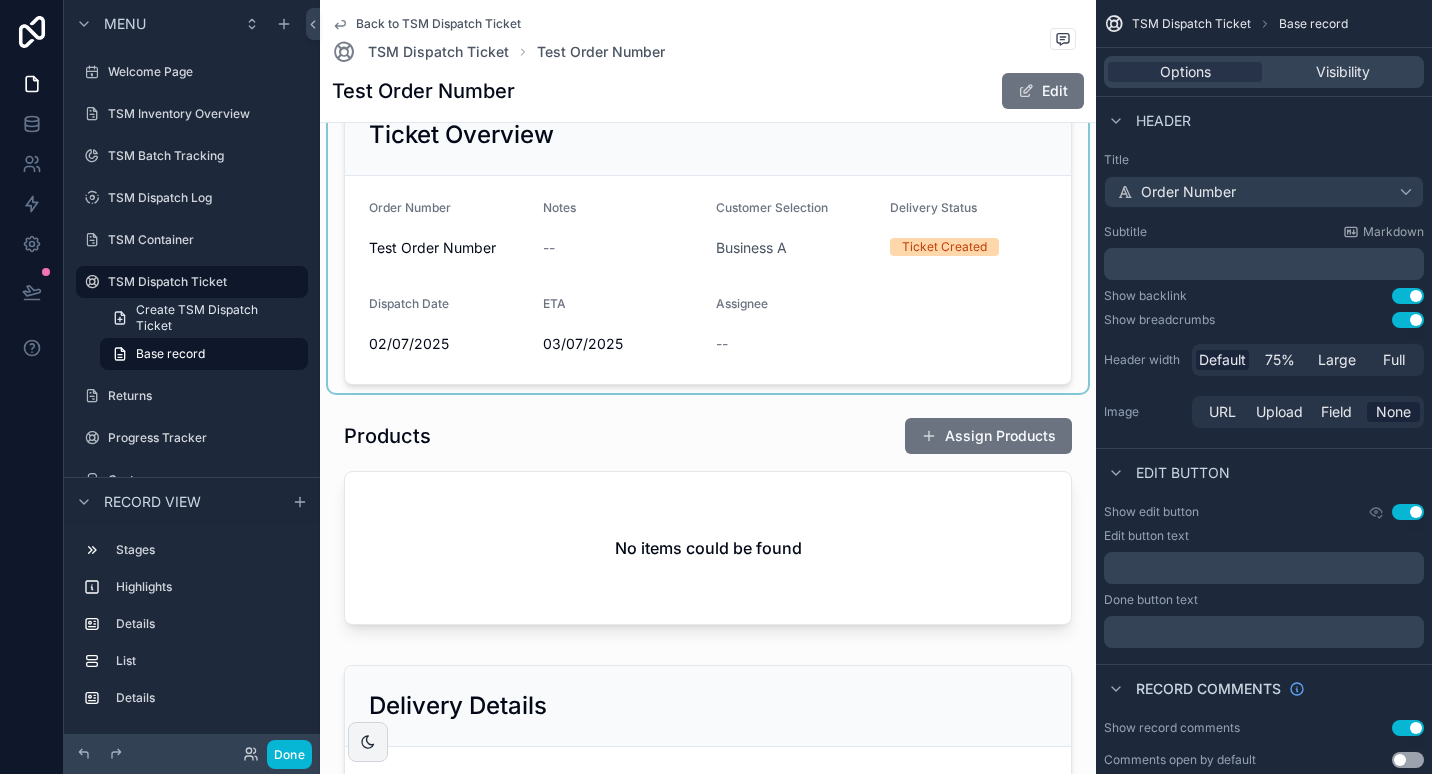 scroll, scrollTop: 300, scrollLeft: 0, axis: vertical 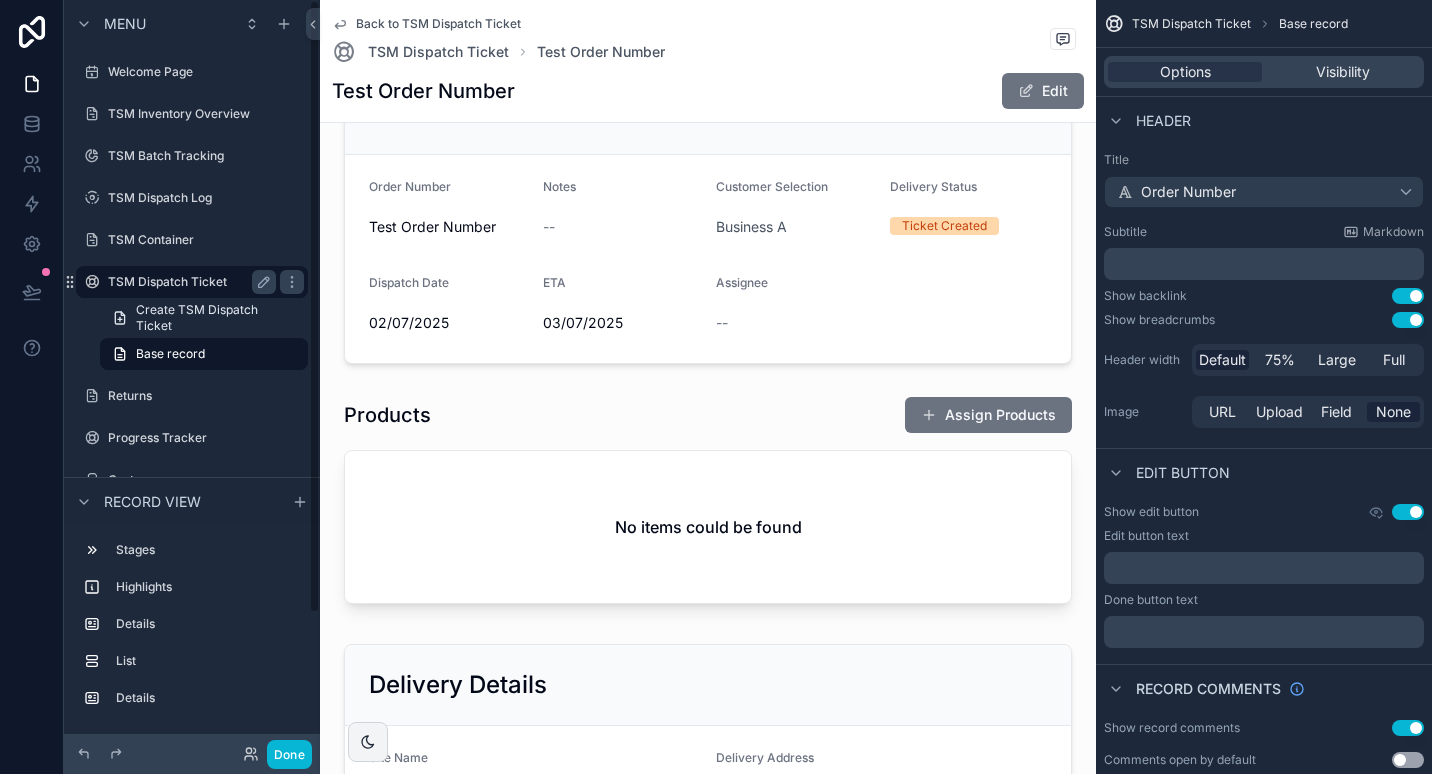 click on "TSM Dispatch Ticket" at bounding box center (188, 282) 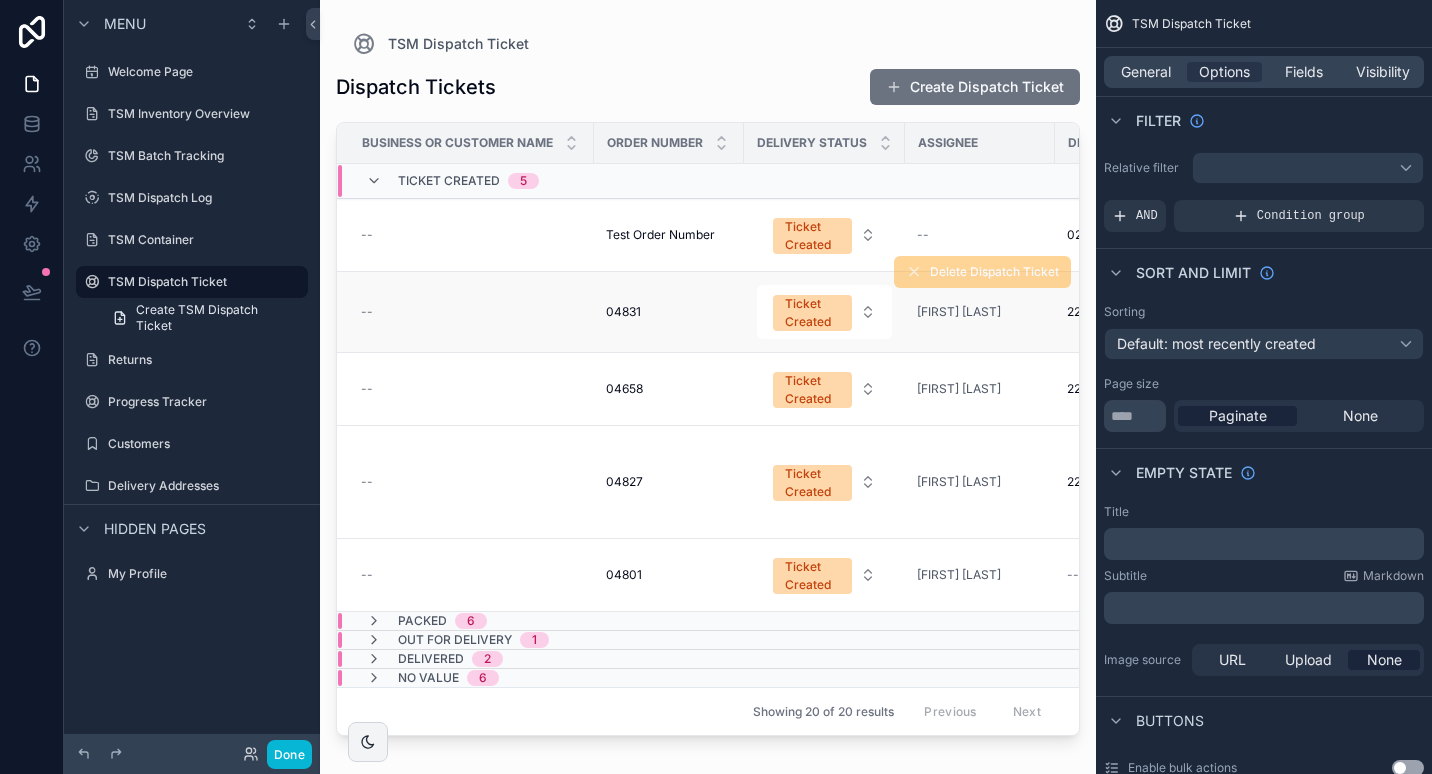 scroll, scrollTop: 0, scrollLeft: 0, axis: both 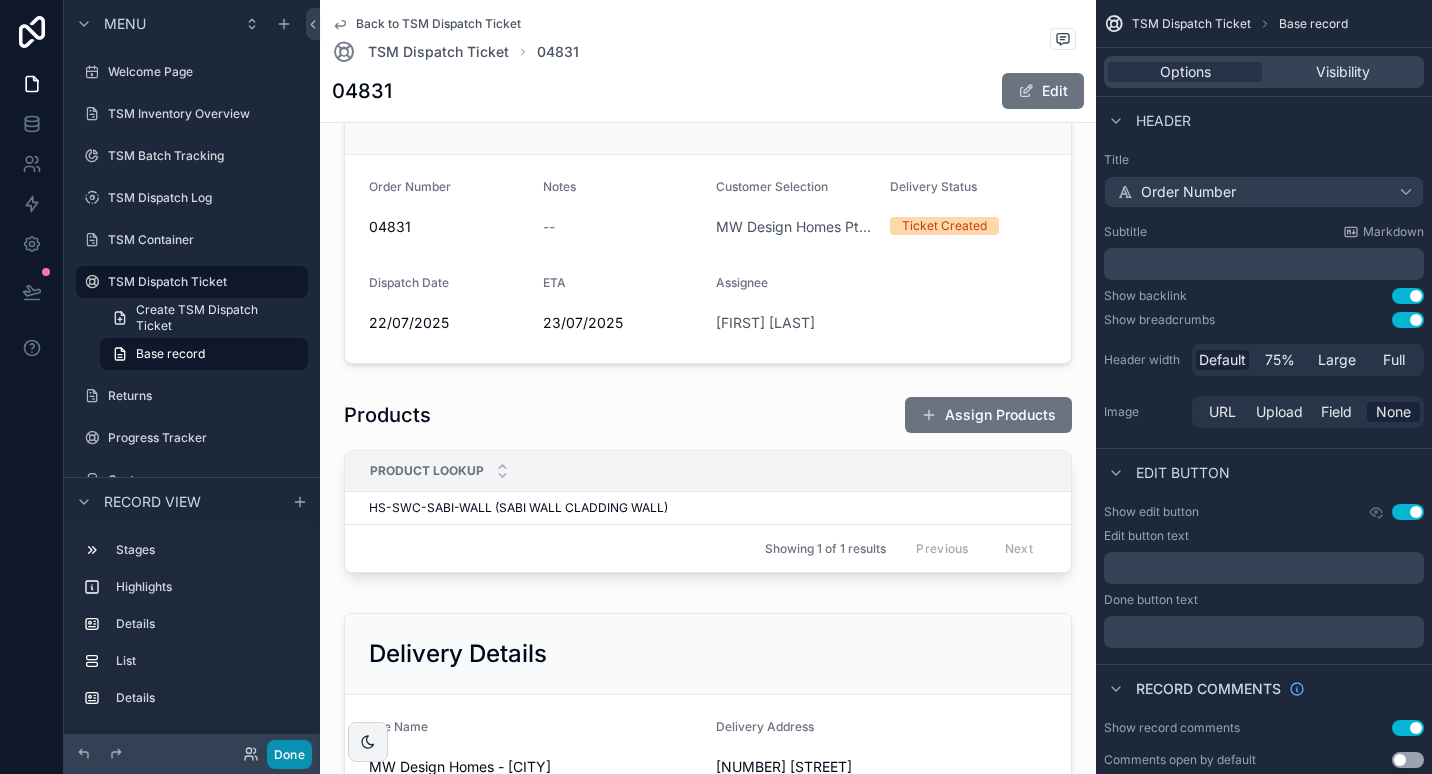 click on "Done" at bounding box center [289, 754] 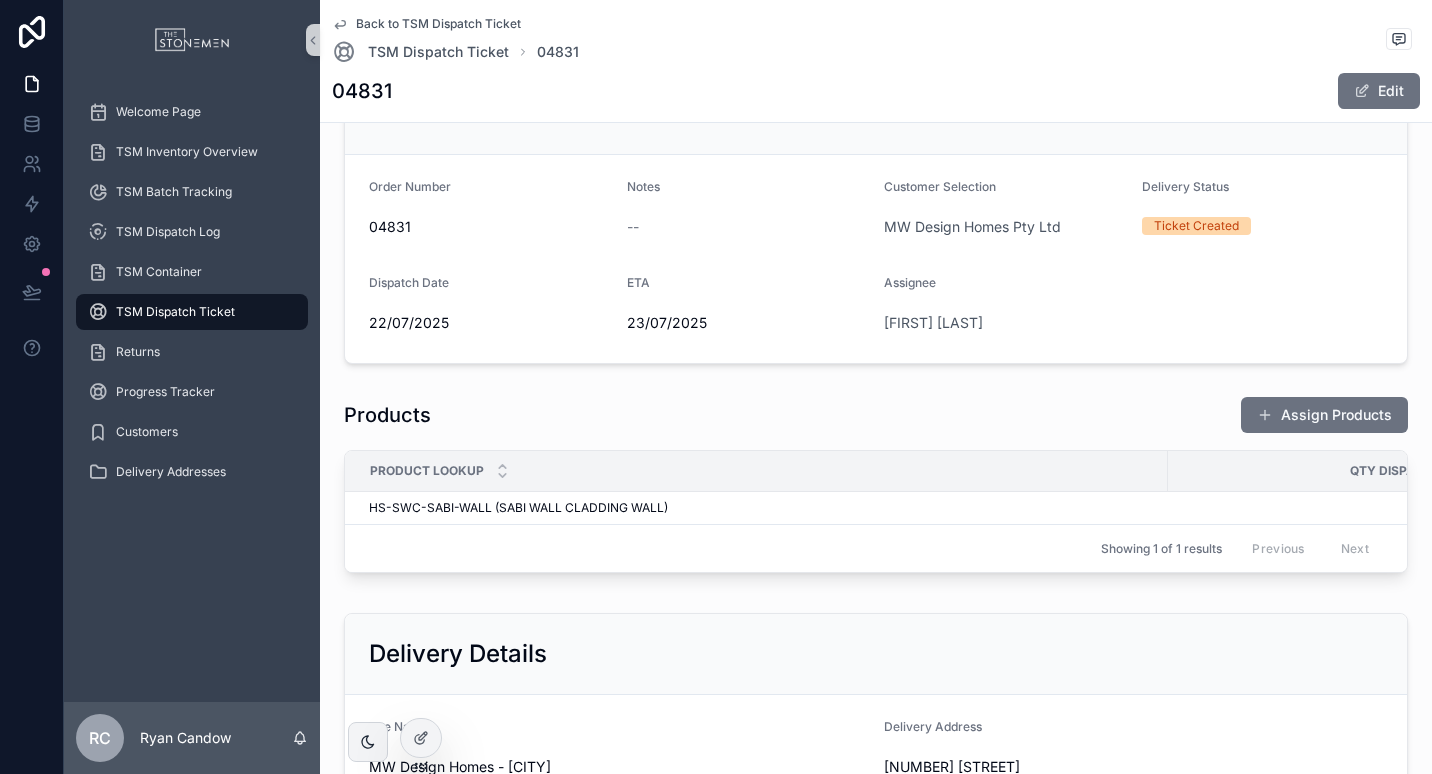 click on "TSM Dispatch Ticket" at bounding box center [192, 312] 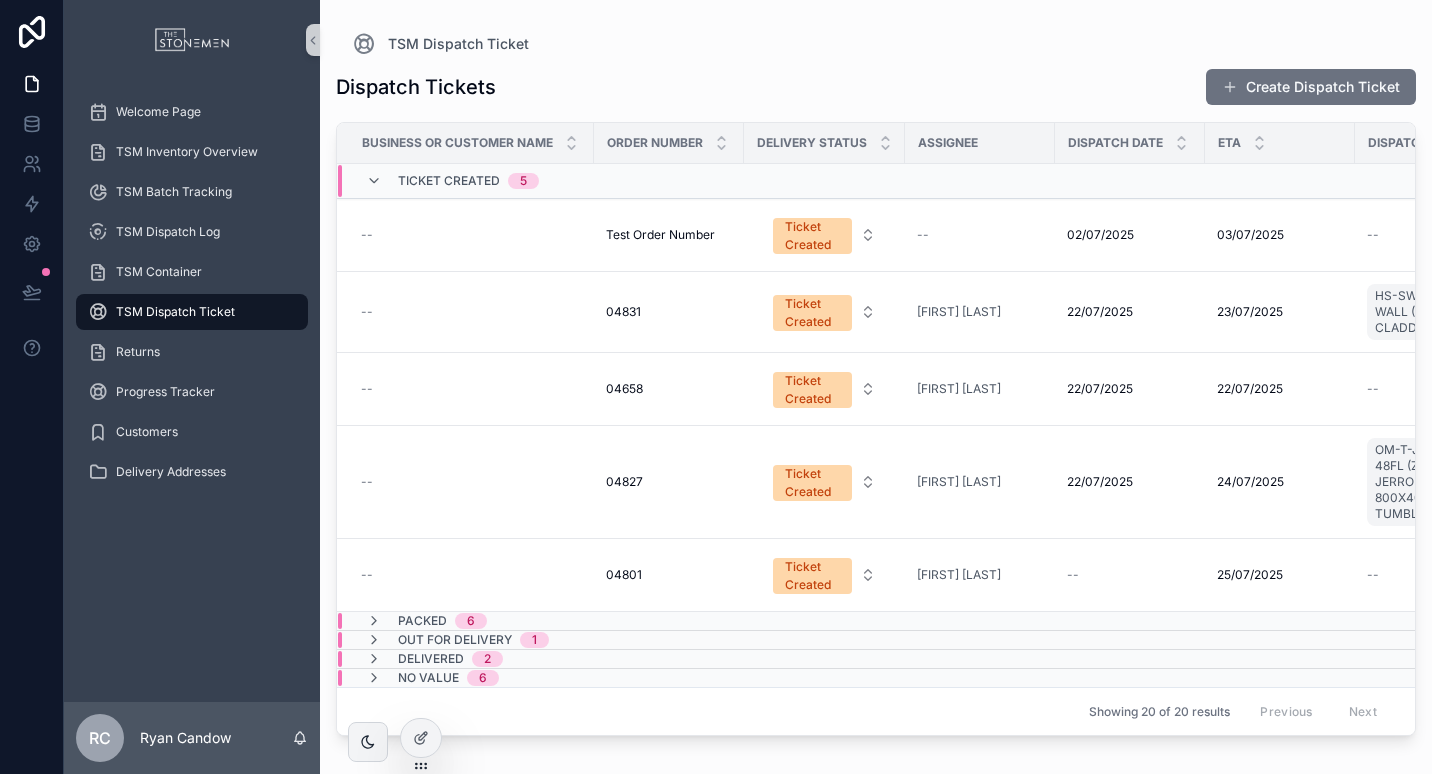 scroll, scrollTop: 0, scrollLeft: 0, axis: both 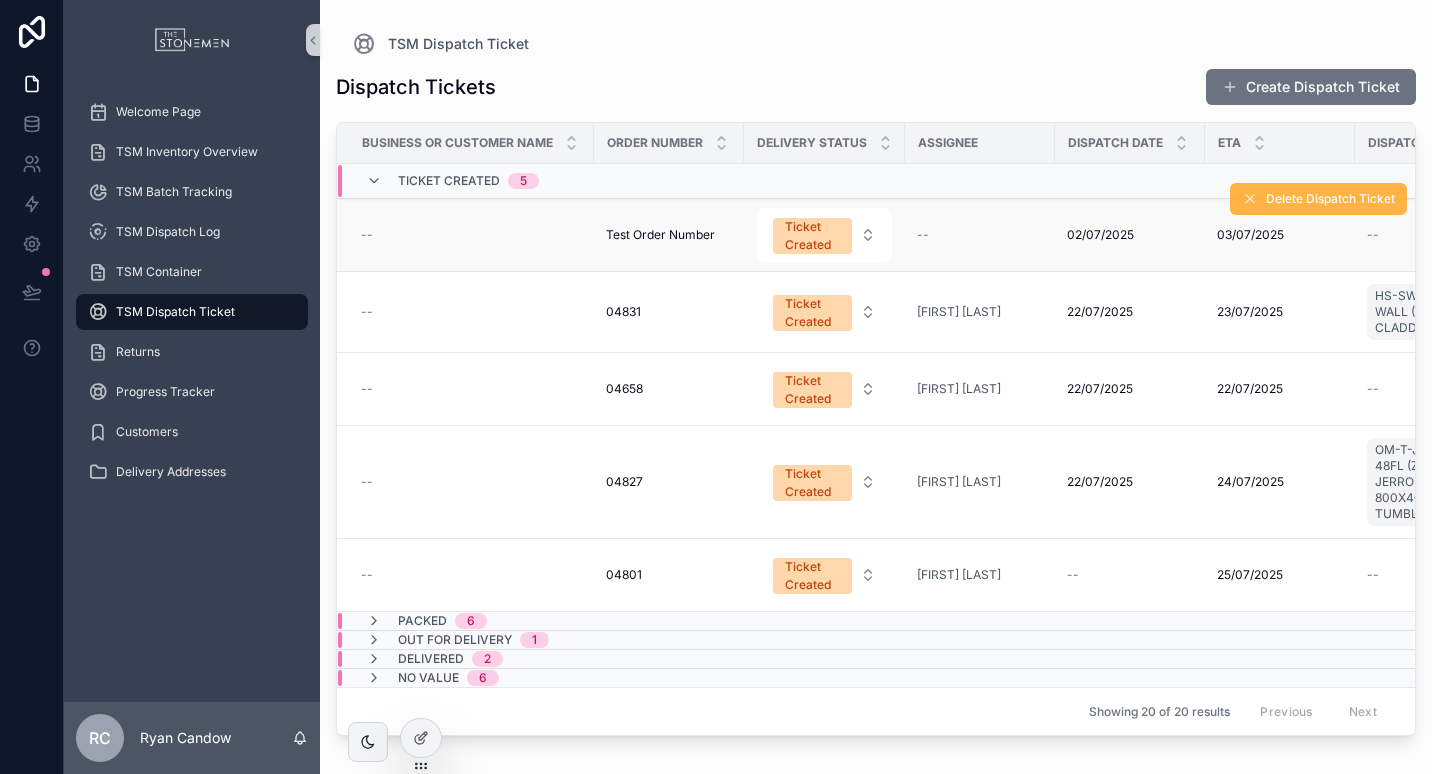 click on "Delete Dispatch Ticket" at bounding box center (1330, 199) 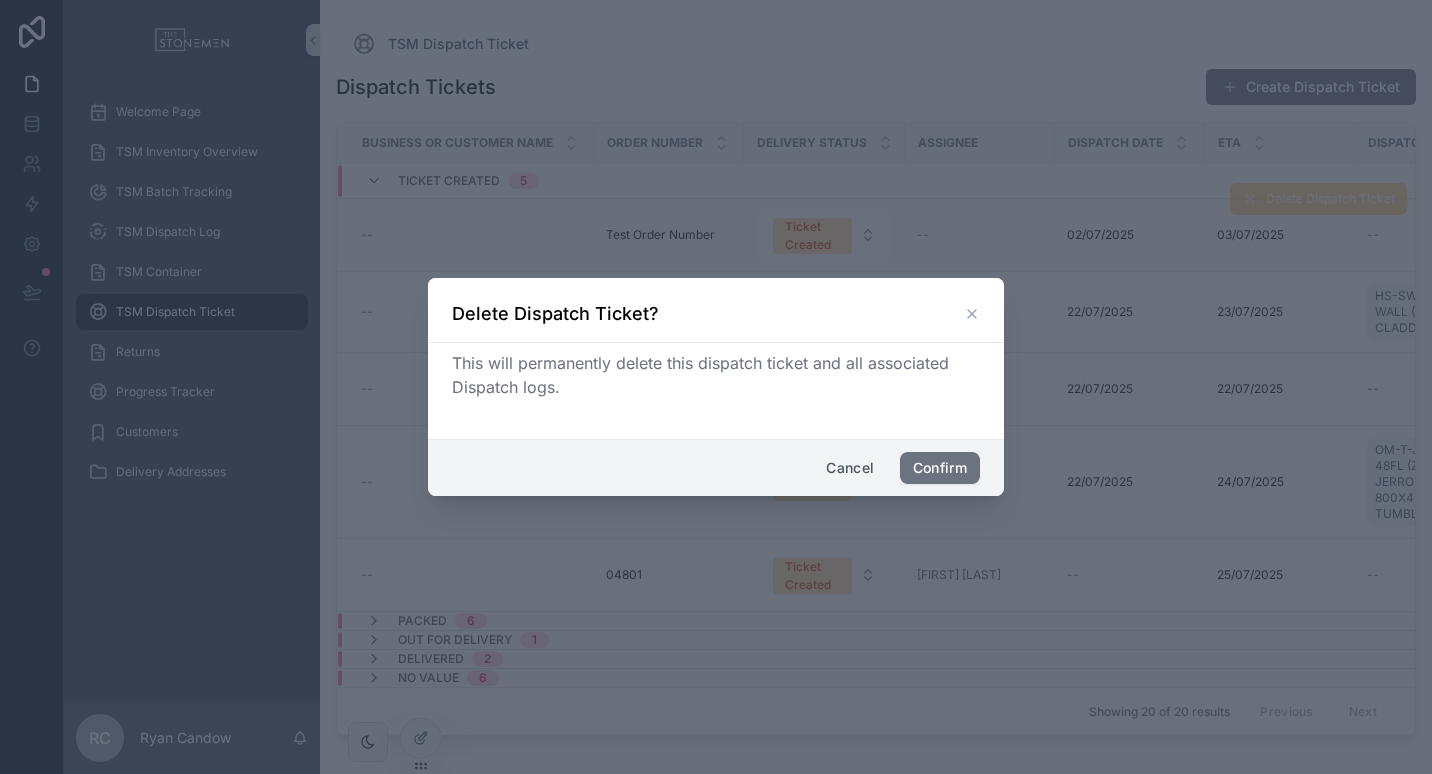 click 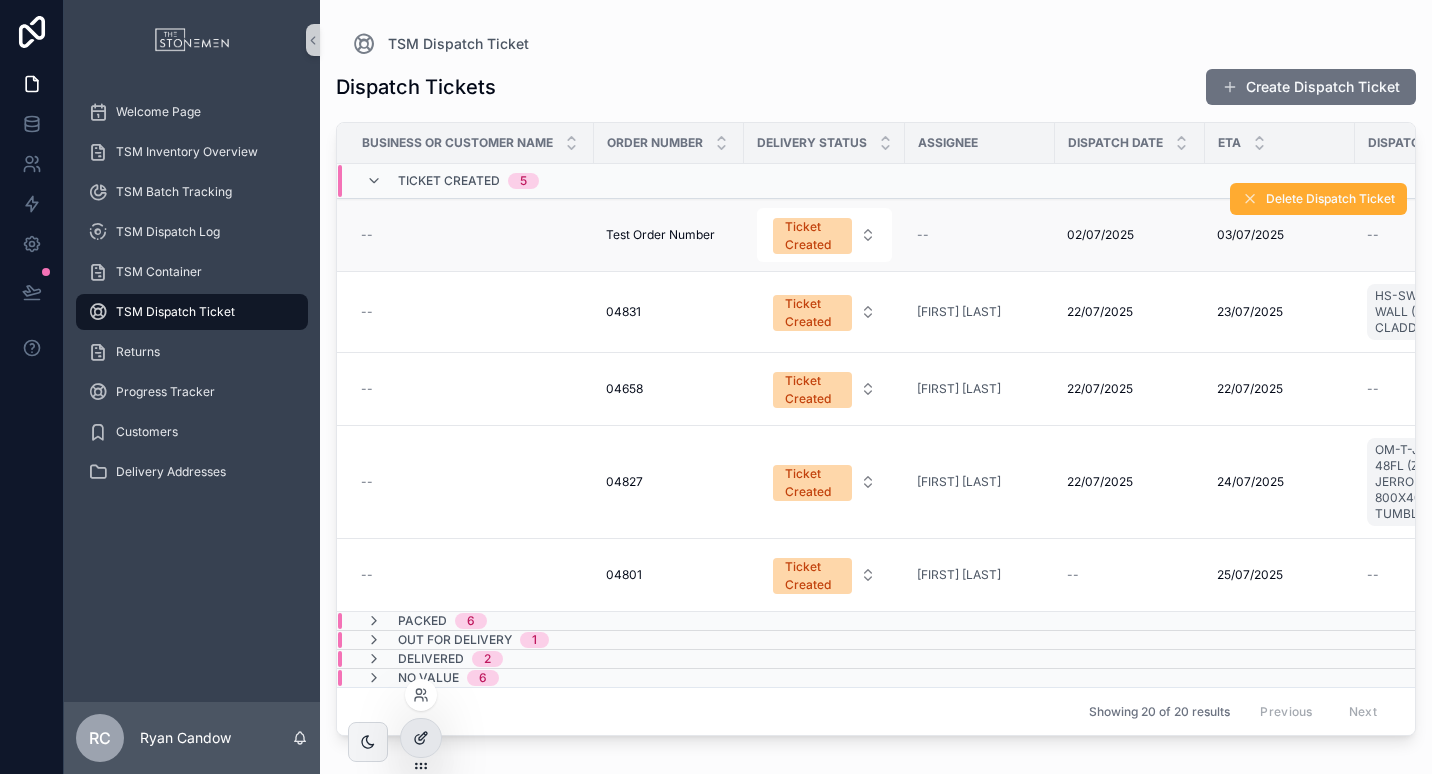 click 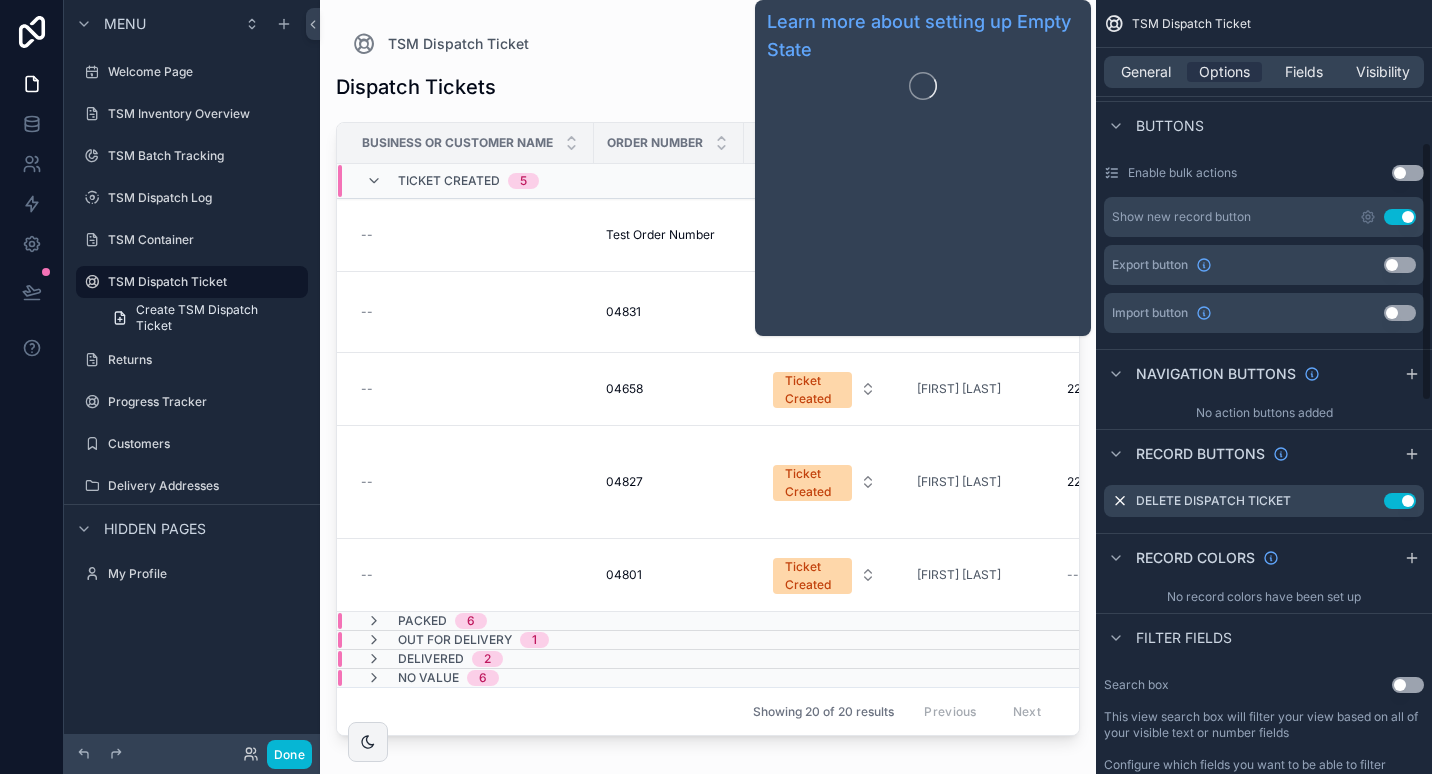 scroll, scrollTop: 700, scrollLeft: 0, axis: vertical 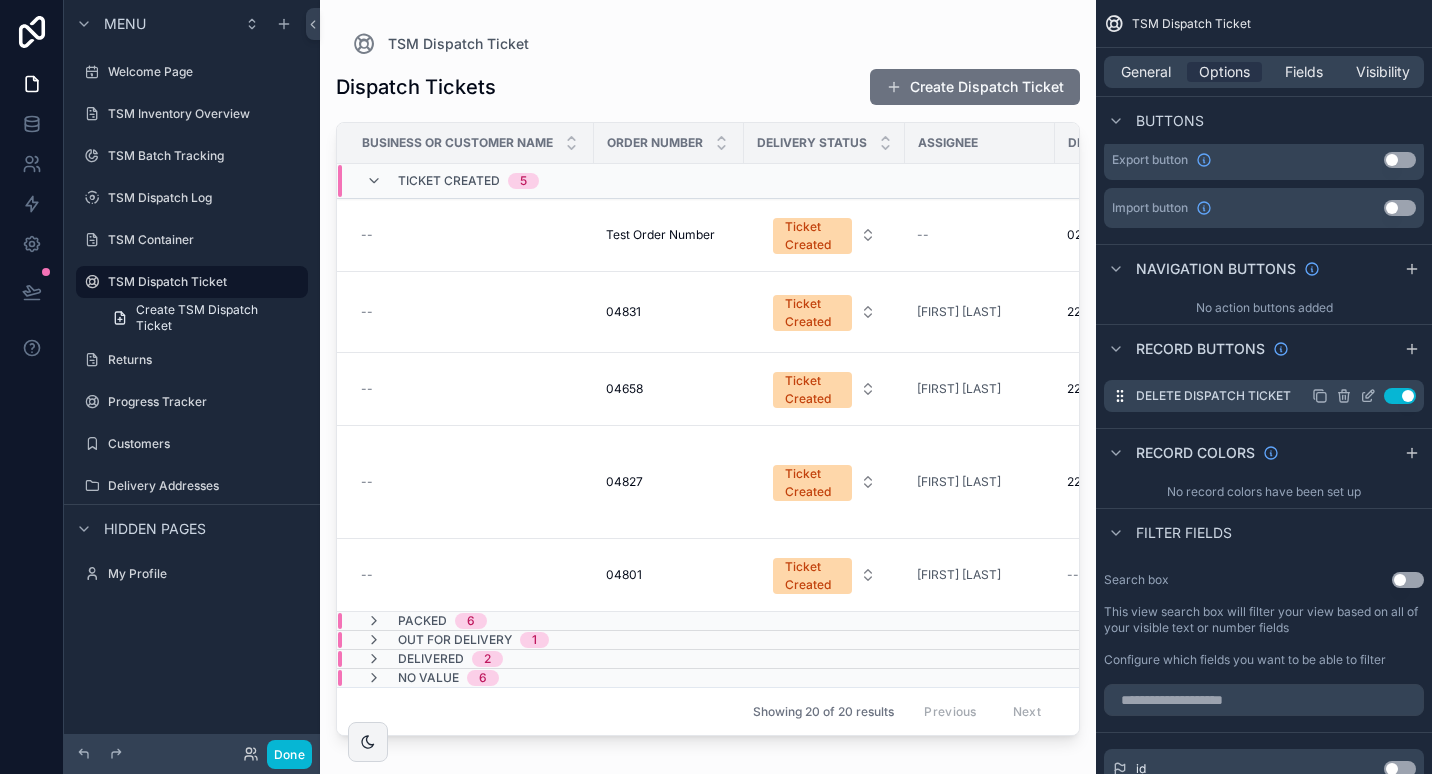 click 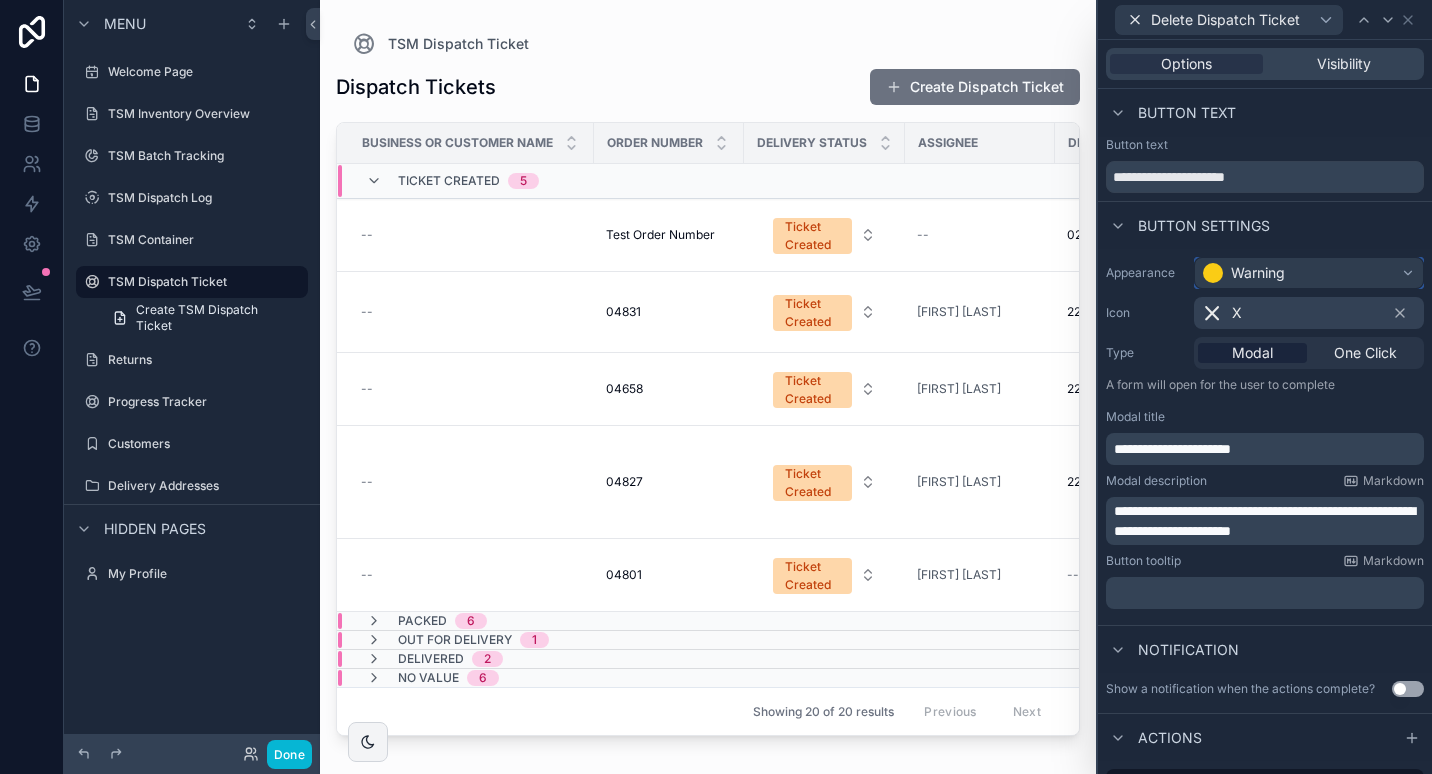 click on "Warning" at bounding box center (1309, 273) 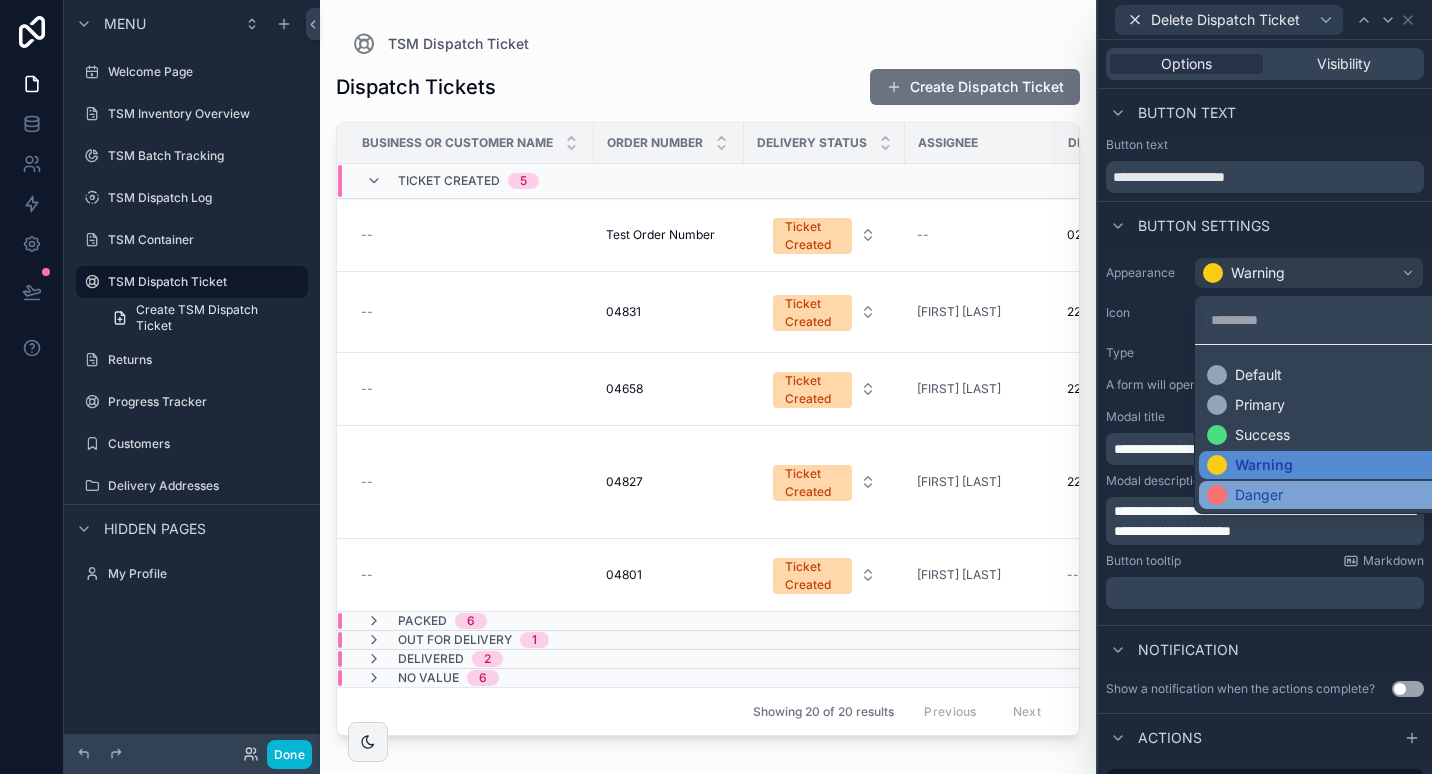 click on "Danger" at bounding box center [1325, 495] 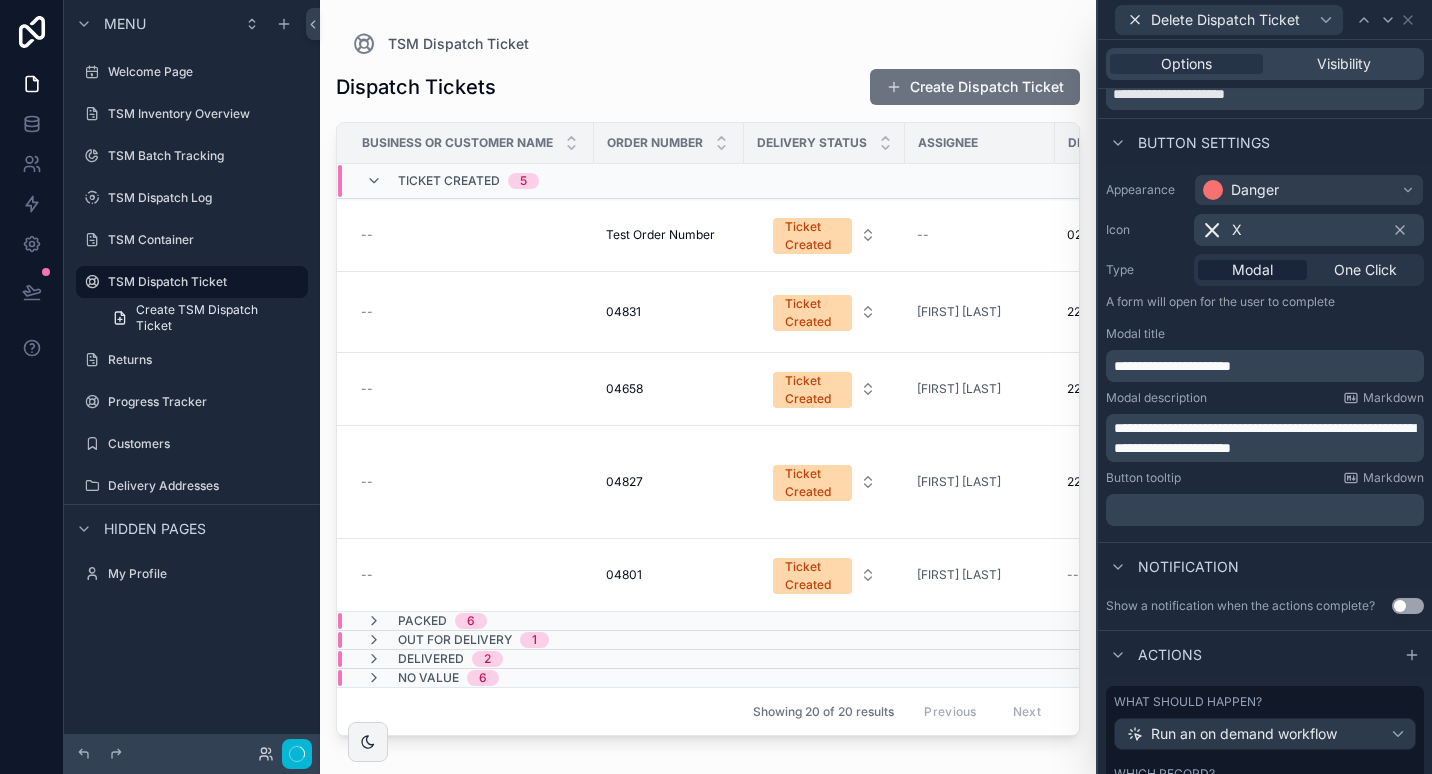 scroll, scrollTop: 198, scrollLeft: 0, axis: vertical 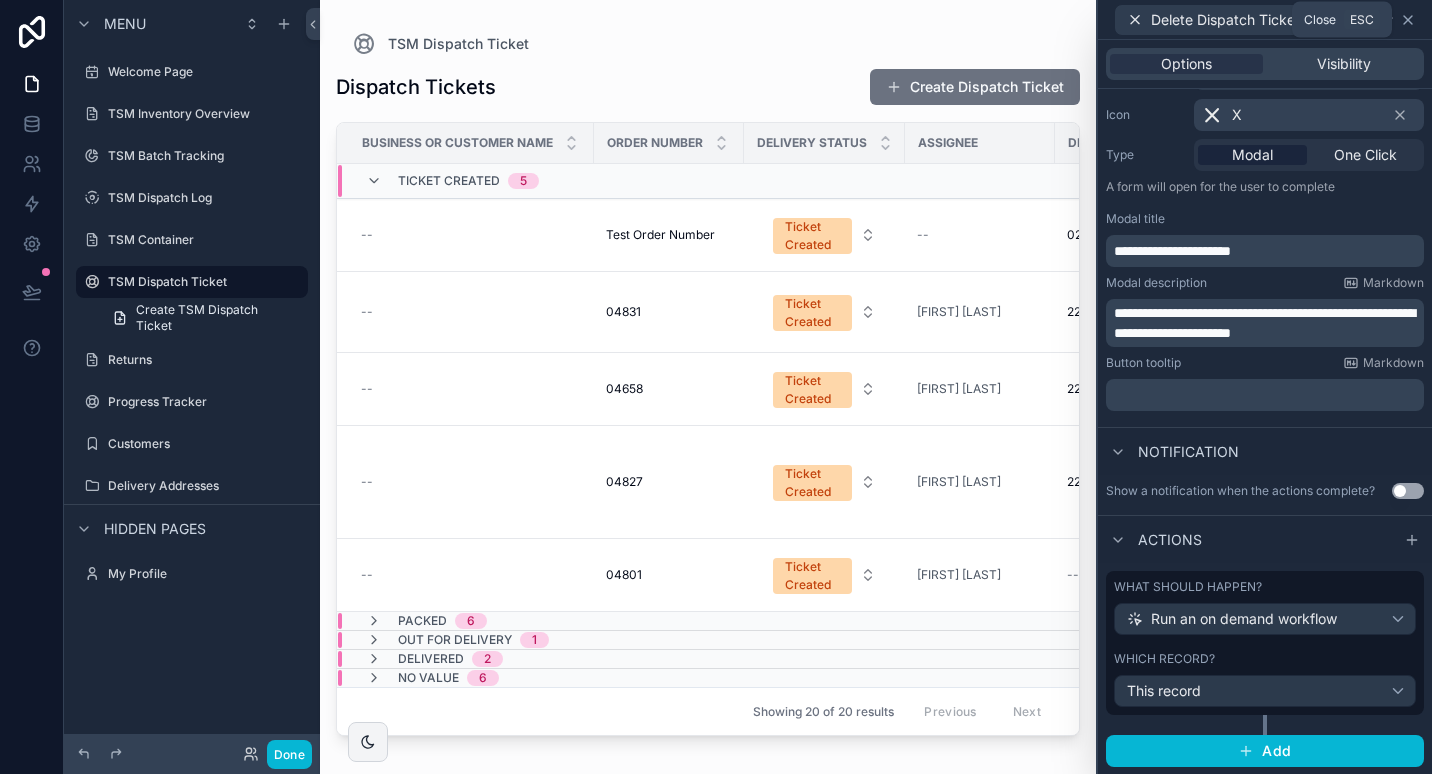 click 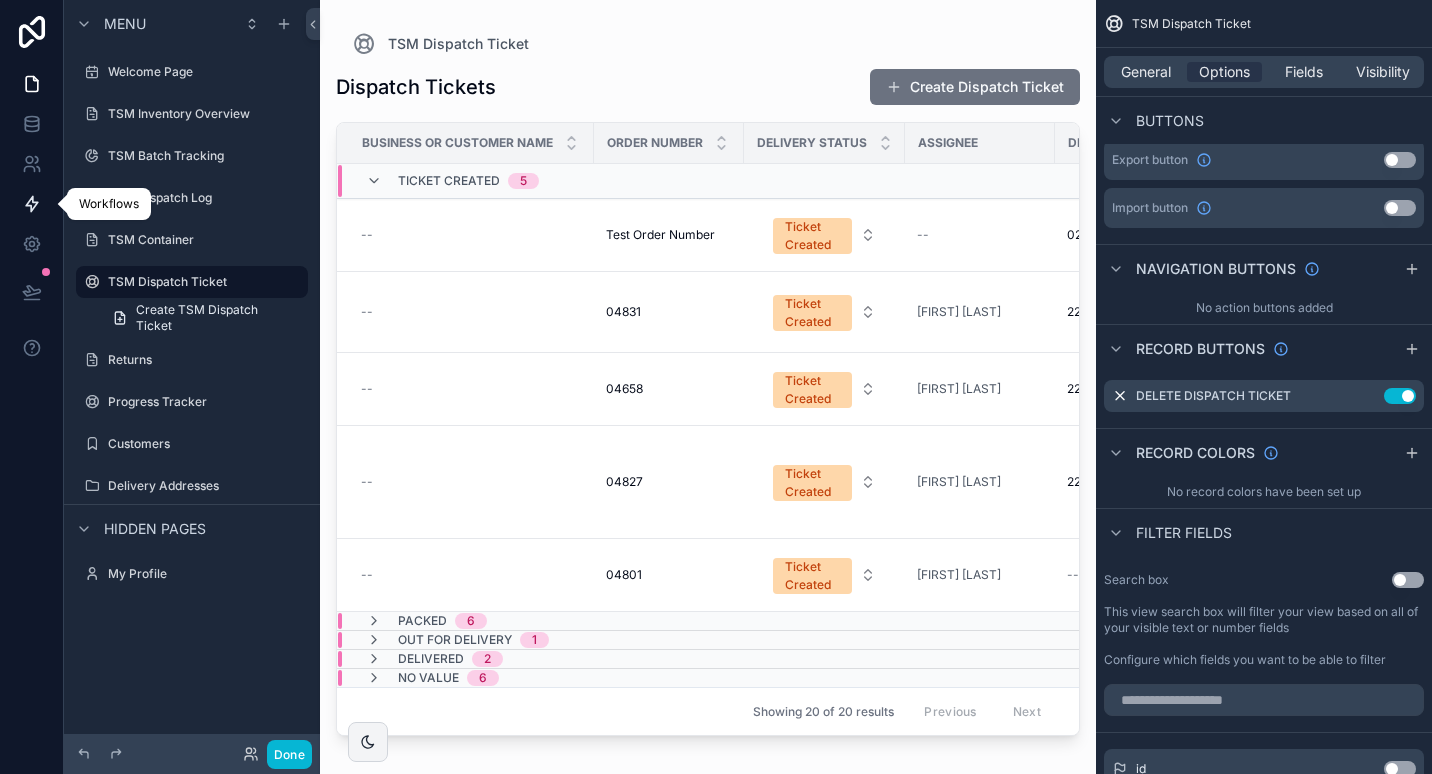 click 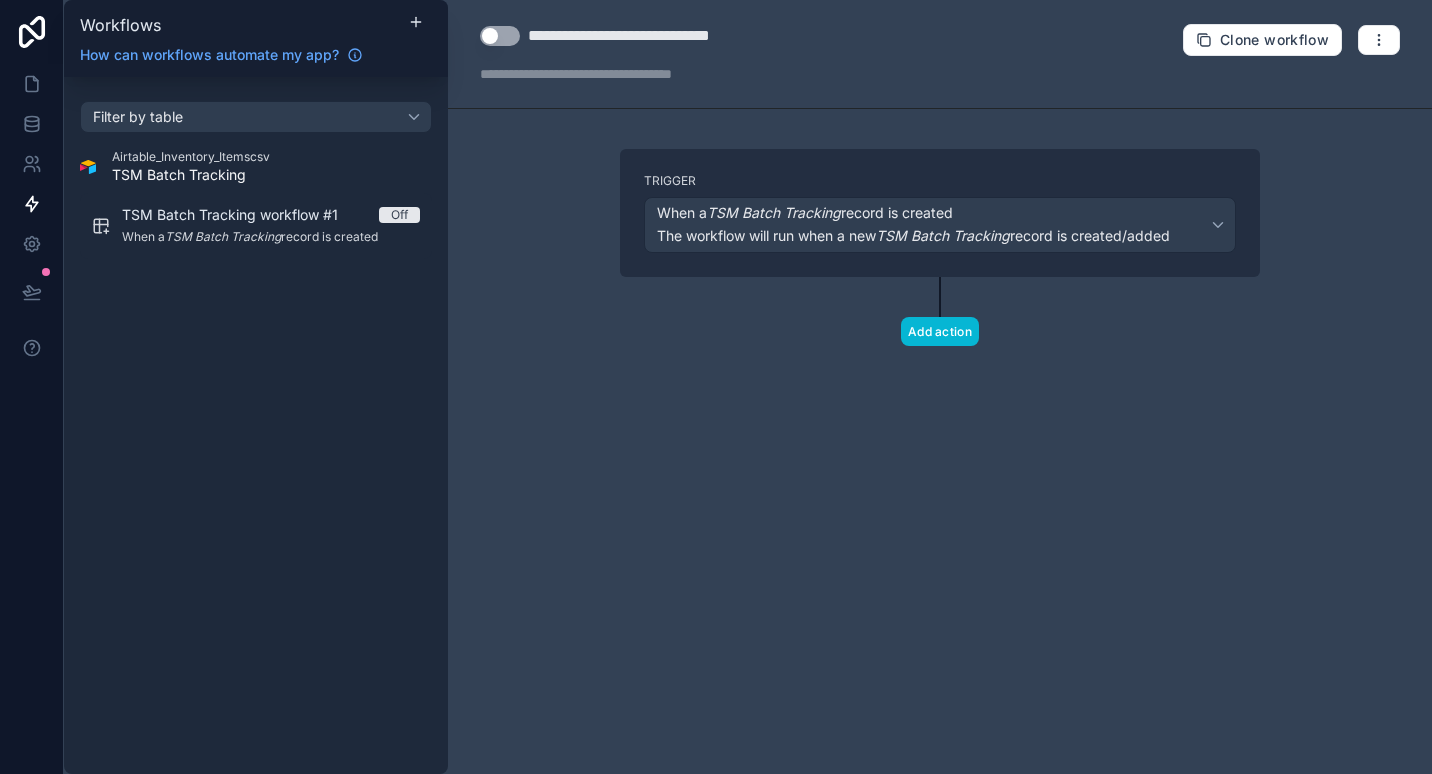 click on "Add action" at bounding box center (940, 311) 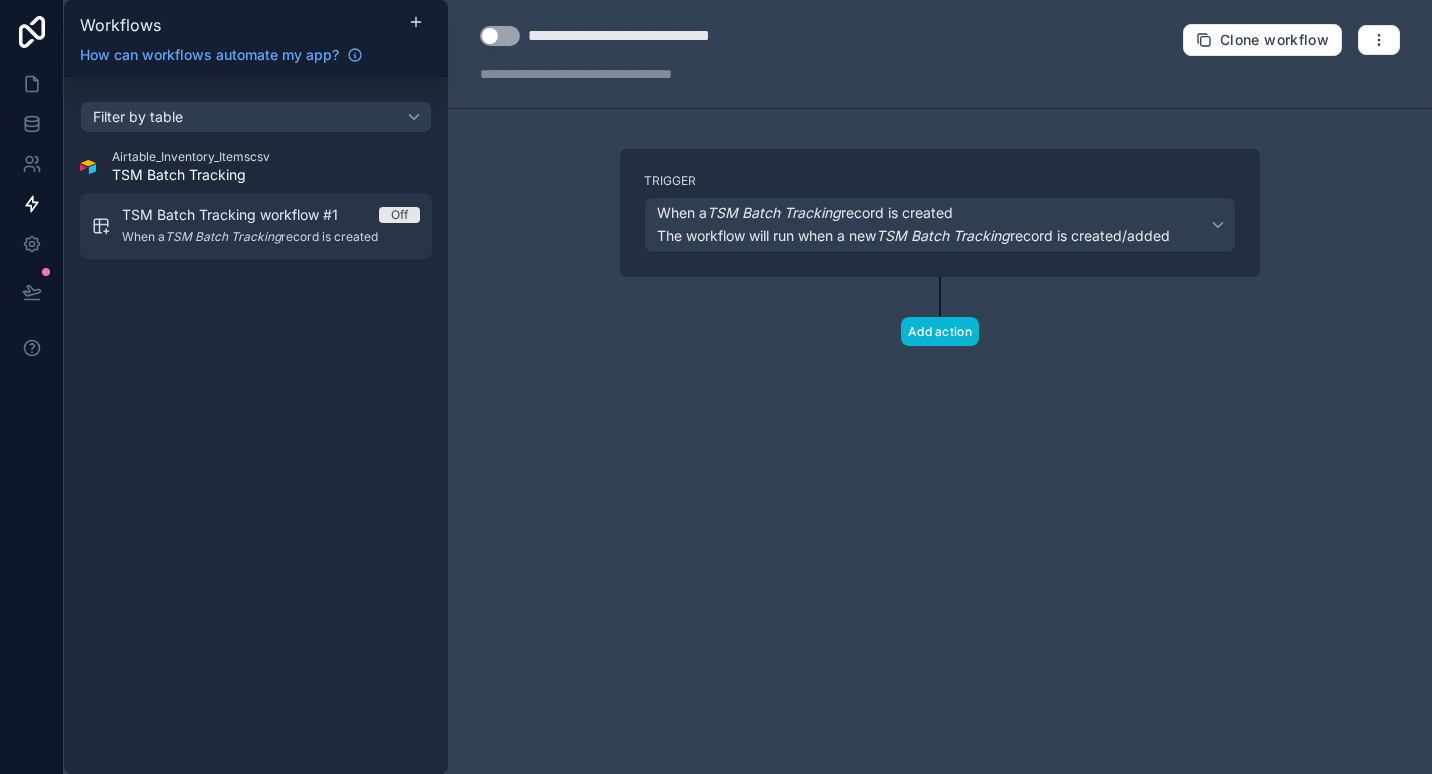 click on "TSM Batch Tracking workflow #1 Off" at bounding box center [271, 215] 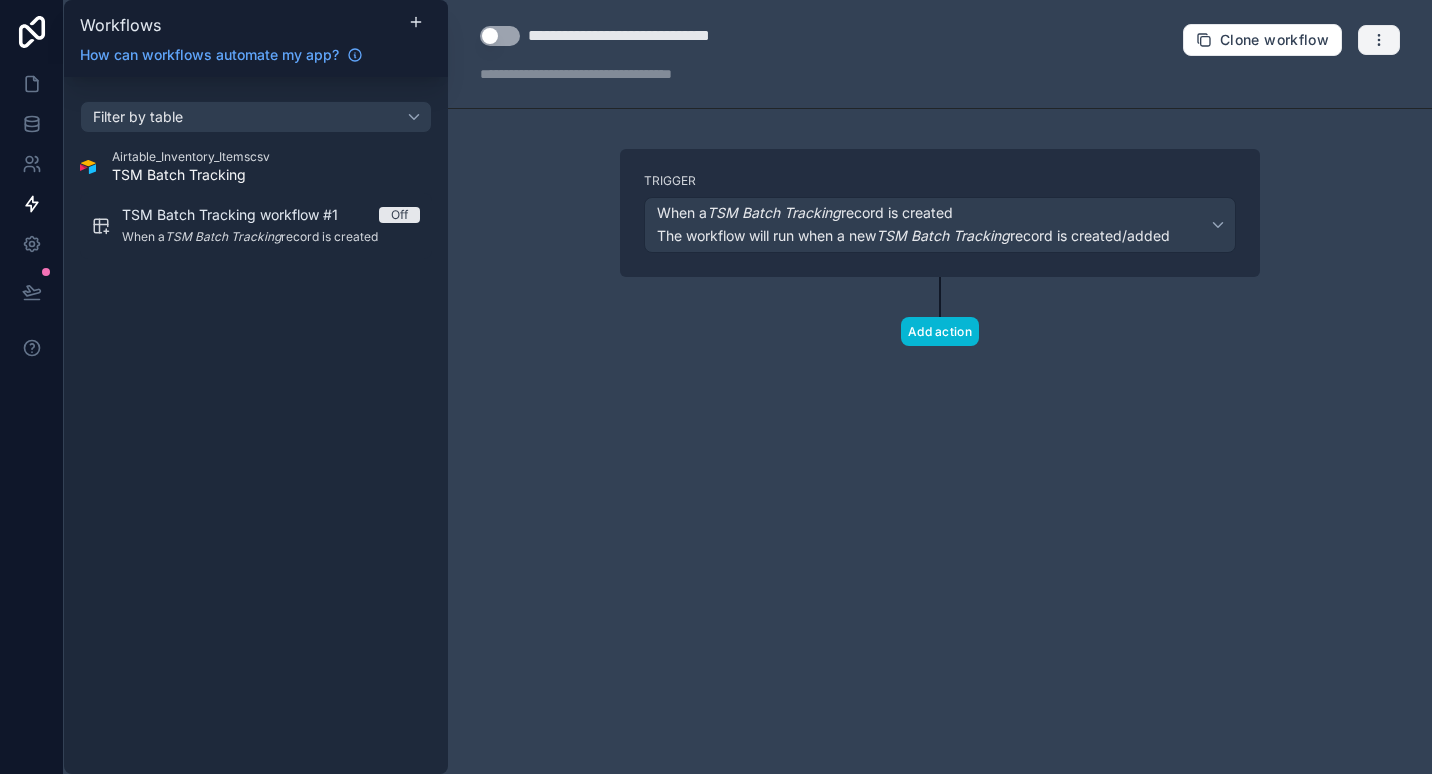 click at bounding box center [1379, 40] 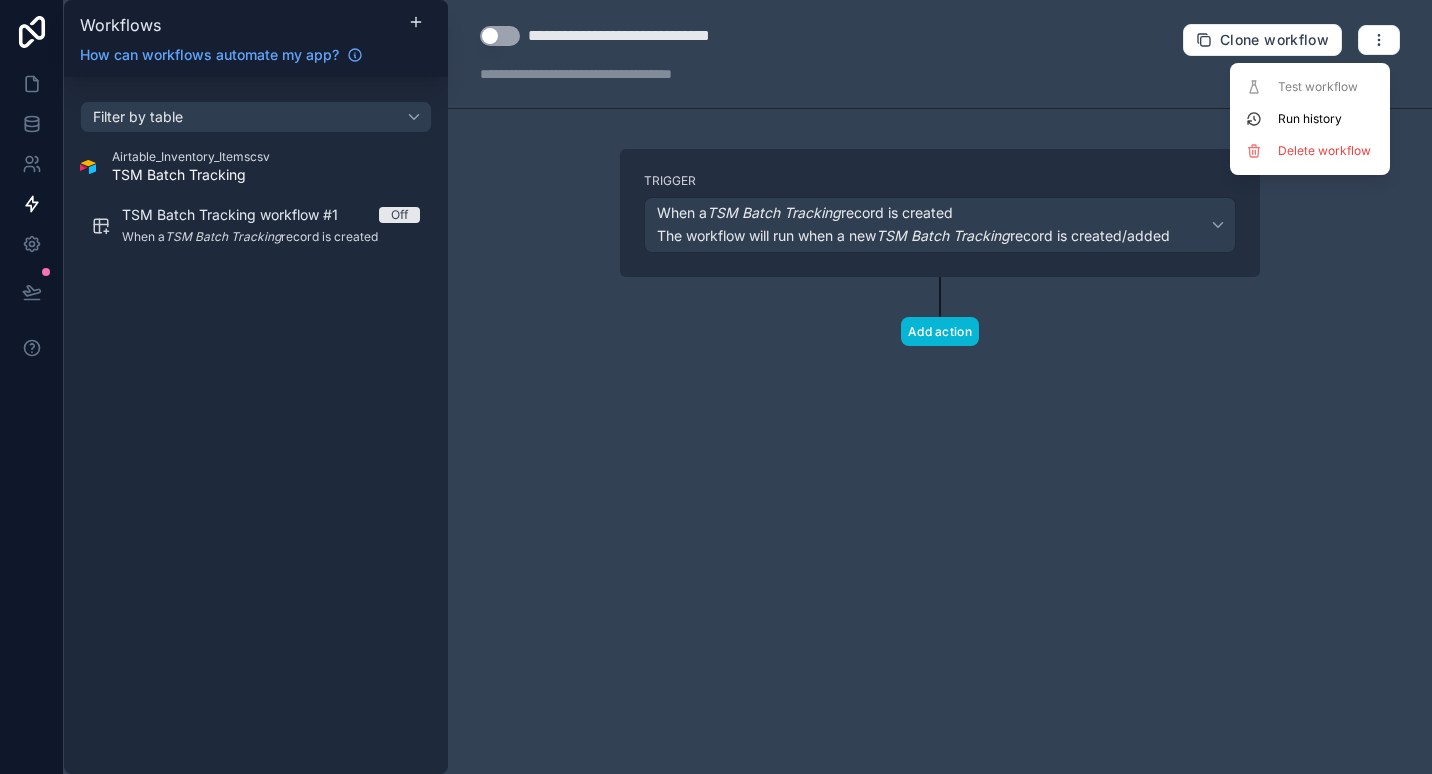 click on "Test workflow Run history Delete workflow" at bounding box center (1310, 119) 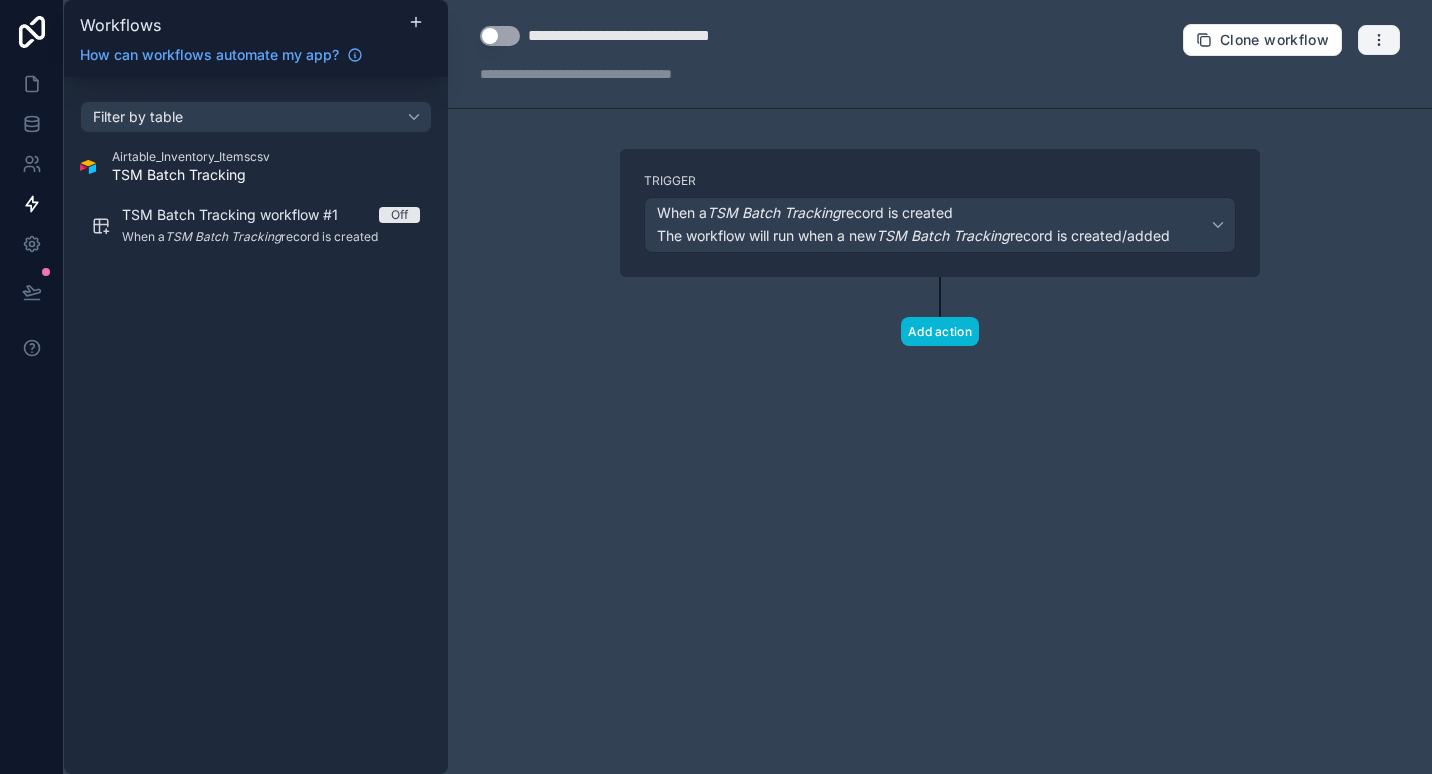 click at bounding box center [1379, 40] 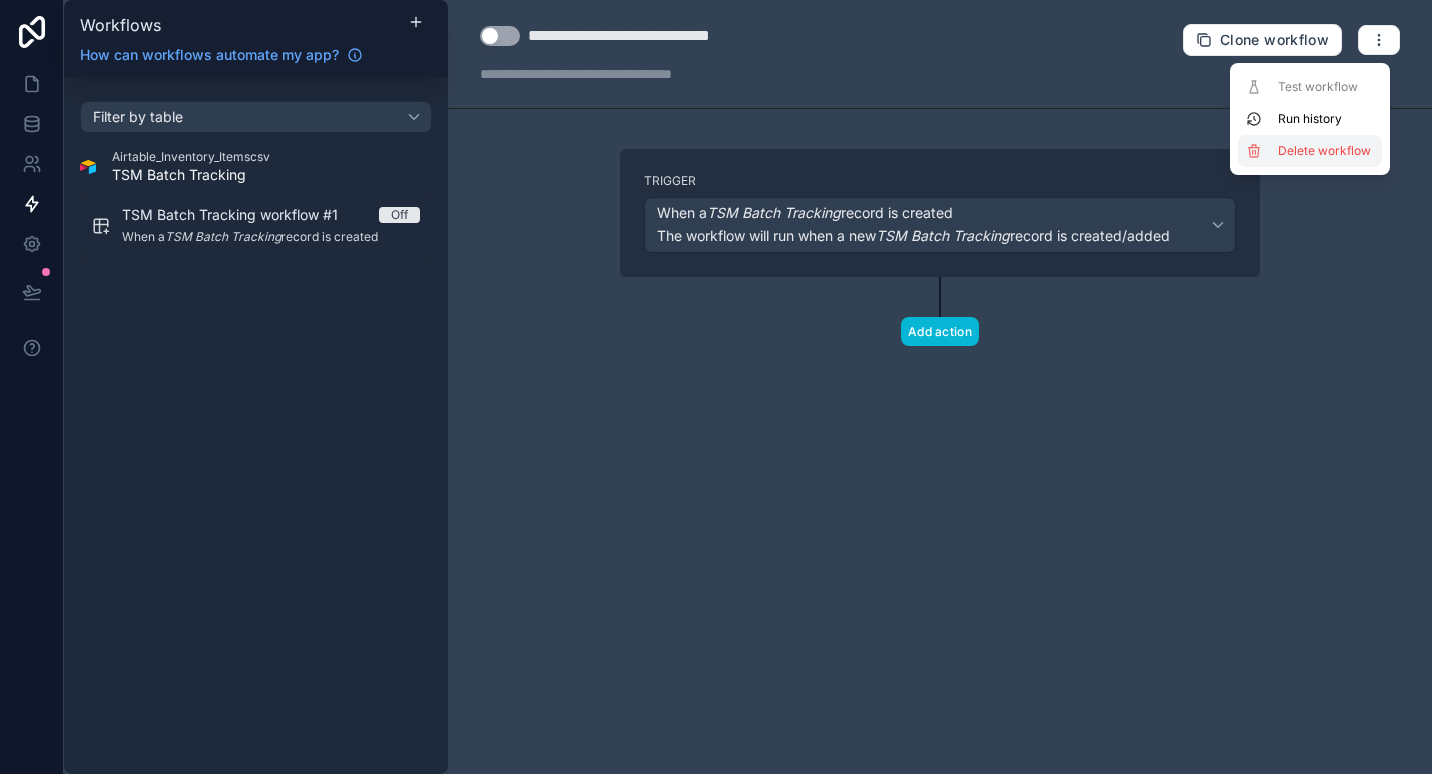 click on "Delete workflow" at bounding box center [1326, 151] 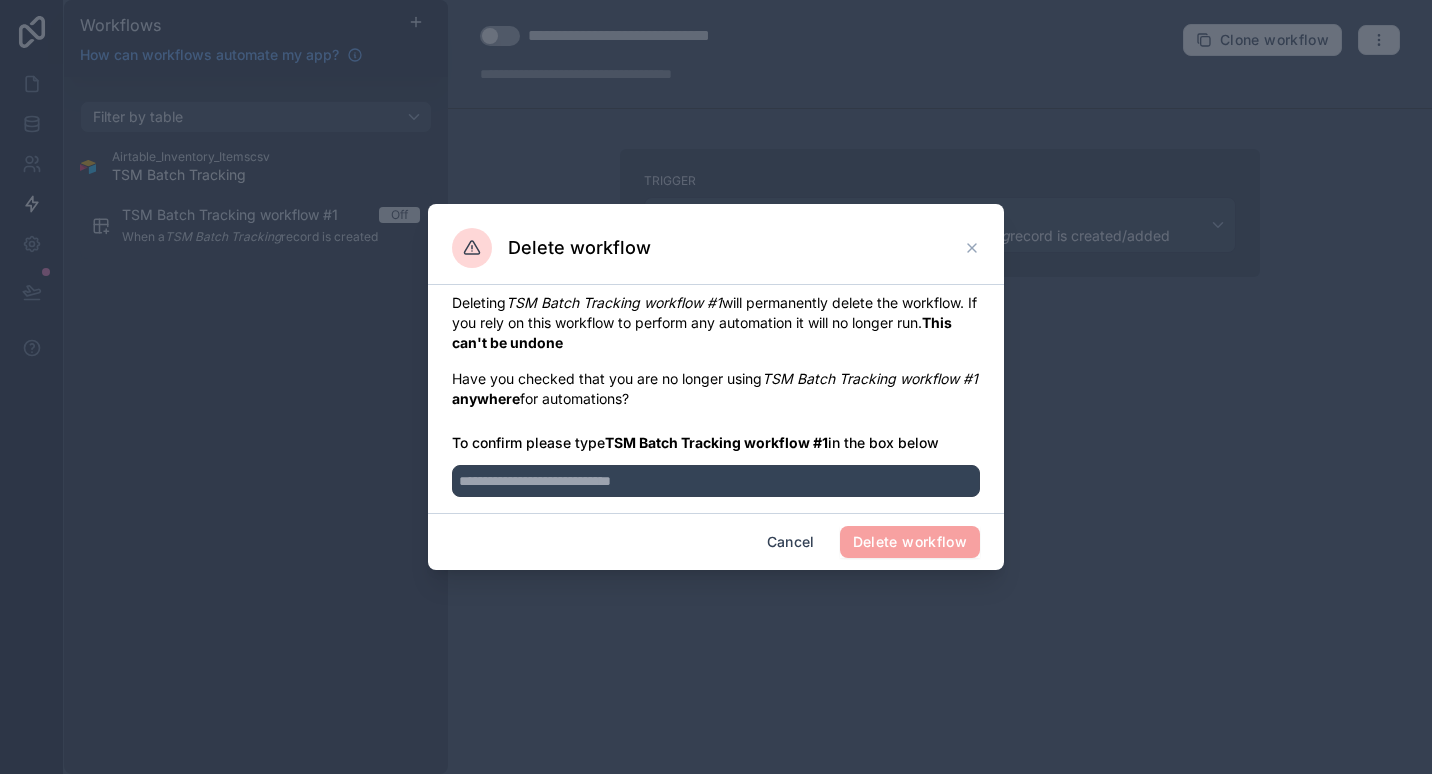 click on "Delete workflow" at bounding box center [910, 542] 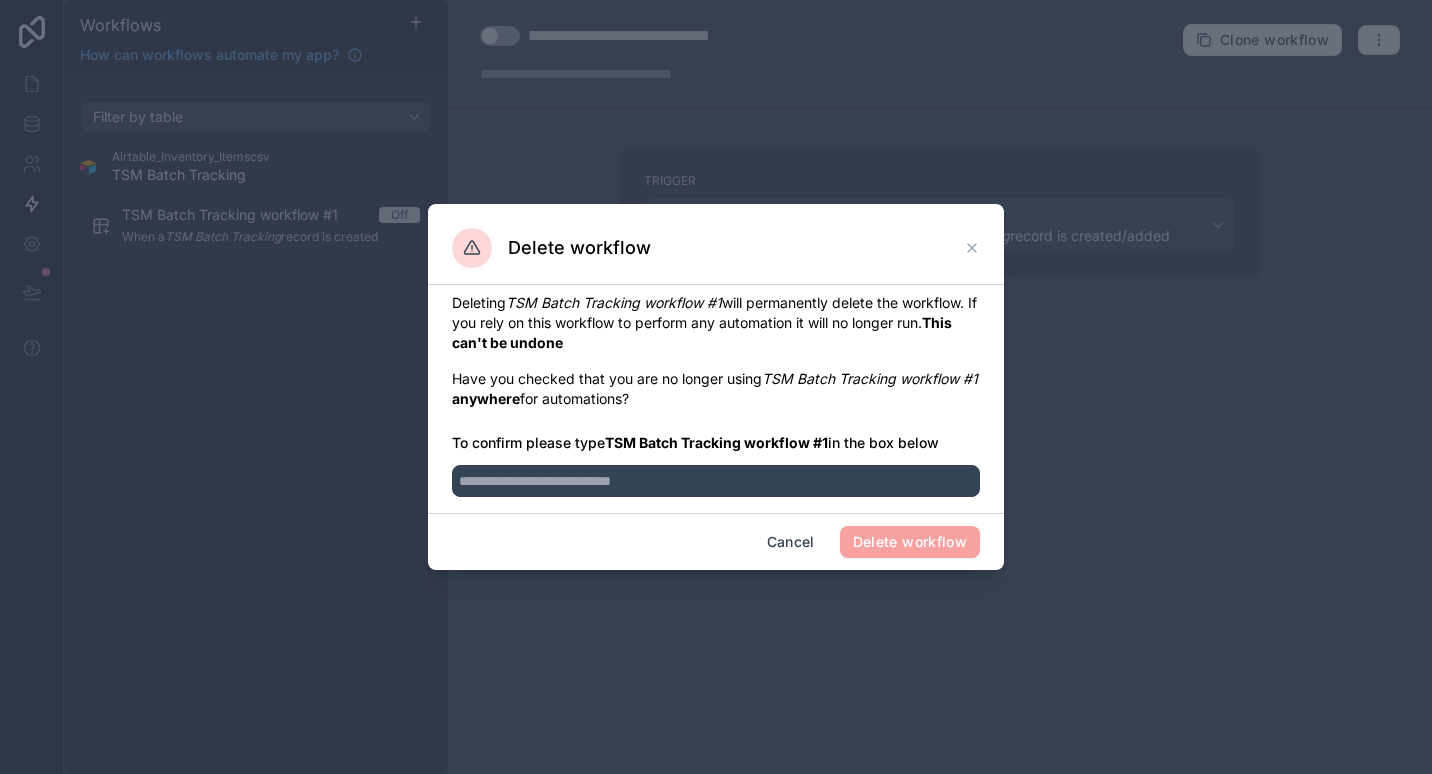 click on "Deleting  TSM Batch Tracking workflow #1  will permanently delete the workflow. If you rely on this workflow to perform any automation it will no longer run.  This can't be undone Have you checked that you are no longer using  TSM Batch Tracking workflow #1   anywhere  for automations? To confirm please type  TSM Batch Tracking workflow #1  in the box below" at bounding box center (716, 399) 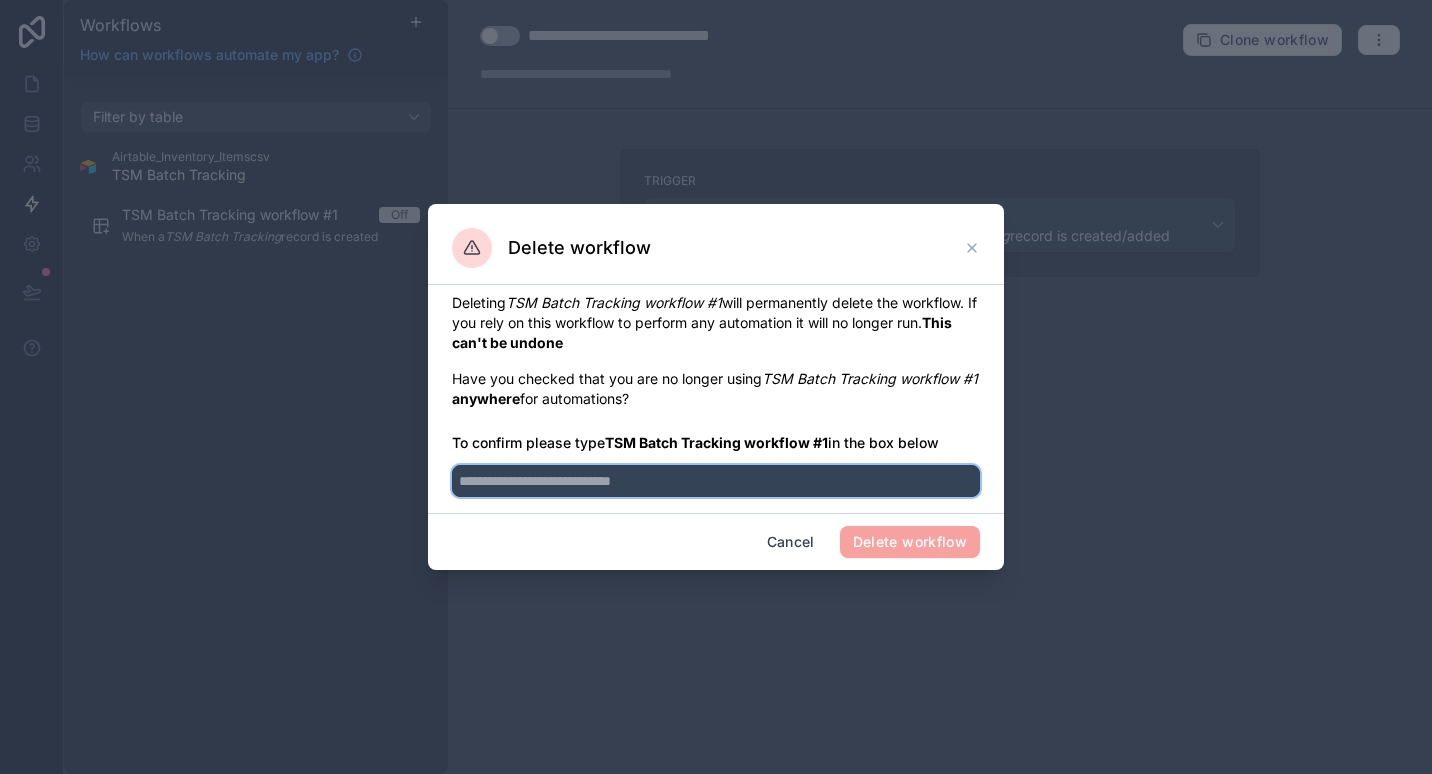 click at bounding box center [716, 481] 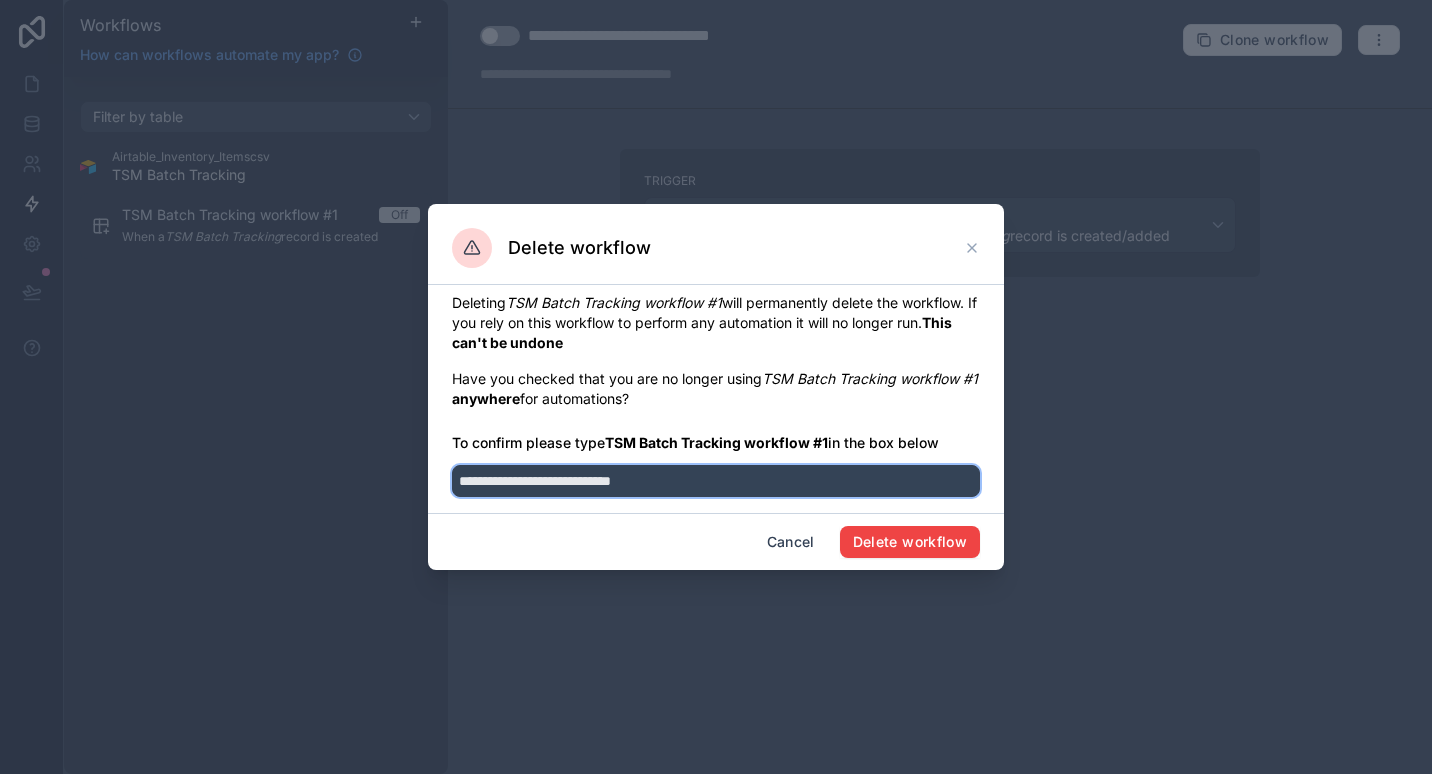 type on "**********" 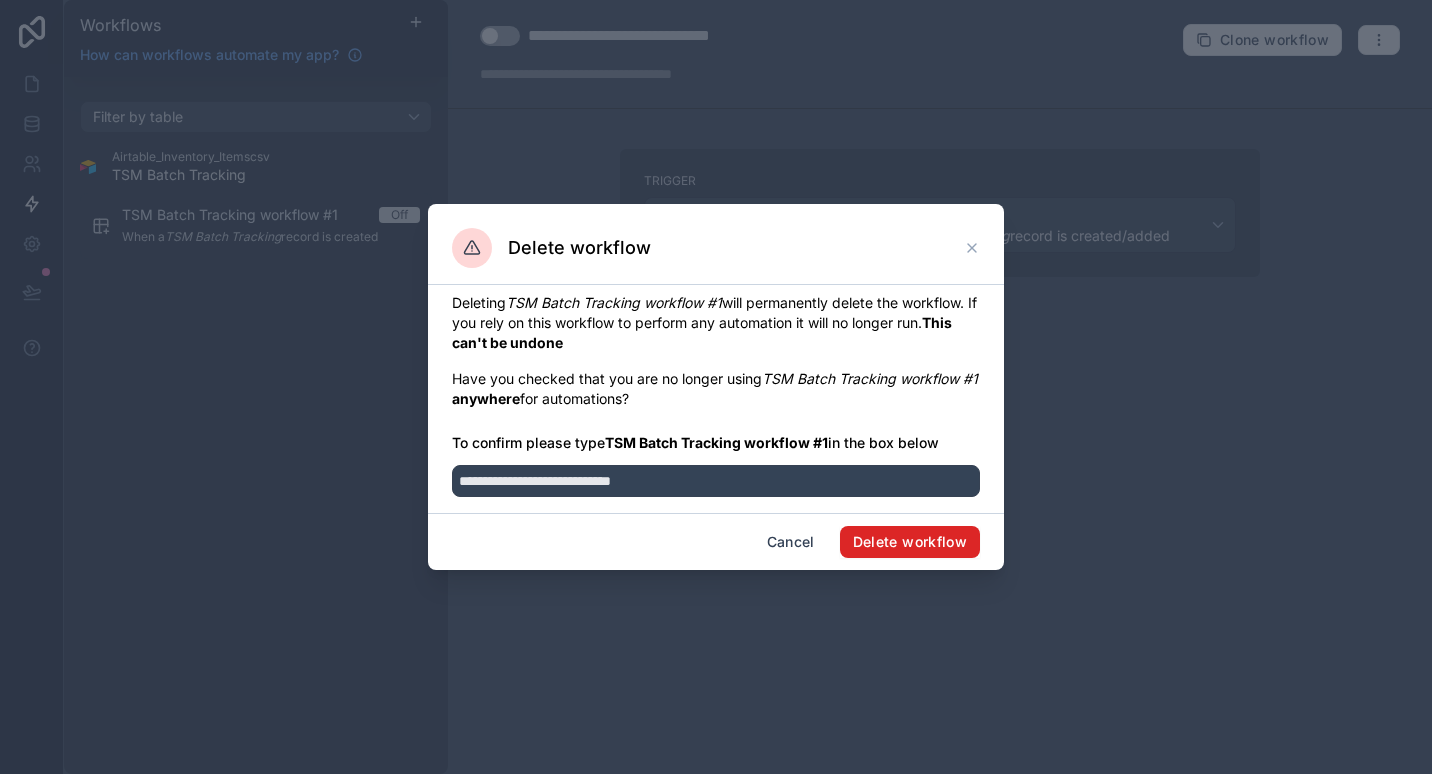 click on "Delete workflow" at bounding box center [910, 542] 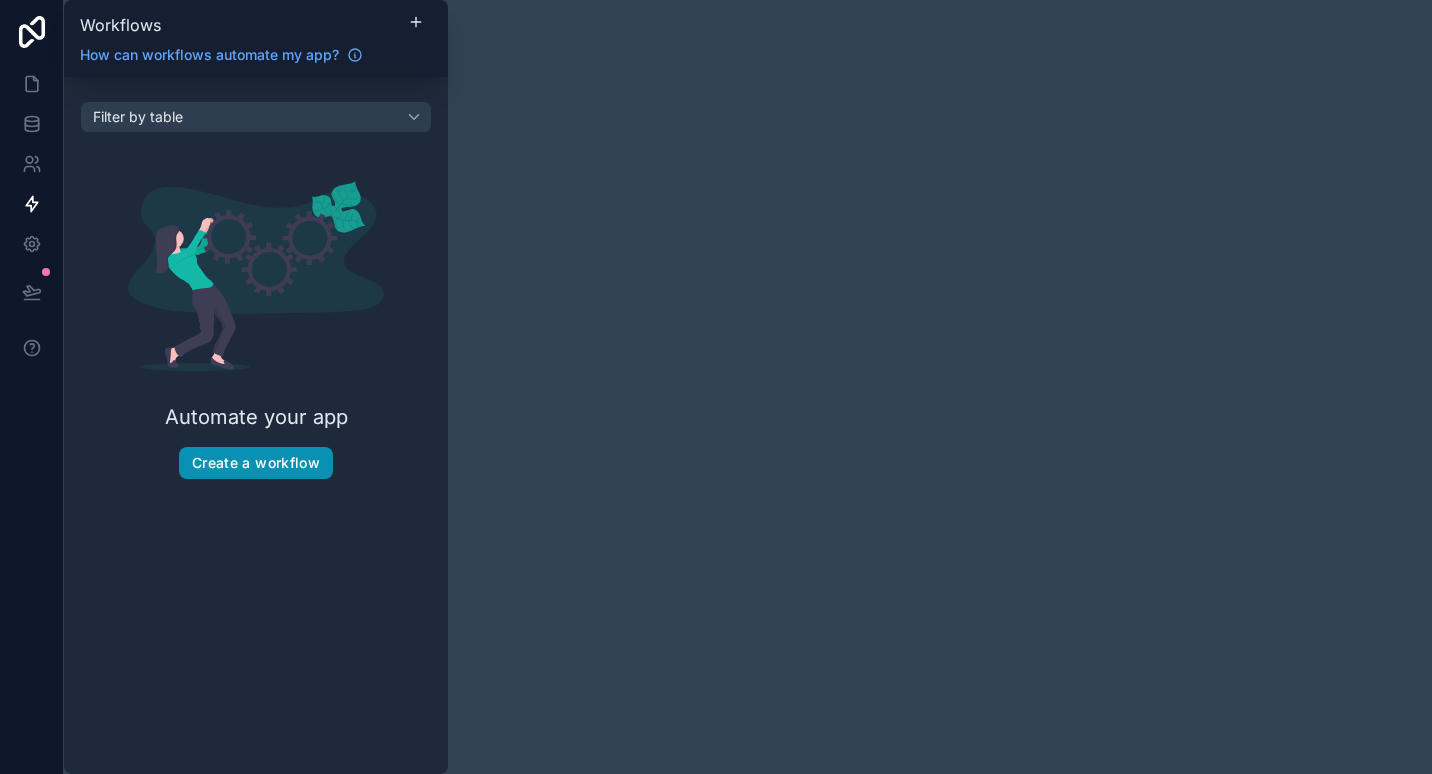 click on "Create a workflow" at bounding box center (256, 463) 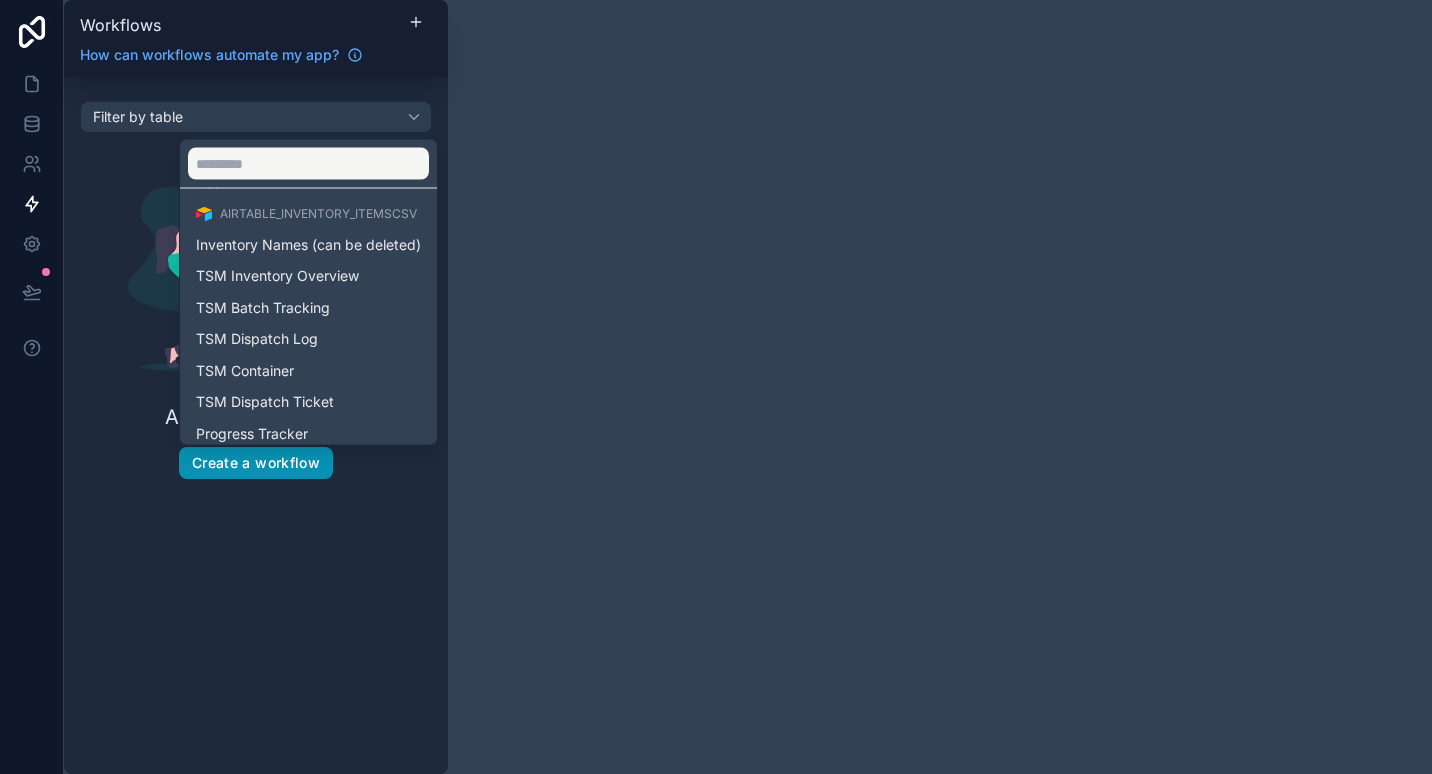 scroll, scrollTop: 0, scrollLeft: 0, axis: both 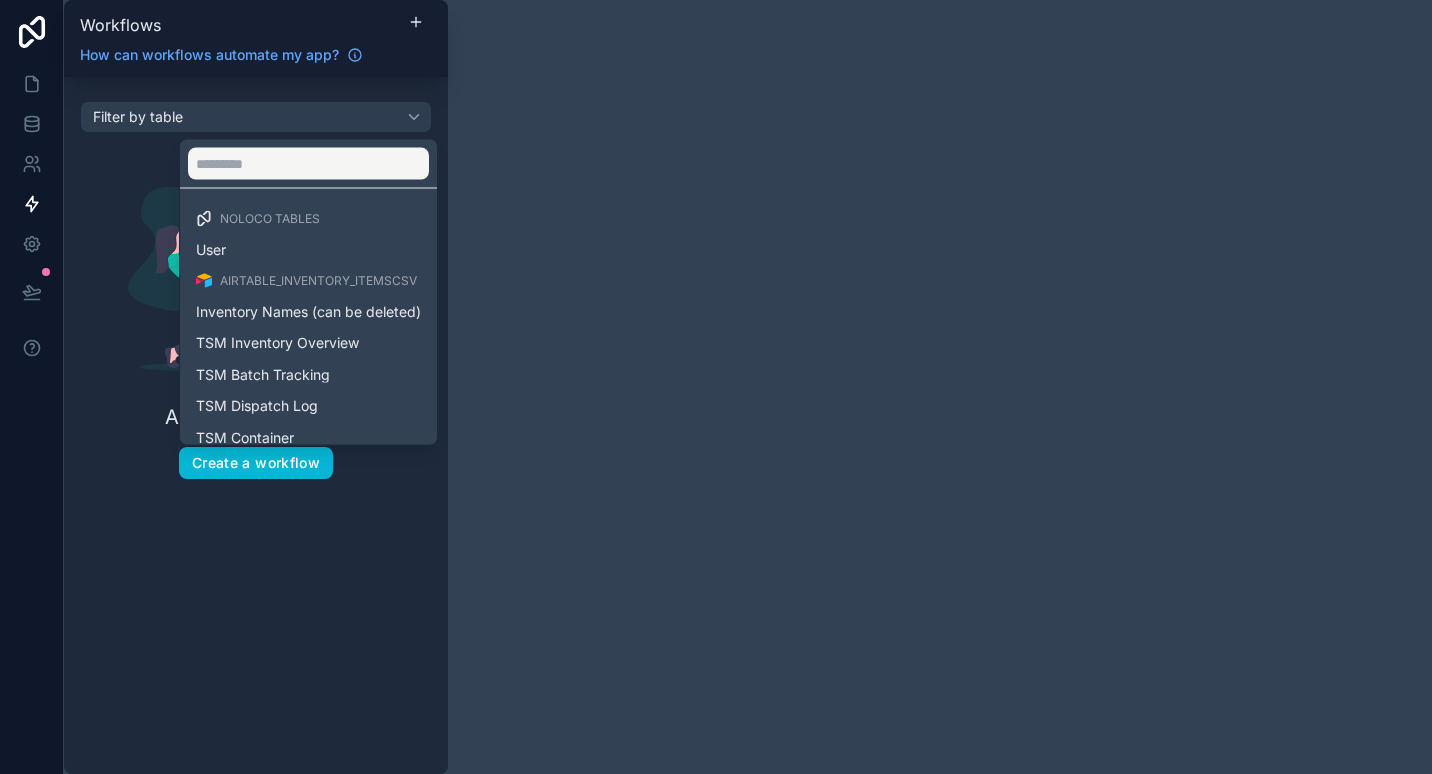 click at bounding box center [716, 387] 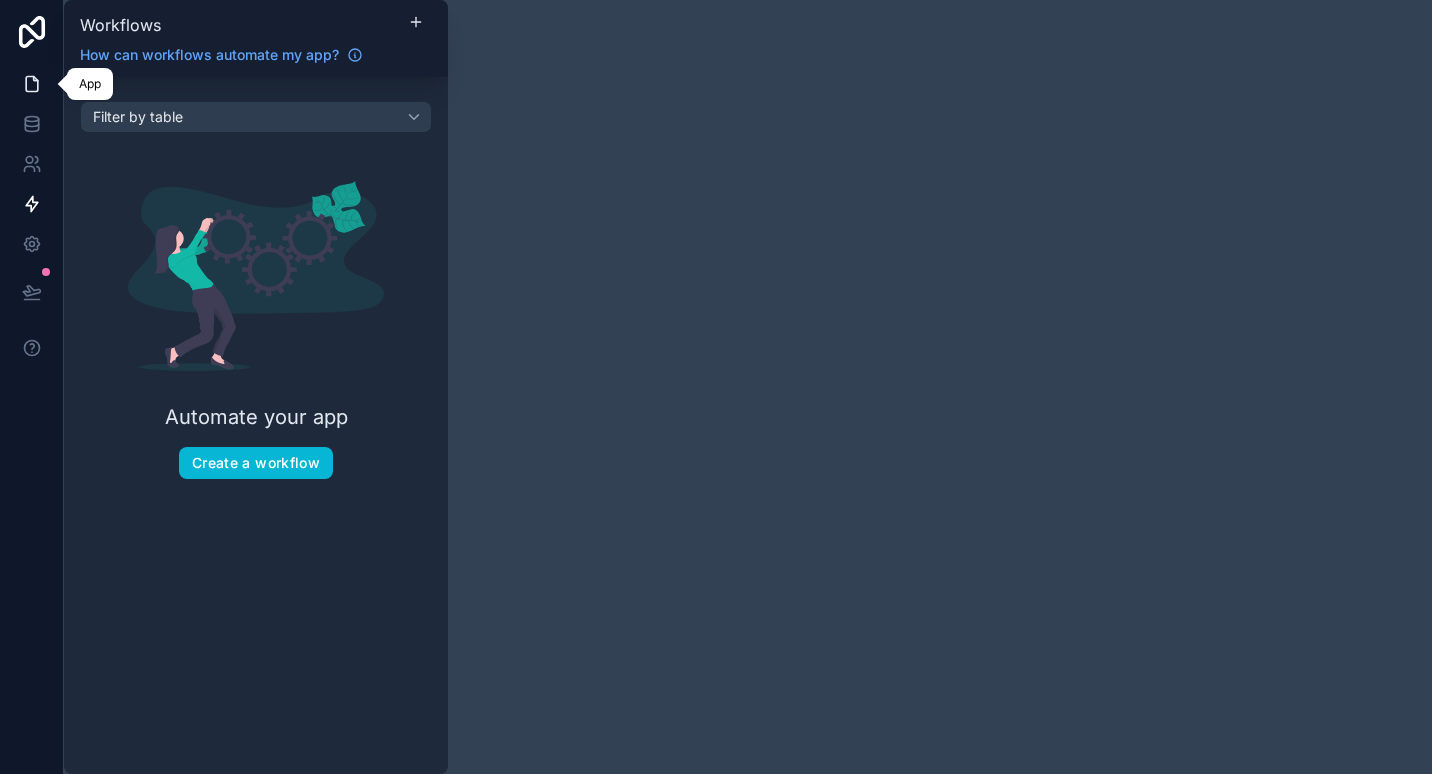 click 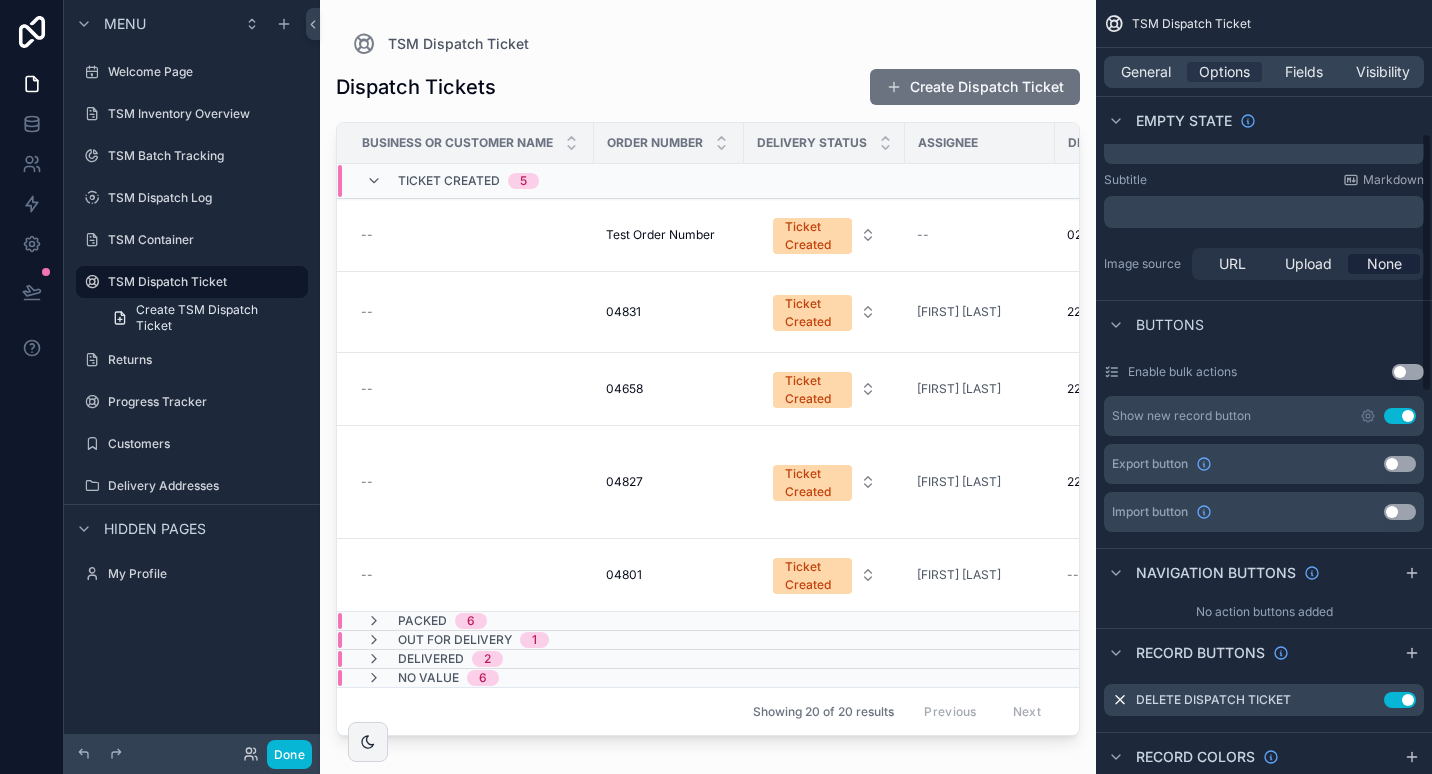 scroll, scrollTop: 400, scrollLeft: 0, axis: vertical 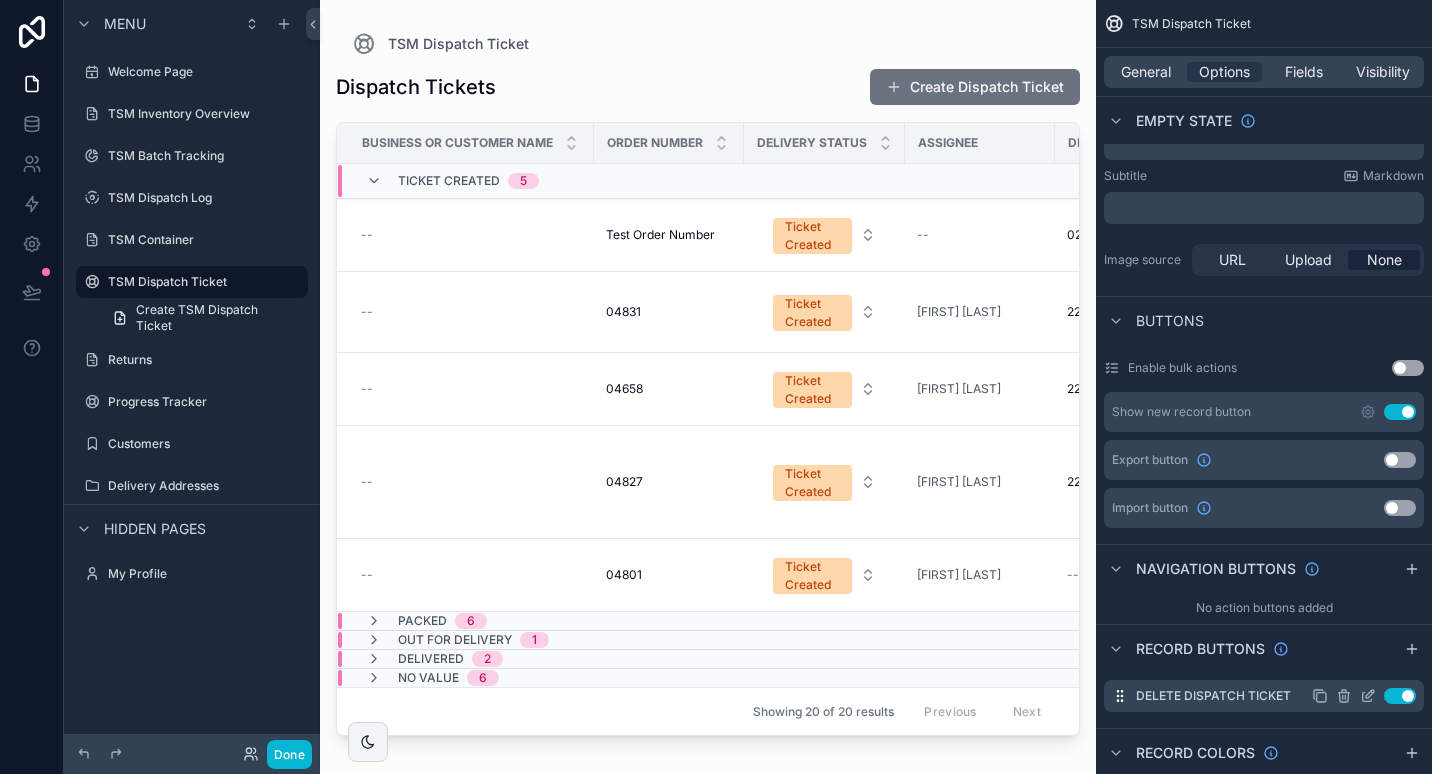 click 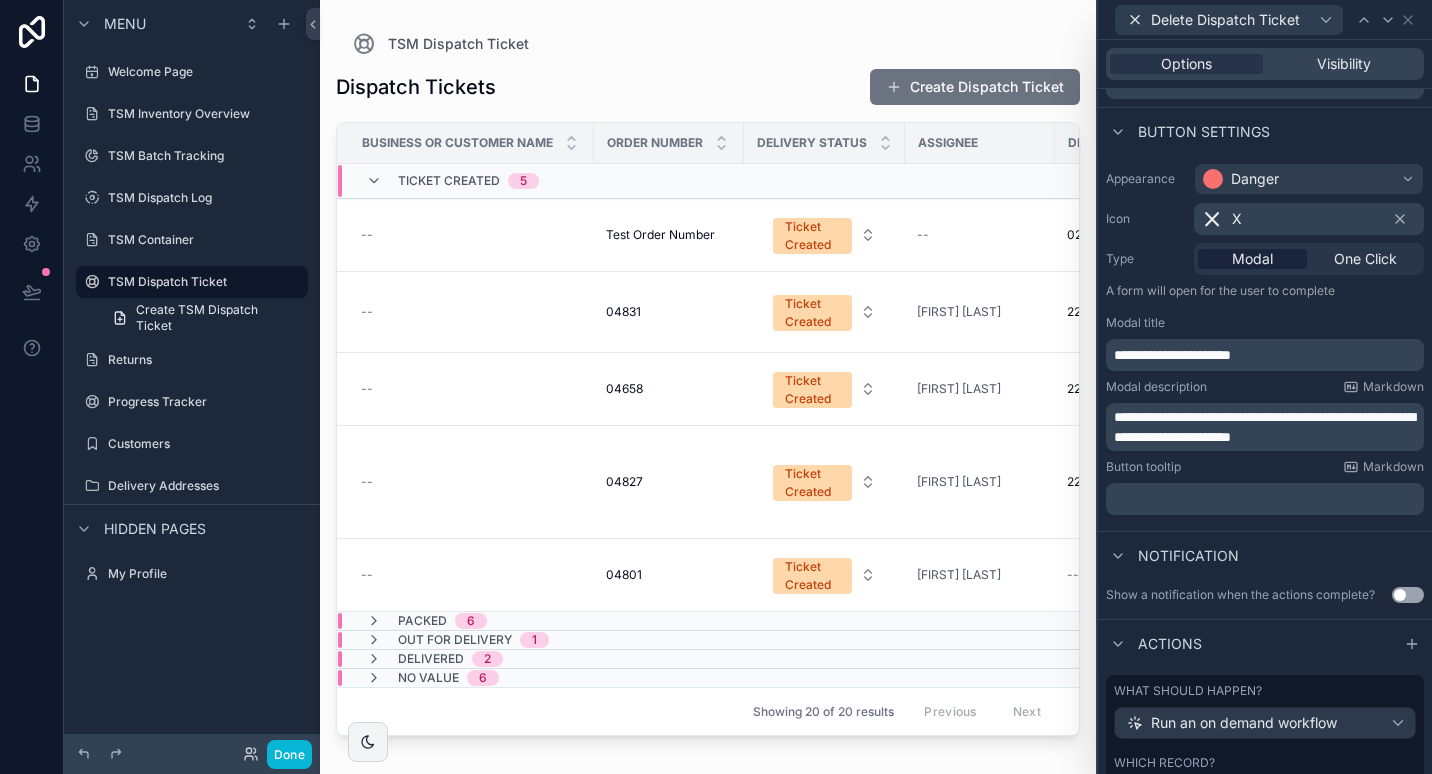 scroll, scrollTop: 198, scrollLeft: 0, axis: vertical 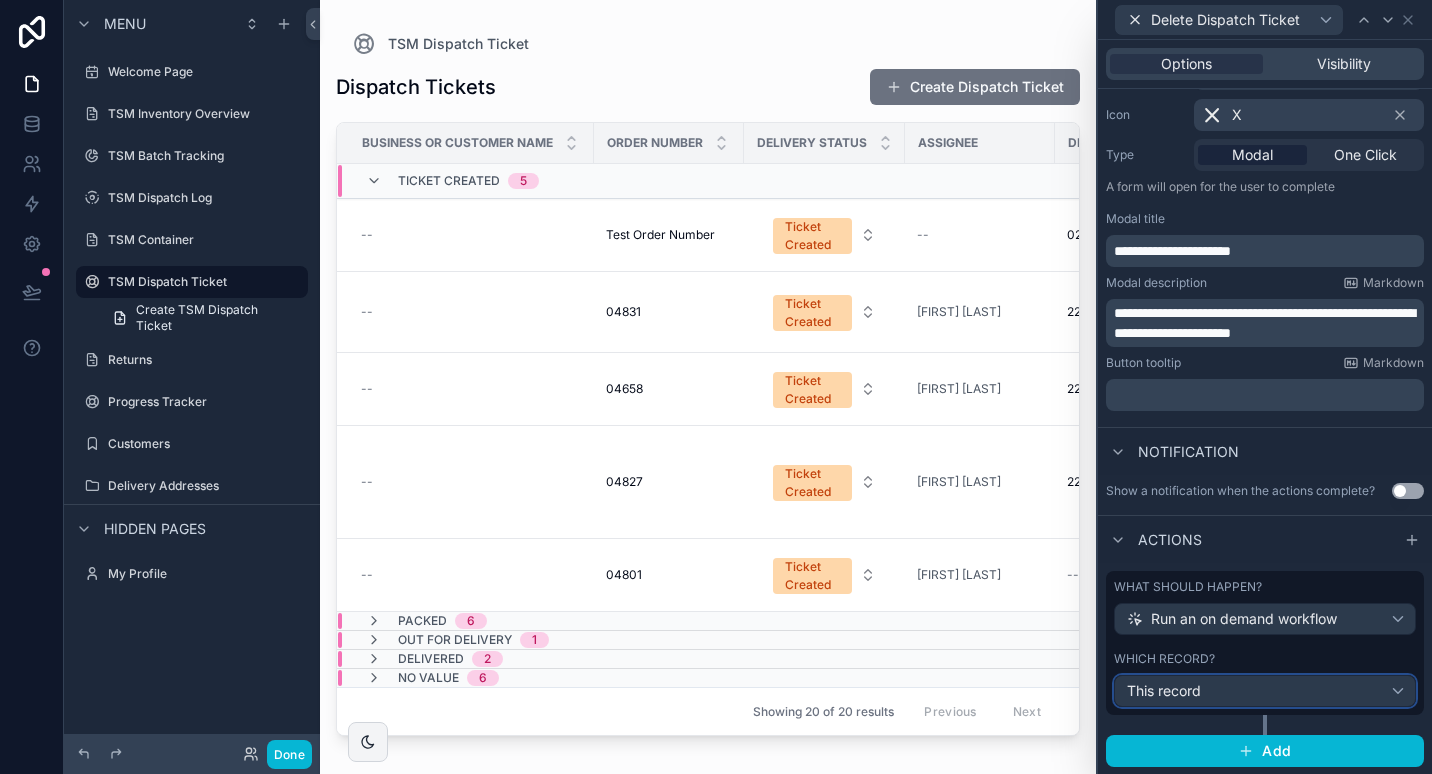 click on "This record" at bounding box center (1265, 691) 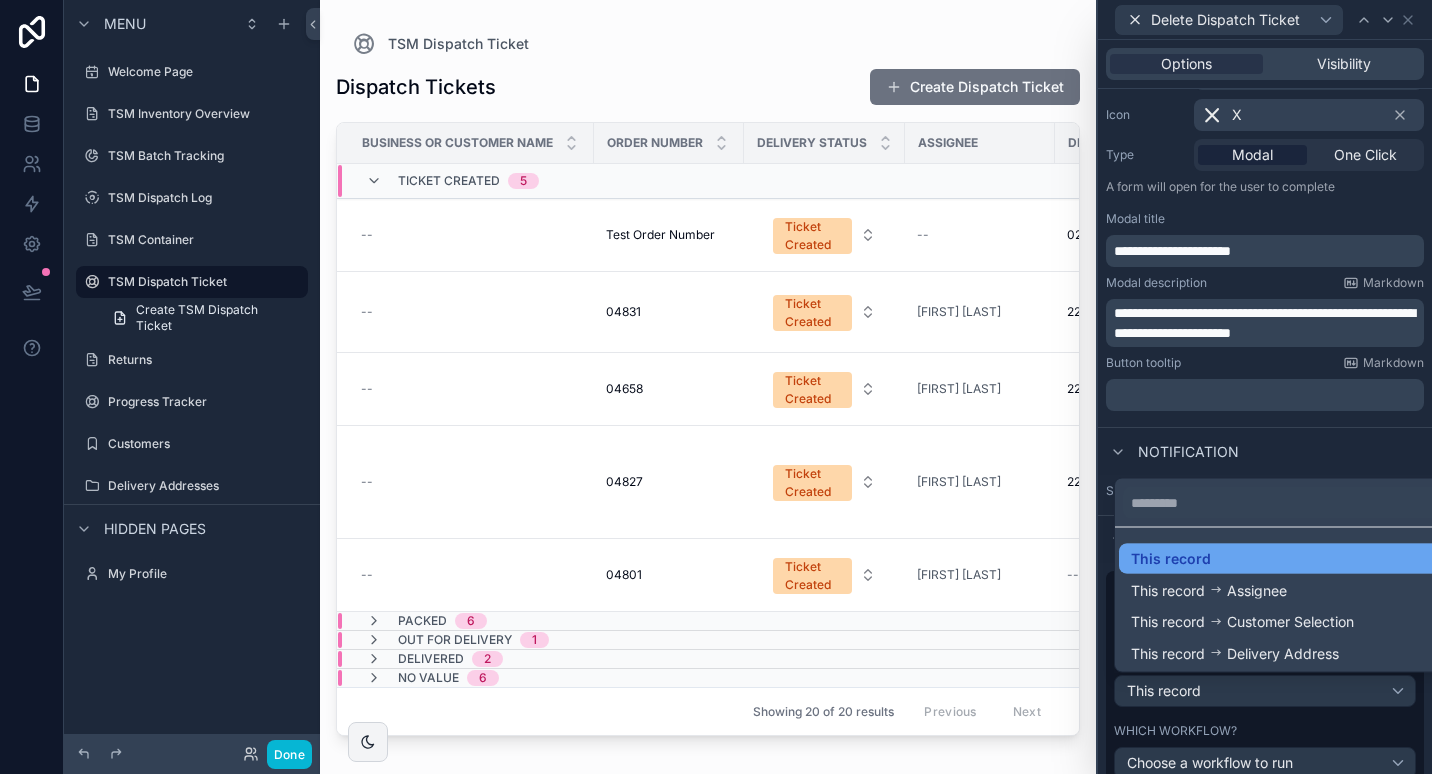 click on "This record" at bounding box center [1281, 559] 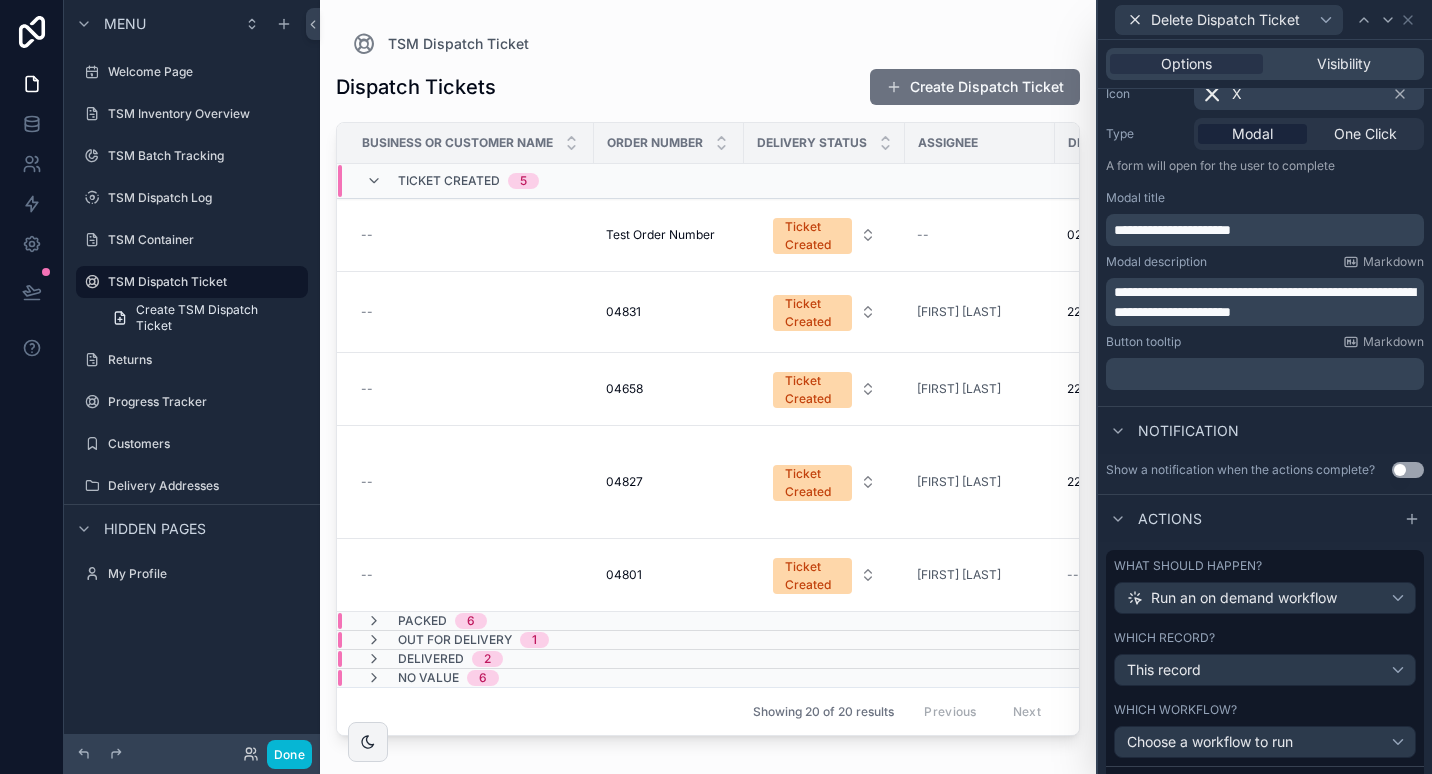 scroll, scrollTop: 319, scrollLeft: 0, axis: vertical 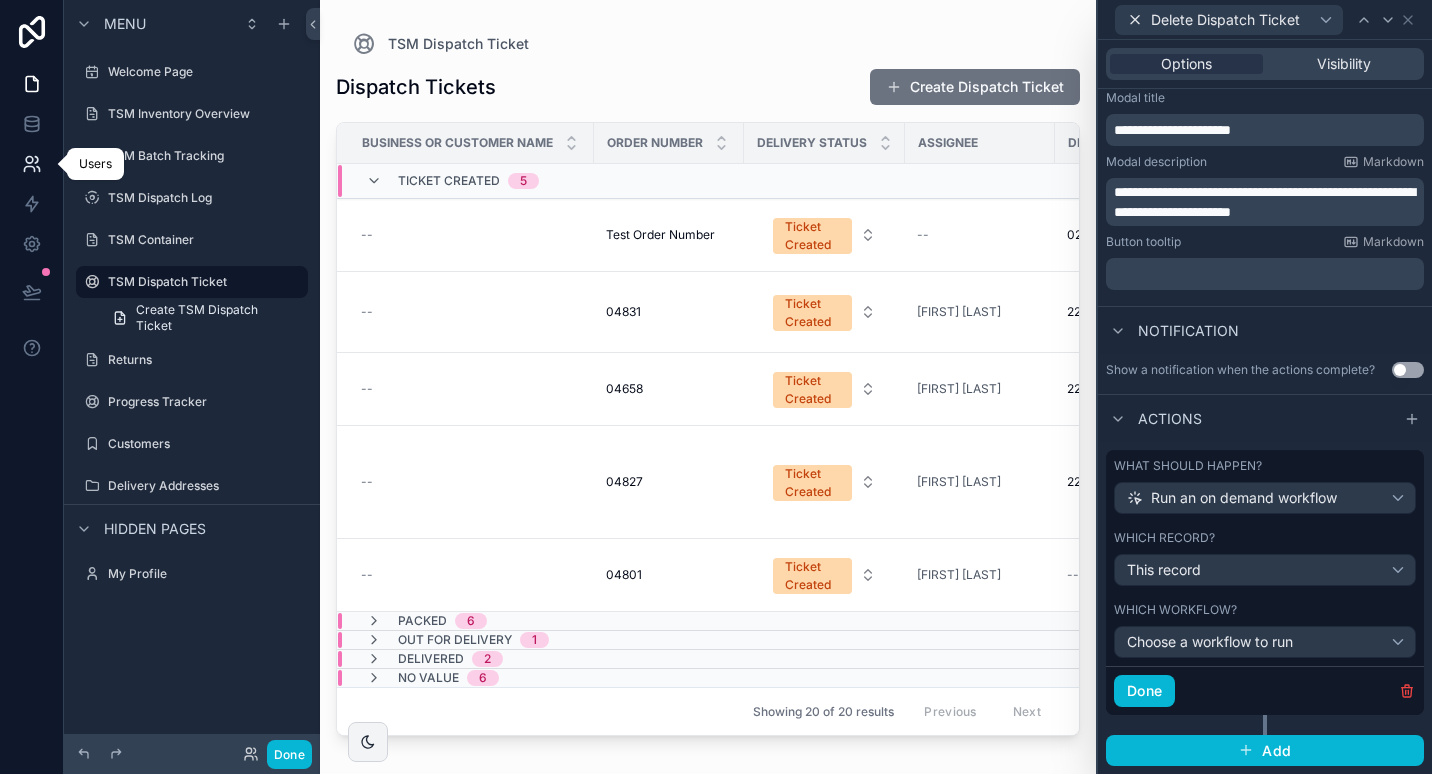 click 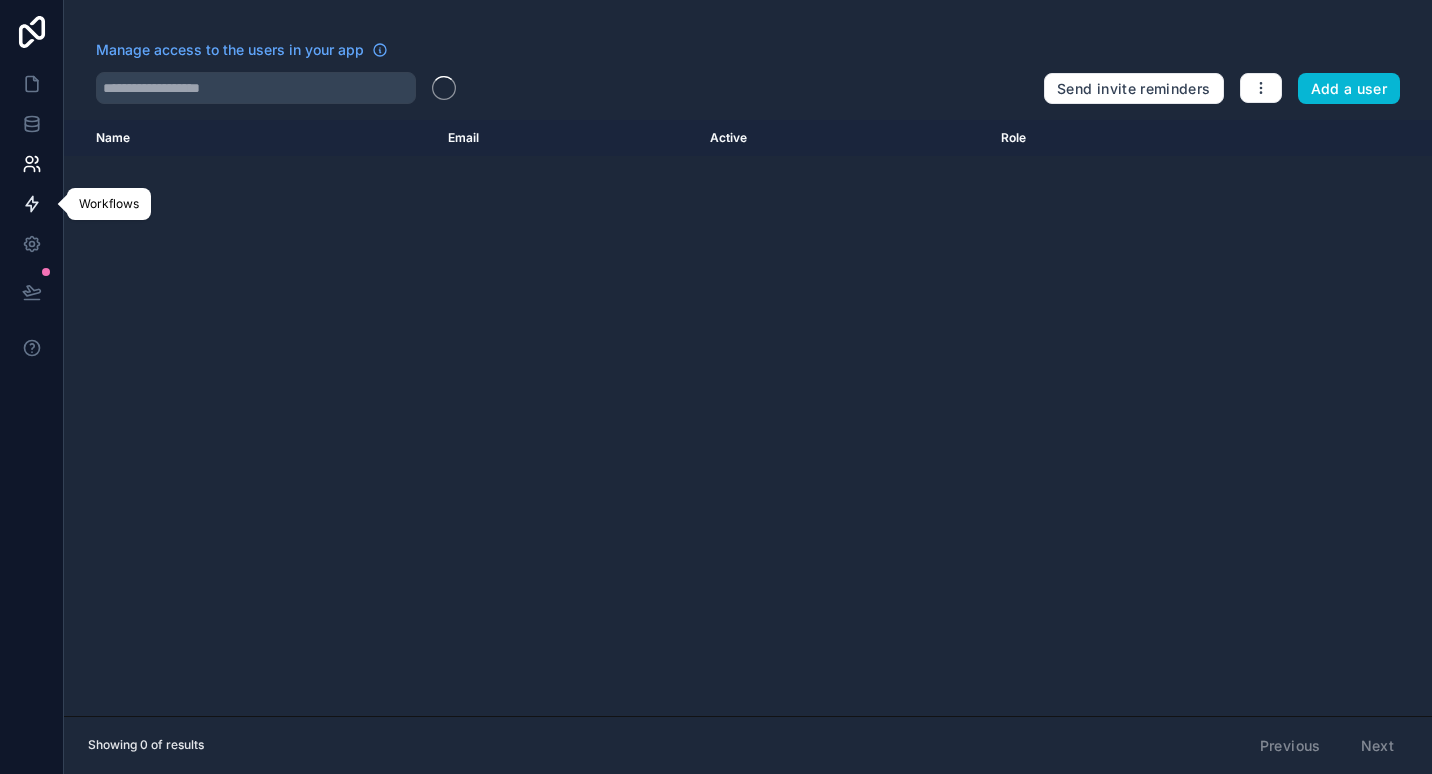 click 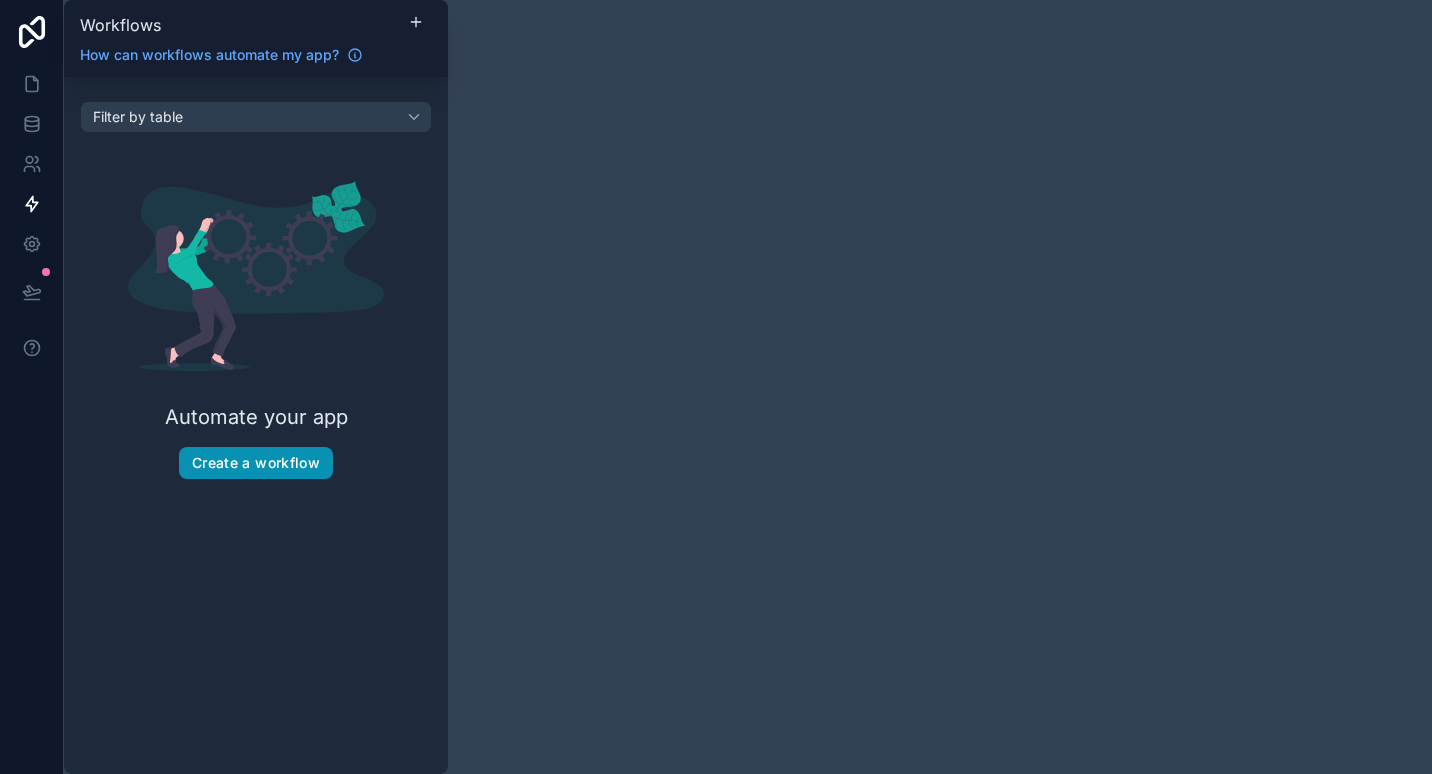 click on "Create a workflow" at bounding box center [256, 463] 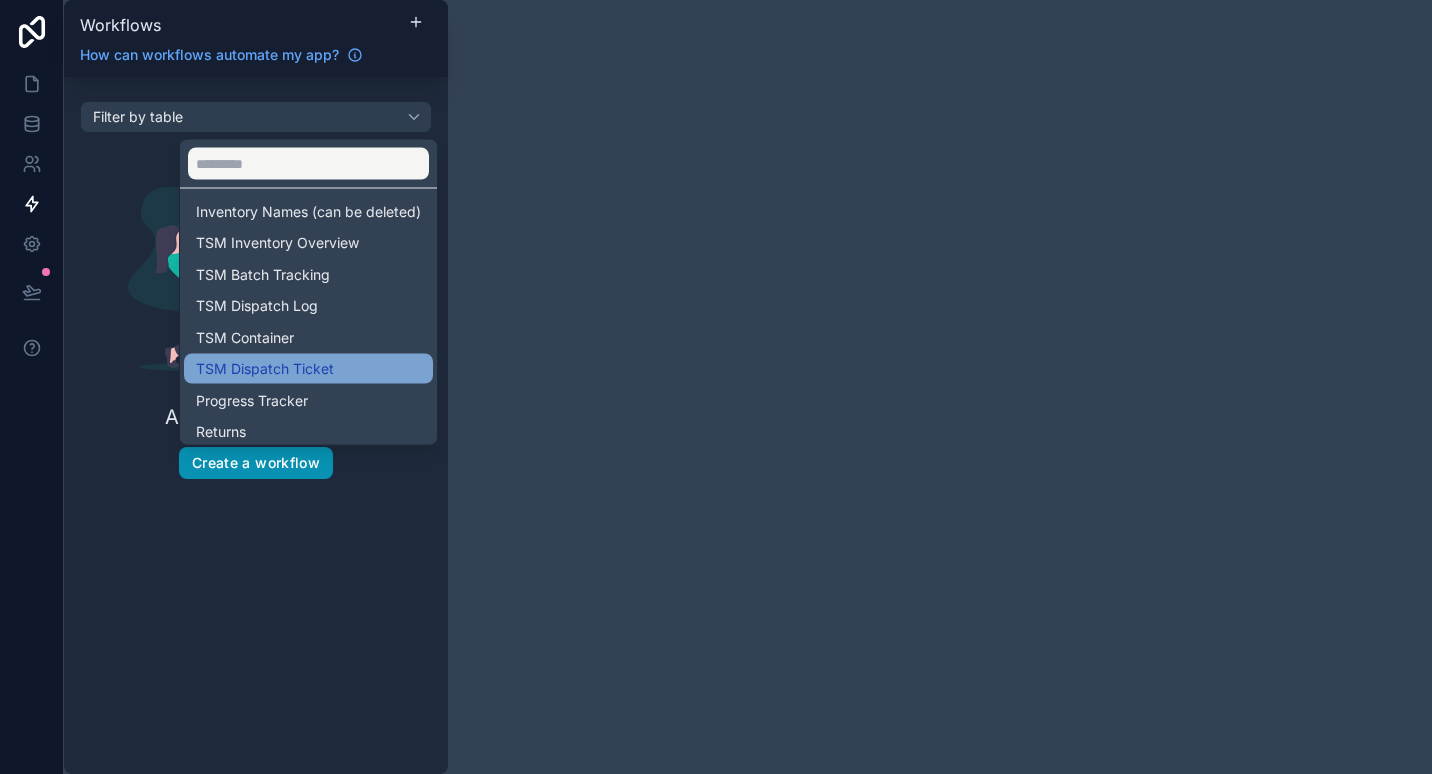 scroll, scrollTop: 68, scrollLeft: 0, axis: vertical 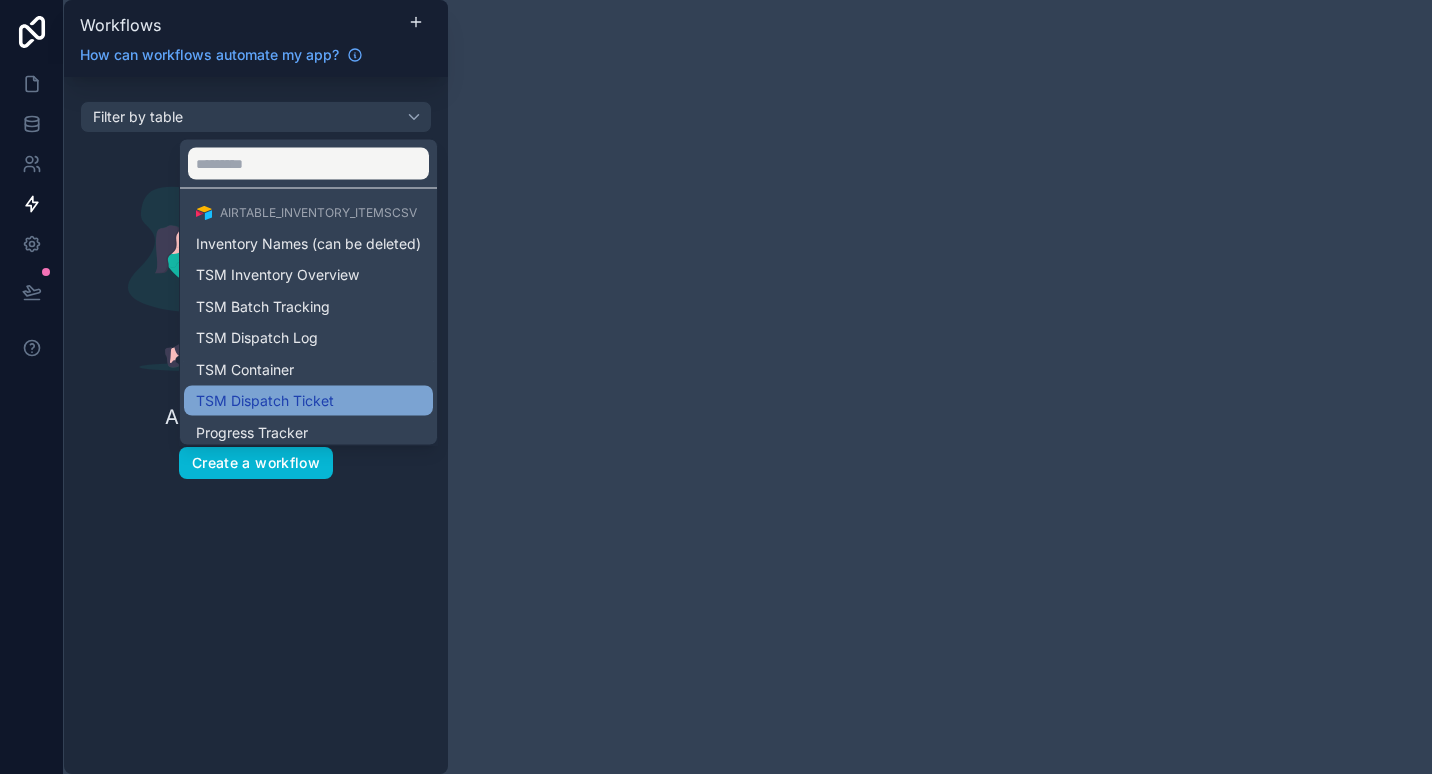 click on "TSM Dispatch Ticket" at bounding box center [308, 401] 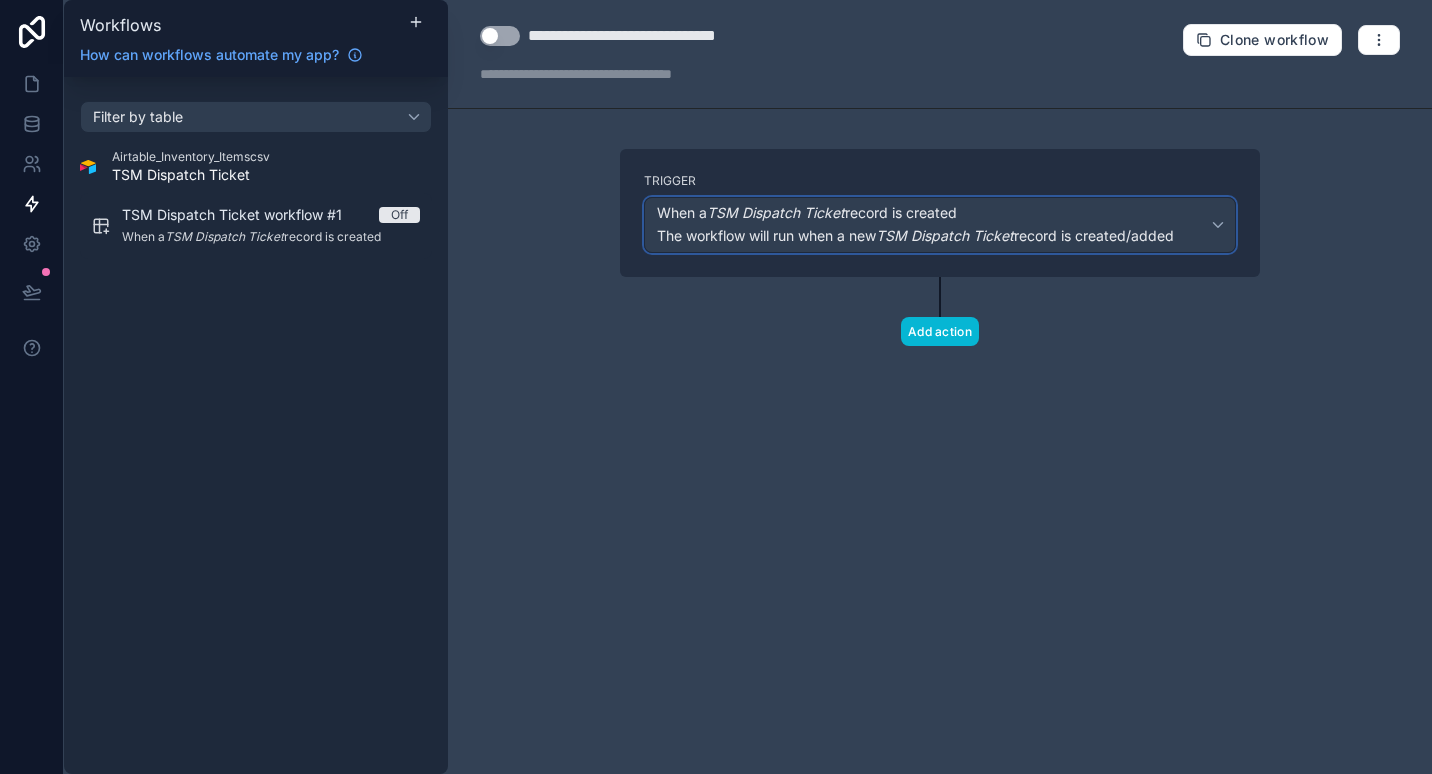 click on "The workflow will run when a new  TSM Dispatch Ticket  record is created/added" at bounding box center [915, 235] 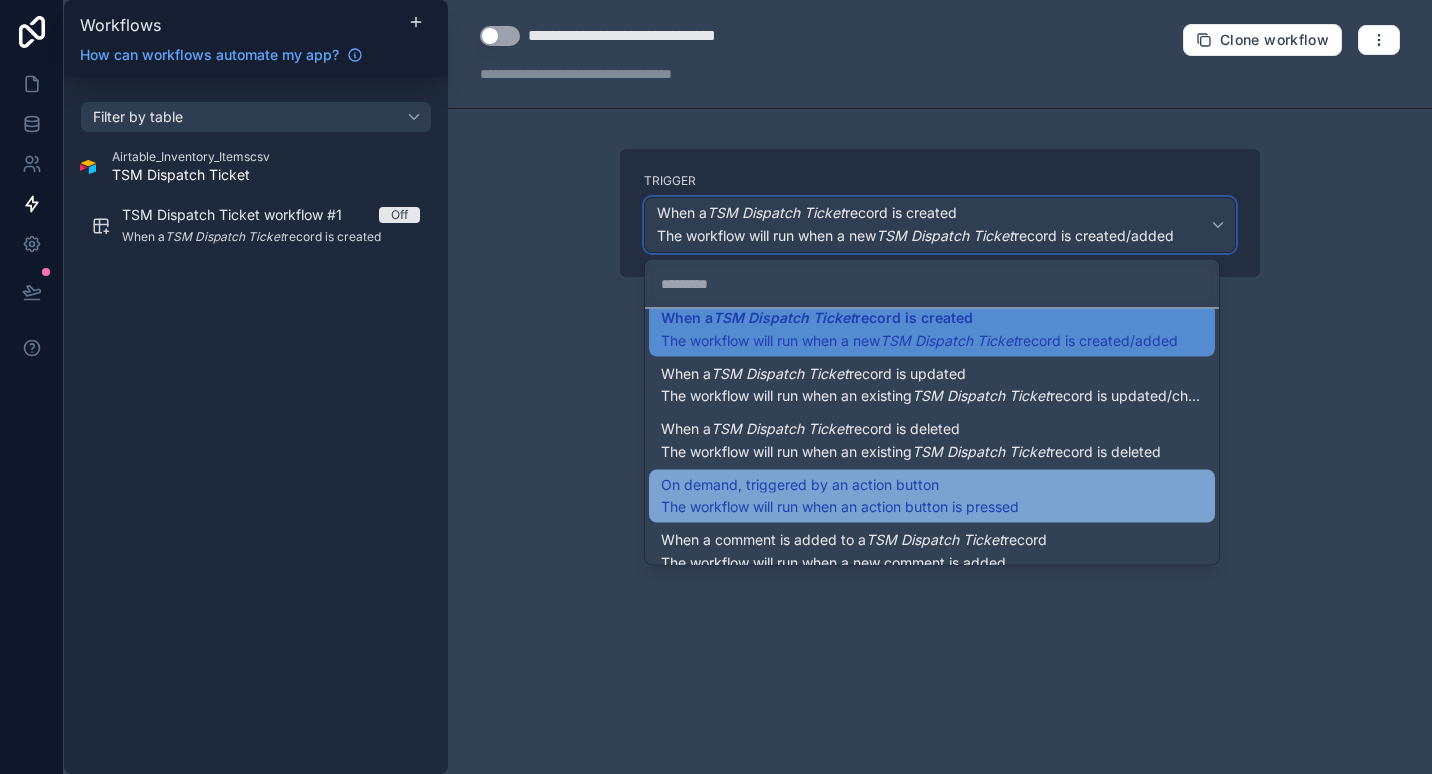 scroll, scrollTop: 39, scrollLeft: 0, axis: vertical 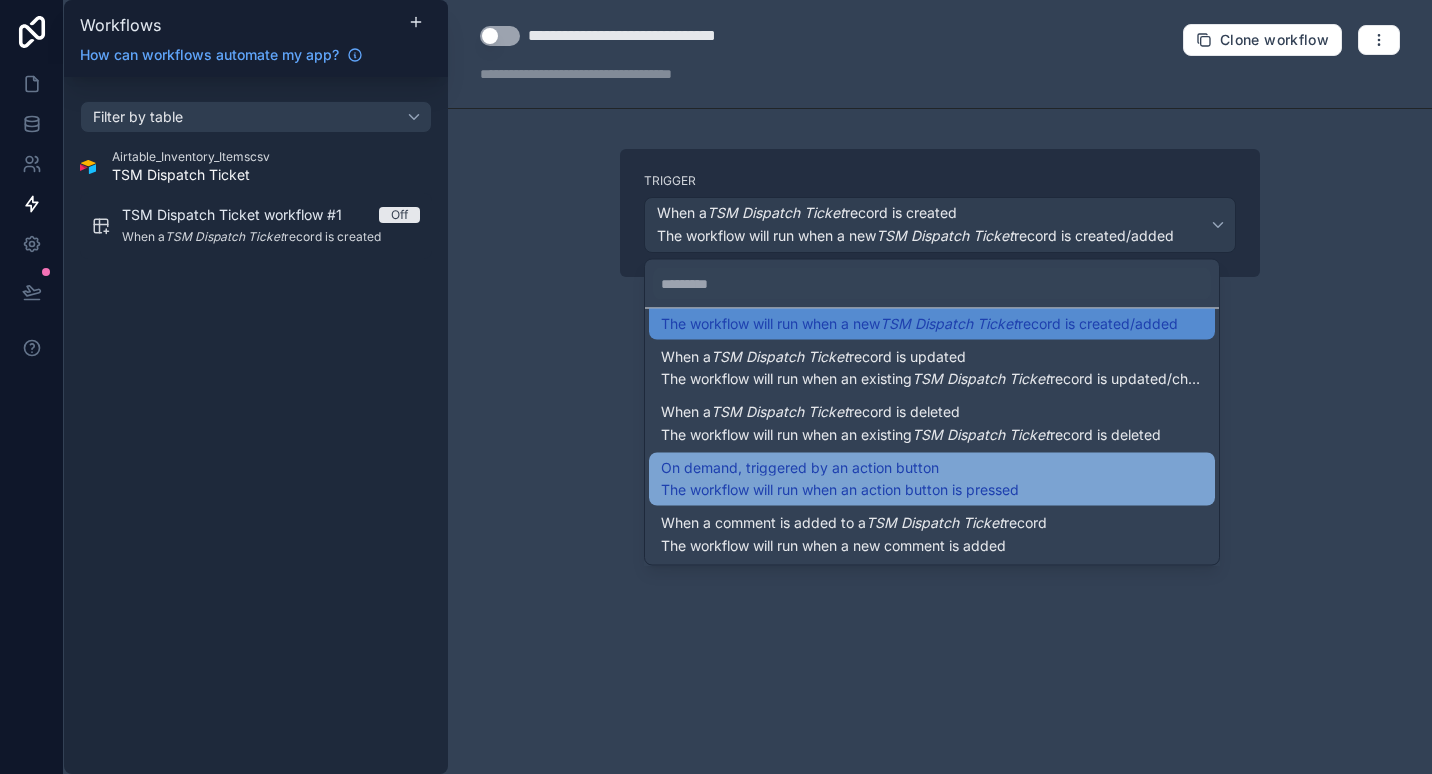 click on "On demand, triggered by an action button The workflow will run when an action button is pressed" at bounding box center [932, 479] 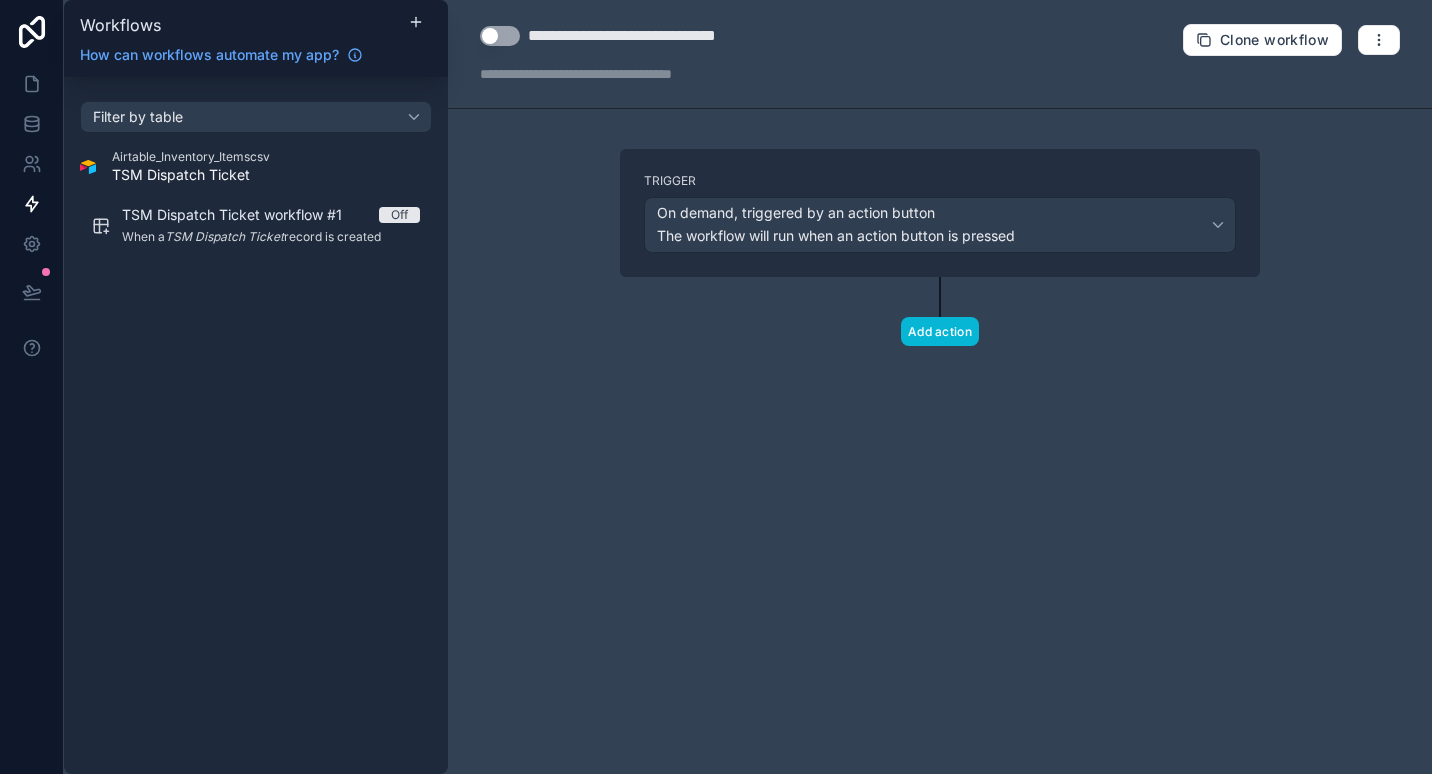 click on "**********" at bounding box center [940, 387] 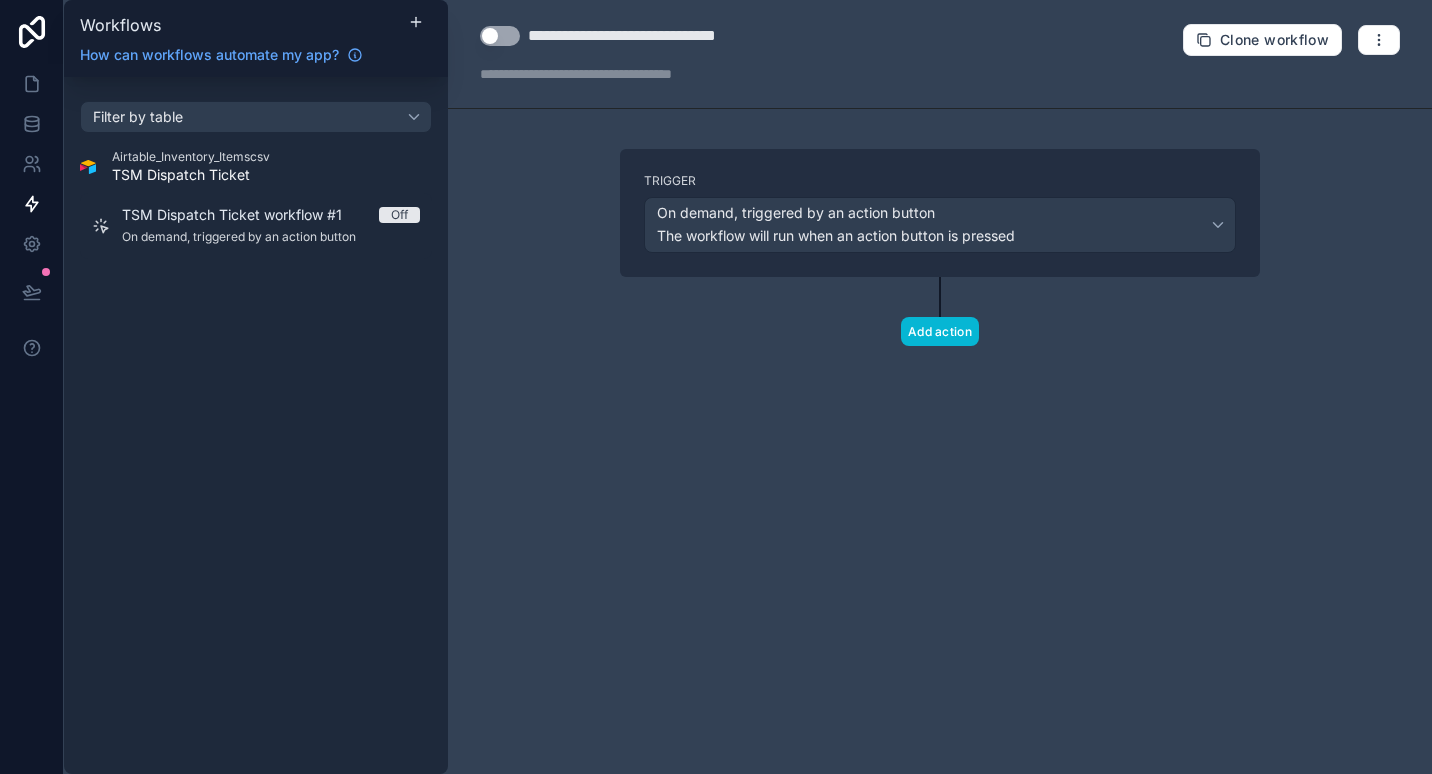 click on "**********" at bounding box center [662, 36] 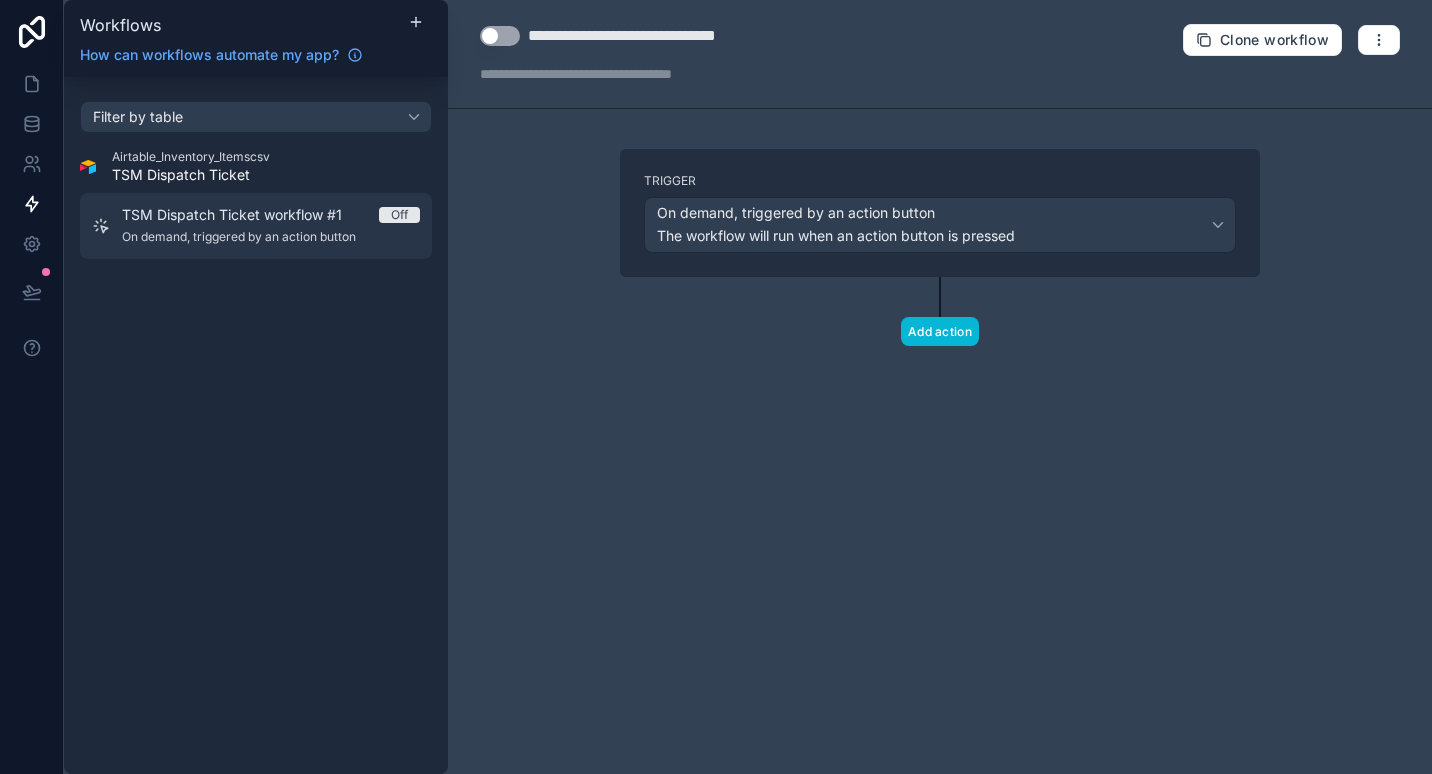 click on "TSM Dispatch Ticket workflow #1" at bounding box center [244, 215] 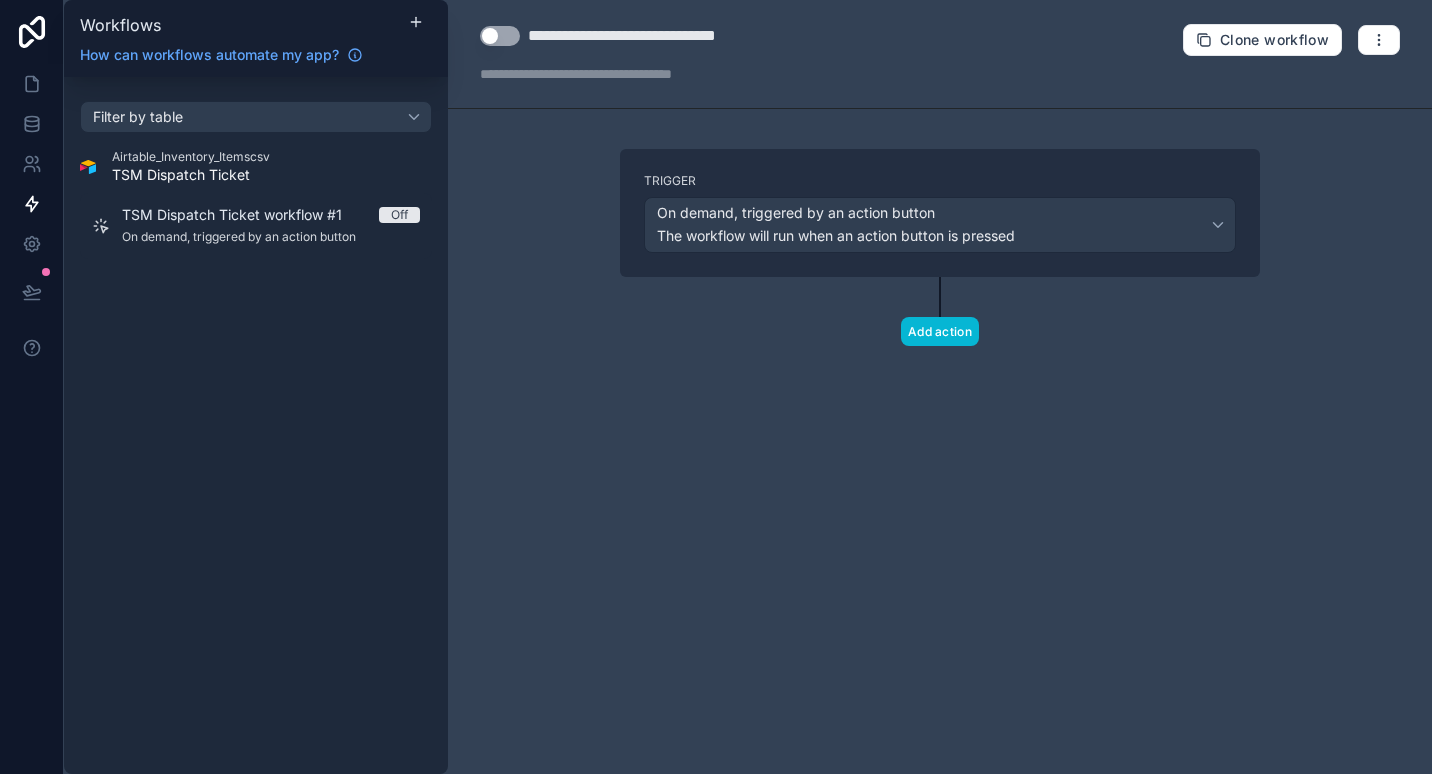 click on "**********" at bounding box center (638, 54) 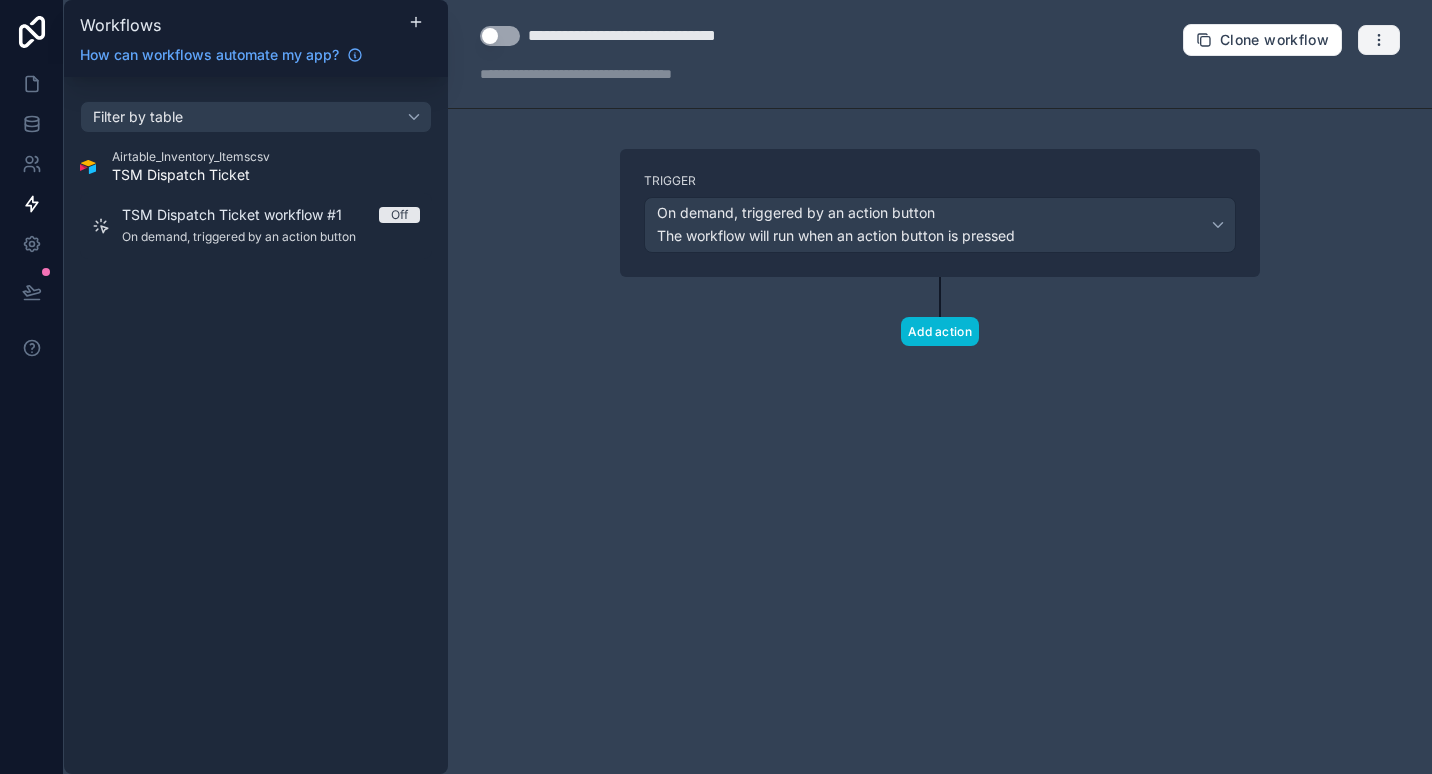 click at bounding box center [1379, 40] 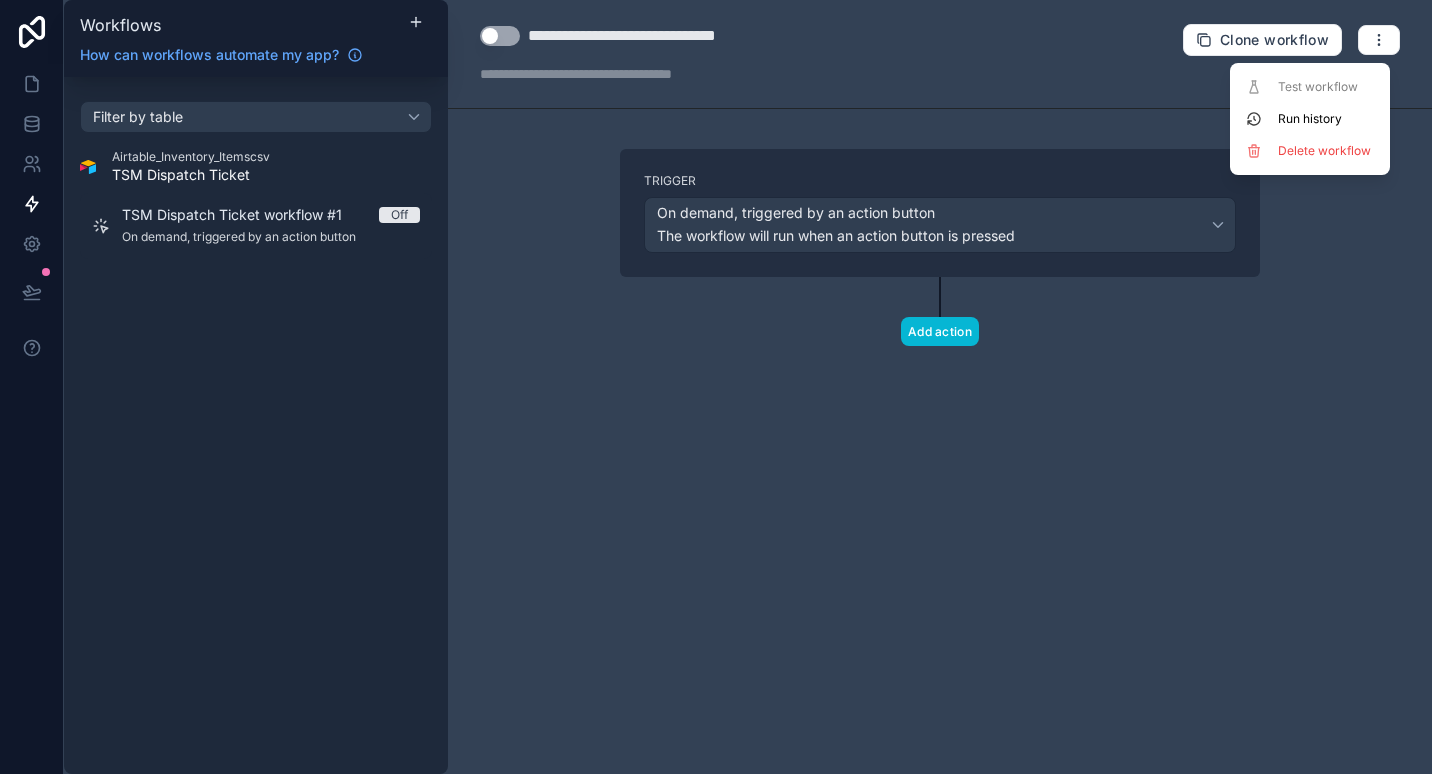 click on "**********" at bounding box center (940, 54) 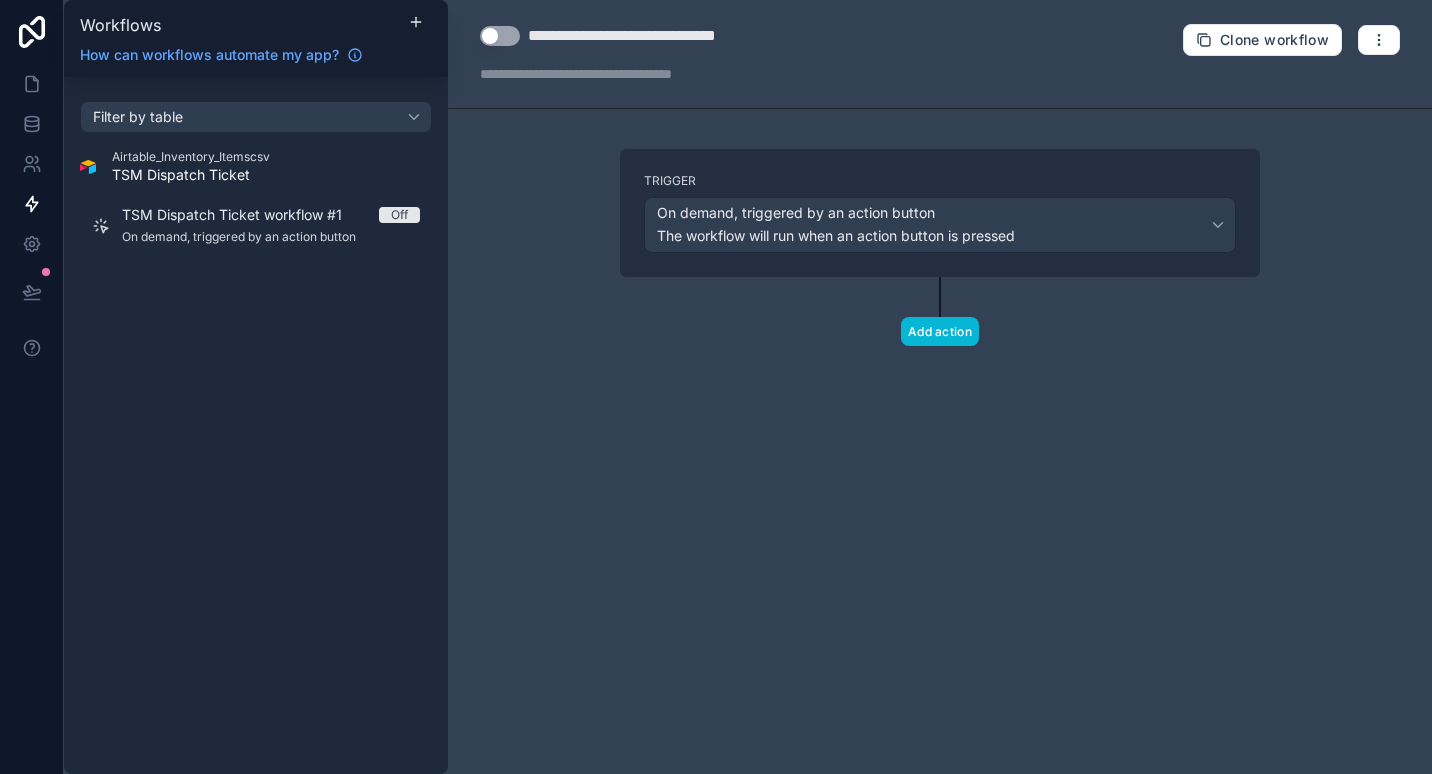 click on "**********" at bounding box center (662, 36) 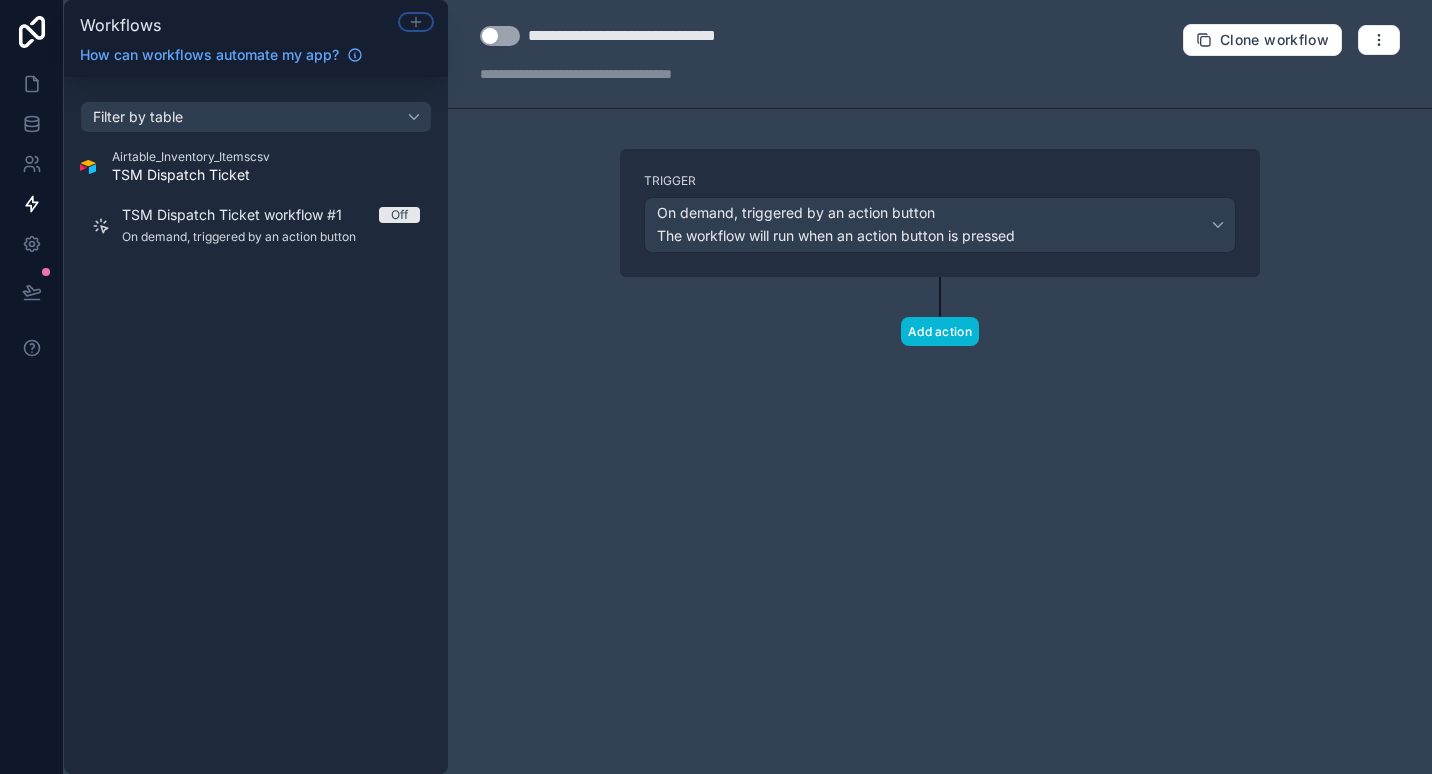 click 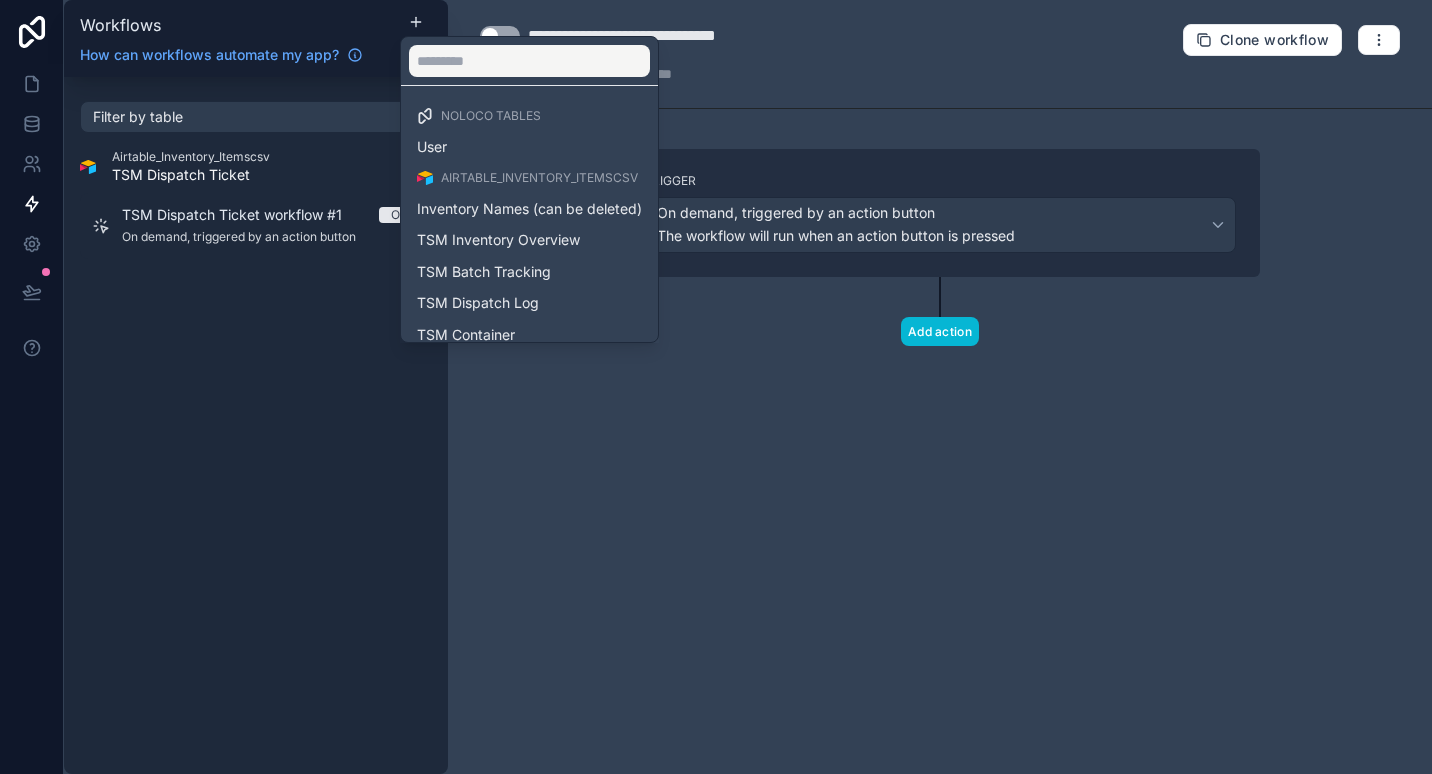 click at bounding box center (716, 387) 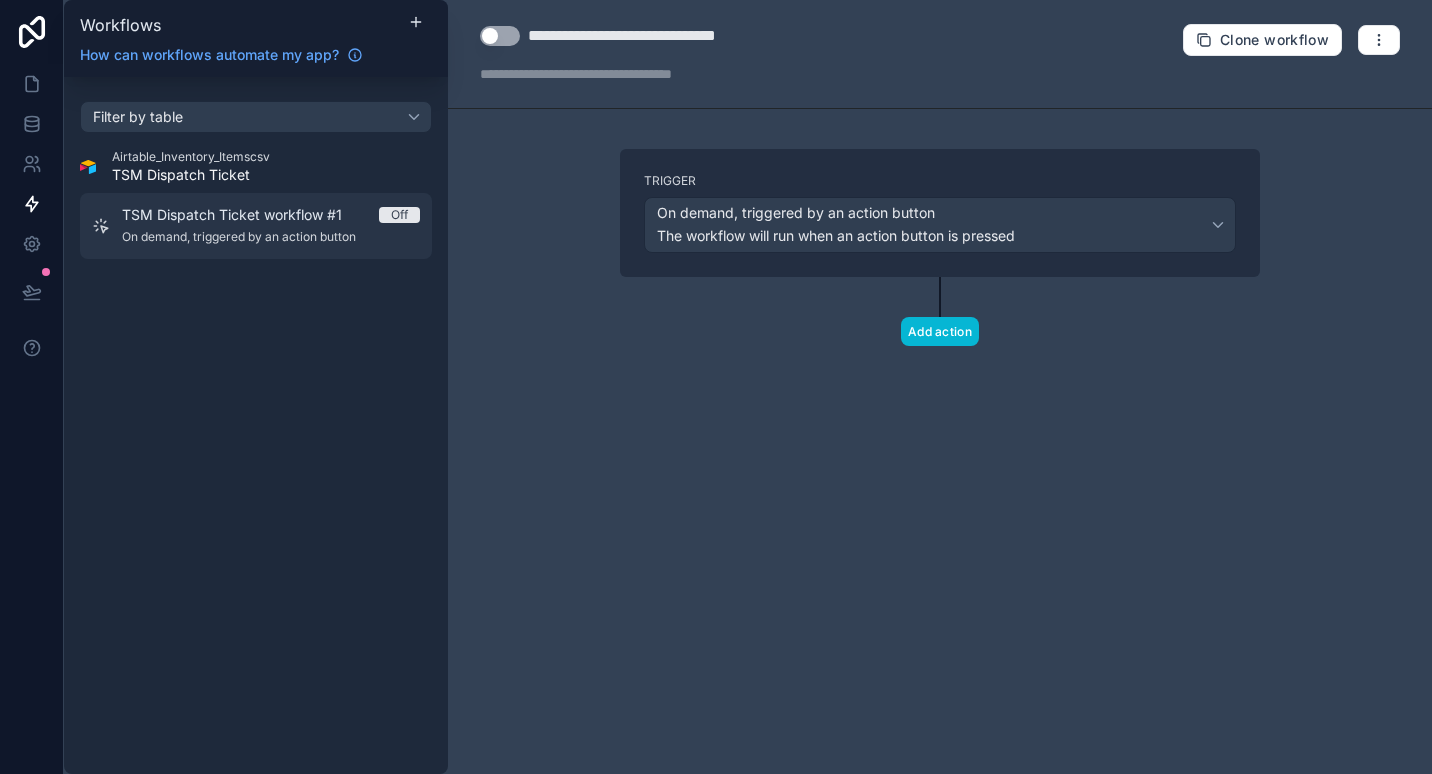 click on "On demand, triggered by an action button" at bounding box center [271, 237] 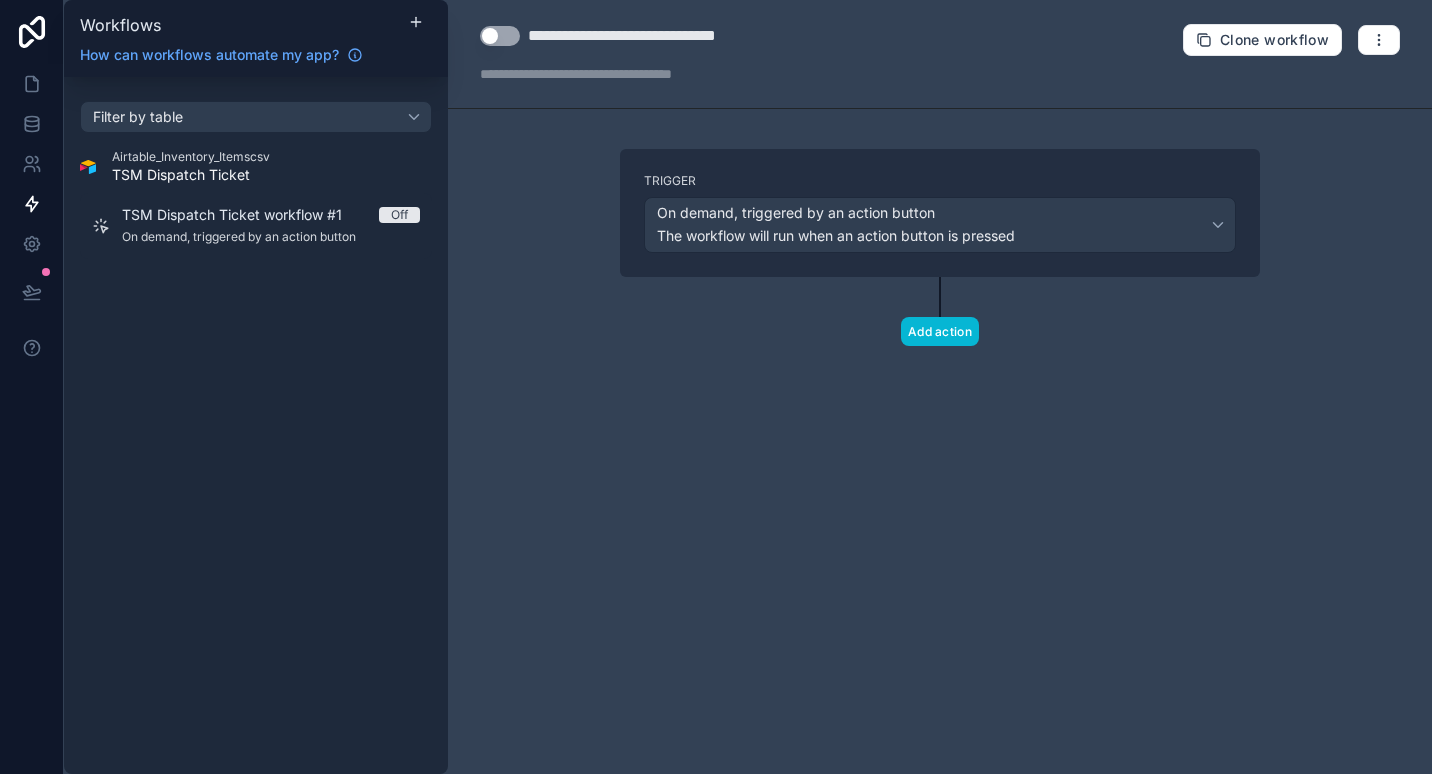 click on "Filter by table Airtable_Inventory_Itemscsv TSM Dispatch Ticket TSM Dispatch Ticket workflow #1 Off On demand, triggered by an action button" at bounding box center [256, 425] 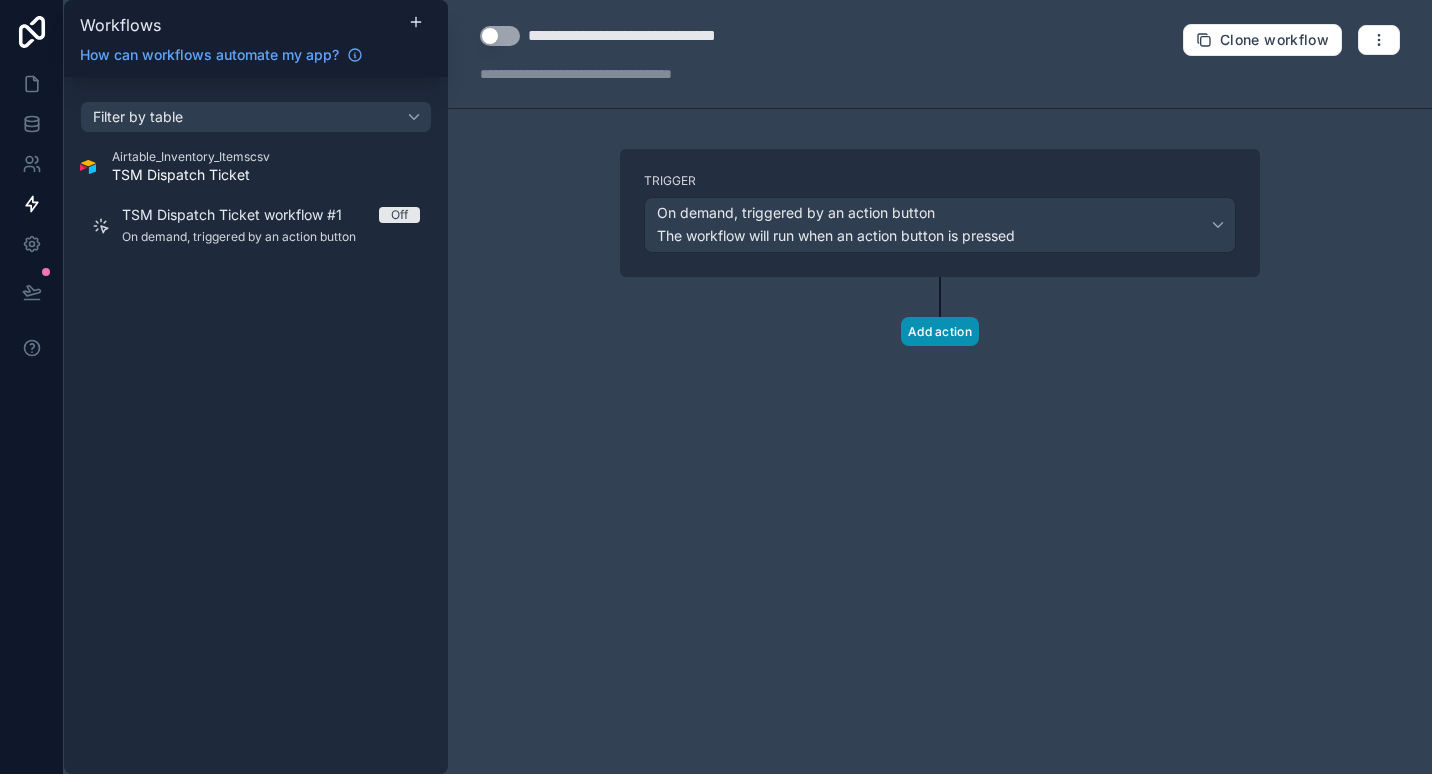 click on "Add action" at bounding box center [940, 331] 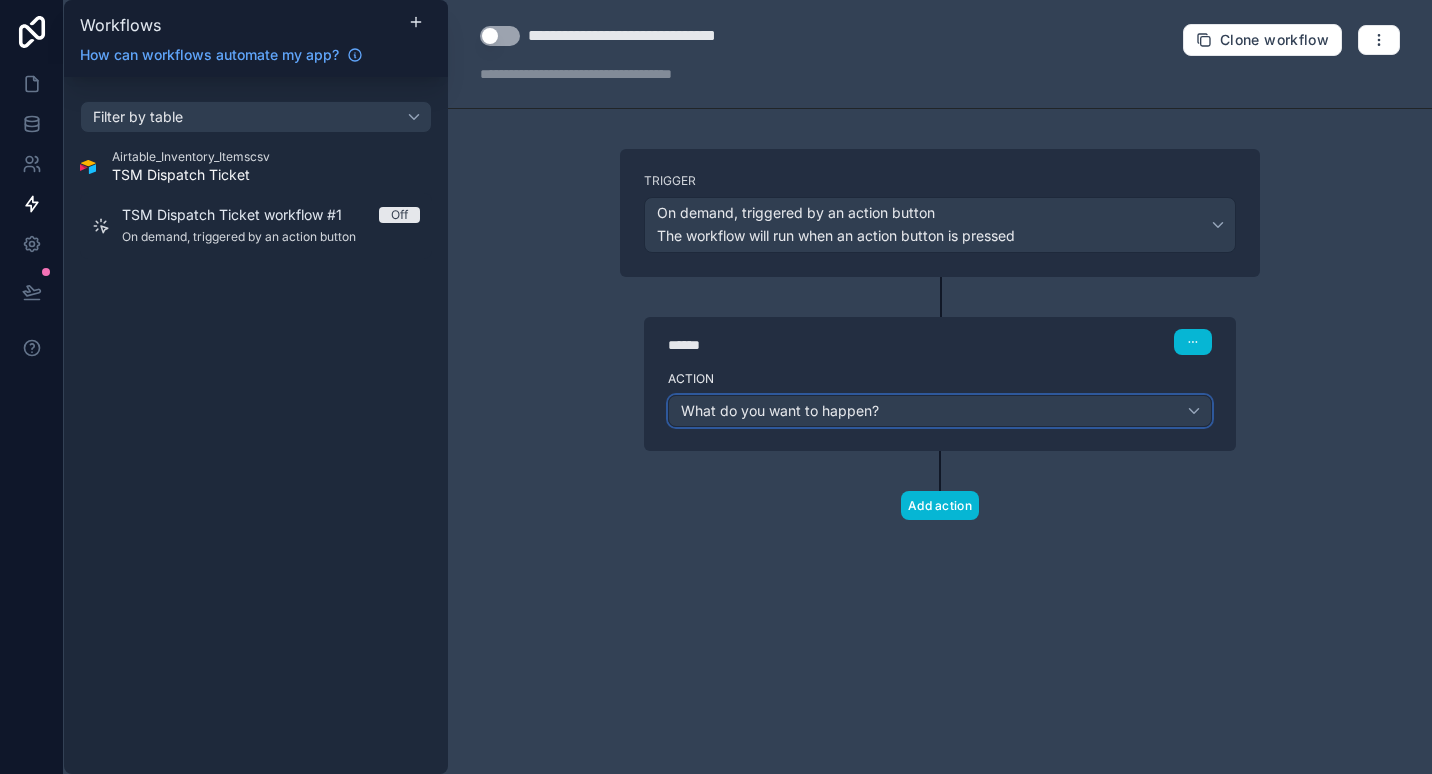 click on "What do you want to happen?" at bounding box center [940, 411] 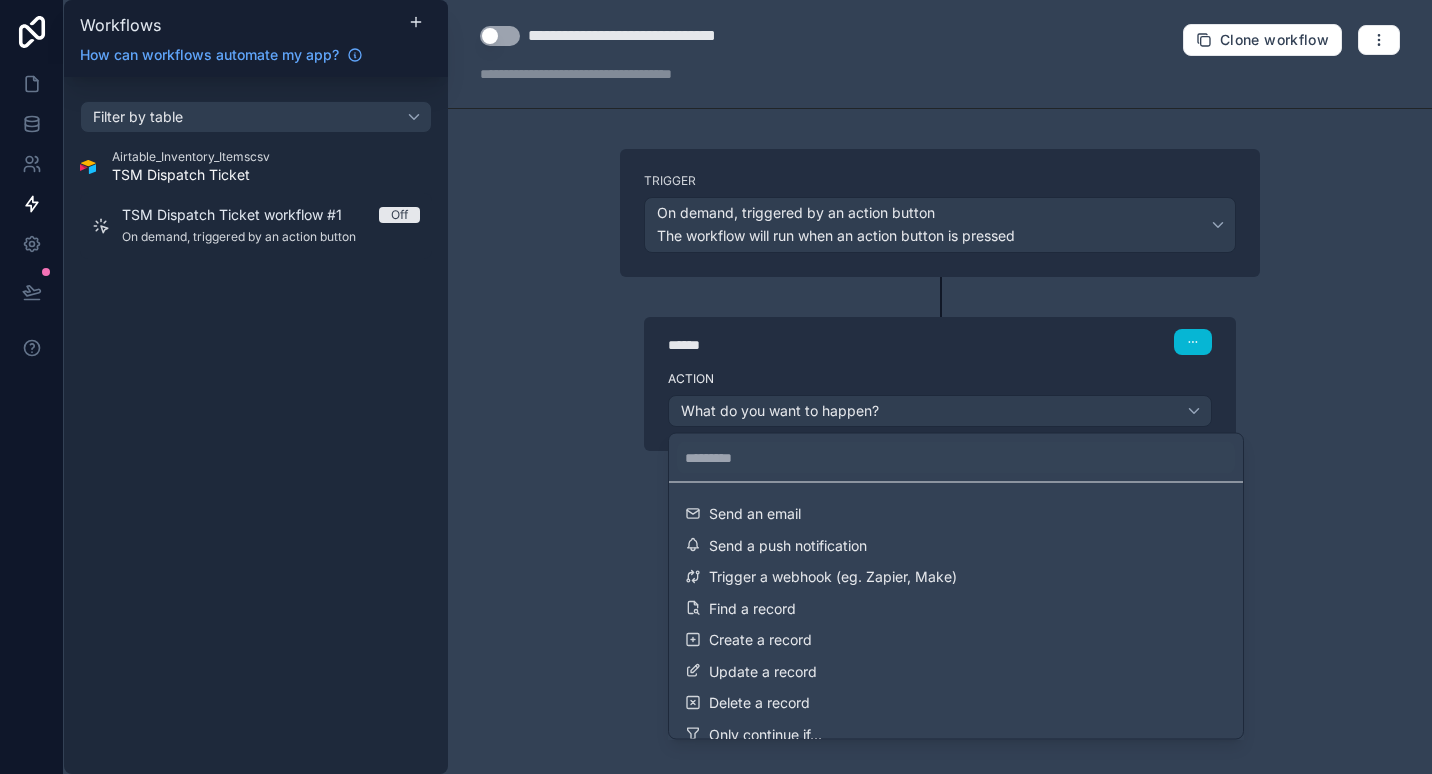click at bounding box center [716, 387] 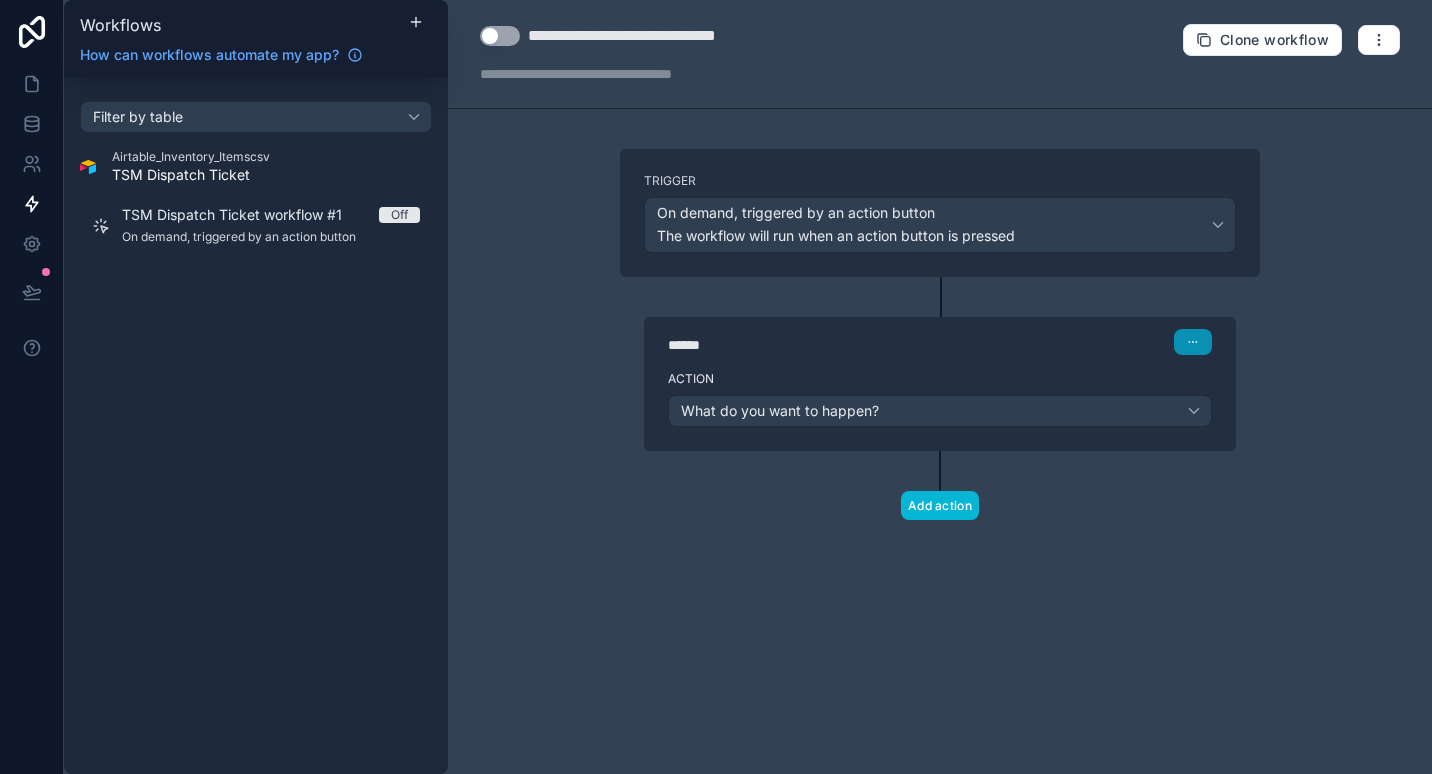click 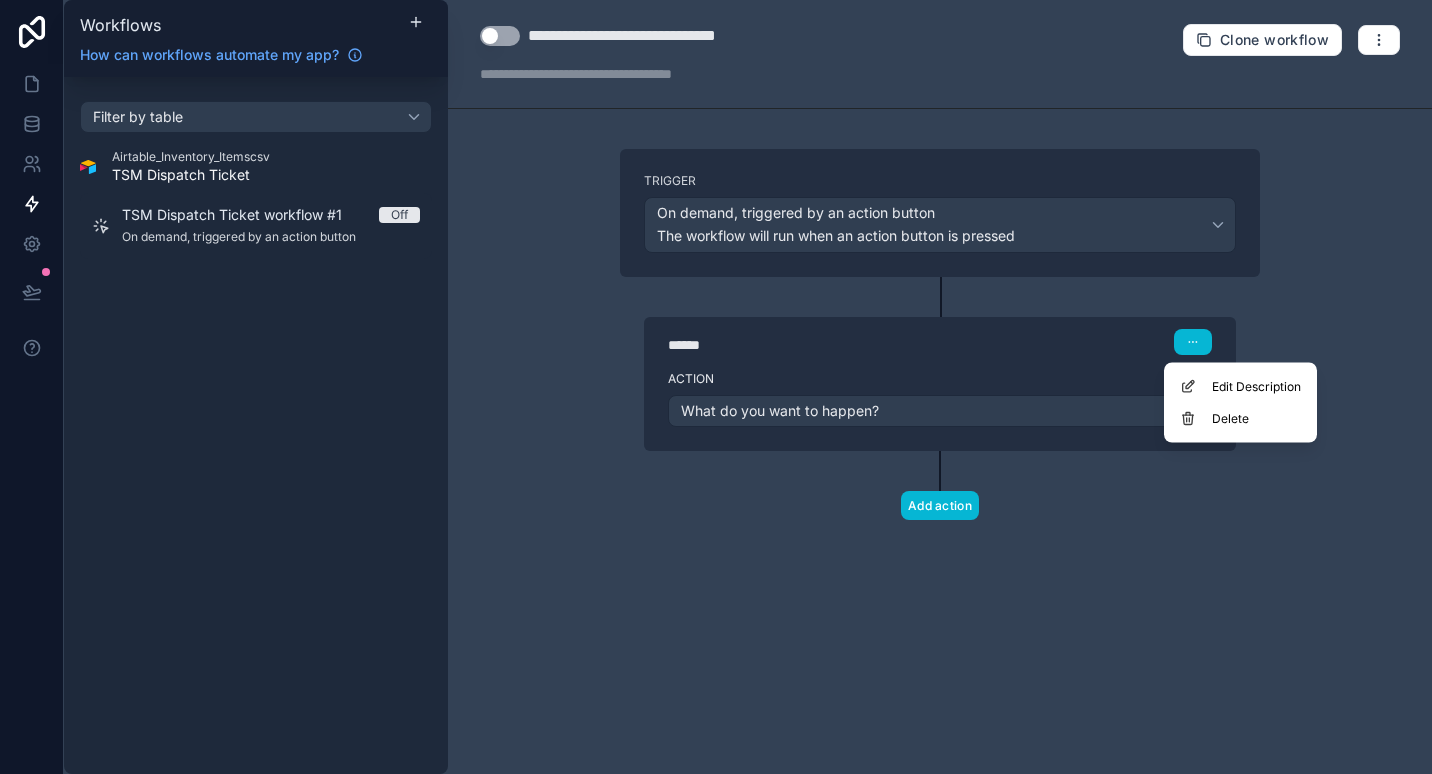 click on "****** Step 1" at bounding box center (940, 342) 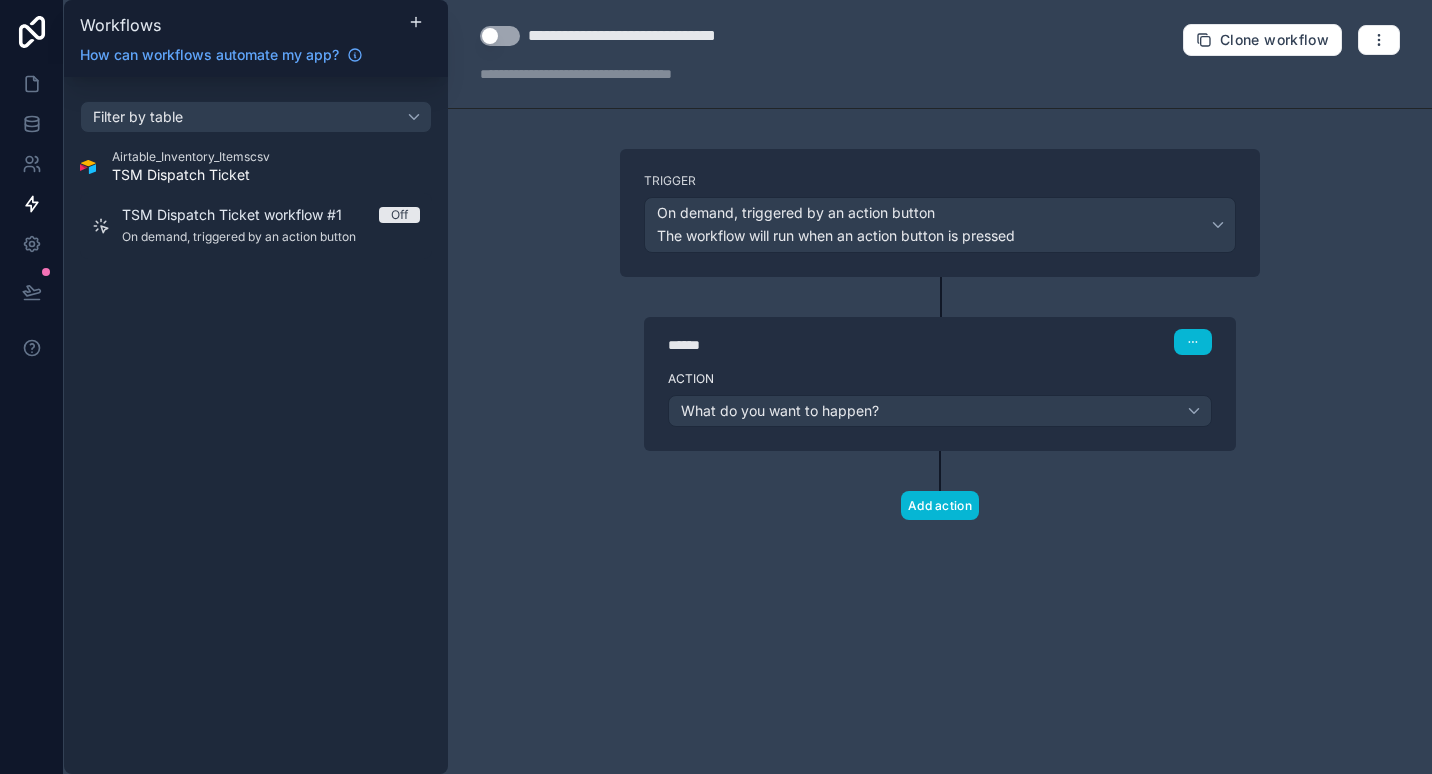 click on "Trigger On demand, triggered by an action button The workflow will run when an action button is pressed" at bounding box center (940, 213) 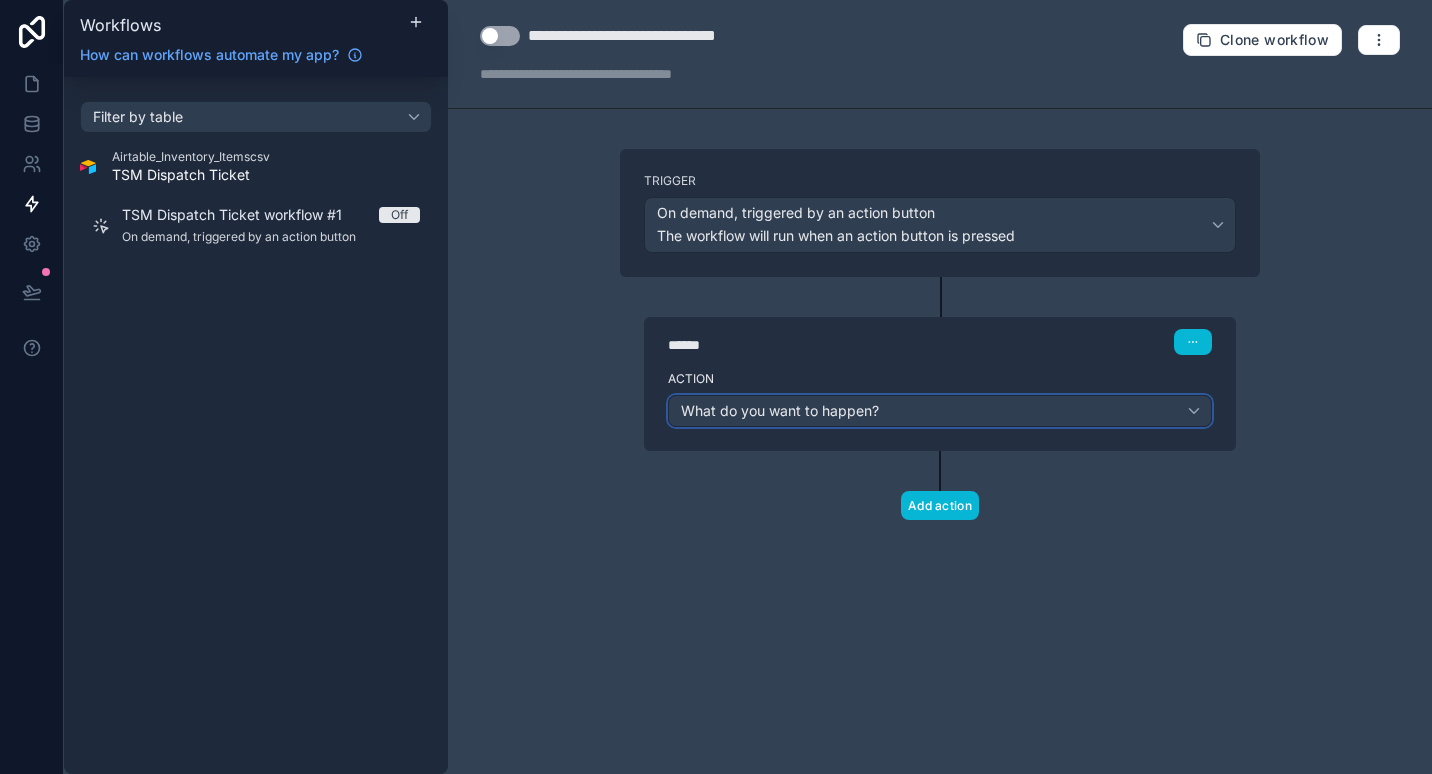 click on "What do you want to happen?" at bounding box center (780, 410) 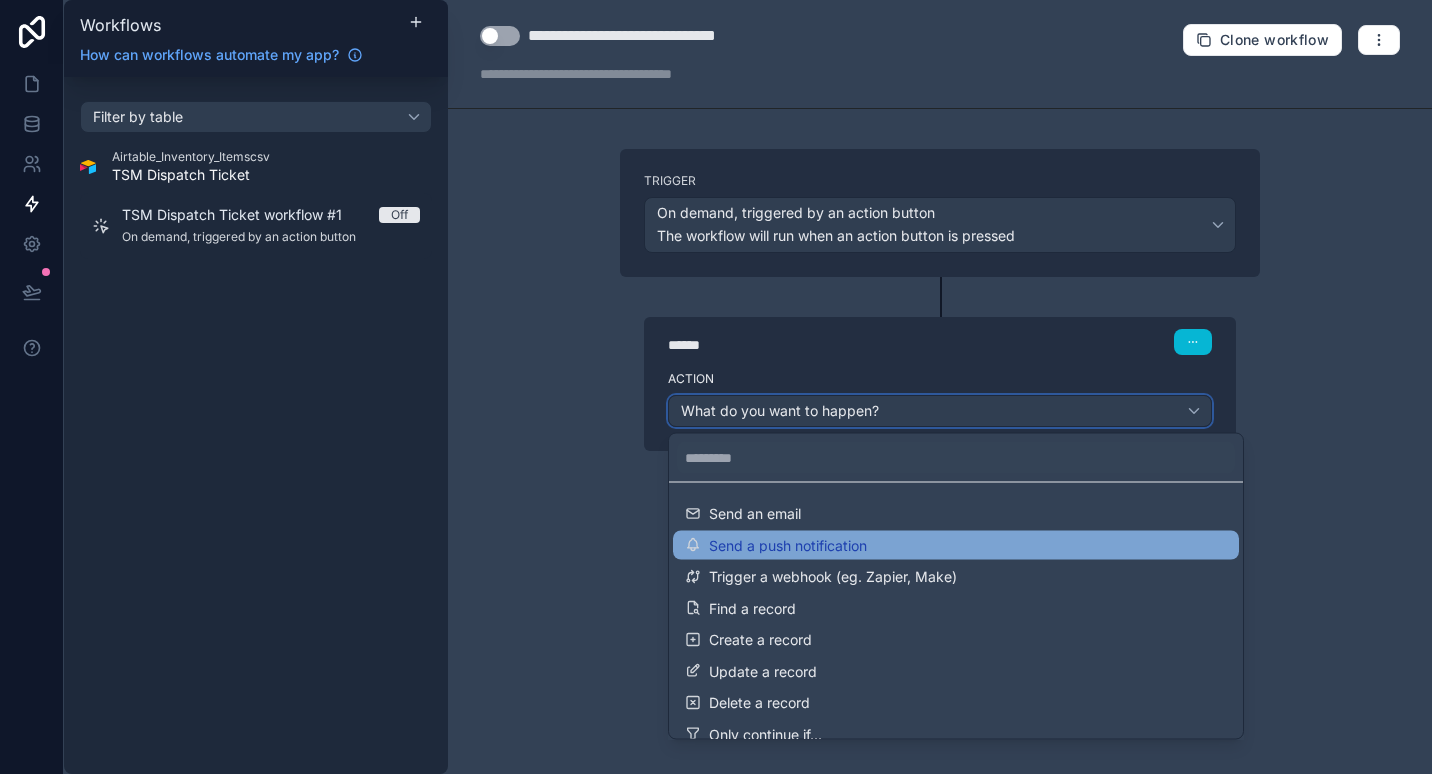 scroll, scrollTop: 100, scrollLeft: 0, axis: vertical 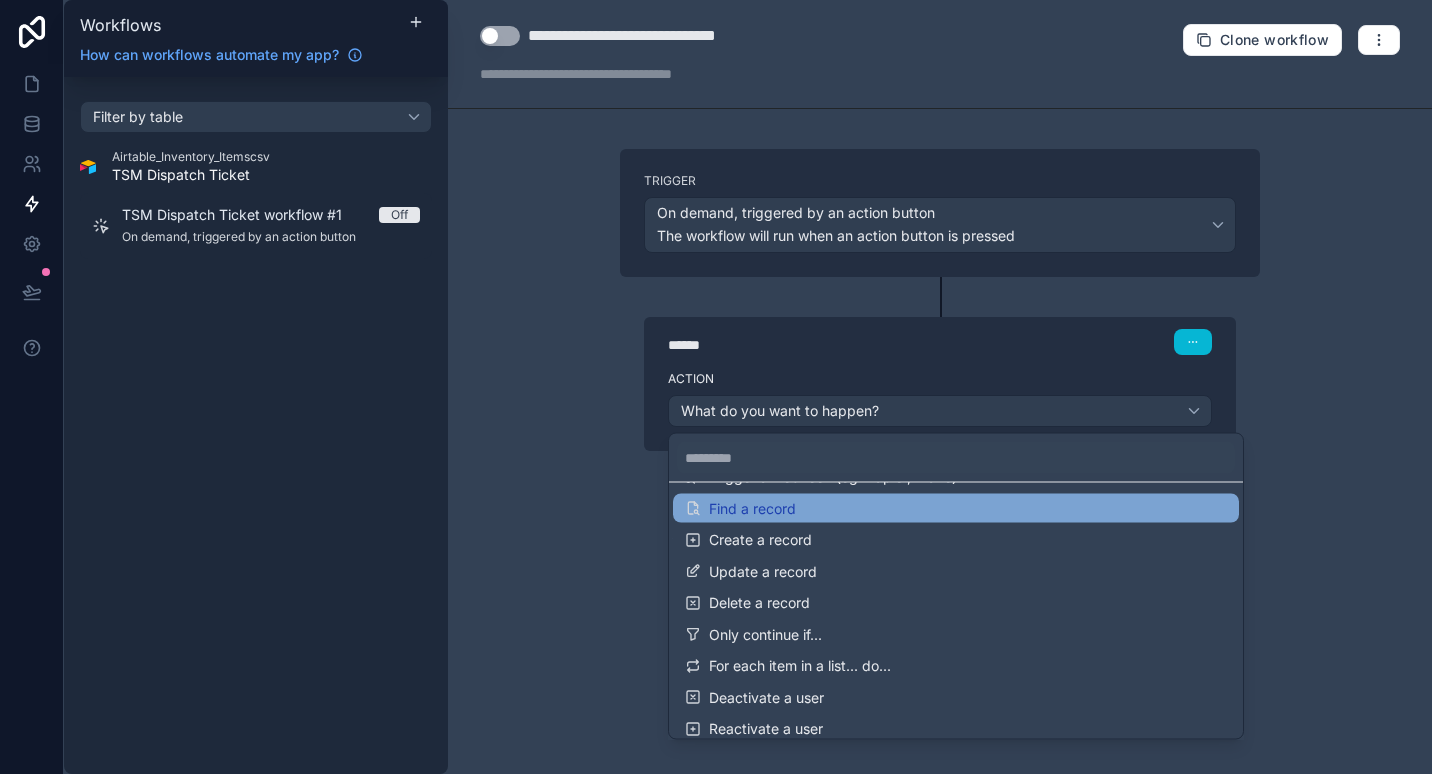 click on "Find a record" at bounding box center (956, 508) 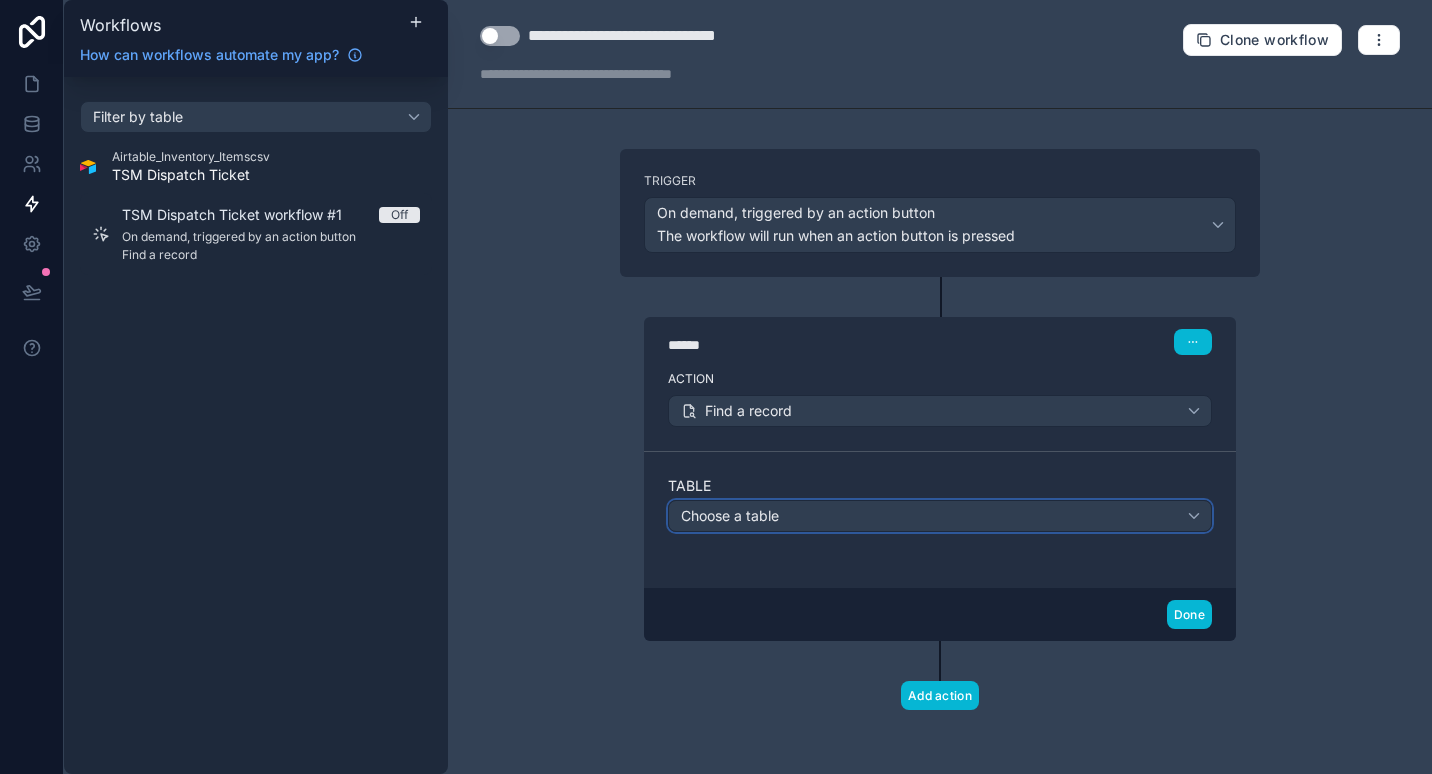 click on "Choose a table" at bounding box center (940, 516) 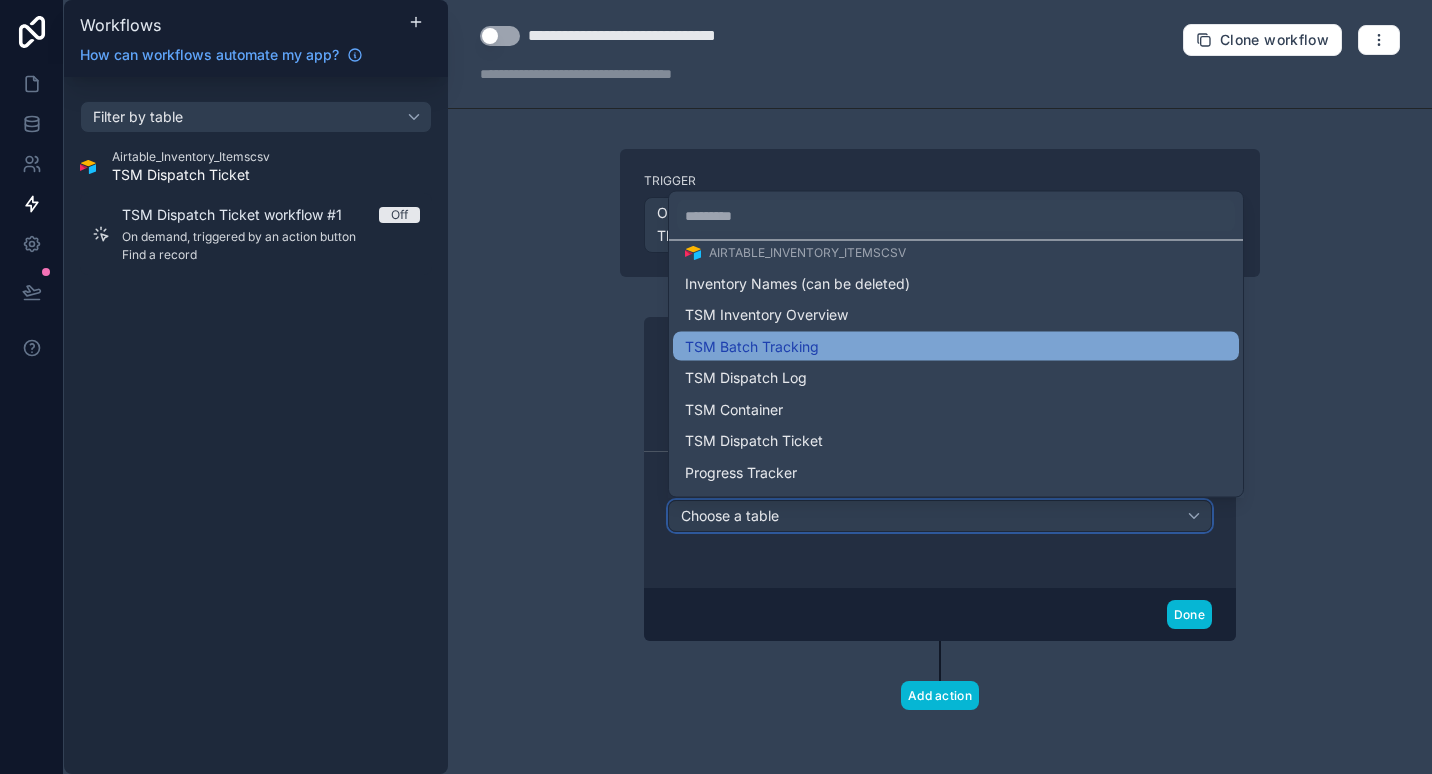scroll, scrollTop: 100, scrollLeft: 0, axis: vertical 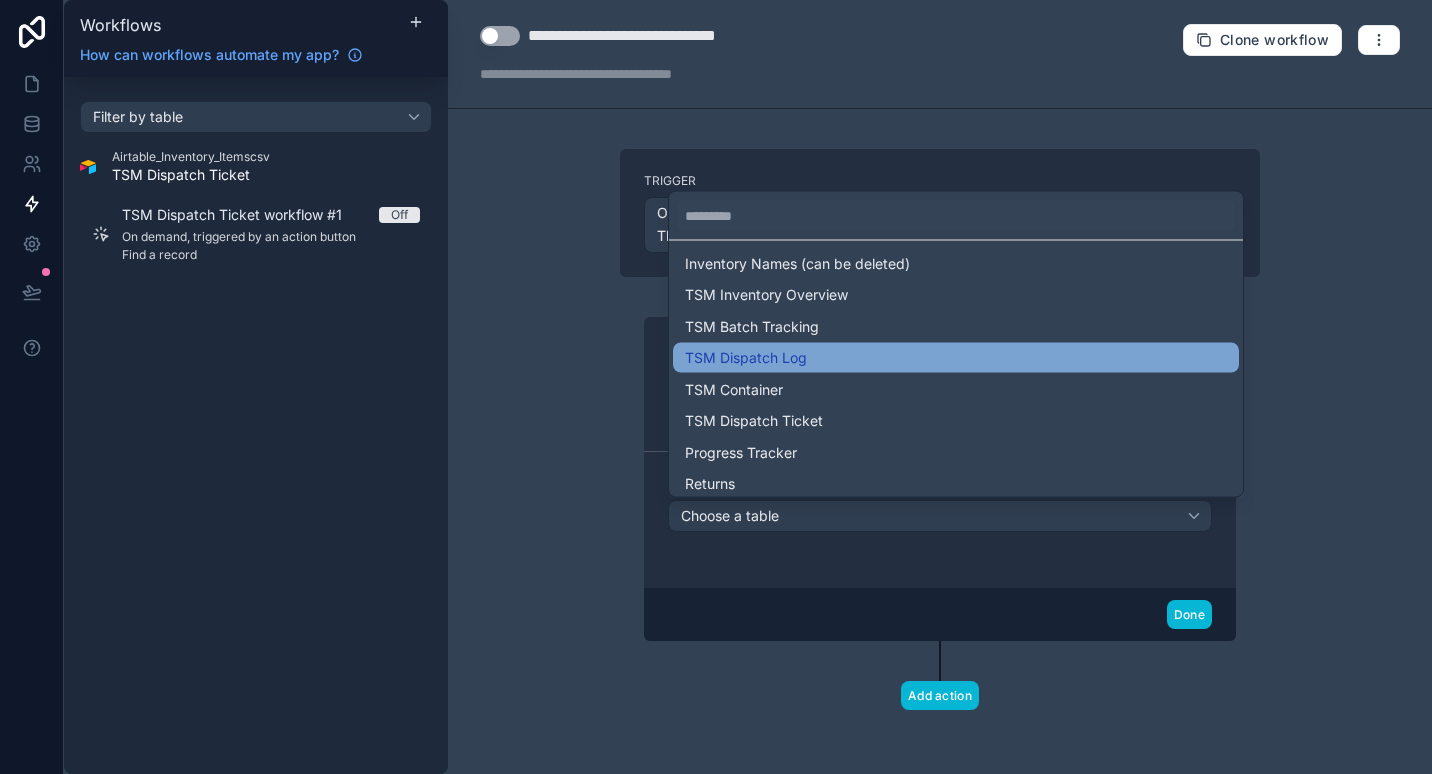 click on "TSM Dispatch Log" at bounding box center [956, 358] 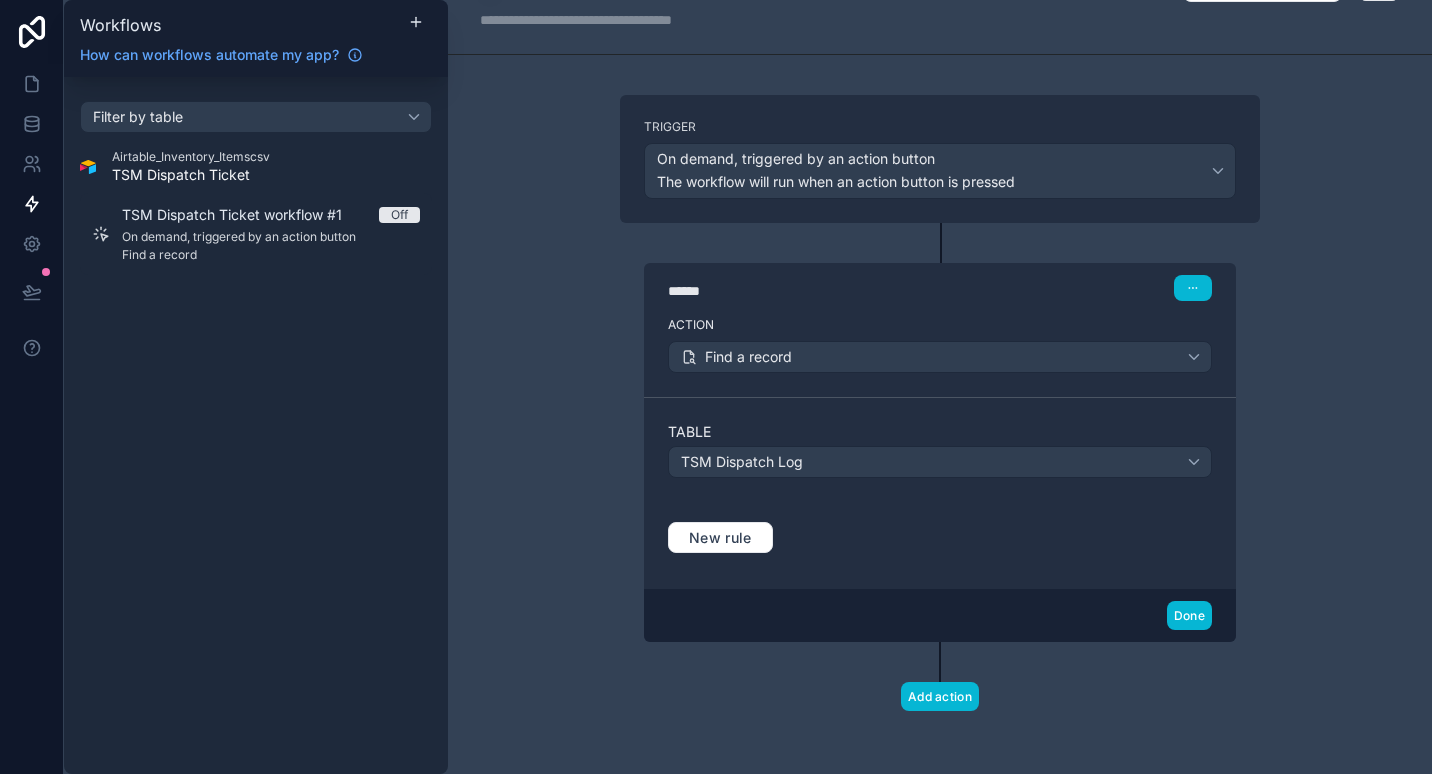 scroll, scrollTop: 55, scrollLeft: 0, axis: vertical 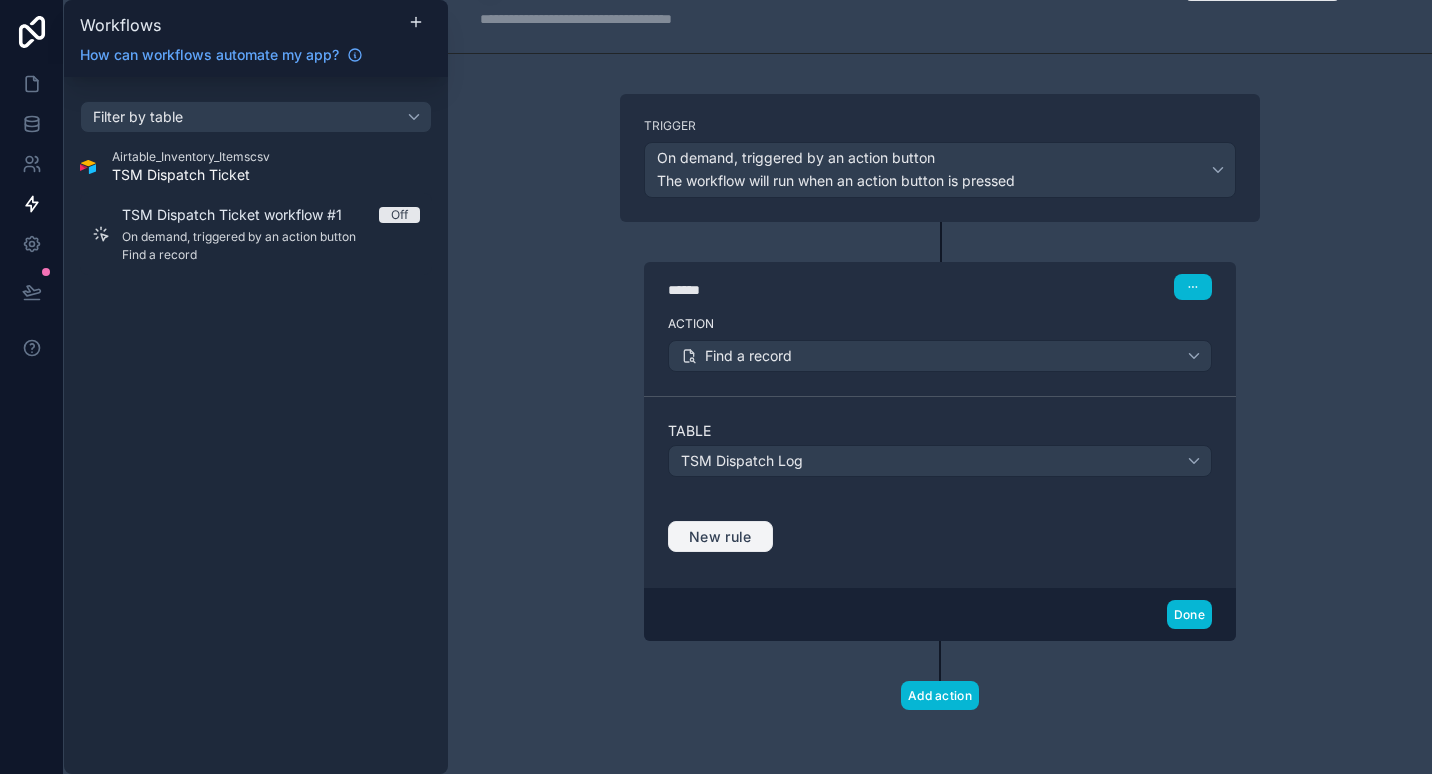 click on "New rule" at bounding box center [720, 537] 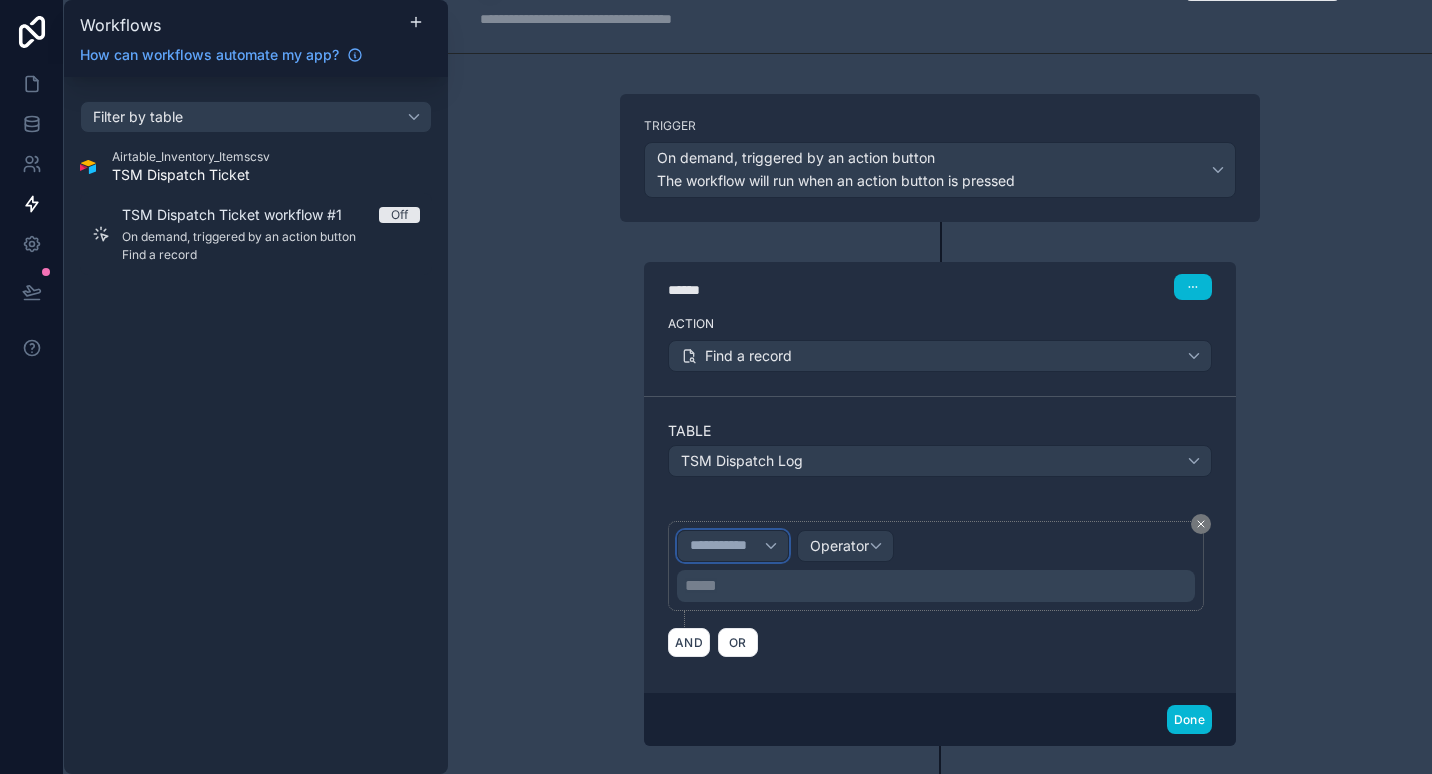 click on "**********" at bounding box center [727, 546] 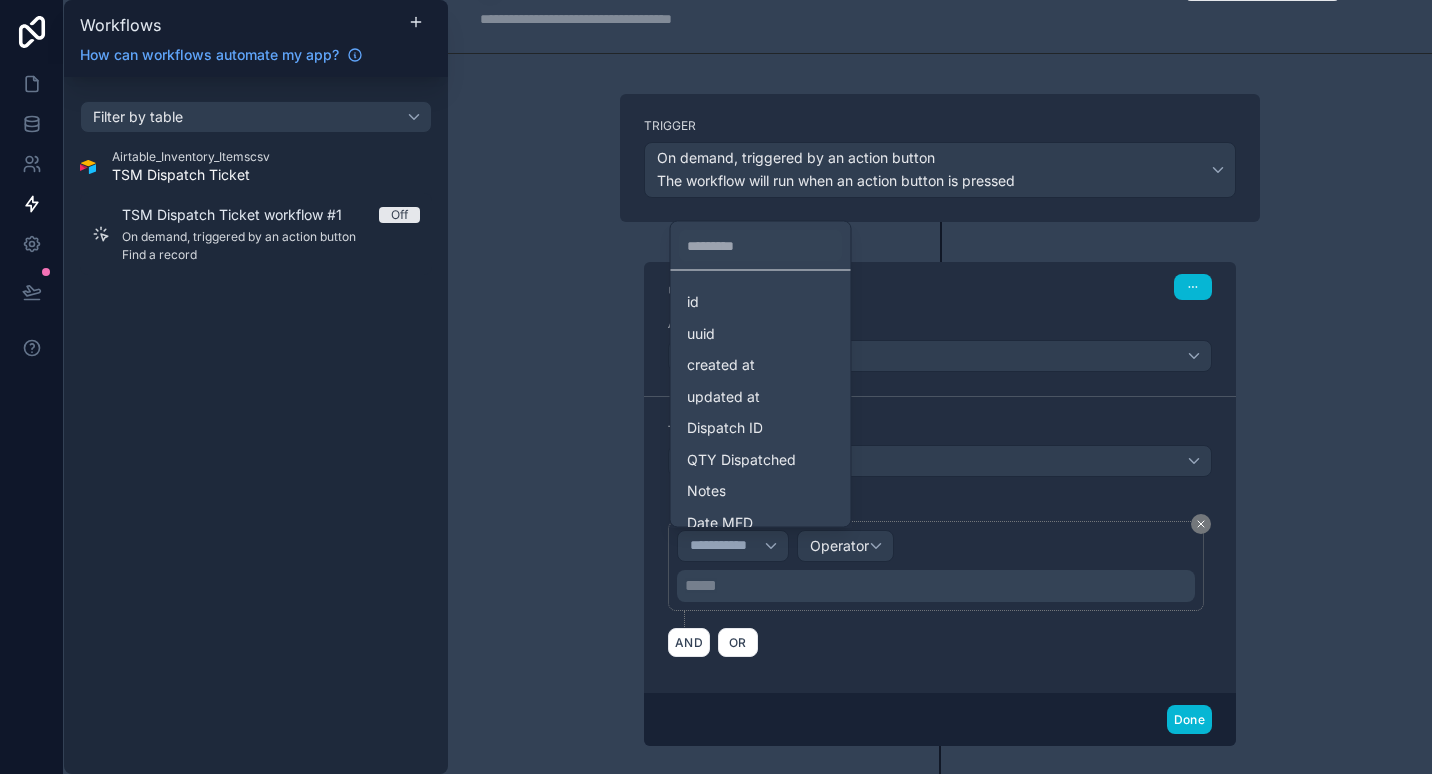 click at bounding box center [716, 387] 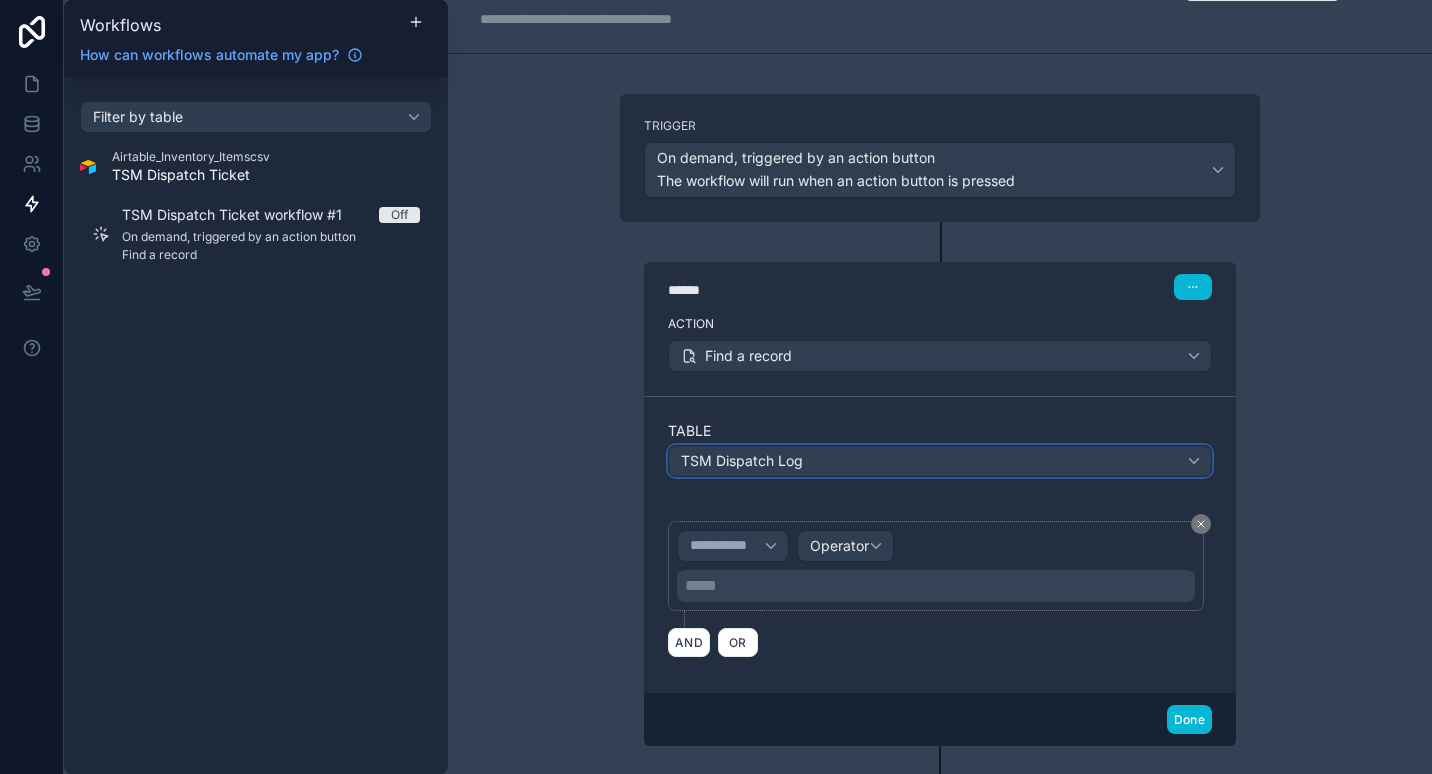 click on "TSM Dispatch Log" at bounding box center [742, 461] 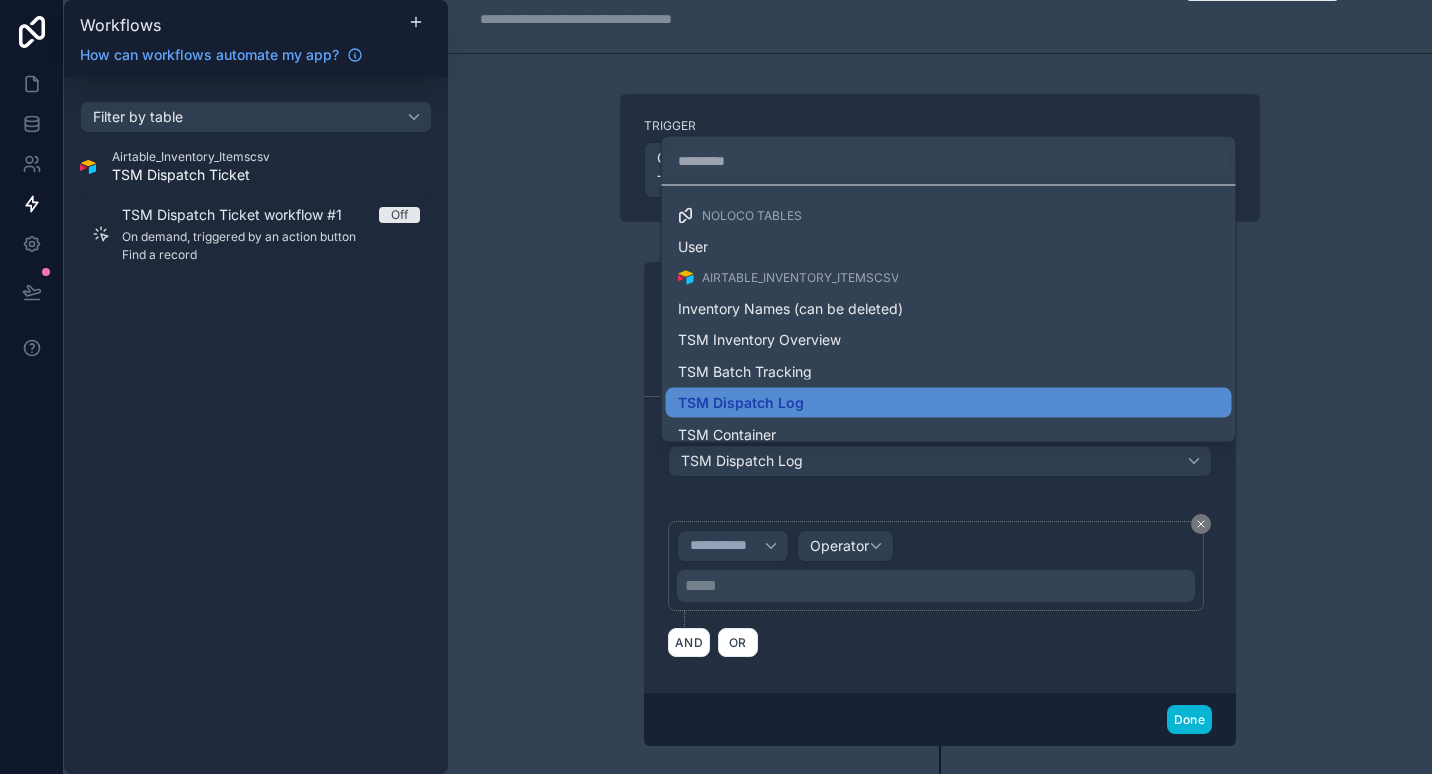 click at bounding box center (716, 387) 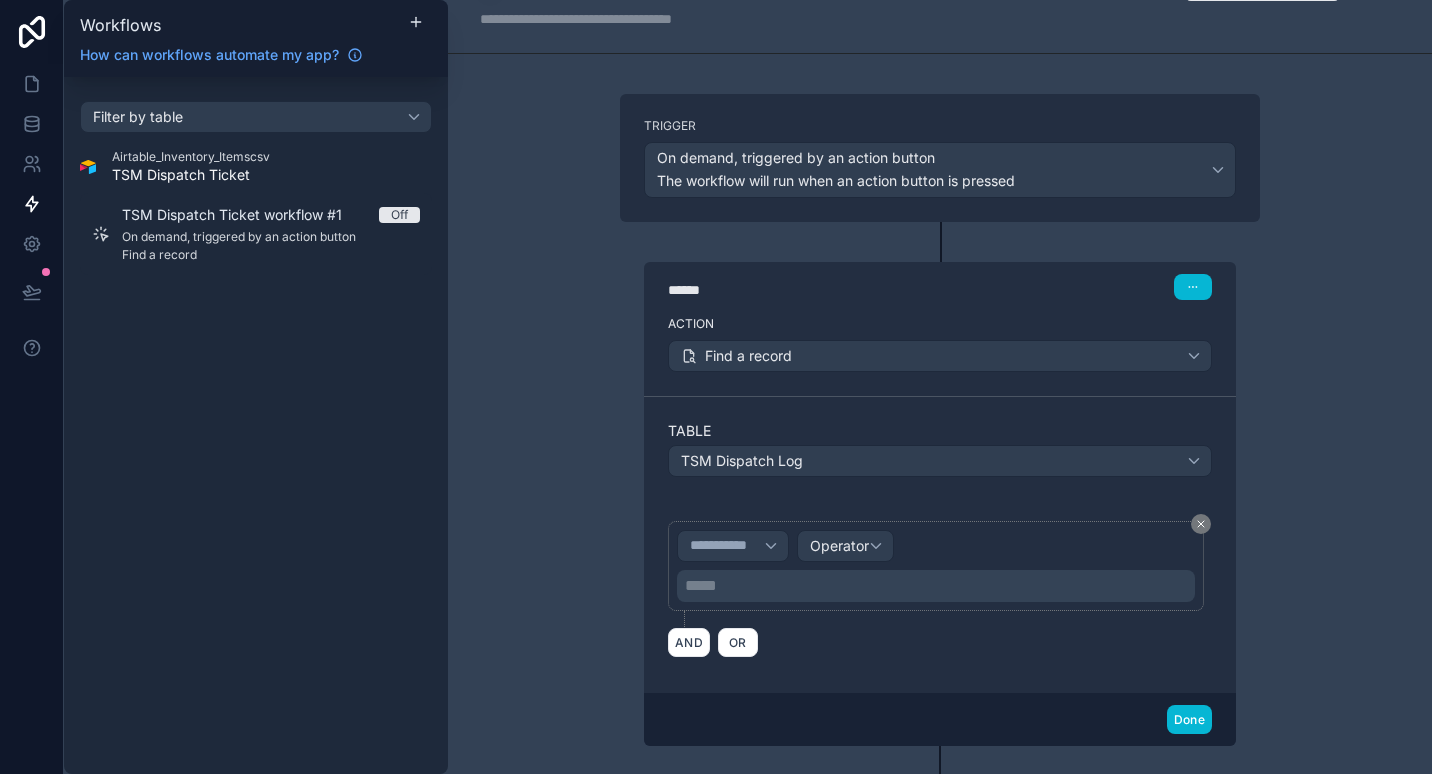 click on "**********" at bounding box center (940, 544) 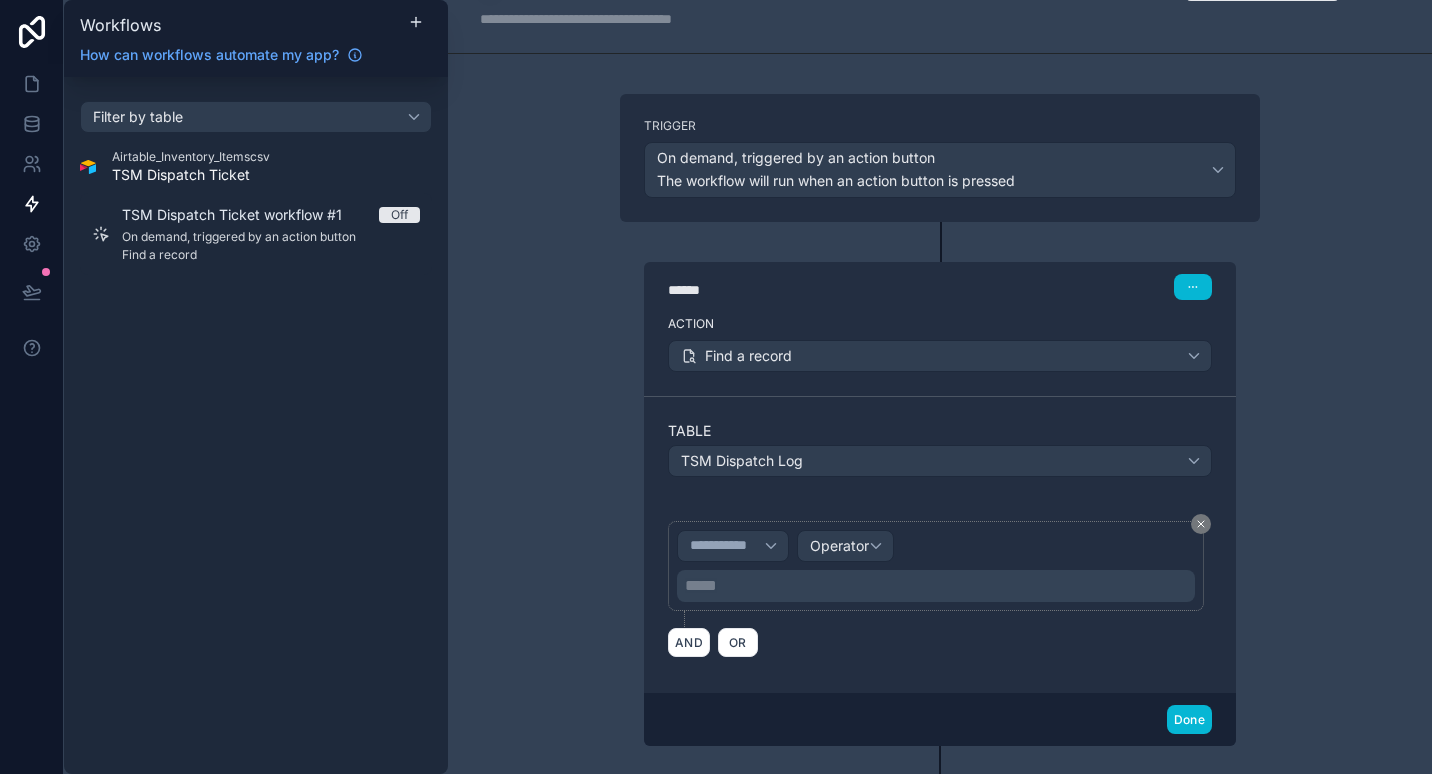 scroll, scrollTop: 155, scrollLeft: 0, axis: vertical 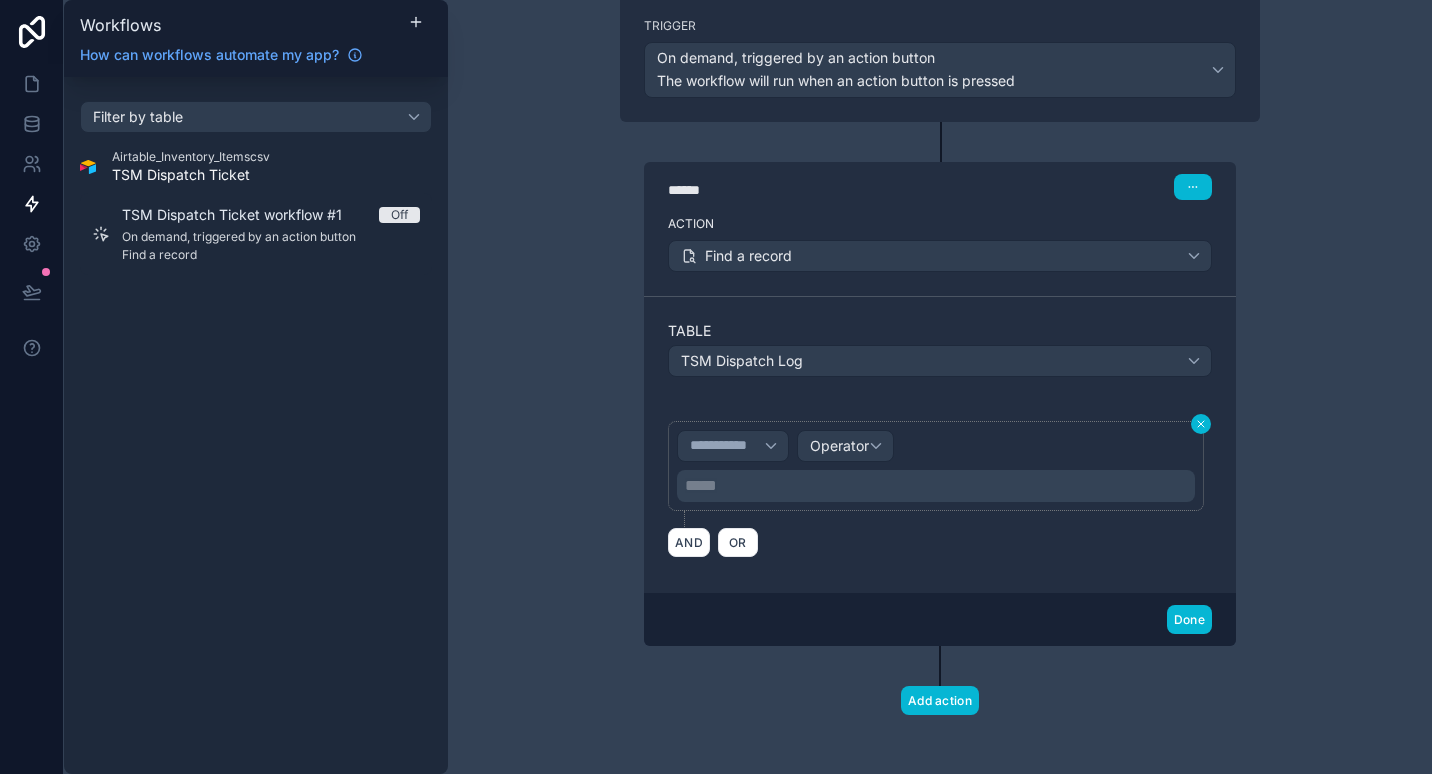click 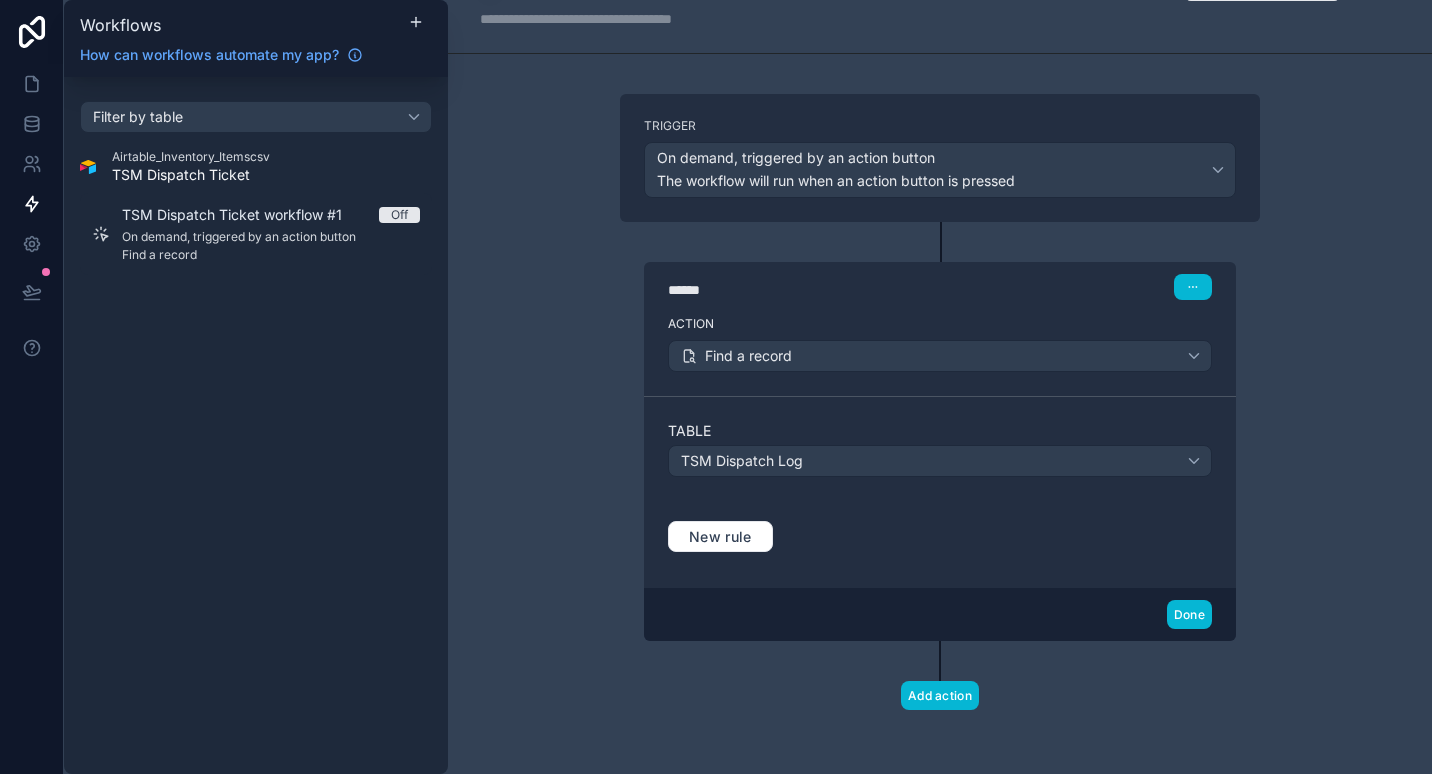 scroll, scrollTop: 55, scrollLeft: 0, axis: vertical 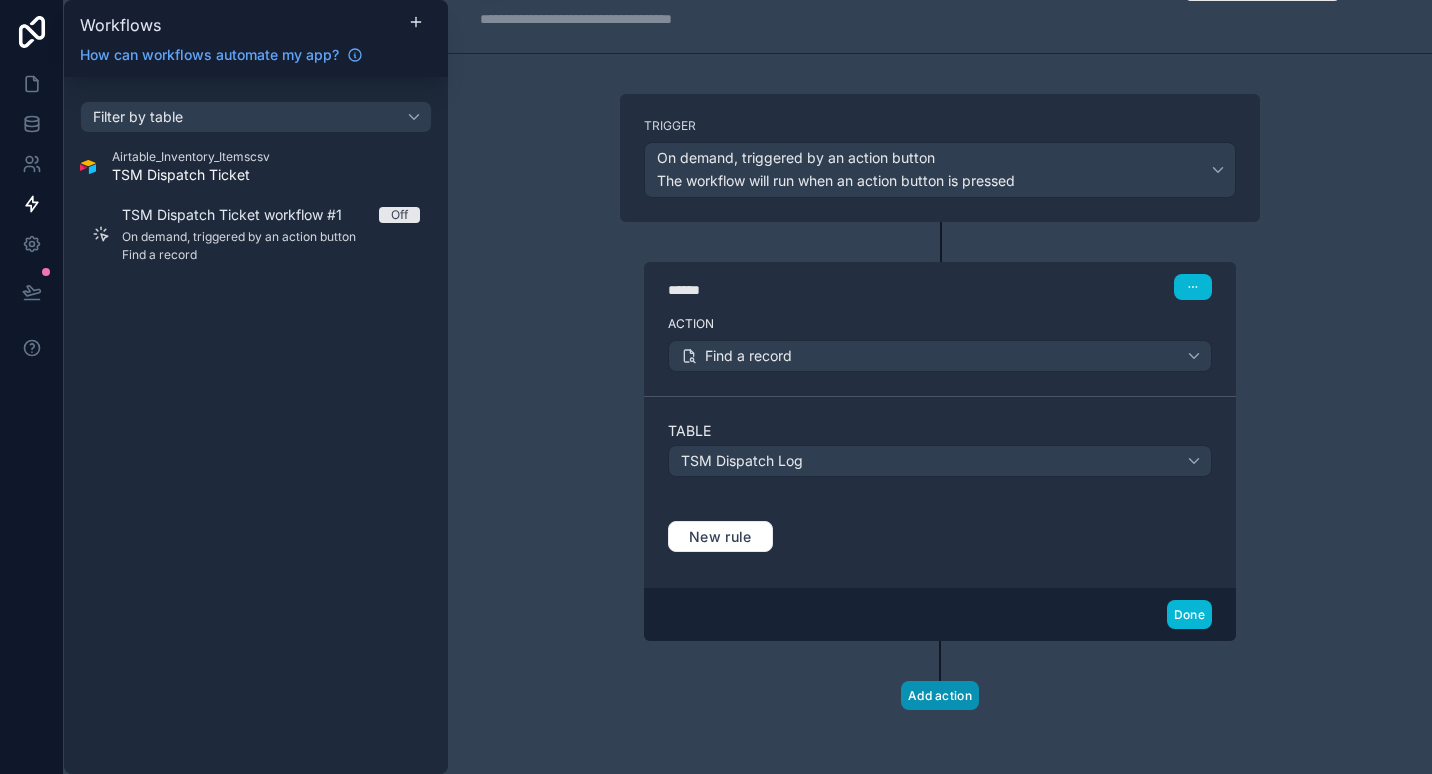 click on "Add action" at bounding box center [940, 695] 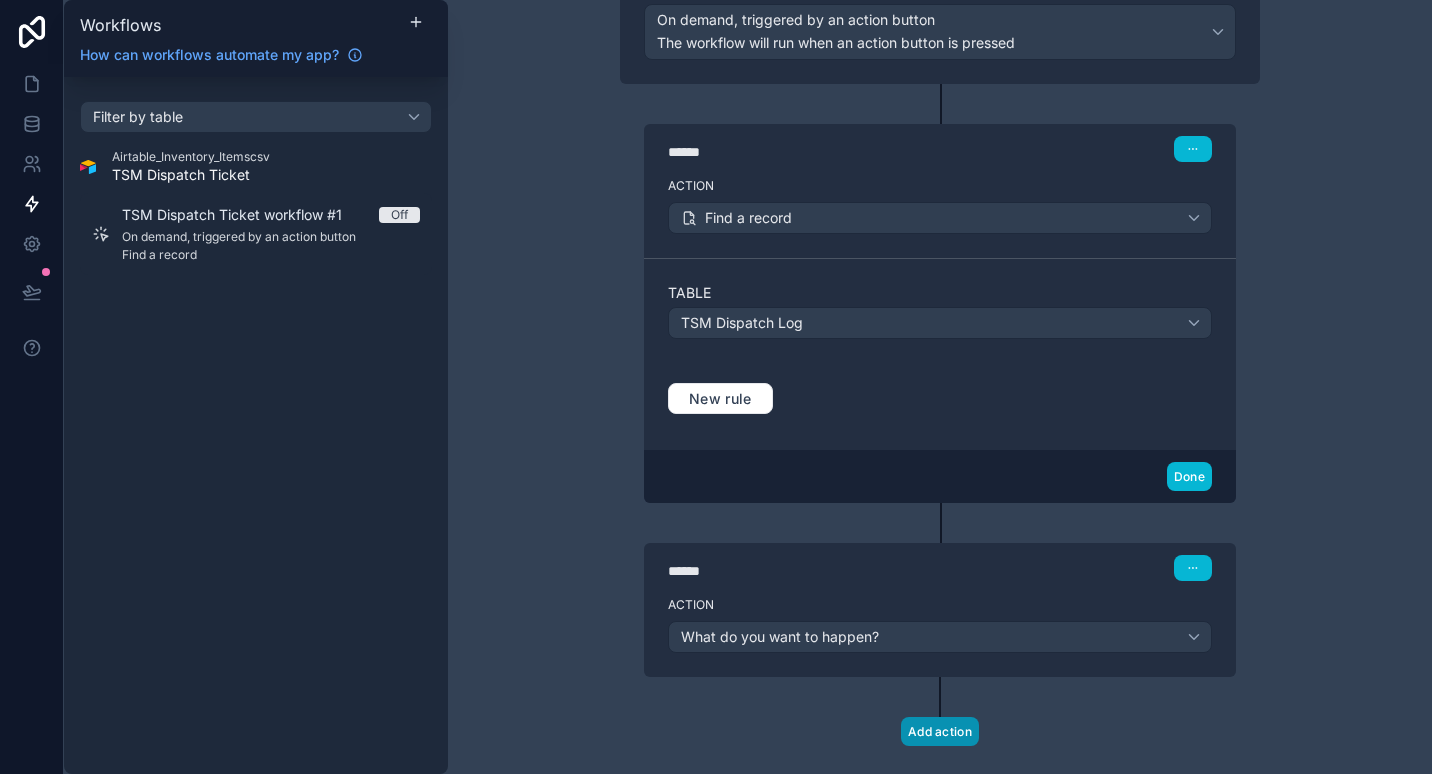 scroll, scrollTop: 229, scrollLeft: 0, axis: vertical 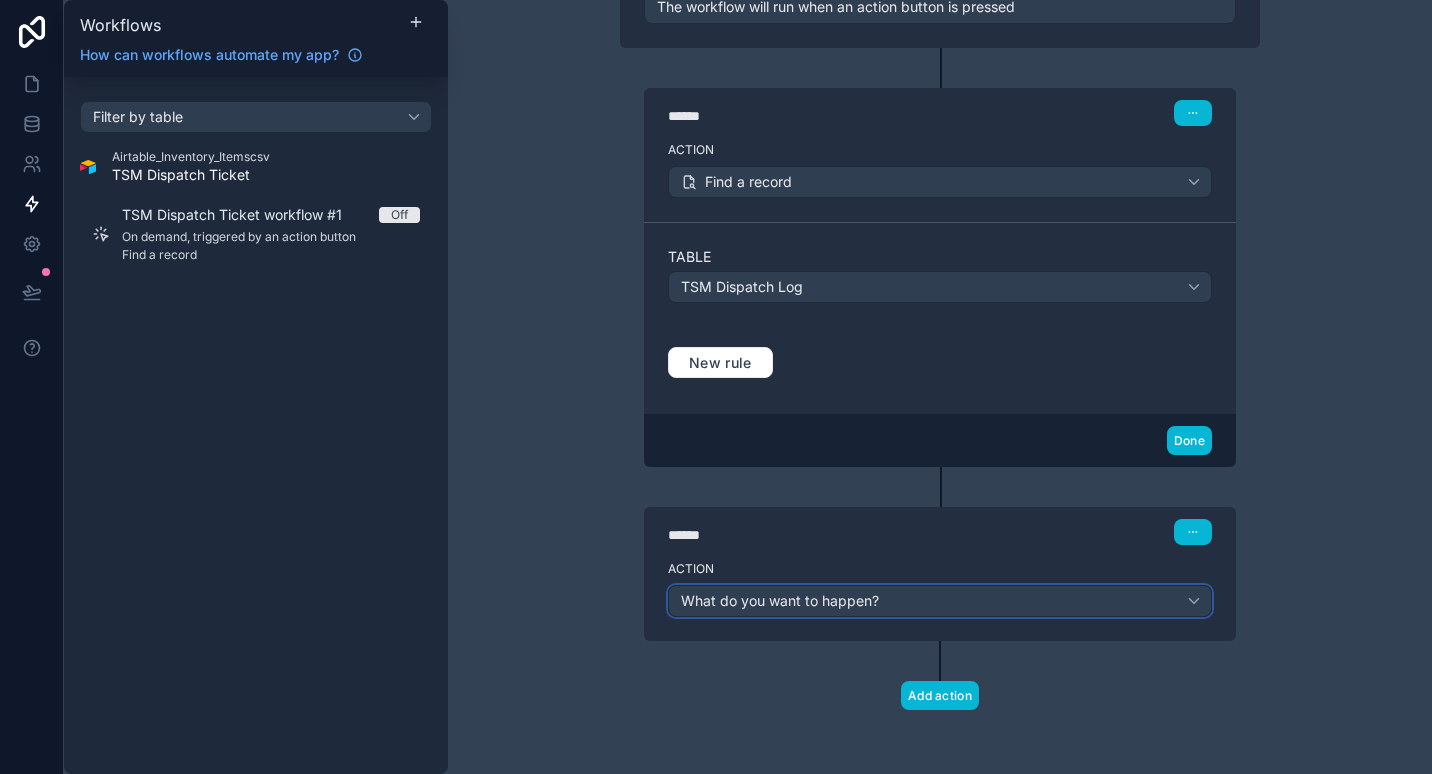 click on "What do you want to happen?" at bounding box center (780, 600) 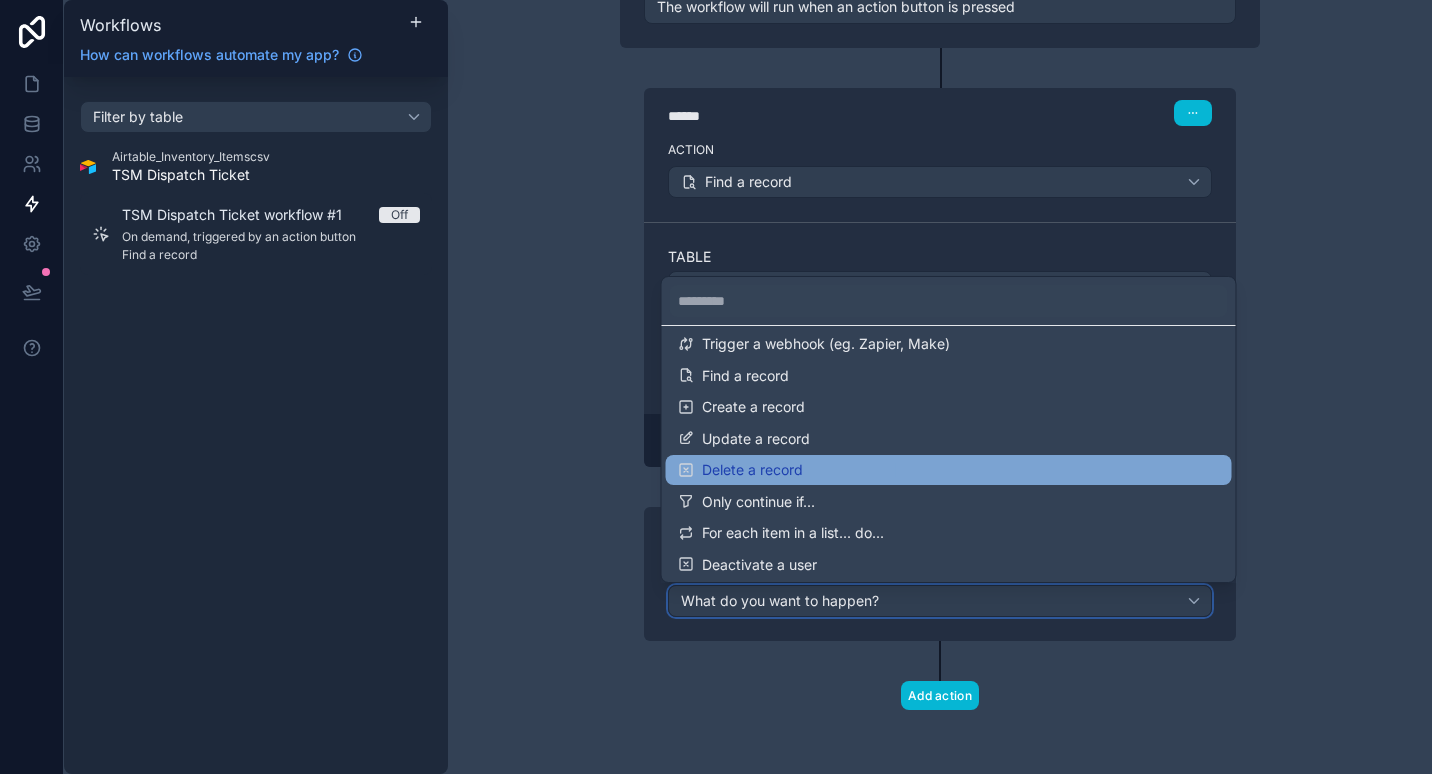 scroll, scrollTop: 100, scrollLeft: 0, axis: vertical 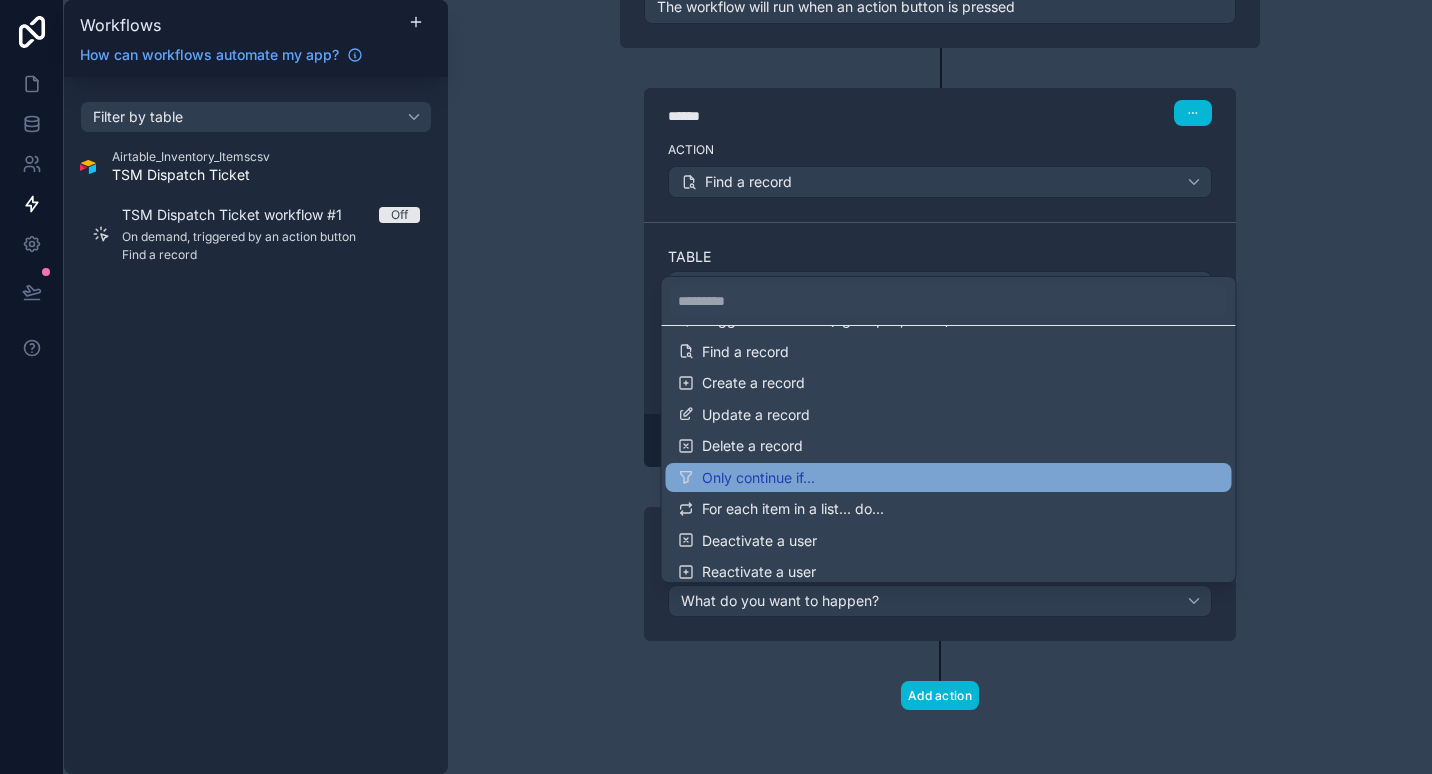 click on "Only continue if..." at bounding box center [949, 478] 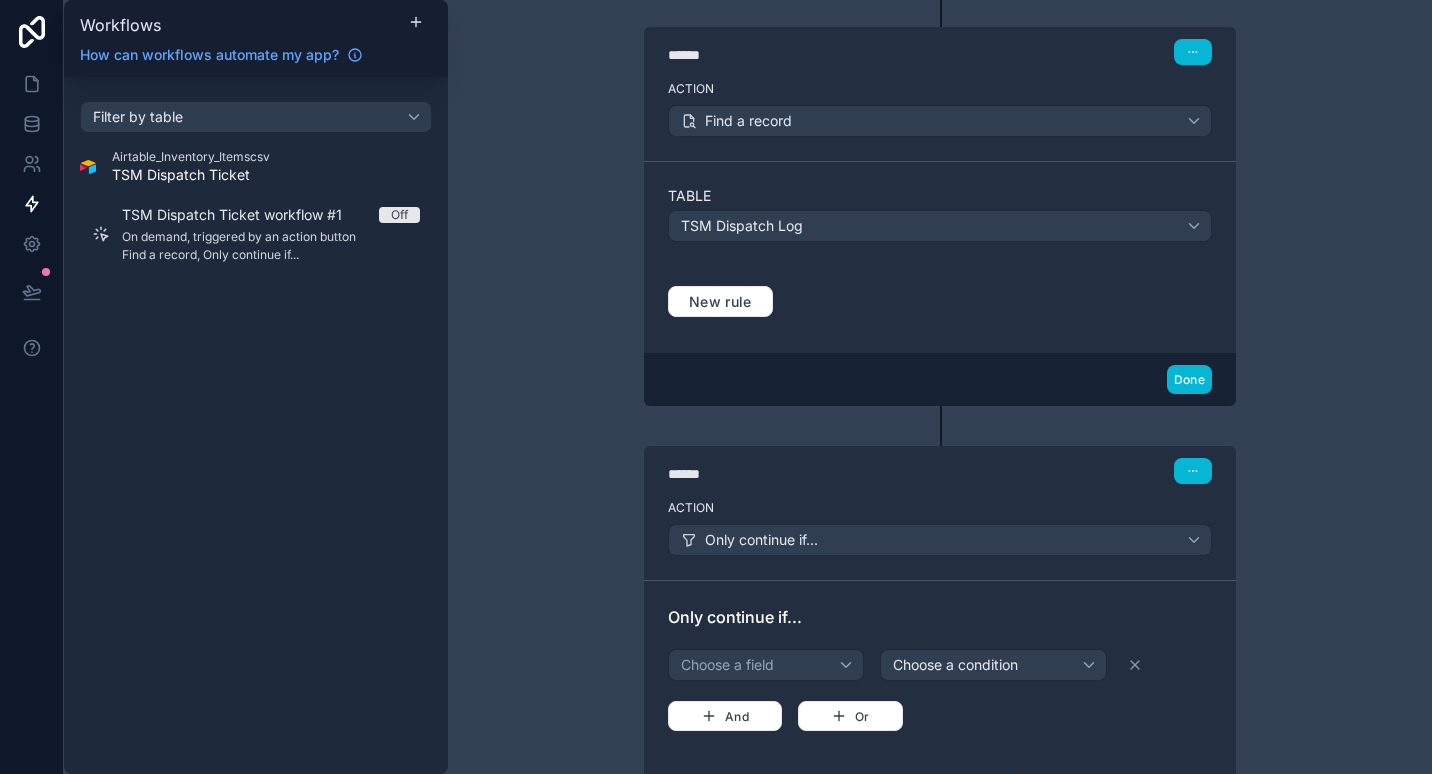 scroll, scrollTop: 329, scrollLeft: 0, axis: vertical 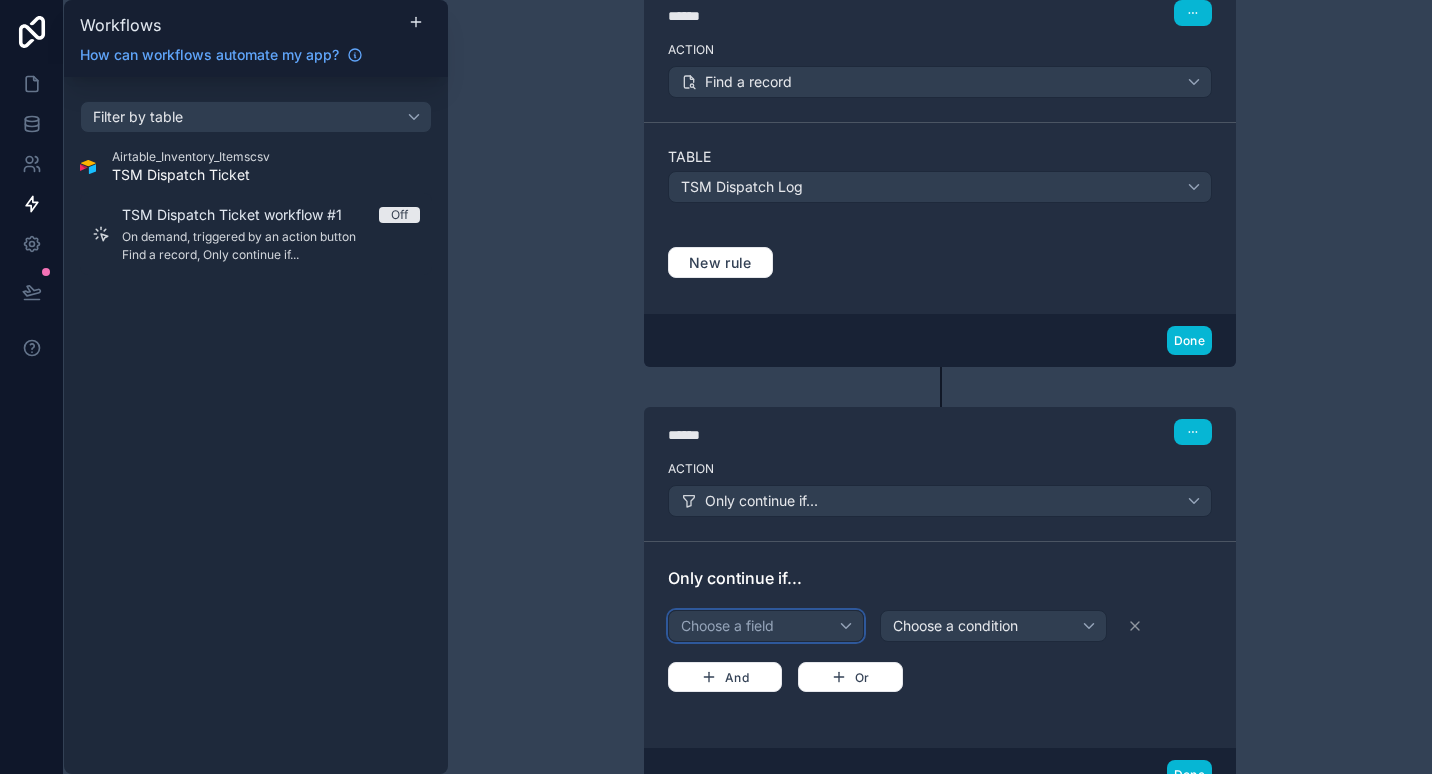 click on "Choose a field" at bounding box center [766, 626] 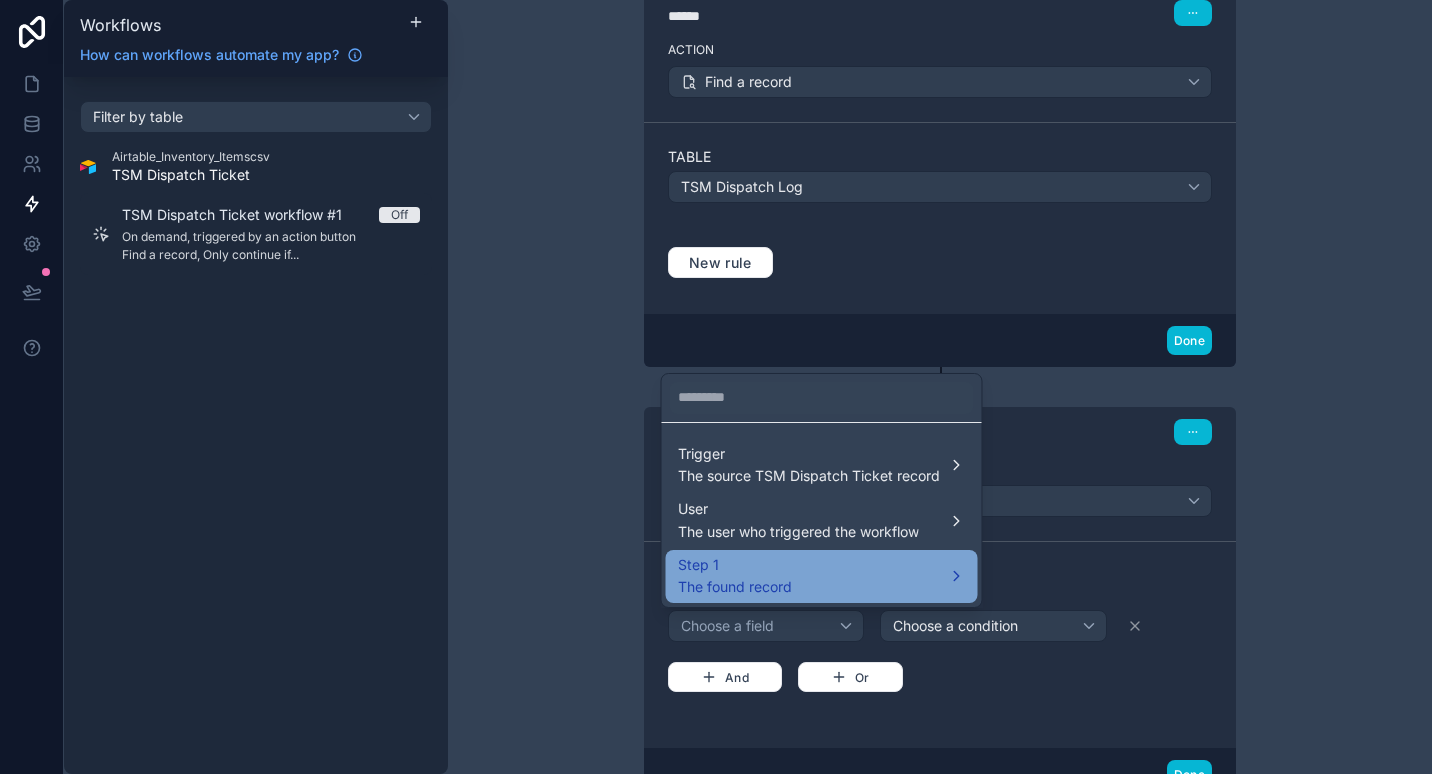 click on "Step 1 The found record" at bounding box center [822, 577] 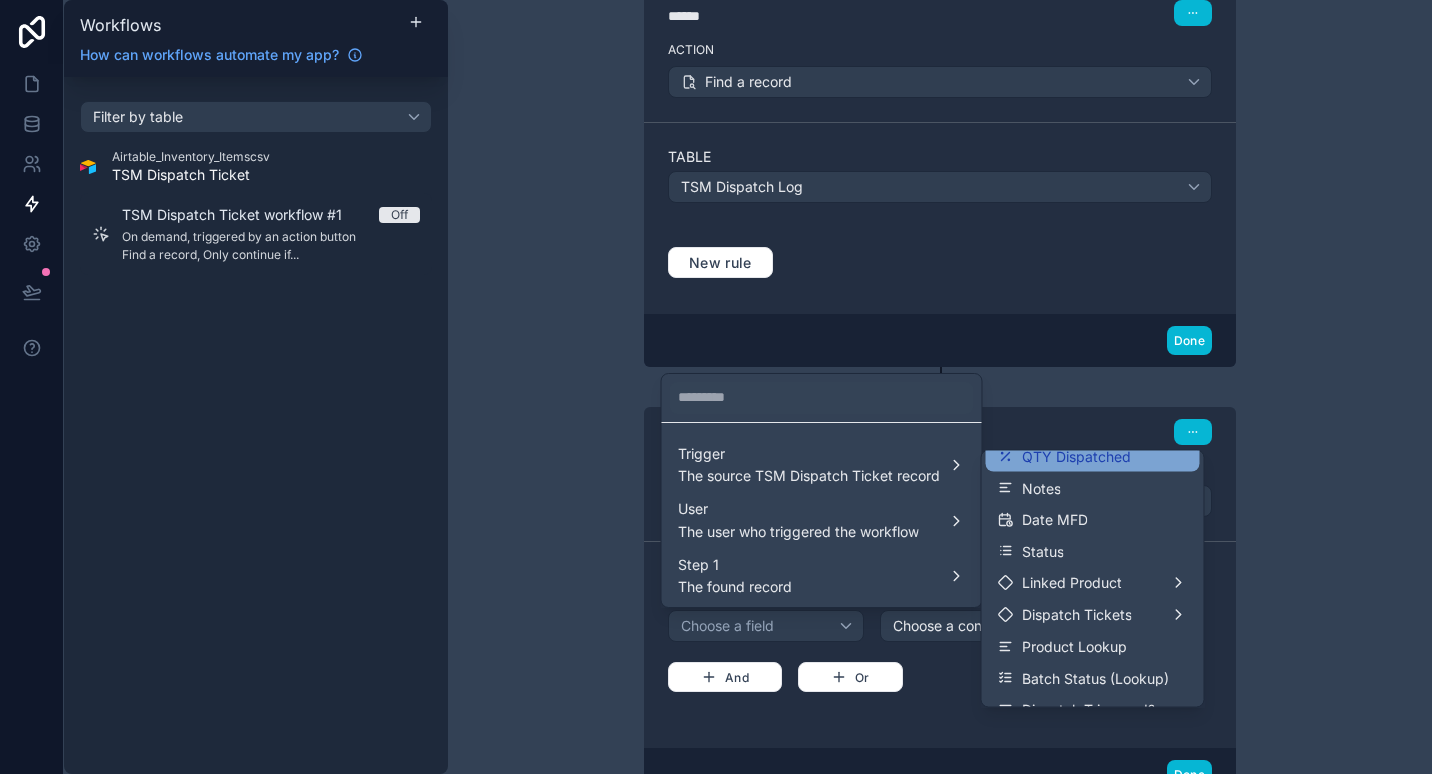scroll, scrollTop: 100, scrollLeft: 0, axis: vertical 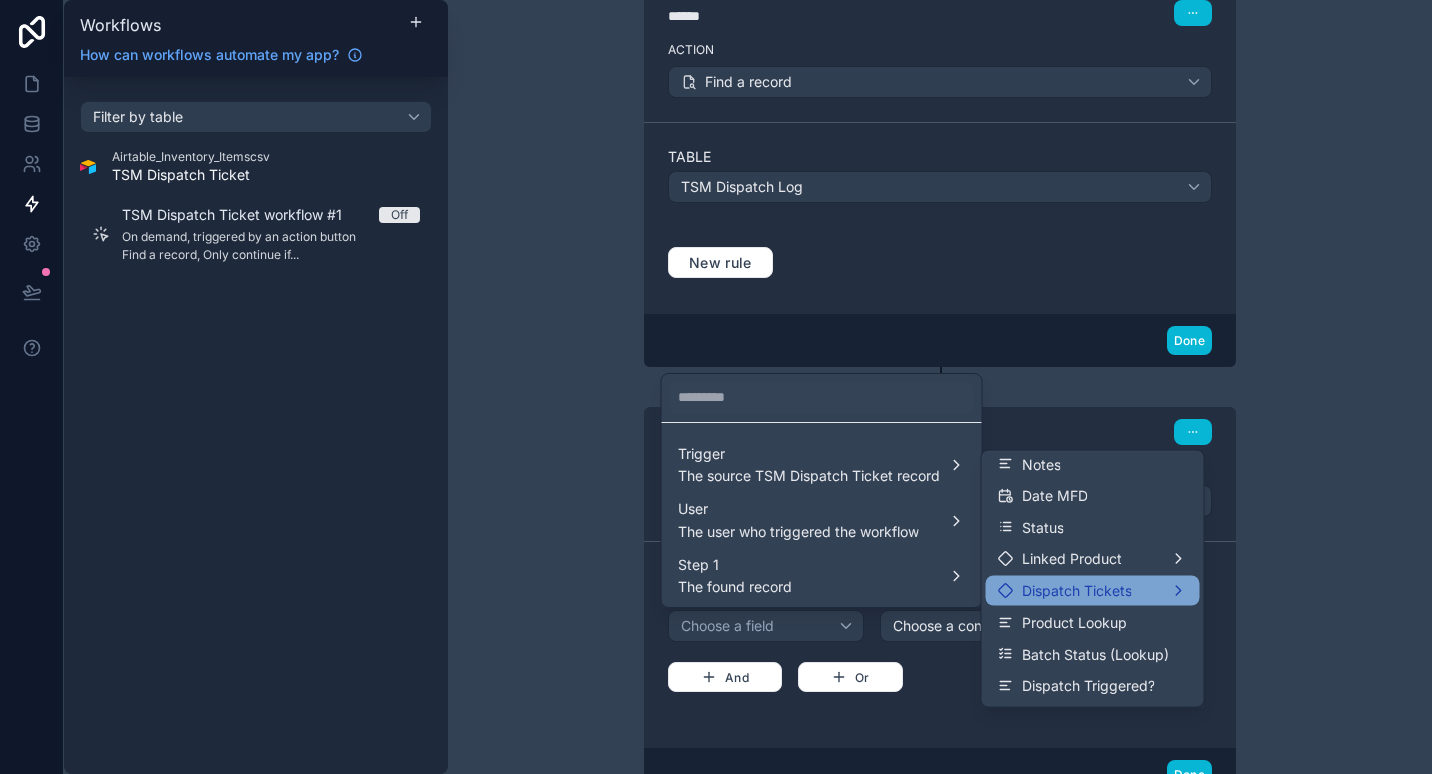 click on "Dispatch Tickets" at bounding box center [1093, 591] 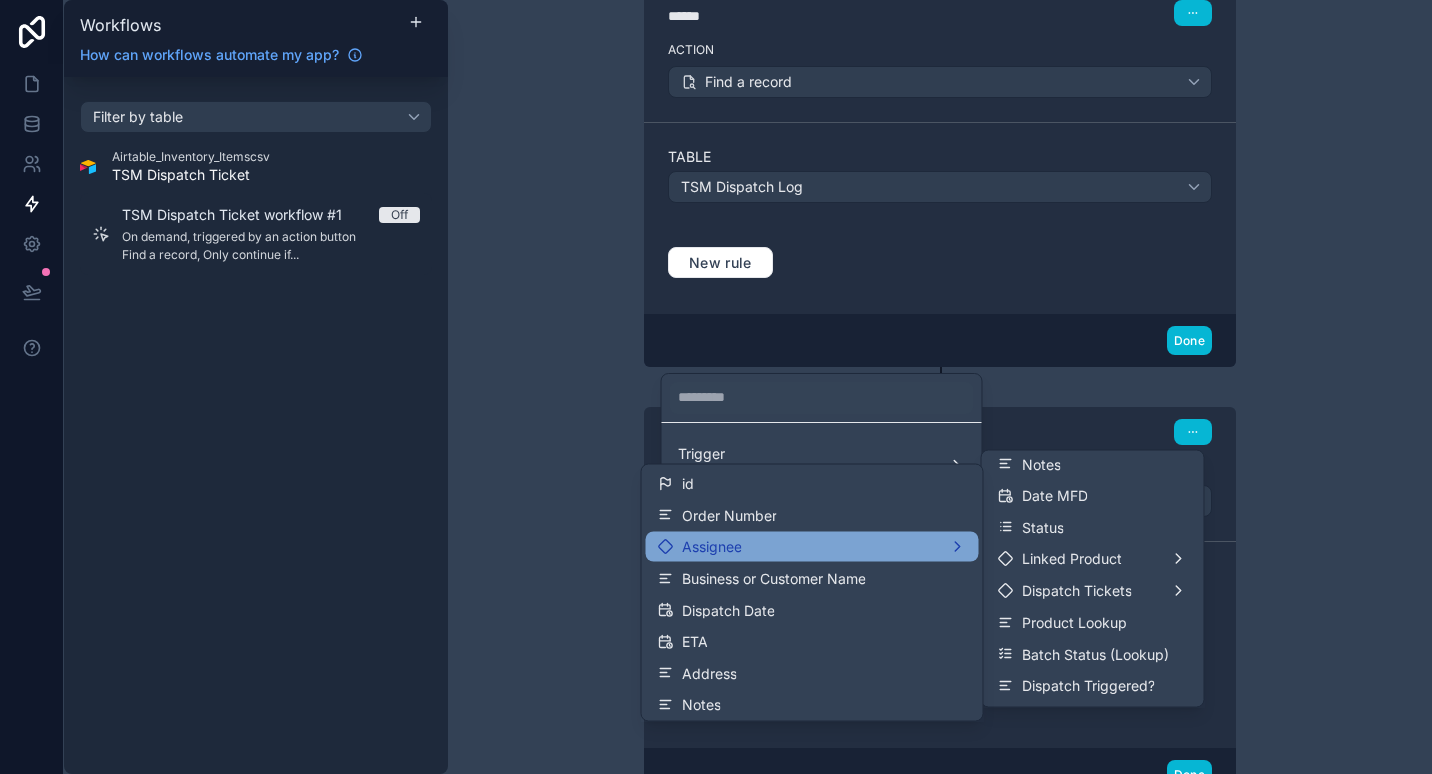 scroll, scrollTop: 100, scrollLeft: 0, axis: vertical 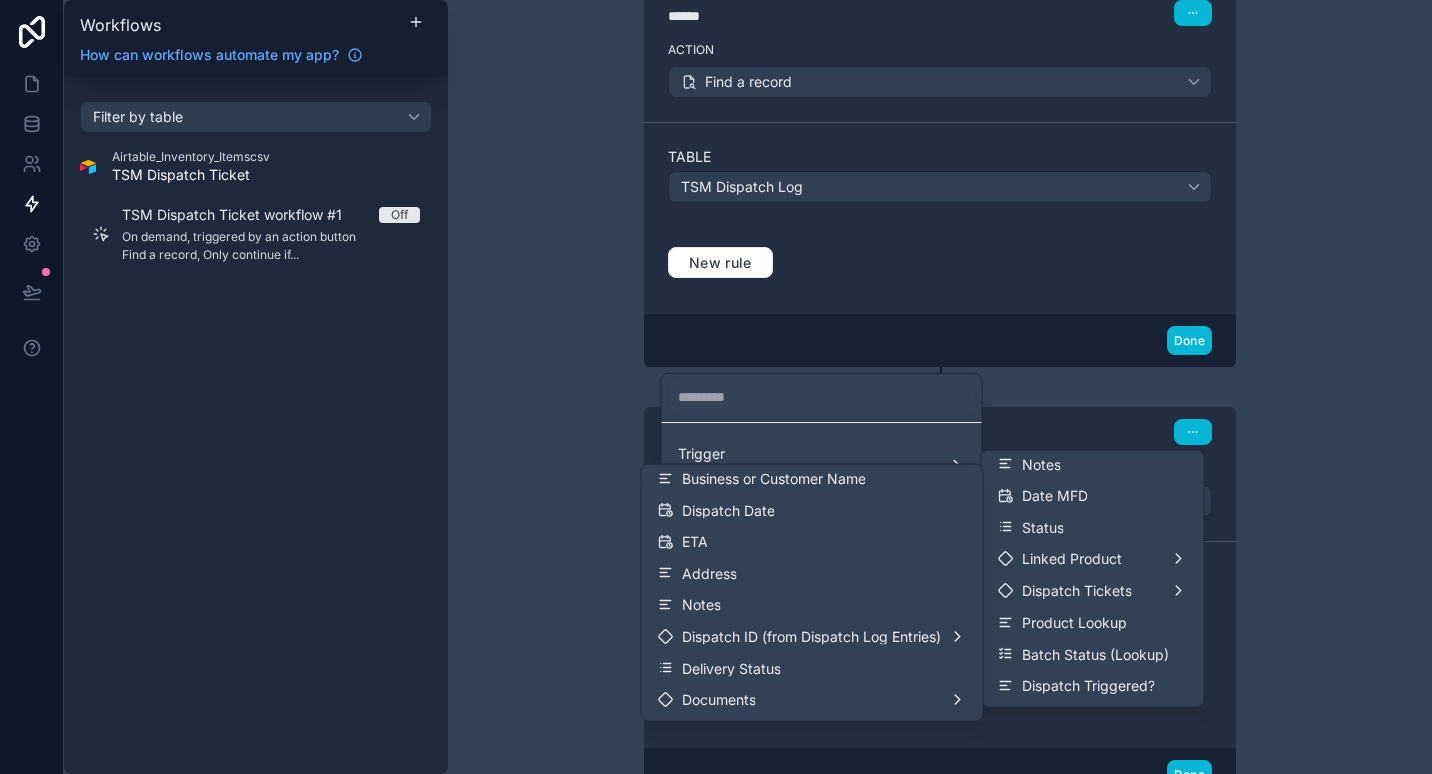 click at bounding box center [822, 398] 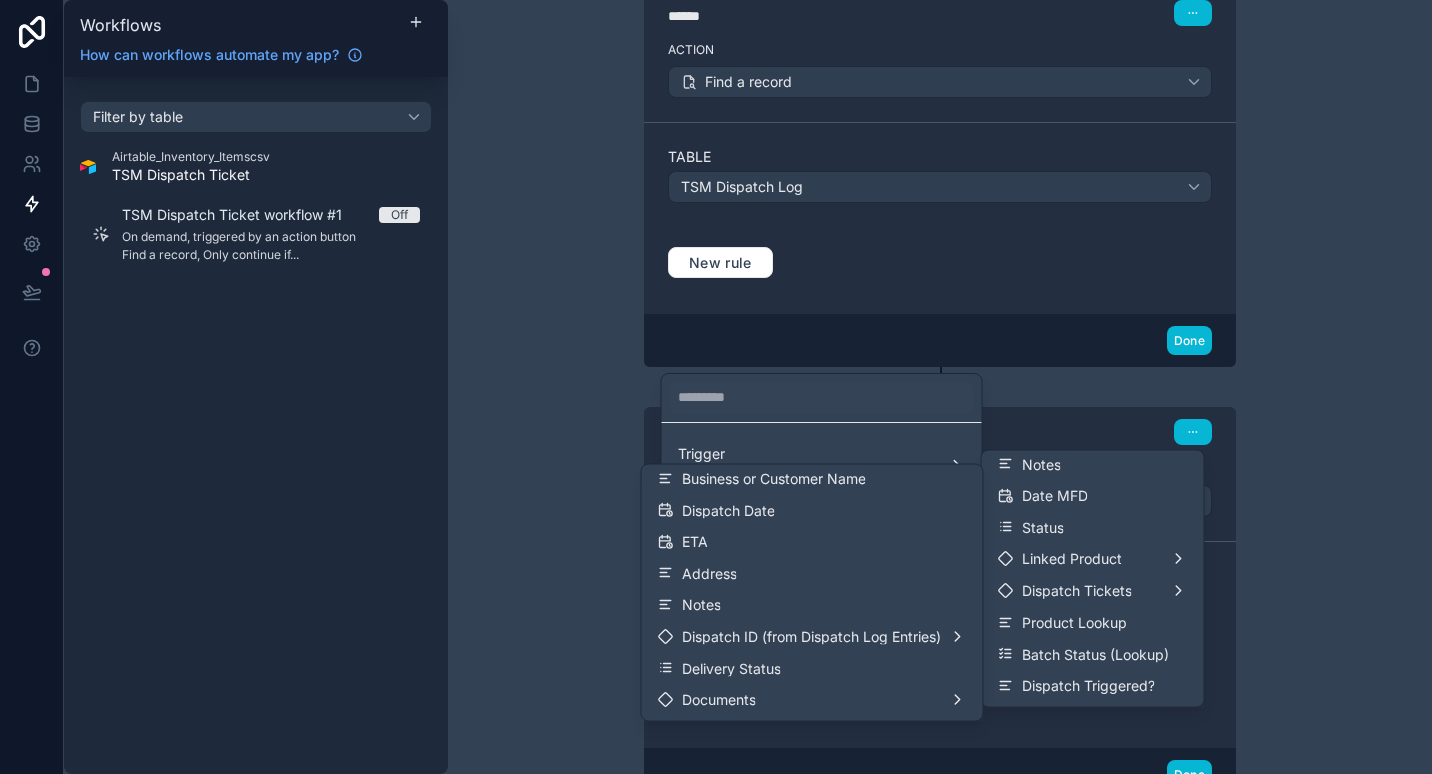 click at bounding box center [716, 387] 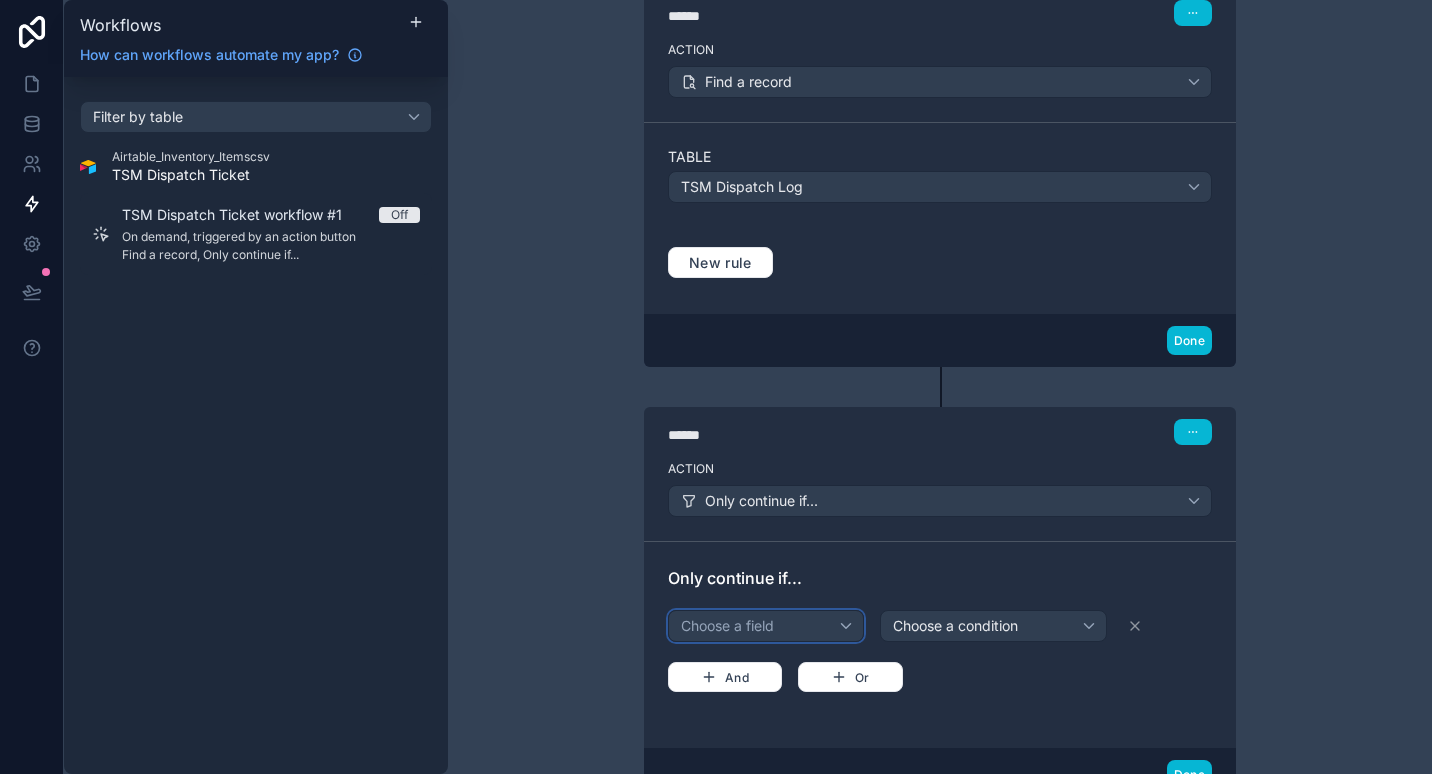 click on "Choose a field" at bounding box center (766, 626) 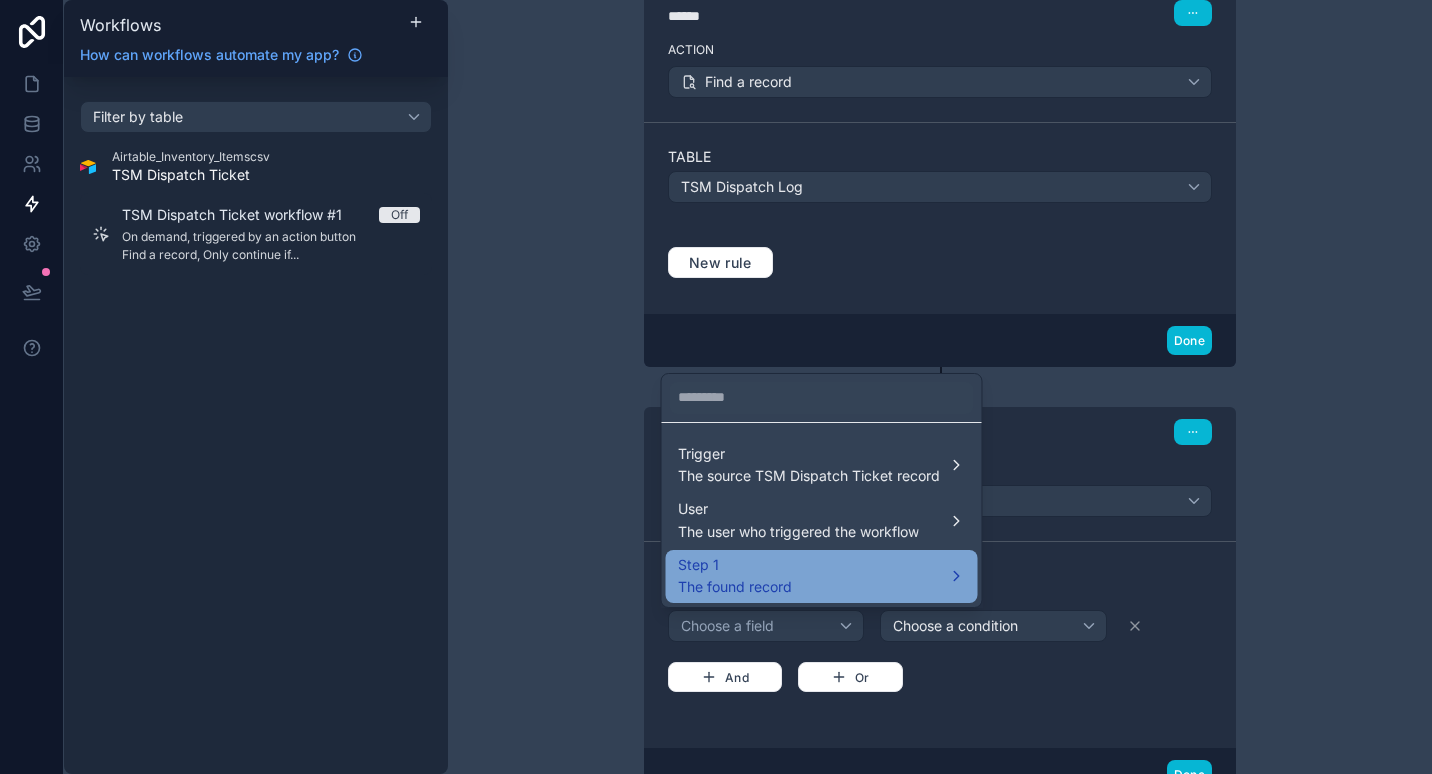 click on "Step 1" at bounding box center [735, 565] 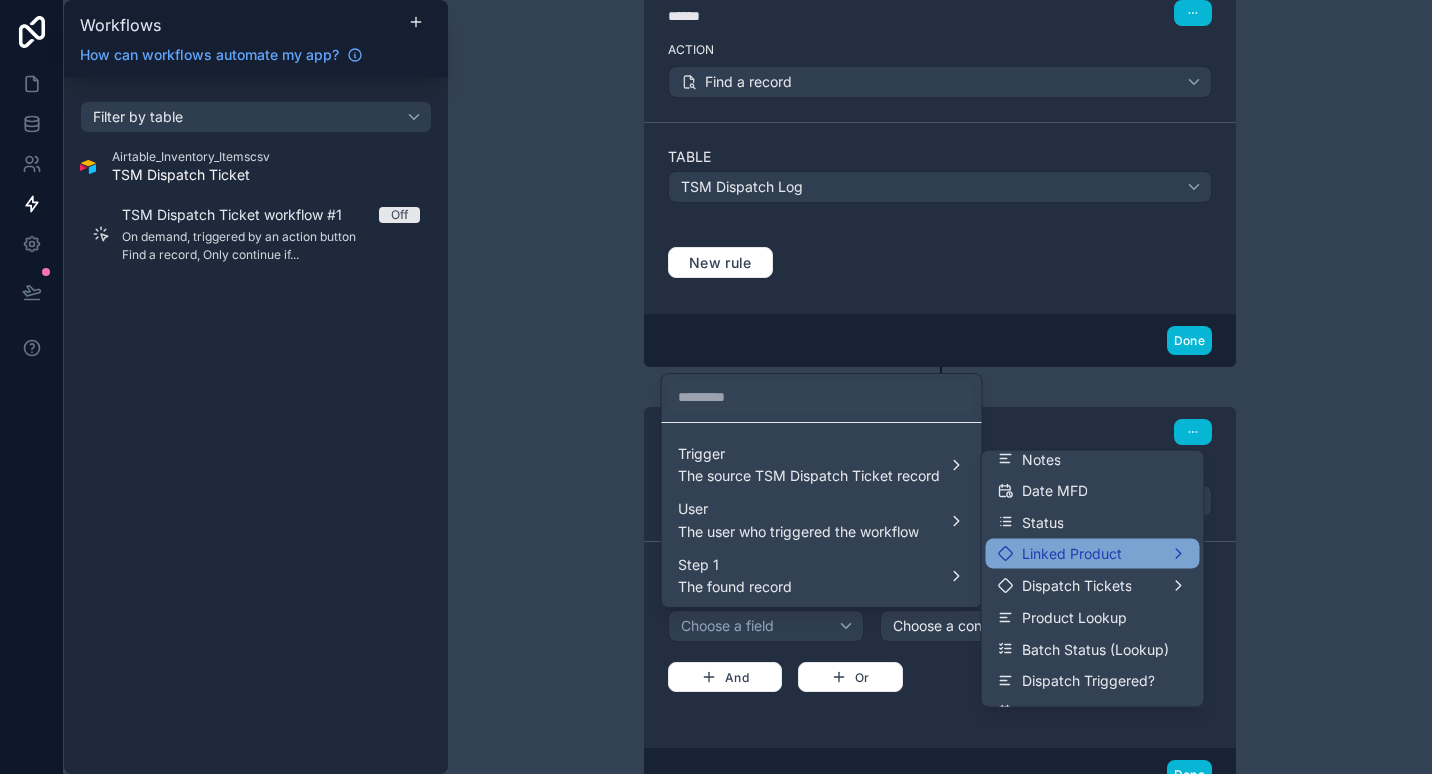 scroll, scrollTop: 0, scrollLeft: 0, axis: both 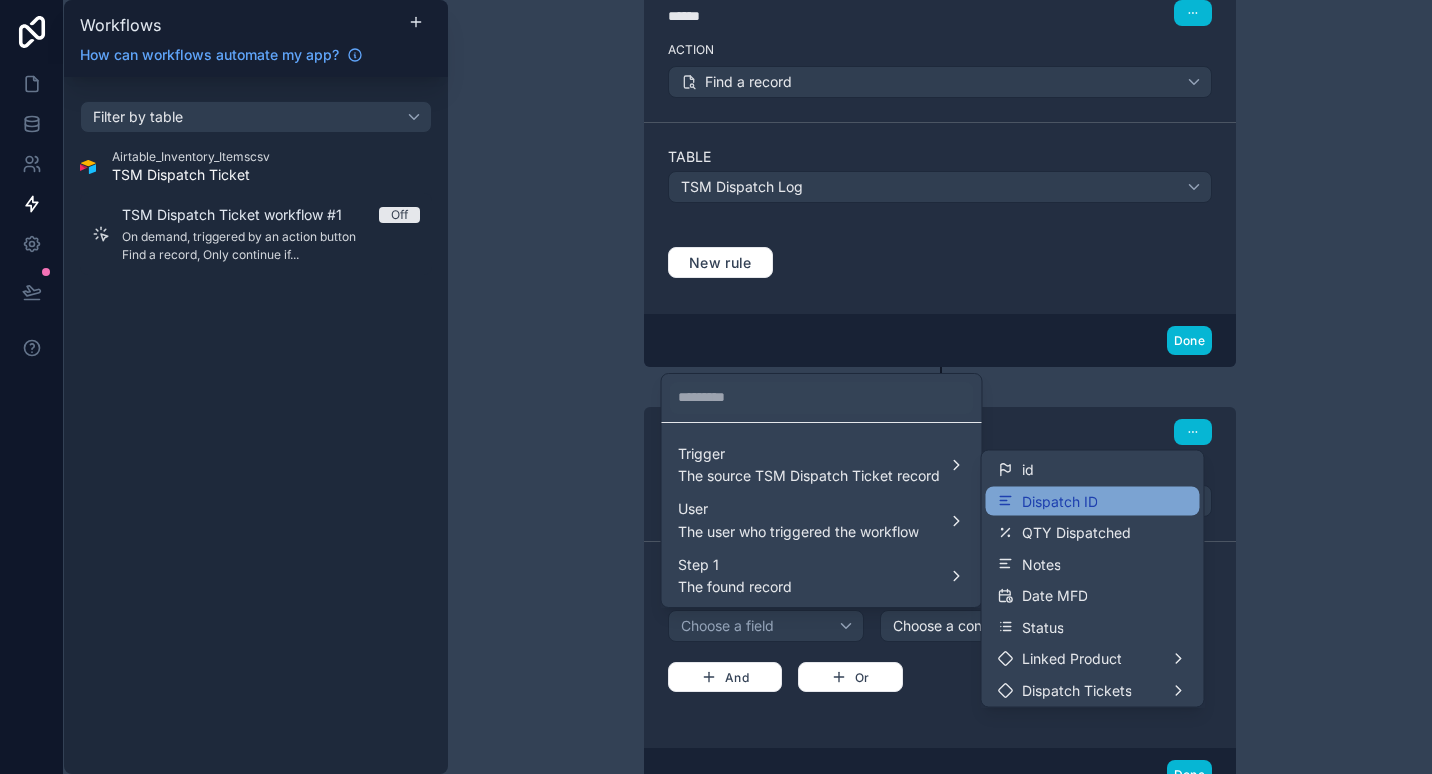 click on "Dispatch ID" at bounding box center [1060, 501] 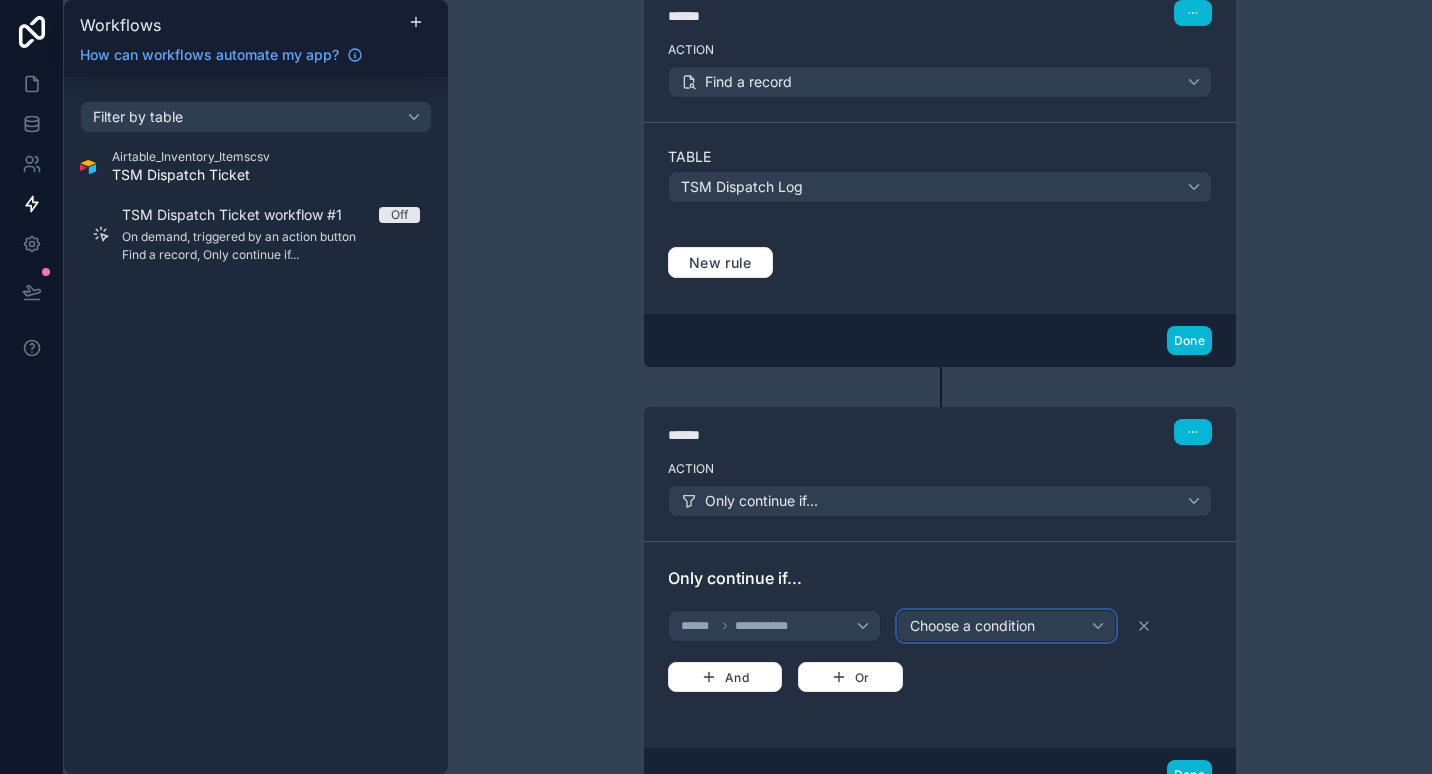 click on "Choose a condition" at bounding box center [972, 625] 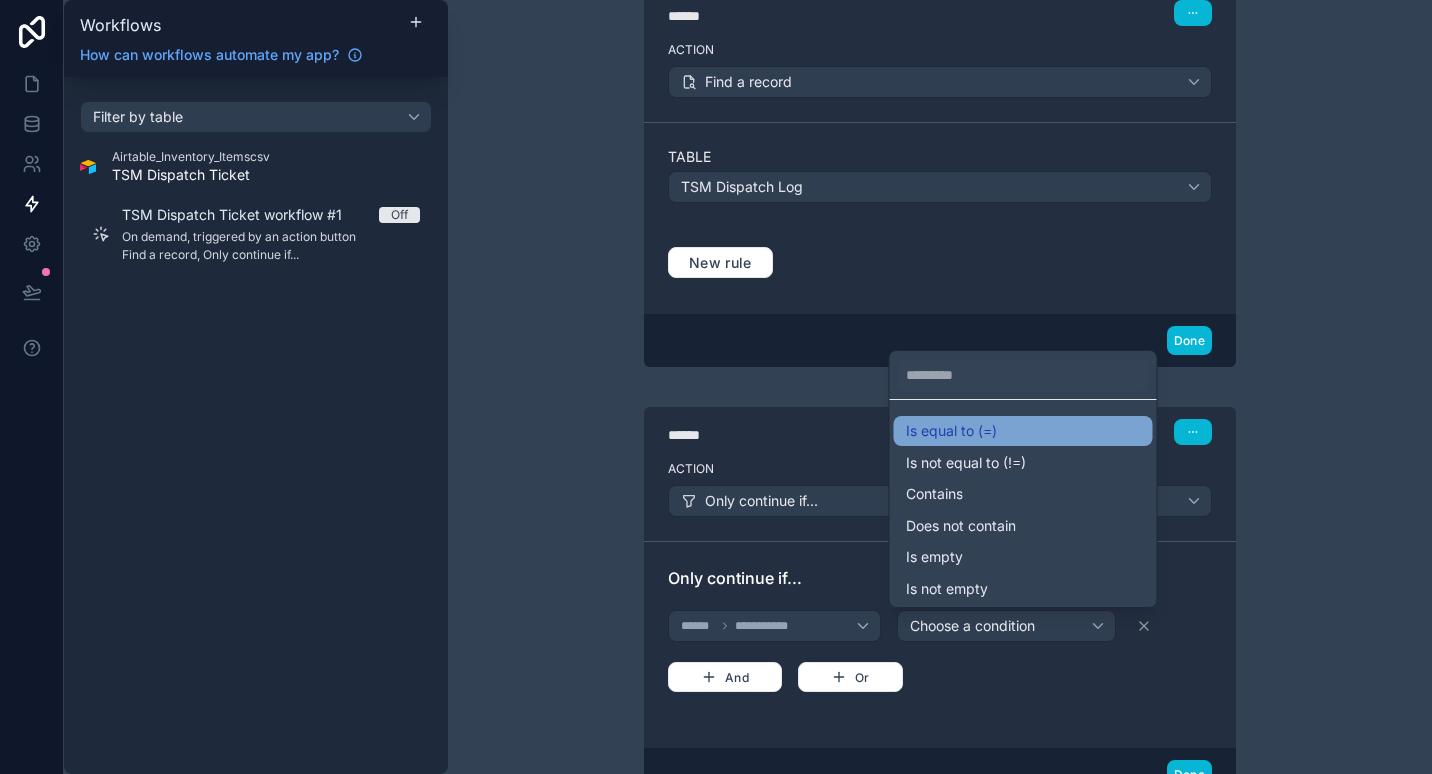 click on "Is equal to (=)" at bounding box center [1023, 431] 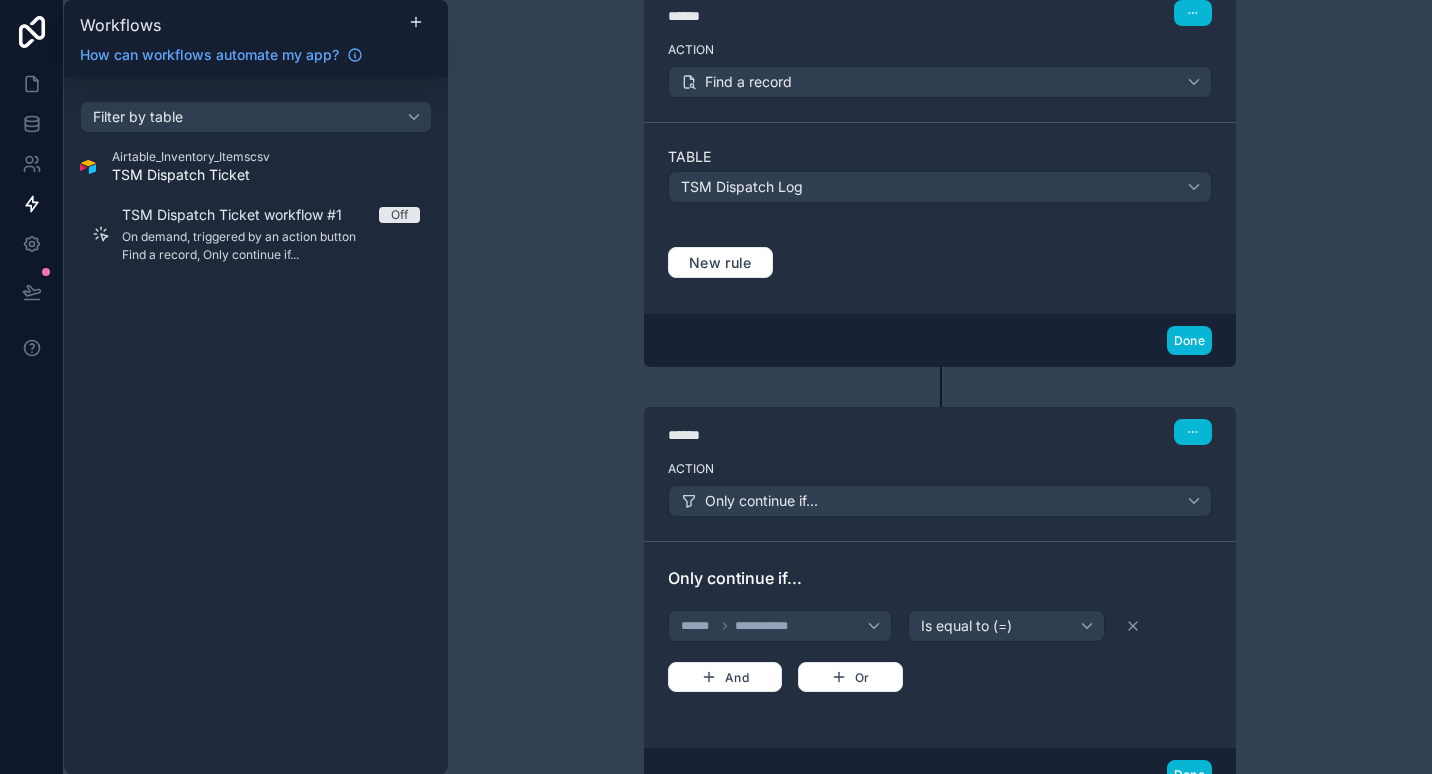 scroll, scrollTop: 429, scrollLeft: 0, axis: vertical 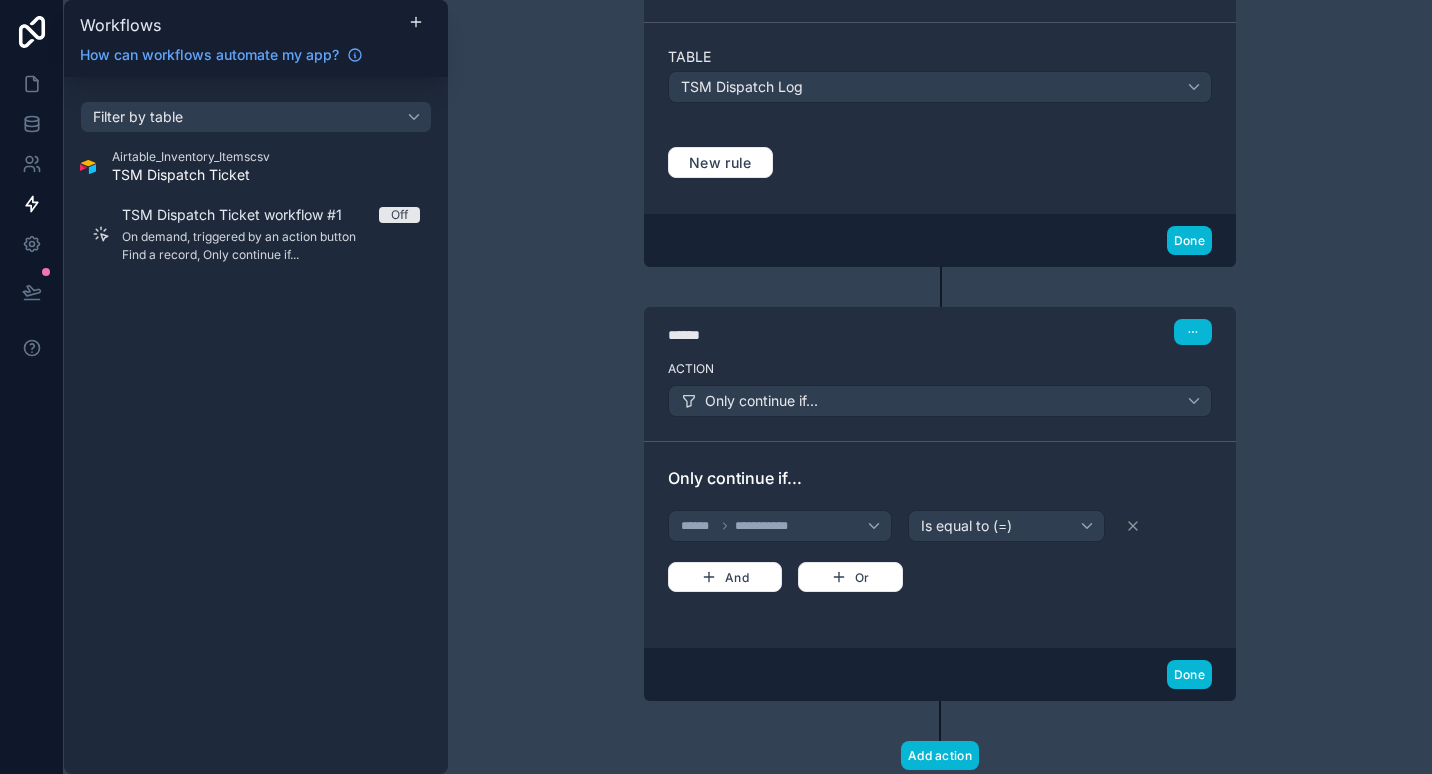 click at bounding box center (1166, 526) 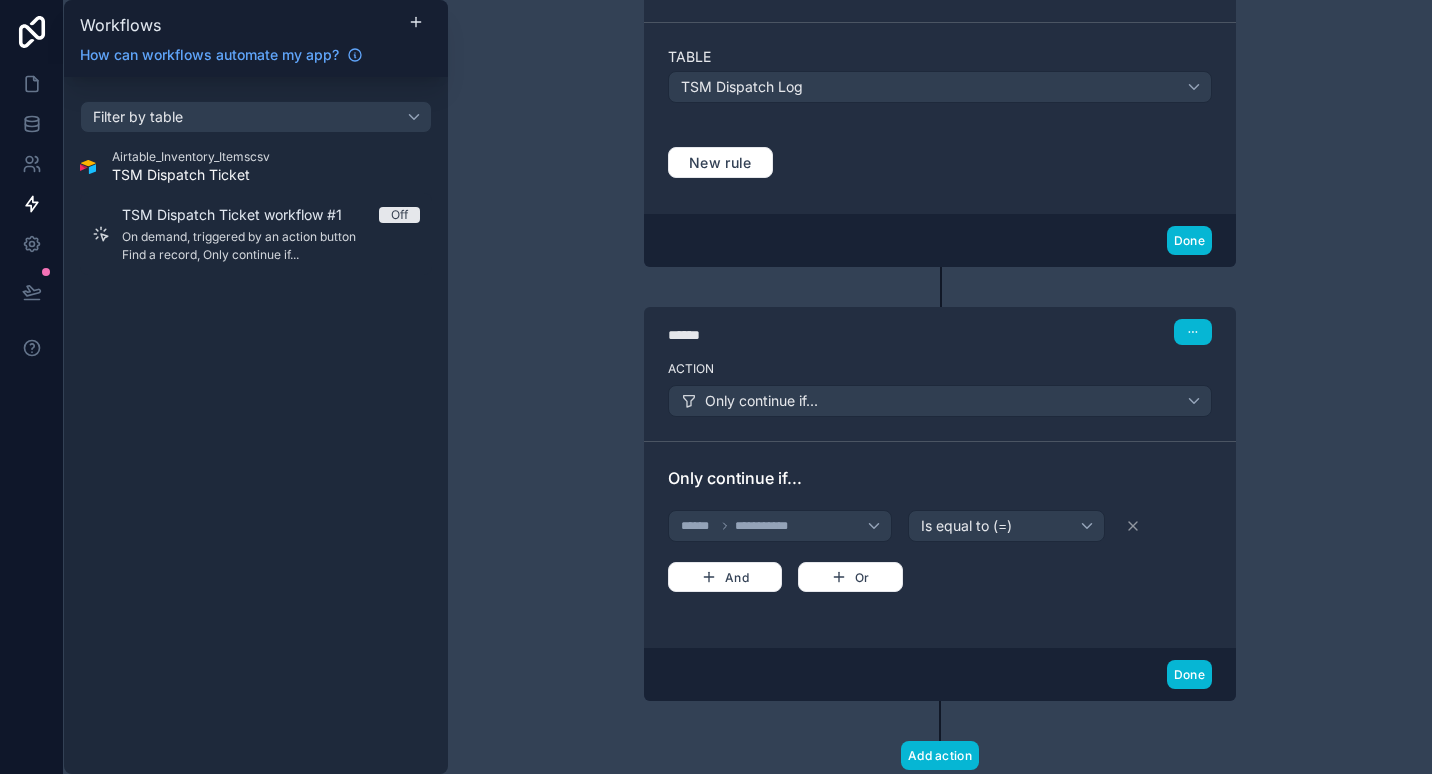 click on "**********" at bounding box center [940, 549] 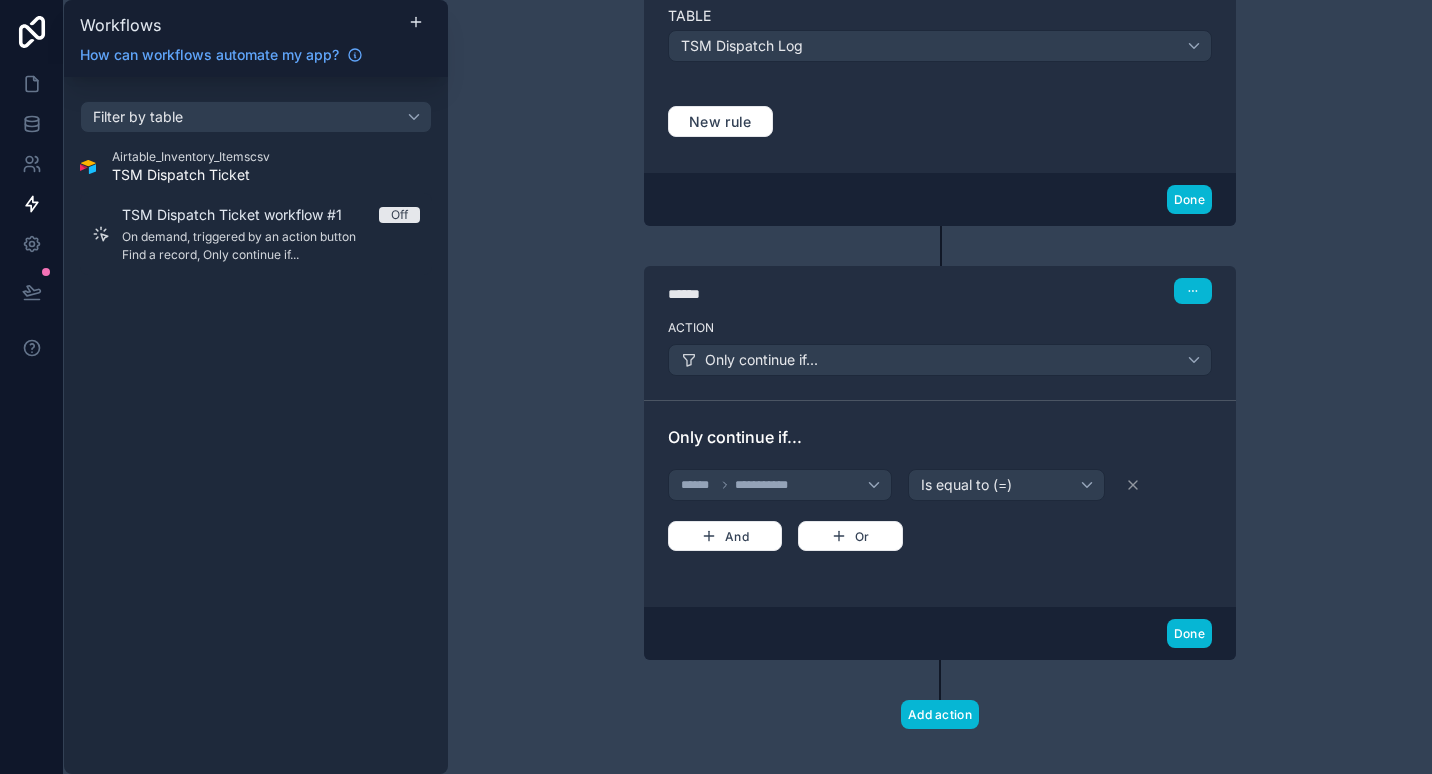 scroll, scrollTop: 489, scrollLeft: 0, axis: vertical 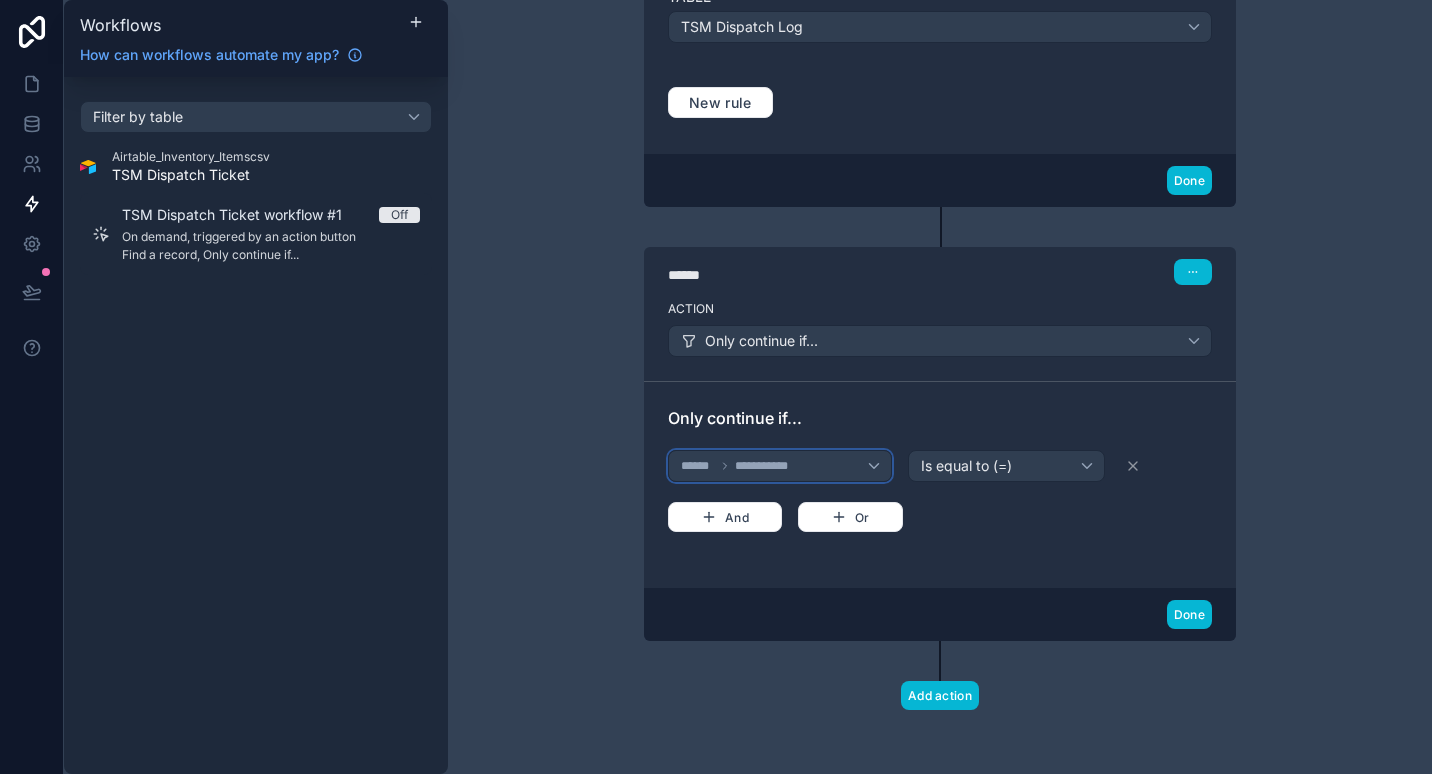 click on "**********" at bounding box center [780, 466] 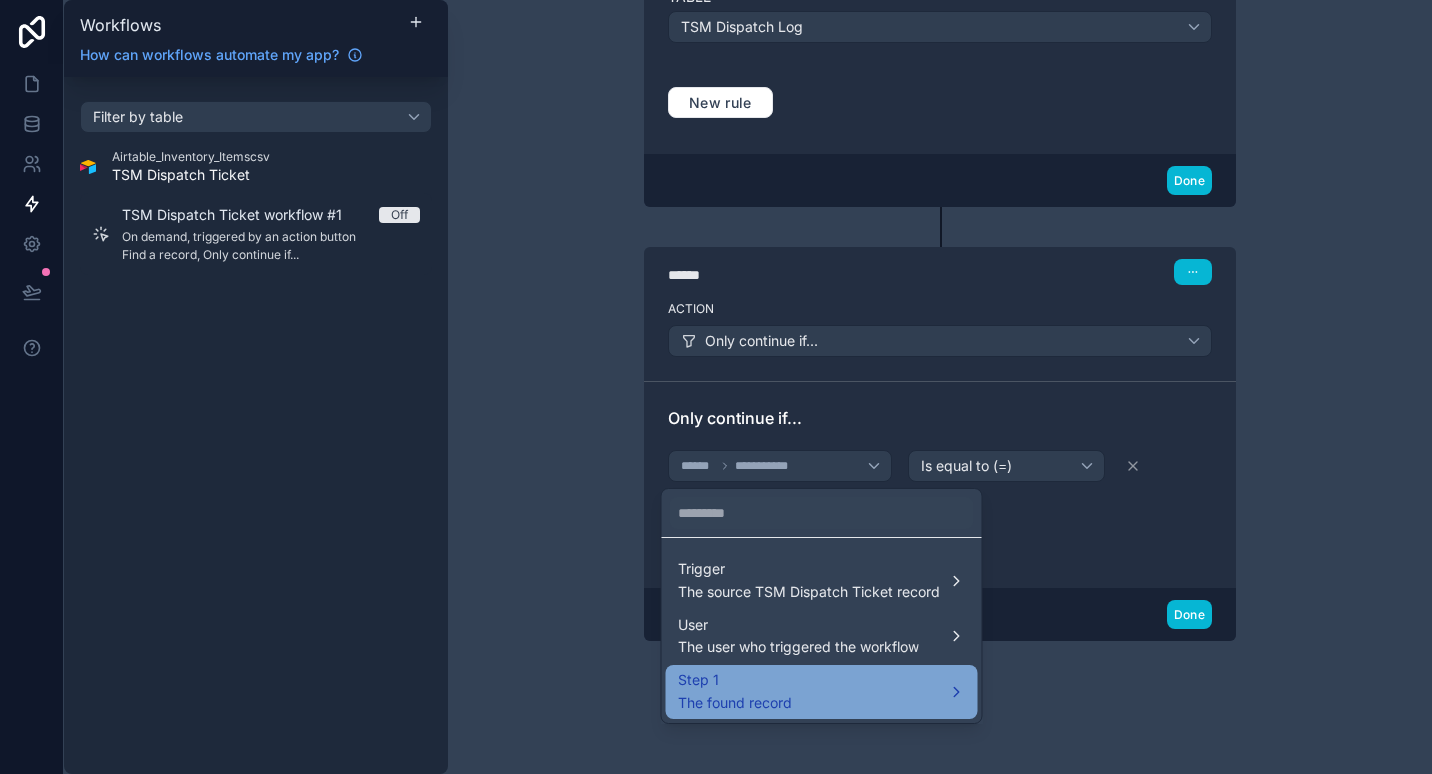 click on "Step 1" at bounding box center (735, 680) 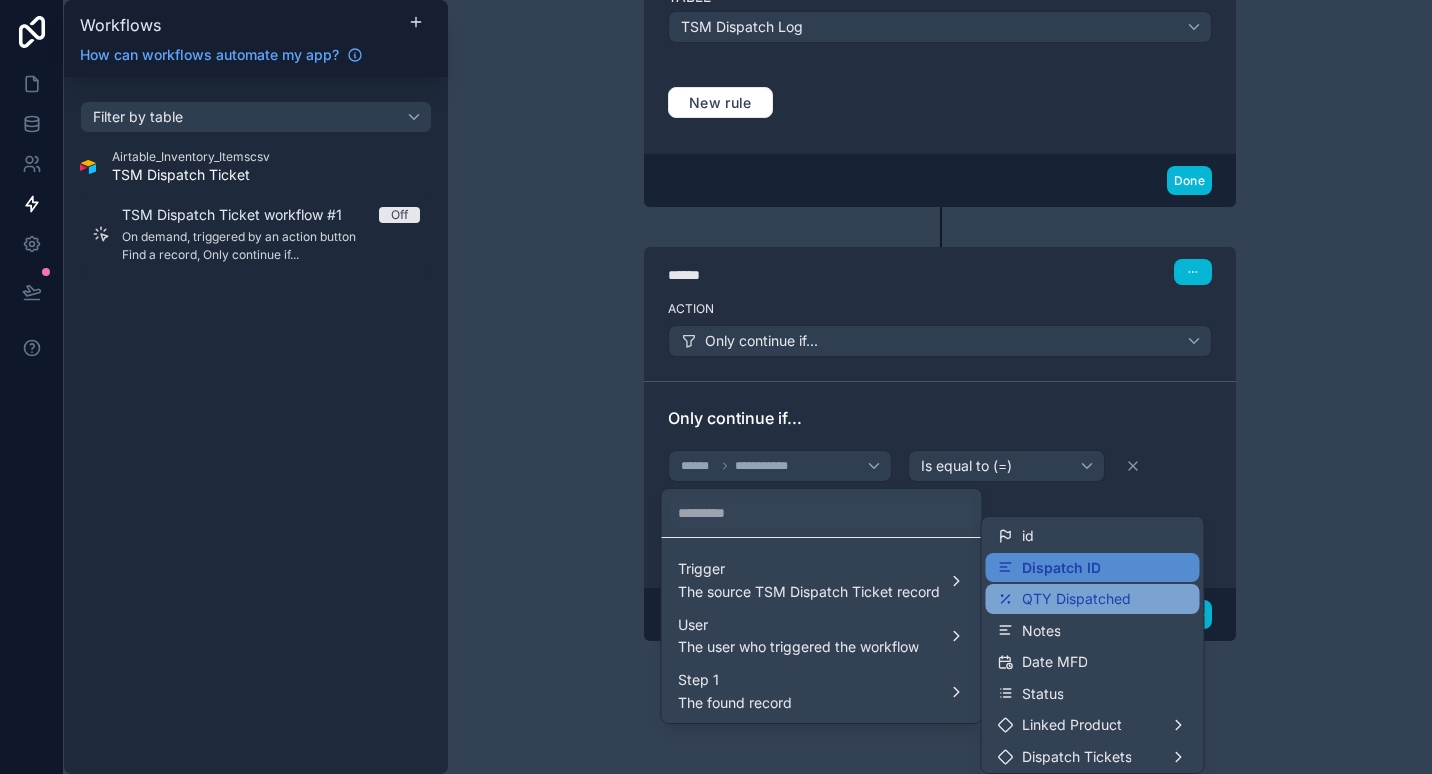 scroll, scrollTop: 100, scrollLeft: 0, axis: vertical 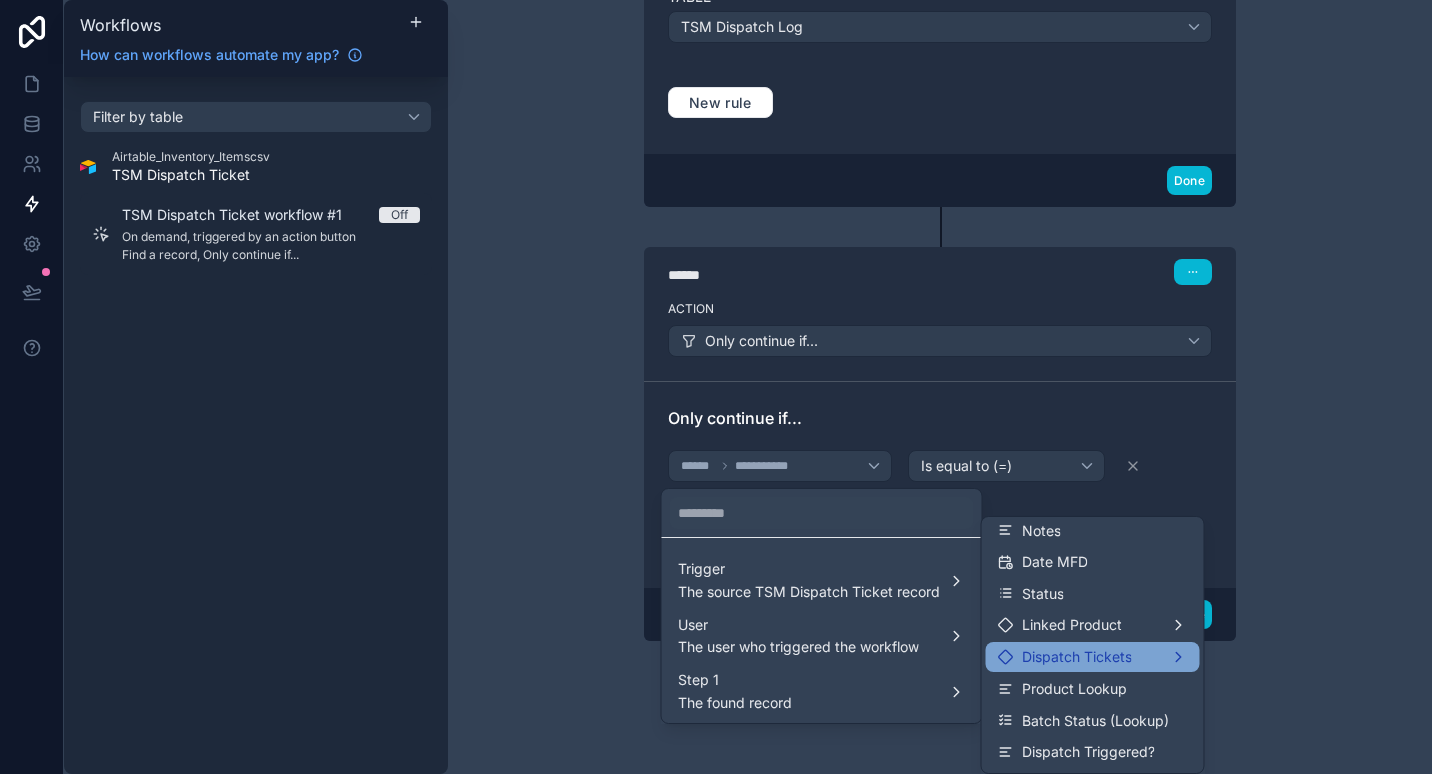 click on "Dispatch Tickets" at bounding box center (1077, 657) 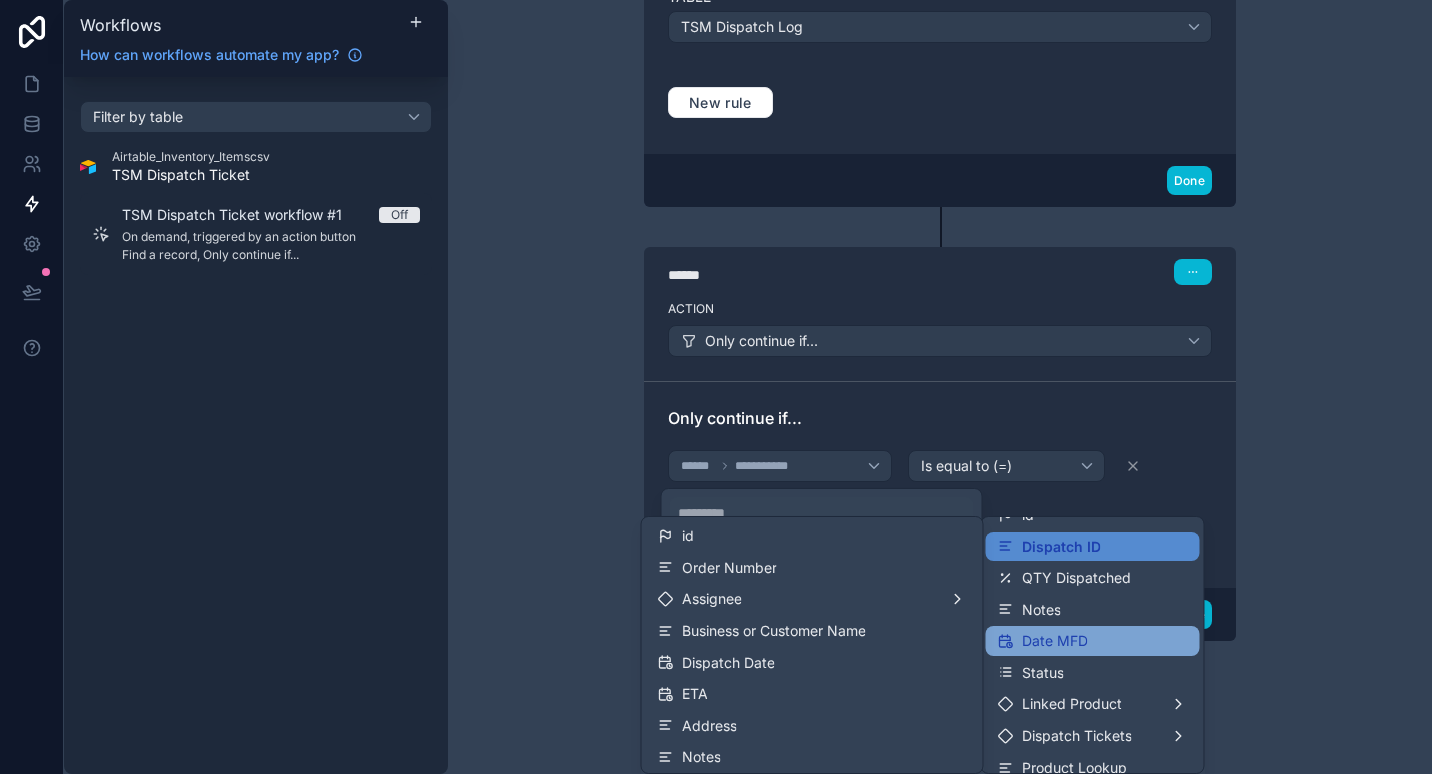 scroll, scrollTop: 0, scrollLeft: 0, axis: both 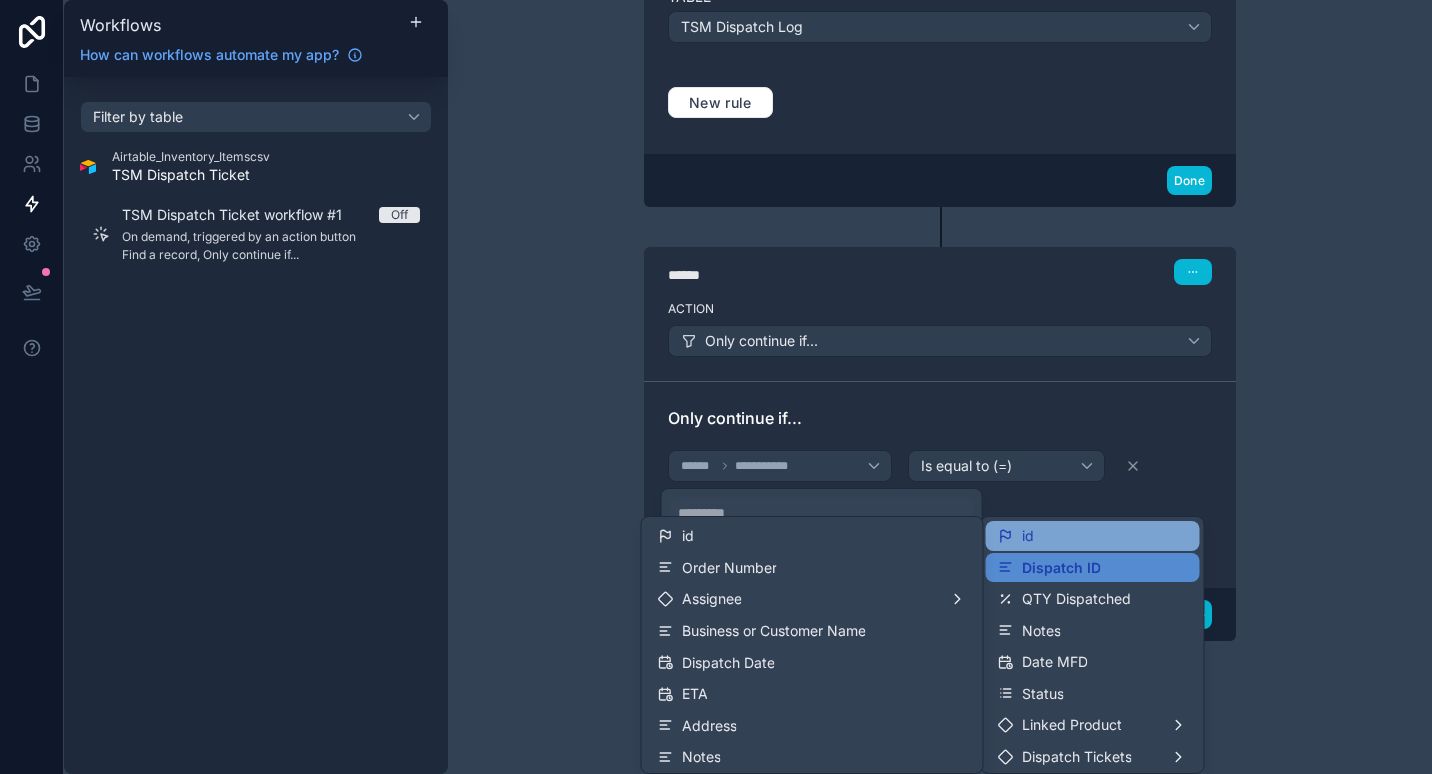 click on "id" at bounding box center (1093, 536) 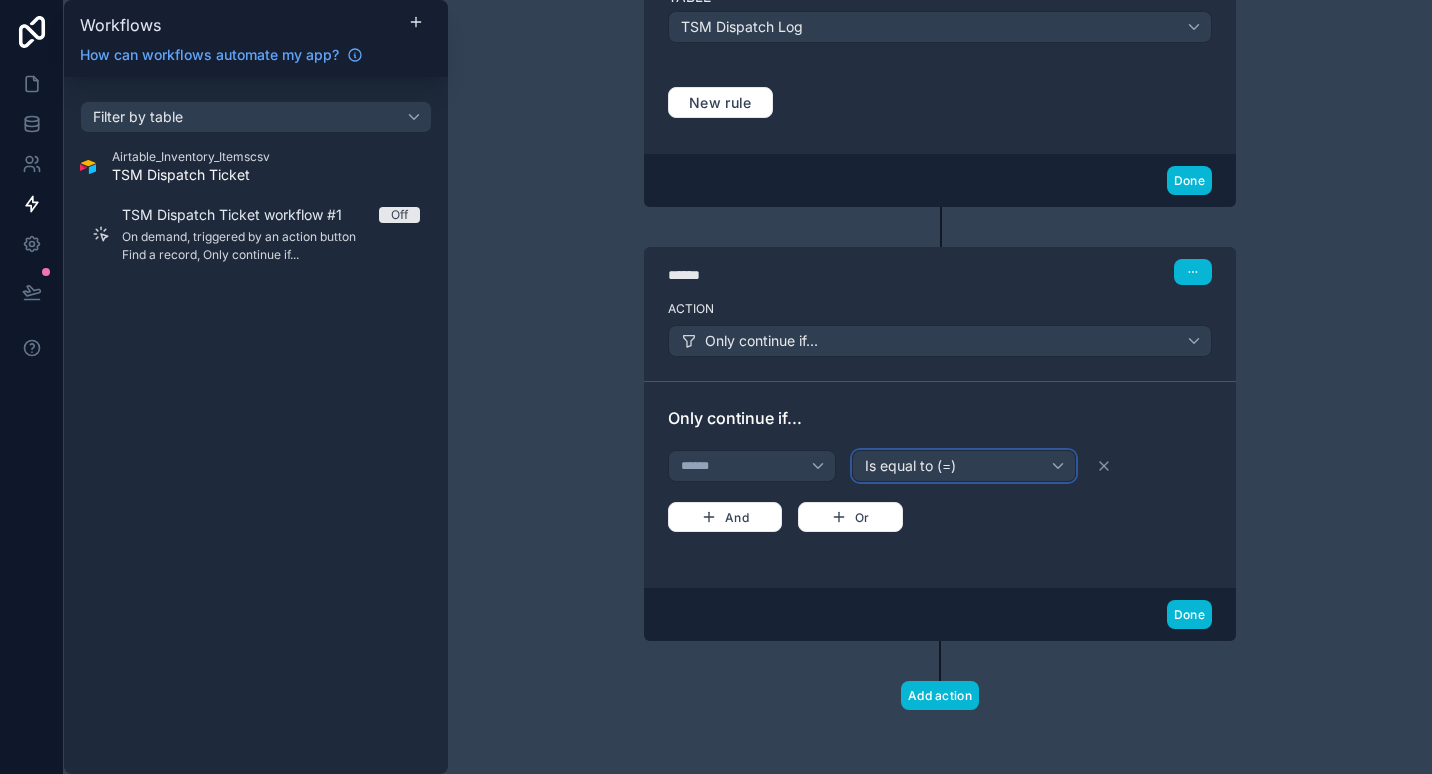 click on "Is equal to (=)" at bounding box center (964, 466) 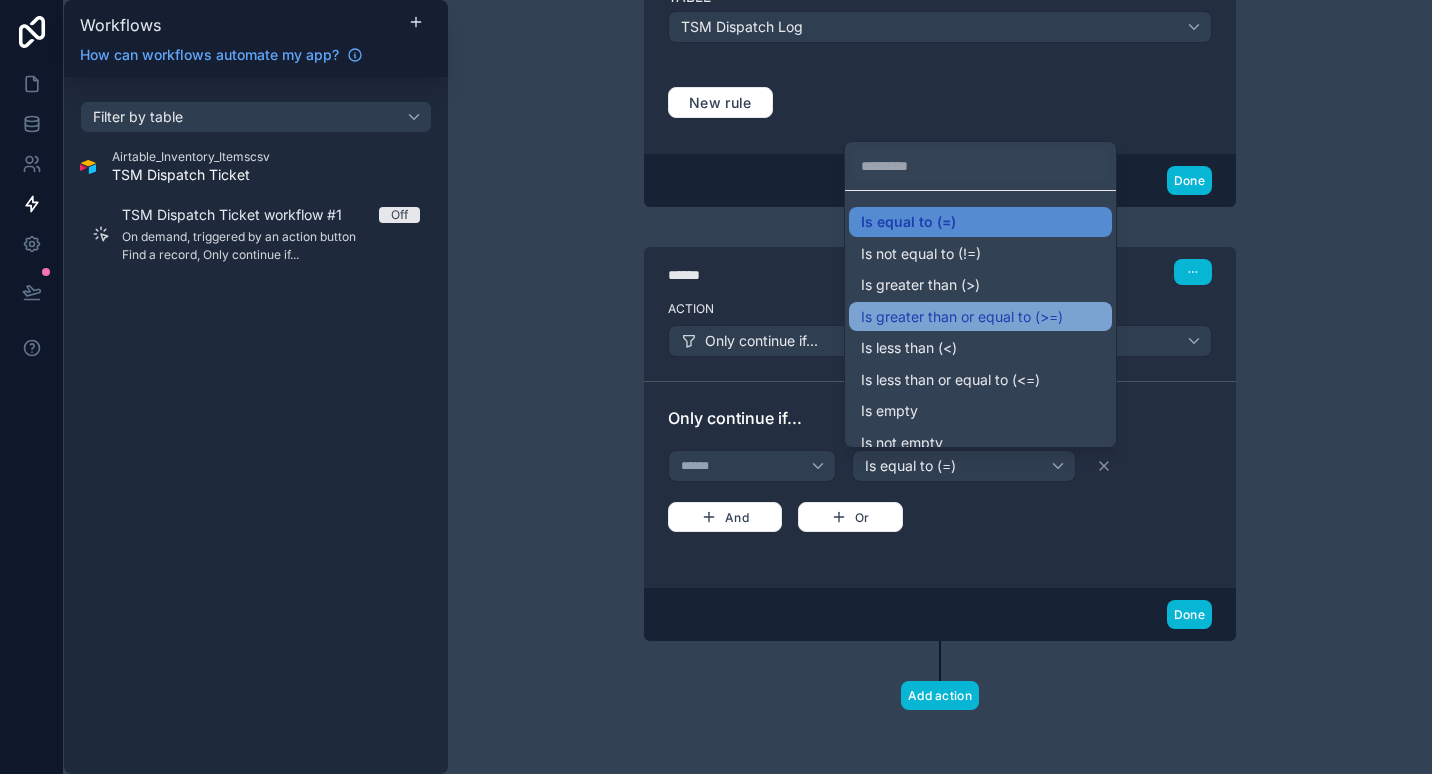 click on "Is greater than or equal to (>=)" at bounding box center (962, 317) 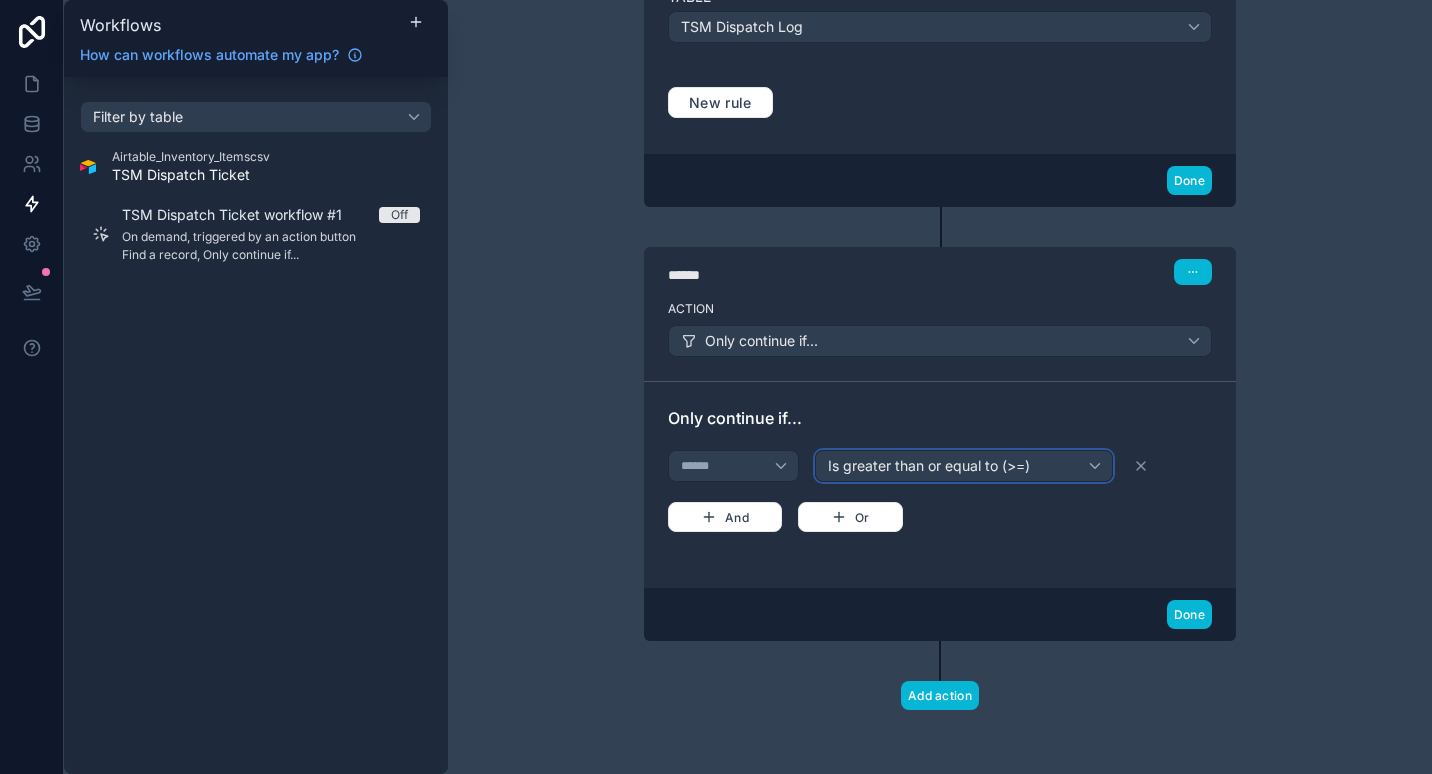 click on "Is greater than or equal to (>=)" at bounding box center [929, 466] 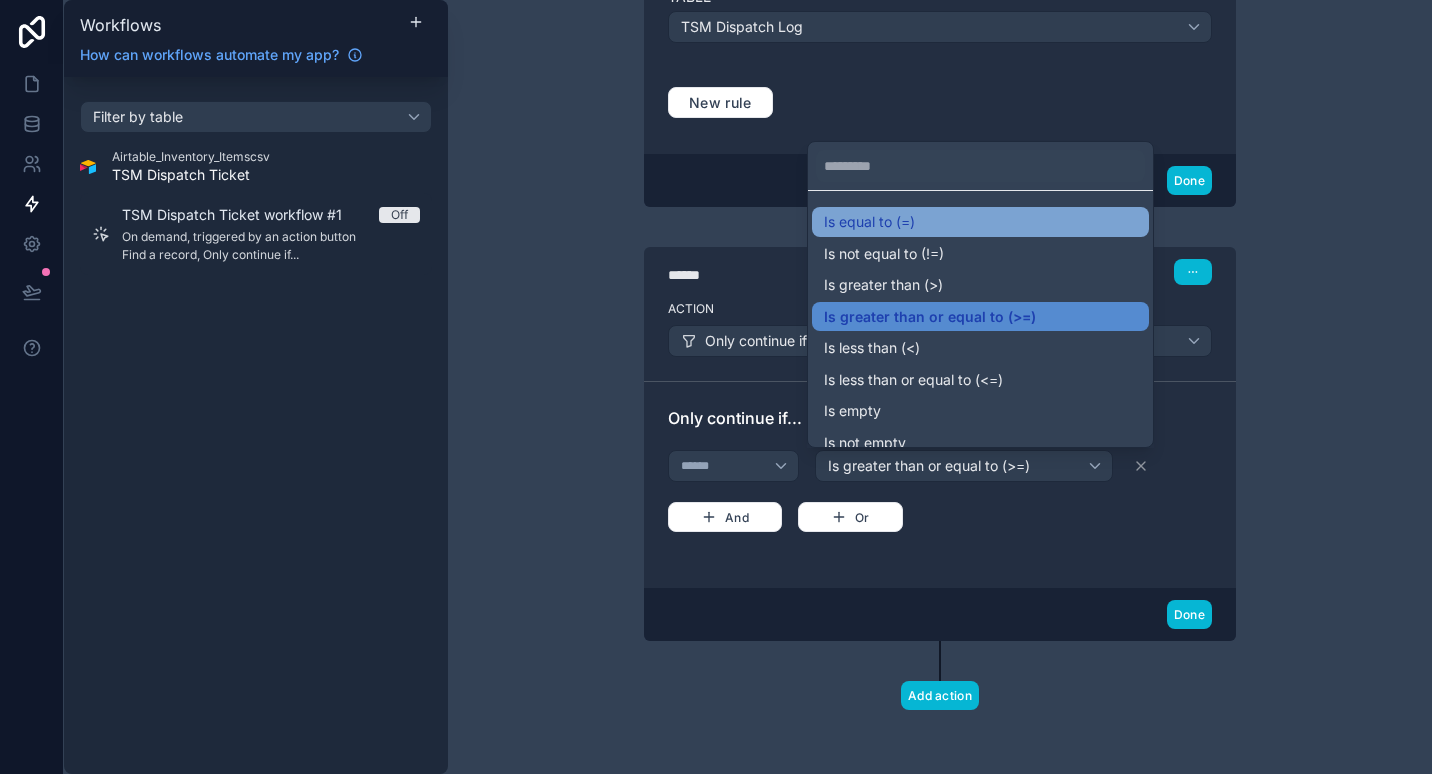 click on "Is equal to (=)" at bounding box center (980, 222) 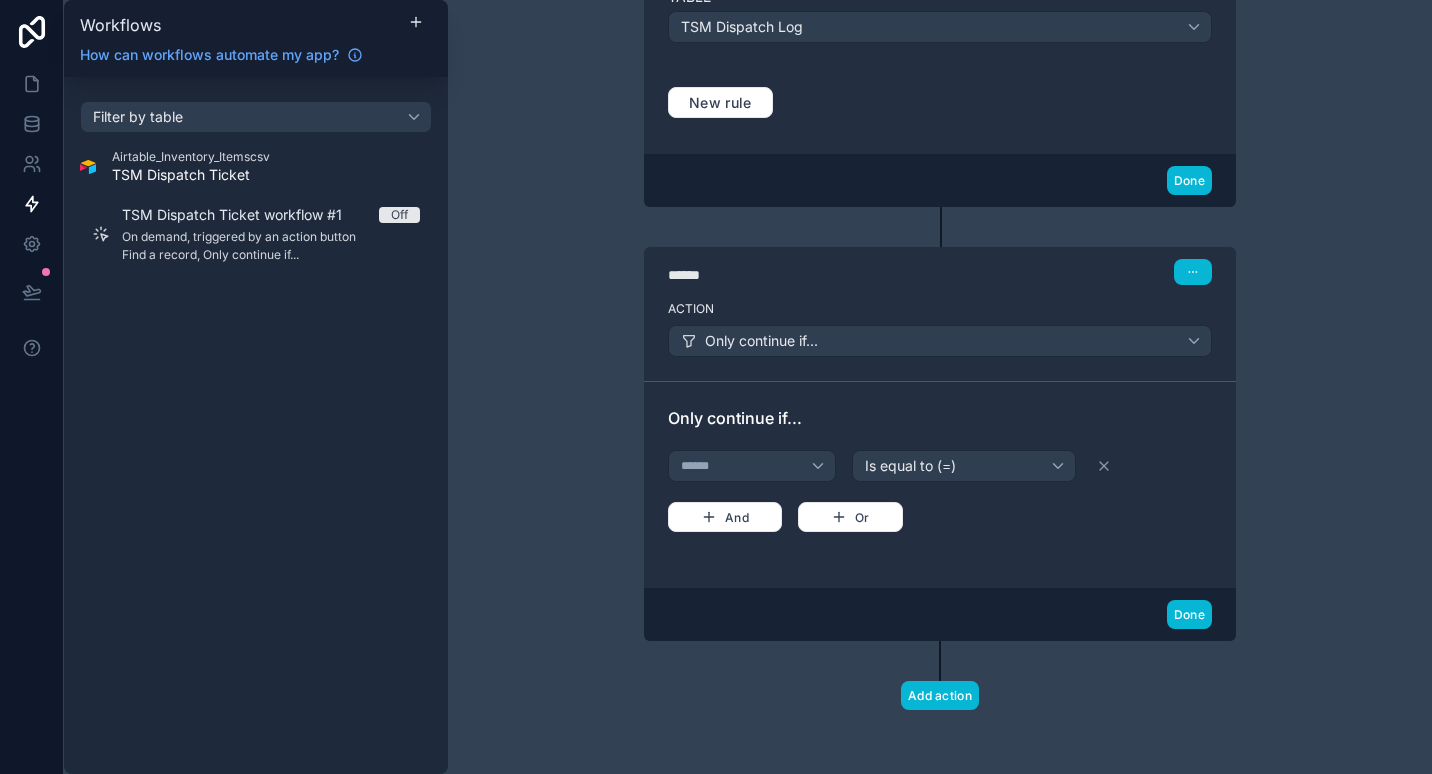 click on "****** Is equal to (=) And Or" at bounding box center [940, 489] 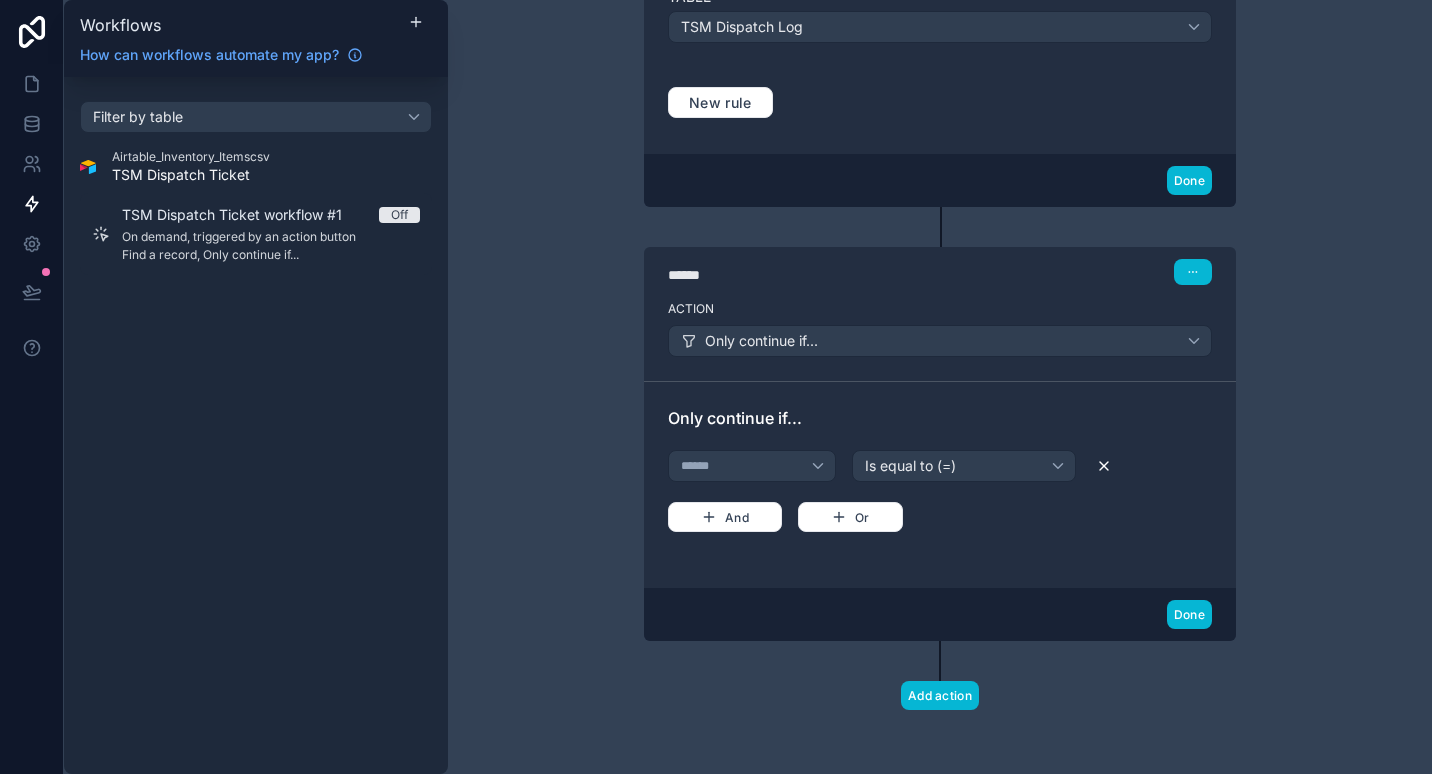 click 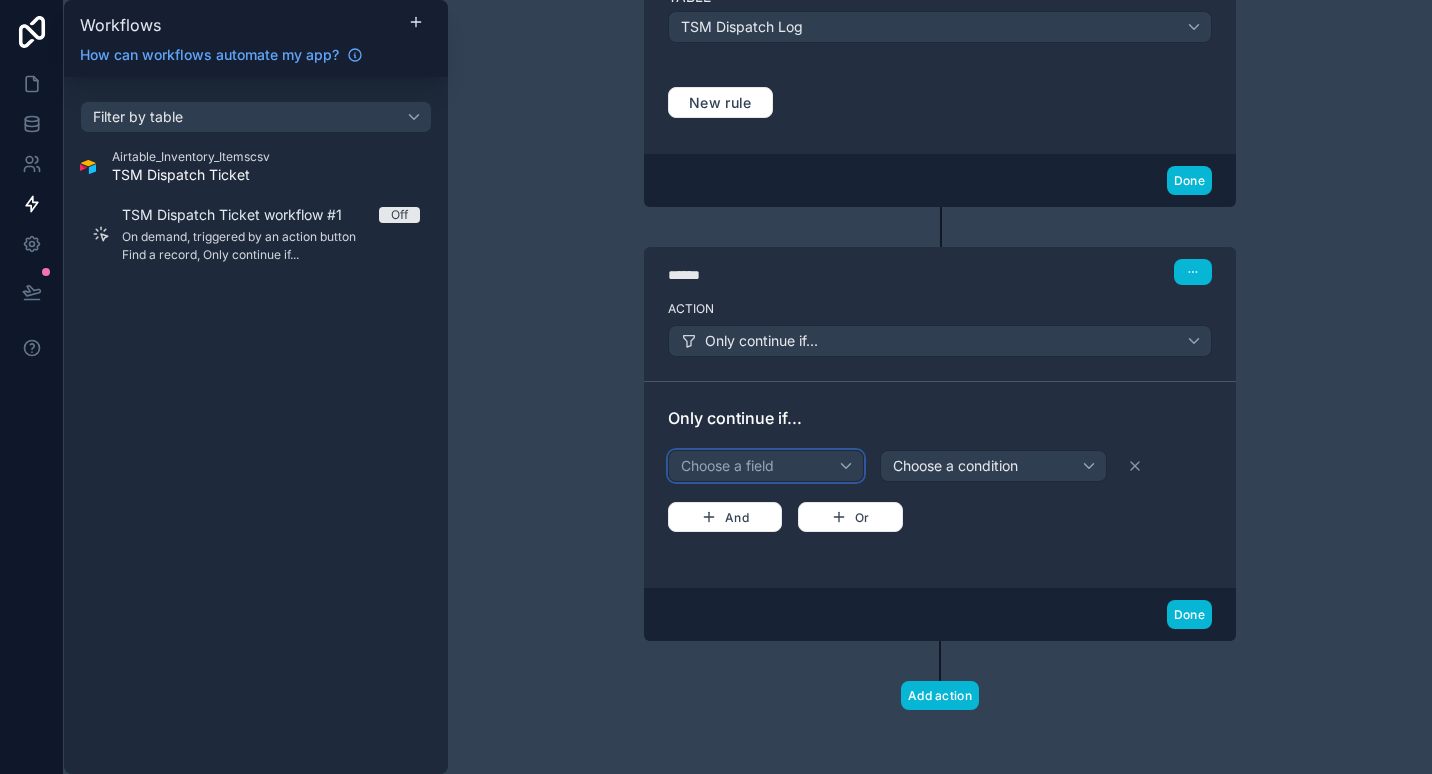click on "Choose a field" at bounding box center (766, 466) 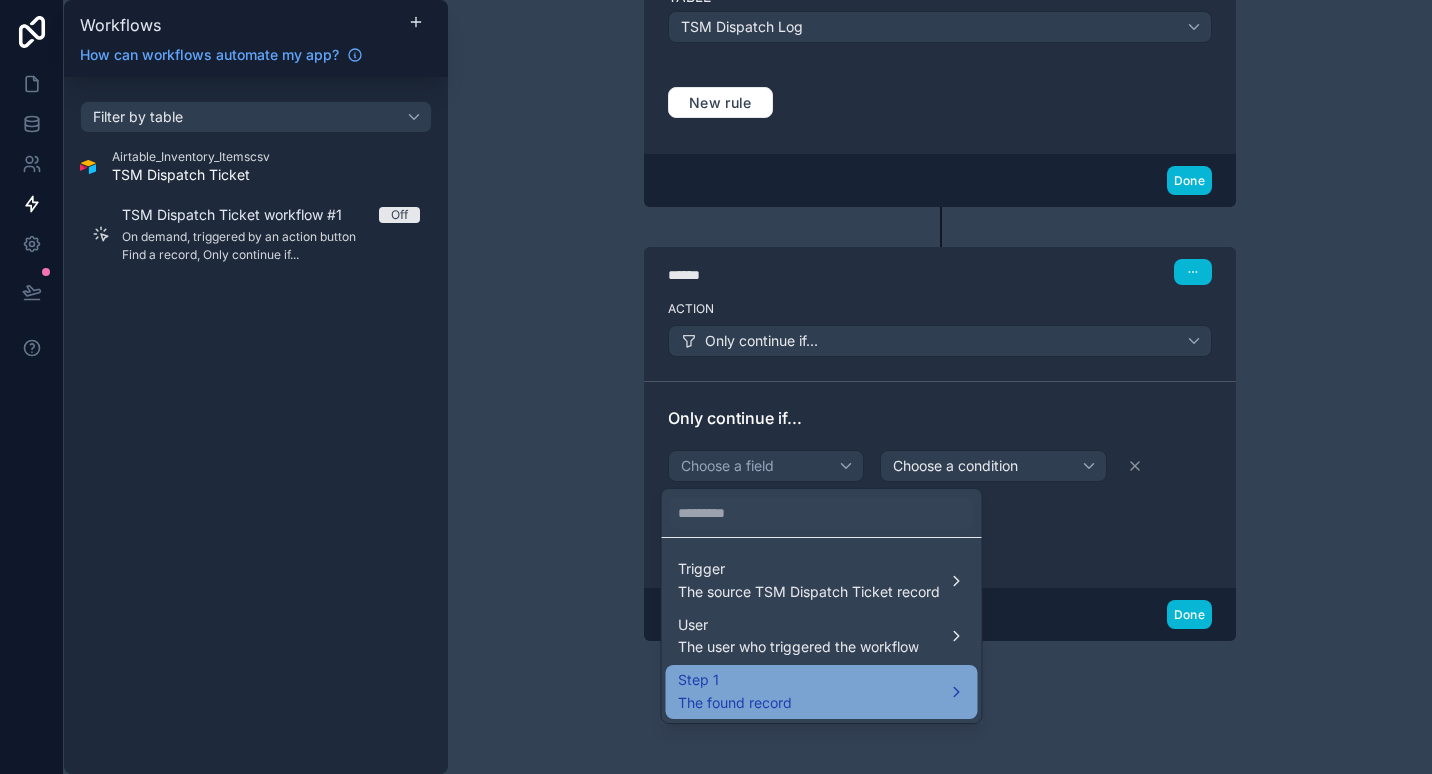 click on "Step 1" at bounding box center [735, 680] 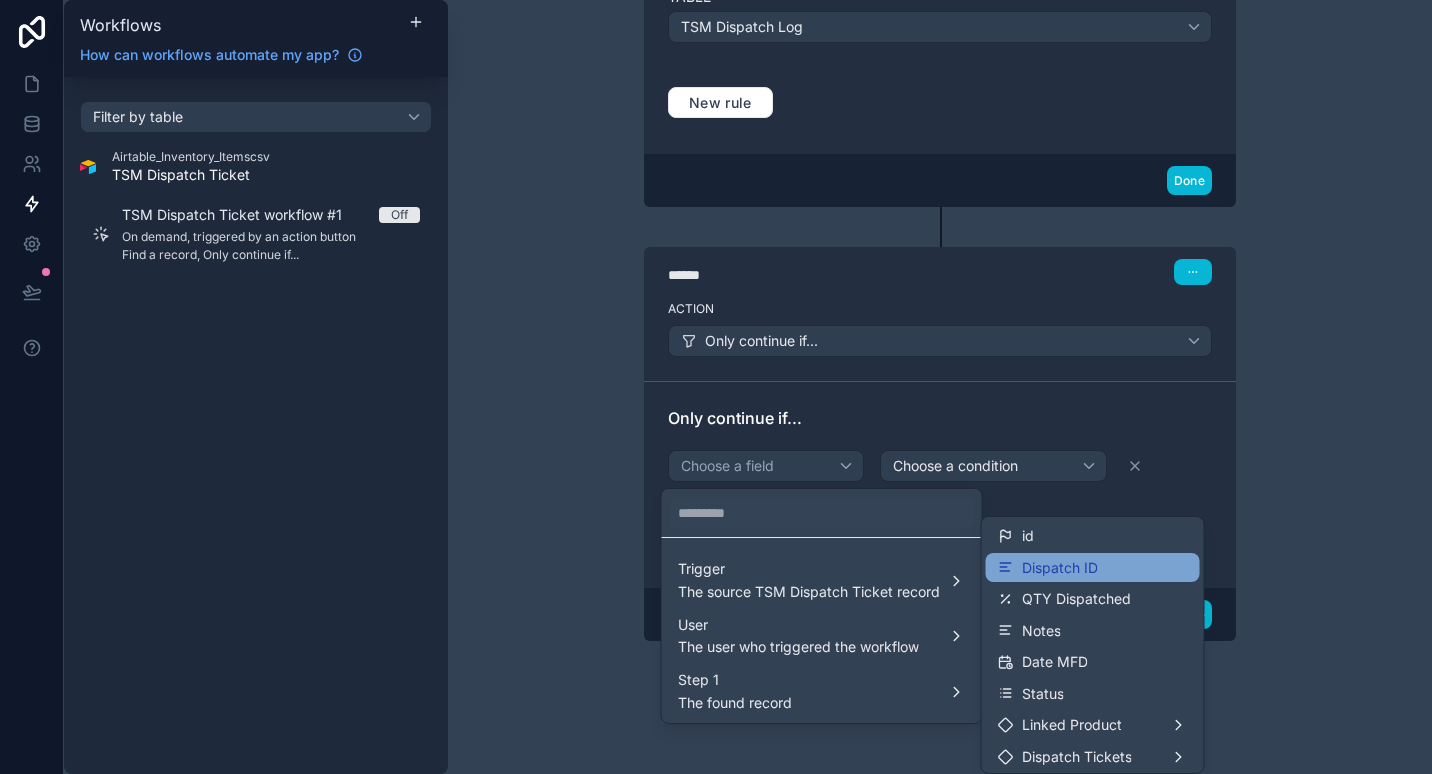 click on "Dispatch ID" at bounding box center [1060, 568] 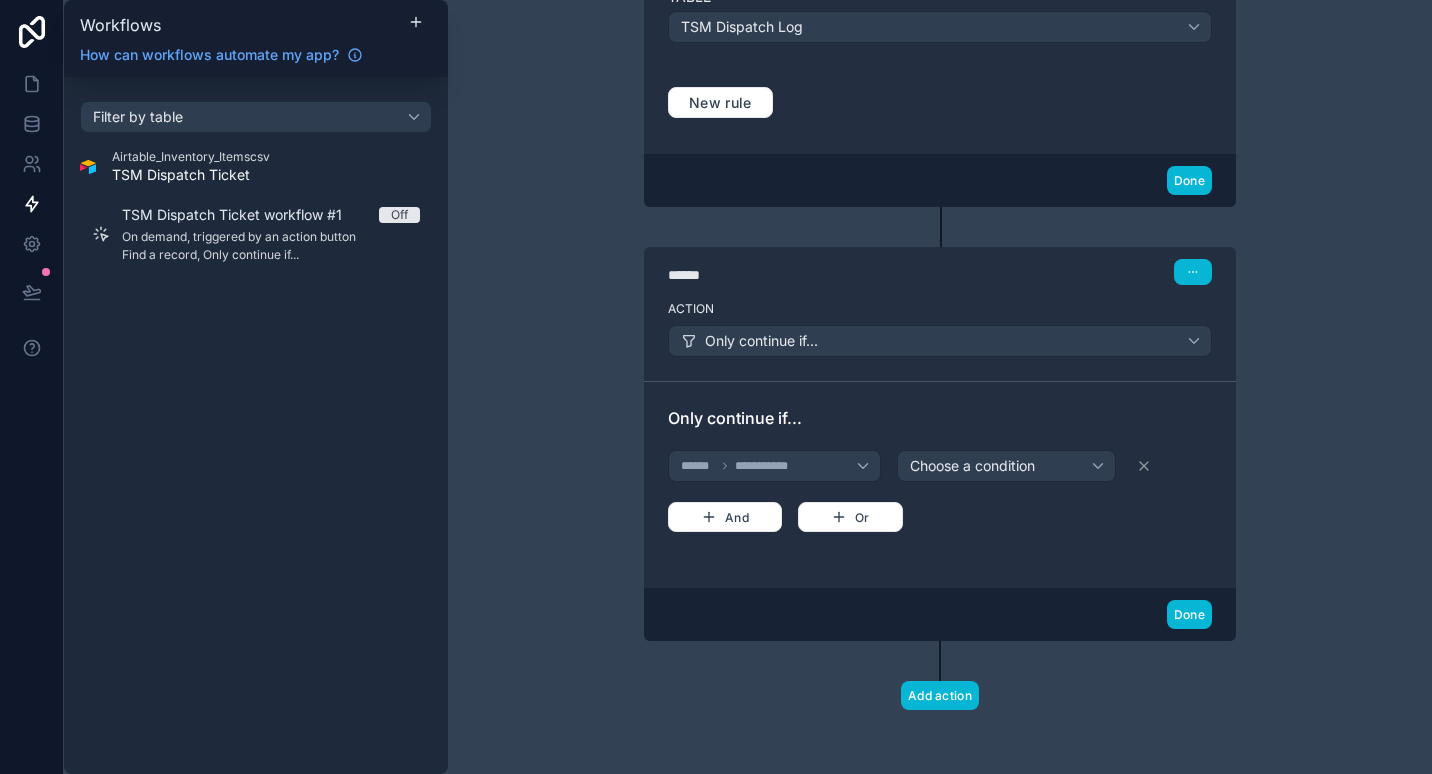 click on "**********" at bounding box center (940, 485) 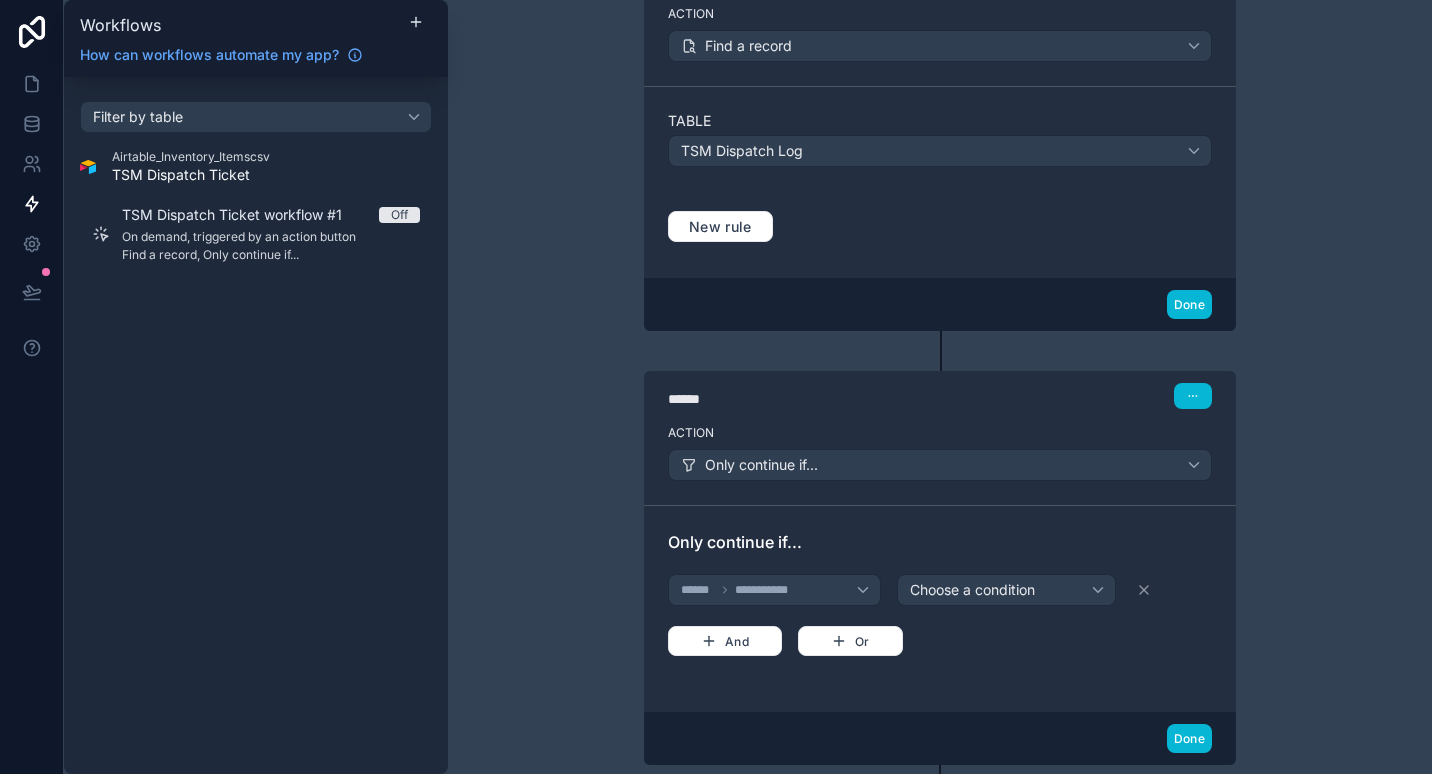 scroll, scrollTop: 389, scrollLeft: 0, axis: vertical 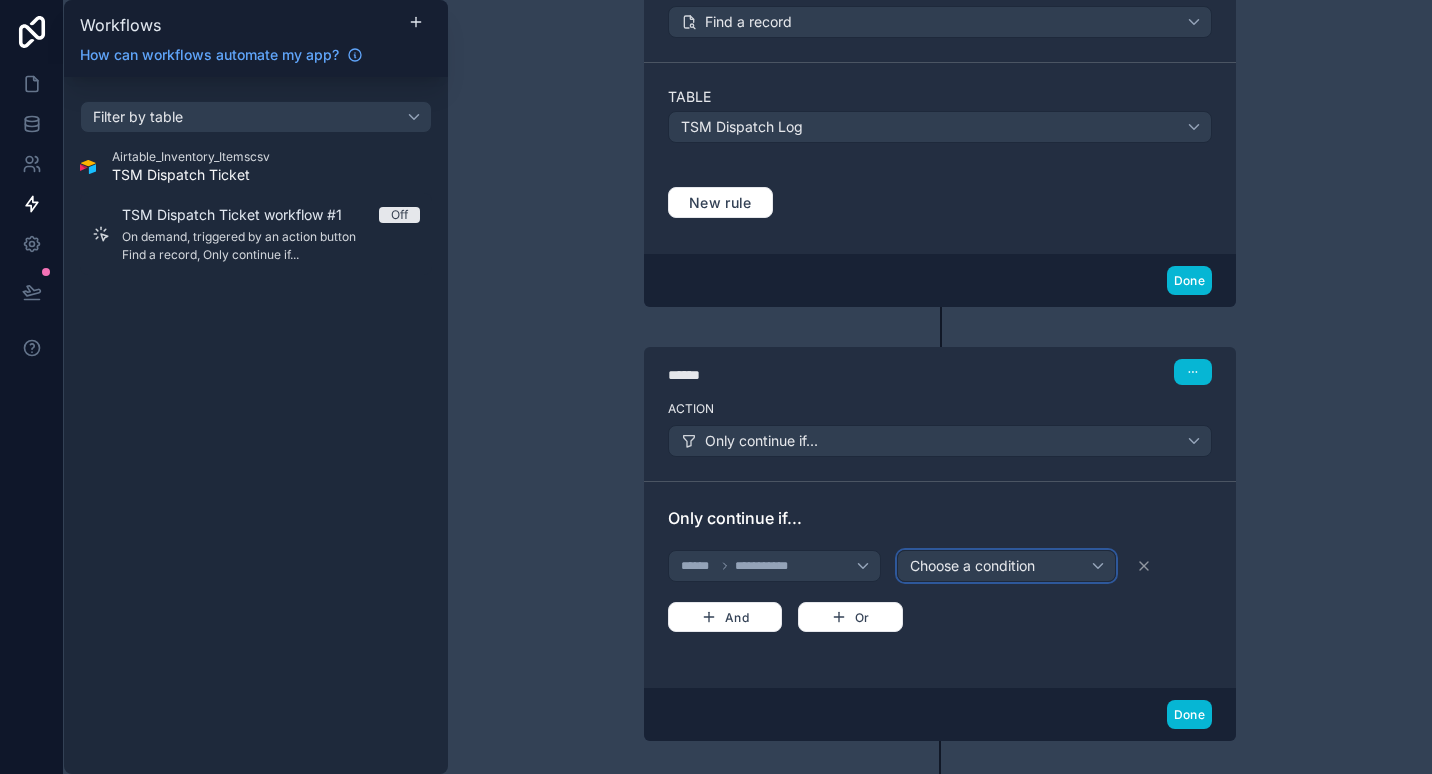 click on "Choose a condition" at bounding box center (972, 565) 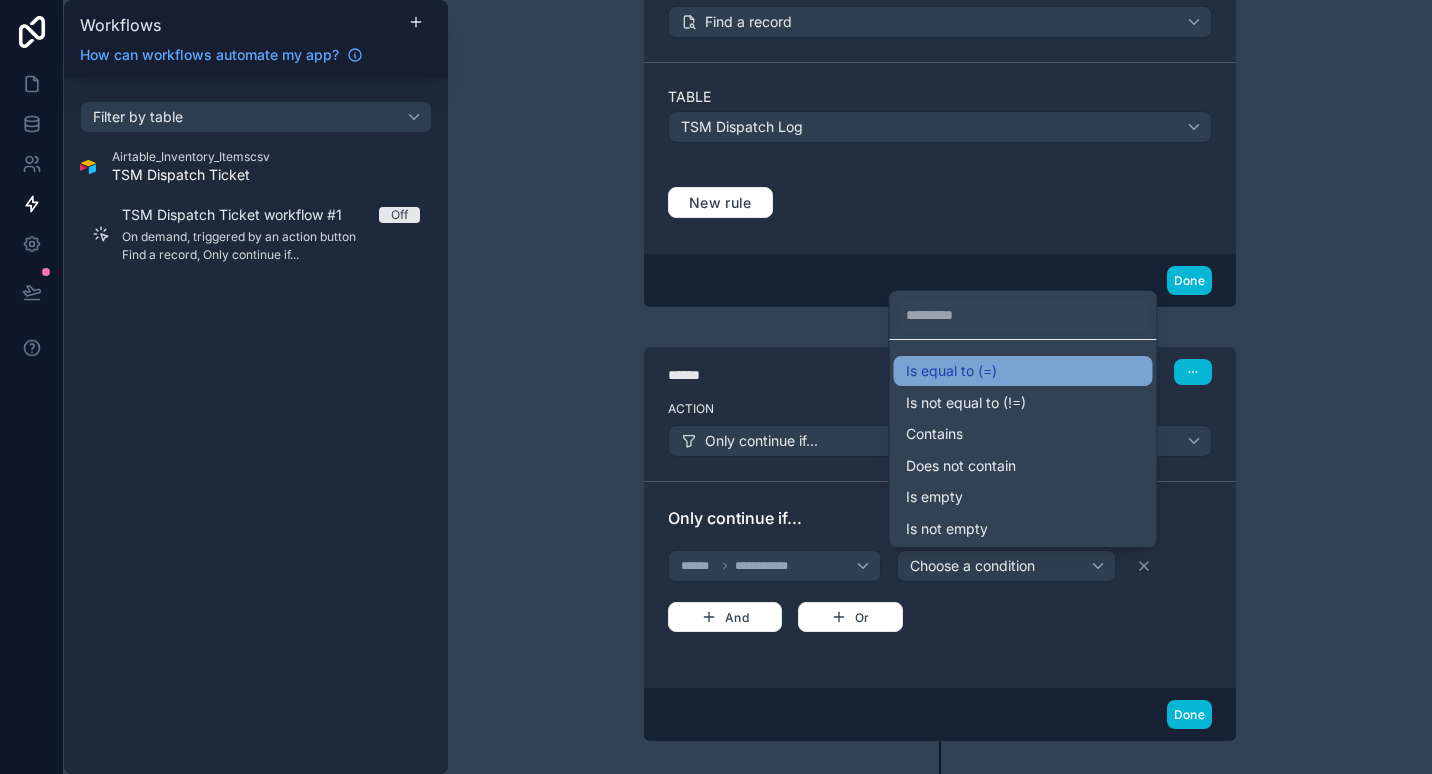 click on "Is equal to (=)" at bounding box center (951, 371) 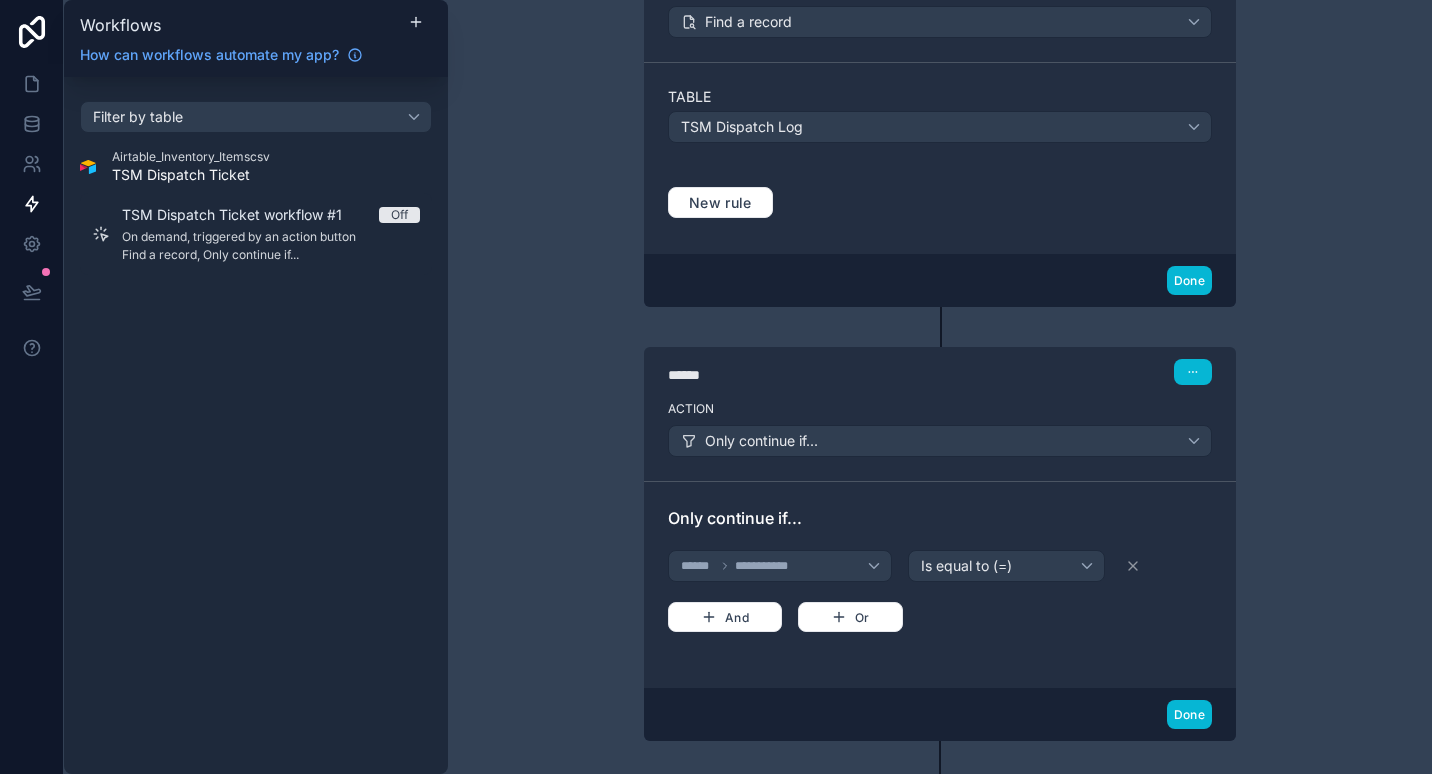 click on "**********" at bounding box center (940, 589) 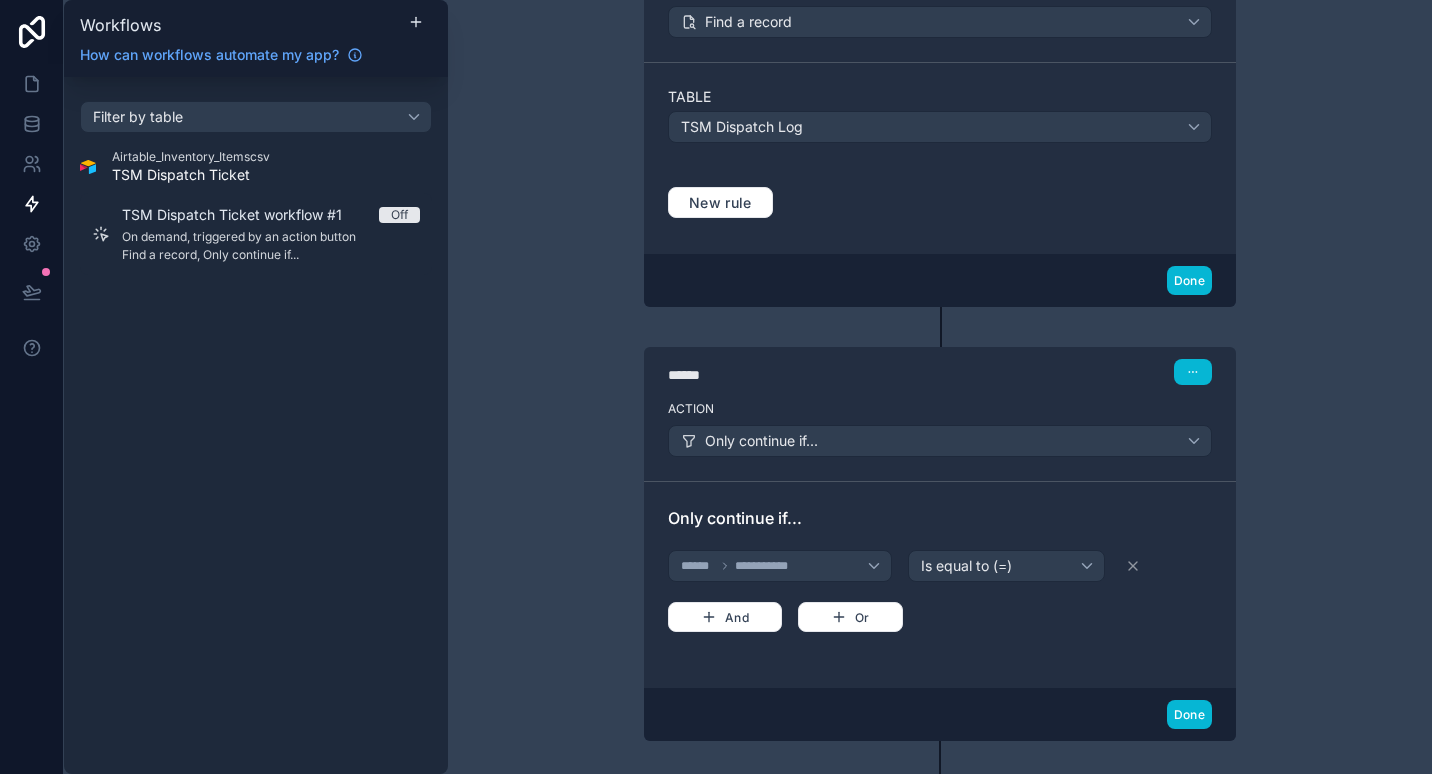 click on "**********" at bounding box center [940, 387] 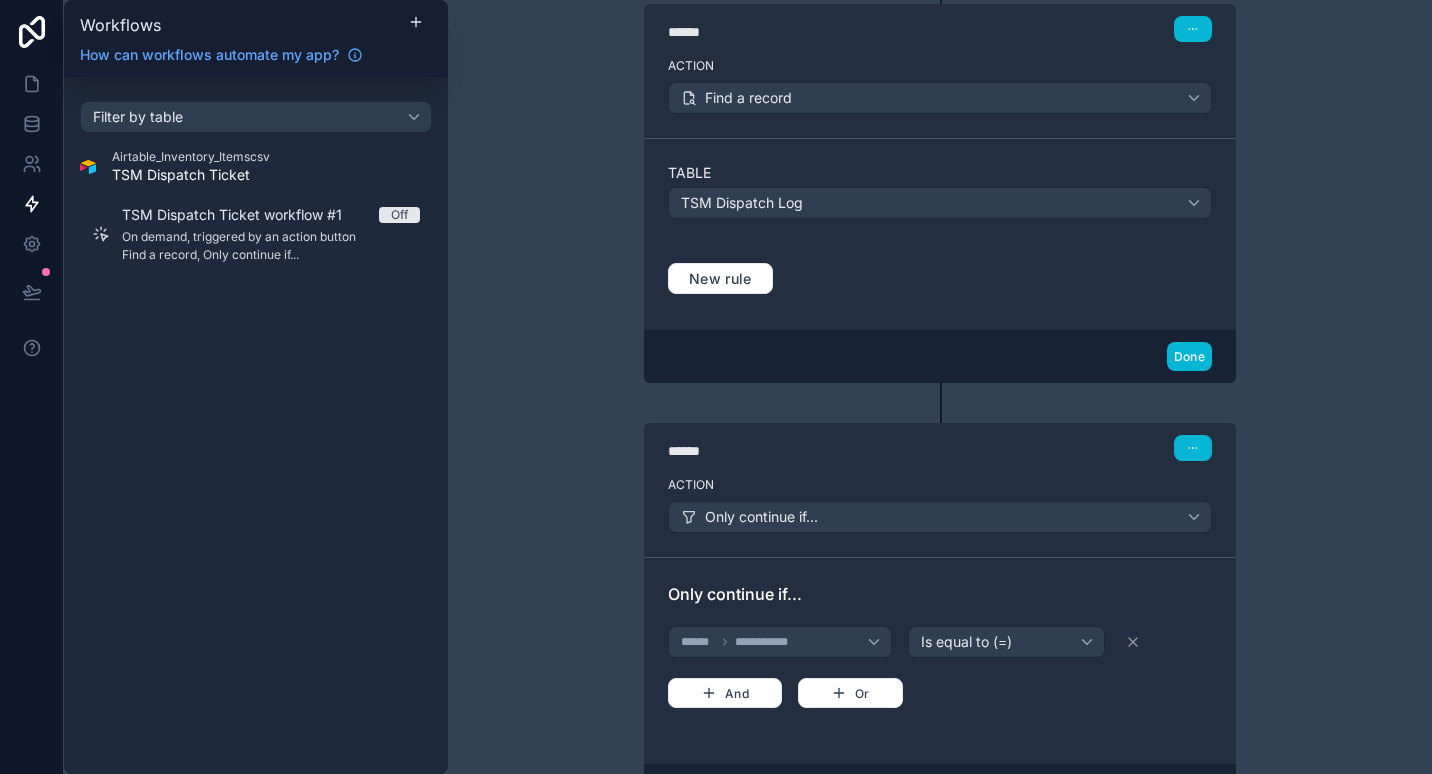 scroll, scrollTop: 289, scrollLeft: 0, axis: vertical 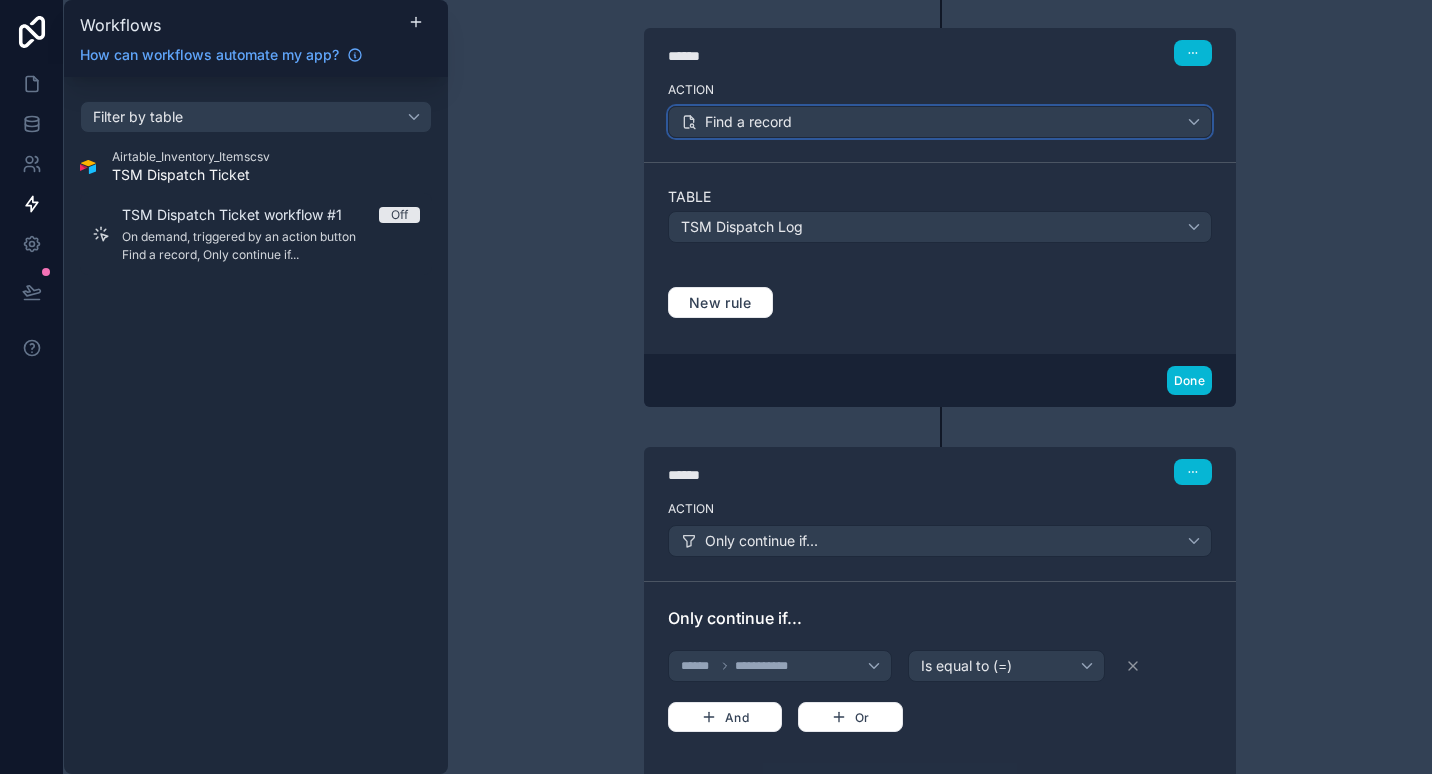 click on "Find a record" at bounding box center [940, 122] 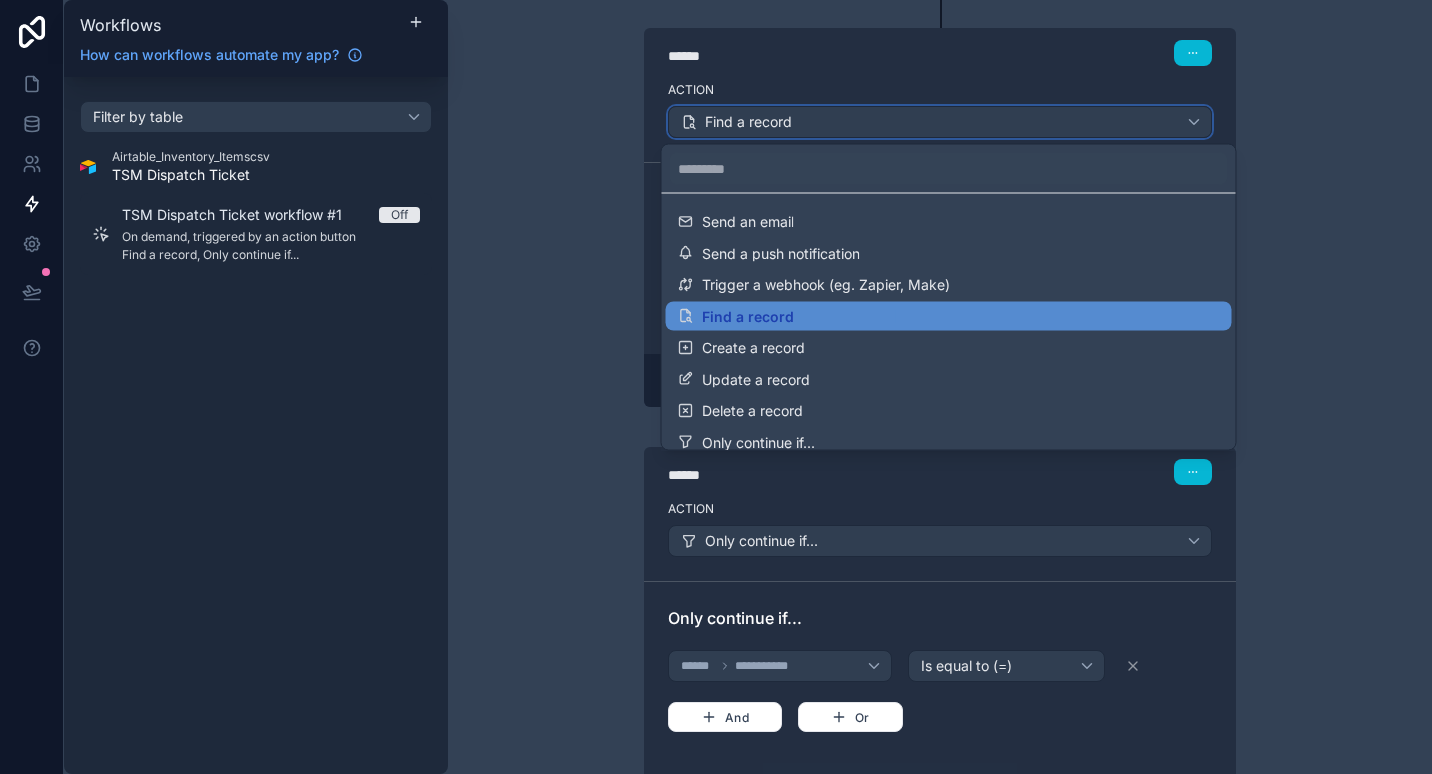 scroll, scrollTop: 0, scrollLeft: 0, axis: both 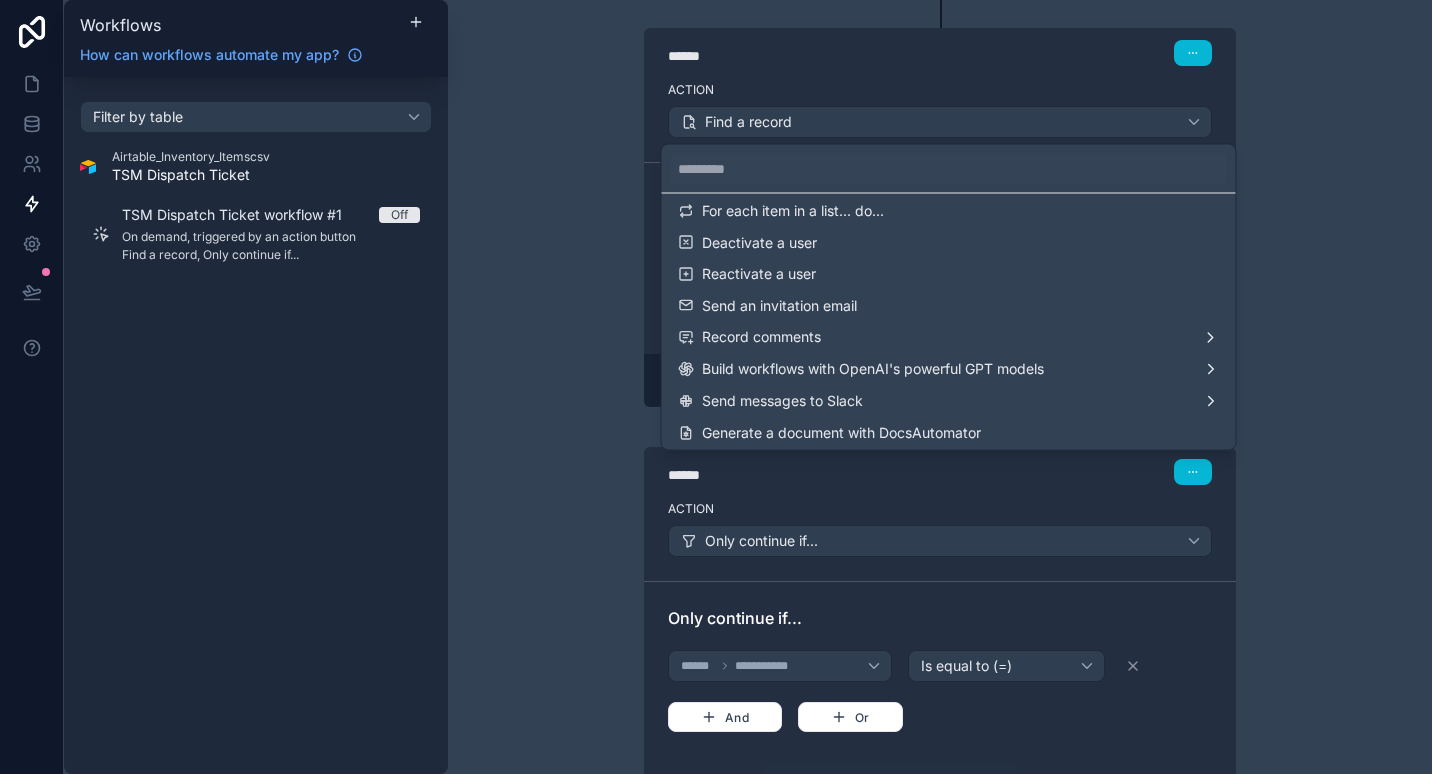 drag, startPoint x: 543, startPoint y: 435, endPoint x: 536, endPoint y: 409, distance: 26.925823 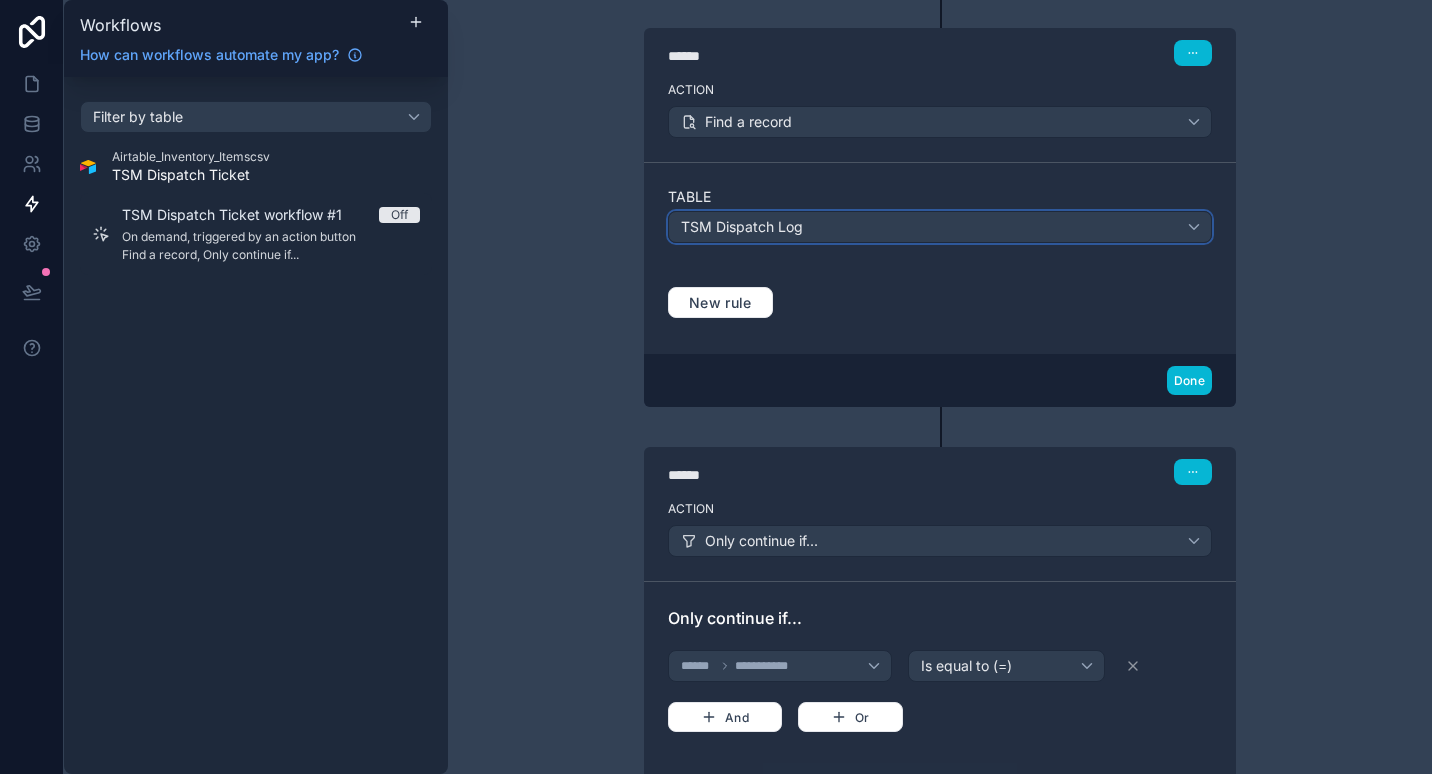 click on "TSM Dispatch Log" at bounding box center (940, 227) 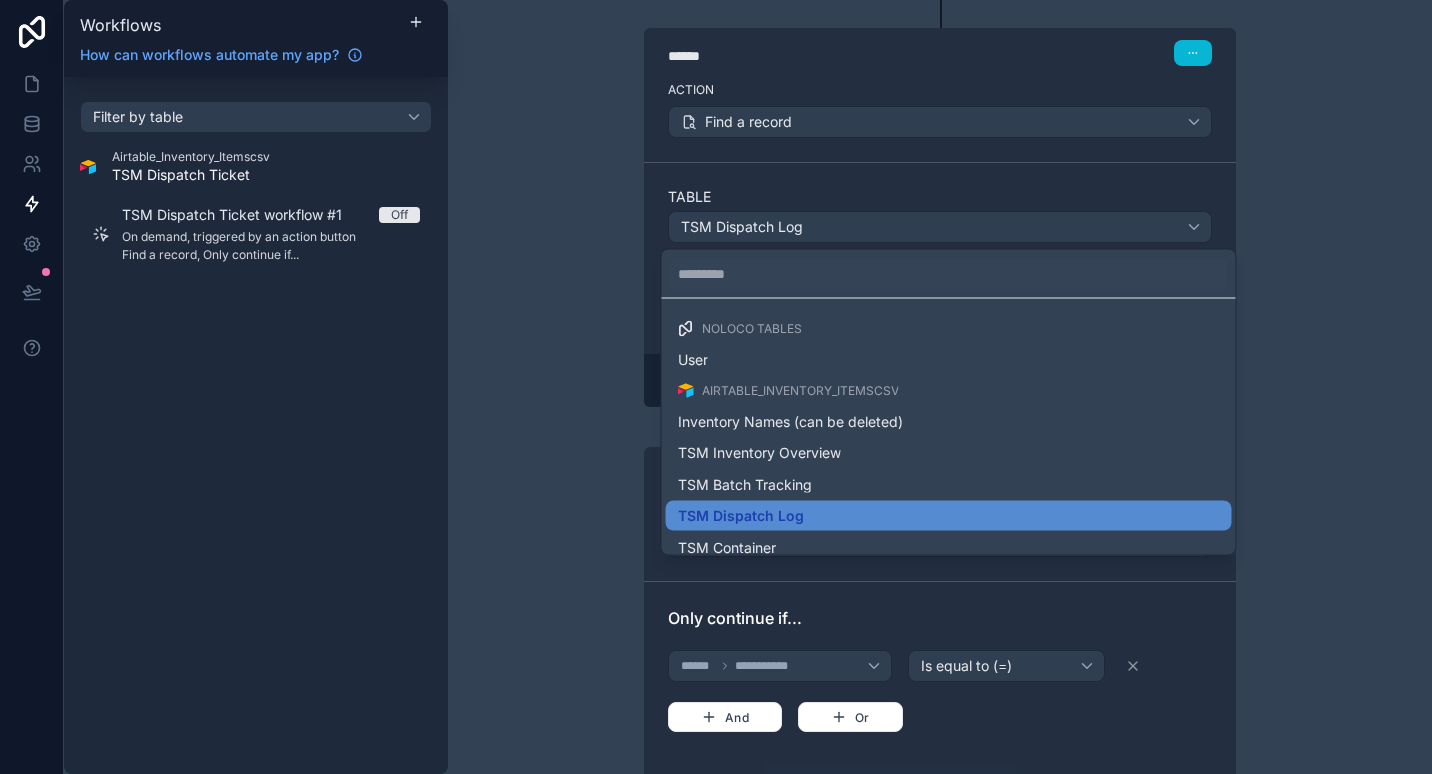 click at bounding box center (716, 387) 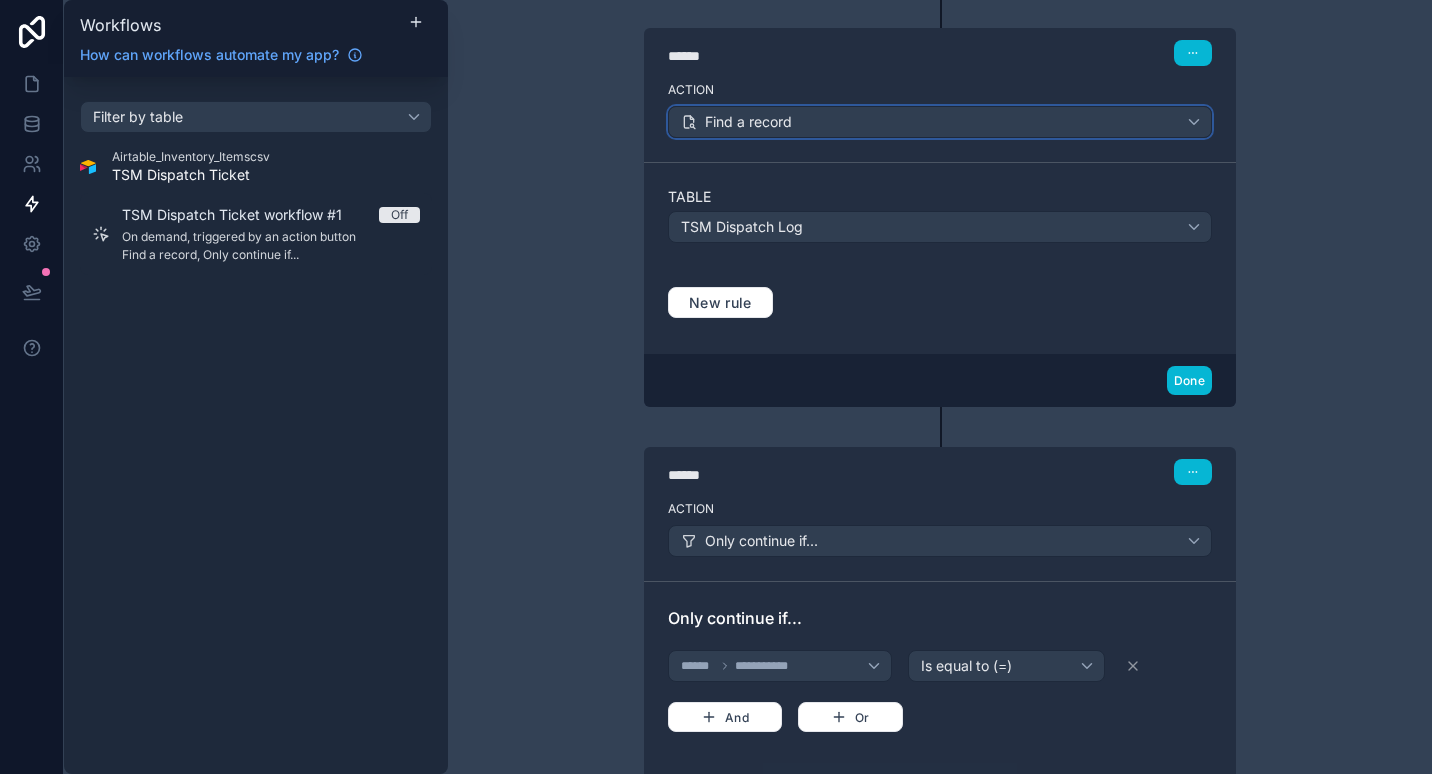 click on "Find a record" at bounding box center [940, 122] 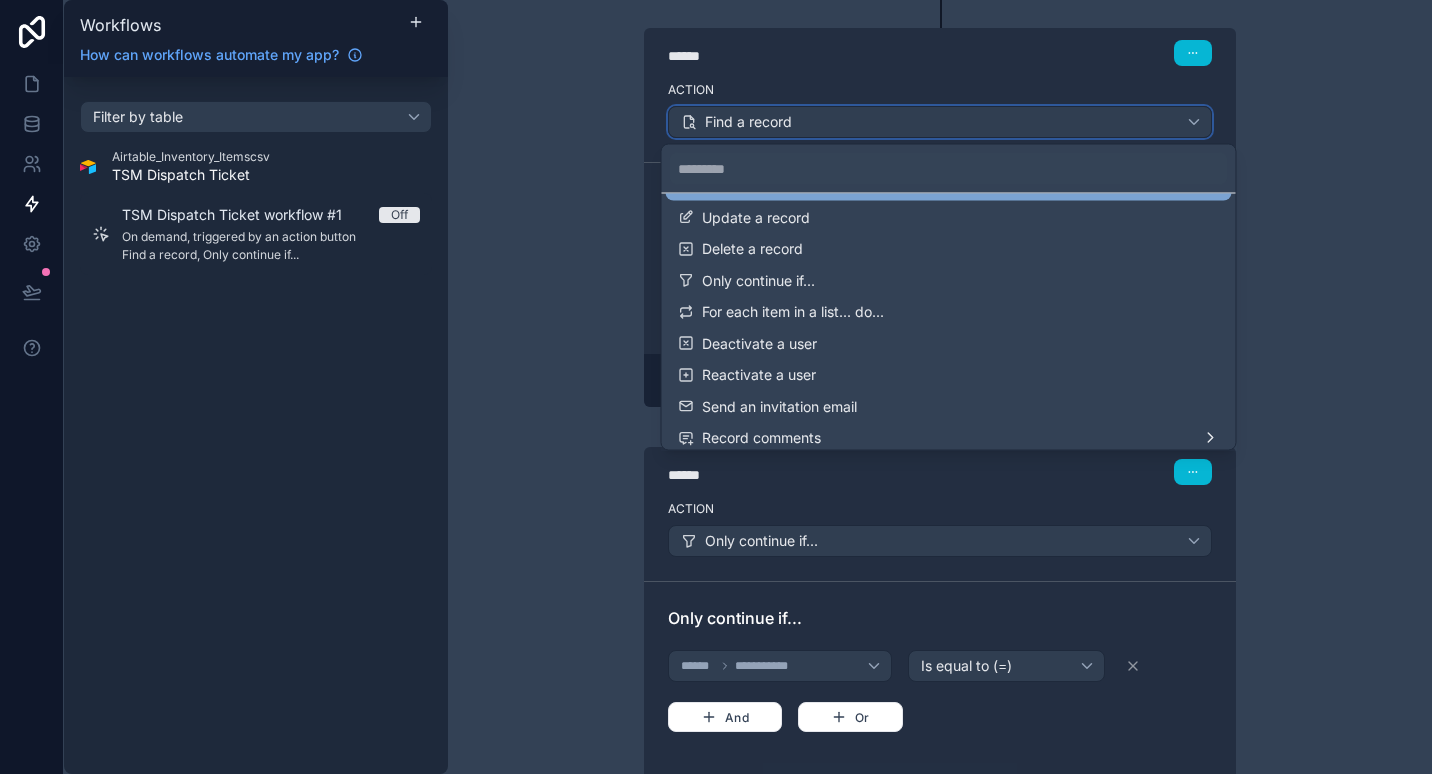 scroll, scrollTop: 200, scrollLeft: 0, axis: vertical 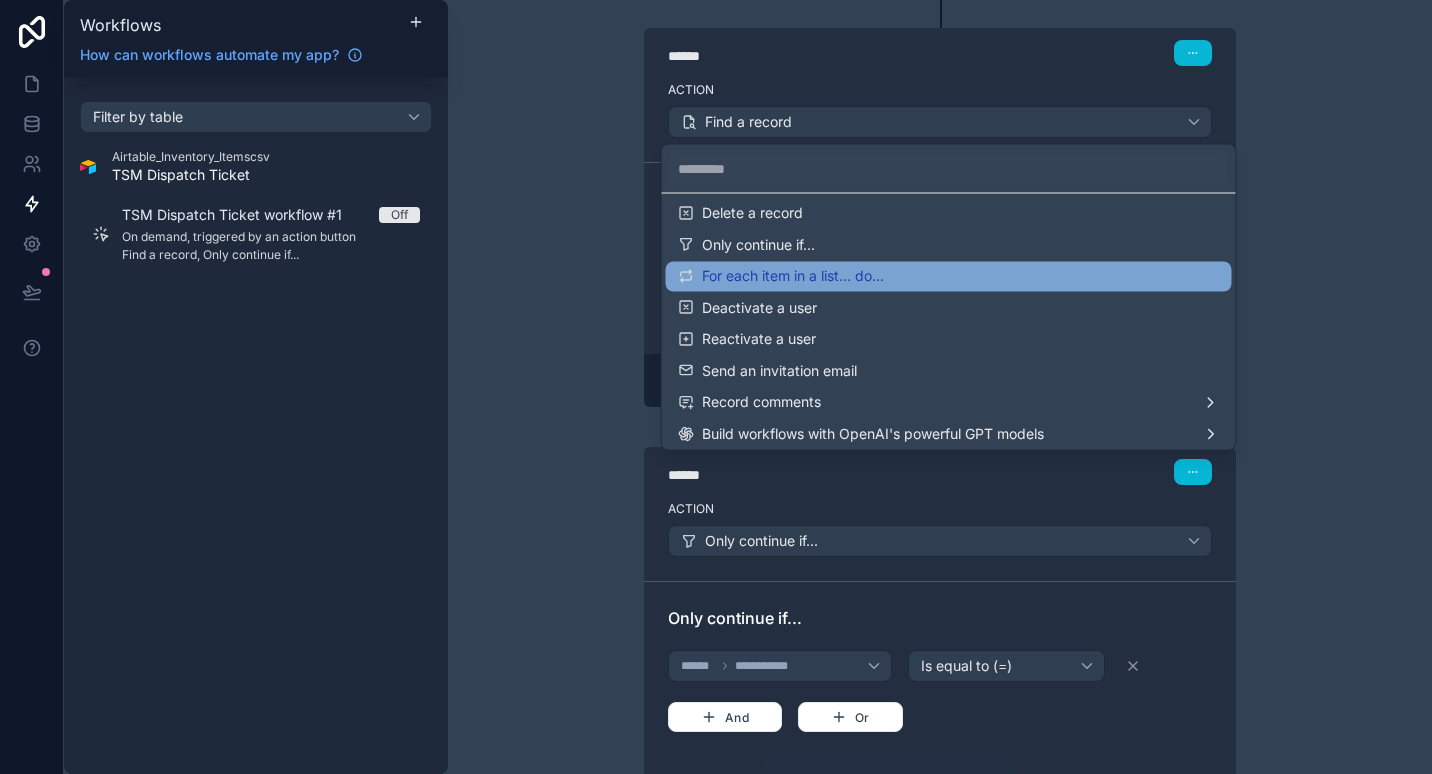 click on "For each item in a list... do..." at bounding box center (949, 277) 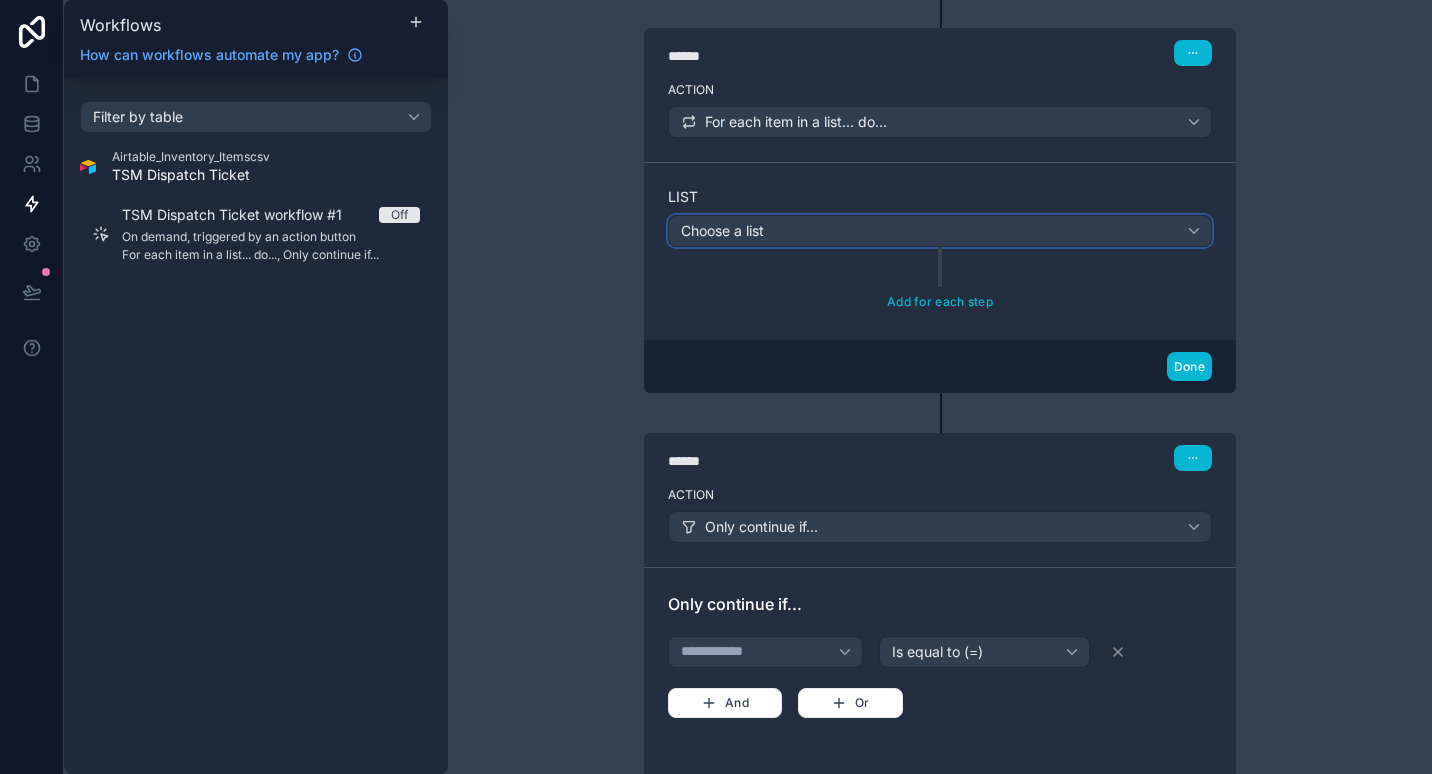 click on "Choose a list" at bounding box center [940, 231] 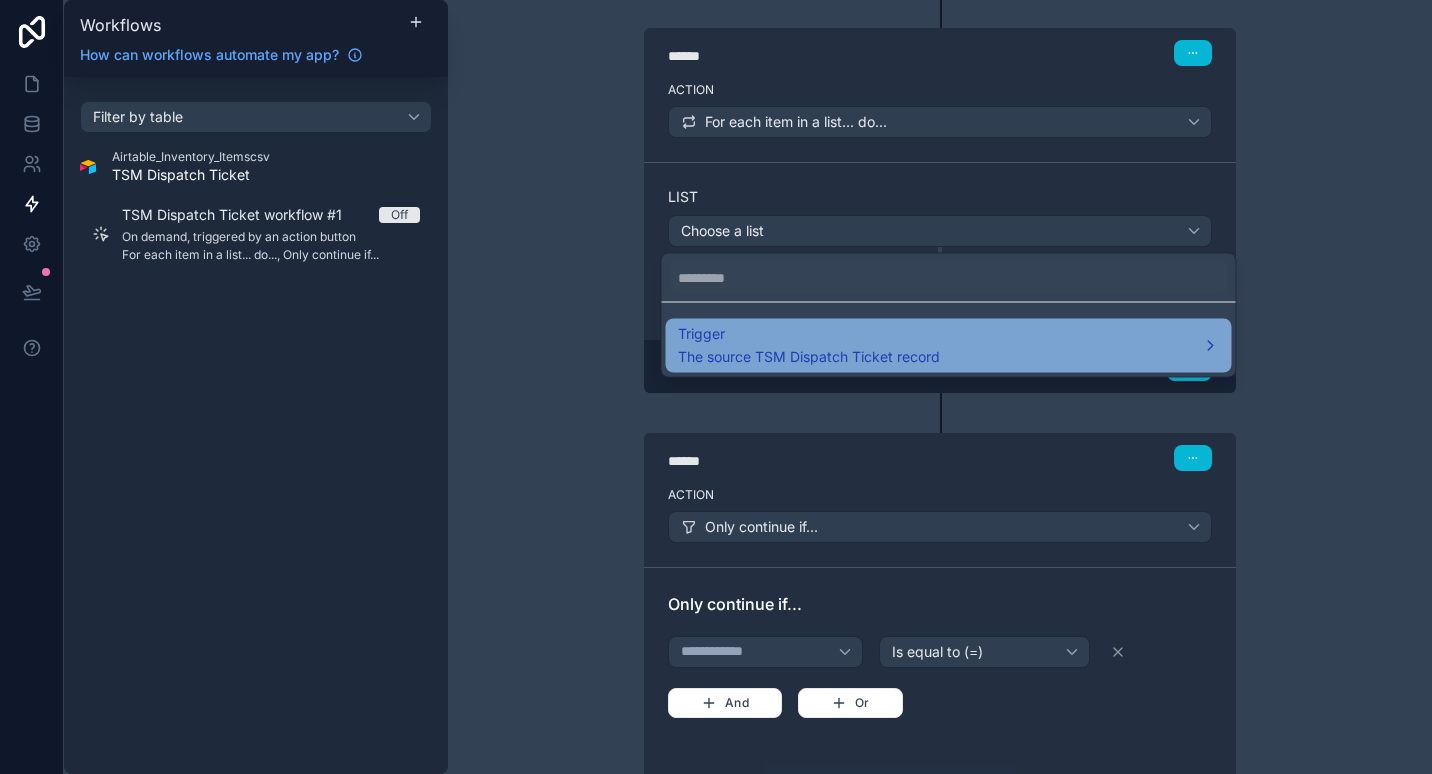 click on "The source TSM Dispatch Ticket record" at bounding box center [809, 356] 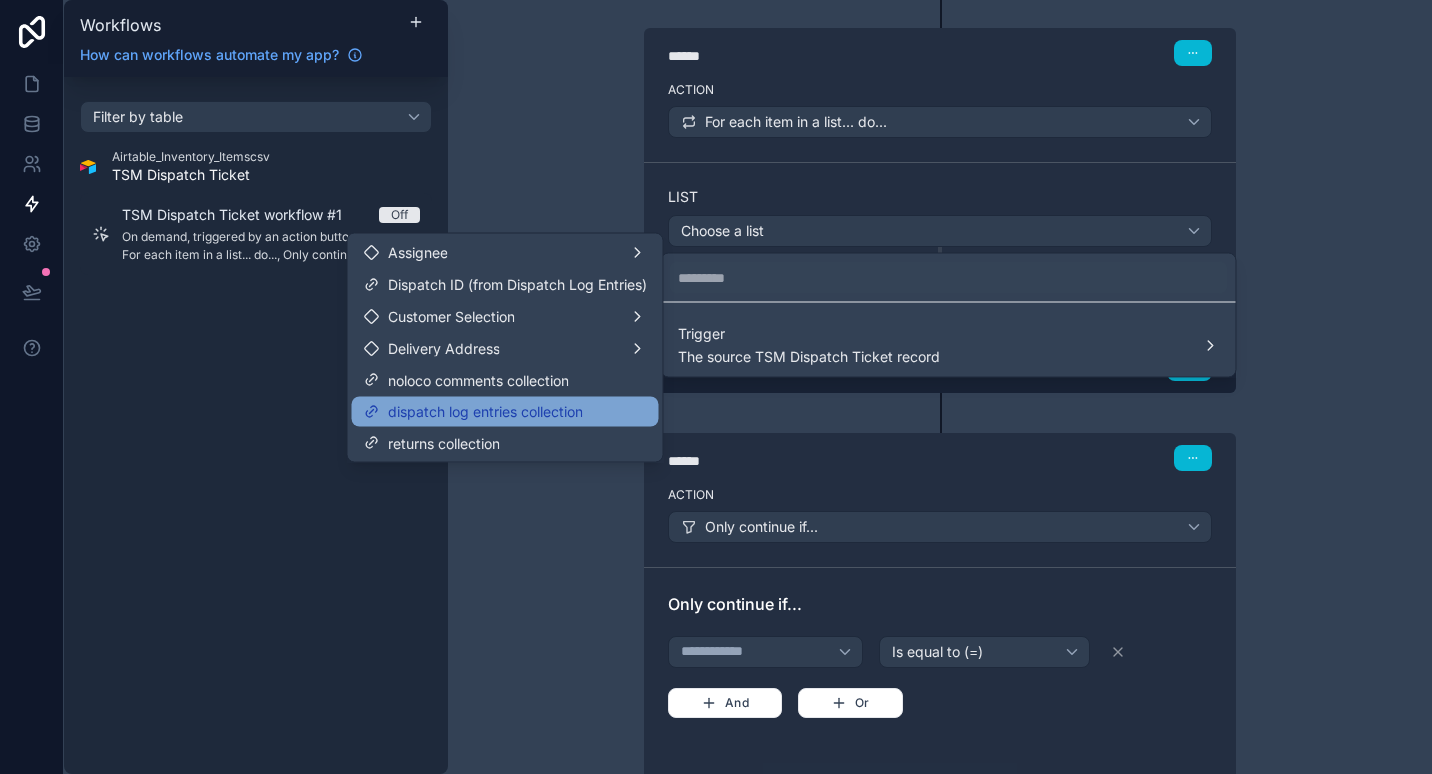 click on "dispatch log entries collection" at bounding box center [505, 412] 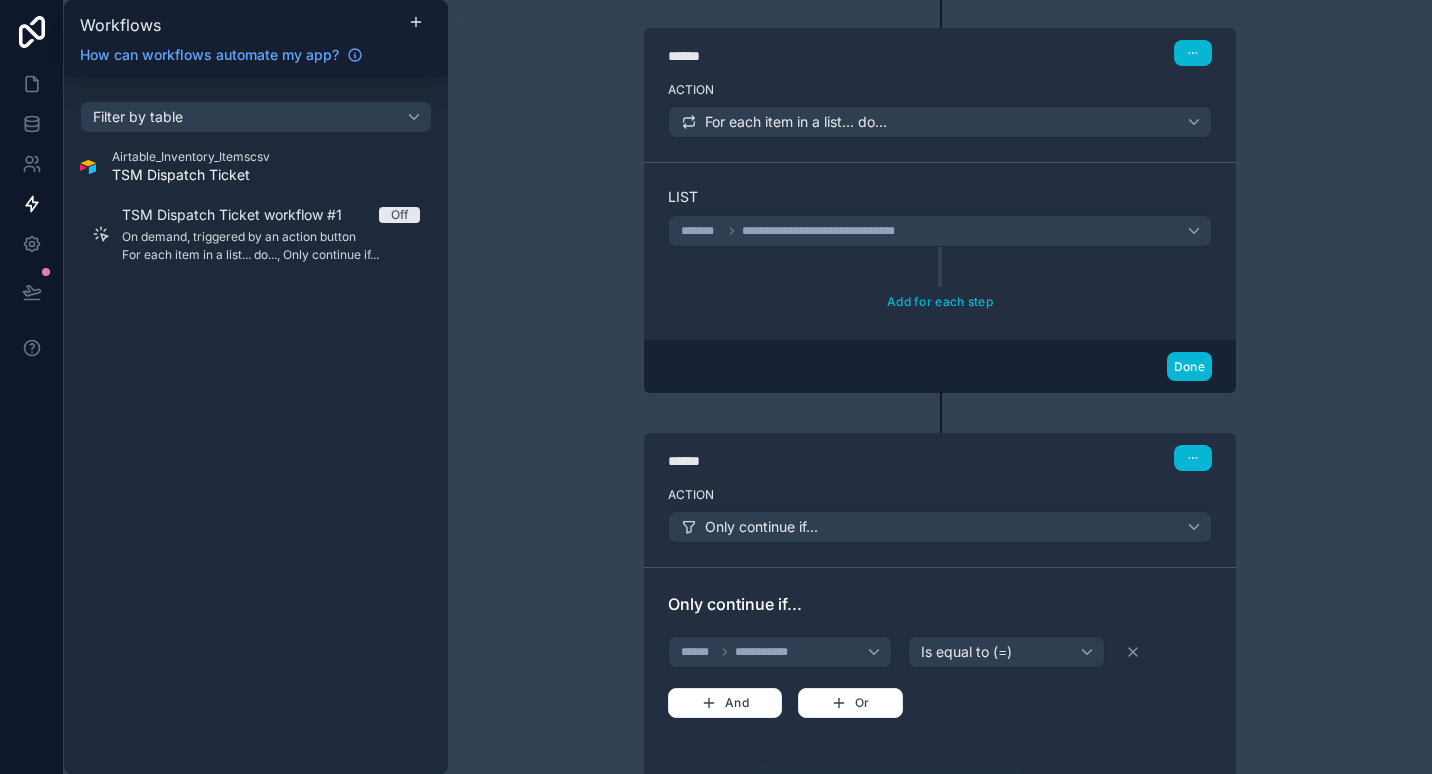 click on "Add for each step" at bounding box center [940, 281] 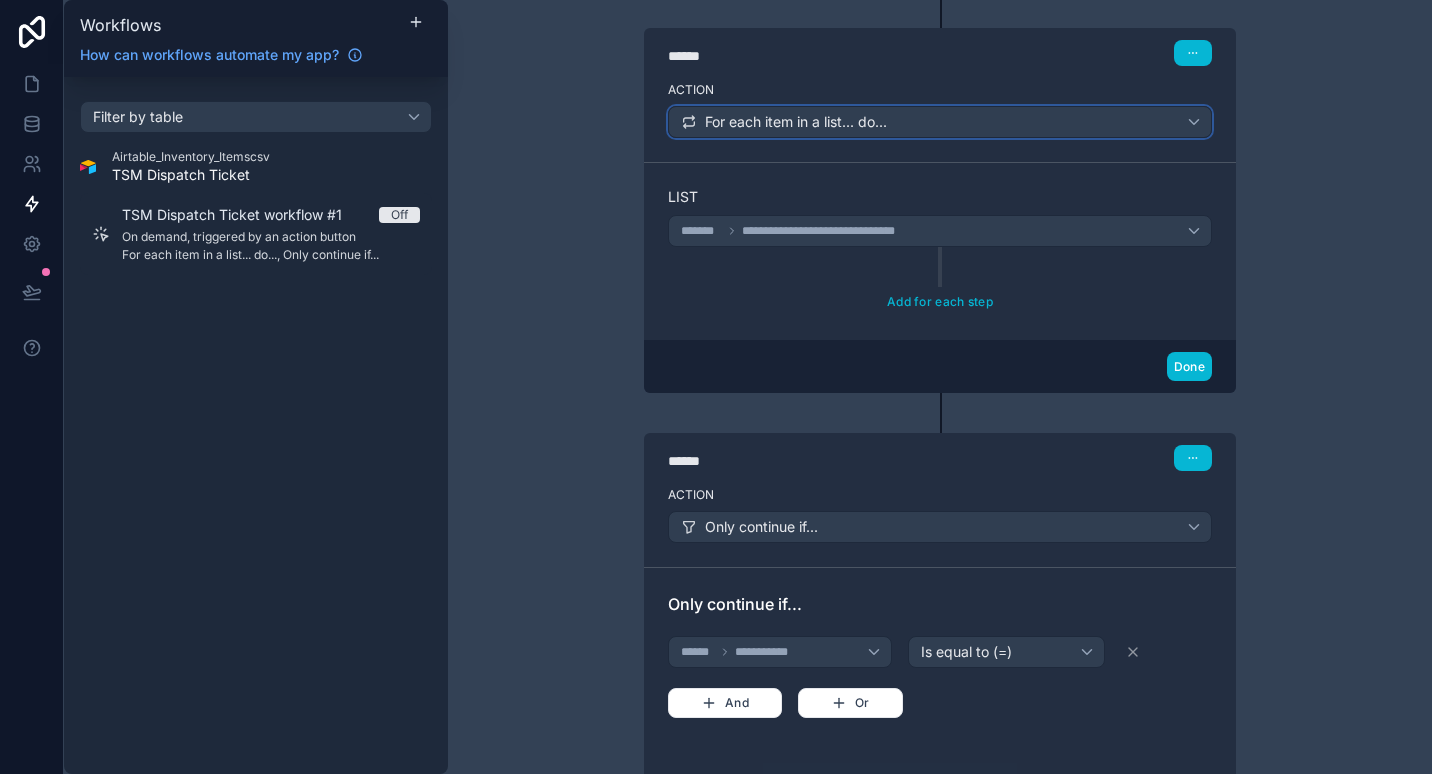 click on "For each item in a list... do..." at bounding box center (940, 122) 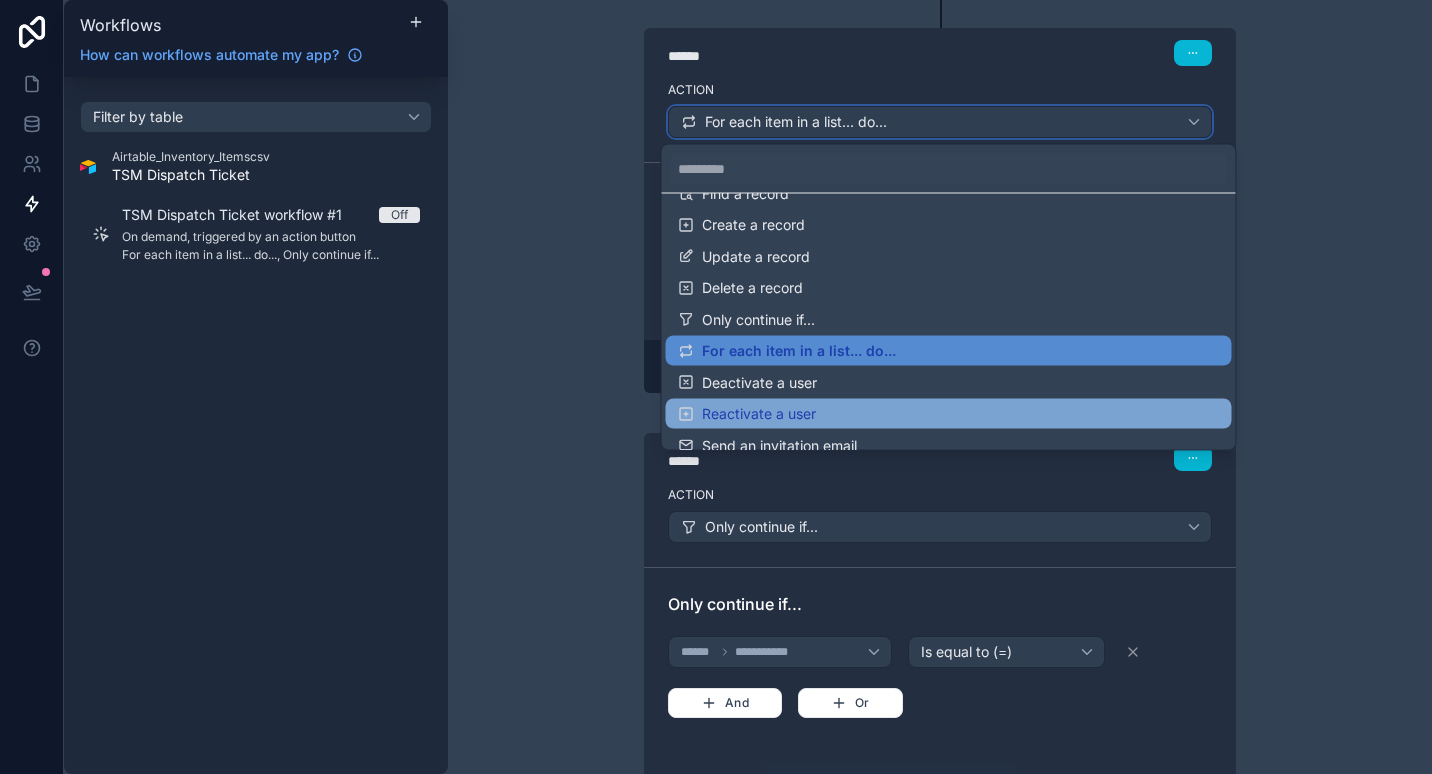 scroll, scrollTop: 200, scrollLeft: 0, axis: vertical 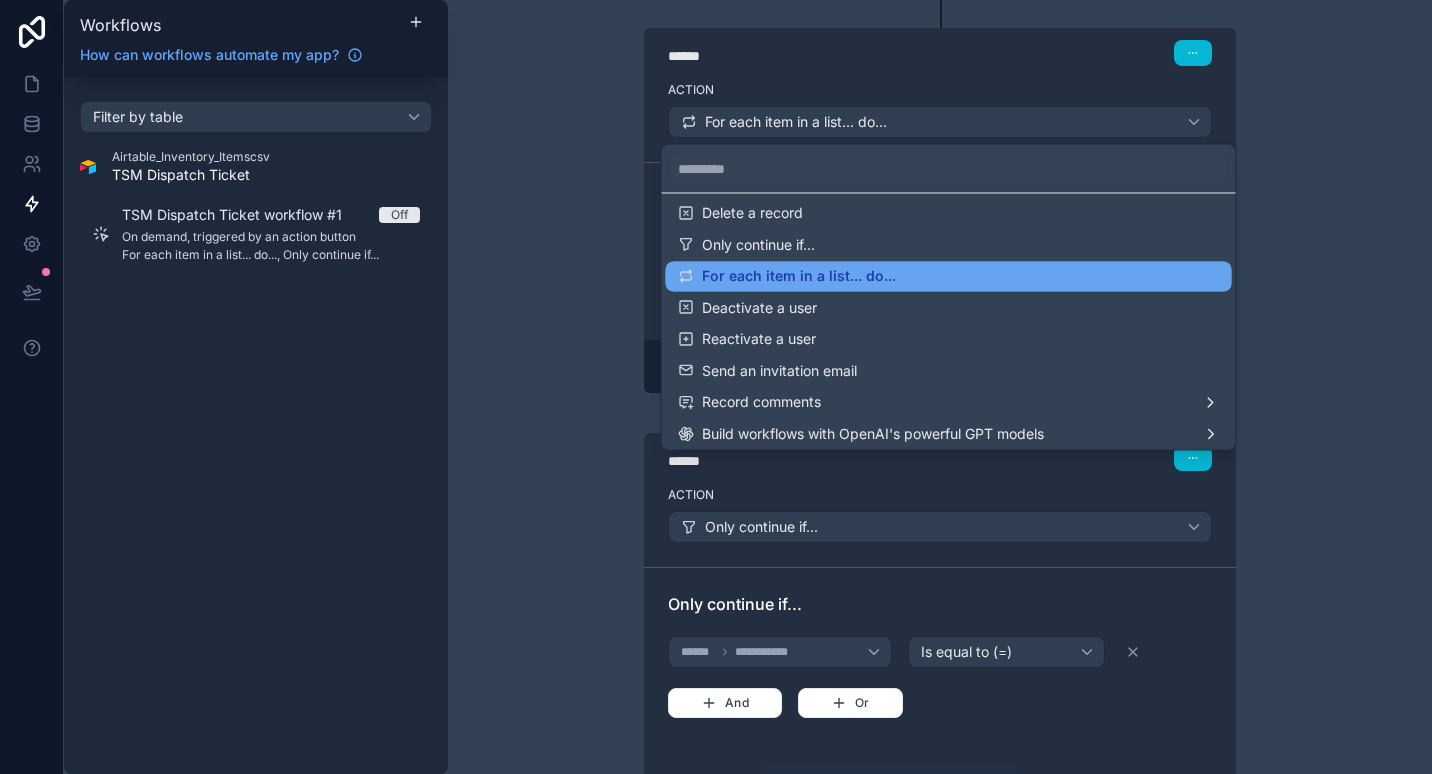 click on "For each item in a list... do..." at bounding box center (949, 277) 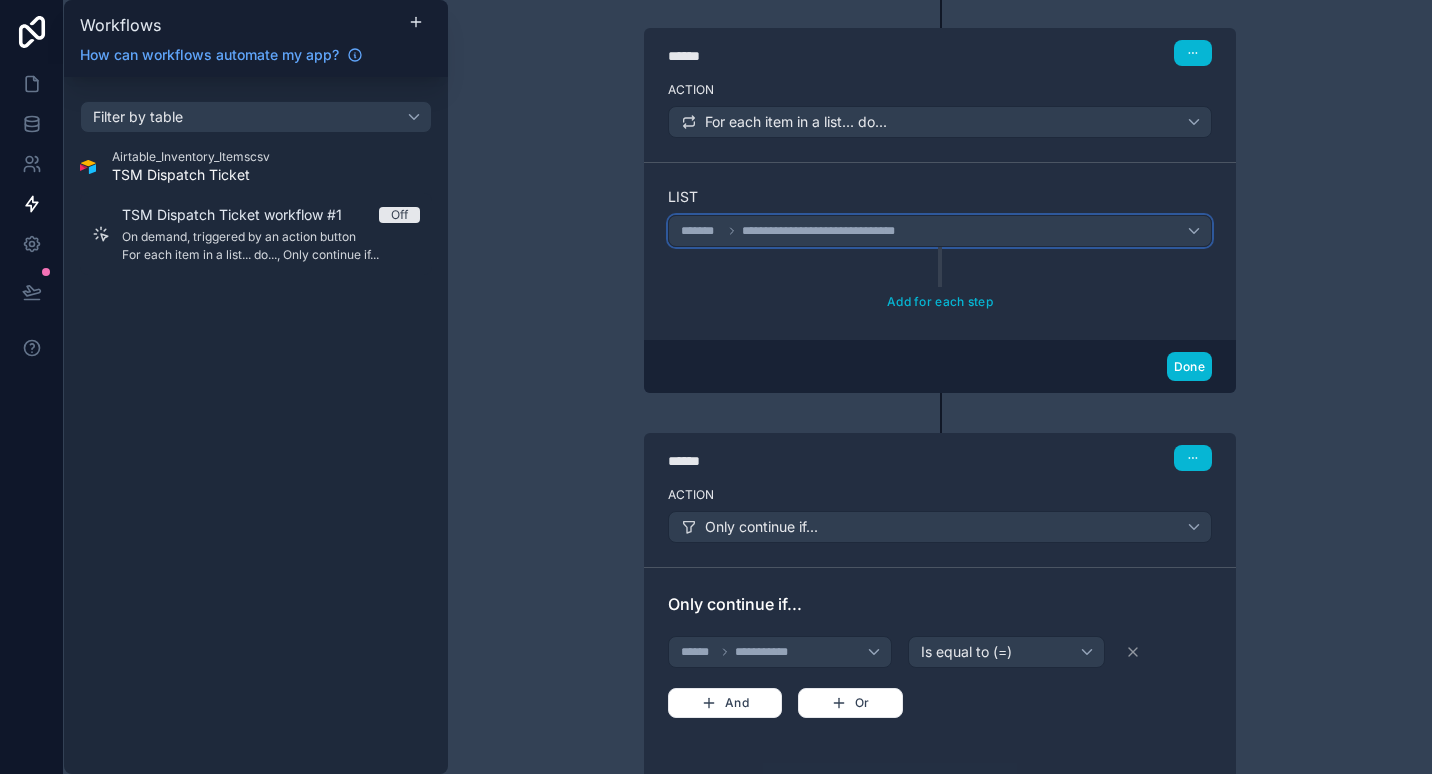 click on "**********" at bounding box center (827, 231) 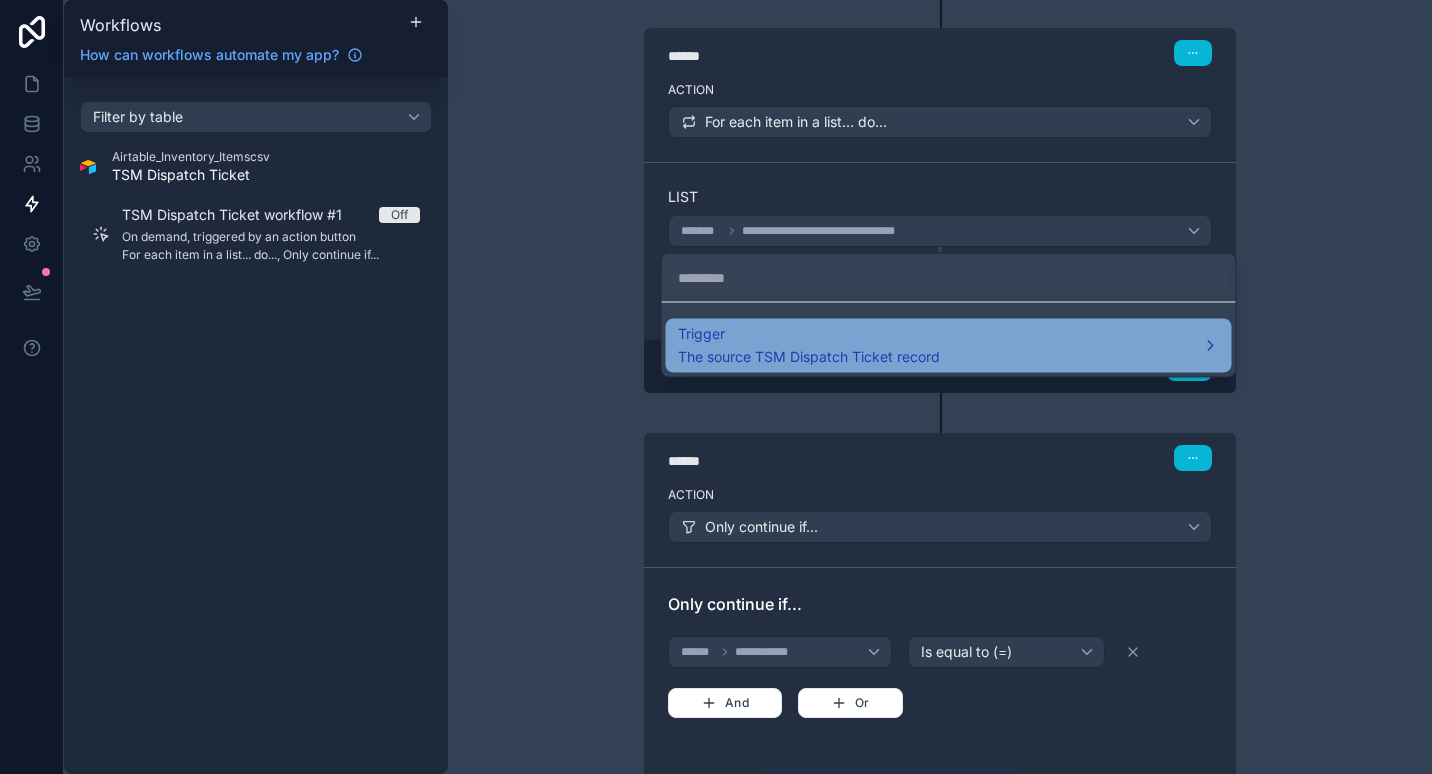 click on "Trigger The source TSM Dispatch Ticket record" at bounding box center (809, 346) 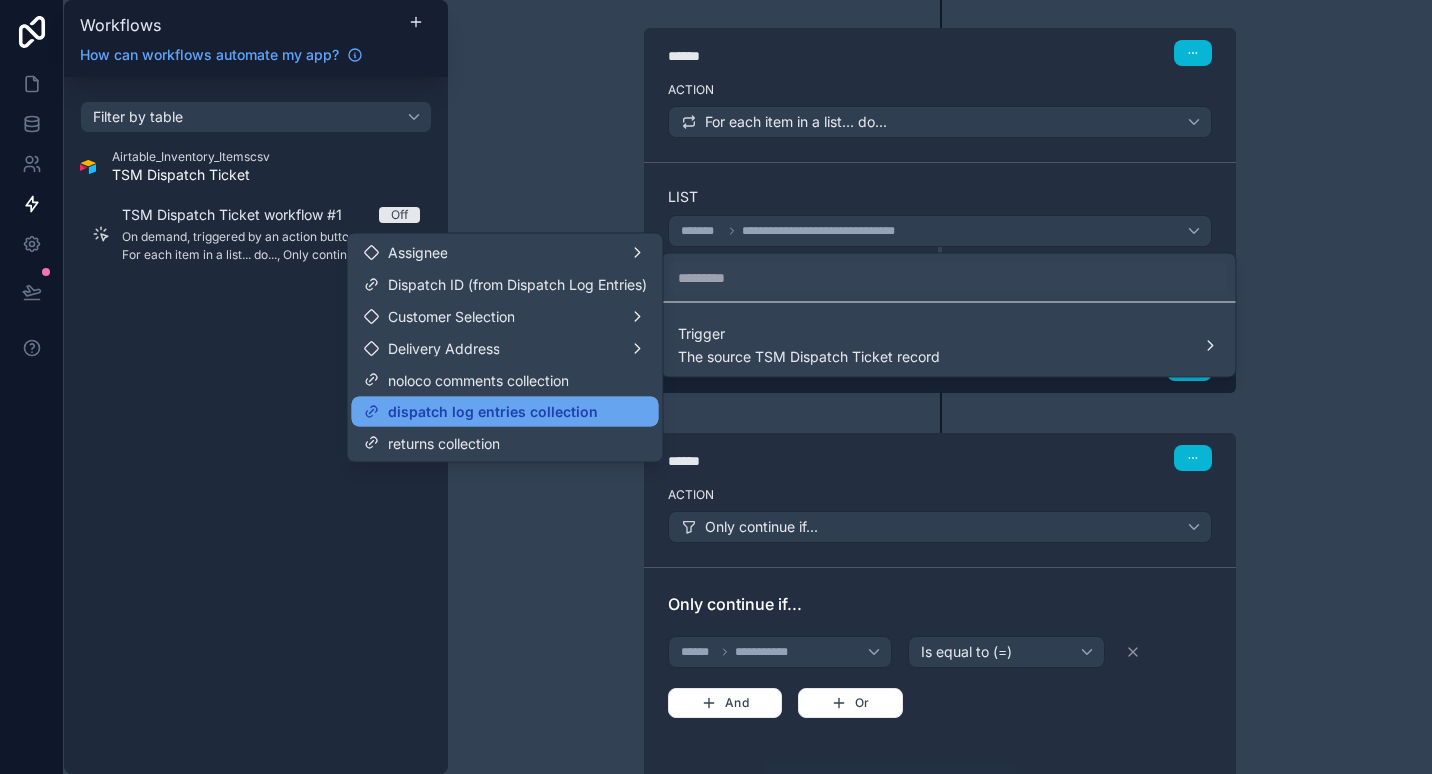 click on "dispatch log entries collection" at bounding box center (493, 412) 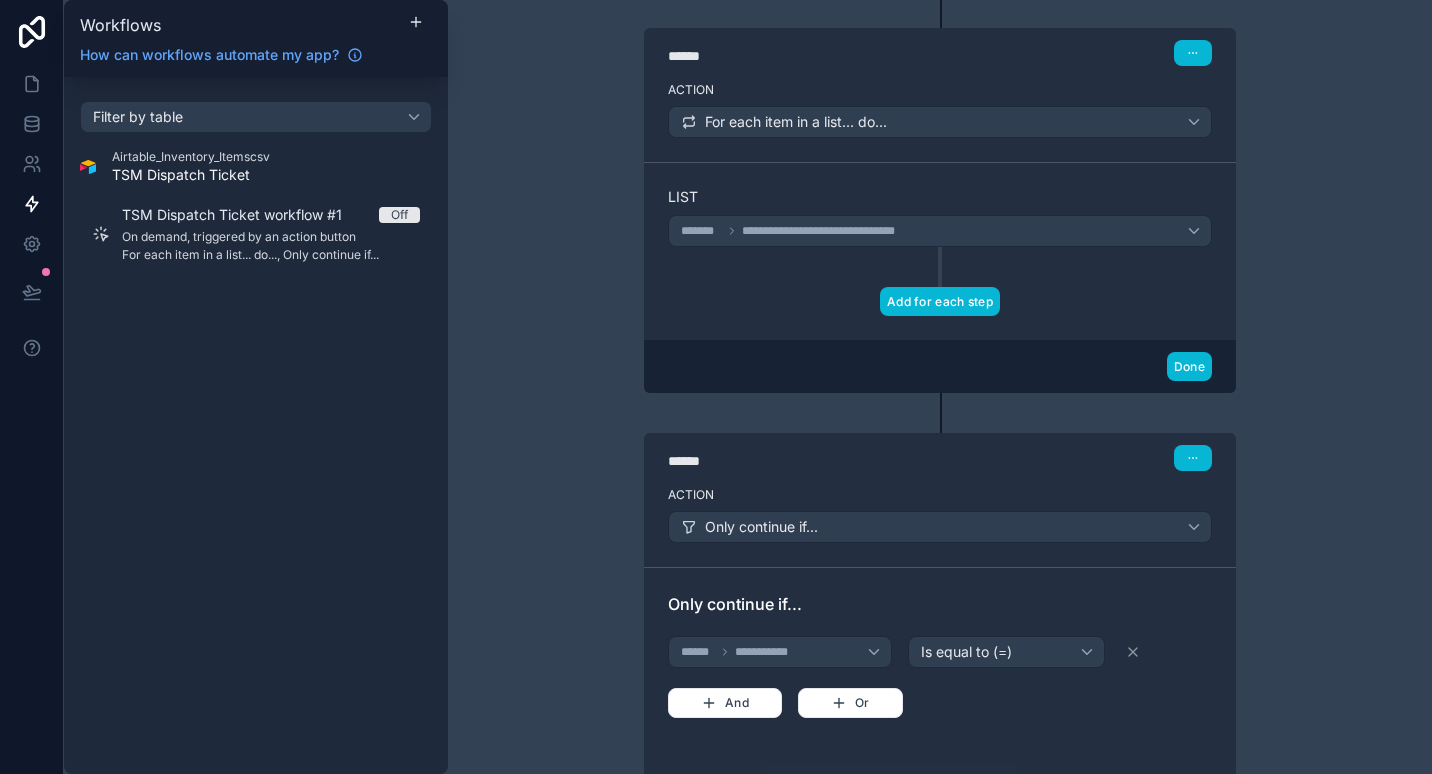 click on "Add for each step" at bounding box center (940, 301) 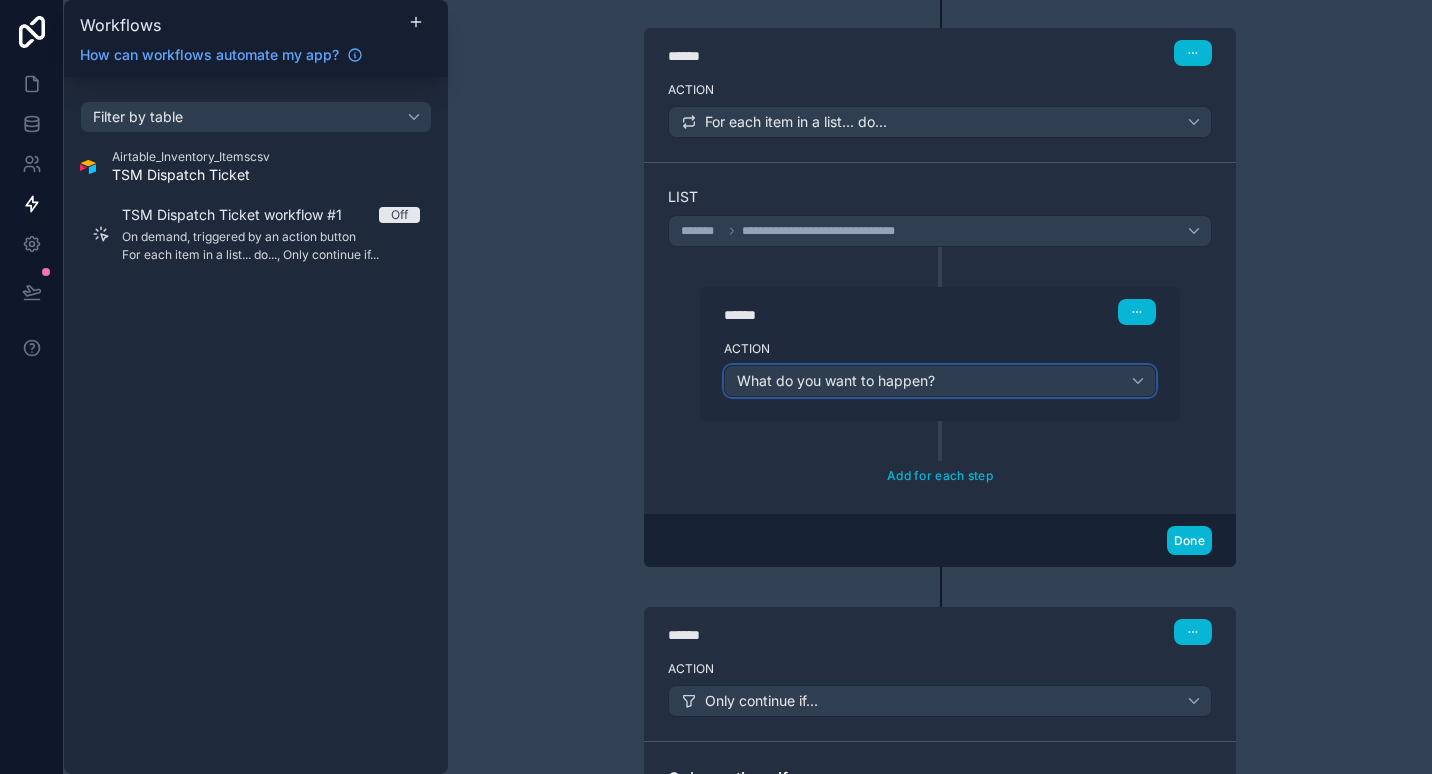 click on "What do you want to happen?" at bounding box center [836, 380] 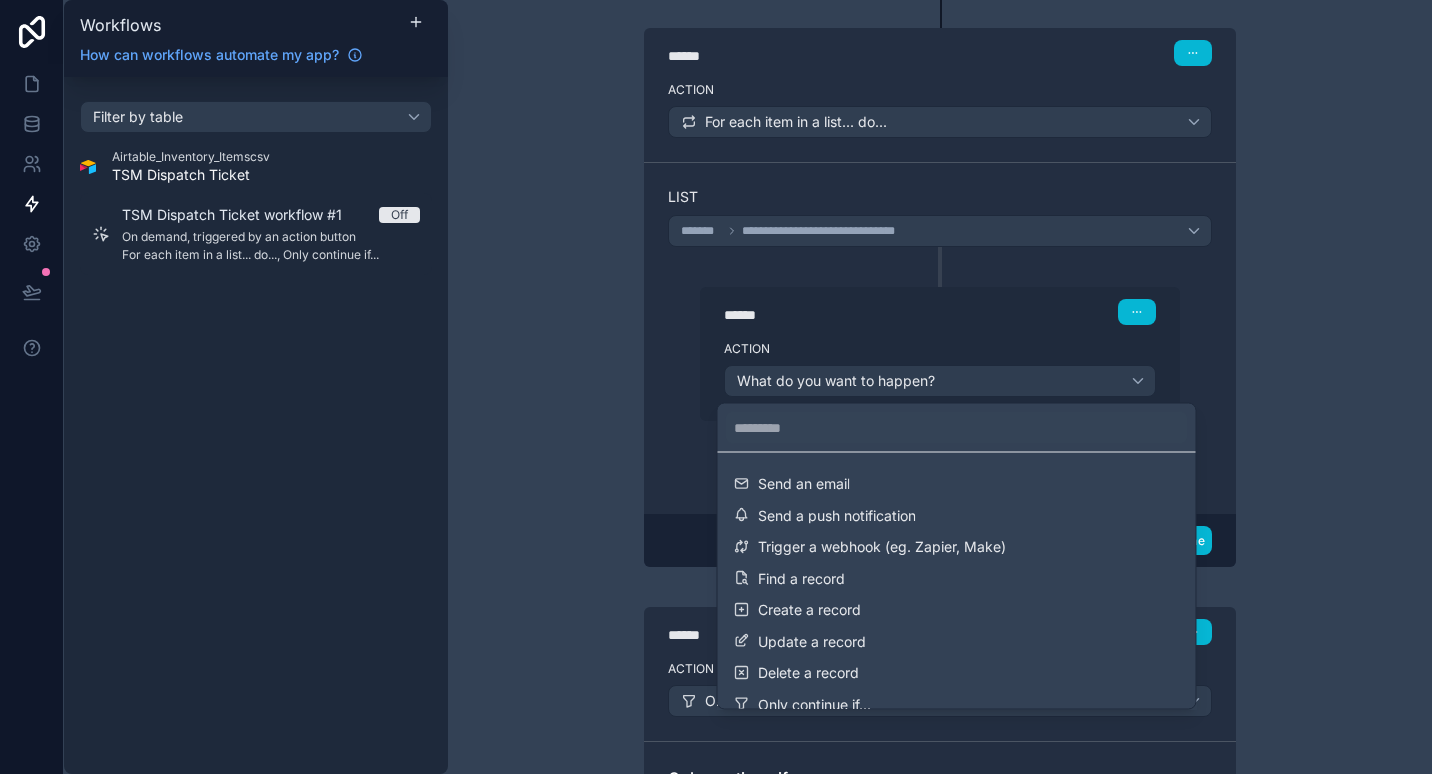 click at bounding box center (716, 387) 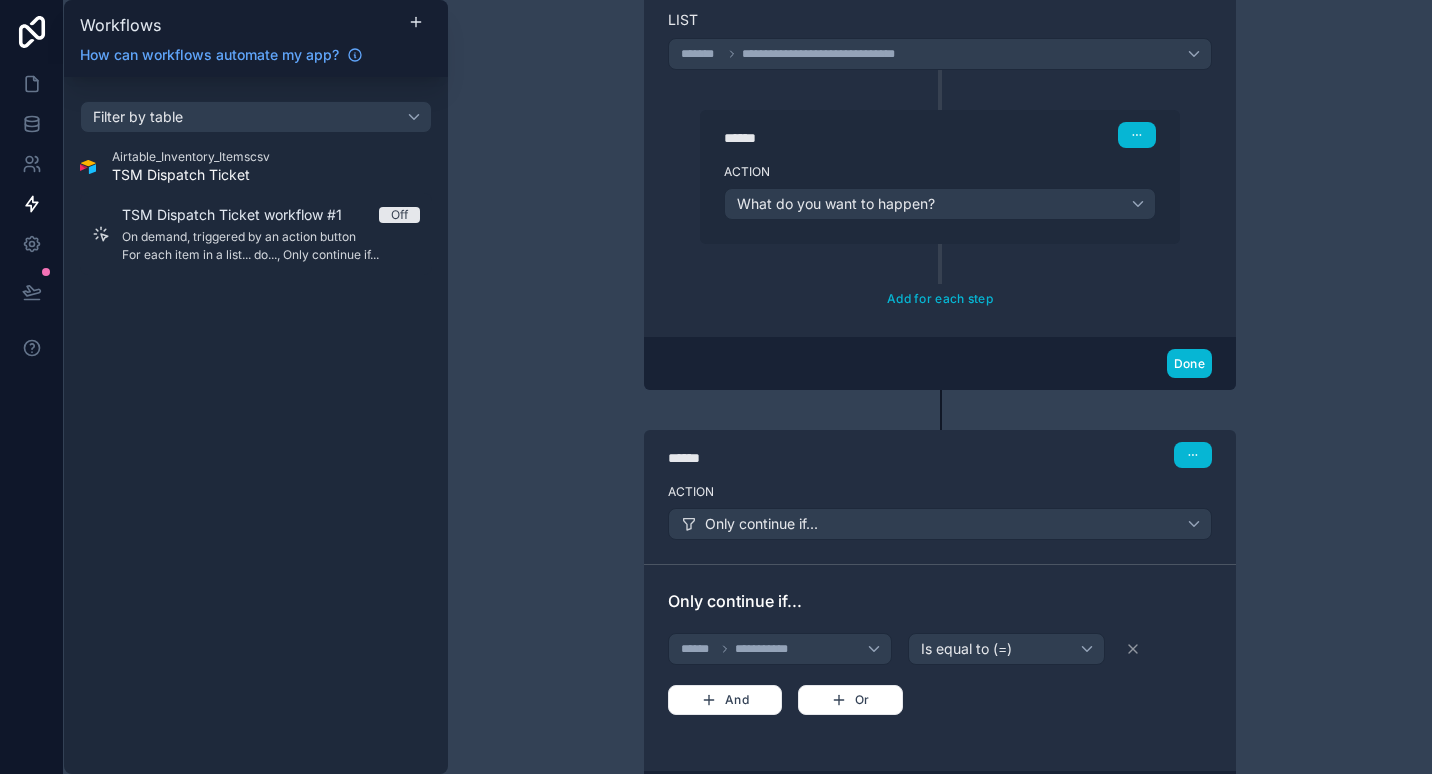 scroll, scrollTop: 648, scrollLeft: 0, axis: vertical 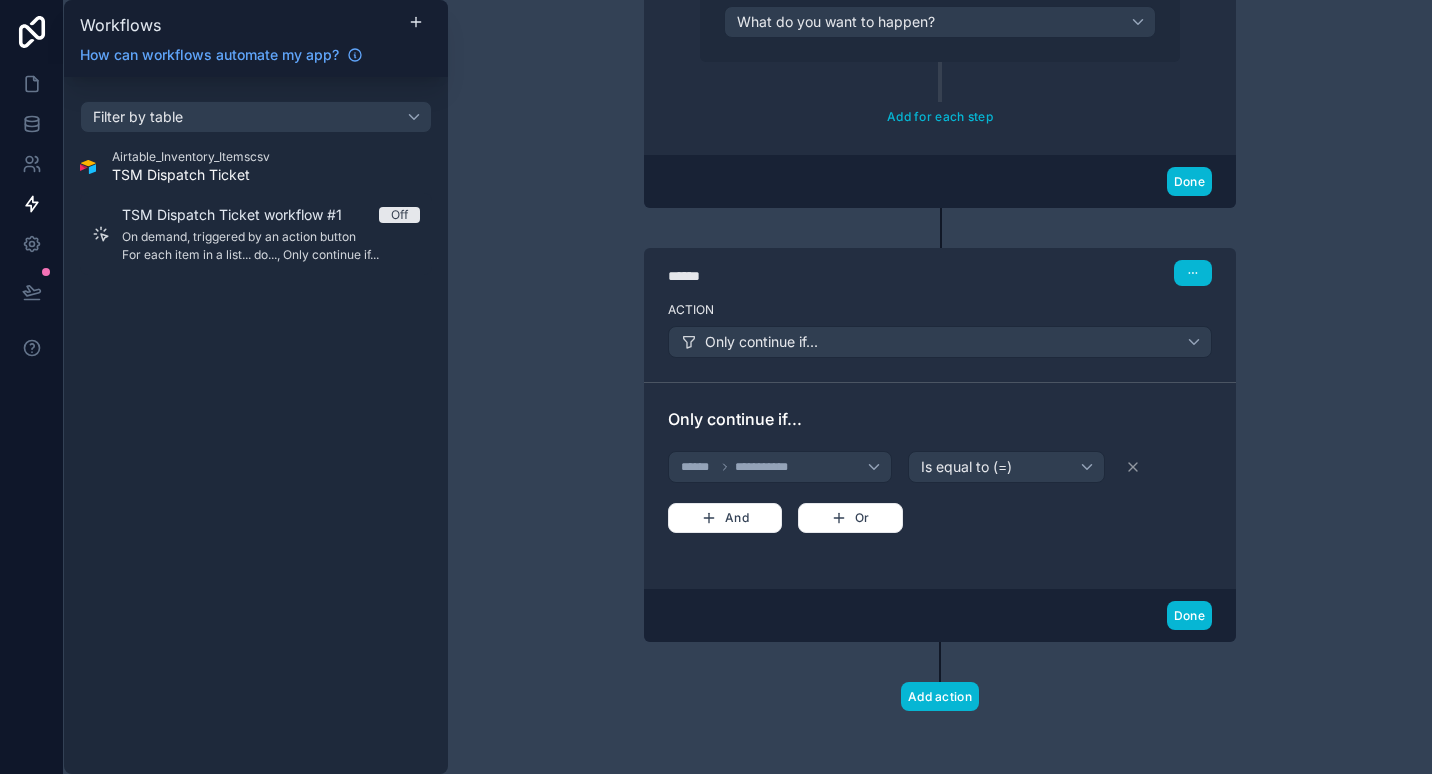 click on "****** Step 2" at bounding box center (940, 271) 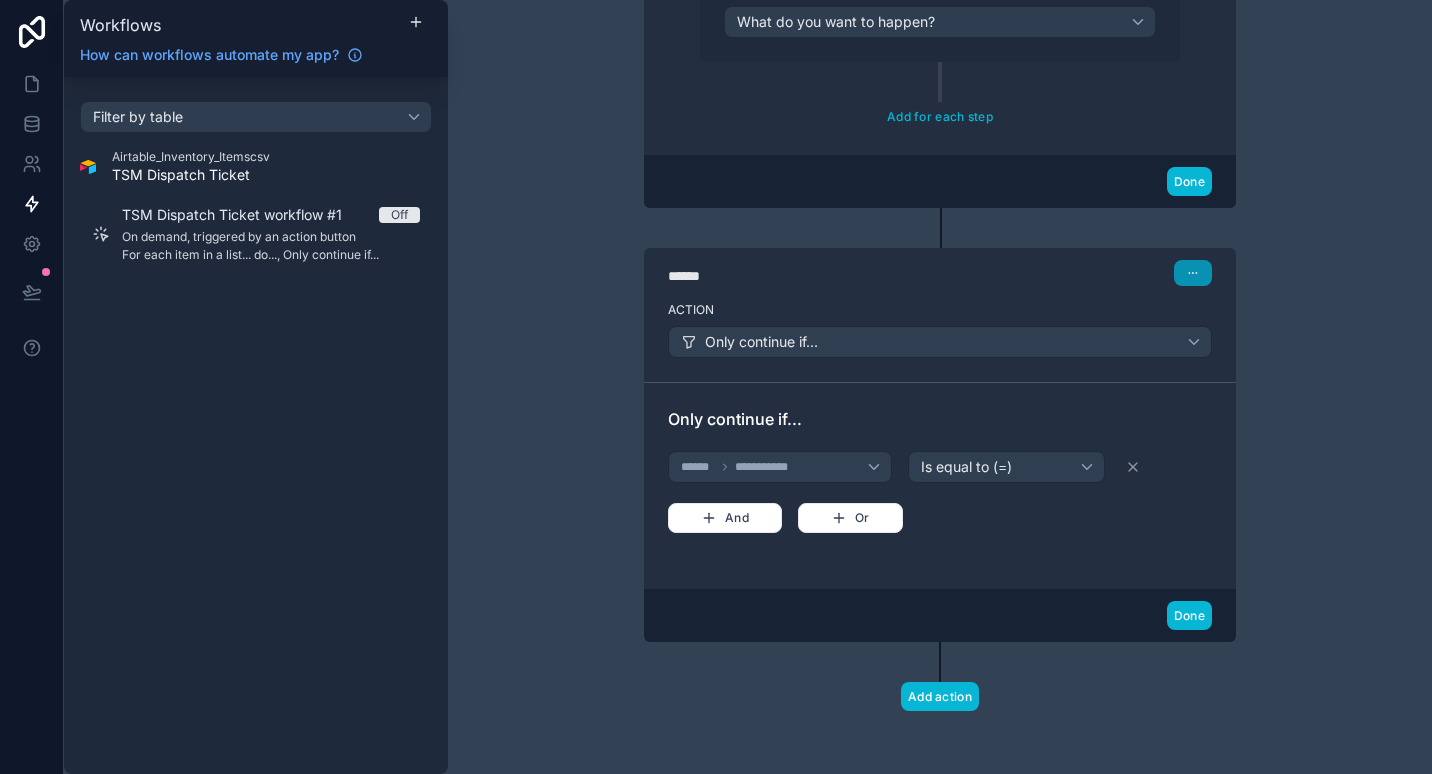 click at bounding box center [1193, 273] 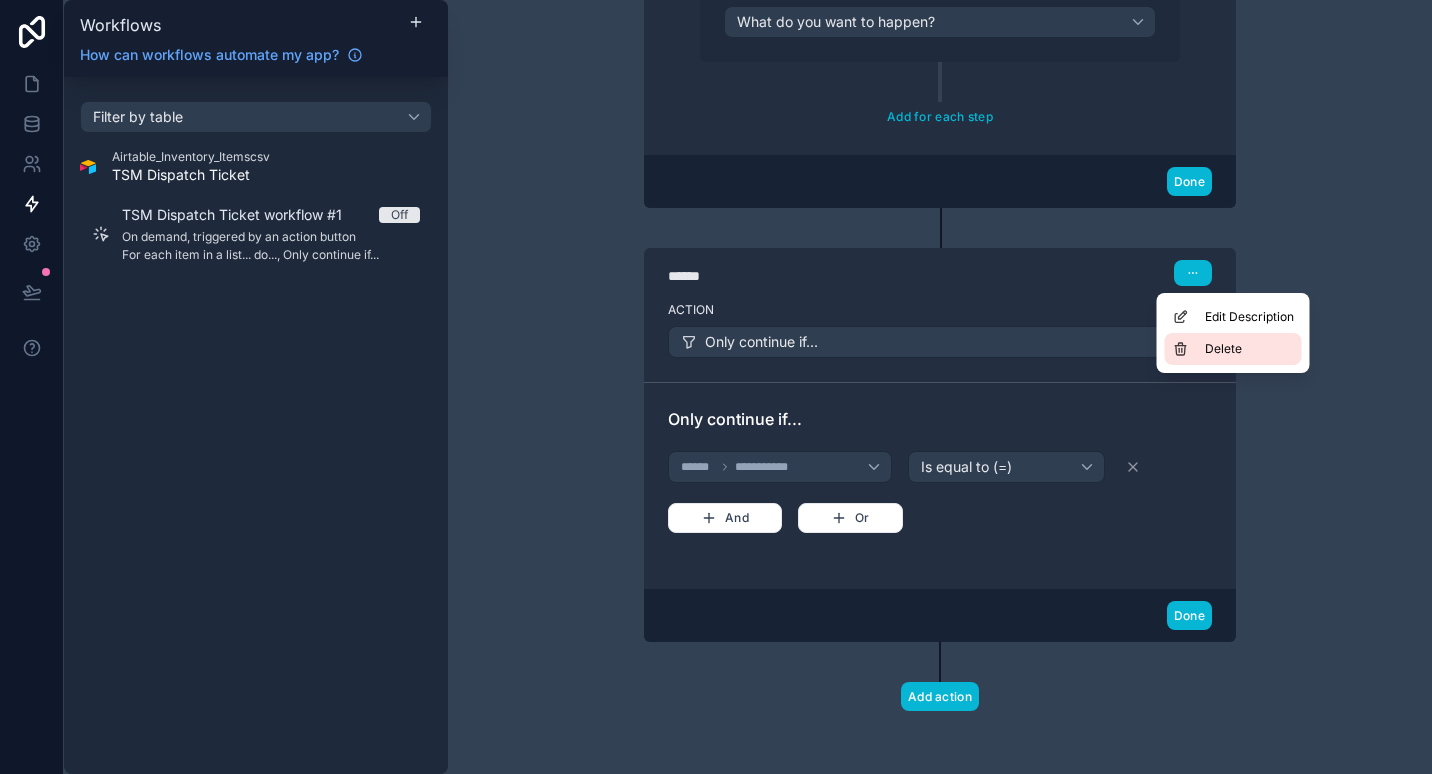 click on "Delete" at bounding box center [1233, 349] 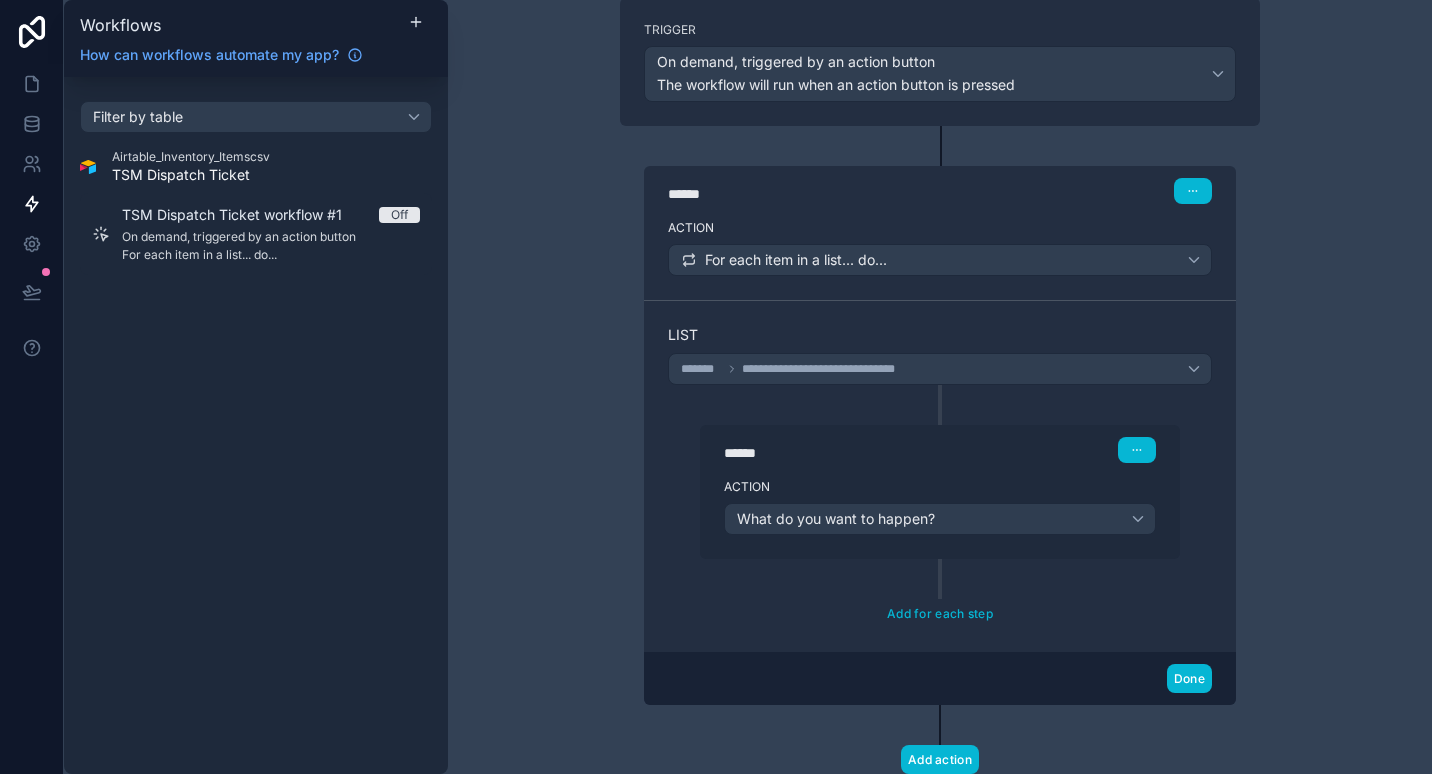 scroll, scrollTop: 214, scrollLeft: 0, axis: vertical 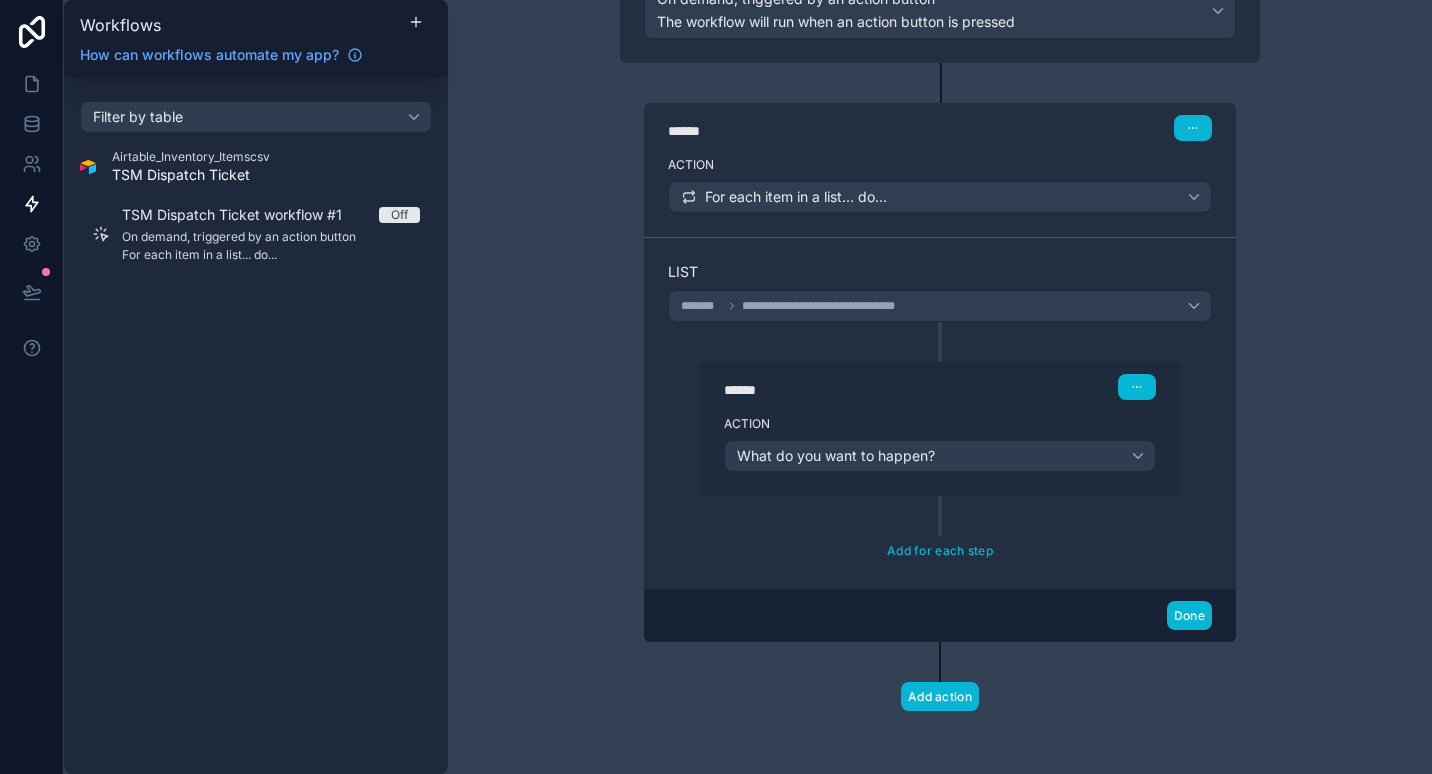 click on "Action" at bounding box center (940, 424) 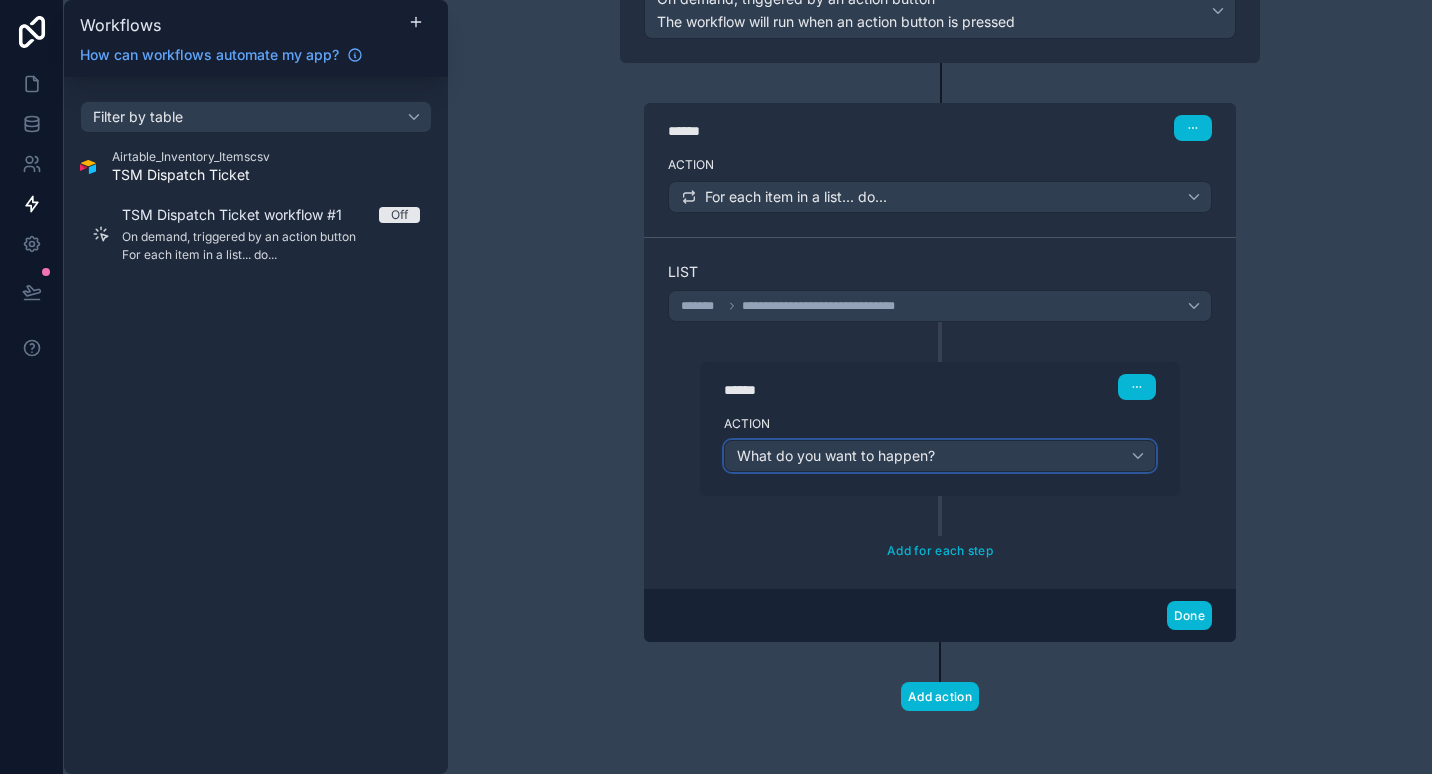 click on "What do you want to happen?" at bounding box center [940, 456] 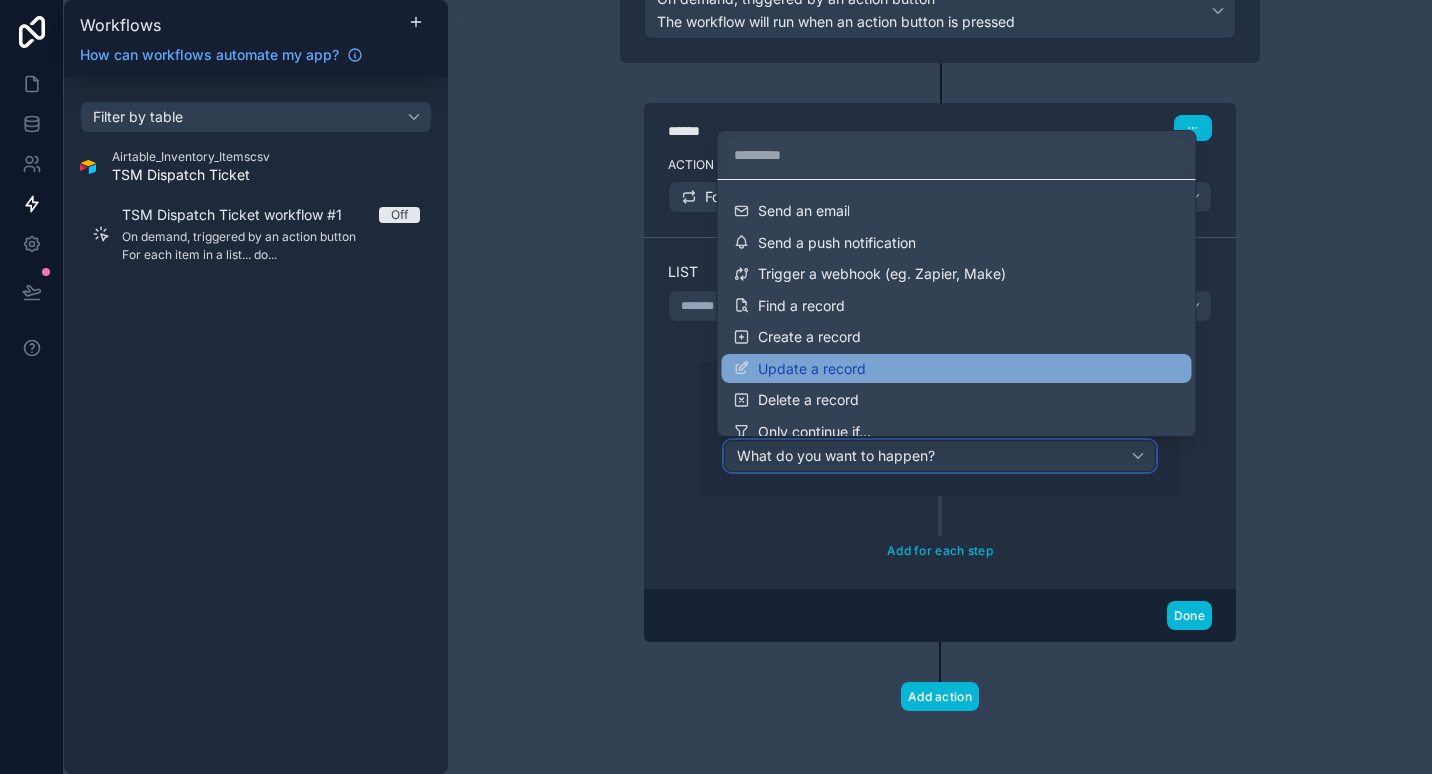 scroll, scrollTop: 100, scrollLeft: 0, axis: vertical 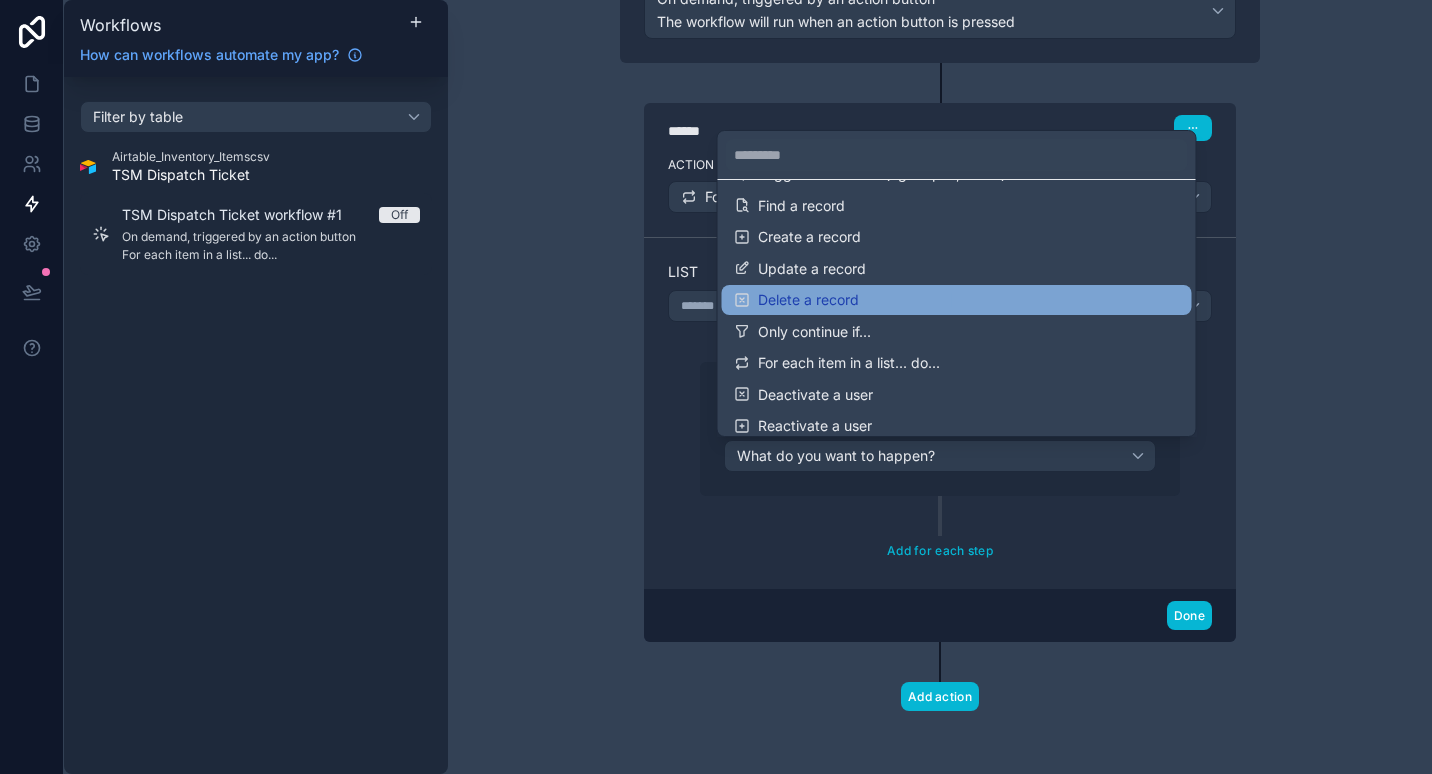 click on "Delete a record" at bounding box center (957, 300) 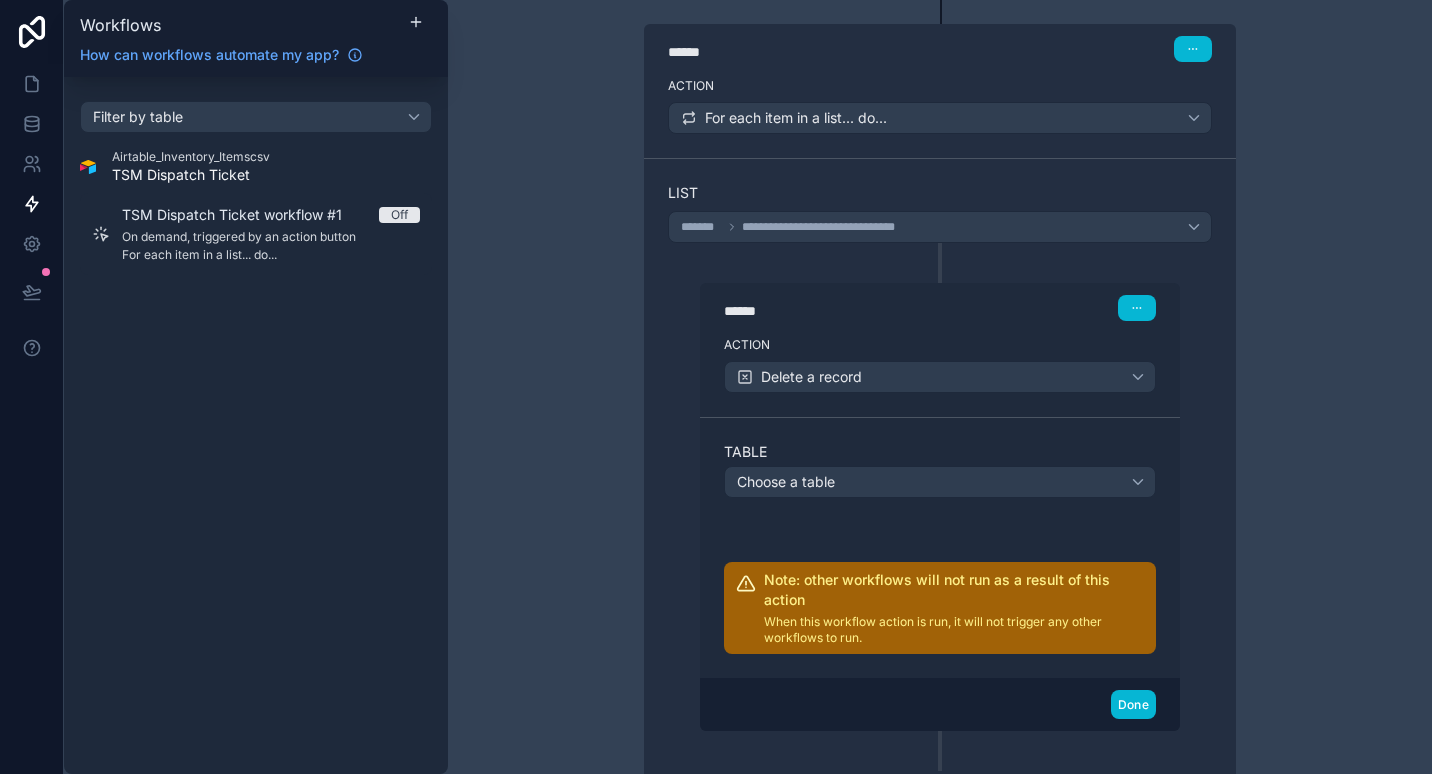 scroll, scrollTop: 314, scrollLeft: 0, axis: vertical 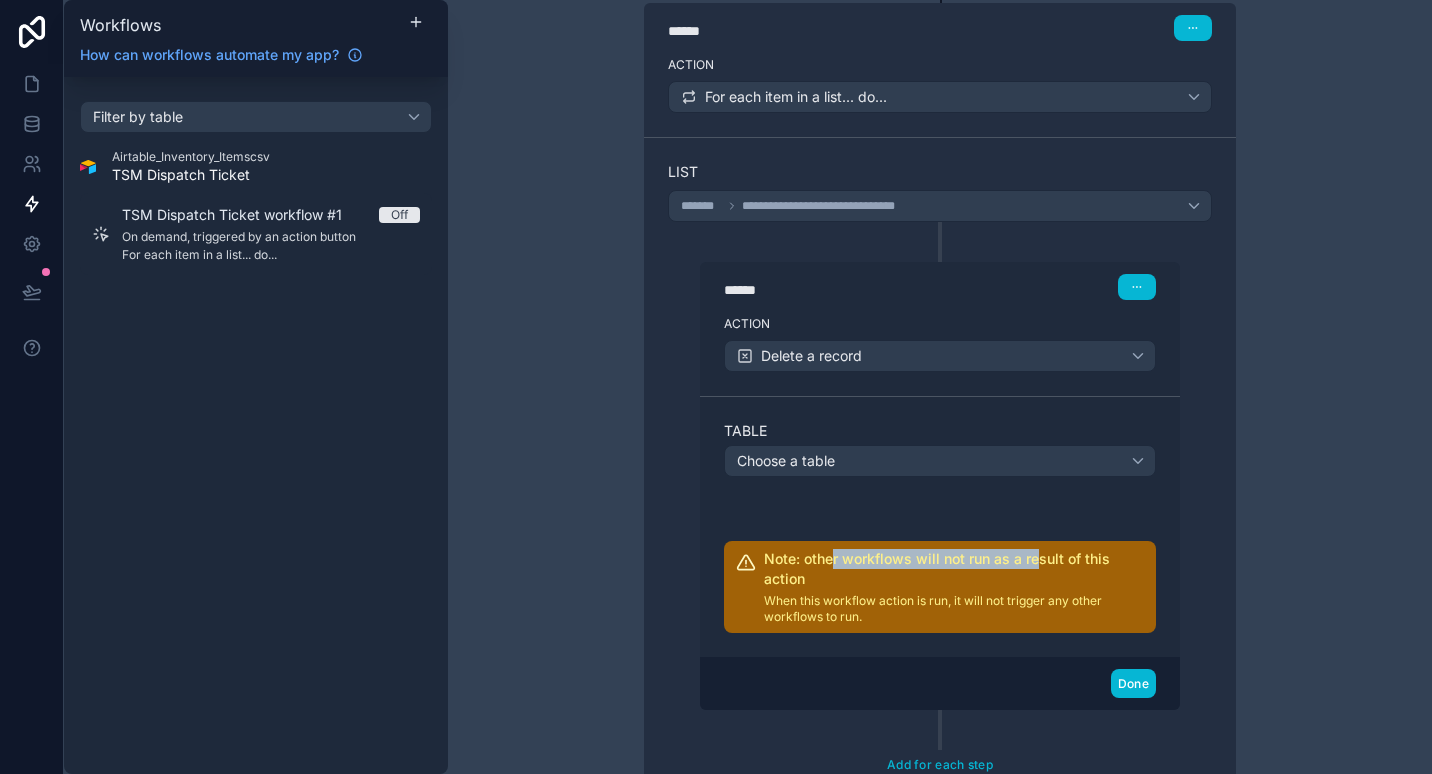 drag, startPoint x: 822, startPoint y: 551, endPoint x: 1030, endPoint y: 563, distance: 208.34587 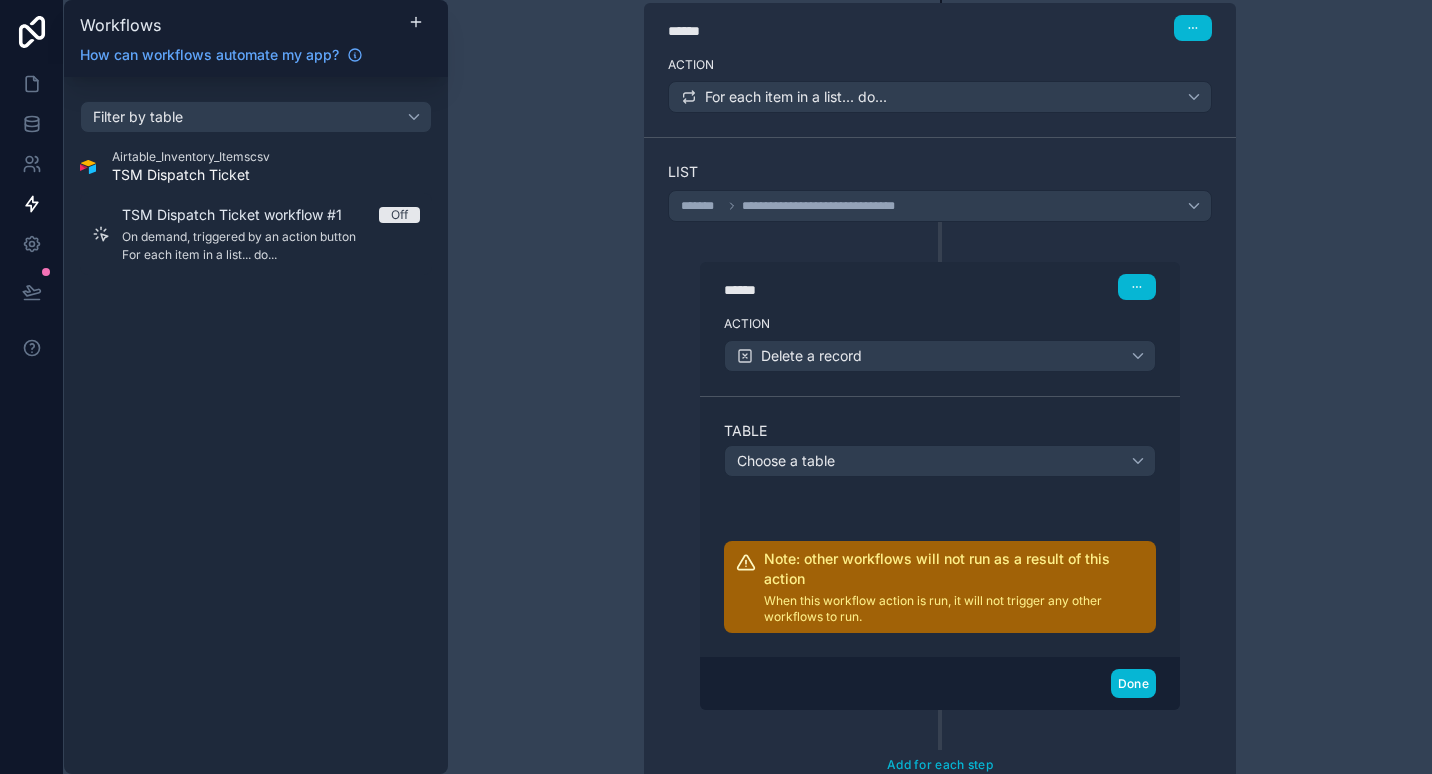 drag, startPoint x: 1030, startPoint y: 563, endPoint x: 963, endPoint y: 583, distance: 69.92139 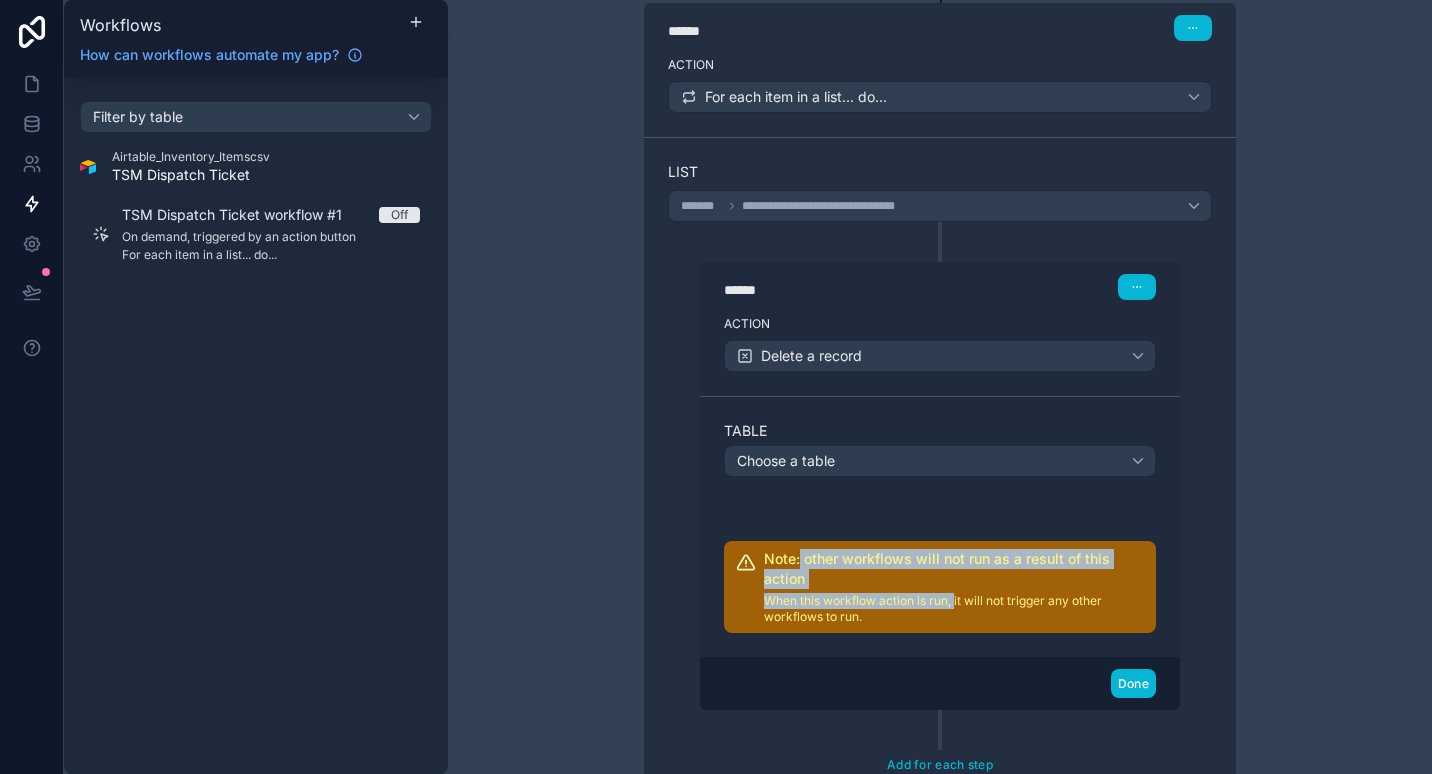 drag, startPoint x: 794, startPoint y: 556, endPoint x: 948, endPoint y: 600, distance: 160.16241 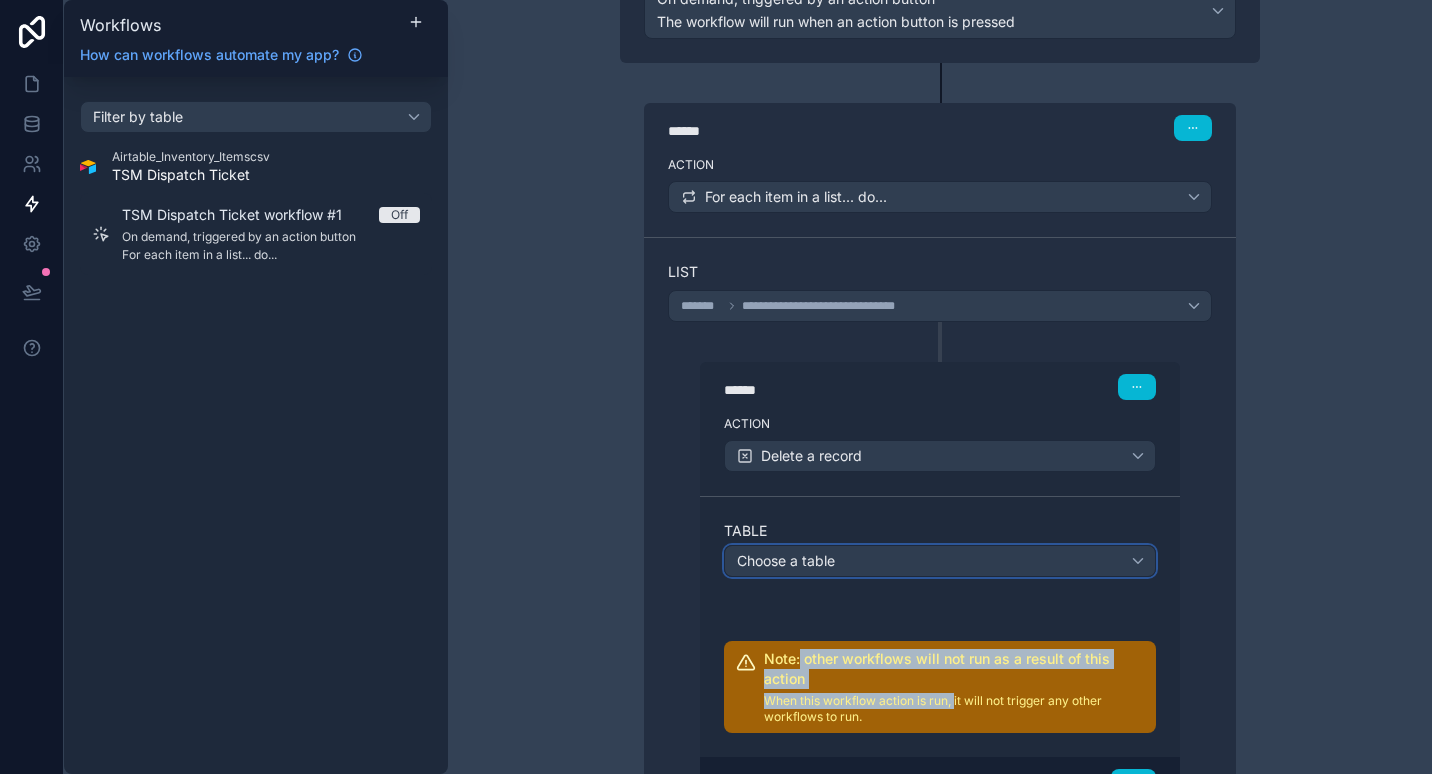 click on "Choose a table" at bounding box center (940, 561) 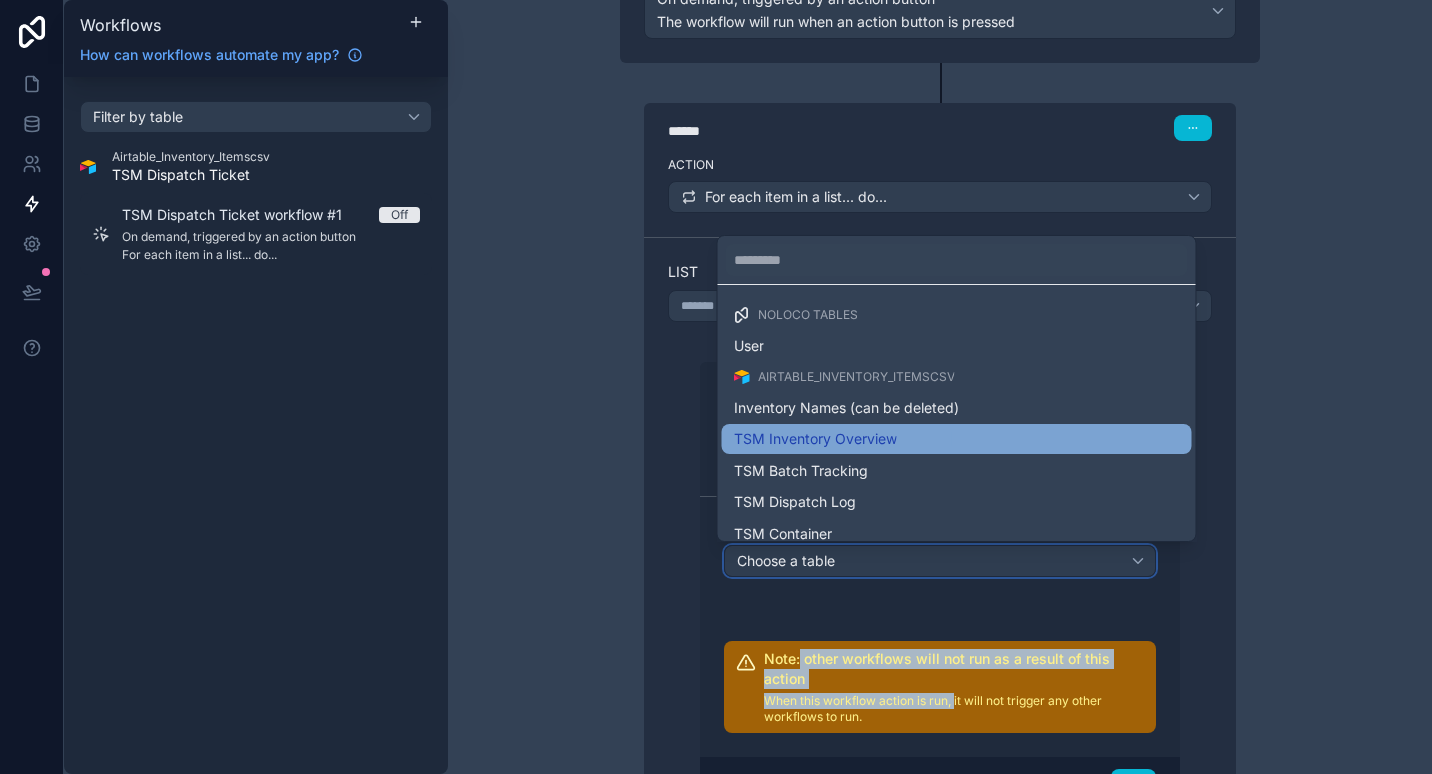 scroll, scrollTop: 100, scrollLeft: 0, axis: vertical 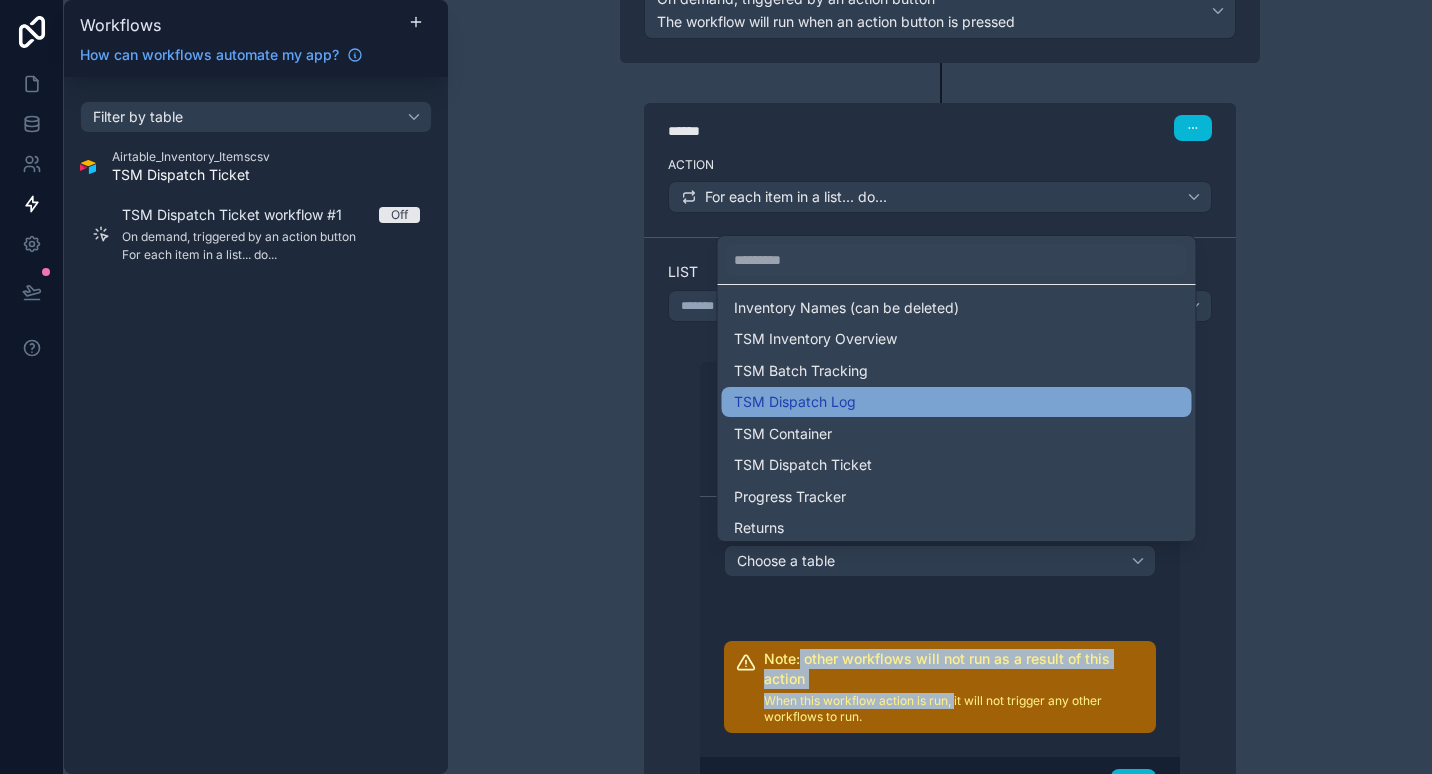 click on "TSM Dispatch Log" at bounding box center (957, 402) 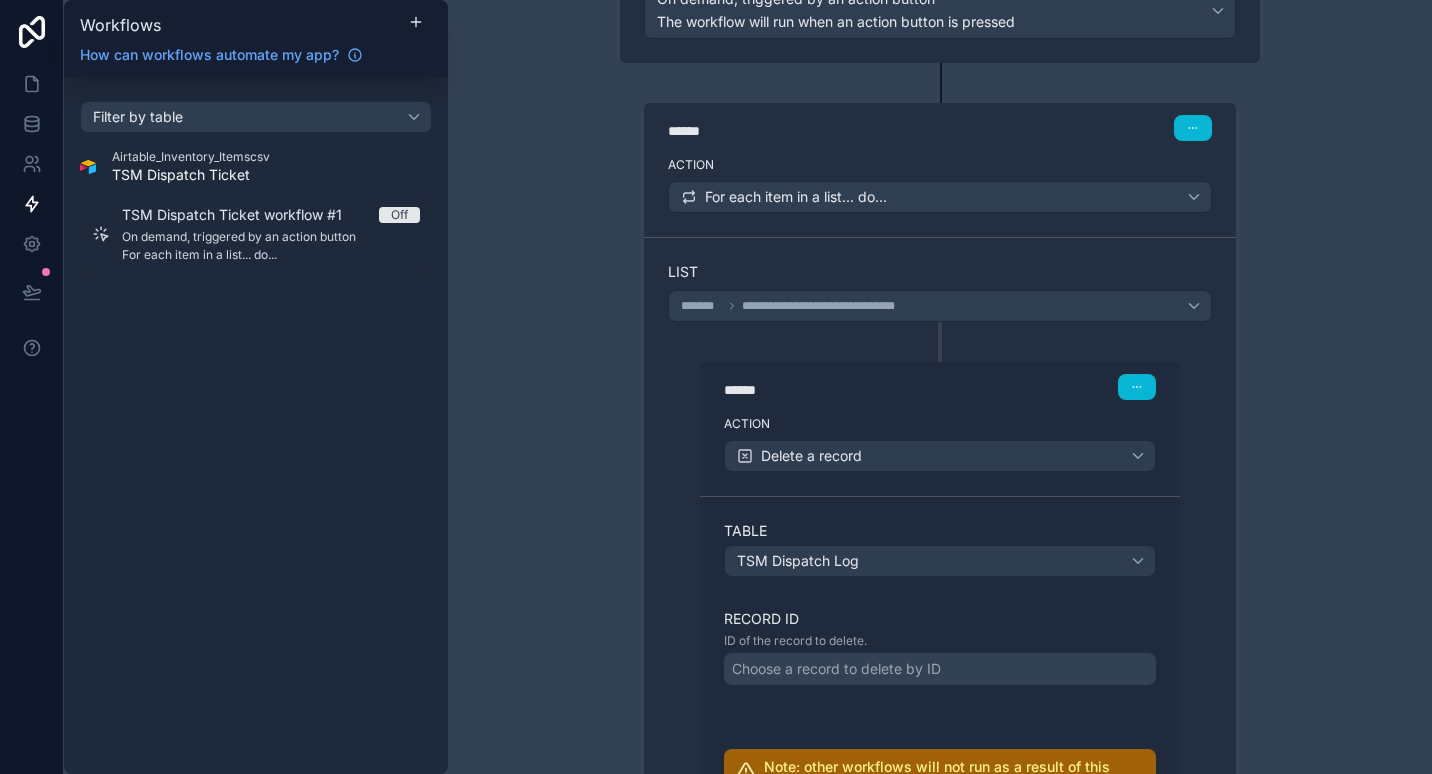 click on "**********" at bounding box center [940, 563] 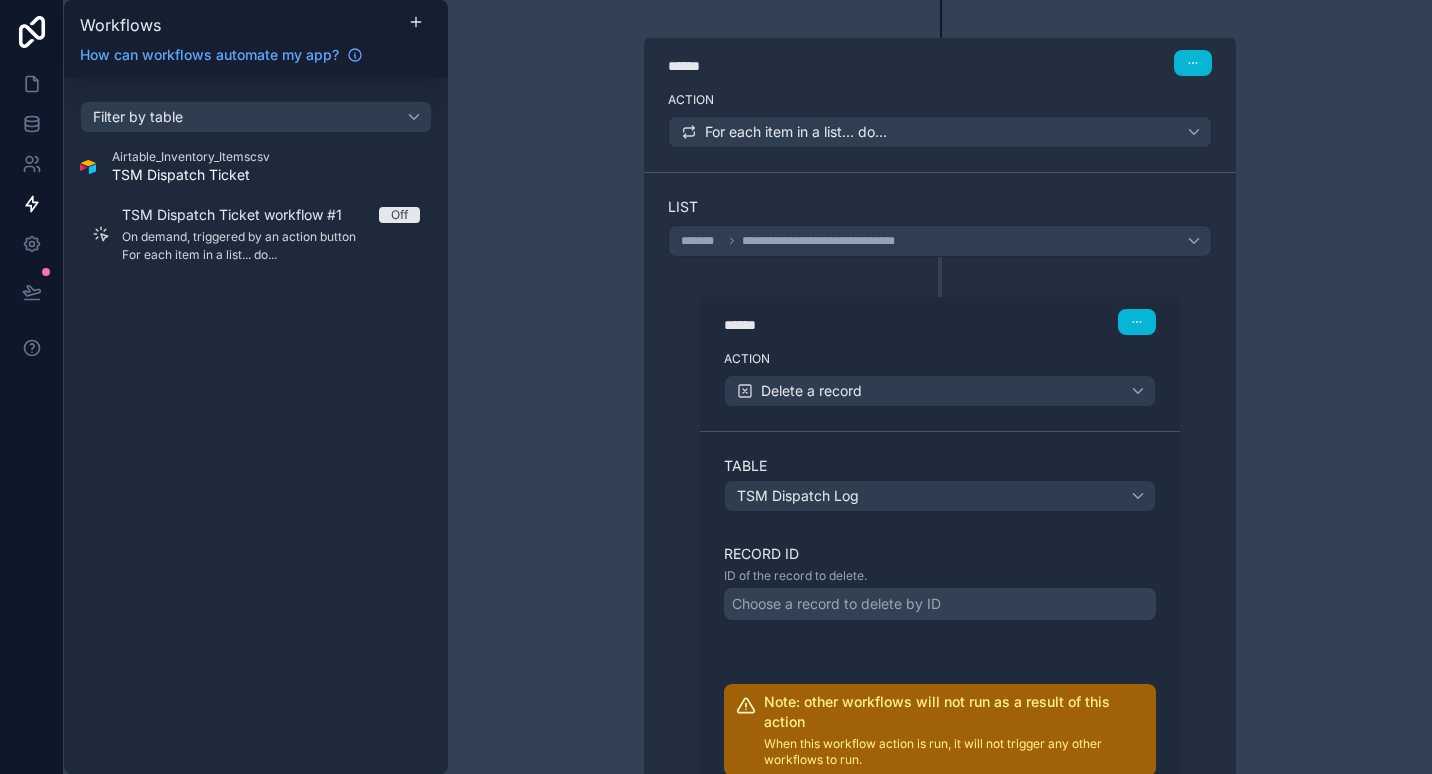 scroll, scrollTop: 314, scrollLeft: 0, axis: vertical 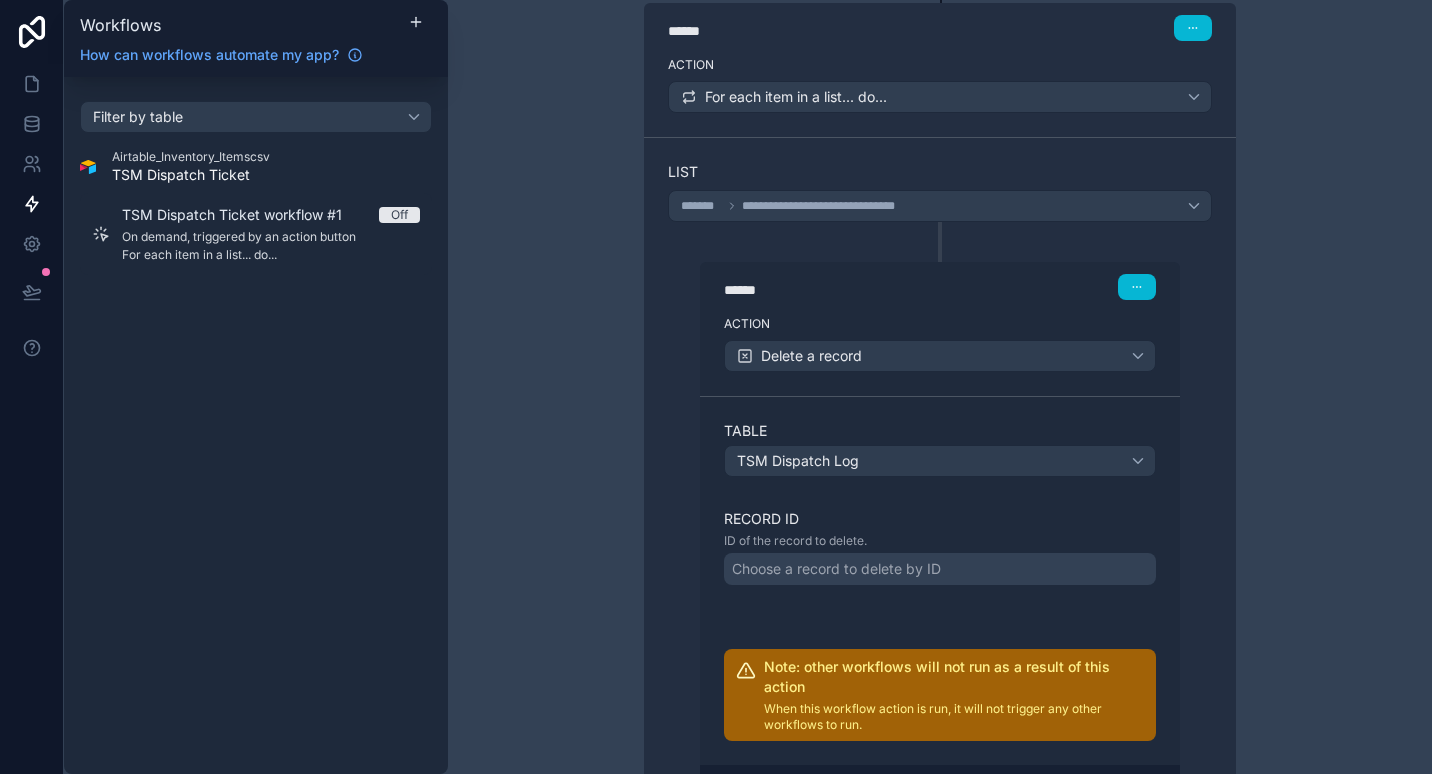 click on "Choose a record to delete by ID" at bounding box center [836, 569] 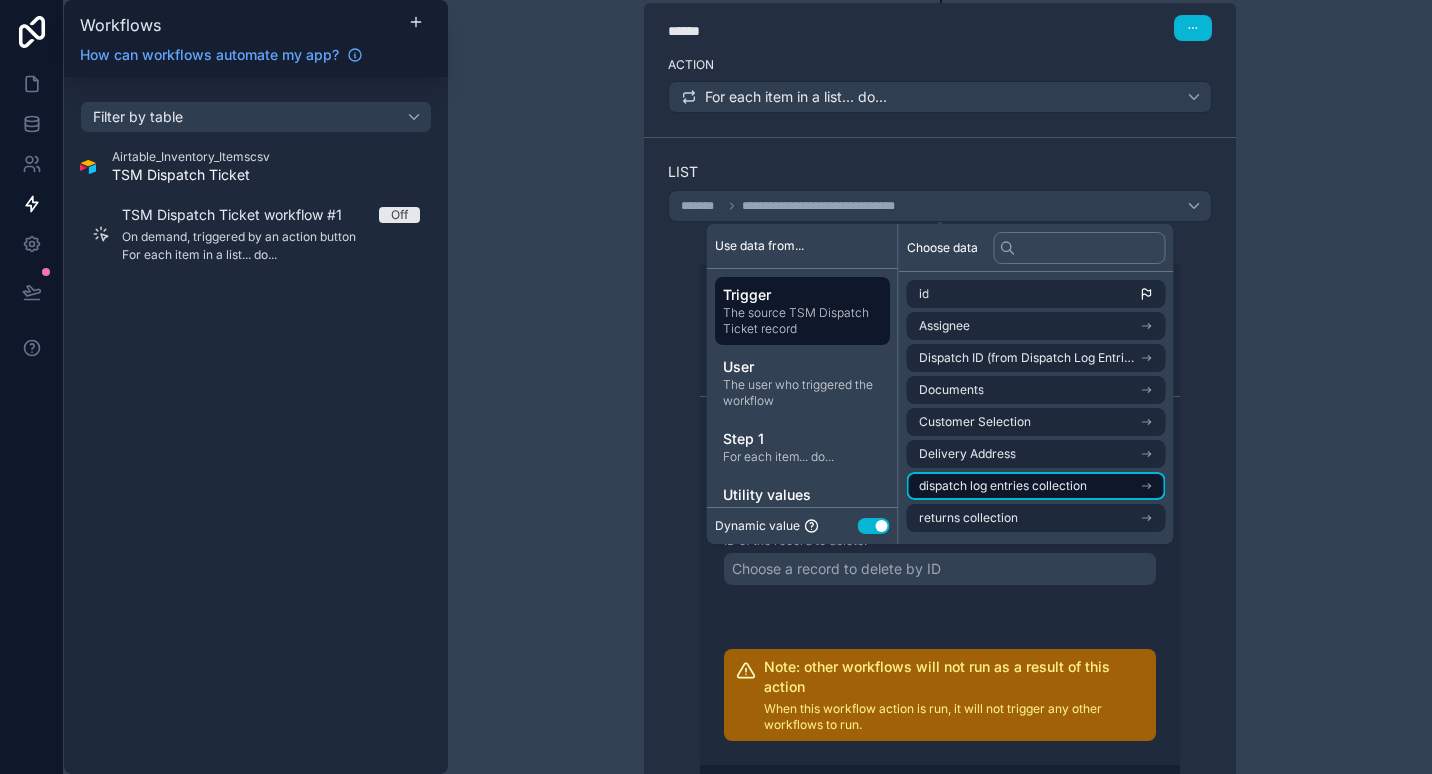 click on "dispatch log entries collection" at bounding box center (1003, 486) 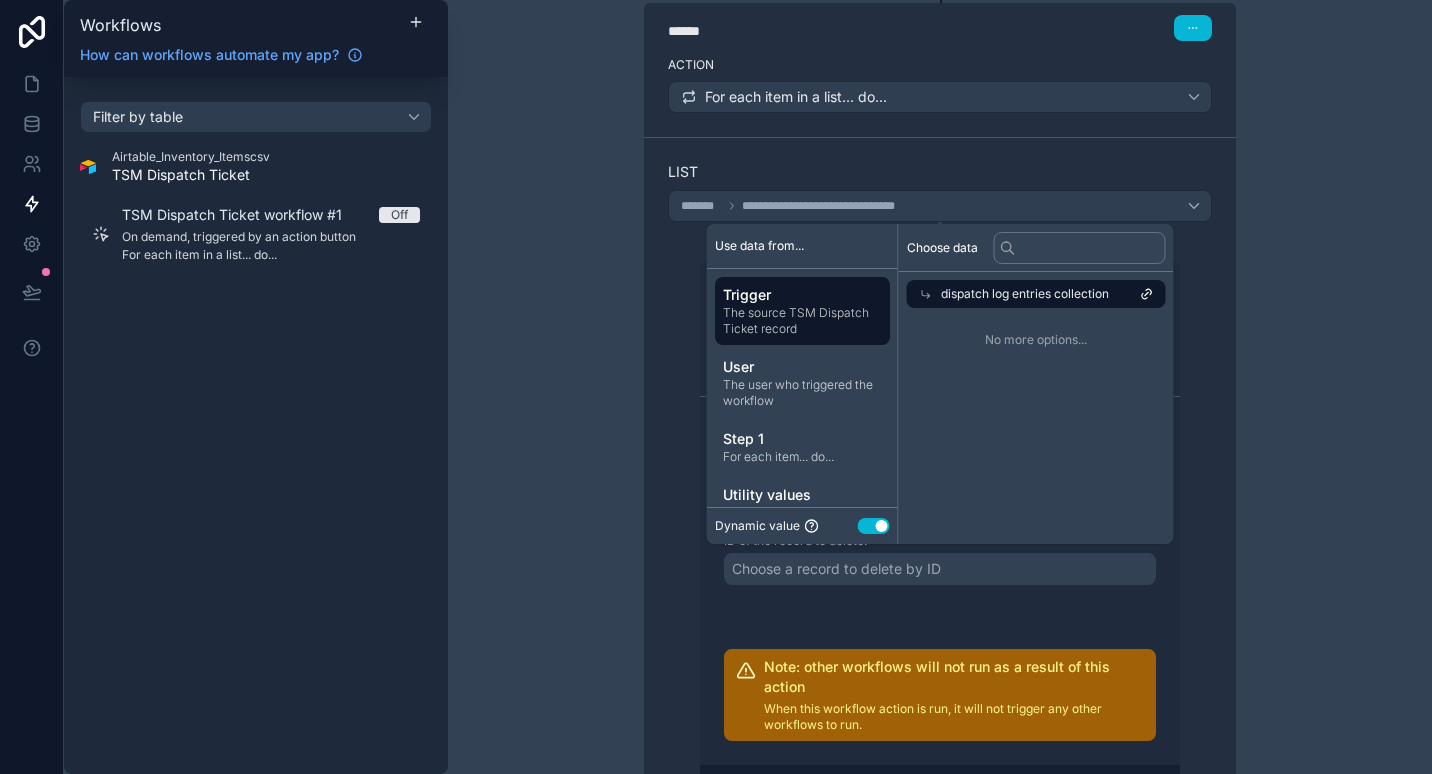 click on "dispatch log entries collection" at bounding box center (1025, 294) 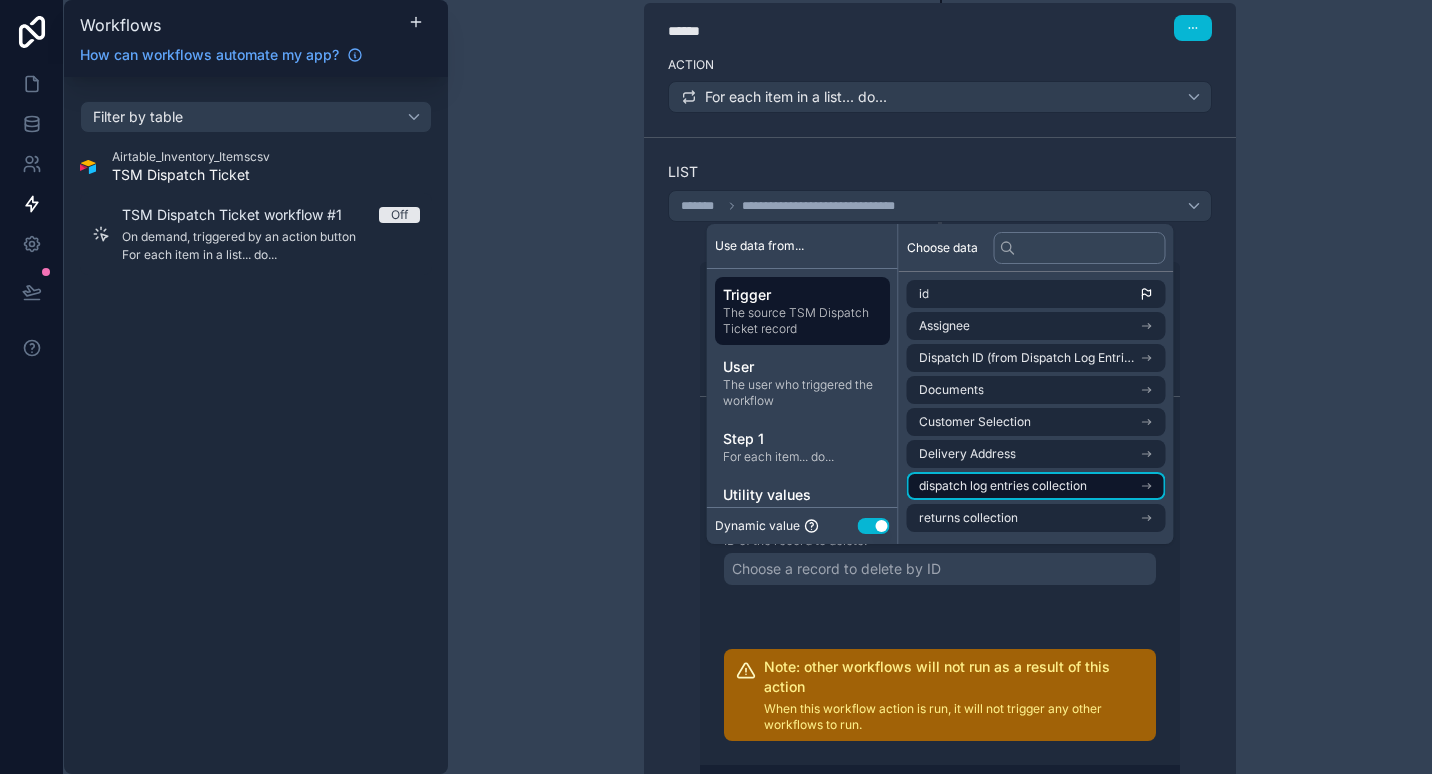 click on "dispatch log entries collection" at bounding box center (1003, 486) 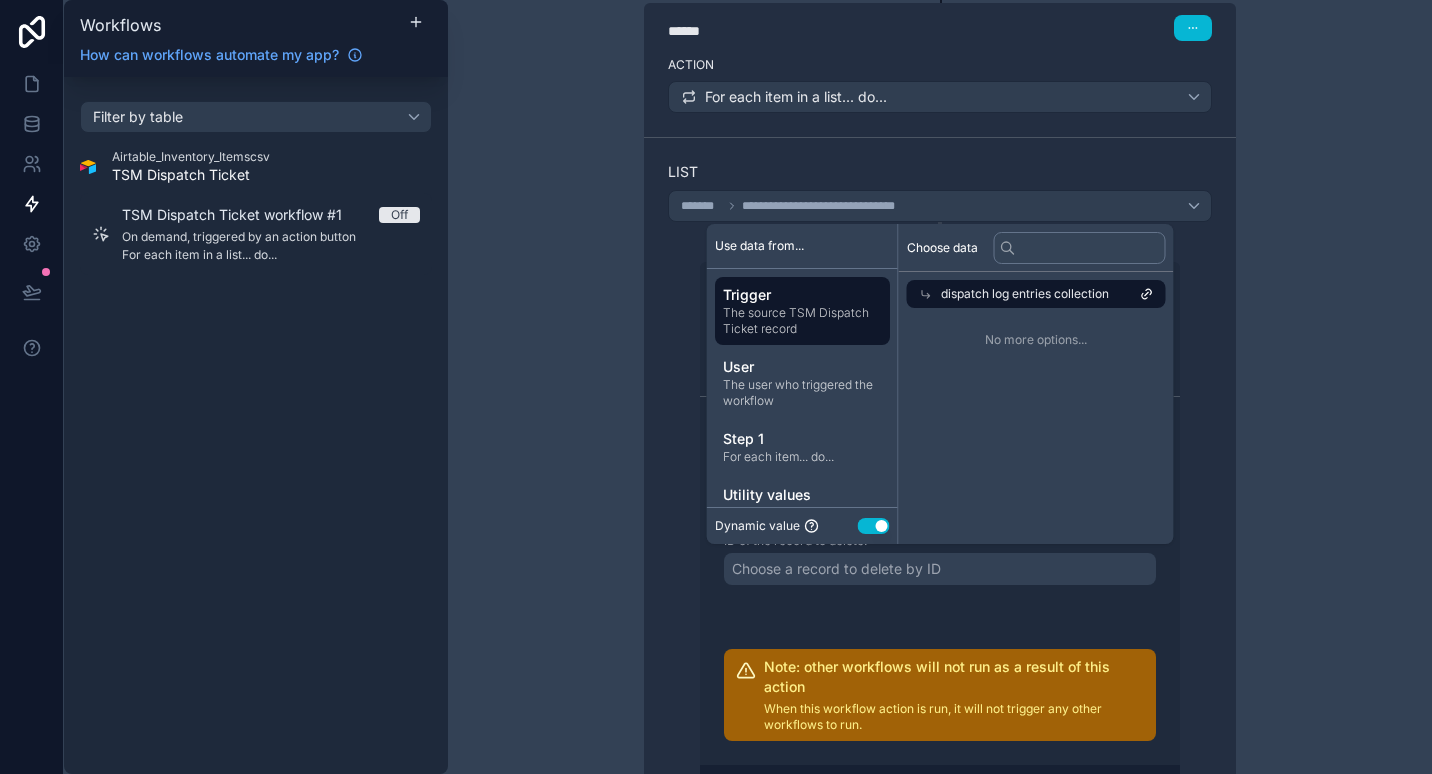 click on "Choose data dispatch log entries collection No more options..." at bounding box center [1036, 384] 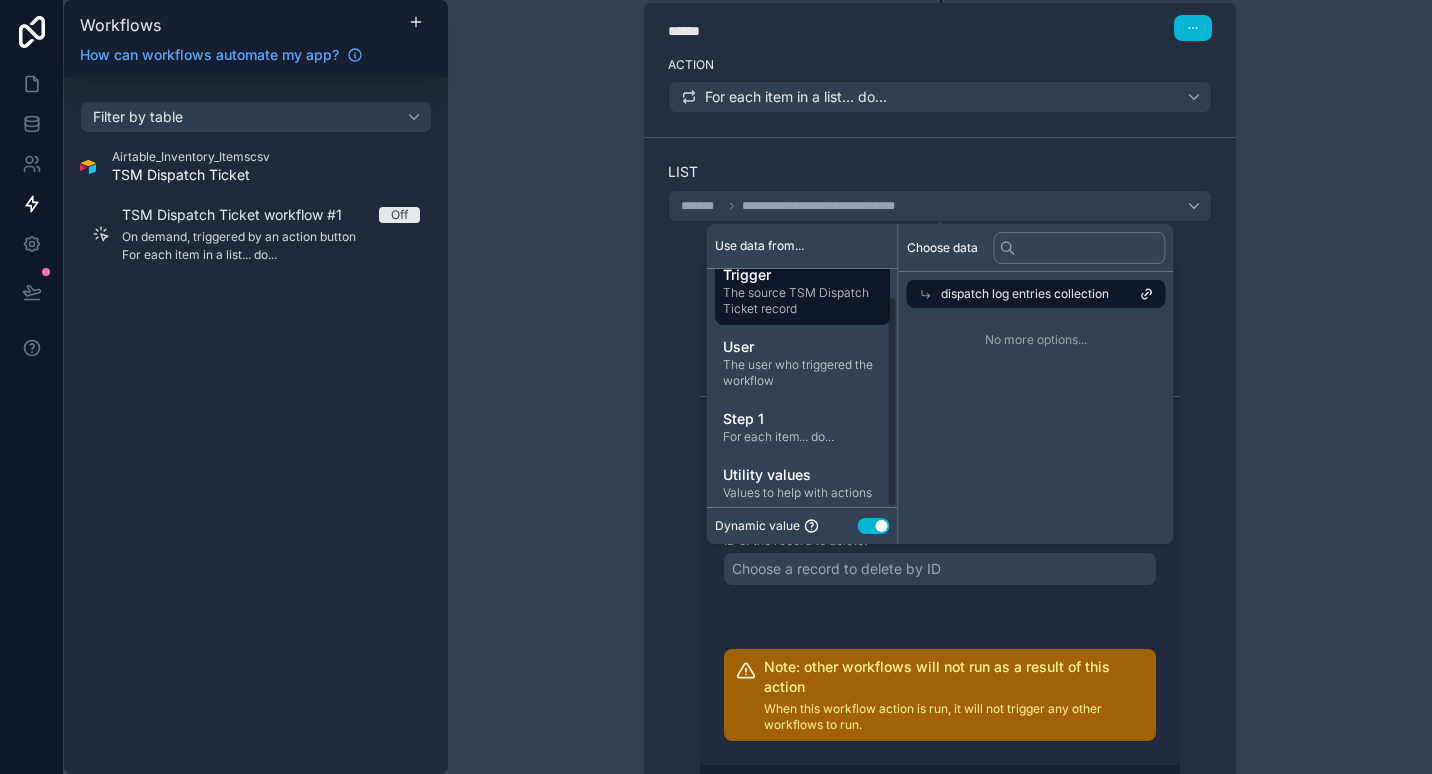 scroll, scrollTop: 30, scrollLeft: 0, axis: vertical 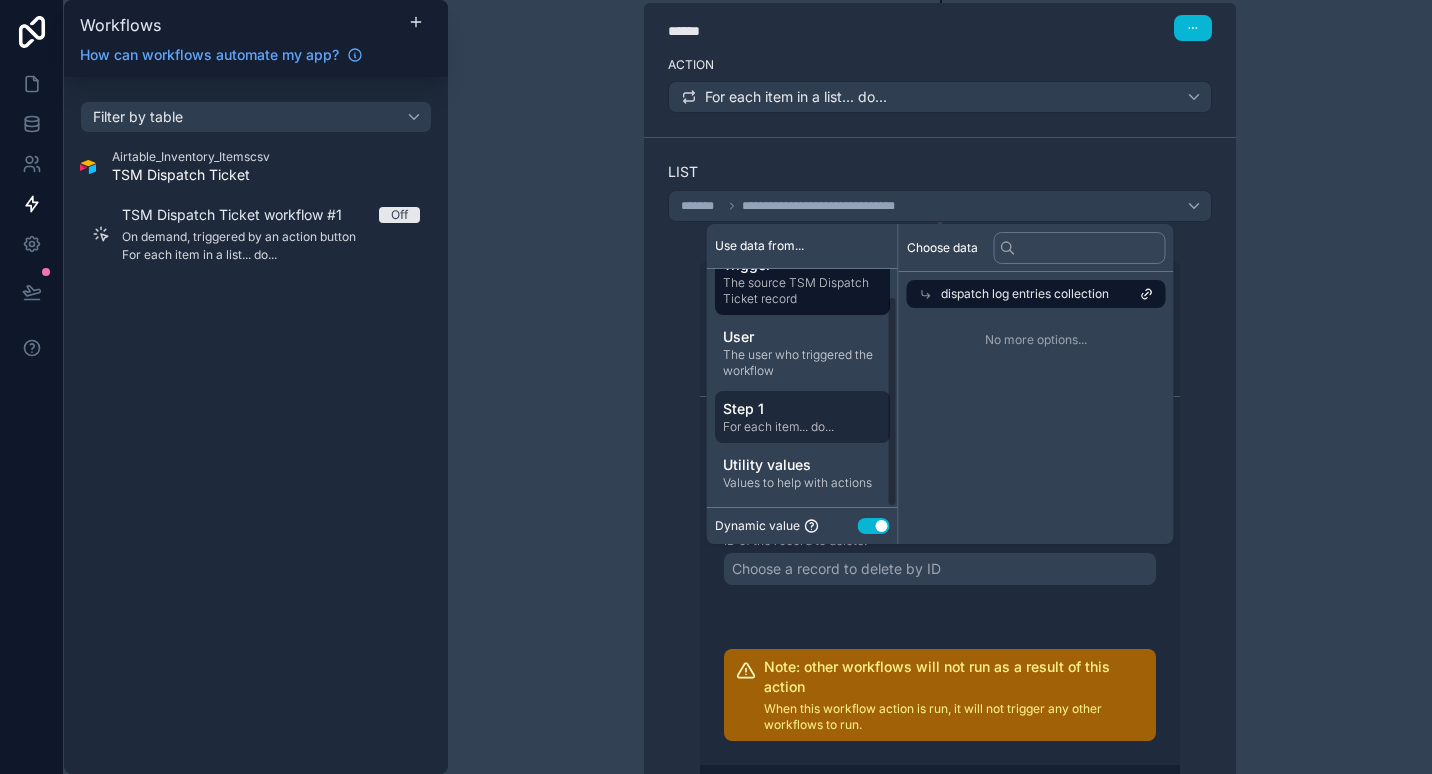 click on "Step 1" at bounding box center [802, 409] 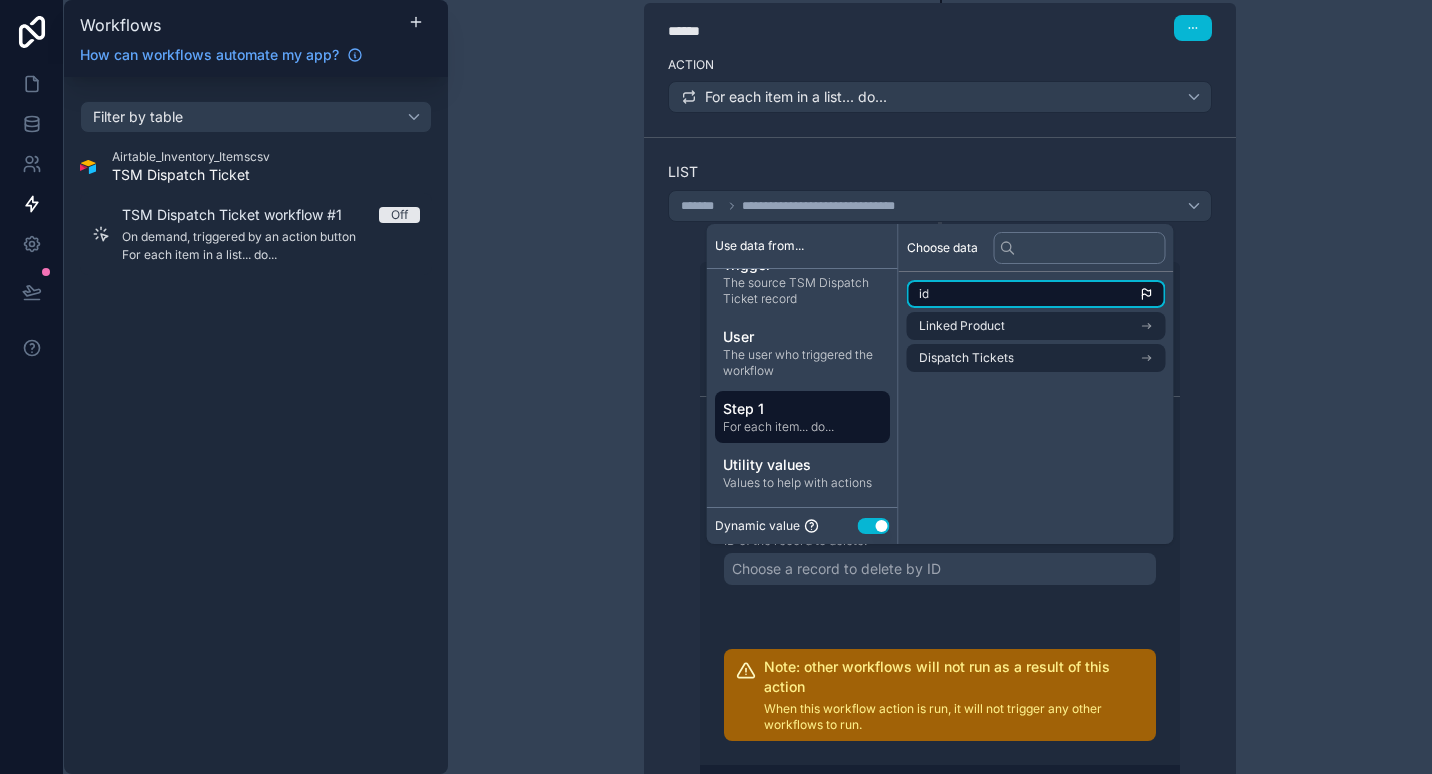 click on "id" at bounding box center [1036, 294] 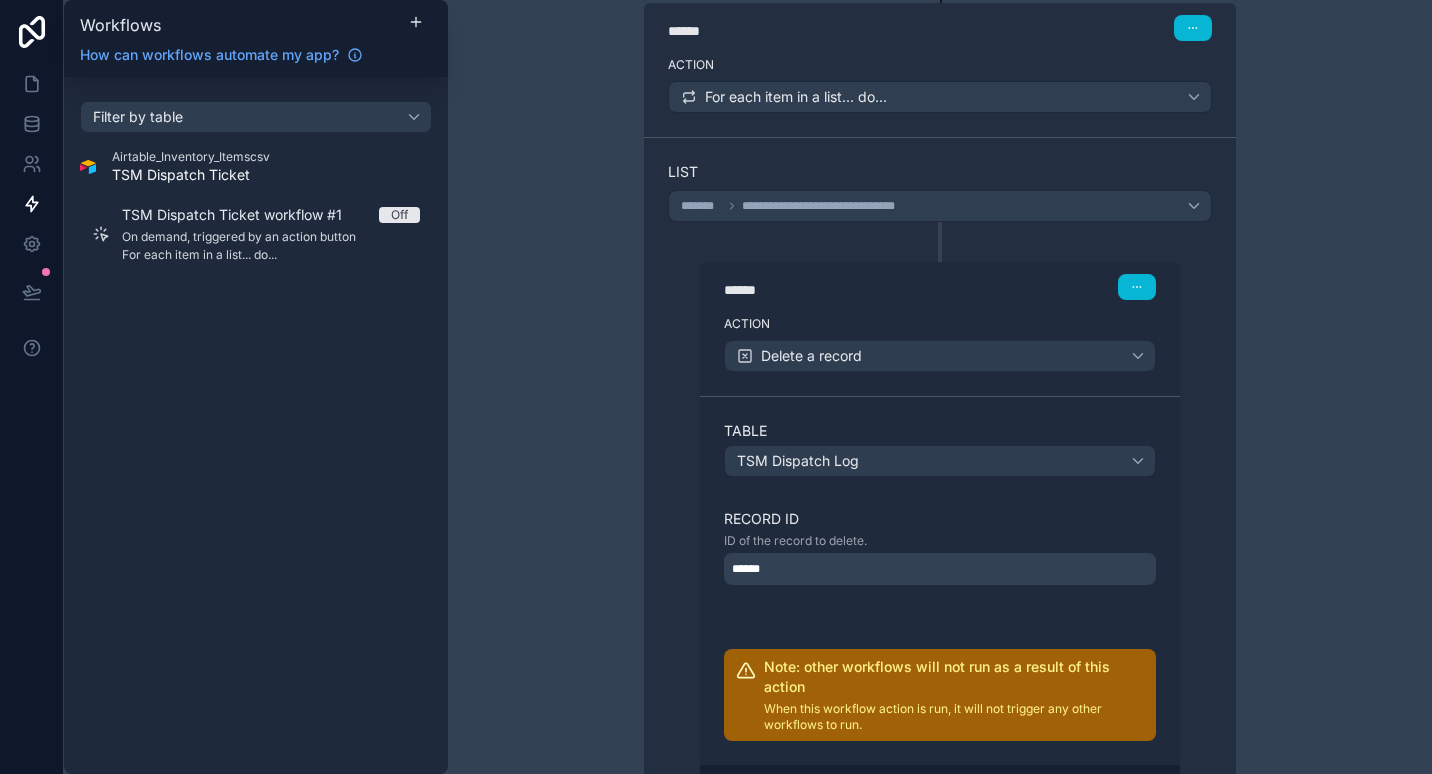 click on "**********" at bounding box center (940, 524) 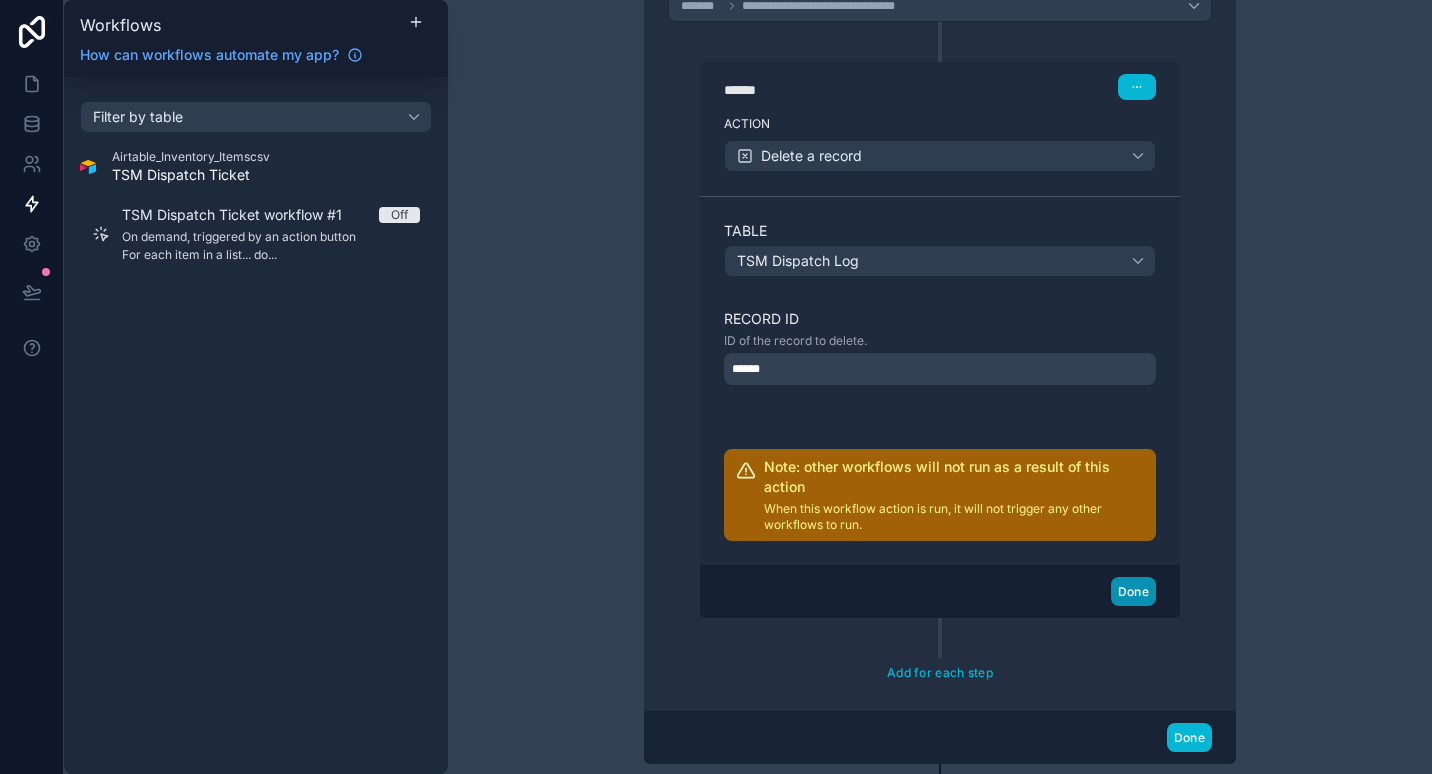 click on "Done" at bounding box center (1133, 591) 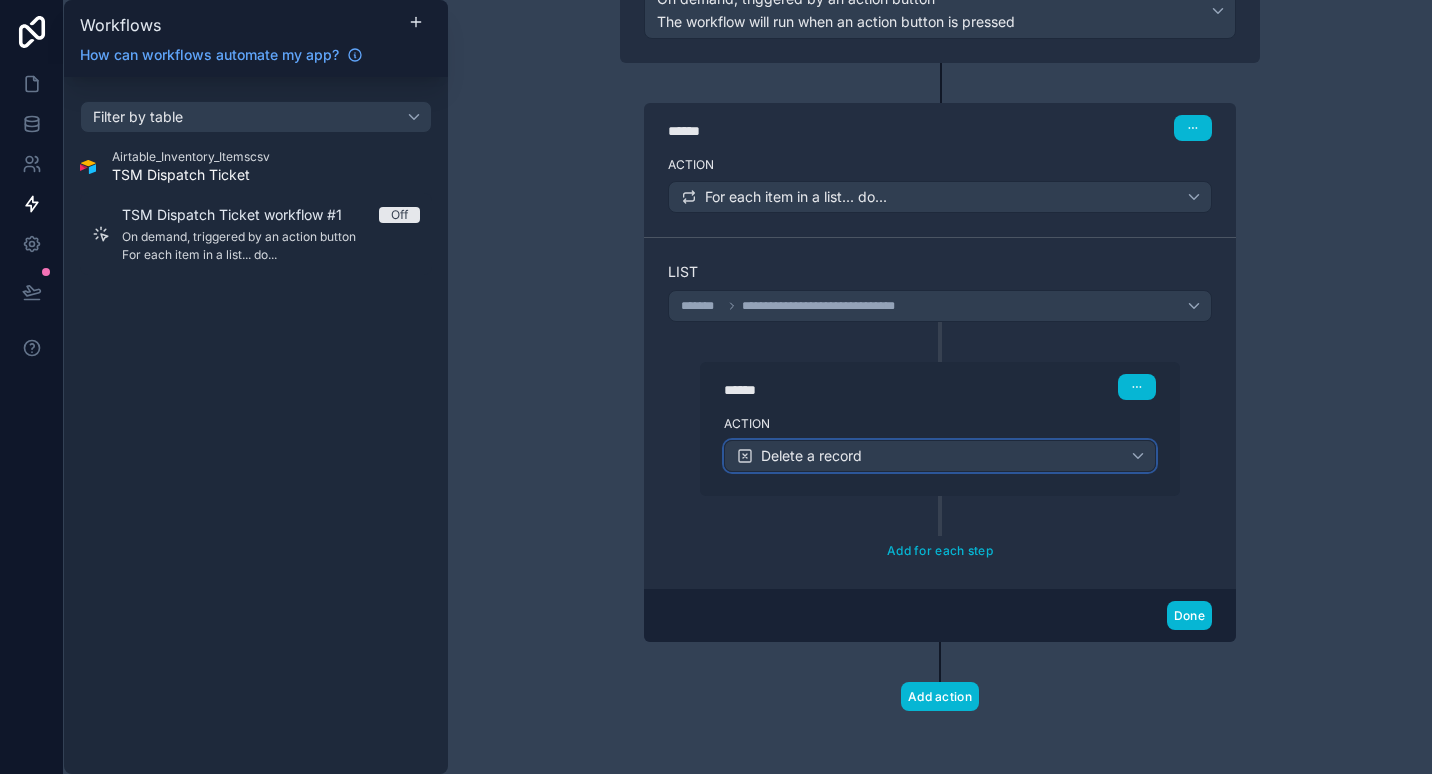 click on "Delete a record" at bounding box center [940, 456] 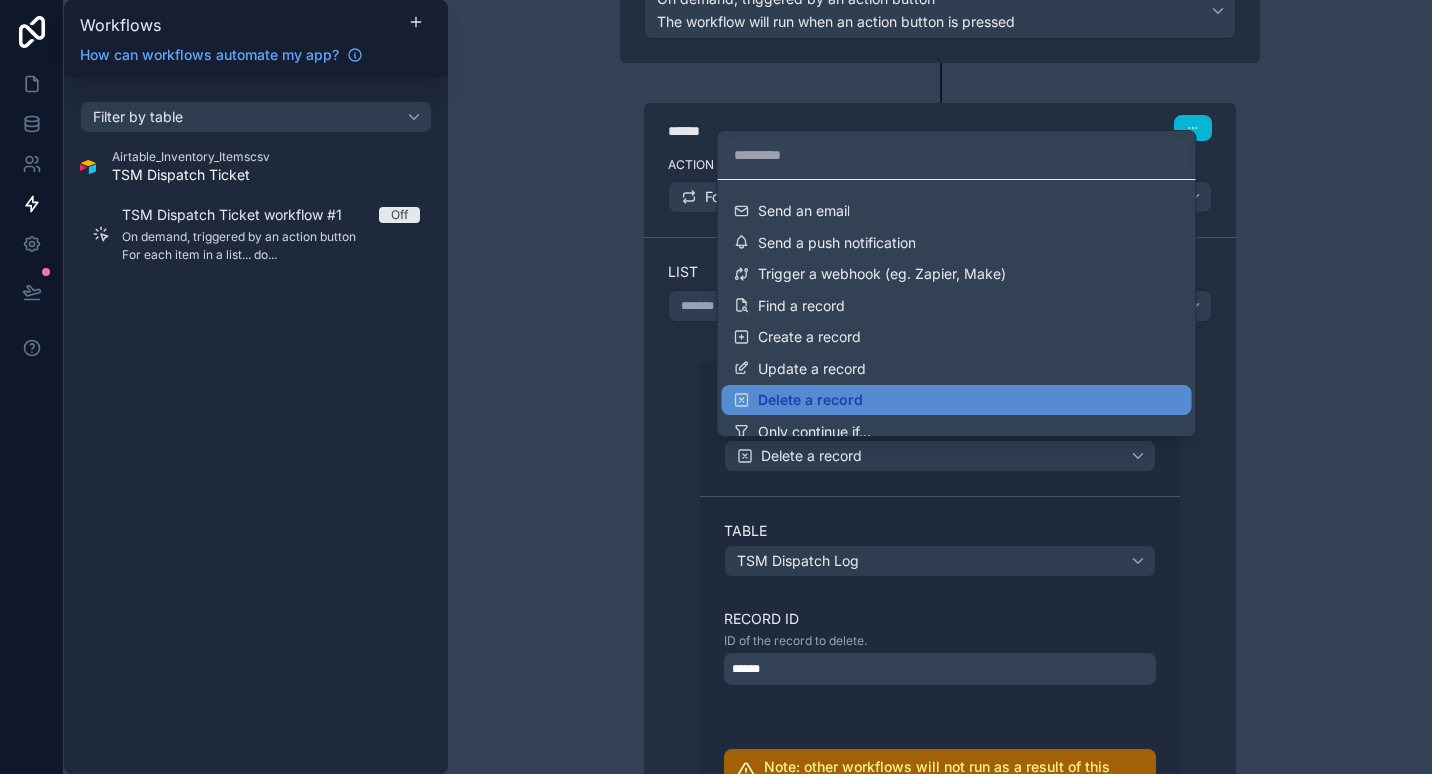 click at bounding box center (716, 387) 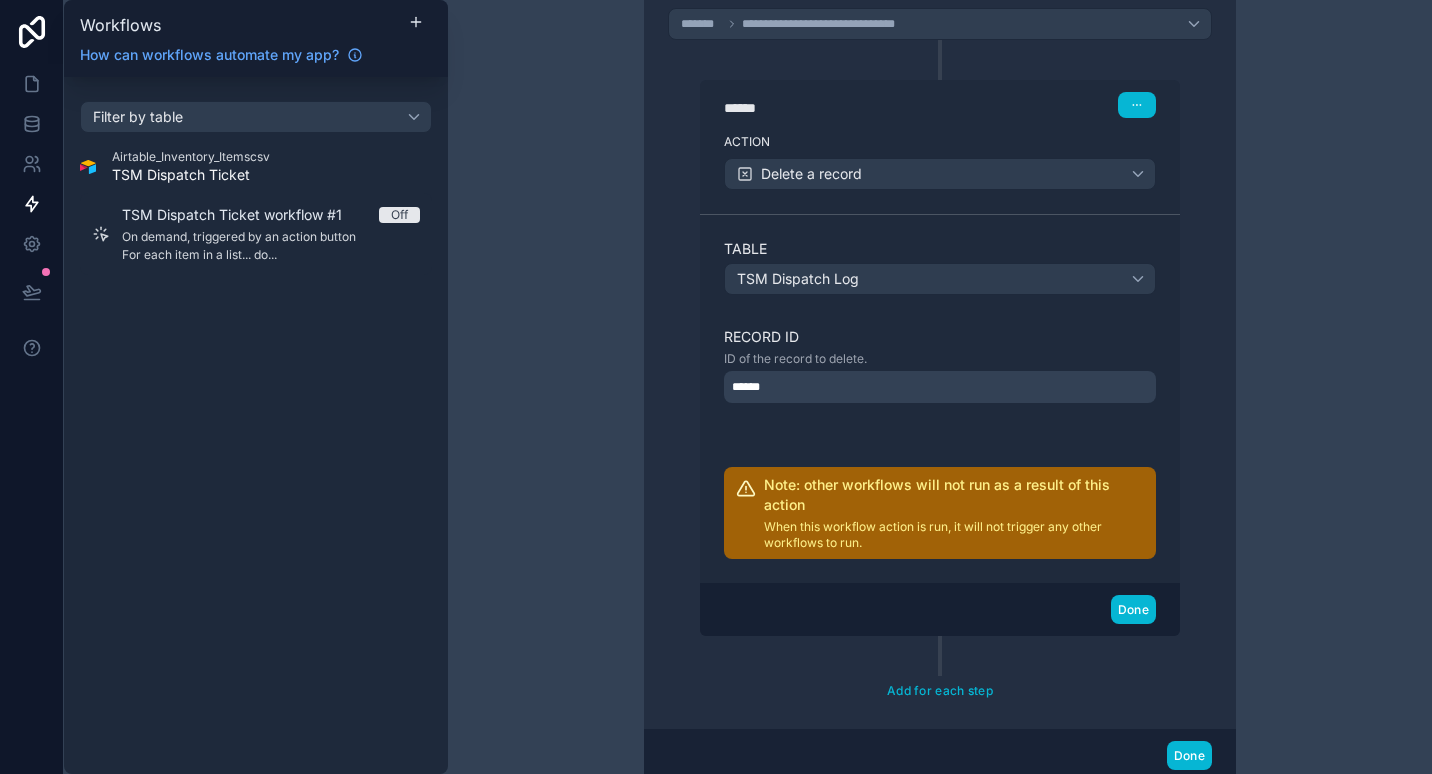 scroll, scrollTop: 614, scrollLeft: 0, axis: vertical 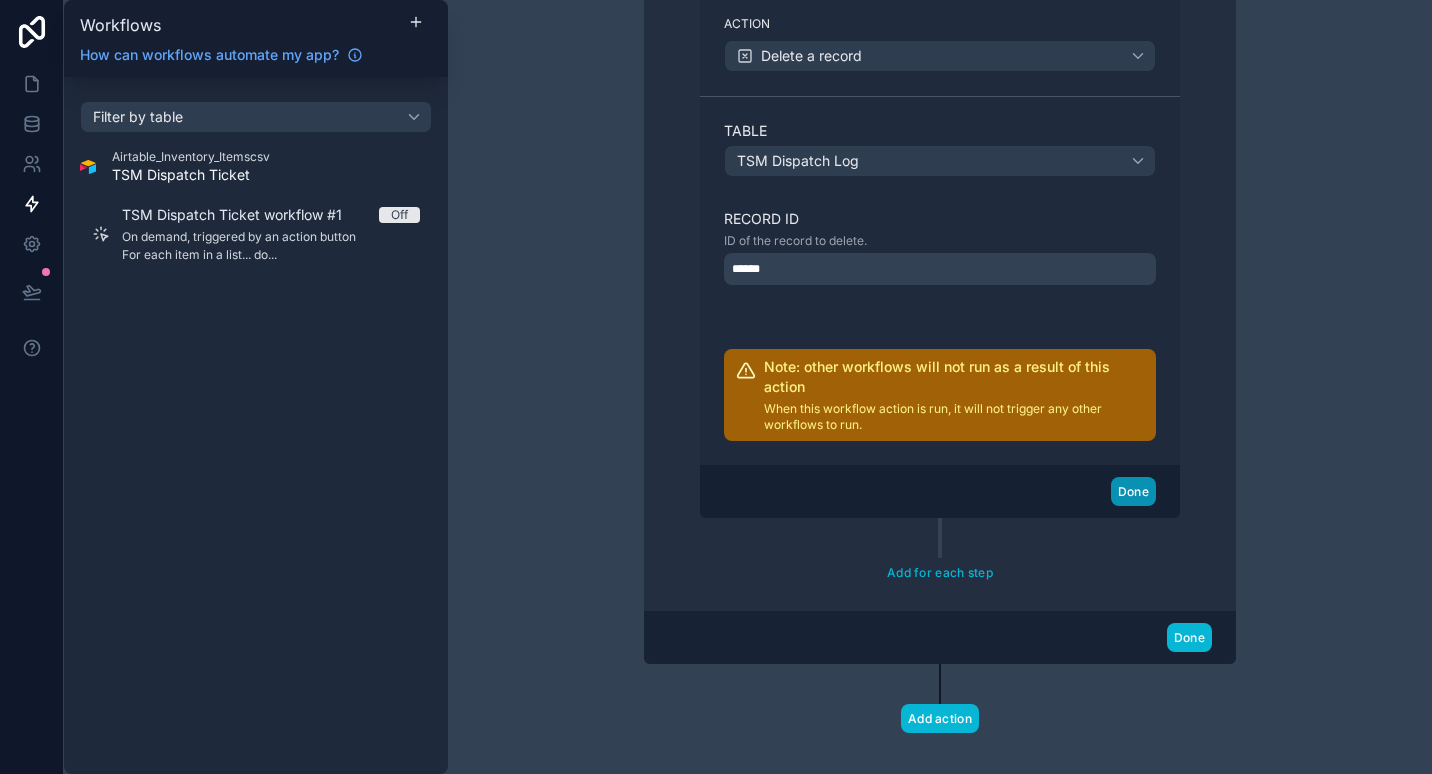 click on "Done" at bounding box center [1133, 491] 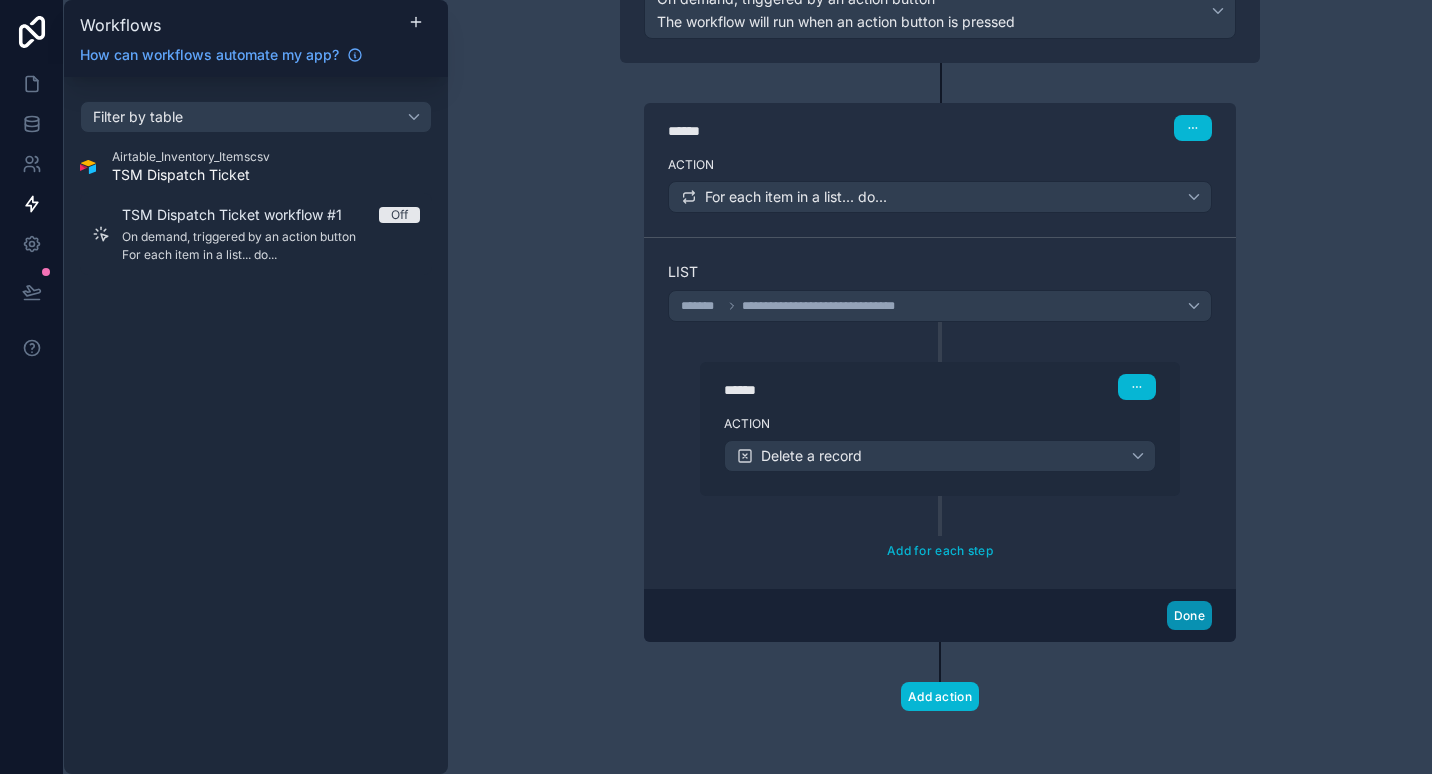 click on "Done" at bounding box center (1189, 615) 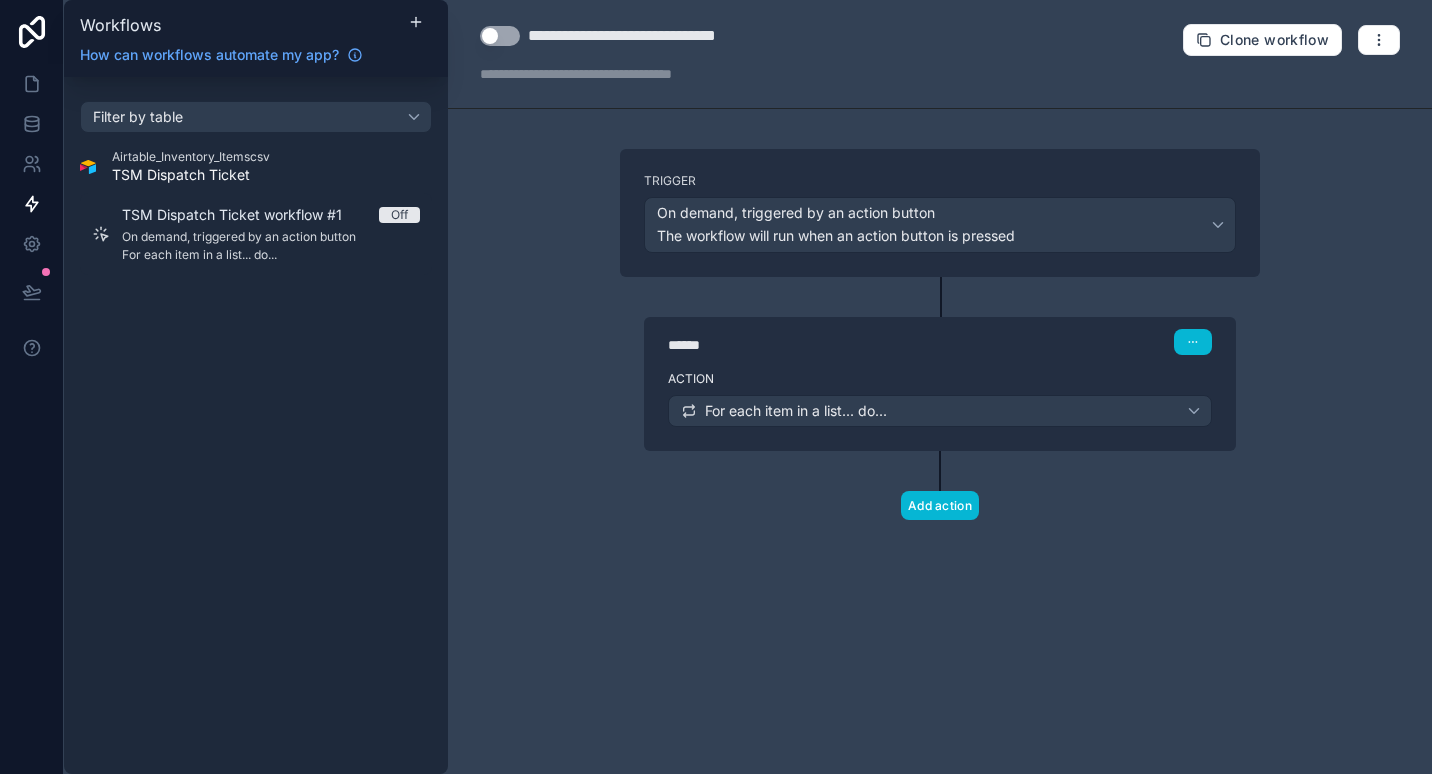 scroll, scrollTop: 0, scrollLeft: 0, axis: both 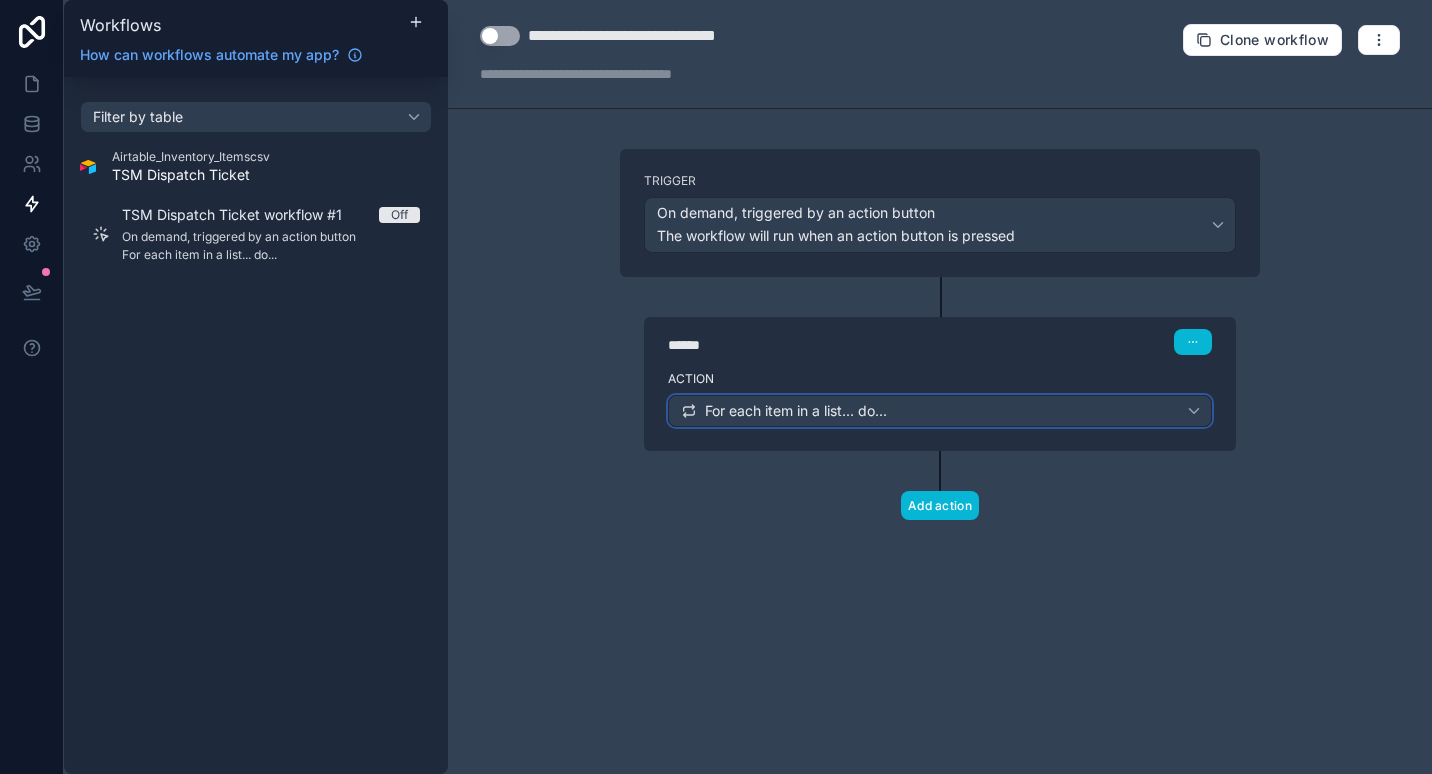 click on "For each item in a list... do..." at bounding box center (940, 411) 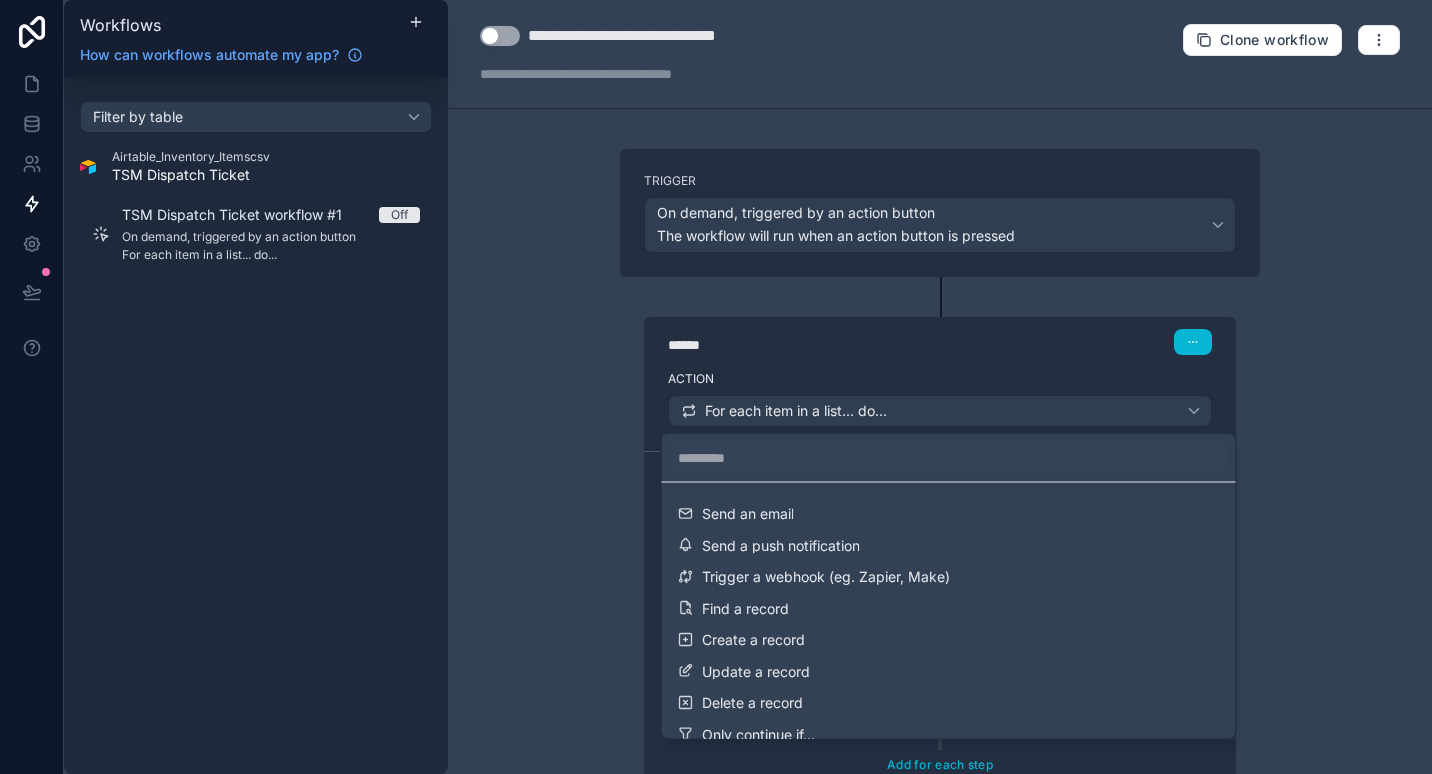 click at bounding box center (716, 387) 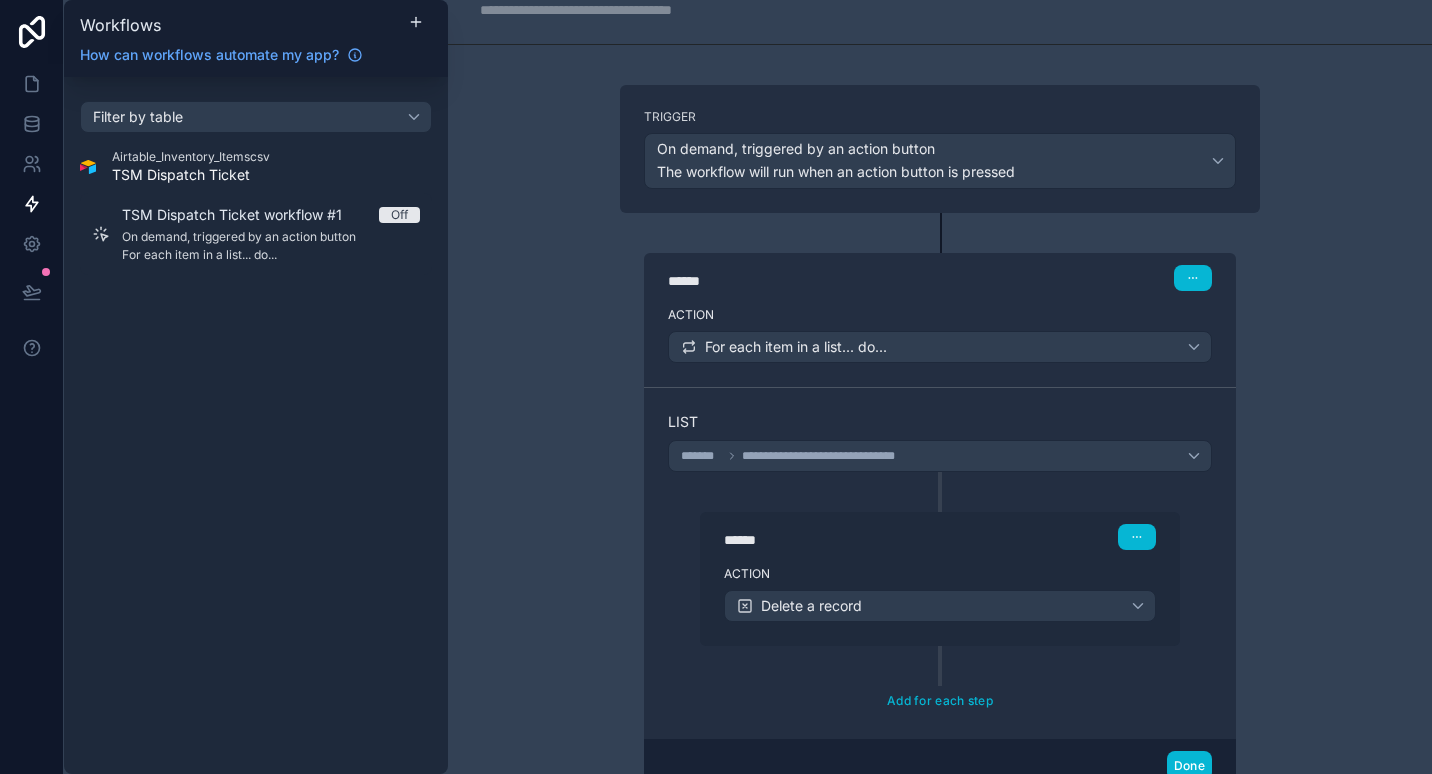 scroll, scrollTop: 100, scrollLeft: 0, axis: vertical 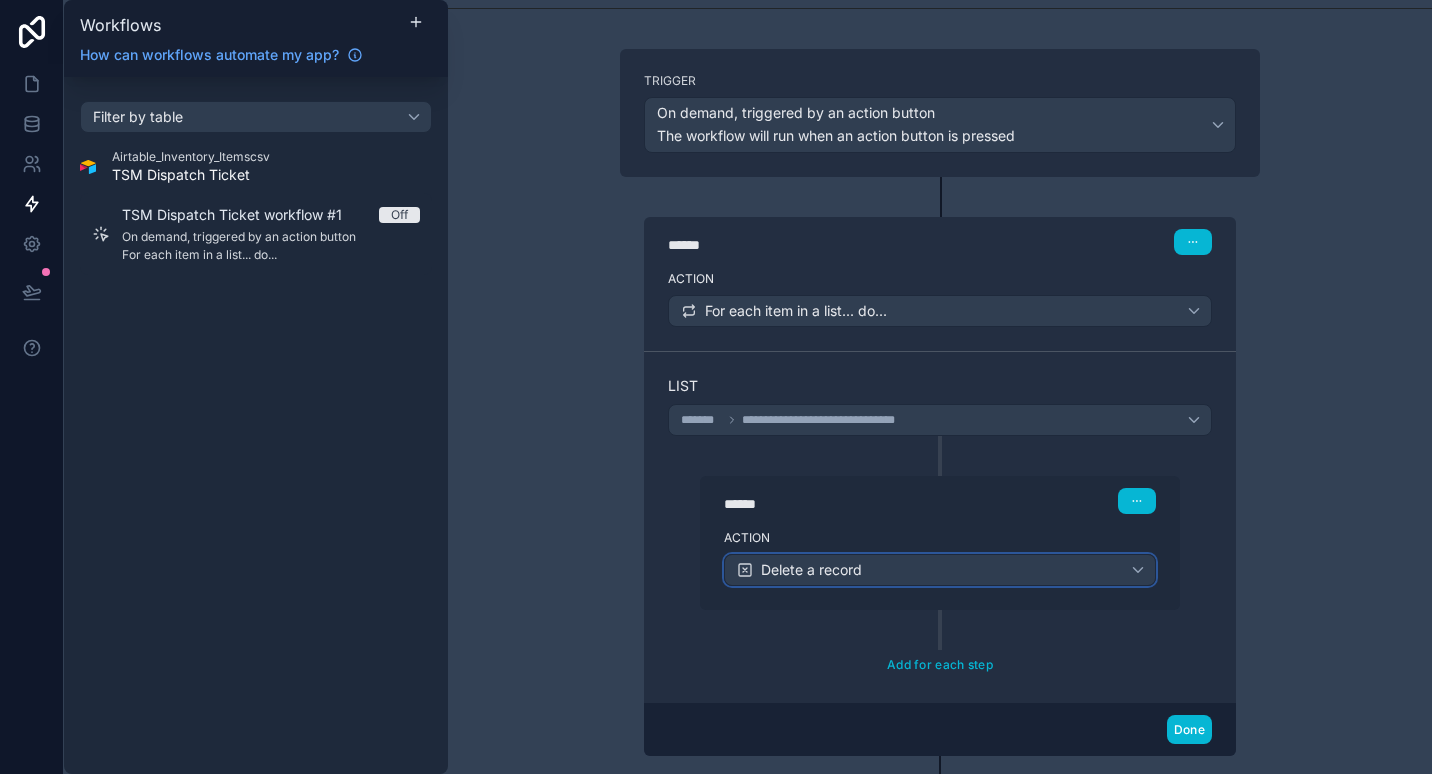 click on "Delete a record" at bounding box center (940, 570) 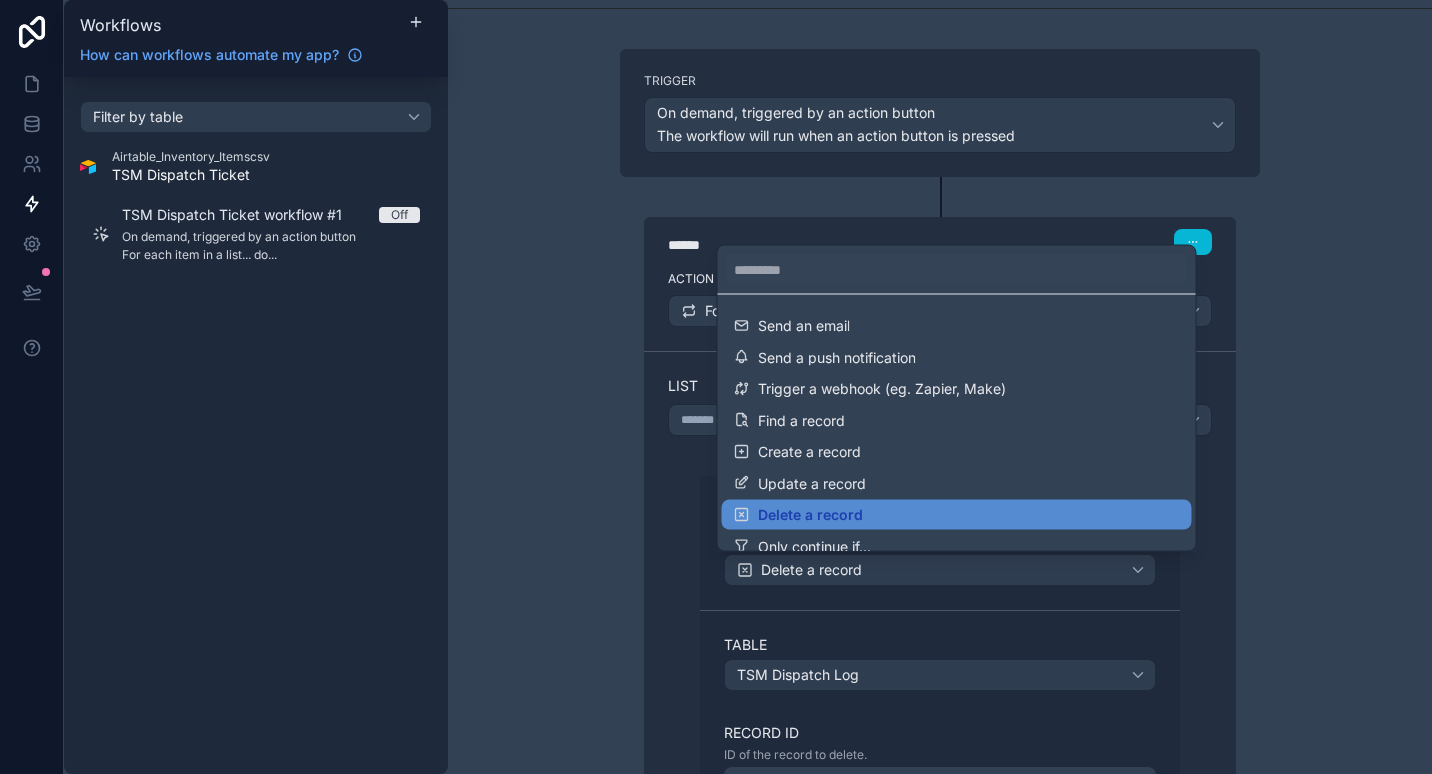 click at bounding box center (716, 387) 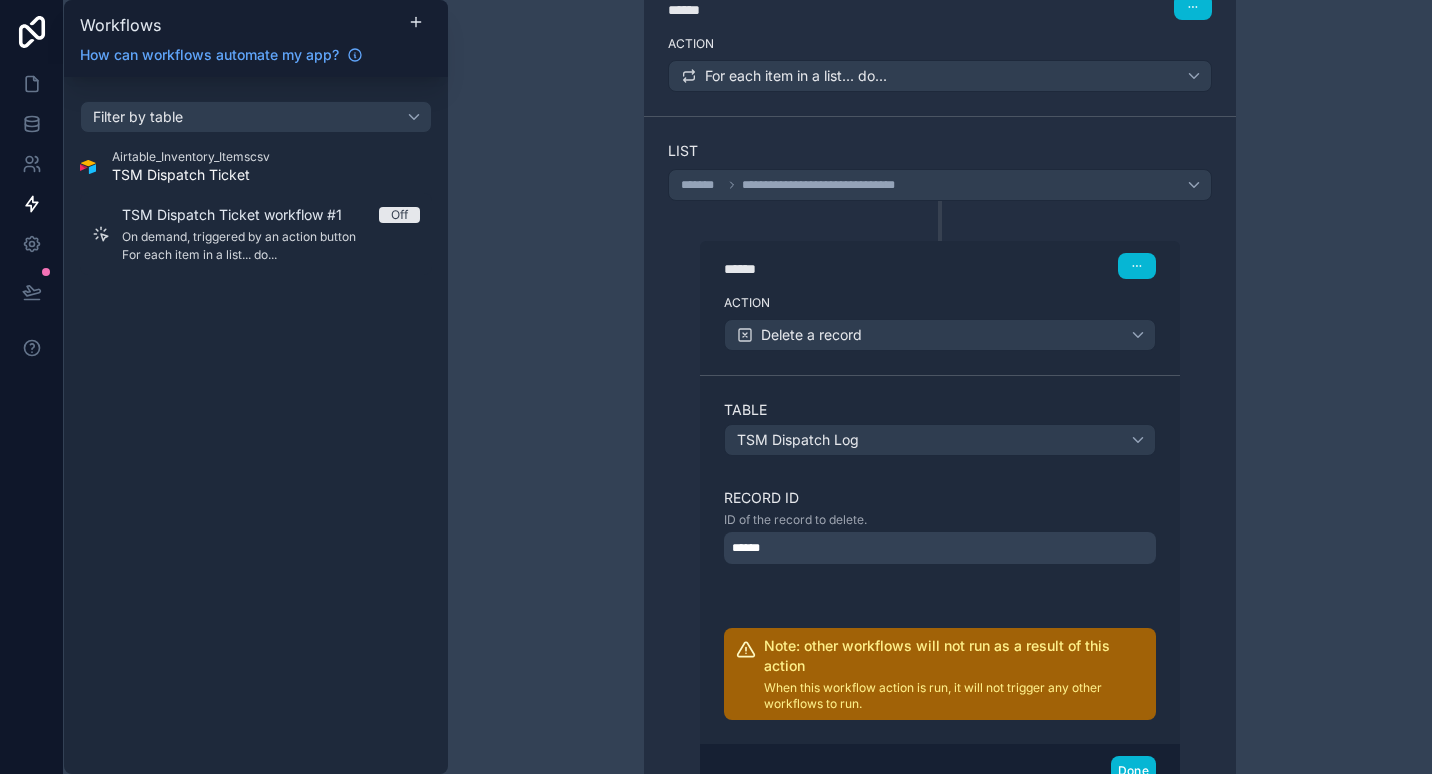scroll, scrollTop: 300, scrollLeft: 0, axis: vertical 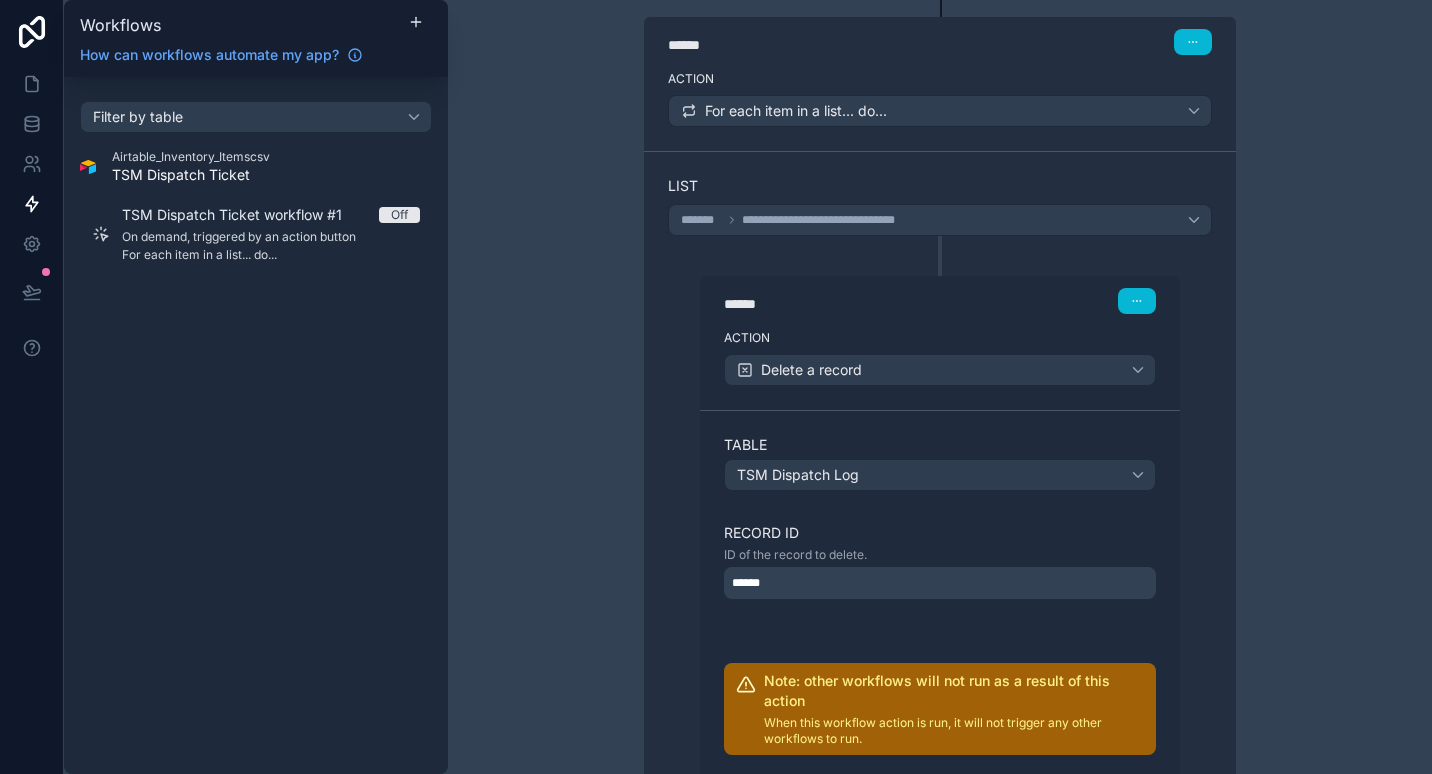 click on "**********" at bounding box center [940, 387] 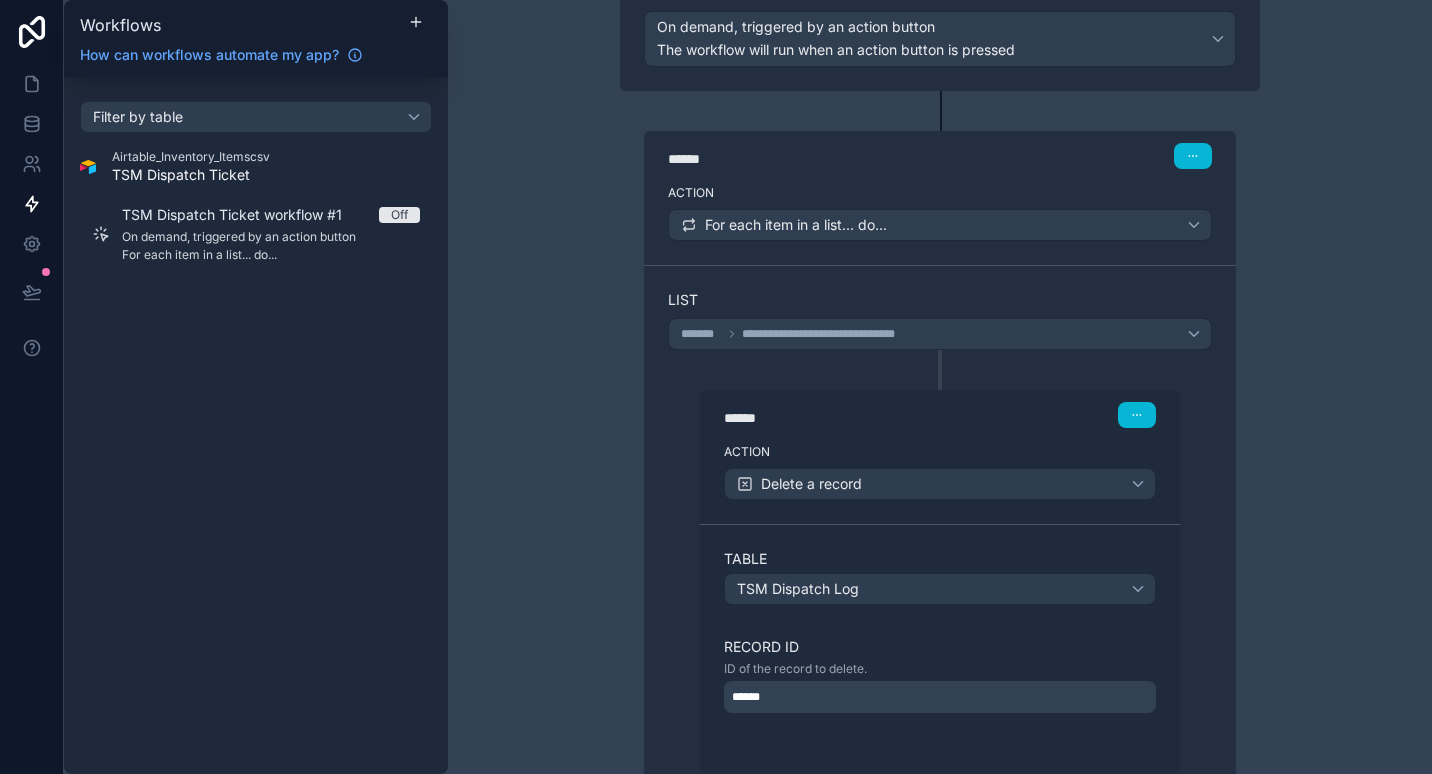 scroll, scrollTop: 200, scrollLeft: 0, axis: vertical 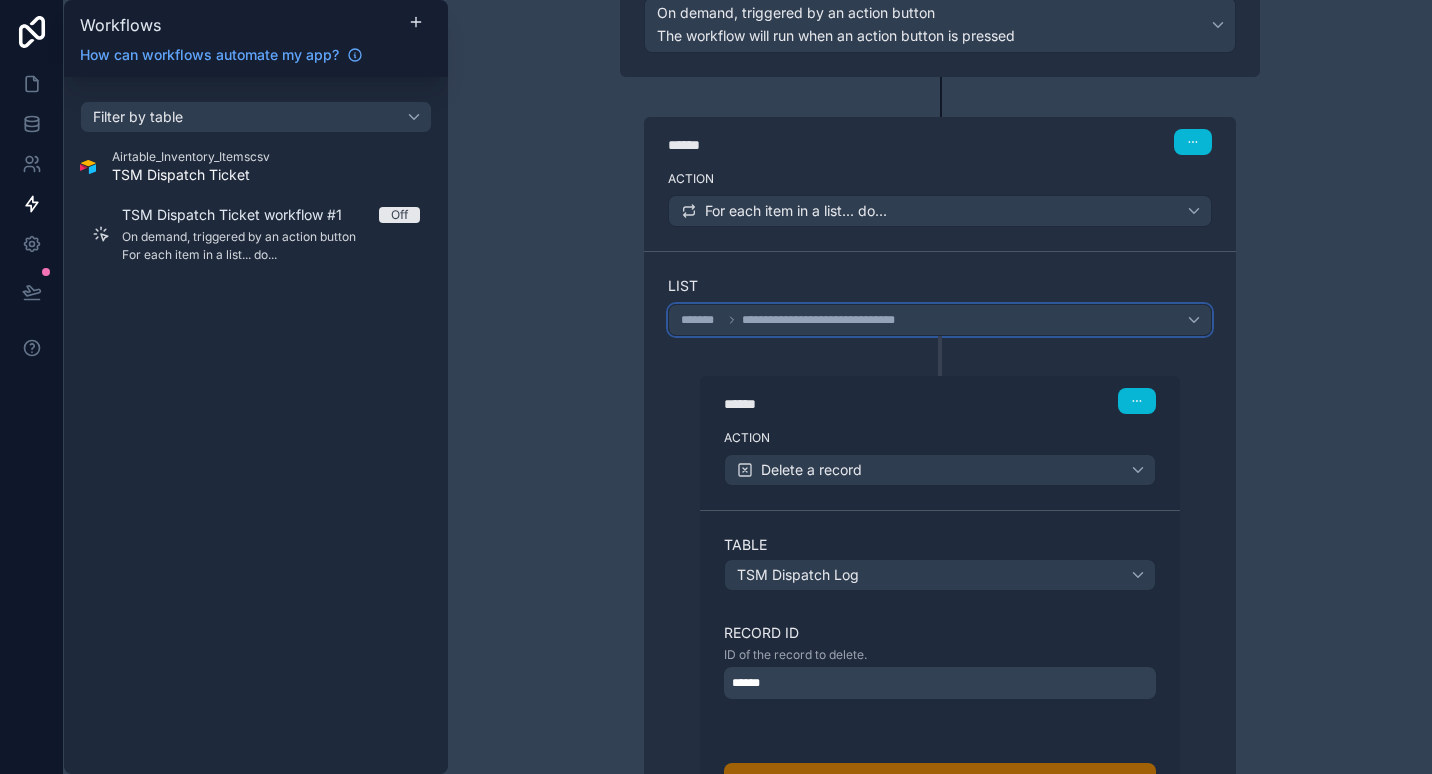 click on "**********" at bounding box center [827, 320] 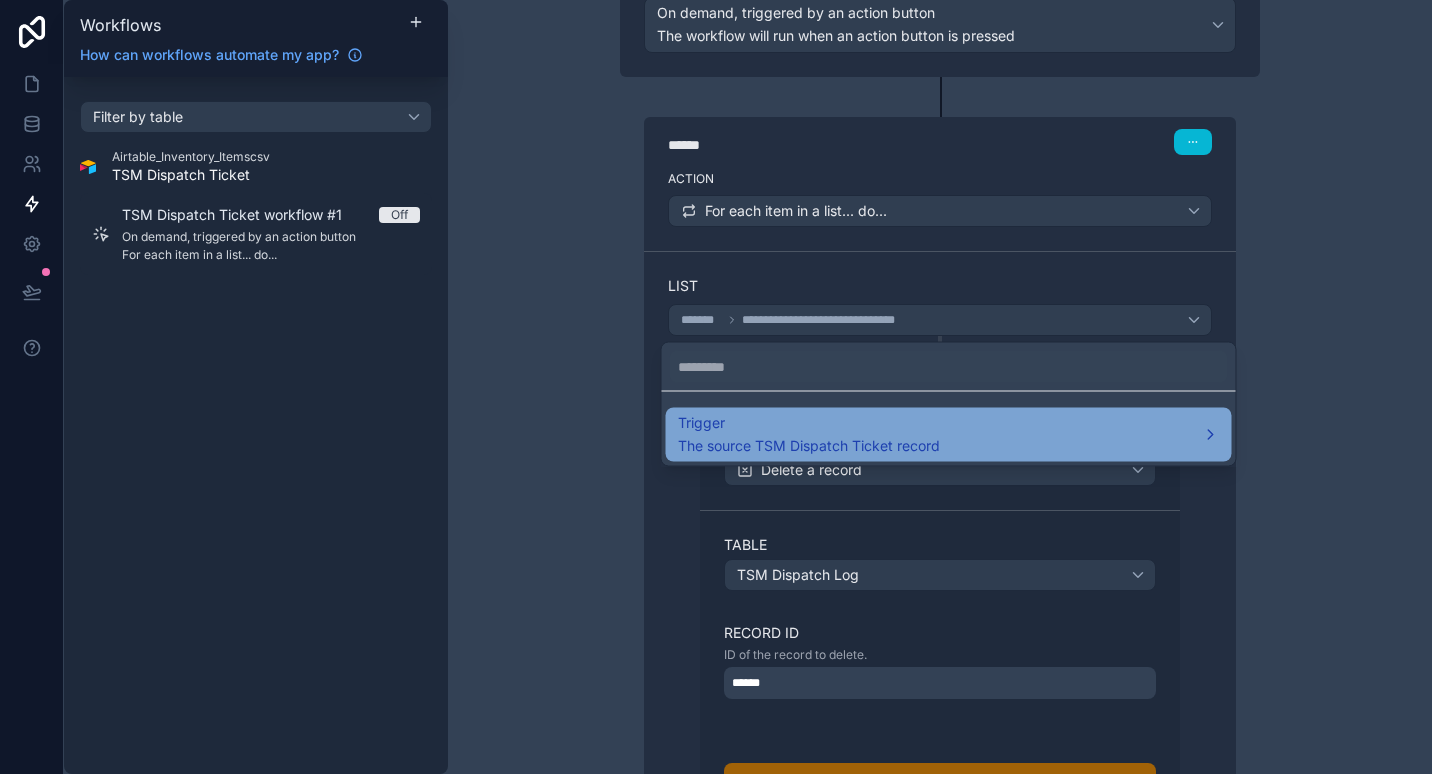 click on "Trigger" at bounding box center [809, 423] 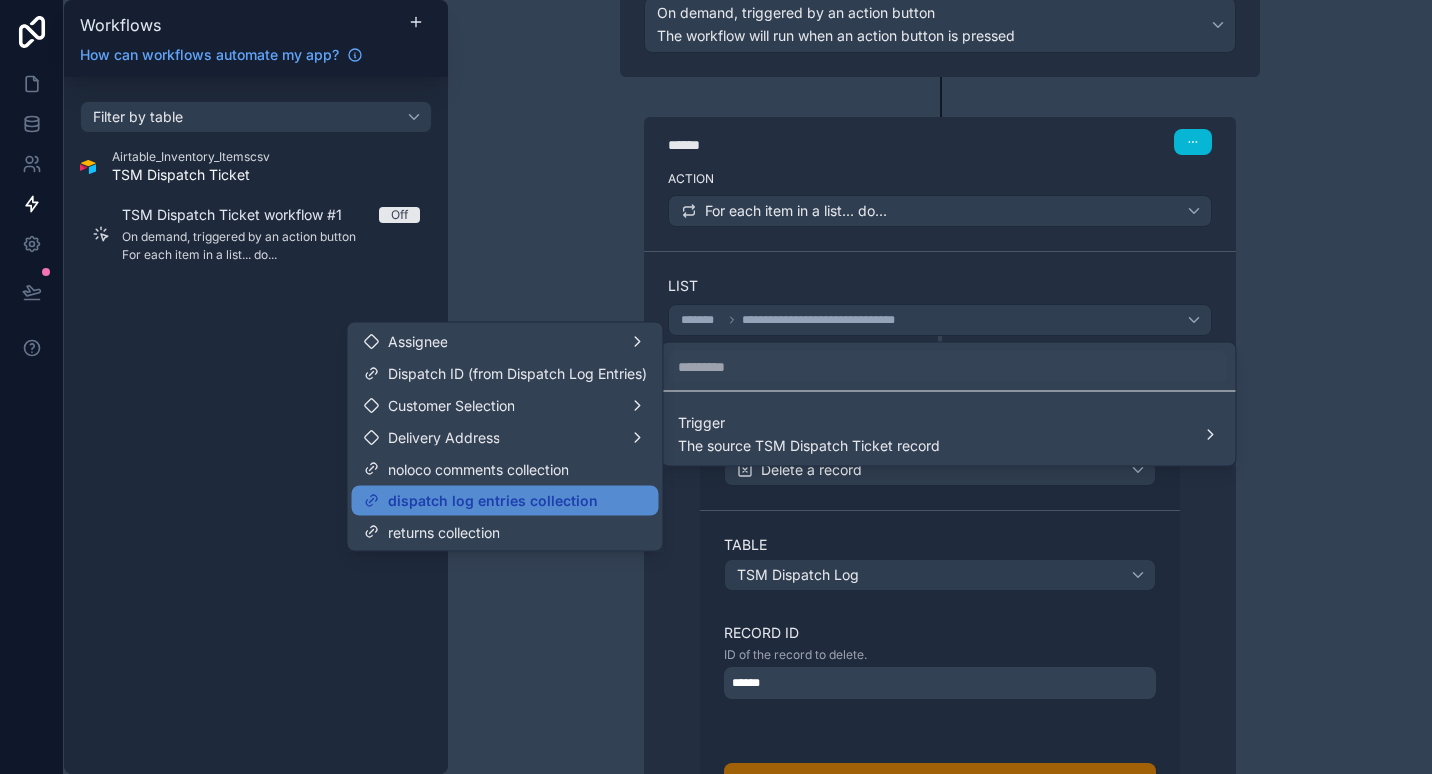 click at bounding box center (716, 387) 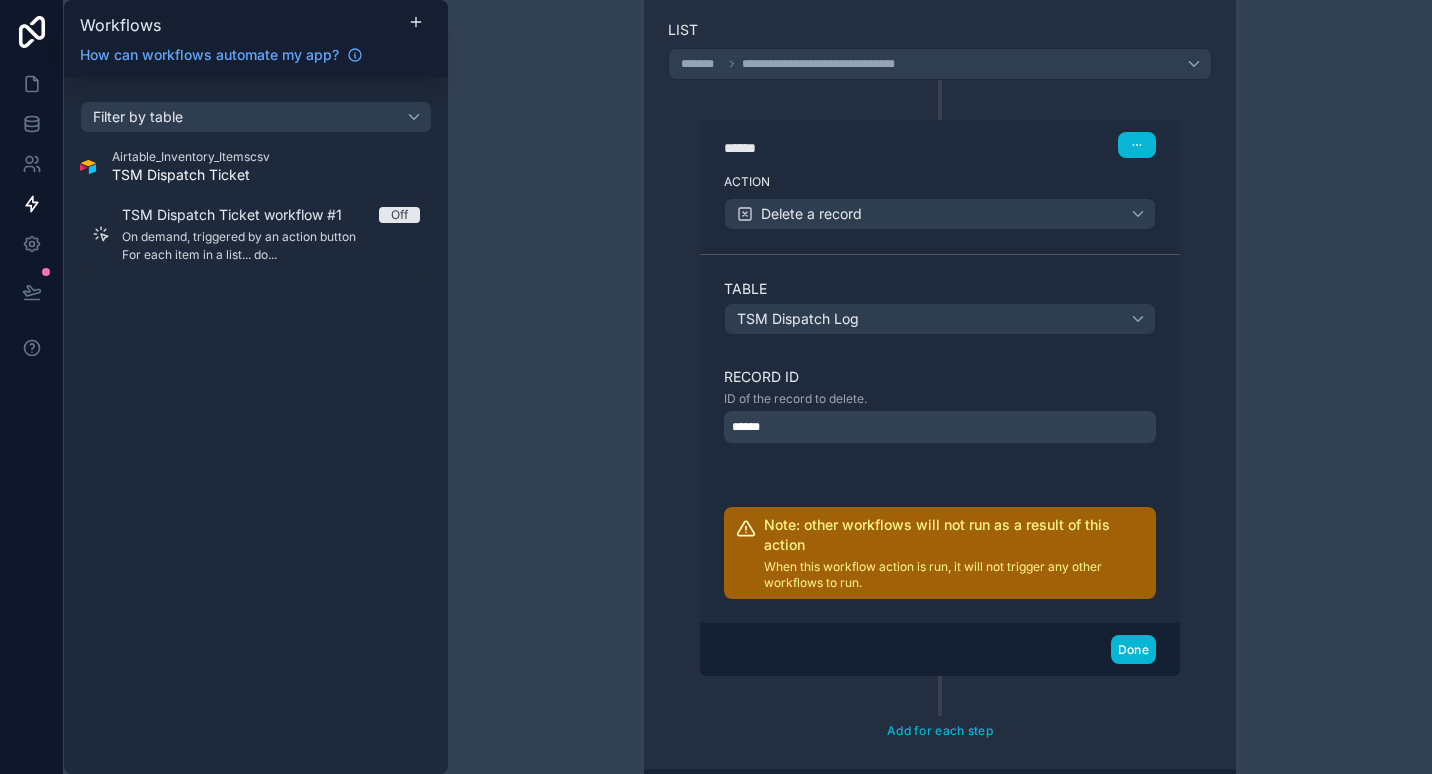 scroll, scrollTop: 636, scrollLeft: 0, axis: vertical 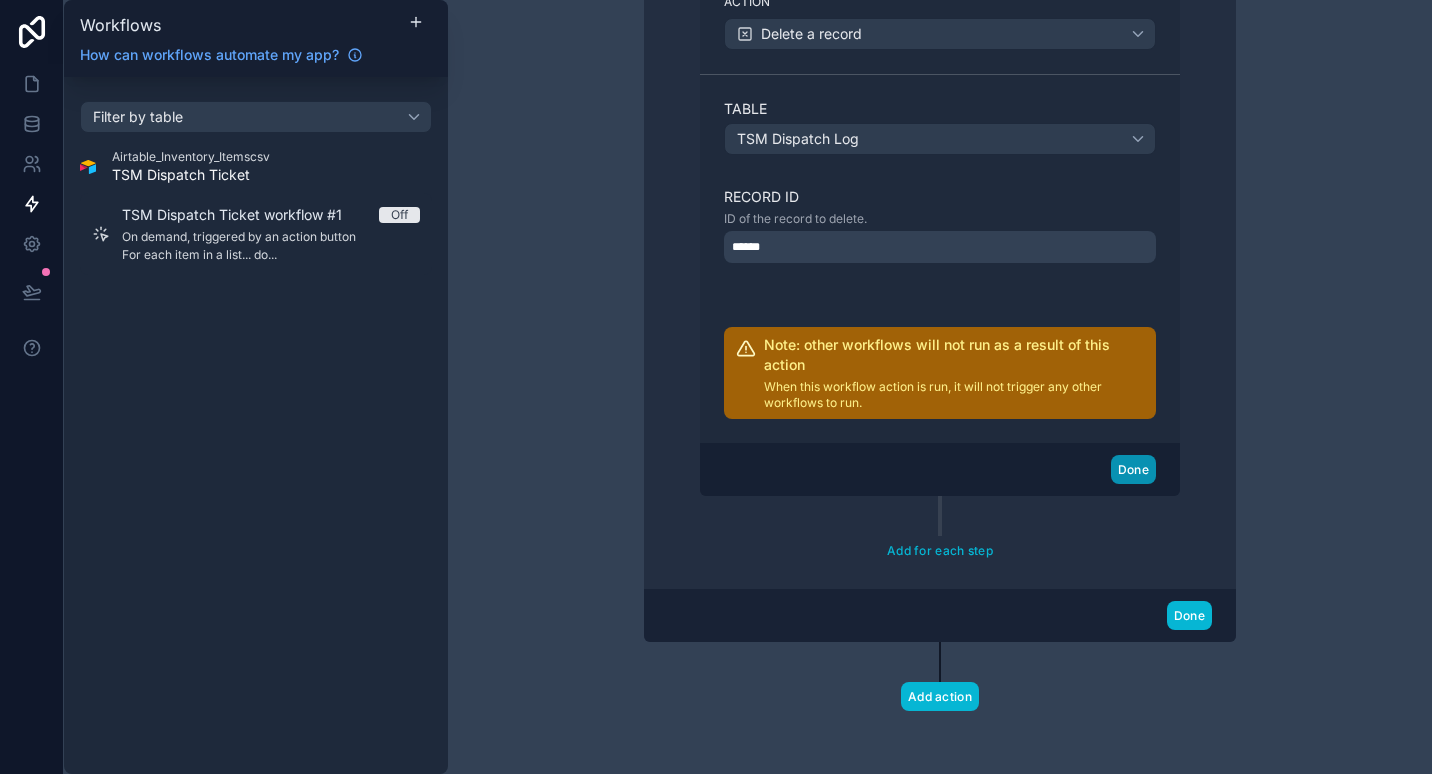 click on "Done" at bounding box center [1133, 469] 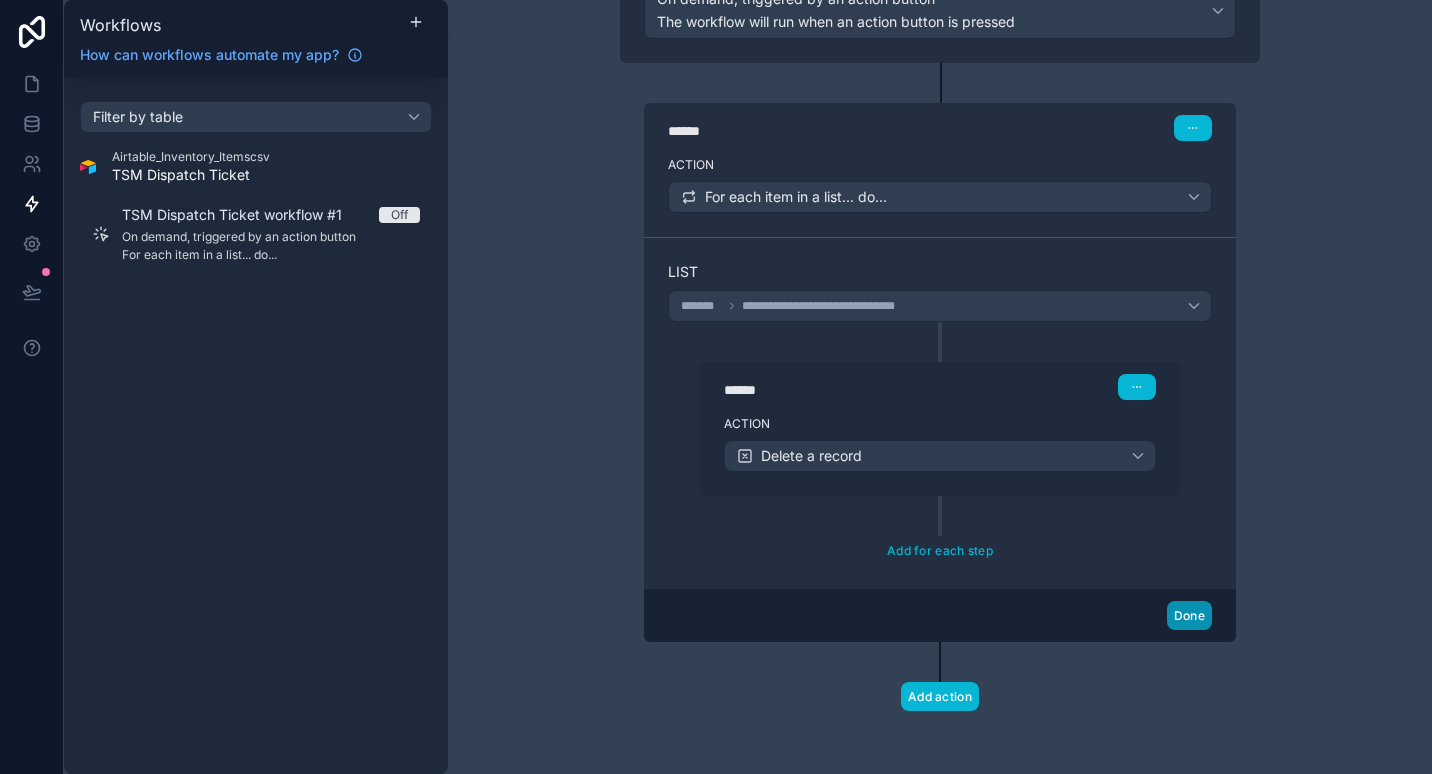 click on "Done" at bounding box center [1189, 615] 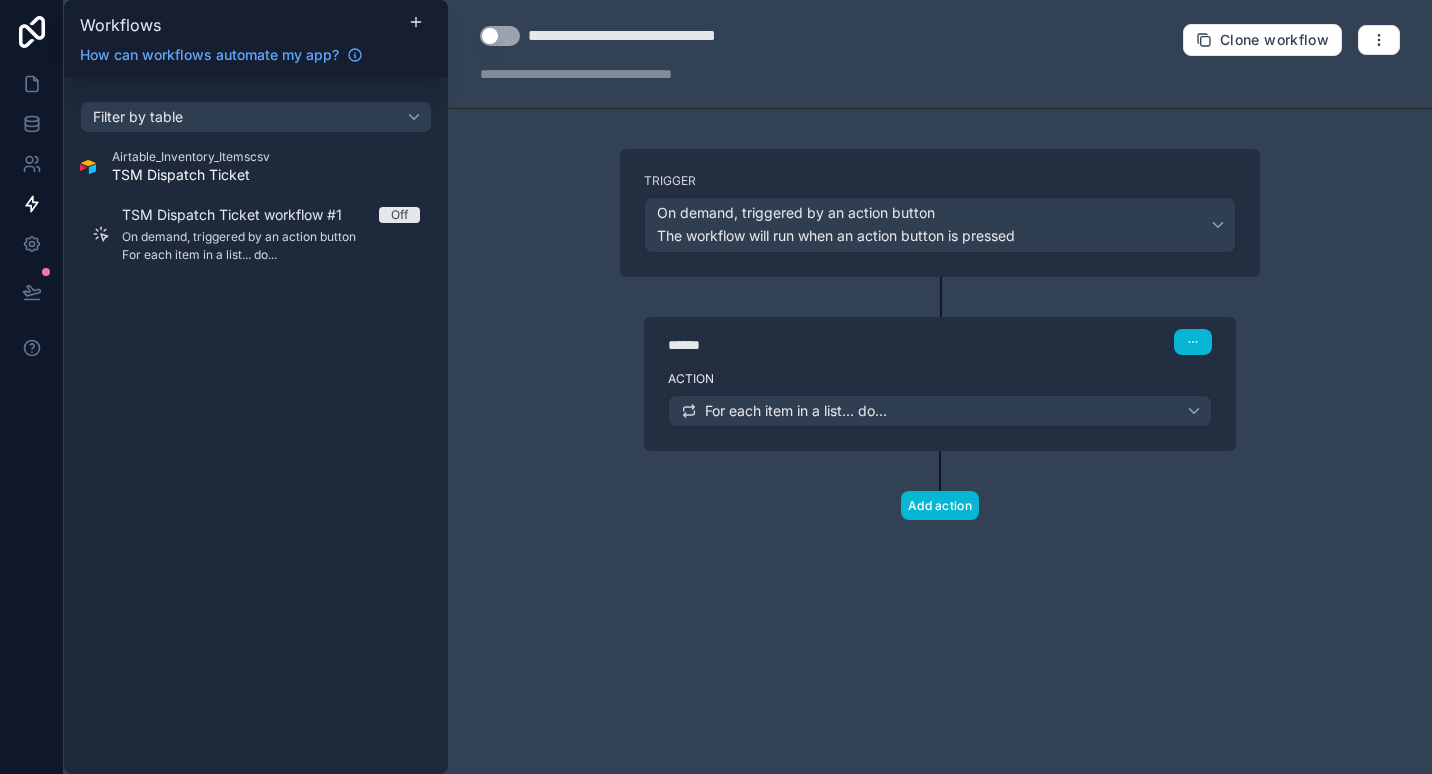 click on "Trigger On demand, triggered by an action button The workflow will run when an action button is pressed ****** Step 1 Action For each item in a list... do... Add action" at bounding box center (940, 366) 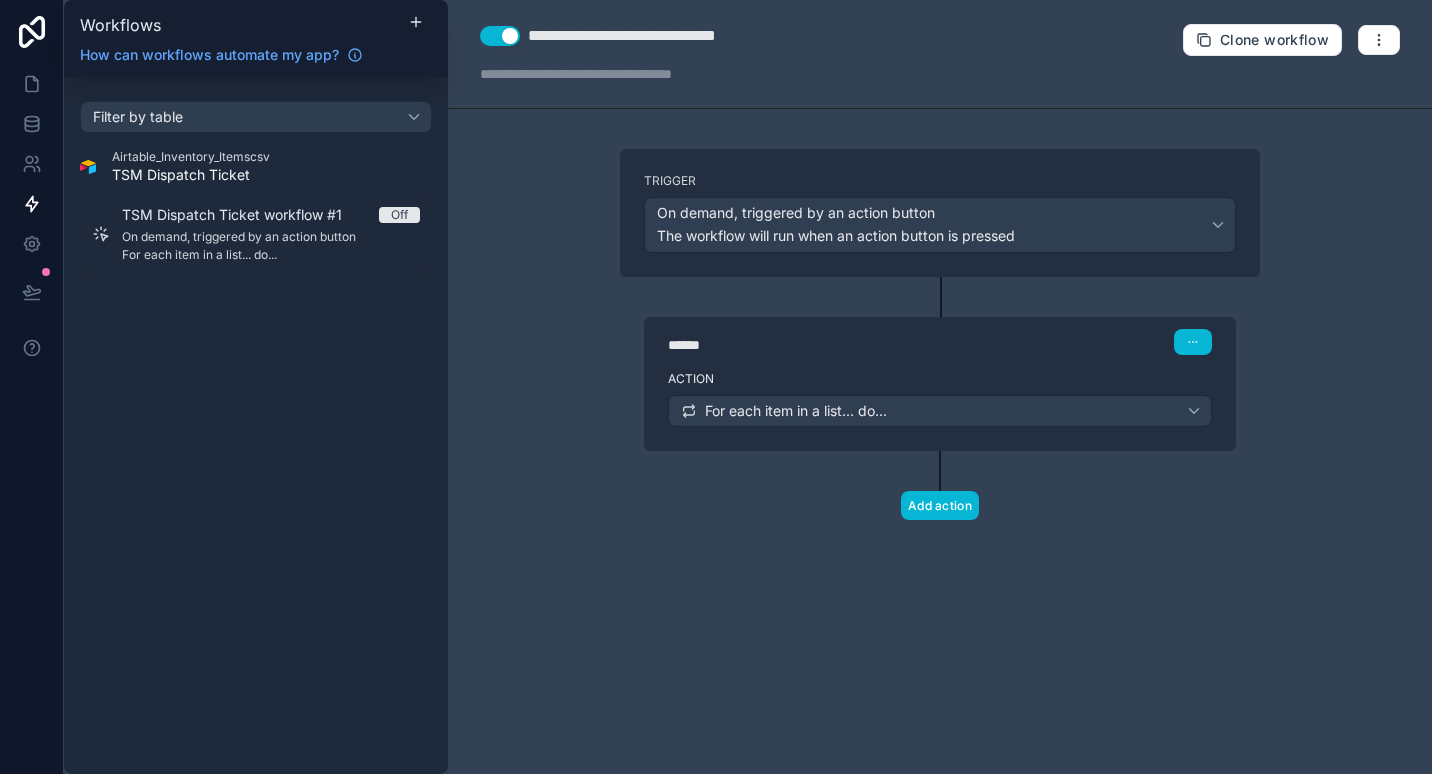 click on "**********" at bounding box center (662, 36) 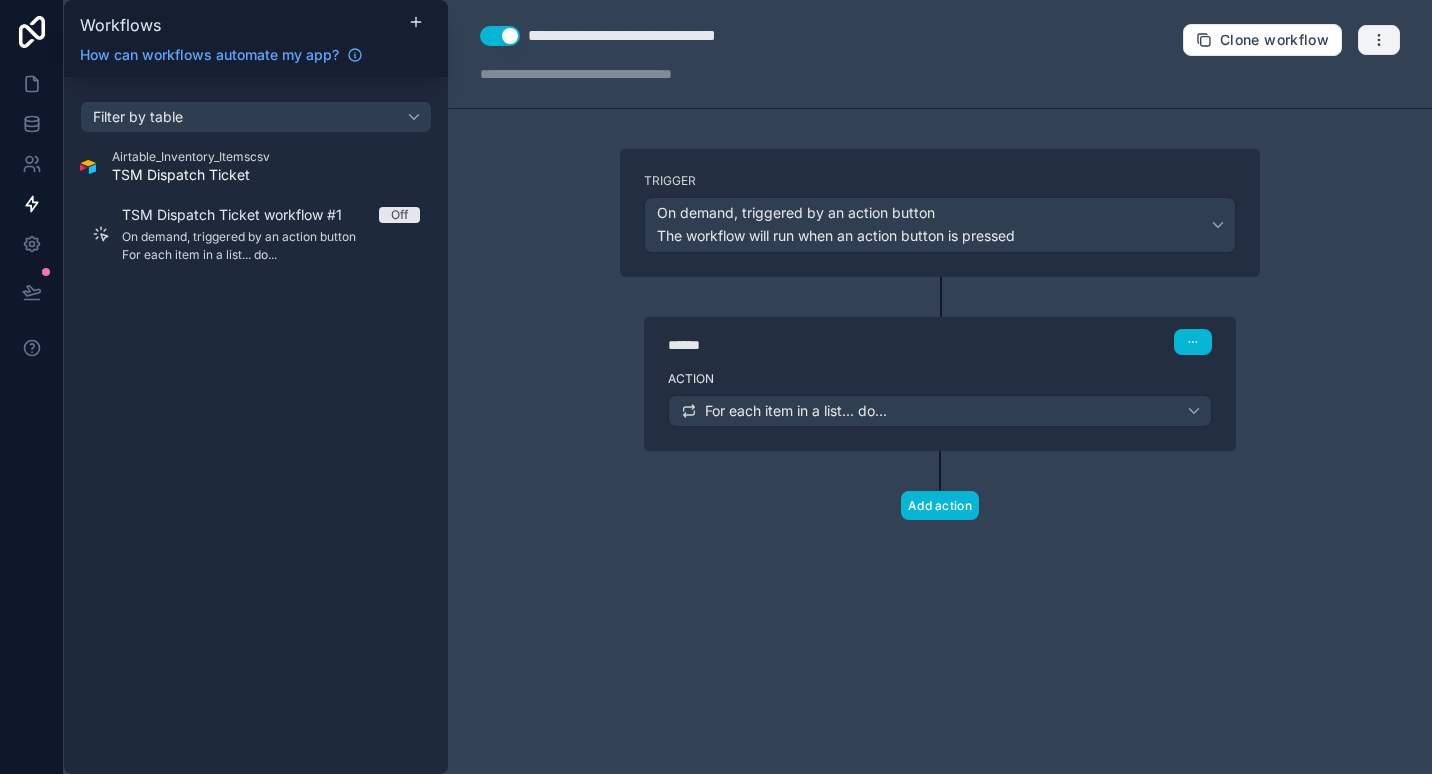 click at bounding box center [1379, 40] 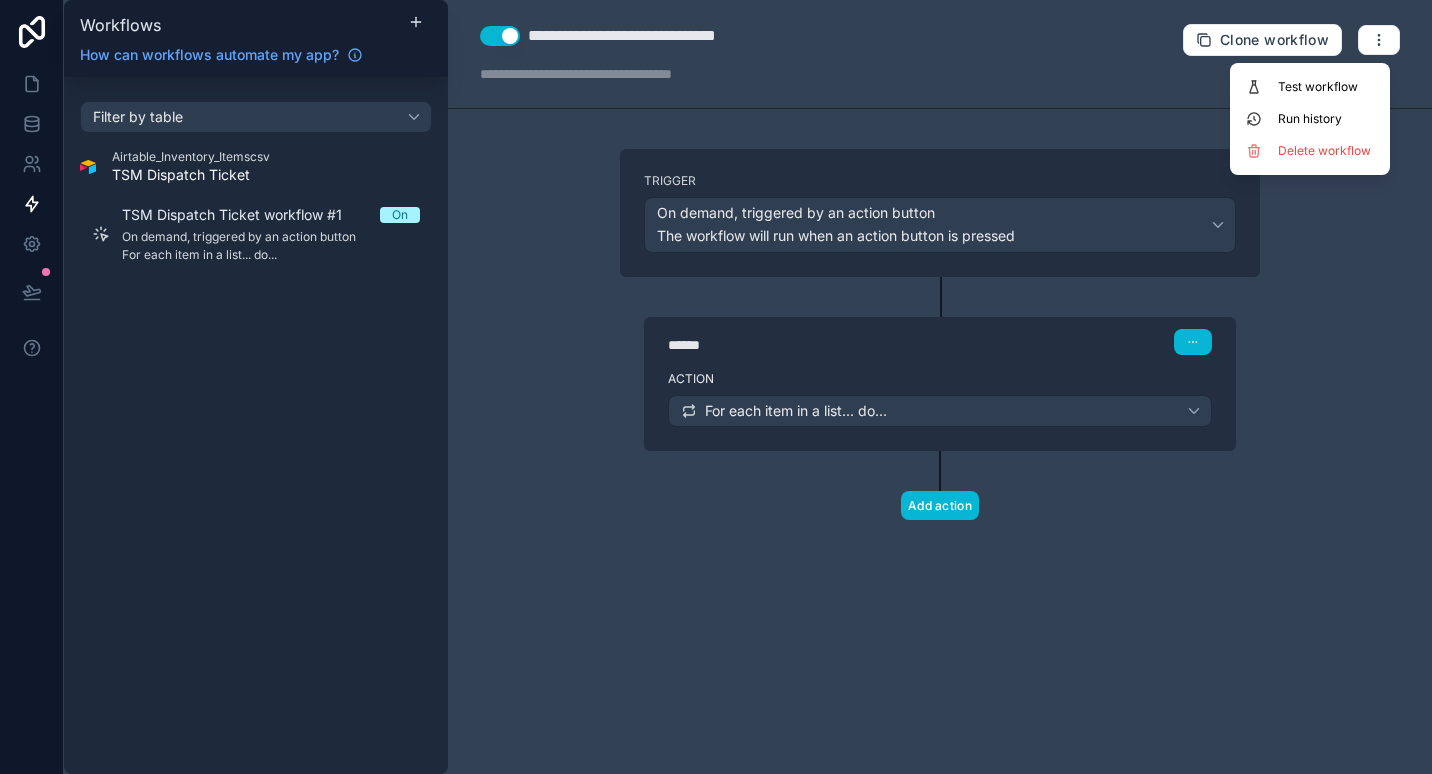 click on "**********" at bounding box center (638, 54) 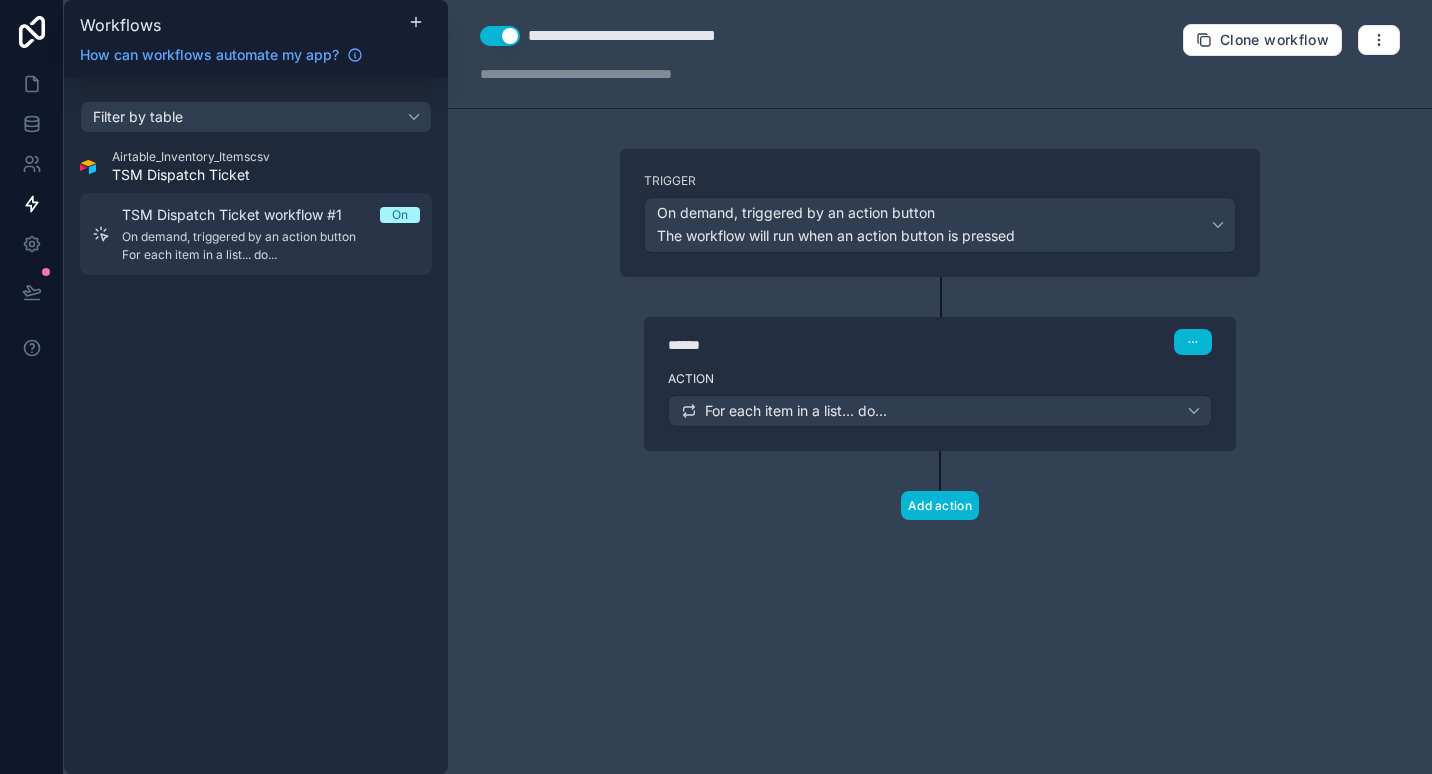 click on "On demand, triggered by an action button" at bounding box center (271, 237) 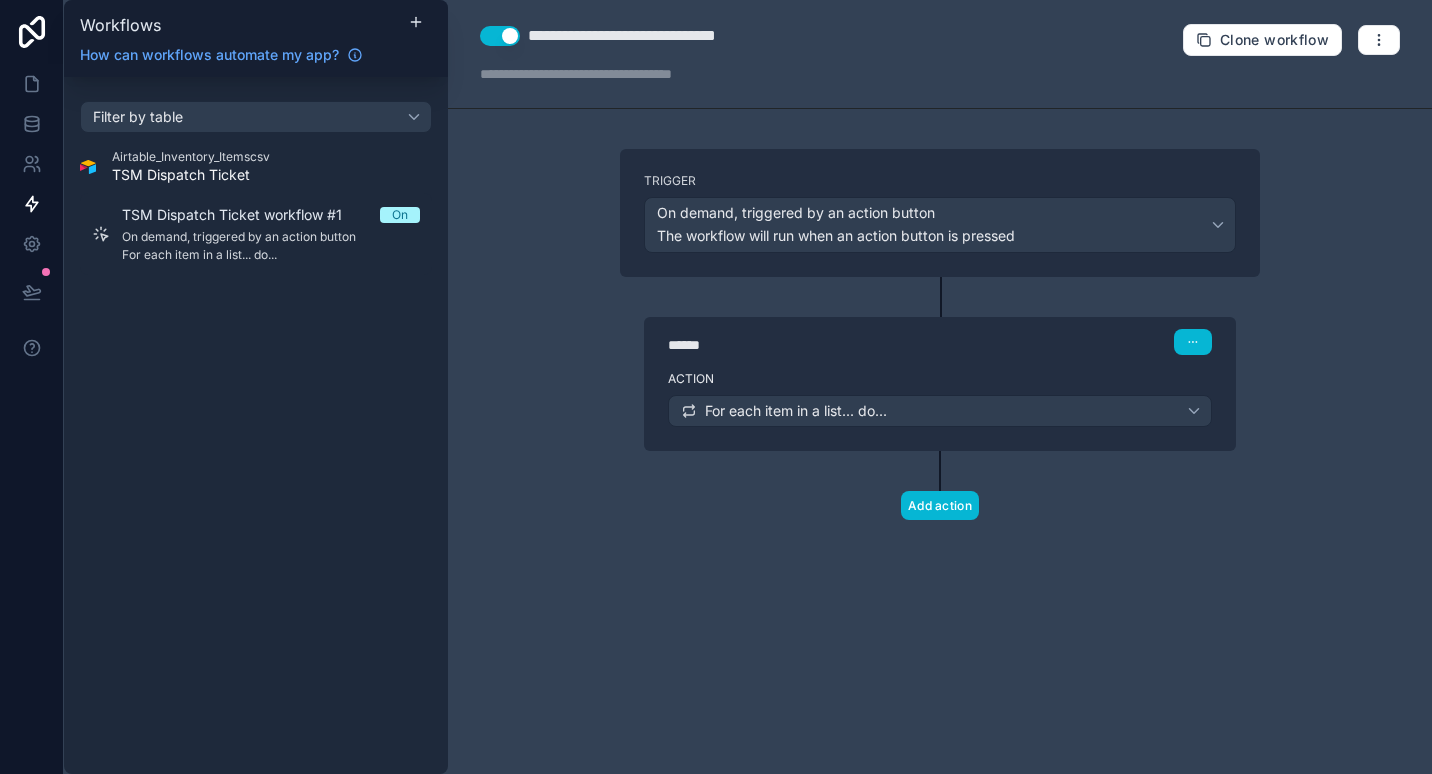 click on "Filter by table Airtable_Inventory_Itemscsv TSM Dispatch Ticket TSM Dispatch Ticket workflow #1 On On demand, triggered by an action button For each item in a list... do..." at bounding box center [256, 425] 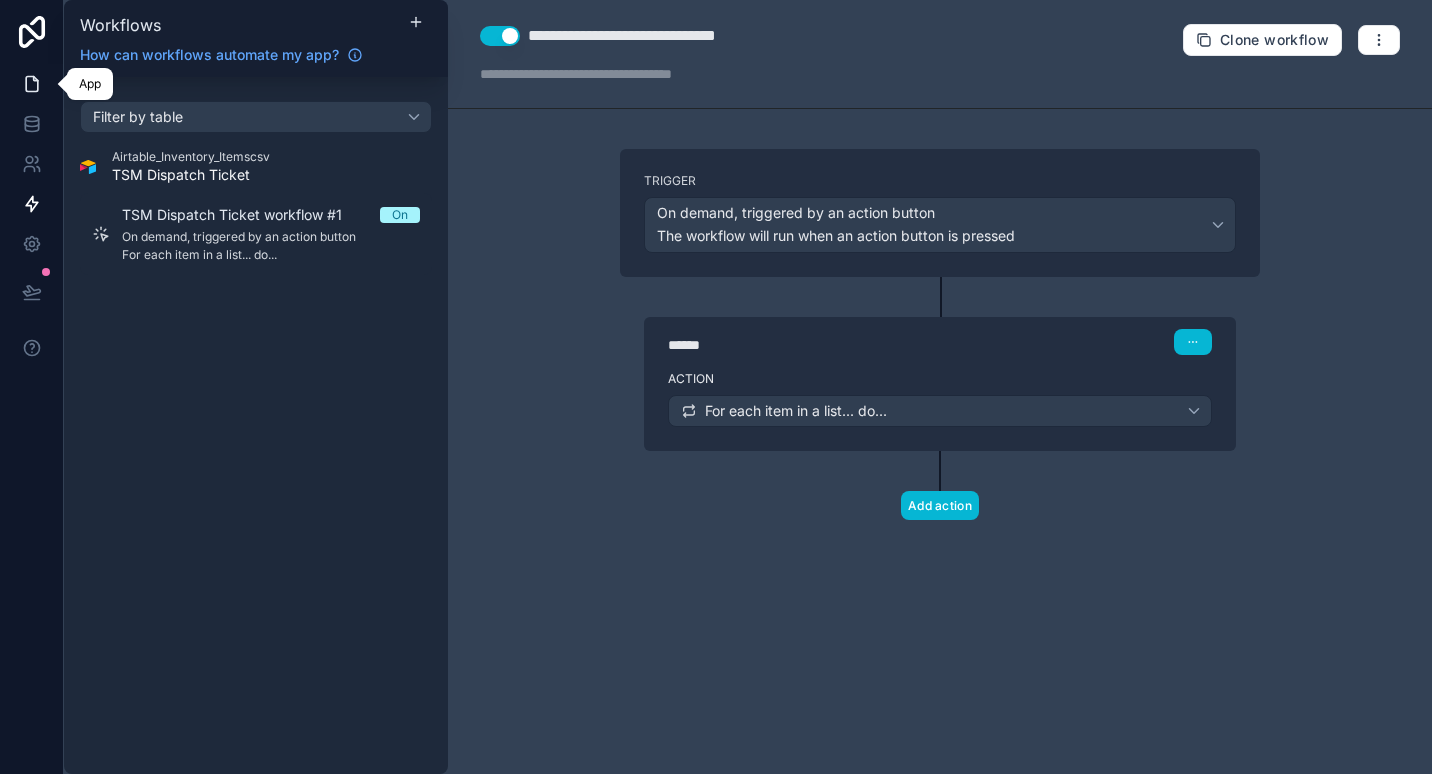 click 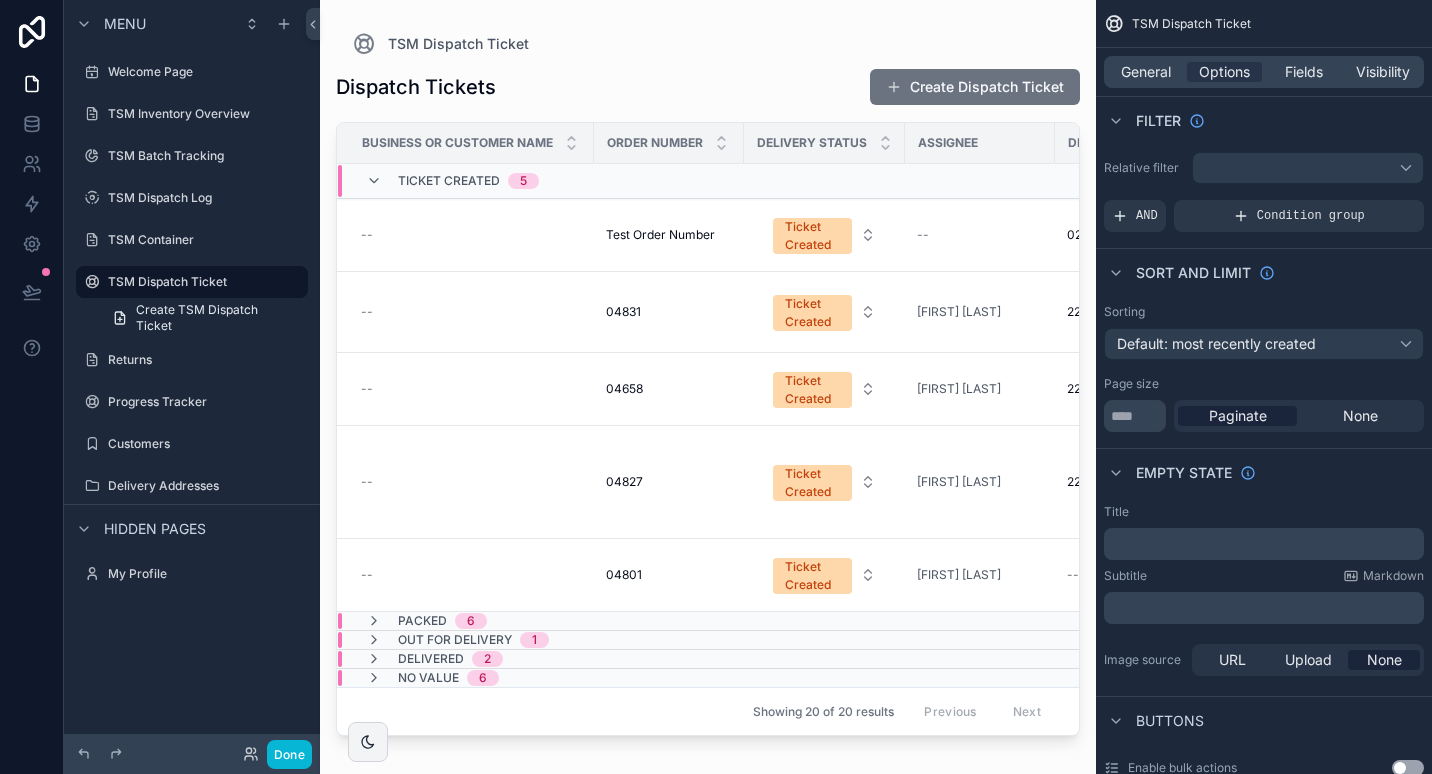 click at bounding box center (708, 375) 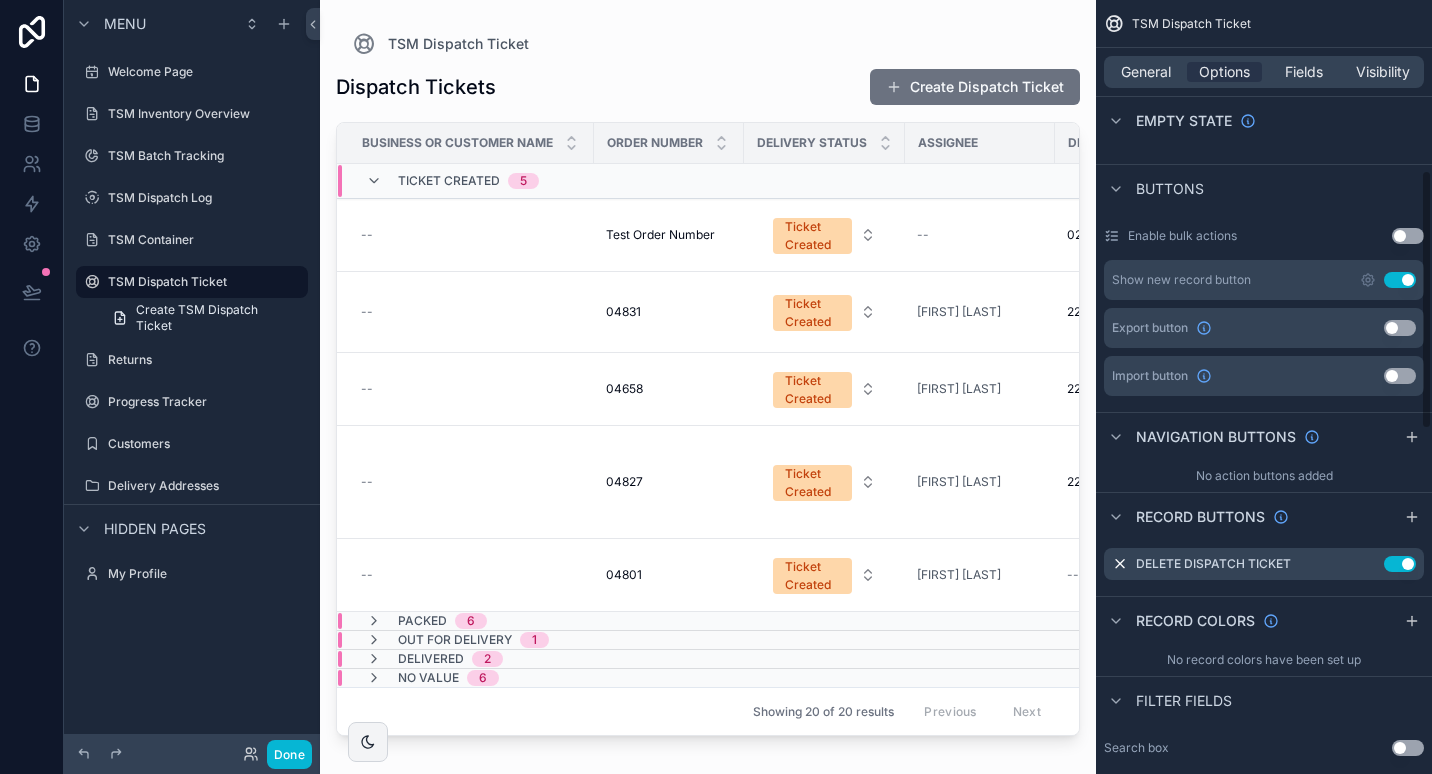 scroll, scrollTop: 600, scrollLeft: 0, axis: vertical 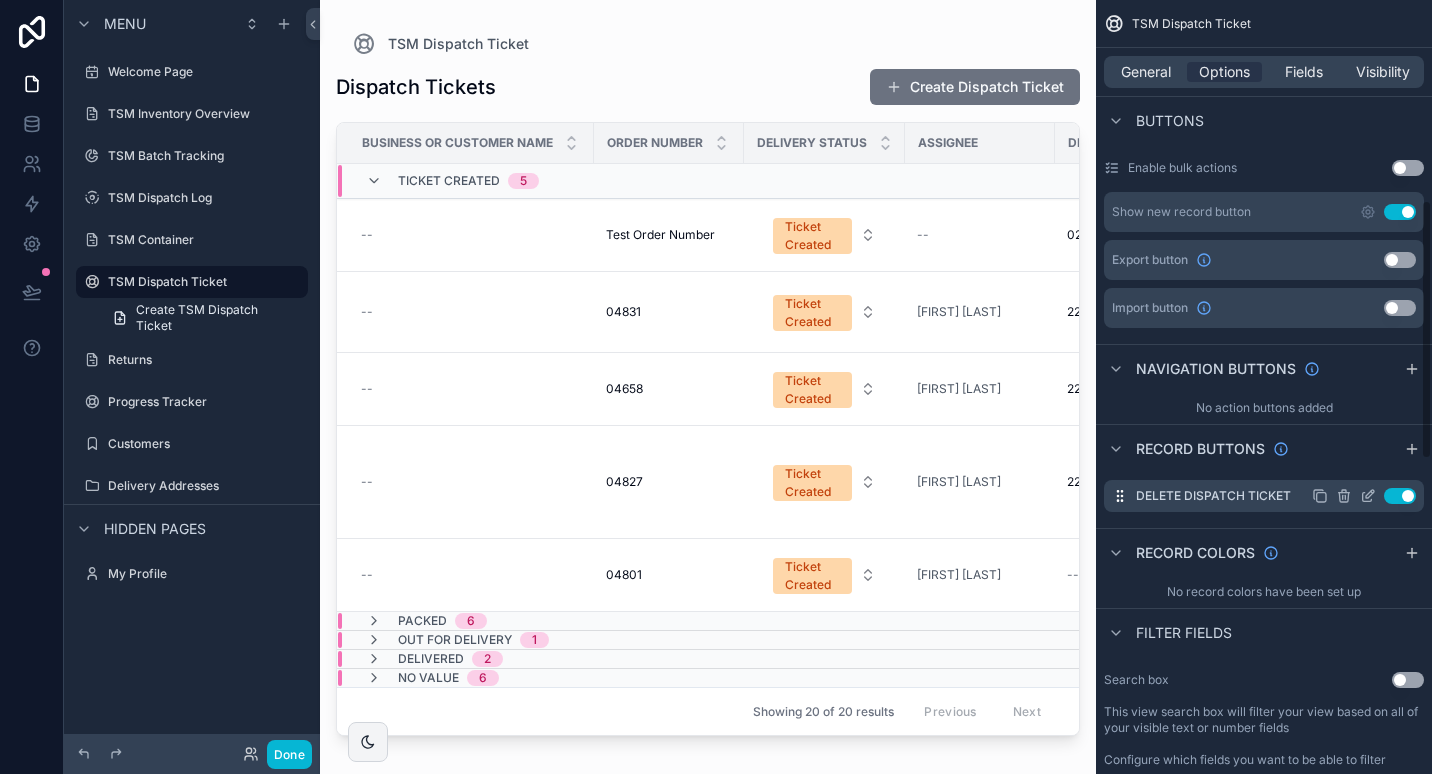 click 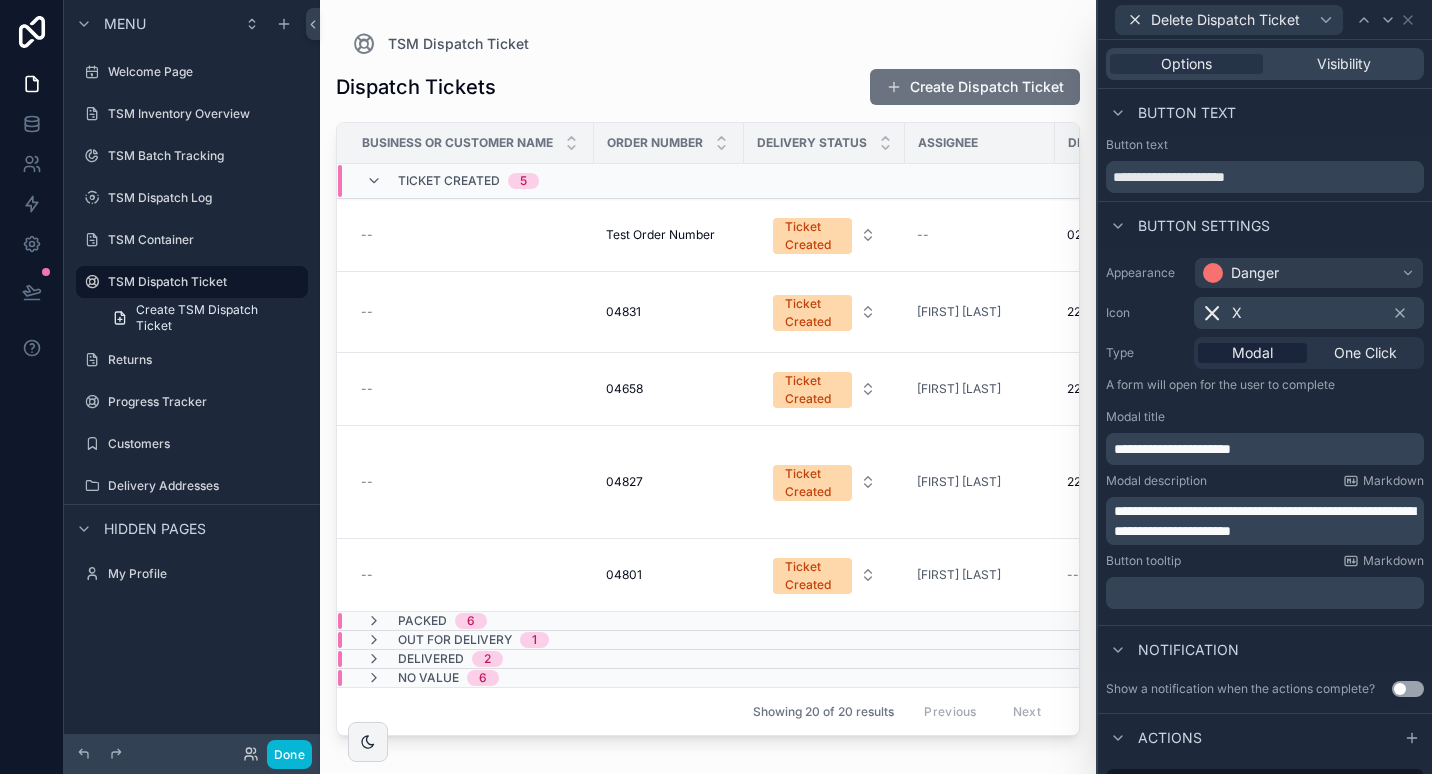 scroll, scrollTop: 198, scrollLeft: 0, axis: vertical 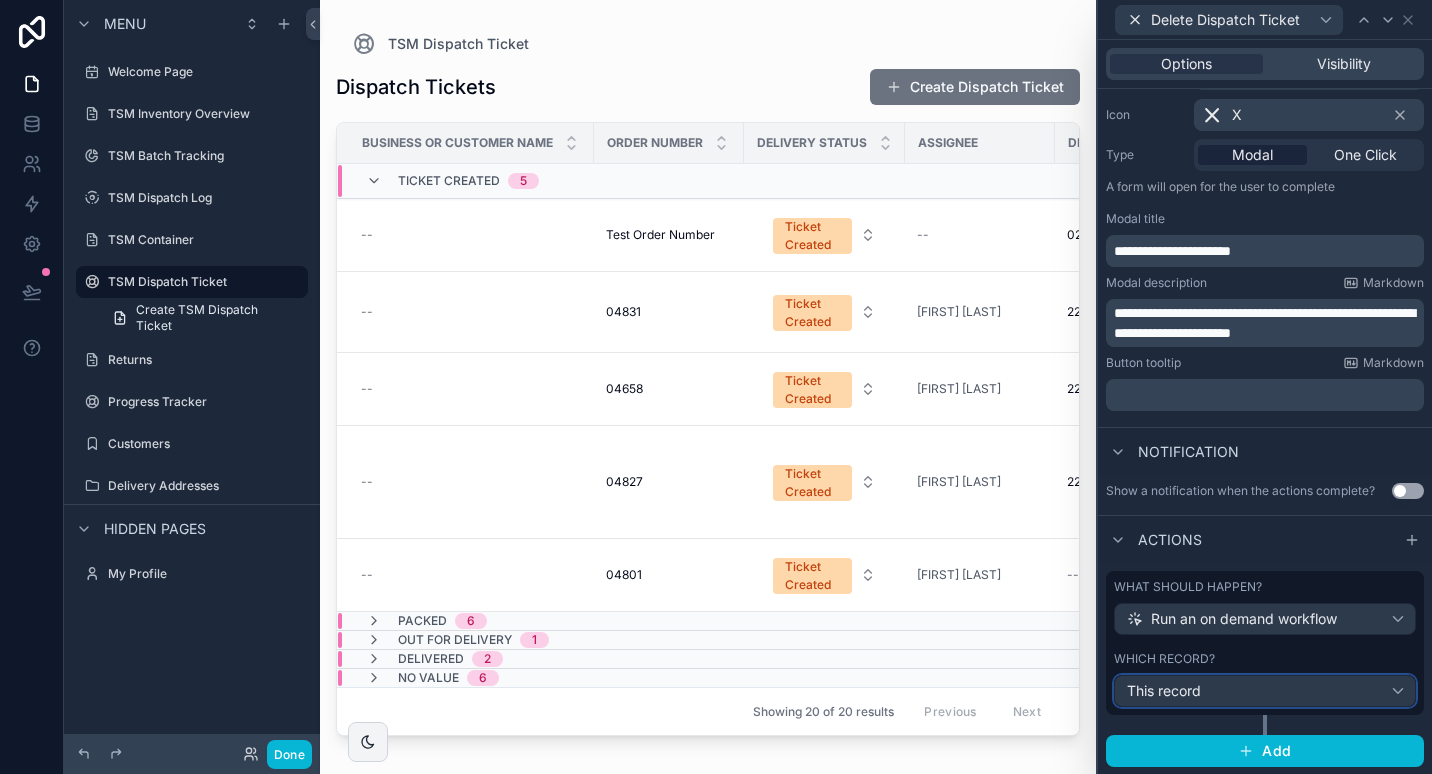 click on "This record" at bounding box center (1265, 691) 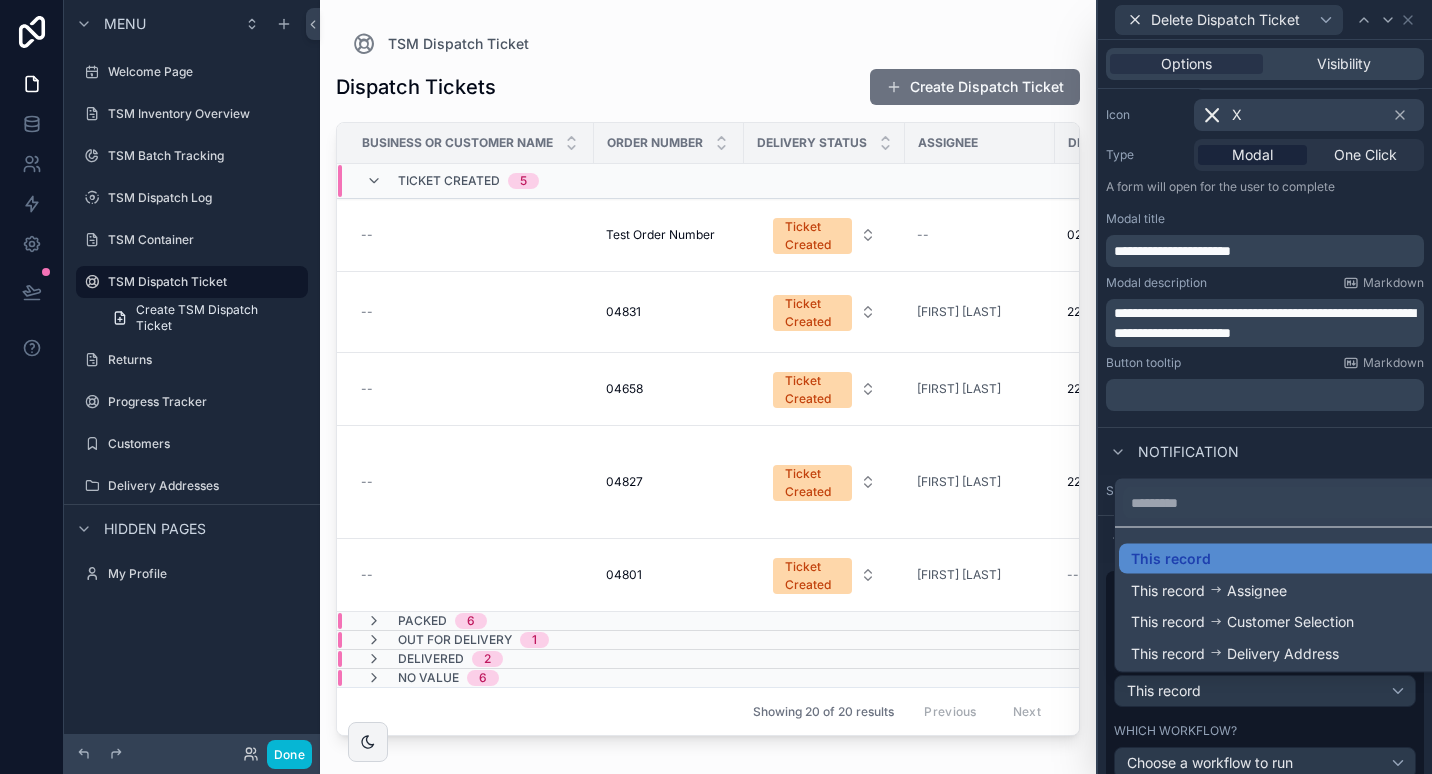 click at bounding box center (1265, 387) 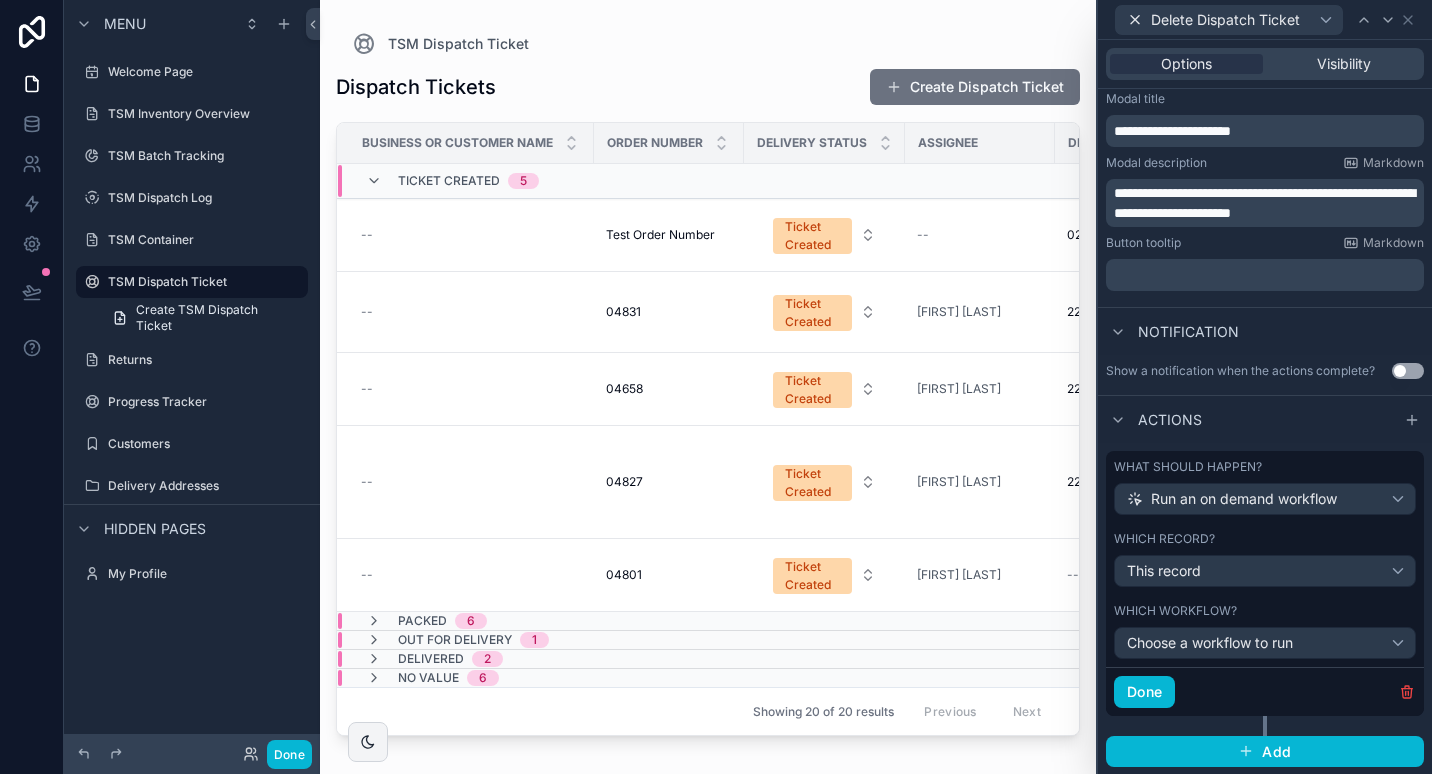 scroll, scrollTop: 319, scrollLeft: 0, axis: vertical 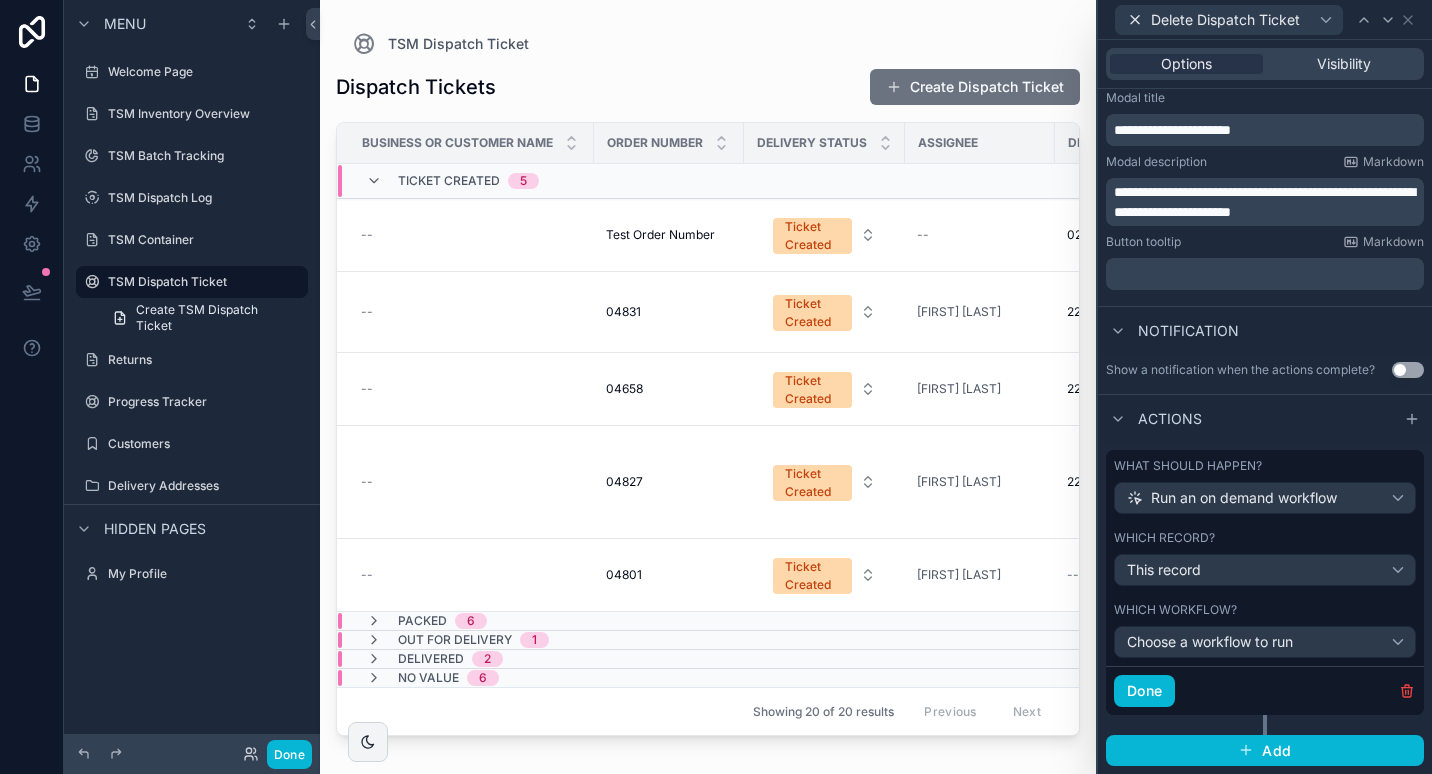 click on "Which workflow? Choose a workflow to run" at bounding box center (1265, 630) 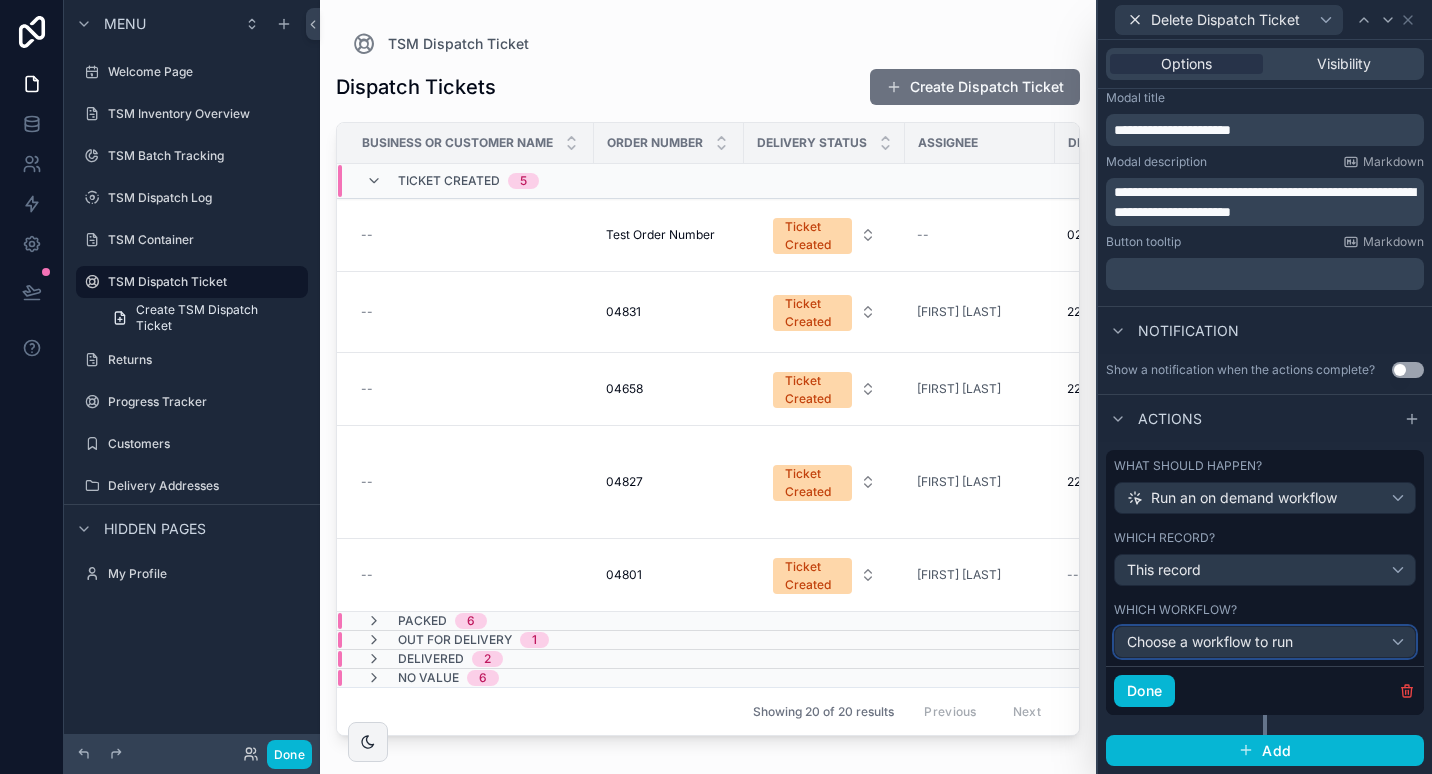 click on "Choose a workflow to run" at bounding box center (1210, 641) 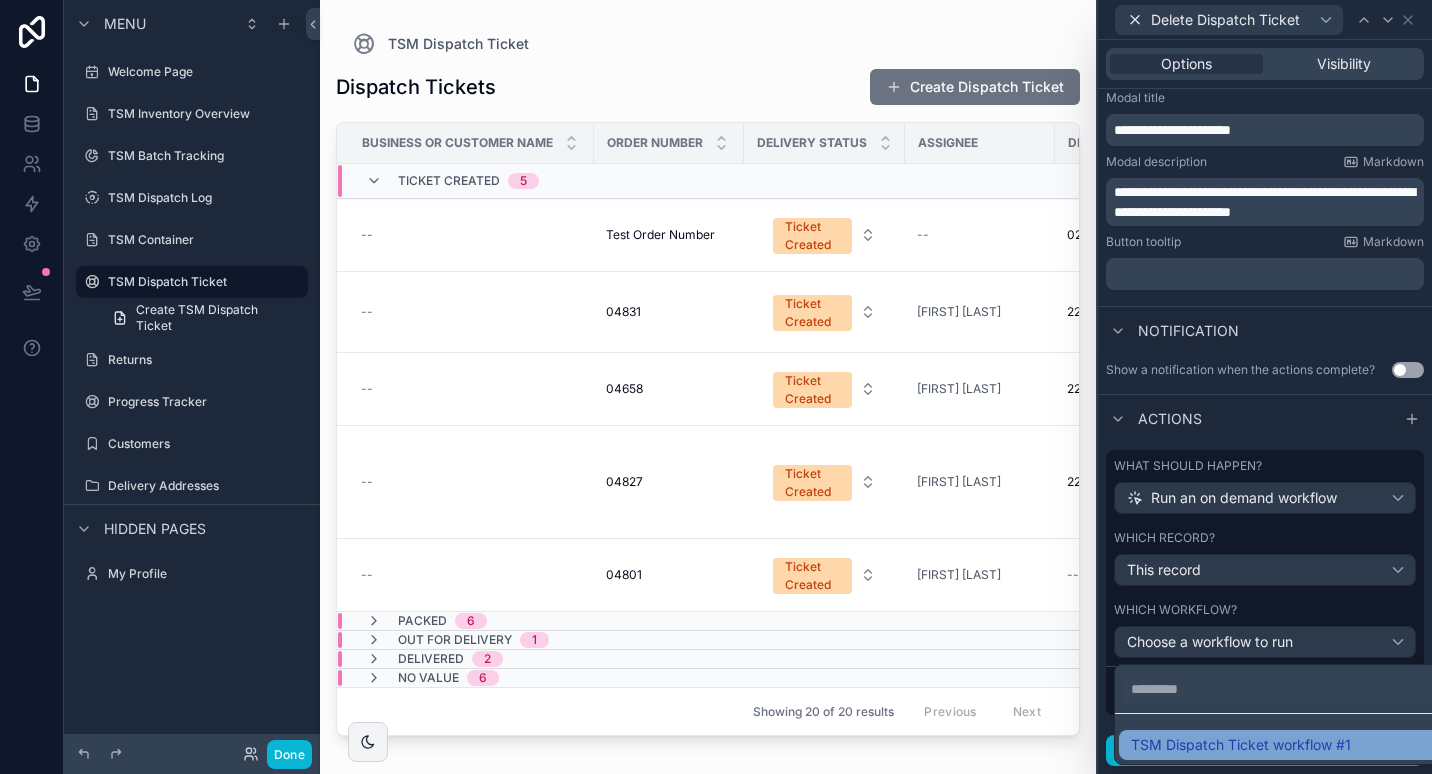 click on "TSM Dispatch Ticket workflow #1" at bounding box center [1241, 745] 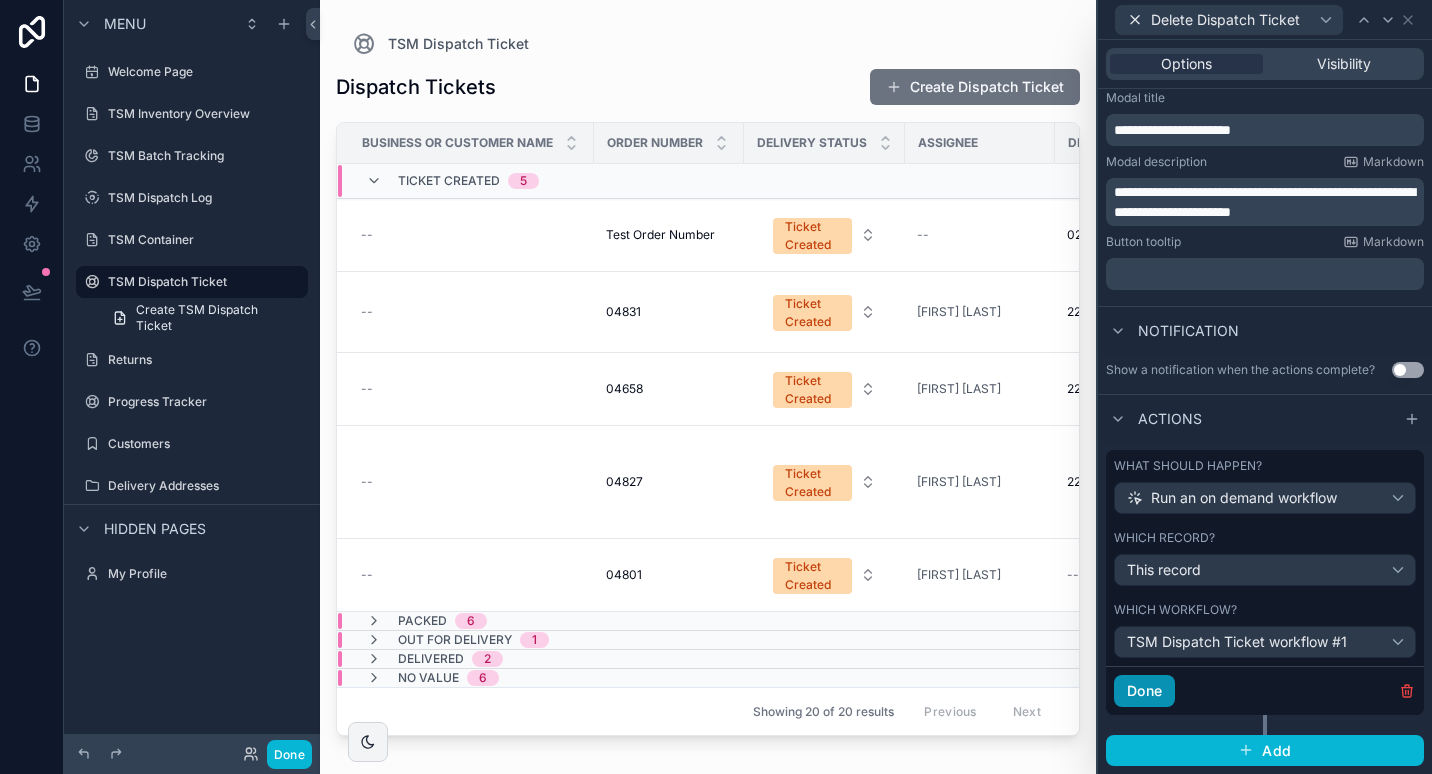click on "Done" at bounding box center [1144, 691] 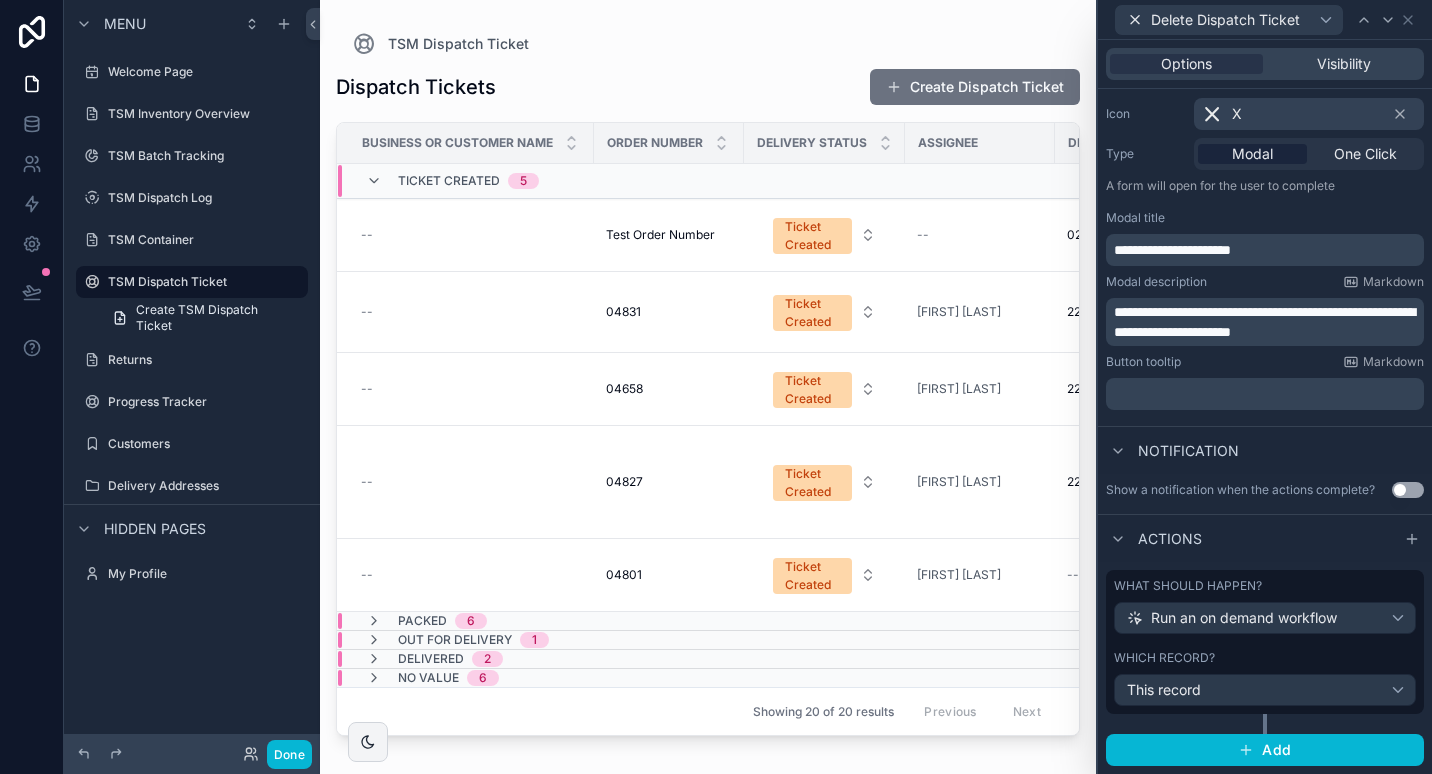 scroll, scrollTop: 198, scrollLeft: 0, axis: vertical 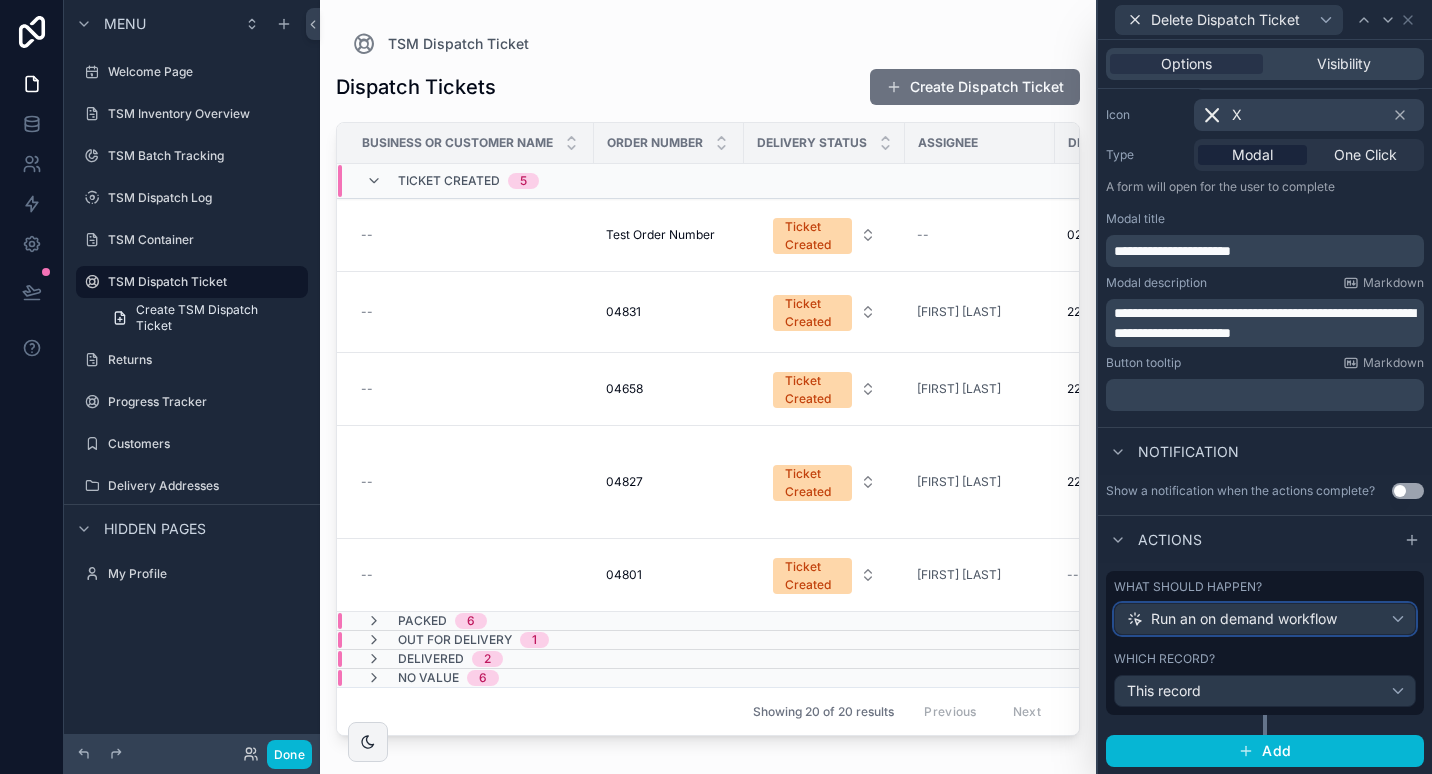 click on "Run an on demand workflow" at bounding box center [1244, 619] 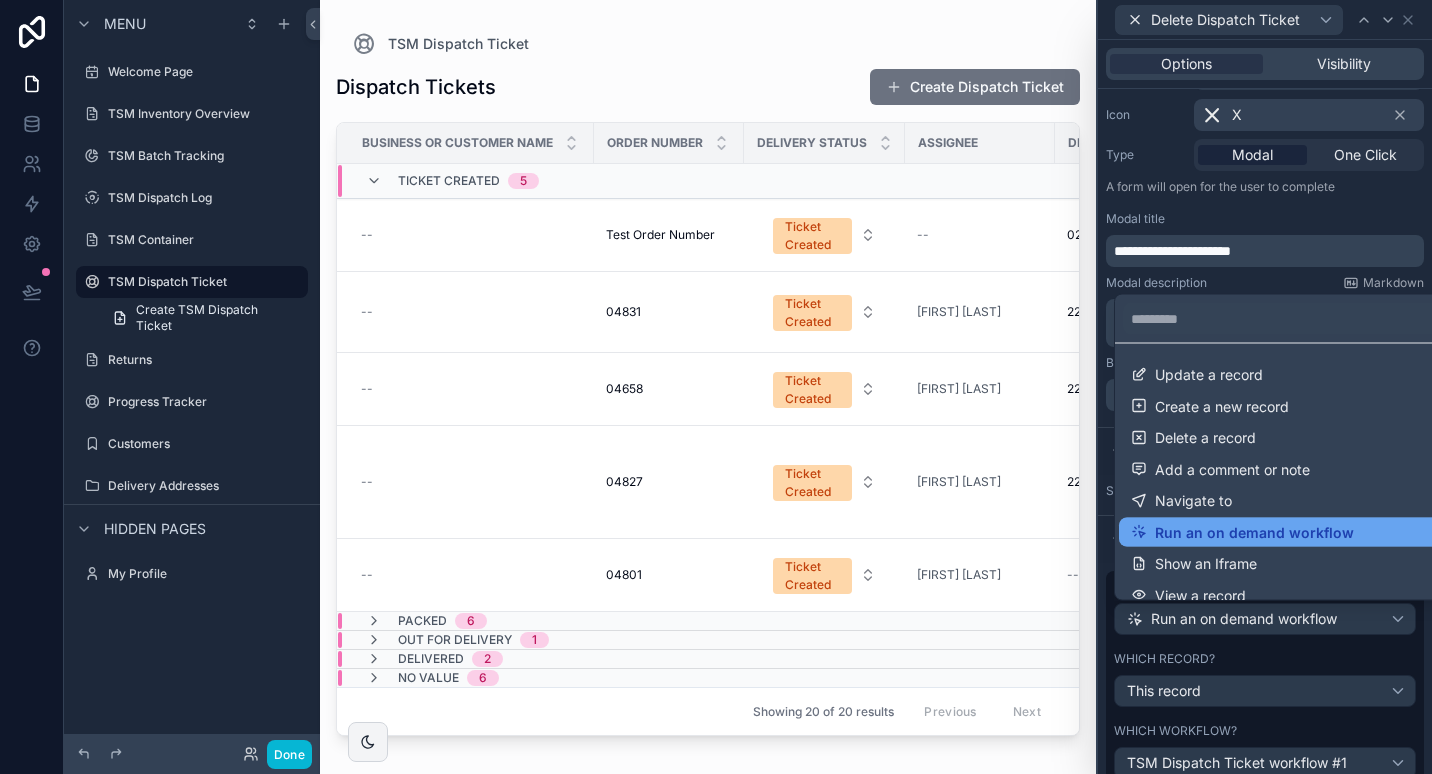 click on "Run an on demand workflow" at bounding box center [1254, 532] 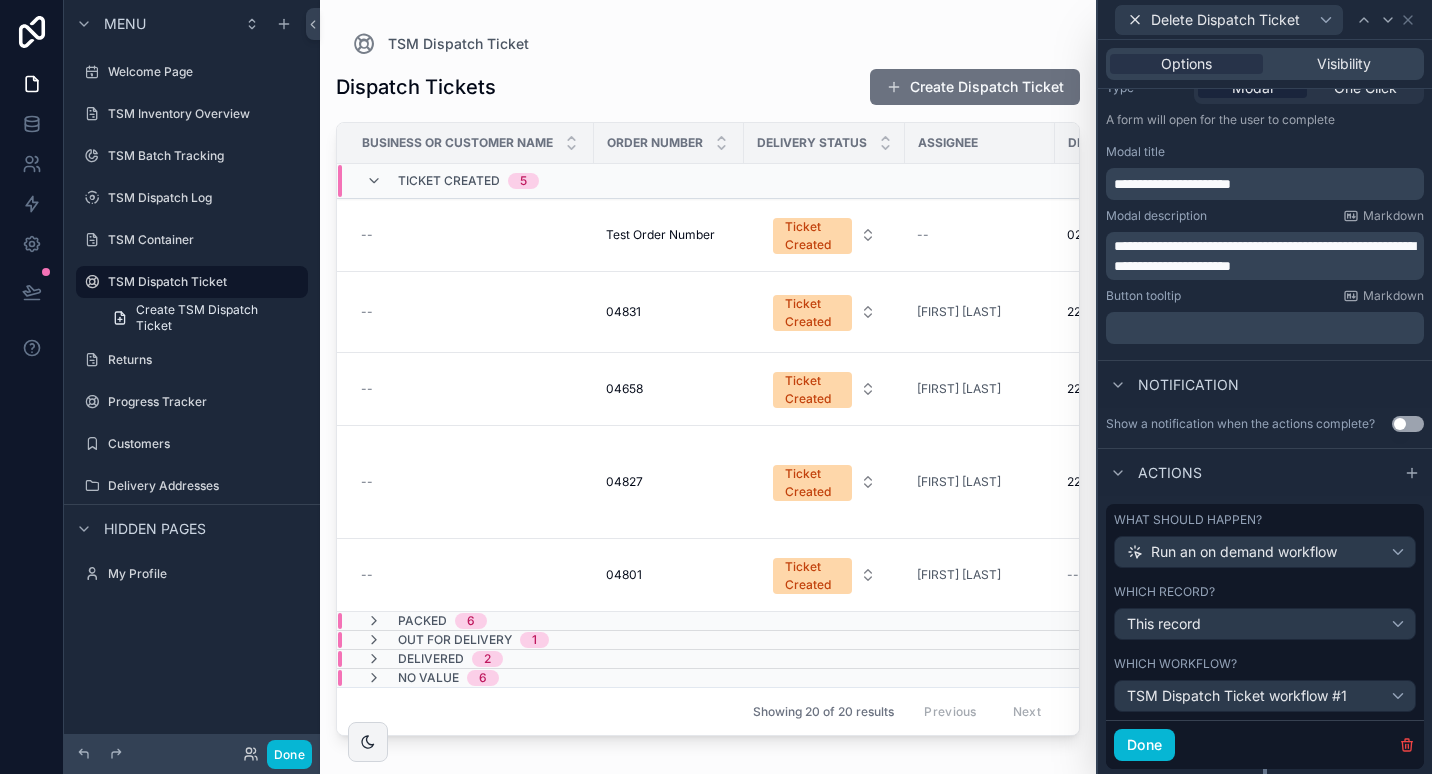 scroll, scrollTop: 319, scrollLeft: 0, axis: vertical 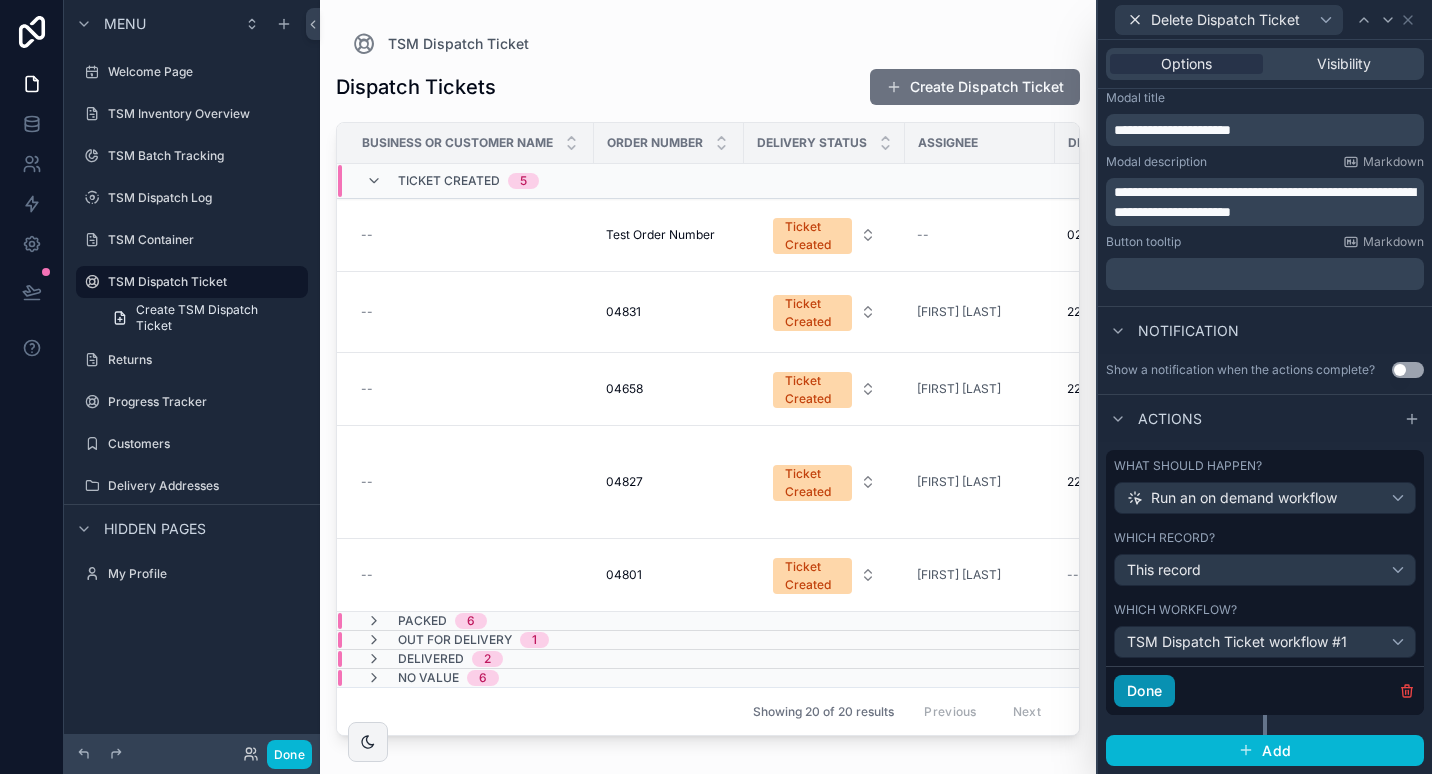 click on "Done" at bounding box center (1144, 691) 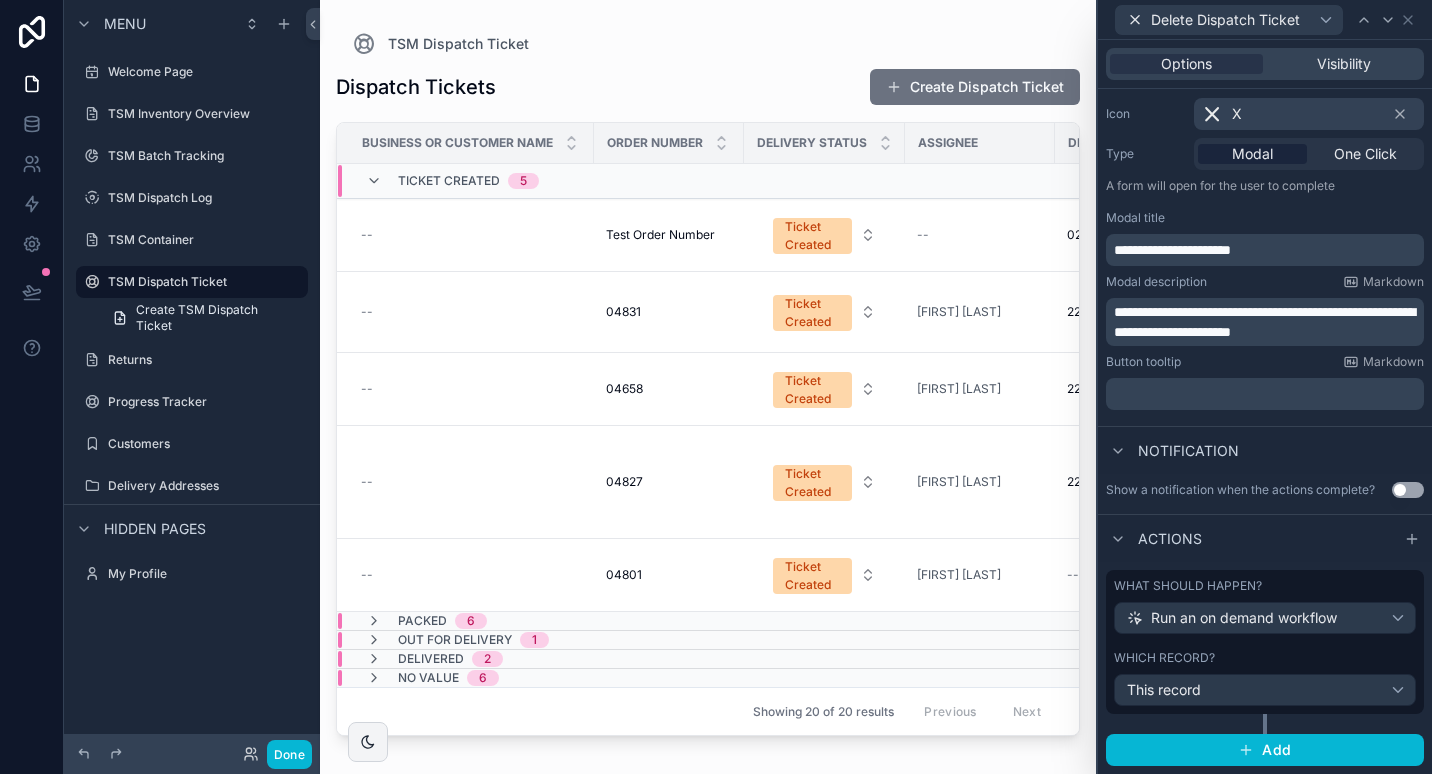 scroll, scrollTop: 198, scrollLeft: 0, axis: vertical 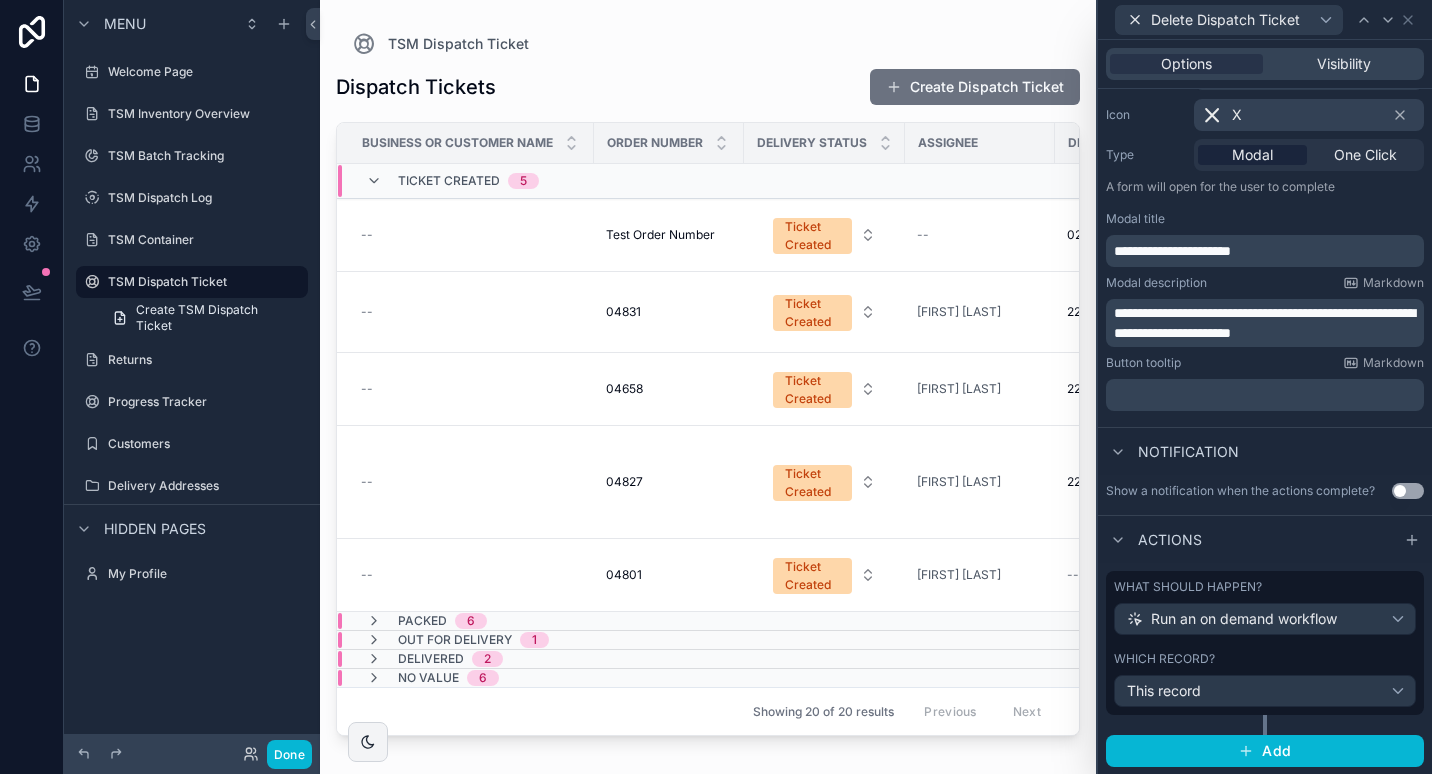 click on "Dispatch Tickets Create Dispatch Ticket" at bounding box center [708, 87] 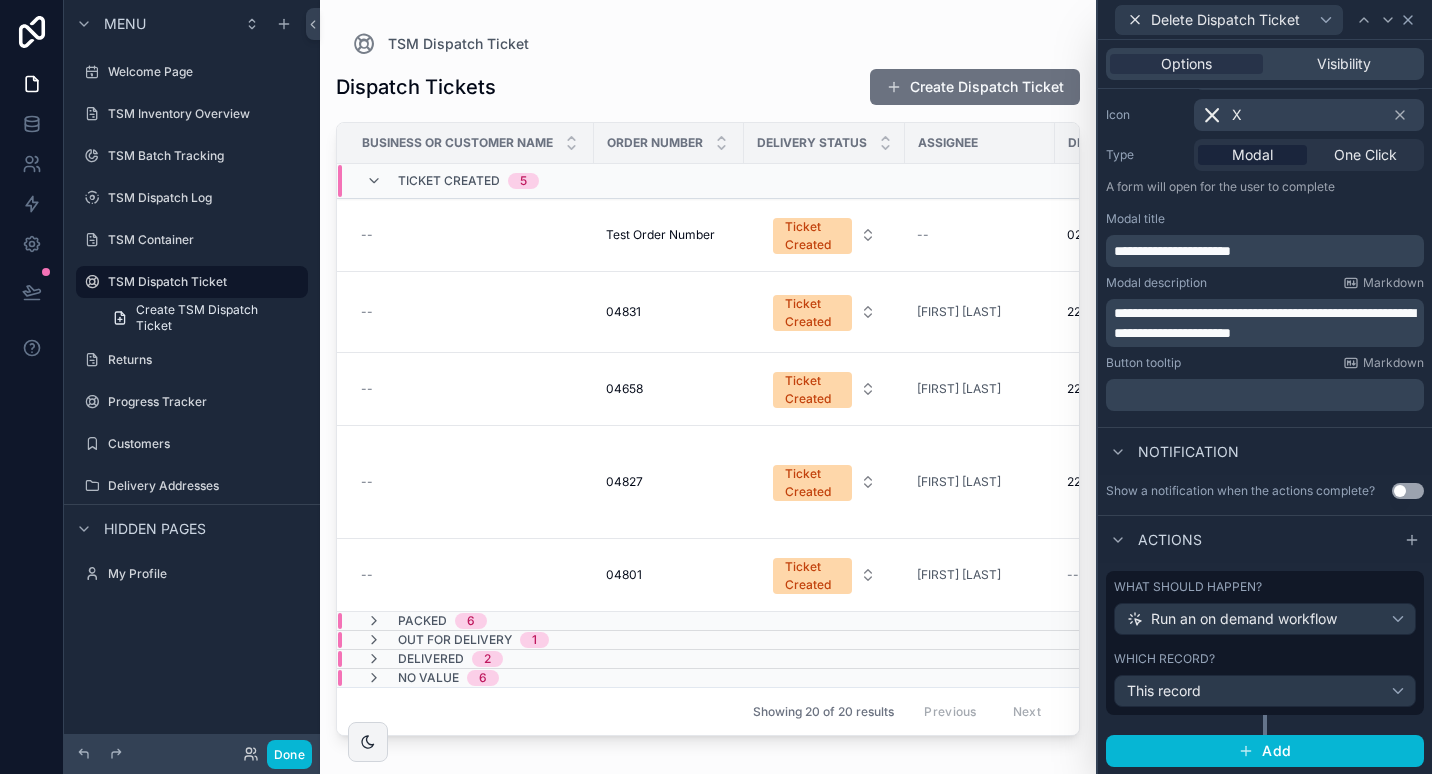 click 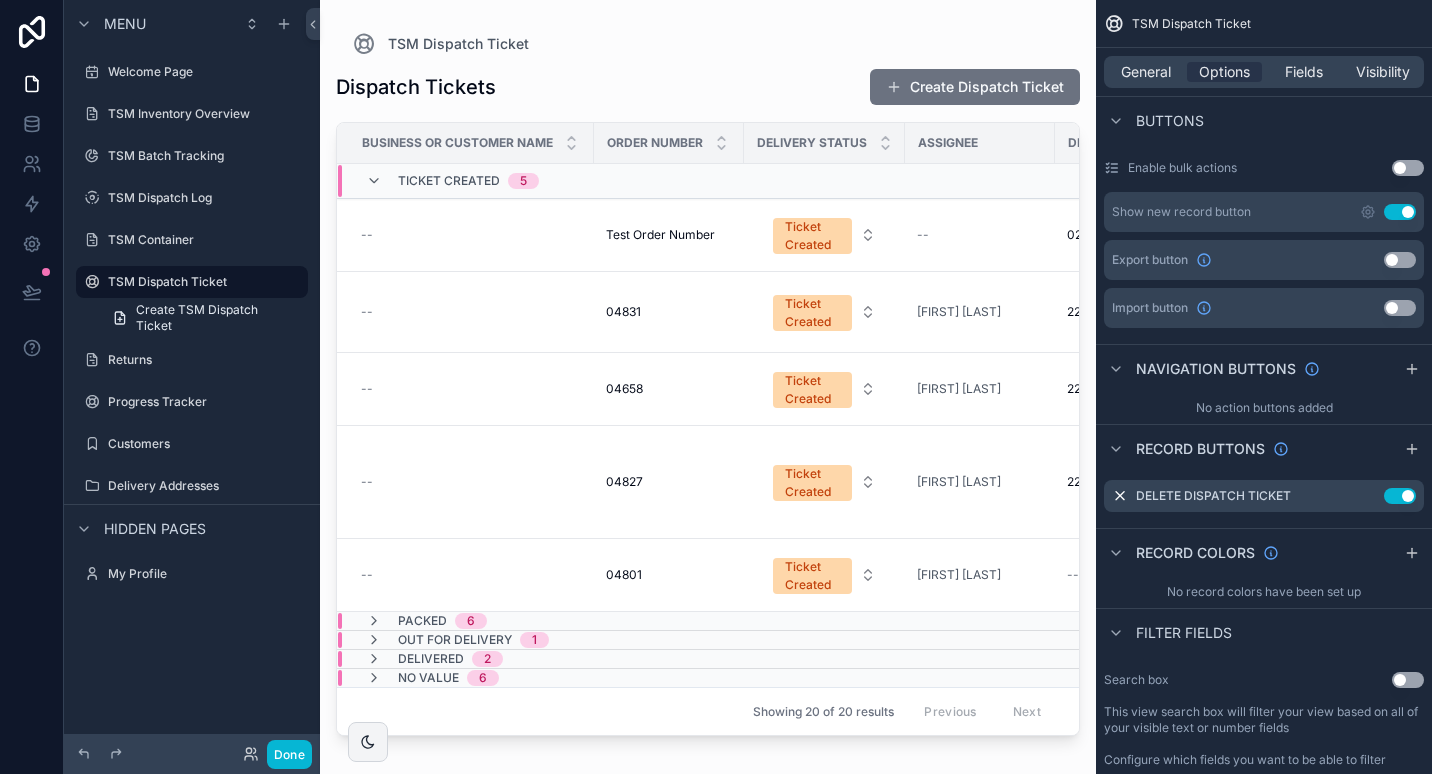 click on "TSM Dispatch Ticket" at bounding box center (708, 44) 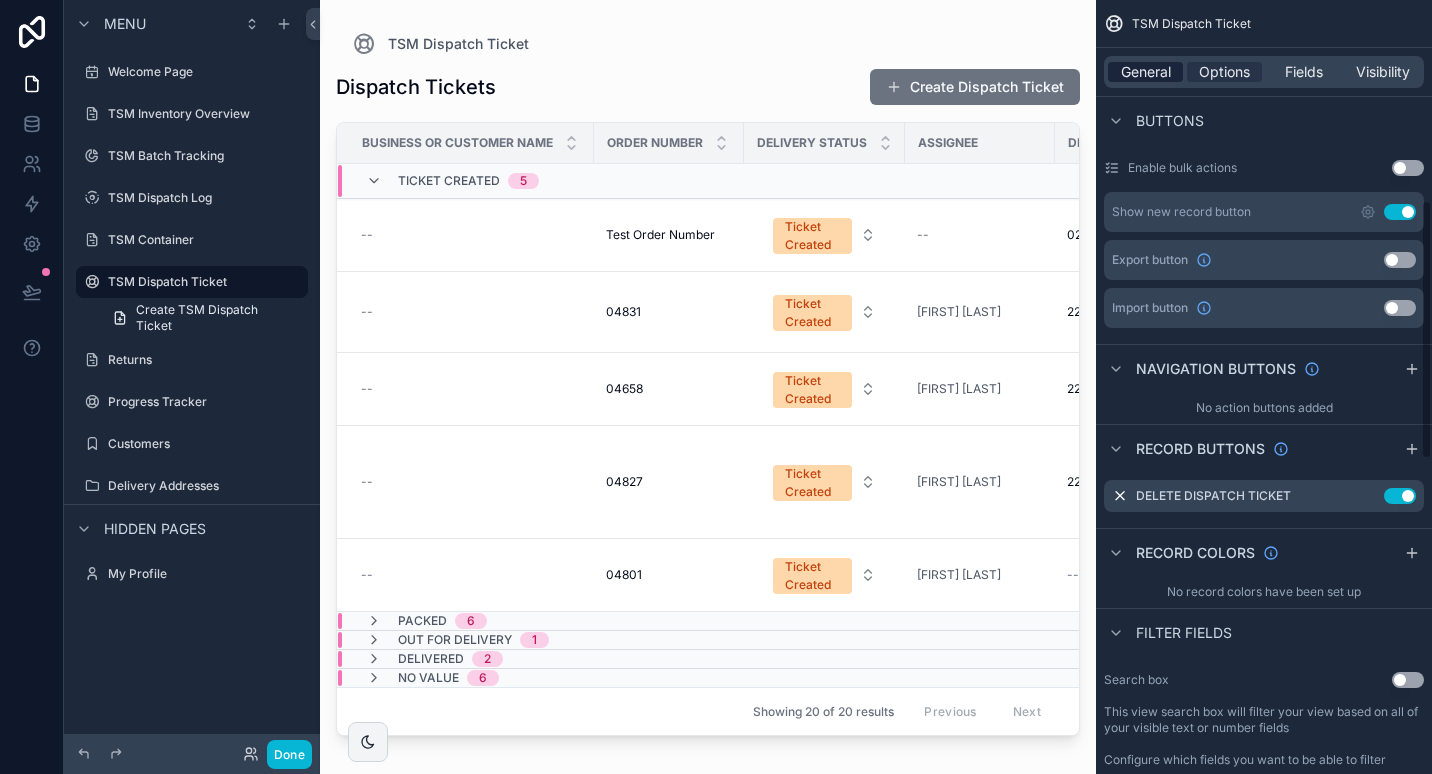 click on "General" at bounding box center [1146, 72] 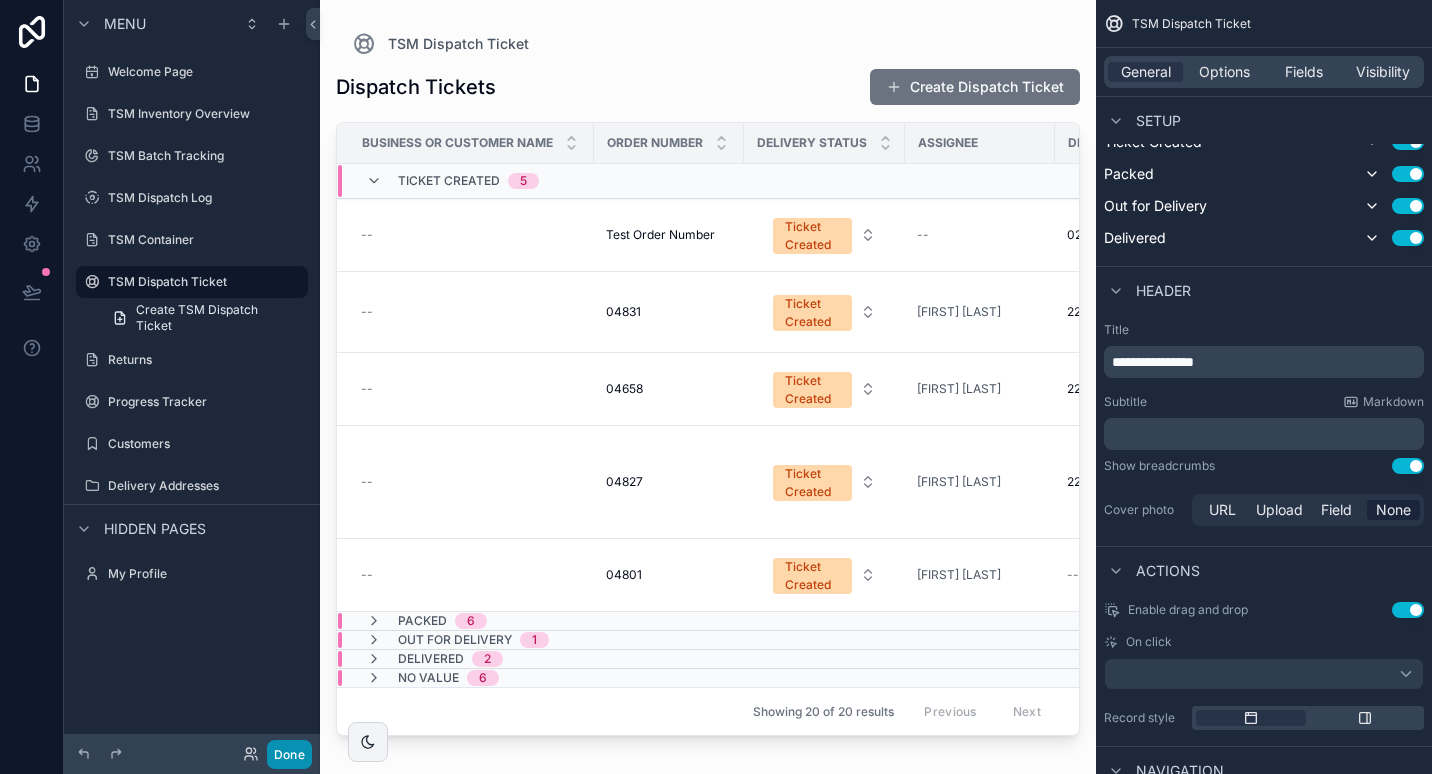 click on "Done" at bounding box center (289, 754) 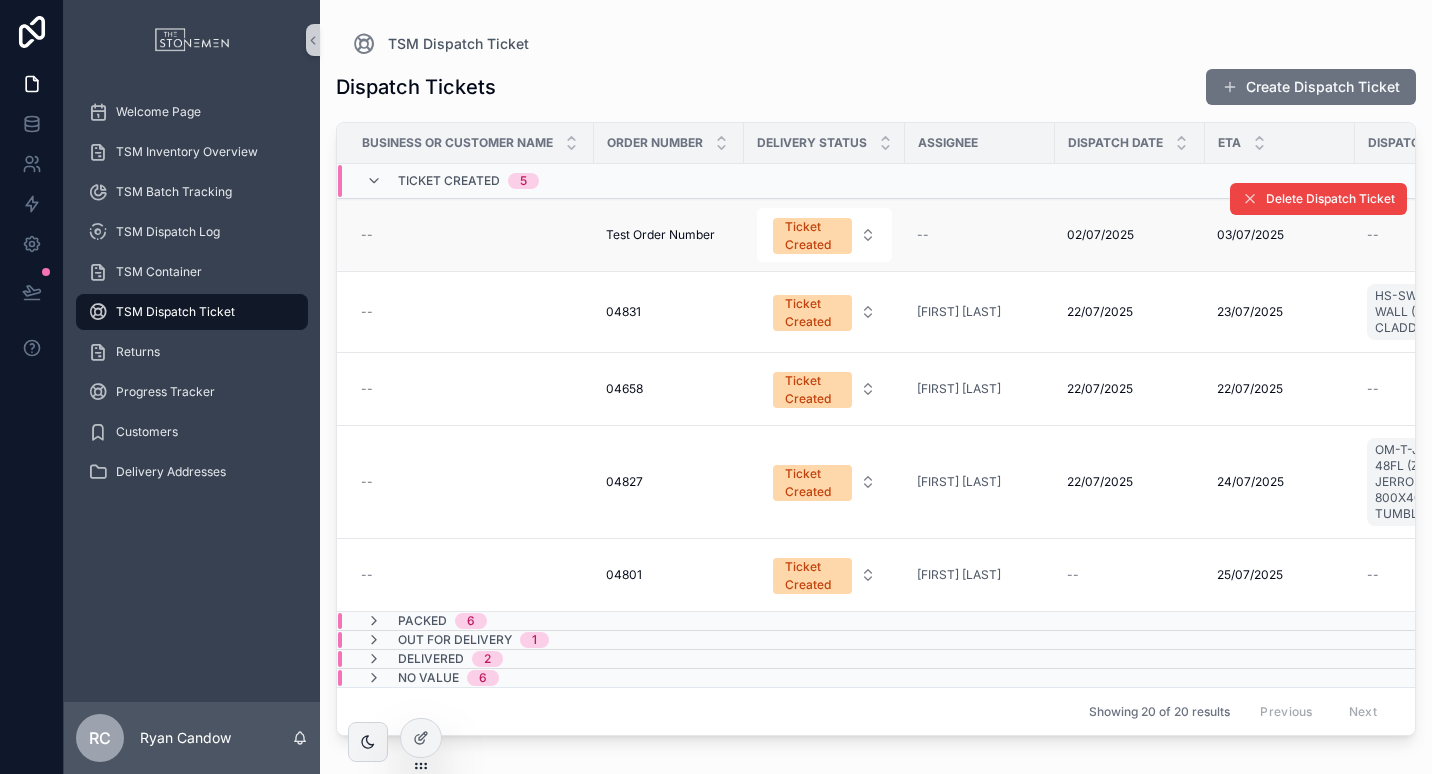 click on "Test Order Number" at bounding box center [660, 235] 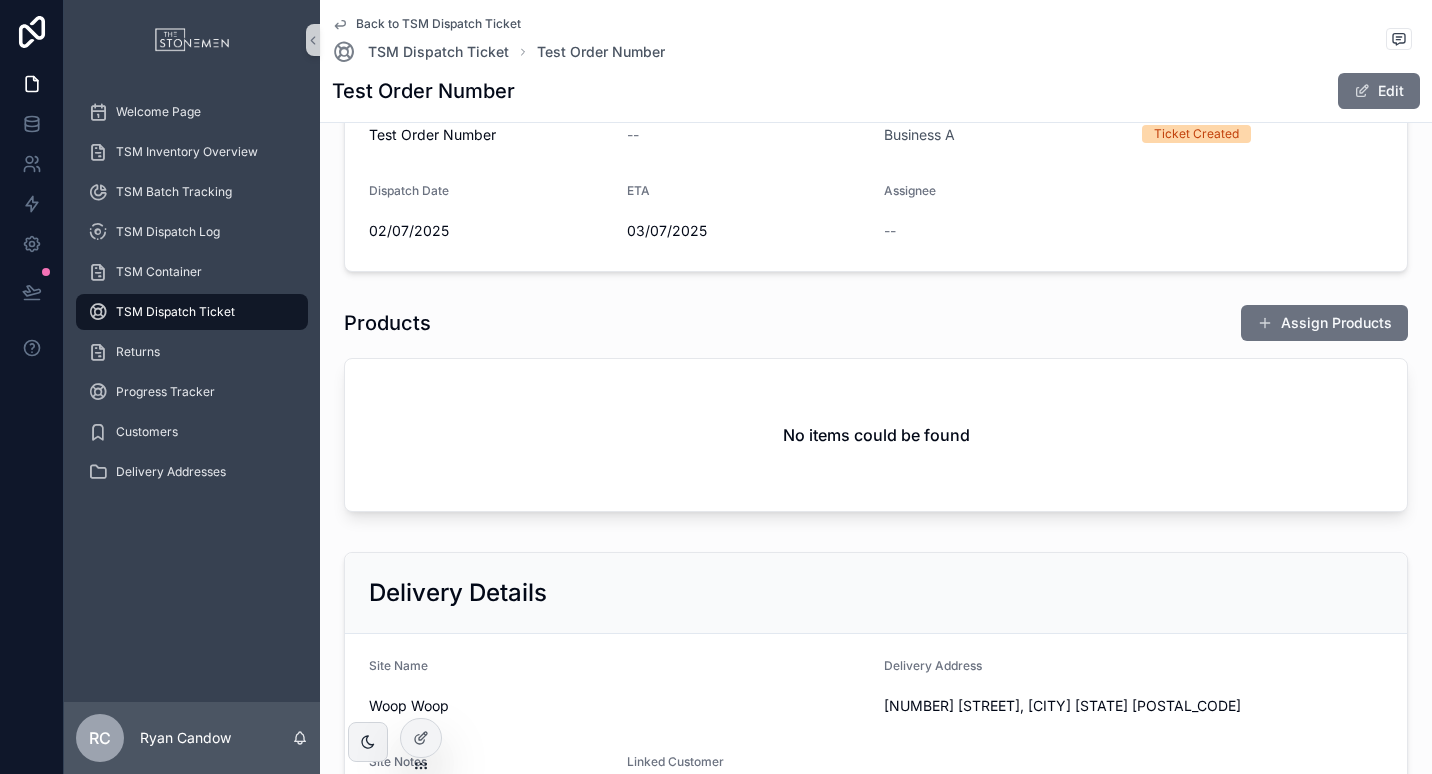 scroll, scrollTop: 400, scrollLeft: 0, axis: vertical 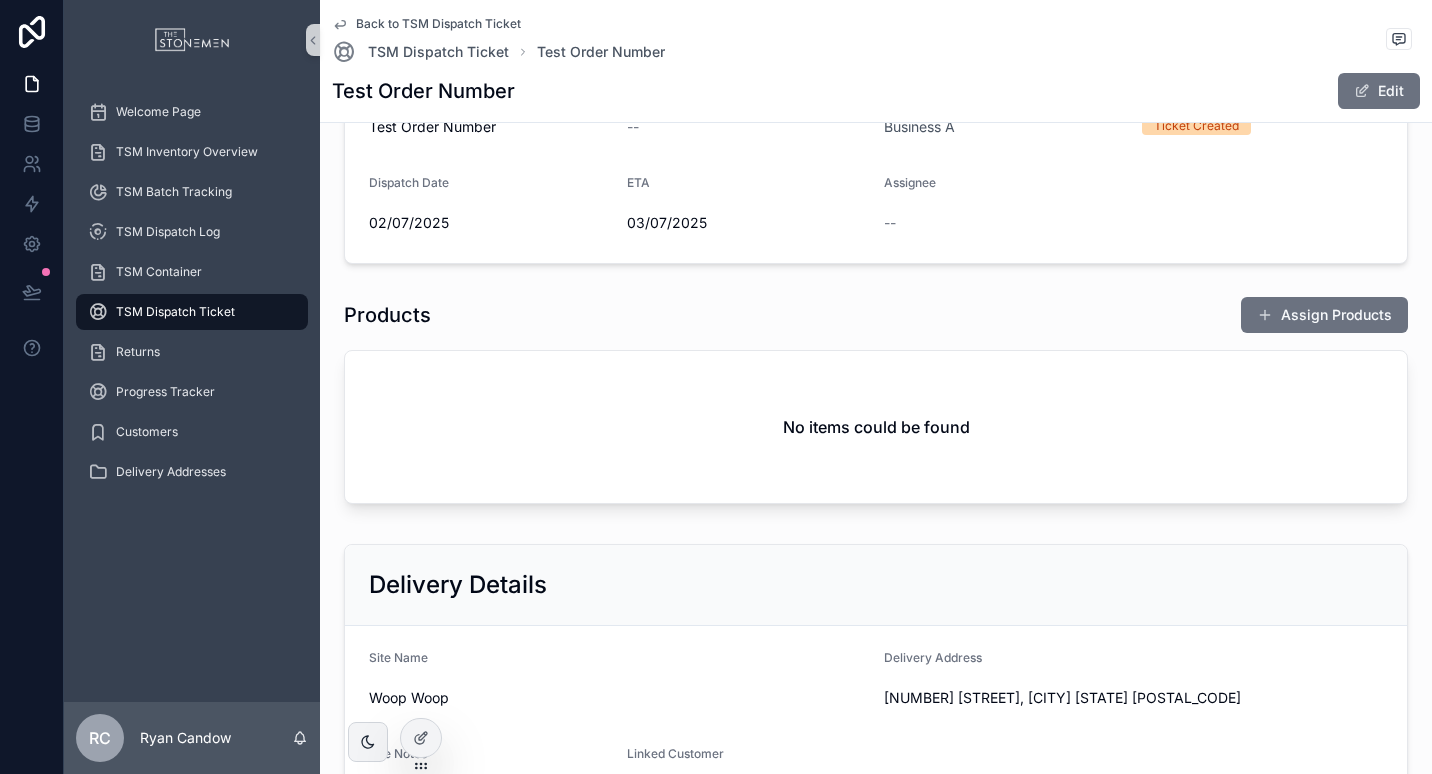 click on "Assign Products" at bounding box center [1324, 315] 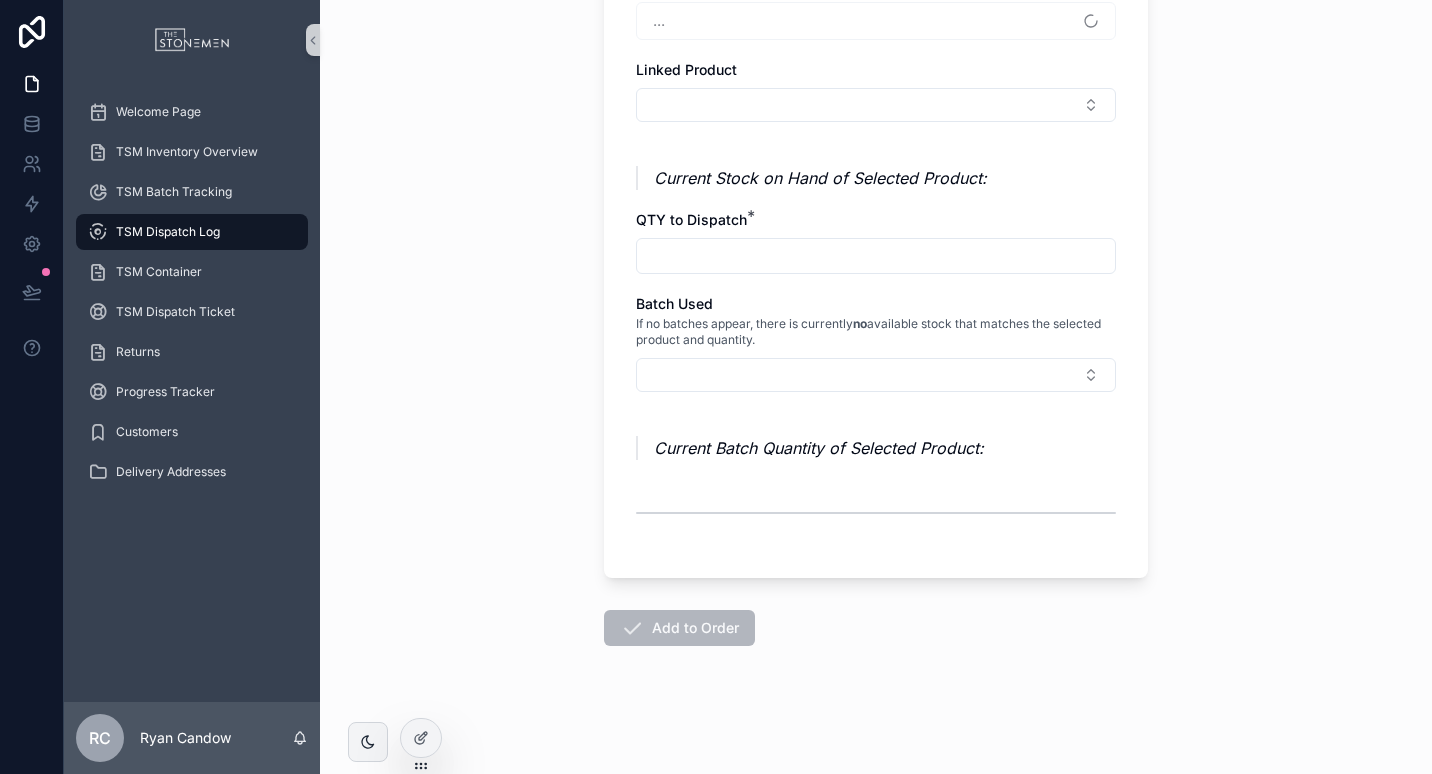 scroll, scrollTop: 0, scrollLeft: 0, axis: both 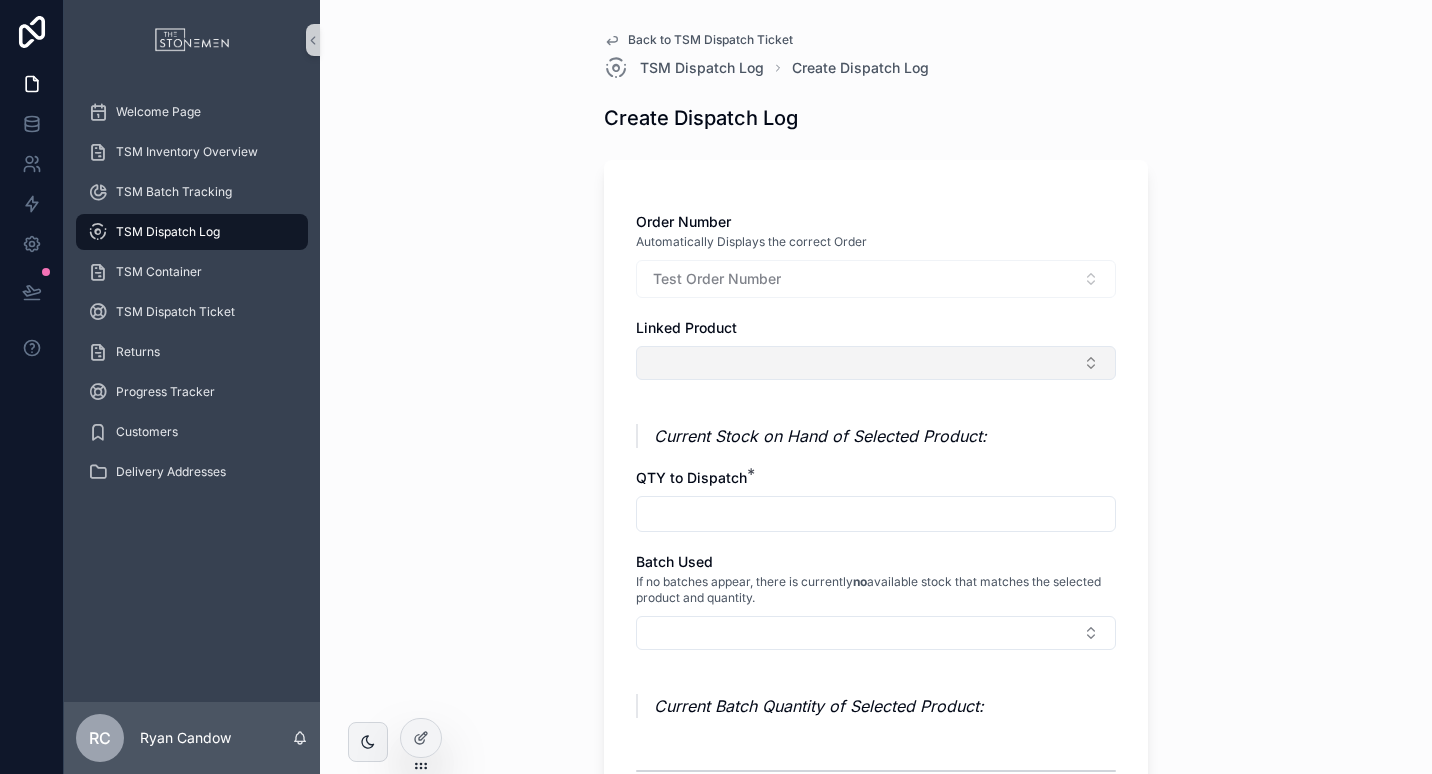 click at bounding box center (876, 363) 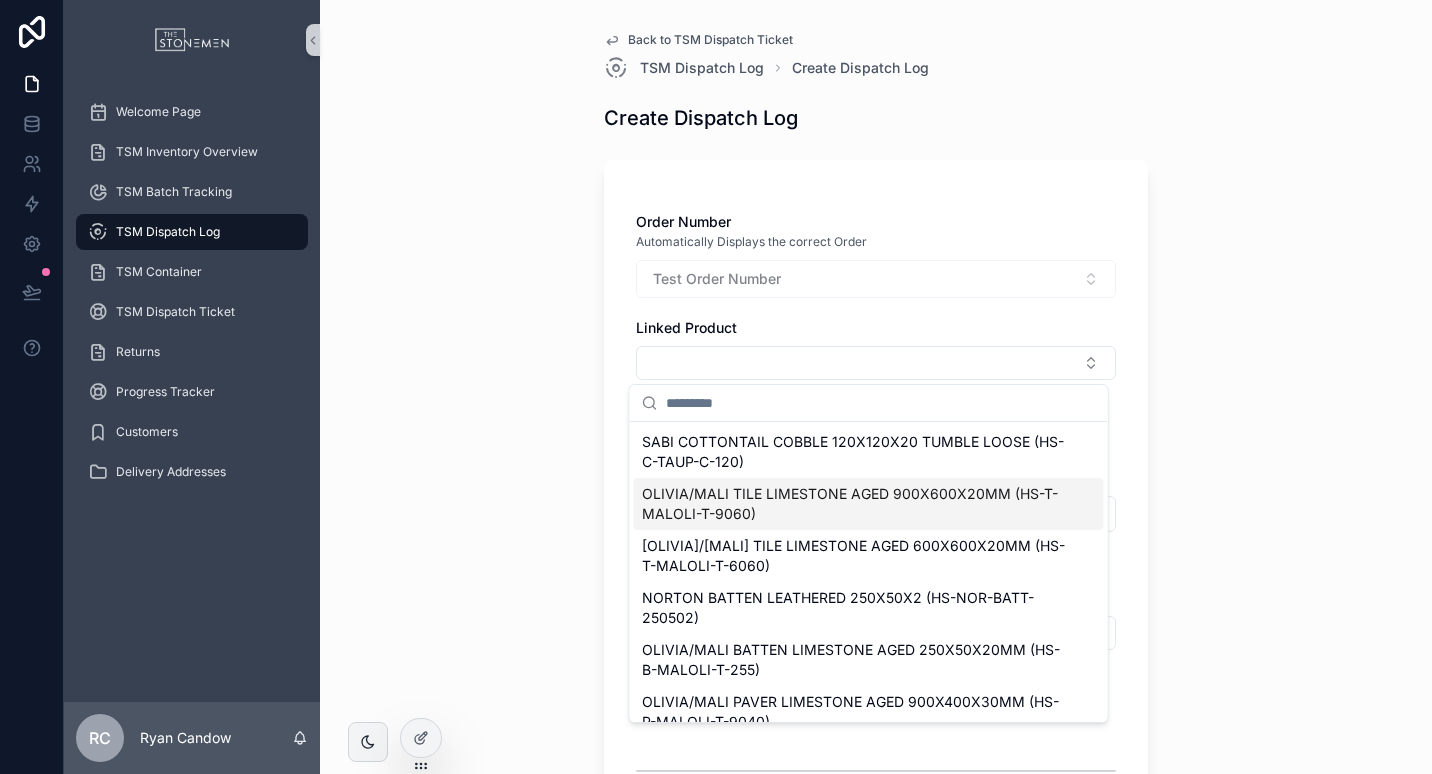 scroll, scrollTop: 200, scrollLeft: 0, axis: vertical 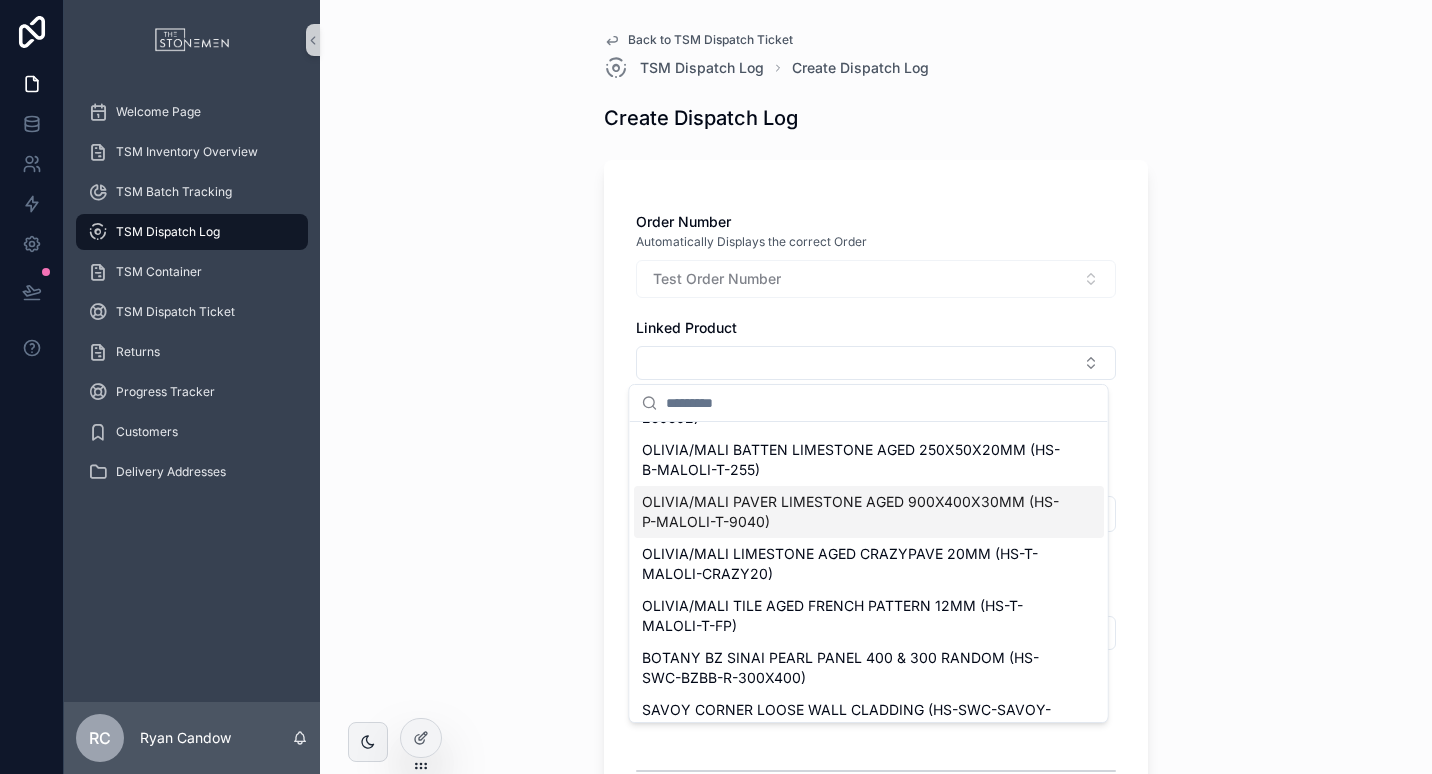 click on "OLIVIA/MALI PAVER LIMESTONE AGED 900X400X30MM (HS-P-MALOLI-T-9040)" at bounding box center (857, 512) 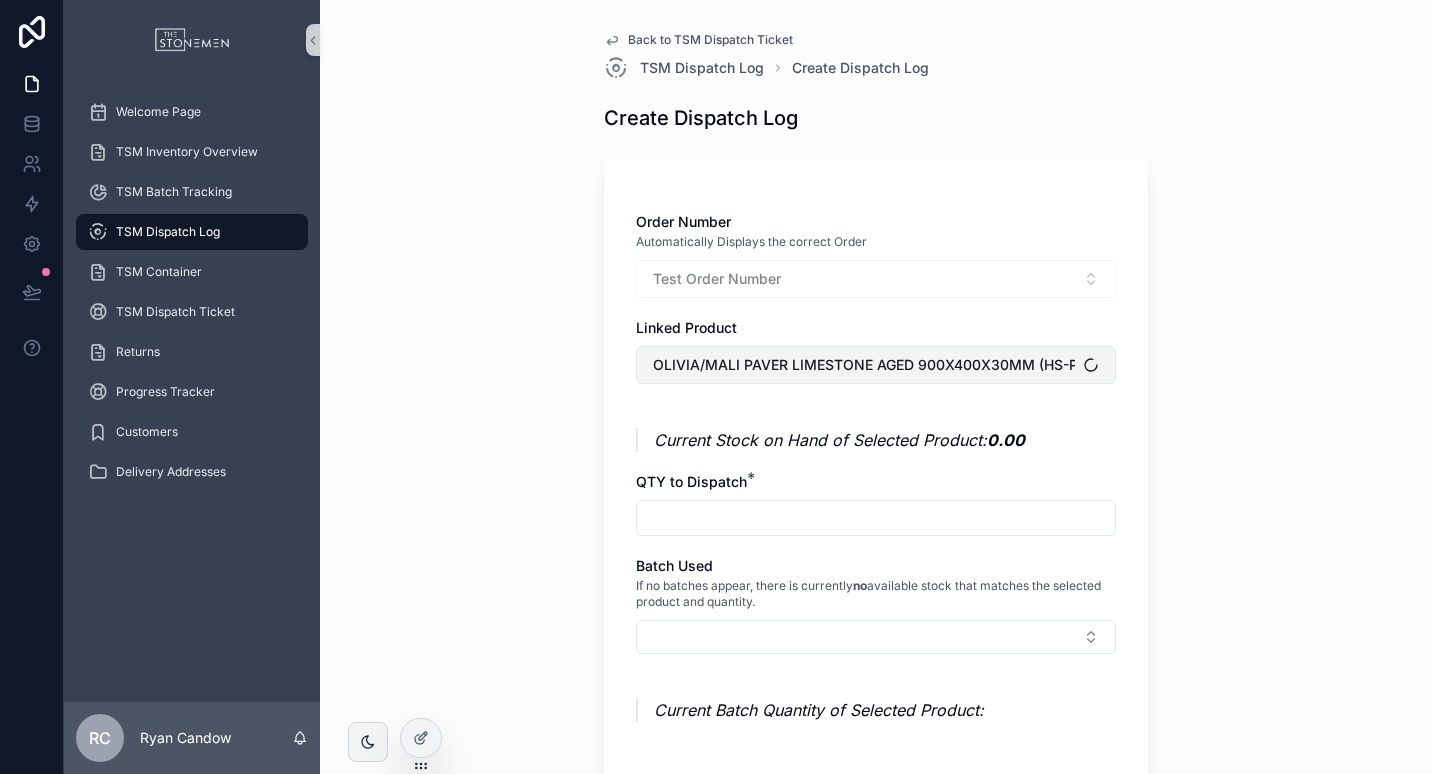 click on "OLIVIA/MALI PAVER LIMESTONE AGED 900X400X30MM (HS-P-MALOLI-T-9040)" at bounding box center [864, 365] 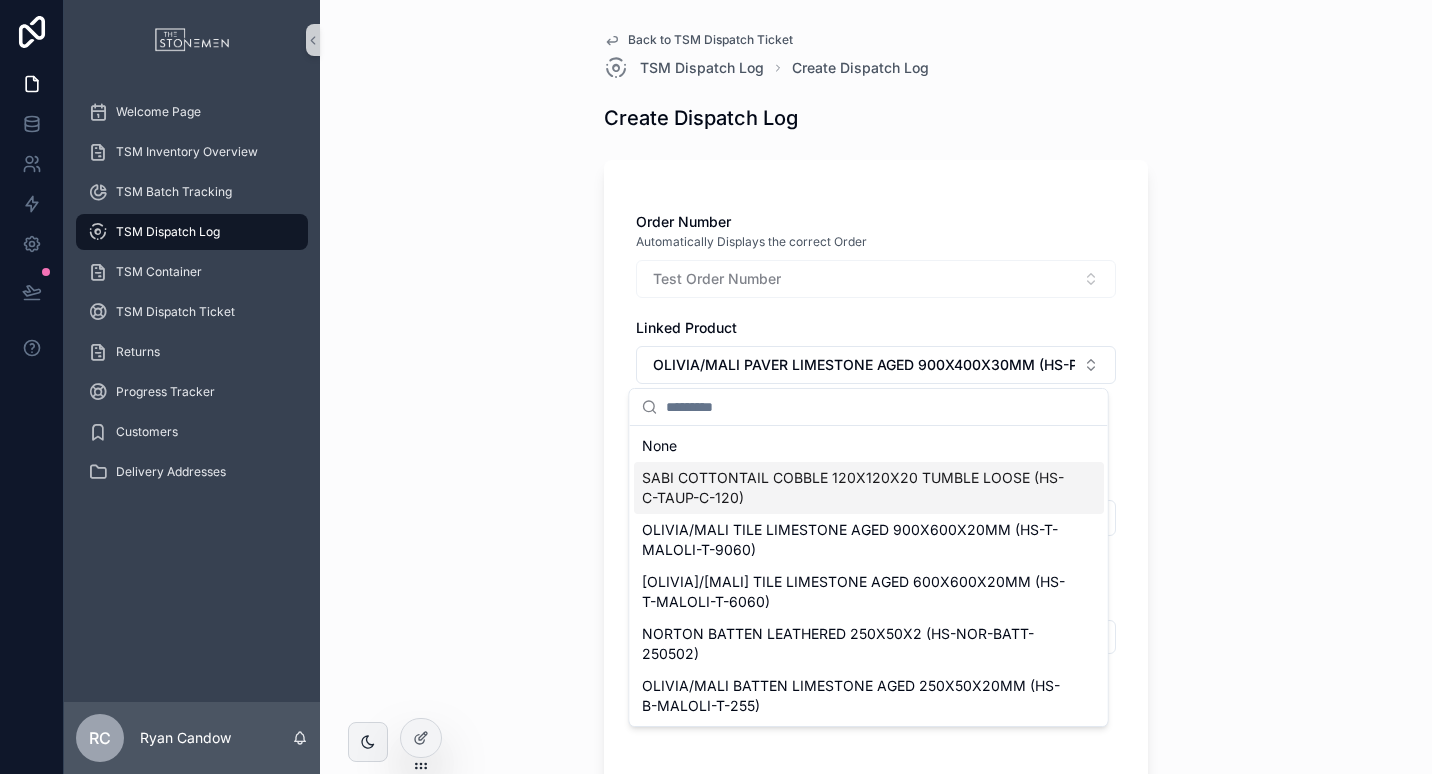 click on "SABI COTTONTAIL COBBLE 120X120X20 TUMBLE LOOSE (HS-C-TAUP-C-120)" at bounding box center [857, 488] 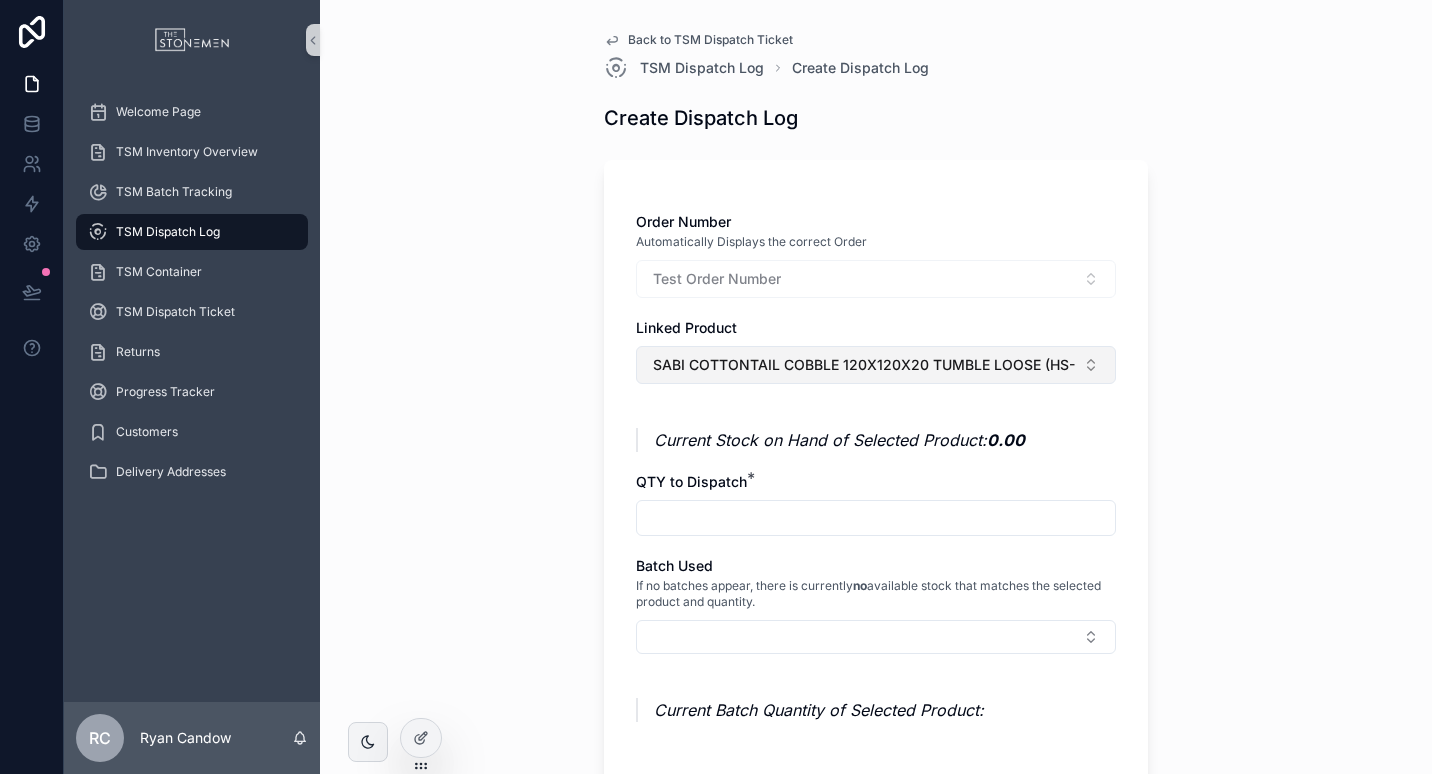 click on "SABI COTTONTAIL COBBLE 120X120X20 TUMBLE LOOSE (HS-C-TAUP-C-120)" at bounding box center (864, 365) 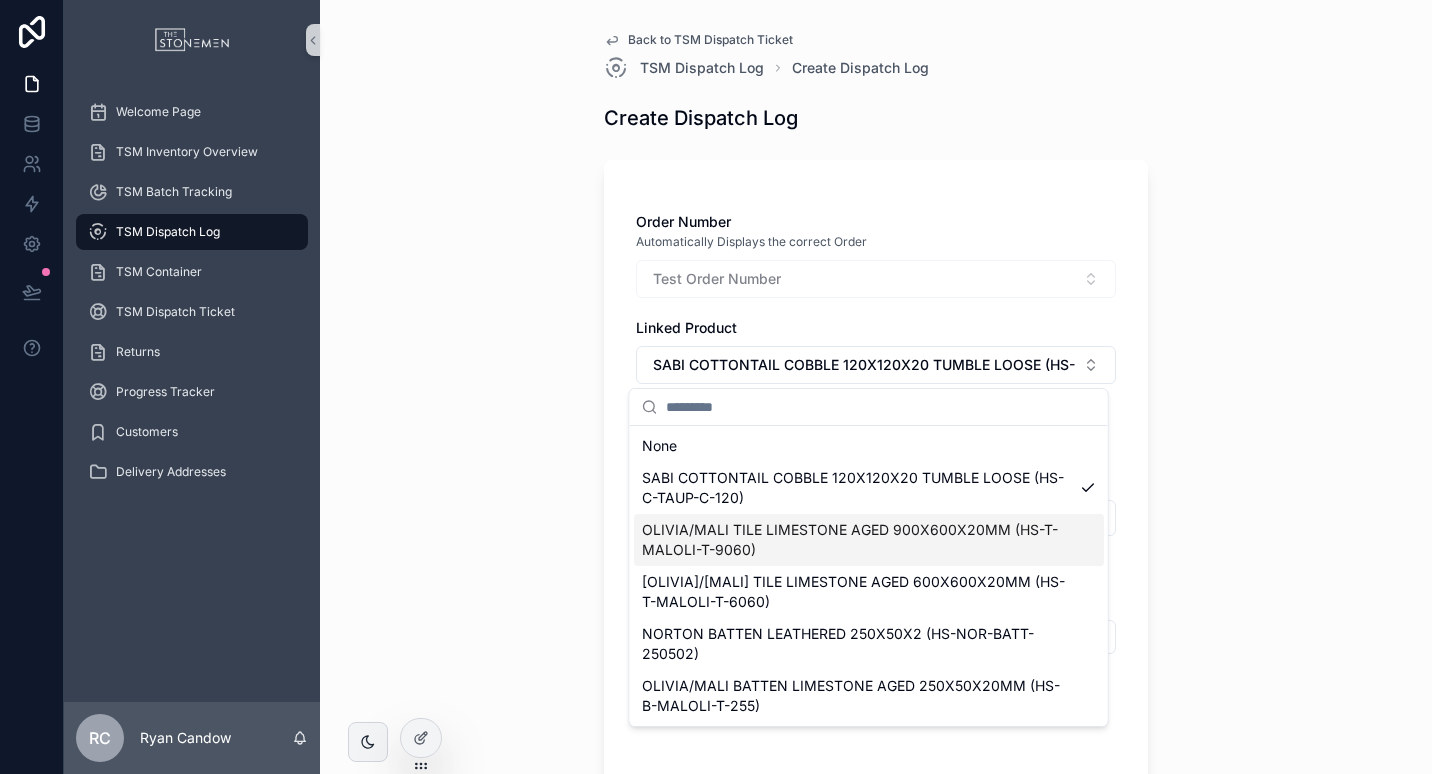 click on "None SABI COTTONTAIL COBBLE 120X120X20 TUMBLE LOOSE (HS-C-TAUP-C-120) OLIVIA/MALI TILE LIMESTONE AGED 900X600X20MM (HS-T-MALOLI-T-9060) OLIVIA/MALI TILE LIMESTONE AGED 600X600X20MM (HS-T-MALOLI-T-6060) NORTON BATTEN LEATHERED 250X50X2 (HS-NOR-BATT-250502) OLIVIA/MALI BATTEN LIMESTONE AGED 250X50X20MM (HS-B-MALOLI-T-255) OLIVIA/MALI PAVER LIMESTONE AGED 900X400X30MM (HS-P-MALOLI-T-9040) OLIVIA/MALI LIMESTONE AGED CRAZYPAVE 20MM (HS-T-MALOLI-CRAZY20) OLIVIA/MALI TILE AGED FRENCH PATTERN 12MM (HS-T-MALOLI-T-FP) BOTANY BZ SINAI PEARL PANEL 400 & 300 RANDOM (HS-SWC-BZBB-R-300X400) SAVOY CORNER LOOSE WALL CLADDING (HS-SWC-SAVOY-CORNER) SAVOY BODY LOOSE WALL CLADDING (HS-SWC-SAVOY-WALL) BEAUFORD/HERMOSO BATTON 250X50X20 (OM-T-HERM-TUM-25050) ZEKI / GARONNE BATTON TILE 250X50X20 TUMBLED (OM-P-JERR-TUM-25050) BEAUFORD/HERMOSO SANDSTONE TILE 800X400X20MM (OM-T-HERM-TUM-840) BEAUFORD/HERMOSO SANDSTONE PAVER 900X400X30MM (OM-P-HERM-TUM-P490) BEAUFORD/HERMOSO SANDSTONE TILE 600X600X20MM (OM-T-HERM-TUM-600)" at bounding box center (869, 1586) 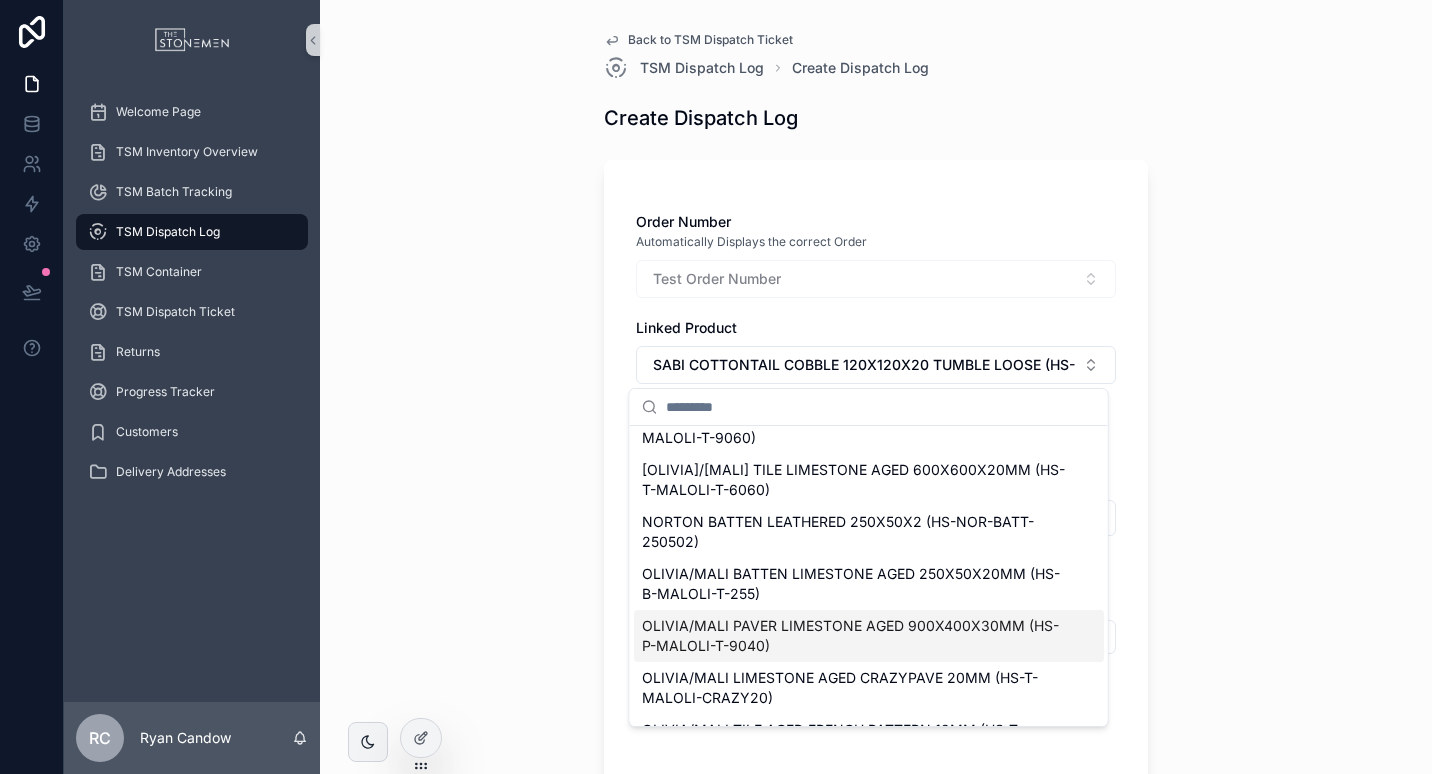 scroll, scrollTop: 200, scrollLeft: 0, axis: vertical 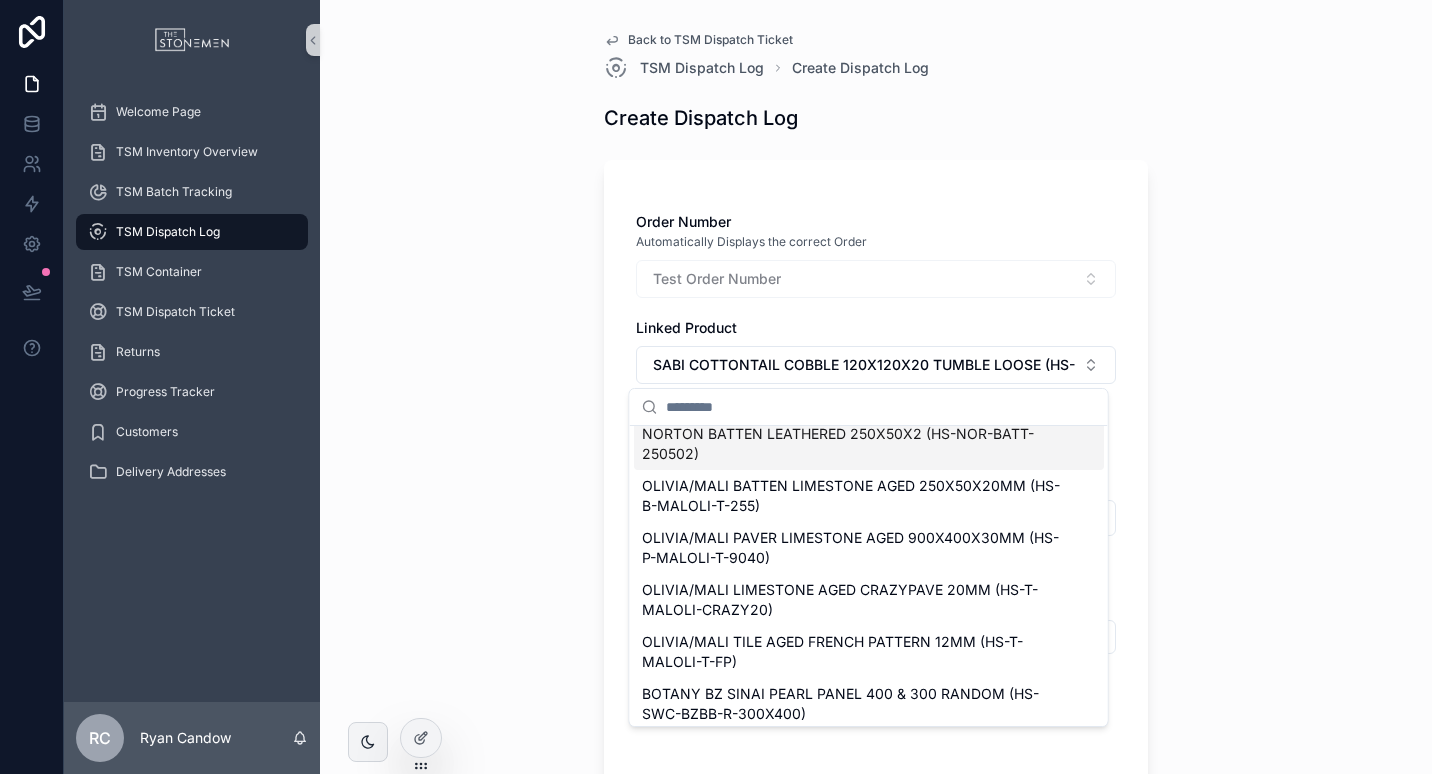 click on "NORTON BATTEN LEATHERED 250X50X2 (HS-NOR-BATT-250502)" at bounding box center (857, 444) 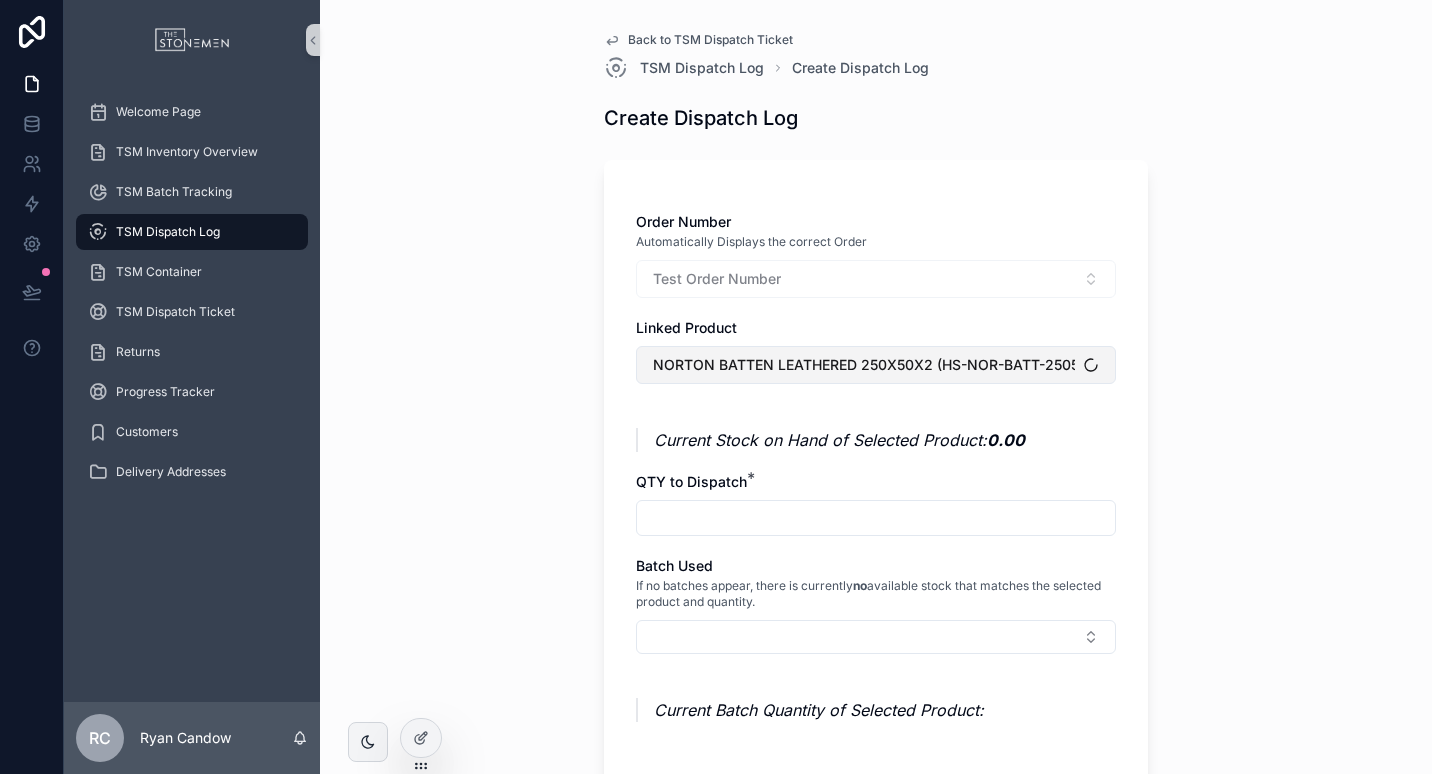 click on "NORTON BATTEN LEATHERED 250X50X2 (HS-NOR-BATT-250502)" at bounding box center (876, 365) 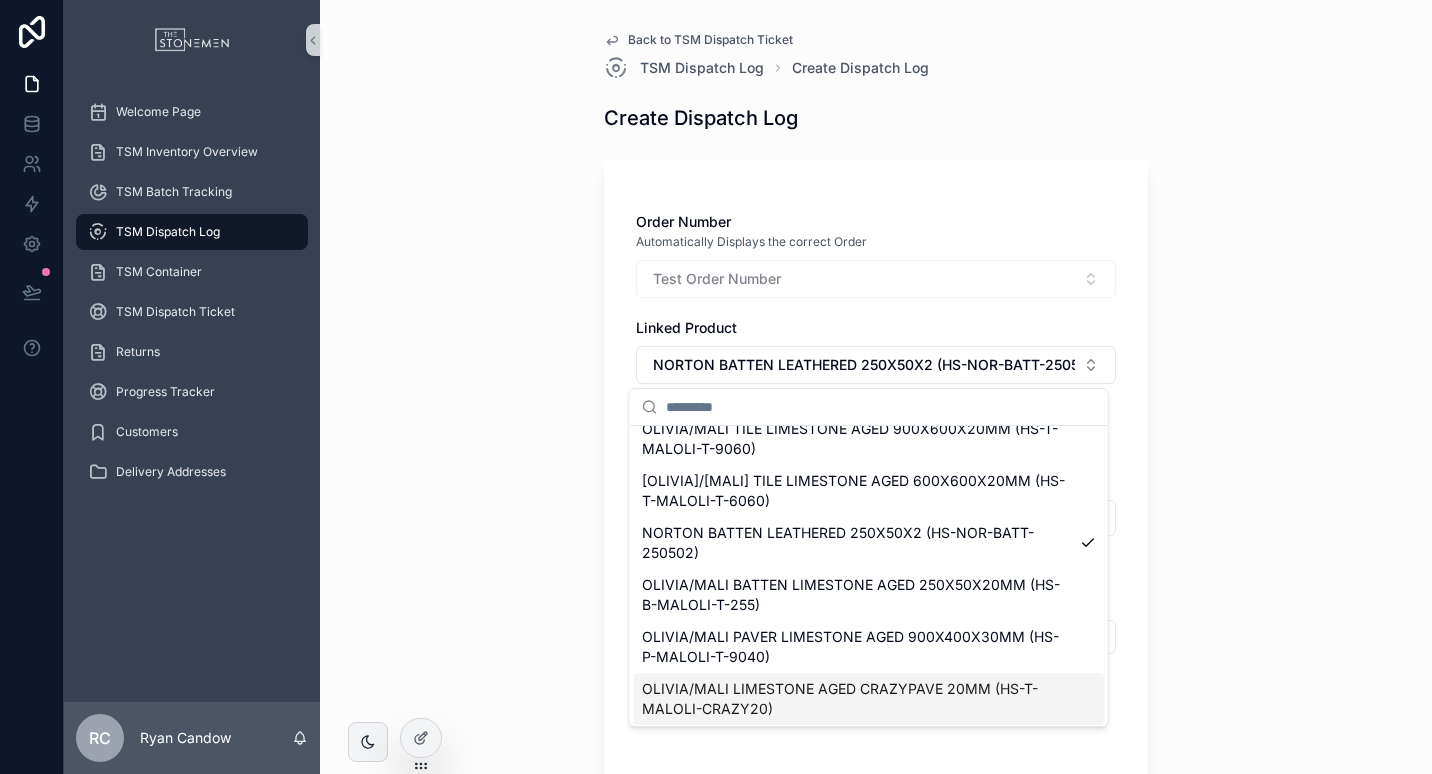 scroll, scrollTop: 100, scrollLeft: 0, axis: vertical 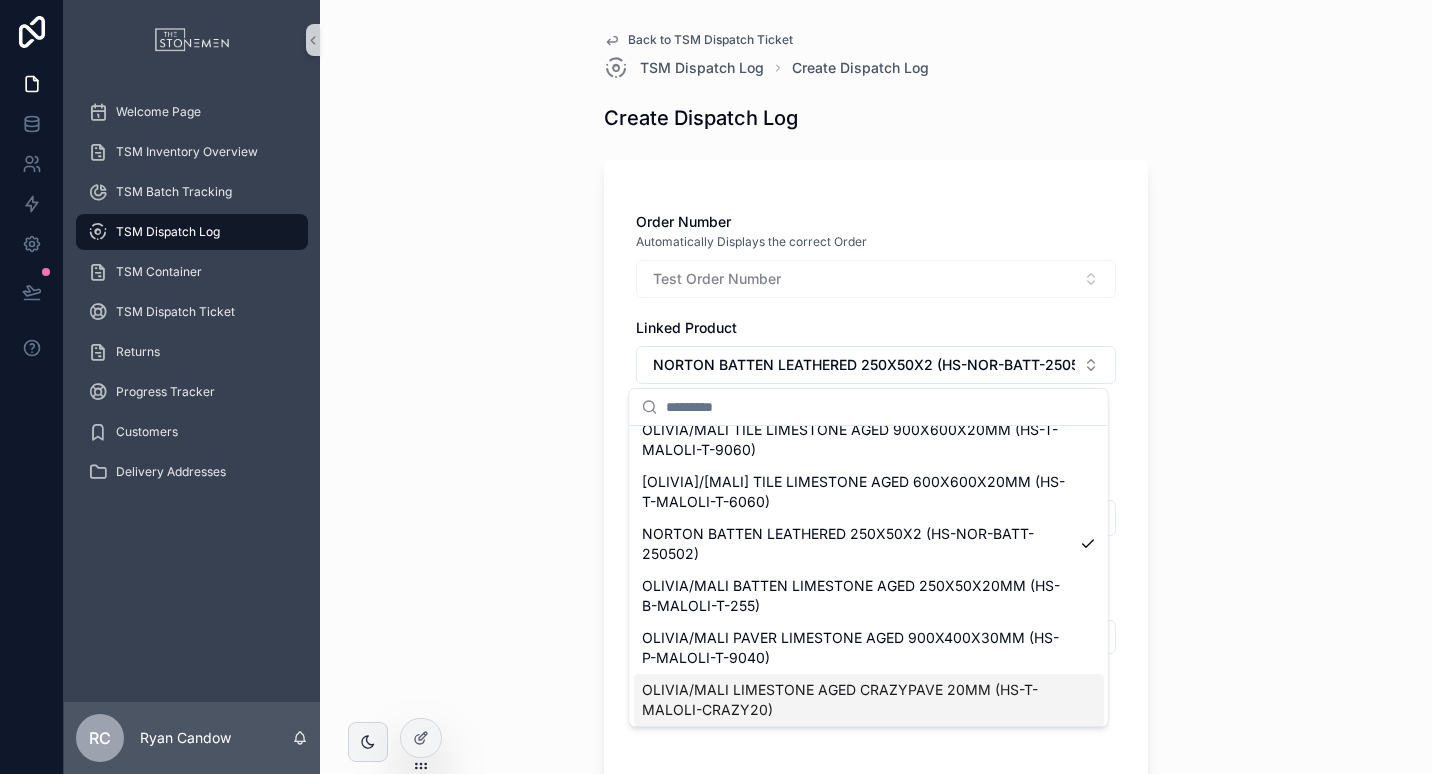 click on "OLIVIA/MALI LIMESTONE AGED CRAZYPAVE 20MM (HS-T-MALOLI-CRAZY20)" at bounding box center (857, 700) 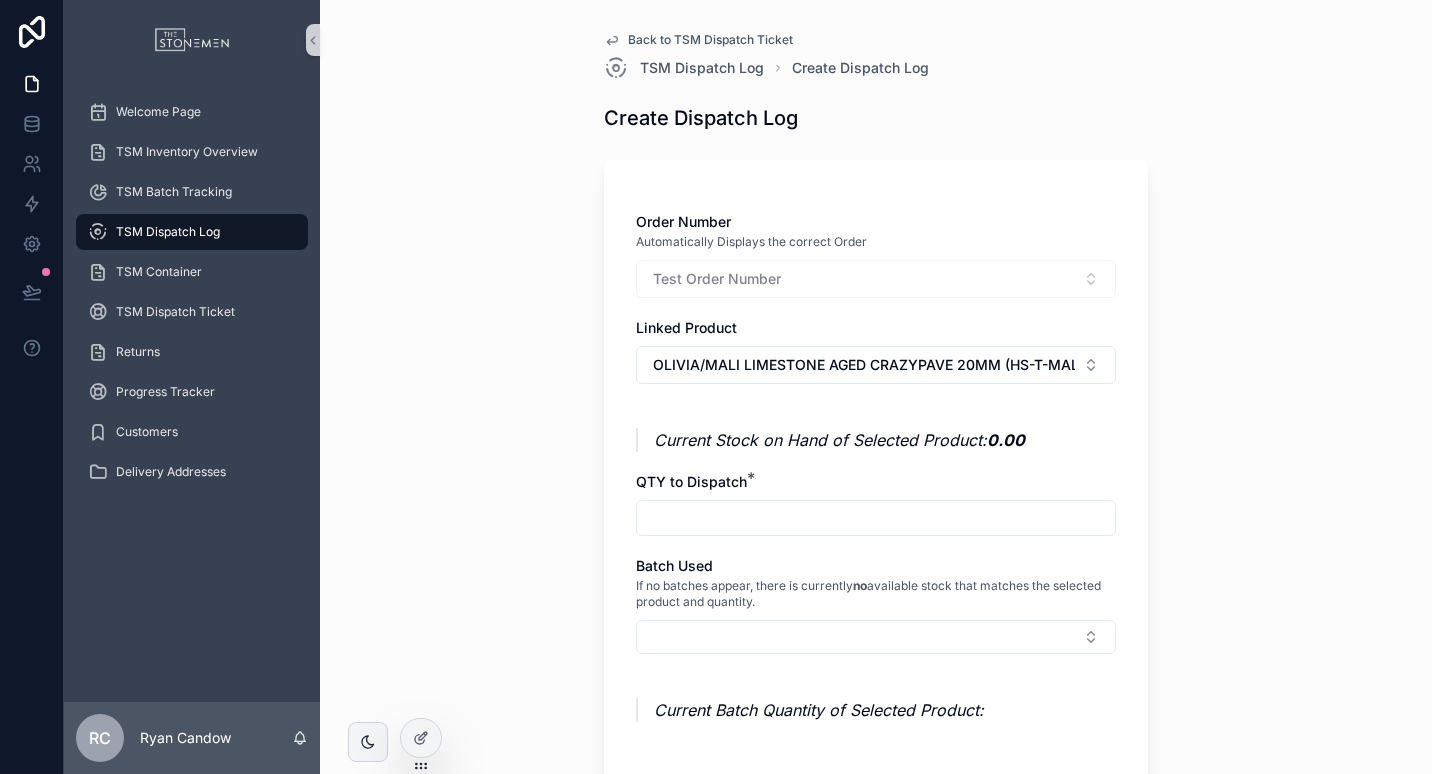 click on "Back to TSM Dispatch Ticket TSM Dispatch Log Create Dispatch Log Create Dispatch Log Order Number Automatically Displays the correct Order Test Order Number  Linked Product OLIVIA/MALI LIMESTONE AGED CRAZYPAVE 20MM (HS-T-MALOLI-CRAZY20) Current Stock on Hand of Selected Product:  0.00 QTY to Dispatch * Batch Used If no batches appear, there is currently  no  available stock that matches the selected product and quantity. Current Batch Quantity of Selected Product:  There is currently no batches or stock to fulfill the required order. If submitted, this will be submitted for backorder. Add to Order" at bounding box center (876, 387) 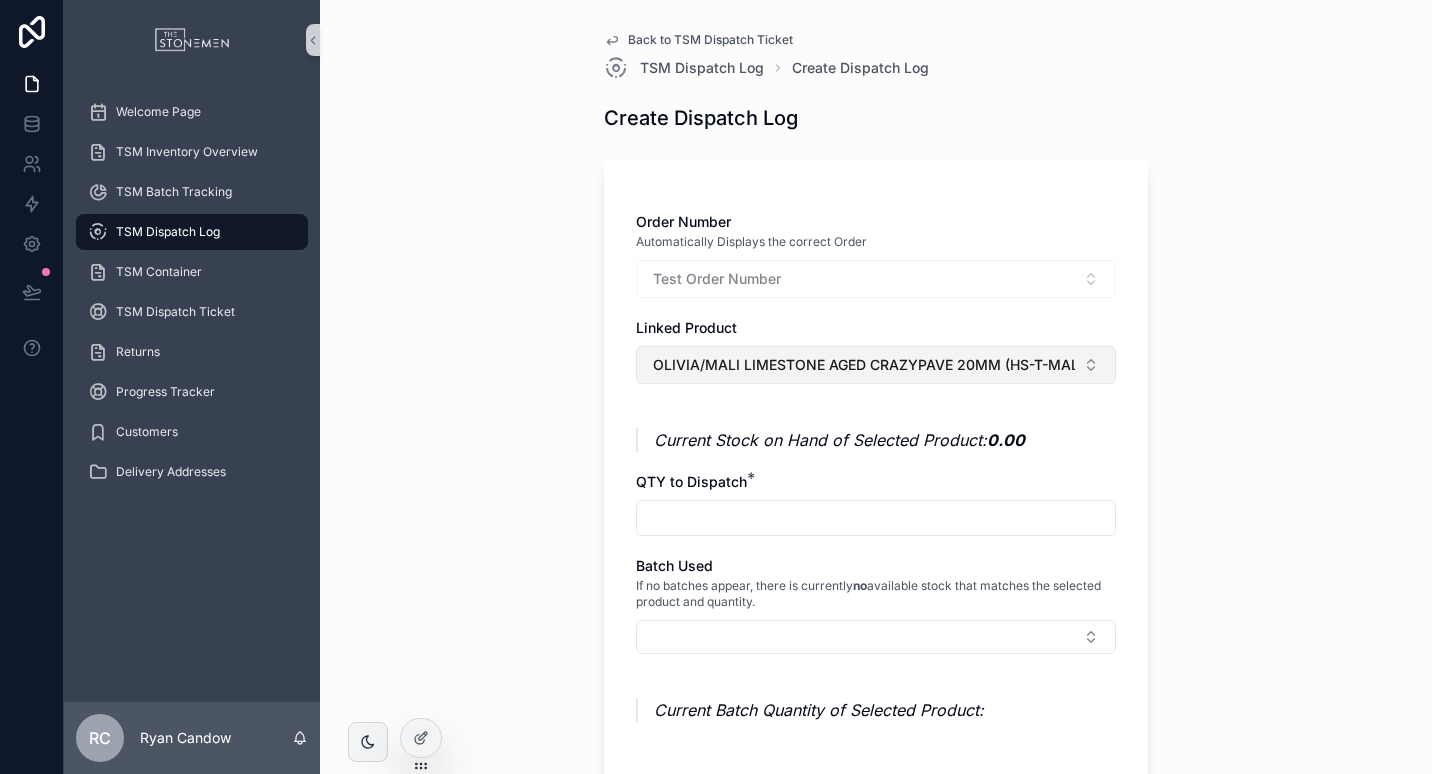 click on "OLIVIA/MALI LIMESTONE AGED CRAZYPAVE 20MM (HS-T-MALOLI-CRAZY20)" at bounding box center (864, 365) 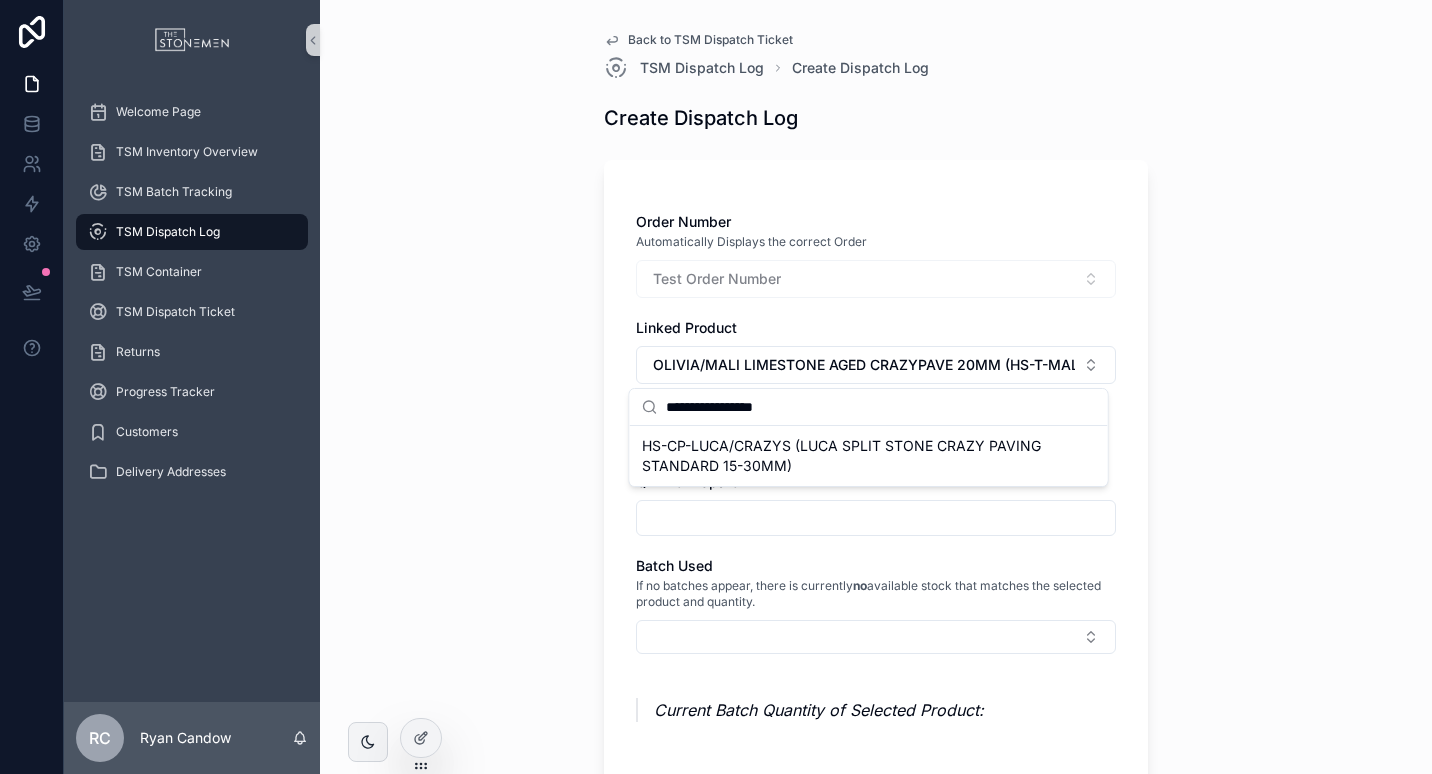 type on "**********" 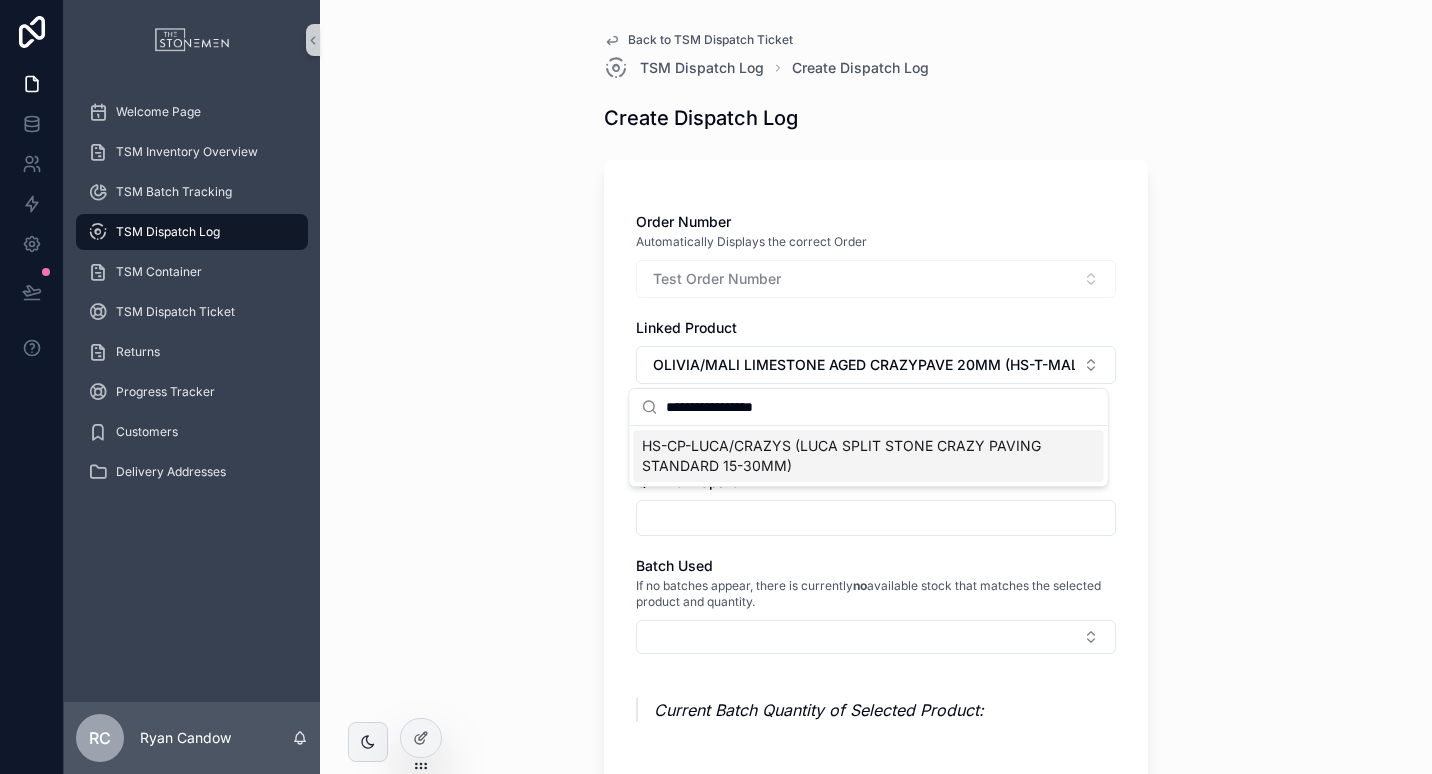 click on "HS-CP-LUCA/CRAZYS (LUCA SPLIT STONE CRAZY PAVING STANDARD 15-30MM)" at bounding box center (857, 456) 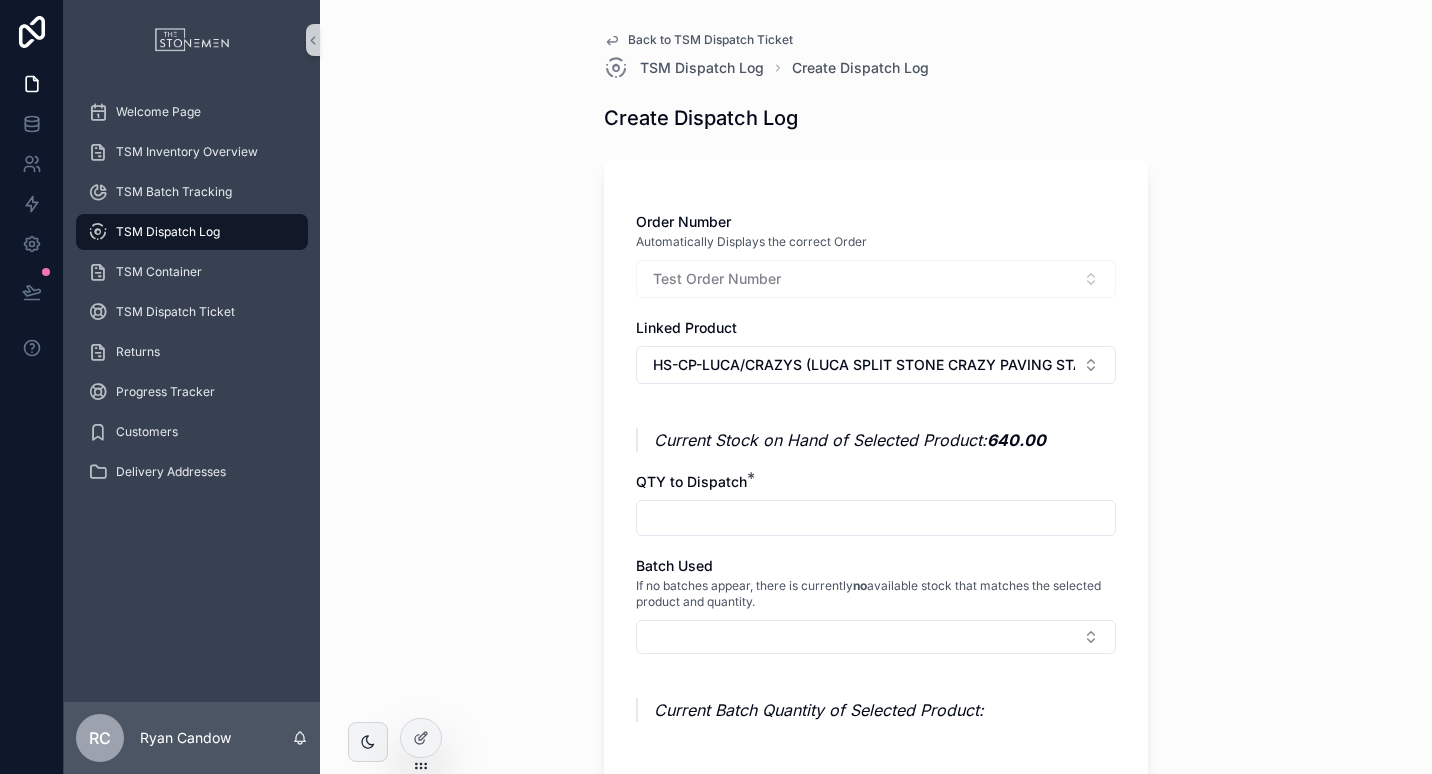 click at bounding box center [876, 518] 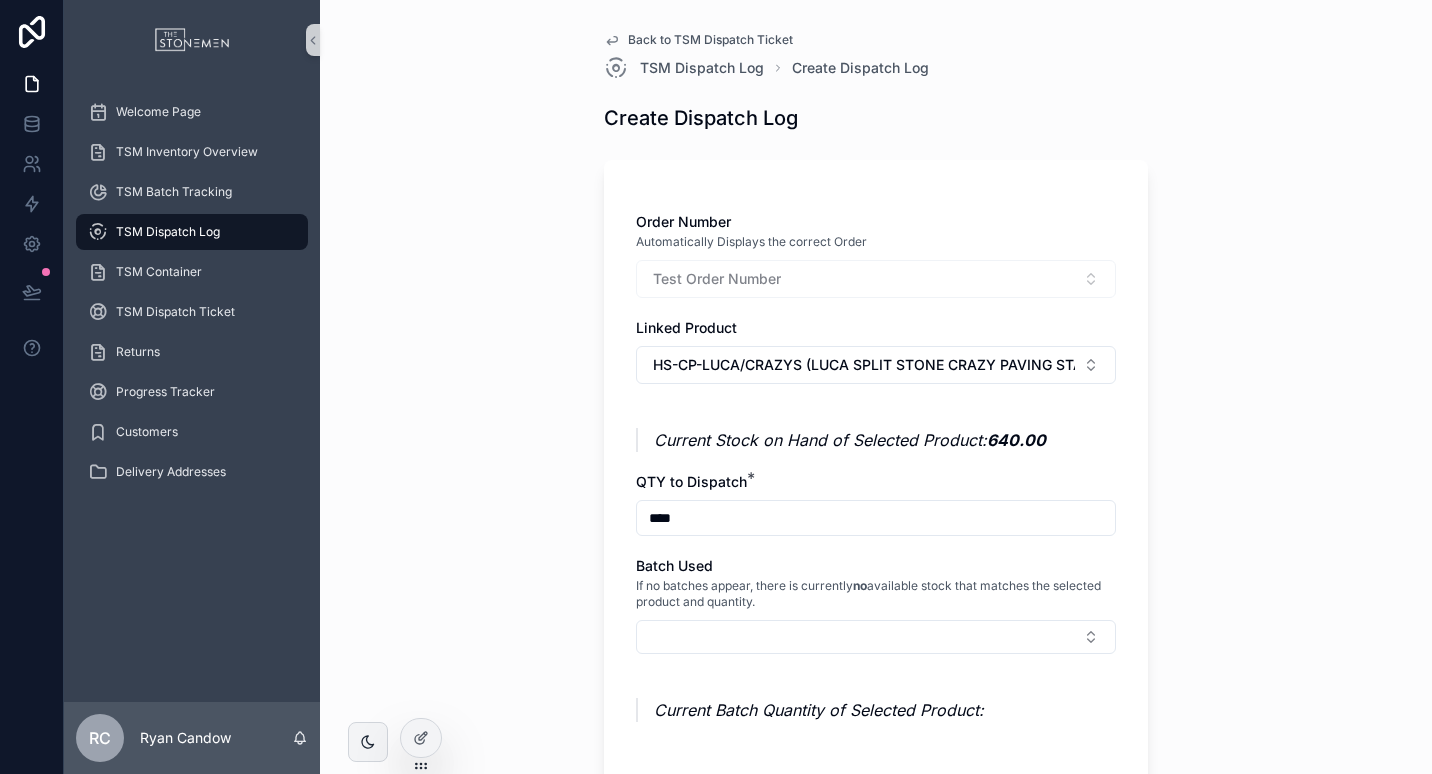 type on "****" 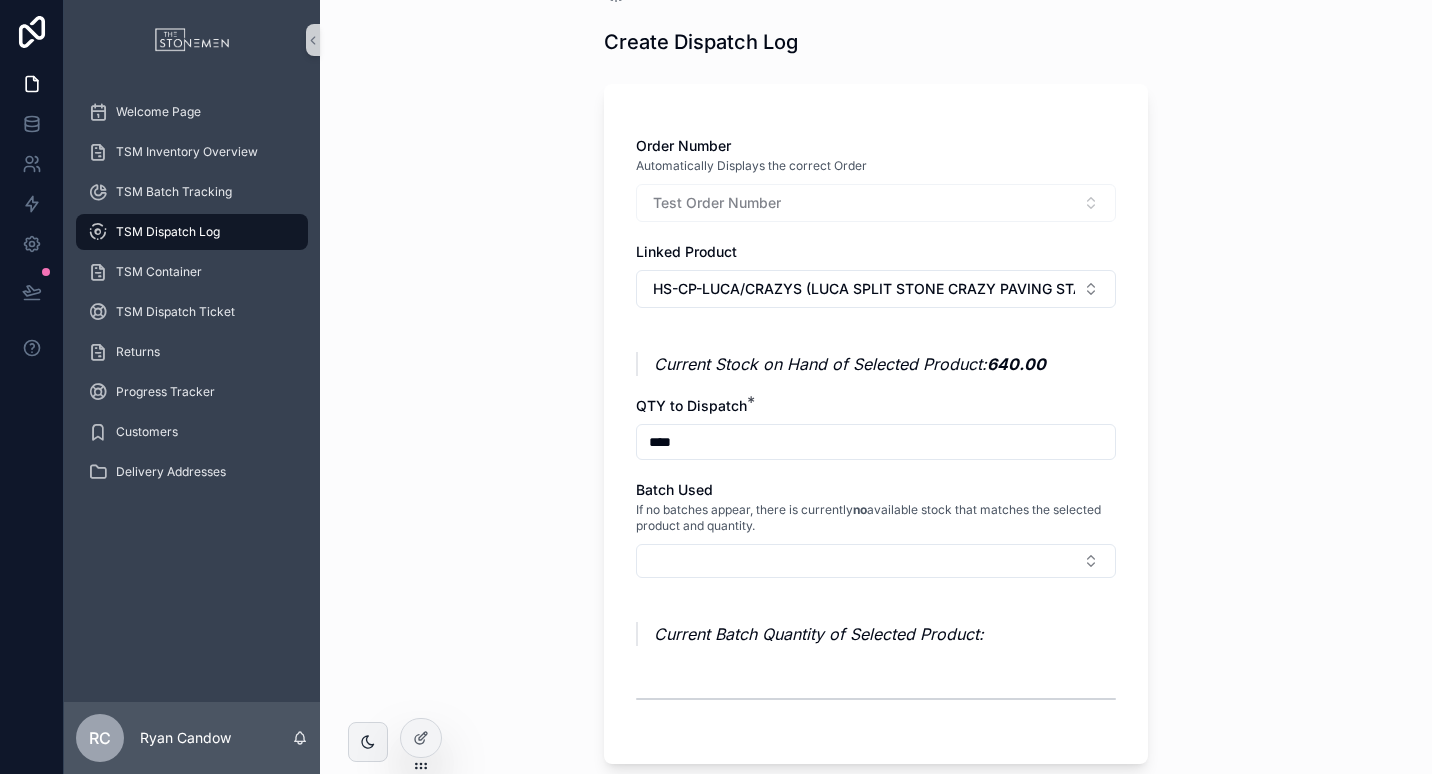 scroll, scrollTop: 100, scrollLeft: 0, axis: vertical 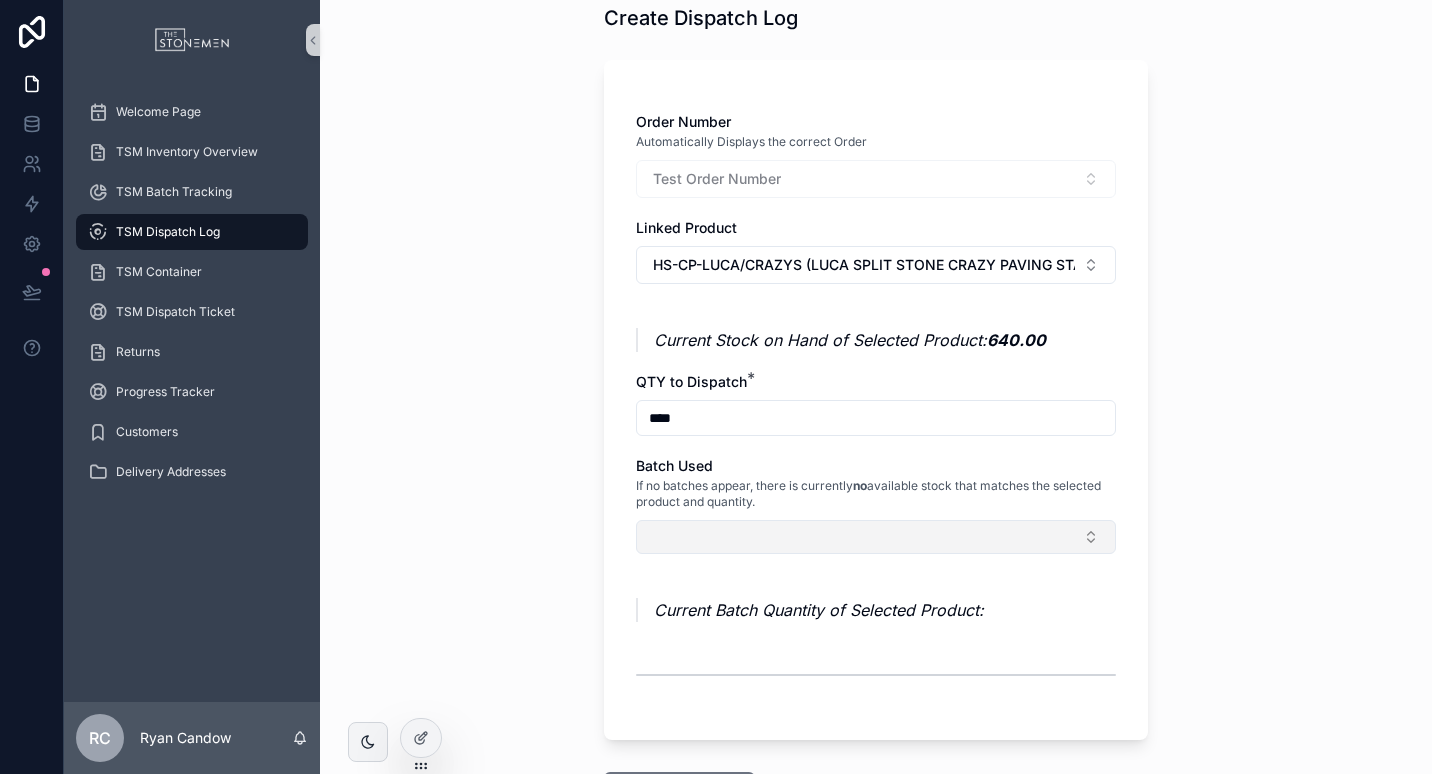 click at bounding box center (876, 537) 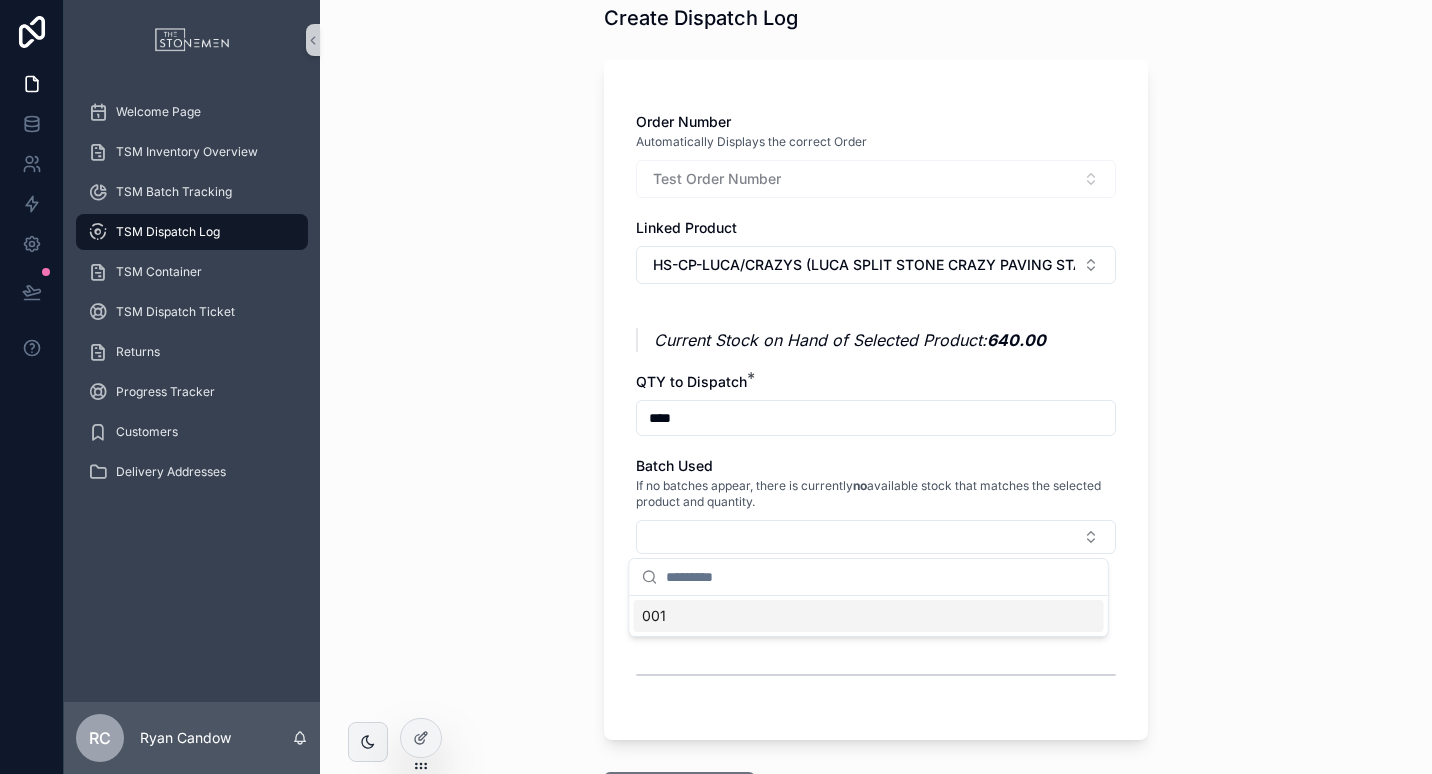 click on "001" at bounding box center (869, 616) 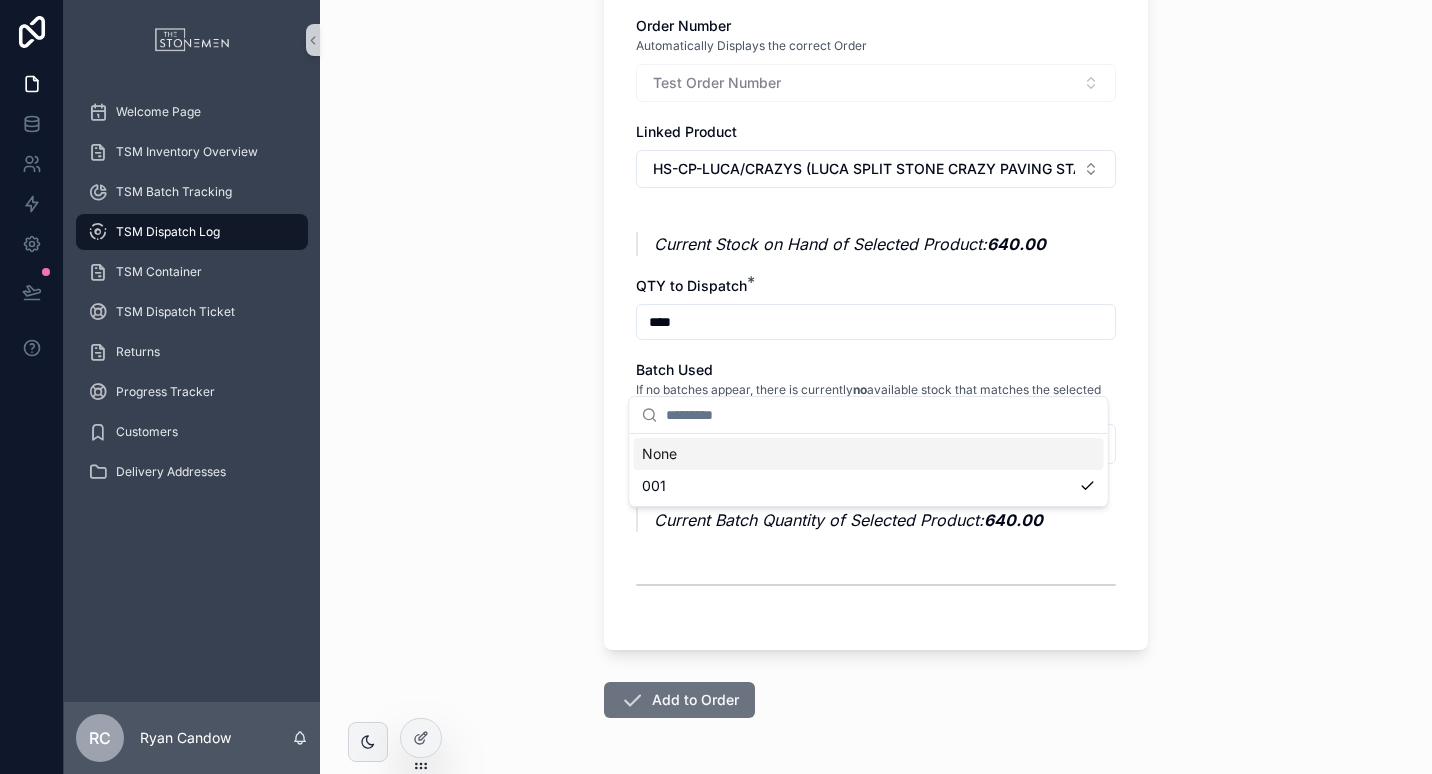 scroll, scrollTop: 268, scrollLeft: 0, axis: vertical 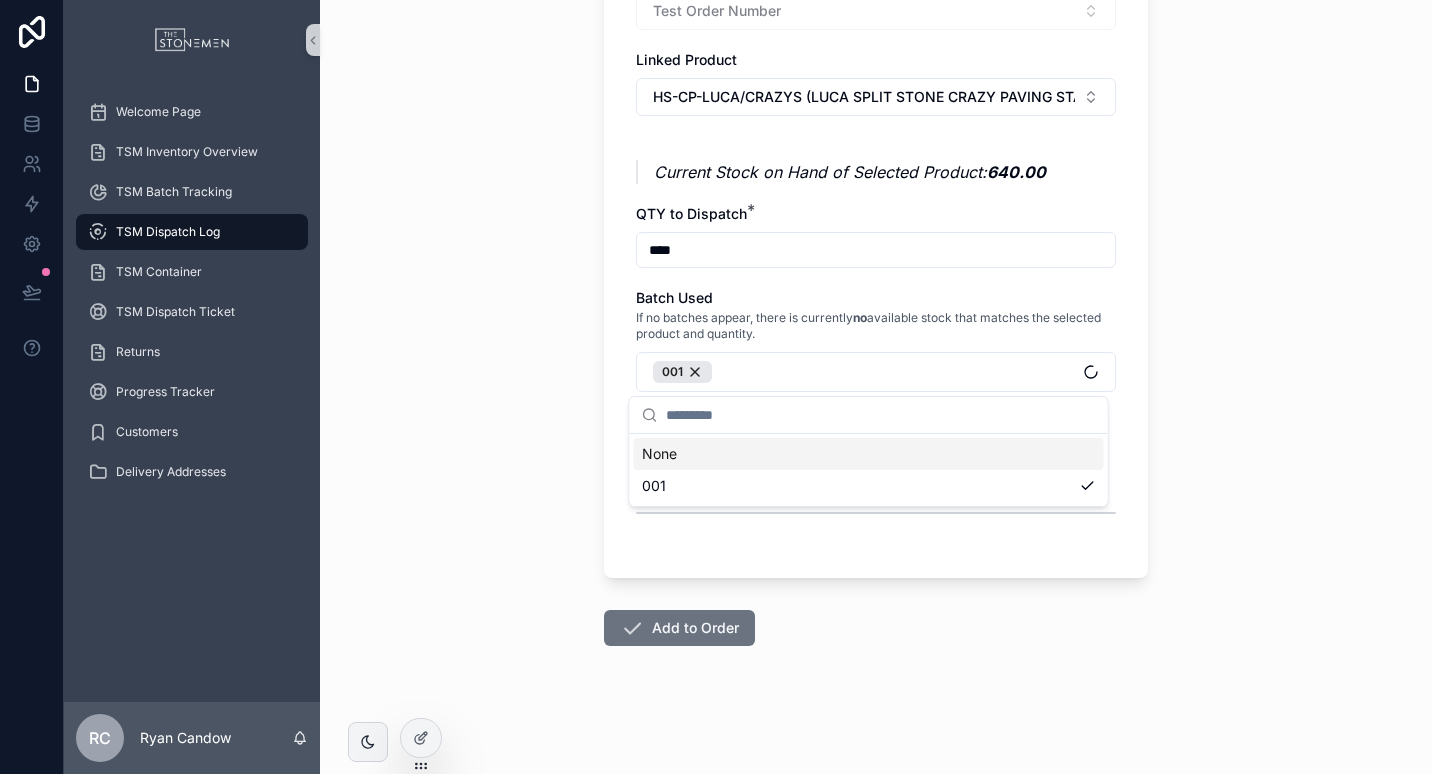 click on "Back to TSM Dispatch Ticket TSM Dispatch Log Create Dispatch Log Create Dispatch Log Order Number Automatically Displays the correct Order Test Order Number  Linked Product HS-CP-LUCA/CRAZYS (LUCA SPLIT STONE CRAZY PAVING STANDARD 15-30MM) Current Stock on Hand of Selected Product:  640.00 QTY to Dispatch * **** Batch Used If no batches appear, there is currently  no  available stock that matches the selected product and quantity. 001 Current Batch Quantity of Selected Product:  640.00 Add to Order" at bounding box center (876, 387) 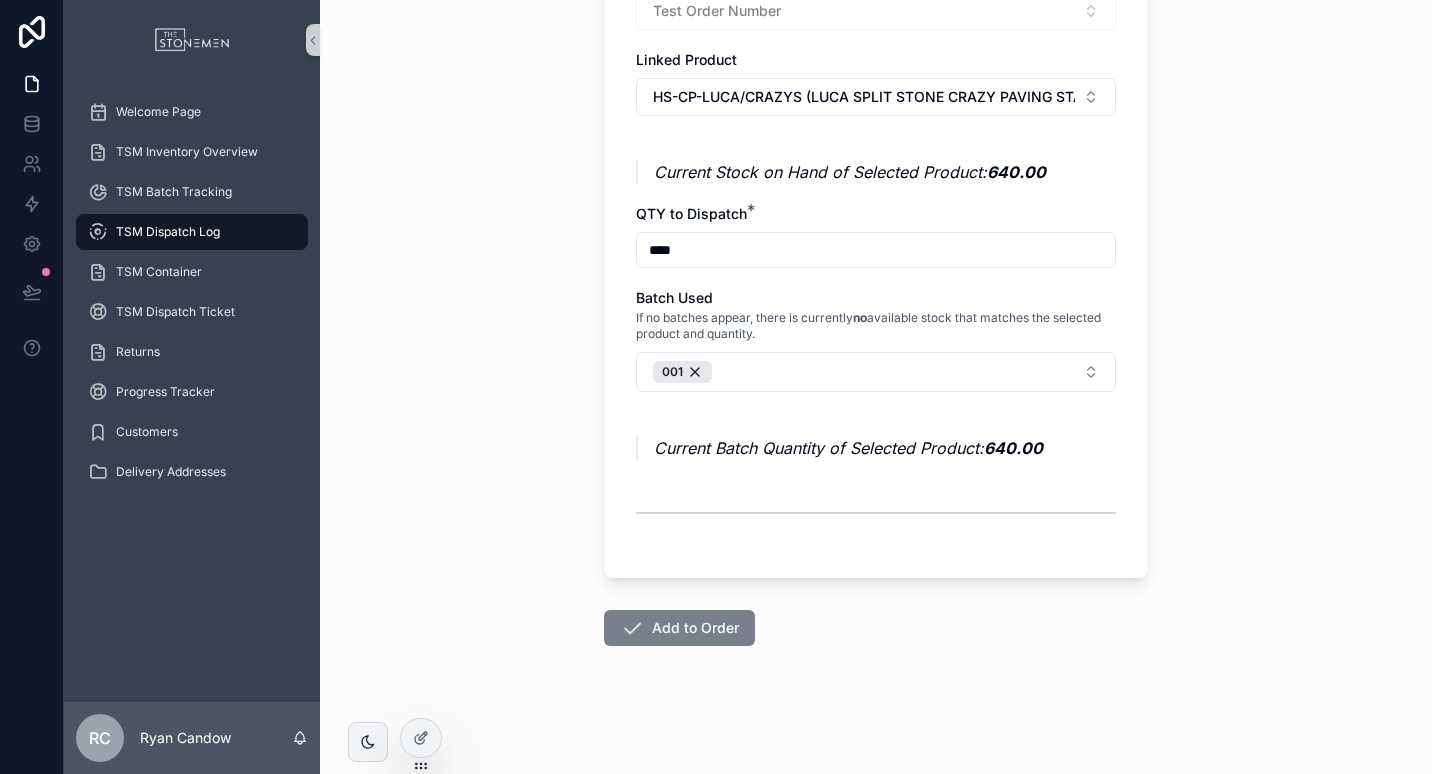 click on "Add to Order" at bounding box center (679, 628) 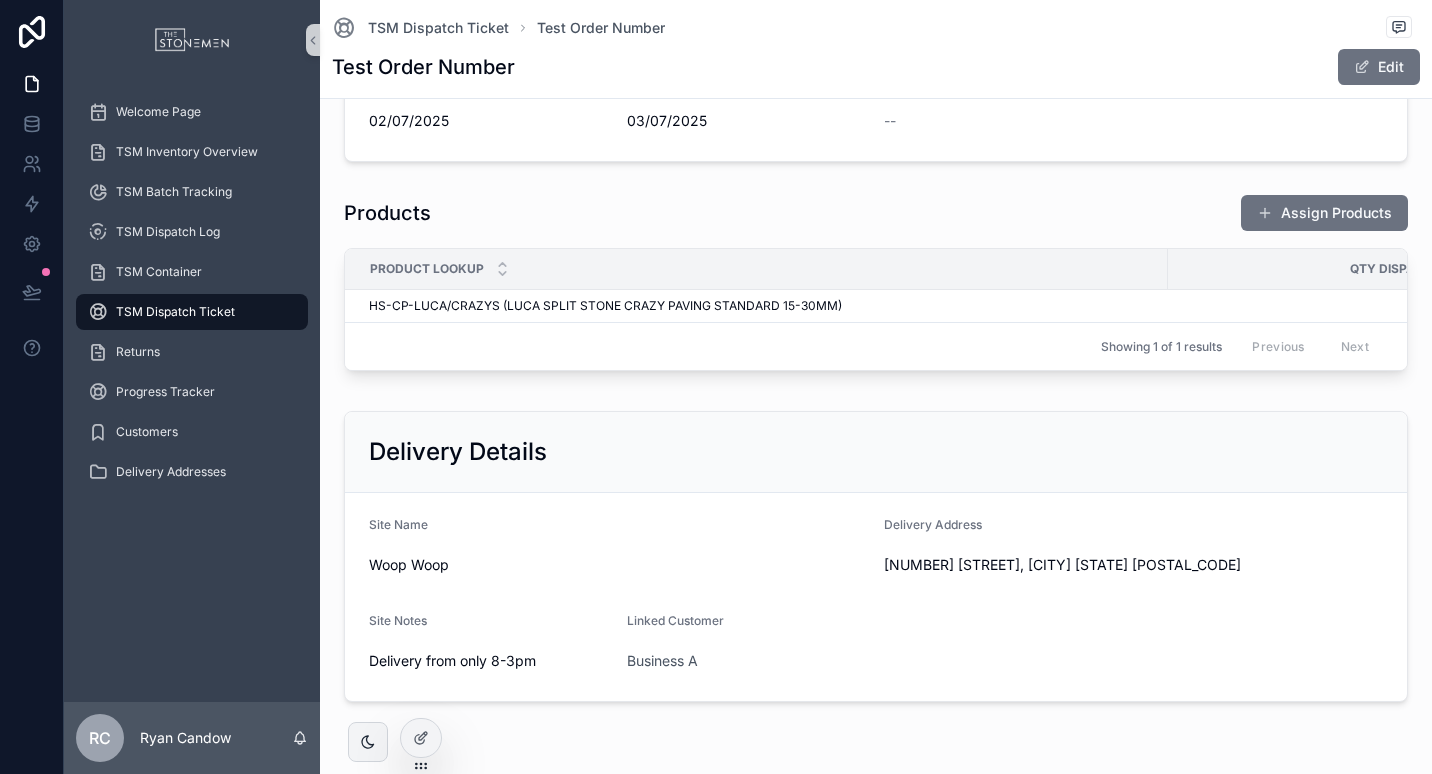 scroll, scrollTop: 357, scrollLeft: 0, axis: vertical 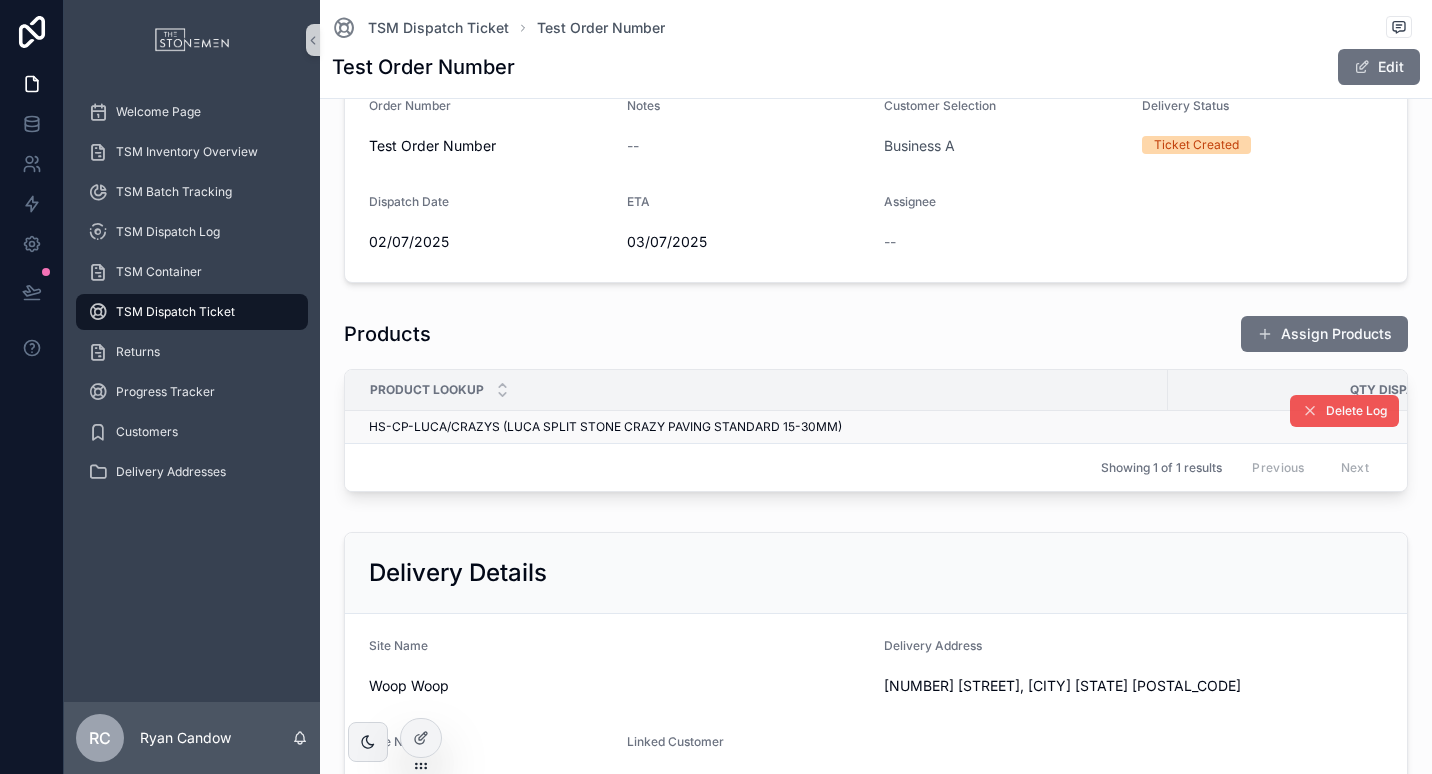 click at bounding box center [1310, 411] 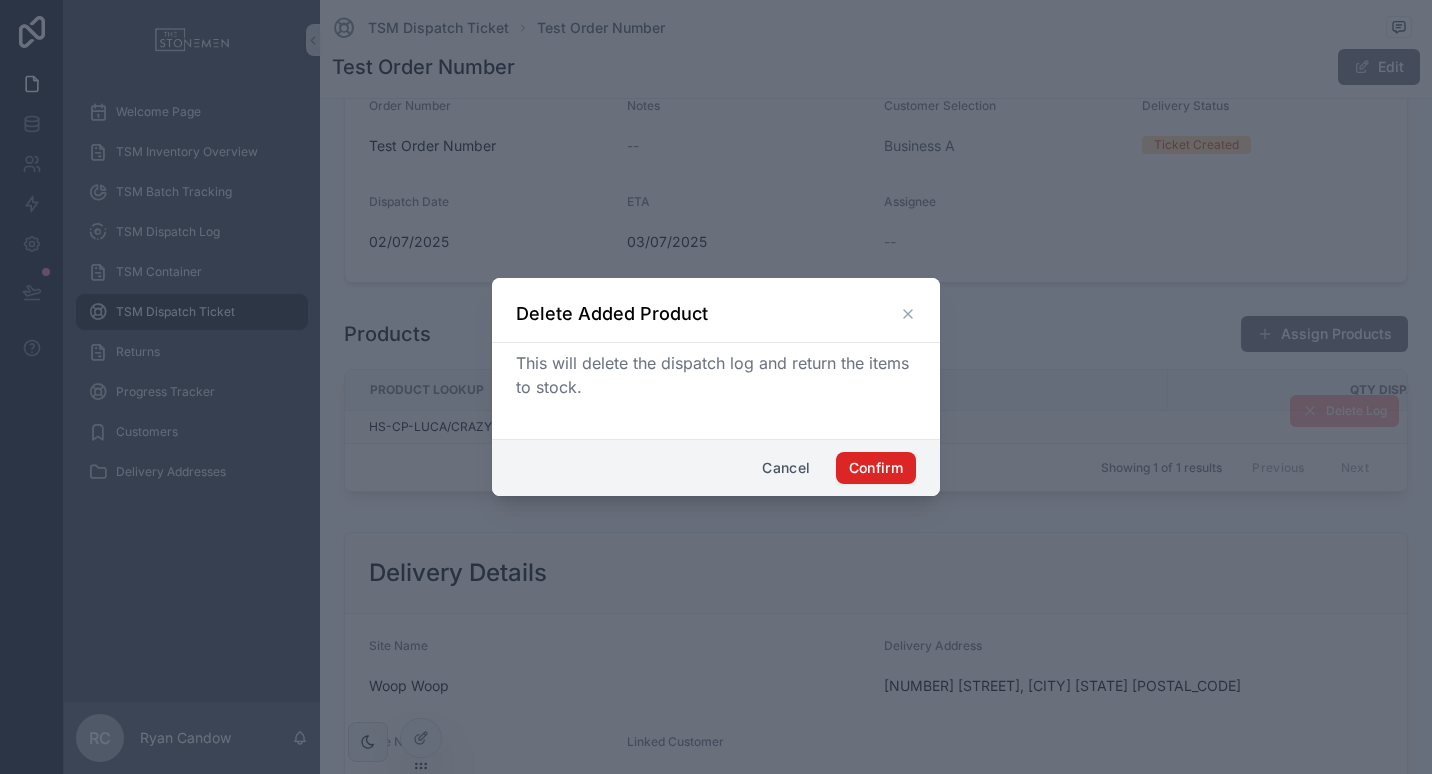 click on "Confirm" at bounding box center [876, 468] 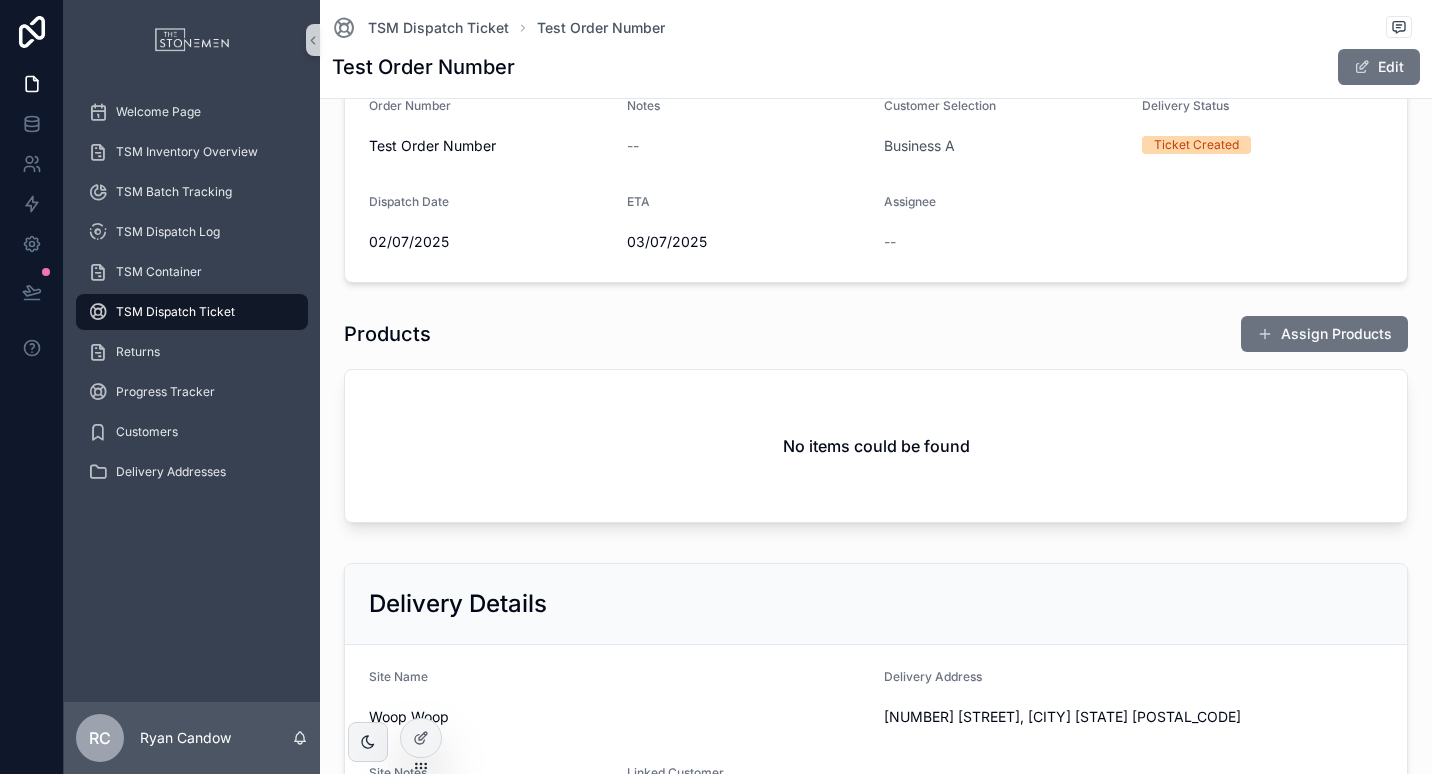 click on "Products Assign Products" at bounding box center [876, 338] 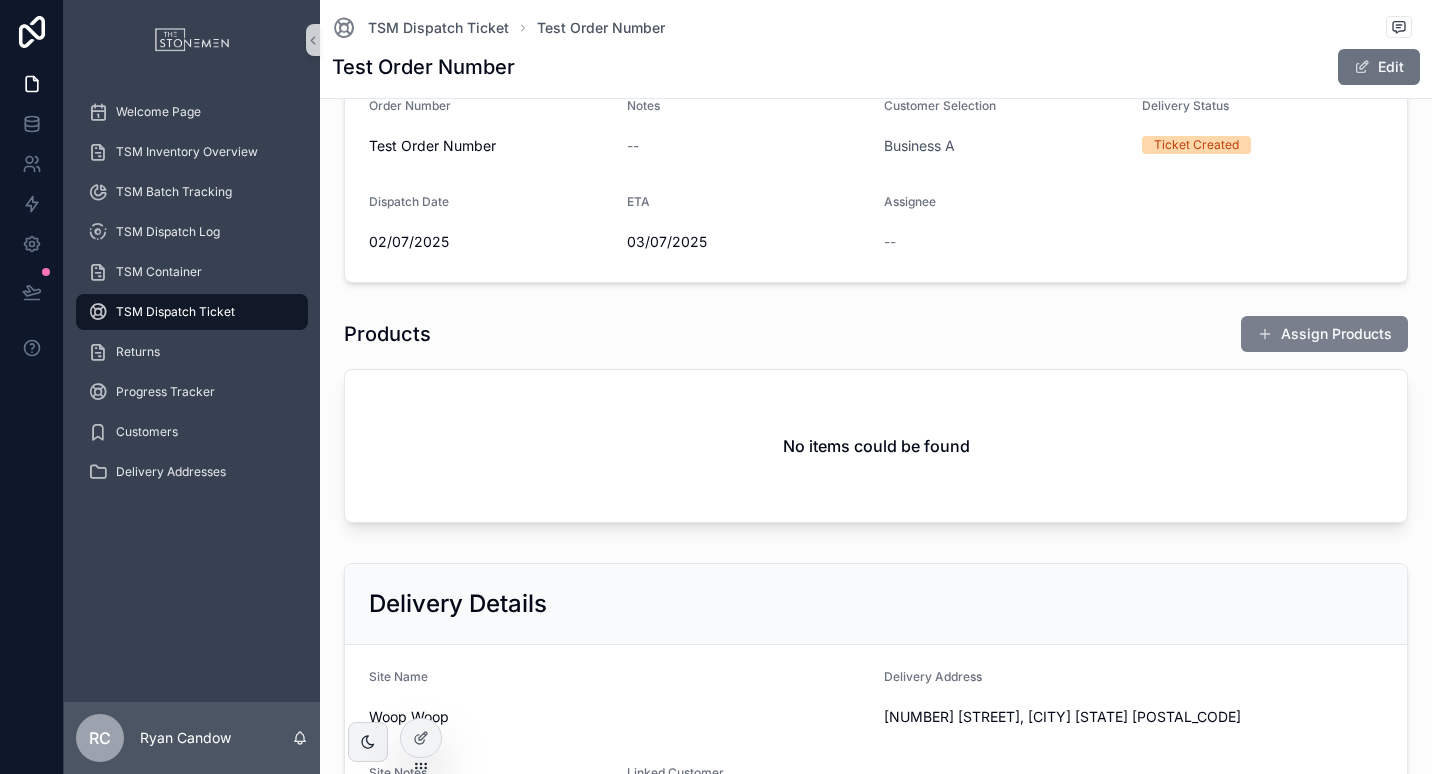 click on "Assign Products" at bounding box center (1324, 334) 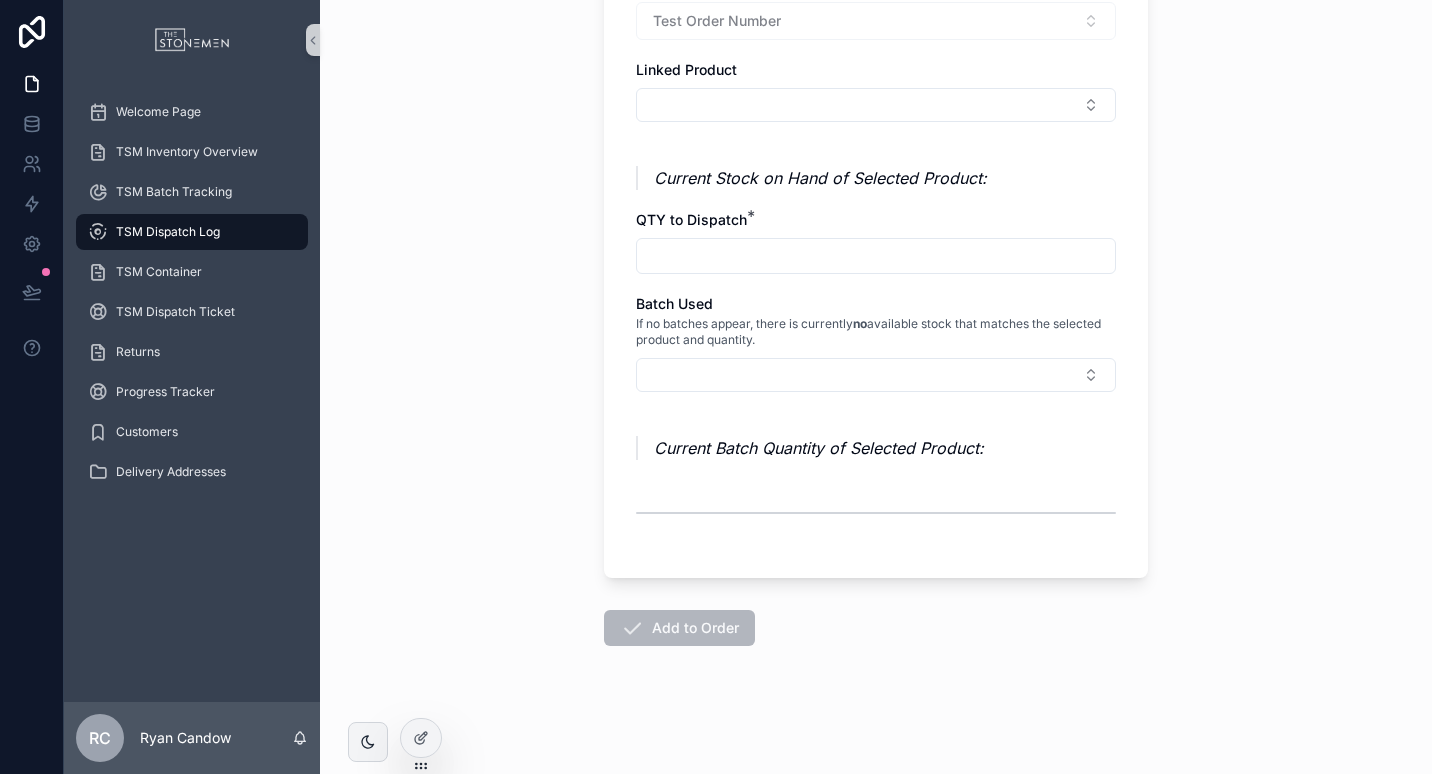 scroll, scrollTop: 0, scrollLeft: 0, axis: both 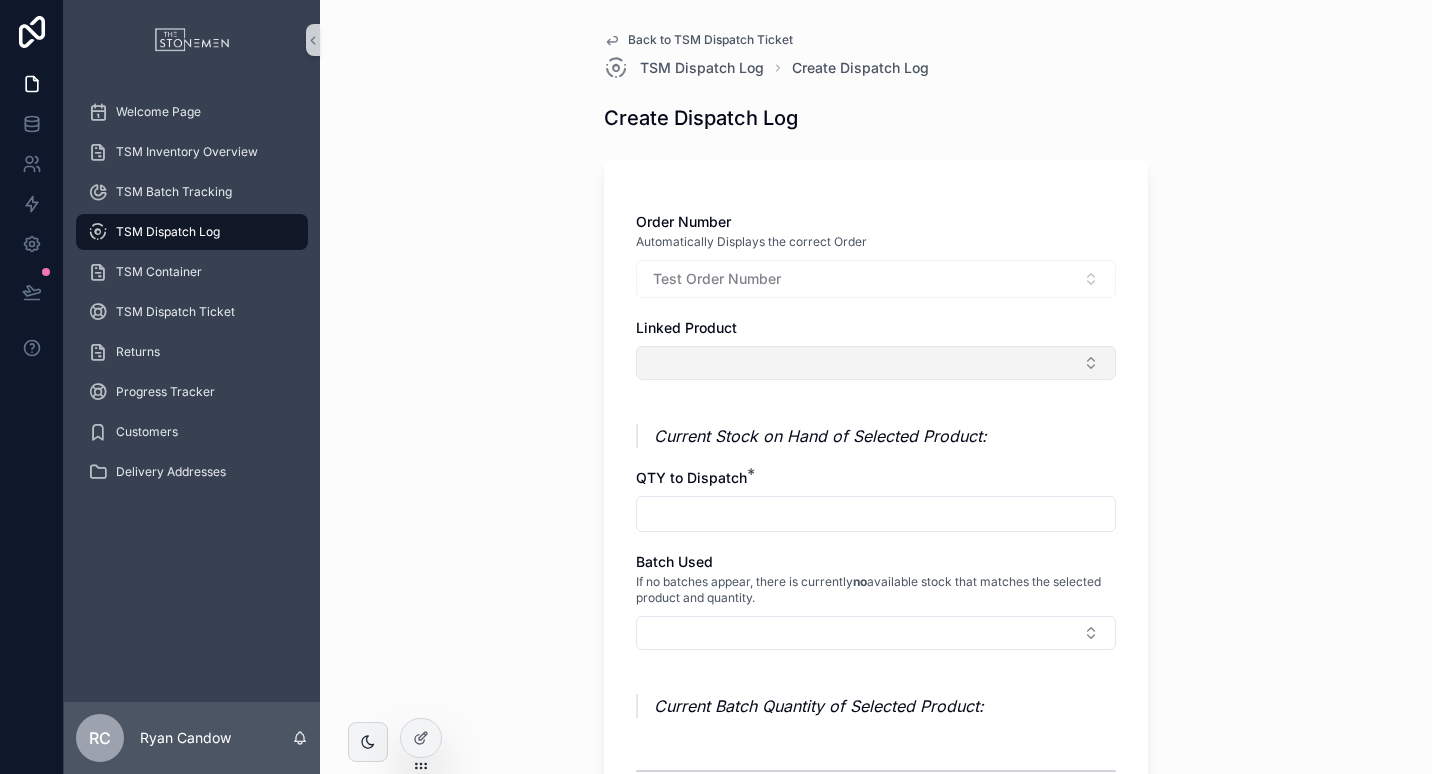 click at bounding box center (876, 363) 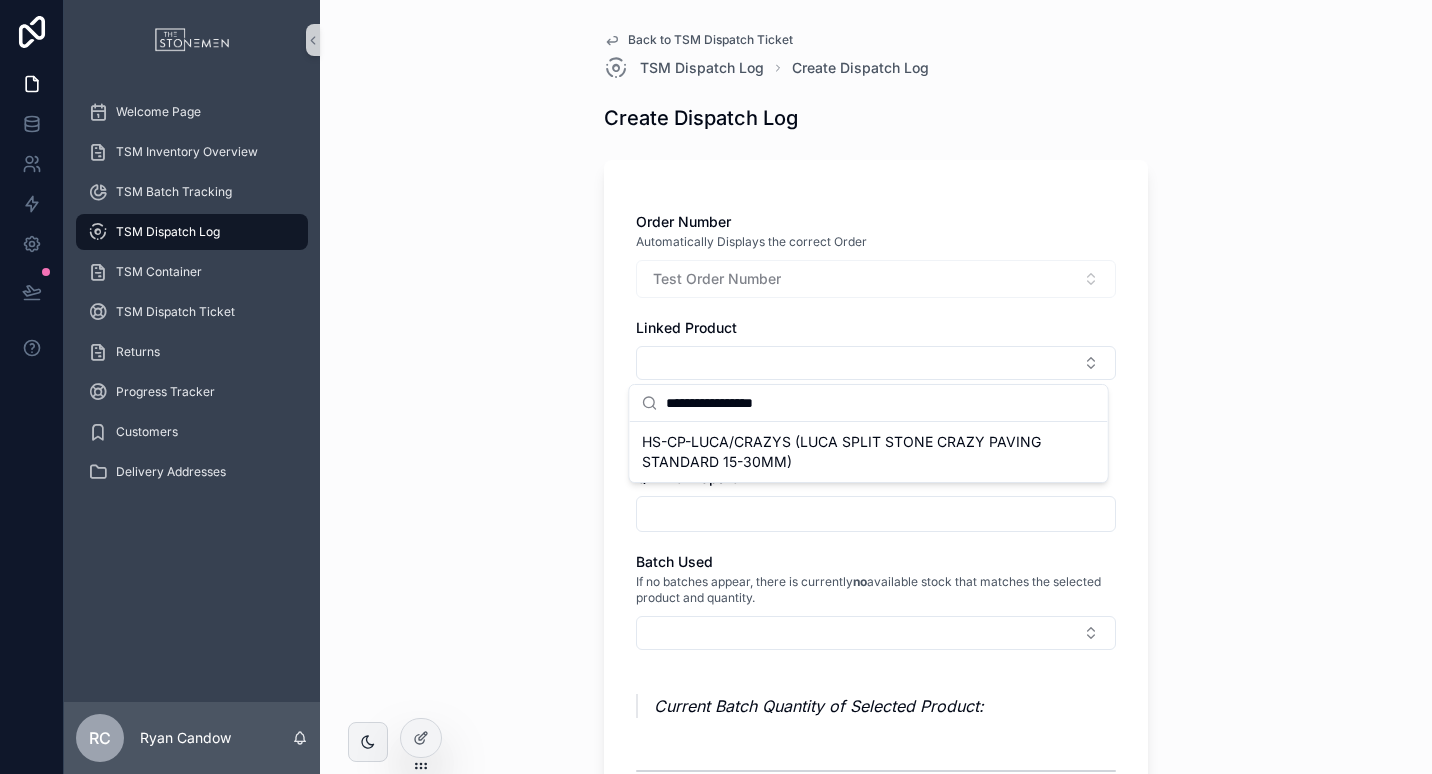 type on "**********" 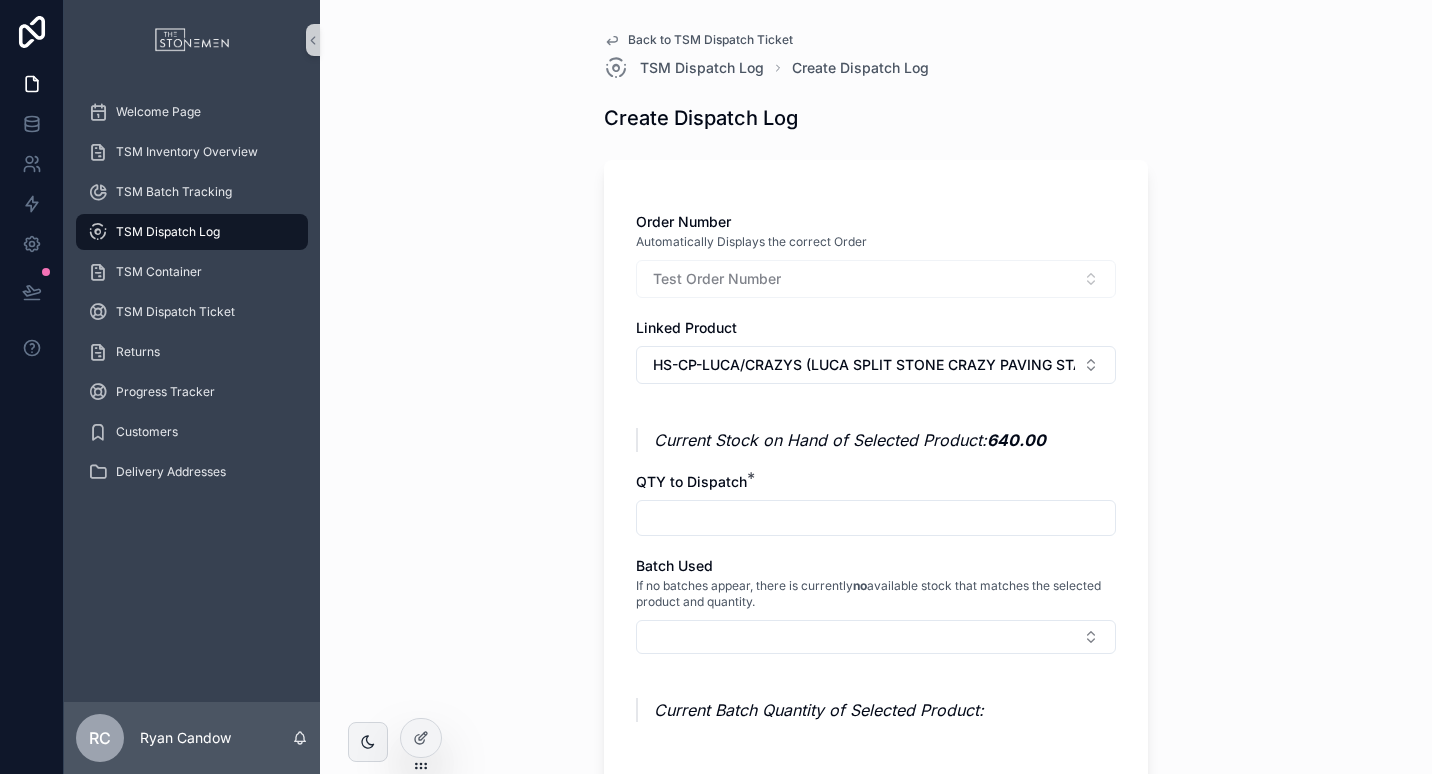 click on "Back to TSM Dispatch Ticket TSM Dispatch Log Create Dispatch Log Create Dispatch Log Order Number Automatically Displays the correct Order Test Order Number  Linked Product HS-CP-LUCA/CRAZYS (LUCA SPLIT STONE CRAZY PAVING STANDARD 15-30MM) Current Stock on Hand of Selected Product:  640.00 QTY to Dispatch * Batch Used If no batches appear, there is currently  no  available stock that matches the selected product and quantity. Current Batch Quantity of Selected Product:  Add to Order" at bounding box center (876, 387) 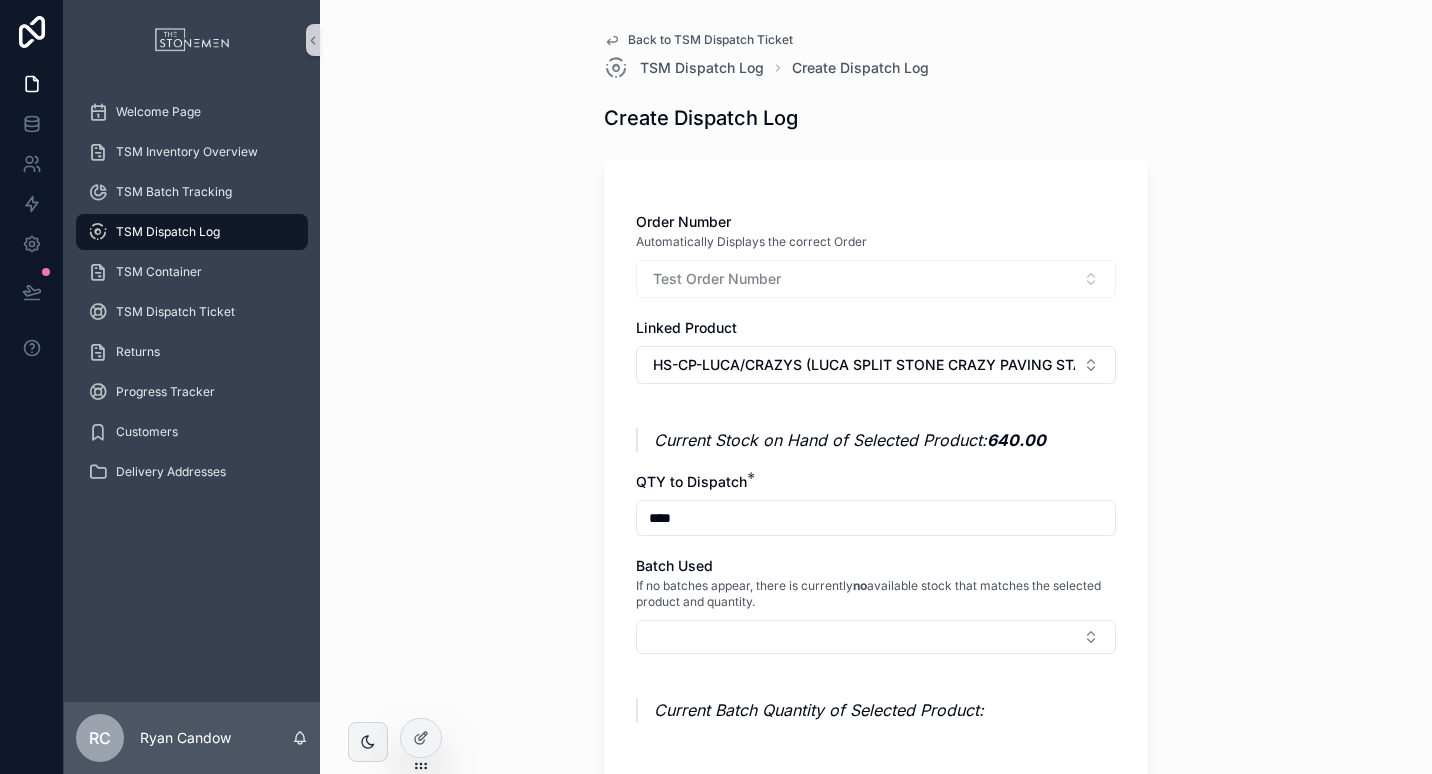 type on "****" 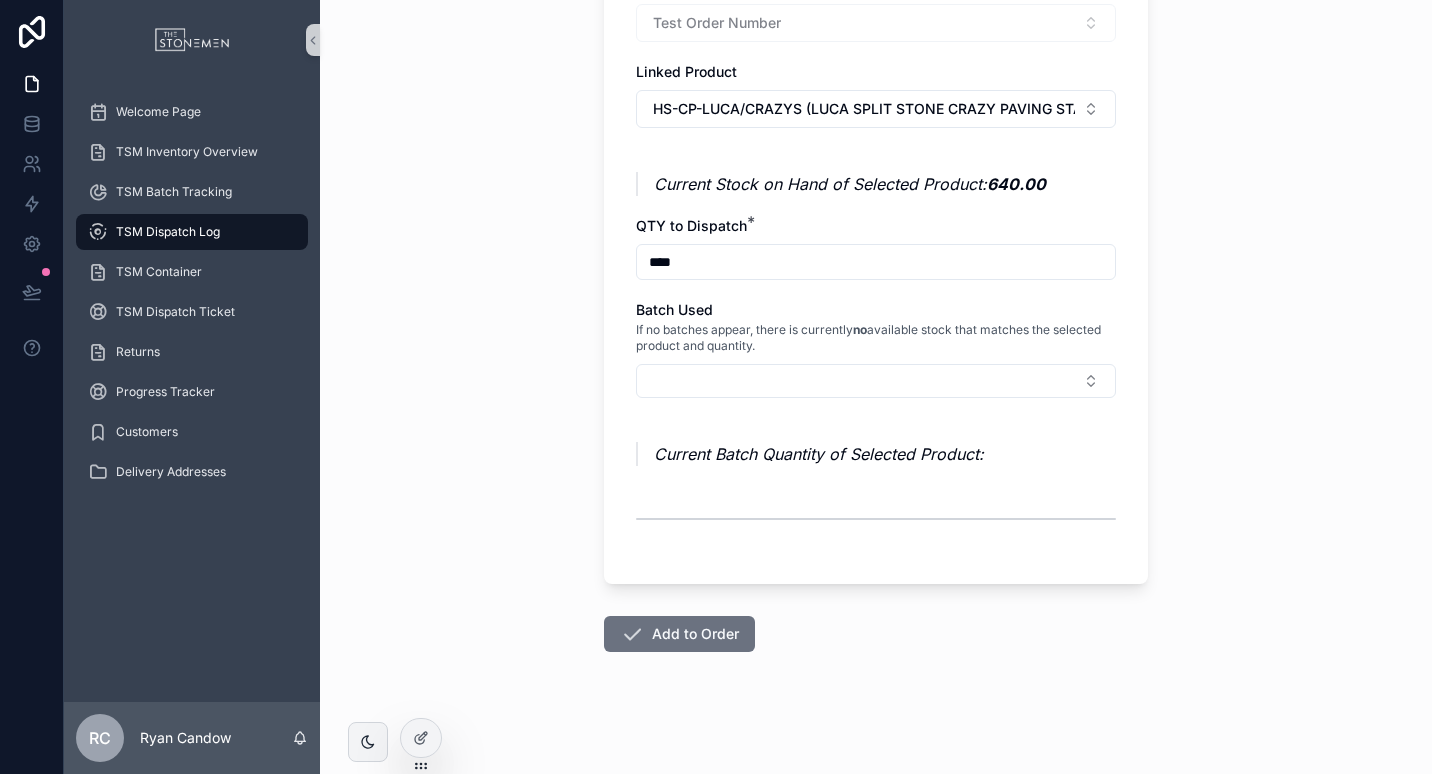 scroll, scrollTop: 262, scrollLeft: 0, axis: vertical 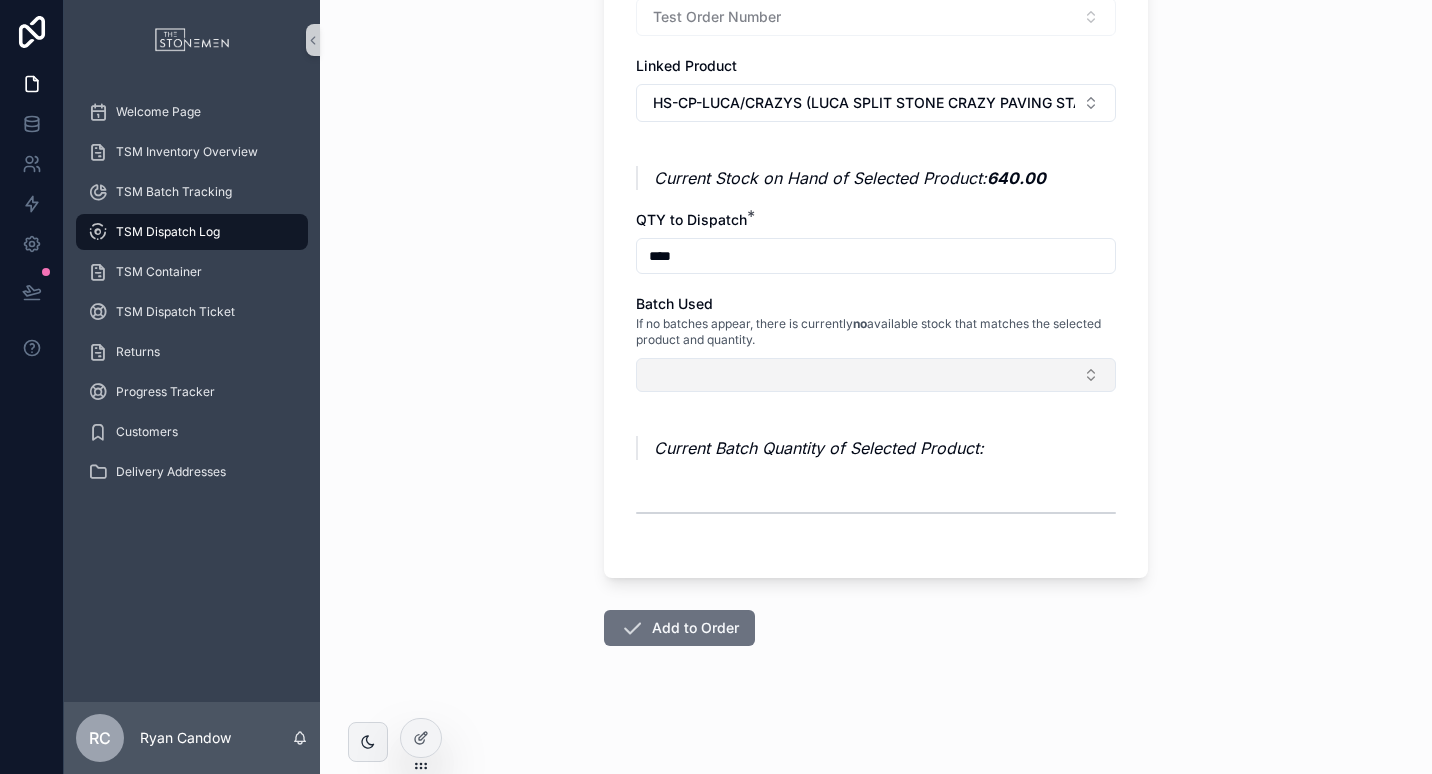 click at bounding box center [876, 375] 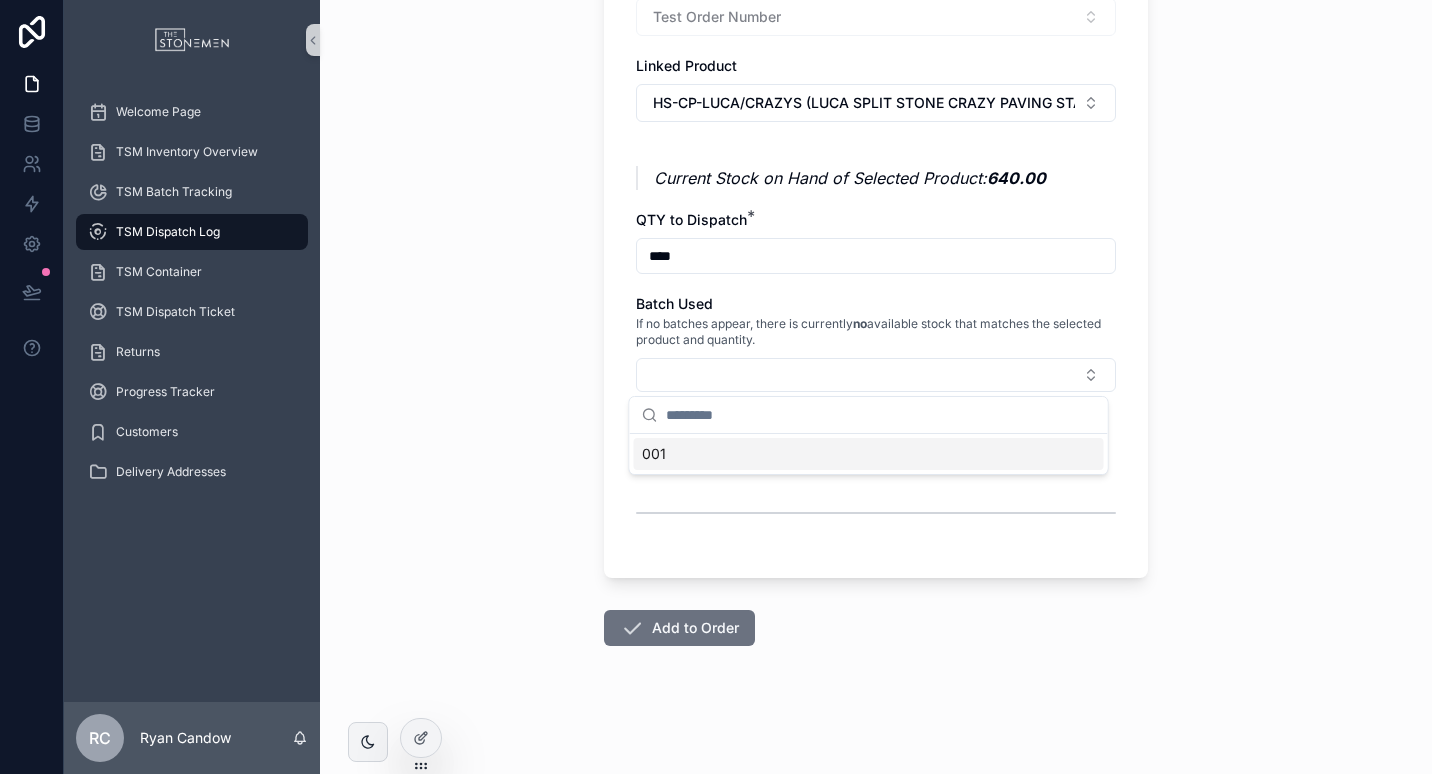 click on "001" at bounding box center [869, 454] 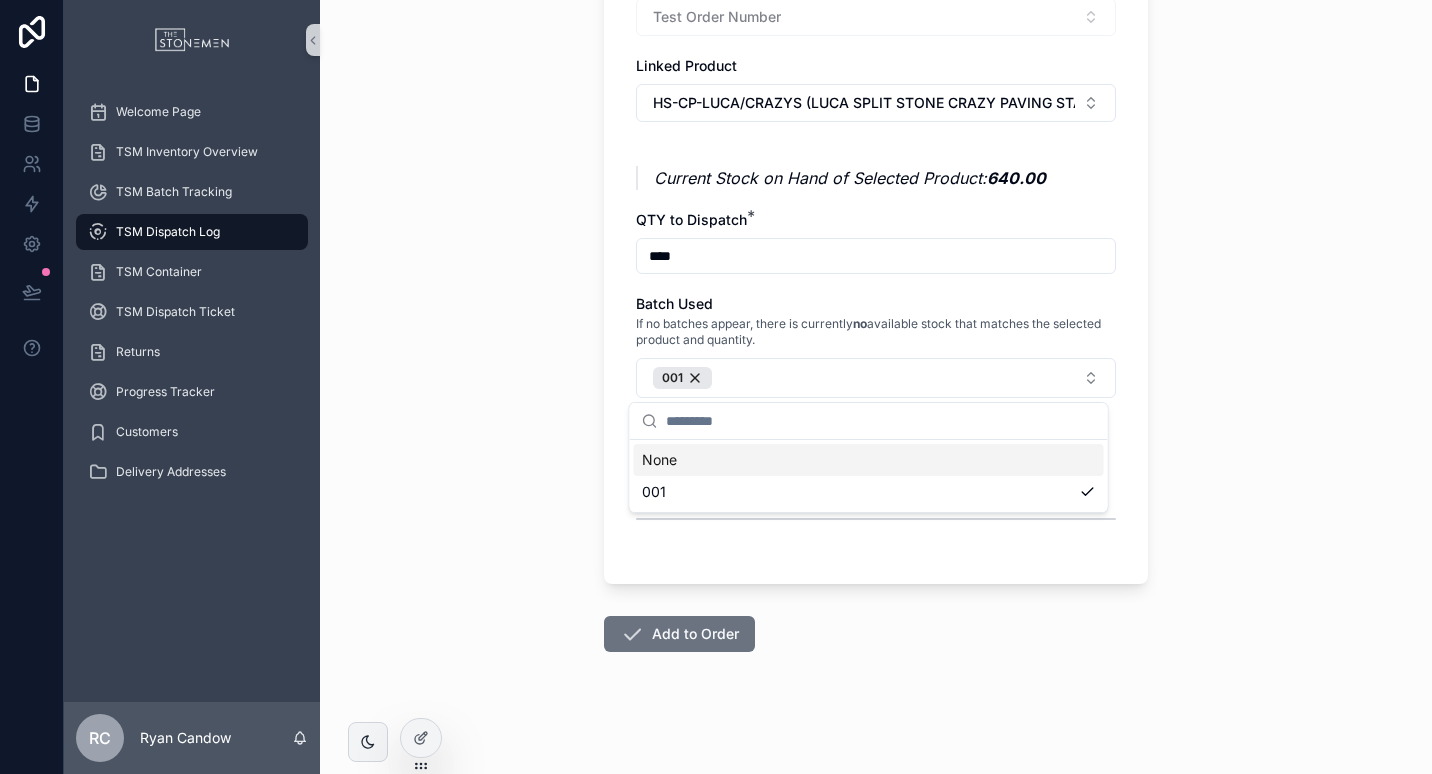 click on "Back to TSM Dispatch Ticket TSM Dispatch Log Create Dispatch Log Create Dispatch Log Order Number Automatically Displays the correct Order Test Order Number  Linked Product HS-CP-LUCA/CRAZYS (LUCA SPLIT STONE CRAZY PAVING STANDARD 15-30MM) Current Stock on Hand of Selected Product:  640.00 QTY to Dispatch * **** Batch Used If no batches appear, there is currently  no  available stock that matches the selected product and quantity. 001 Current Batch Quantity of Selected Product:  640.00 Add to Order" at bounding box center [876, 125] 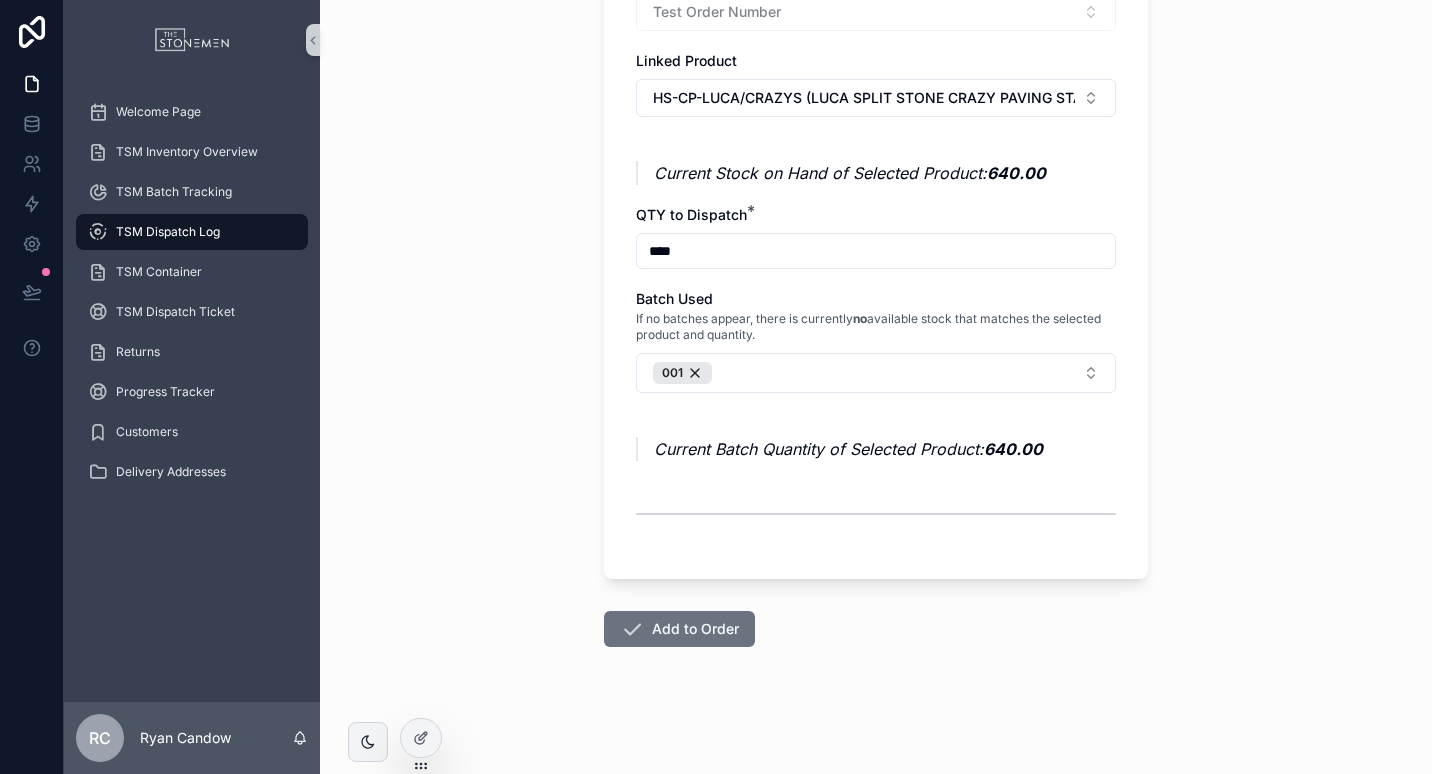 scroll, scrollTop: 268, scrollLeft: 0, axis: vertical 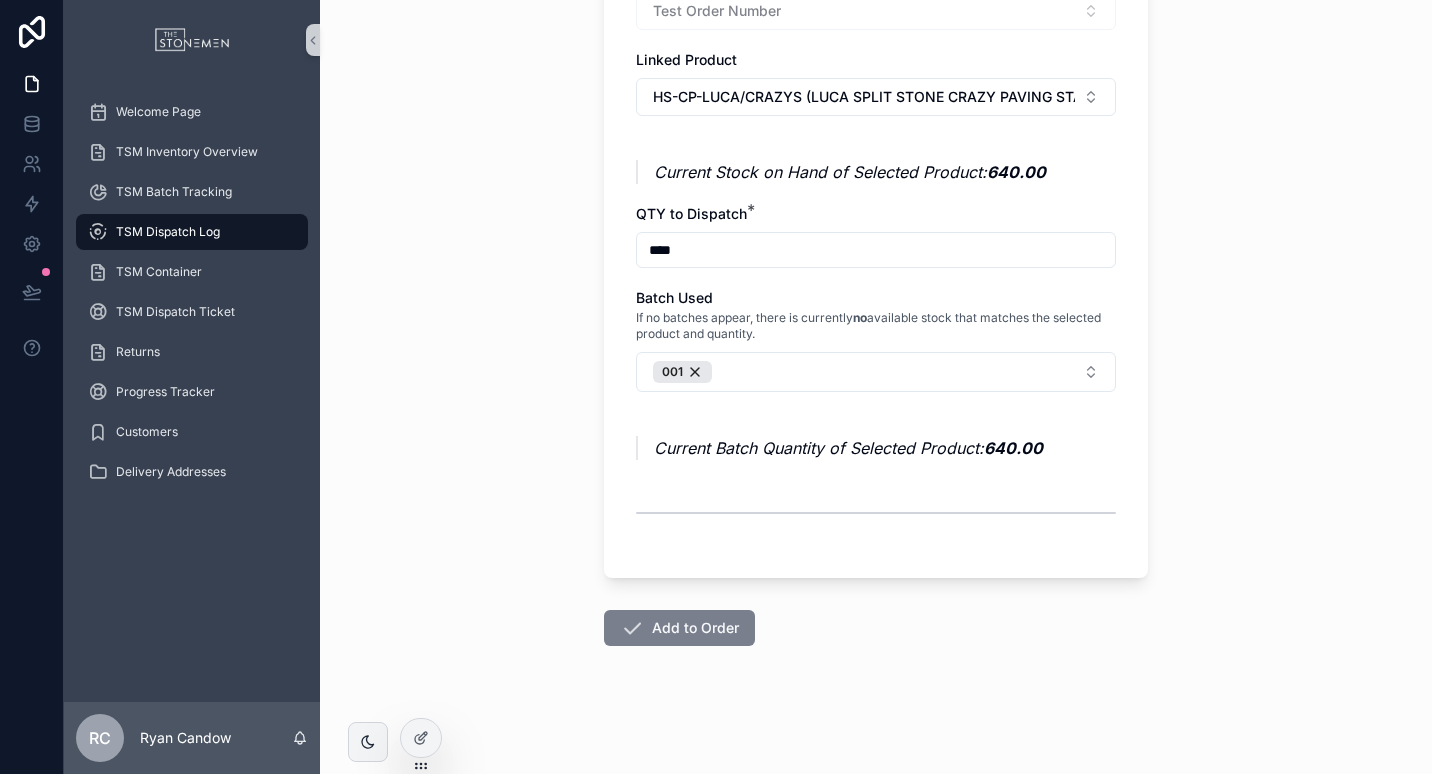 click on "Add to Order" at bounding box center [679, 628] 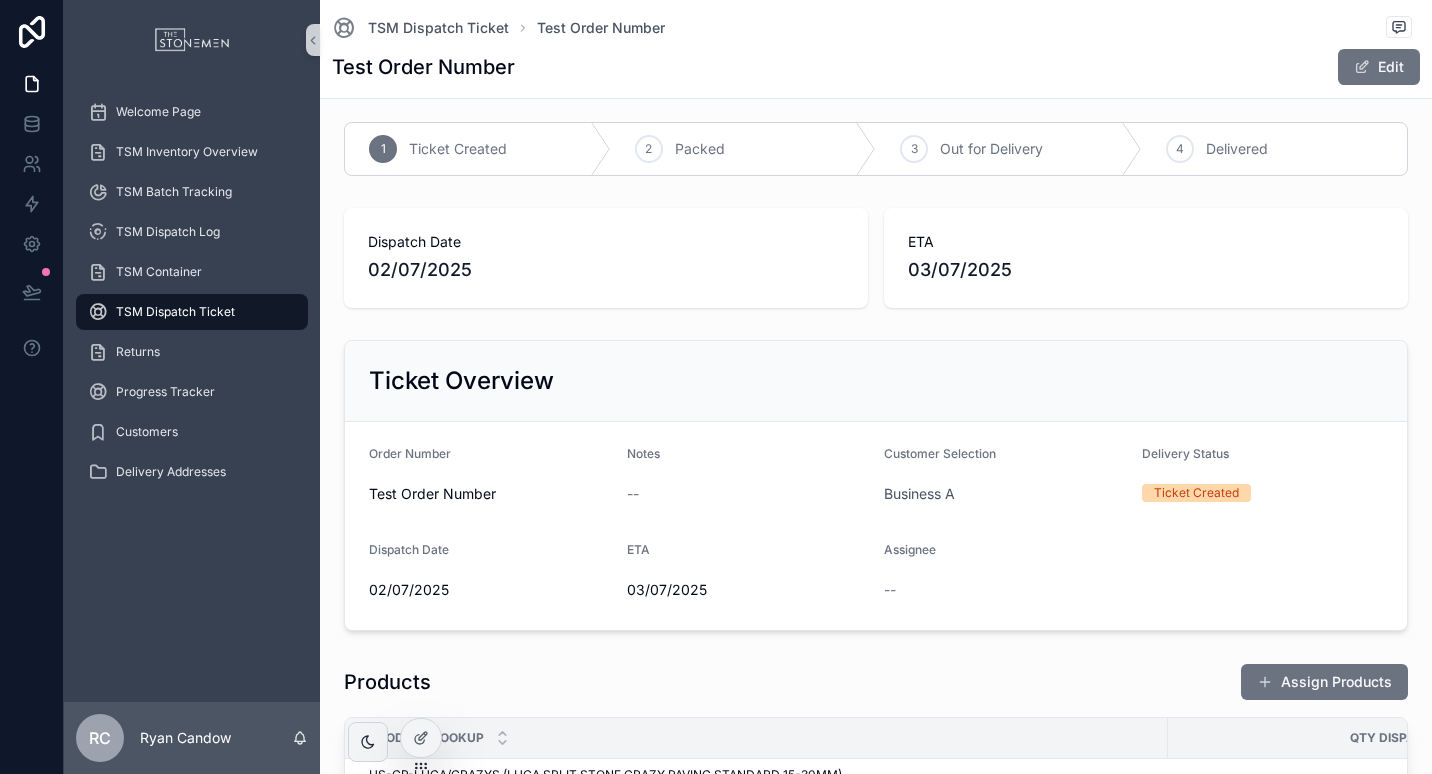 scroll, scrollTop: 0, scrollLeft: 0, axis: both 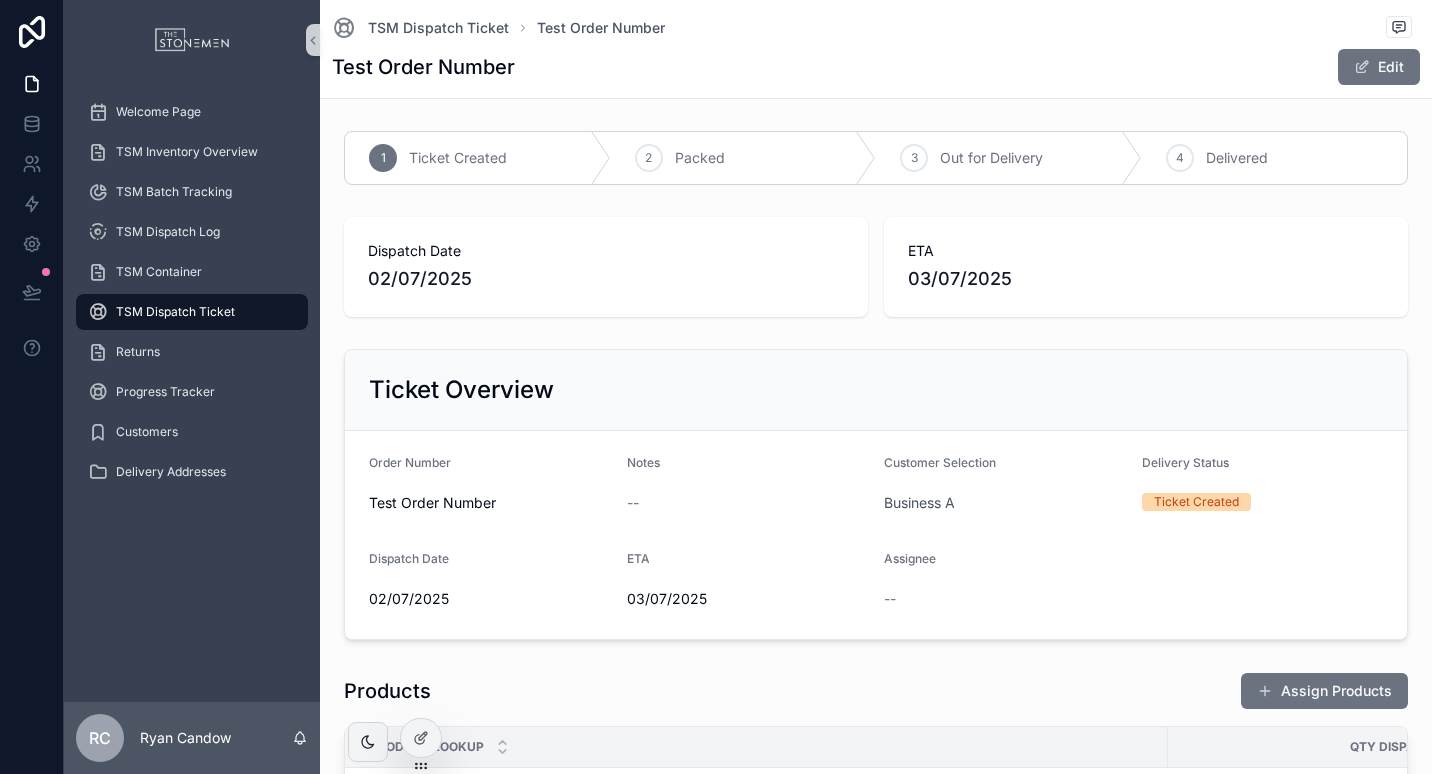 click on "TSM Dispatch Ticket" at bounding box center [192, 312] 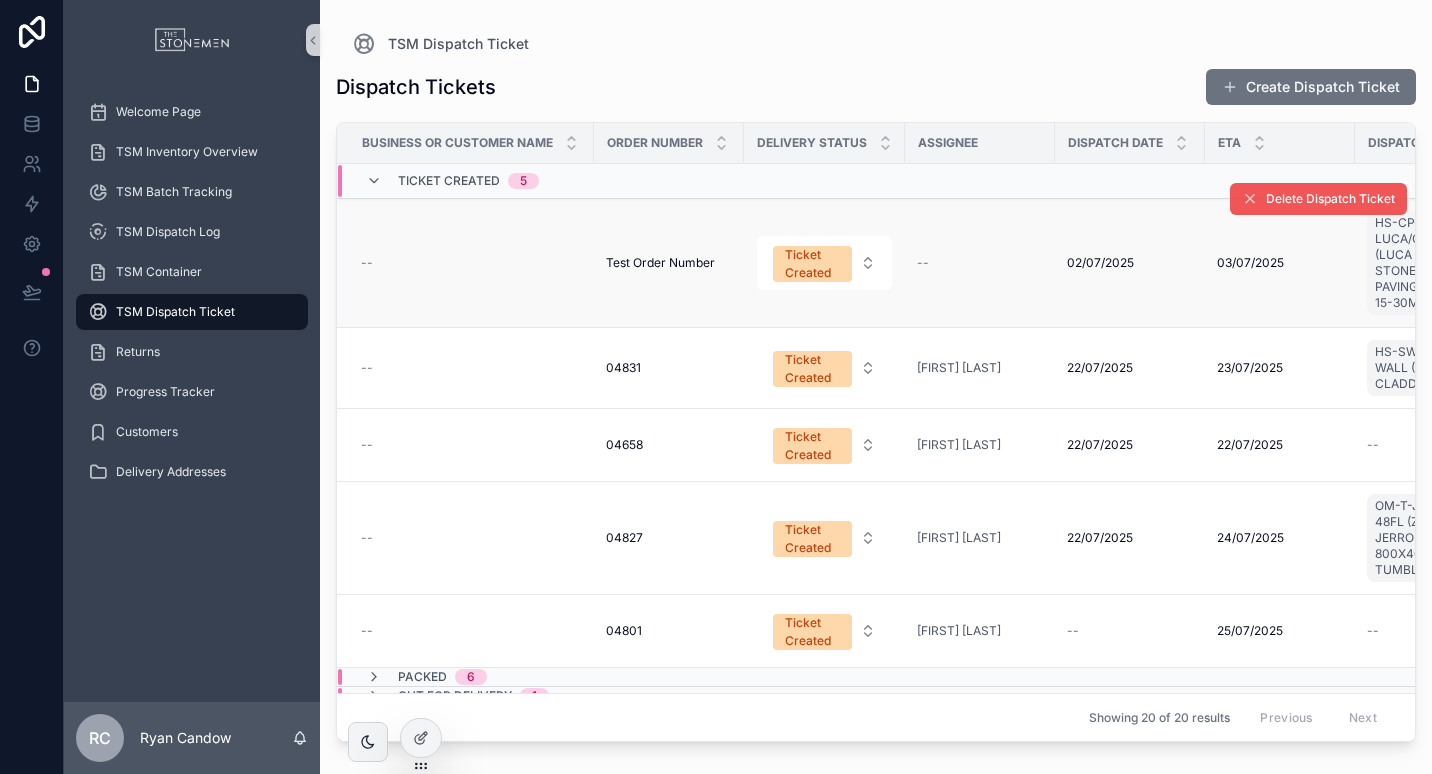 click on "Delete Dispatch Ticket" at bounding box center [1318, 199] 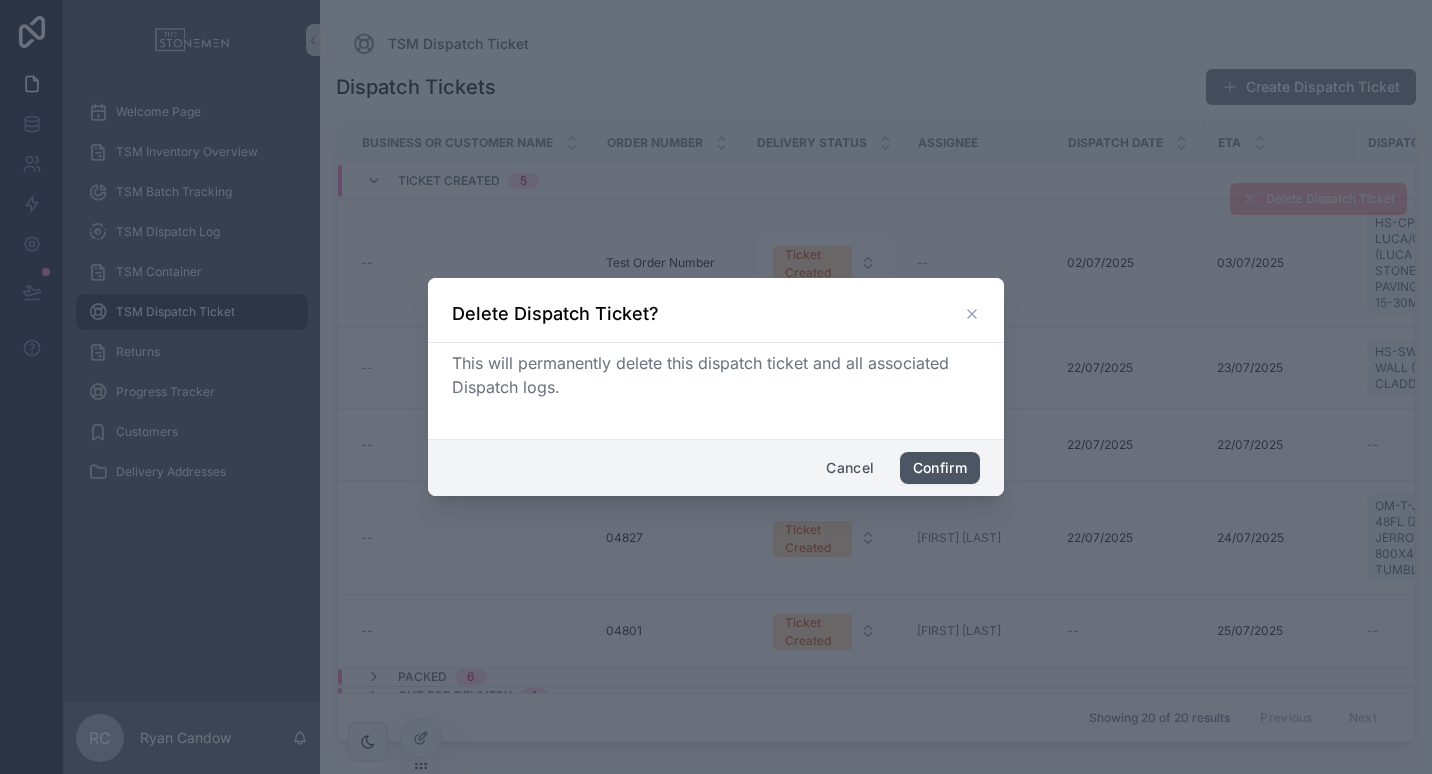 click on "Confirm" at bounding box center [940, 468] 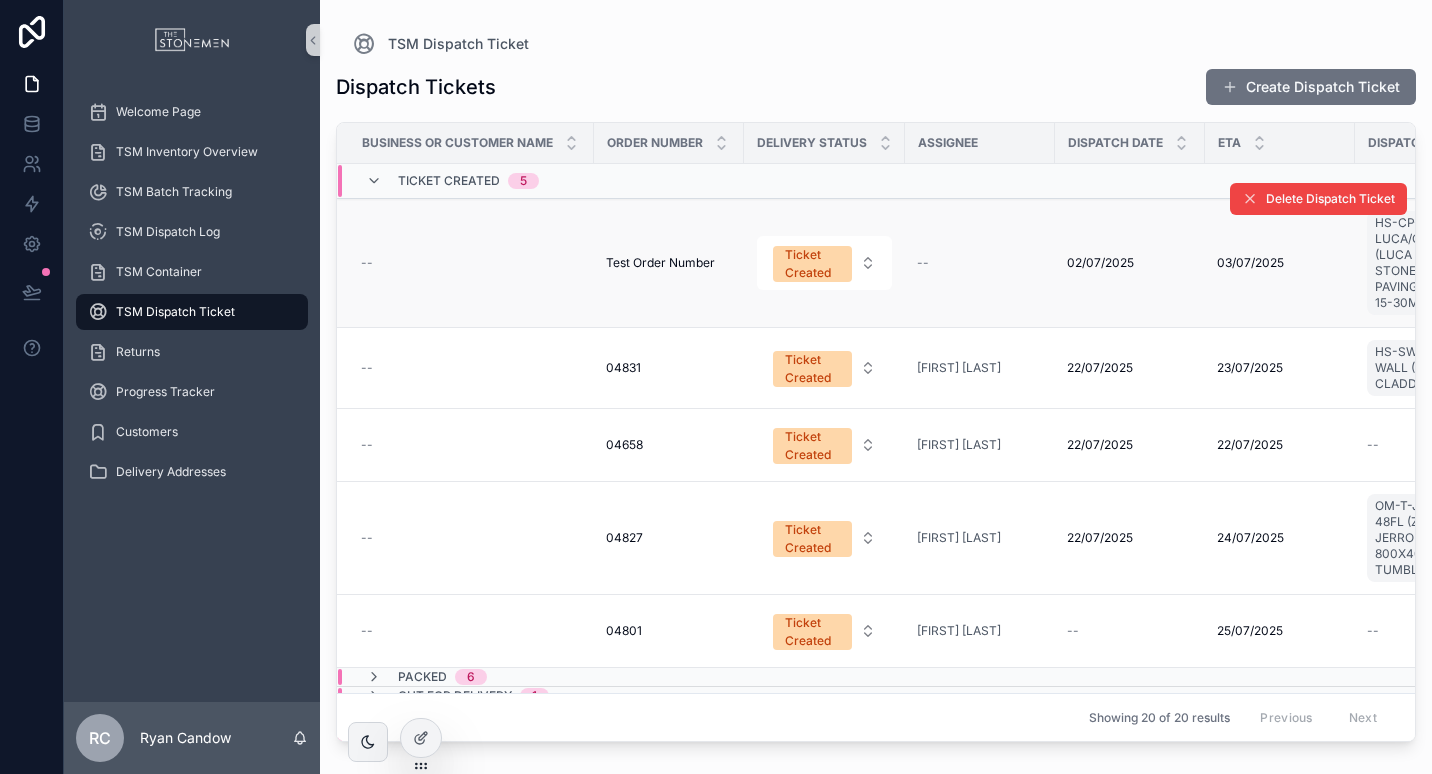 click on "Test Order Number" at bounding box center (660, 263) 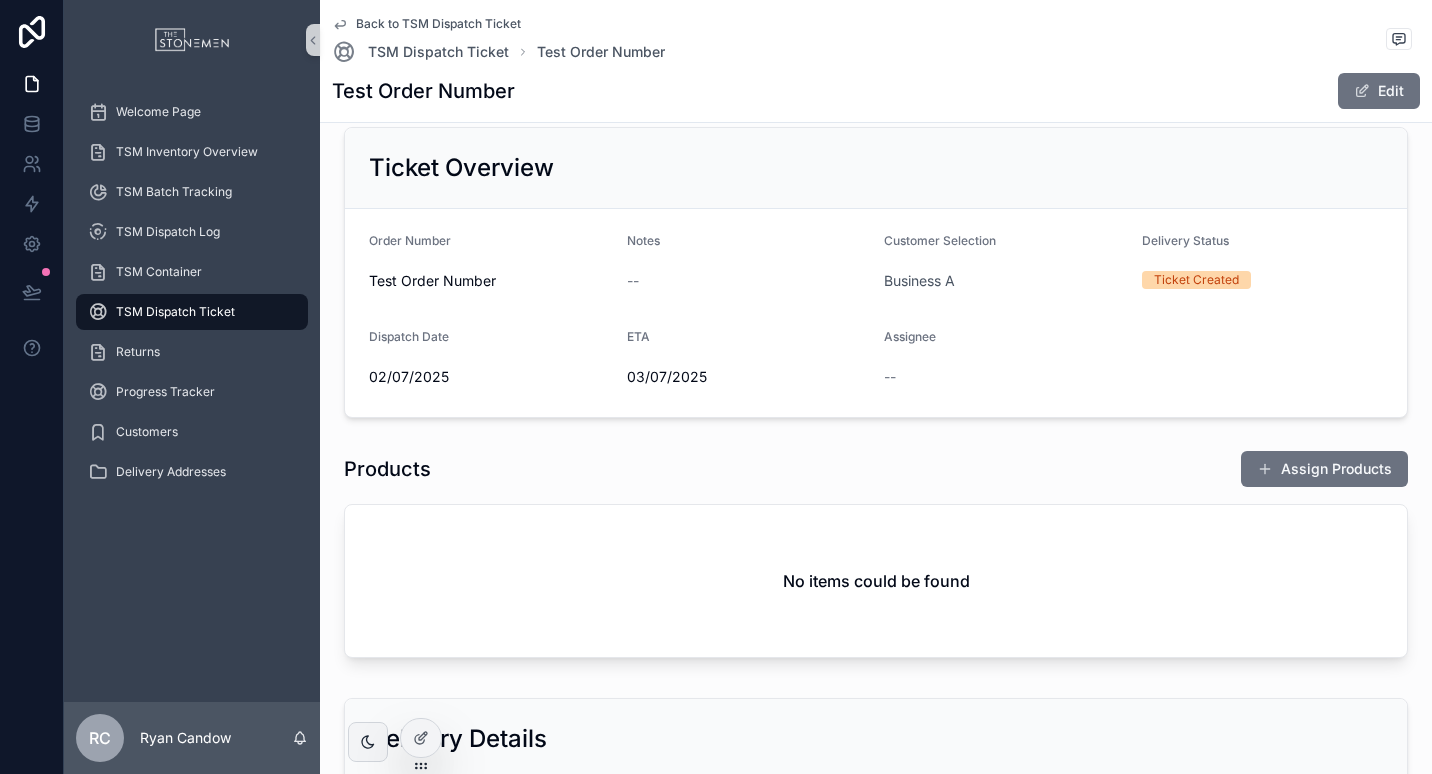 scroll, scrollTop: 0, scrollLeft: 0, axis: both 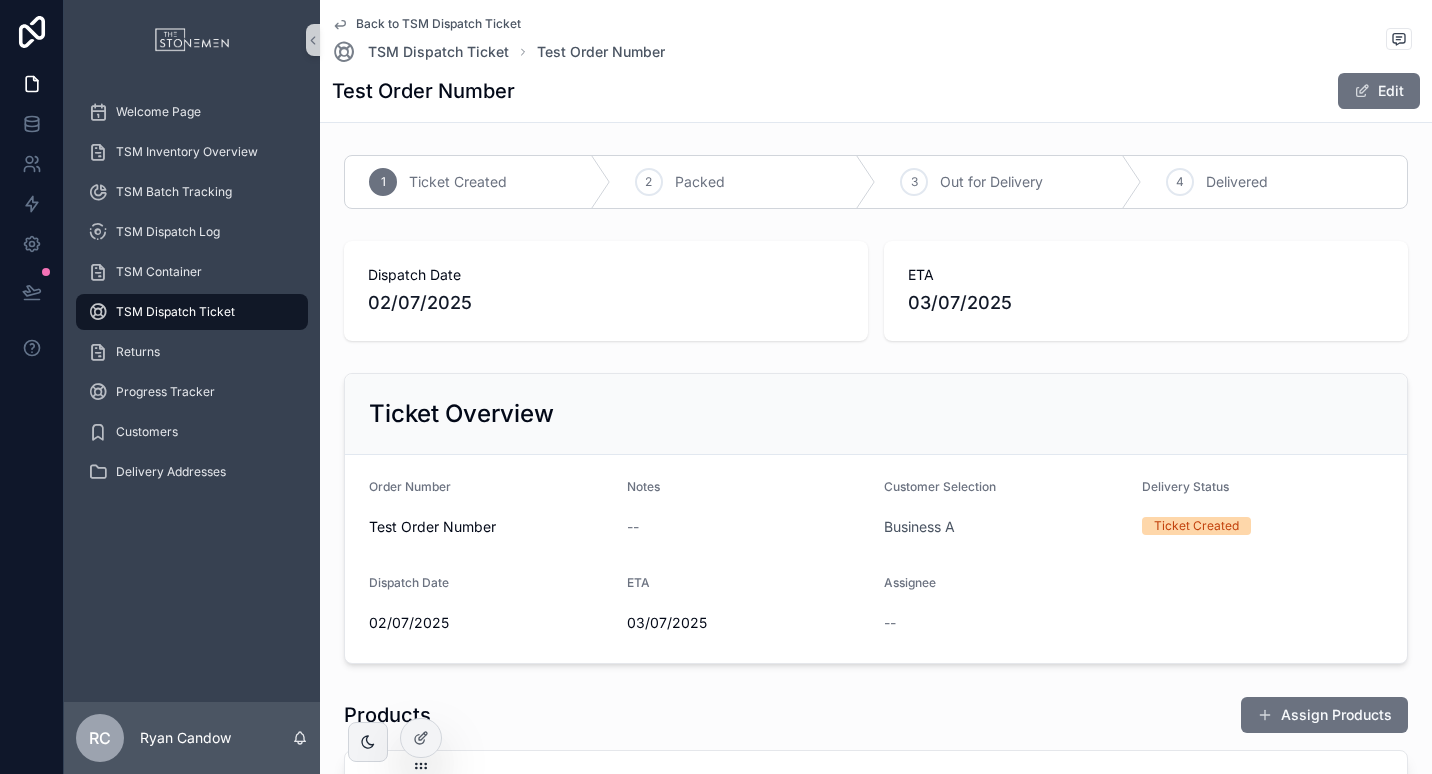 click on "TSM Dispatch Ticket" at bounding box center (175, 312) 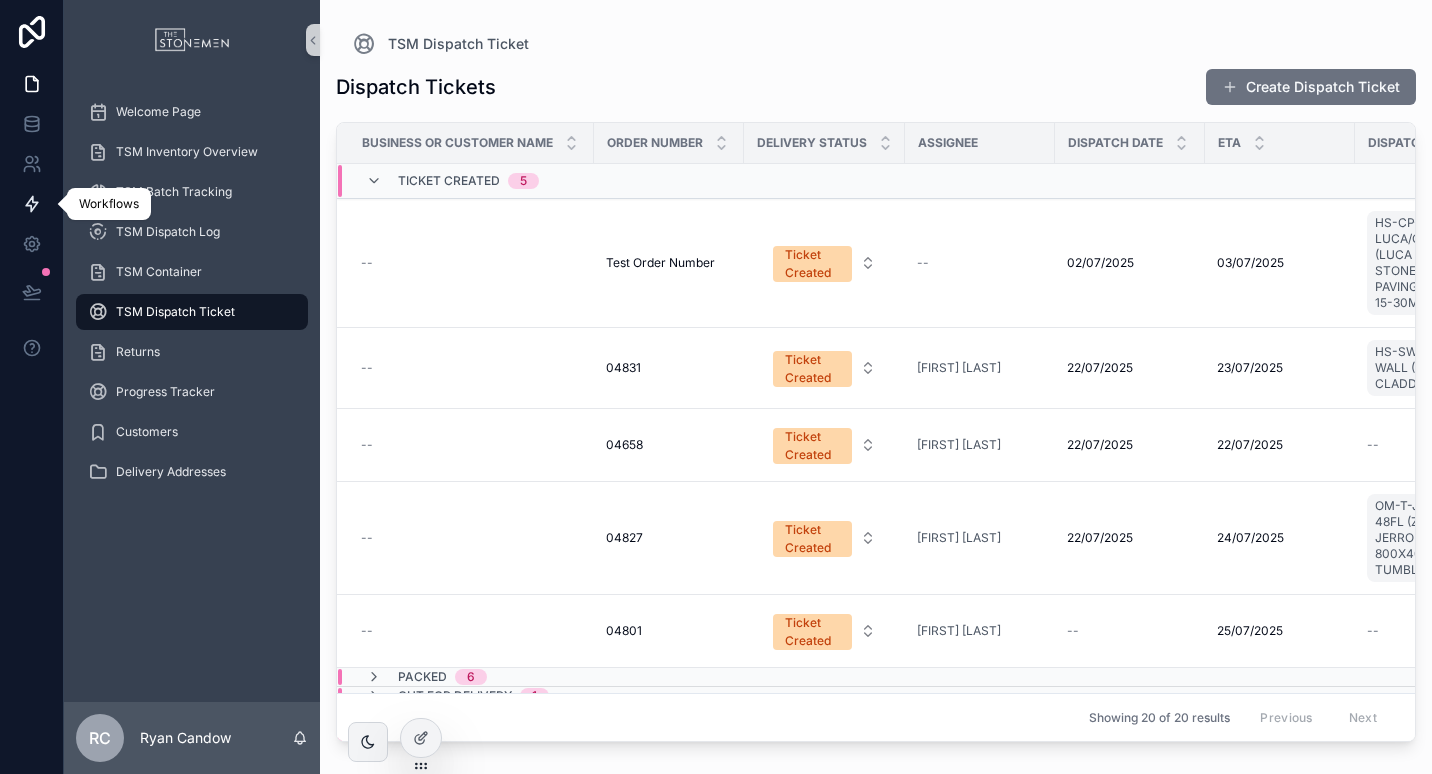 click 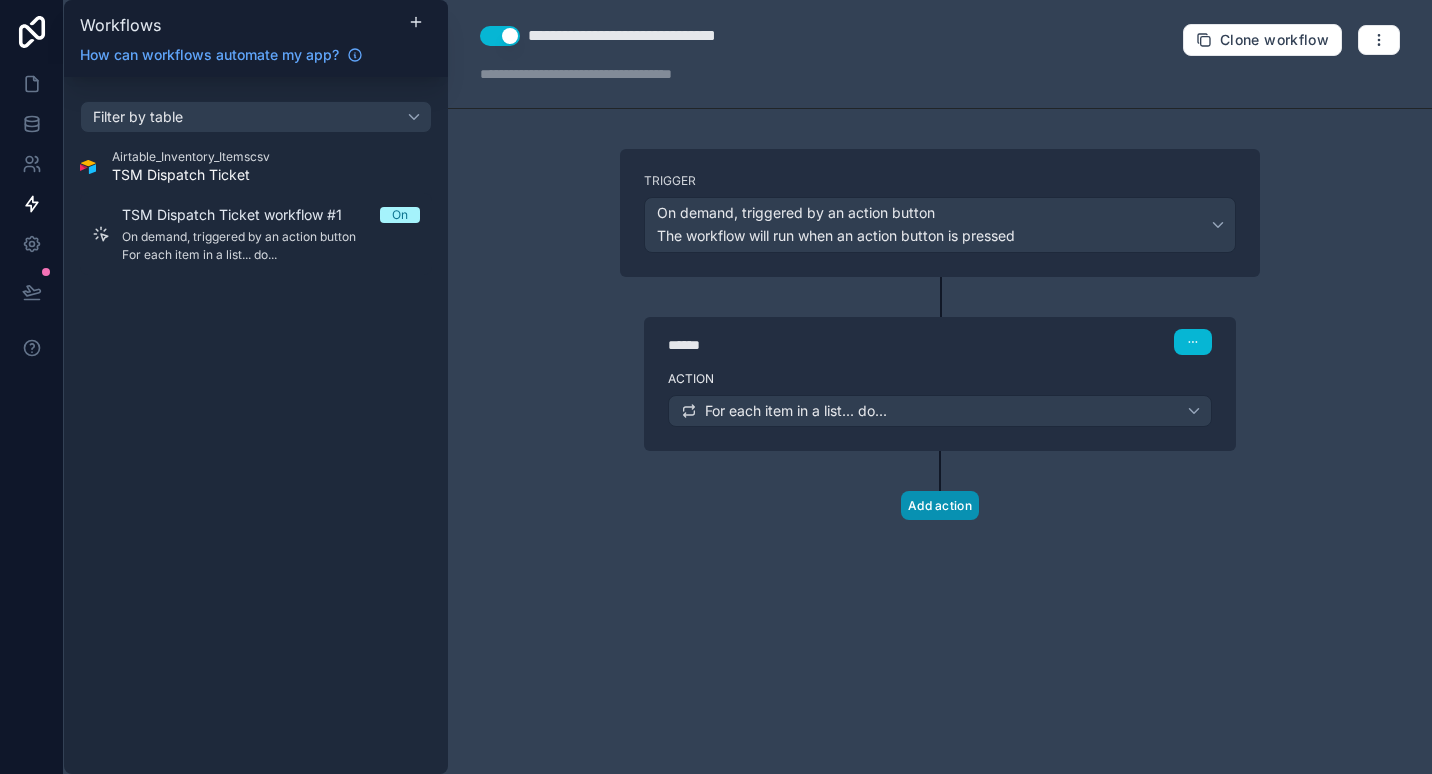 click on "Add action" at bounding box center (940, 505) 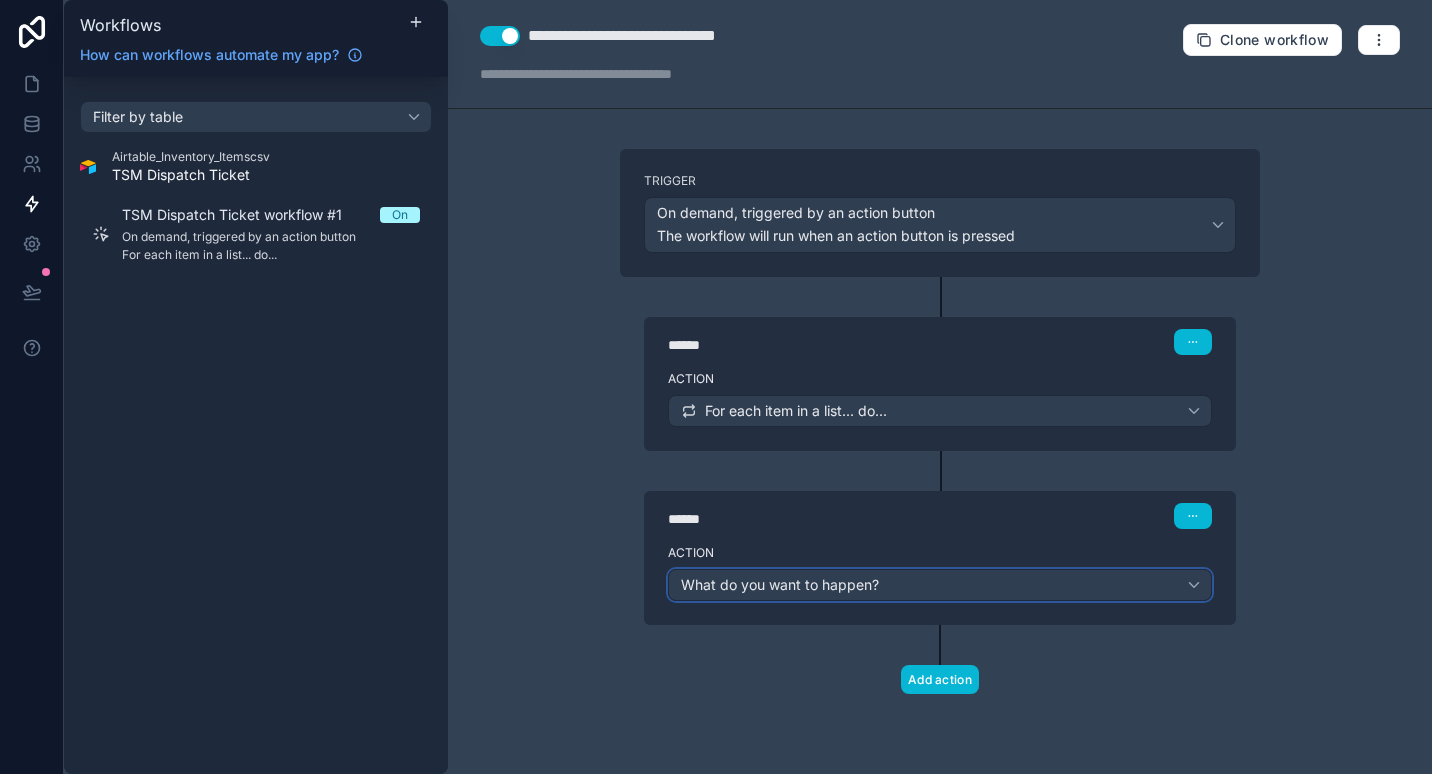 click on "What do you want to happen?" at bounding box center [780, 584] 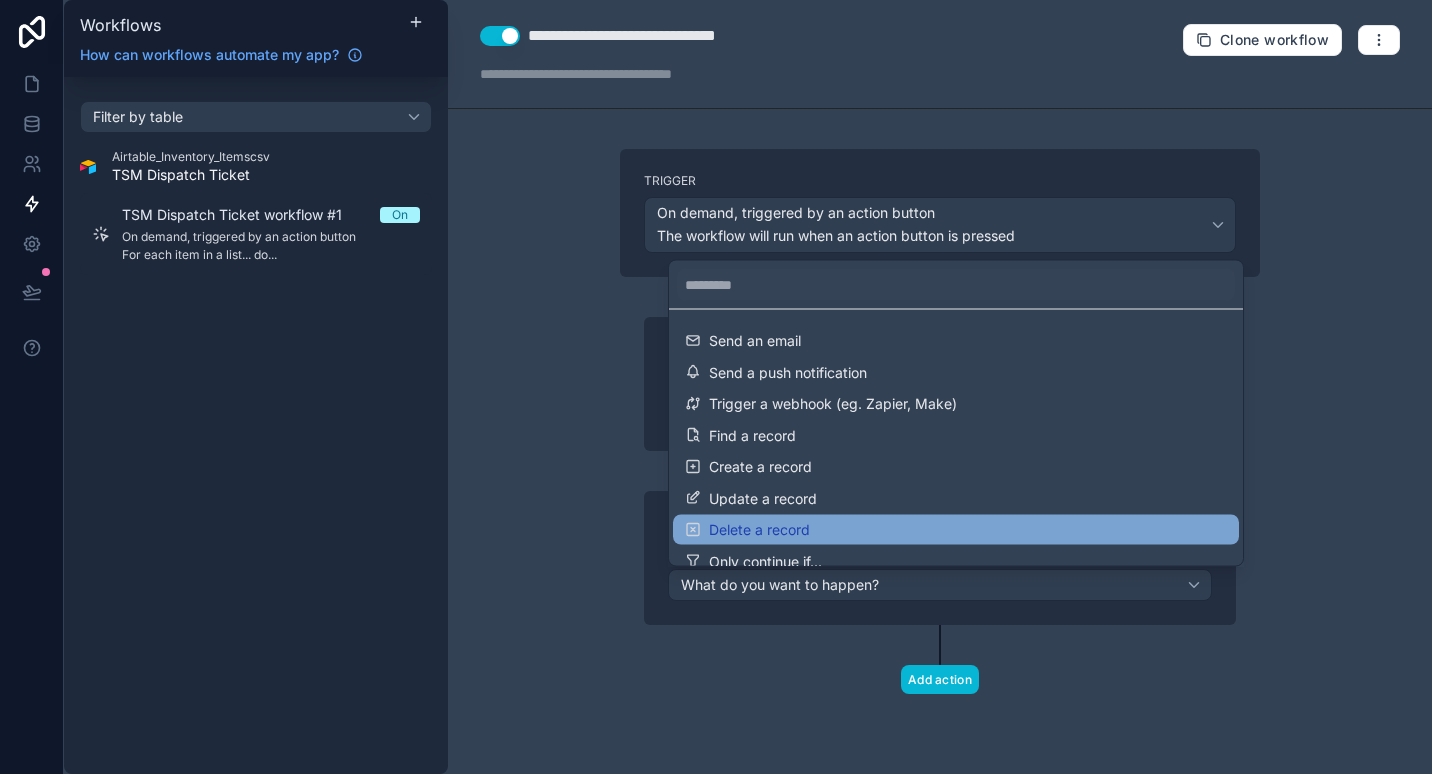 click on "Delete a record" at bounding box center (956, 530) 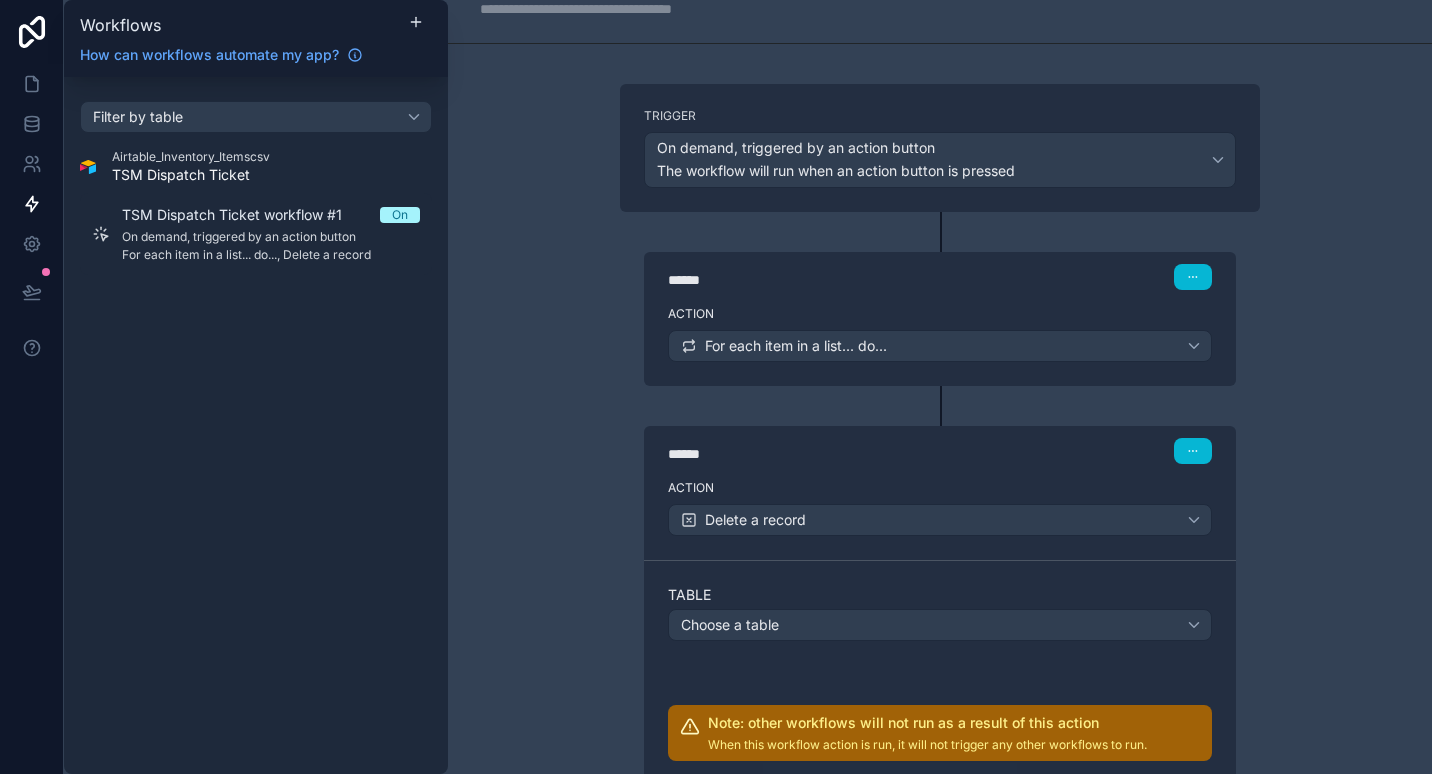 scroll, scrollTop: 100, scrollLeft: 0, axis: vertical 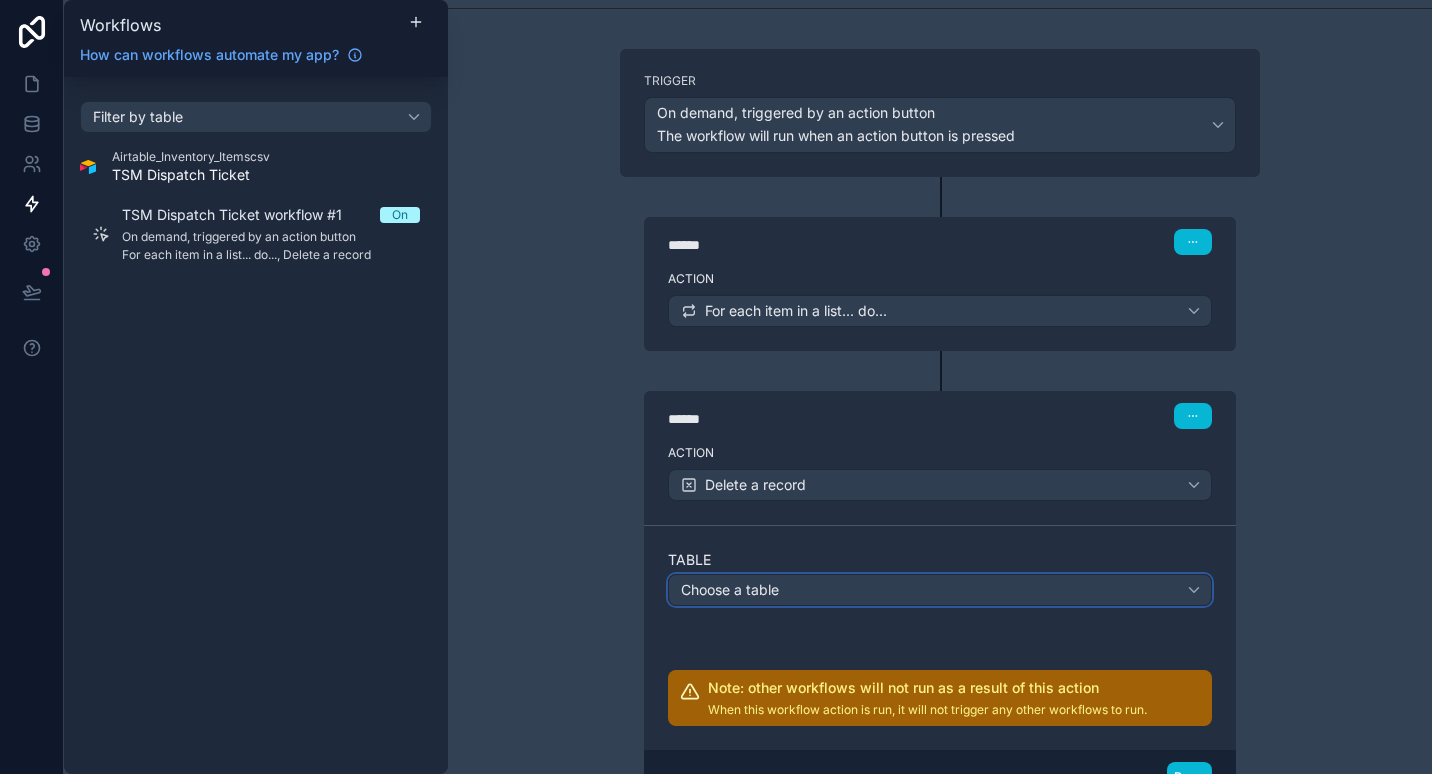 click on "Choose a table" at bounding box center [940, 590] 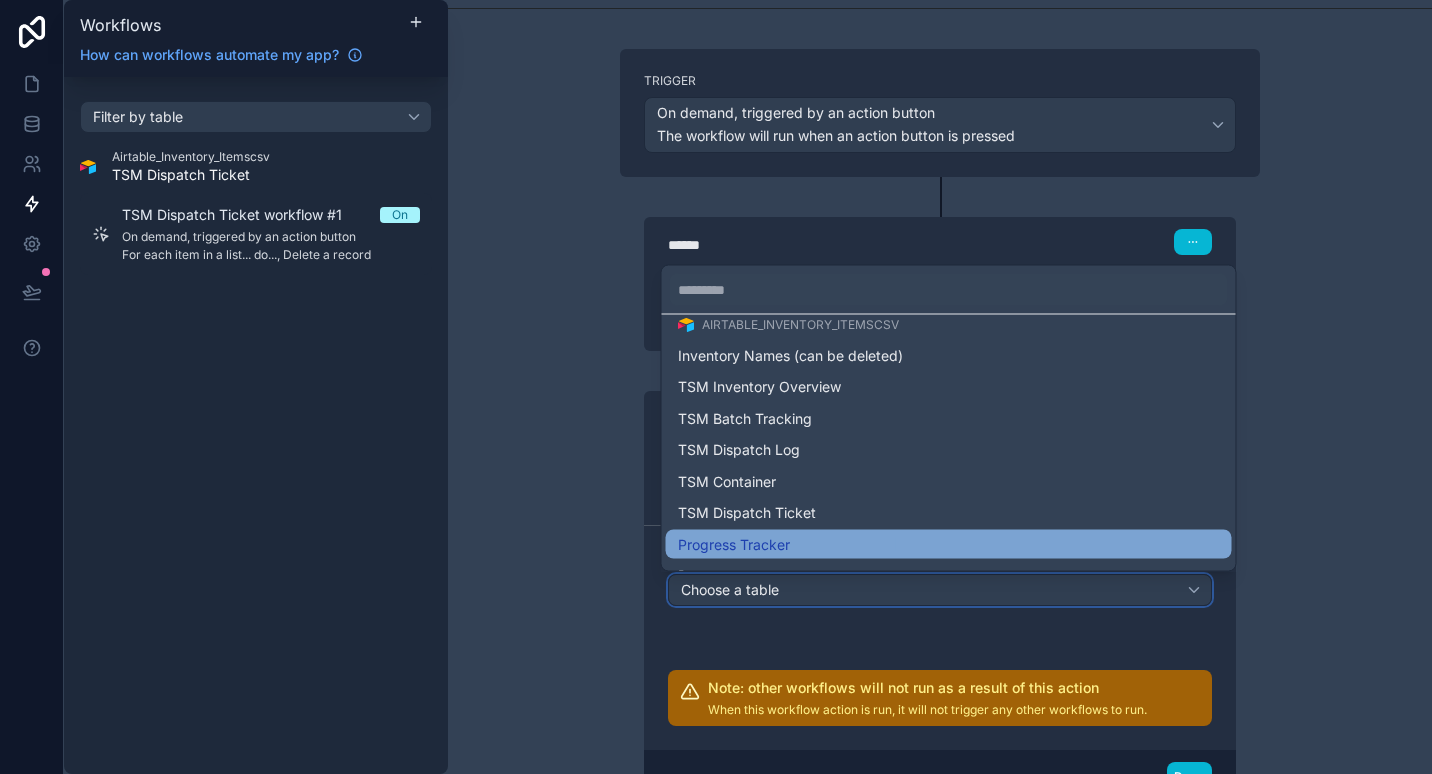 scroll, scrollTop: 100, scrollLeft: 0, axis: vertical 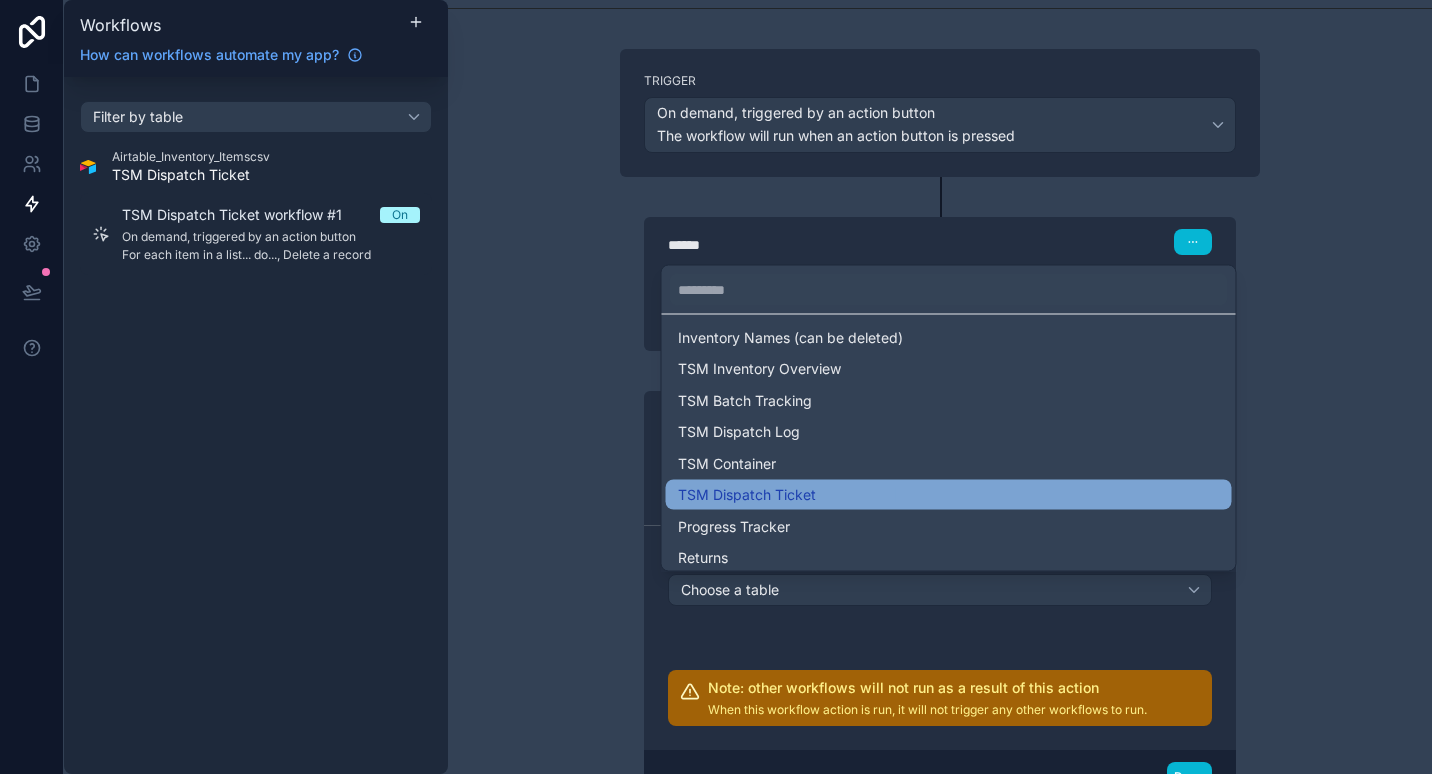 click on "TSM Dispatch Ticket" at bounding box center [949, 495] 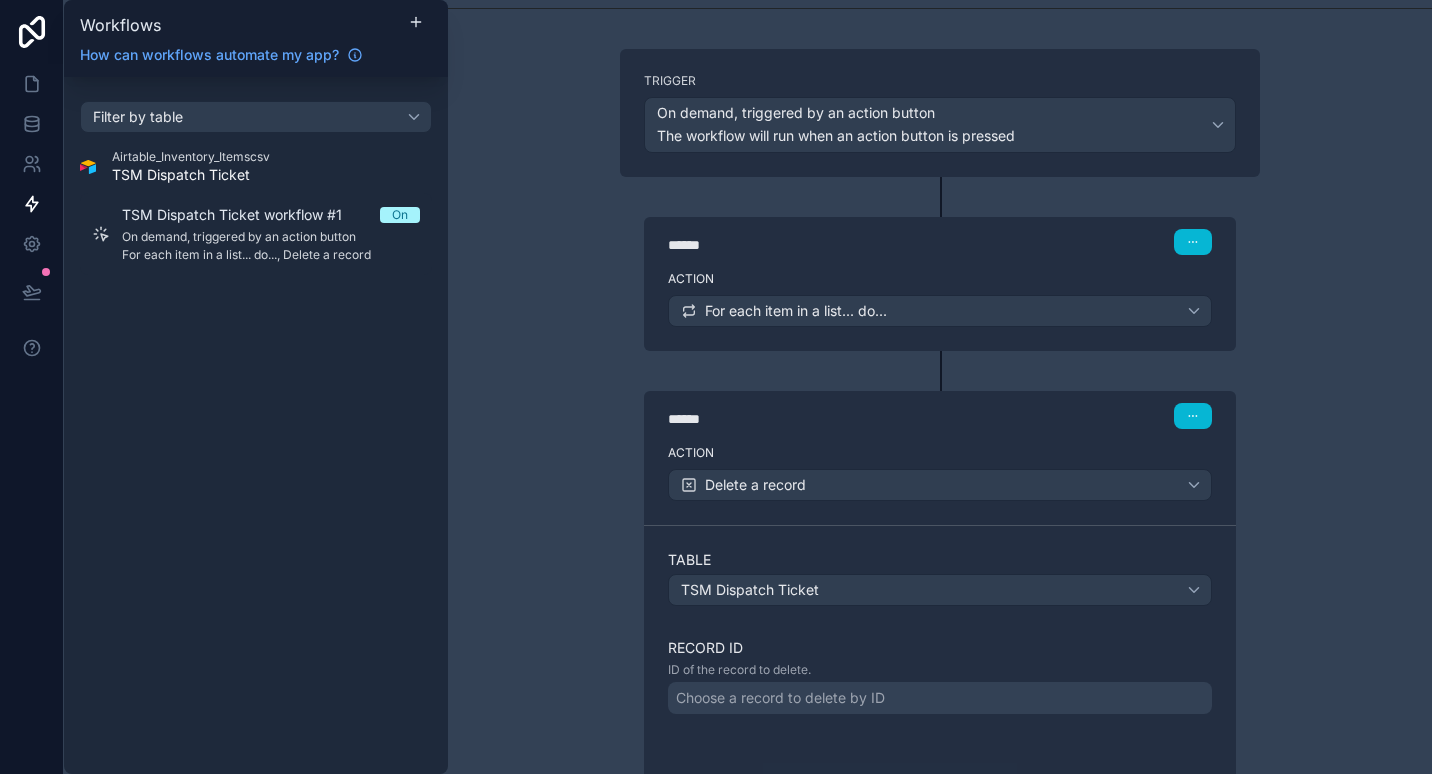 click on "**********" at bounding box center (940, 387) 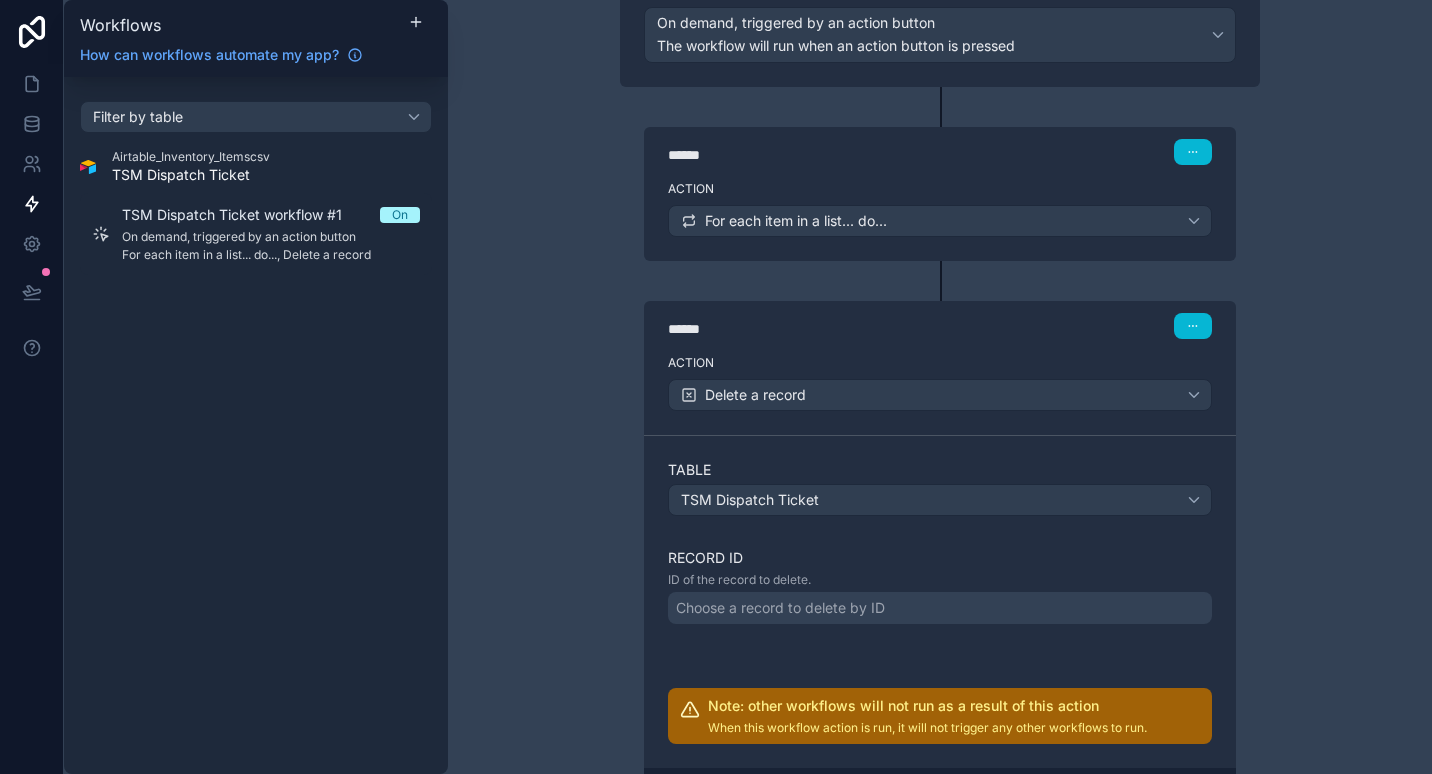 scroll, scrollTop: 300, scrollLeft: 0, axis: vertical 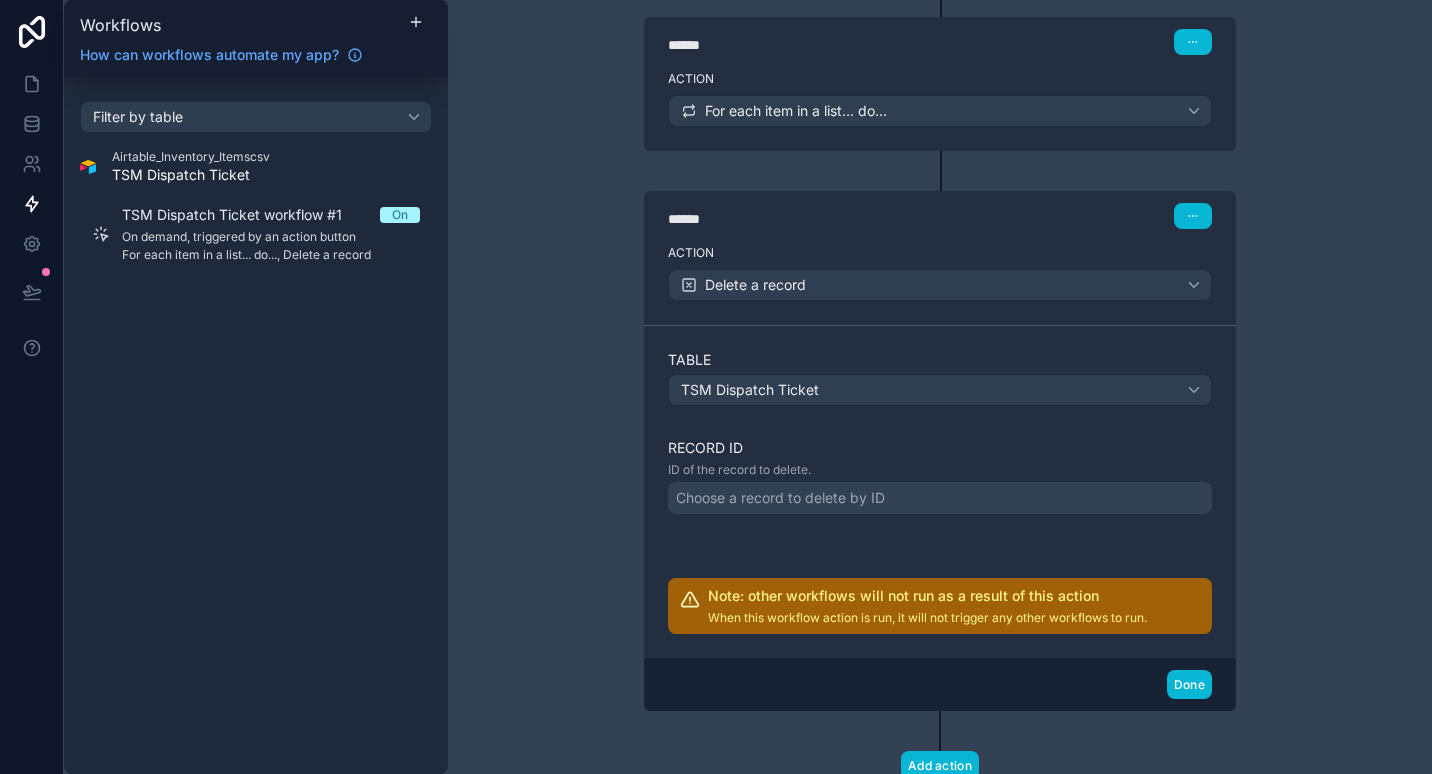 click on "Choose a record to delete by ID" at bounding box center [780, 498] 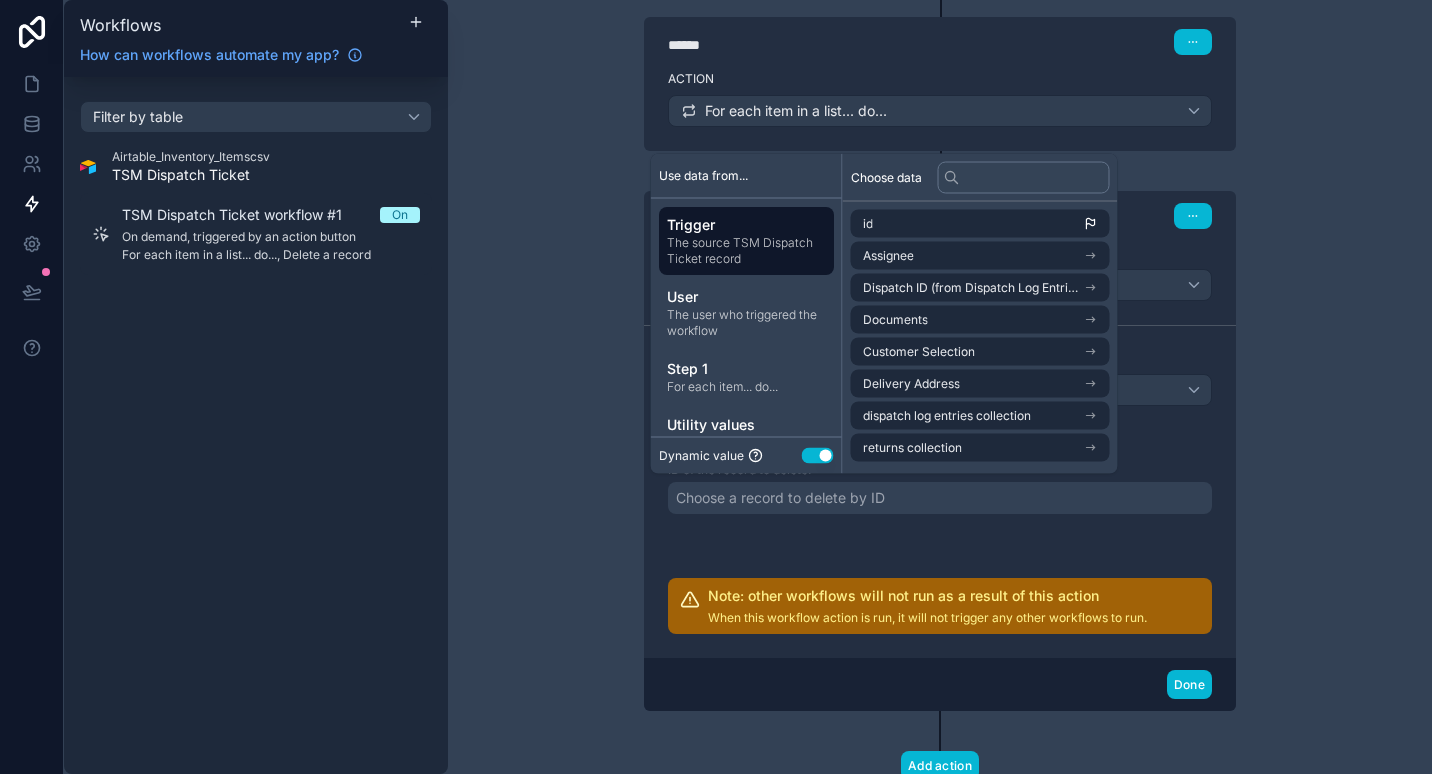 click on "Table TSM Dispatch Ticket Record ID ID of the record to delete. Choose a record to delete by ID Note: other workflows will not run as a result of this action When this workflow action is run, it will not trigger any other workflows to run." at bounding box center [940, 492] 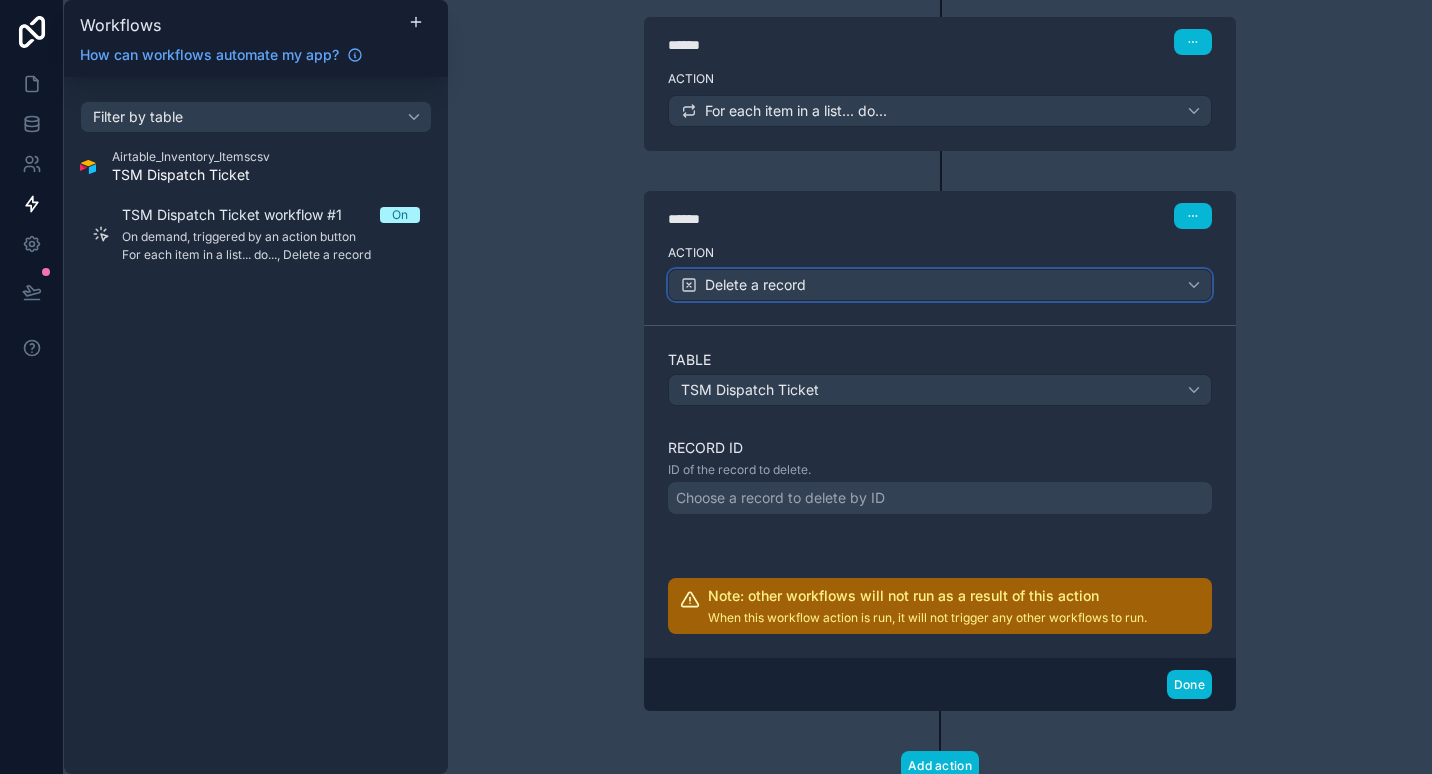 click on "Delete a record" at bounding box center (940, 285) 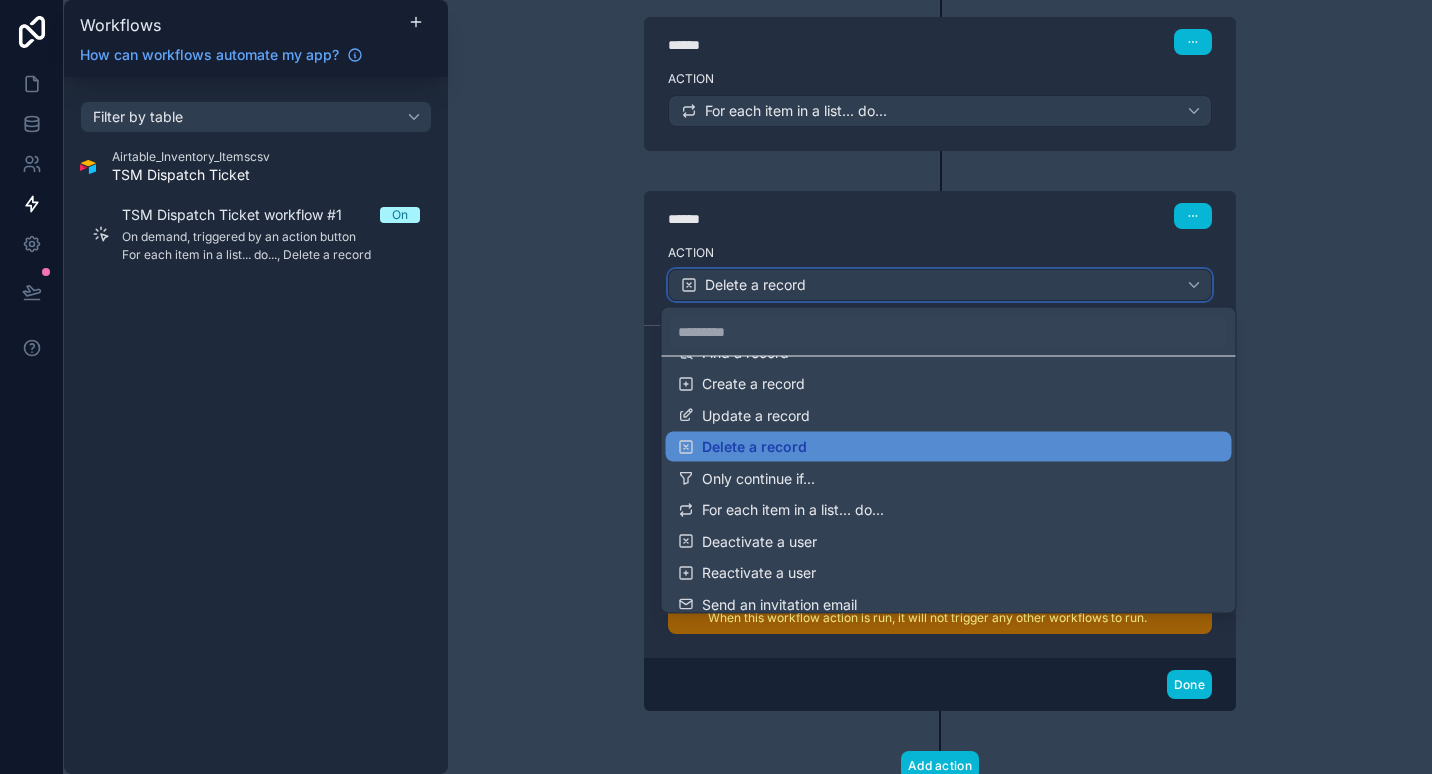 scroll, scrollTop: 0, scrollLeft: 0, axis: both 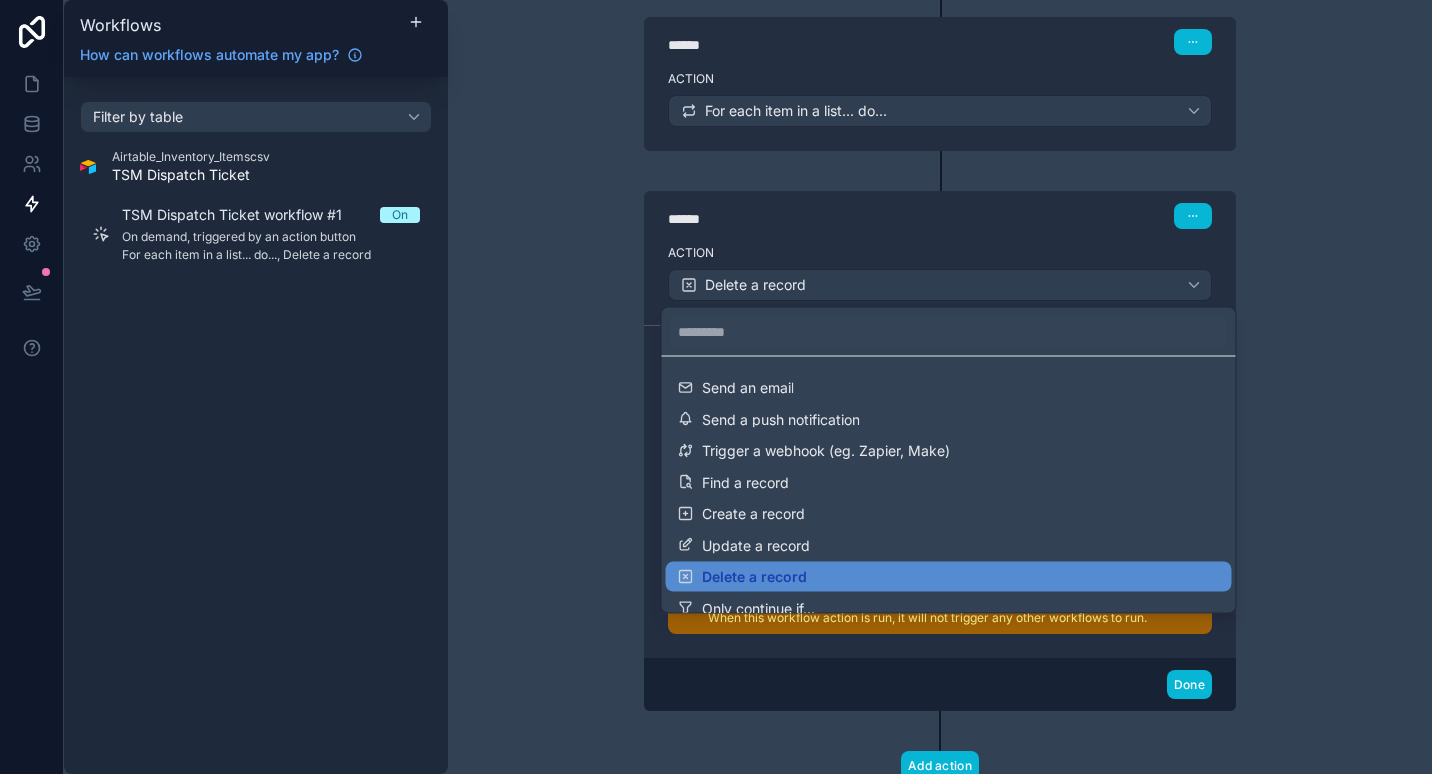click at bounding box center (716, 387) 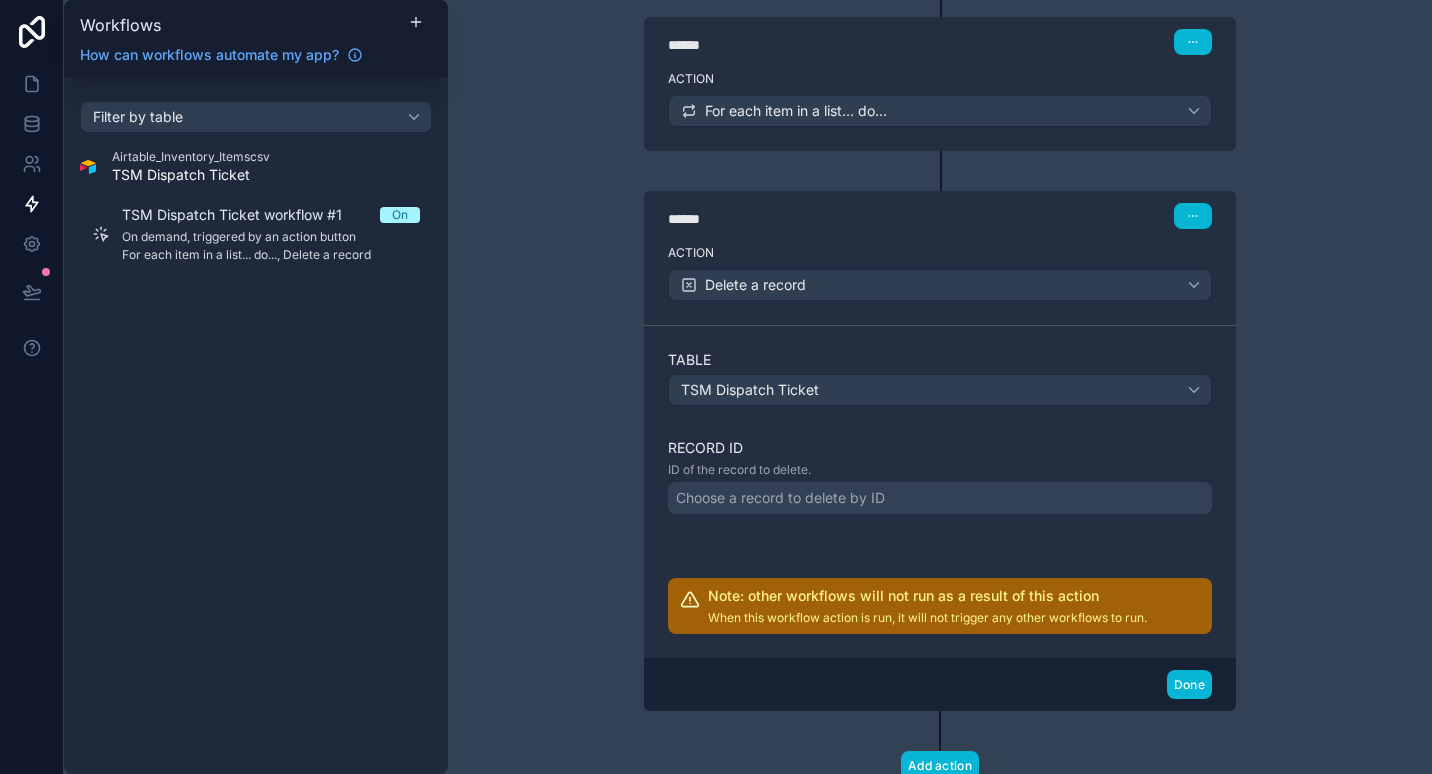 click on "Choose a record to delete by ID" at bounding box center [780, 498] 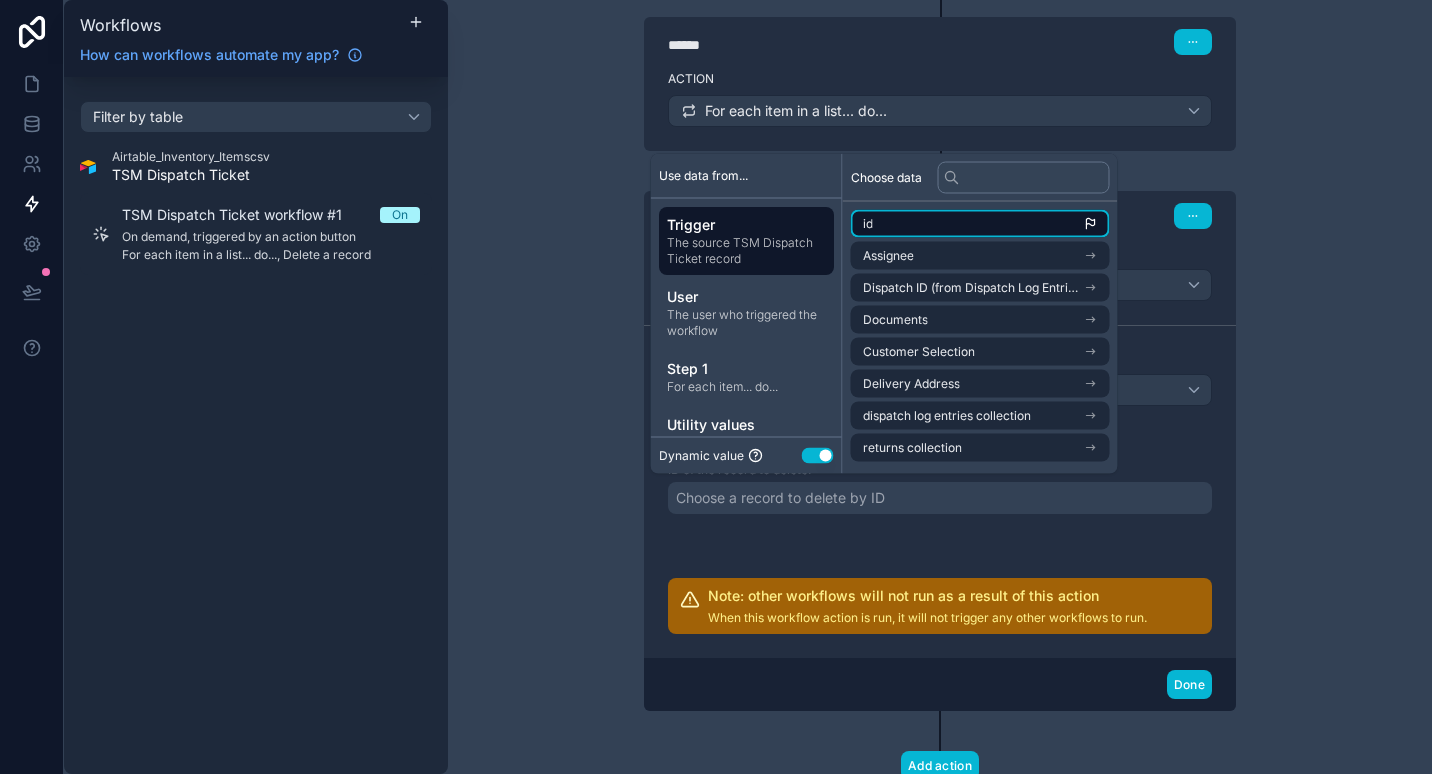 click on "id" at bounding box center [980, 224] 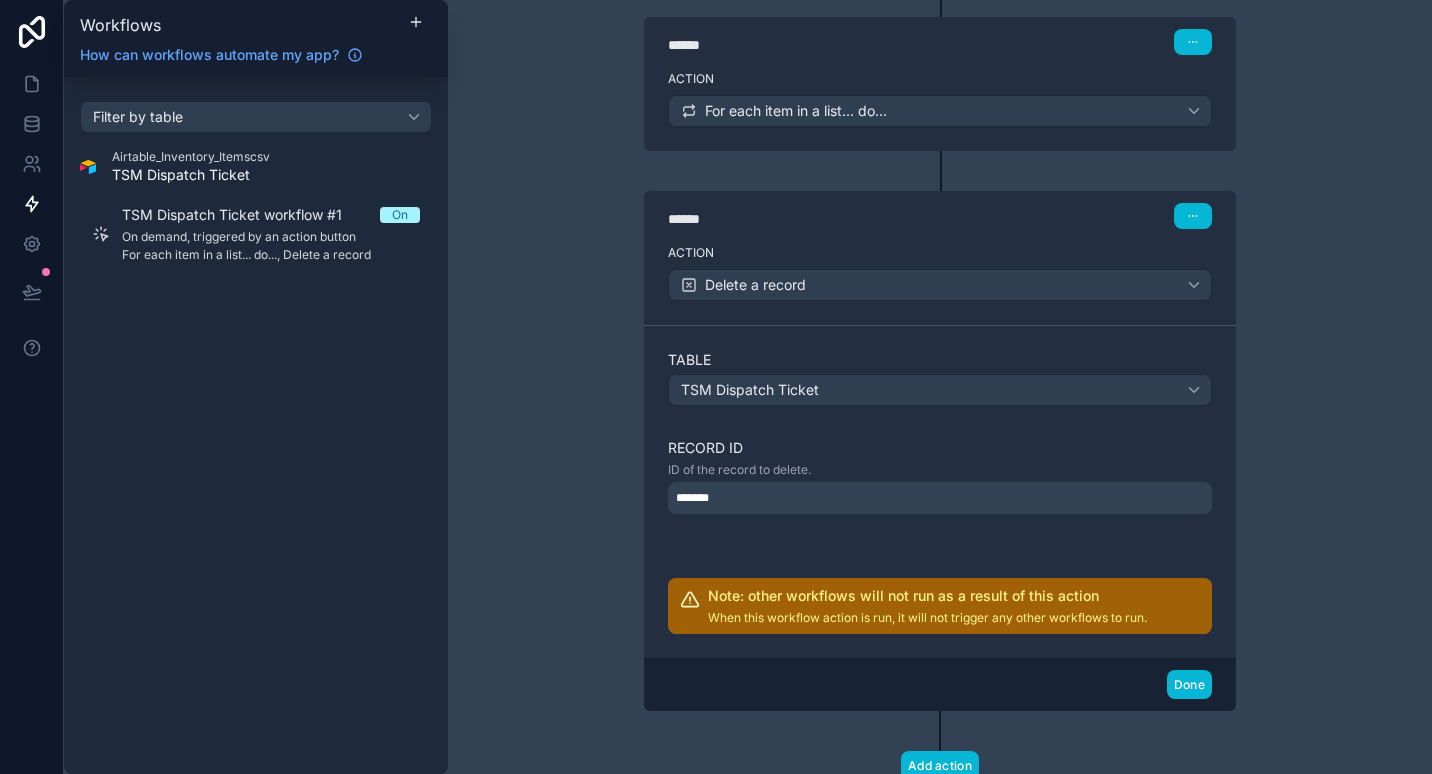 click on "Table TSM Dispatch Ticket Record ID ID of the record to delete. ******* Note: other workflows will not run as a result of this action When this workflow action is run, it will not trigger any other workflows to run." at bounding box center (940, 492) 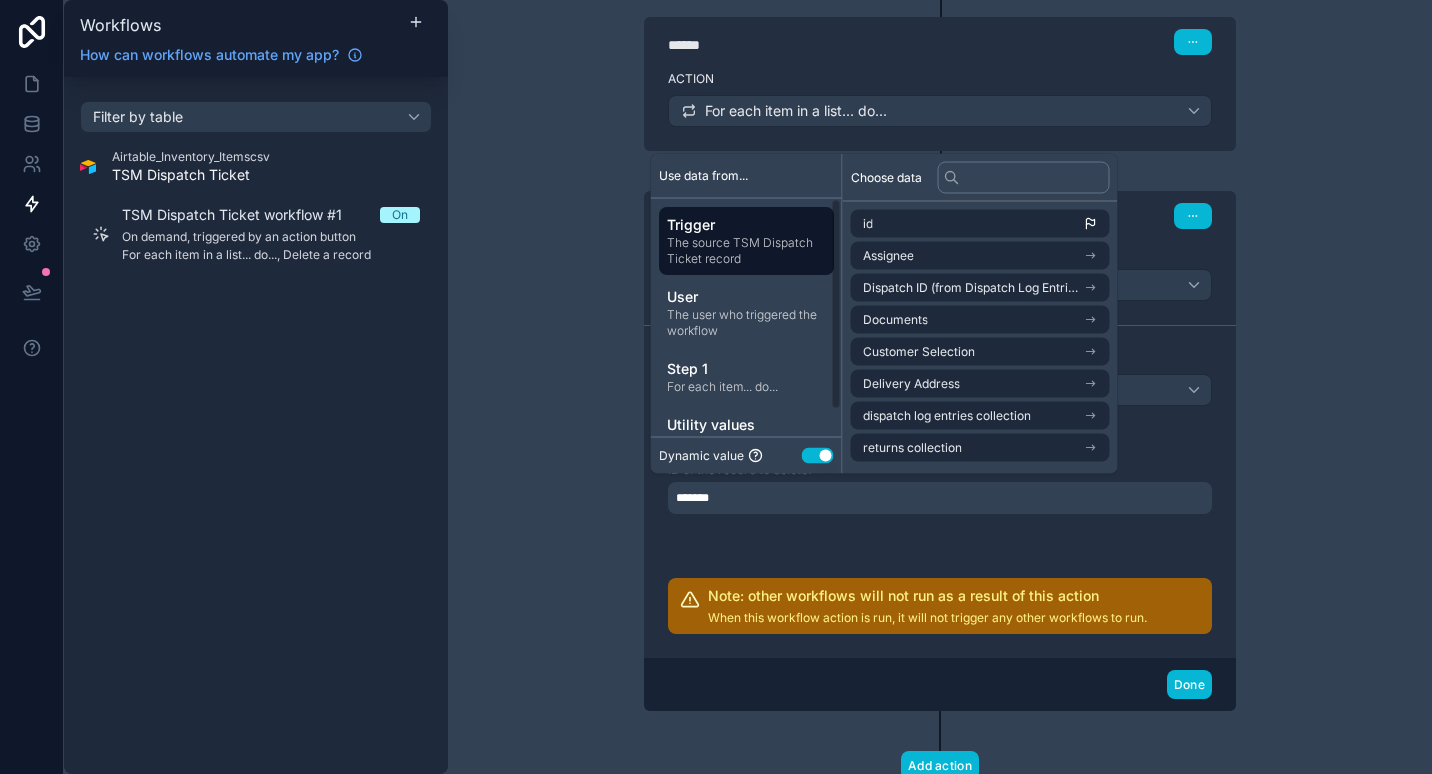 click on "**********" at bounding box center [940, 387] 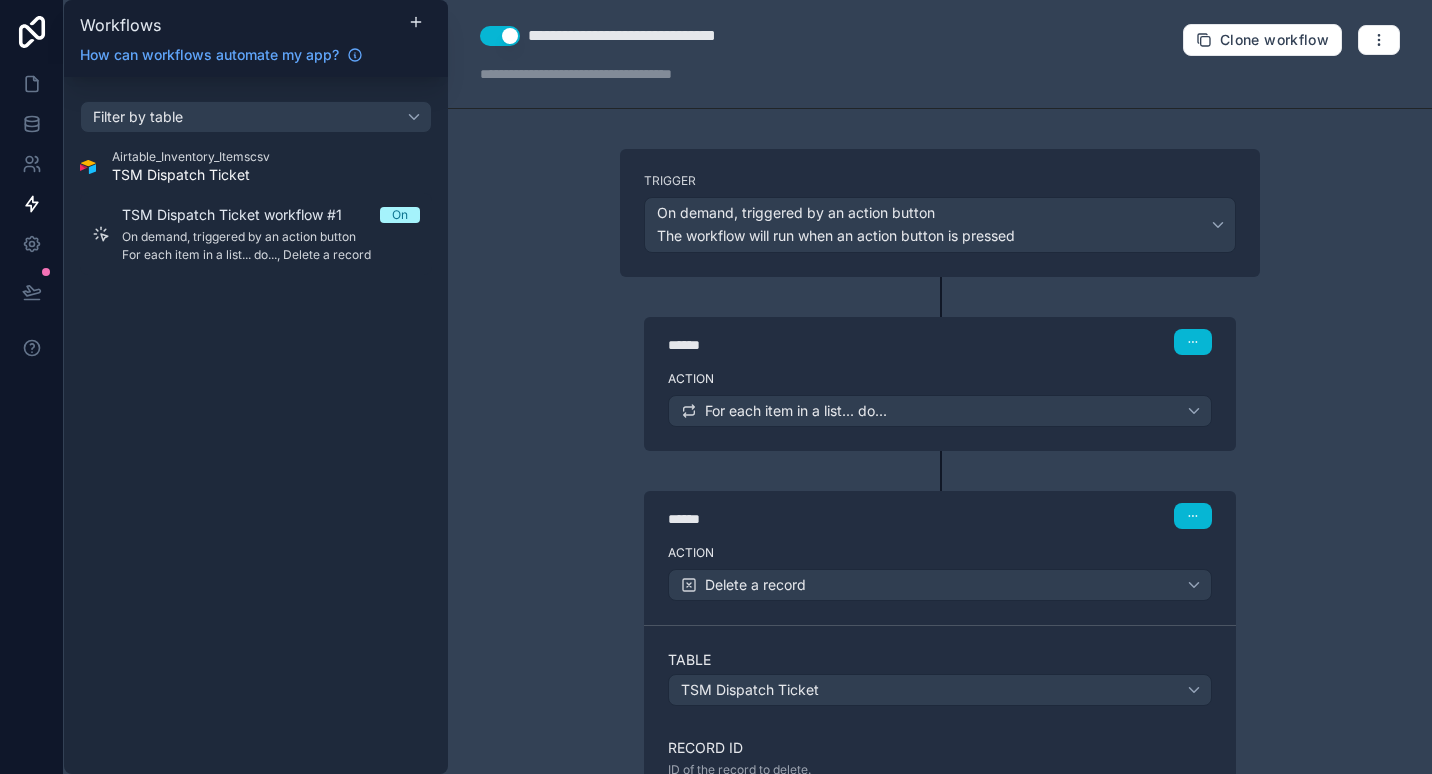scroll, scrollTop: 300, scrollLeft: 0, axis: vertical 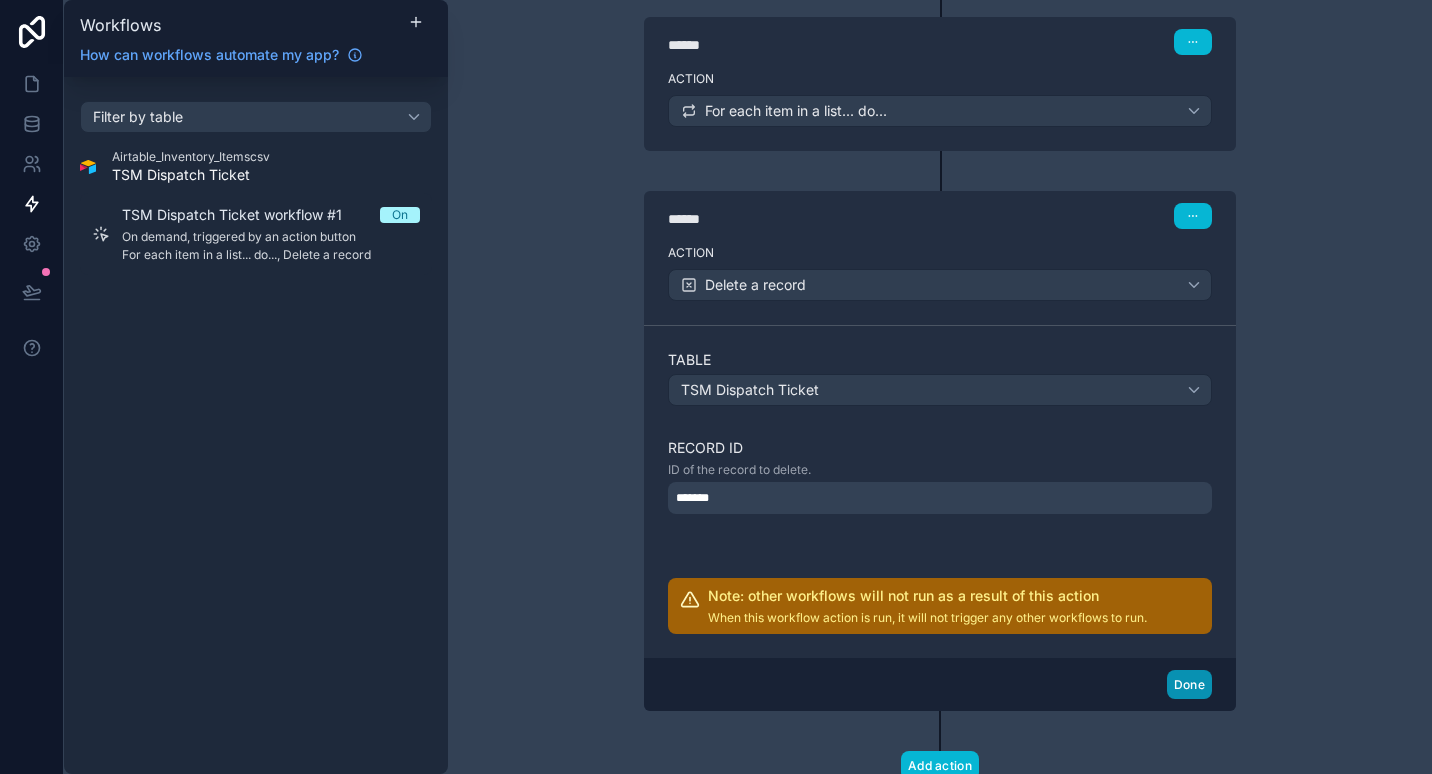 click on "Done" at bounding box center (1189, 684) 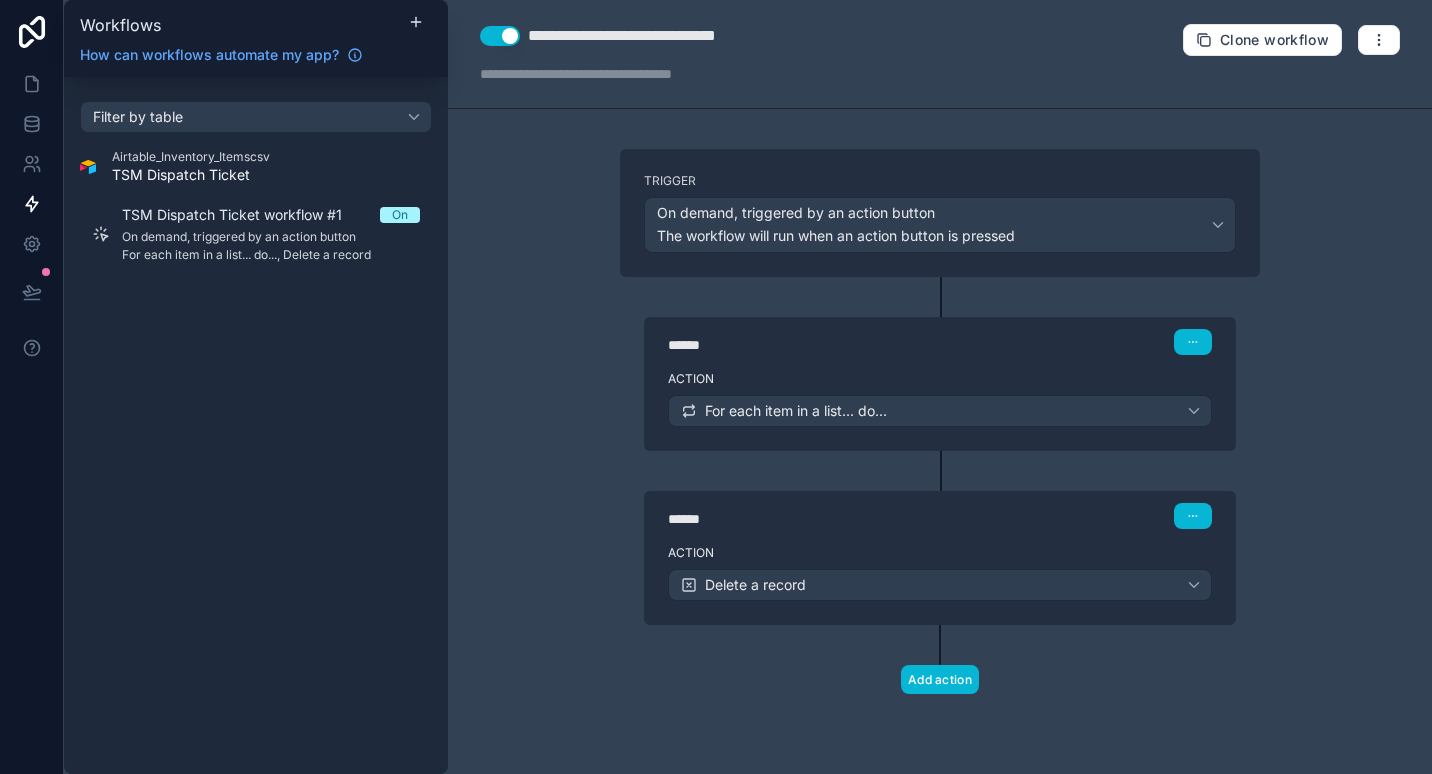 scroll, scrollTop: 0, scrollLeft: 0, axis: both 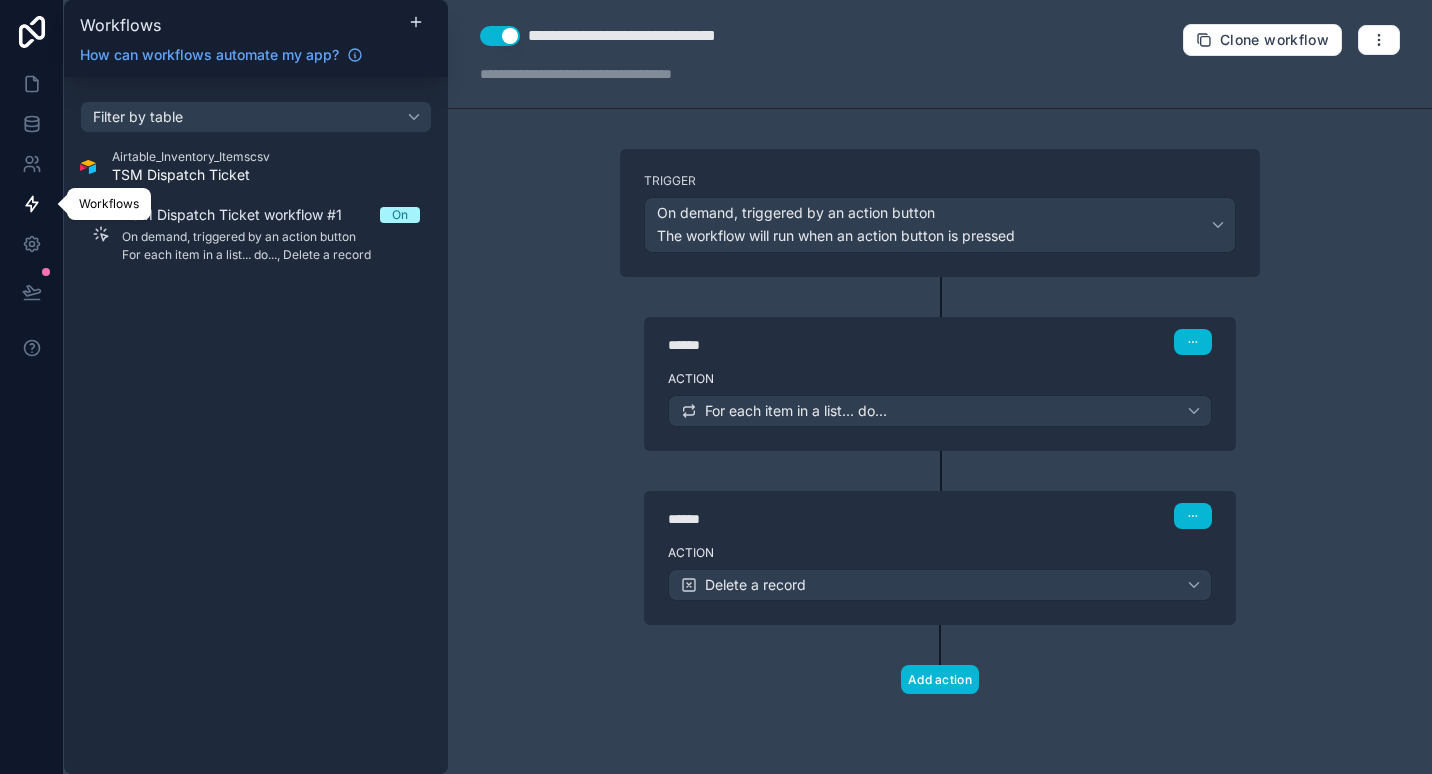 click 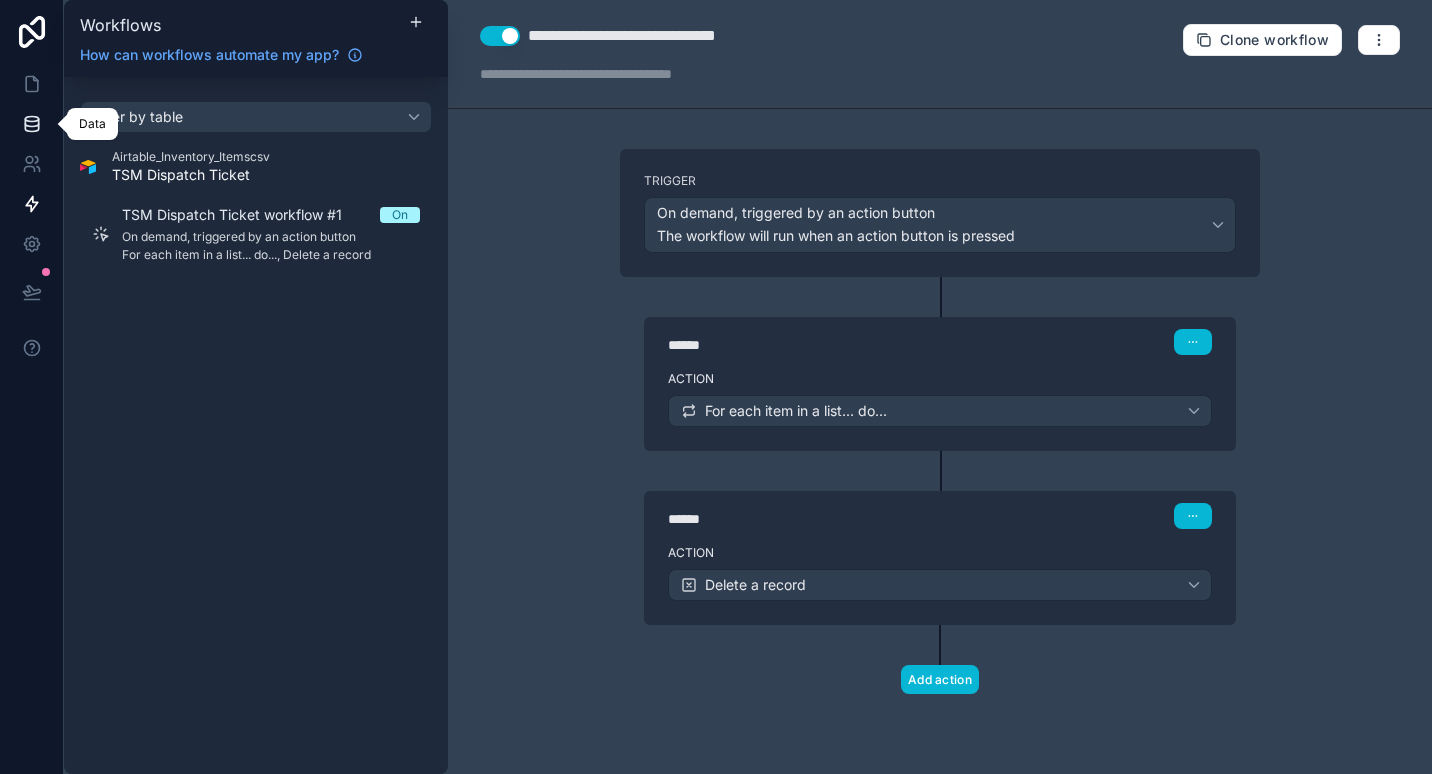 click 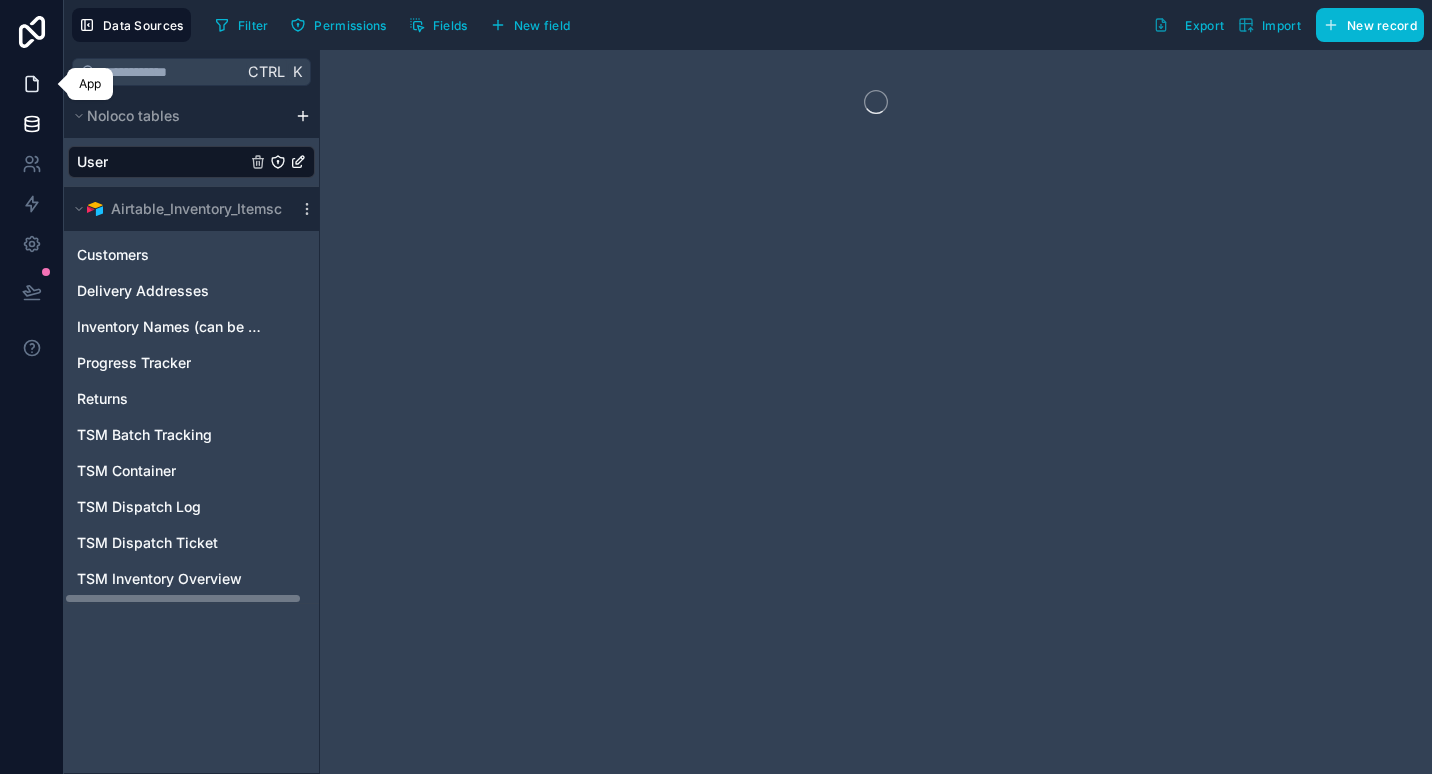 click 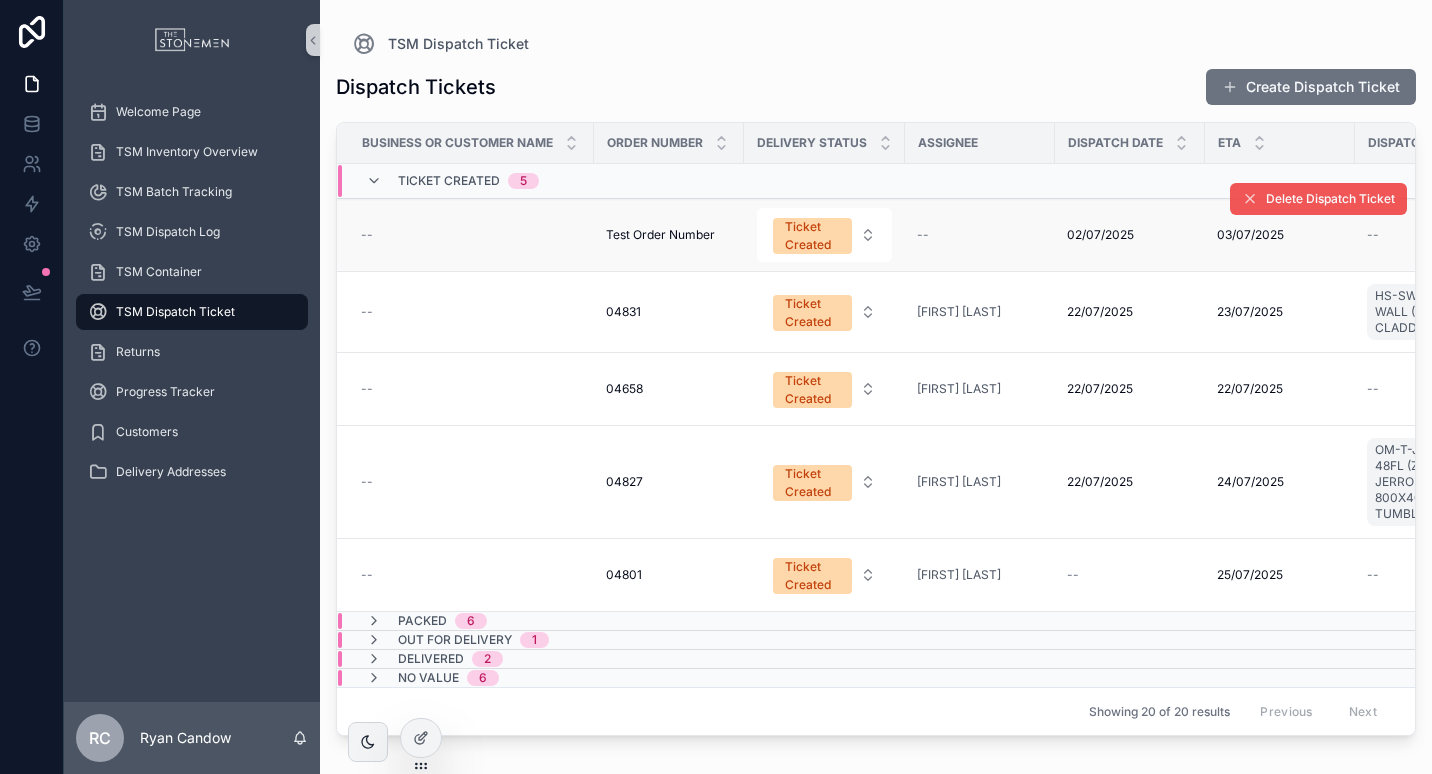 click on "Delete Dispatch Ticket" at bounding box center (1330, 199) 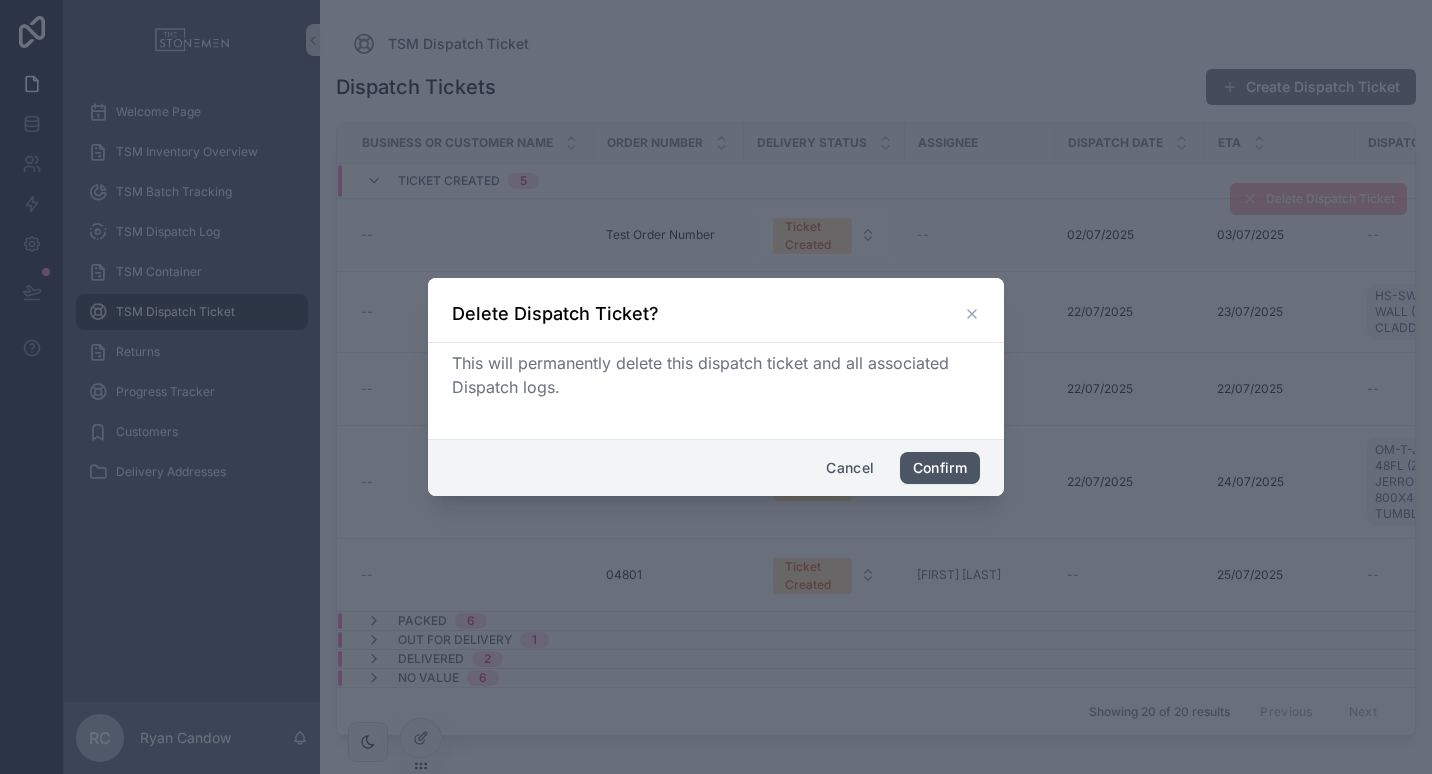 click on "Confirm" at bounding box center [940, 468] 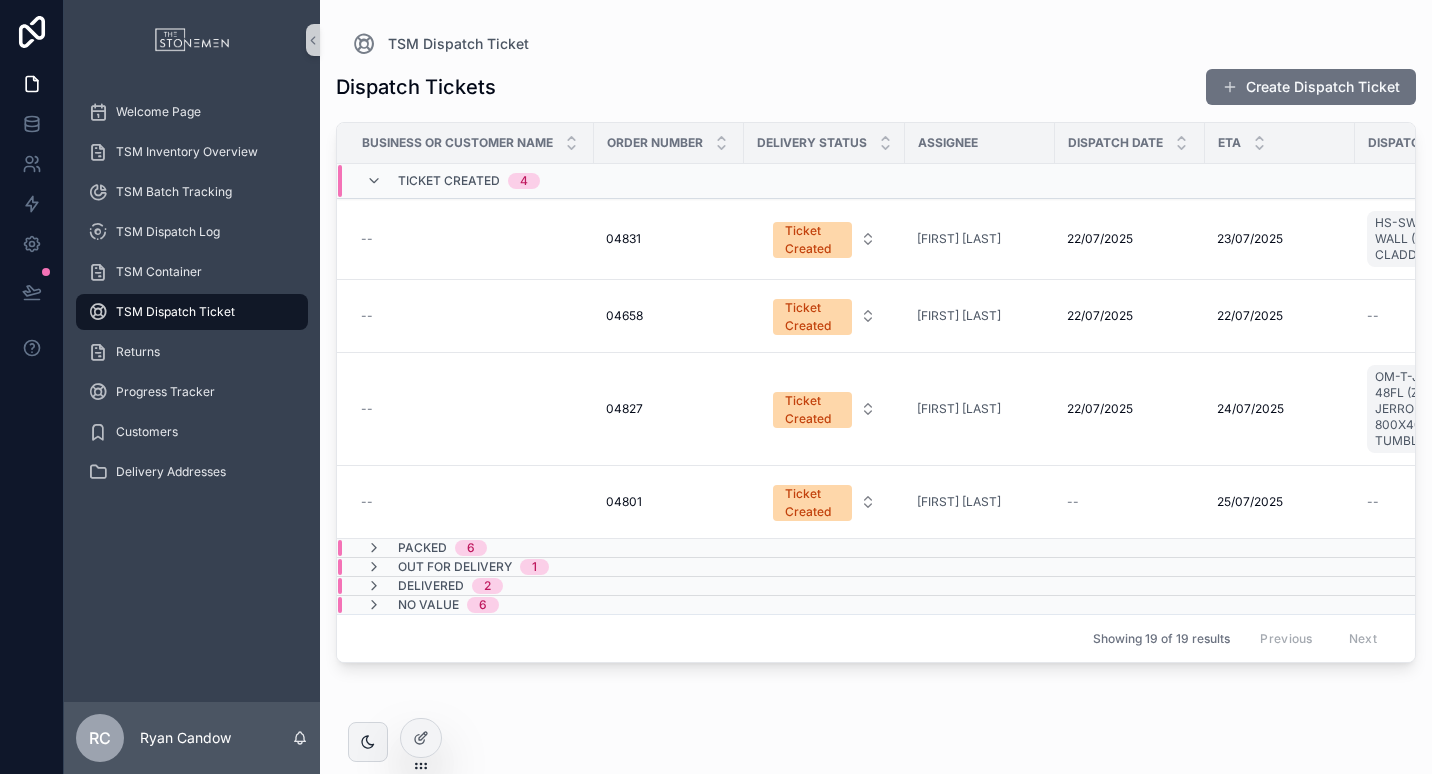 click on "Dispatch Tickets Create Dispatch Ticket" at bounding box center [876, 87] 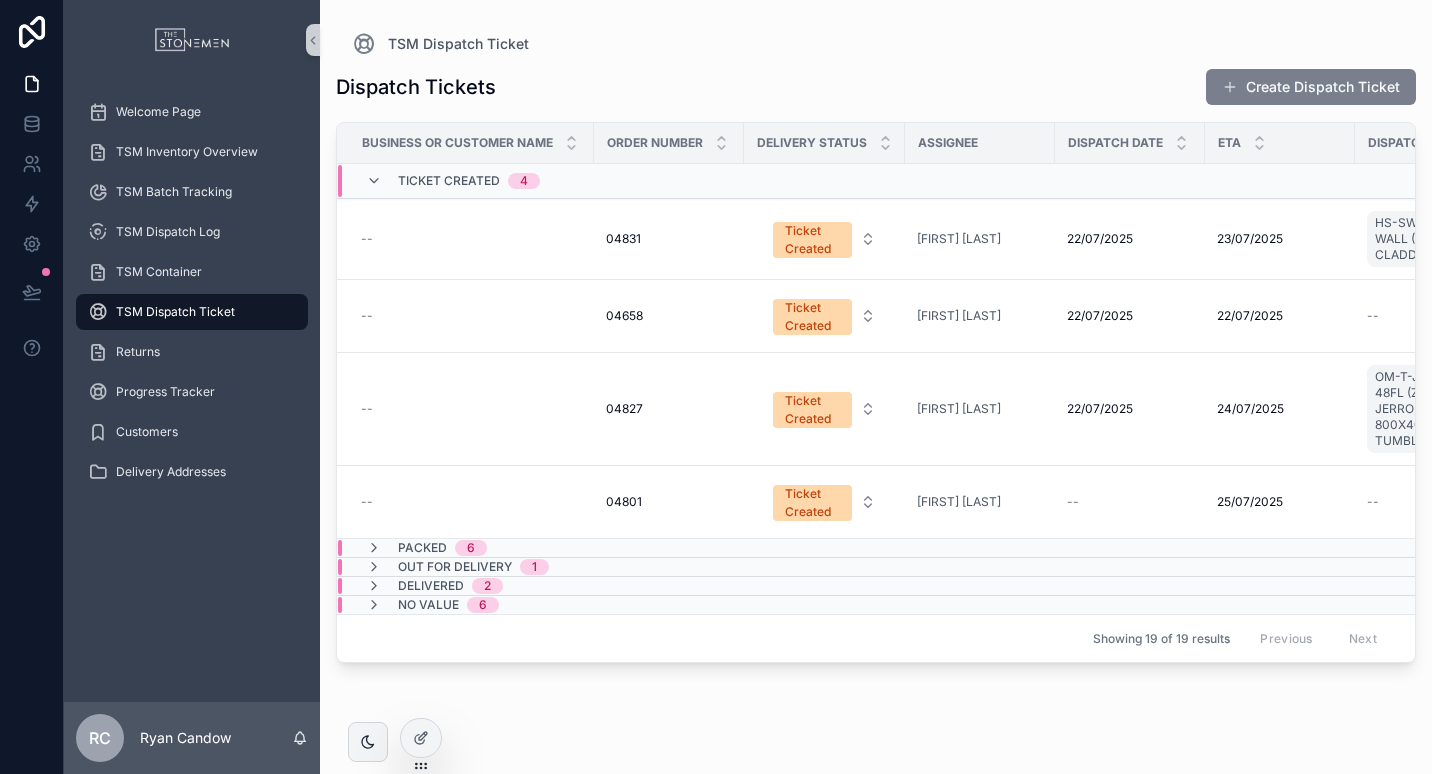 click on "Create Dispatch Ticket" at bounding box center [1311, 87] 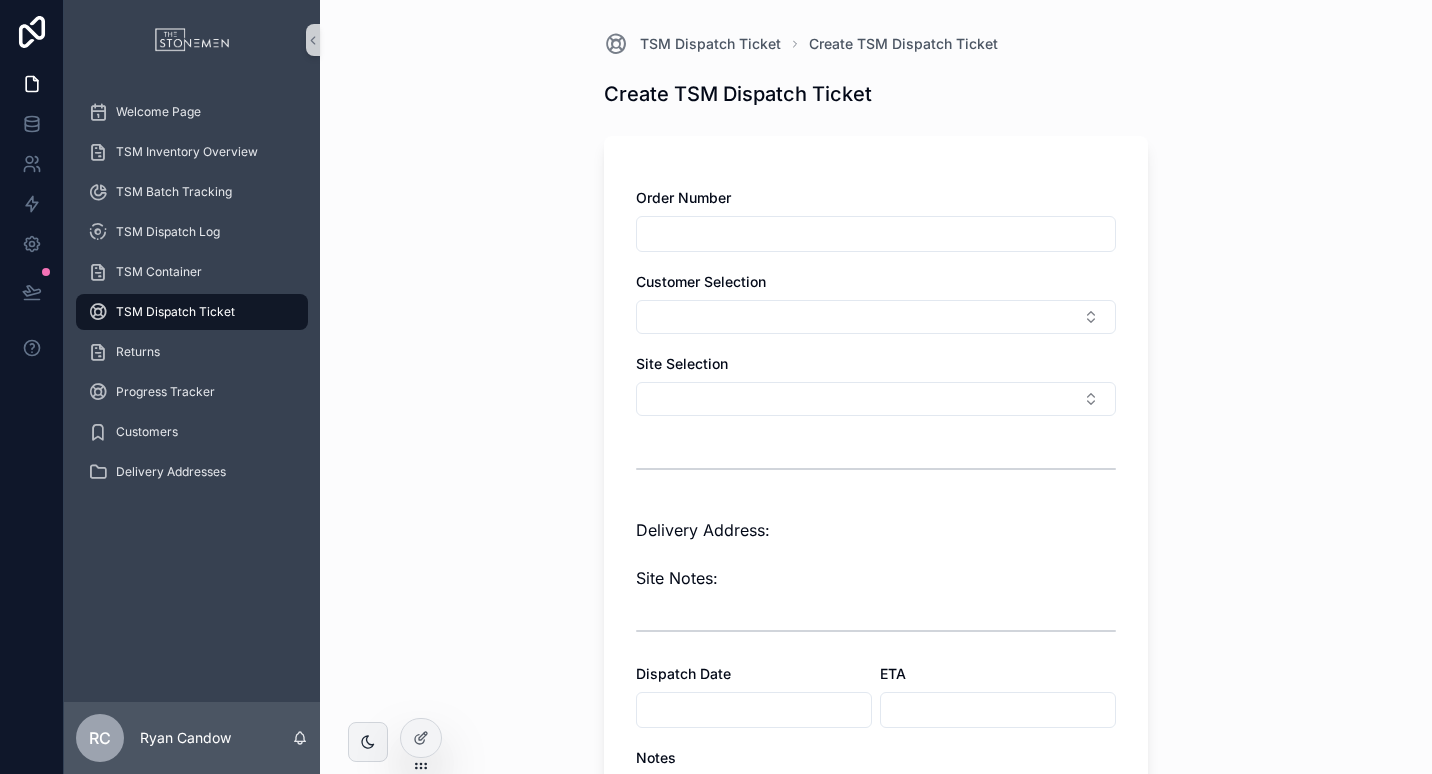 scroll, scrollTop: 100, scrollLeft: 0, axis: vertical 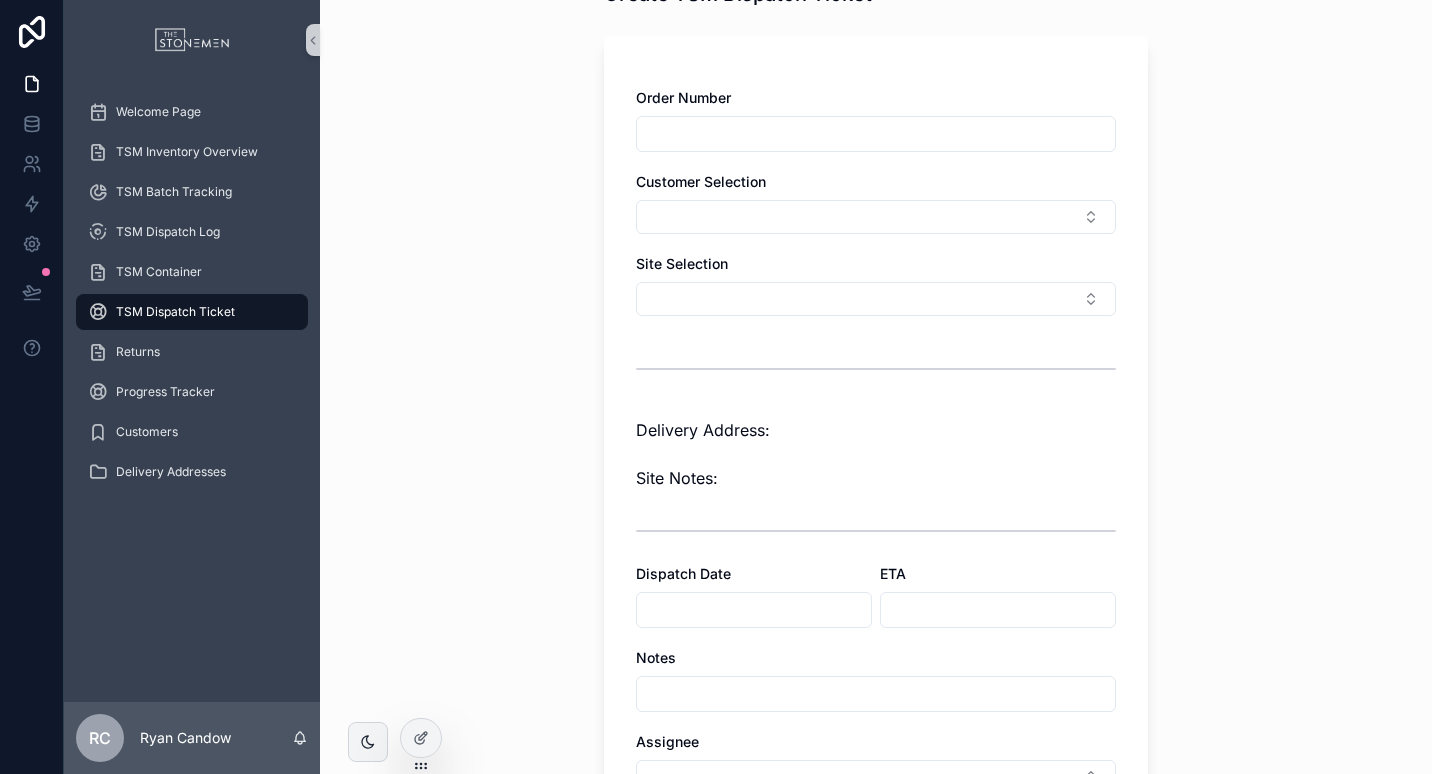 click on "Order Number Customer Selection Site Selection Delivery Address: Site Notes:  Dispatch Date ETA Notes Assignee Documents" at bounding box center [876, 515] 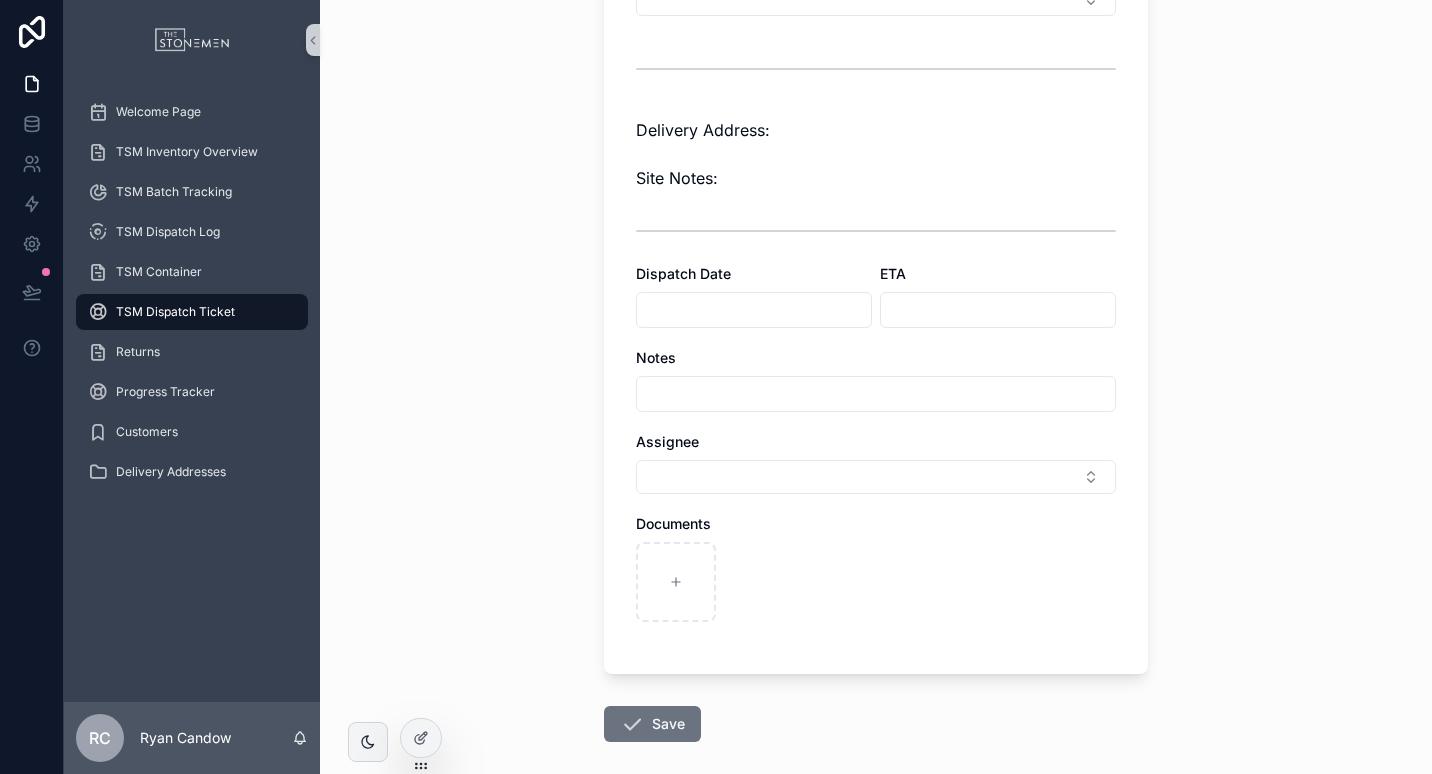 scroll, scrollTop: 100, scrollLeft: 0, axis: vertical 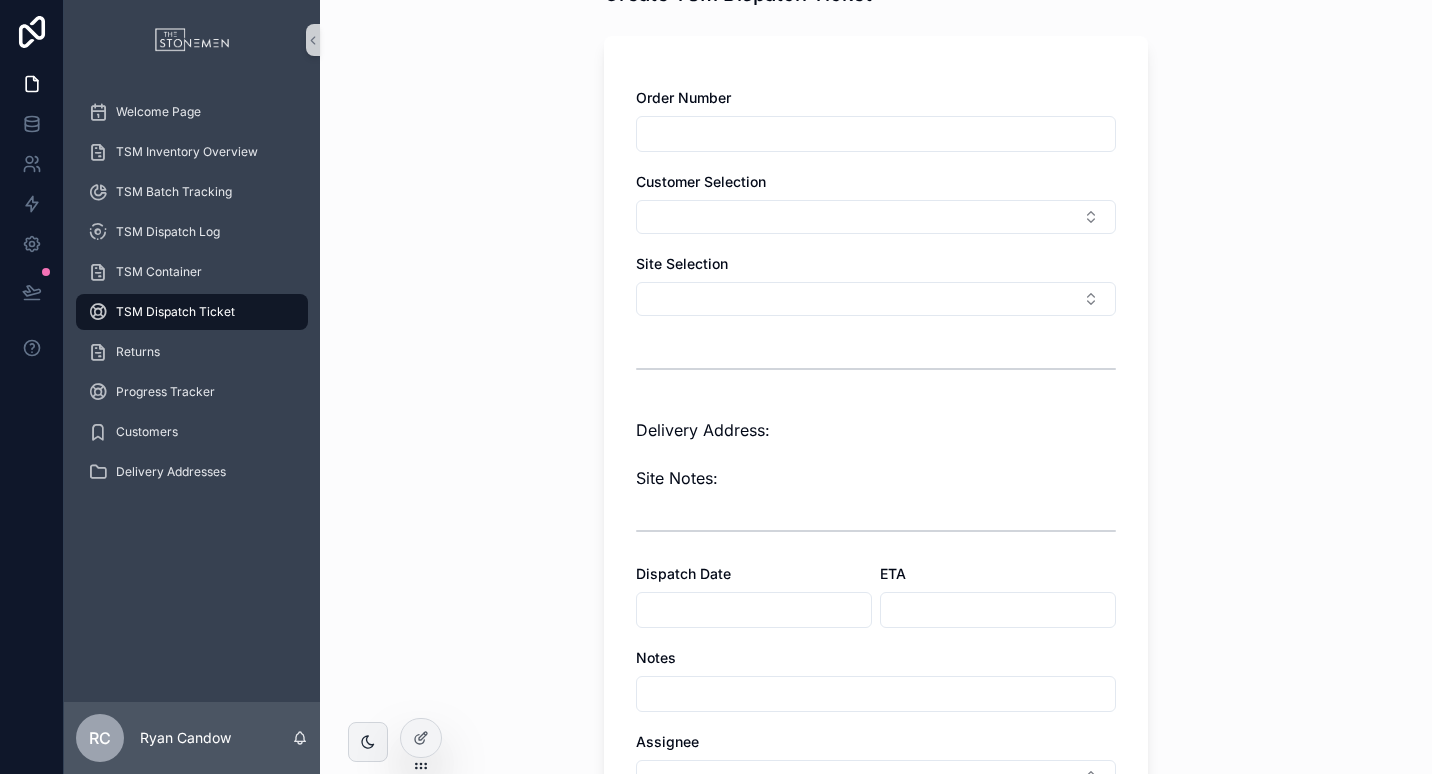 click on "Customer Selection" at bounding box center (876, 203) 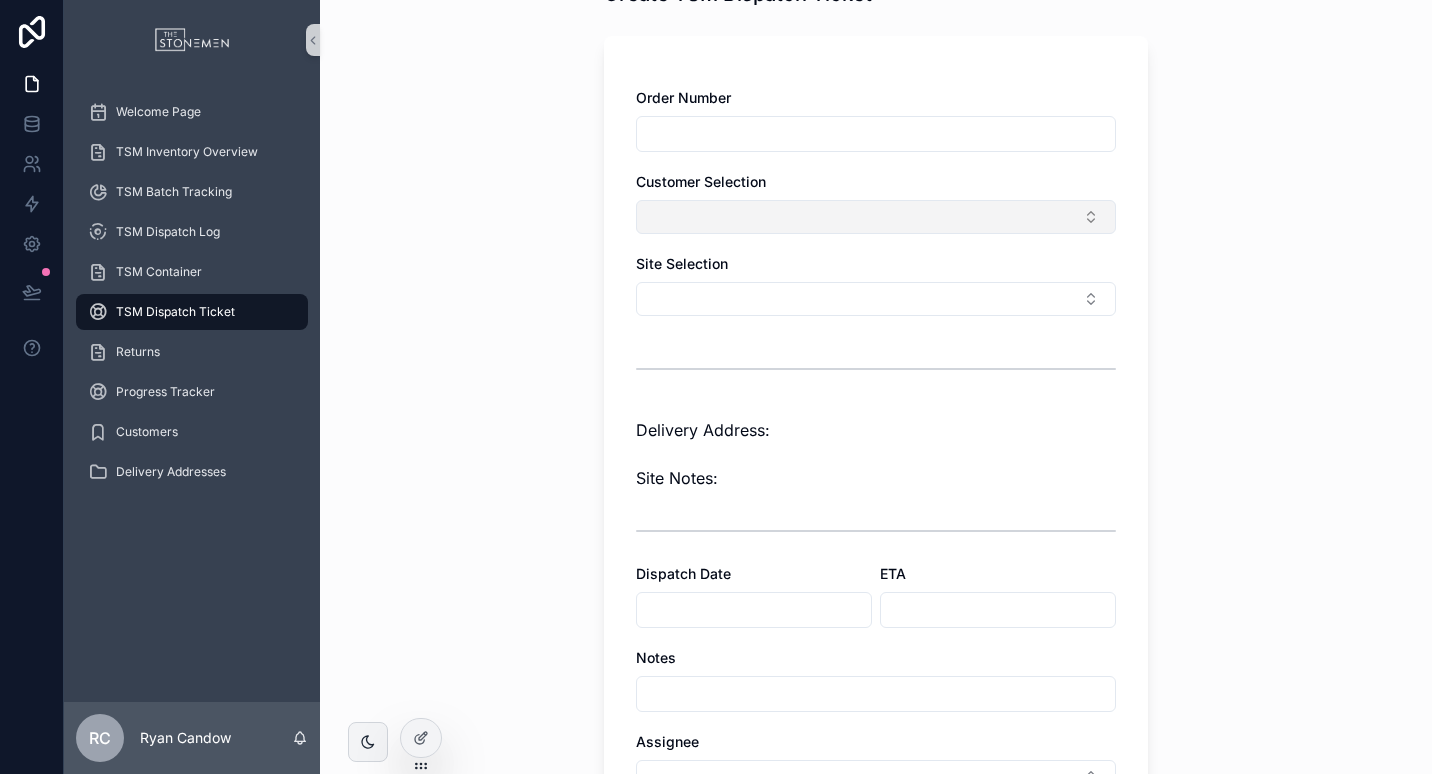 click at bounding box center (876, 217) 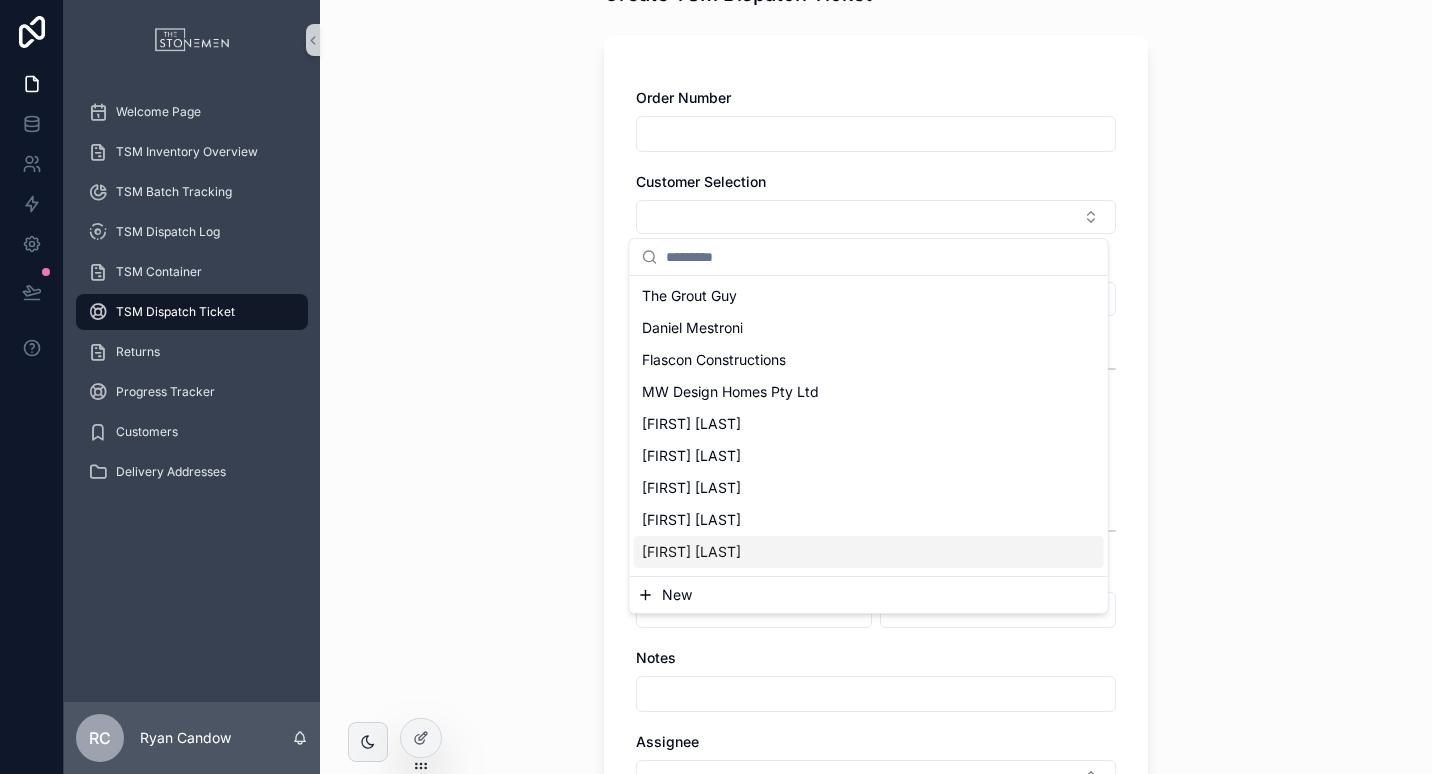 drag, startPoint x: 713, startPoint y: 538, endPoint x: 517, endPoint y: 406, distance: 236.30489 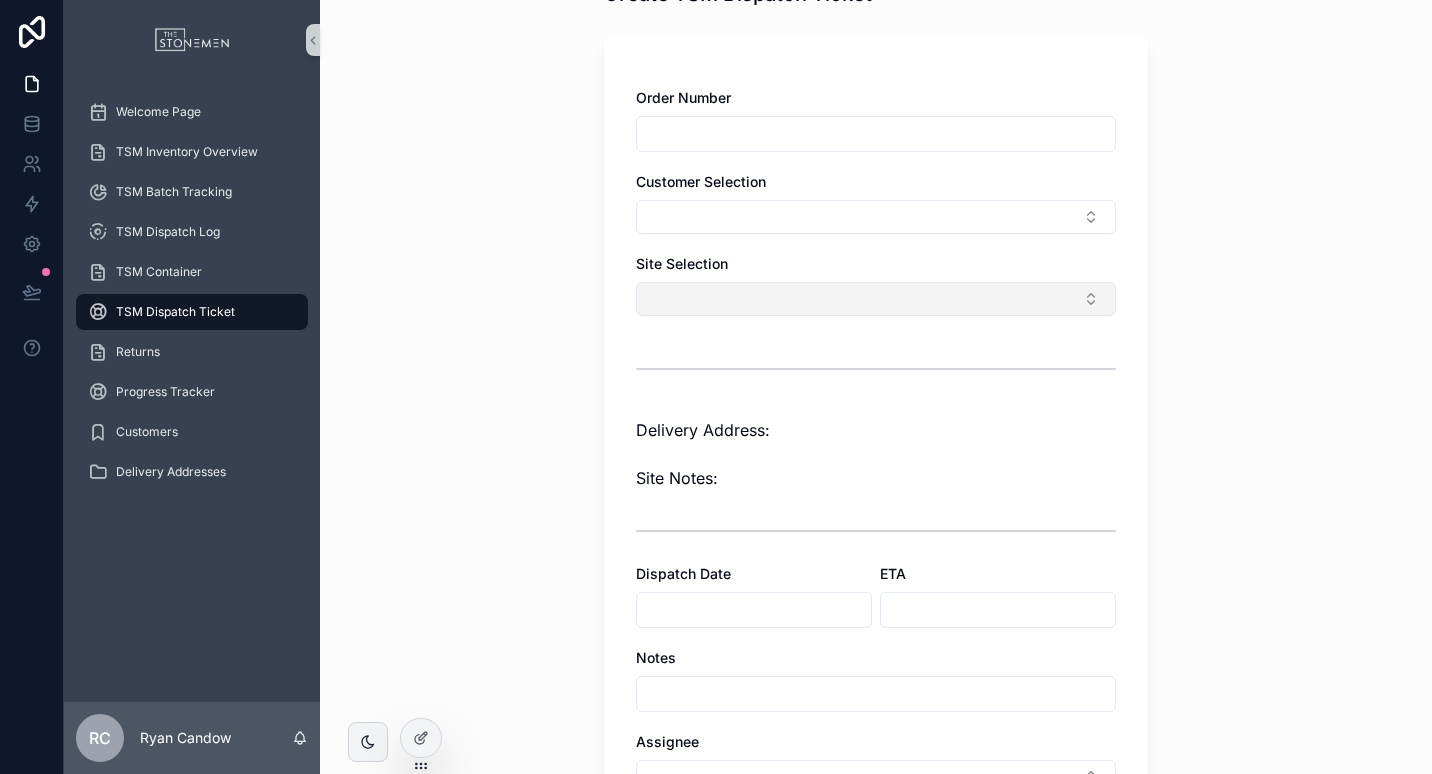 click at bounding box center [876, 299] 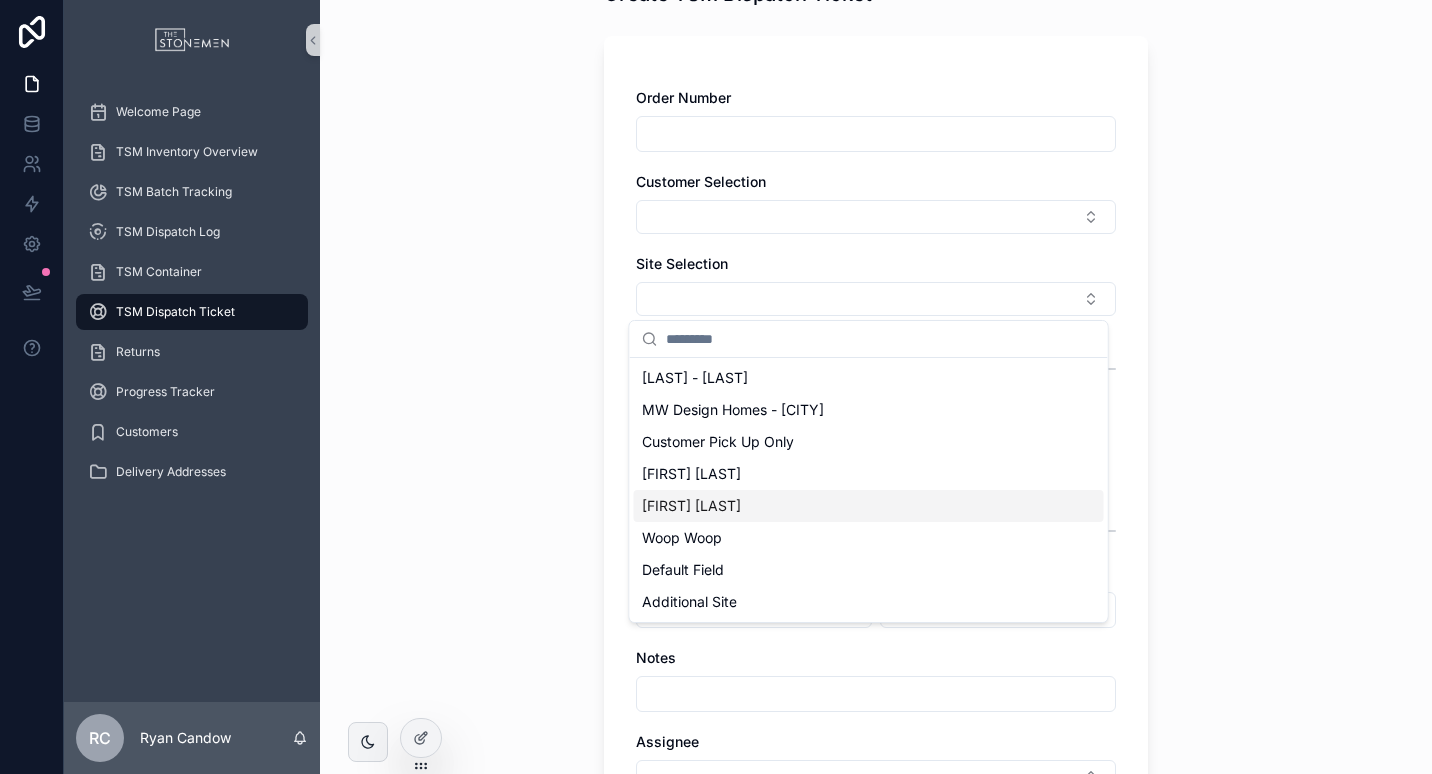 click on "TSM Dispatch Ticket Create TSM Dispatch Ticket Create TSM Dispatch Ticket Order Number Customer Selection Site Selection Delivery Address: Site Notes:  Dispatch Date ETA Notes Assignee Documents Save" at bounding box center (876, 287) 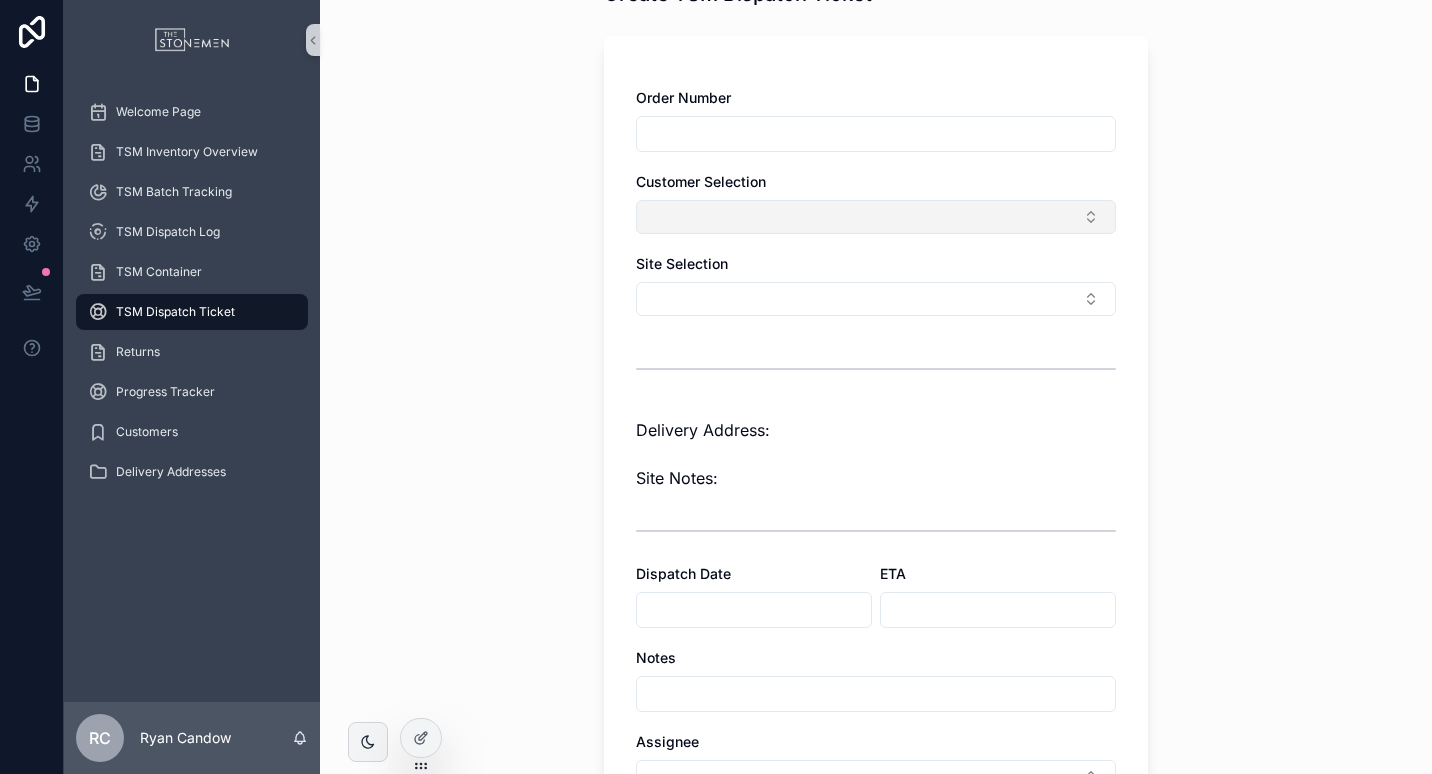 click at bounding box center (876, 217) 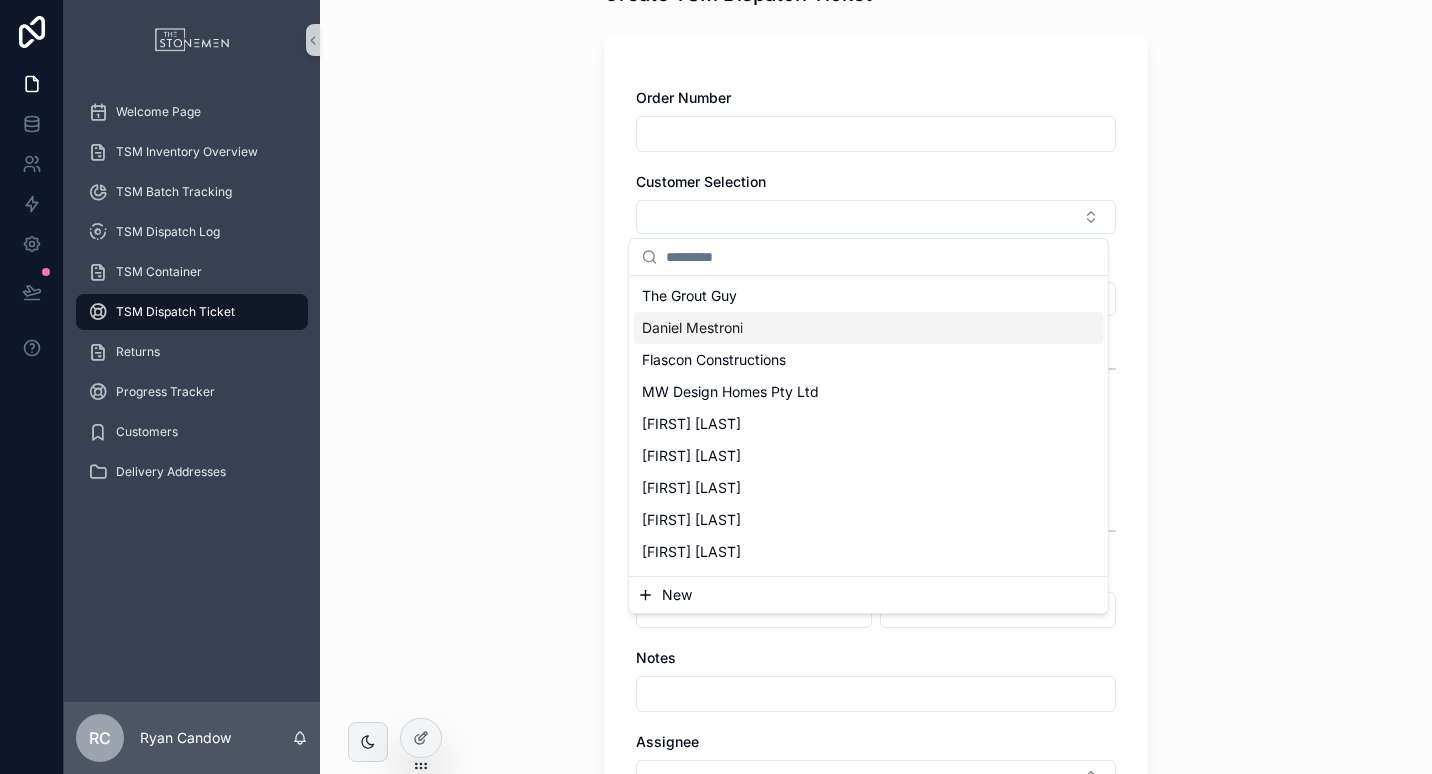 click on "TSM Dispatch Ticket Create TSM Dispatch Ticket Create TSM Dispatch Ticket Order Number Customer Selection Site Selection Delivery Address: Site Notes:  Dispatch Date ETA Notes Assignee Documents Save" at bounding box center (876, 287) 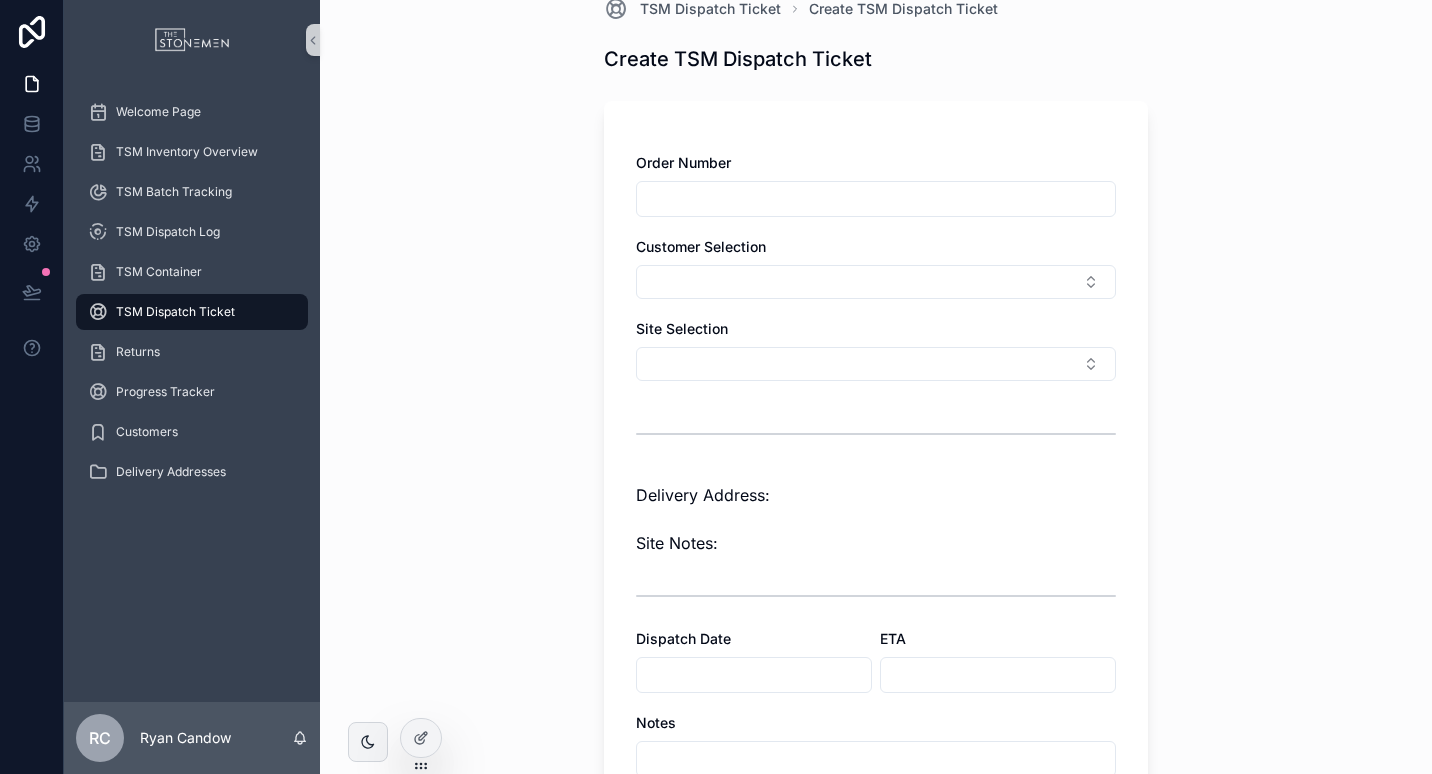 scroll, scrollTop: 0, scrollLeft: 0, axis: both 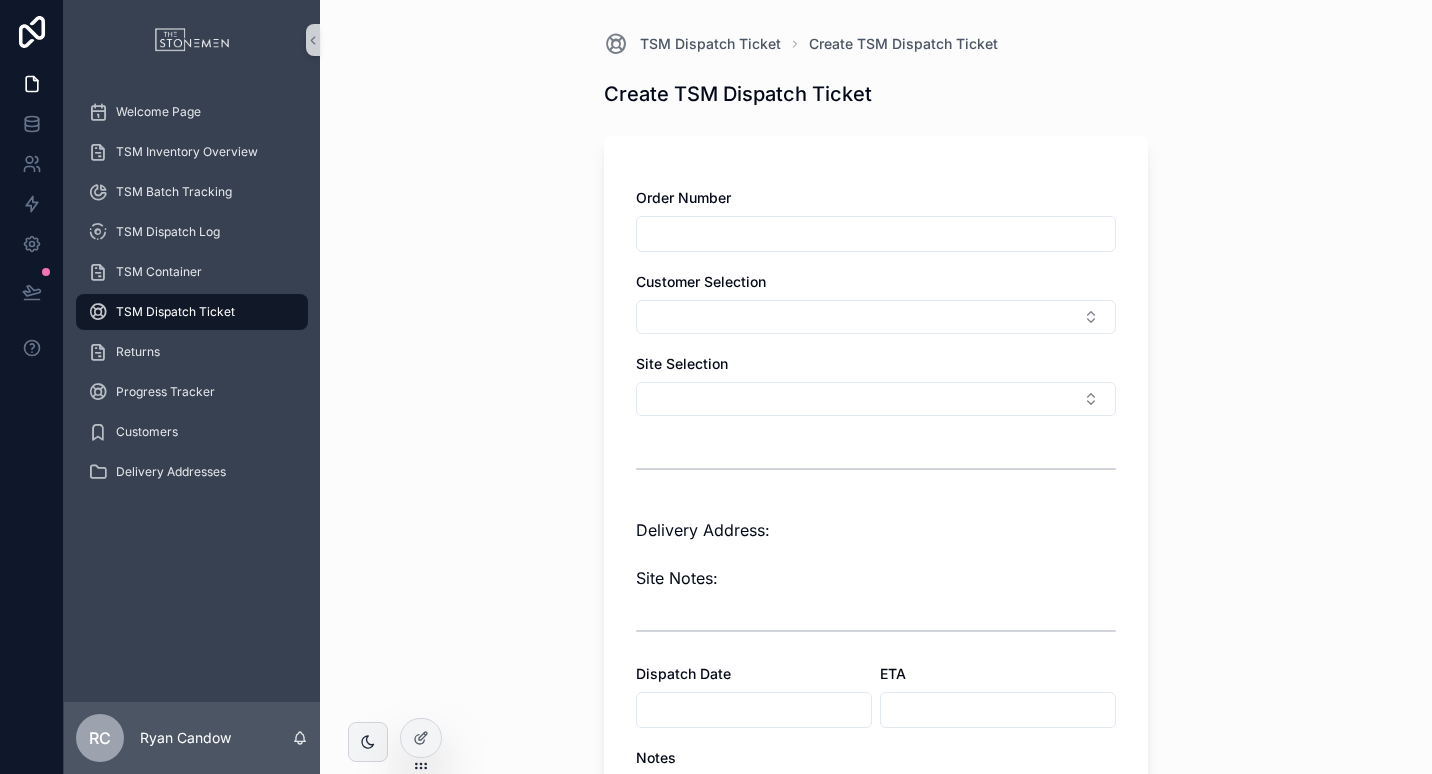 click on "TSM Dispatch Ticket Create TSM Dispatch Ticket Create TSM Dispatch Ticket Order Number Customer Selection Site Selection Delivery Address: Site Notes:  Dispatch Date ETA Notes Assignee Documents Save" at bounding box center (876, 387) 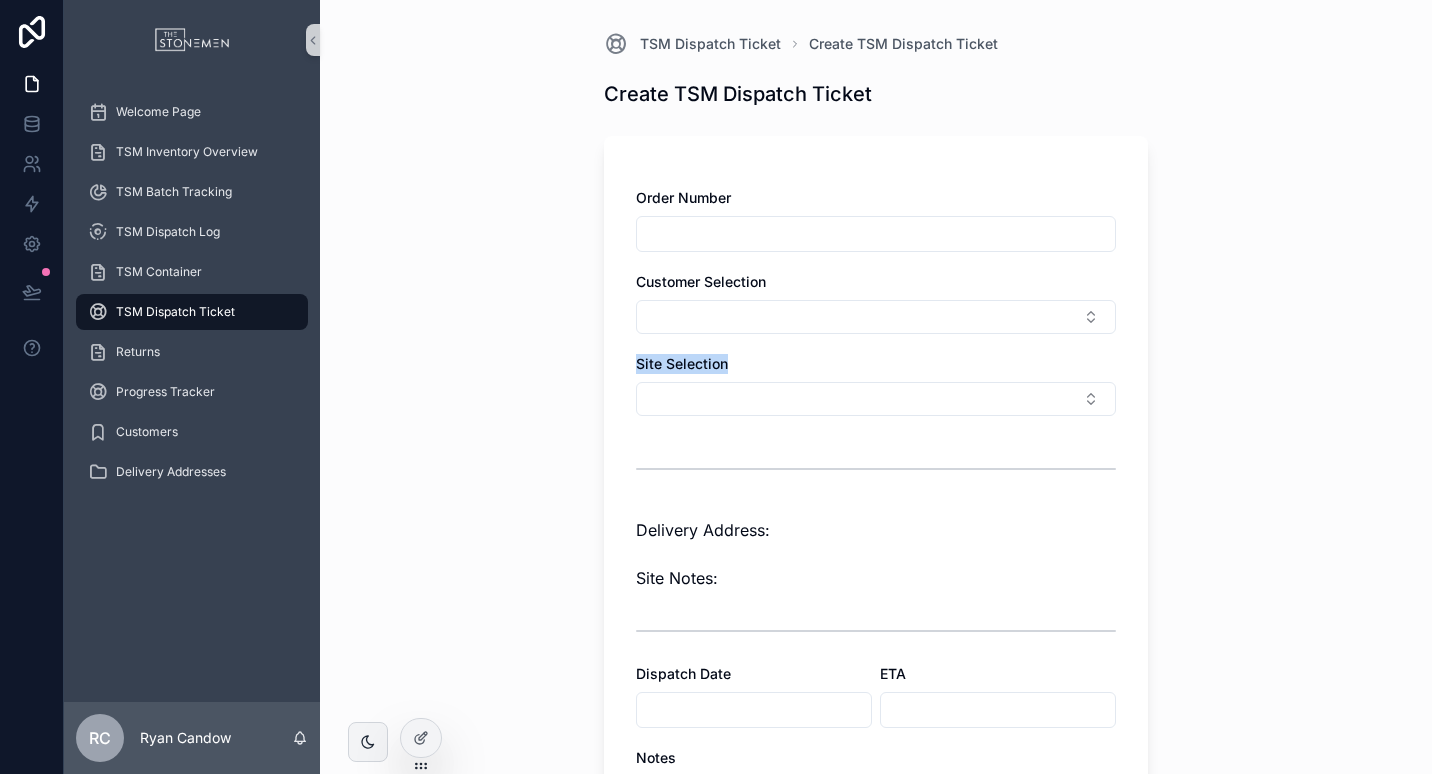 drag, startPoint x: 631, startPoint y: 360, endPoint x: 719, endPoint y: 361, distance: 88.005684 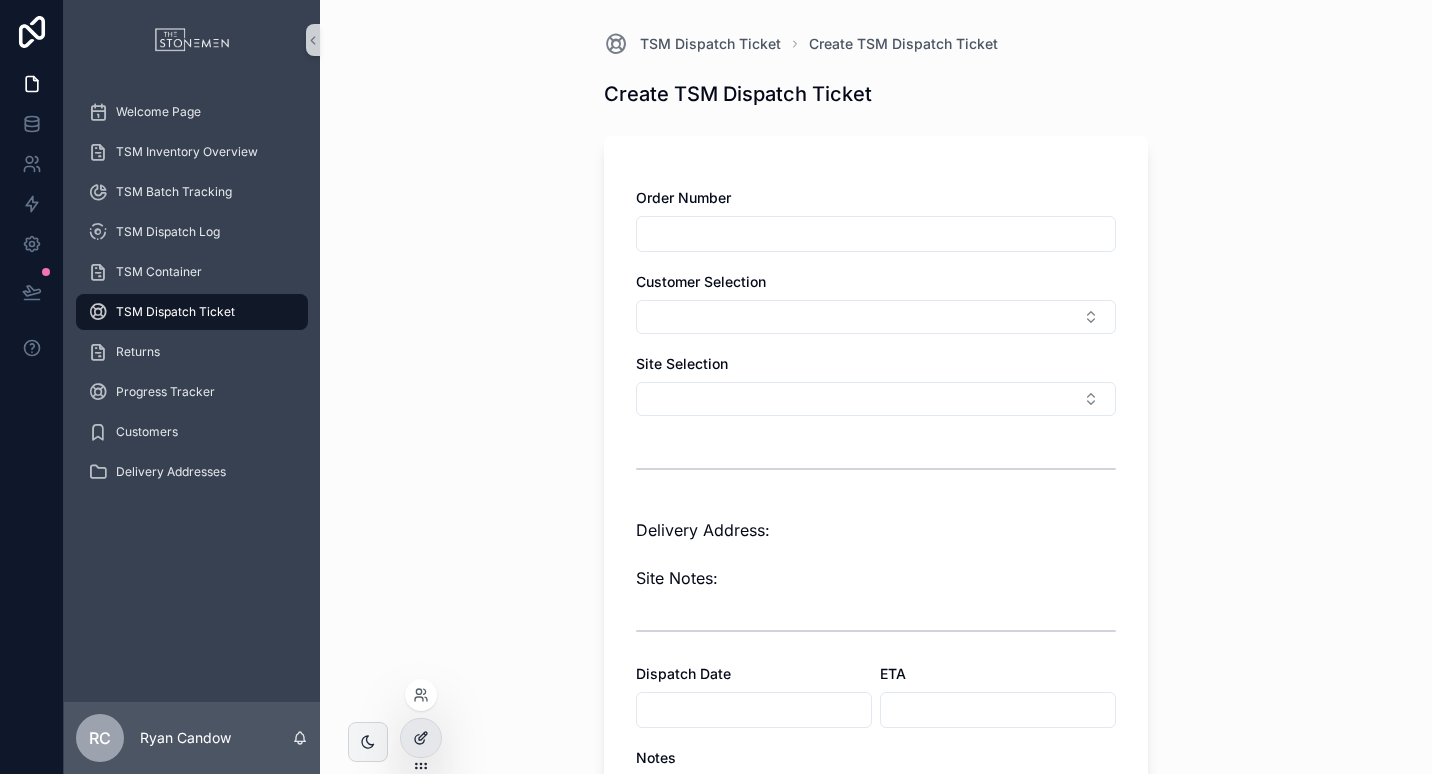 click 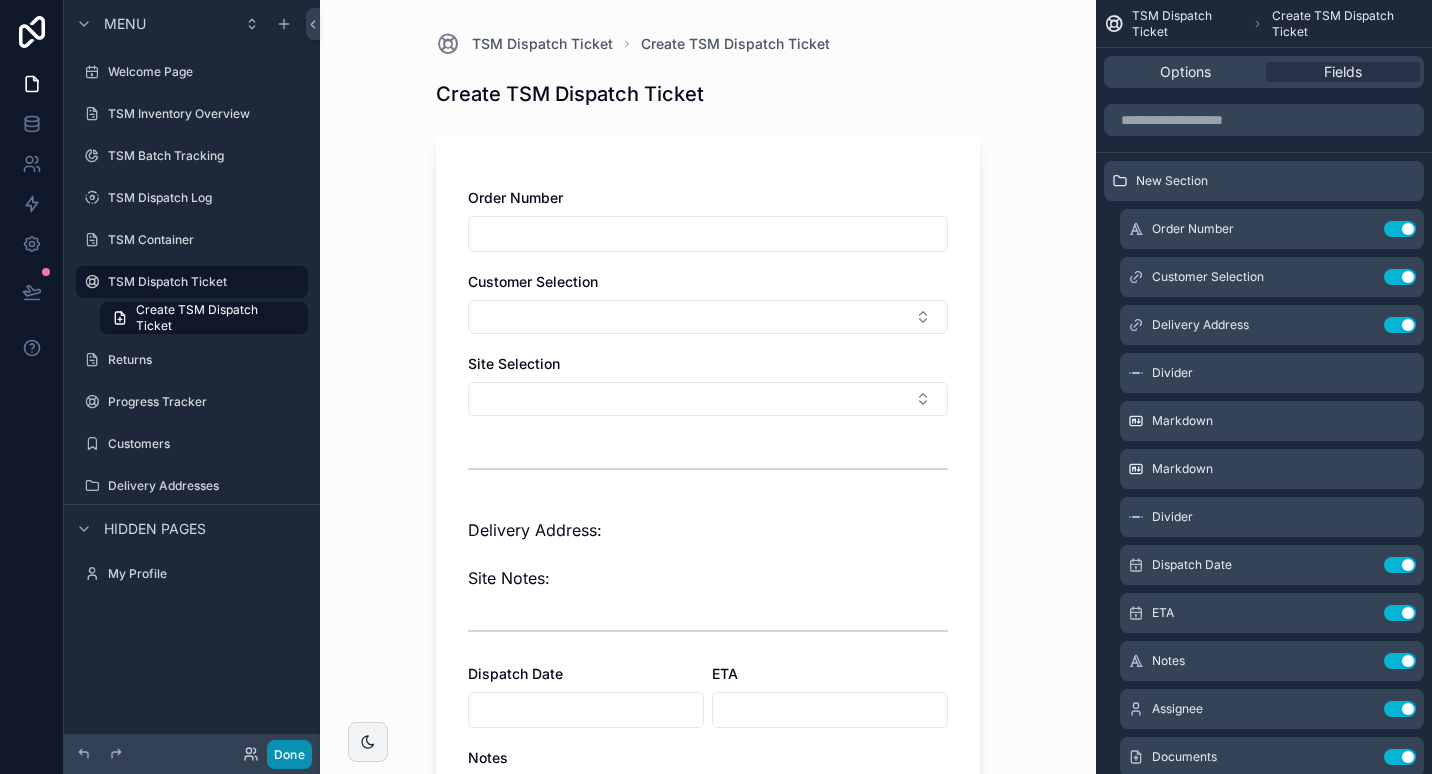 click on "Done" at bounding box center [289, 754] 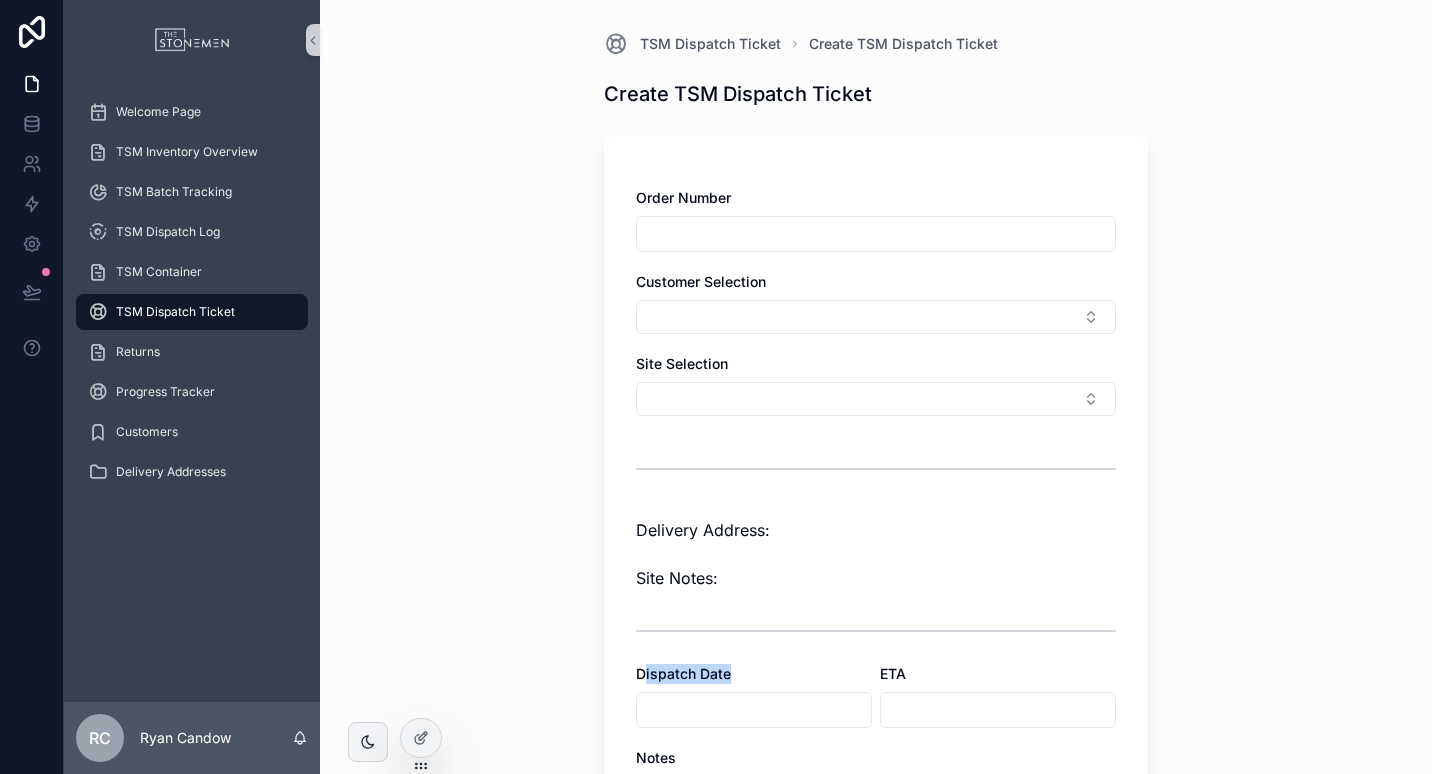 drag, startPoint x: 635, startPoint y: 673, endPoint x: 719, endPoint y: 671, distance: 84.0238 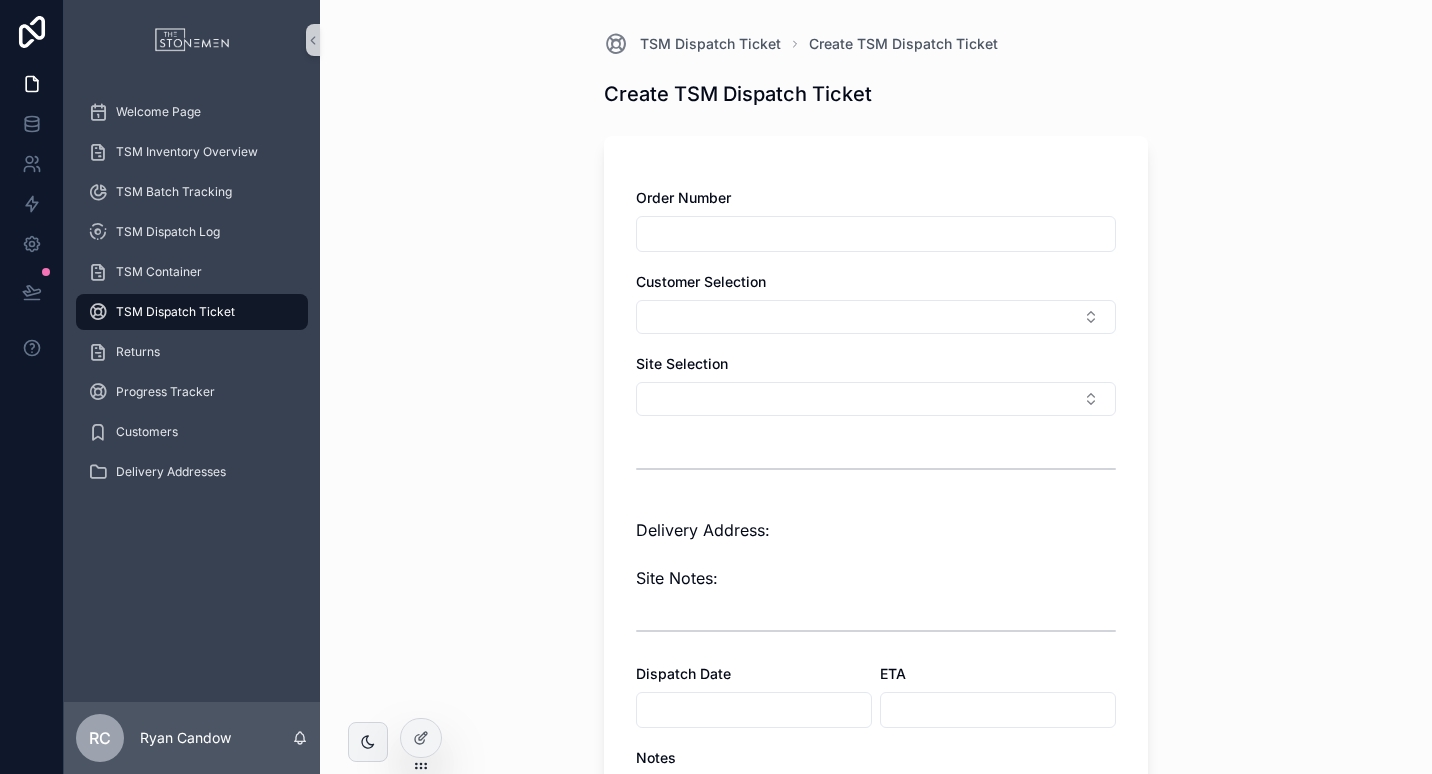 drag, startPoint x: 719, startPoint y: 671, endPoint x: 706, endPoint y: 690, distance: 23.021729 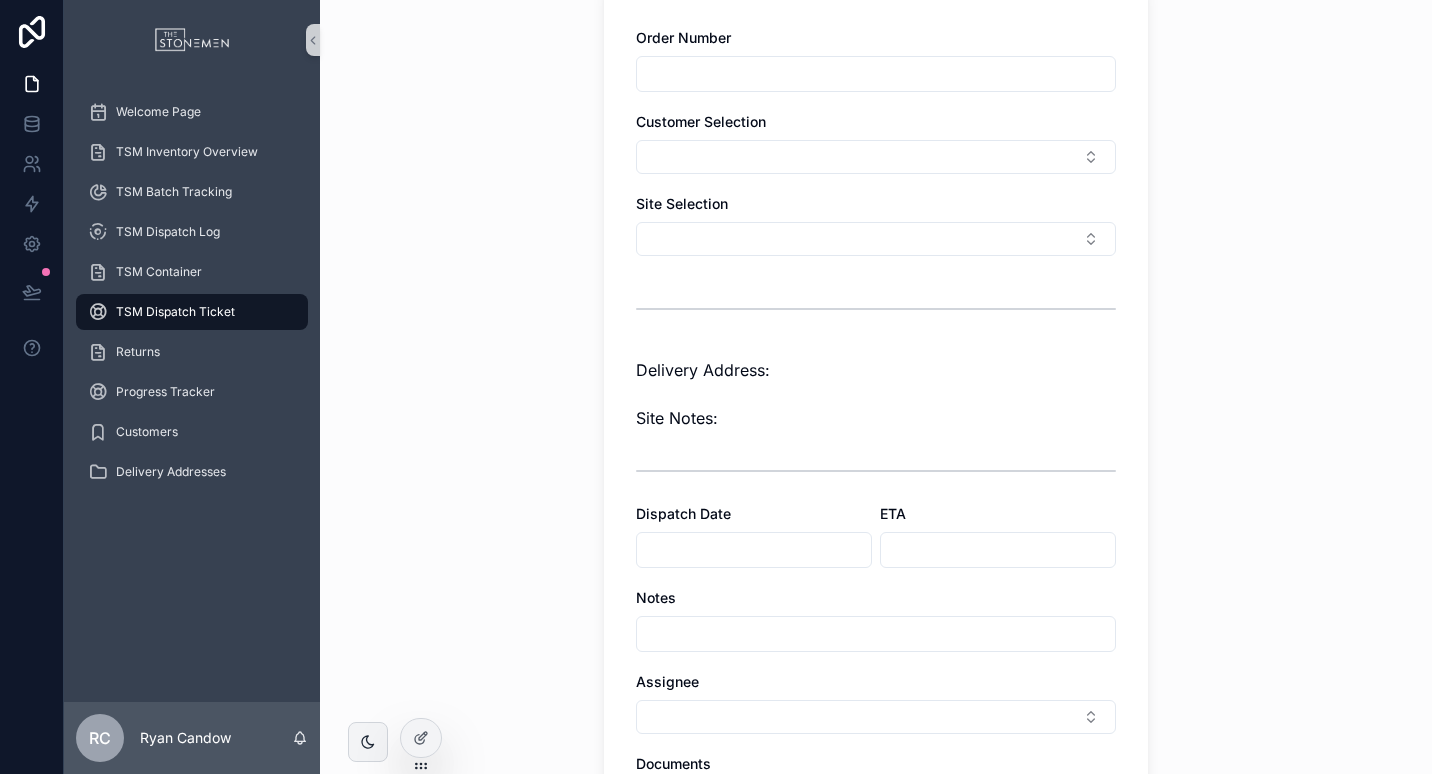 scroll, scrollTop: 200, scrollLeft: 0, axis: vertical 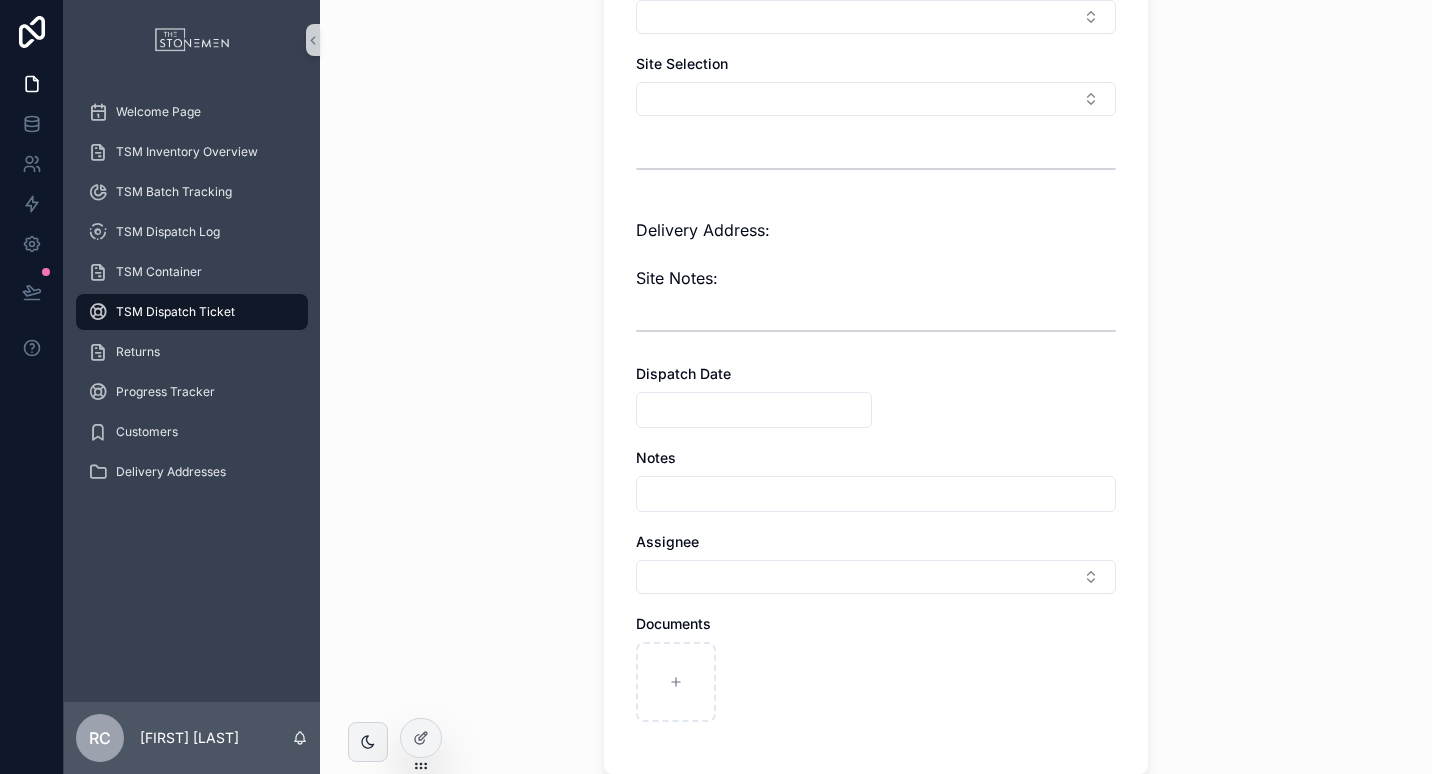 click on "TSM Dispatch Ticket Create TSM Dispatch Ticket Create TSM Dispatch Ticket Order Number Customer Selection Site Selection Delivery Address: Site Notes:  Dispatch Date Notes Assignee Documents Save" at bounding box center [876, 387] 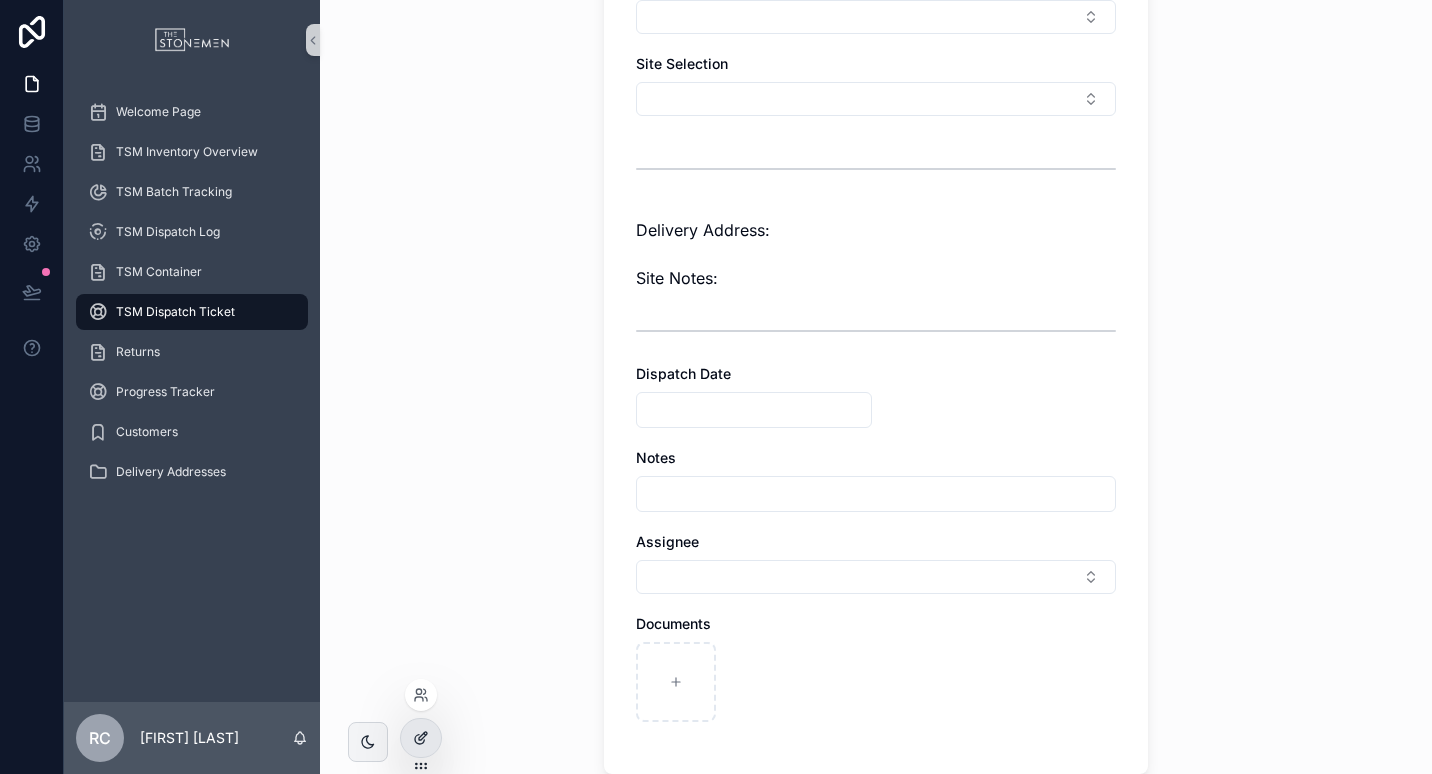 click at bounding box center (421, 738) 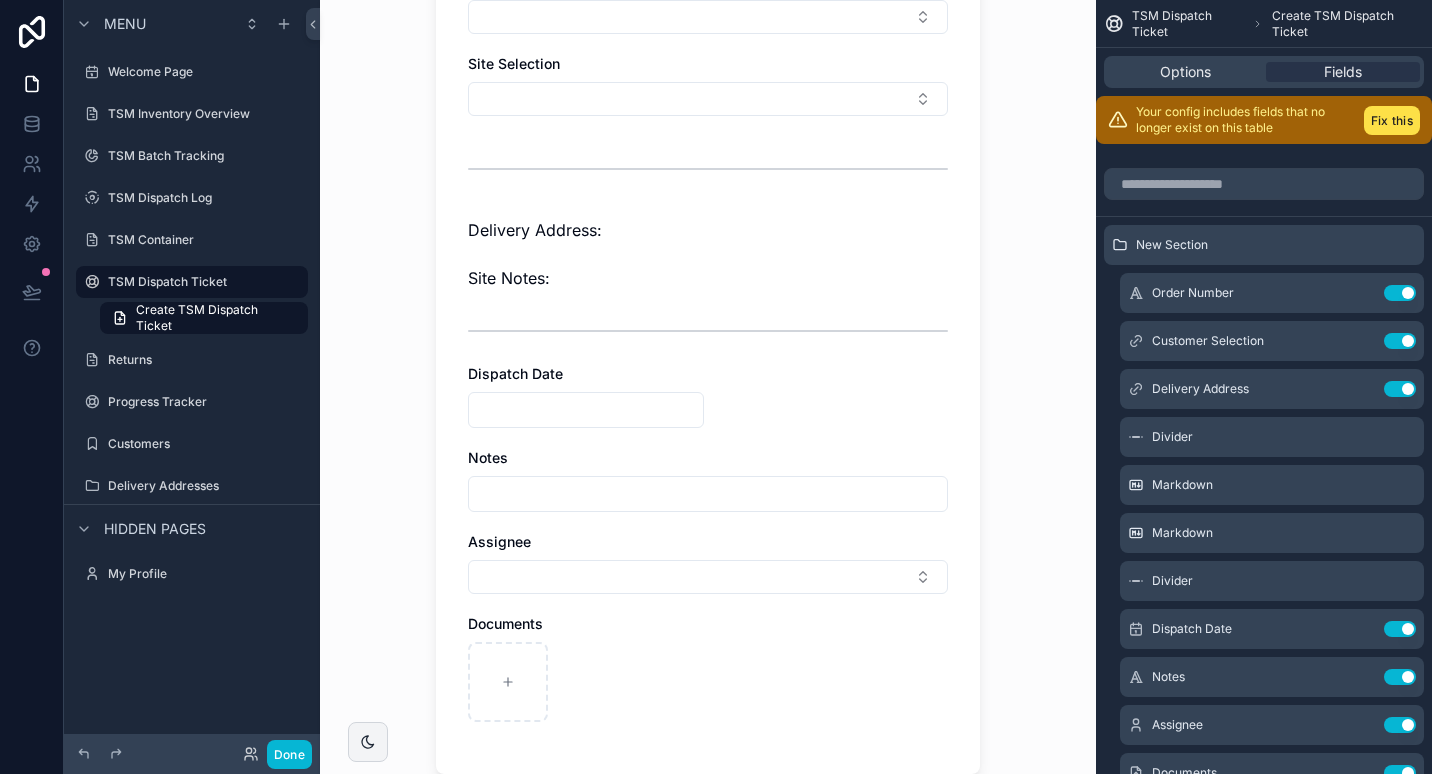 scroll, scrollTop: 0, scrollLeft: 0, axis: both 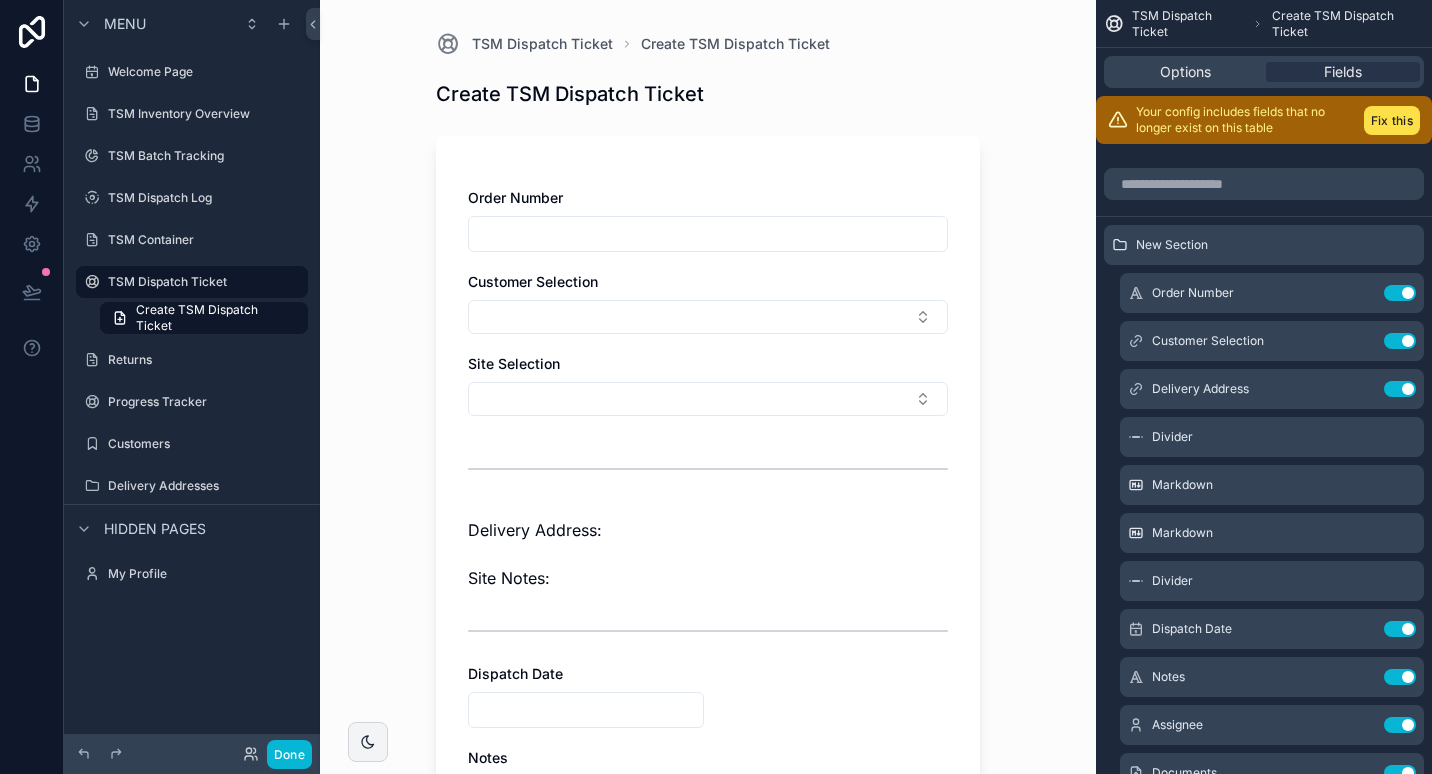 click at bounding box center (586, 710) 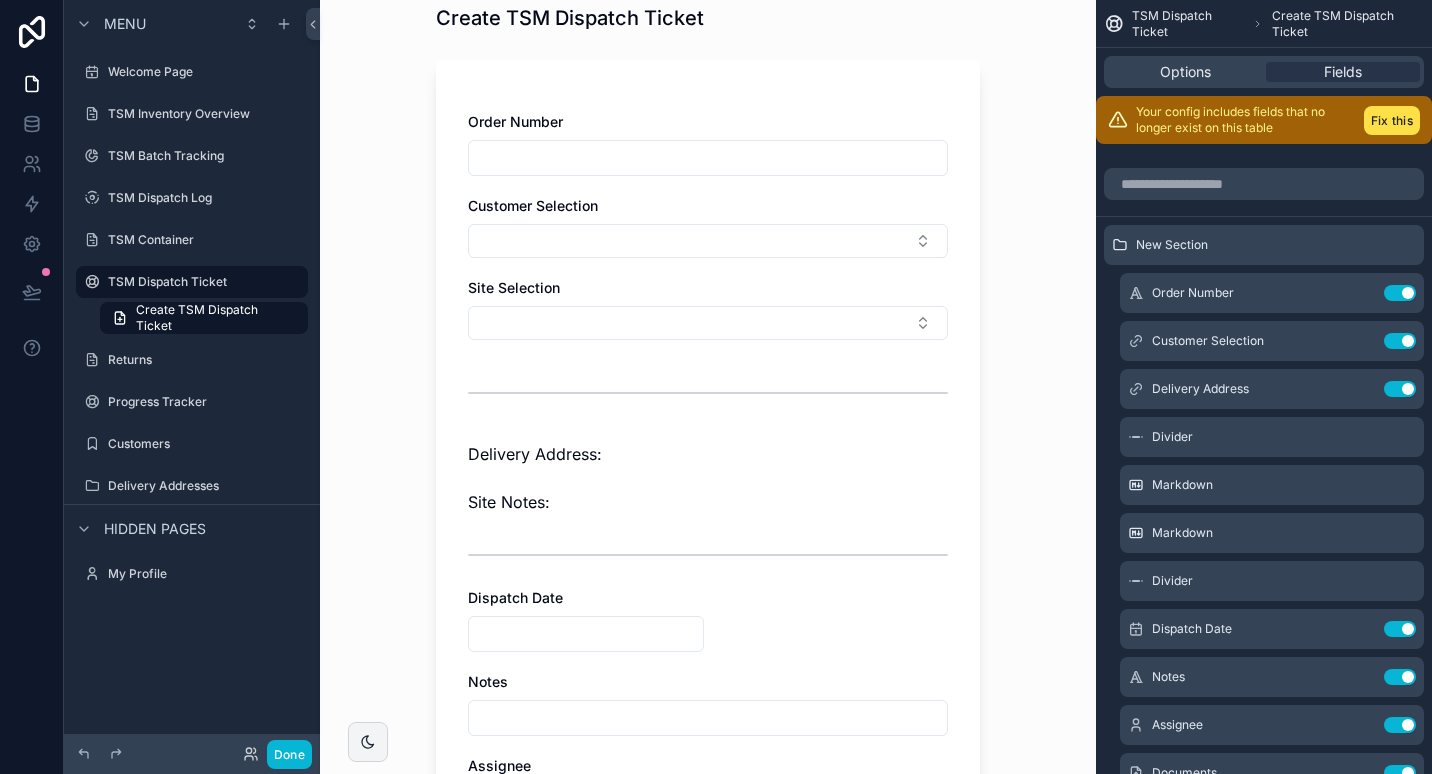scroll, scrollTop: 100, scrollLeft: 0, axis: vertical 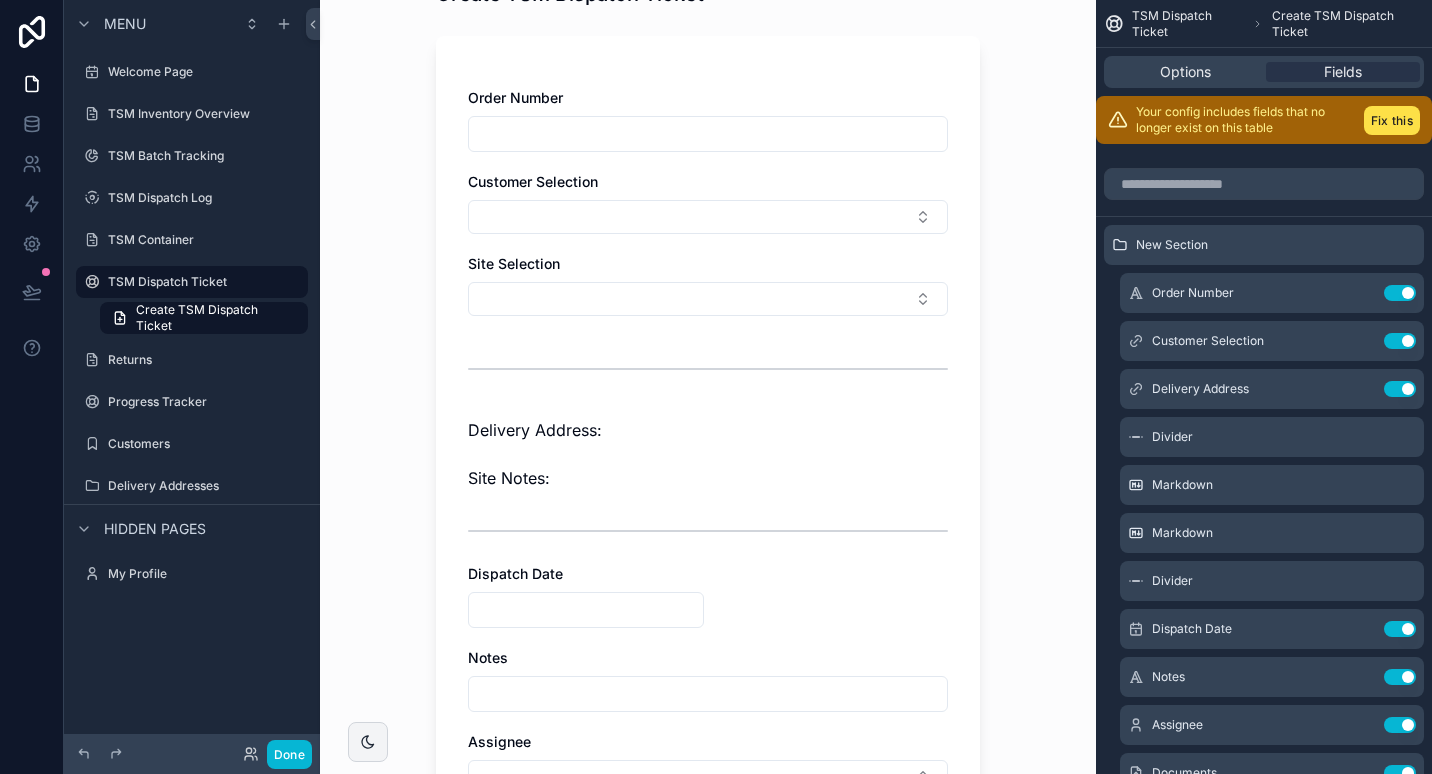 click at bounding box center (586, 610) 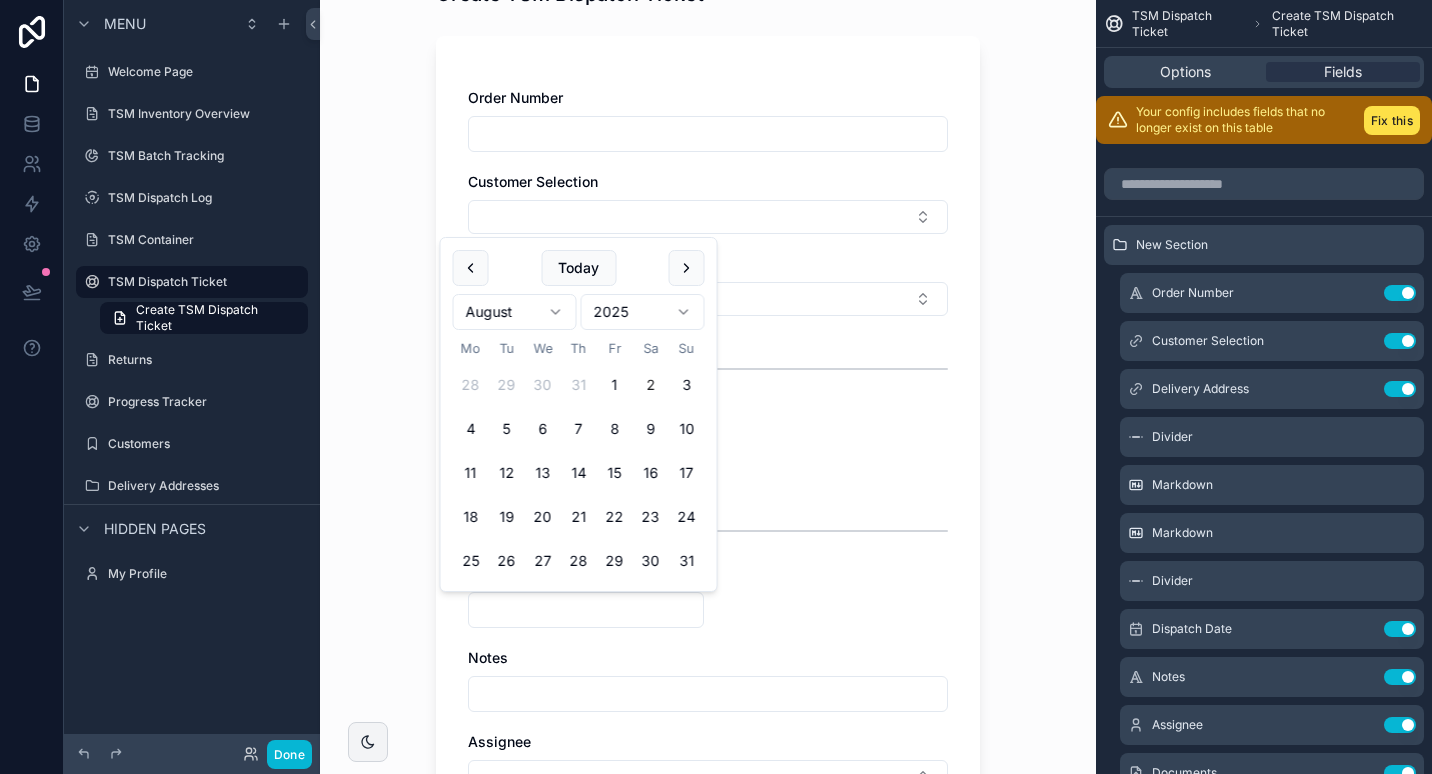 click on "Order Number Customer Selection Site Selection Delivery Address: Site Notes:  Dispatch Date Notes Assignee Documents" at bounding box center [708, 515] 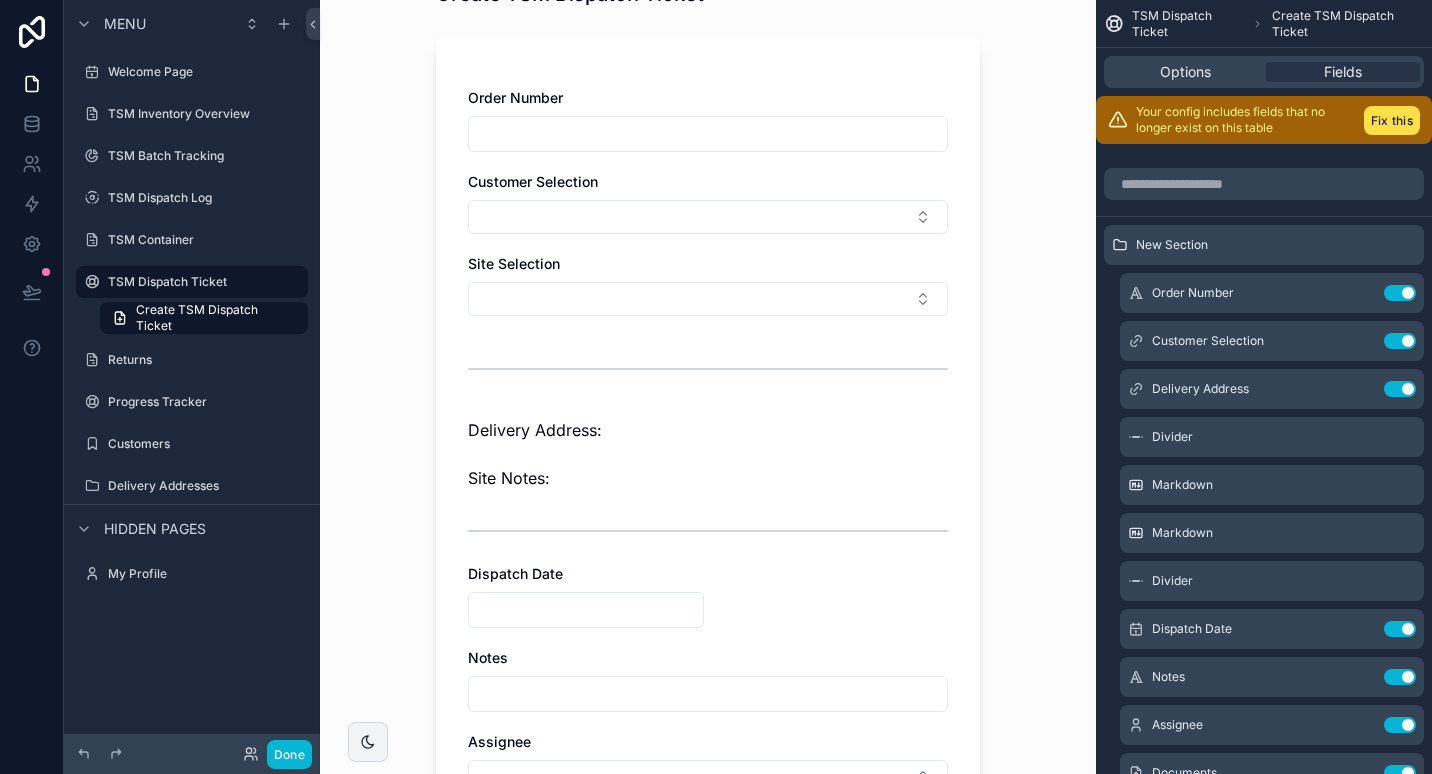 click at bounding box center (586, 610) 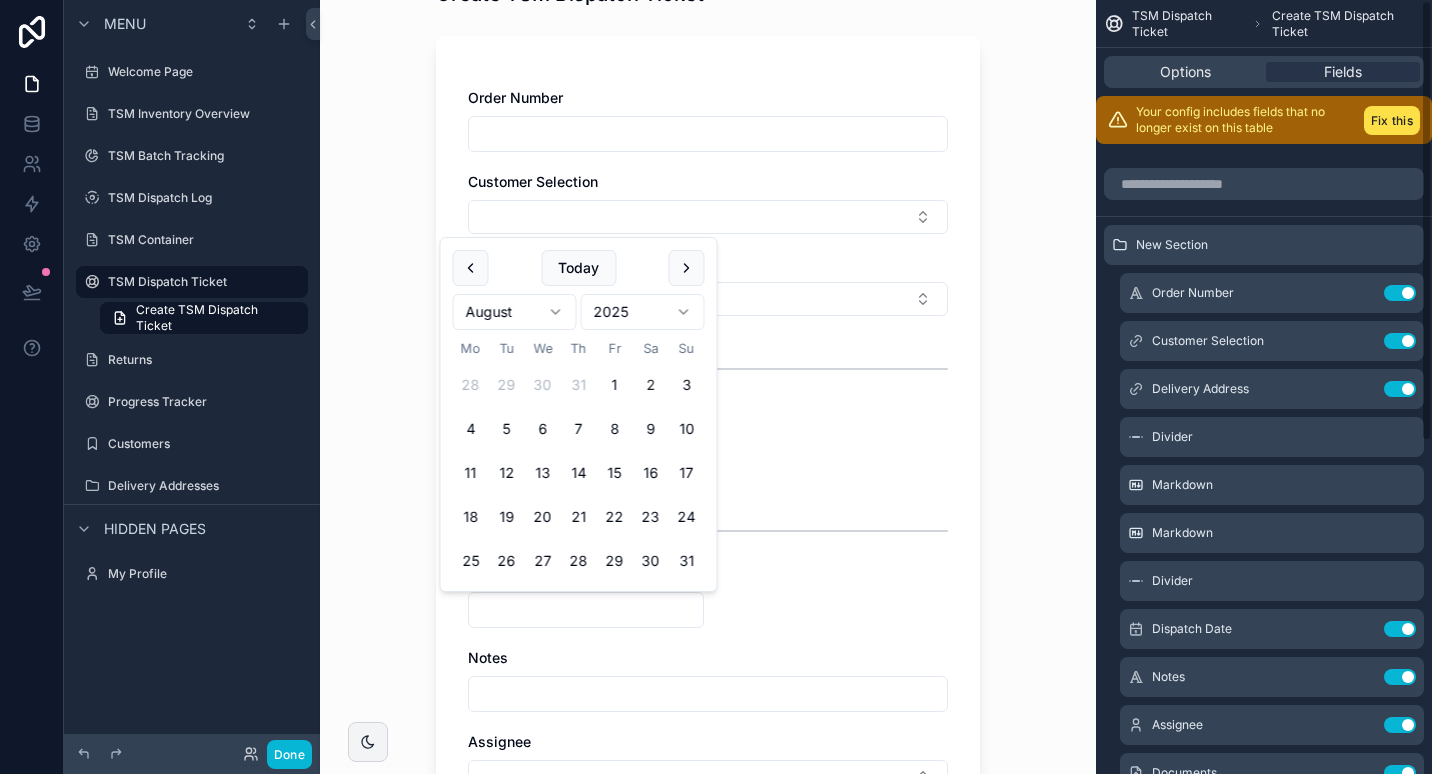 click on "Order Number Customer Selection Site Selection Delivery Address: Site Notes:  Dispatch Date Notes Assignee Documents" at bounding box center (708, 515) 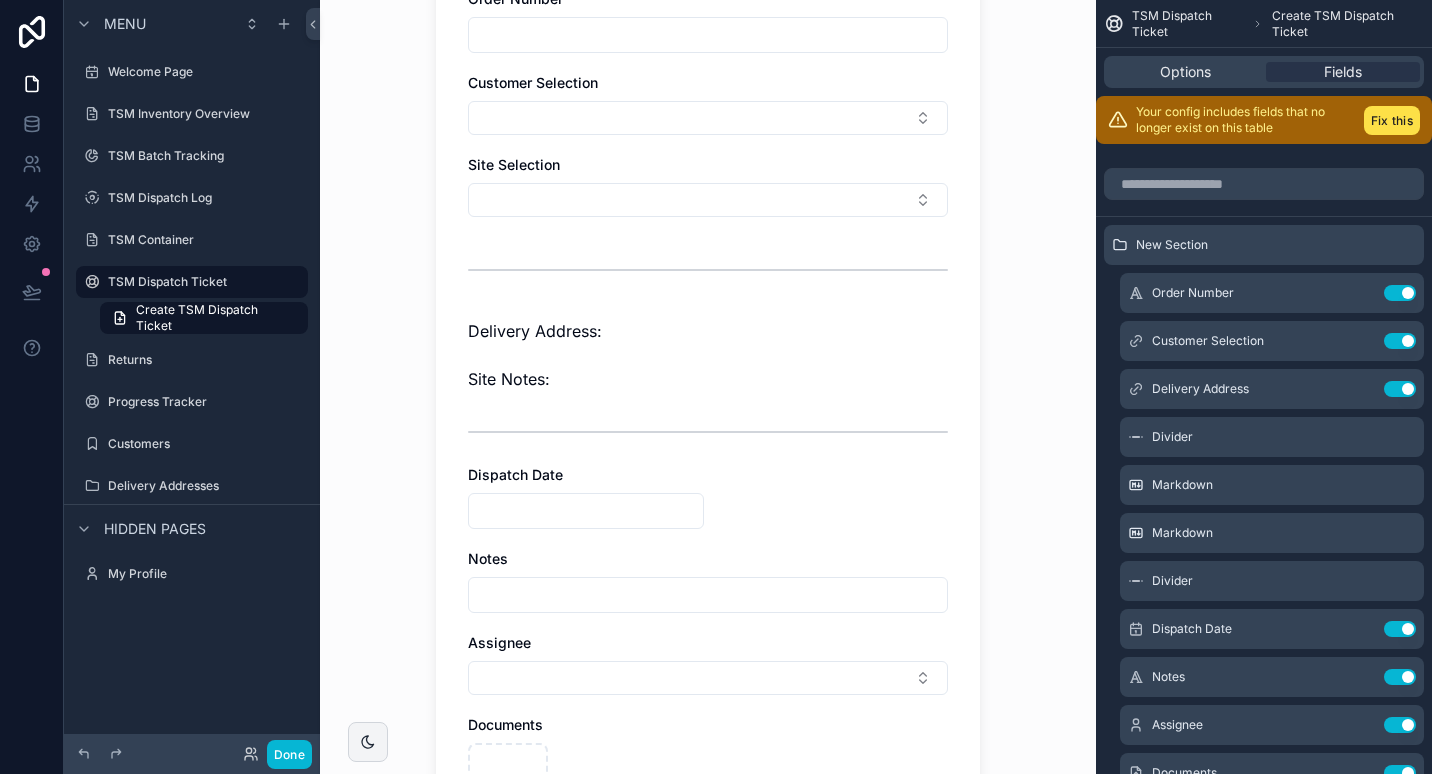 scroll, scrollTop: 300, scrollLeft: 0, axis: vertical 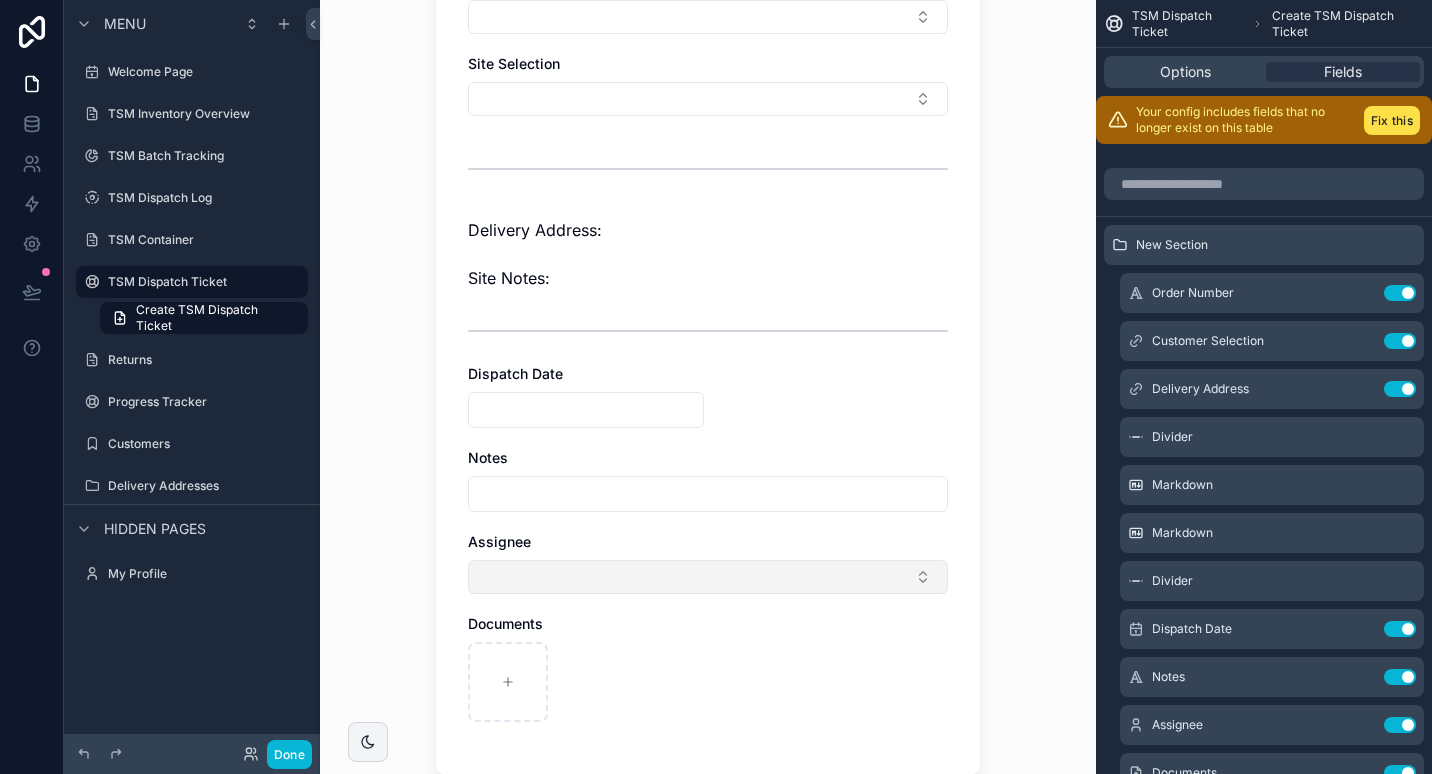 click at bounding box center (708, 577) 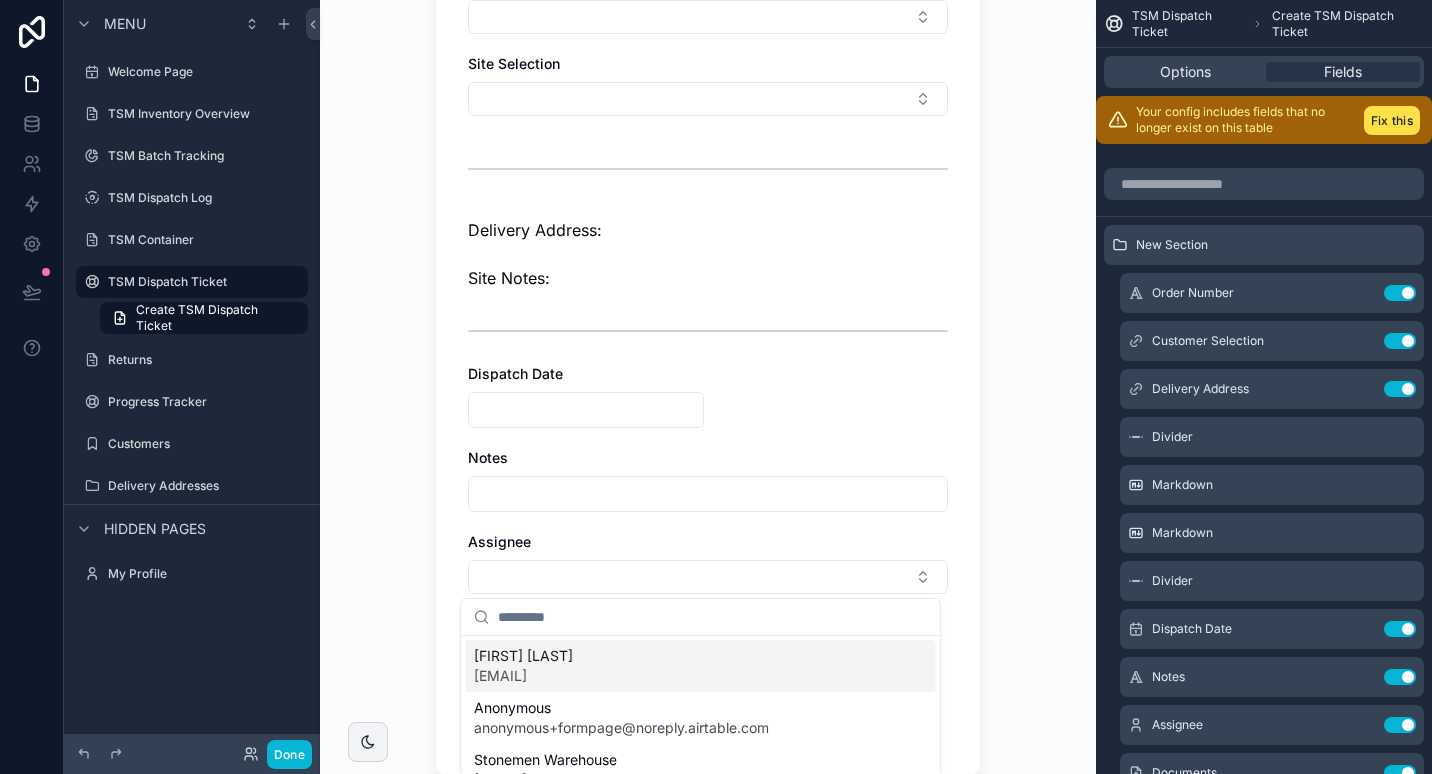click on "[FIRST] [LAST] [EMAIL]" at bounding box center [701, 666] 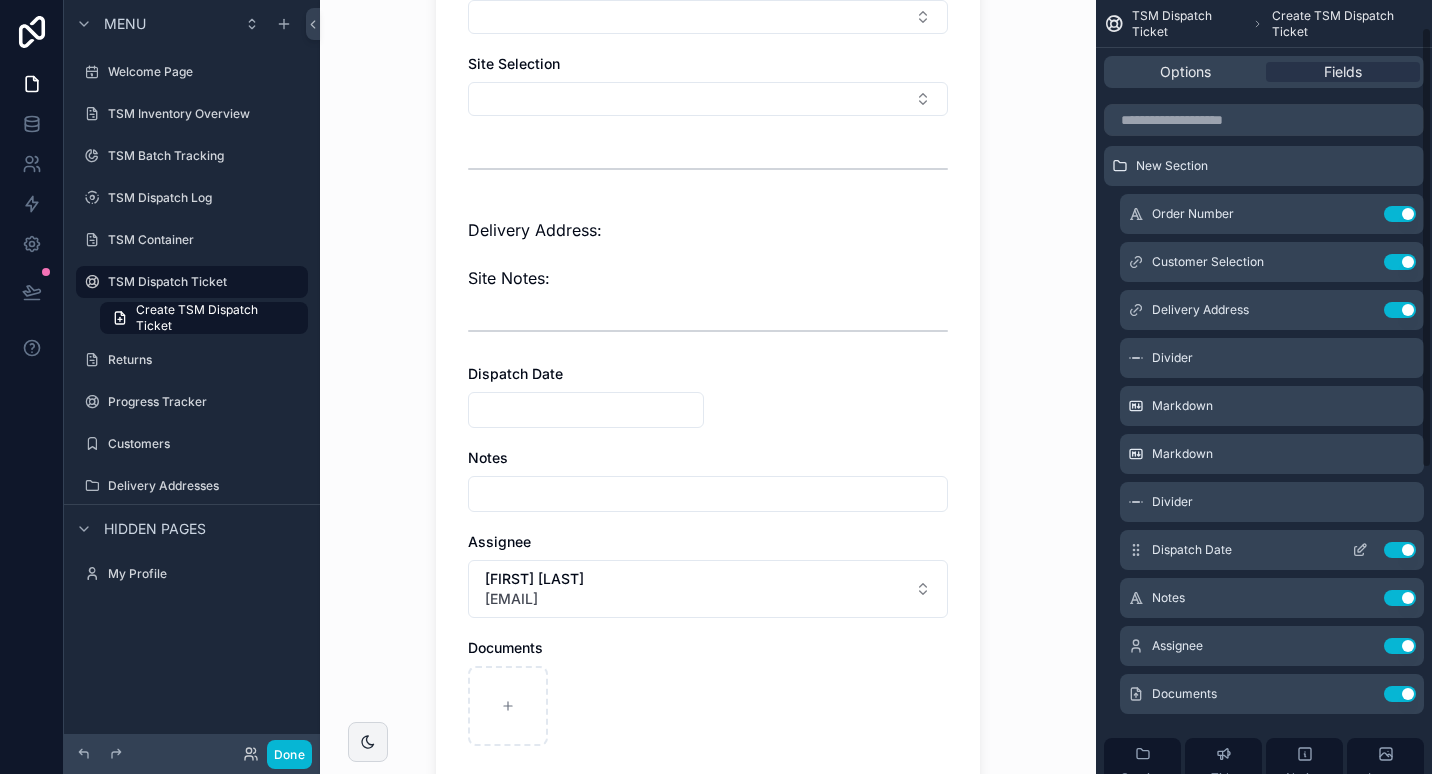 scroll, scrollTop: 100, scrollLeft: 0, axis: vertical 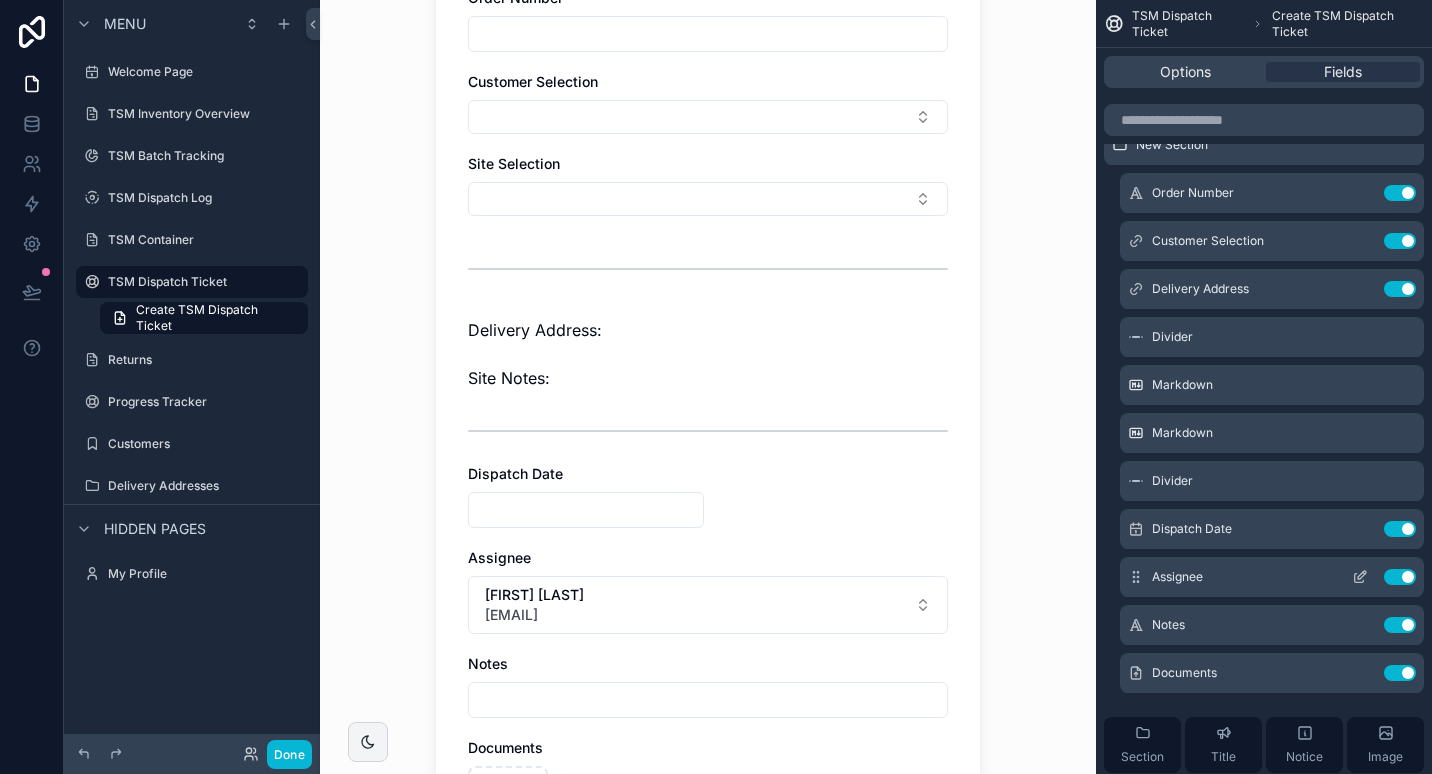 click 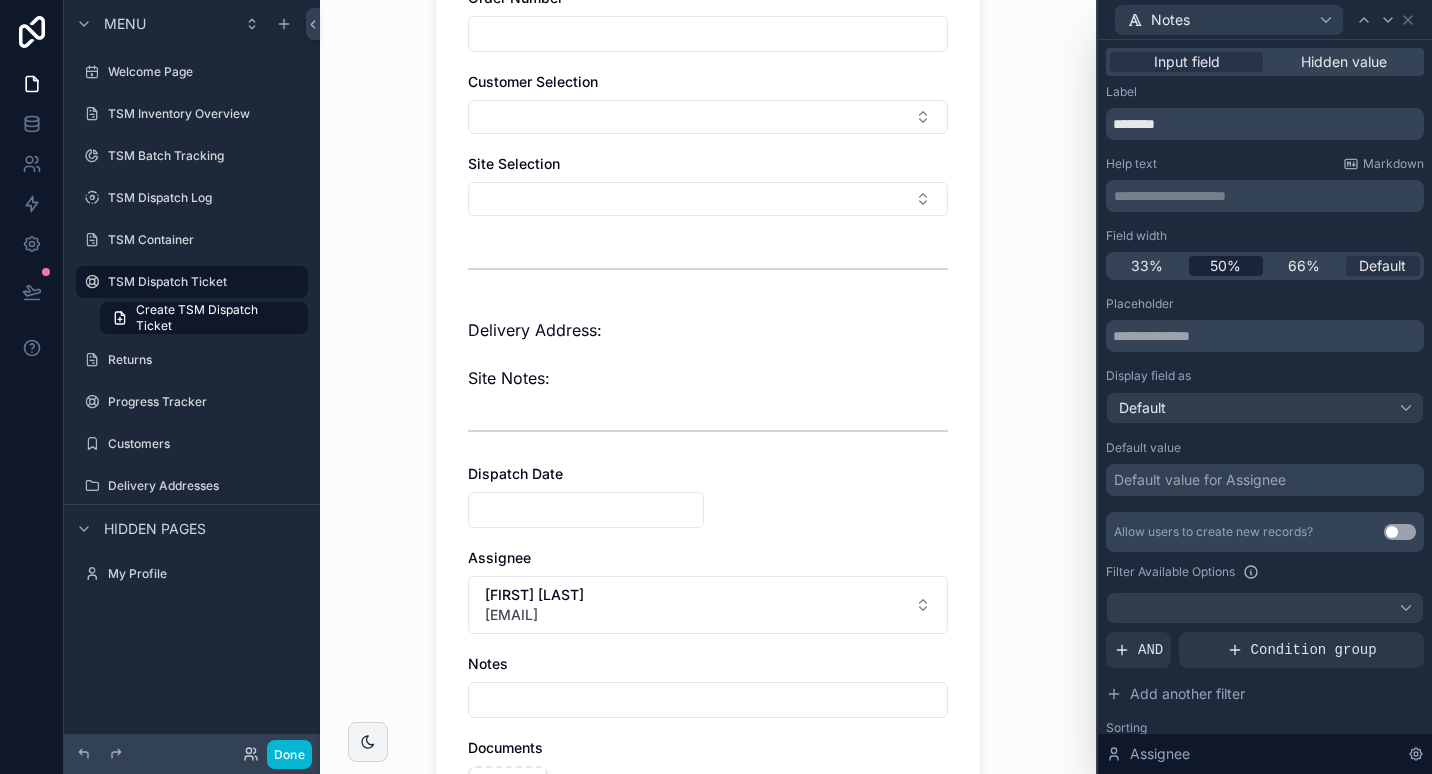 click on "50%" at bounding box center [1225, 266] 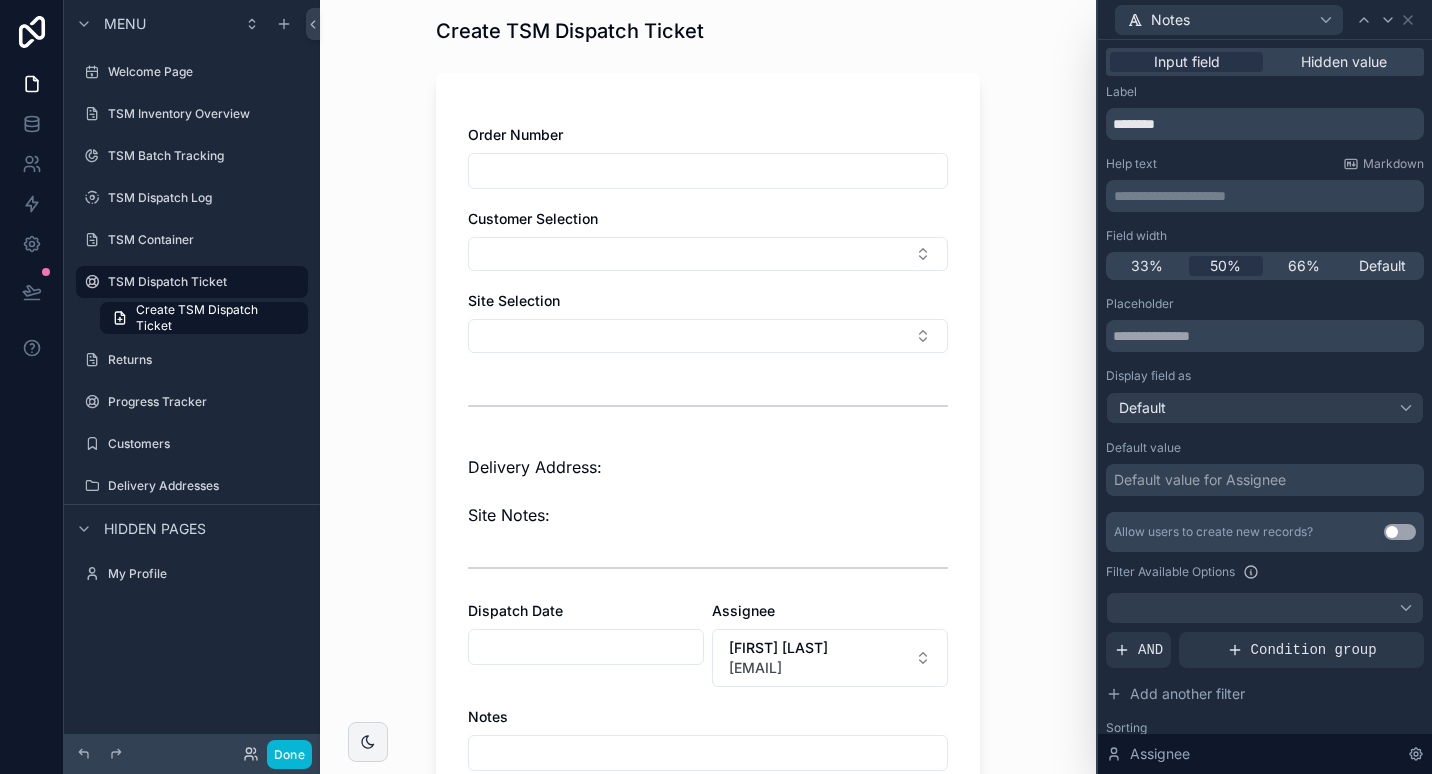scroll, scrollTop: 100, scrollLeft: 0, axis: vertical 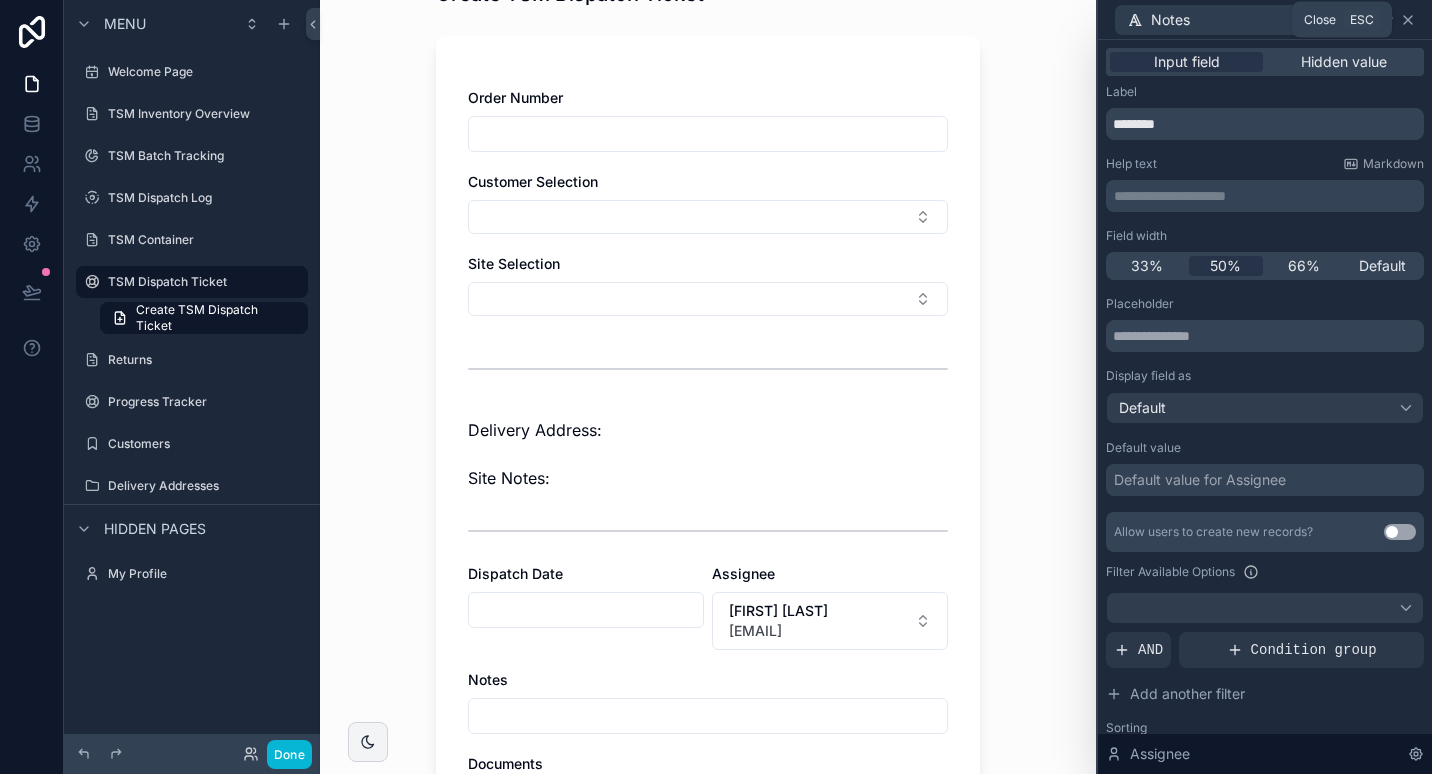 click 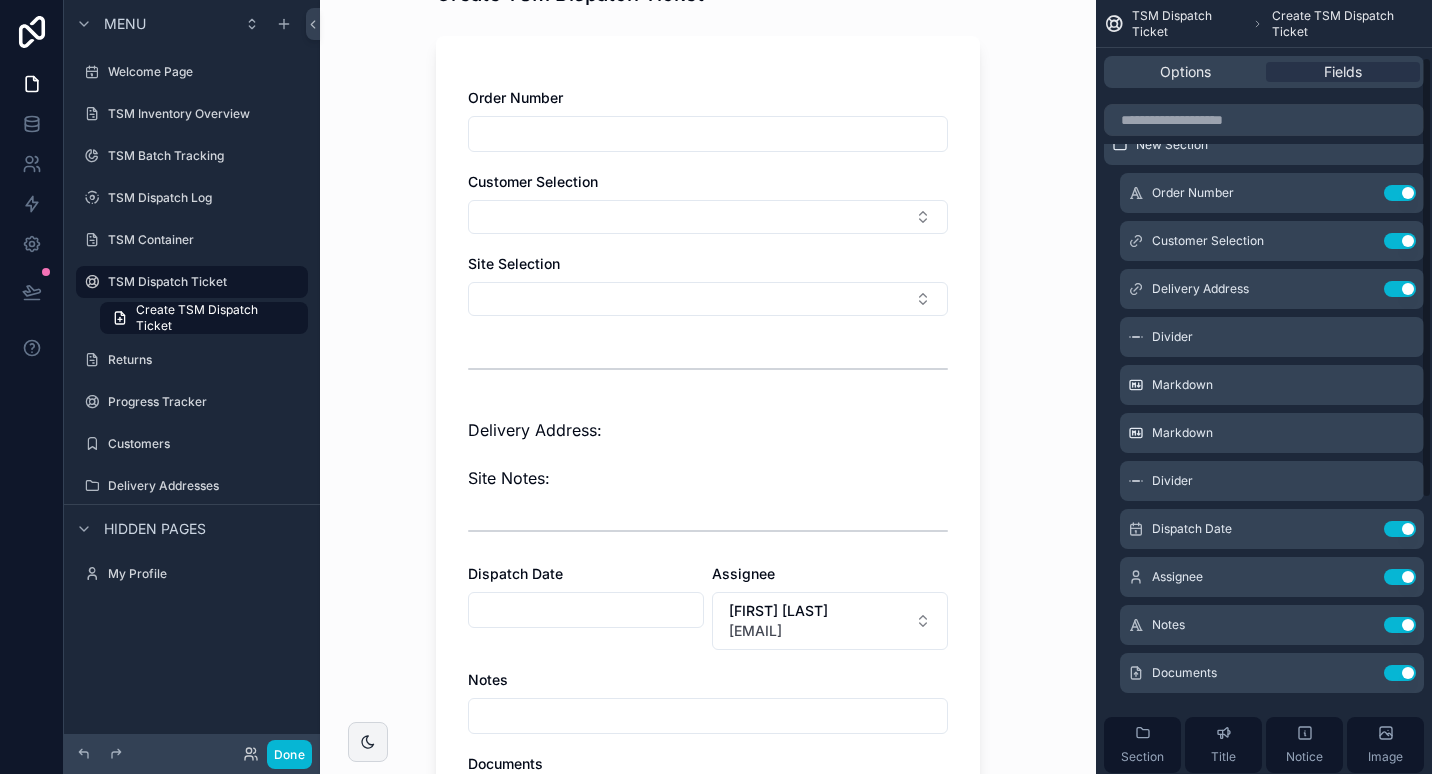 scroll, scrollTop: 0, scrollLeft: 0, axis: both 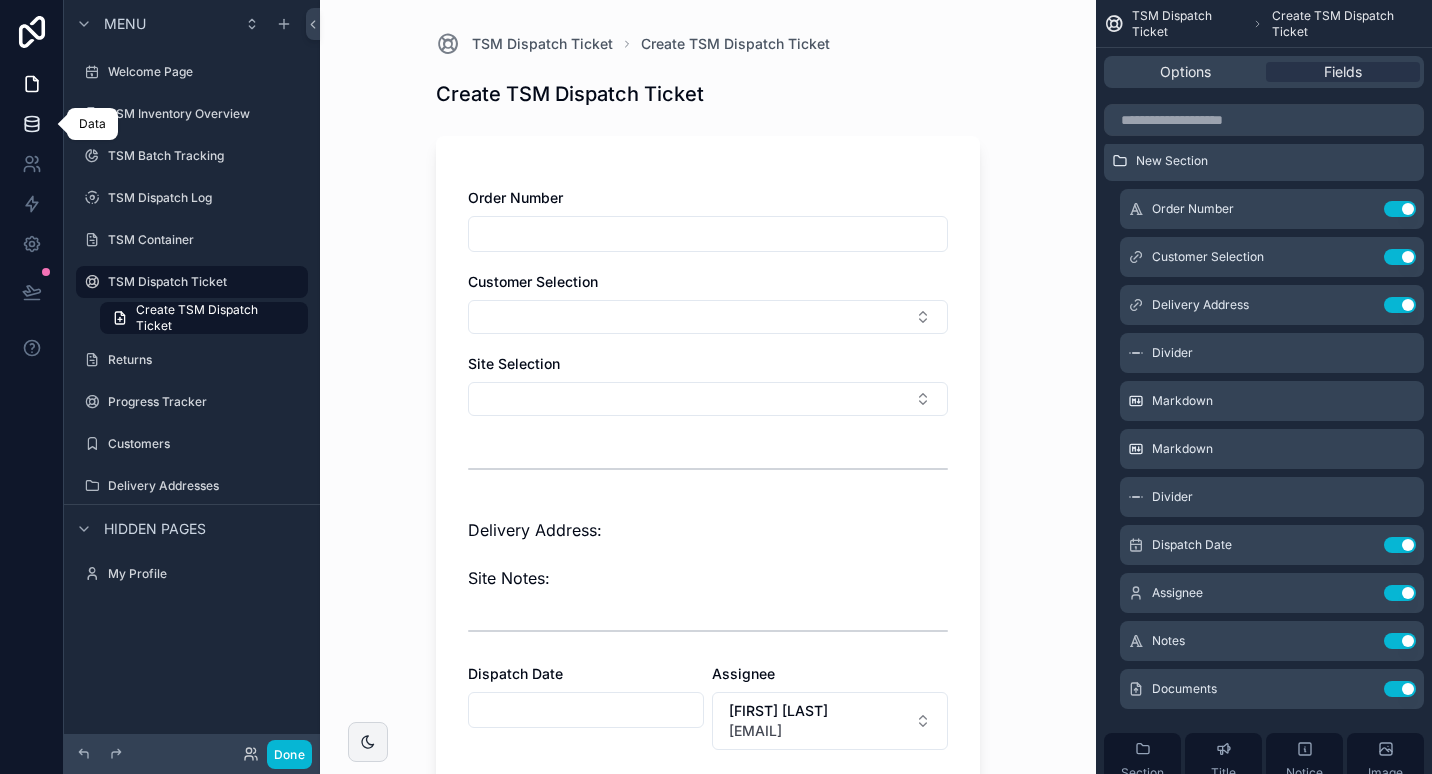 click at bounding box center [31, 124] 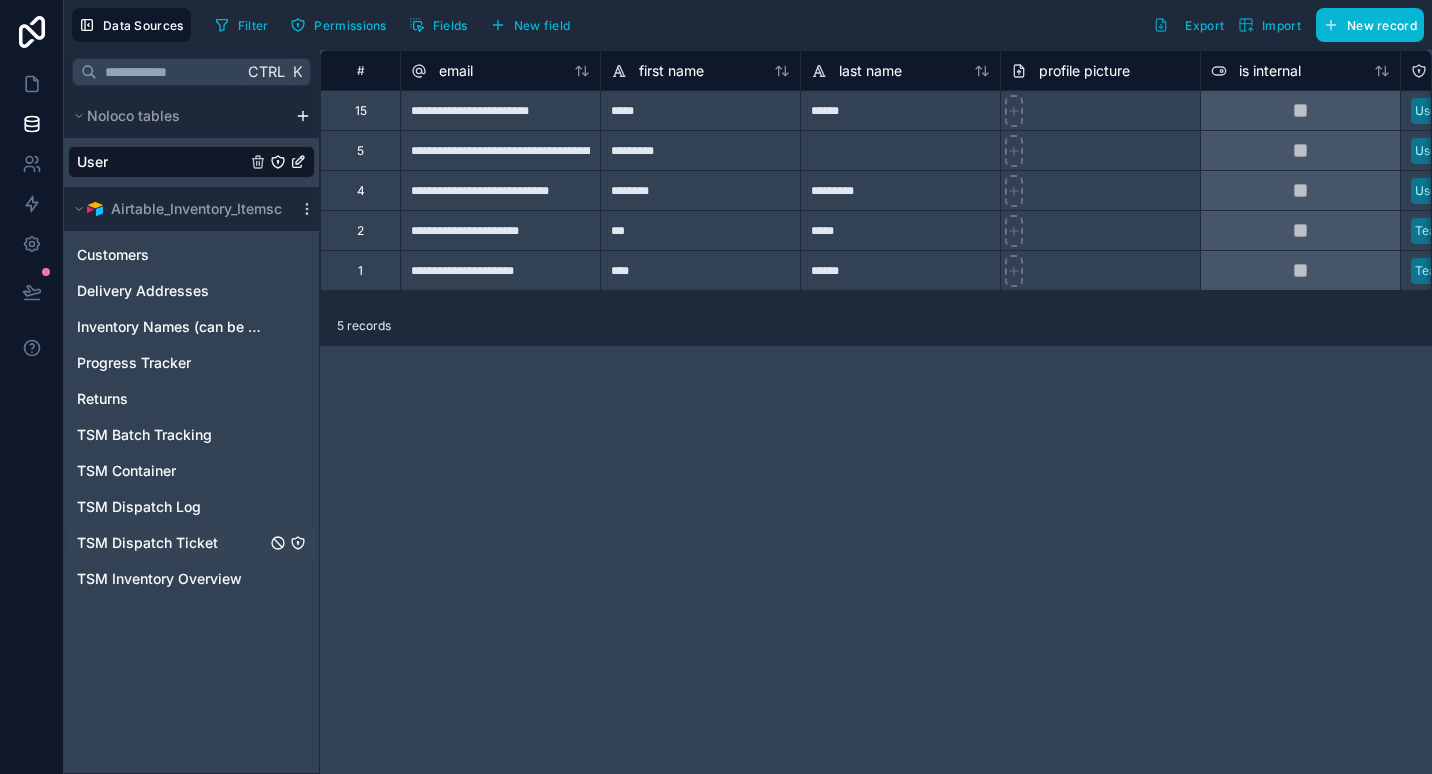click on "TSM Dispatch Ticket" at bounding box center (191, 543) 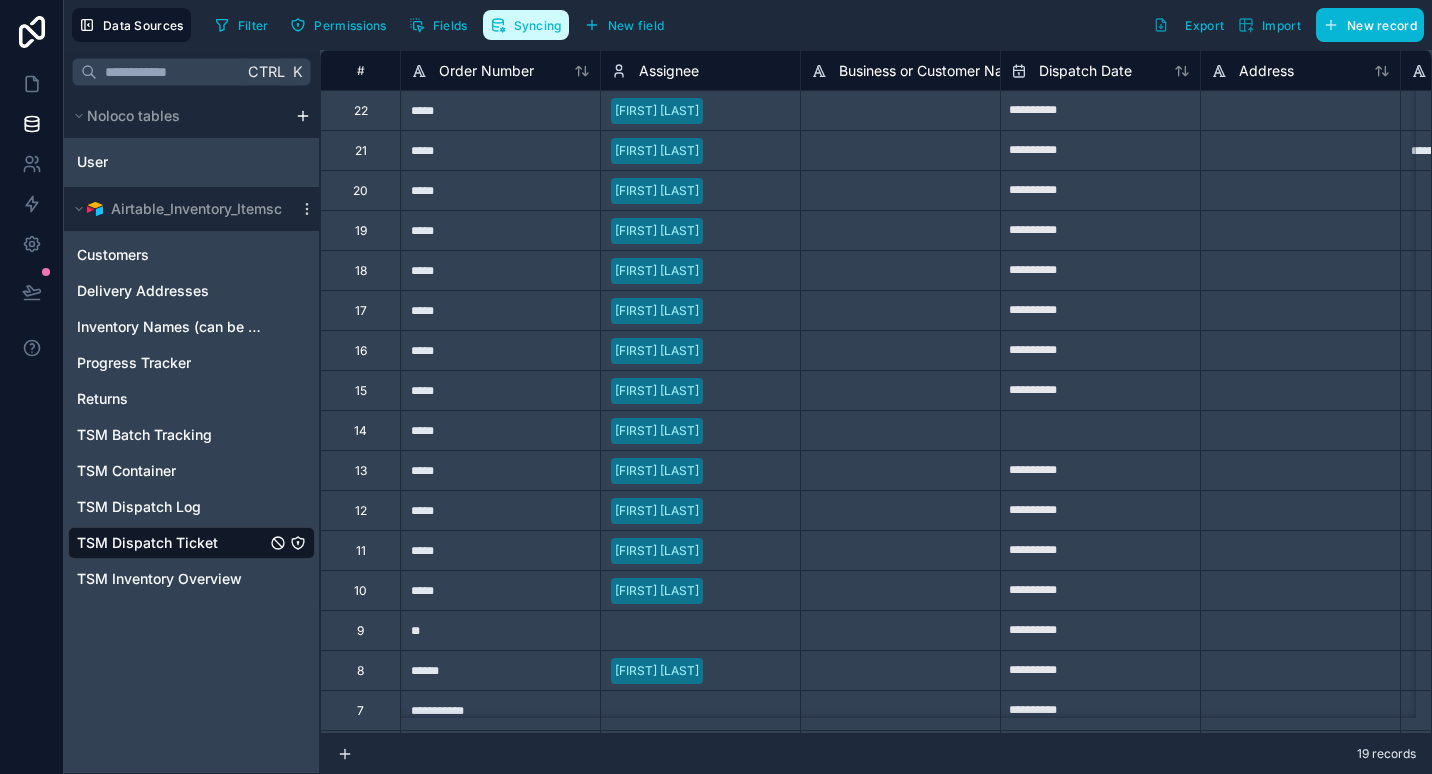 click on "Syncing" at bounding box center [526, 25] 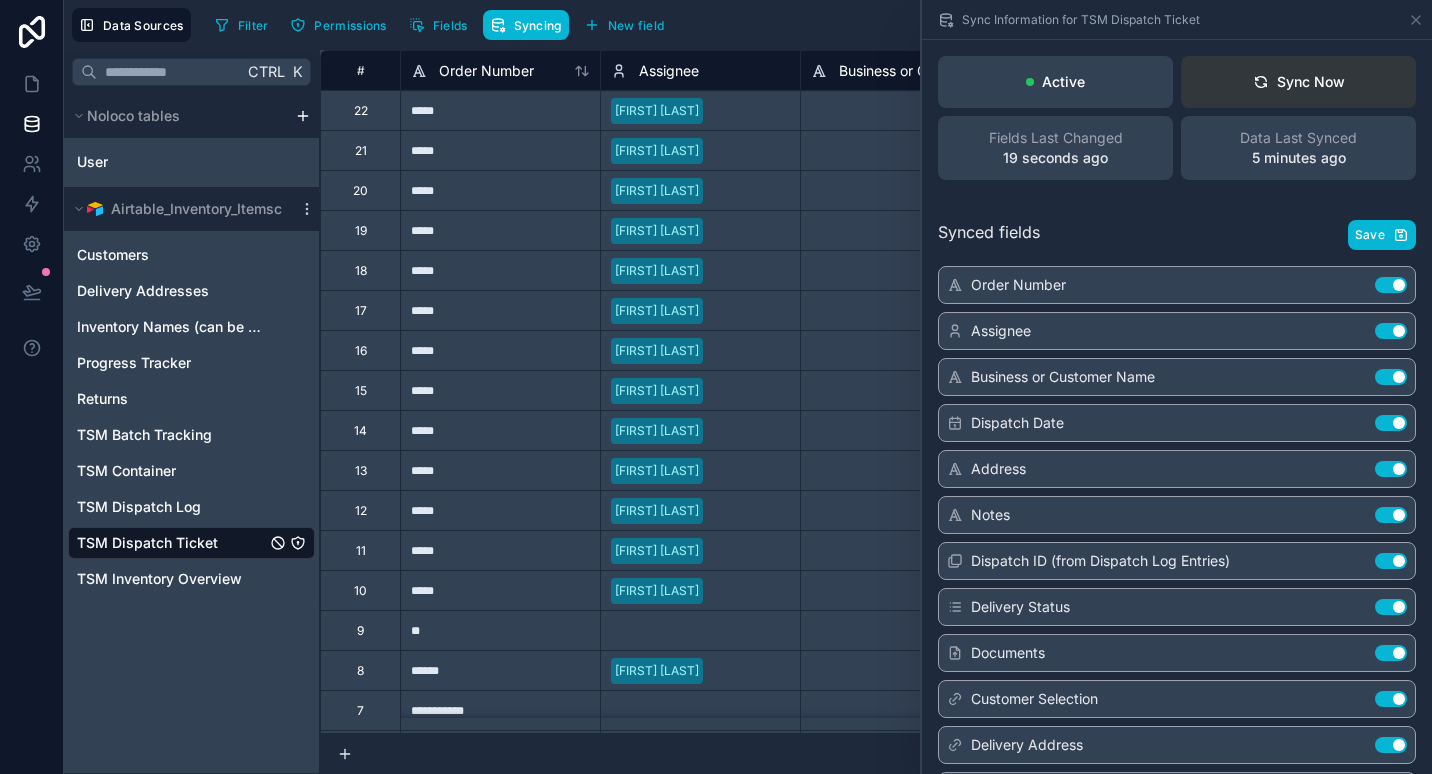 click on "Sync Now" at bounding box center [1299, 82] 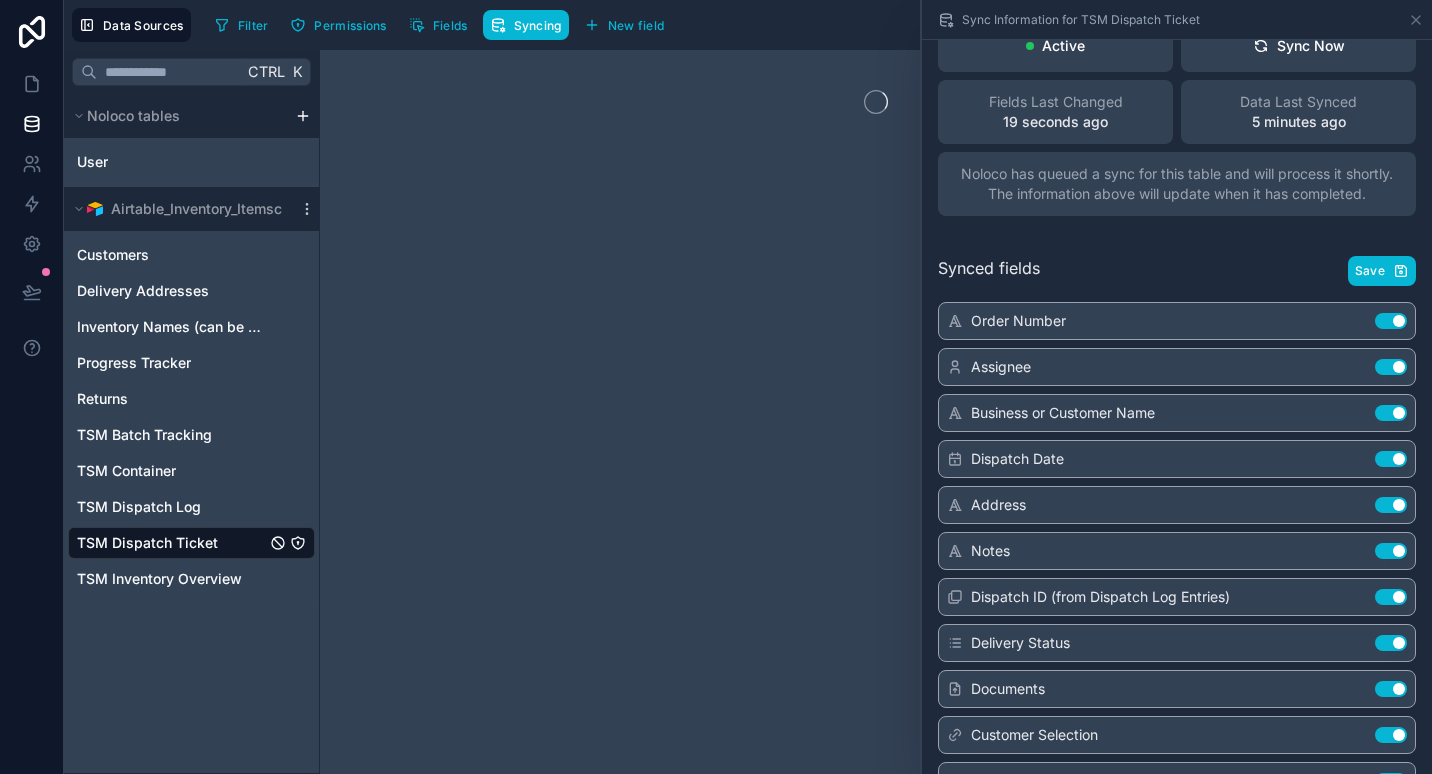 scroll, scrollTop: 0, scrollLeft: 0, axis: both 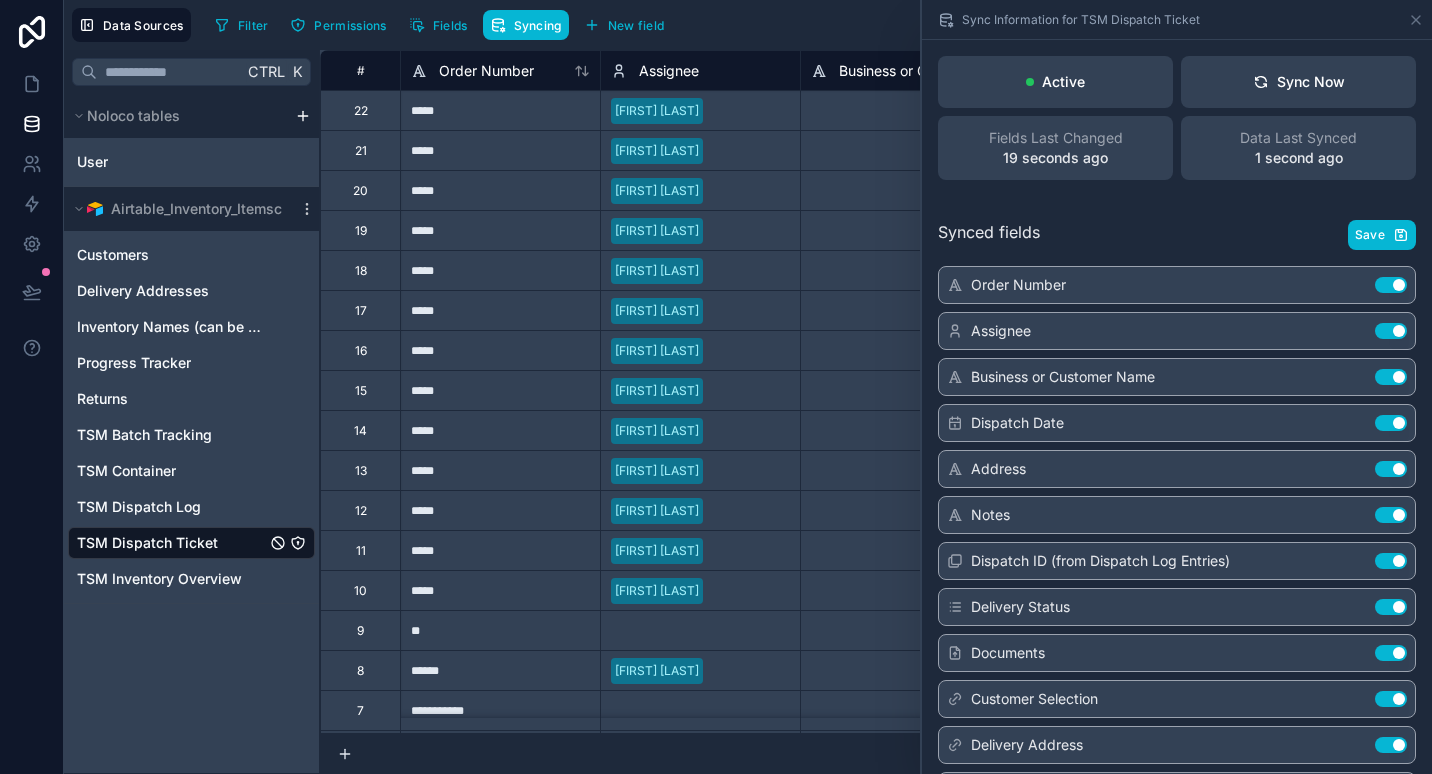 click on "Sync Information for TSM Dispatch Ticket" at bounding box center (1177, 19) 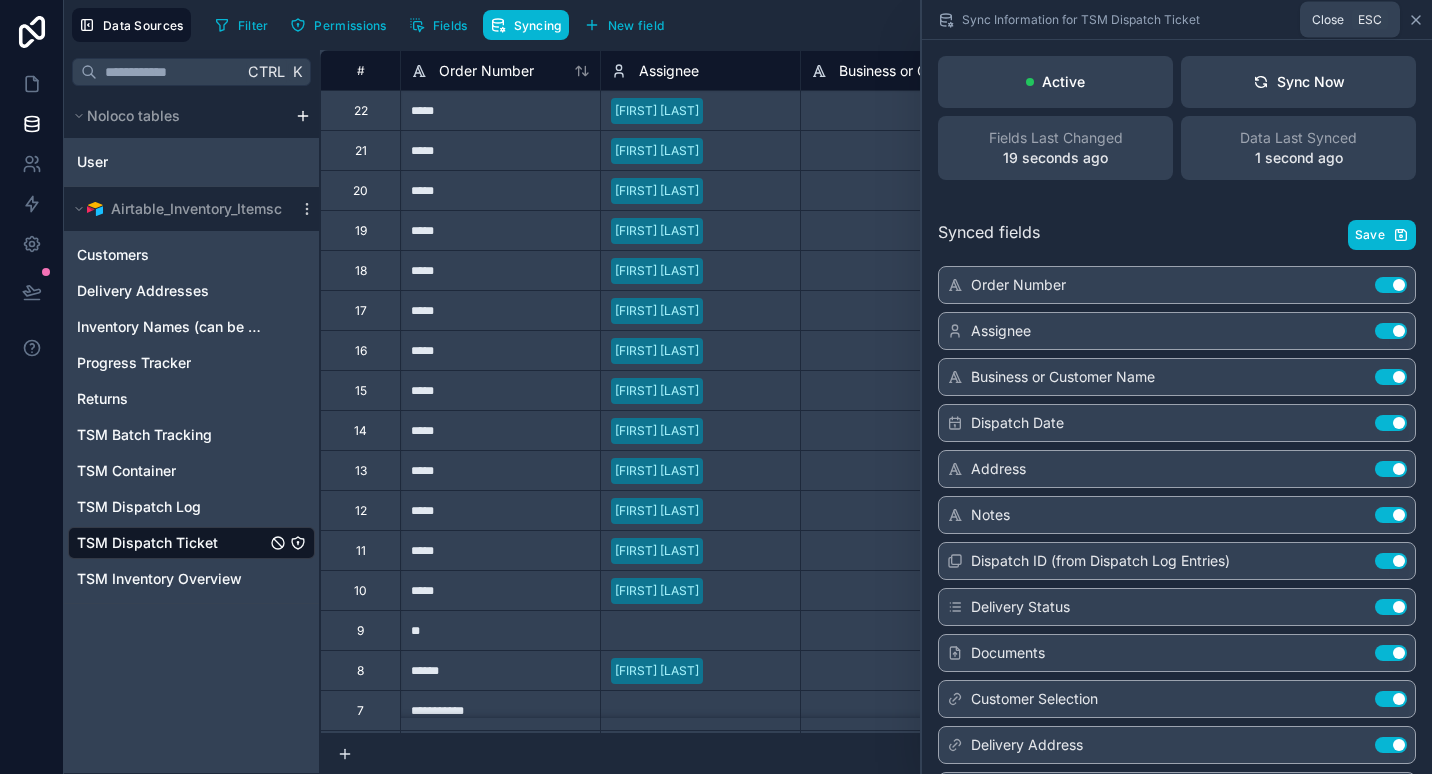 click 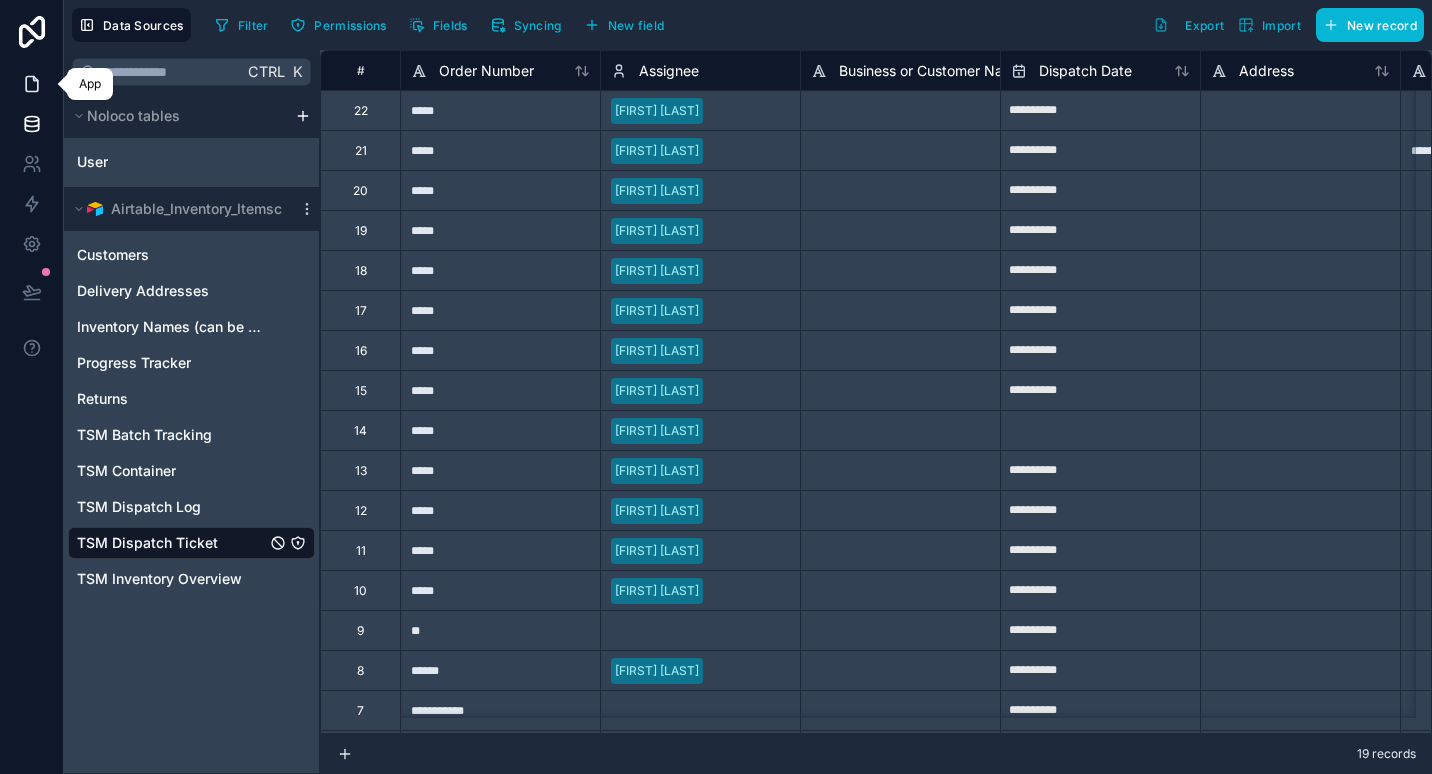 click 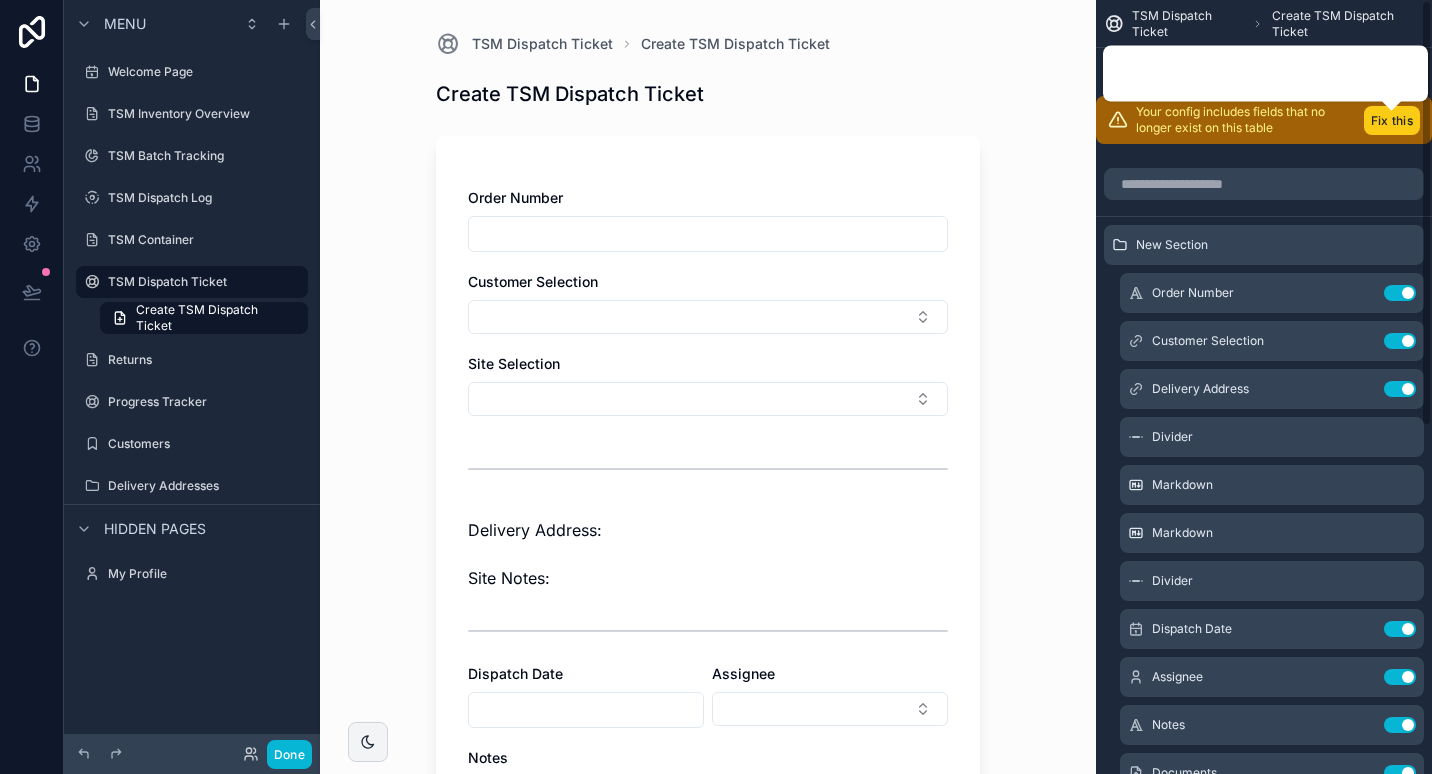 click on "Fix this" at bounding box center (1392, 120) 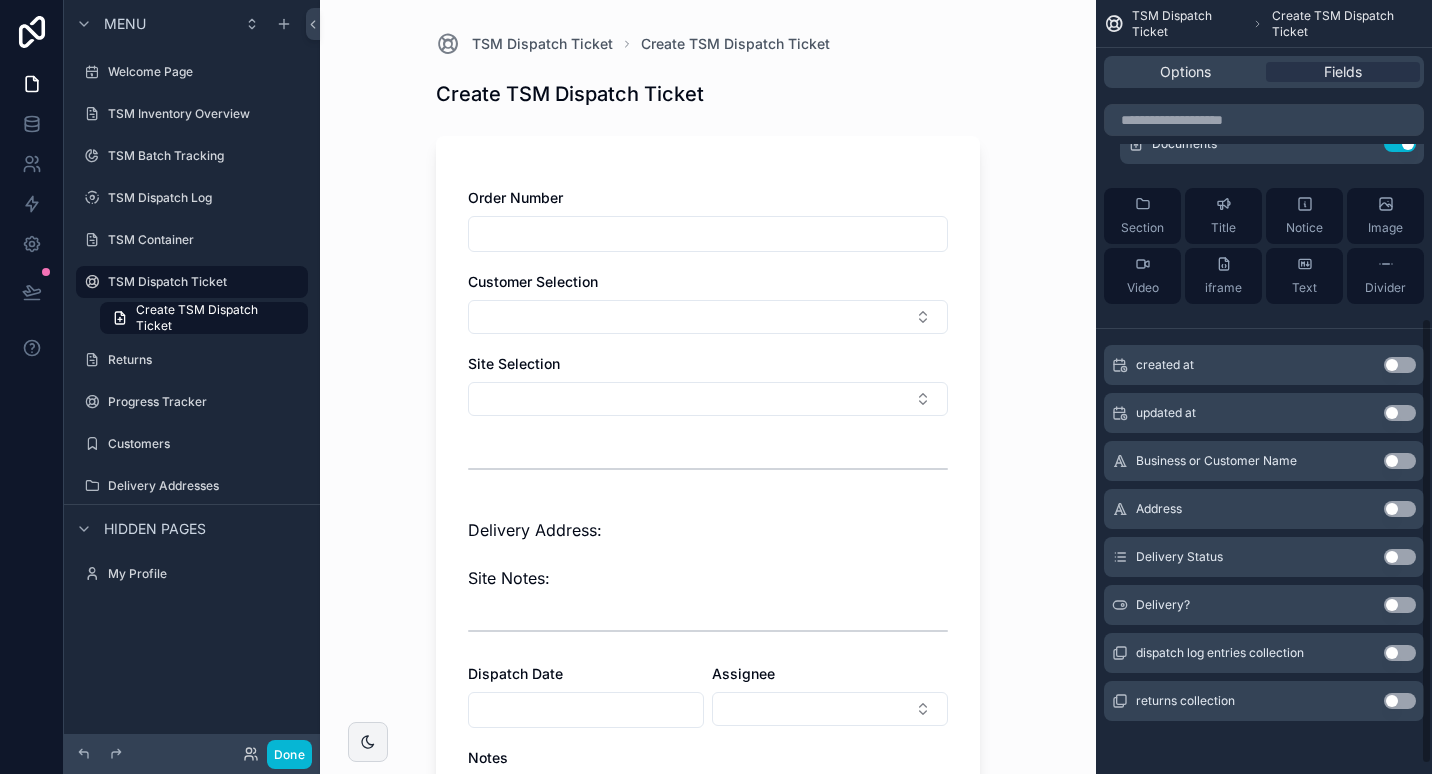 scroll, scrollTop: 568, scrollLeft: 0, axis: vertical 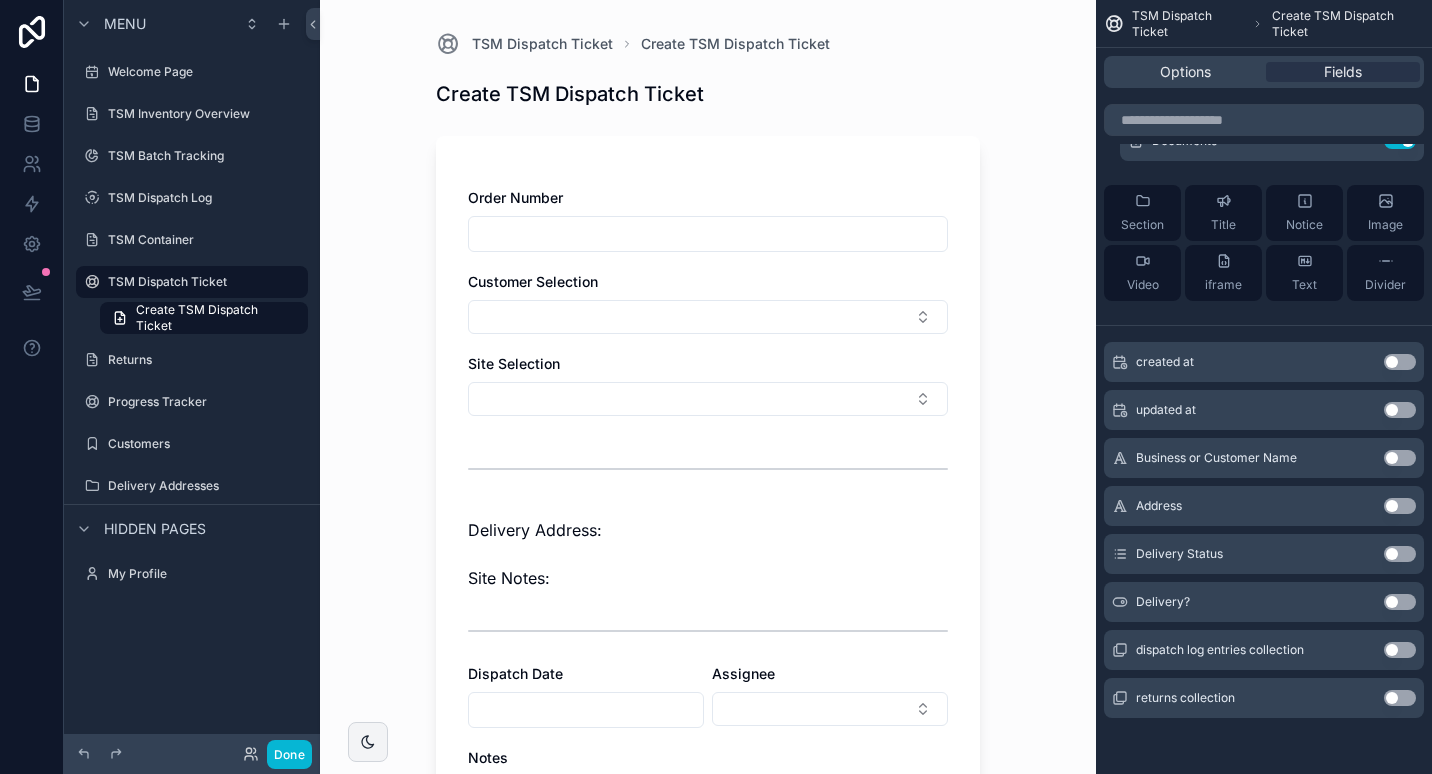 click on "Use setting" at bounding box center (1400, 602) 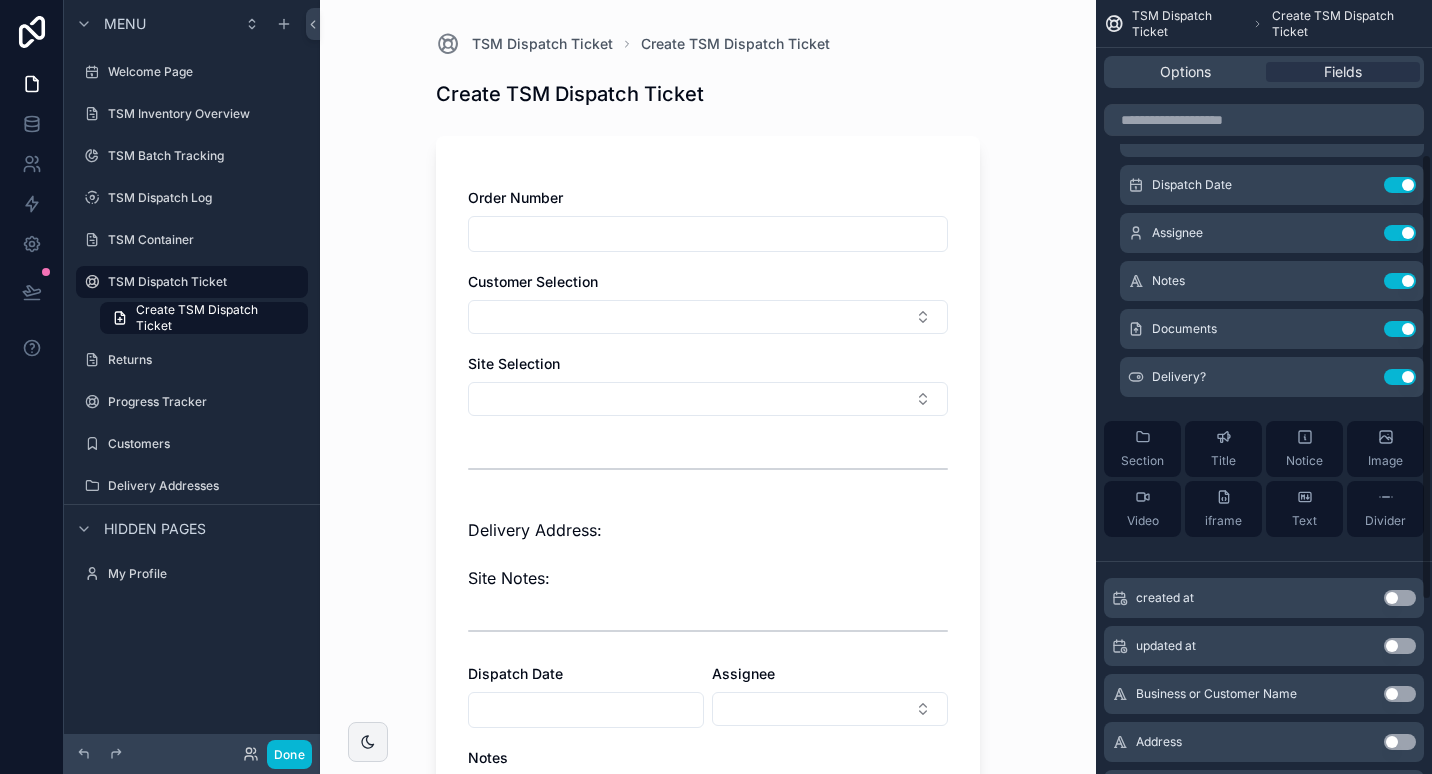 scroll, scrollTop: 268, scrollLeft: 0, axis: vertical 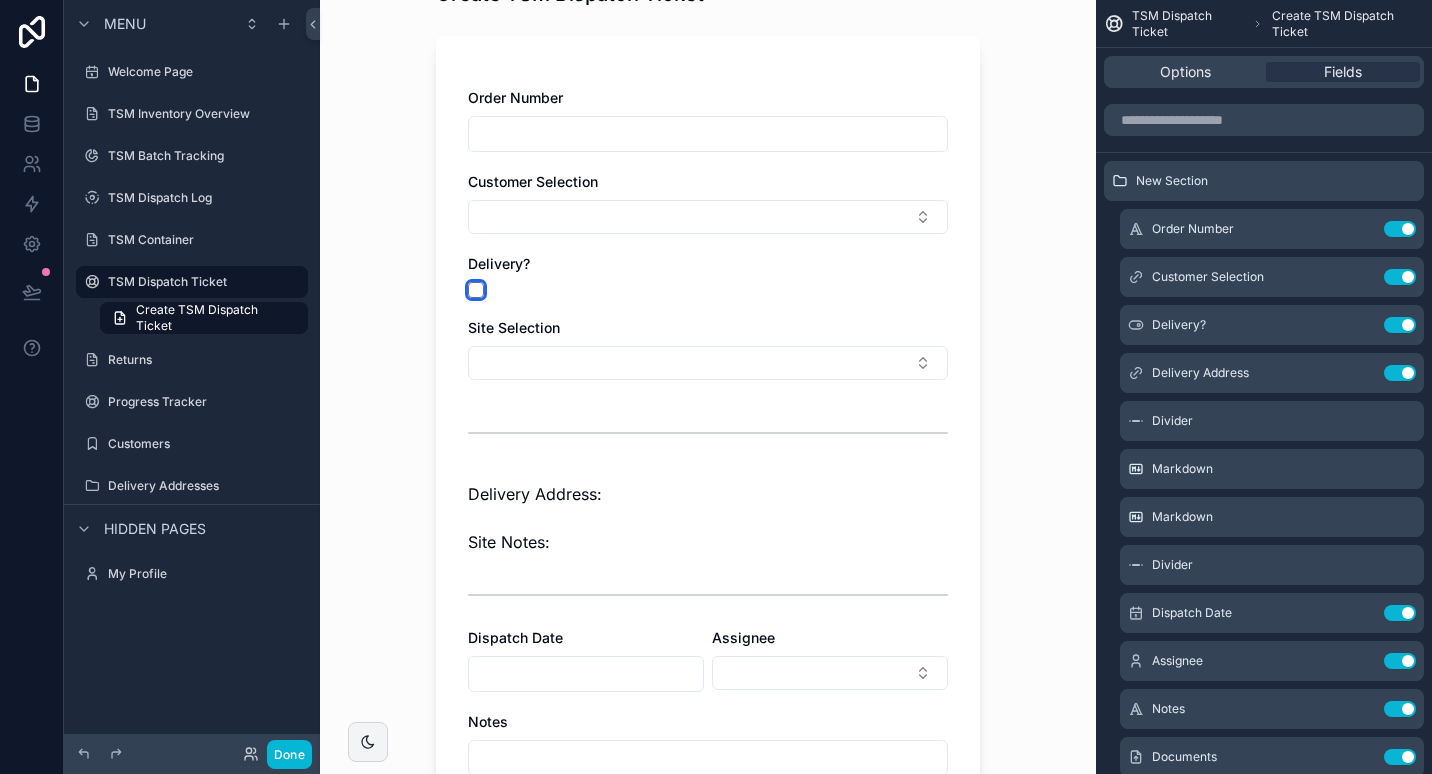 click at bounding box center (476, 290) 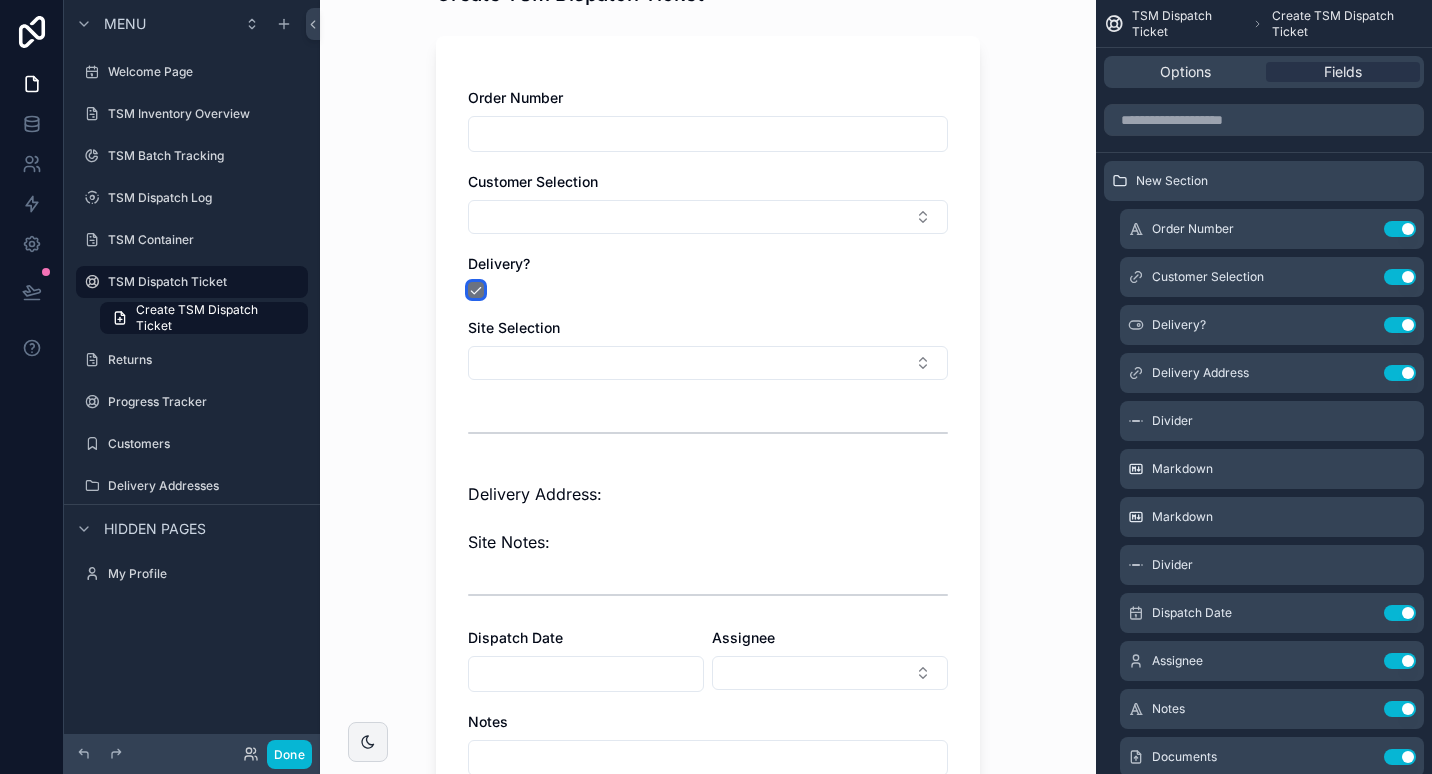 click at bounding box center [476, 290] 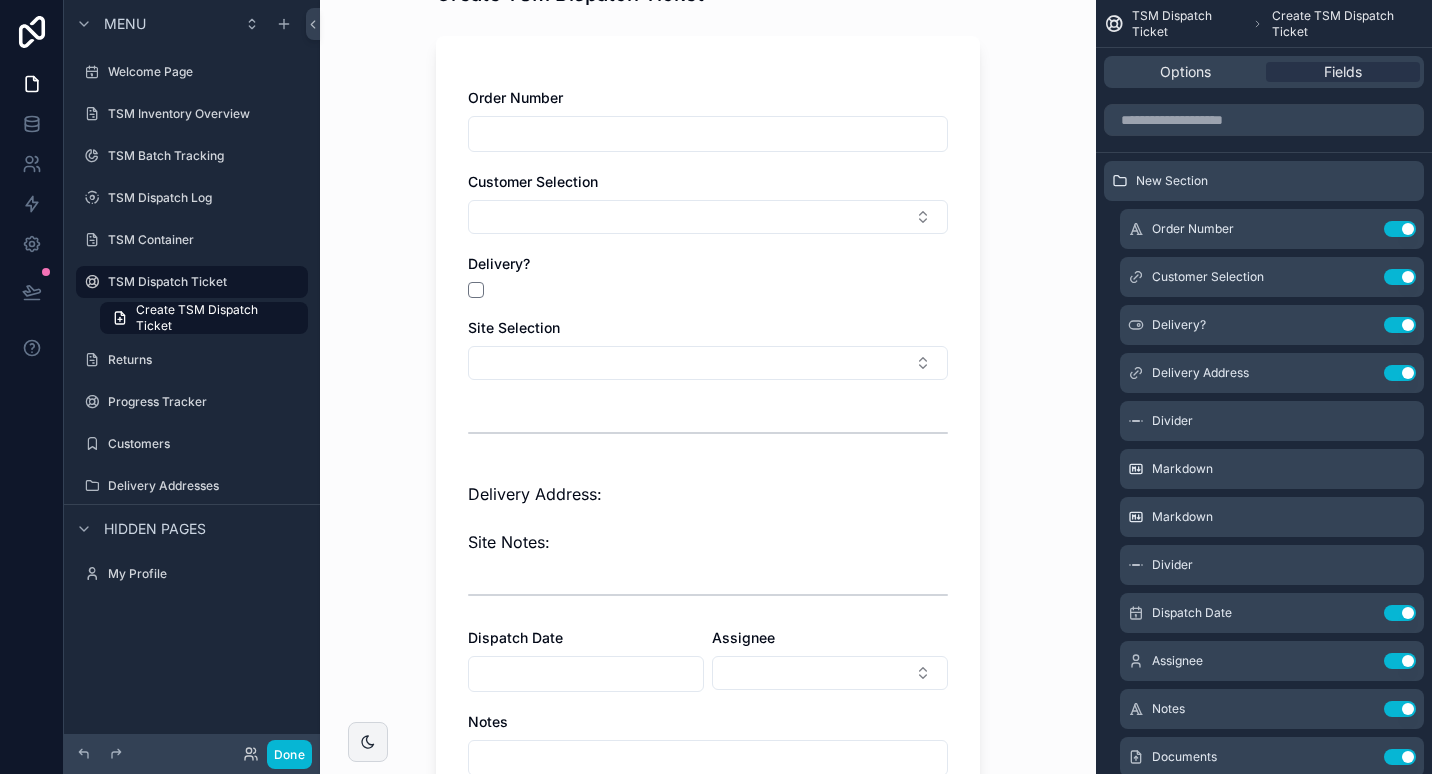 click at bounding box center (708, 290) 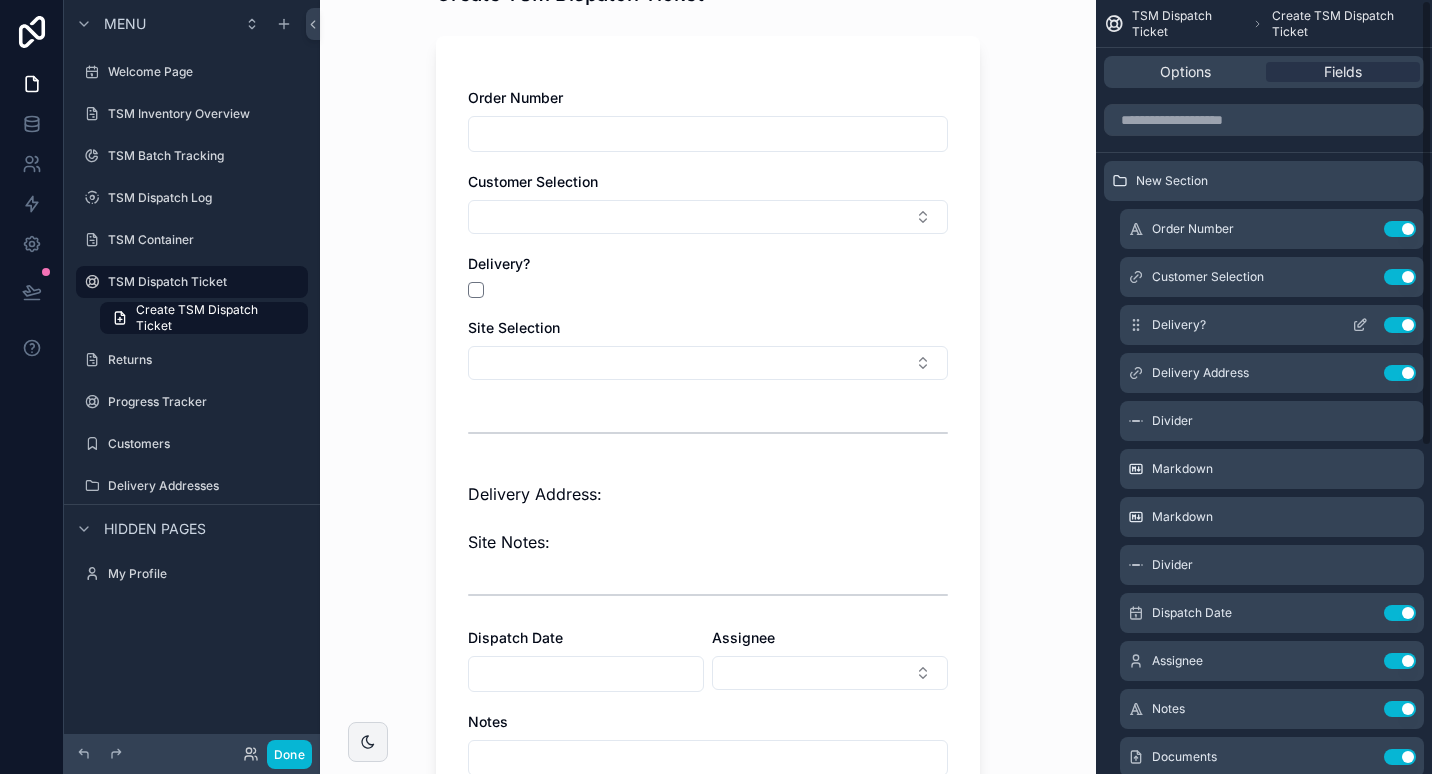 click 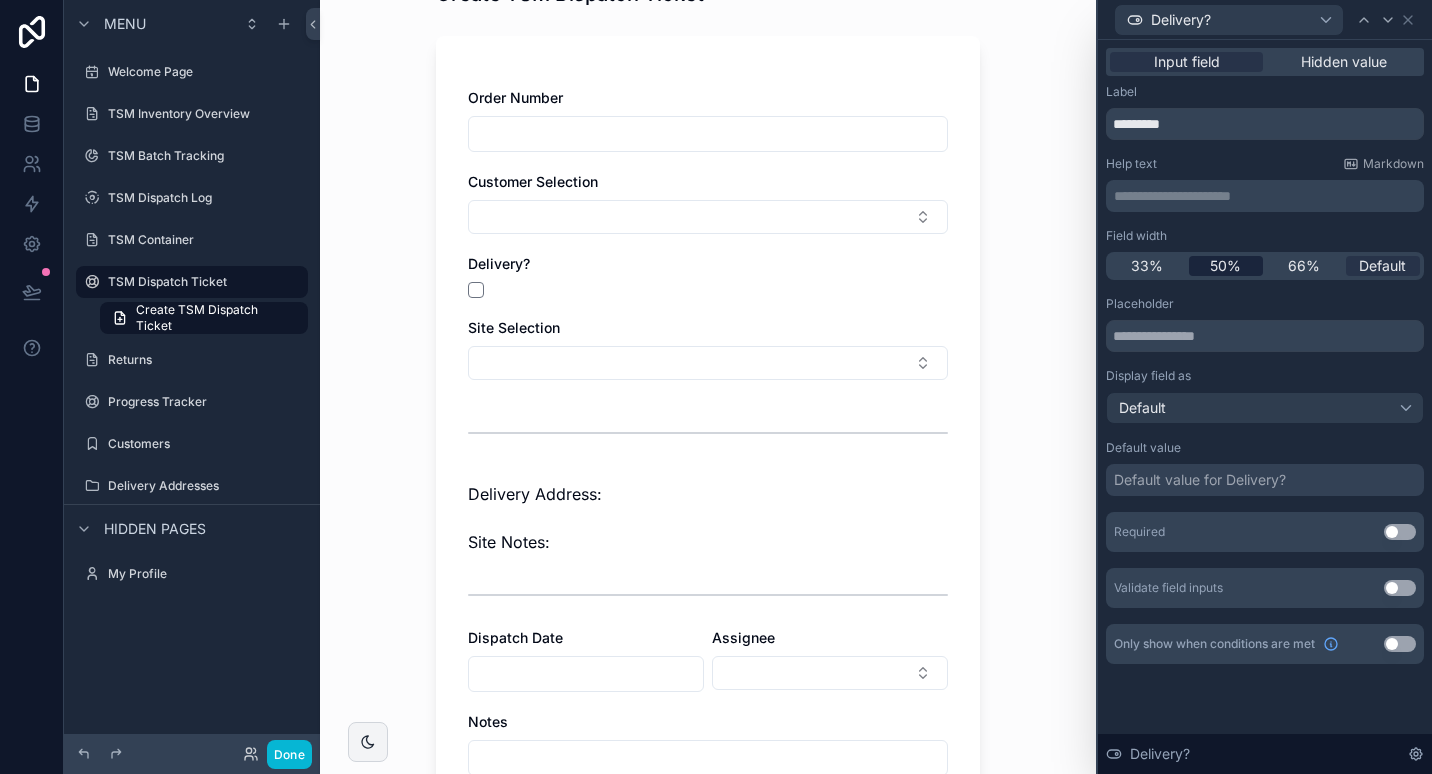 click on "50%" at bounding box center (1225, 266) 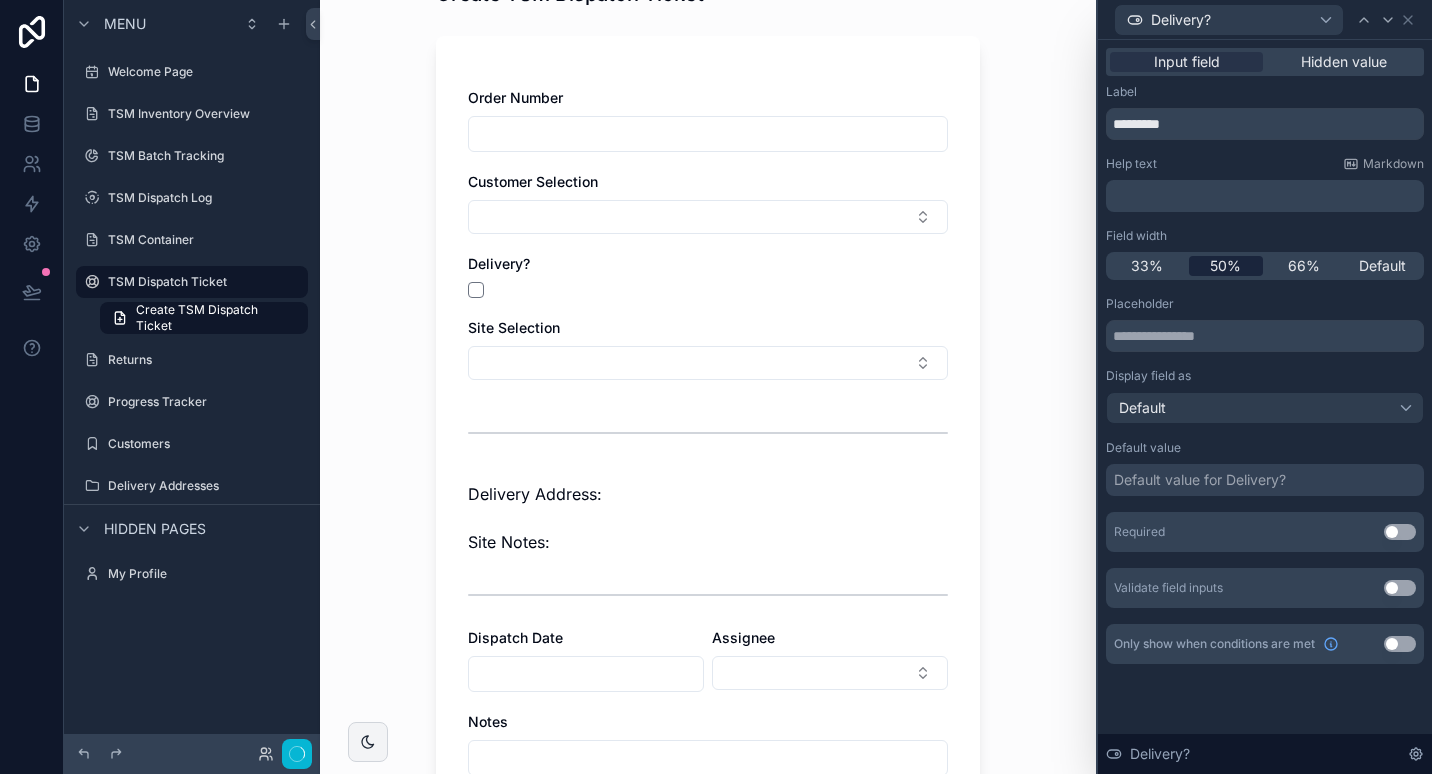 scroll, scrollTop: 0, scrollLeft: 0, axis: both 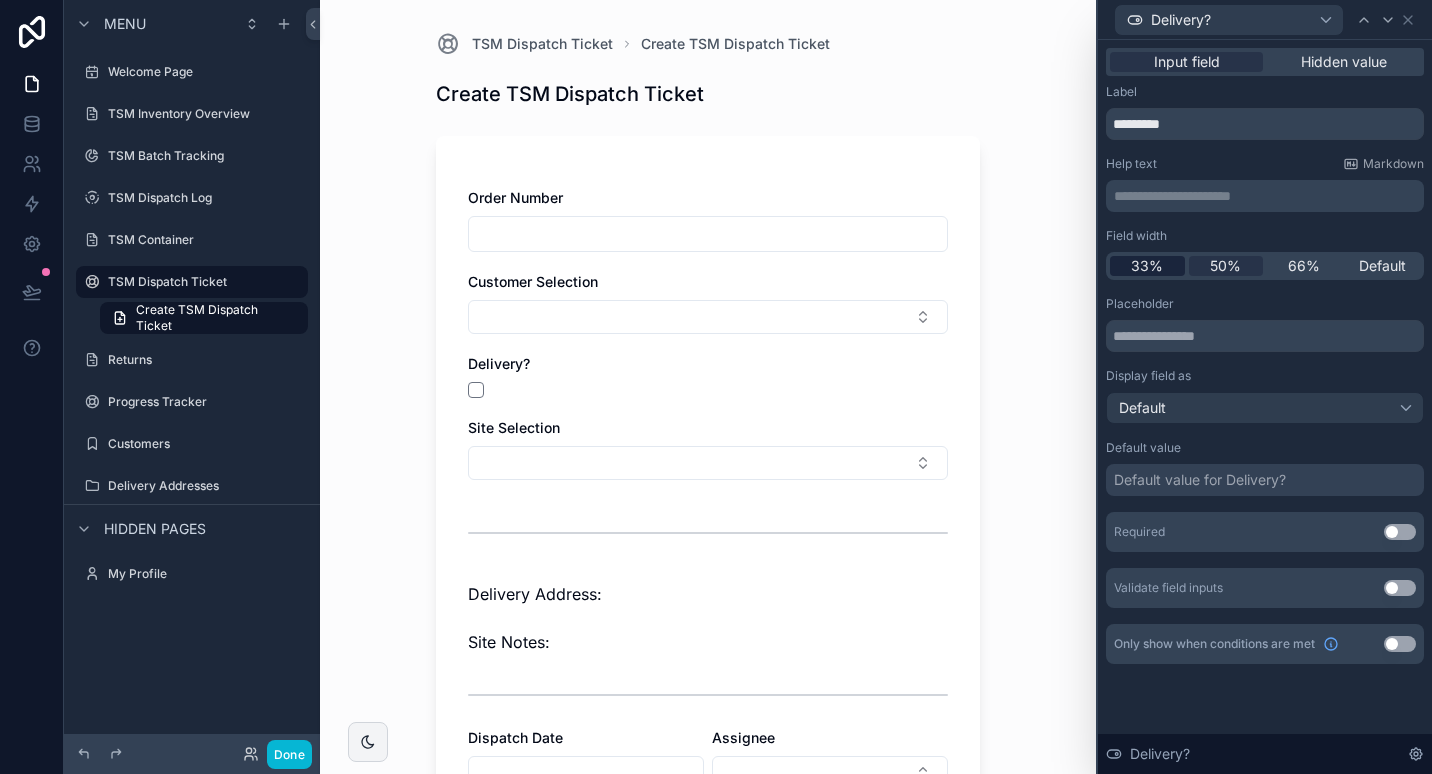 click on "33%" at bounding box center (1147, 266) 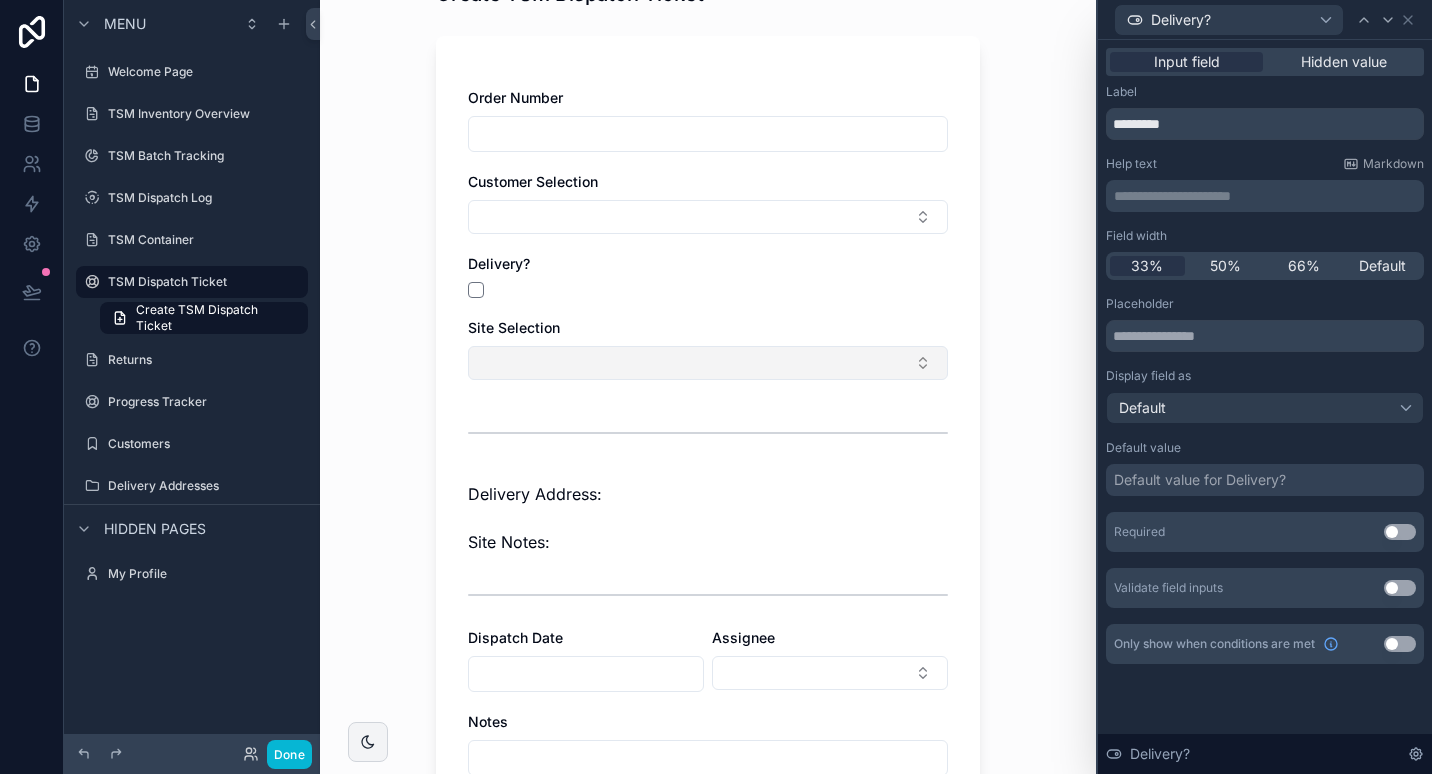 scroll, scrollTop: 200, scrollLeft: 0, axis: vertical 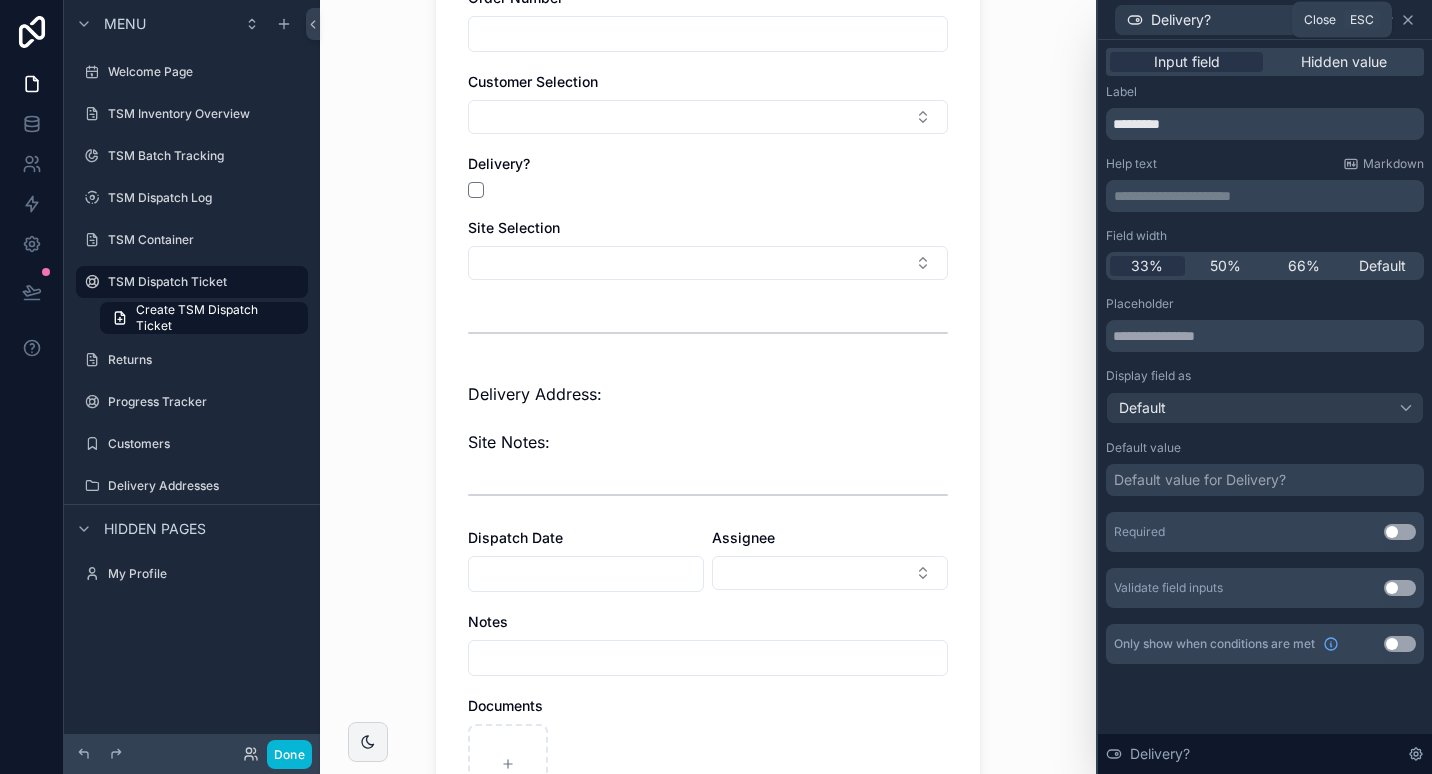 click 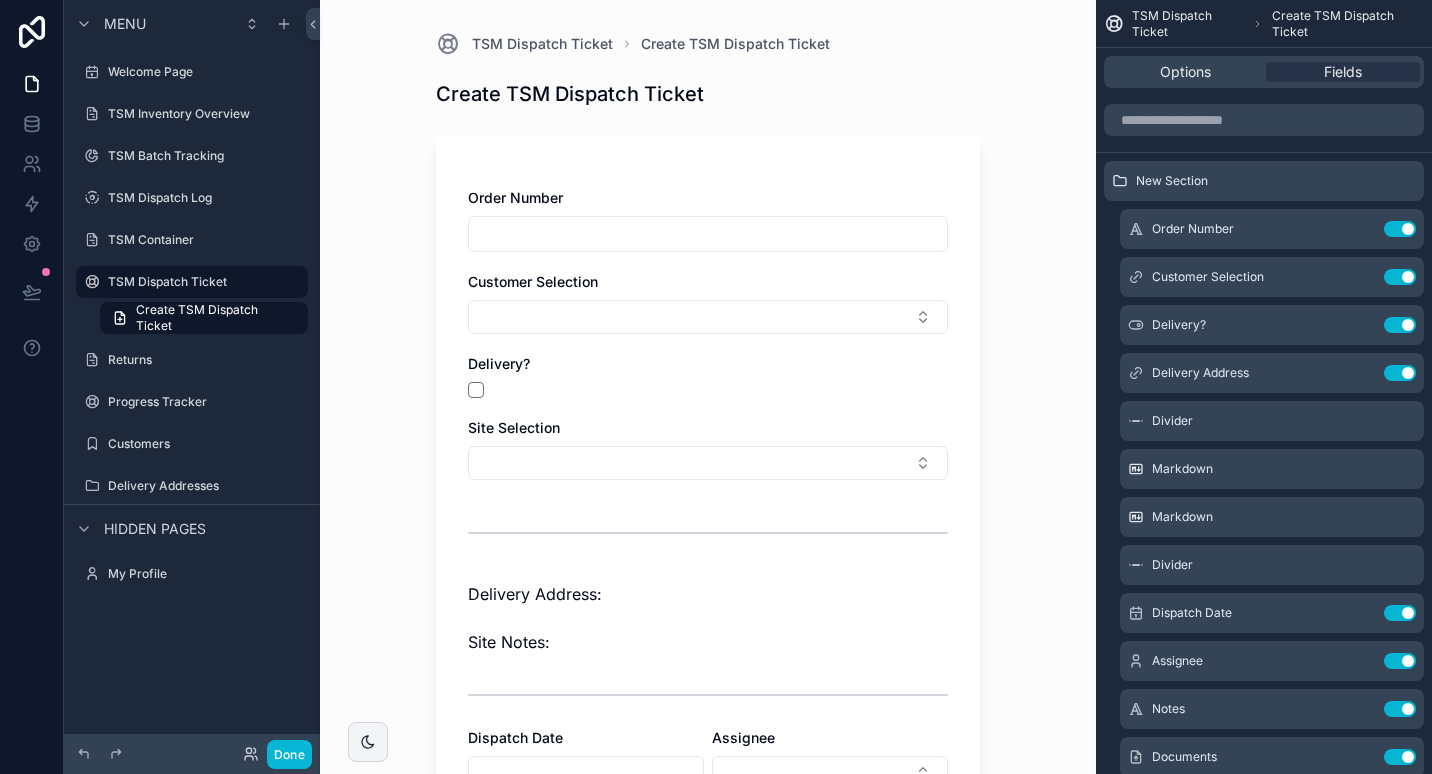 scroll, scrollTop: 100, scrollLeft: 0, axis: vertical 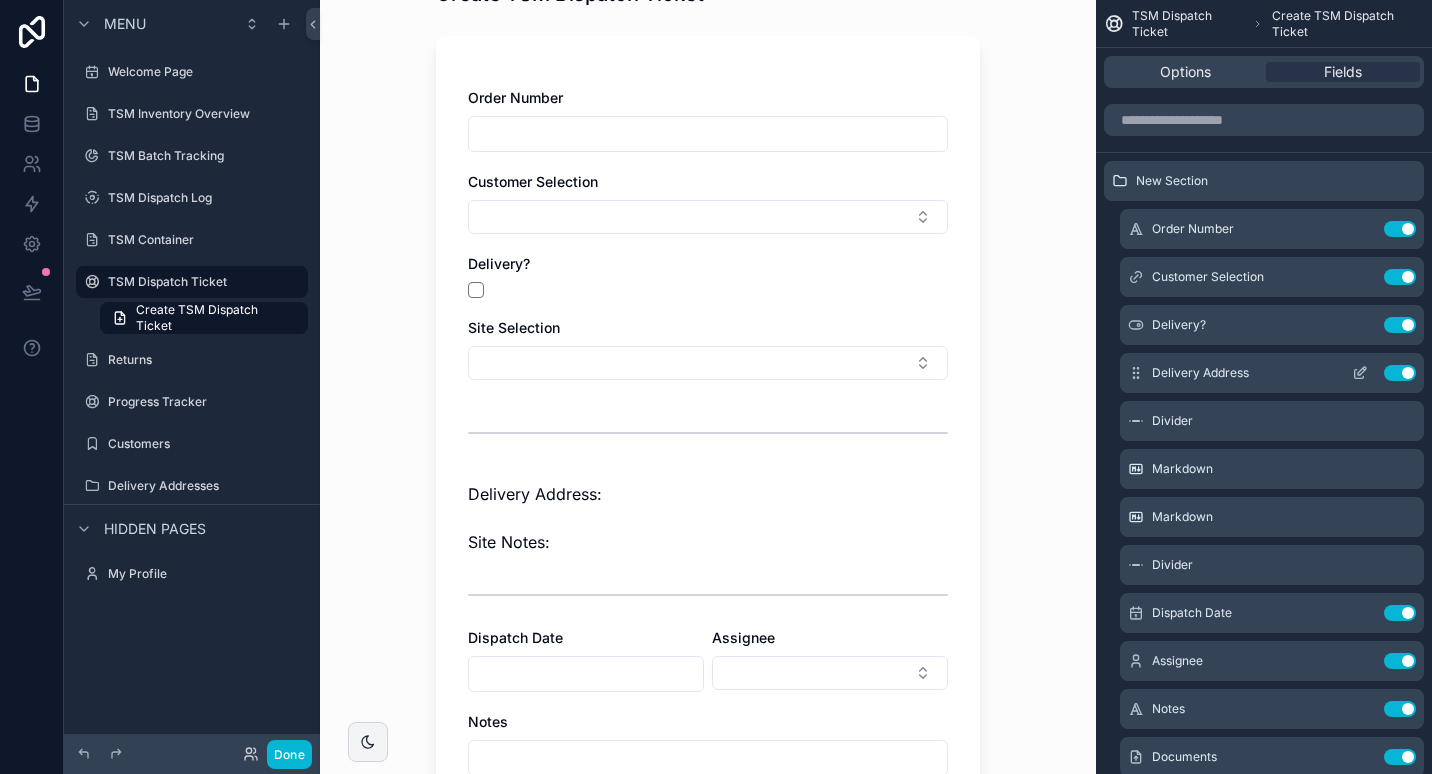 click on "Use setting" at bounding box center [1400, 373] 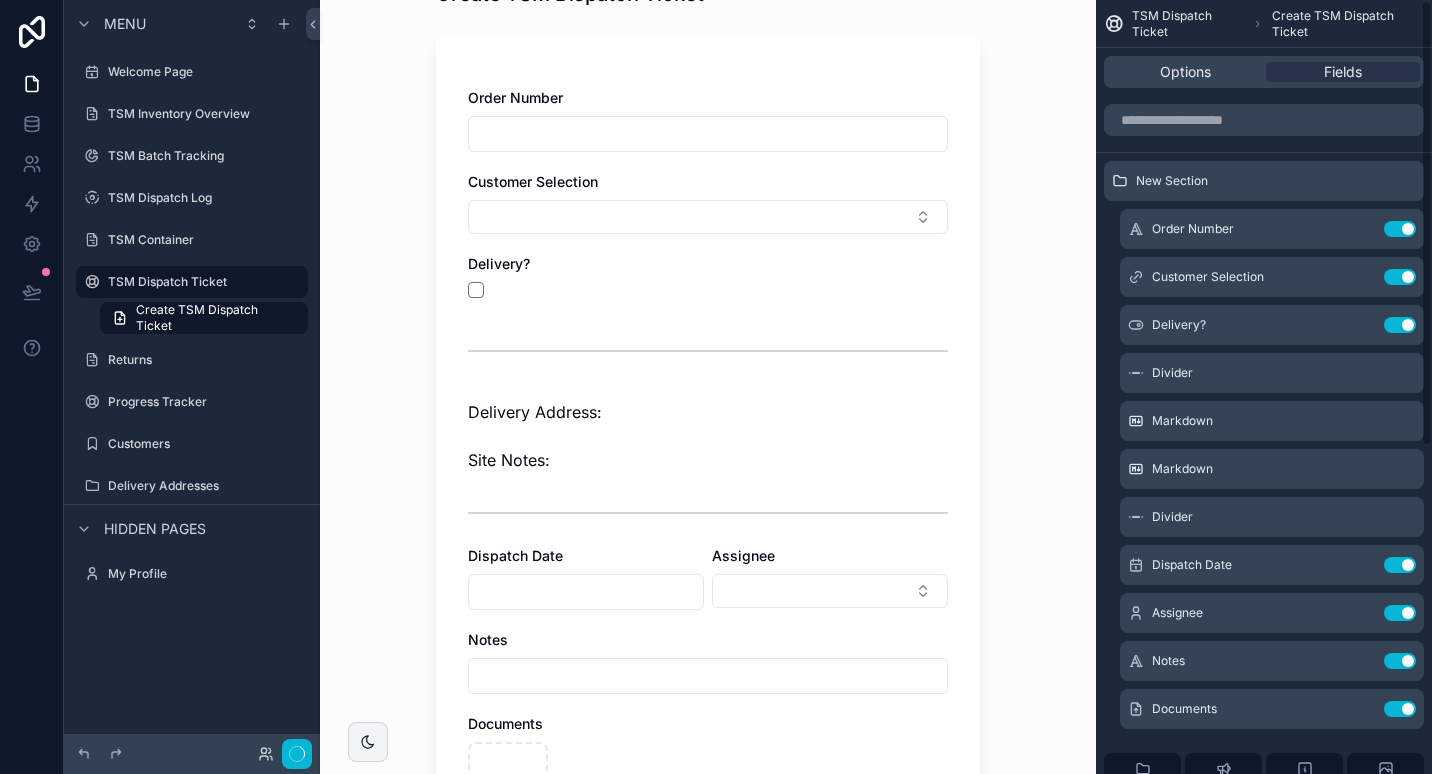 scroll, scrollTop: 0, scrollLeft: 0, axis: both 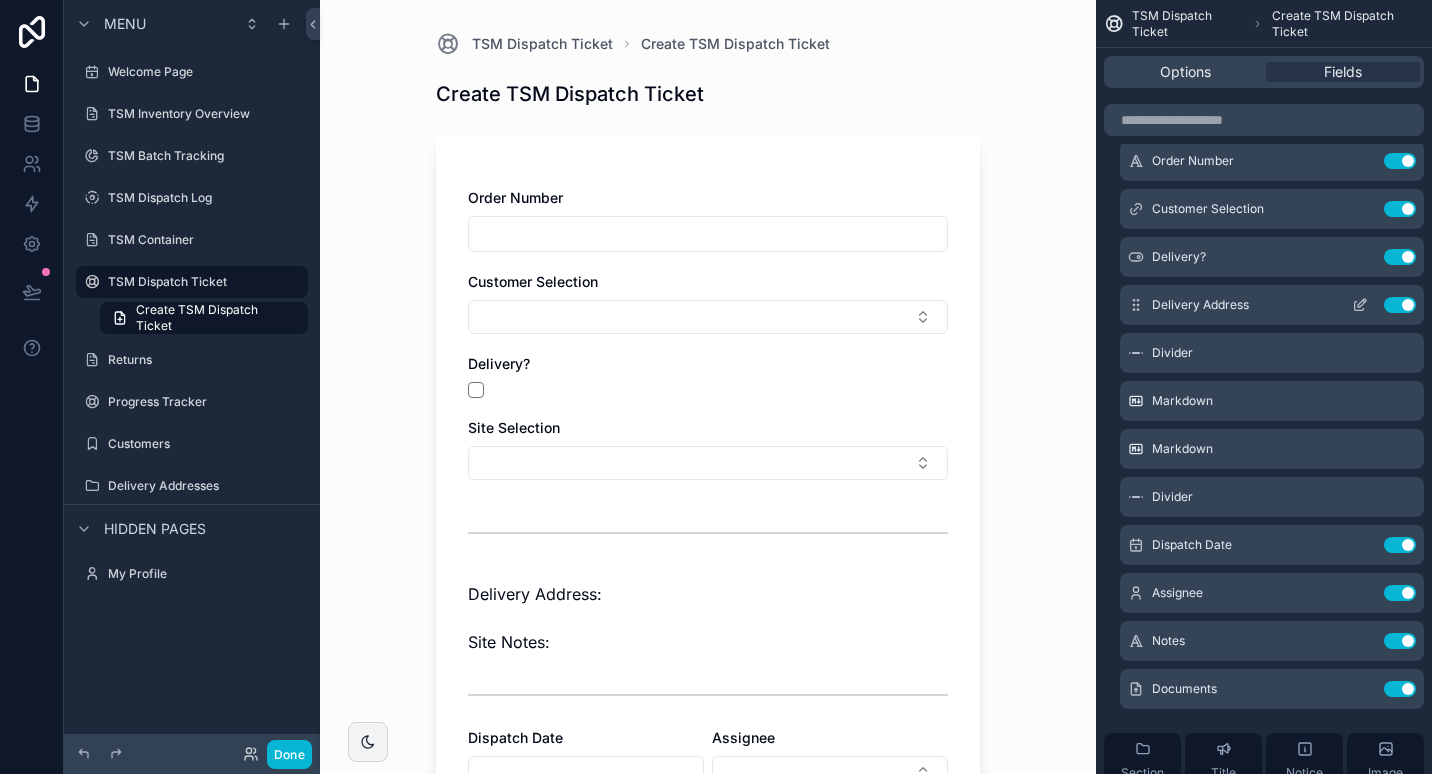 click 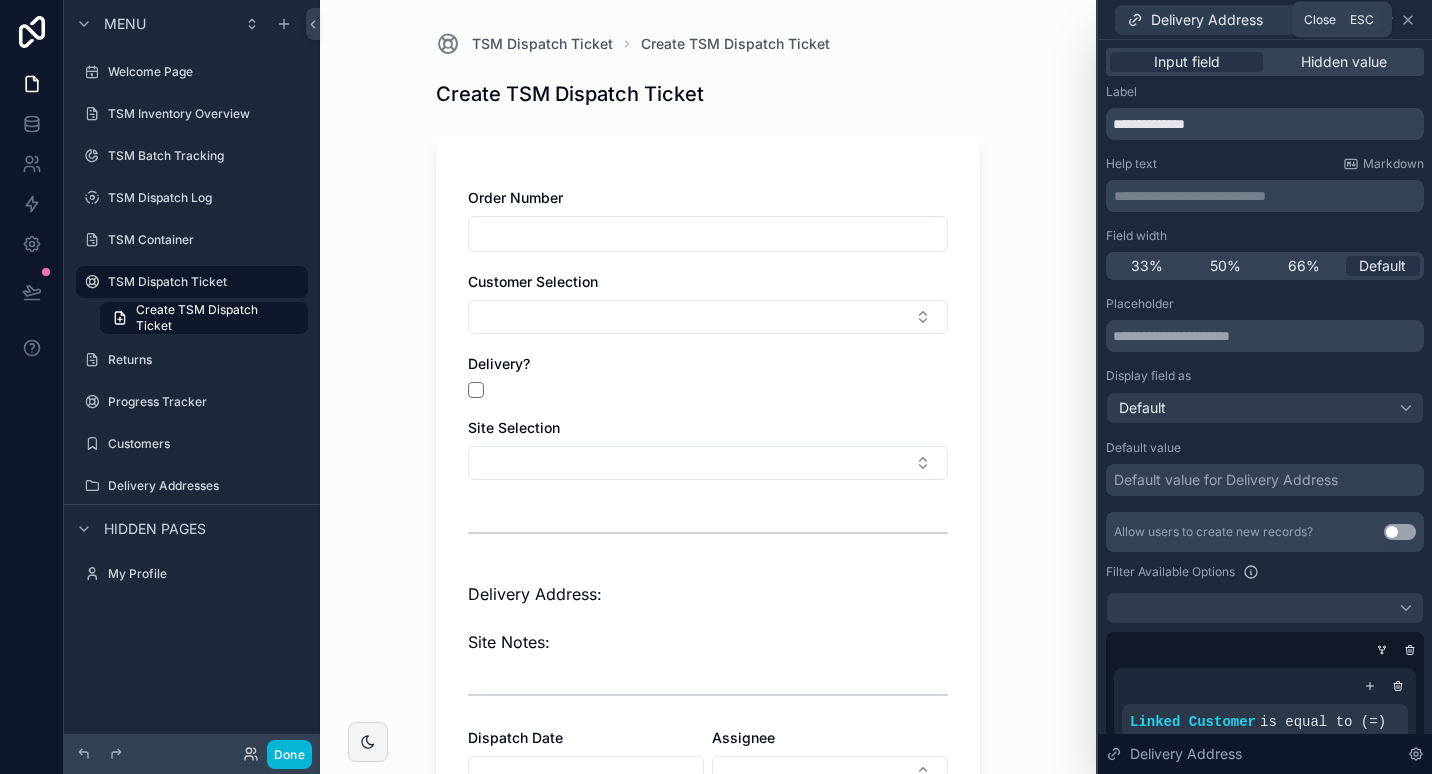 click 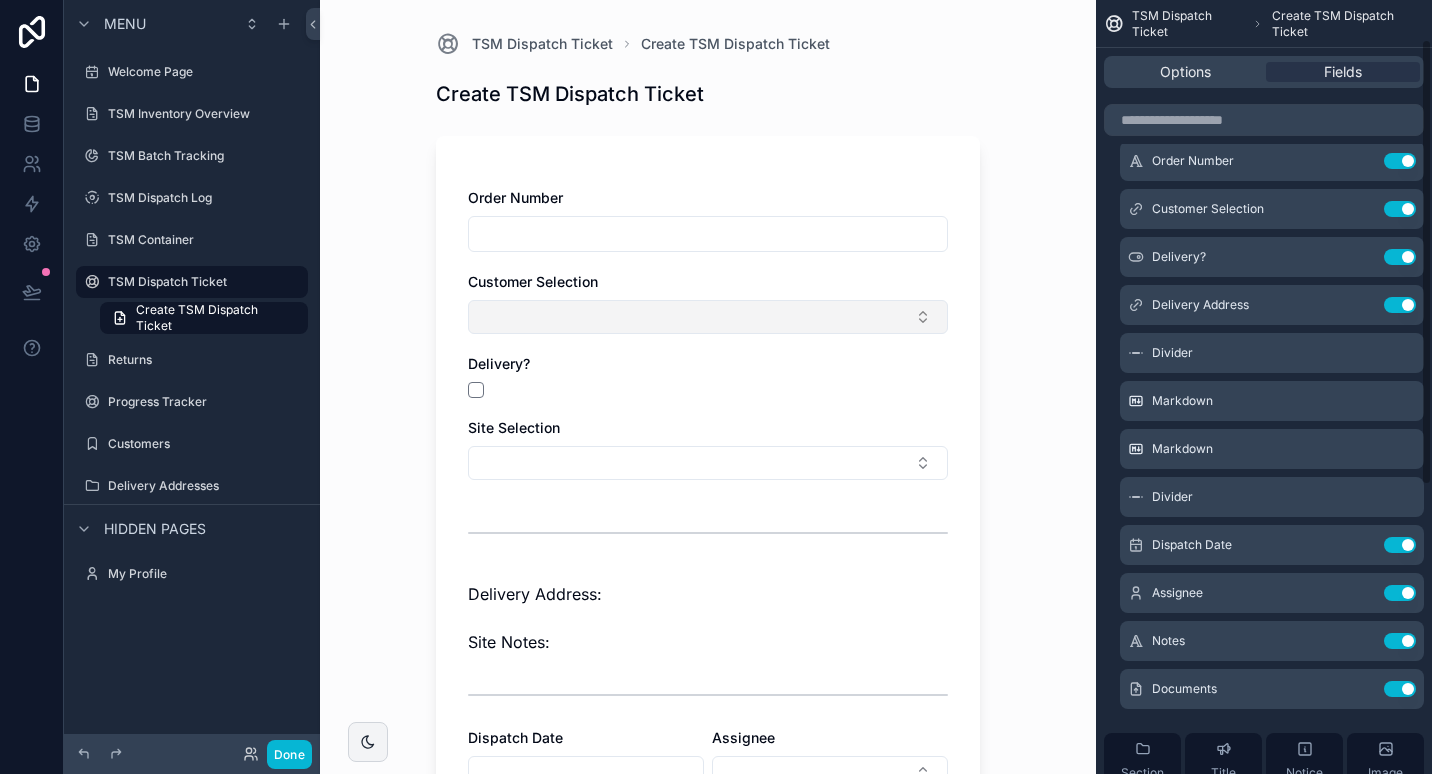 scroll, scrollTop: 100, scrollLeft: 0, axis: vertical 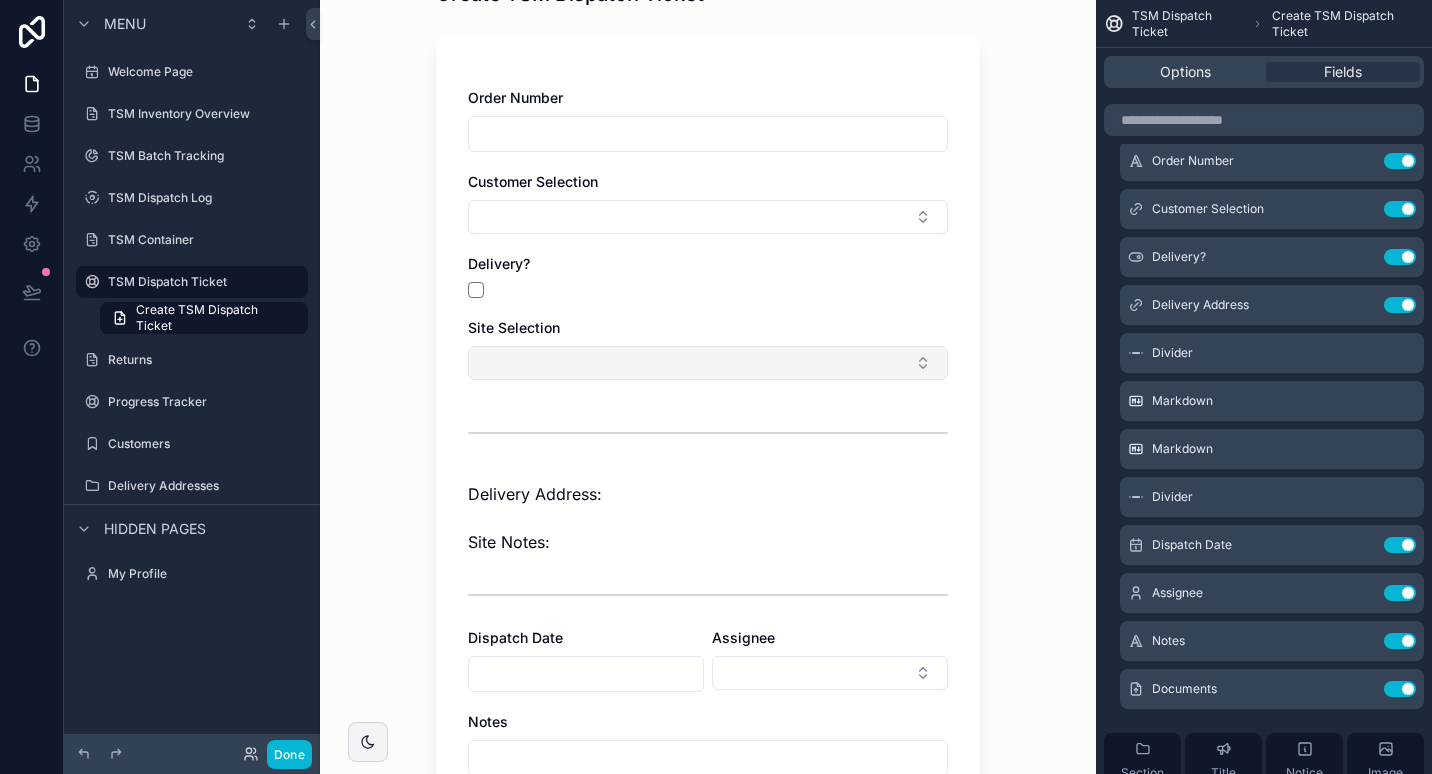 click at bounding box center (708, 363) 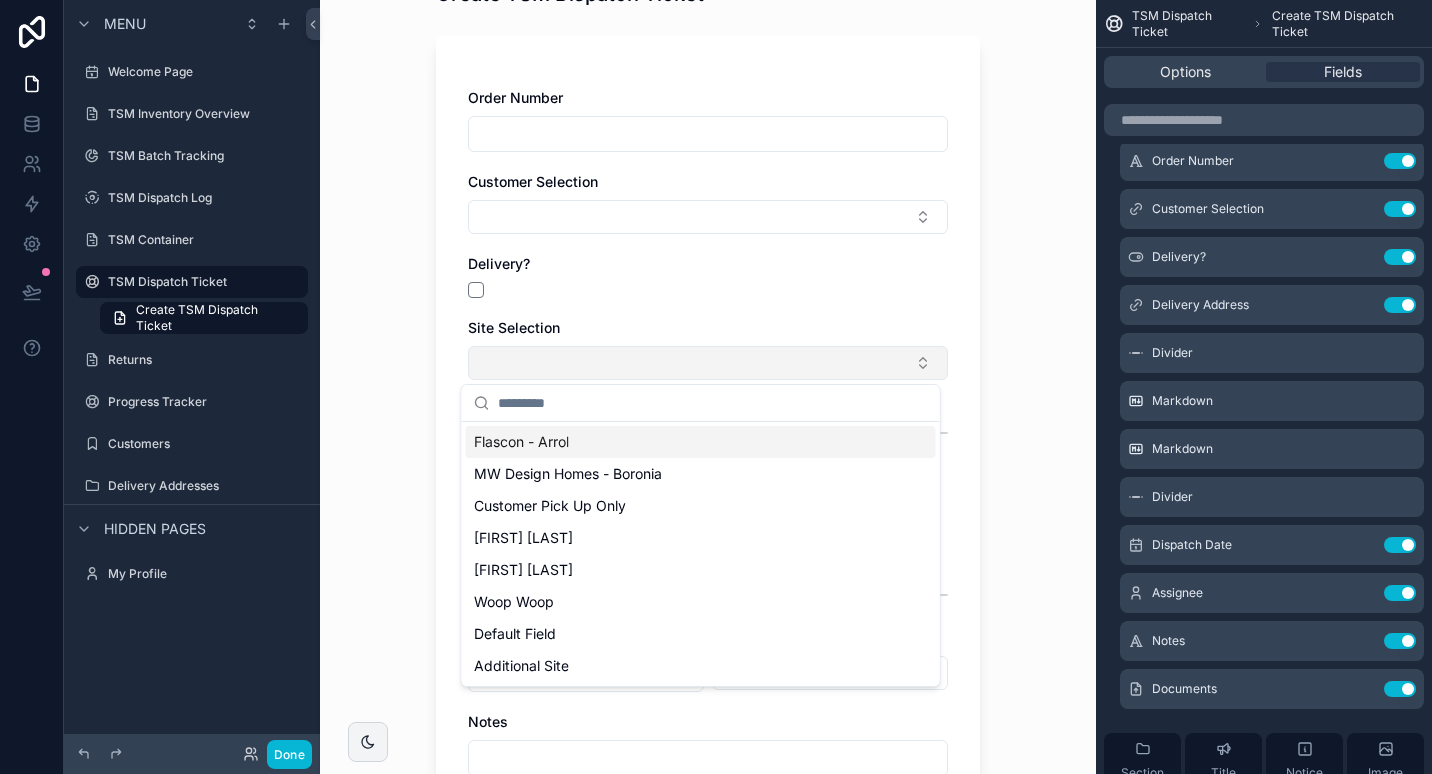 click at bounding box center [708, 363] 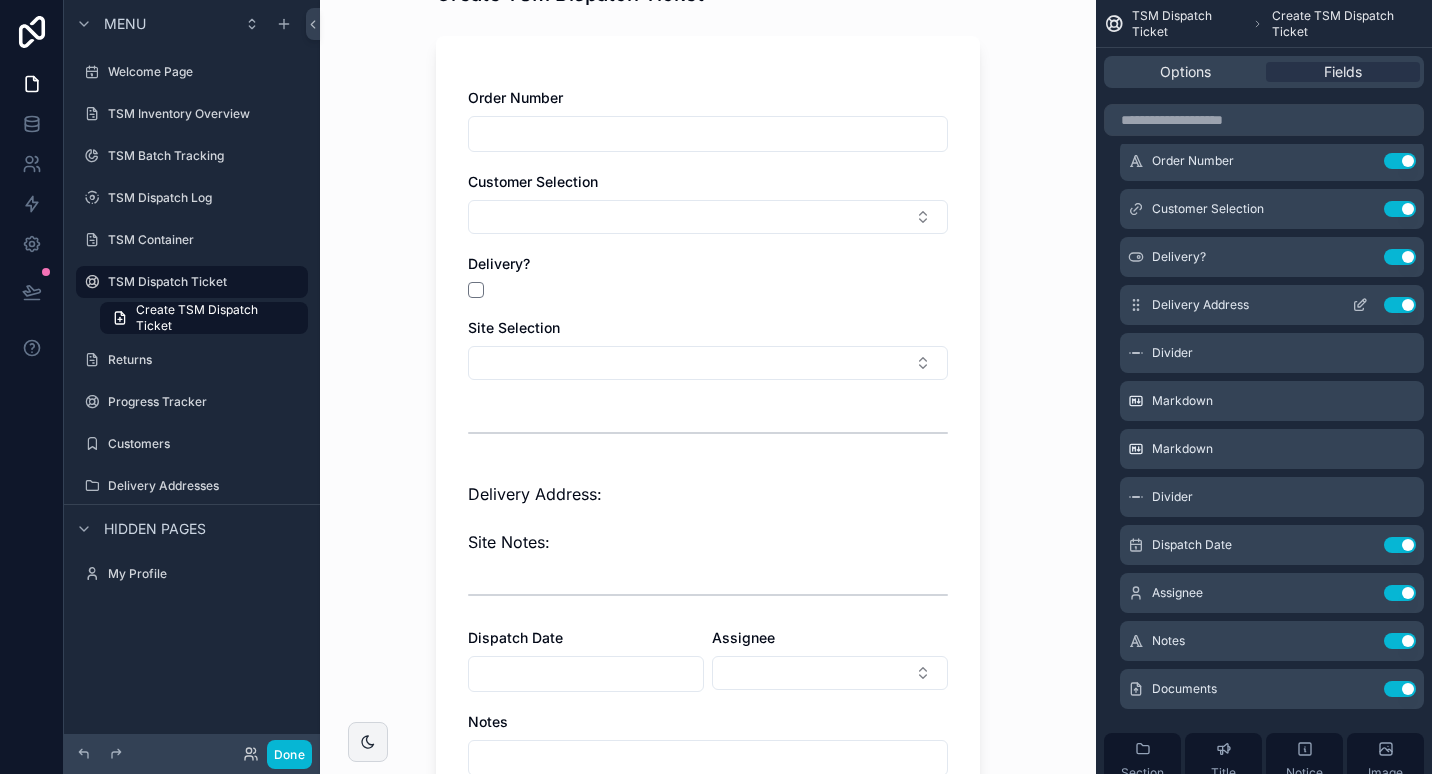 click 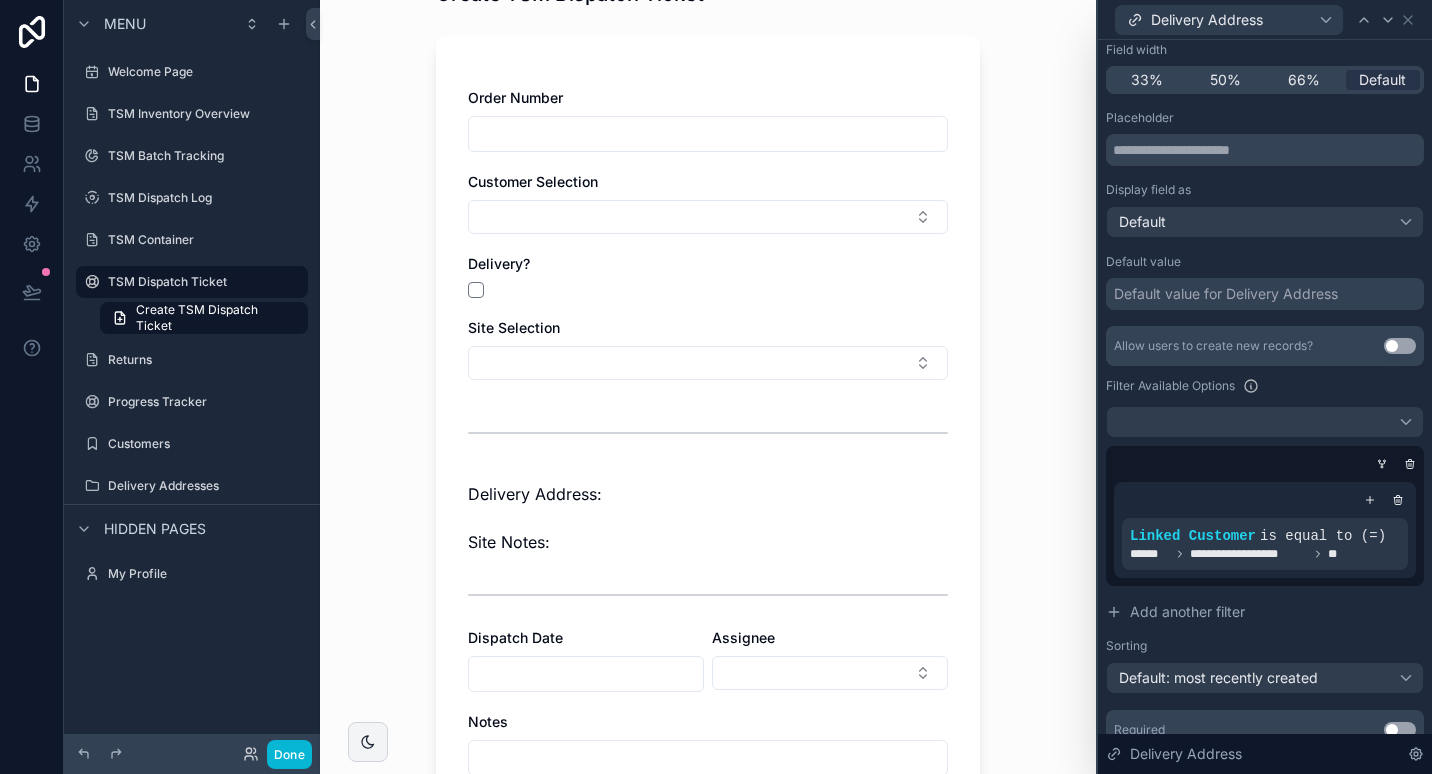 scroll, scrollTop: 266, scrollLeft: 0, axis: vertical 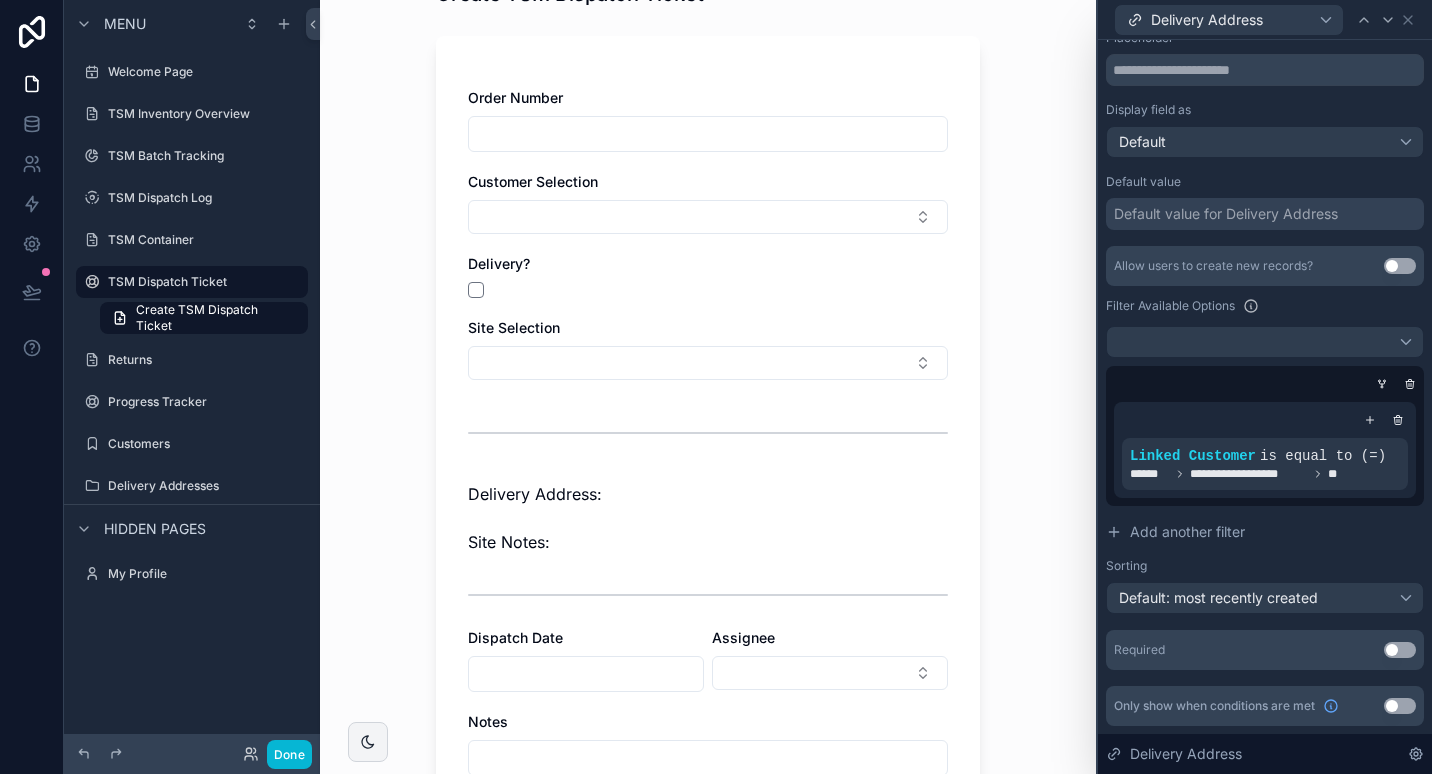click on "Use setting" at bounding box center [1400, 706] 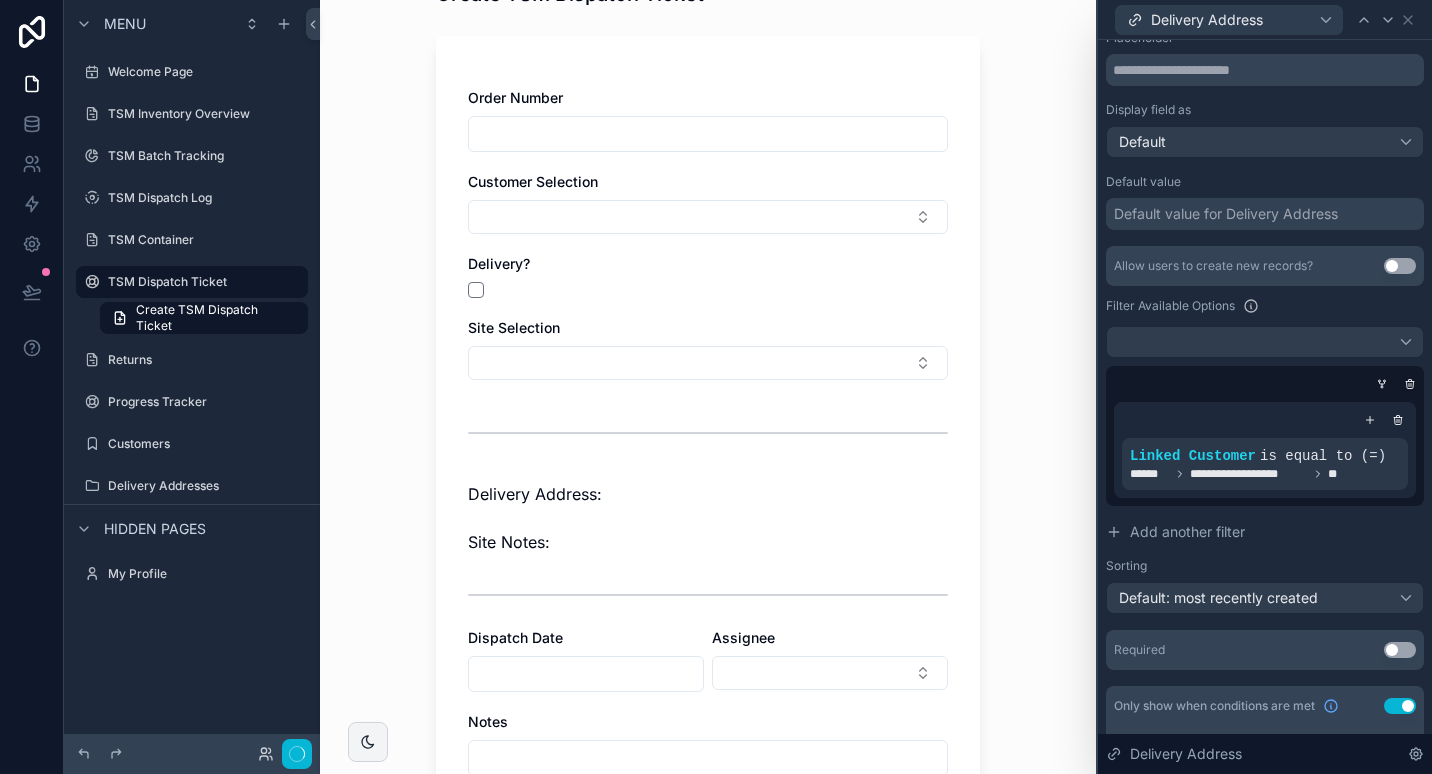 scroll, scrollTop: 0, scrollLeft: 0, axis: both 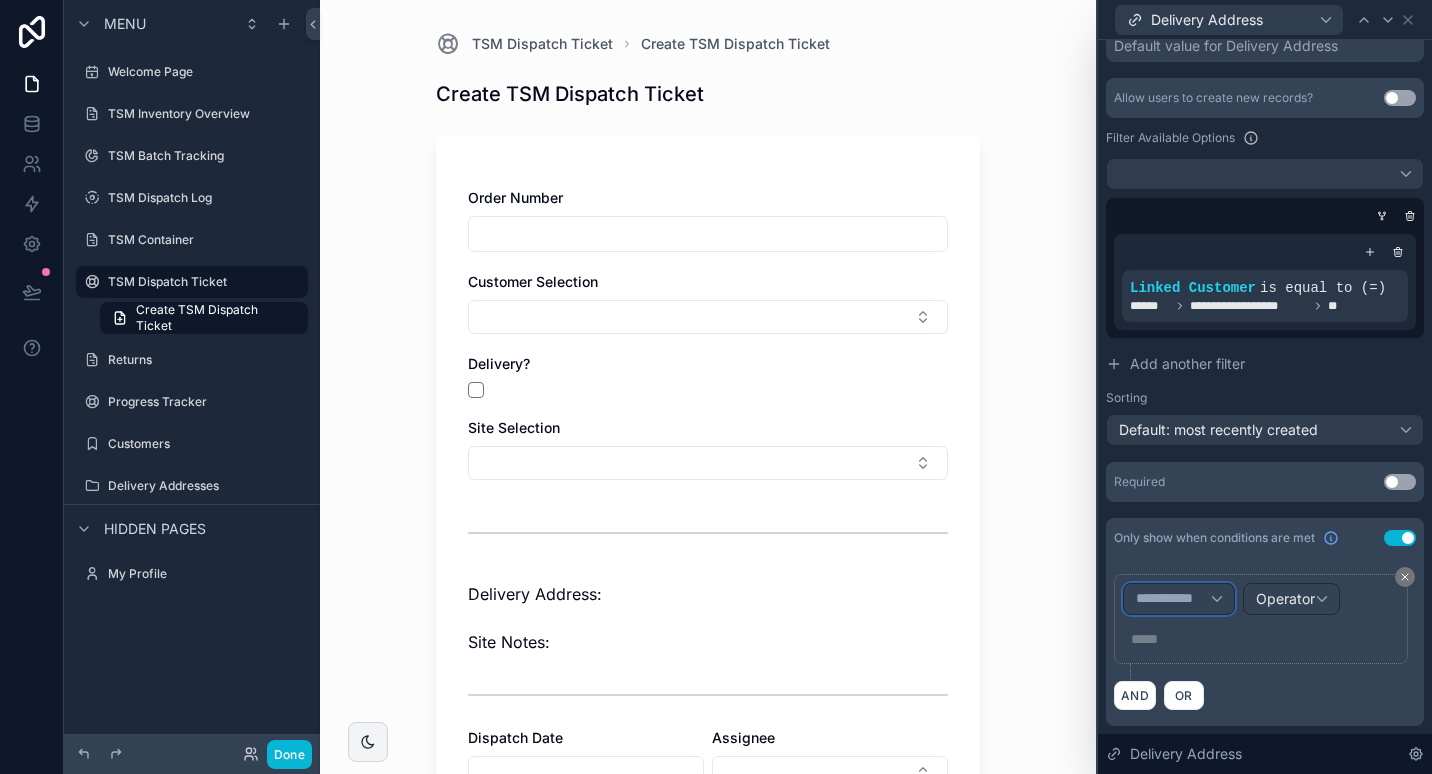 click on "**********" at bounding box center (1173, 599) 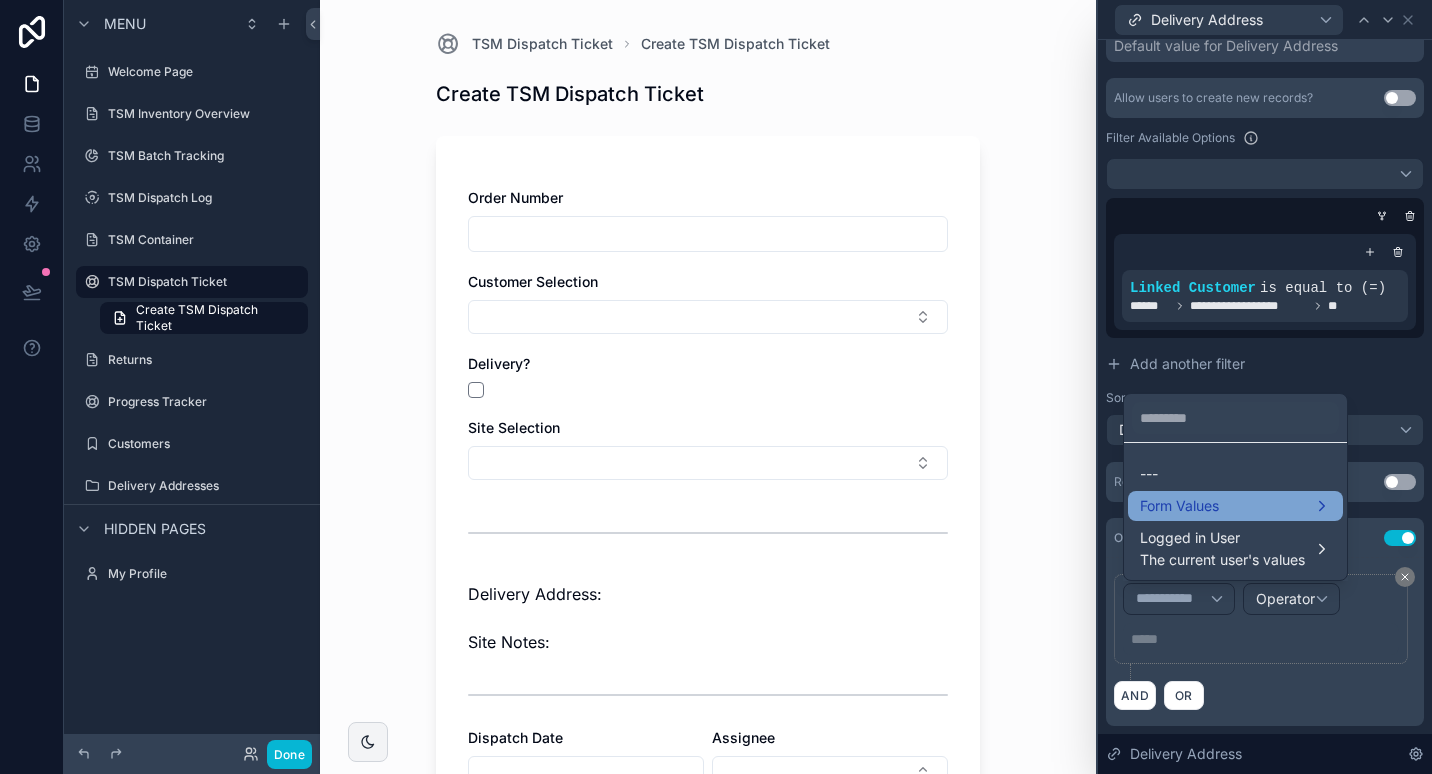 click on "Form Values" at bounding box center (1235, 506) 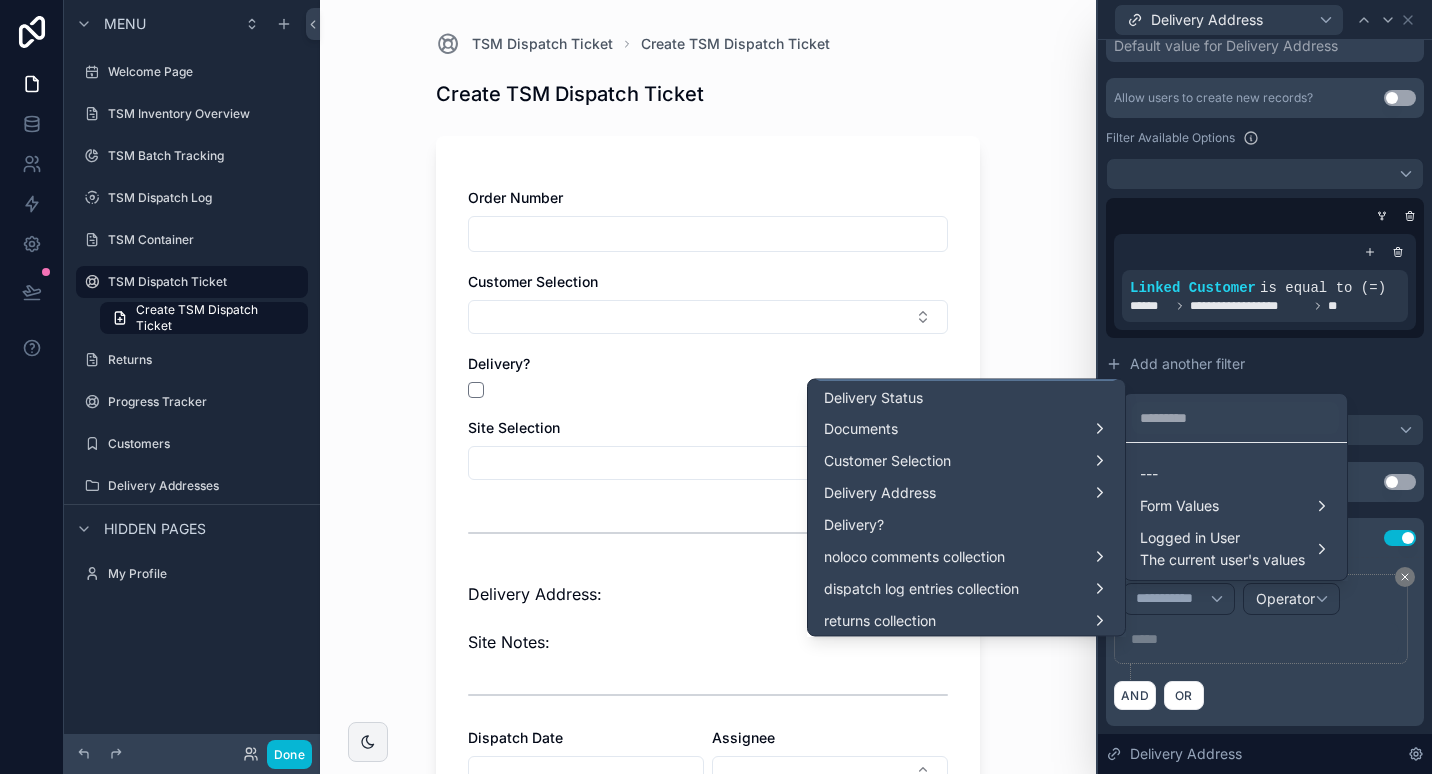 scroll, scrollTop: 352, scrollLeft: 0, axis: vertical 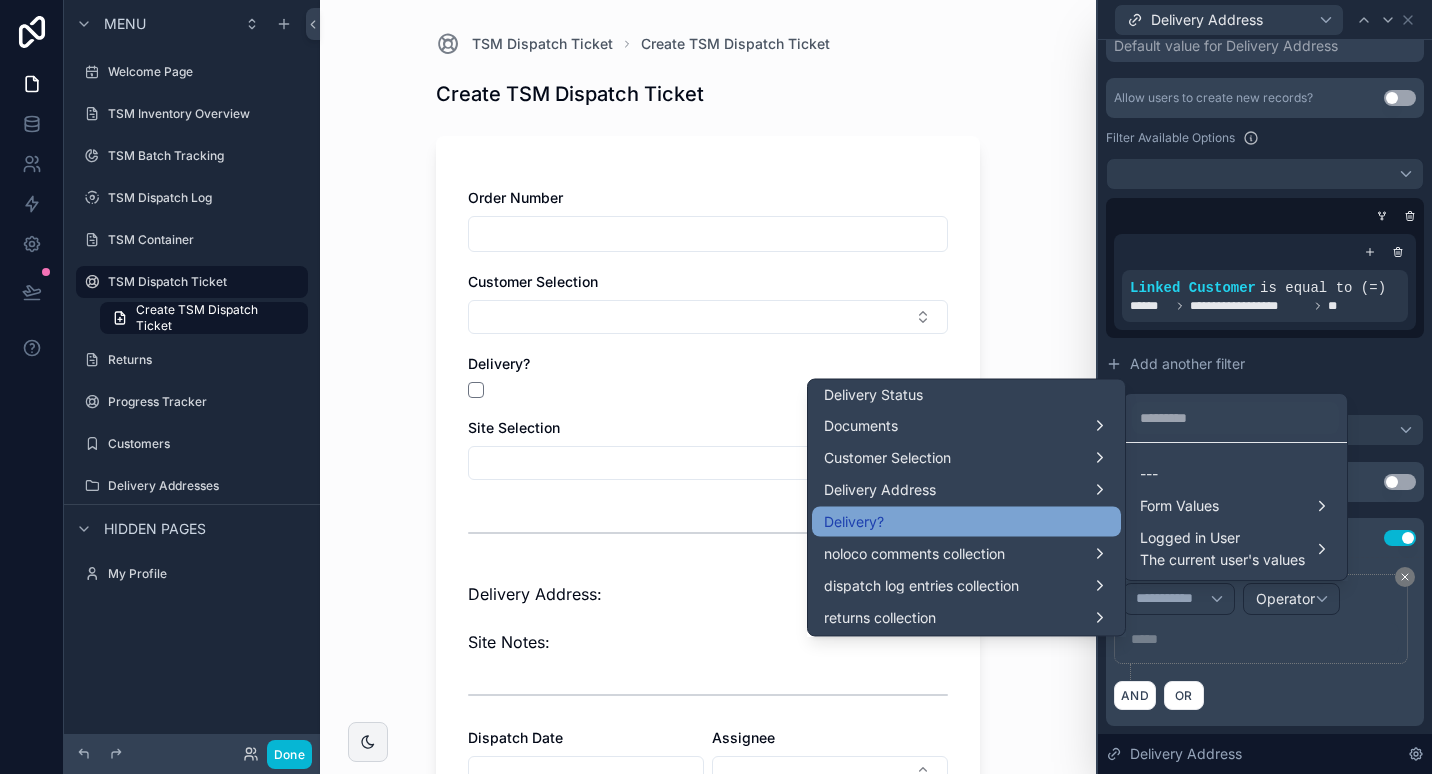 click on "Delivery?" at bounding box center [966, 522] 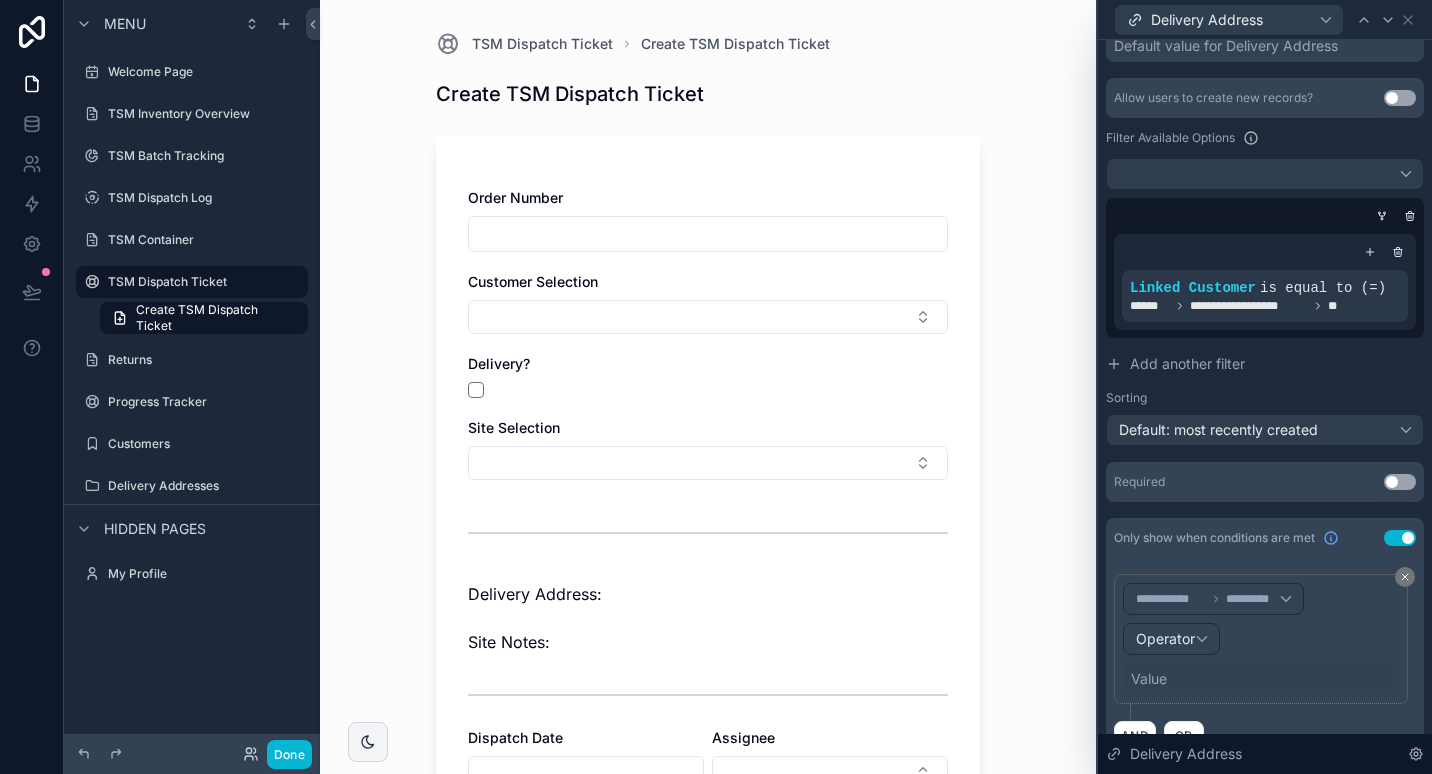 click on "**********" at bounding box center (1261, 639) 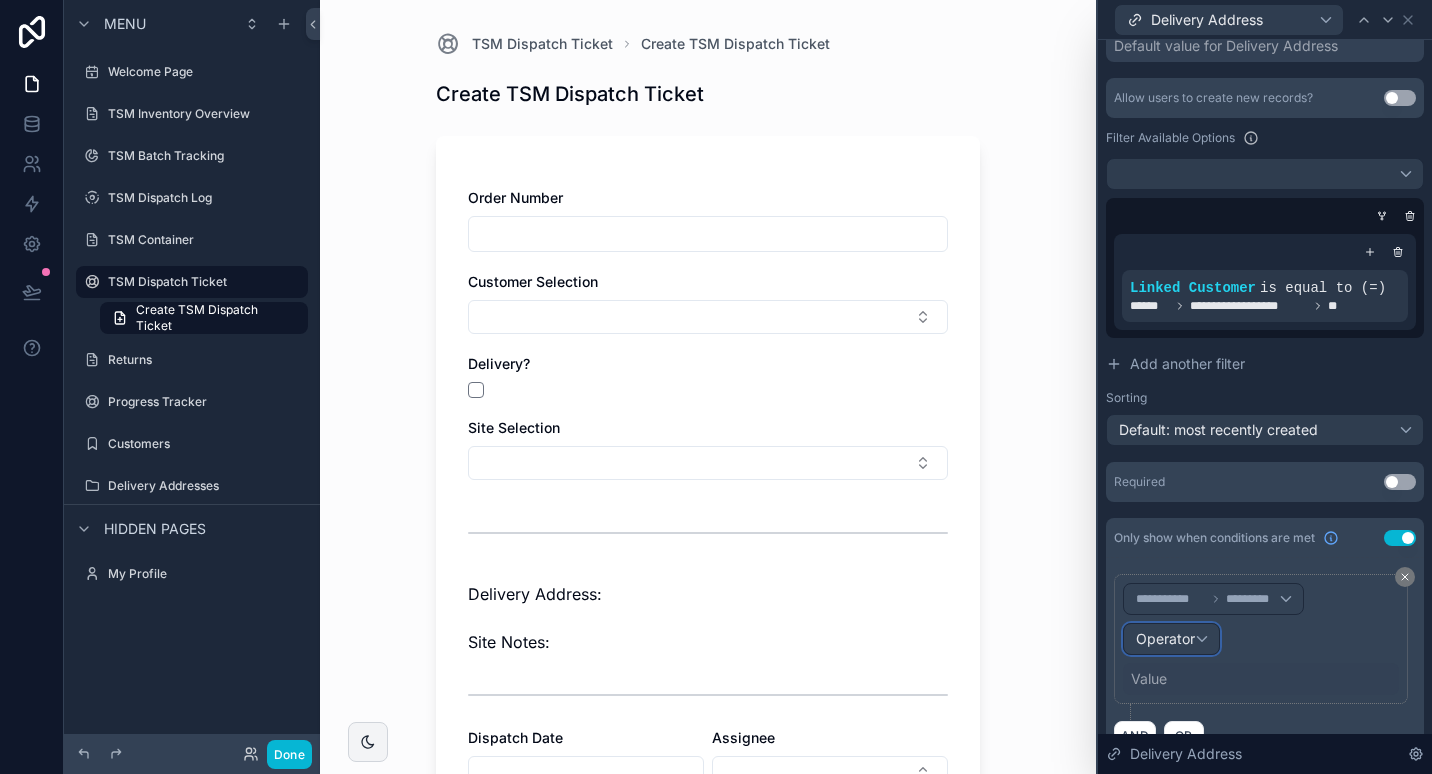 click on "Operator" at bounding box center (1165, 639) 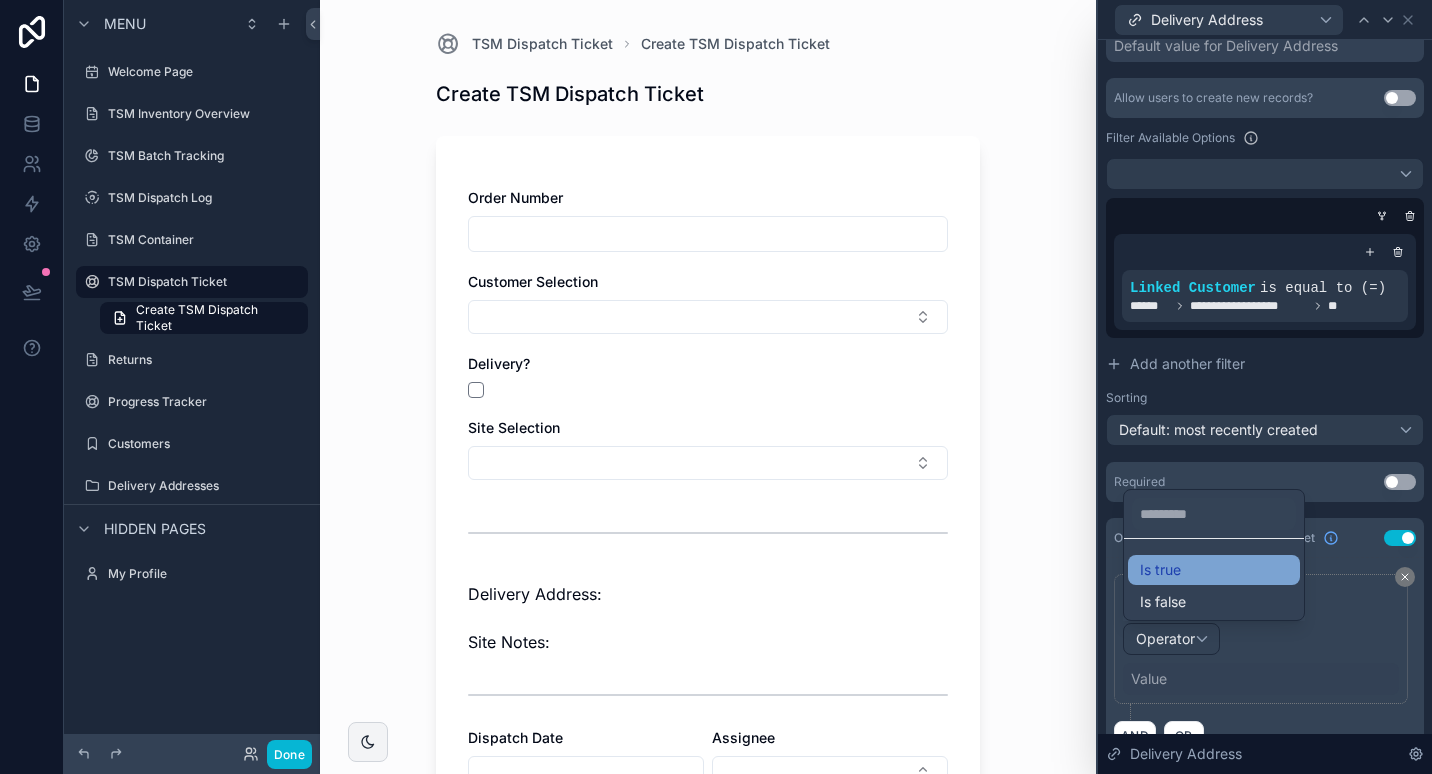 click on "Is true" at bounding box center [1160, 570] 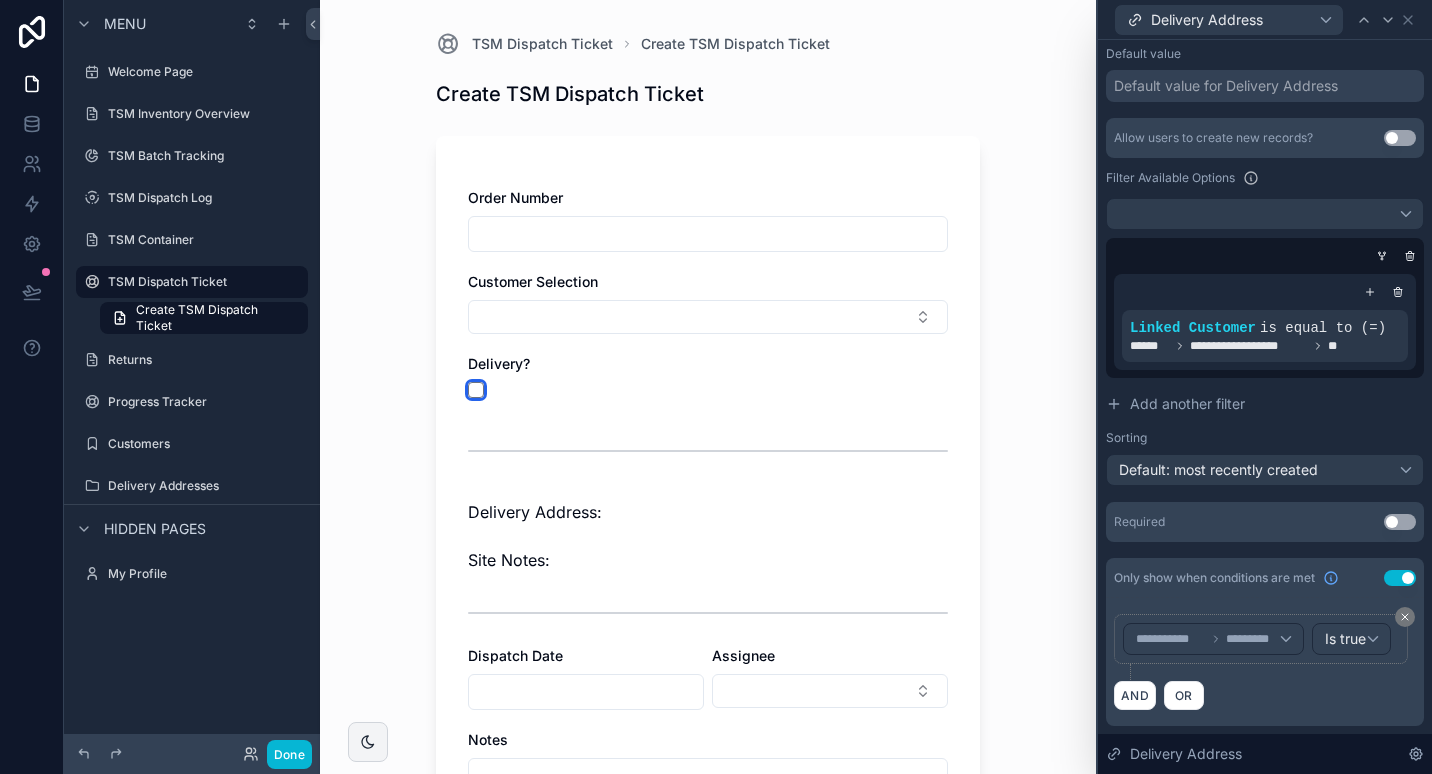 click at bounding box center [476, 390] 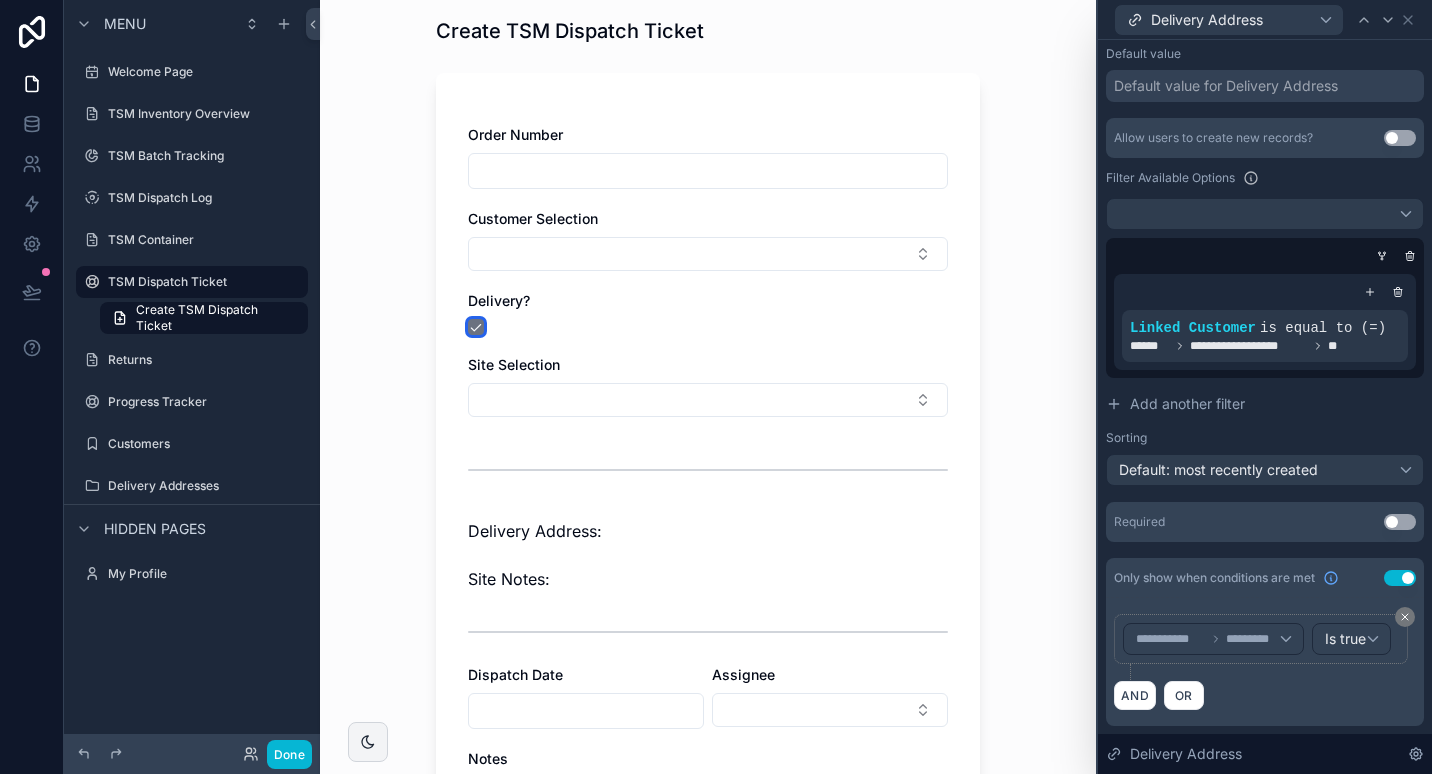 scroll, scrollTop: 100, scrollLeft: 0, axis: vertical 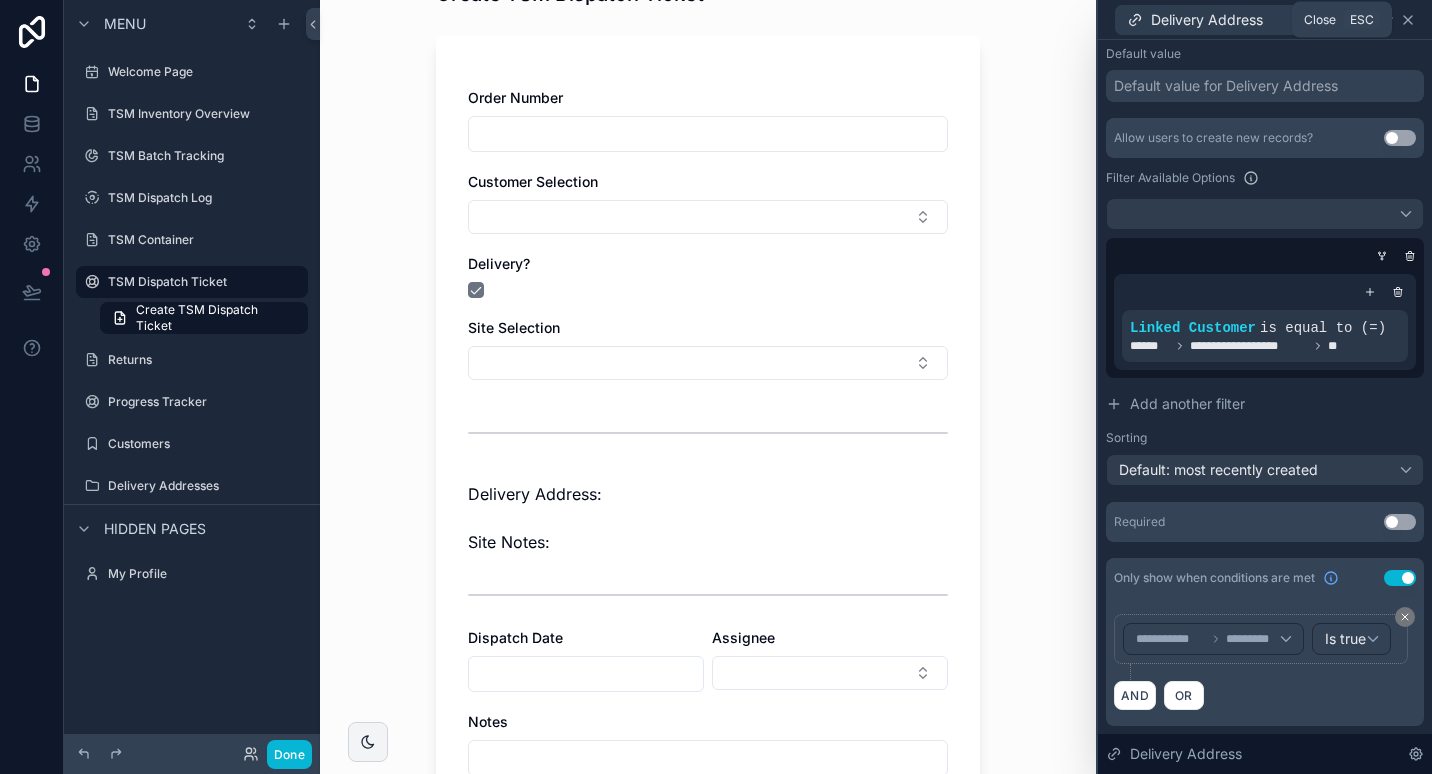 click 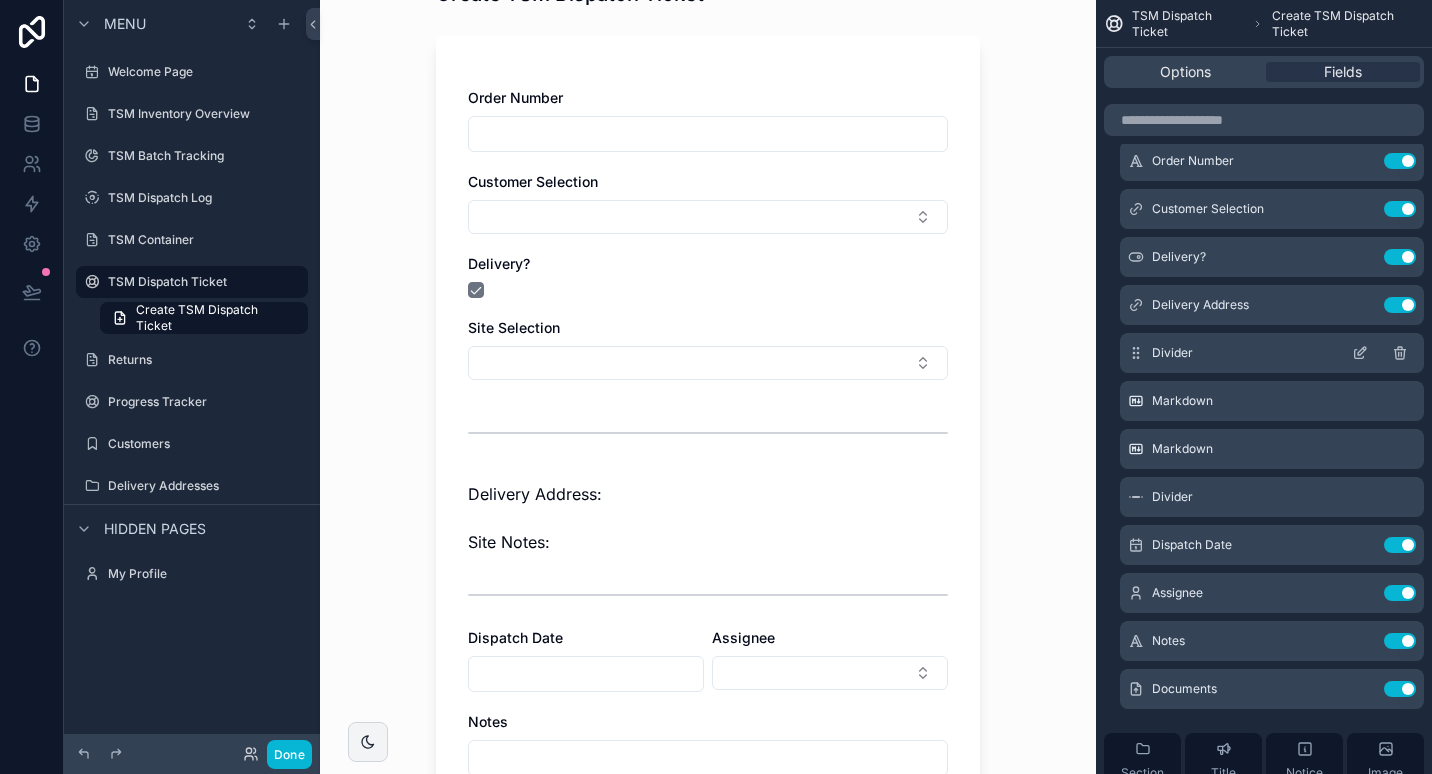 click 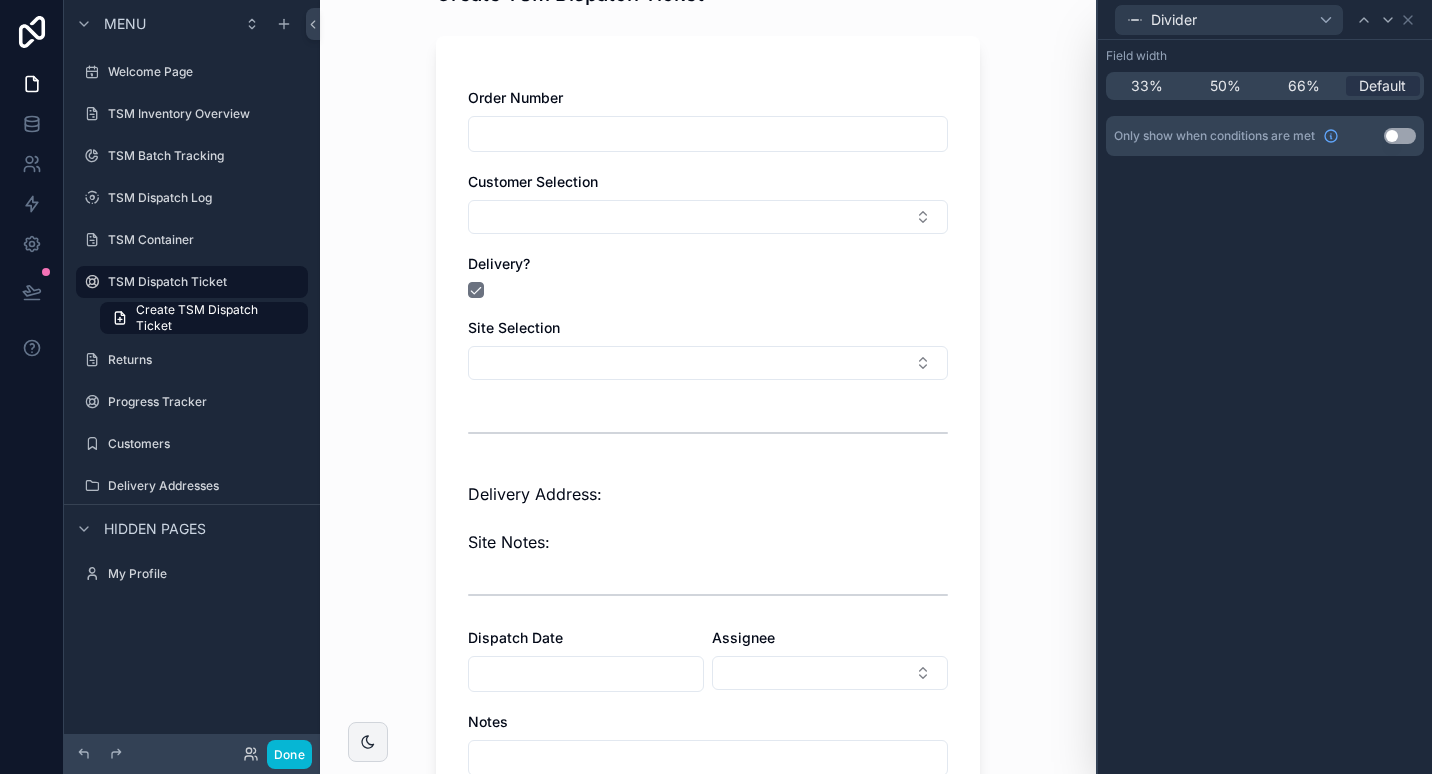 click on "Only show when conditions are met Use setting" at bounding box center [1265, 136] 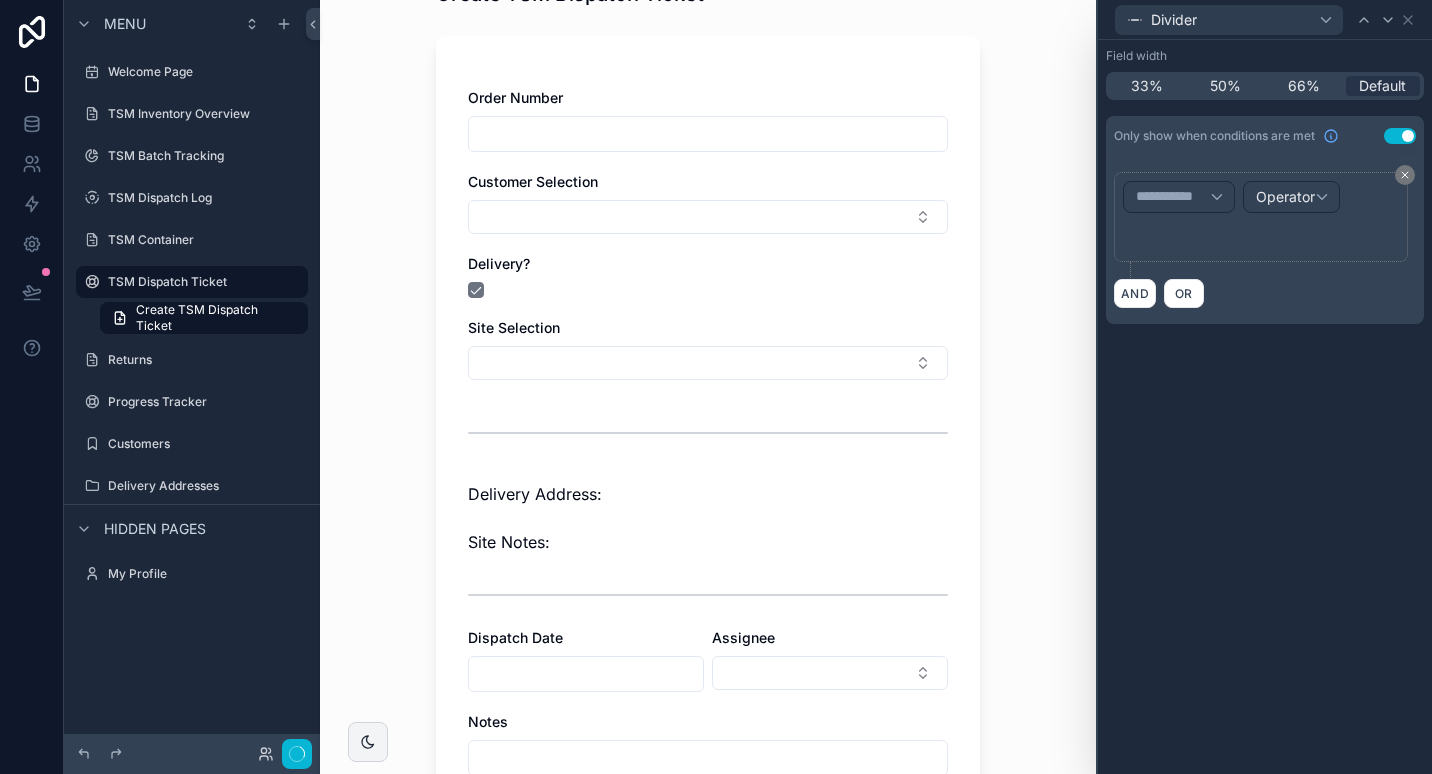 scroll, scrollTop: 0, scrollLeft: 0, axis: both 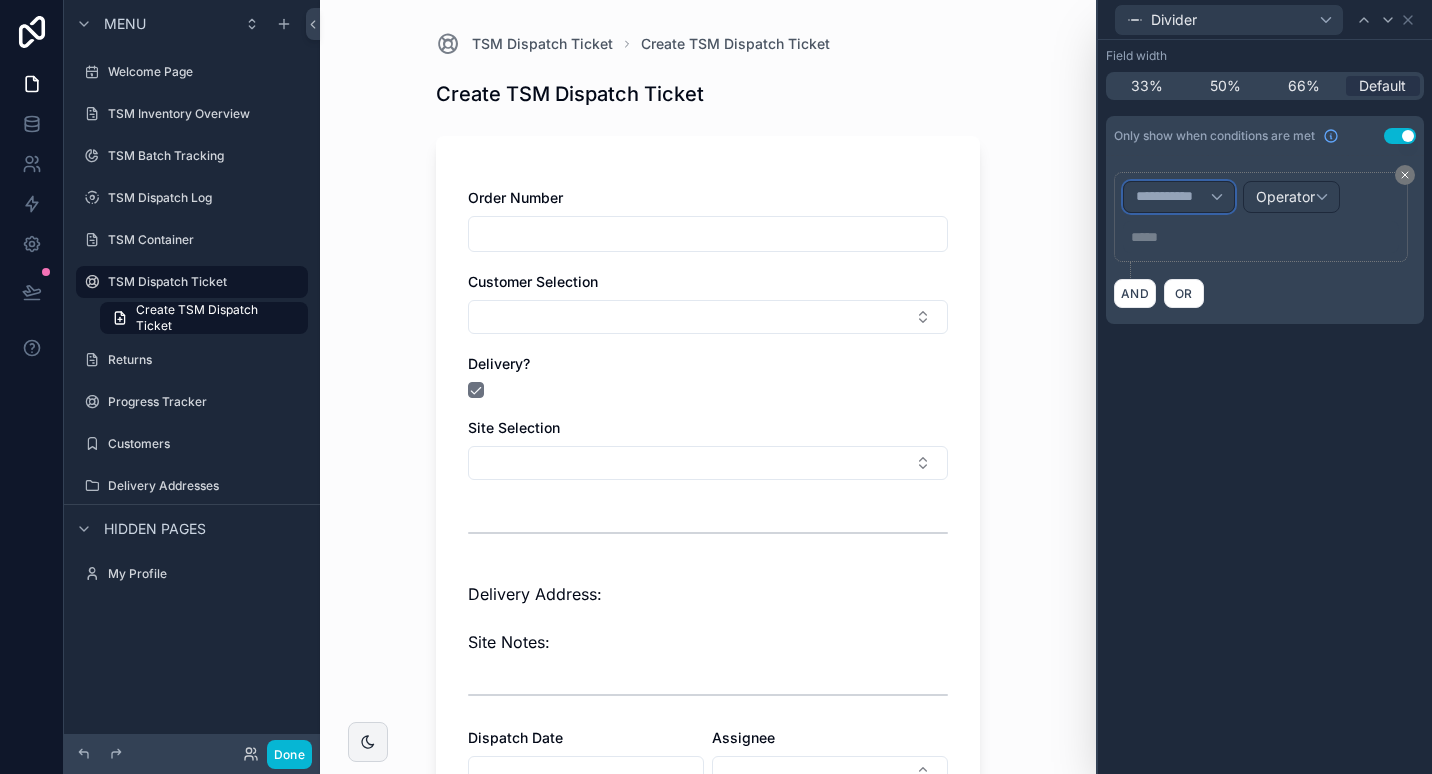 click on "**********" at bounding box center (1173, 197) 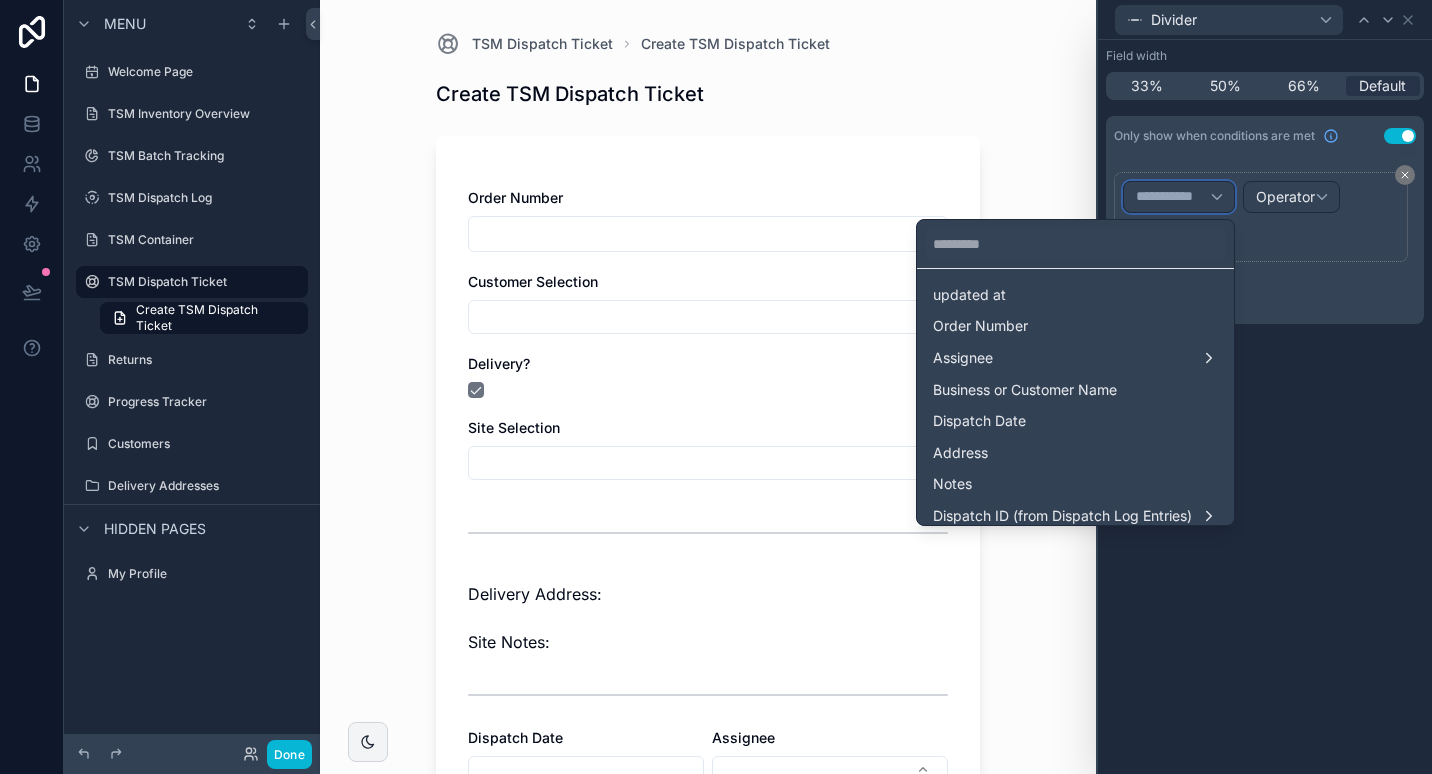 scroll, scrollTop: 200, scrollLeft: 0, axis: vertical 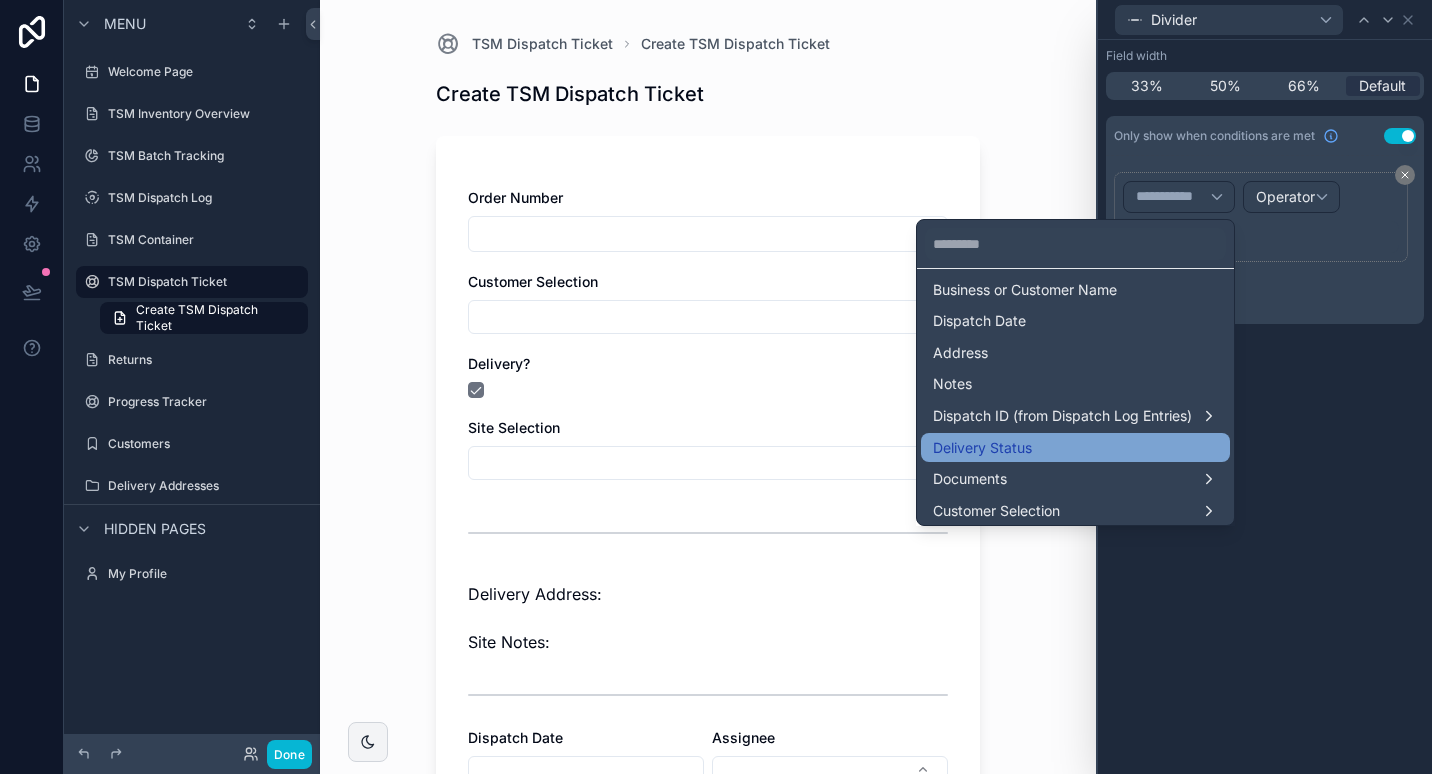 click on "Delivery Status" at bounding box center [1075, 448] 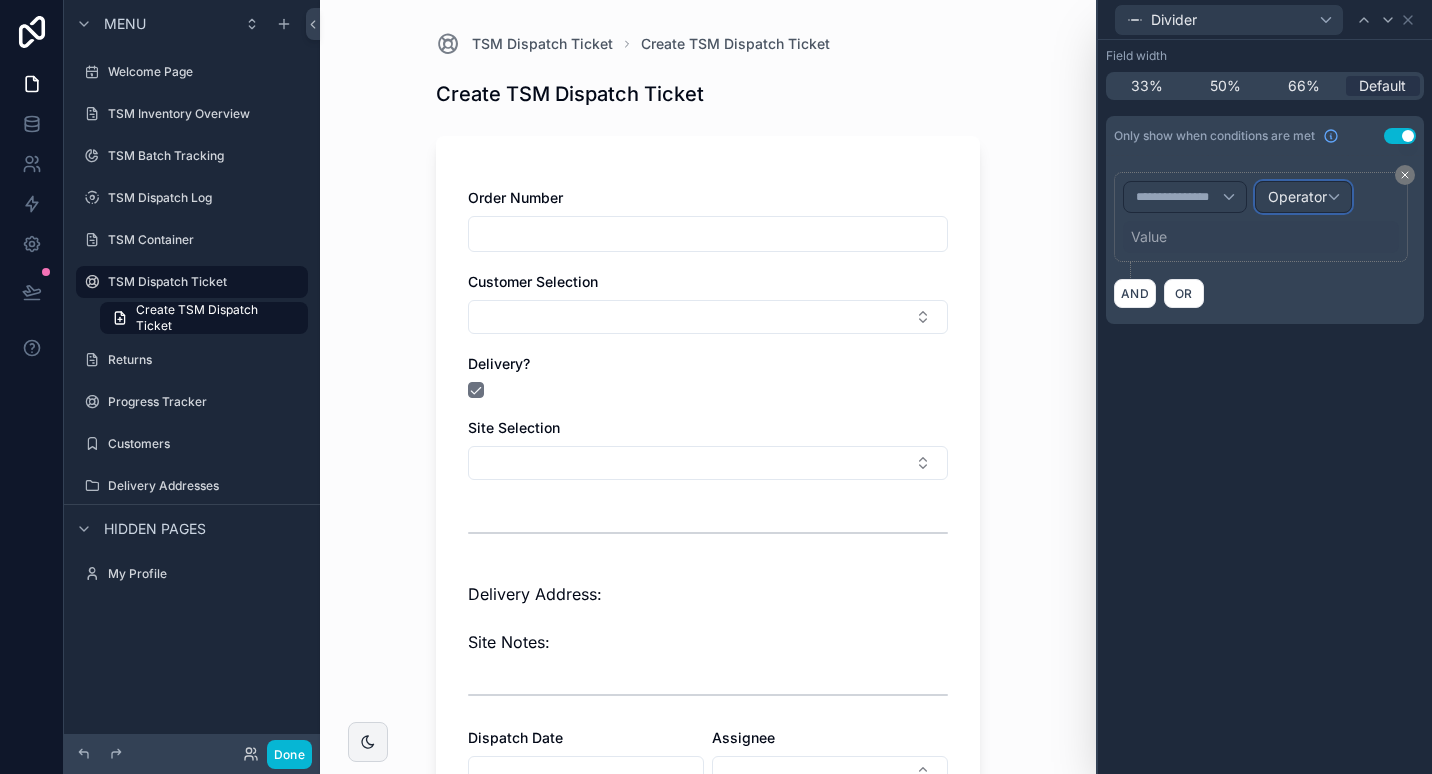 click on "Operator" at bounding box center [1297, 196] 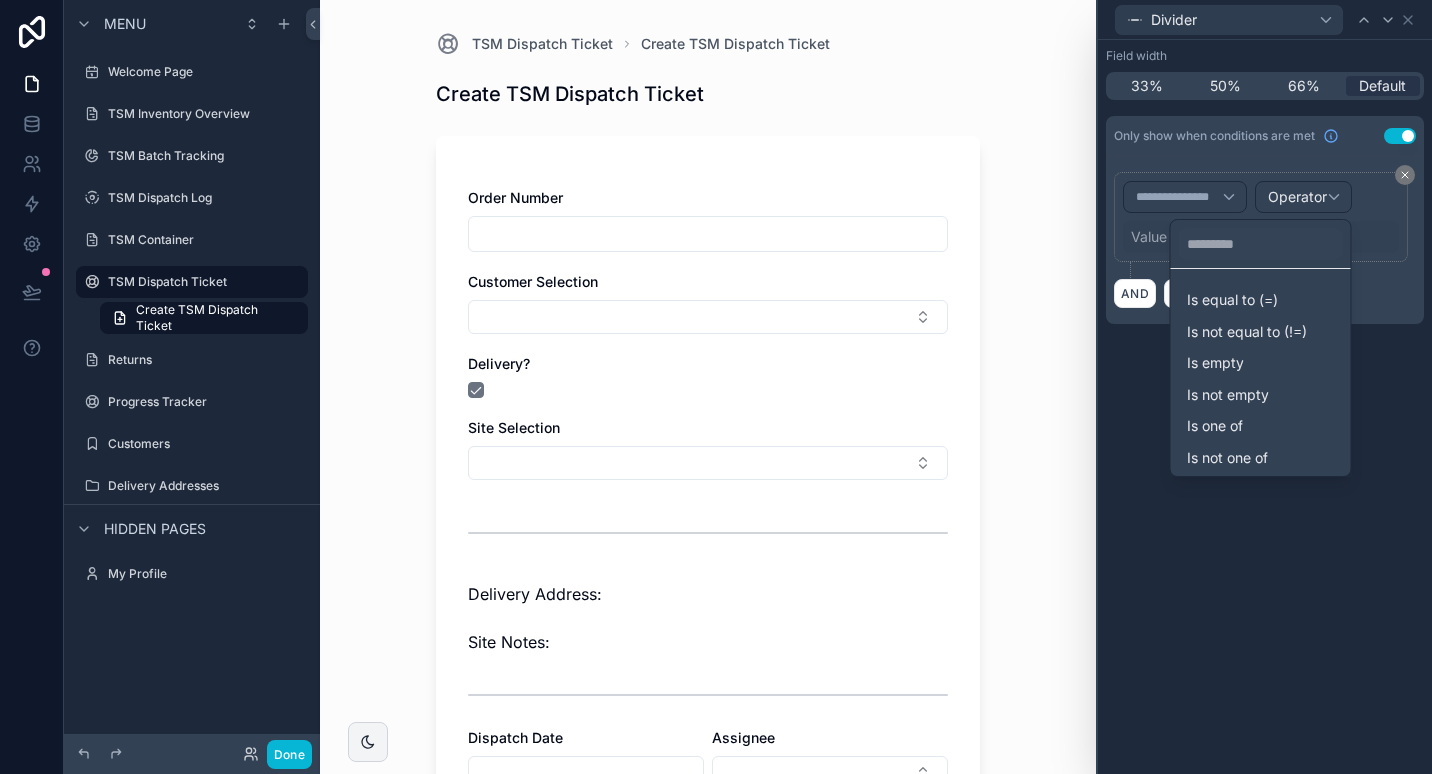 click at bounding box center (1265, 387) 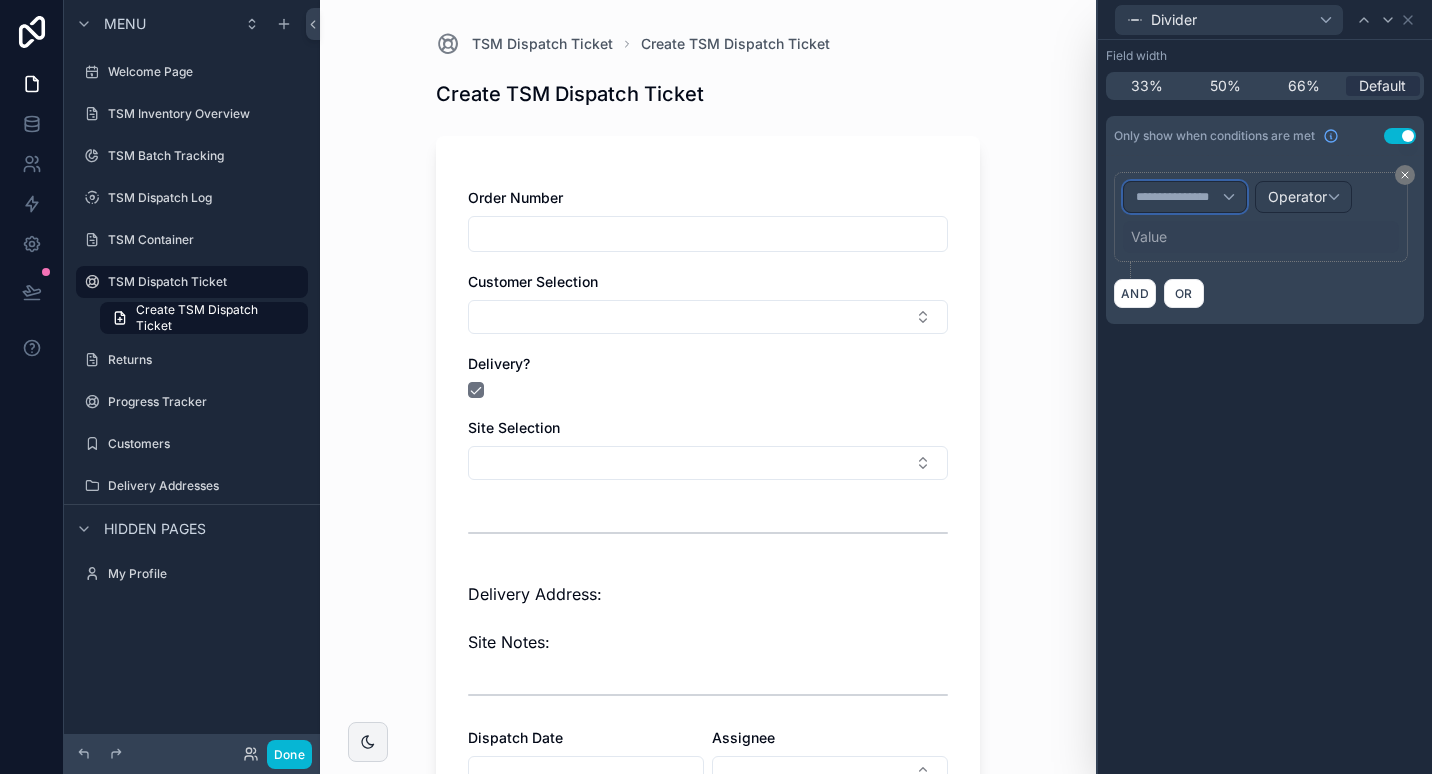 click on "**********" at bounding box center [1179, 197] 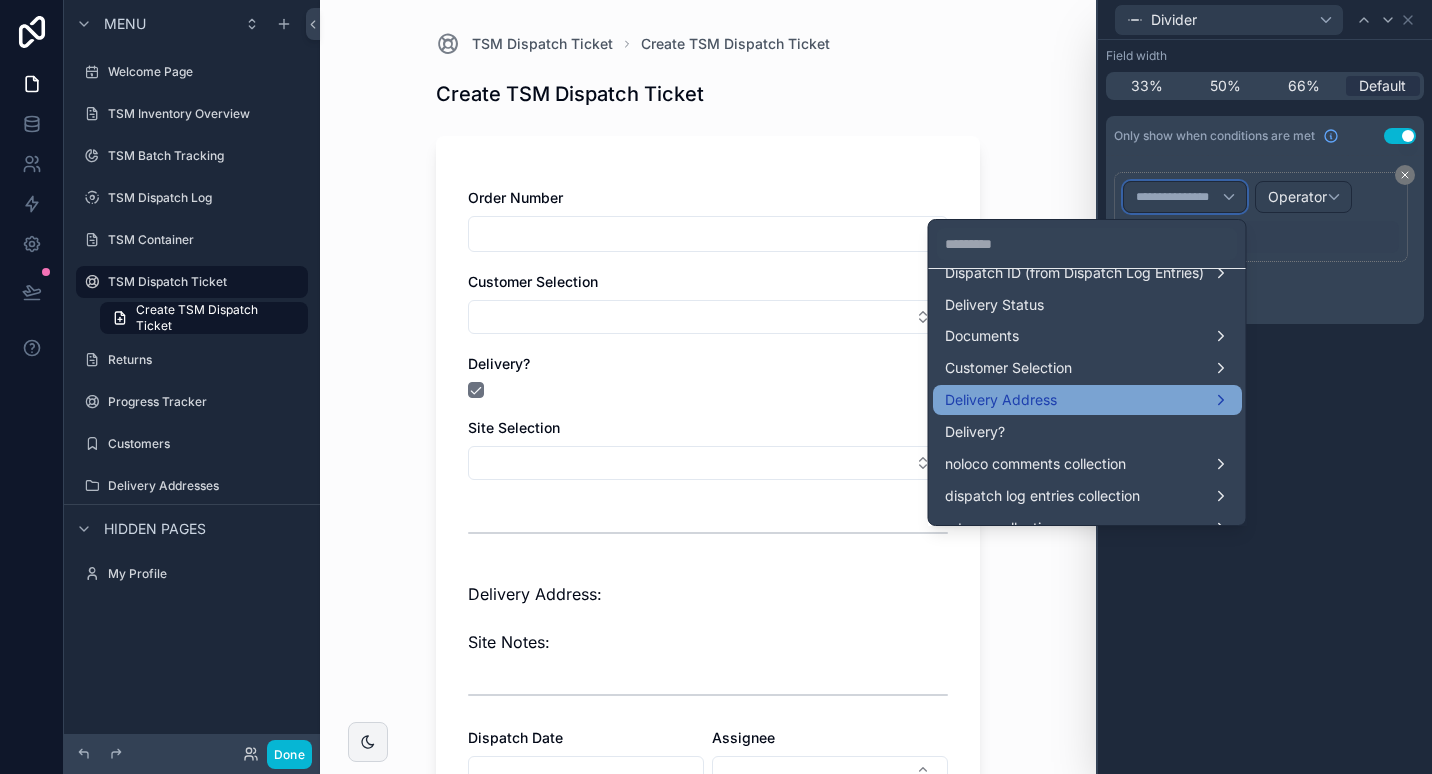 scroll, scrollTop: 364, scrollLeft: 0, axis: vertical 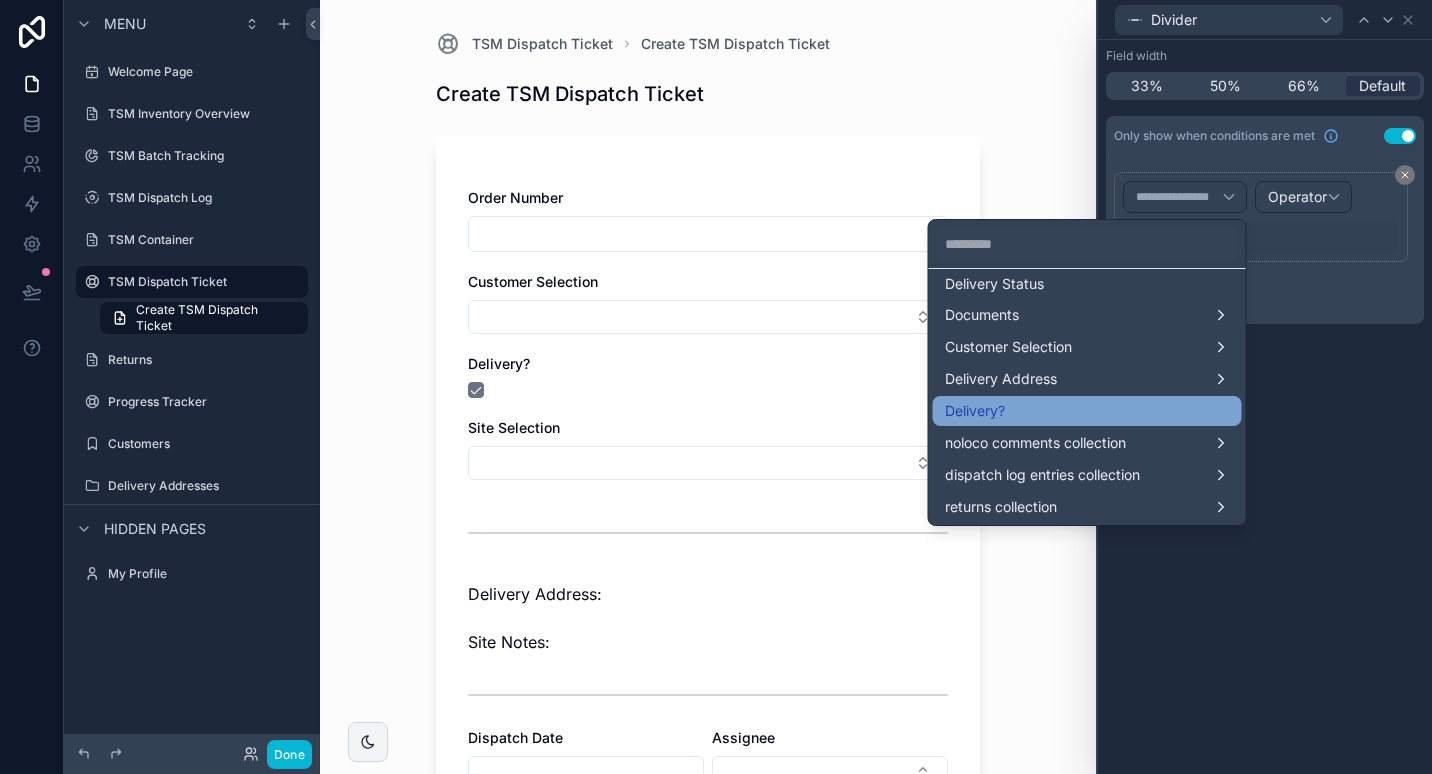 click on "Delivery?" at bounding box center (1087, 411) 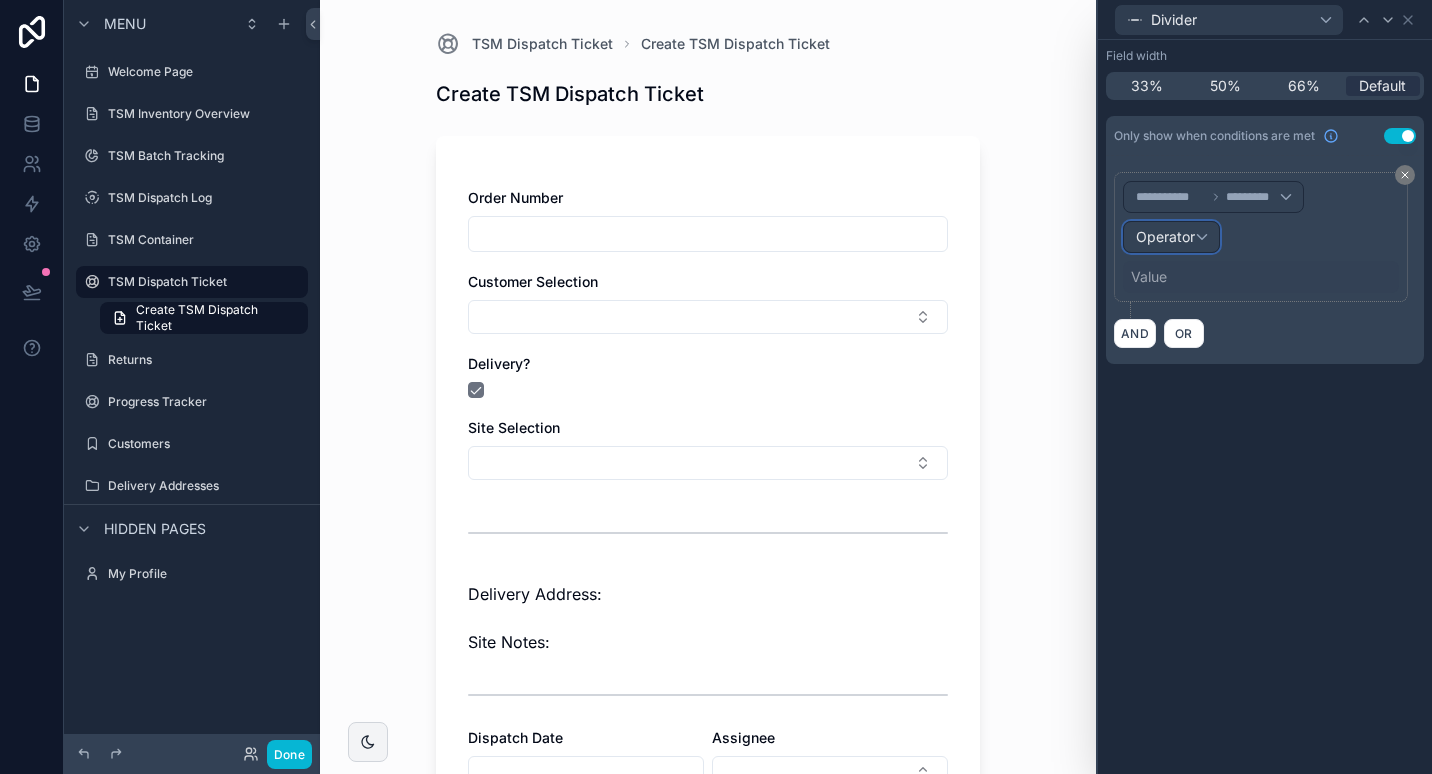 click on "Operator" at bounding box center (1165, 236) 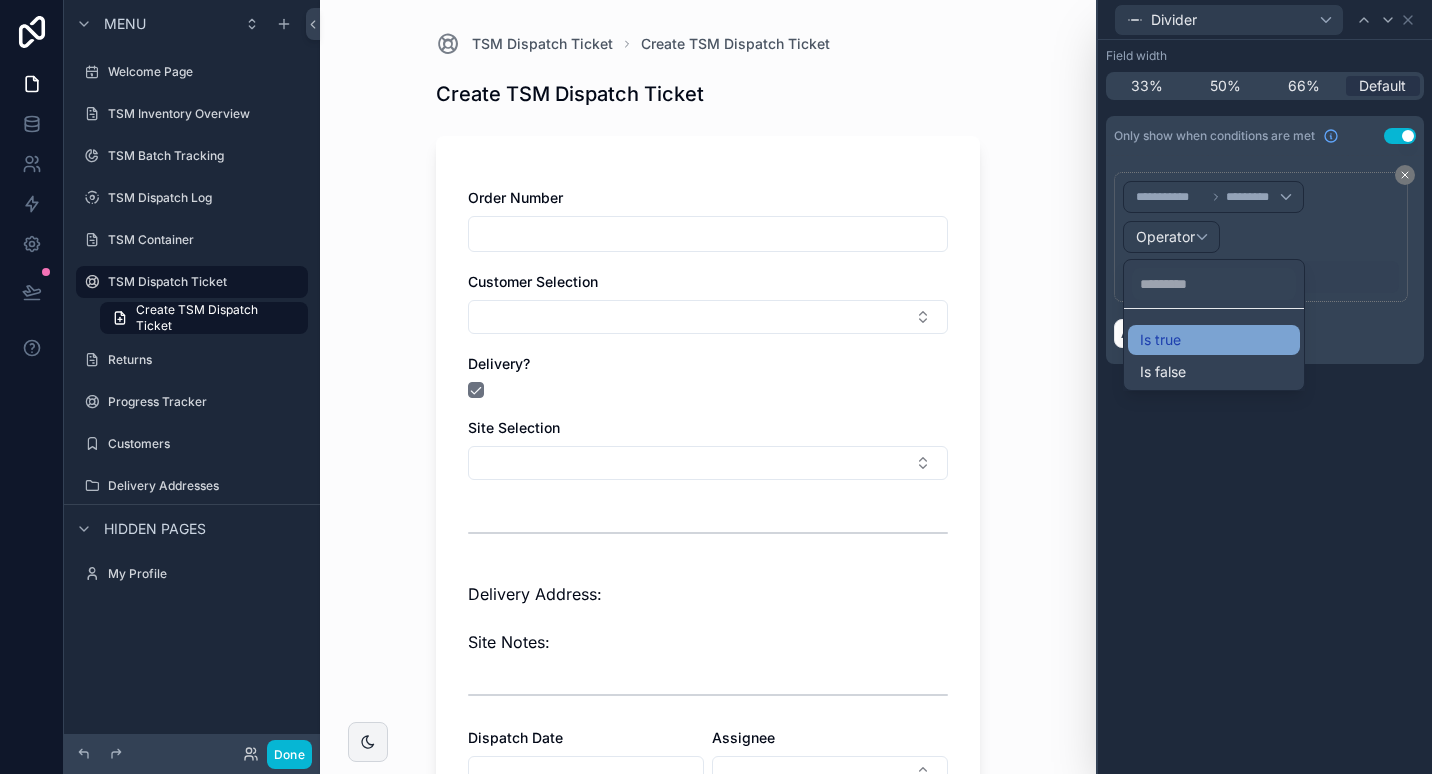 click on "Is true" at bounding box center [1214, 340] 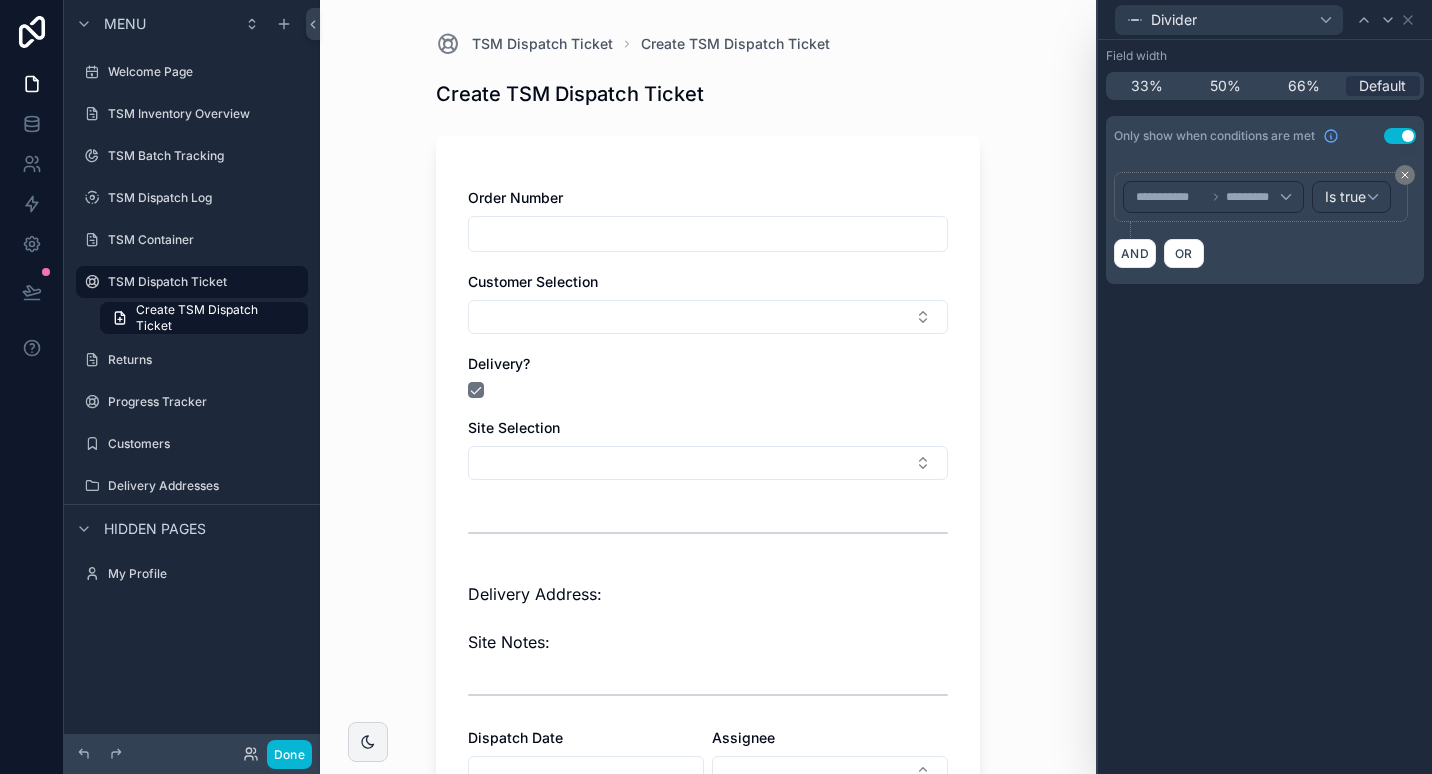 scroll, scrollTop: 100, scrollLeft: 0, axis: vertical 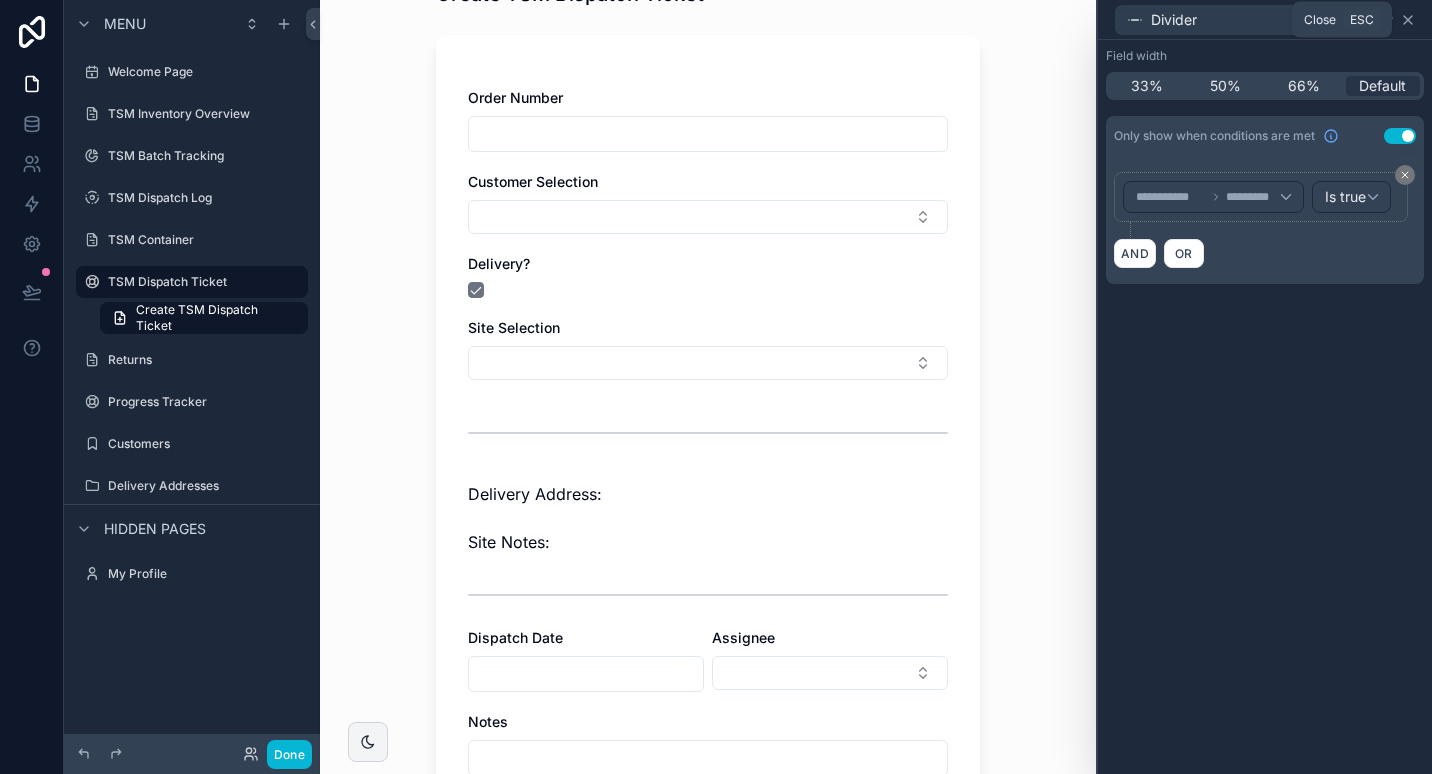 click 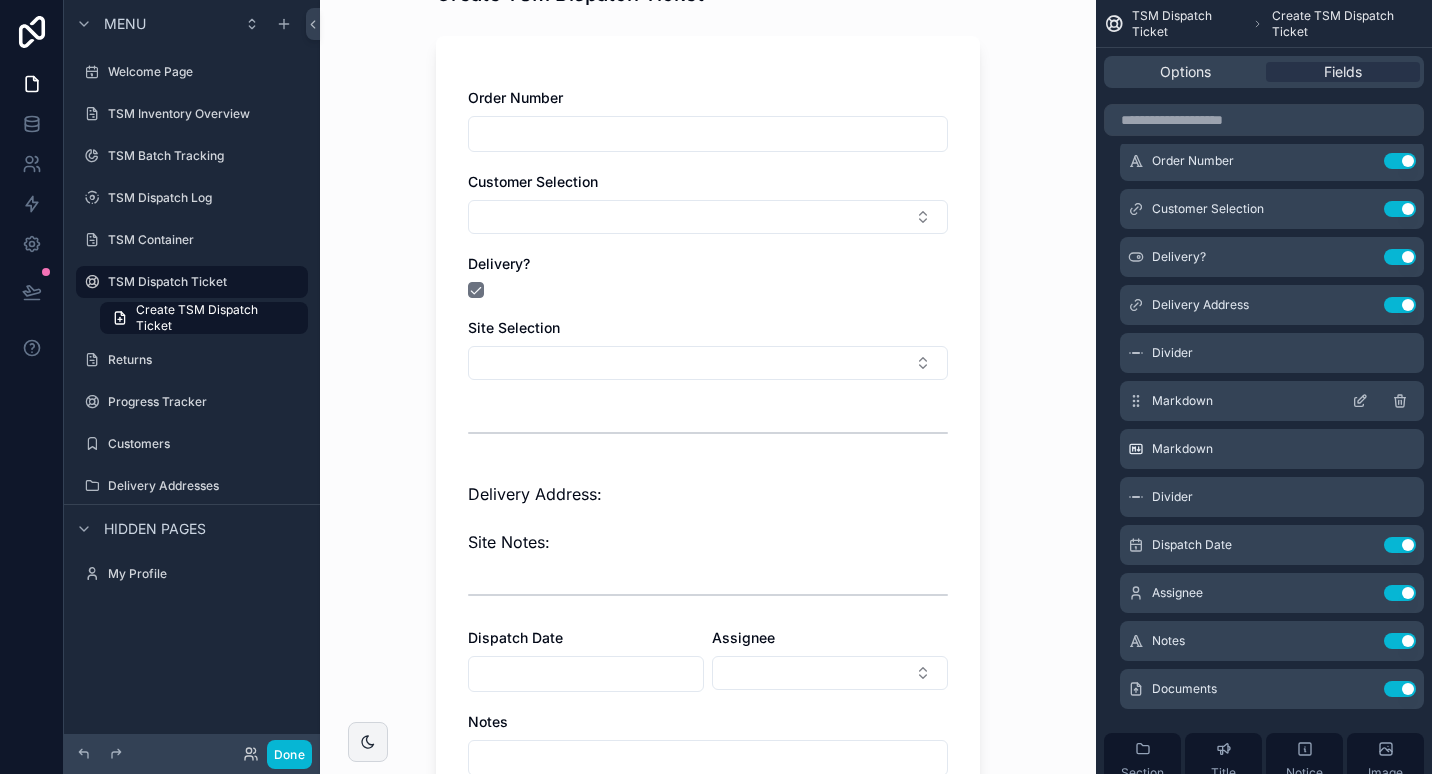 click 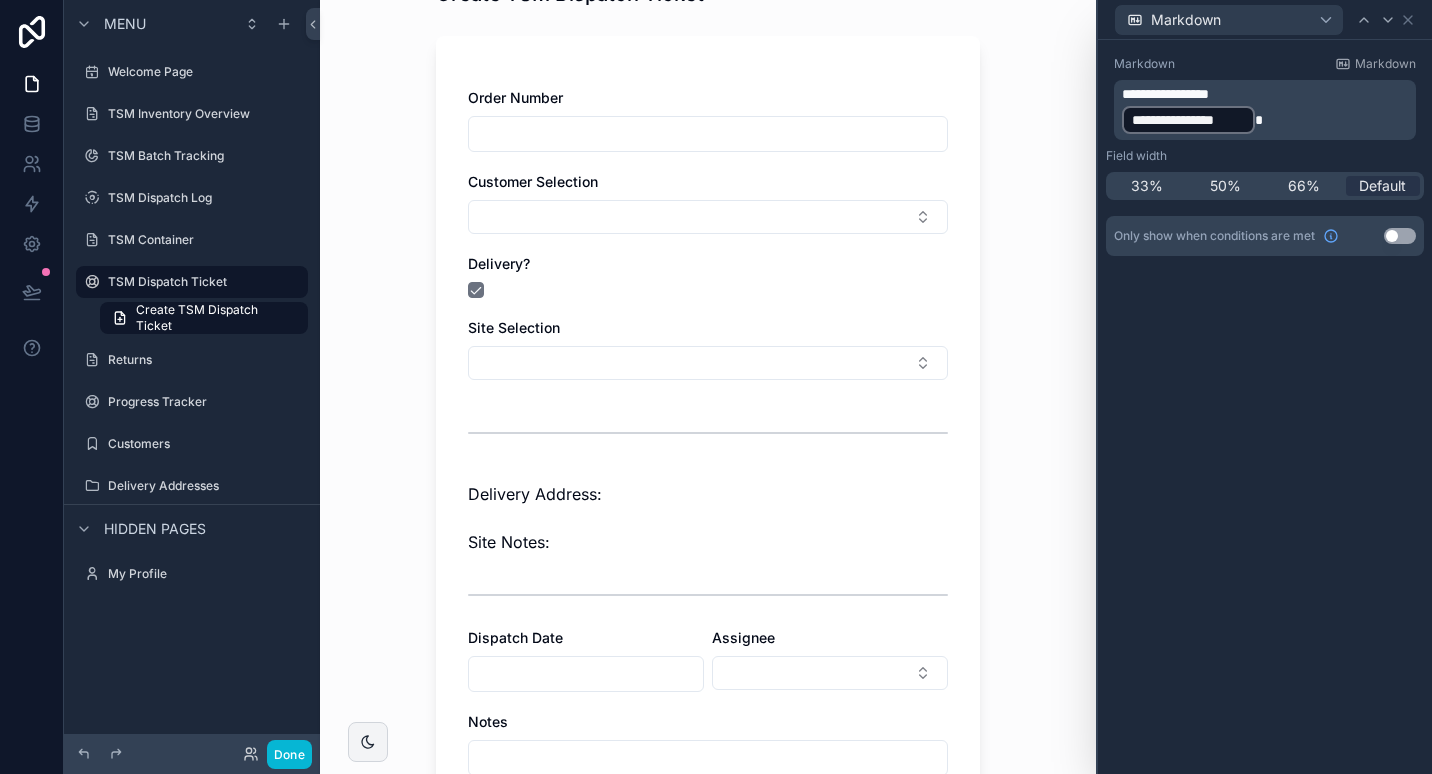 click on "Use setting" at bounding box center [1400, 236] 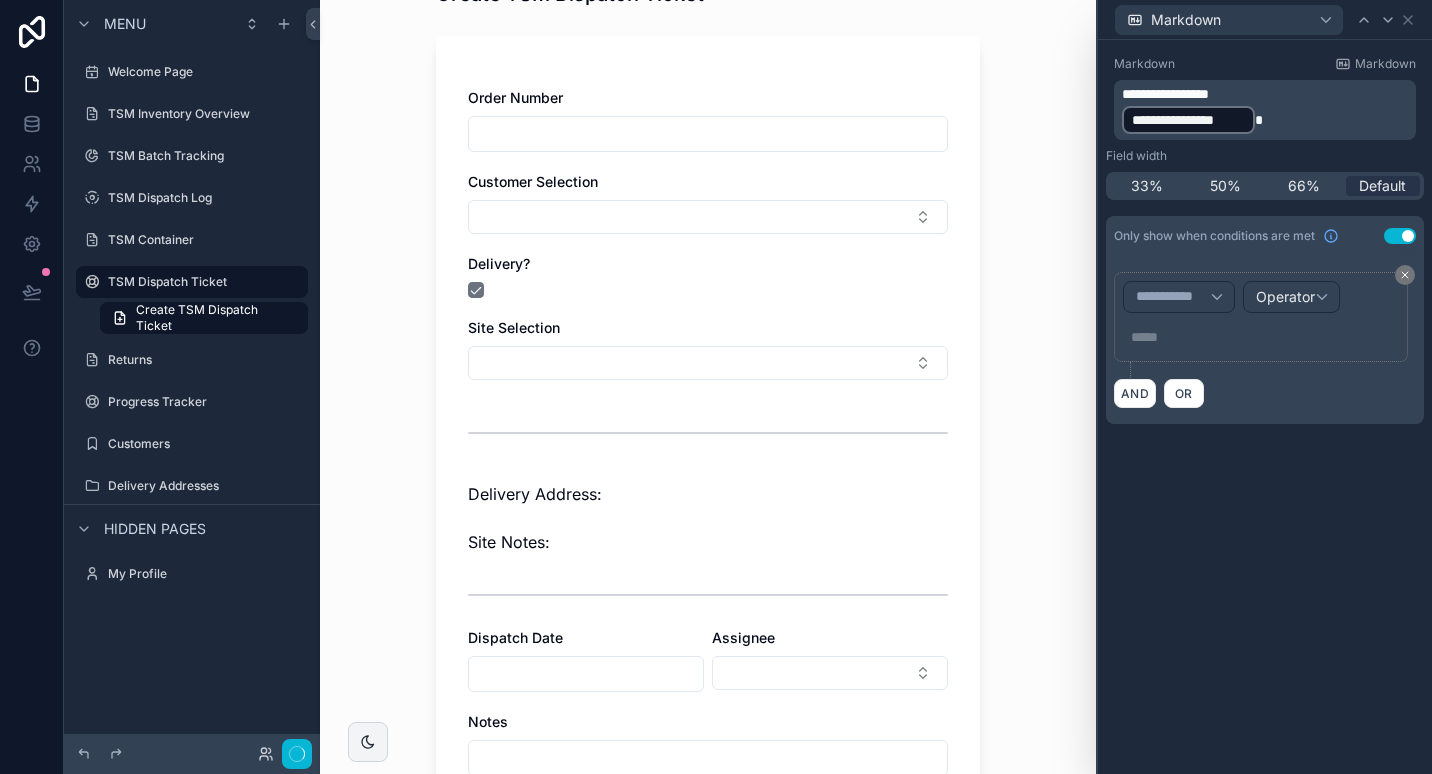 scroll, scrollTop: 0, scrollLeft: 0, axis: both 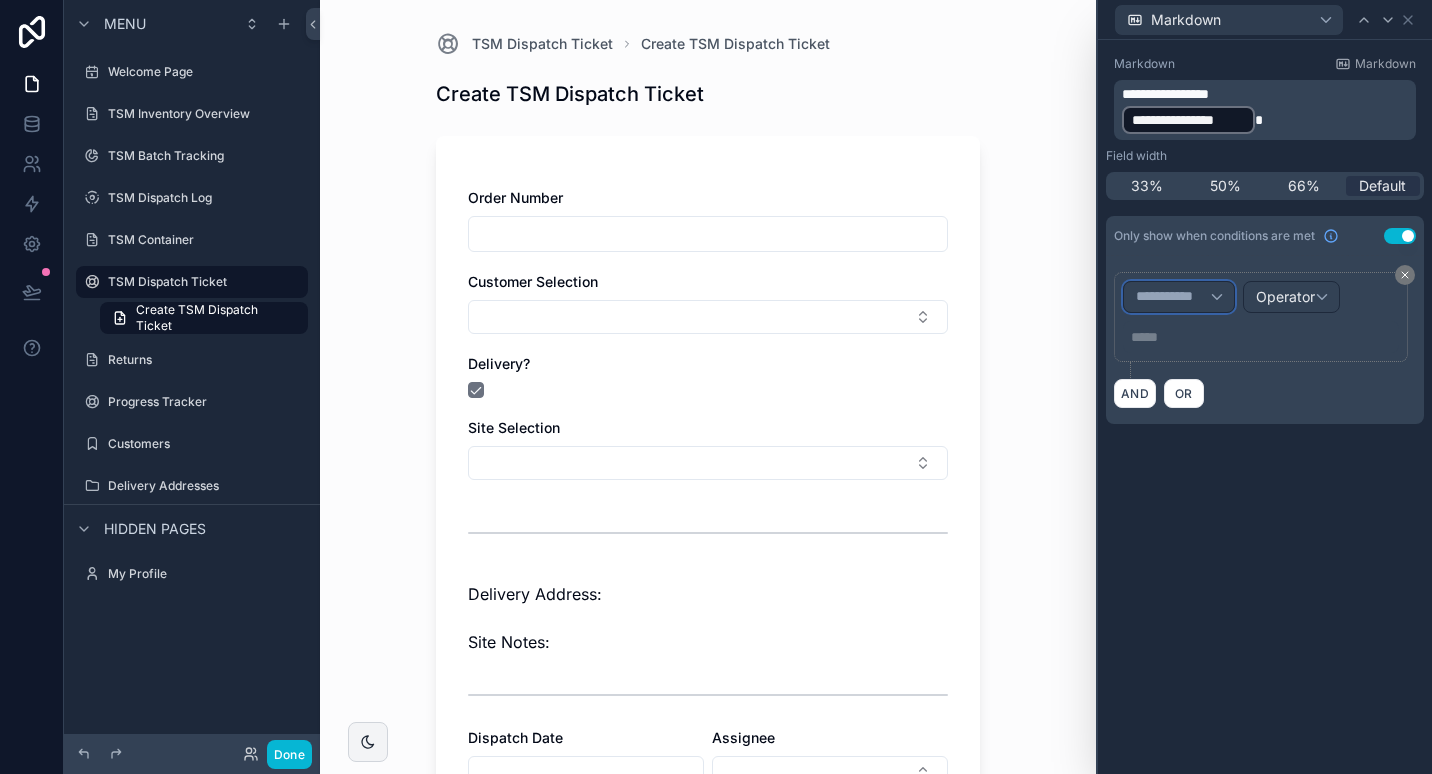click on "**********" at bounding box center (1173, 297) 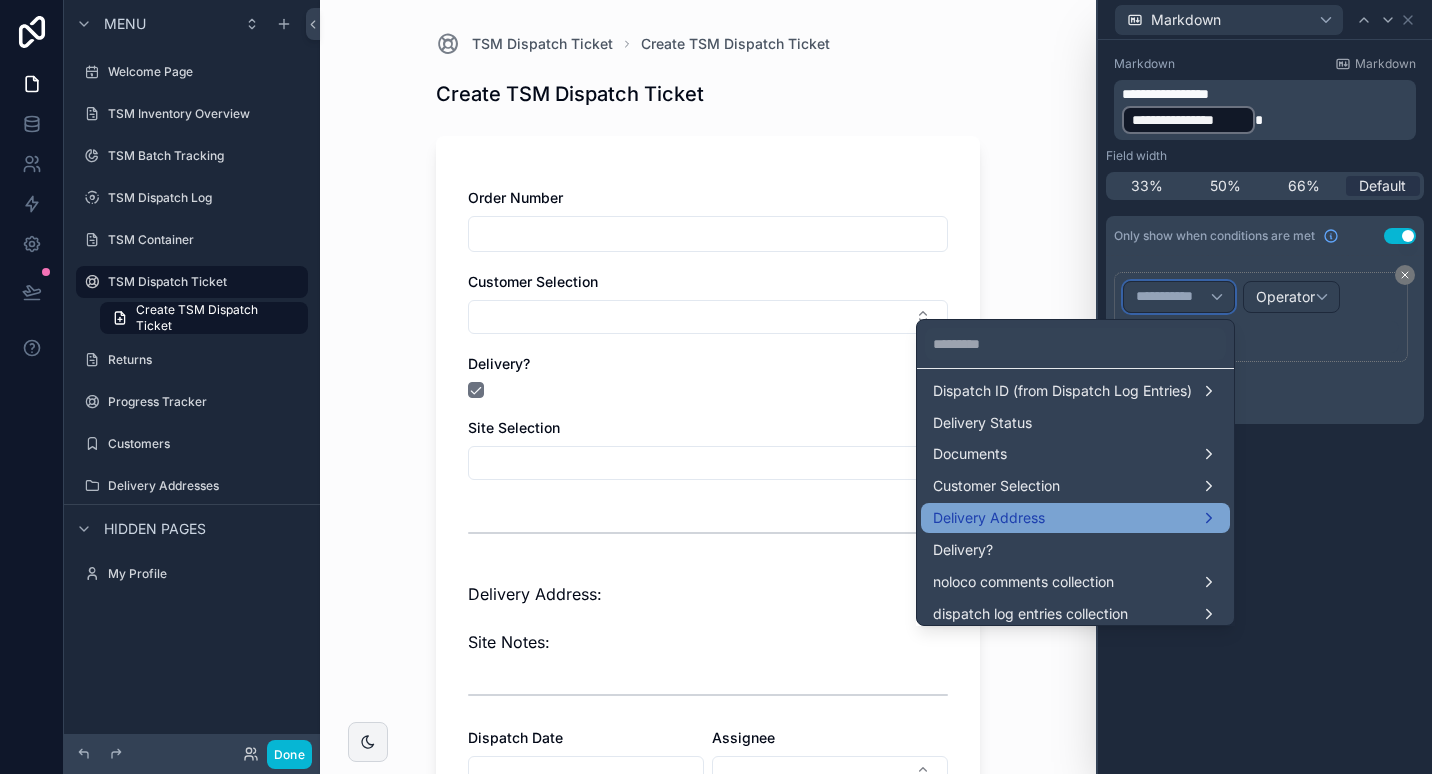 scroll, scrollTop: 364, scrollLeft: 0, axis: vertical 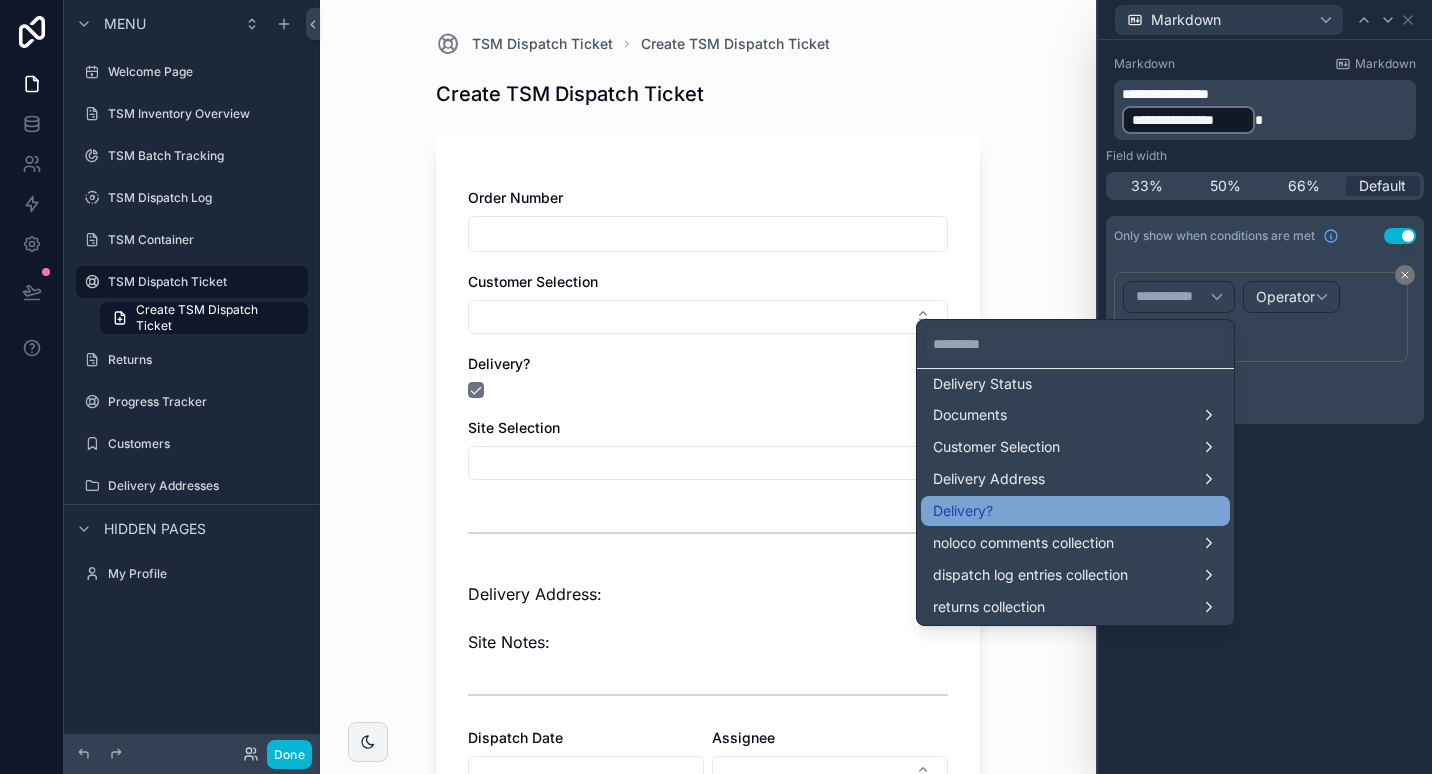 click on "Delivery?" at bounding box center (1075, 511) 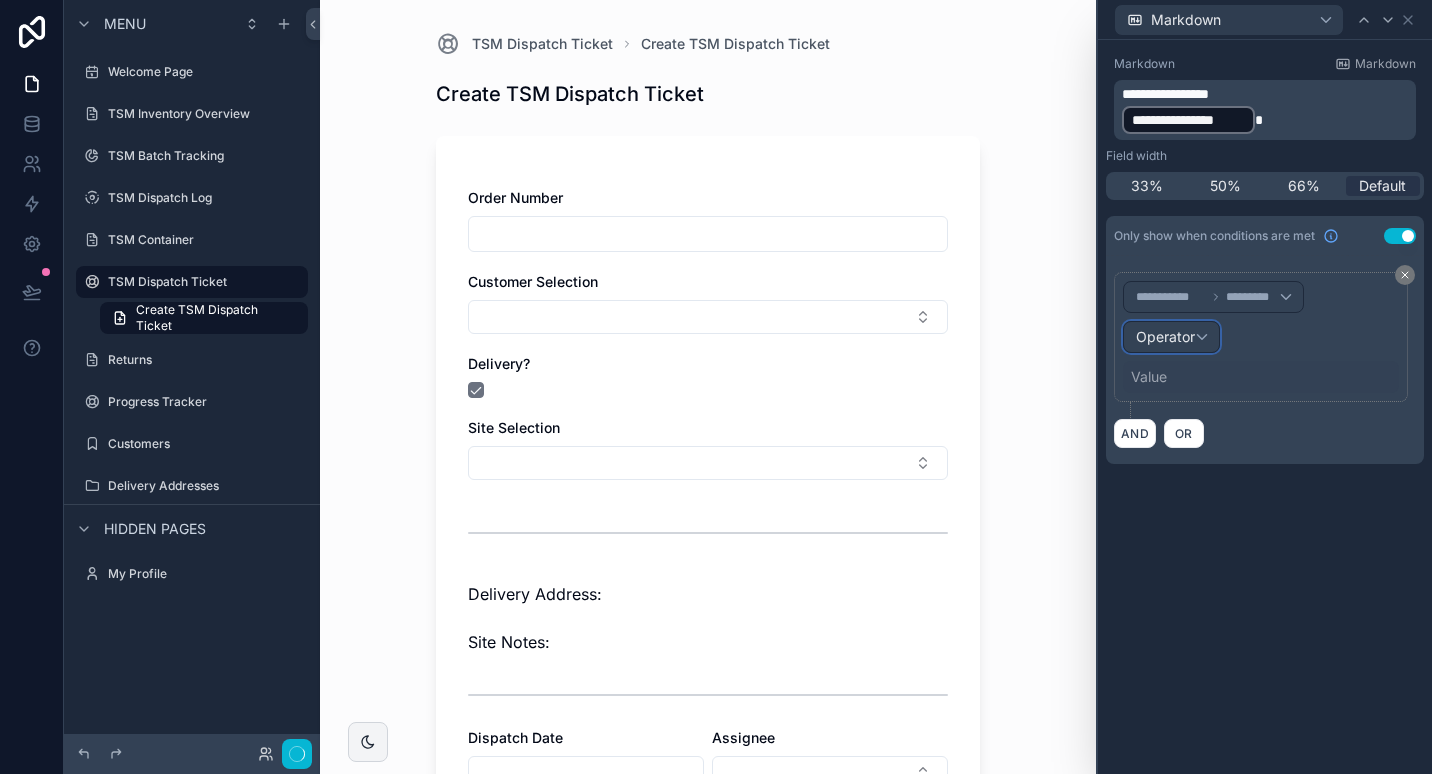 click on "Operator" at bounding box center (1171, 337) 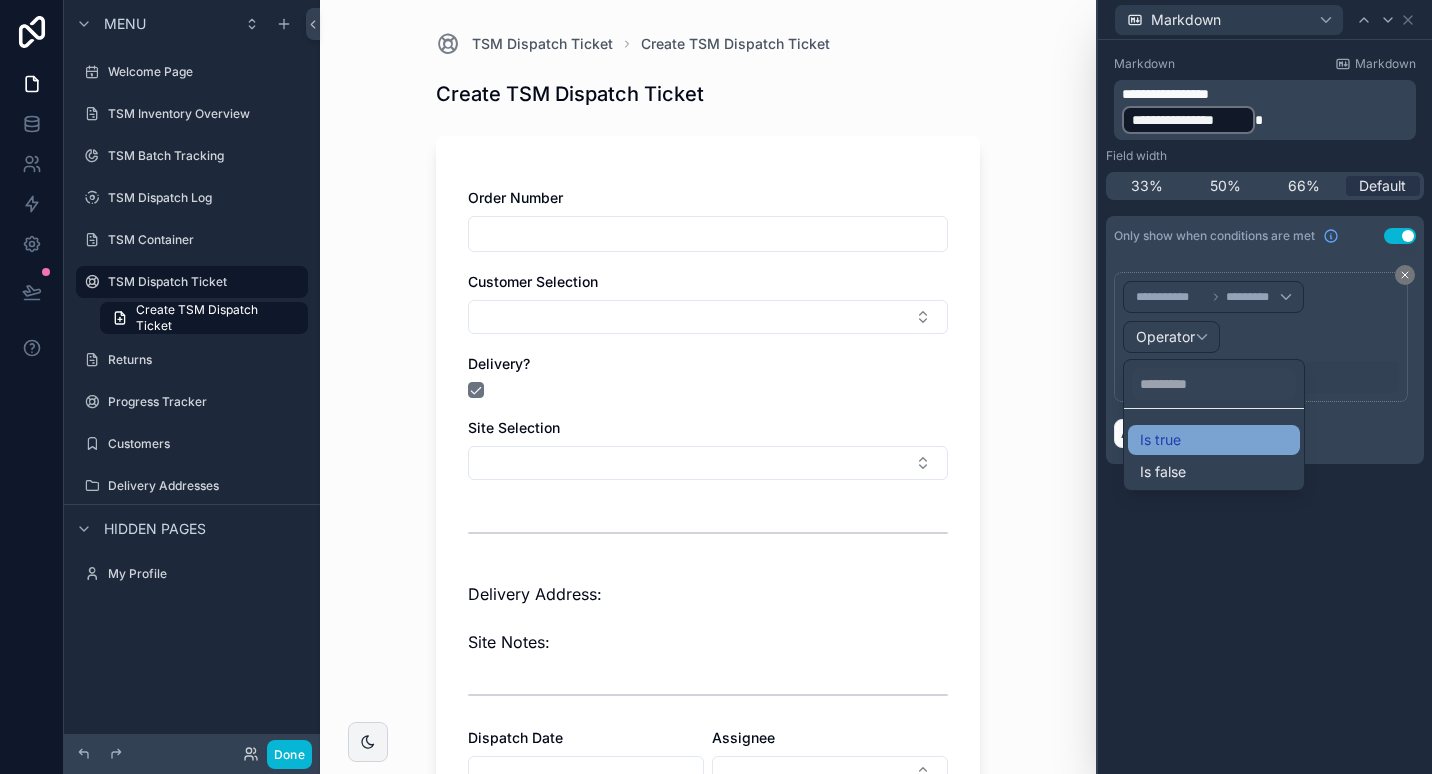 click on "Is true" at bounding box center [1160, 440] 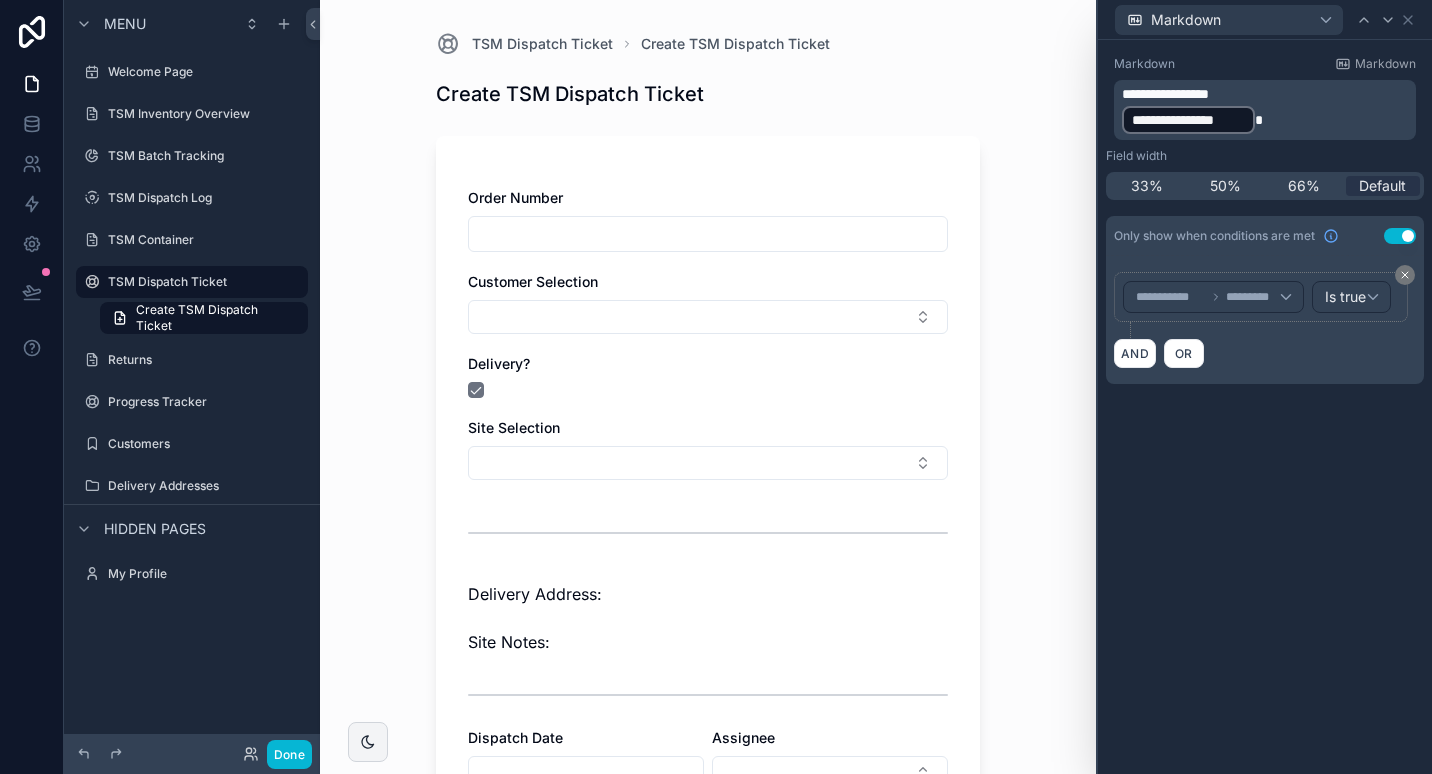 click on "Markdown" at bounding box center [1265, 19] 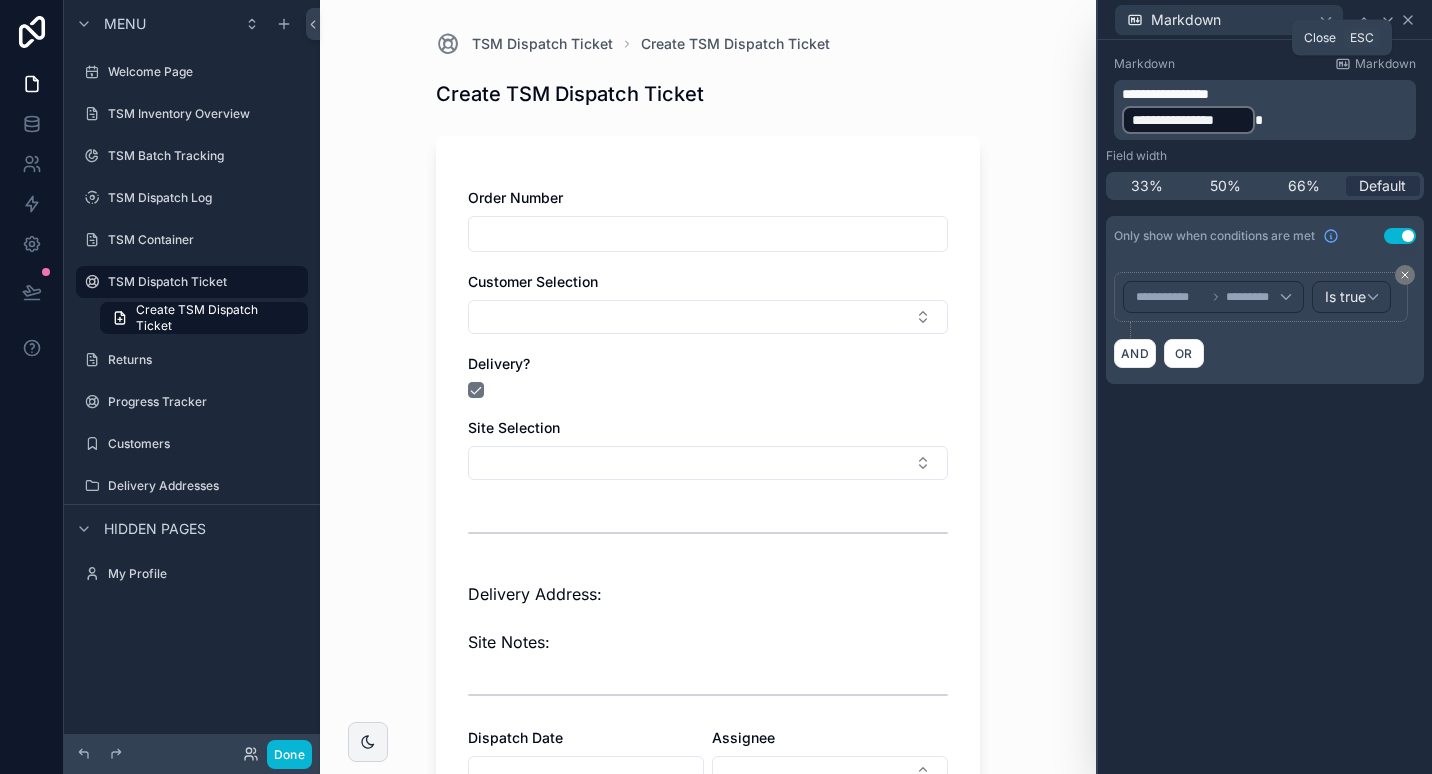 click 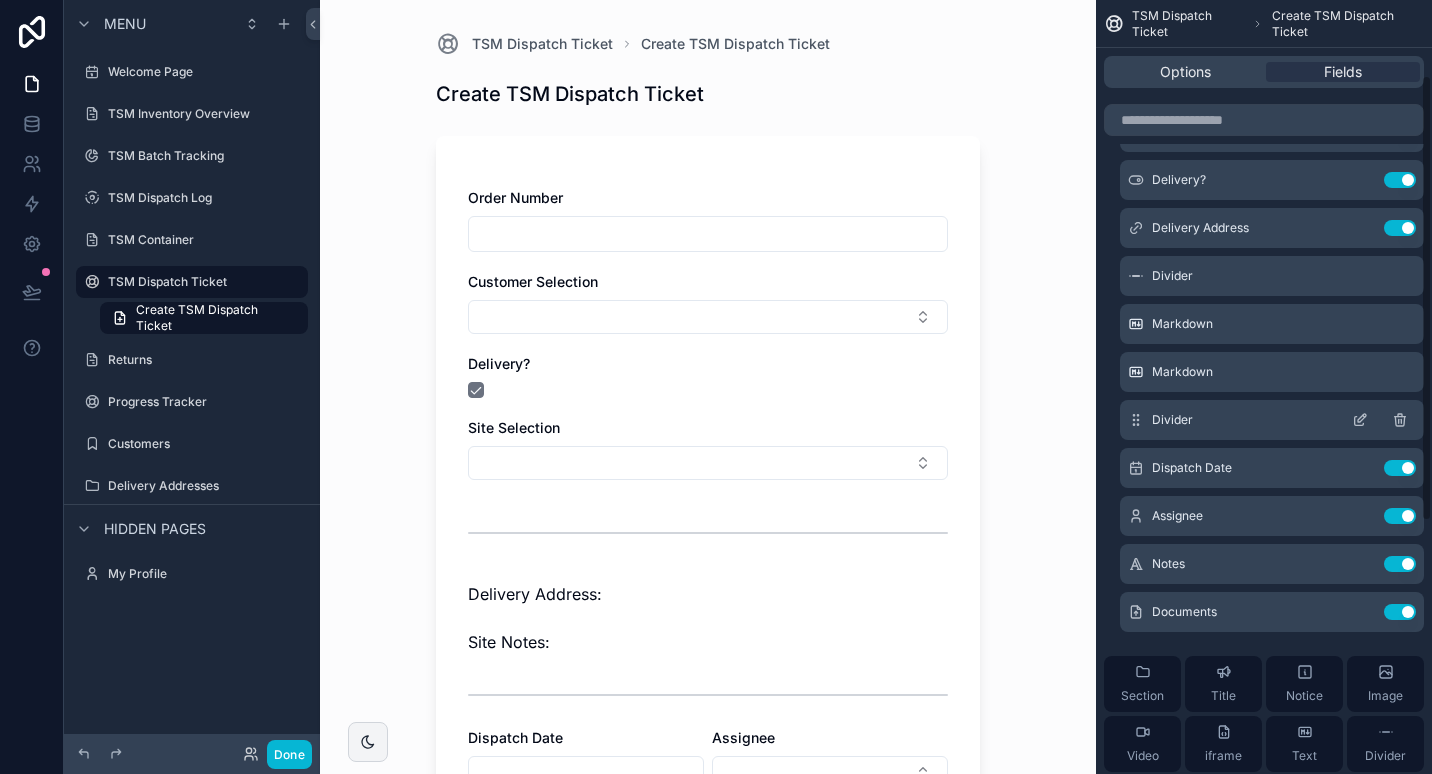 scroll, scrollTop: 168, scrollLeft: 0, axis: vertical 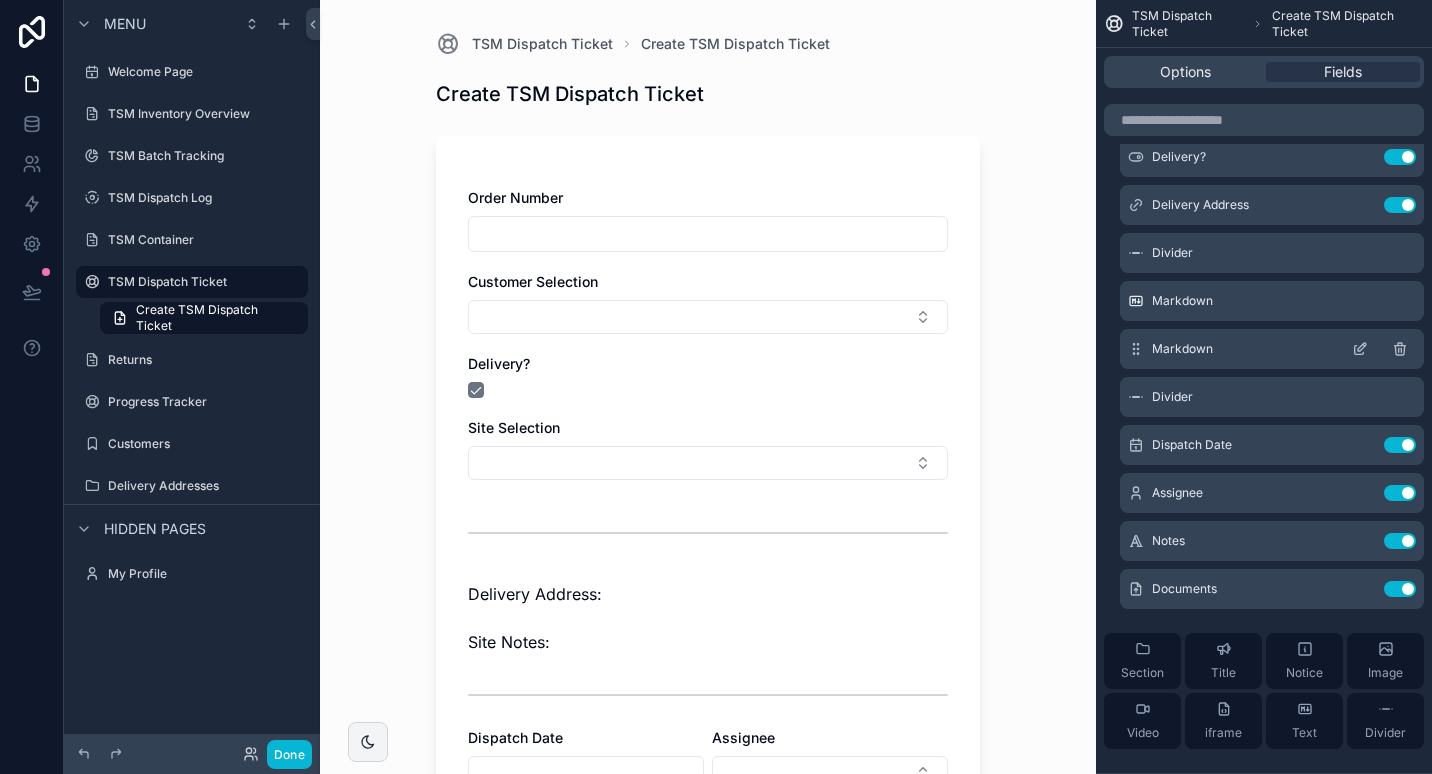 click 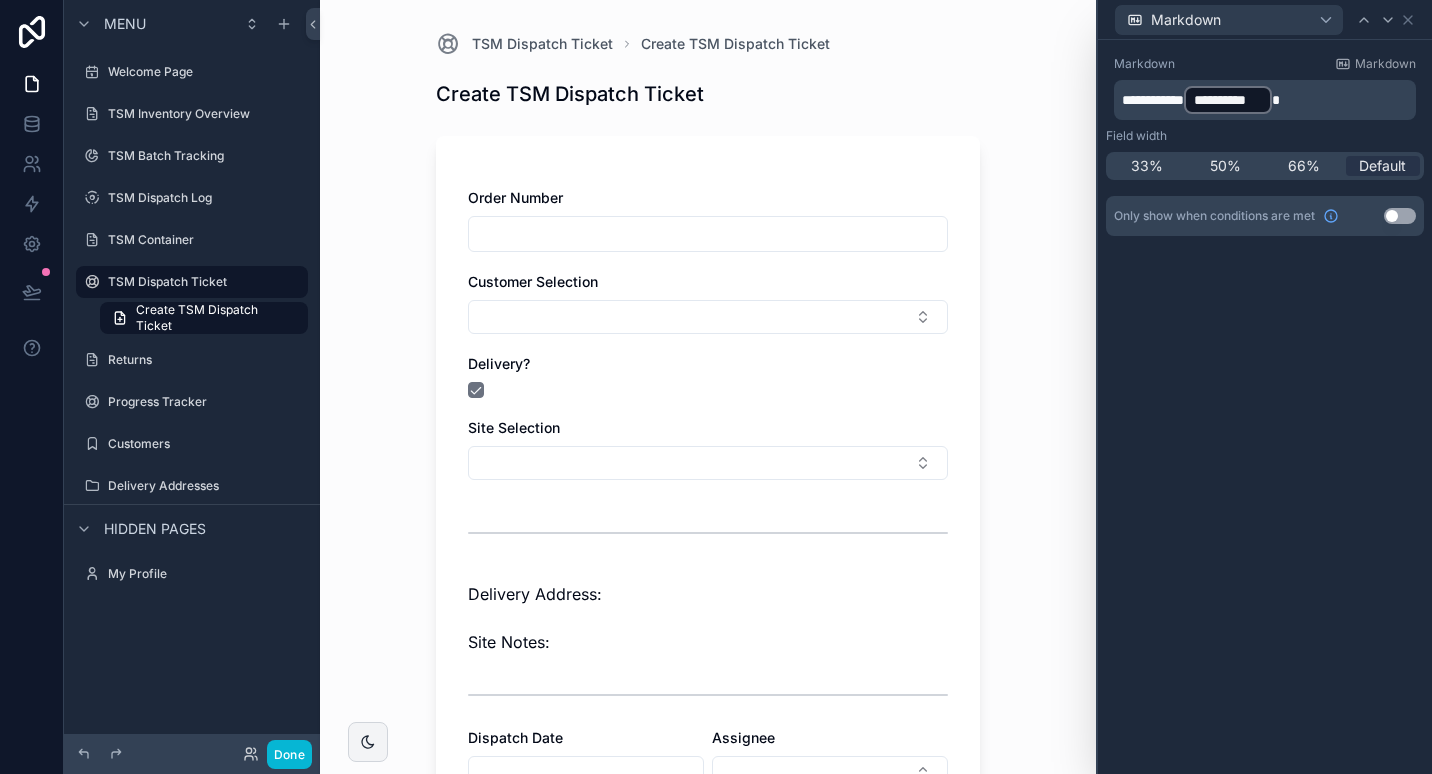 click on "Markdown" at bounding box center (1265, 19) 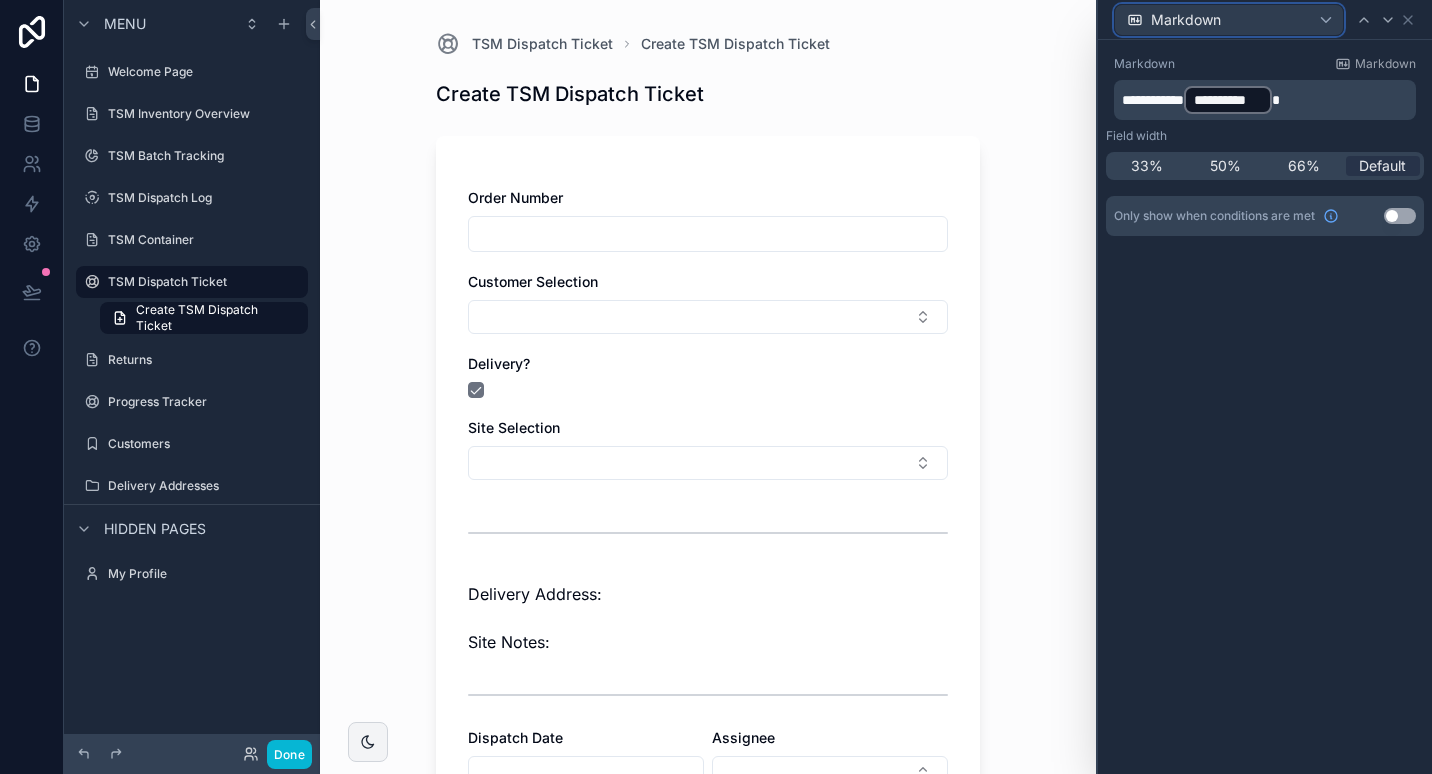 click on "Markdown" at bounding box center [1229, 20] 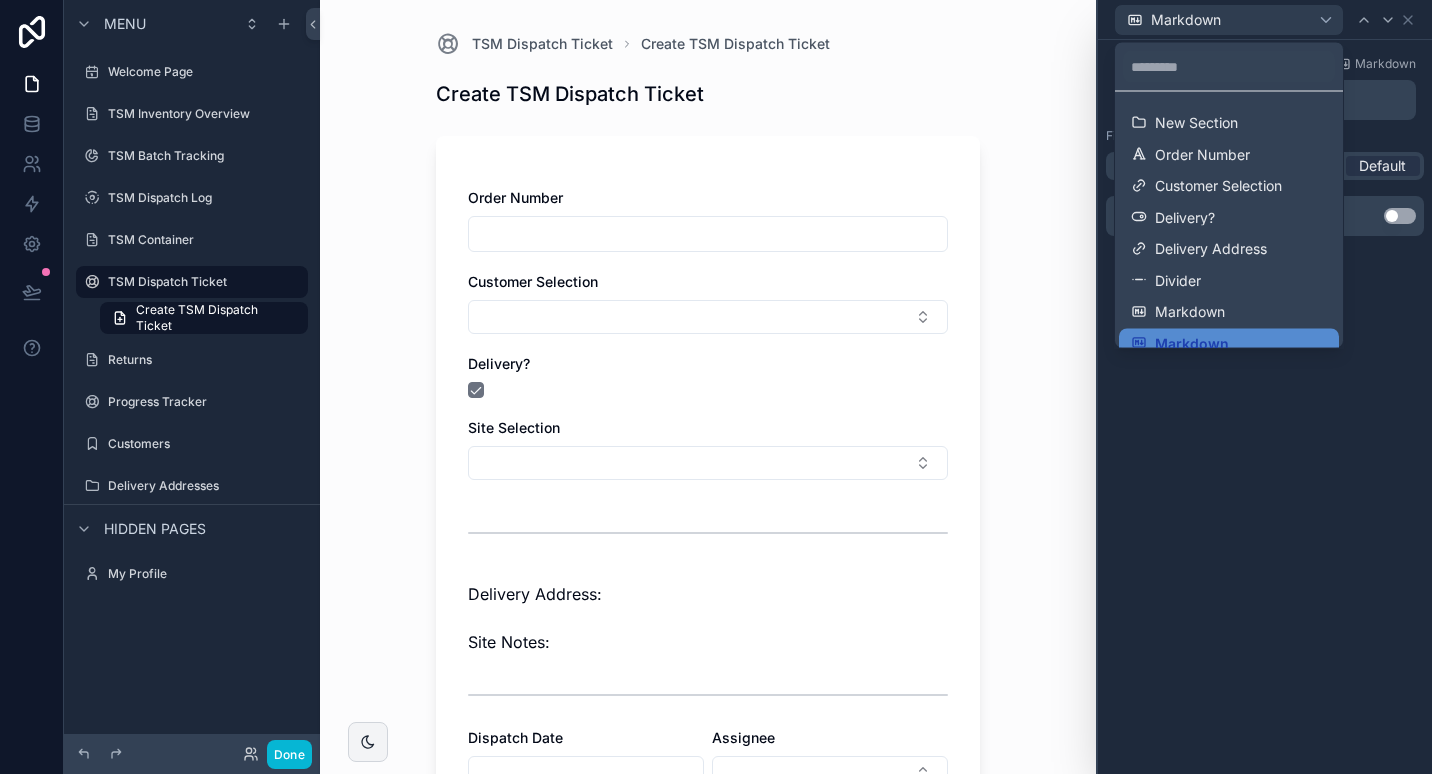 click at bounding box center [1265, 387] 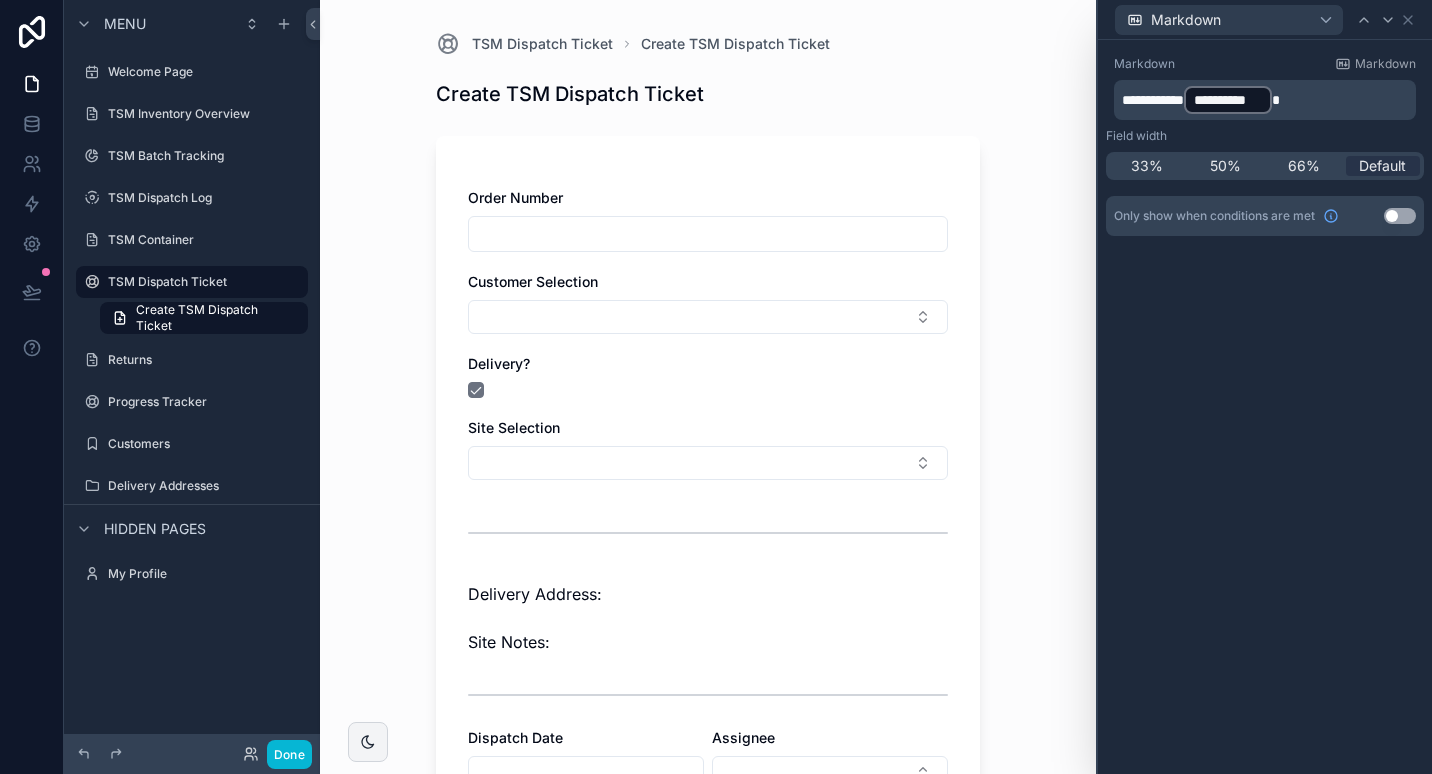 click on "Use setting" at bounding box center [1400, 216] 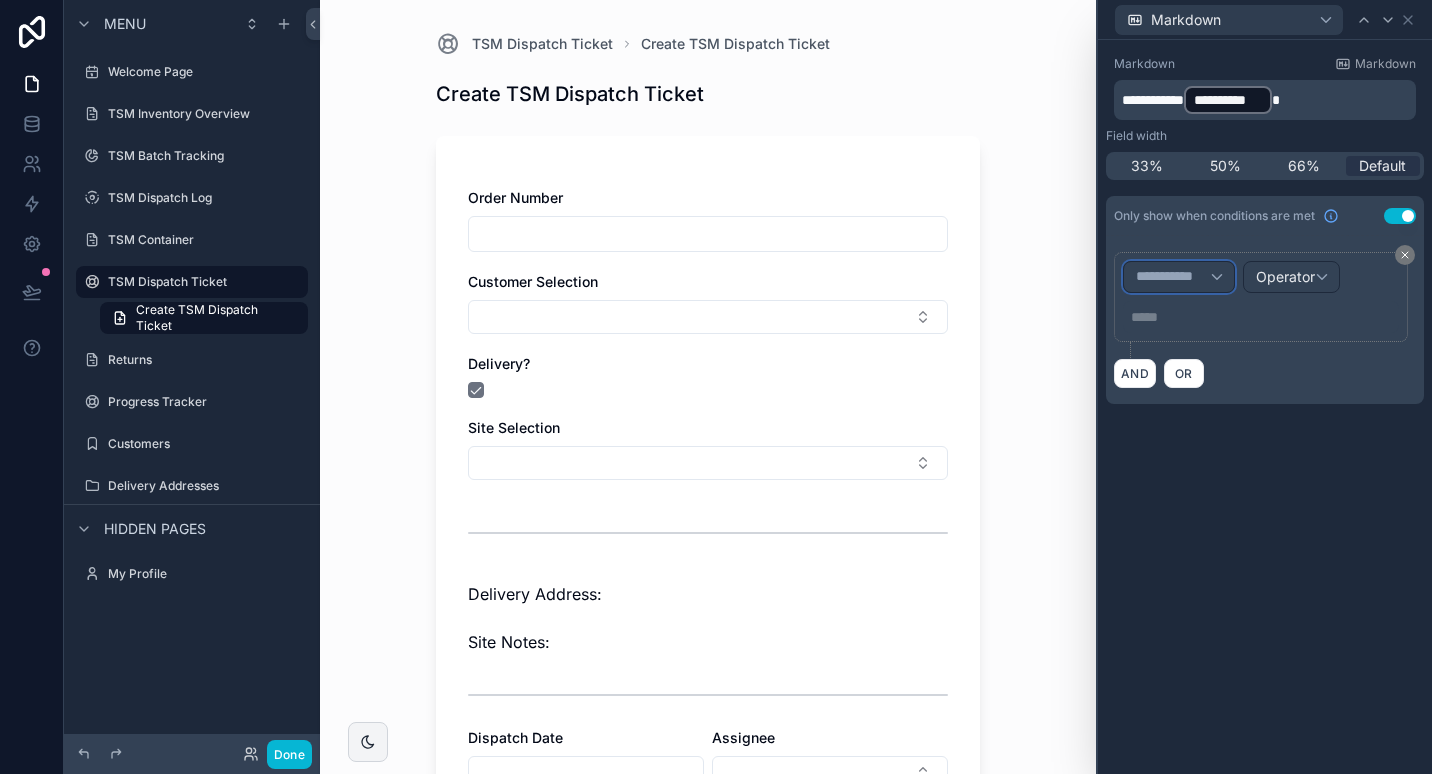 click on "**********" at bounding box center [1173, 277] 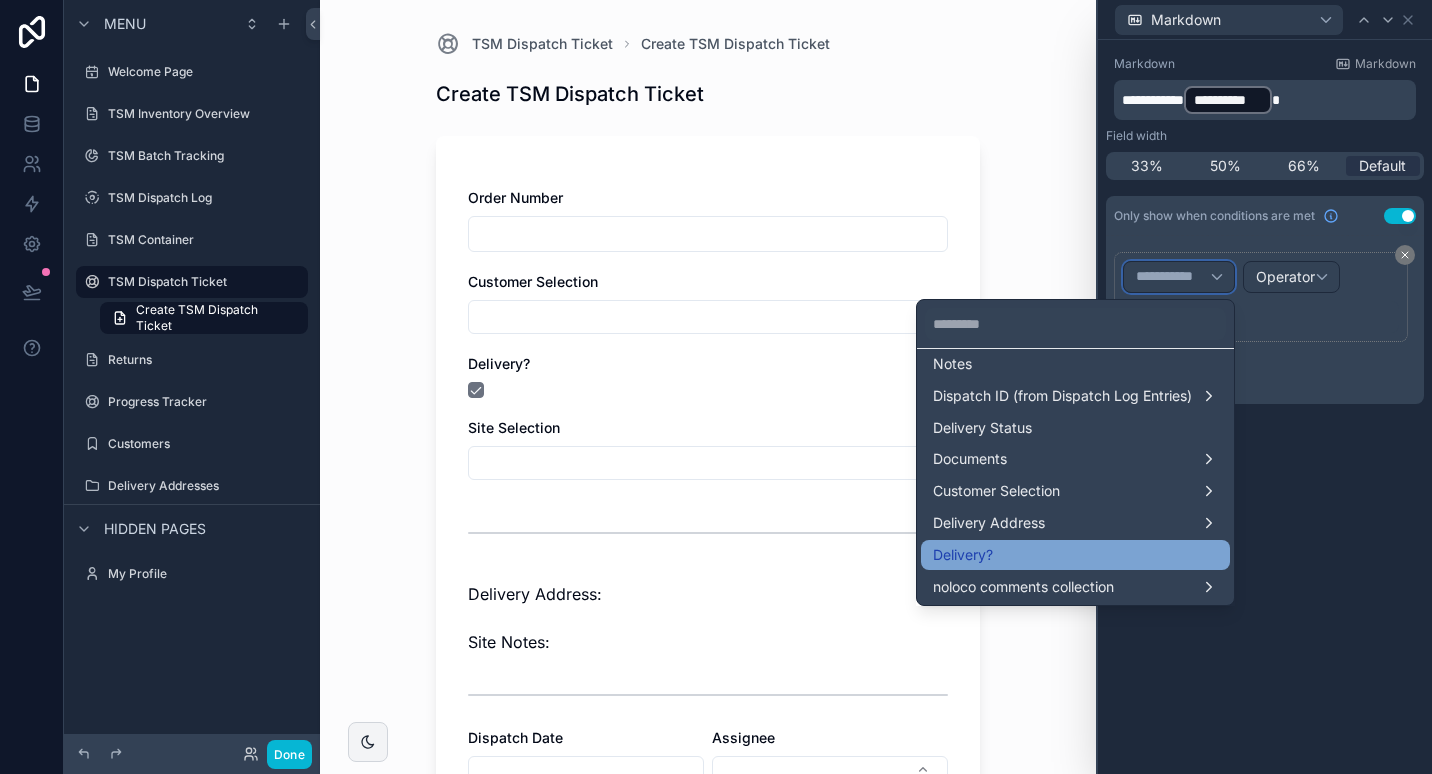 scroll, scrollTop: 364, scrollLeft: 0, axis: vertical 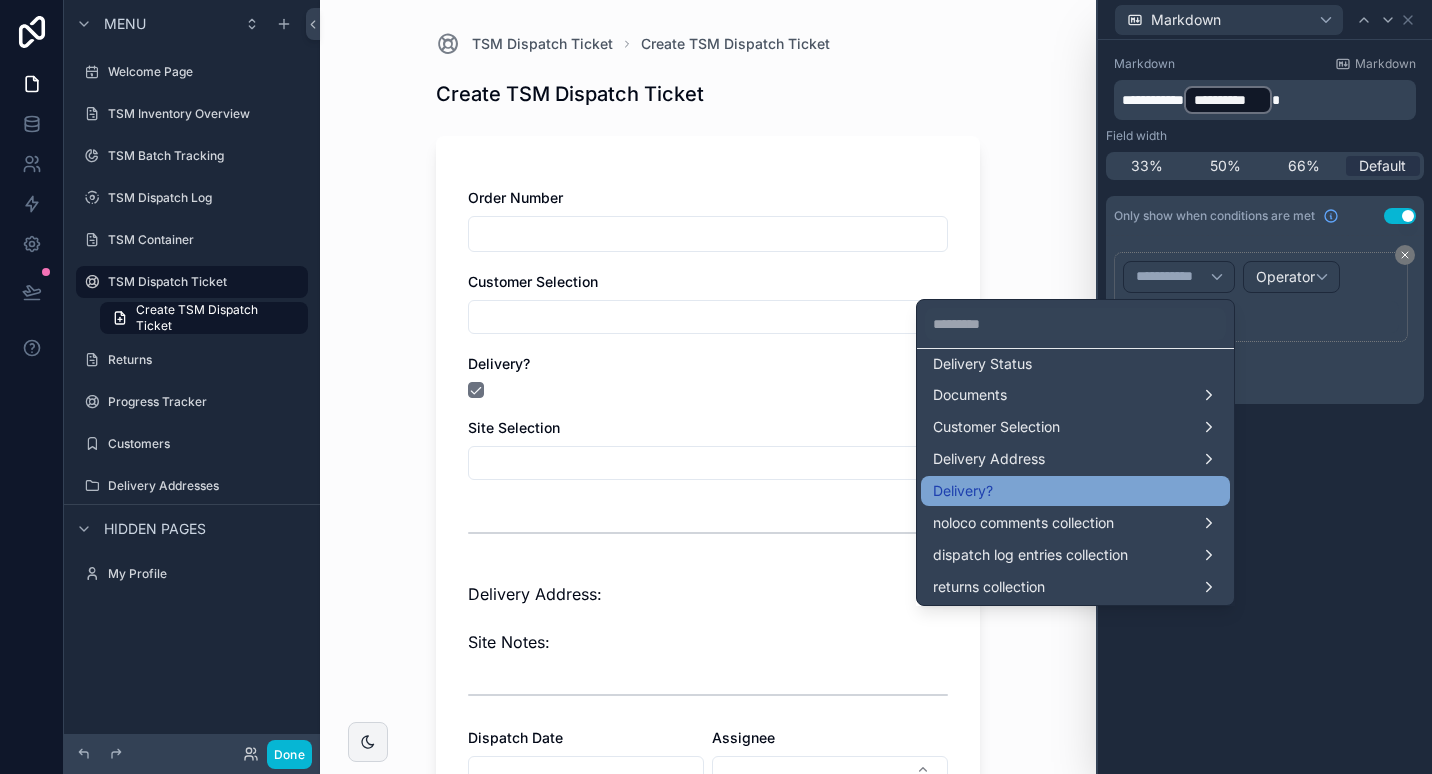 click on "Delivery?" at bounding box center (1075, 491) 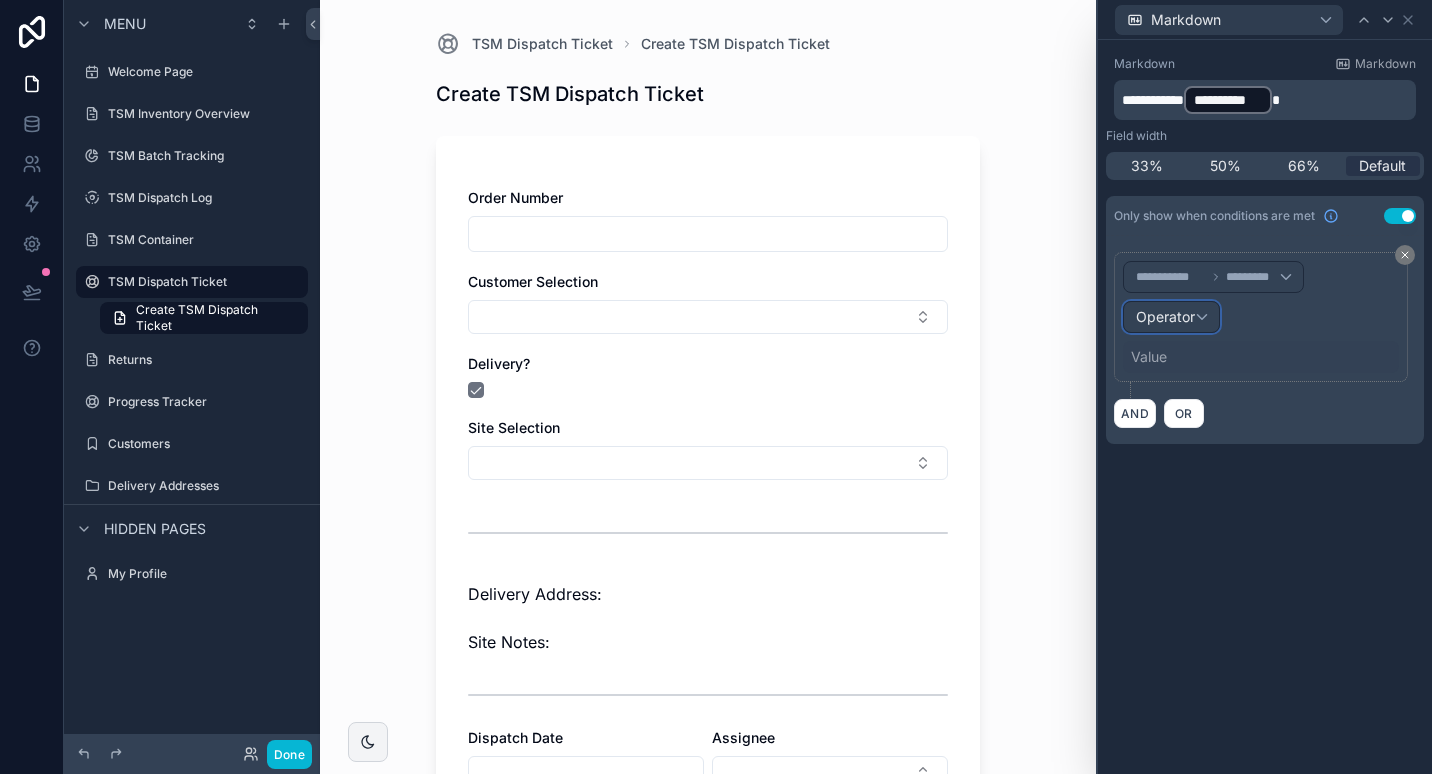 click on "Operator" at bounding box center (1165, 316) 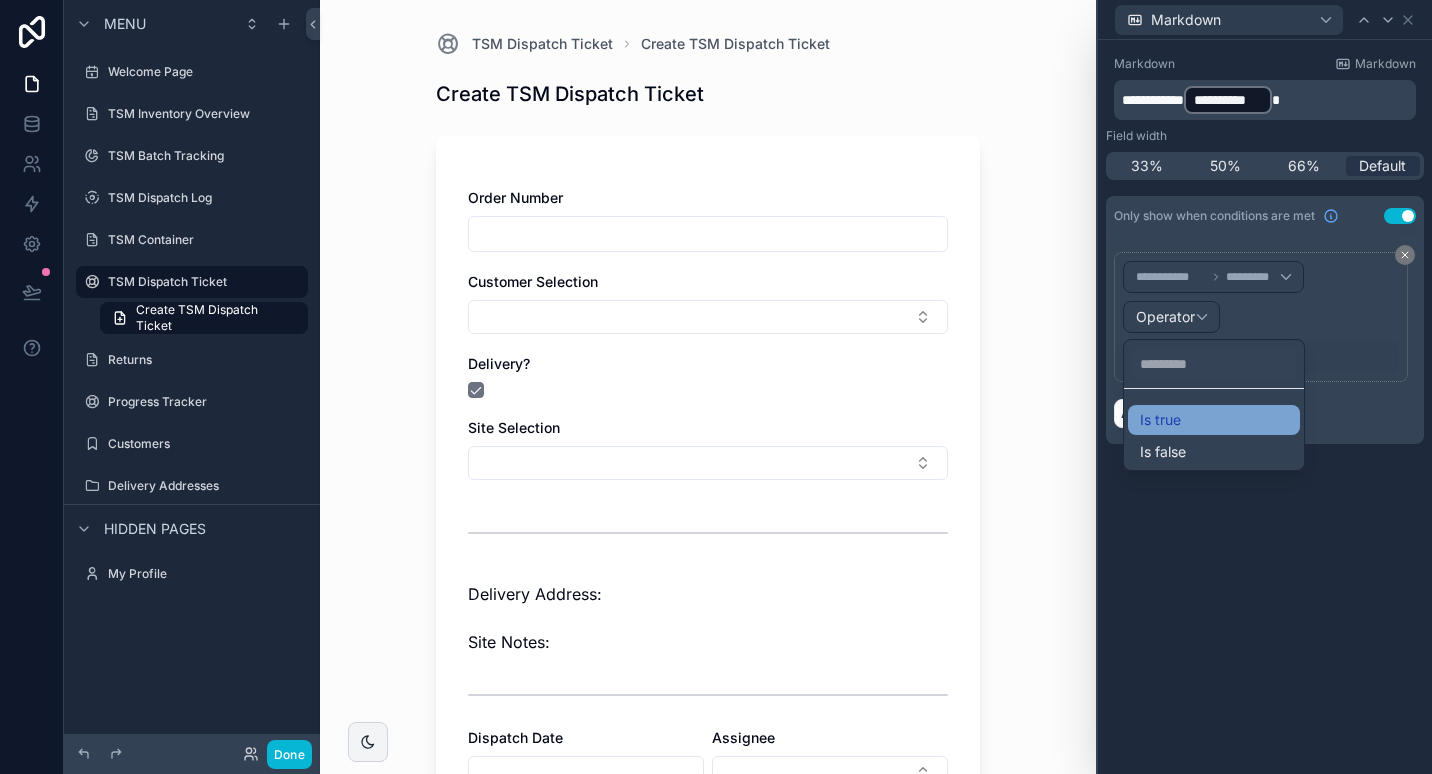 click on "Is true" at bounding box center [1214, 420] 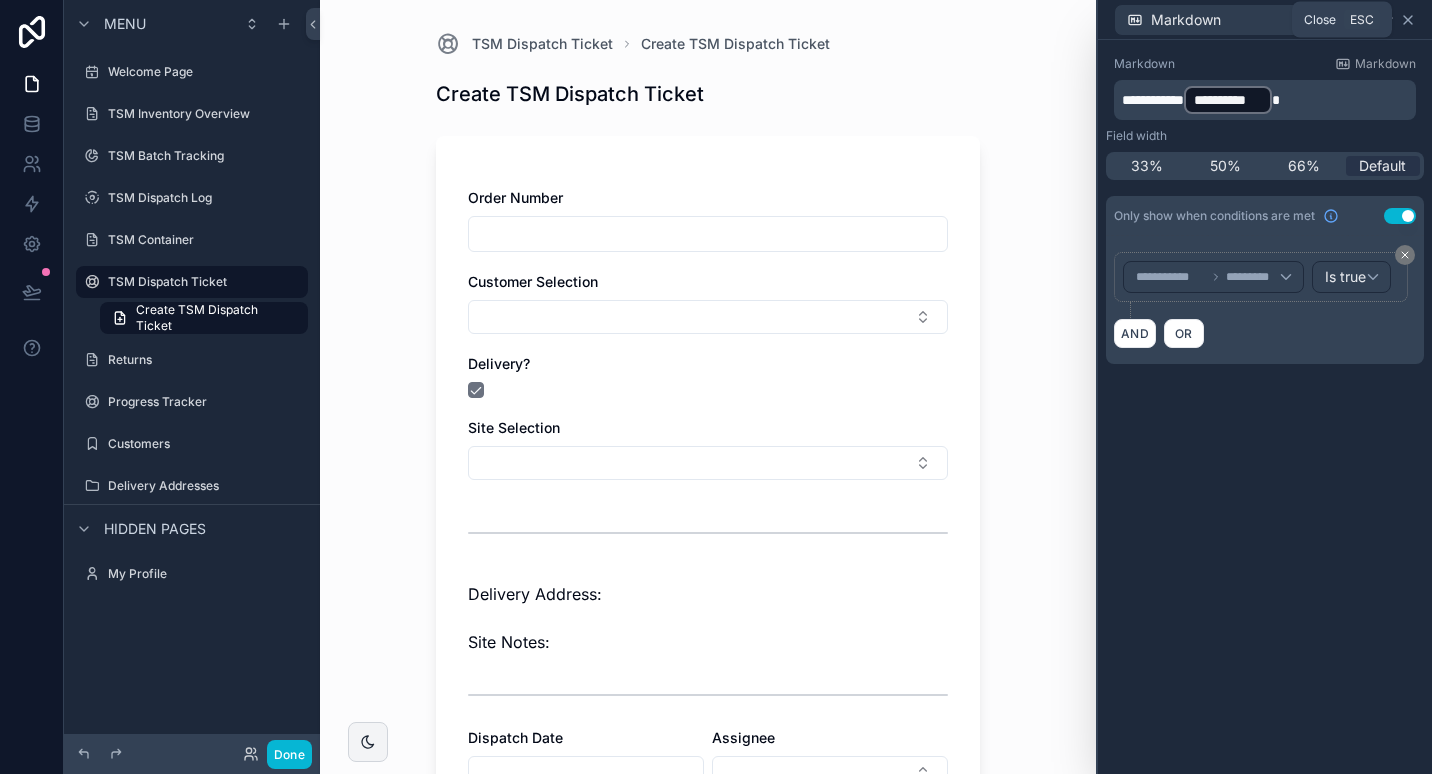 click 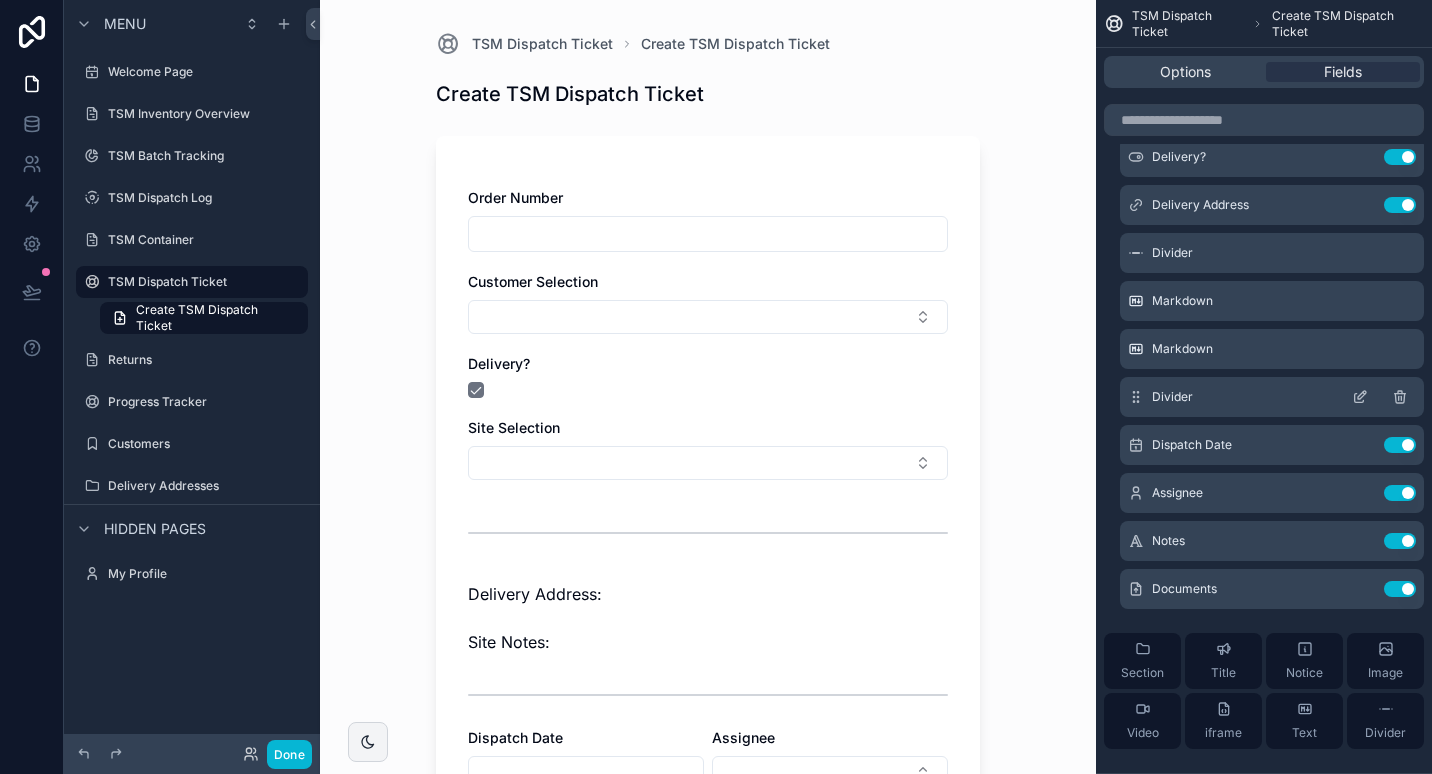scroll, scrollTop: 268, scrollLeft: 0, axis: vertical 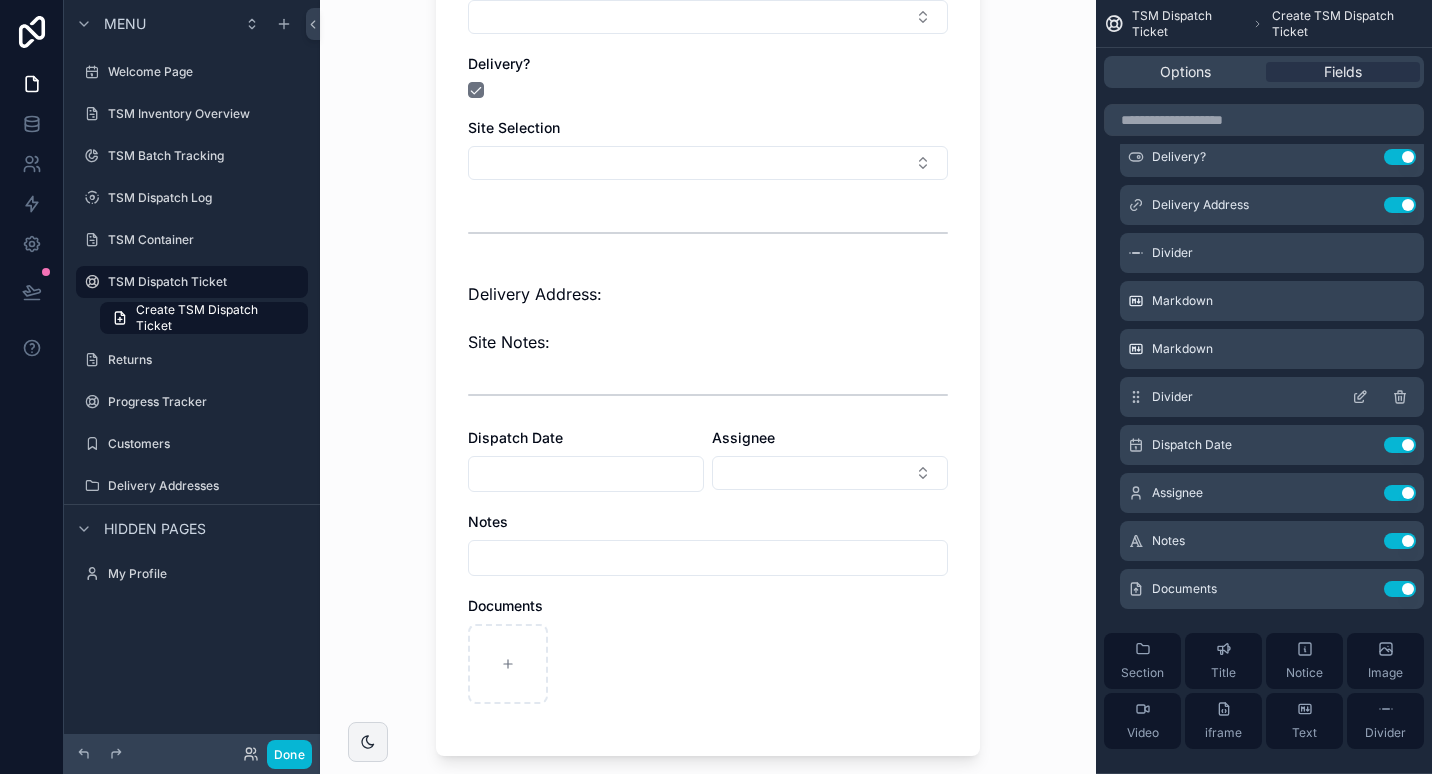 click 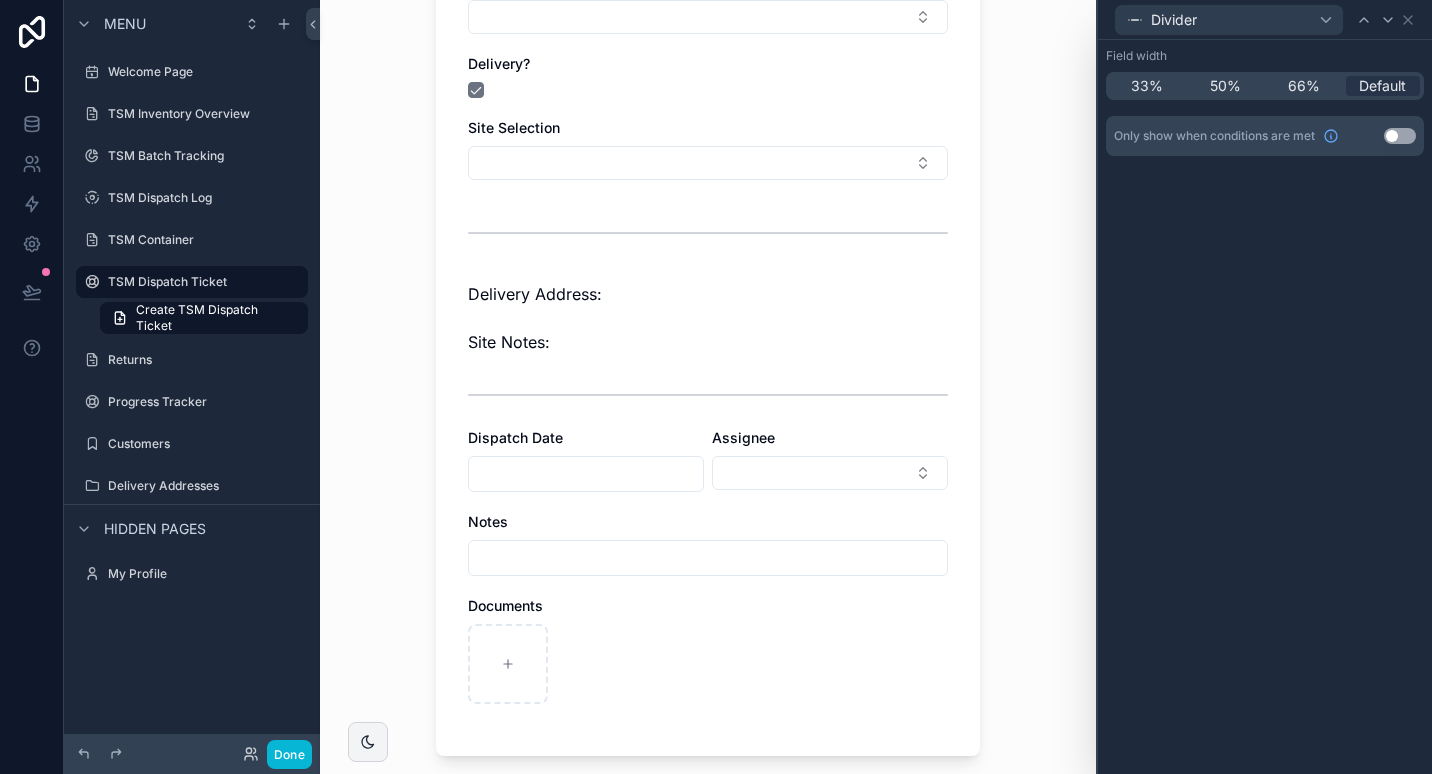 click on "Use setting" at bounding box center [1400, 136] 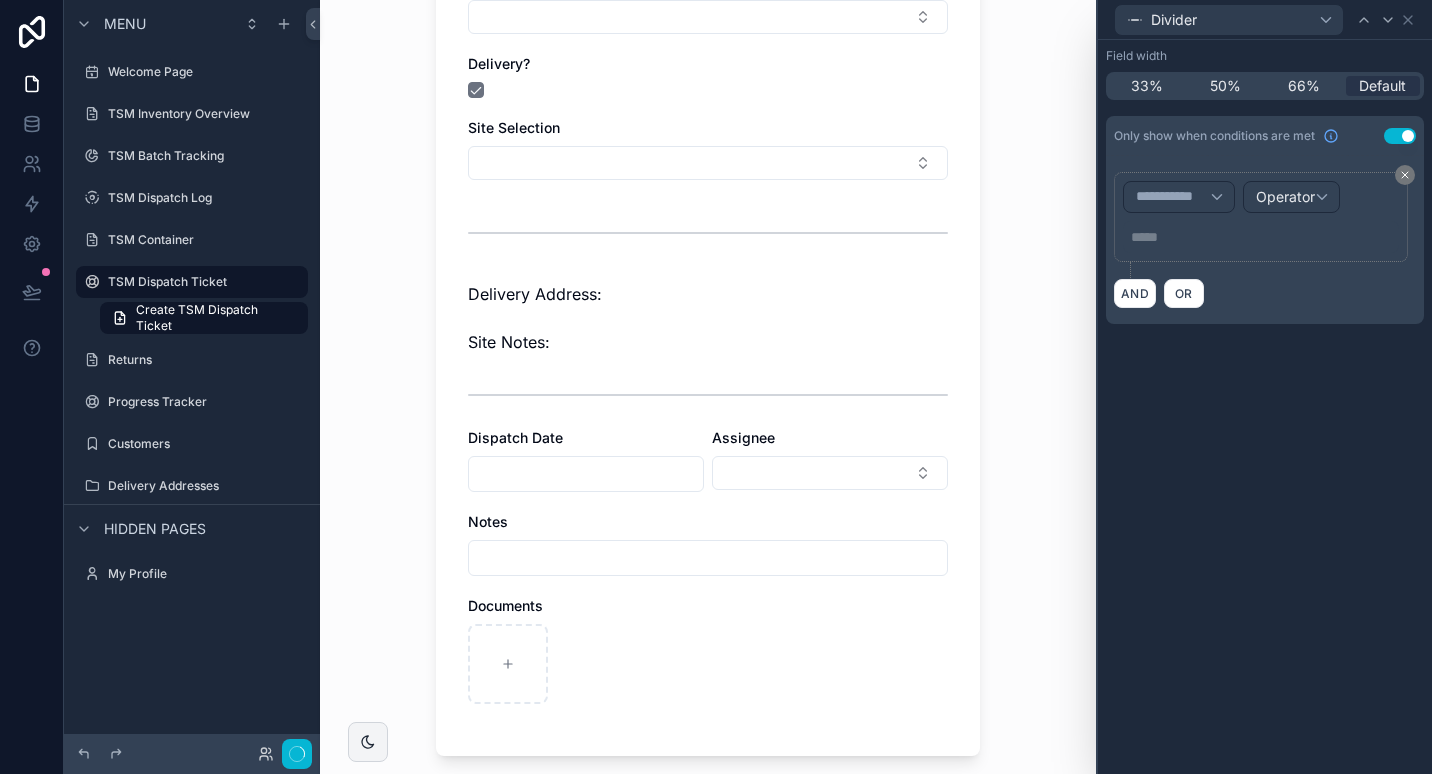 scroll, scrollTop: 0, scrollLeft: 0, axis: both 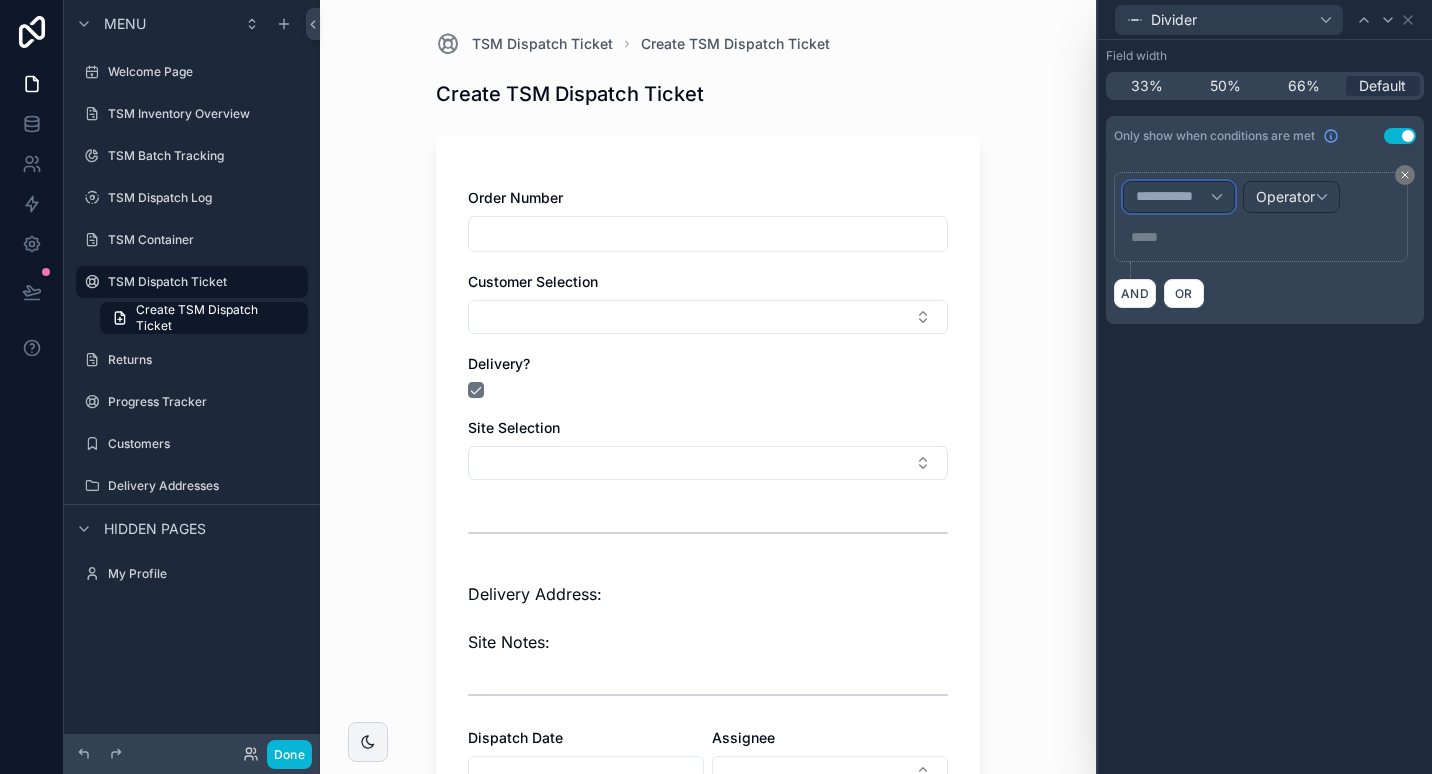 click on "**********" at bounding box center [1173, 197] 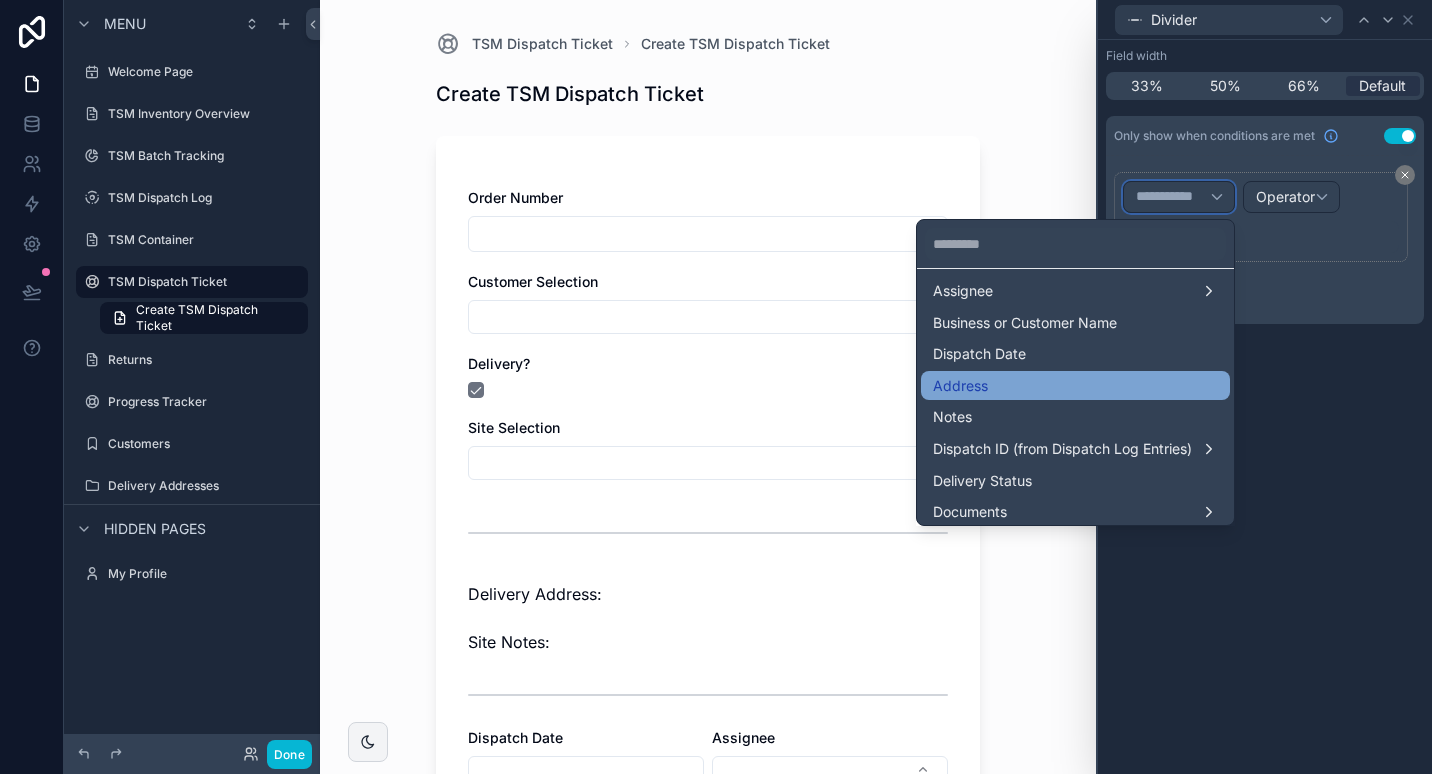 scroll, scrollTop: 200, scrollLeft: 0, axis: vertical 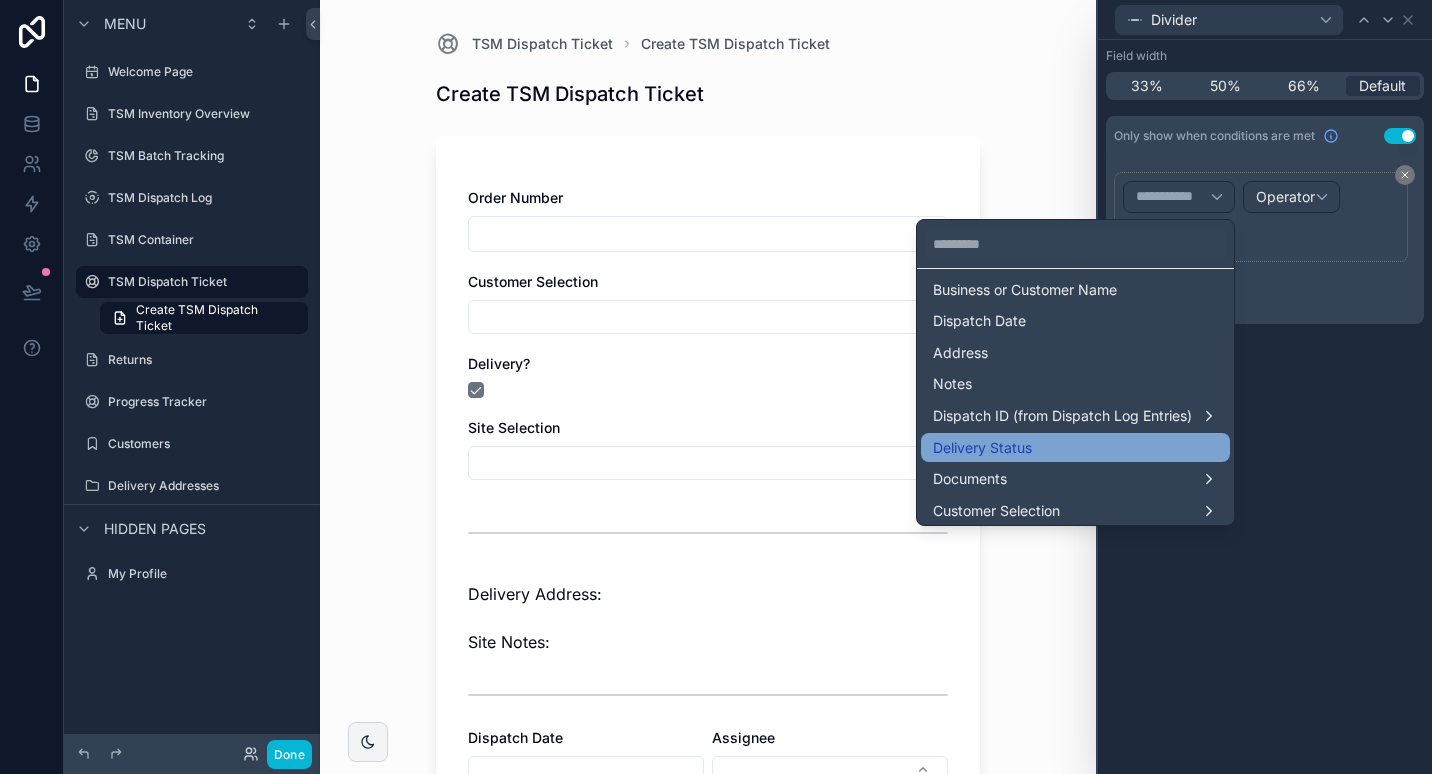 click on "Delivery Status" at bounding box center [1075, 448] 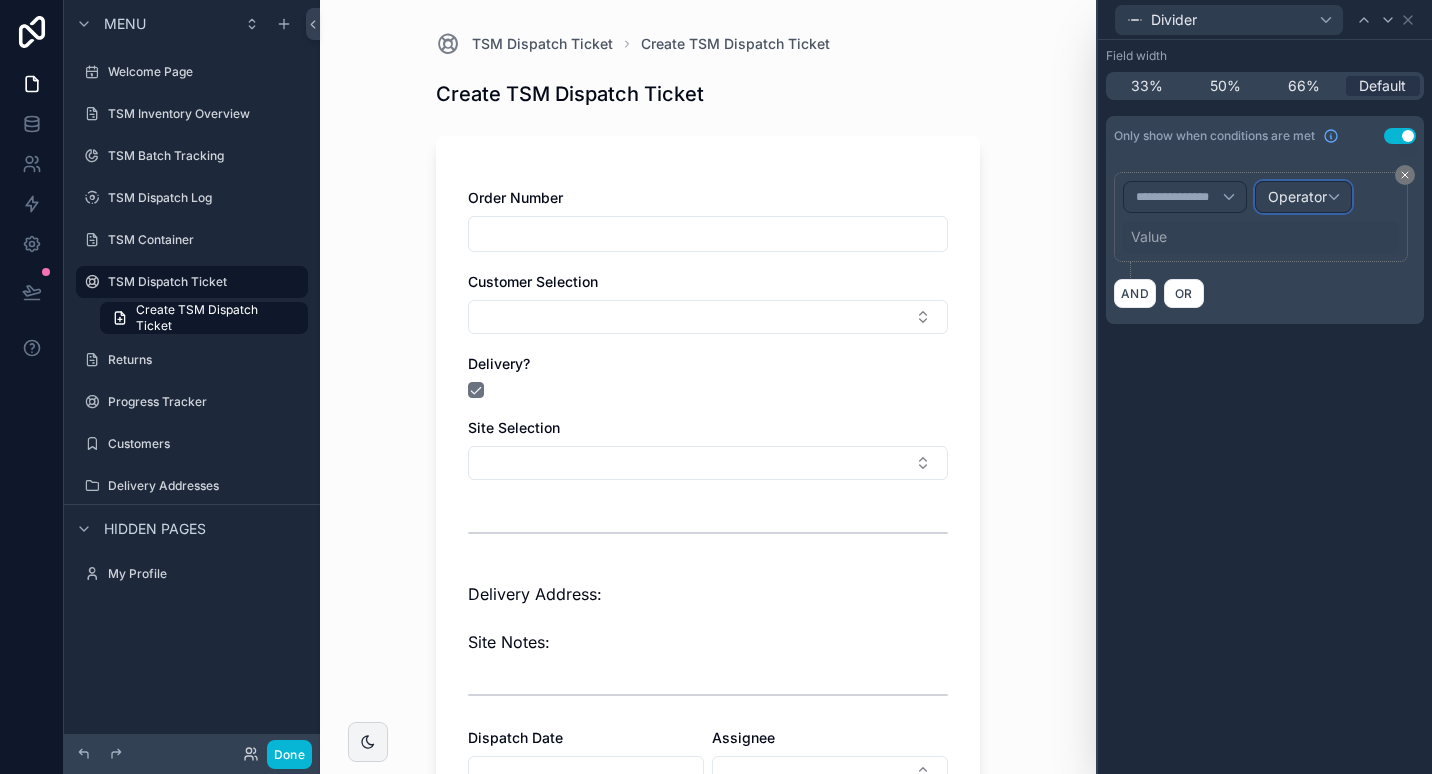 click on "Operator" at bounding box center (1297, 196) 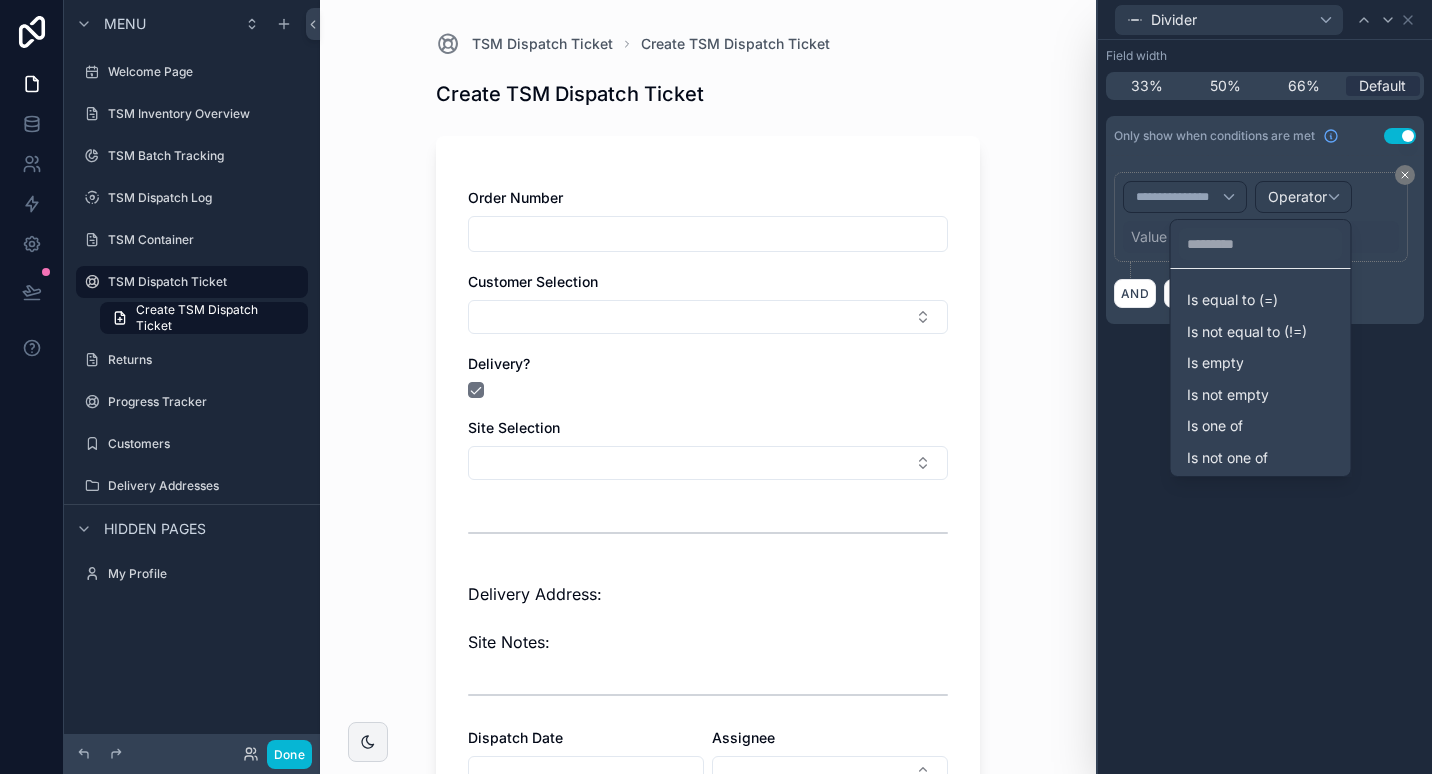 click at bounding box center (1265, 387) 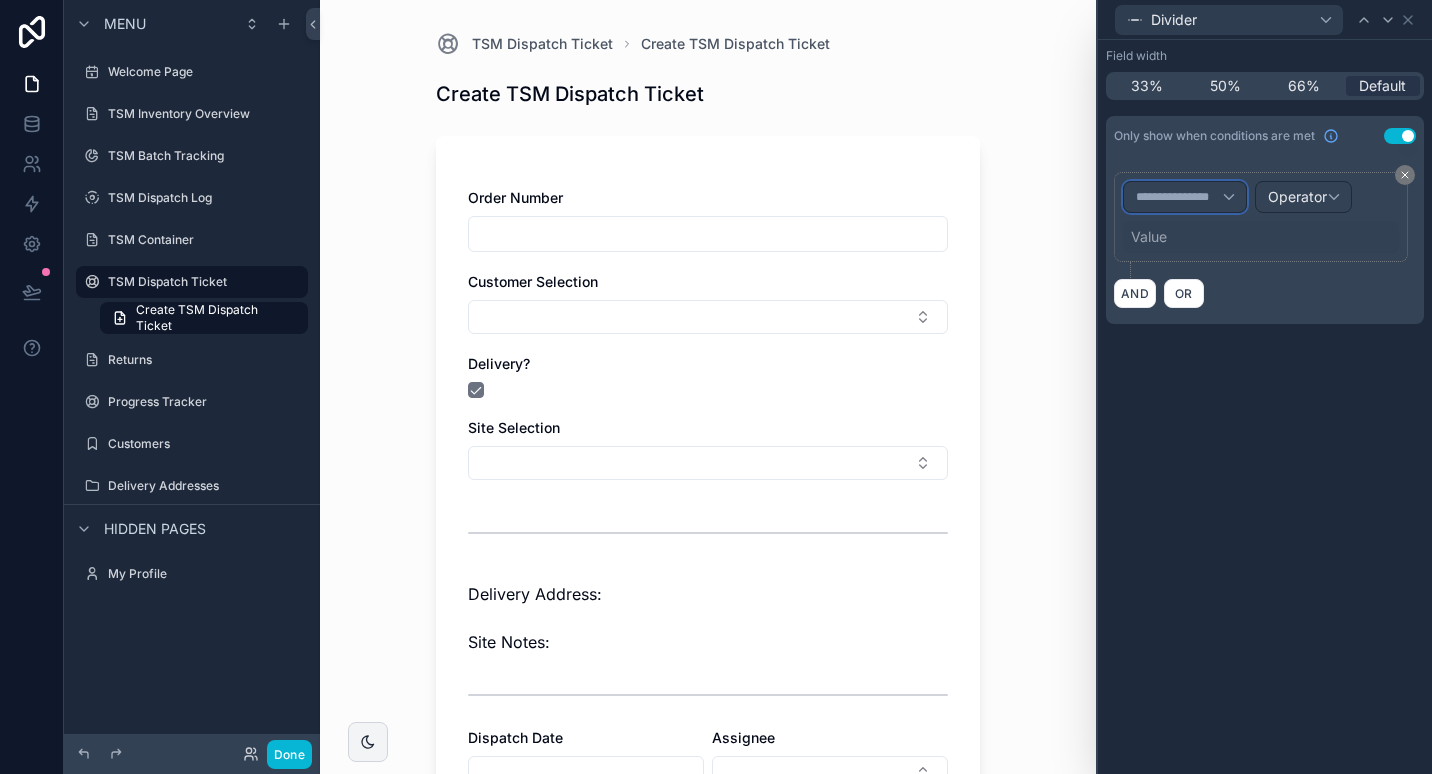 click on "**********" at bounding box center [1179, 197] 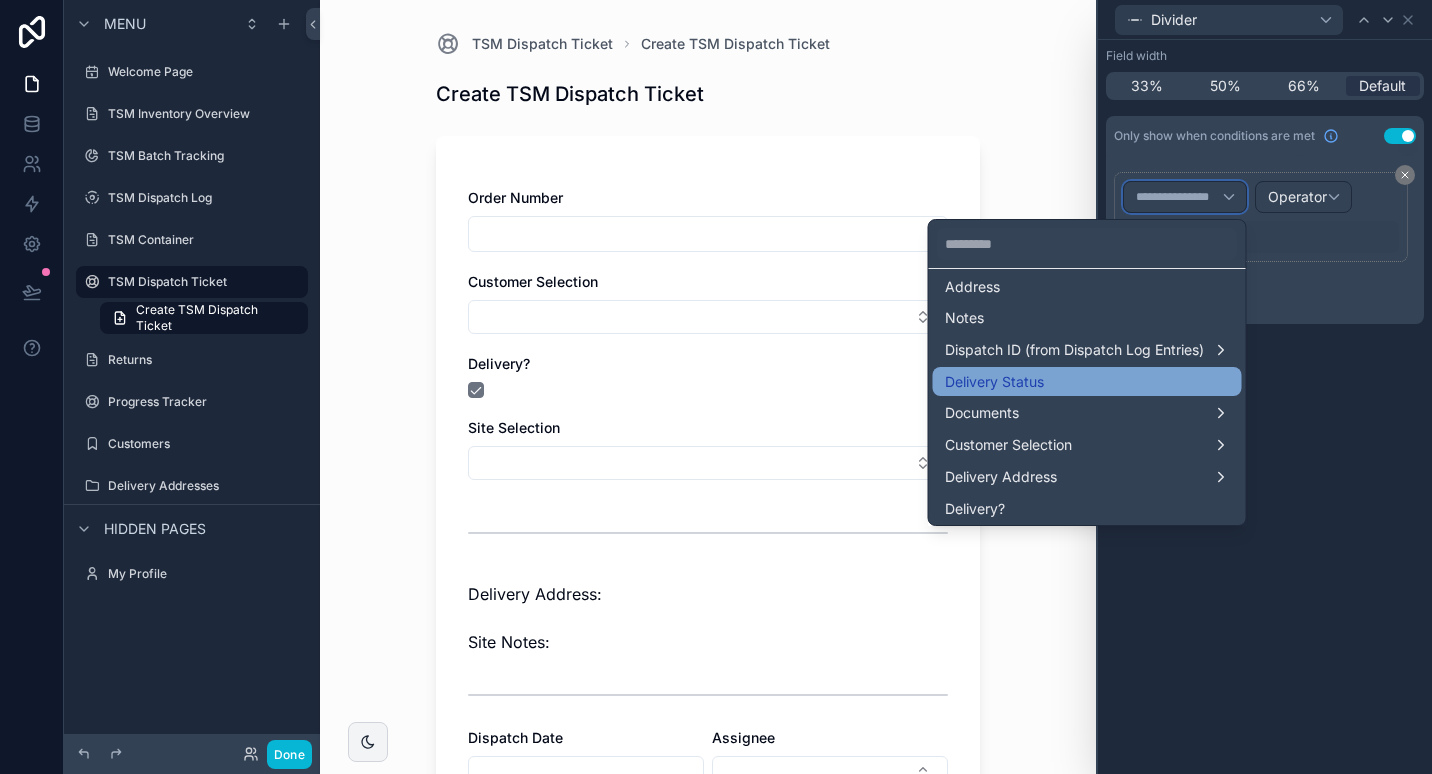 scroll, scrollTop: 300, scrollLeft: 0, axis: vertical 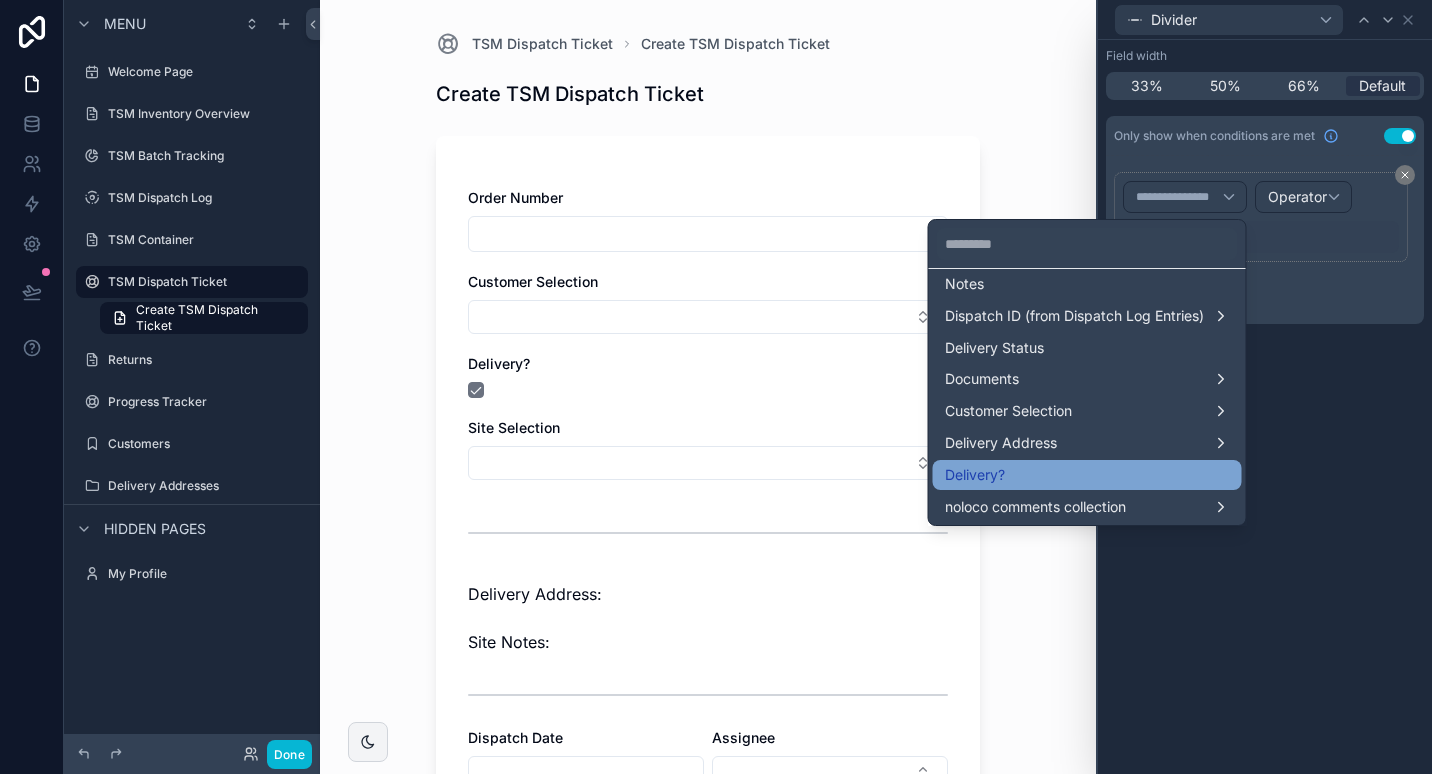 click on "Delivery?" at bounding box center [1087, 475] 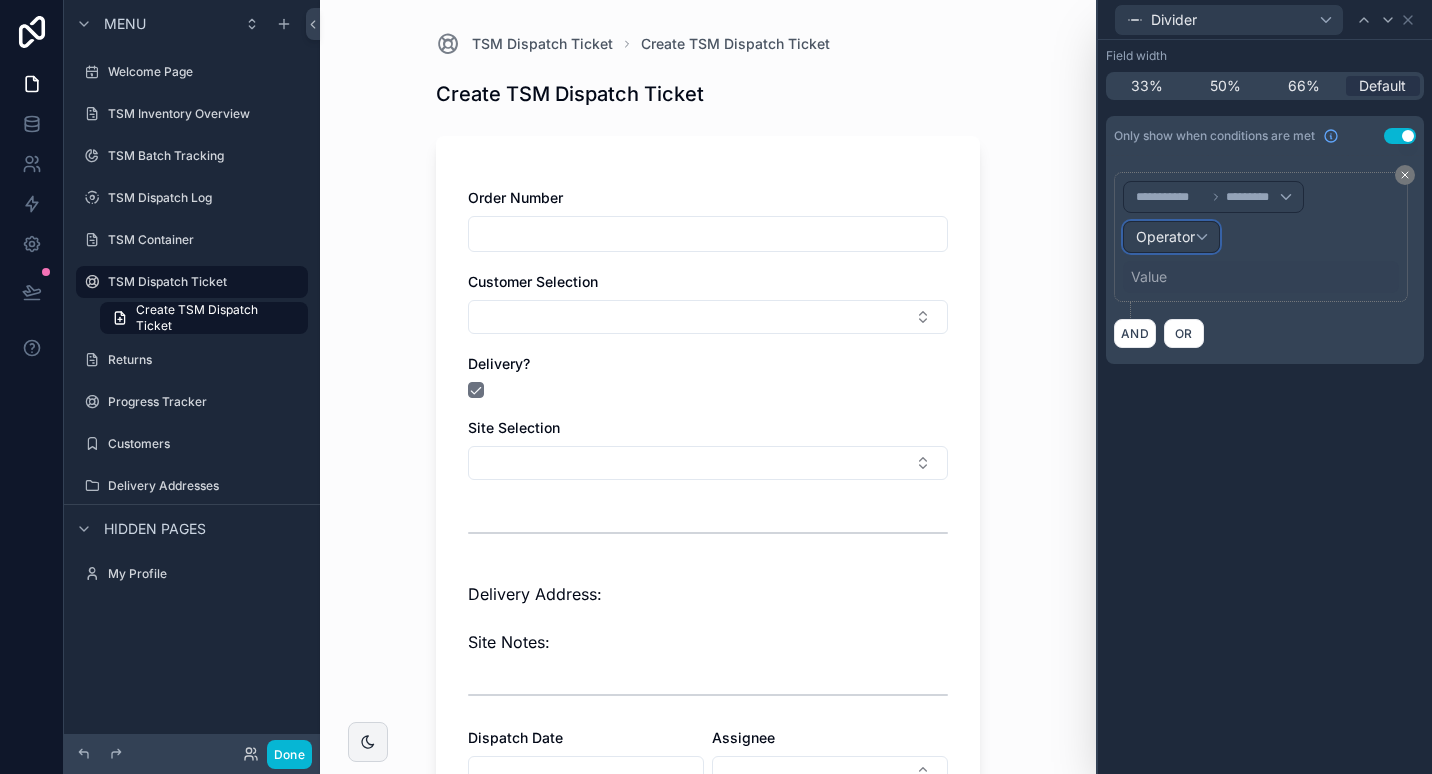 click on "Operator" at bounding box center (1171, 237) 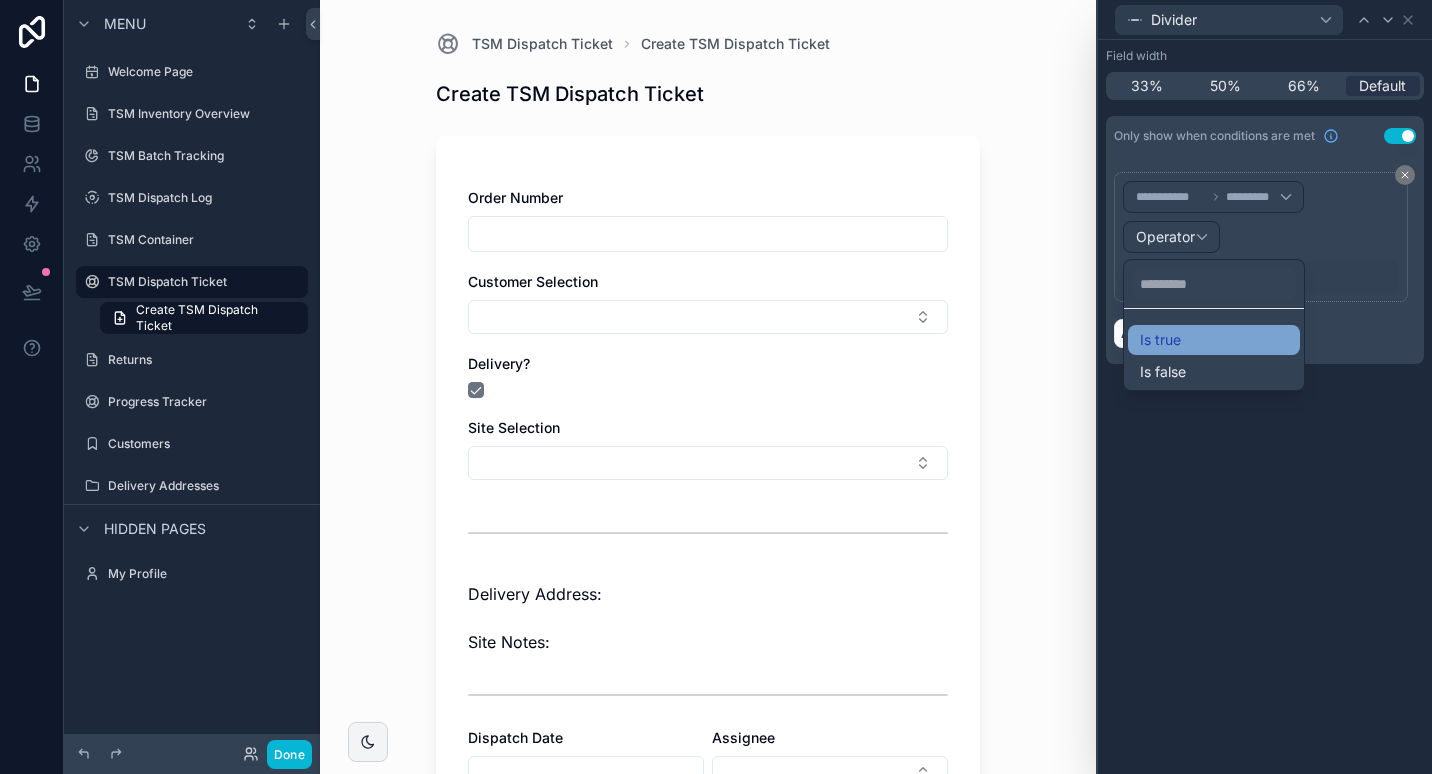 click on "Is true" at bounding box center (1160, 340) 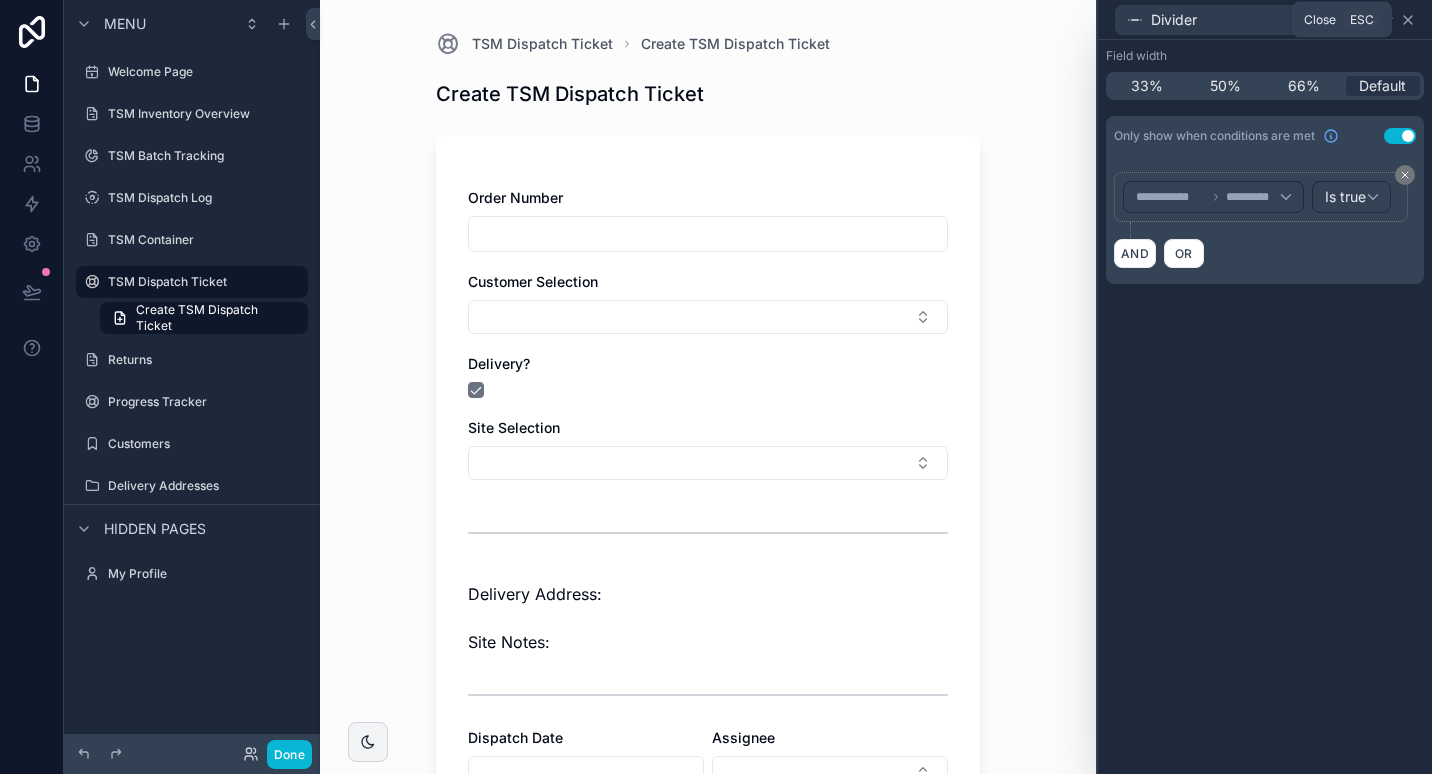 click 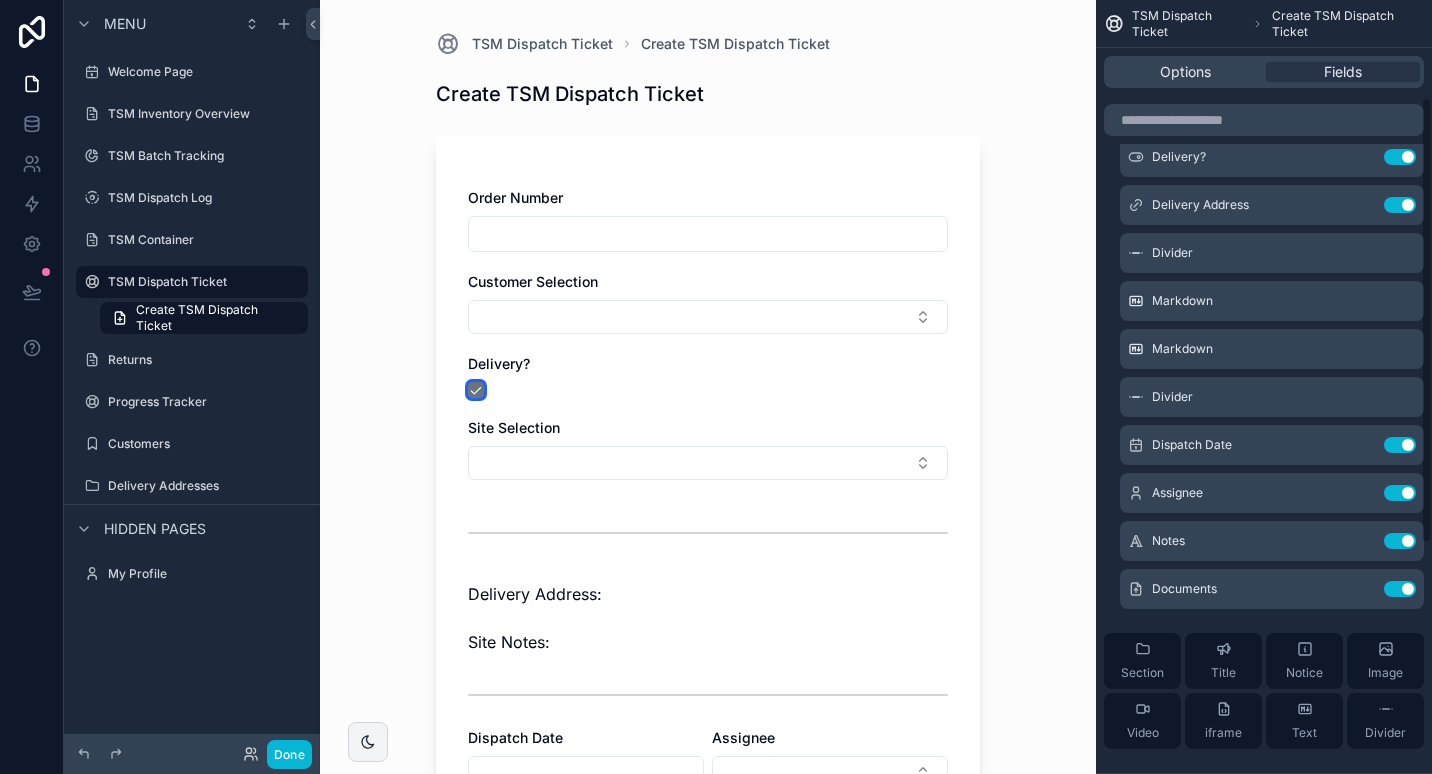 click at bounding box center (476, 390) 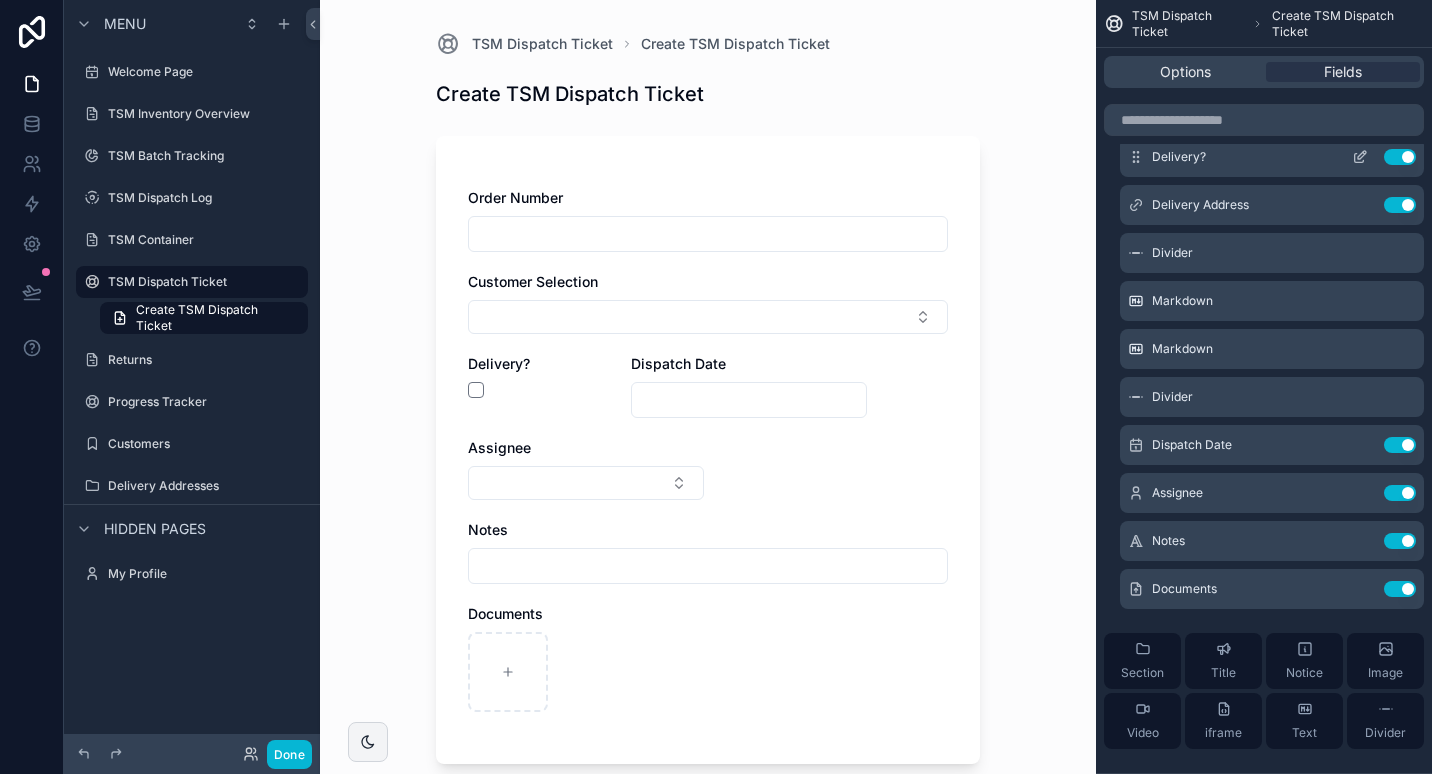 click 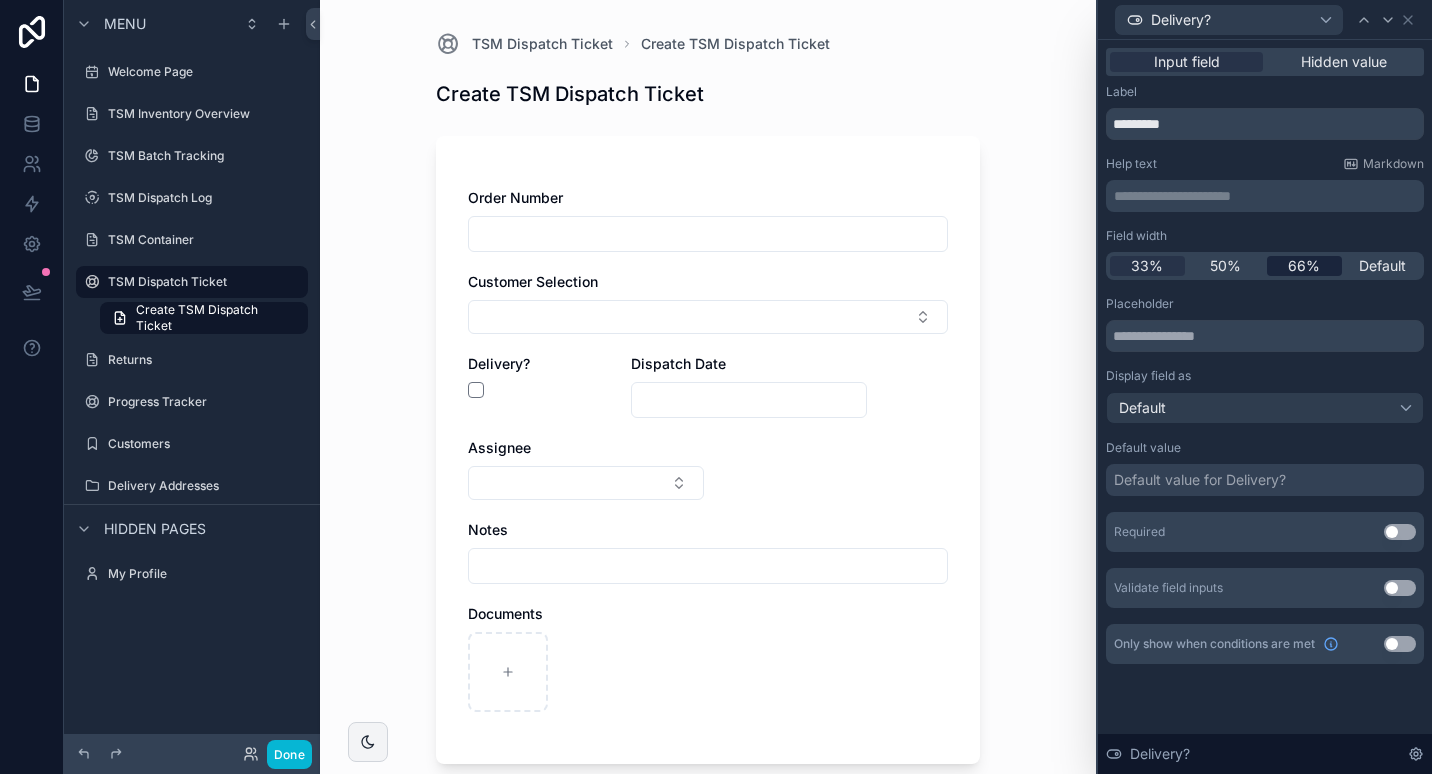 click on "66%" at bounding box center [1304, 266] 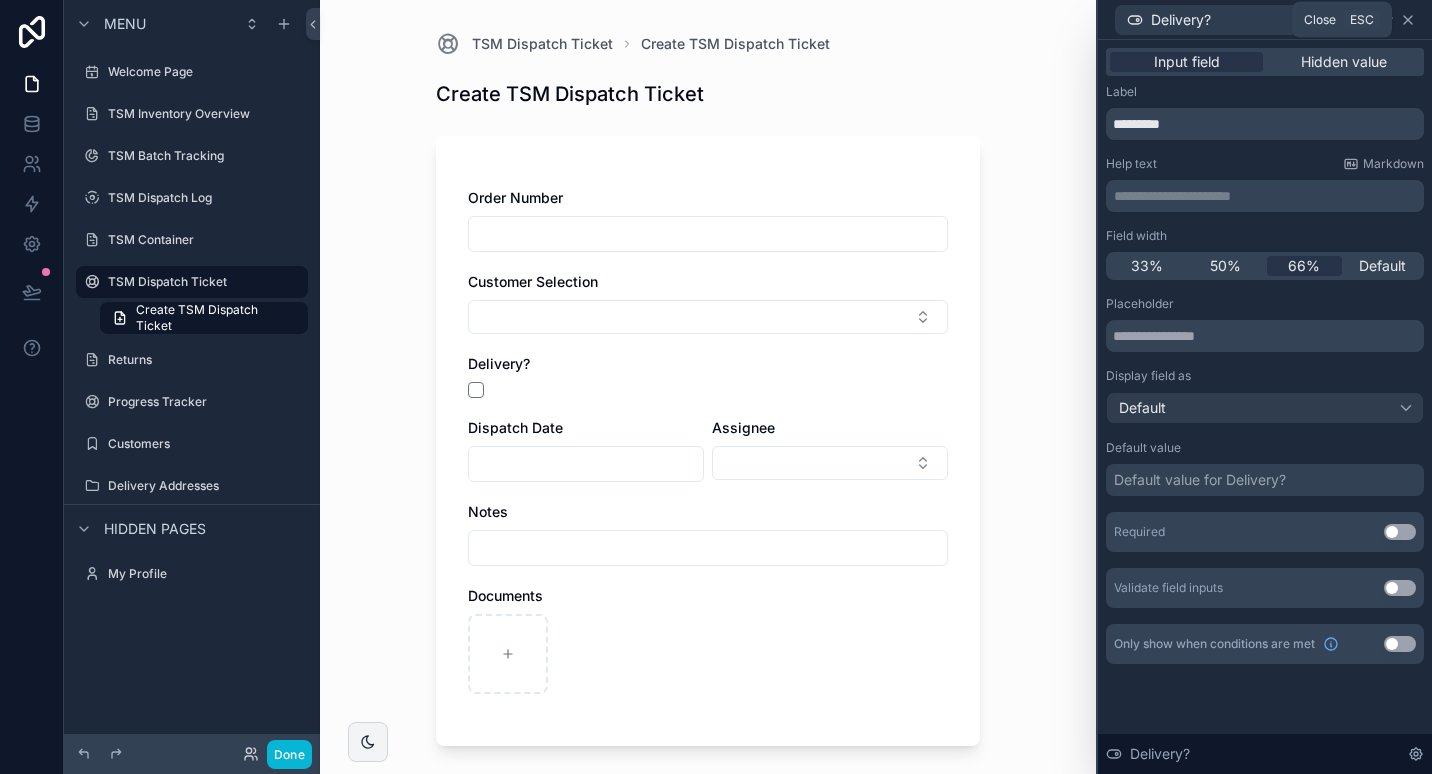 click 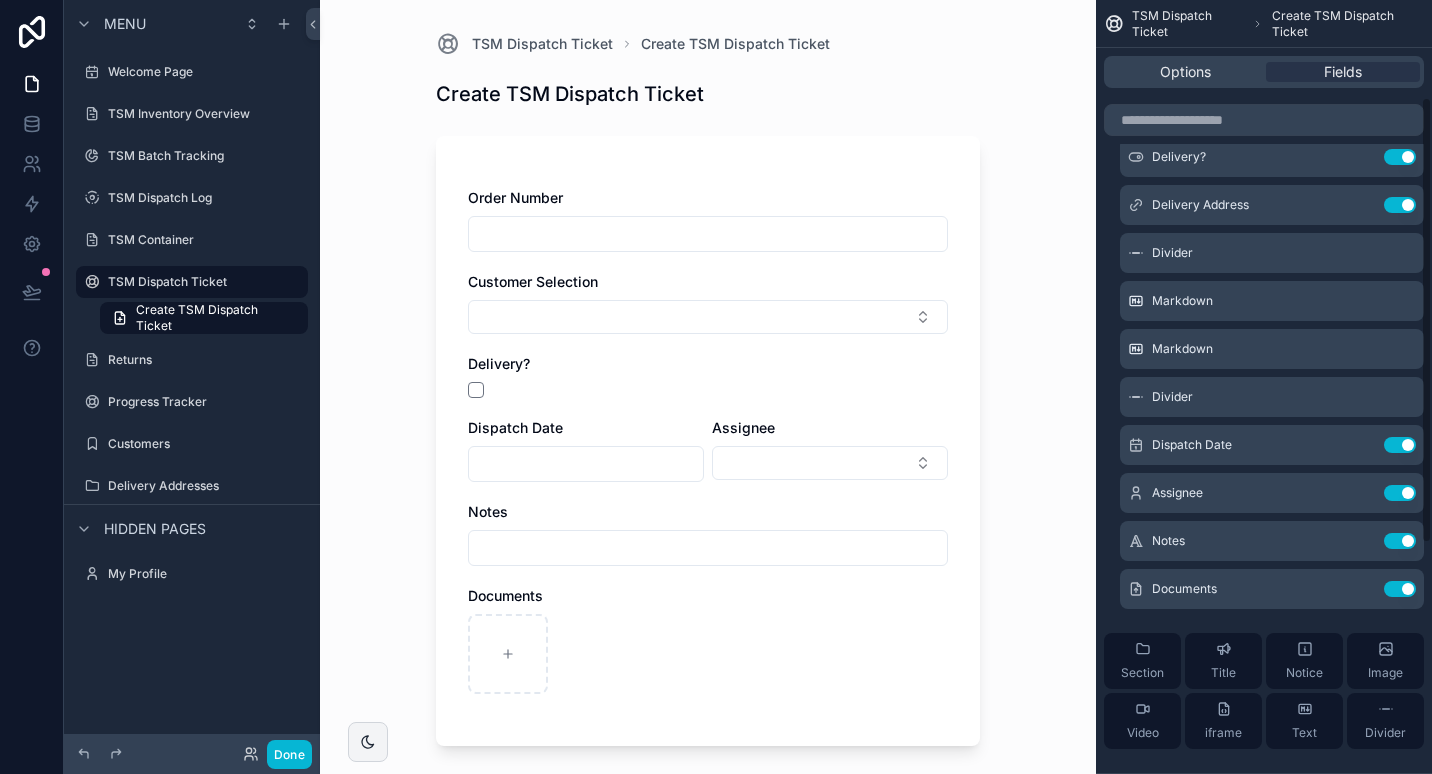 click at bounding box center (626, 390) 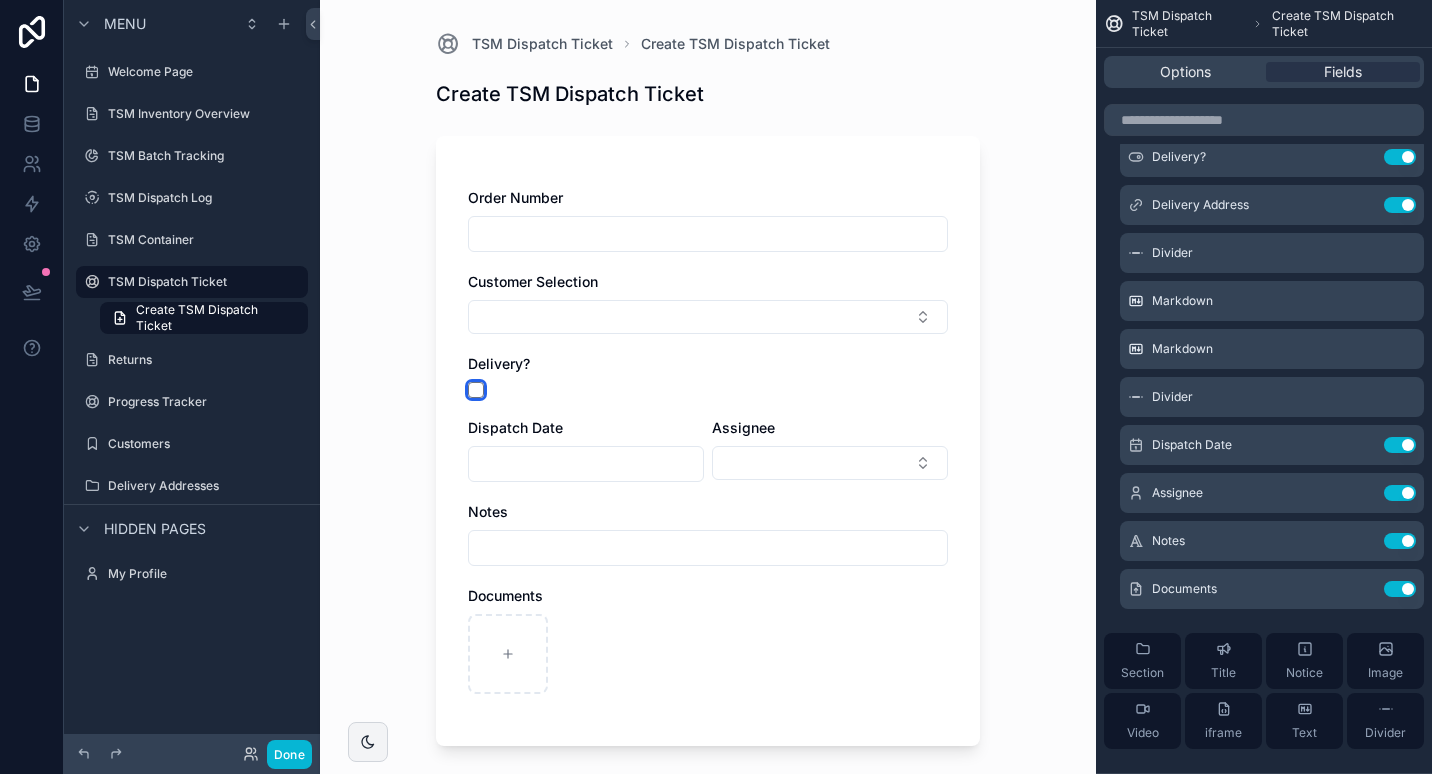 click at bounding box center [476, 390] 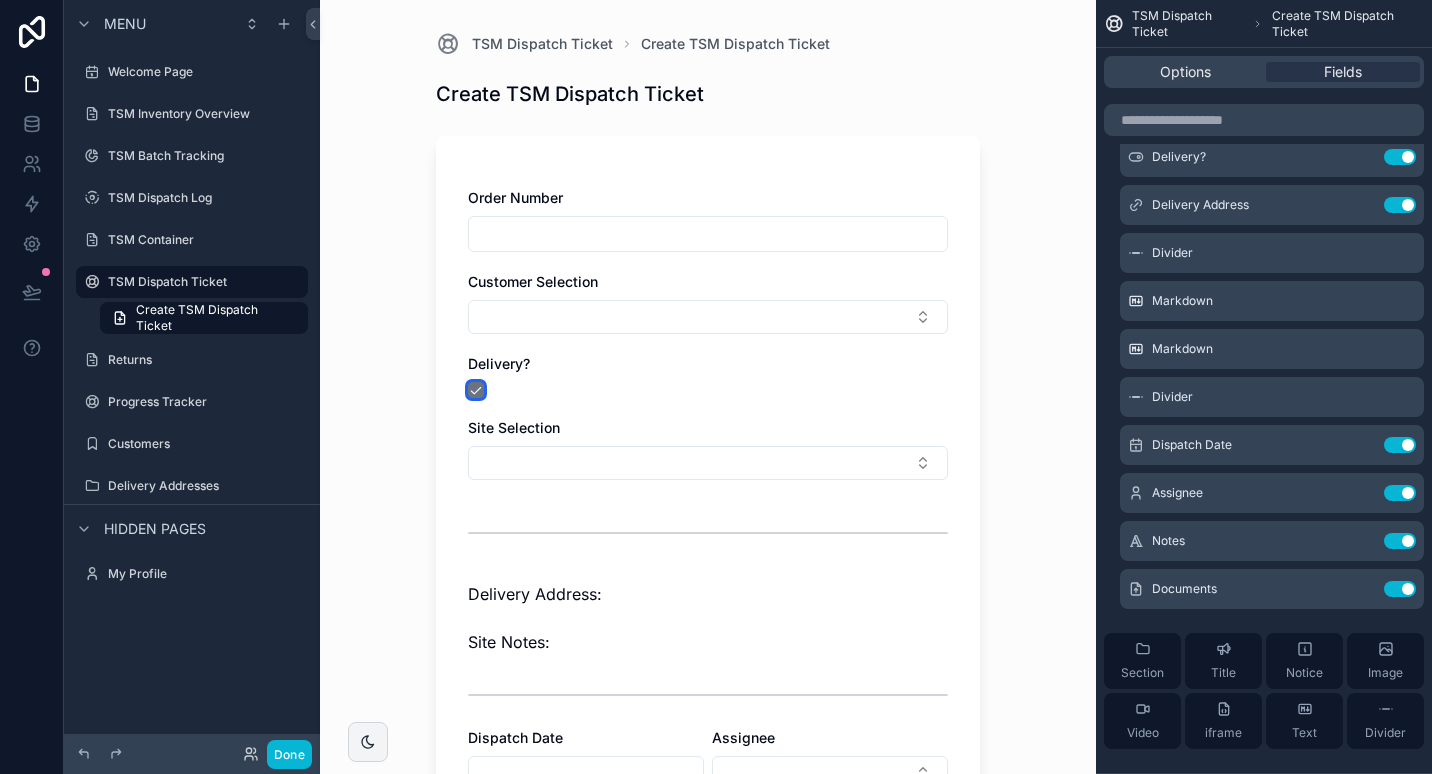 click at bounding box center [476, 390] 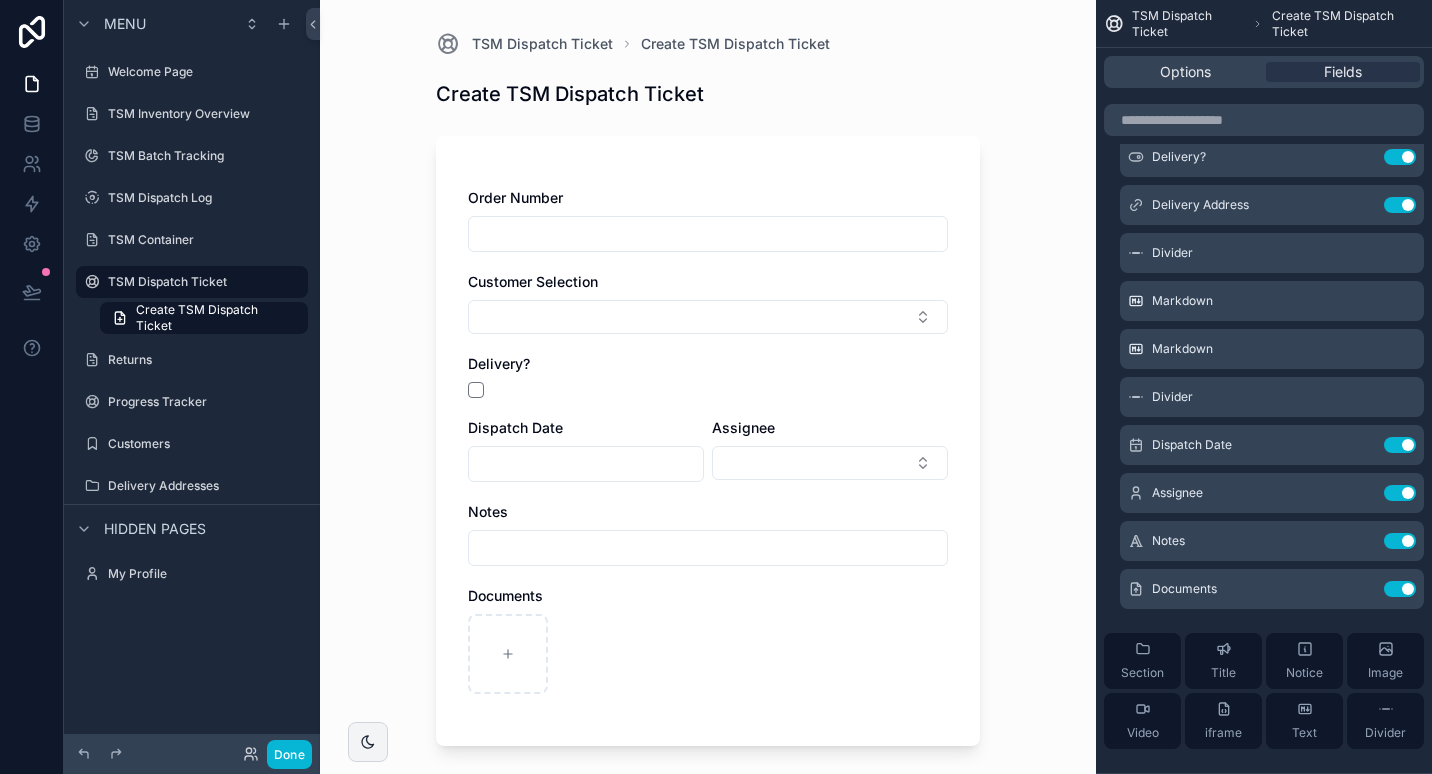 click at bounding box center [708, 654] 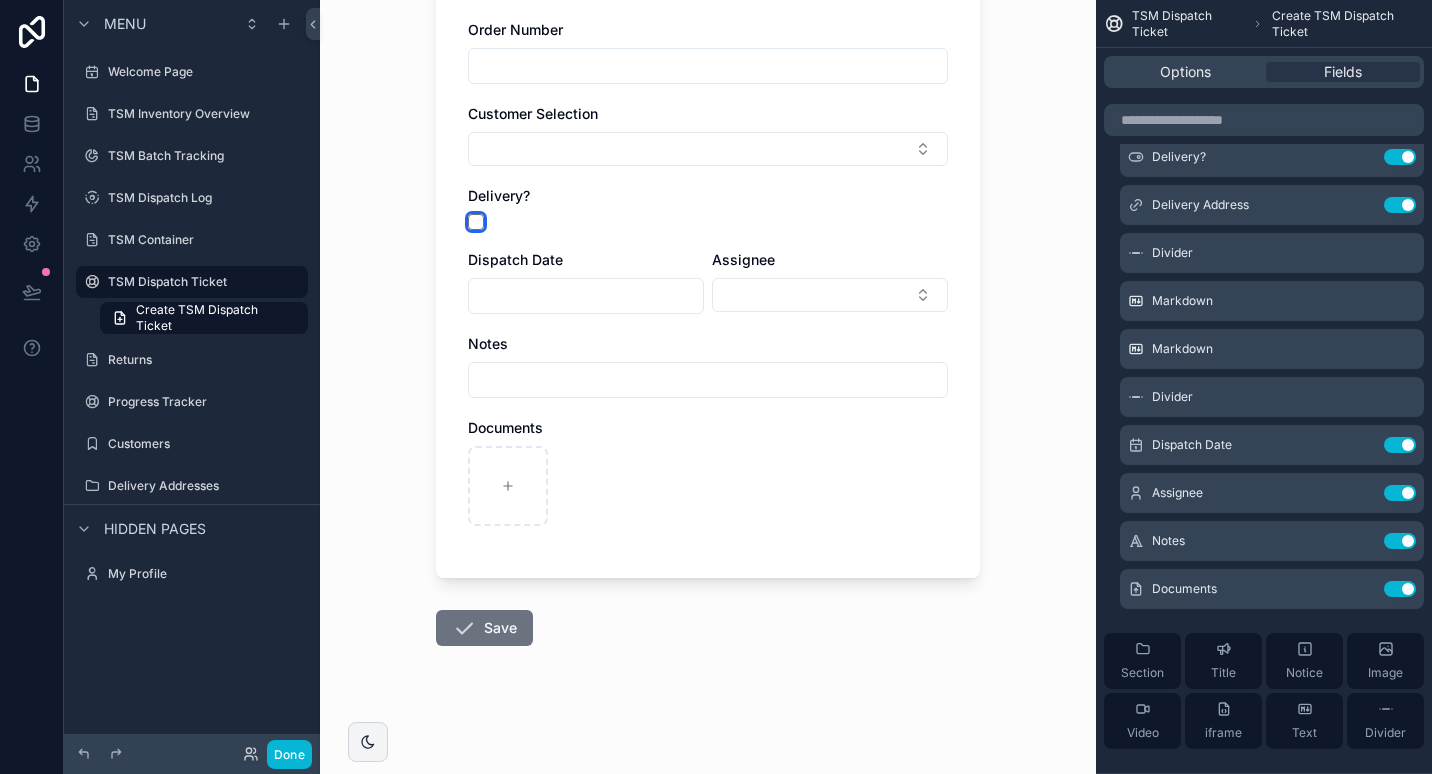click at bounding box center (476, 222) 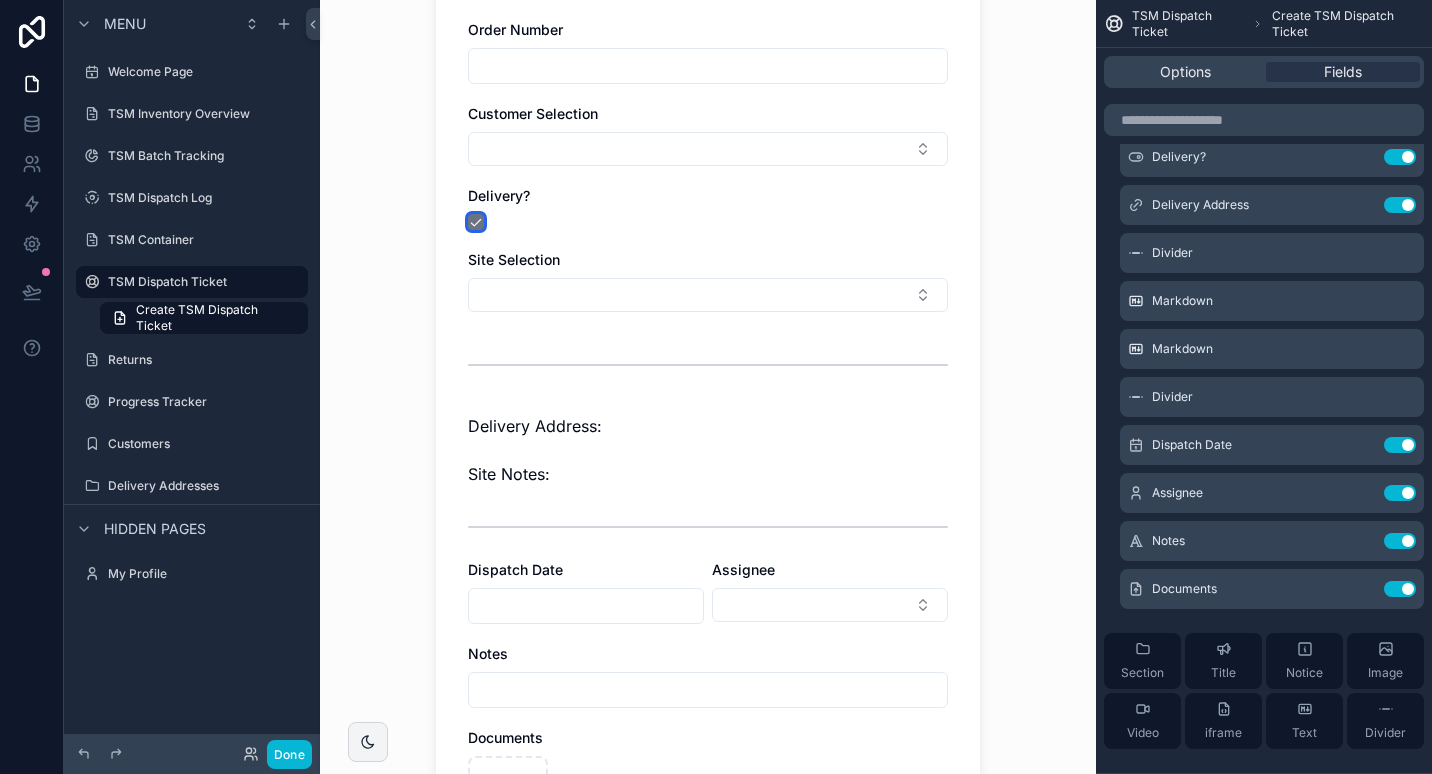 click at bounding box center (476, 222) 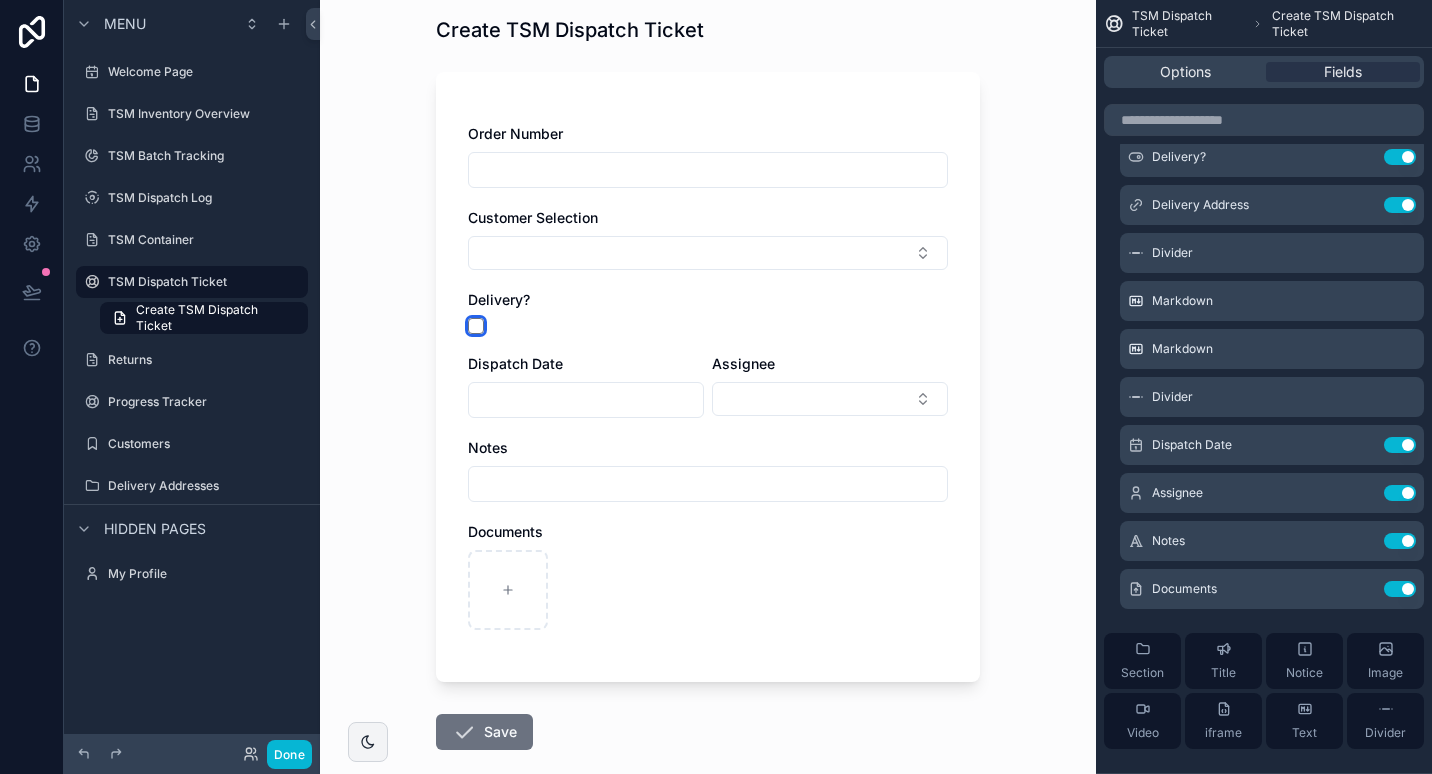 scroll, scrollTop: 0, scrollLeft: 0, axis: both 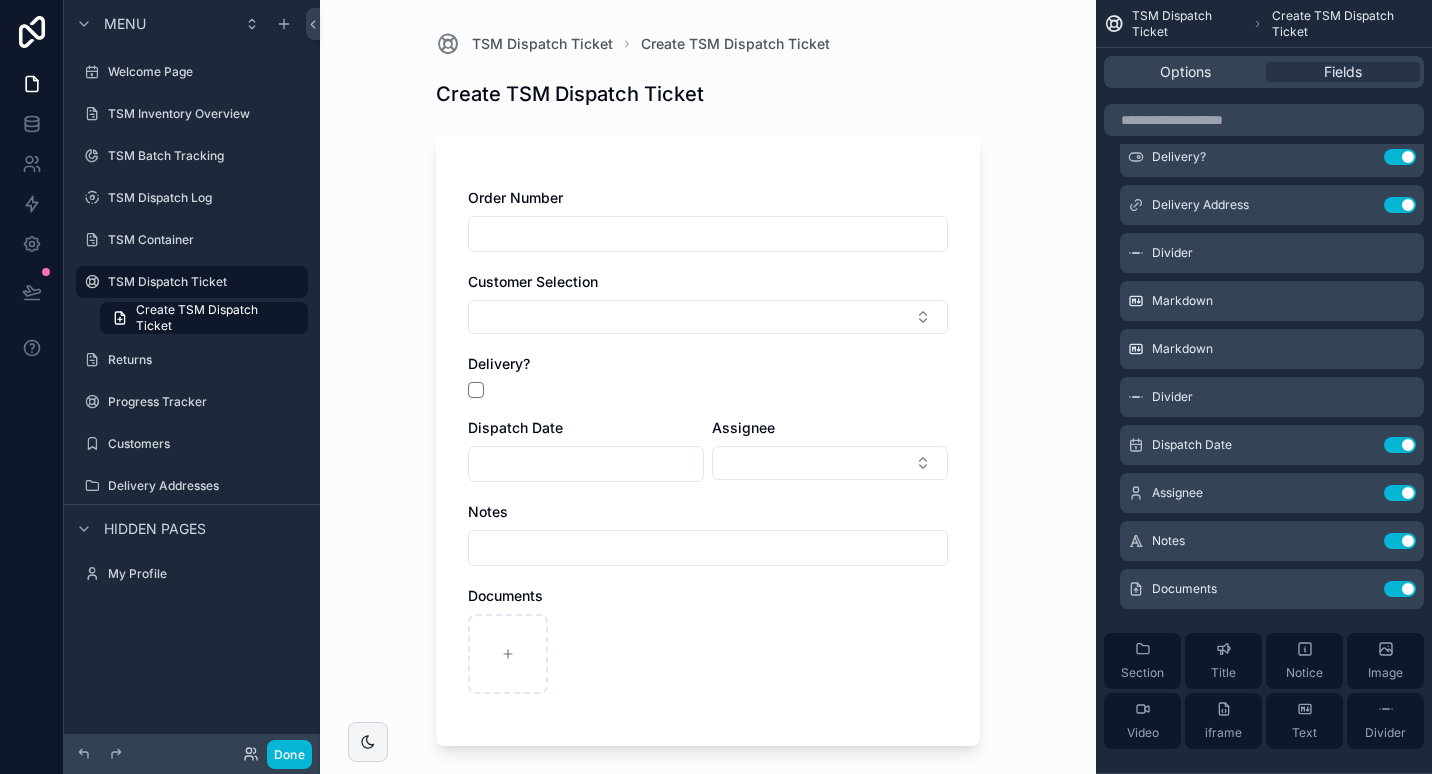 click at bounding box center [708, 234] 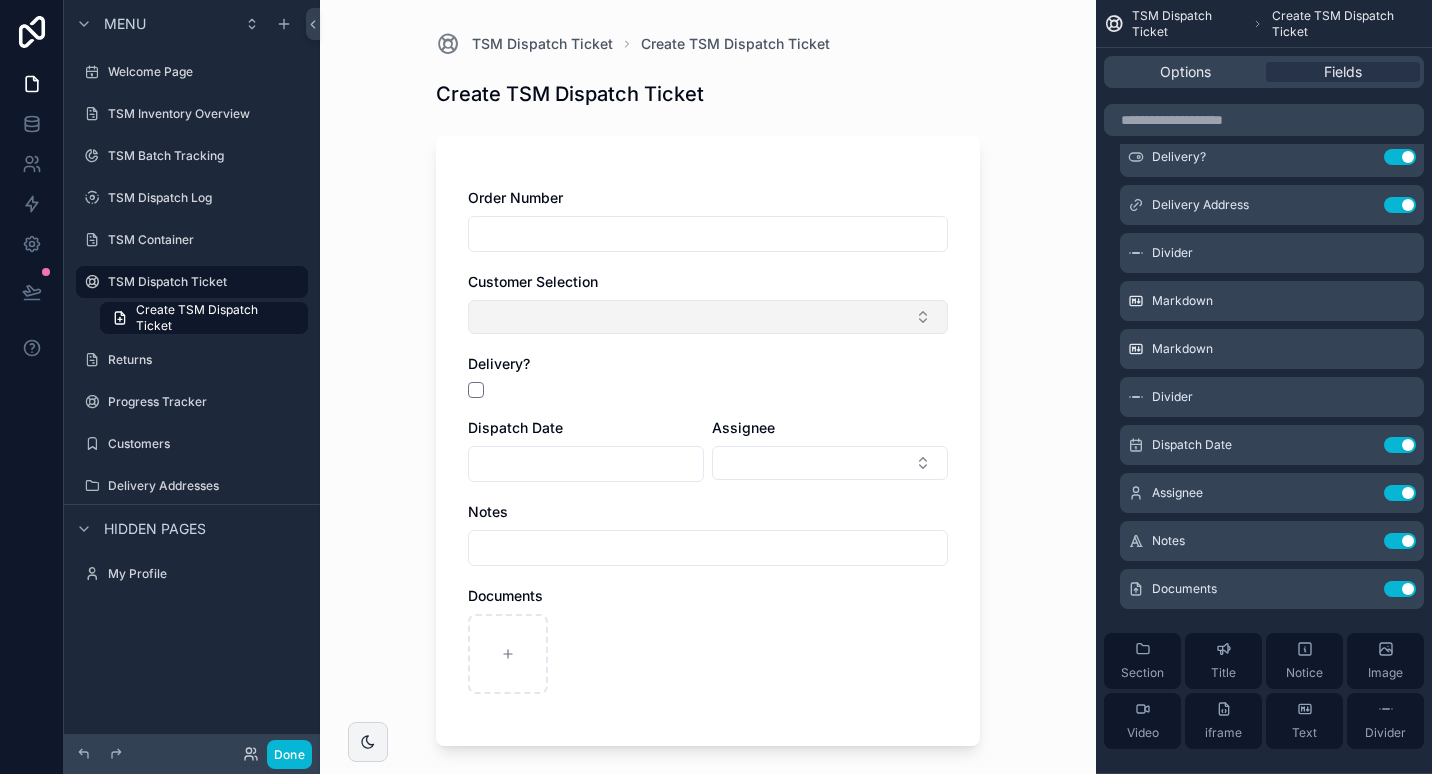 click at bounding box center (708, 317) 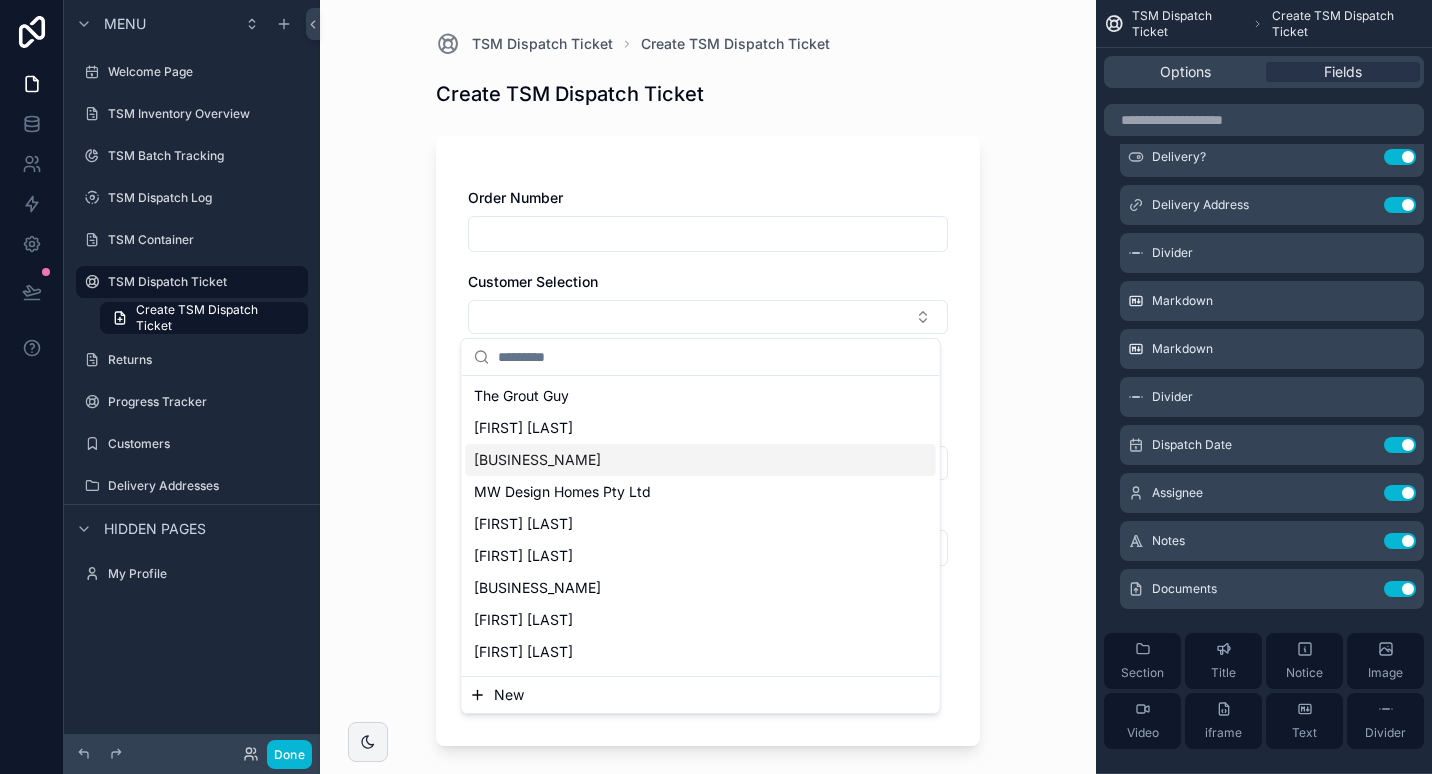 click on "[BUSINESS_NAME]" at bounding box center [537, 460] 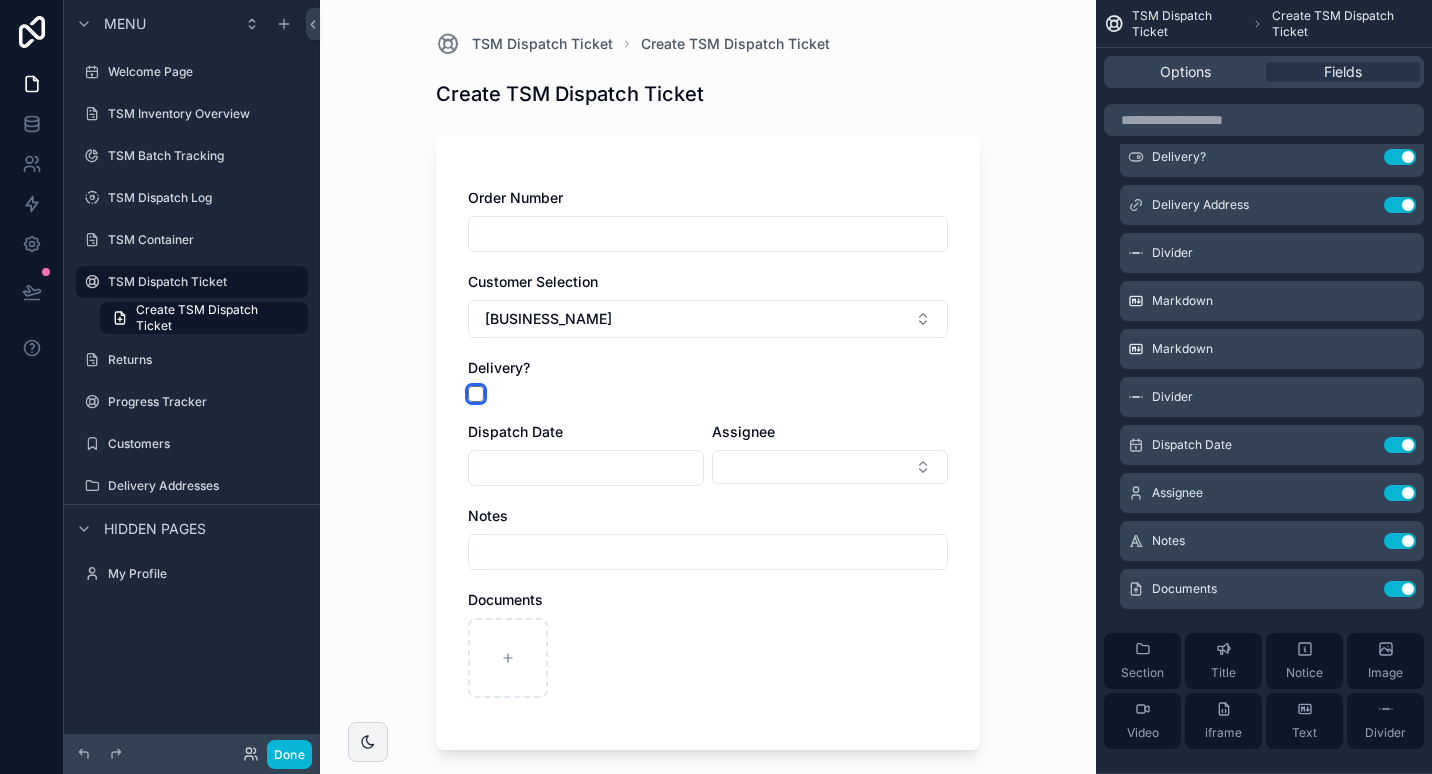 click at bounding box center [476, 394] 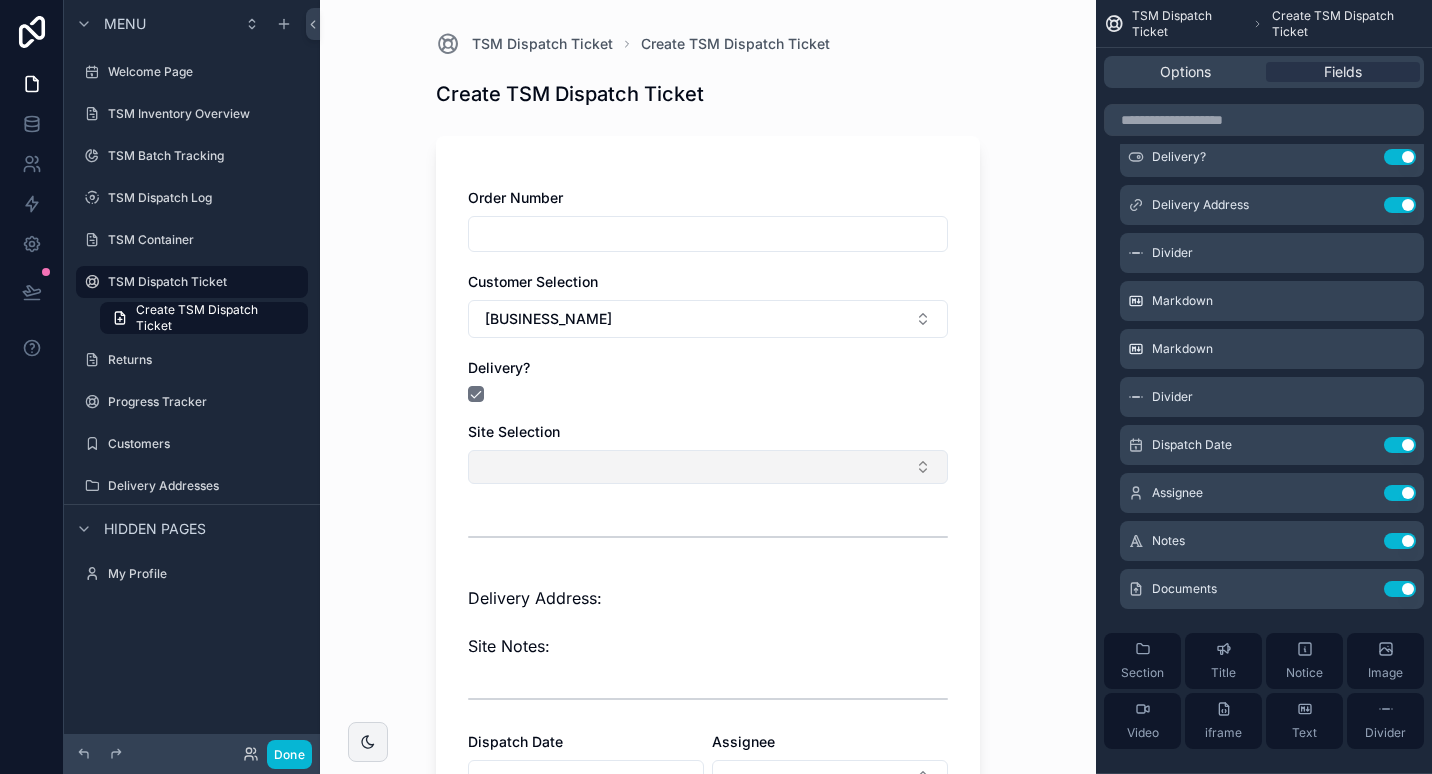 click at bounding box center (708, 467) 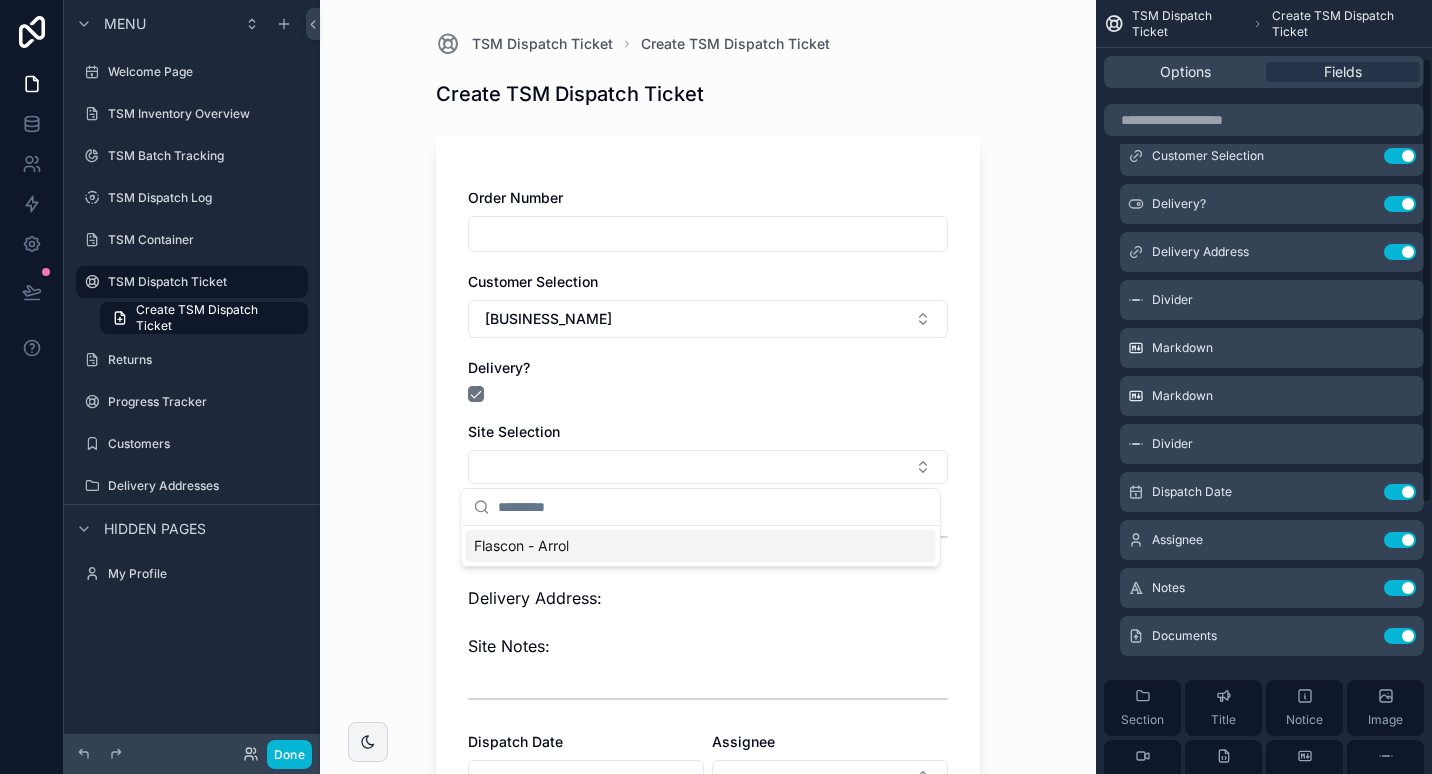scroll, scrollTop: 100, scrollLeft: 0, axis: vertical 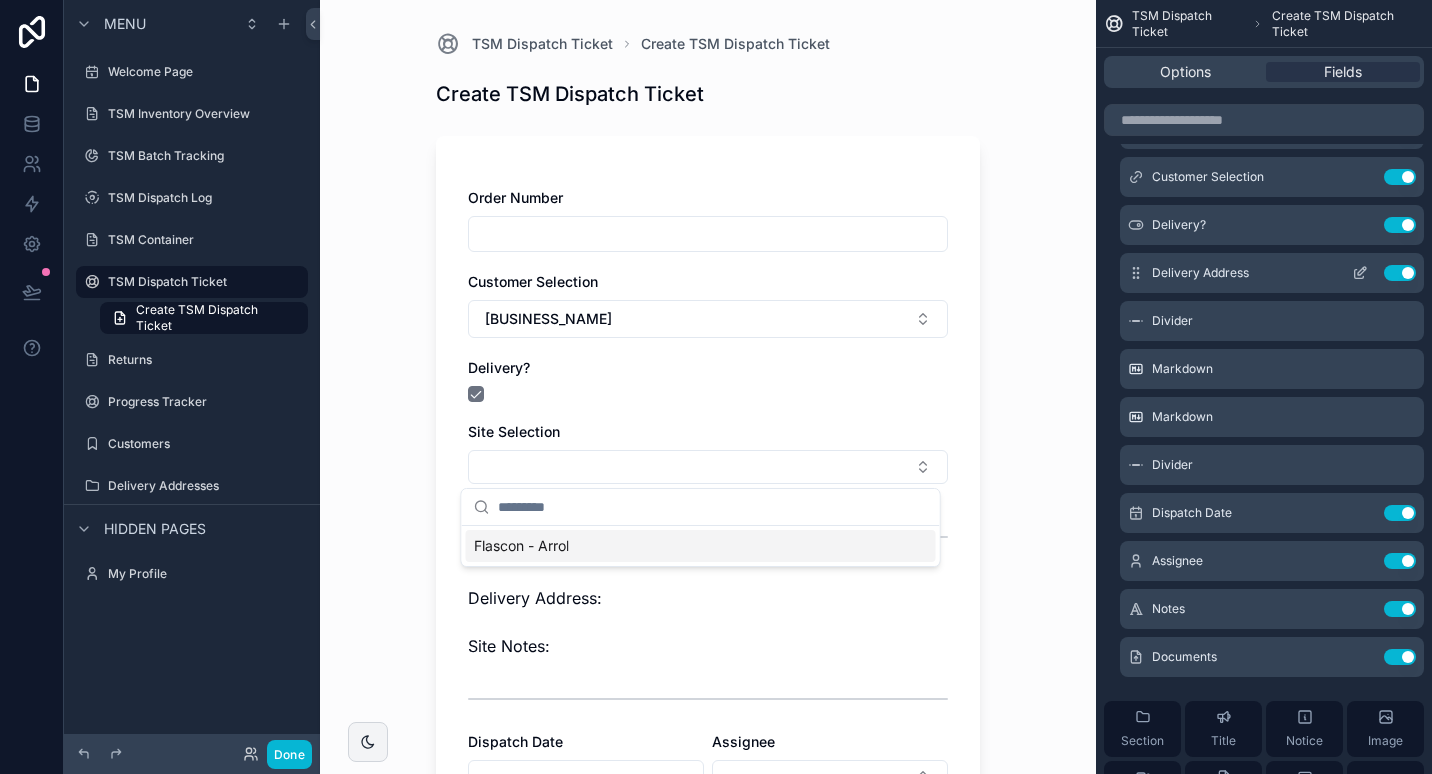 click 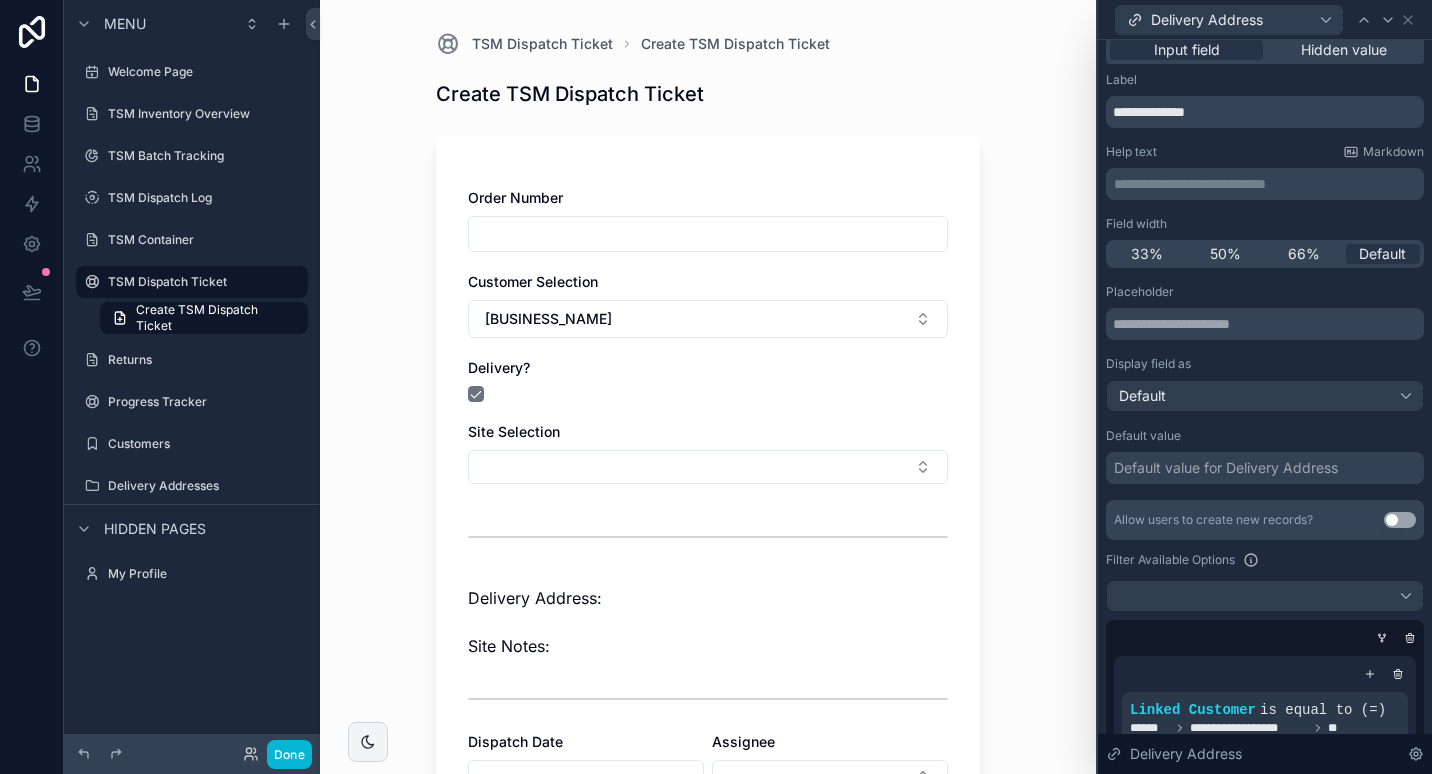 scroll, scrollTop: 0, scrollLeft: 0, axis: both 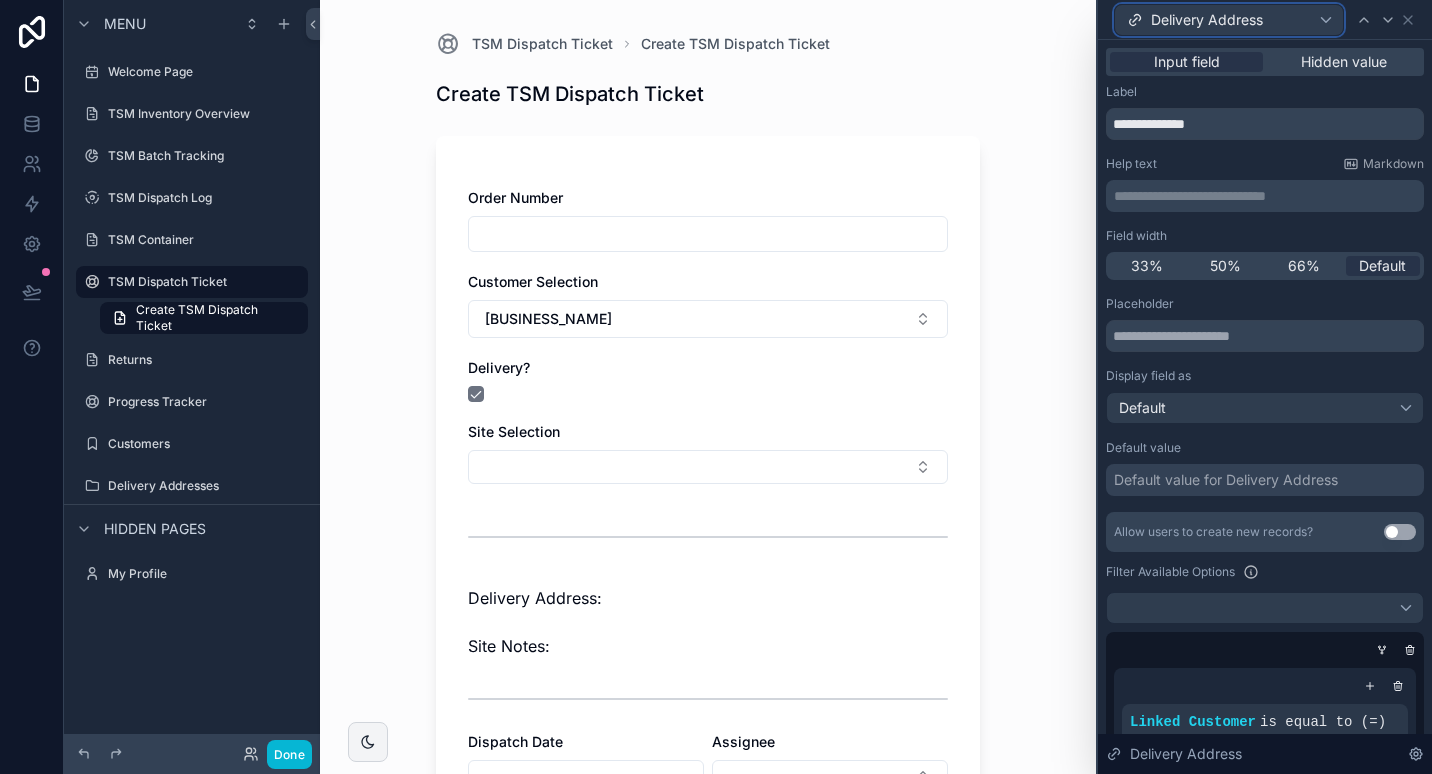 click on "Delivery Address" at bounding box center (1229, 20) 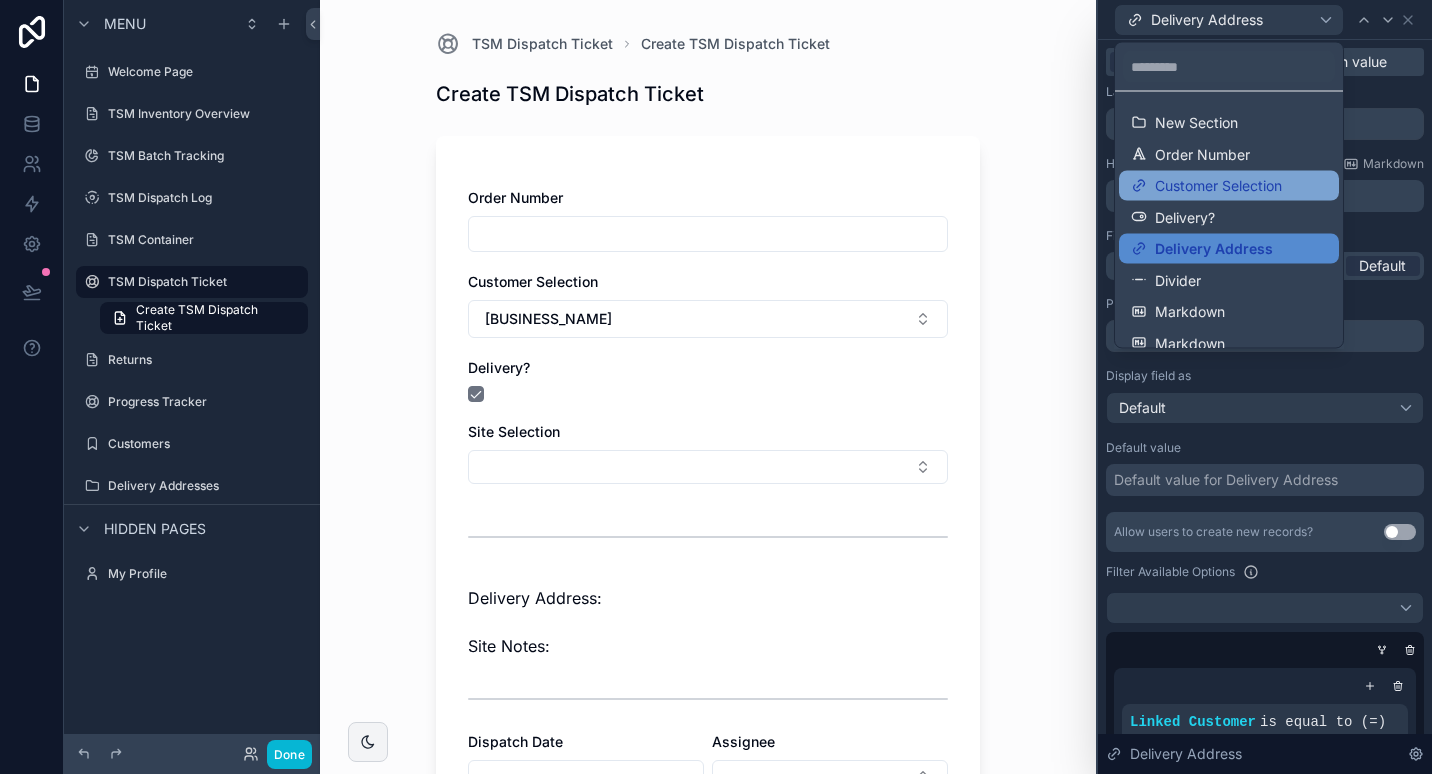 click on "Customer Selection" at bounding box center (1218, 186) 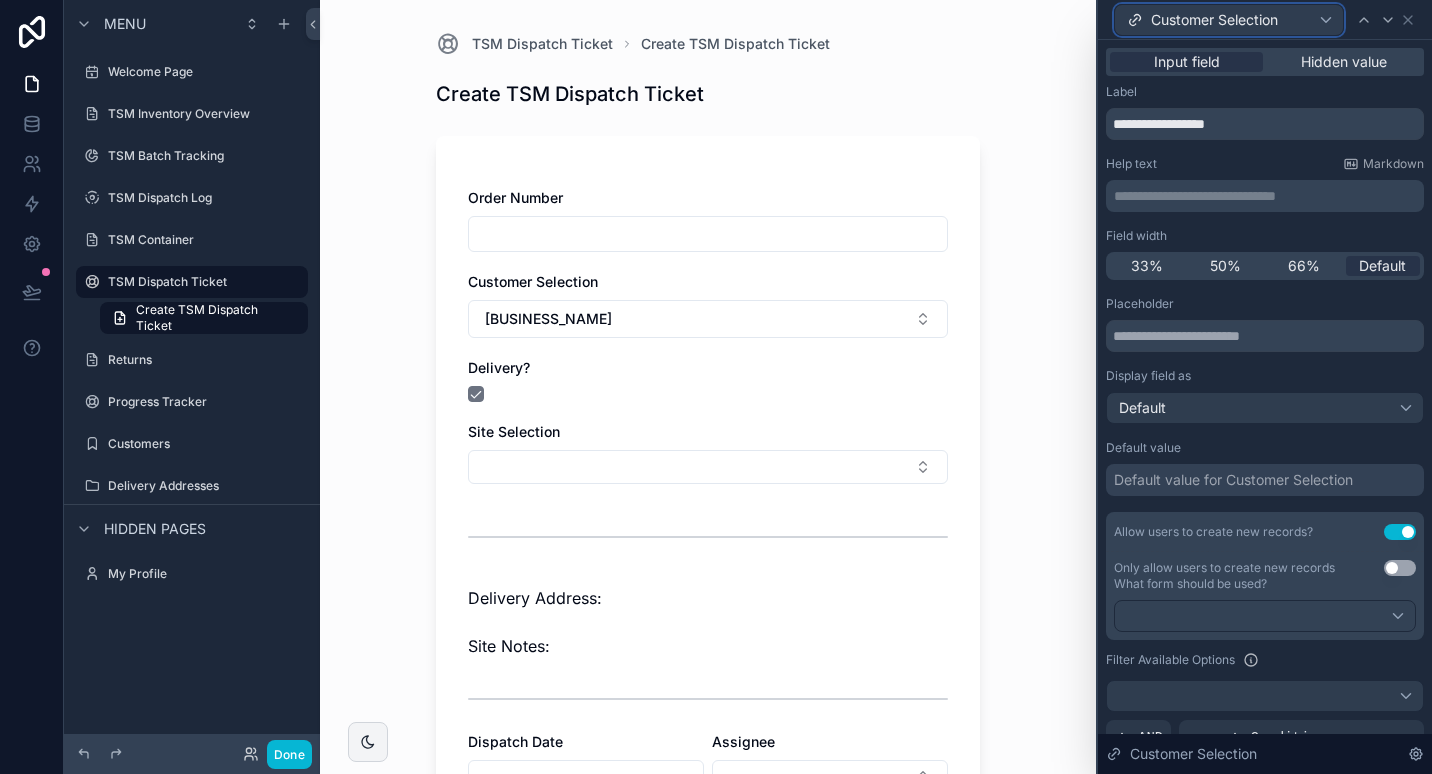 click on "Customer Selection" at bounding box center (1214, 20) 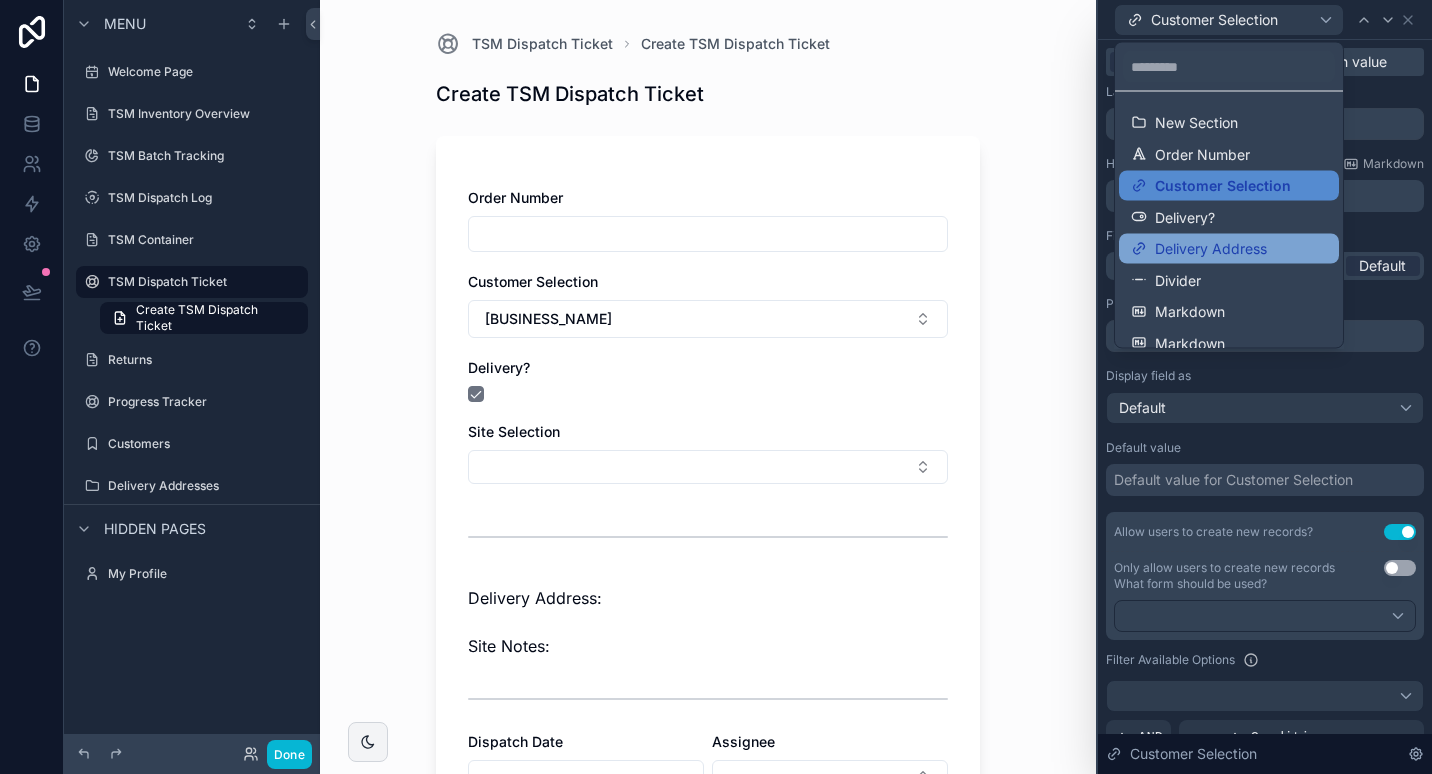 click on "Delivery Address" at bounding box center (1211, 249) 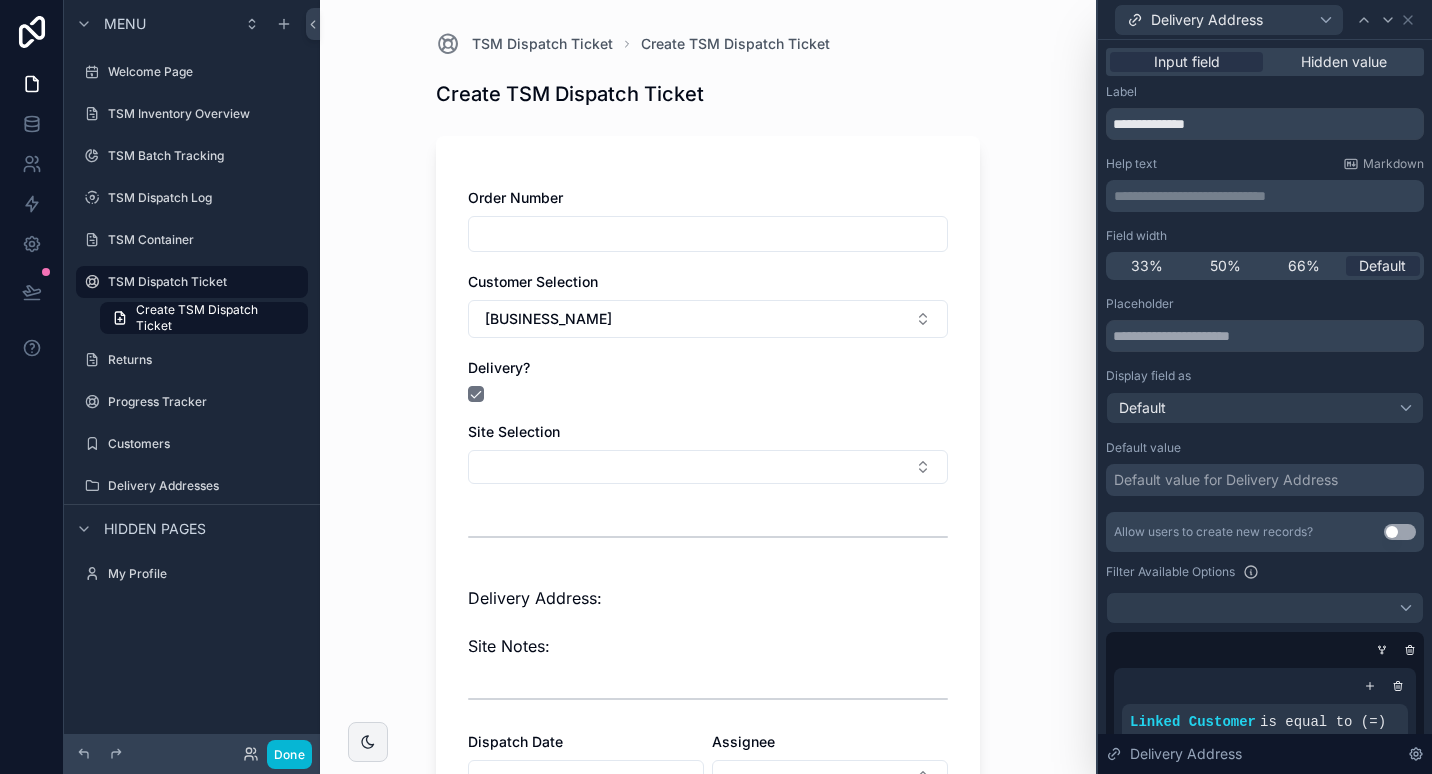 click on "Use setting" at bounding box center [1400, 532] 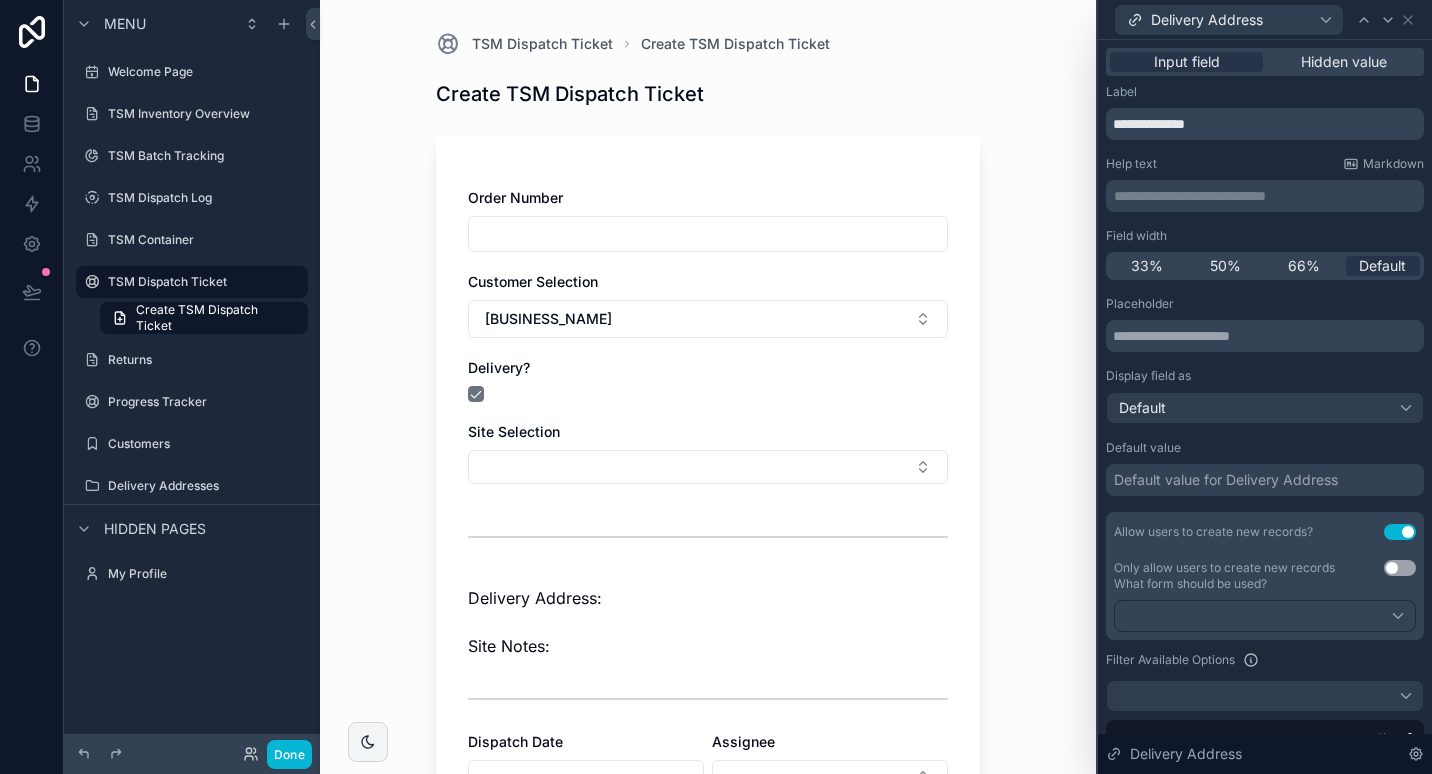 click on "Use setting" at bounding box center [1400, 568] 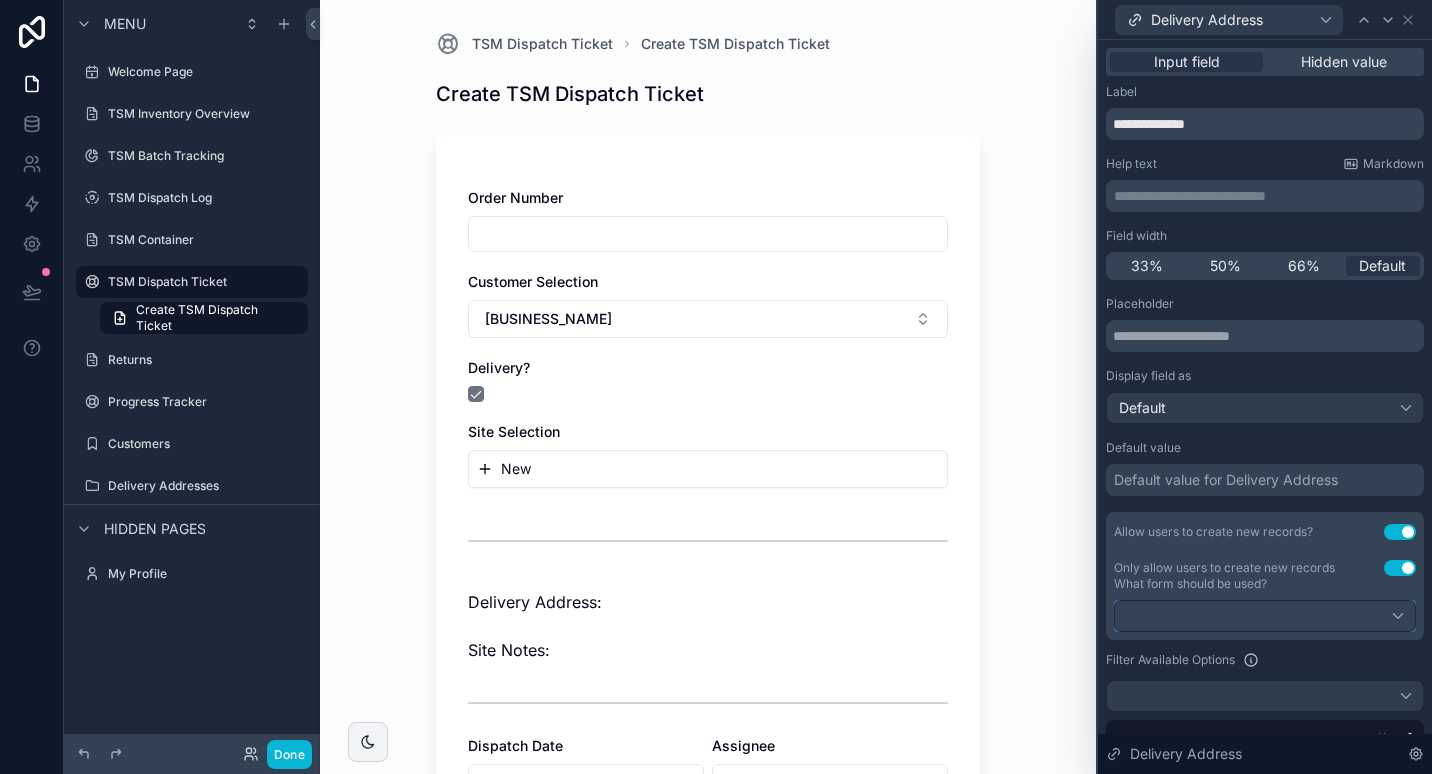click at bounding box center [1265, 616] 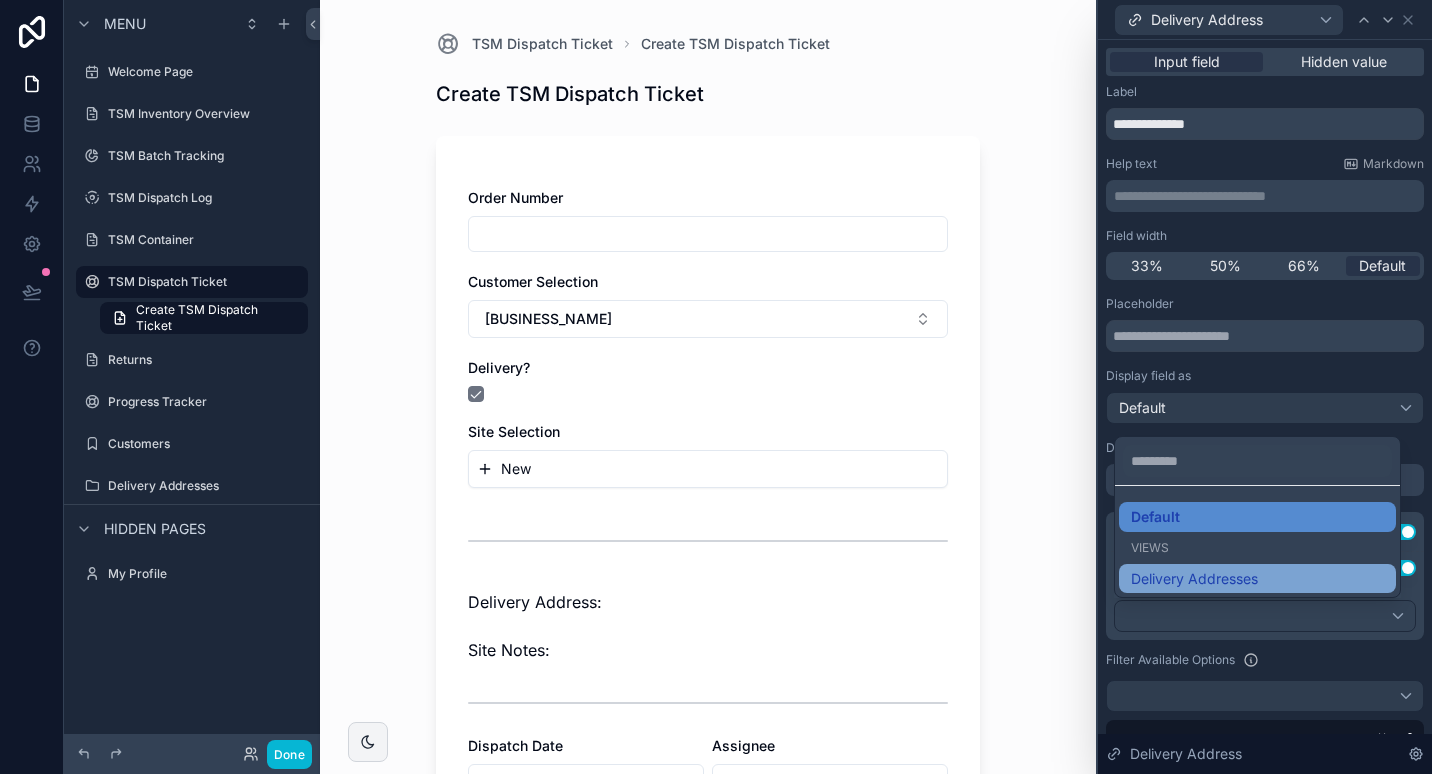 click on "Delivery Addresses" at bounding box center [1194, 579] 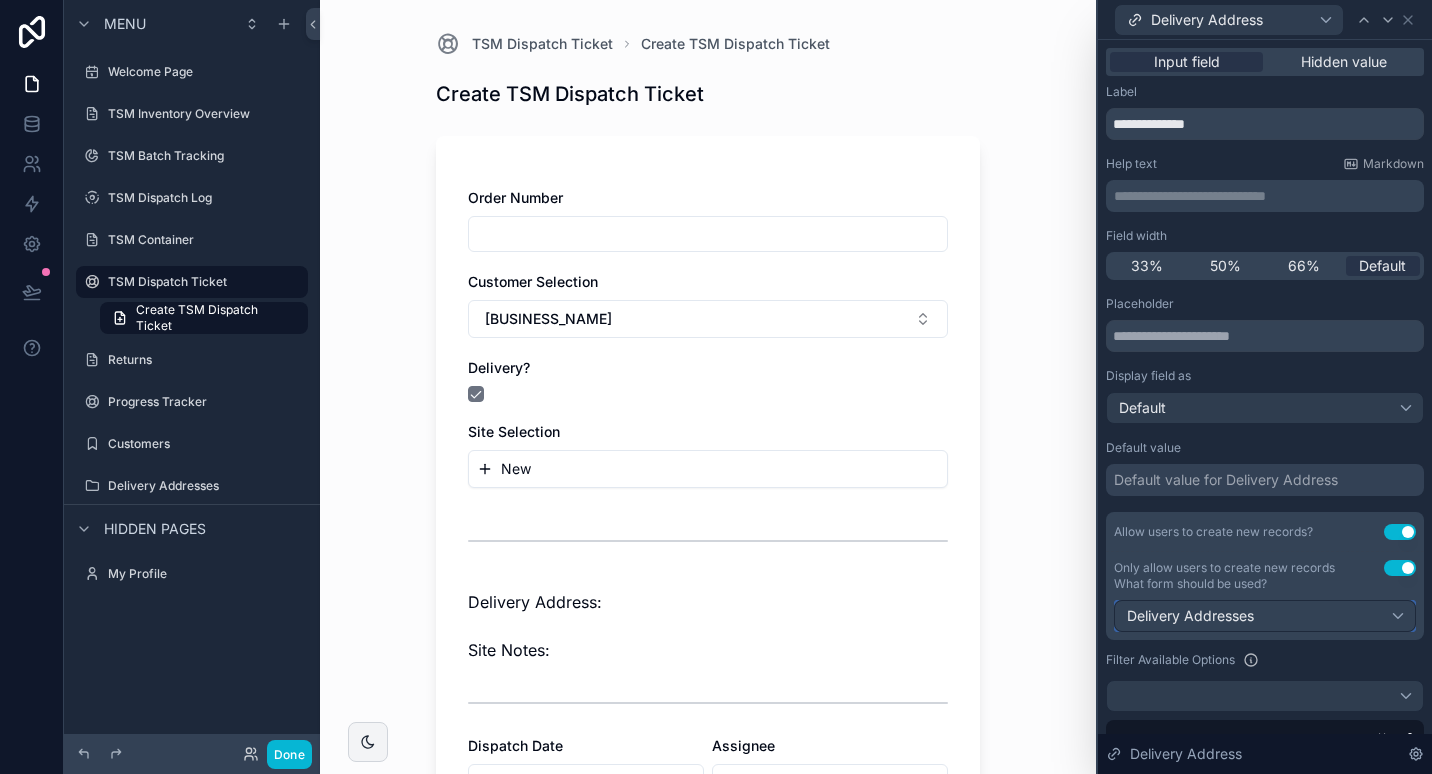 click on "Delivery Addresses" at bounding box center [1265, 616] 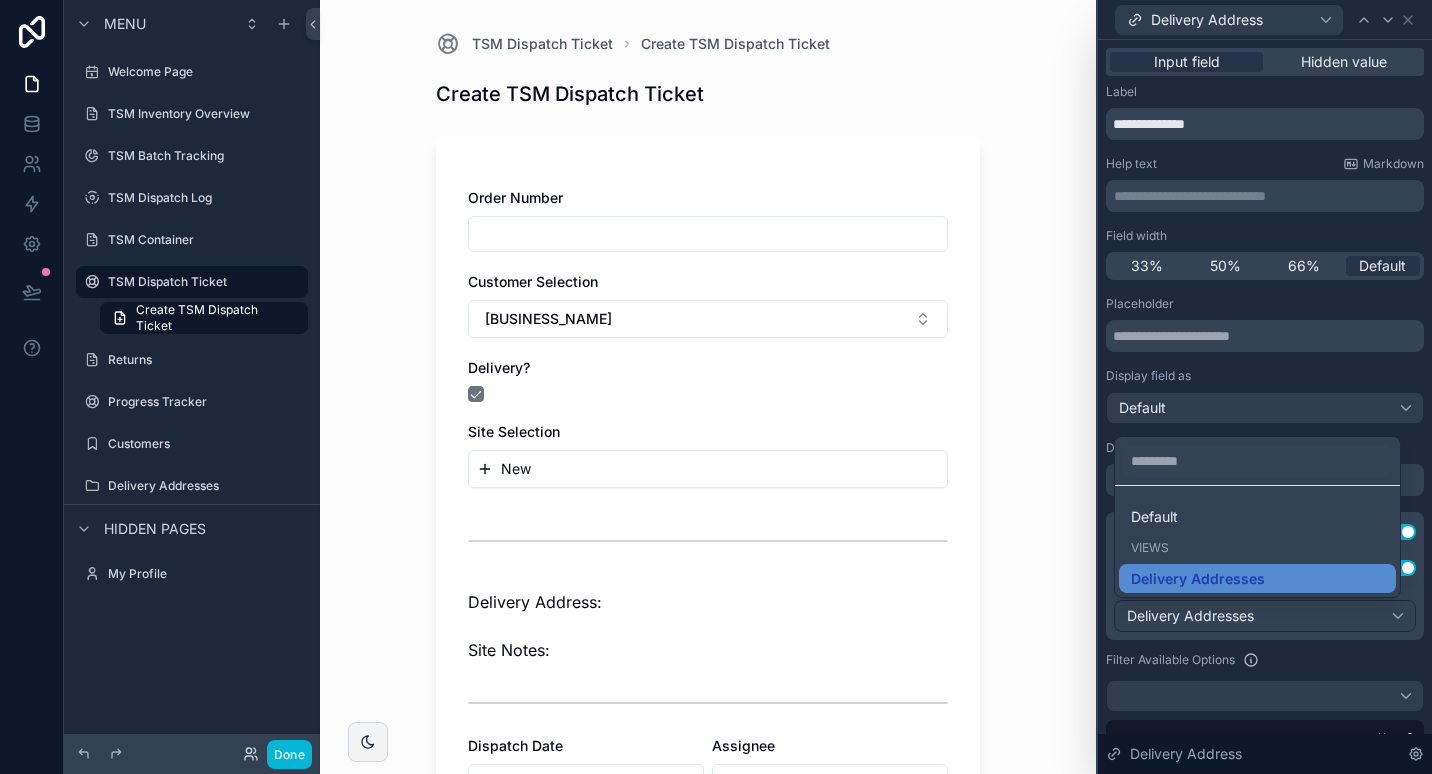 click at bounding box center (1265, 387) 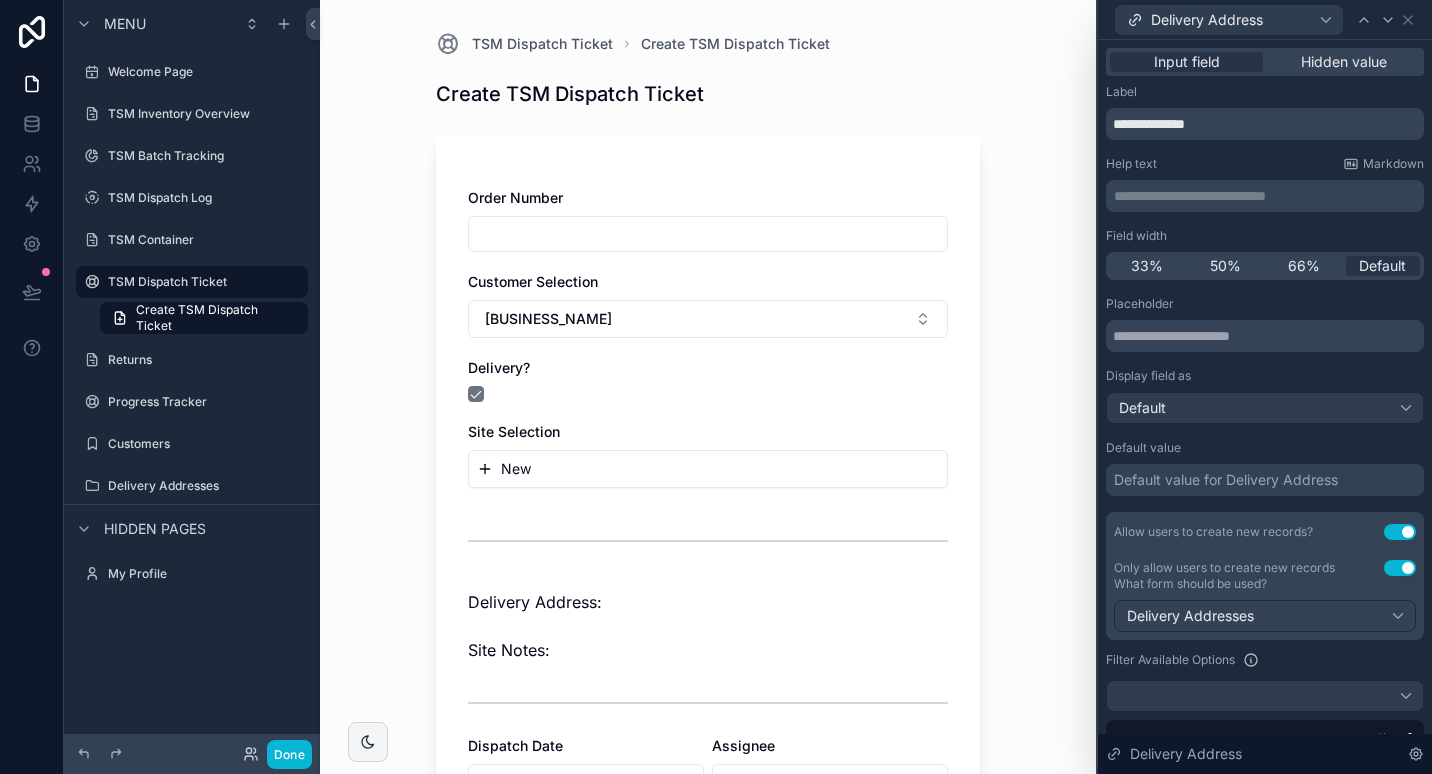 click on "Use setting" at bounding box center (1400, 568) 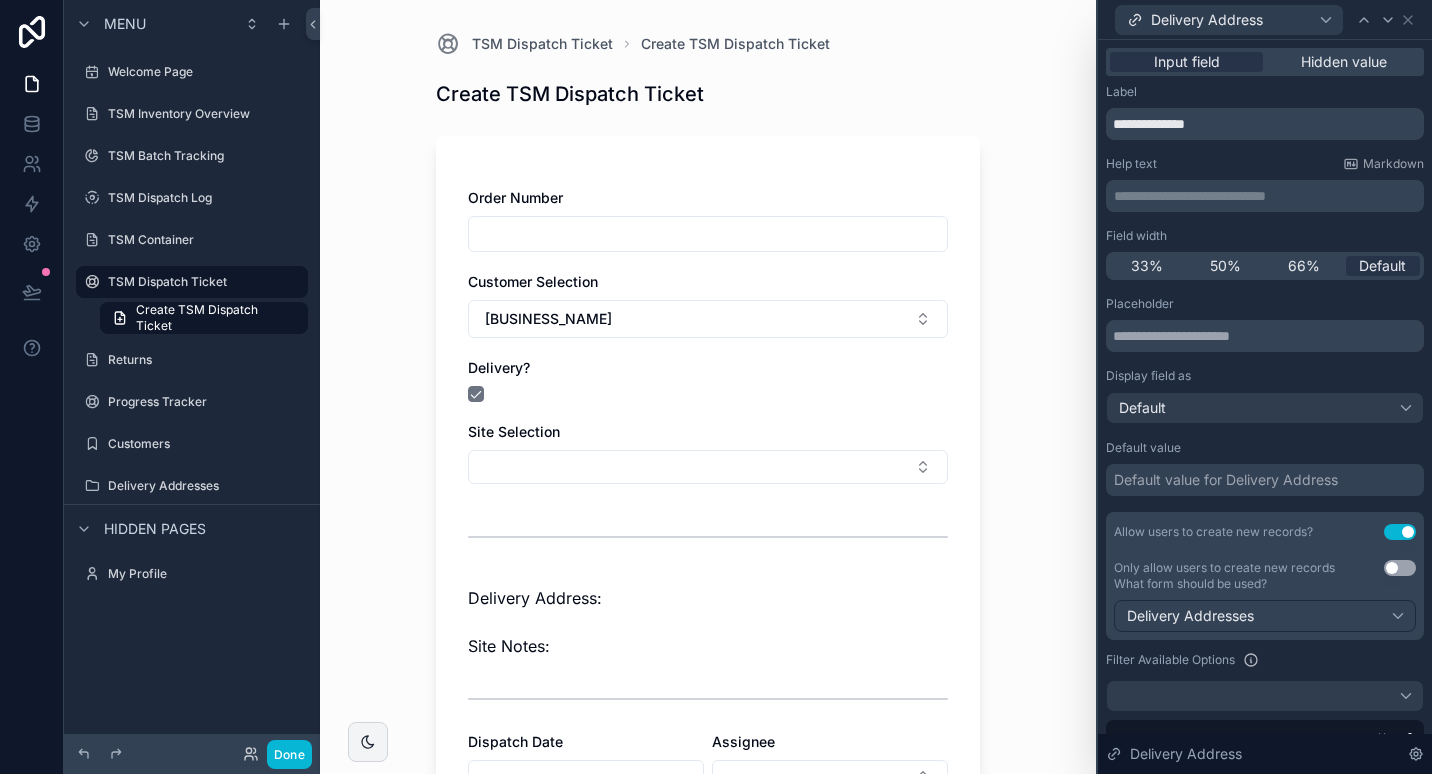 click on "Allow users to create new records? Use setting" at bounding box center [1265, 532] 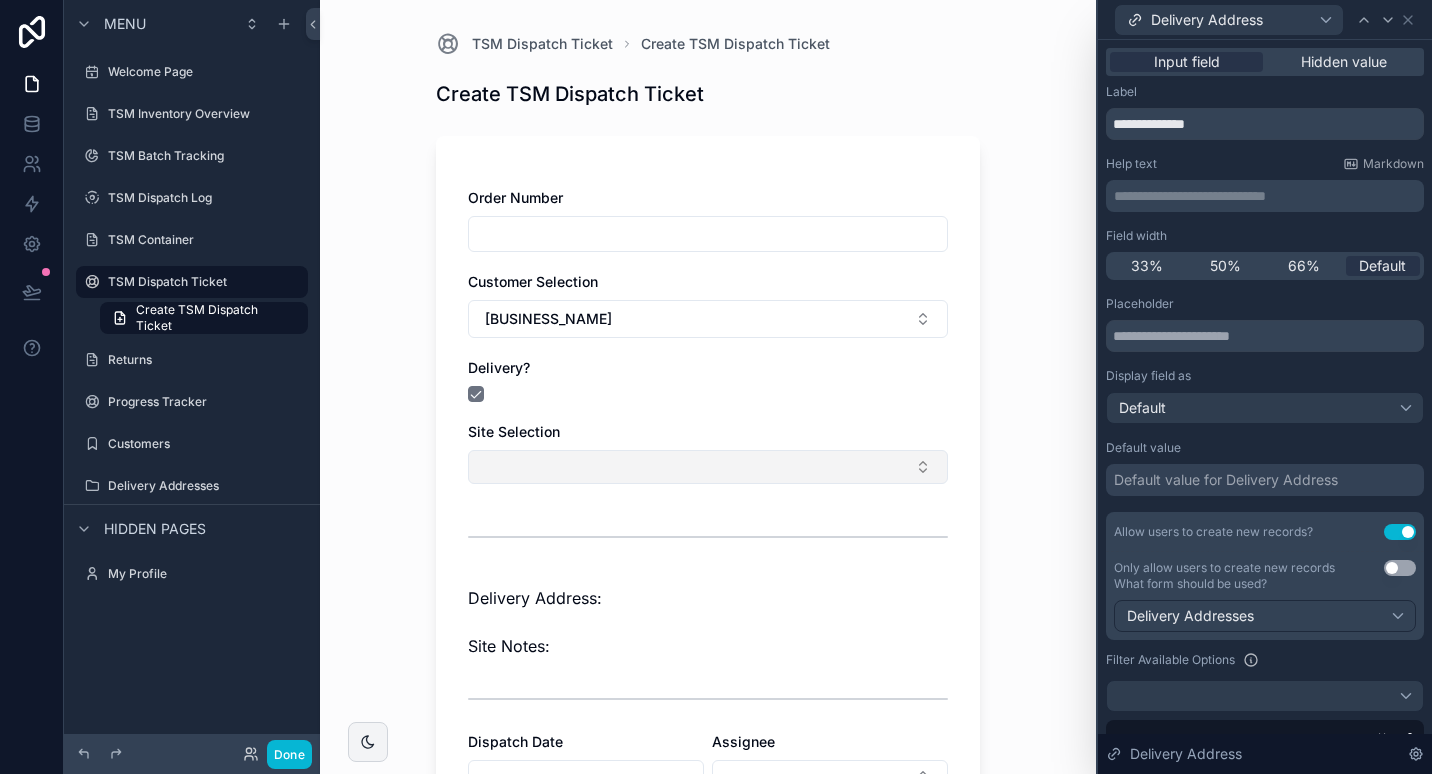 click at bounding box center (708, 467) 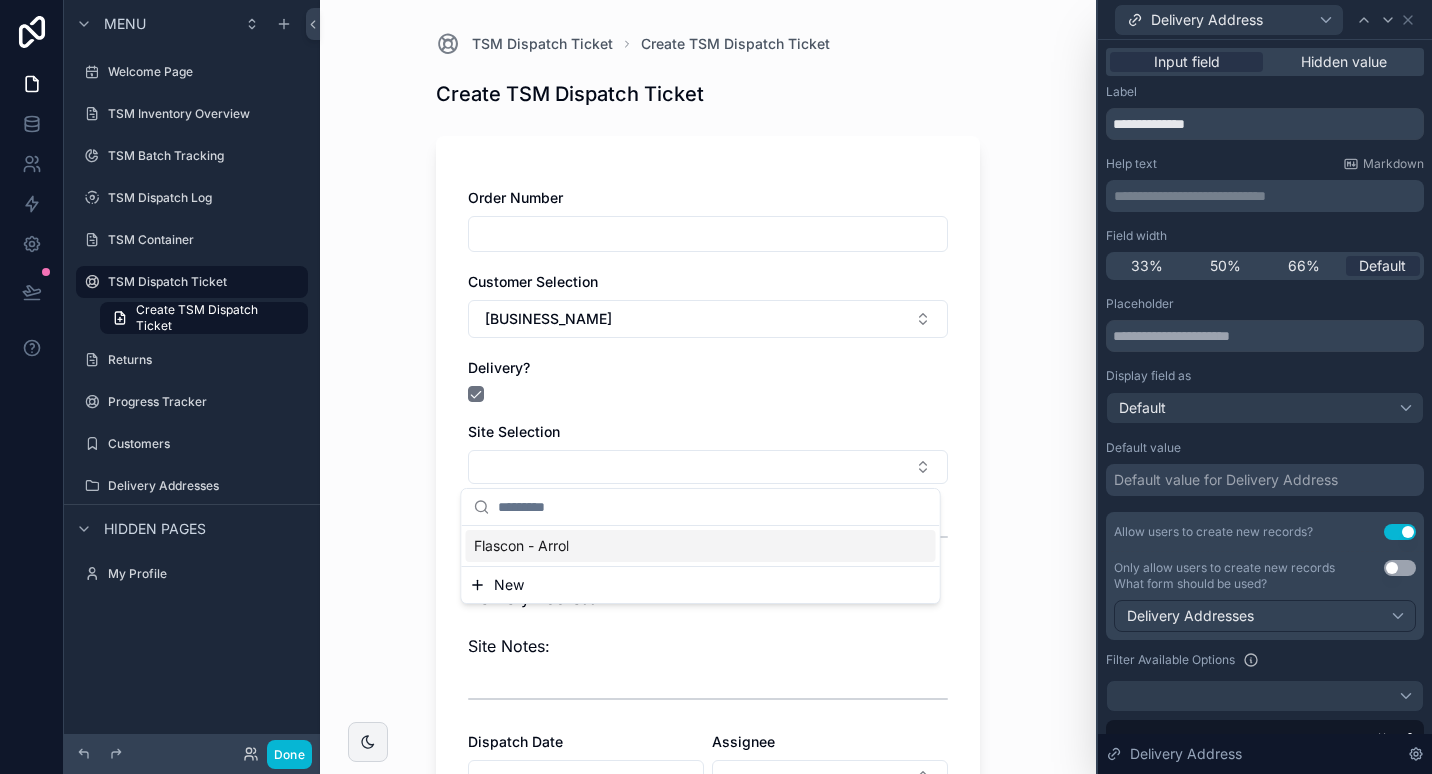 click on "TSM Dispatch Ticket Create TSM Dispatch Ticket Create TSM Dispatch Ticket Order Number Customer Selection Flascon Constructions Delivery? Site Selection Delivery Address: Site Notes:  Dispatch Date Assignee Notes Documents Save" at bounding box center (708, 628) 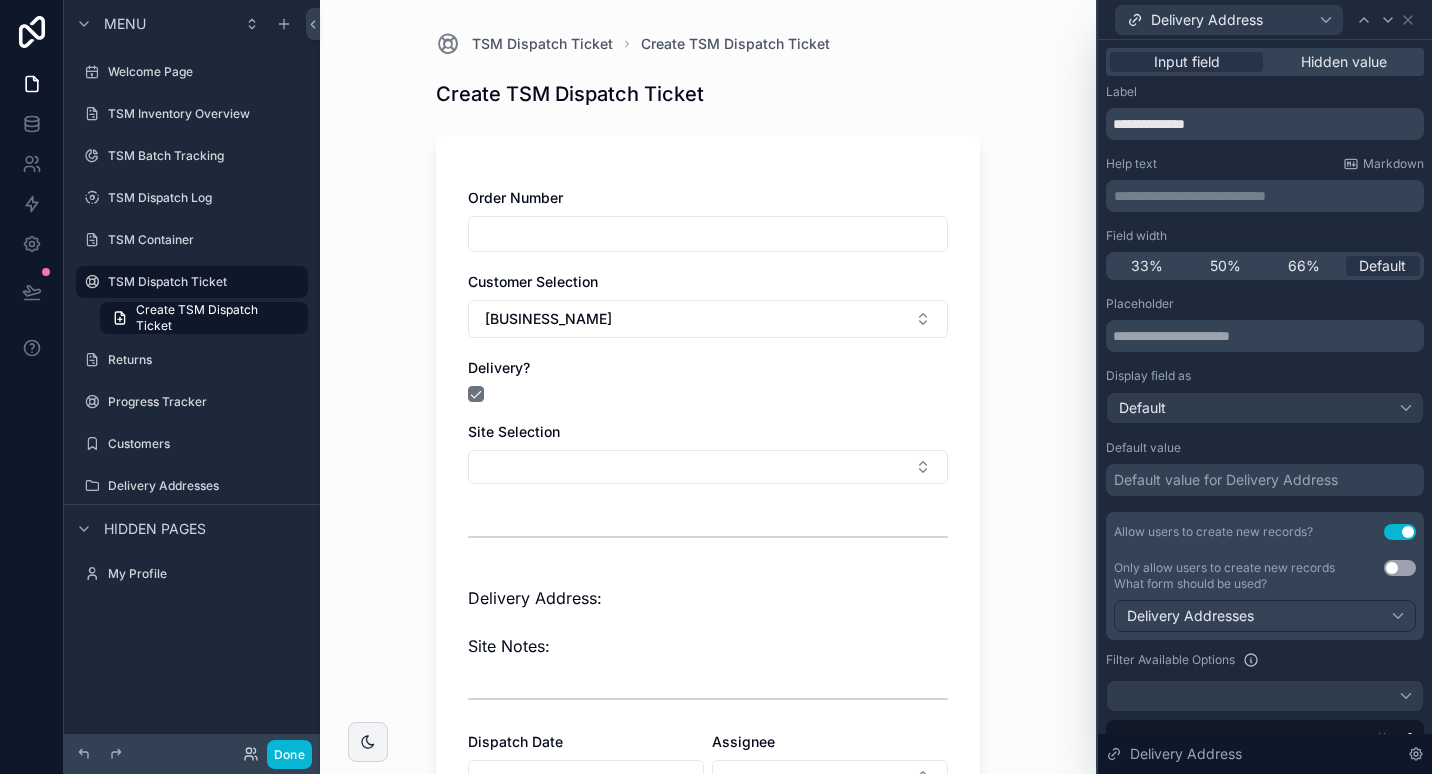 click on "Delivery Address" at bounding box center [1265, 19] 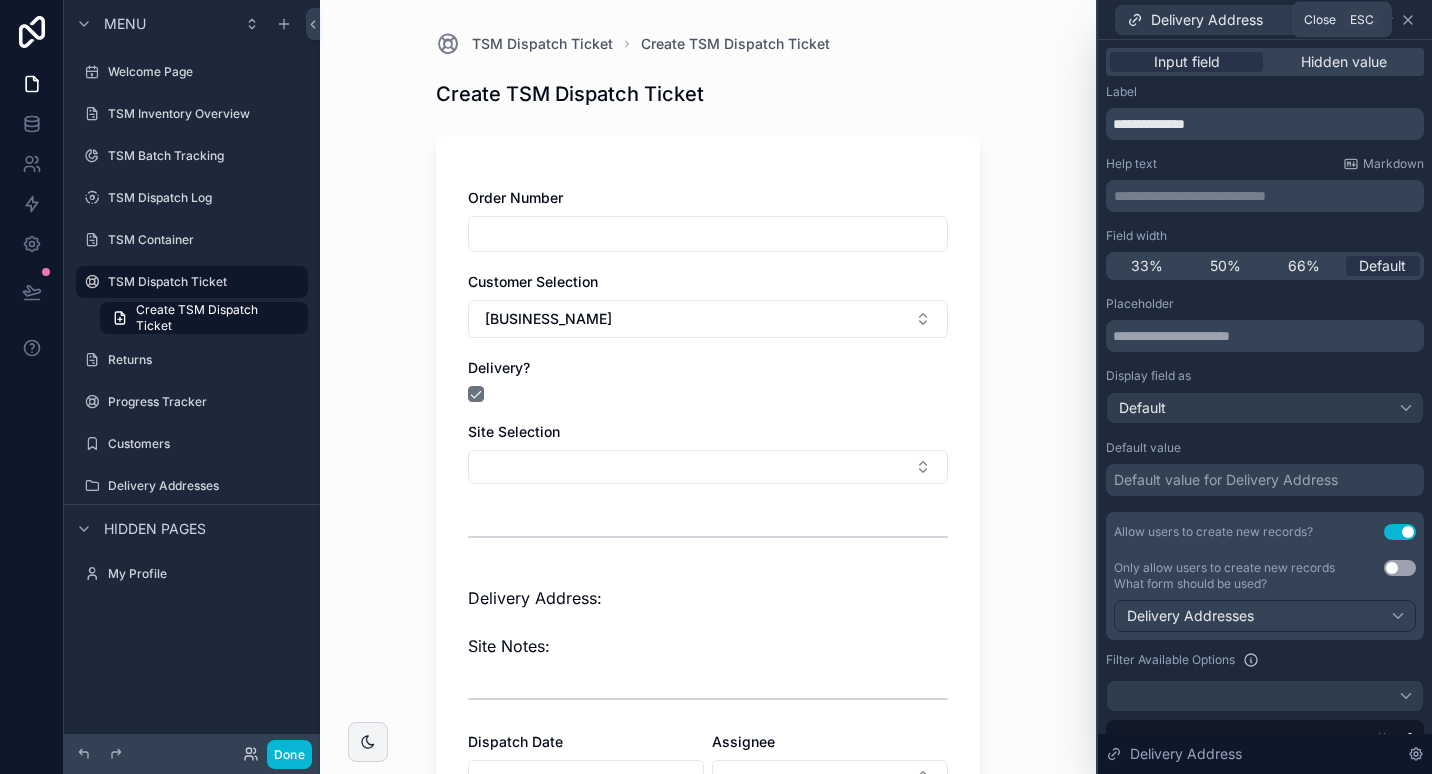 click 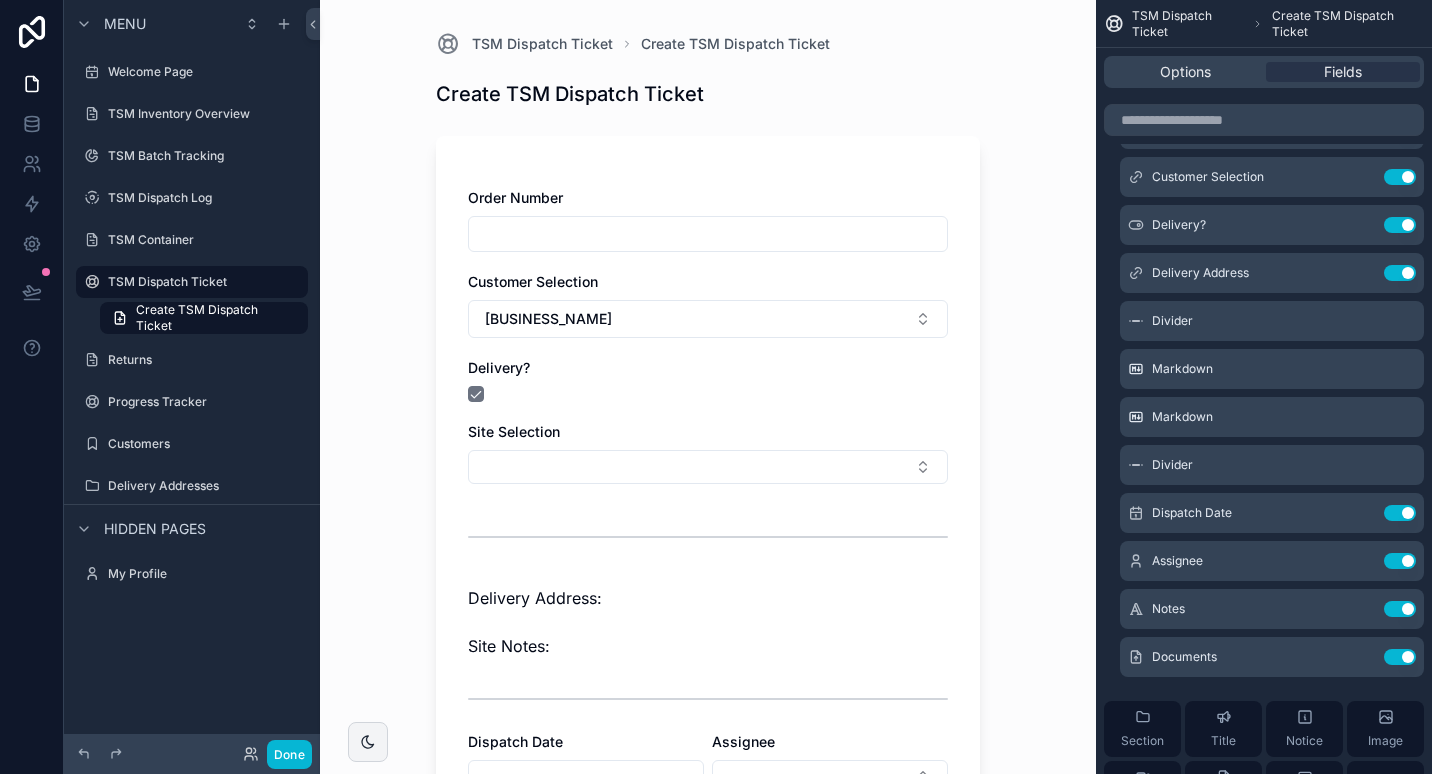 click on "TSM Dispatch Ticket Create TSM Dispatch Ticket Create TSM Dispatch Ticket Order Number Customer Selection Flascon Constructions Delivery? Site Selection Delivery Address: Site Notes:  Dispatch Date Assignee Notes Documents Save" at bounding box center [708, 387] 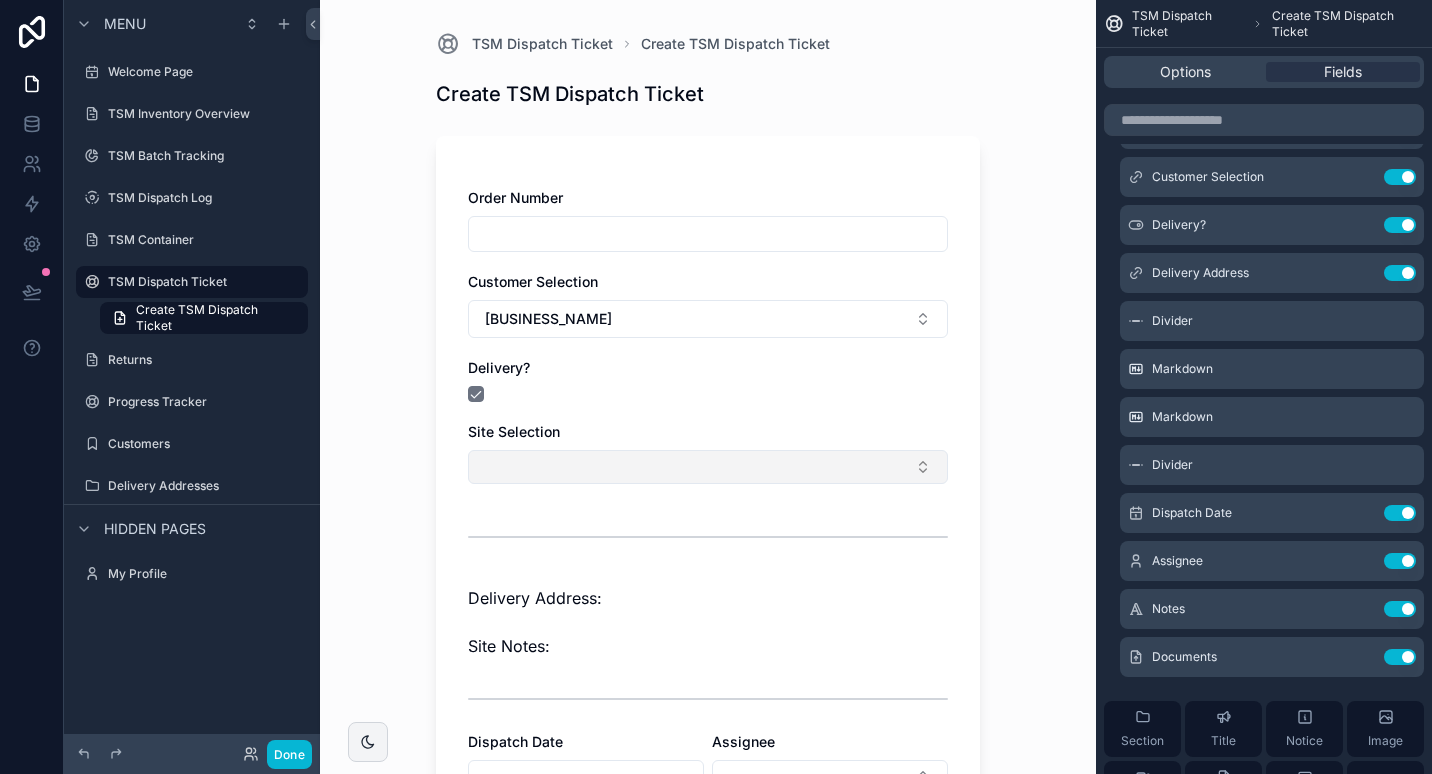 click at bounding box center (708, 467) 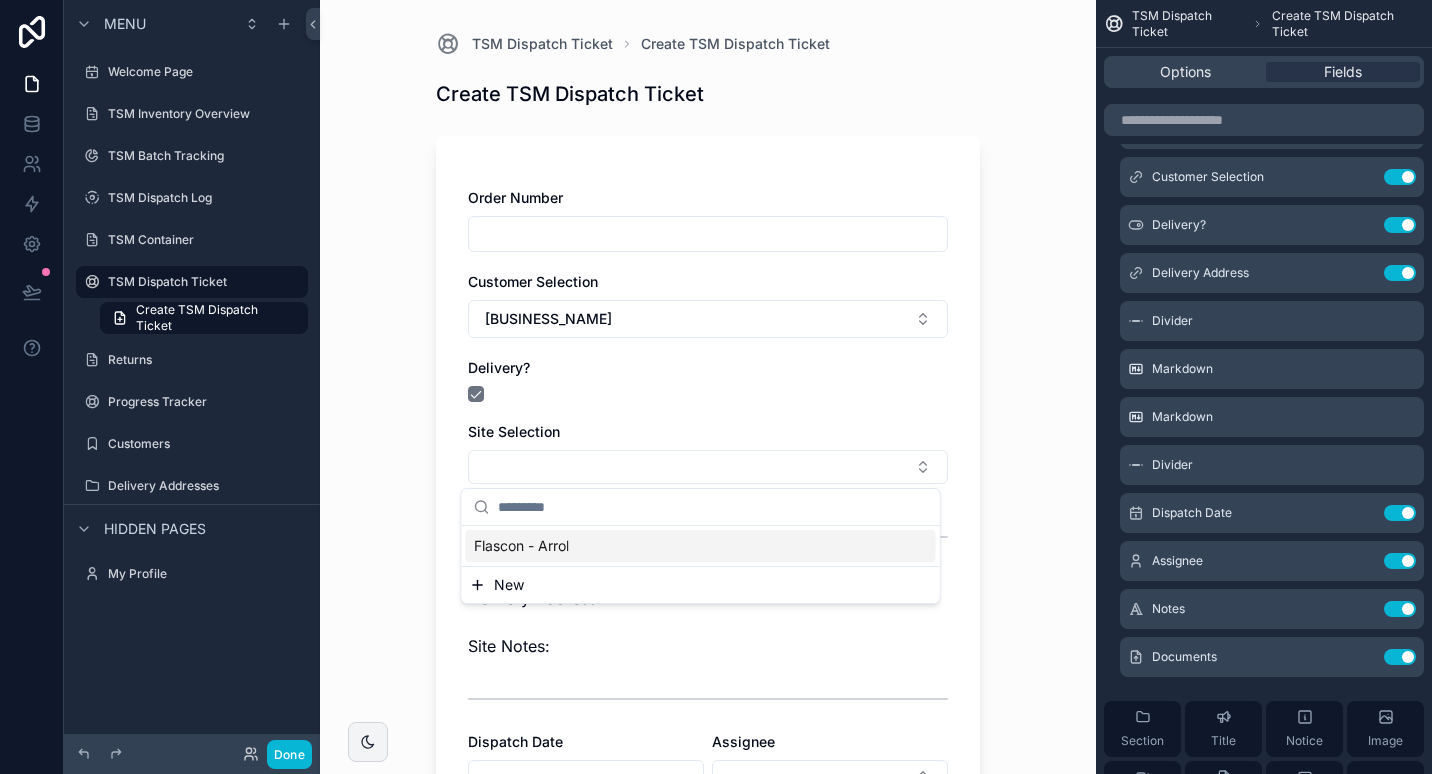 click on "TSM Dispatch Ticket Create TSM Dispatch Ticket Create TSM Dispatch Ticket Order Number Customer Selection Flascon Constructions Delivery? Site Selection Delivery Address: Site Notes:  Dispatch Date Assignee Notes Documents Save" at bounding box center (708, 387) 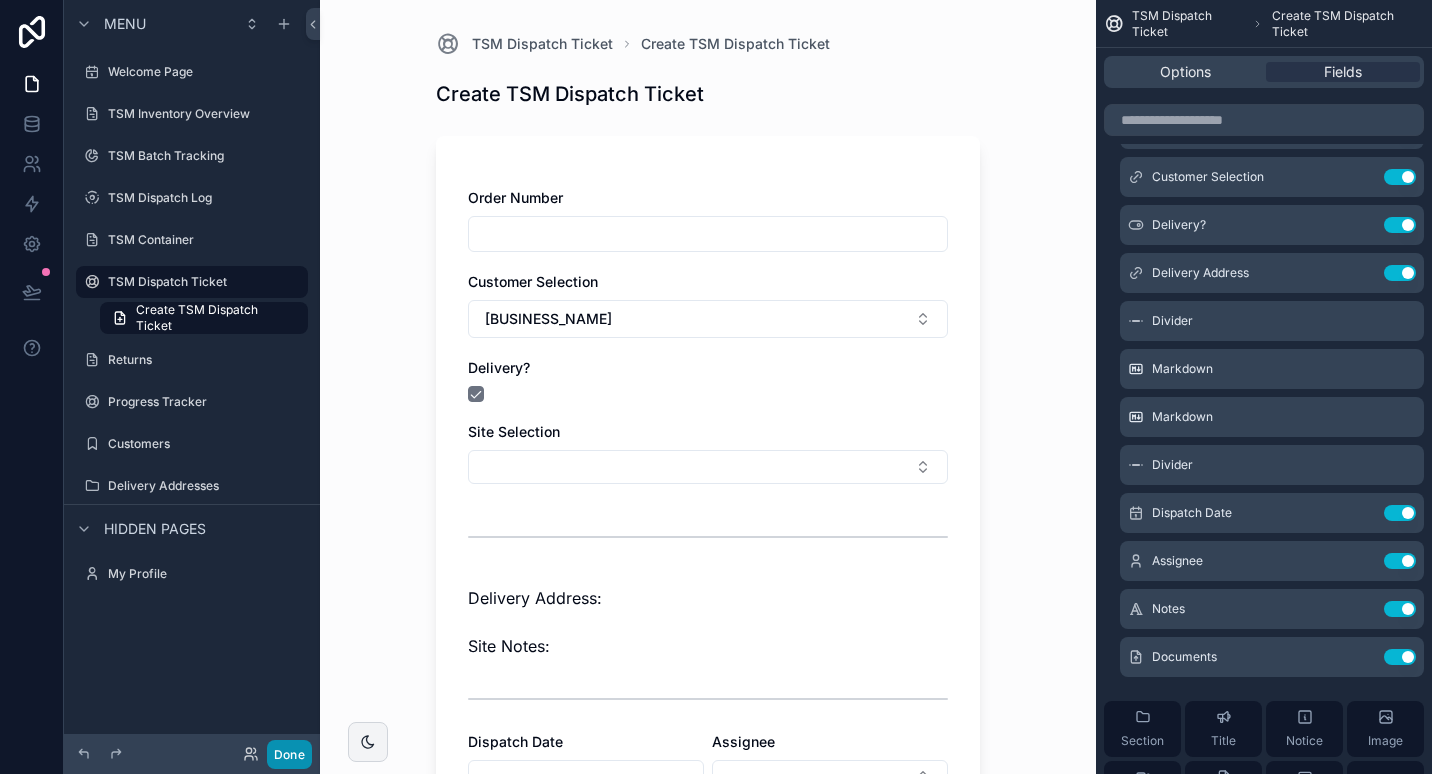 click on "Done" at bounding box center (289, 754) 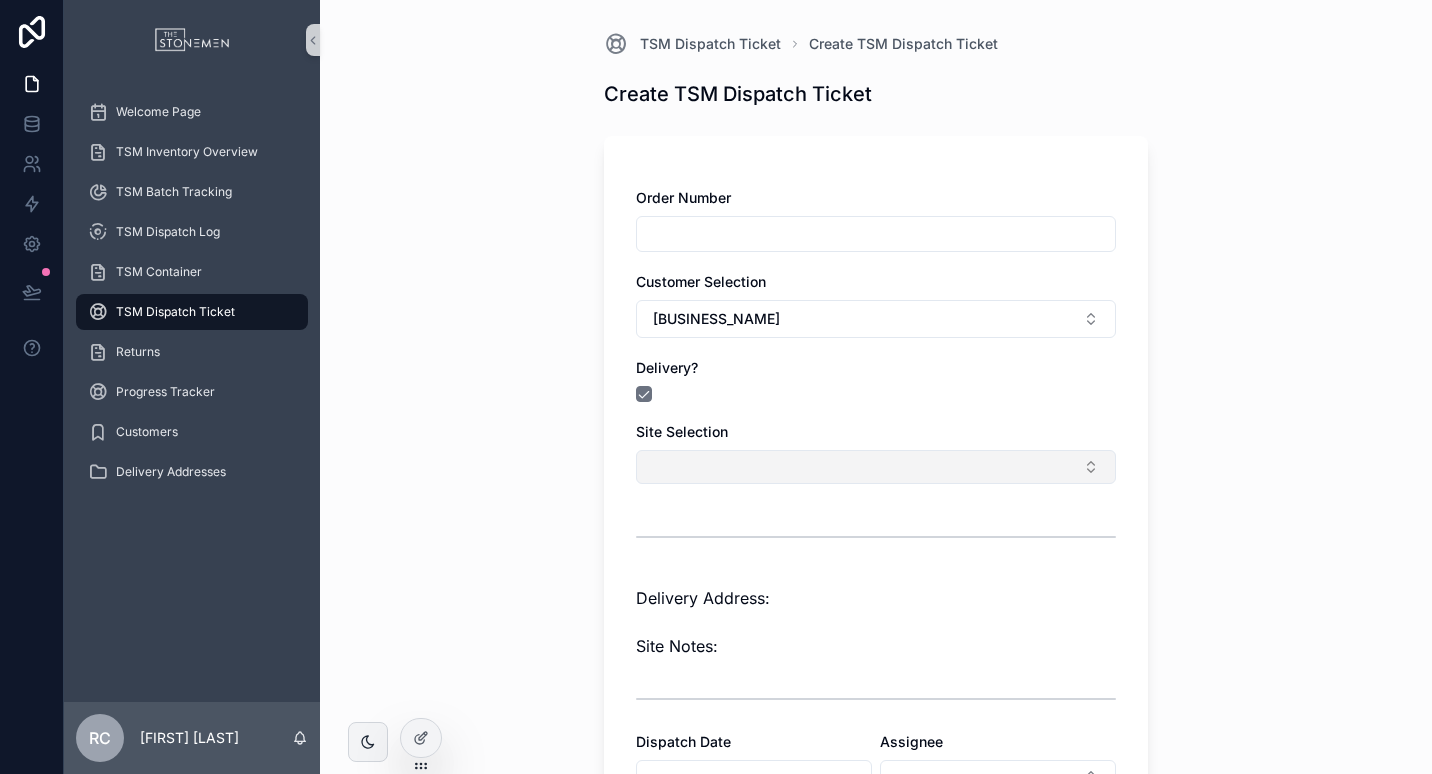 drag, startPoint x: 761, startPoint y: 495, endPoint x: 754, endPoint y: 479, distance: 17.464249 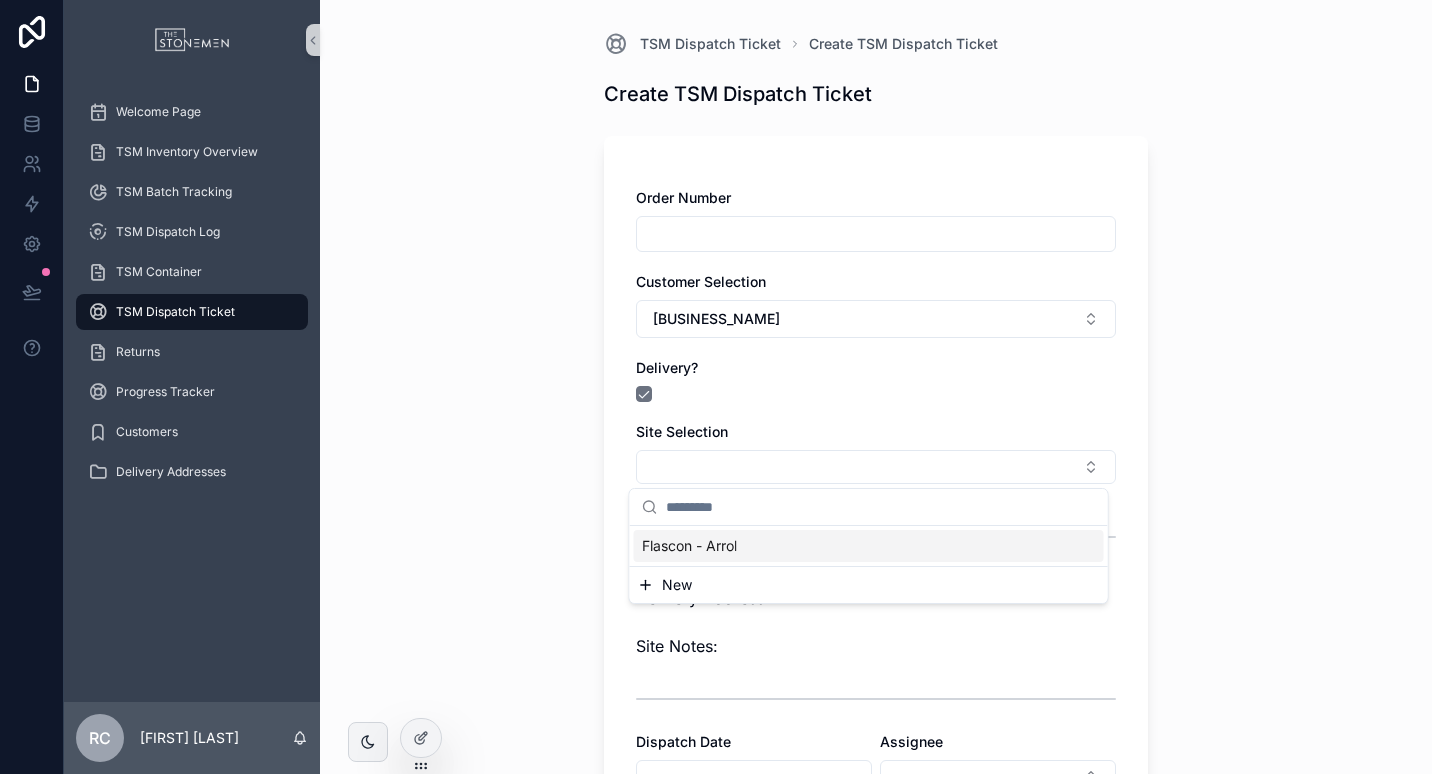 click on "New" at bounding box center [869, 585] 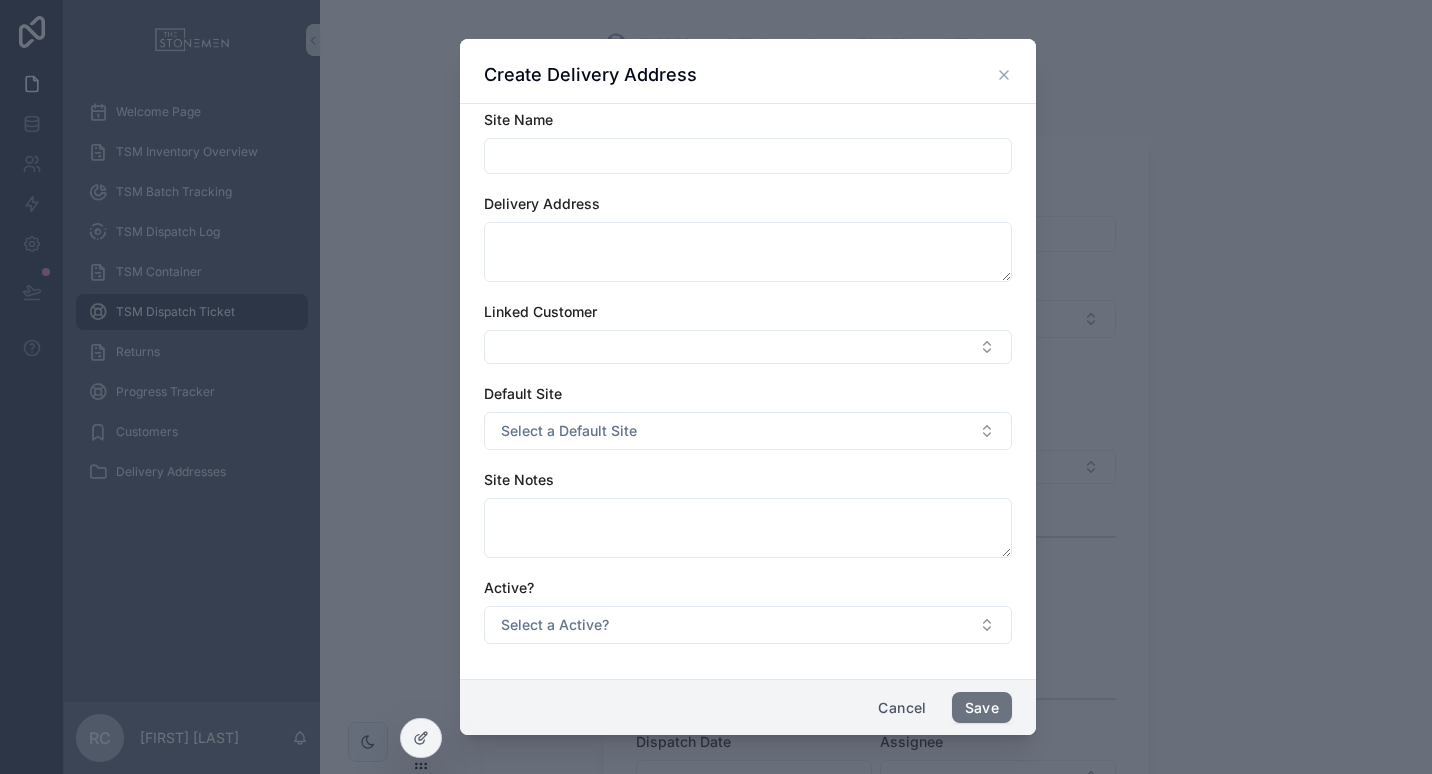 scroll, scrollTop: 2, scrollLeft: 0, axis: vertical 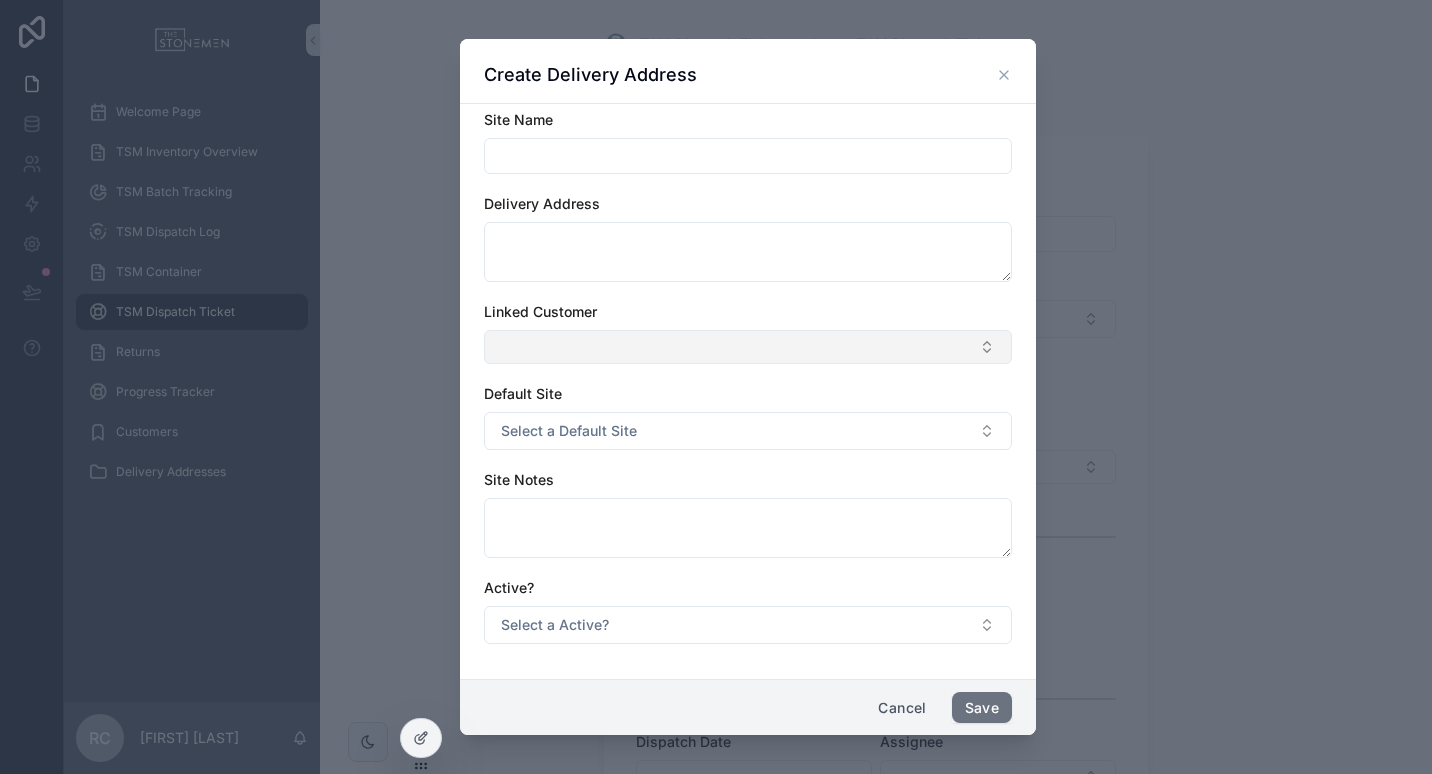 click at bounding box center (748, 347) 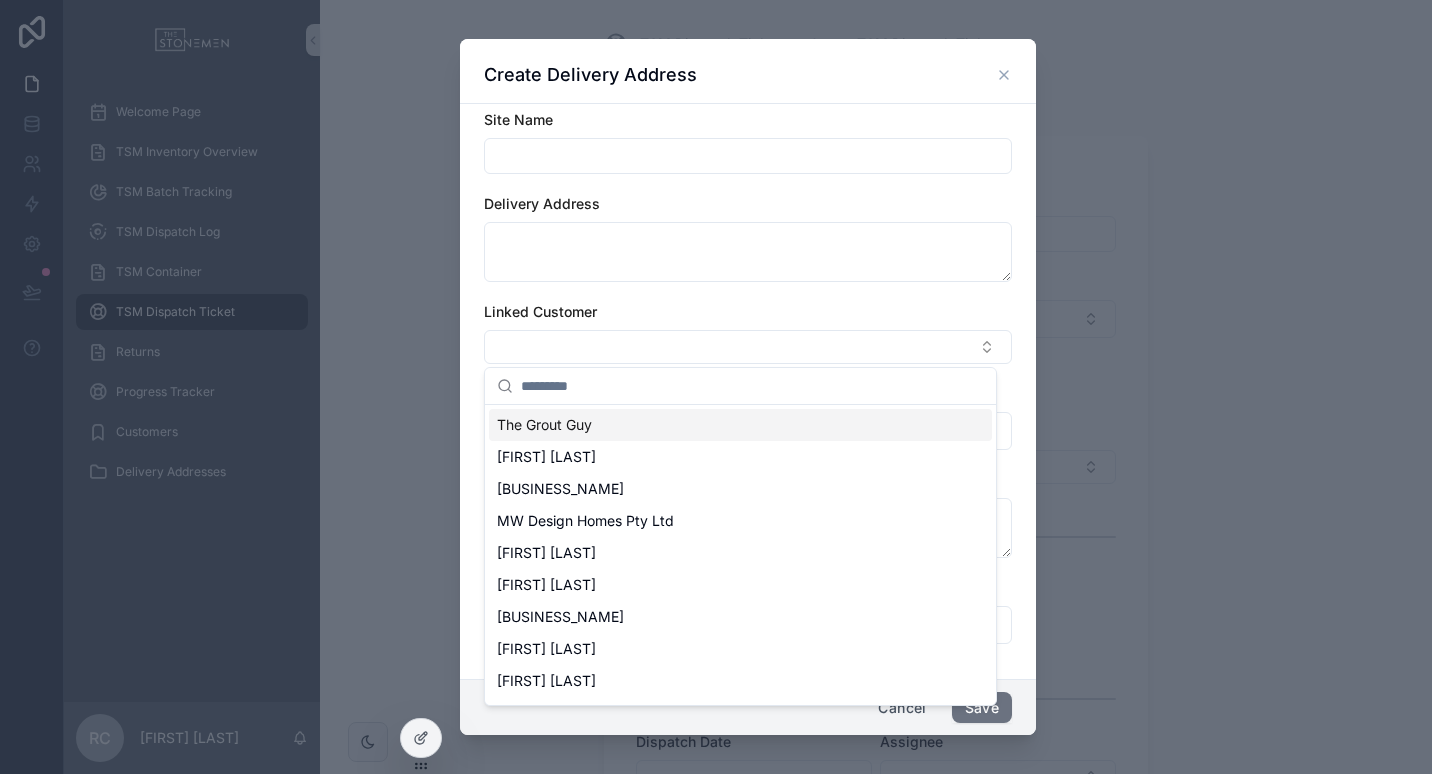click on "Linked Customer" at bounding box center (748, 312) 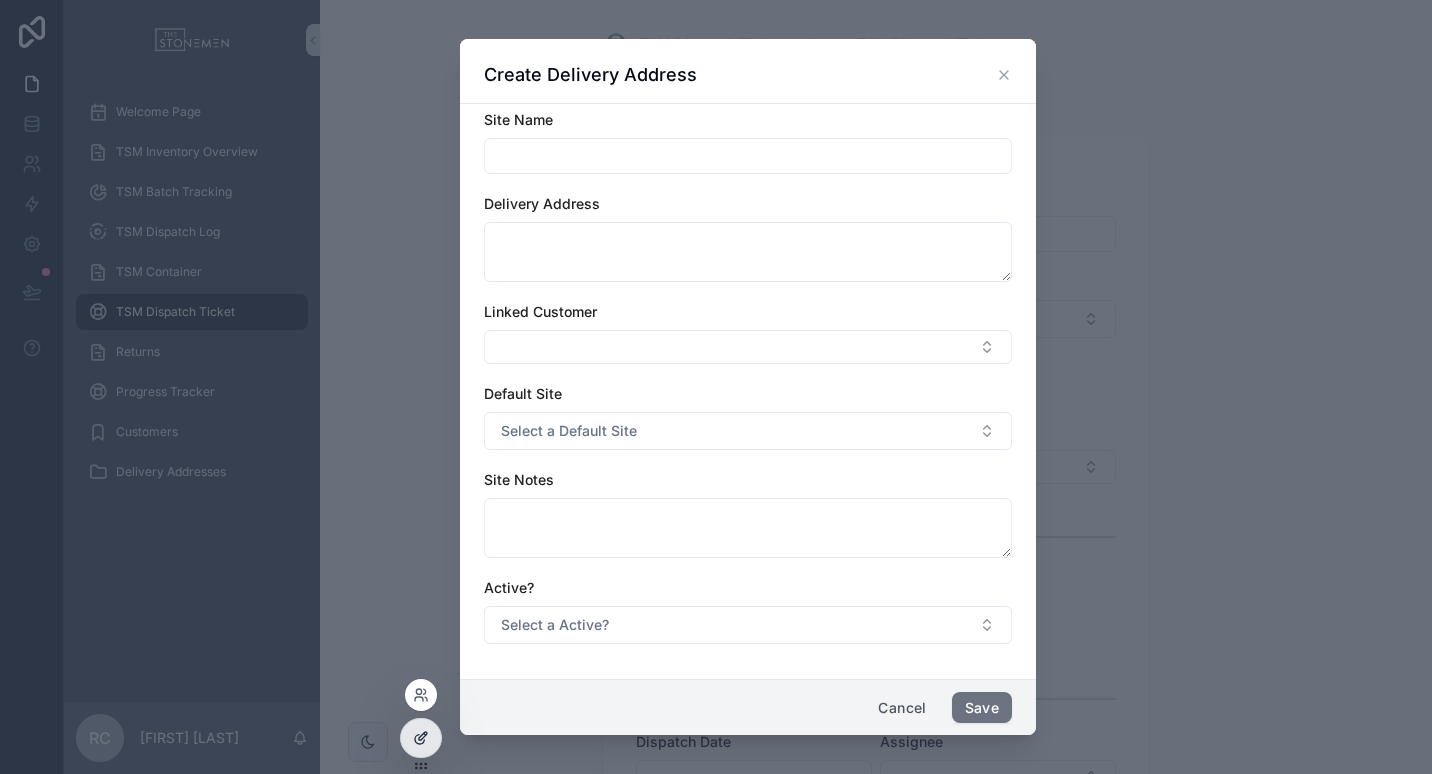 click 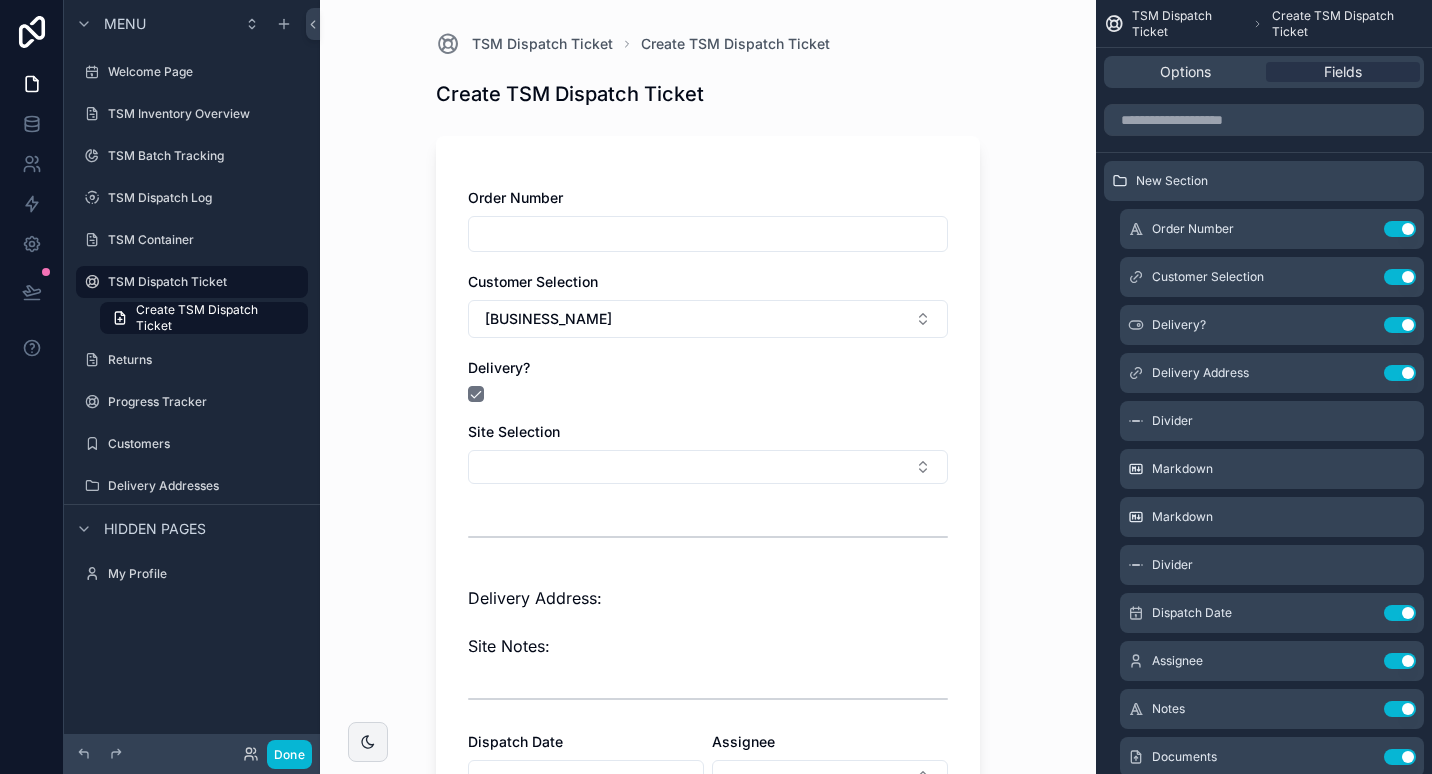 scroll, scrollTop: 100, scrollLeft: 0, axis: vertical 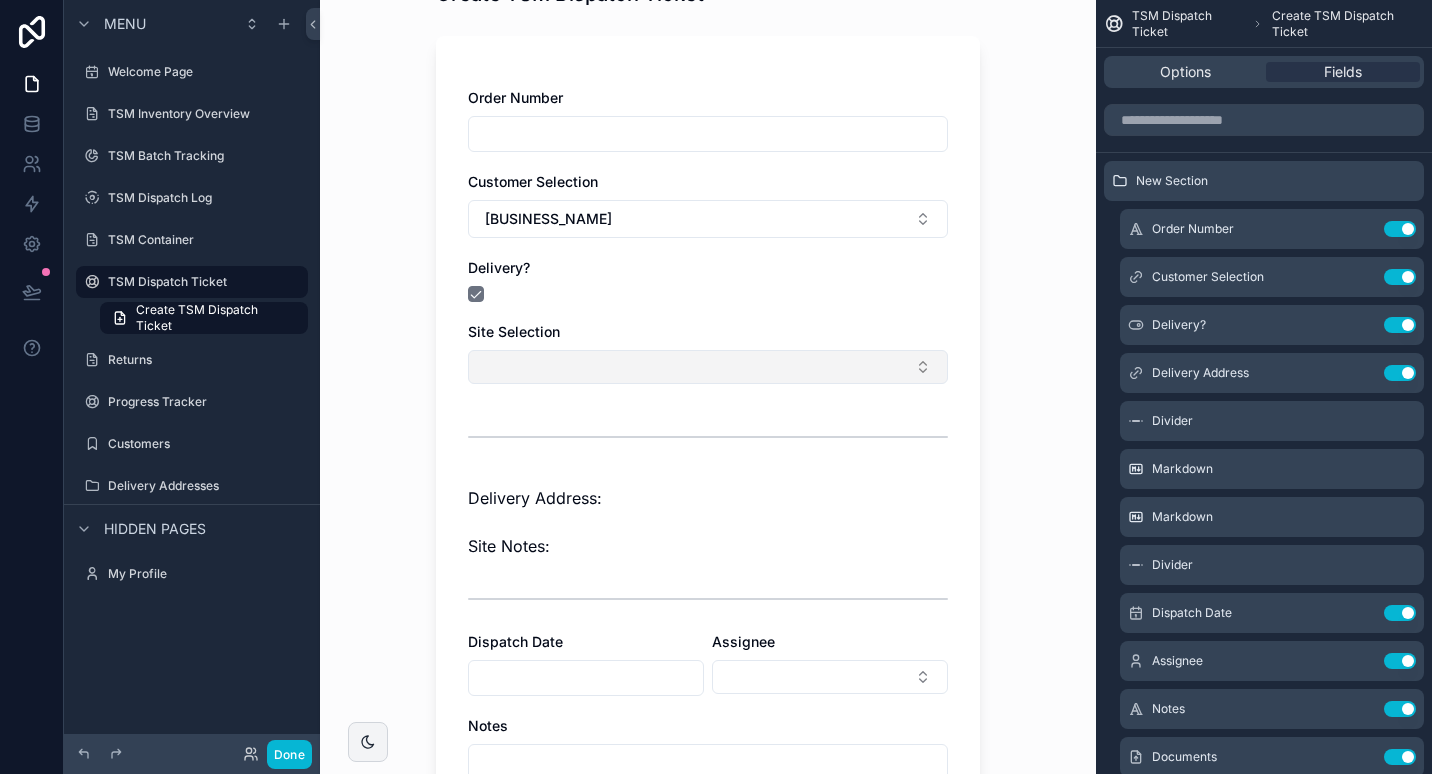 click at bounding box center (708, 367) 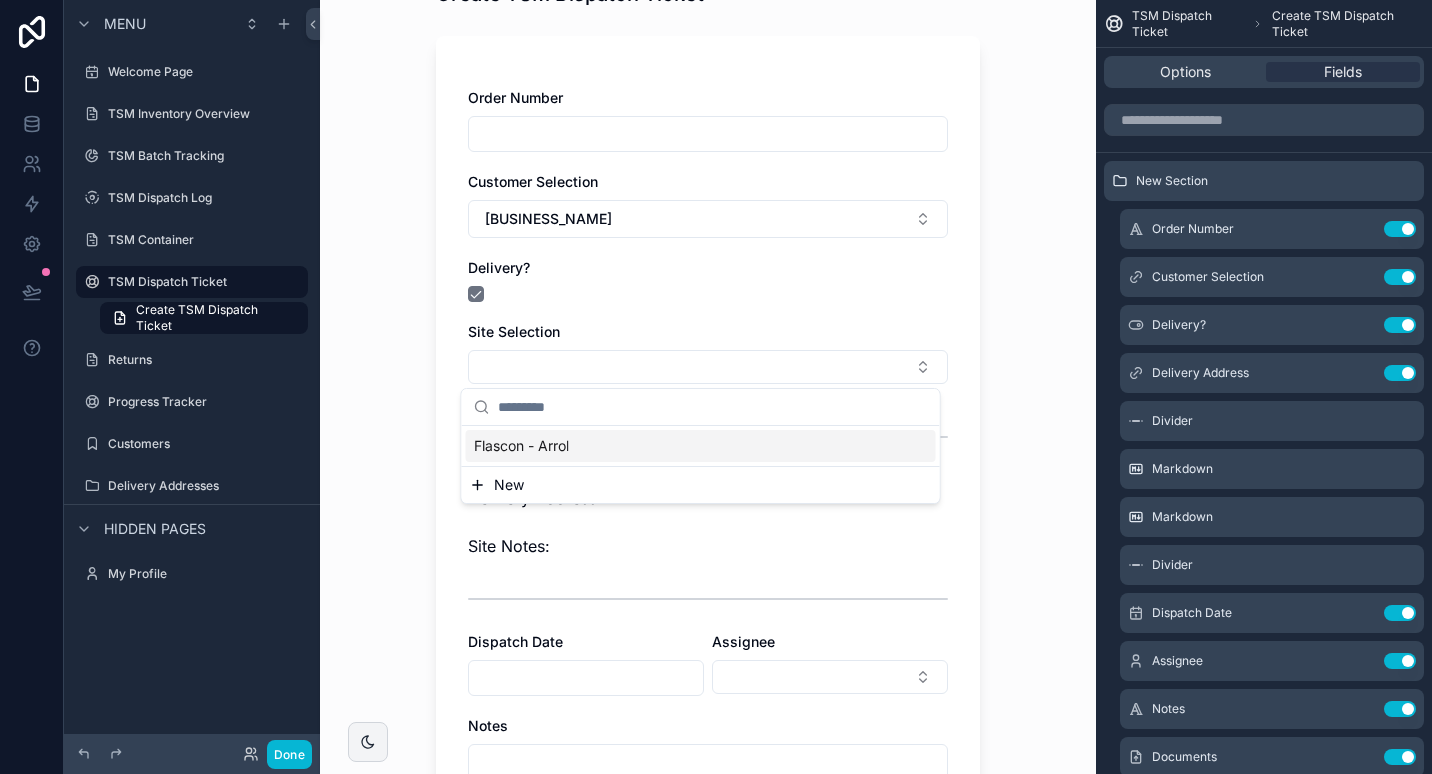 click on "New" at bounding box center [701, 485] 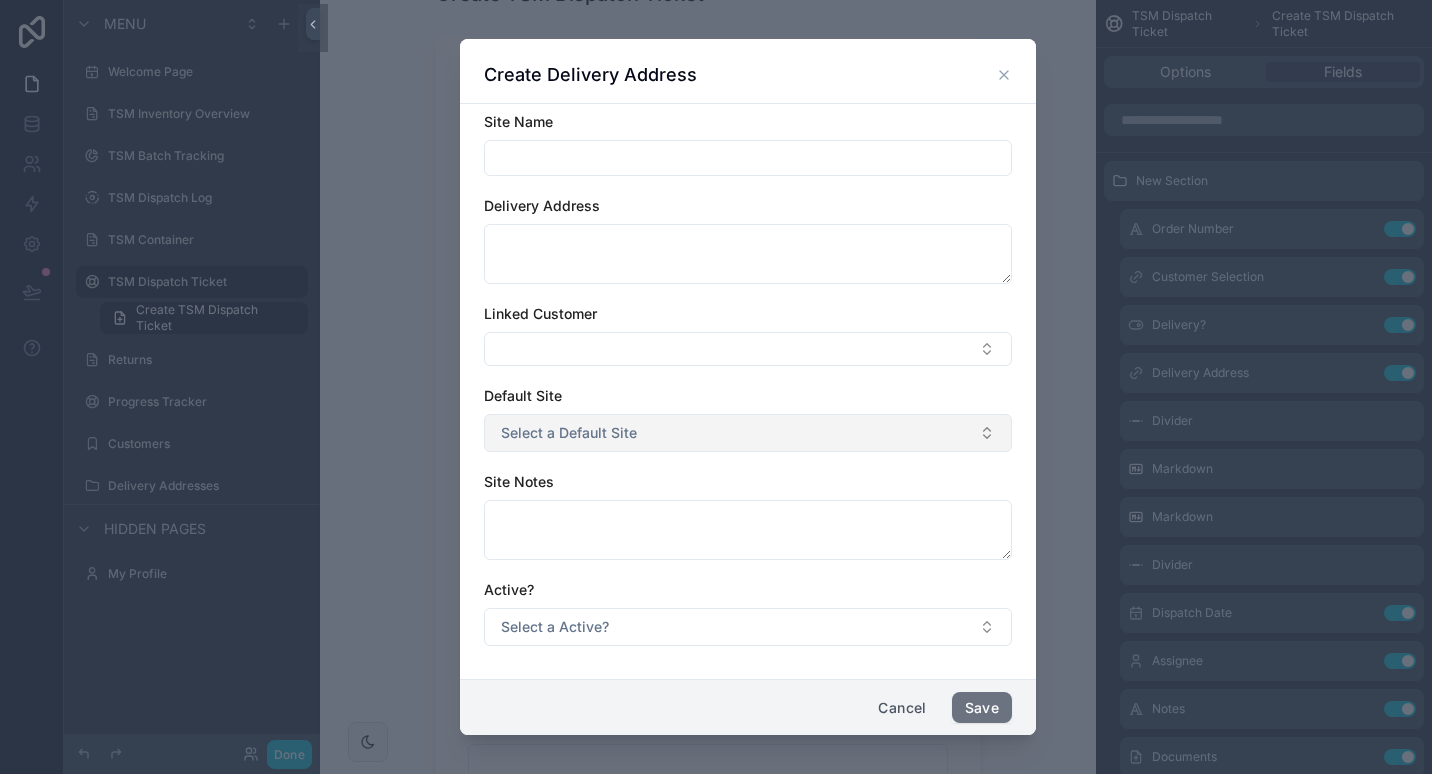 scroll, scrollTop: 2, scrollLeft: 0, axis: vertical 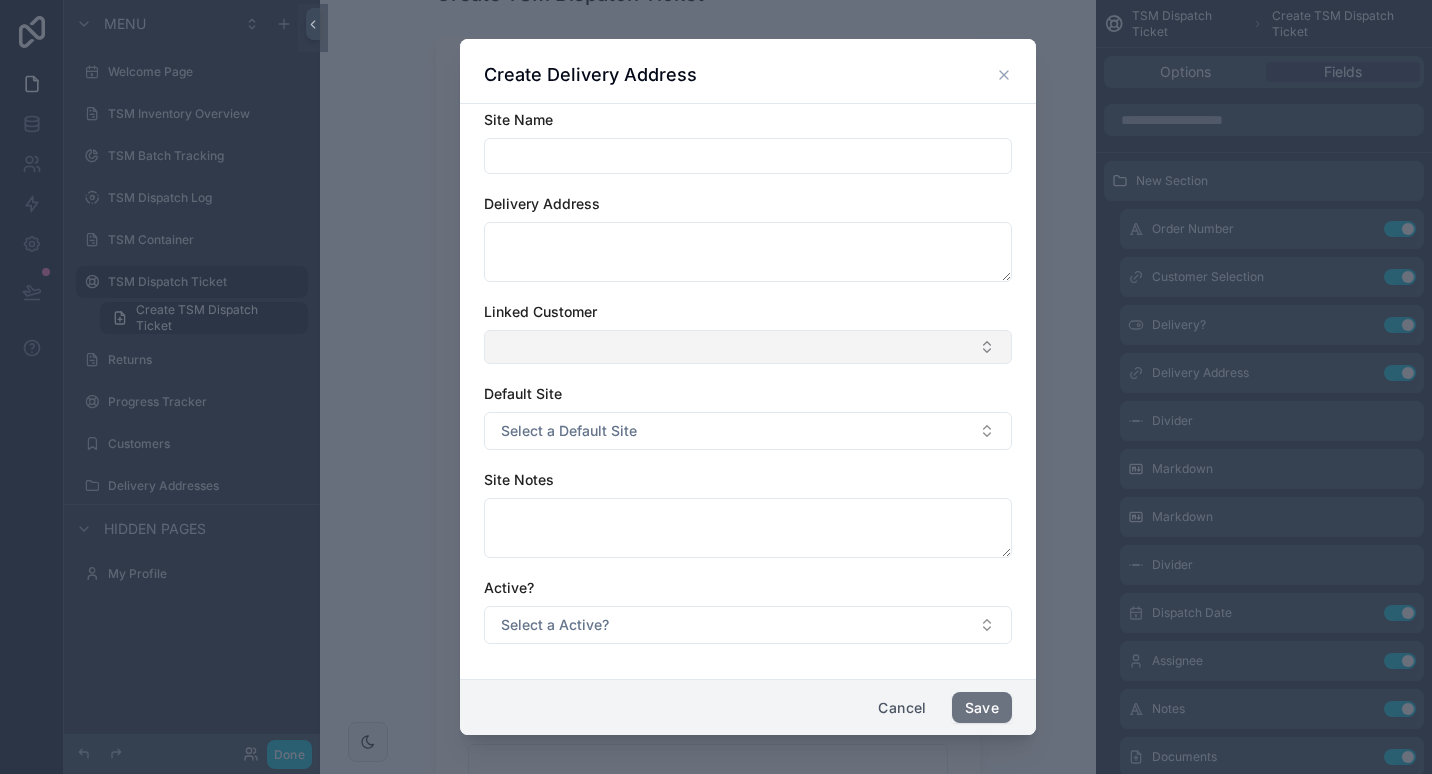 click at bounding box center [748, 347] 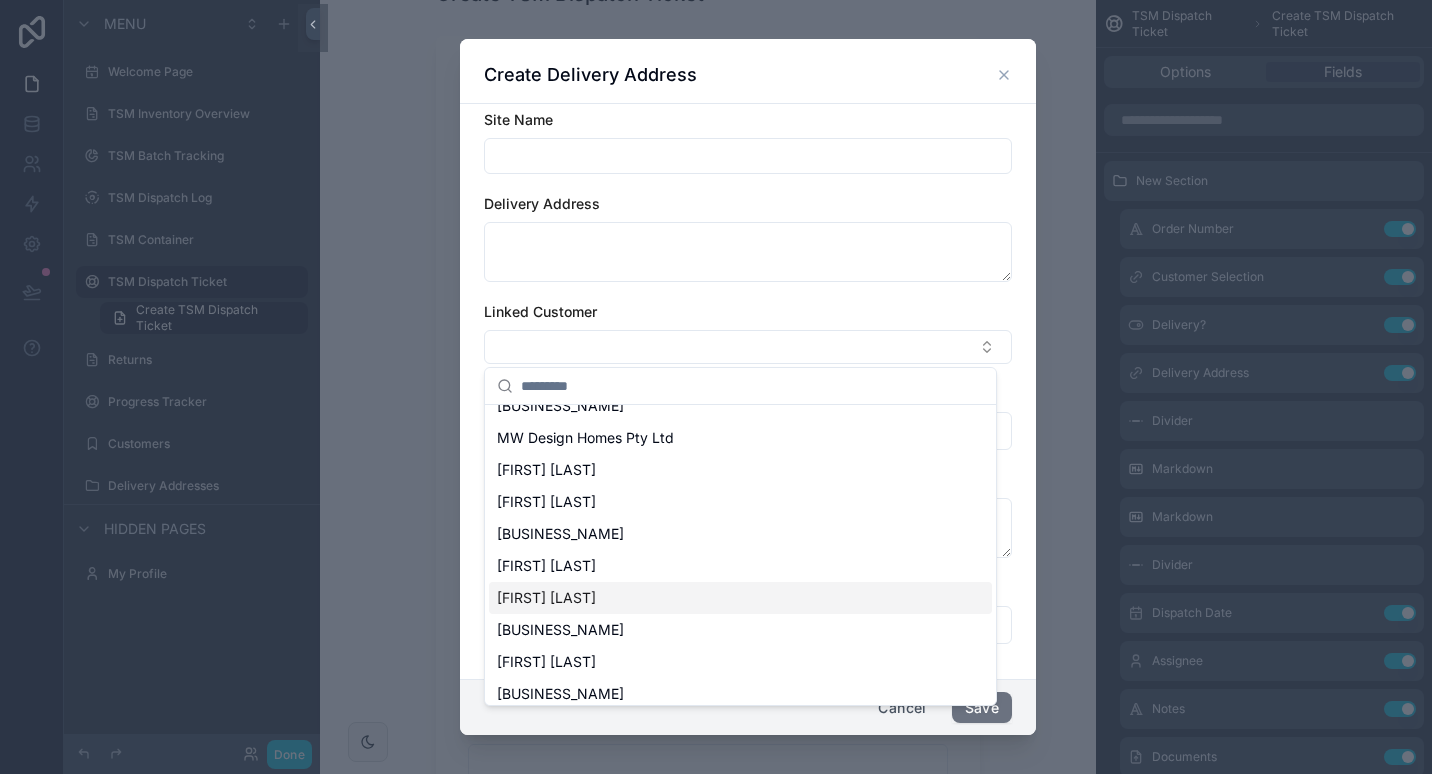 scroll, scrollTop: 0, scrollLeft: 0, axis: both 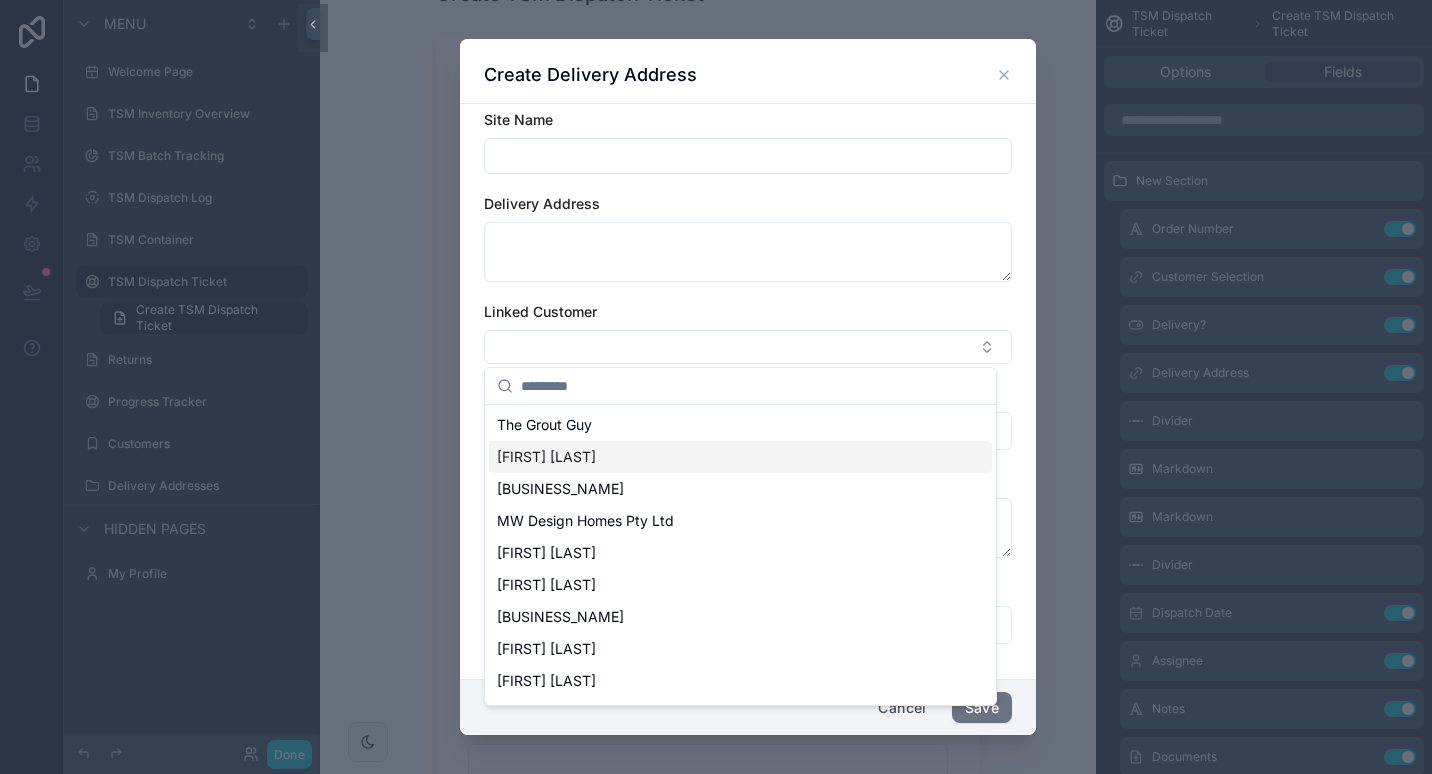 click on "Linked Customer" at bounding box center [748, 312] 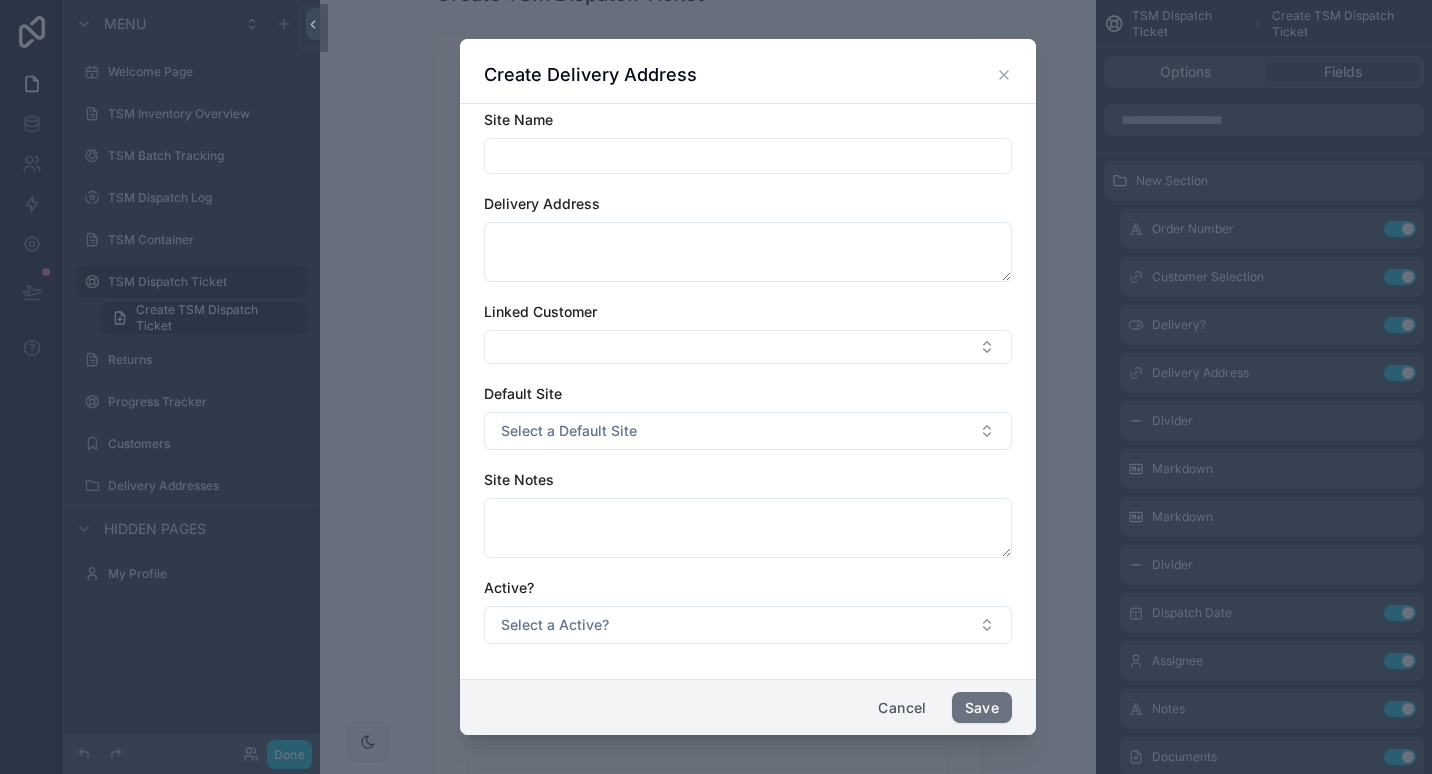 click on "Linked Customer" at bounding box center (540, 311) 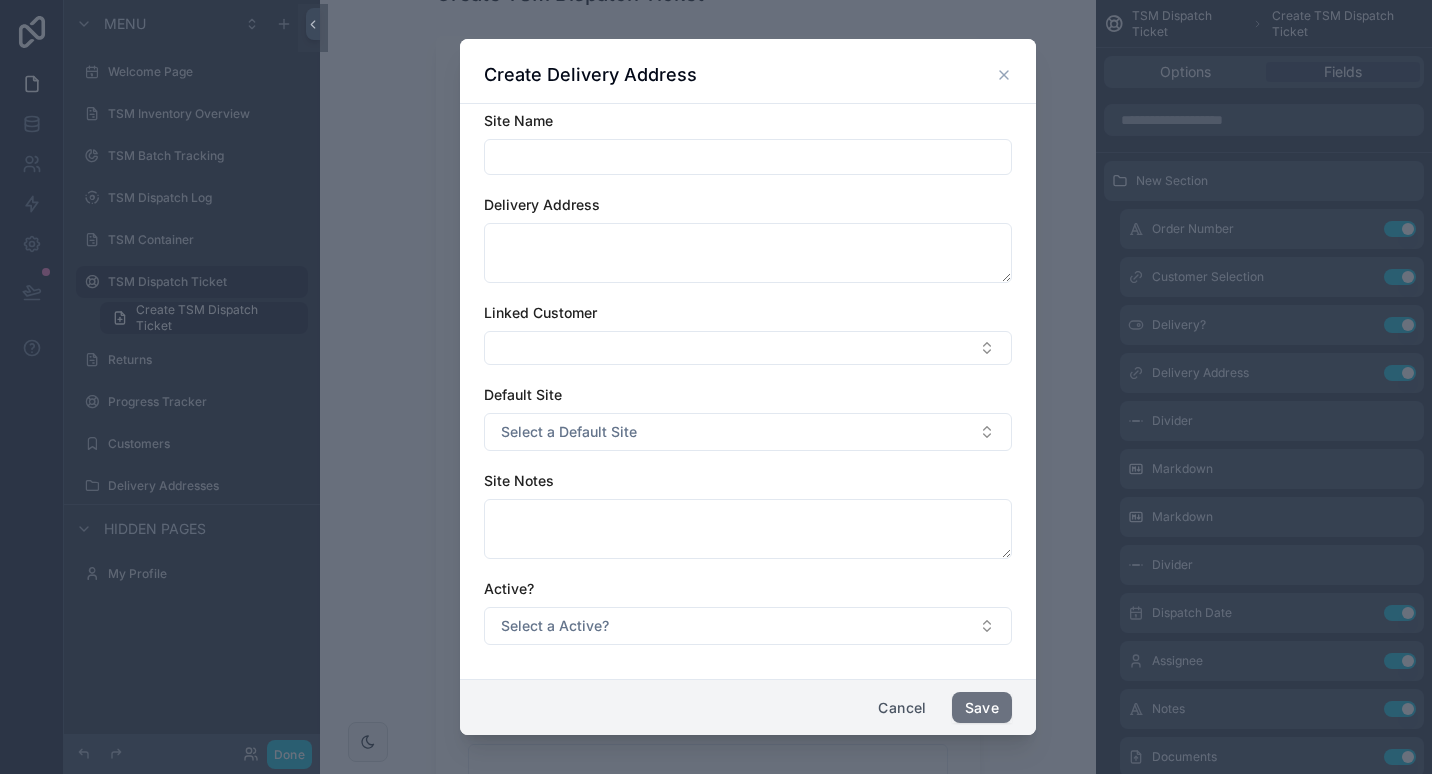 scroll, scrollTop: 0, scrollLeft: 0, axis: both 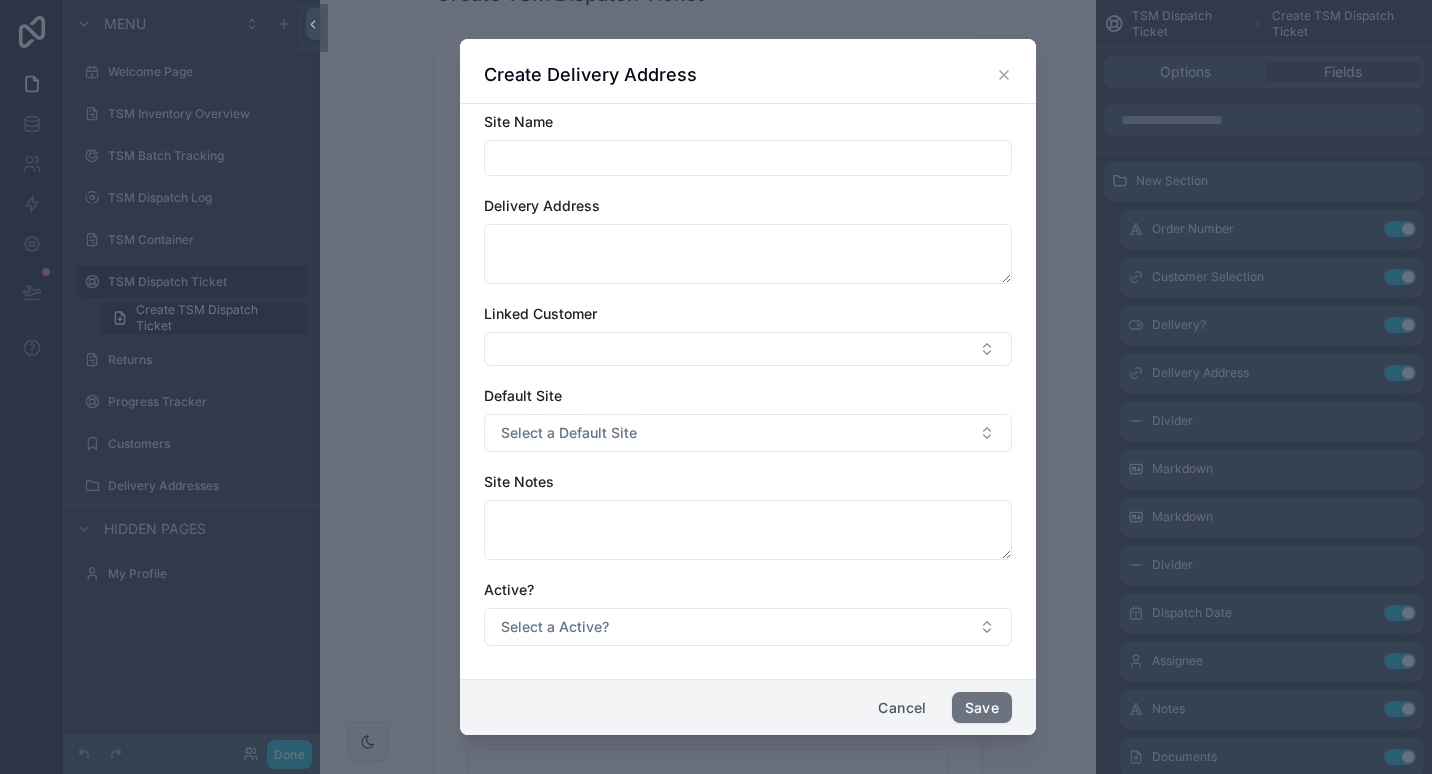 click at bounding box center (748, 158) 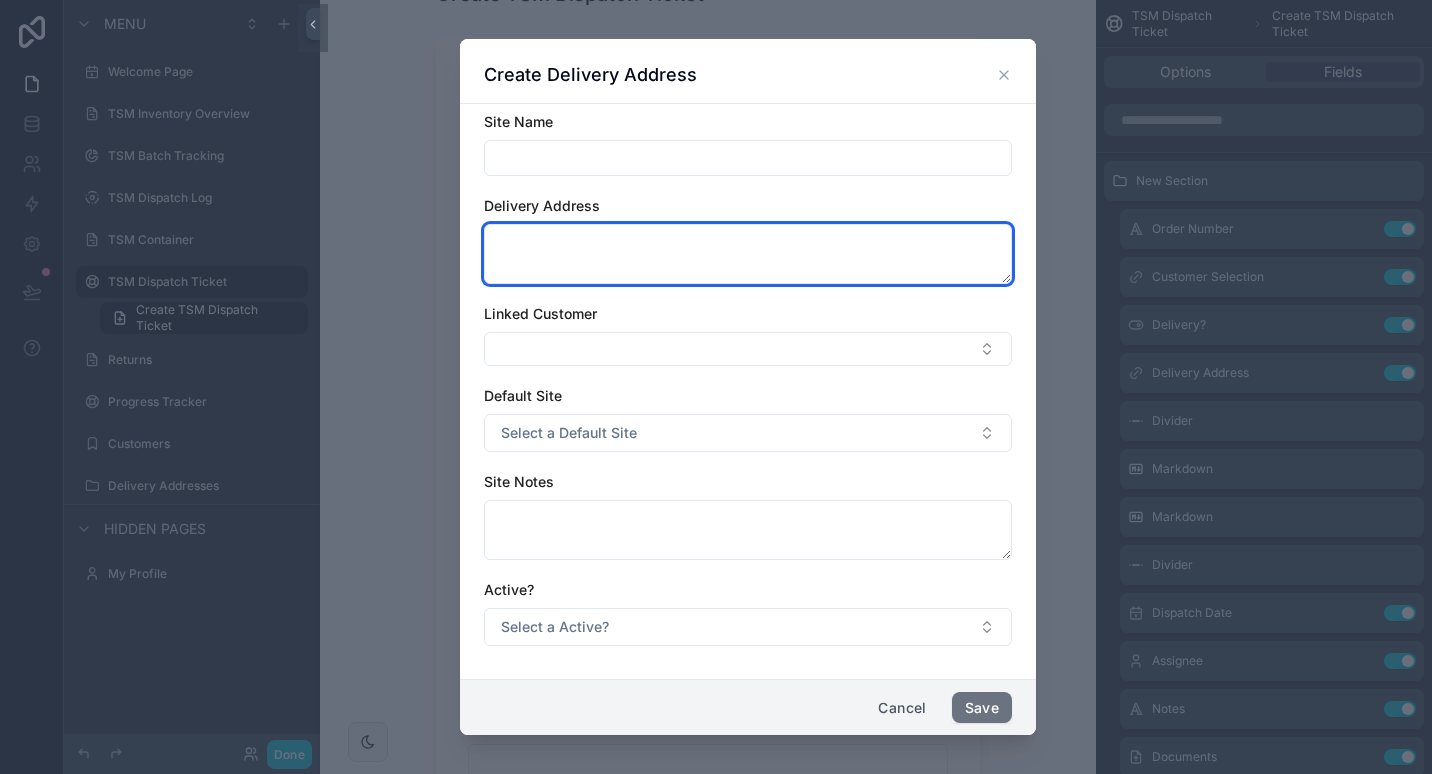 click at bounding box center [748, 254] 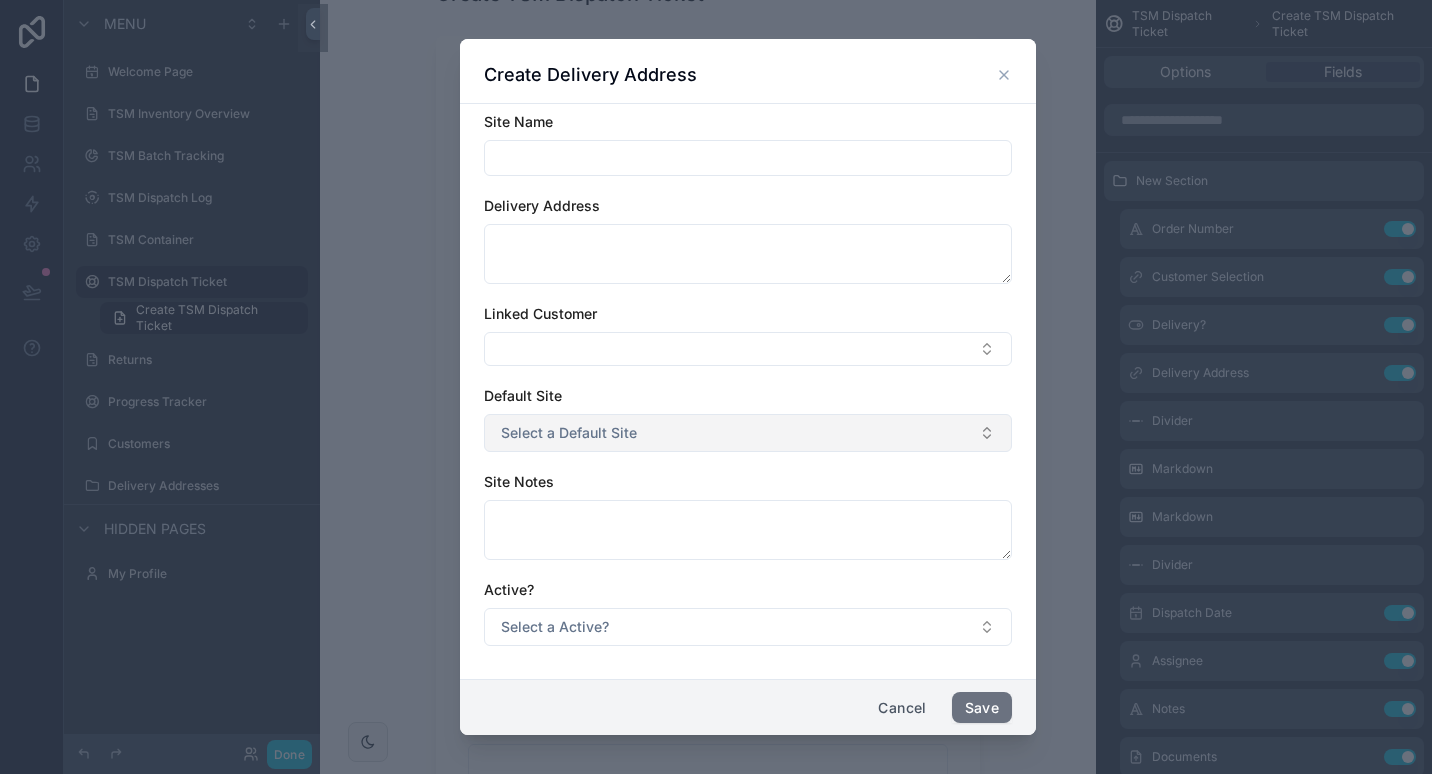 click on "Select a Default Site" at bounding box center [569, 433] 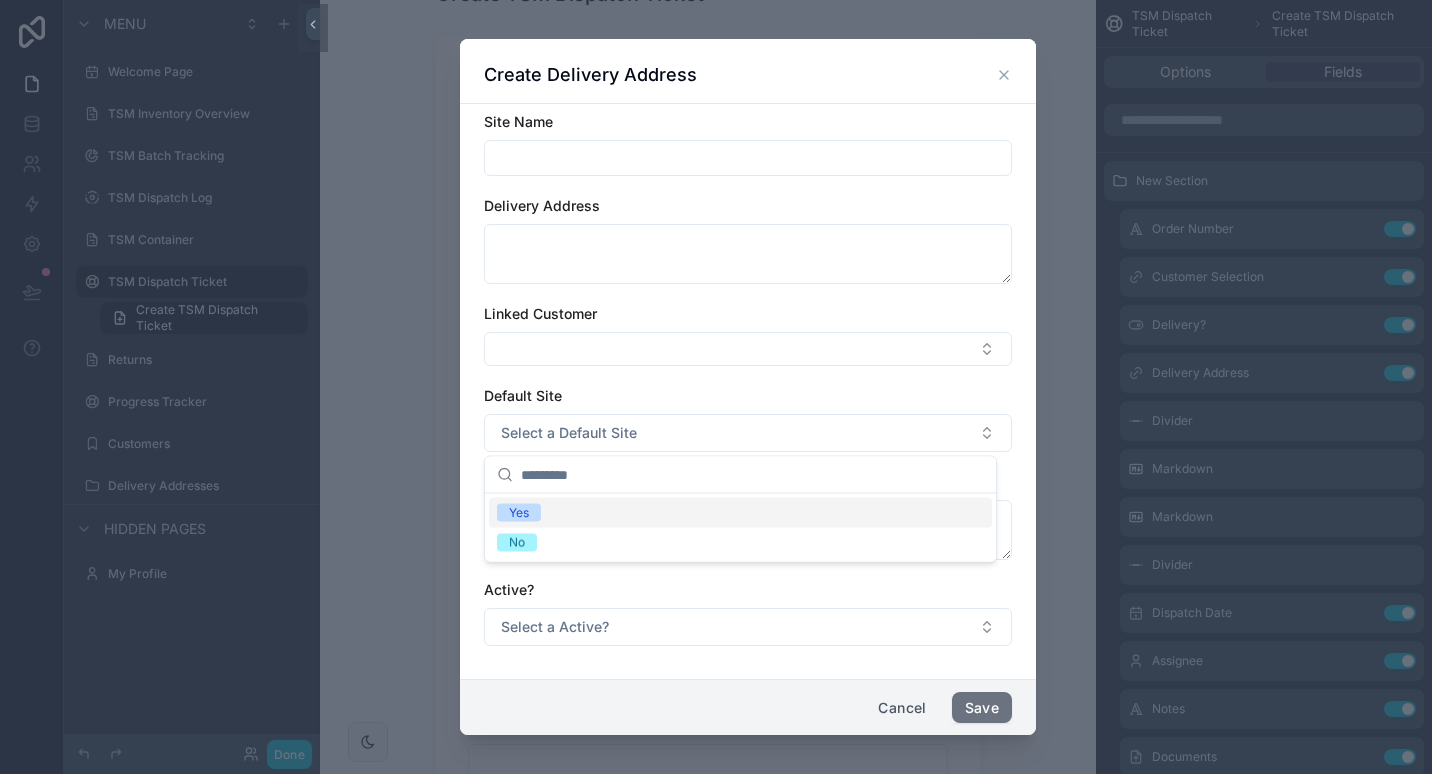 click on "Yes" at bounding box center [740, 513] 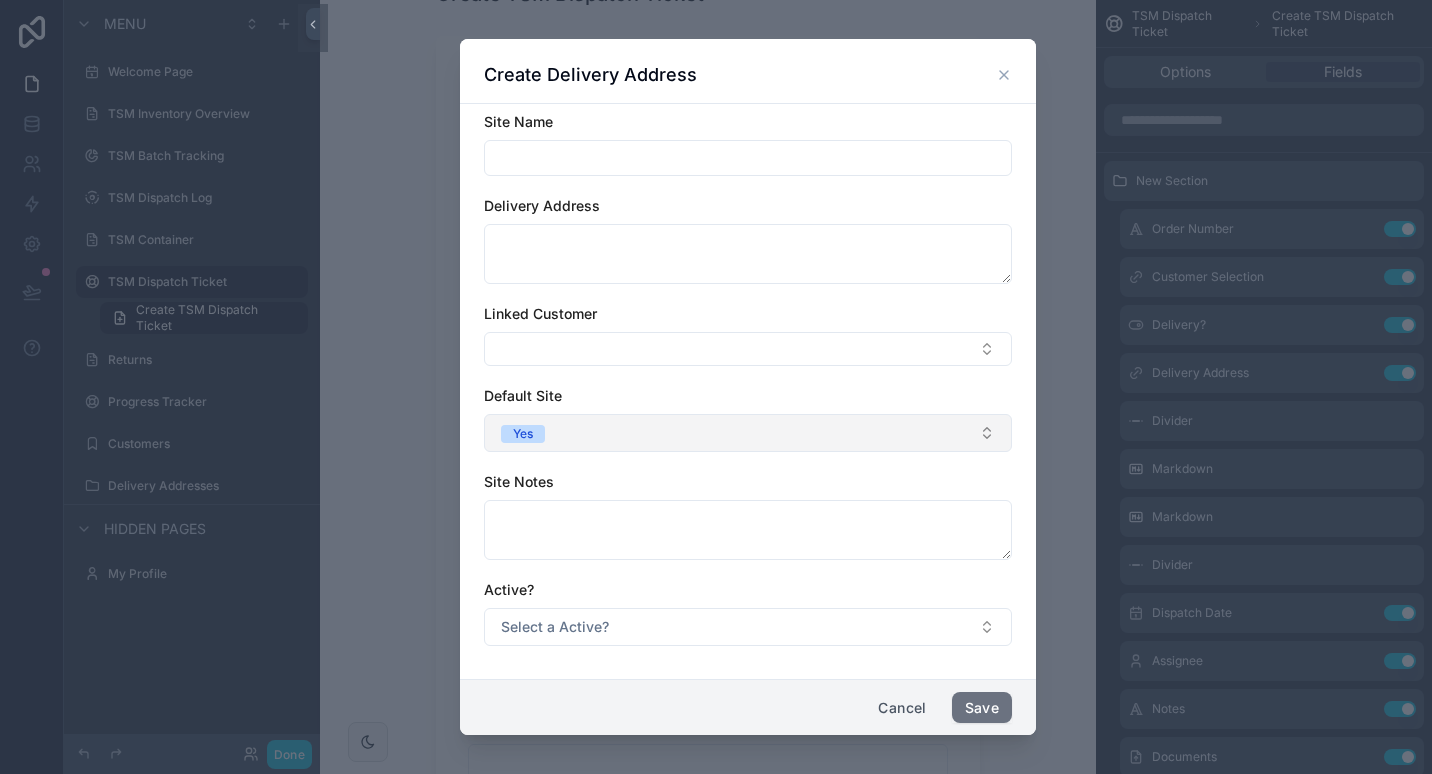 click on "Yes" at bounding box center [748, 433] 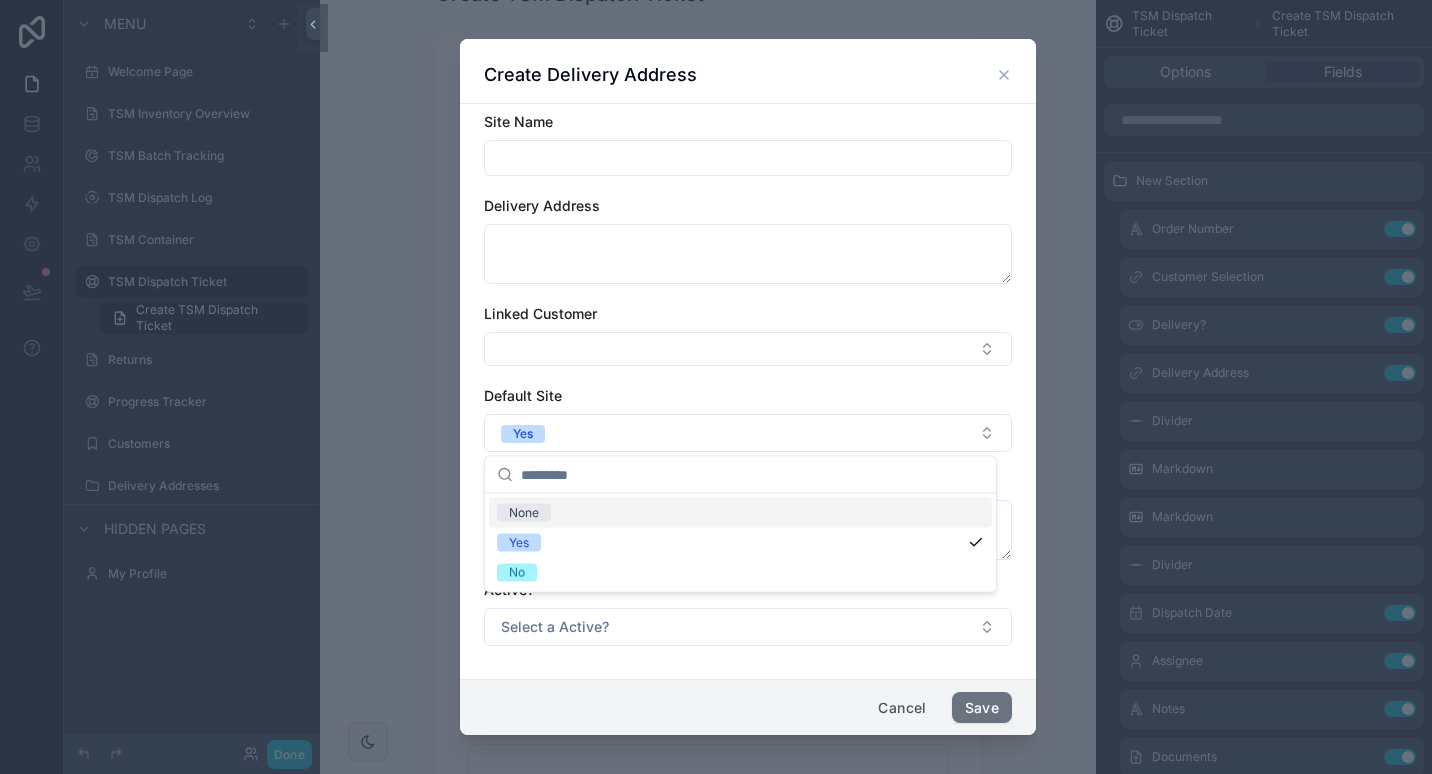click on "Default Site" at bounding box center [748, 396] 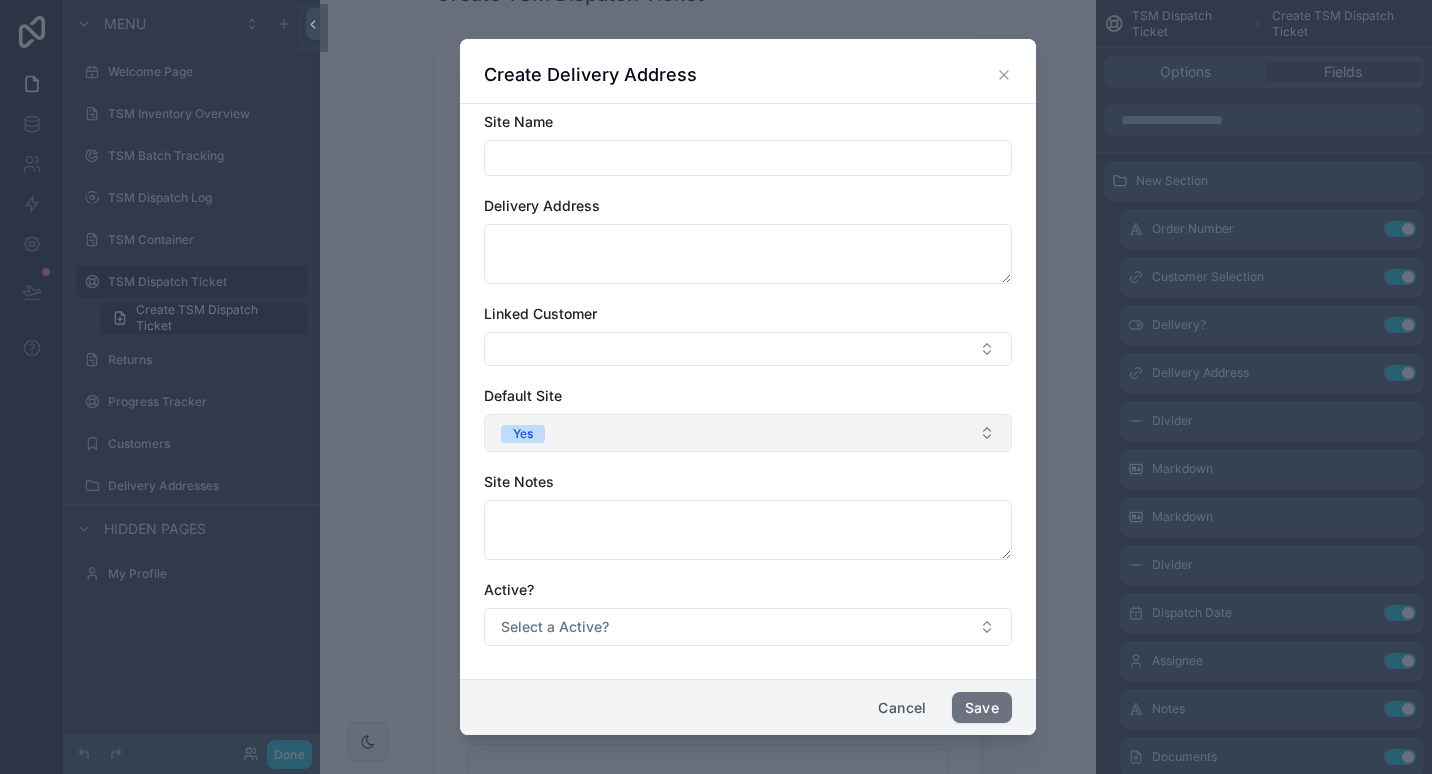 click on "Yes" at bounding box center [748, 433] 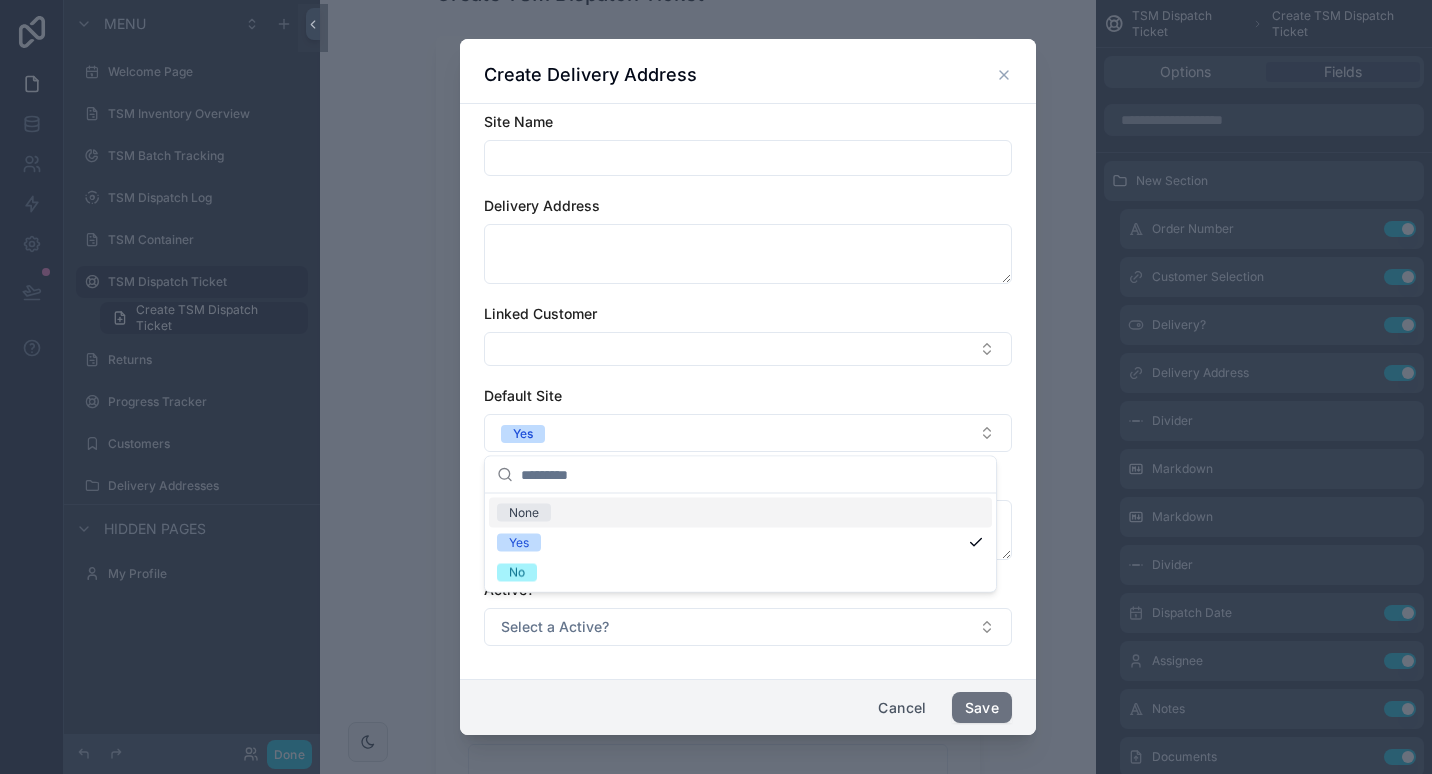 click on "None" at bounding box center (740, 513) 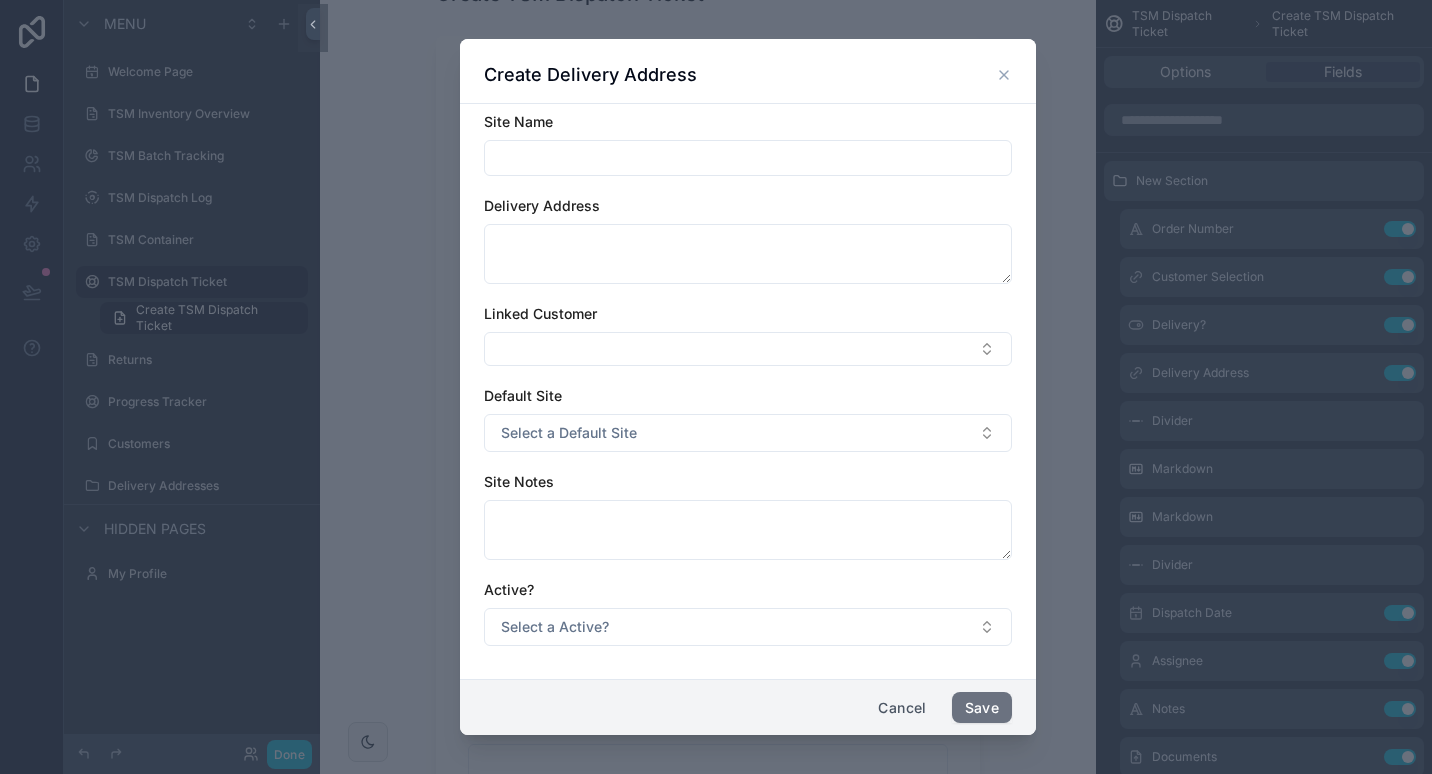 scroll, scrollTop: 2, scrollLeft: 0, axis: vertical 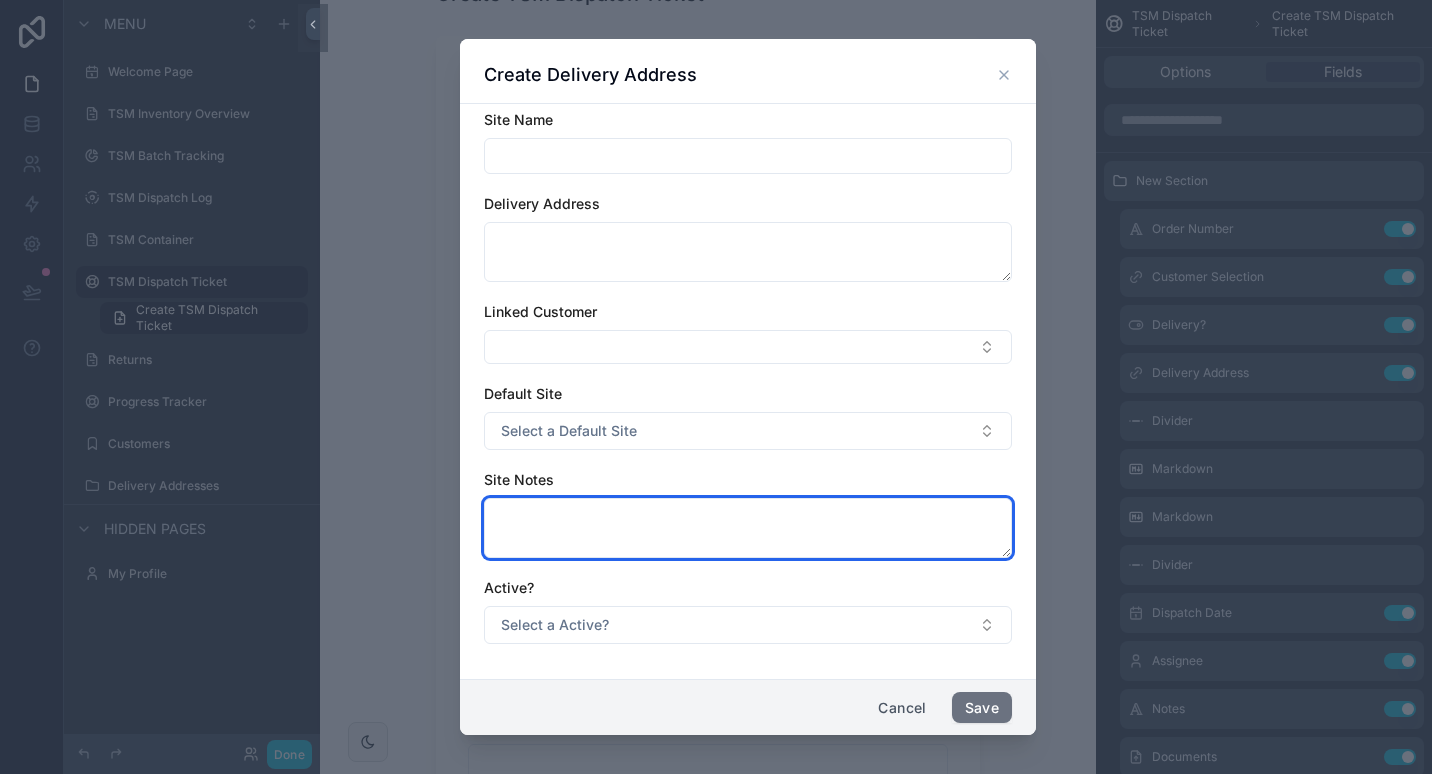 click at bounding box center [748, 528] 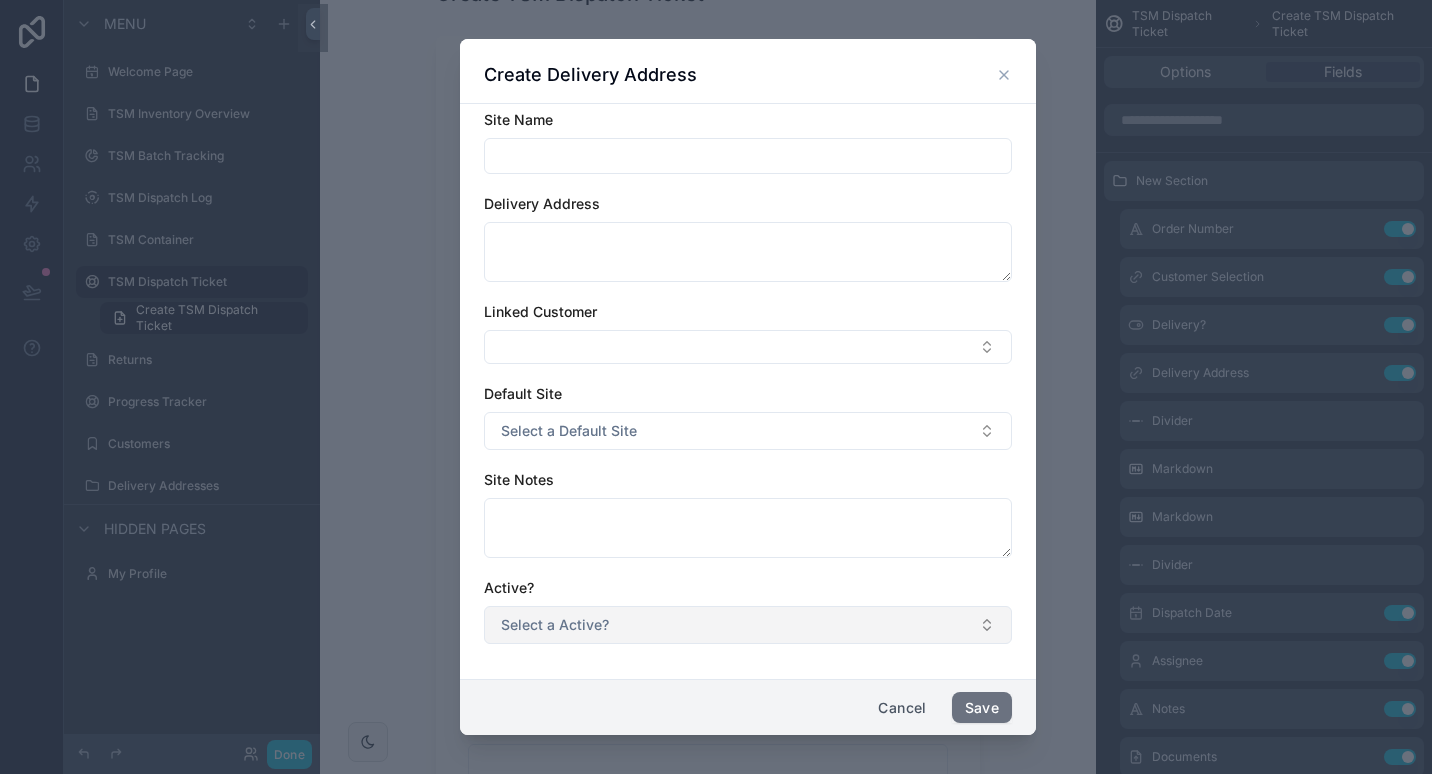 click on "Select a Active?" at bounding box center (748, 625) 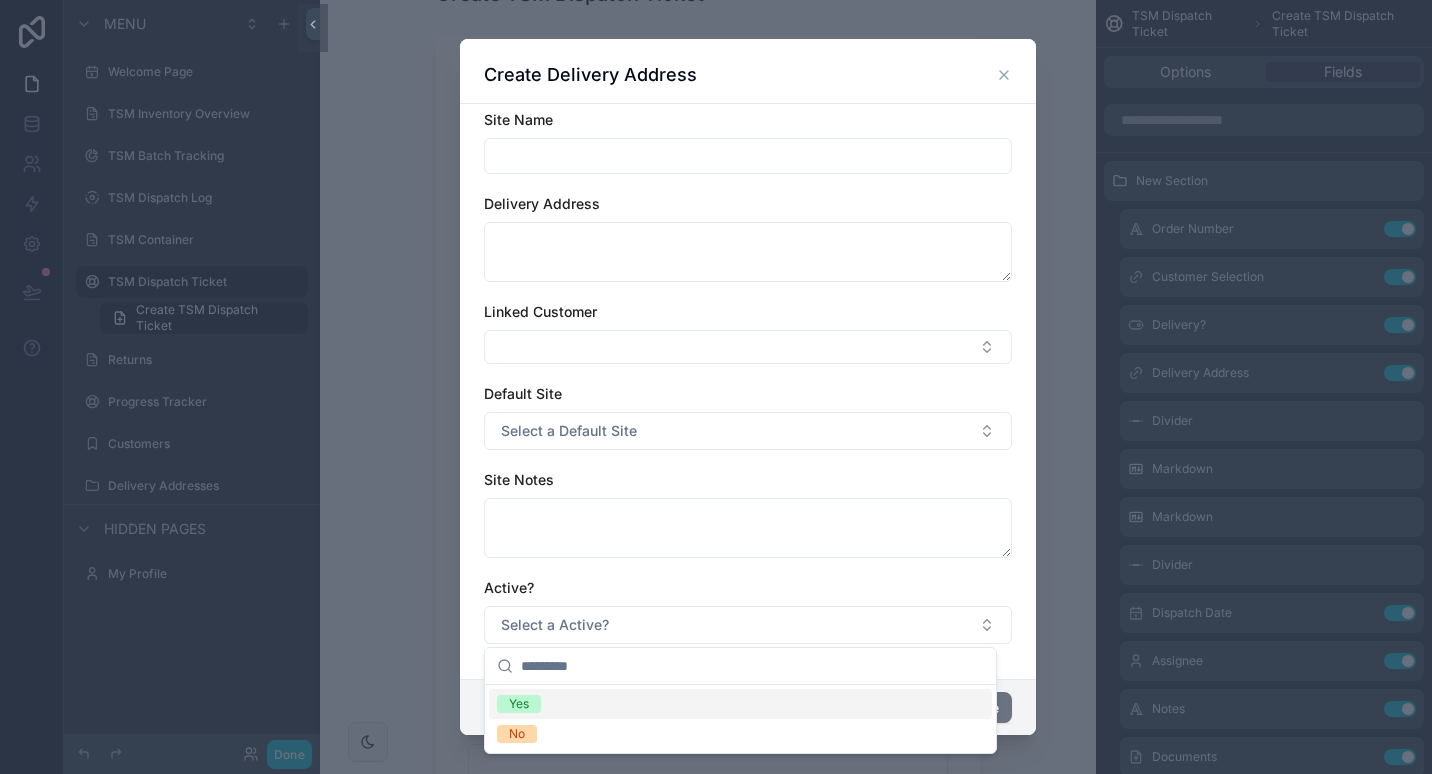 click on "Site Name Delivery [ADDRESS] [CUSTOMER_NAME] Default Site Select a Default Site Site Notes Active? Select a Active?" at bounding box center (748, 387) 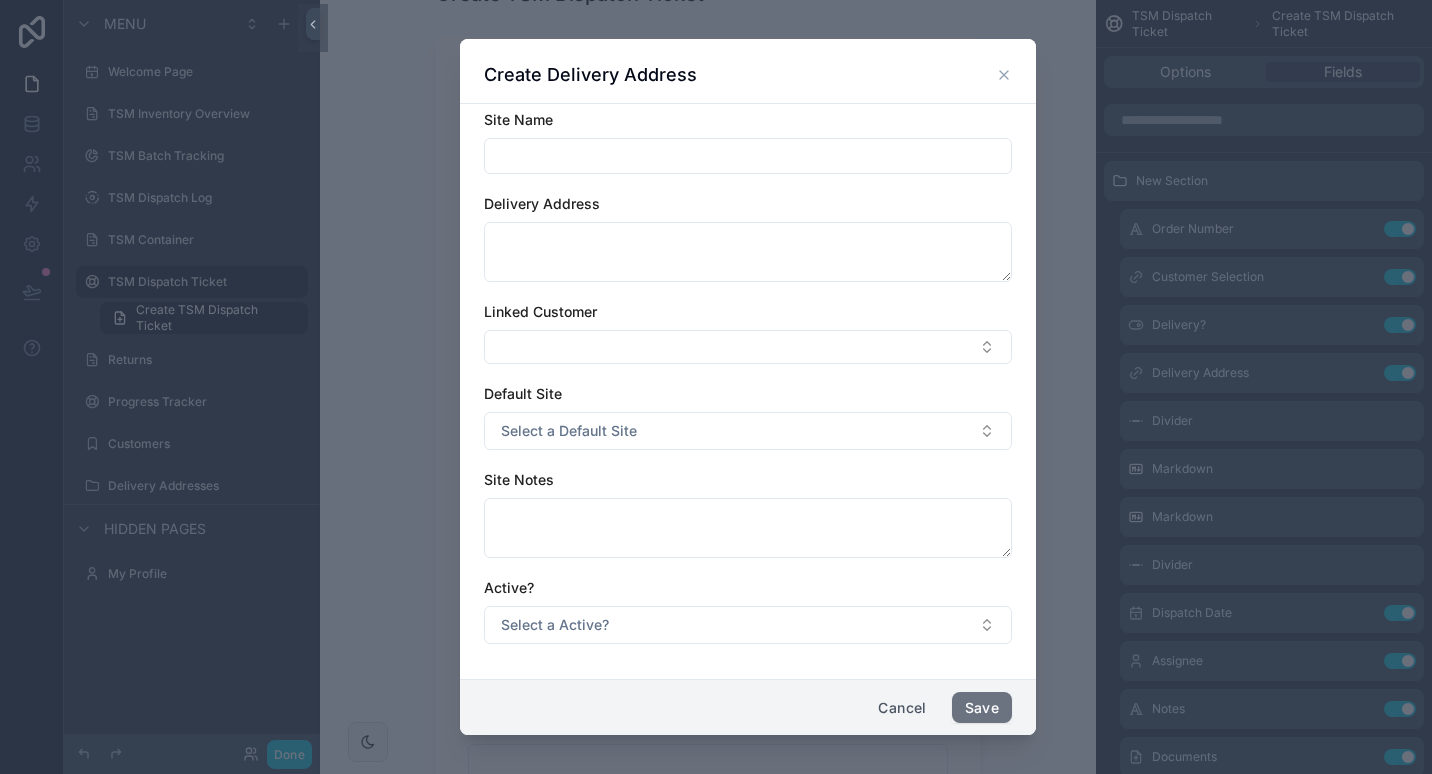 click on "Cancel" at bounding box center (902, 708) 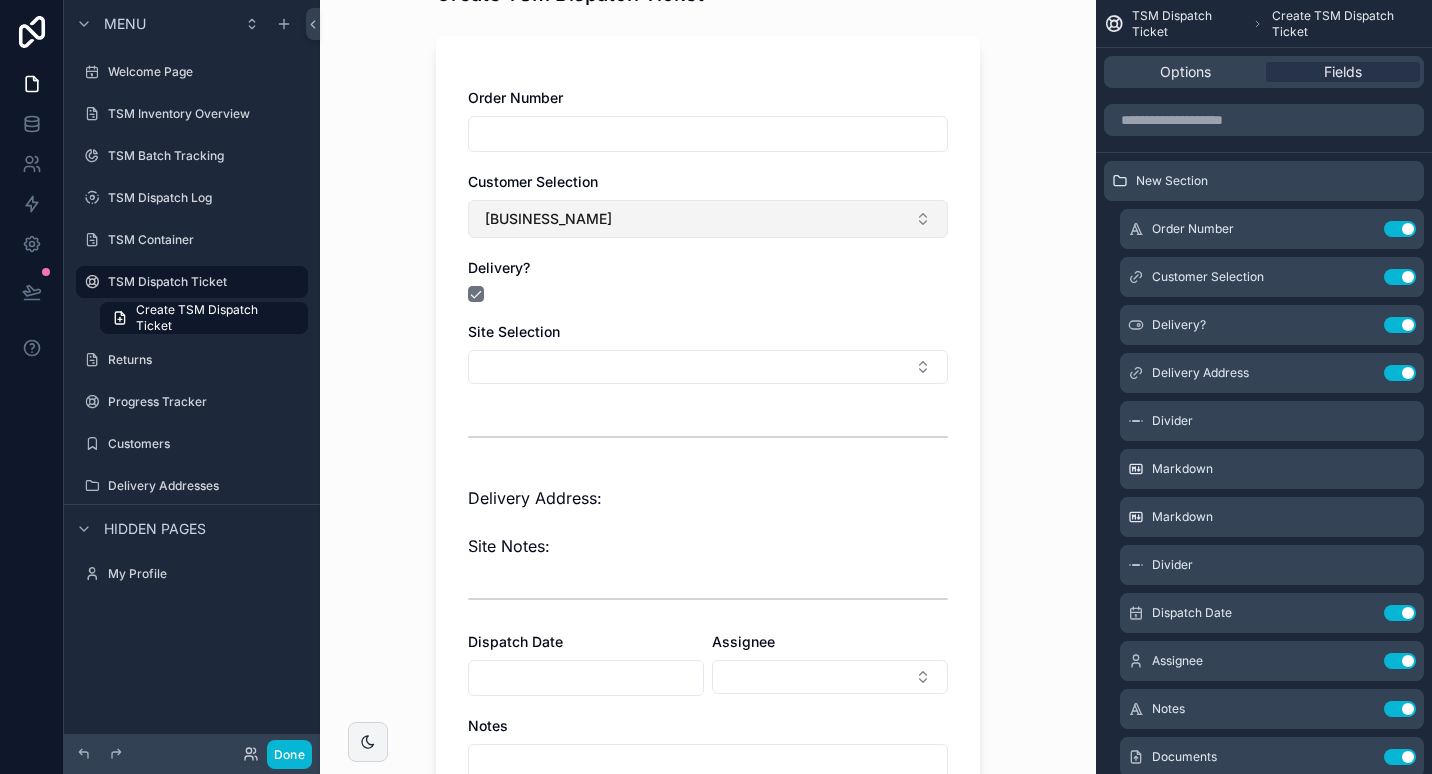 click on "[BUSINESS_NAME]" at bounding box center (708, 219) 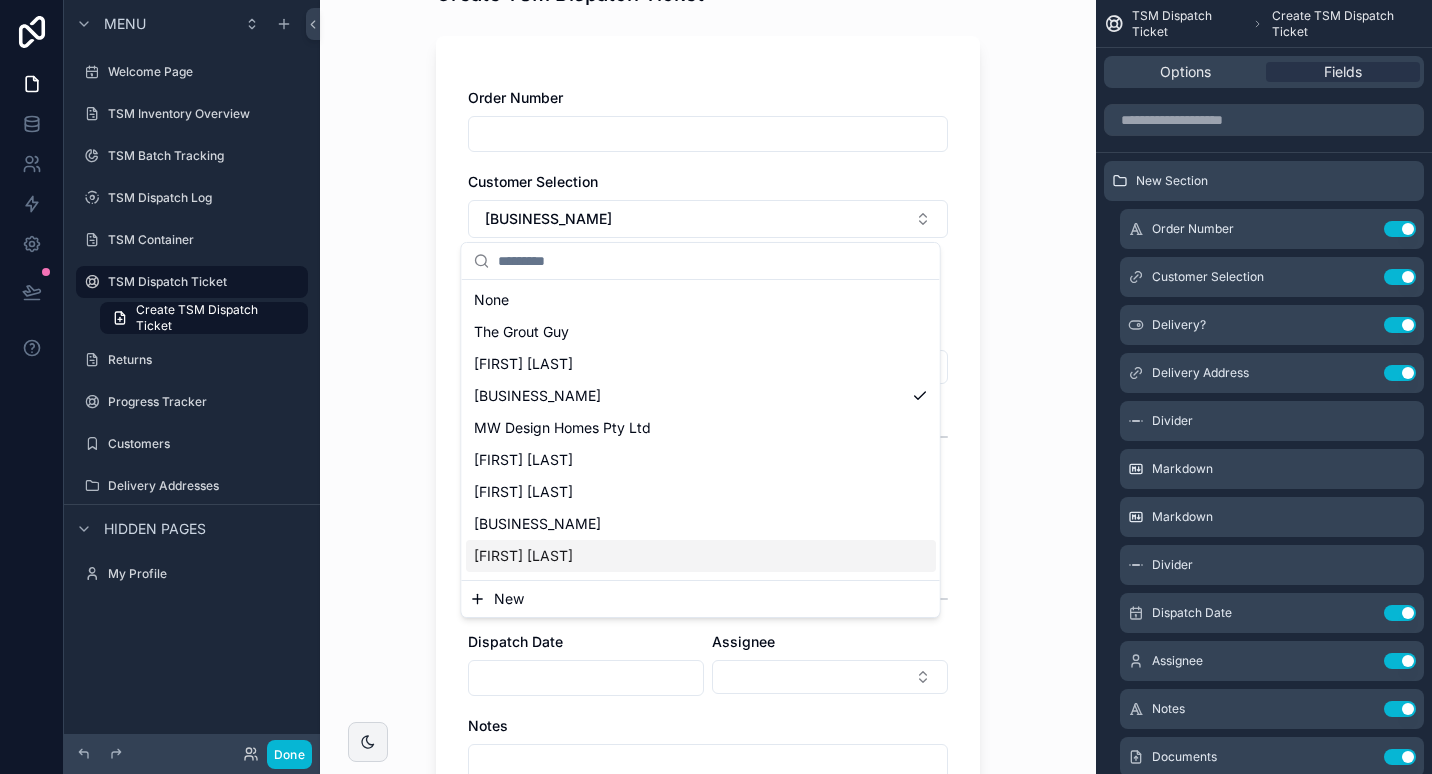click on "New" at bounding box center (701, 599) 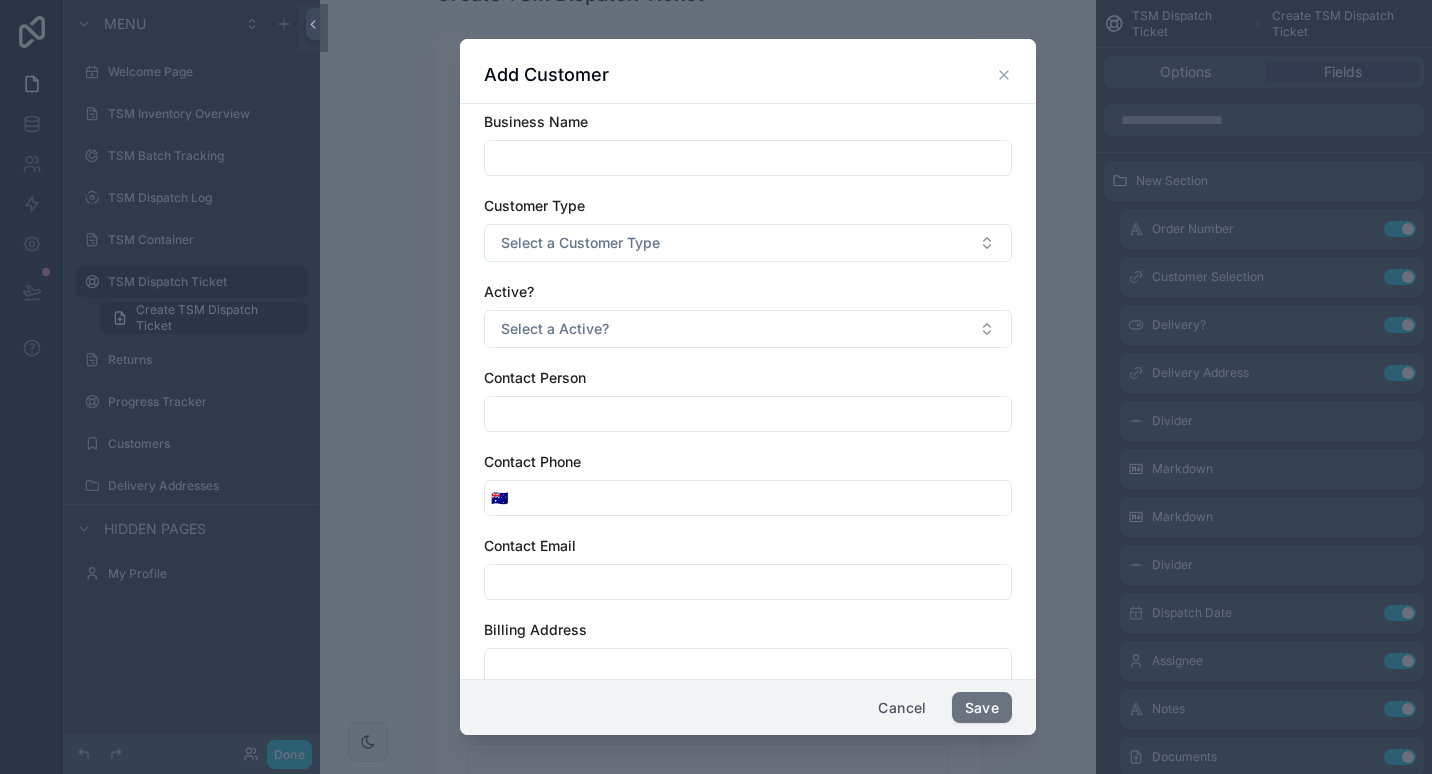 click on "Active? Select a Active?" at bounding box center (748, 315) 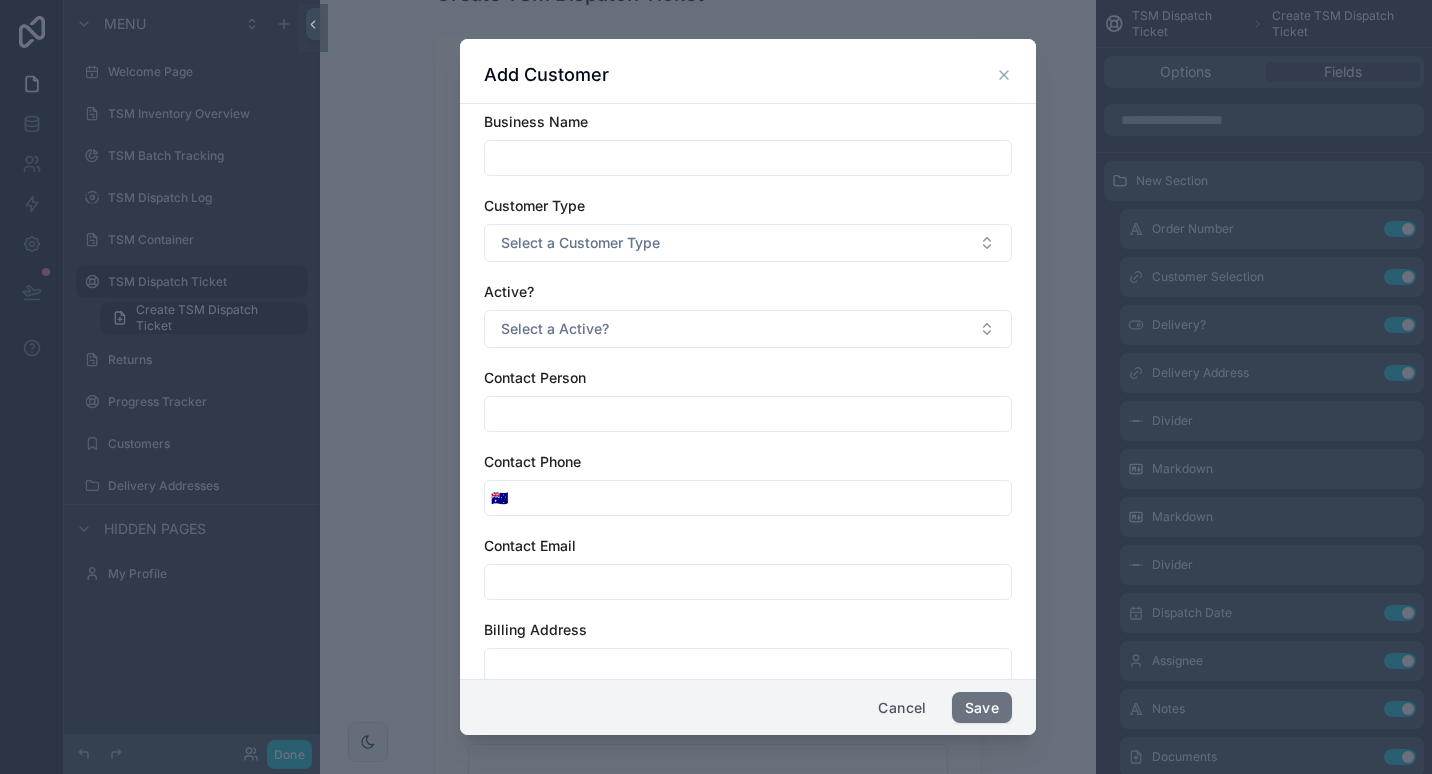 scroll, scrollTop: 200, scrollLeft: 0, axis: vertical 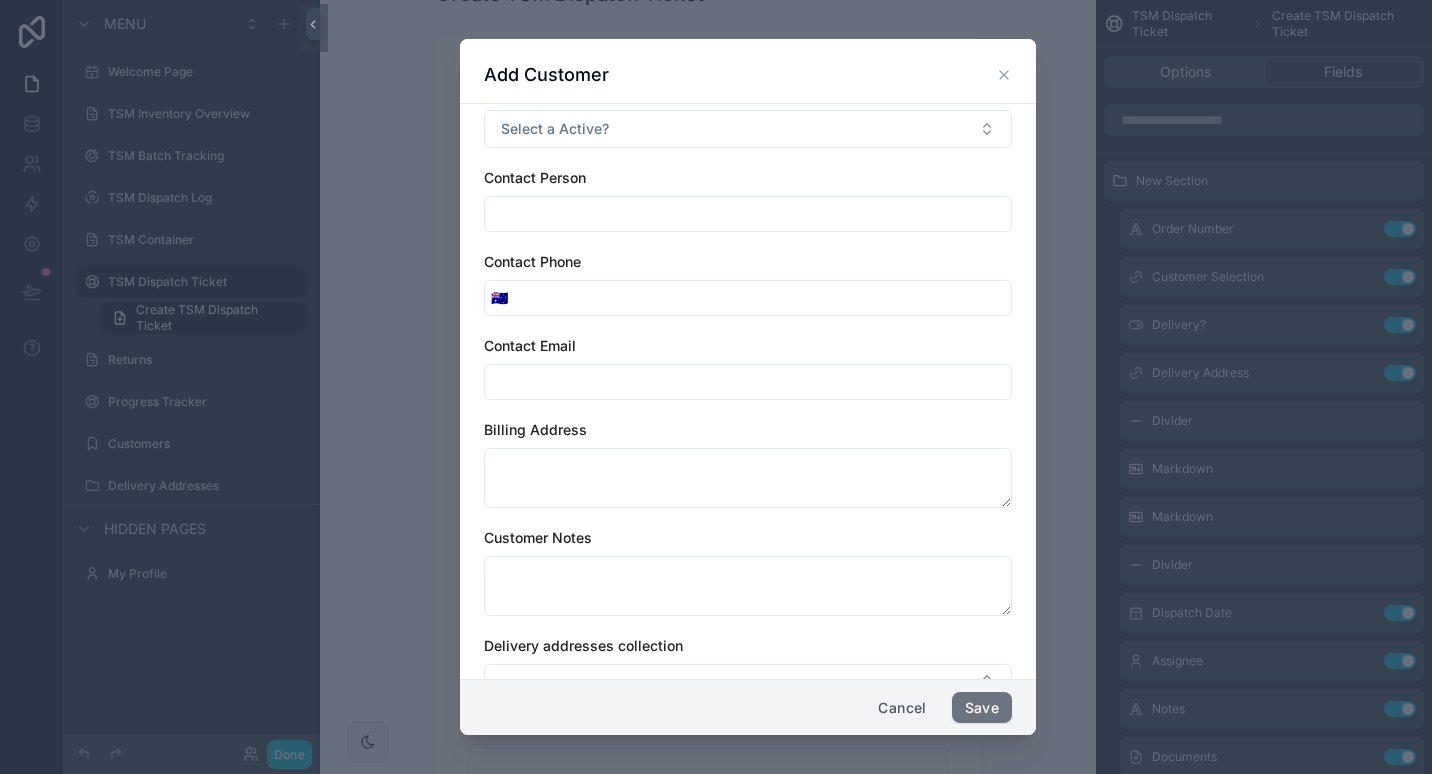 click at bounding box center [762, 298] 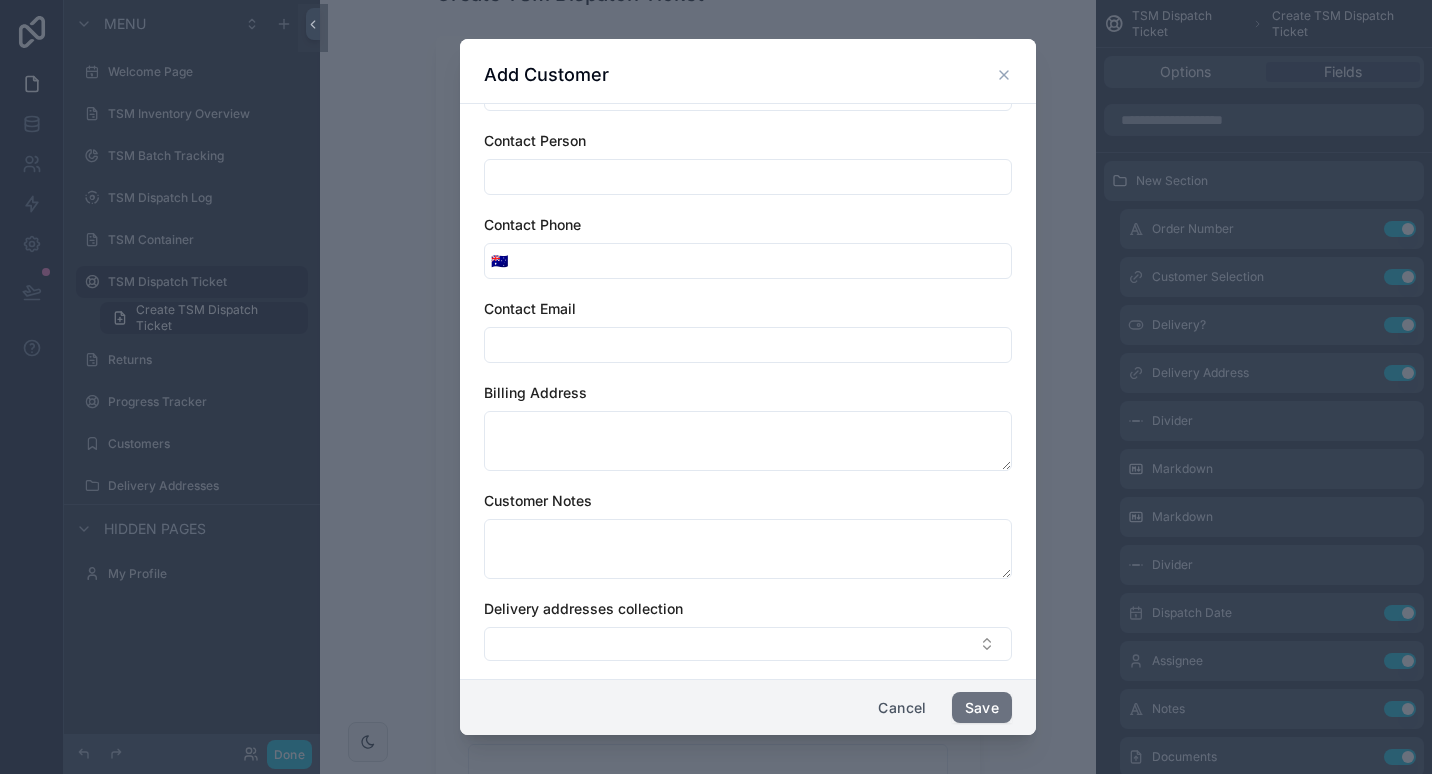 scroll, scrollTop: 254, scrollLeft: 0, axis: vertical 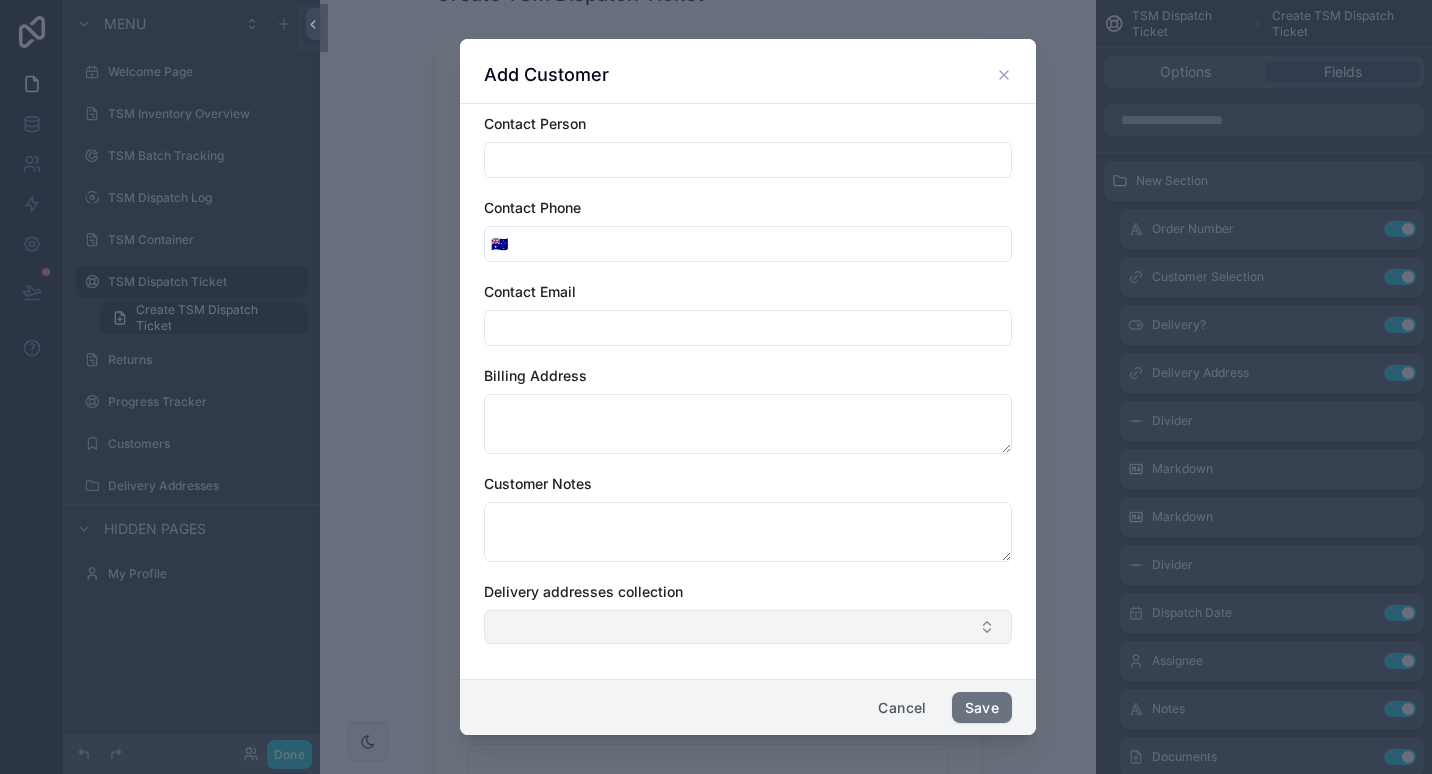 click at bounding box center (748, 627) 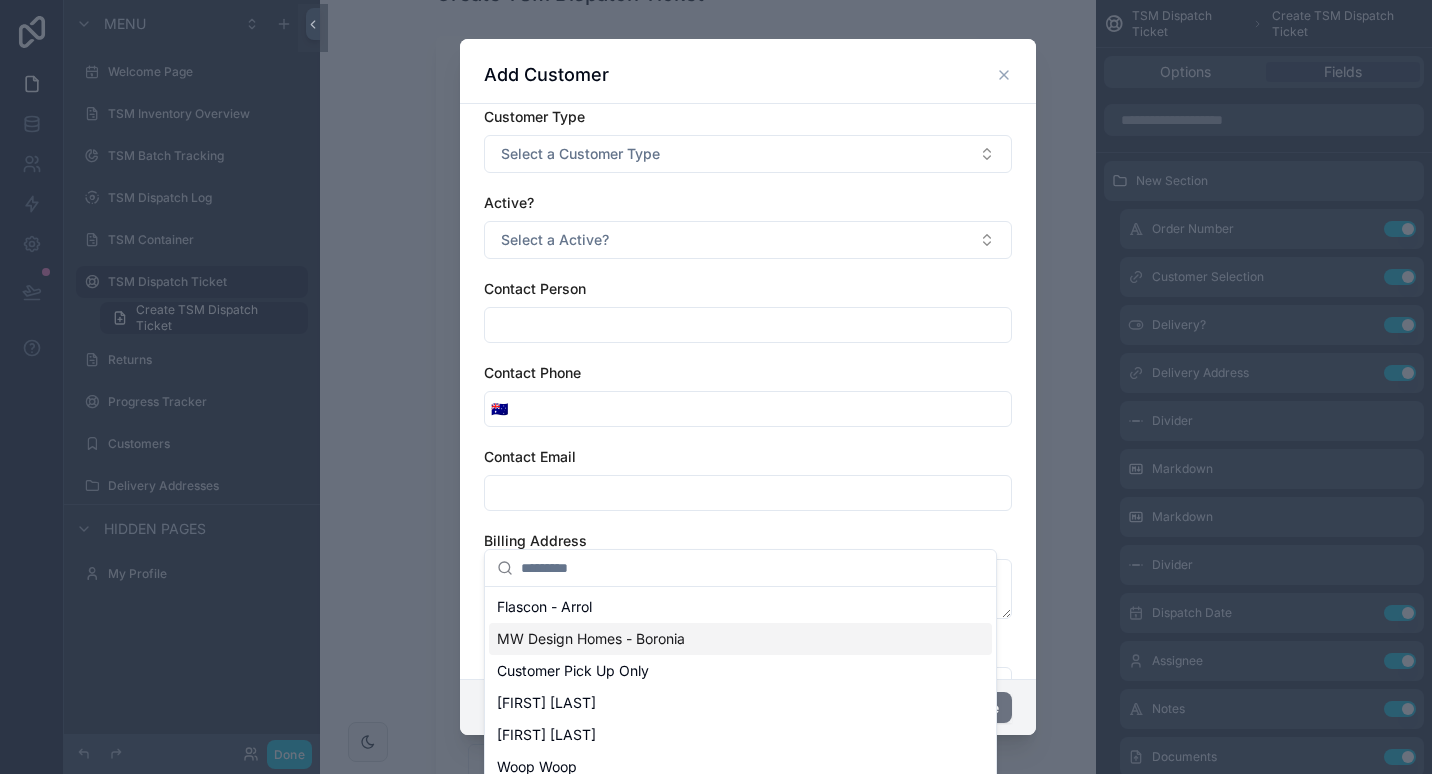 scroll, scrollTop: 0, scrollLeft: 0, axis: both 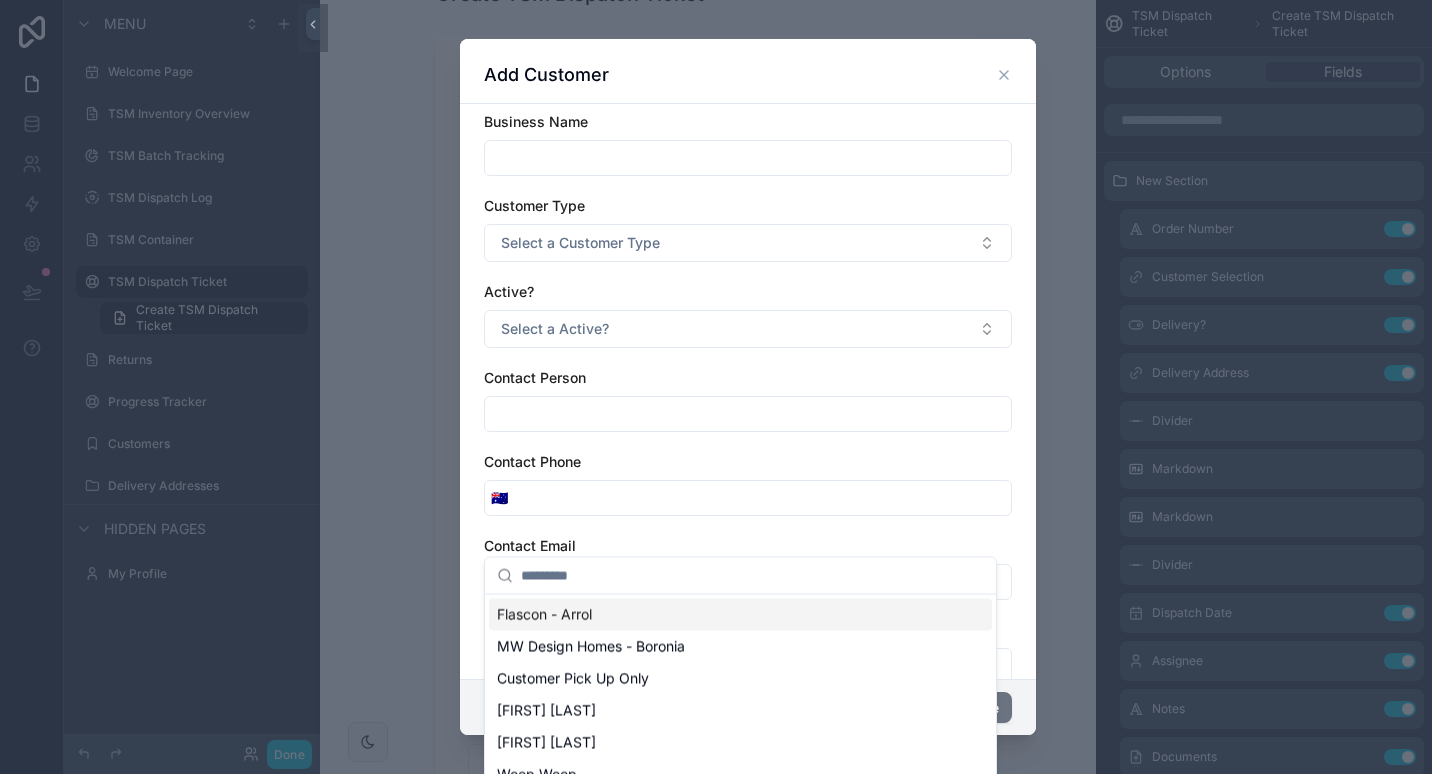 click on "Business Name Customer Type Select a Customer Type Active? Select a Active? Contact Person Contact Phone 🇦🇺 Contact Email Billing Address Customer Notes Delivery addresses collection" at bounding box center [748, 515] 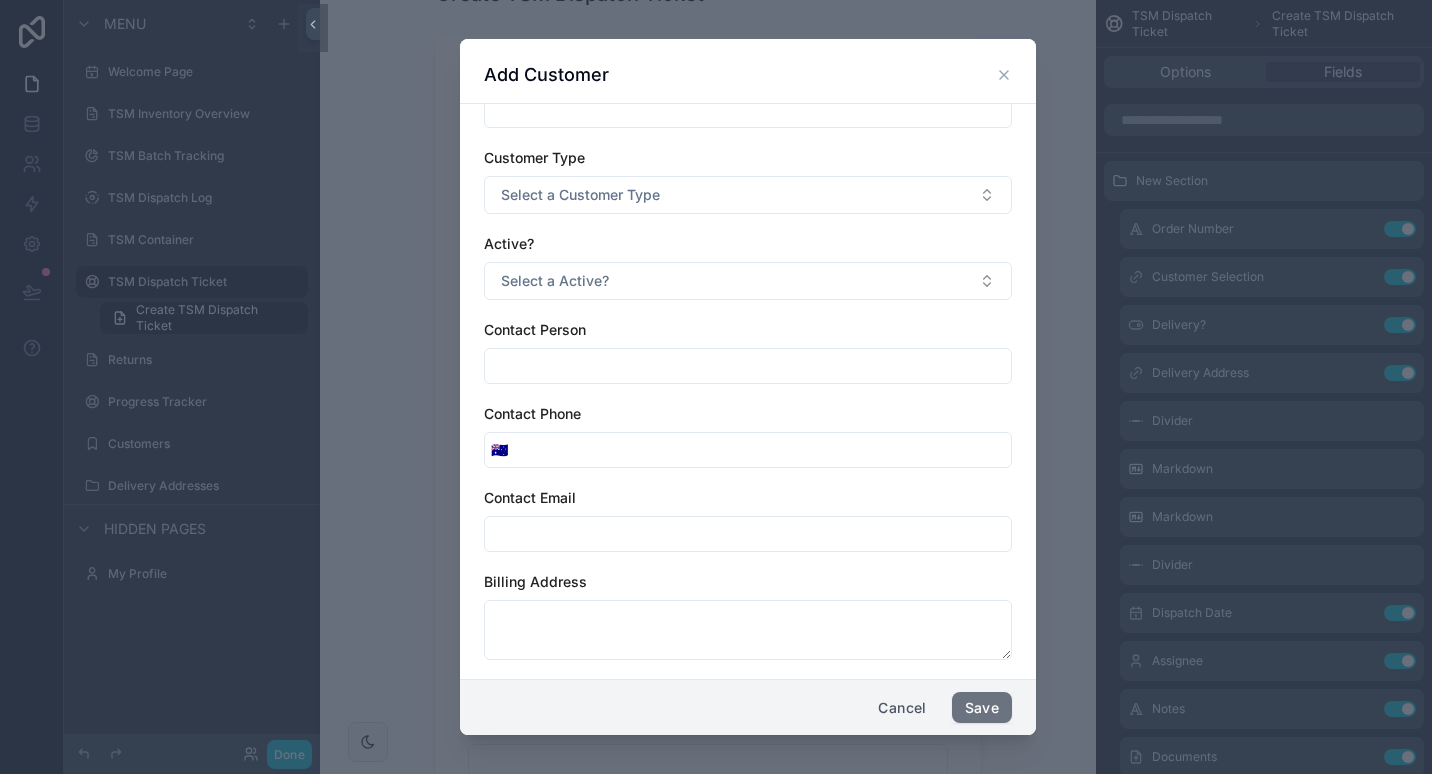 scroll, scrollTop: 0, scrollLeft: 0, axis: both 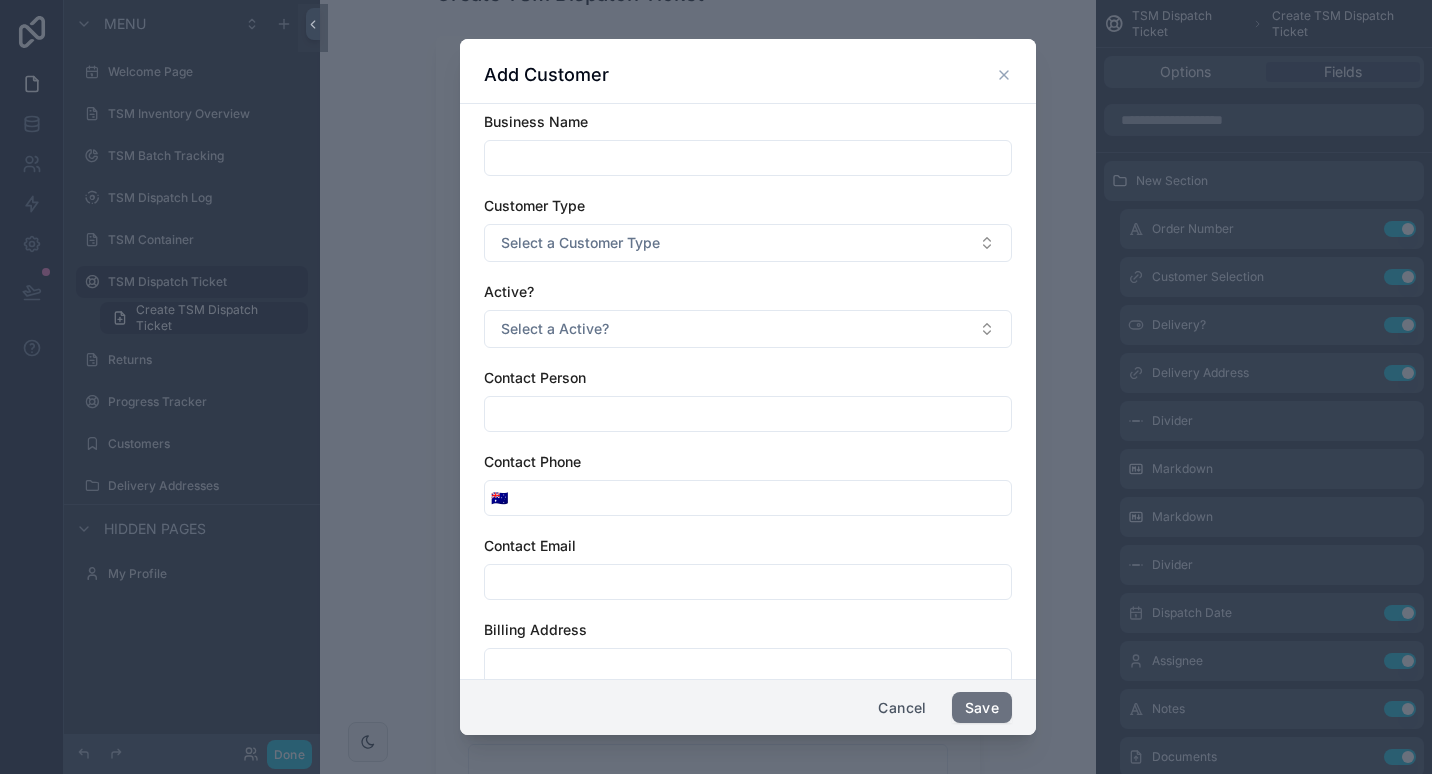 click 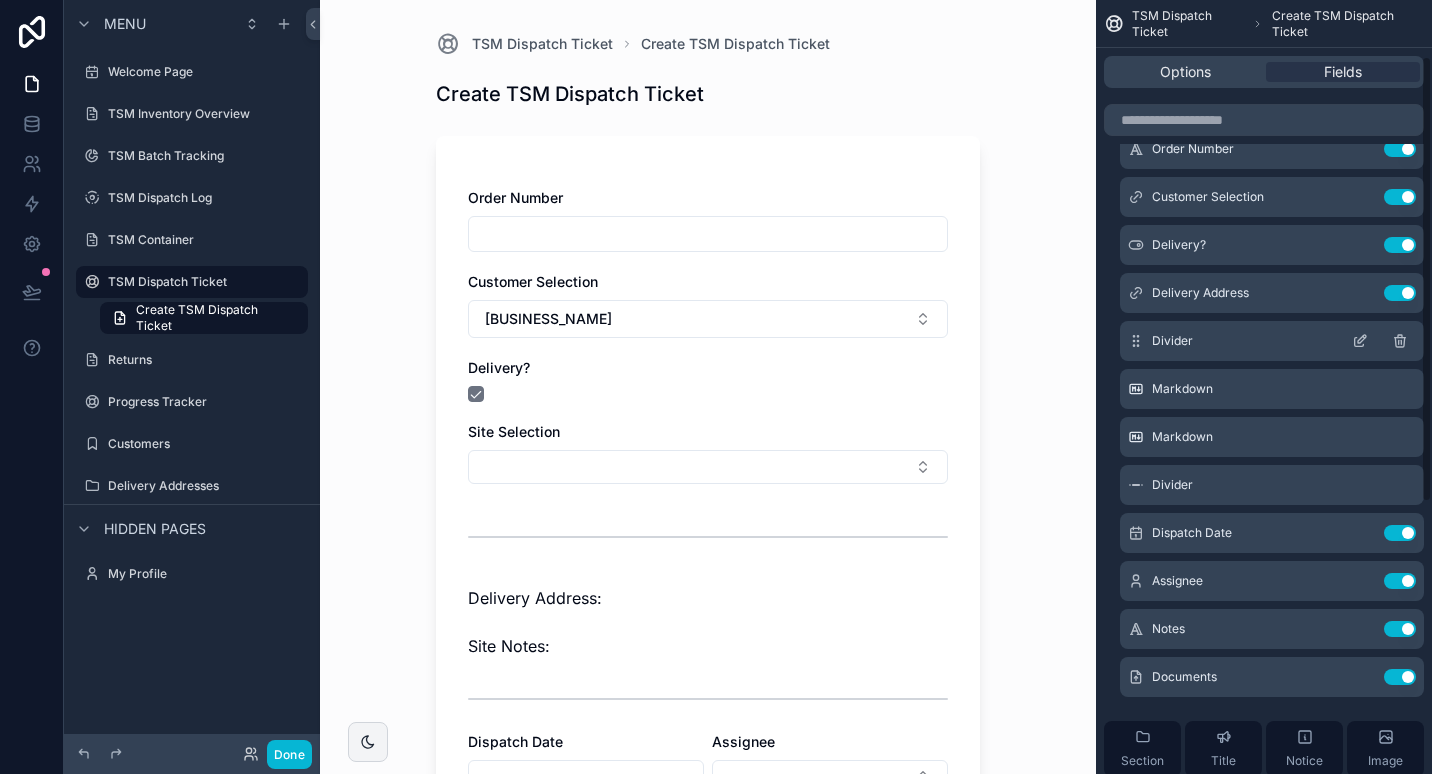 scroll, scrollTop: 100, scrollLeft: 0, axis: vertical 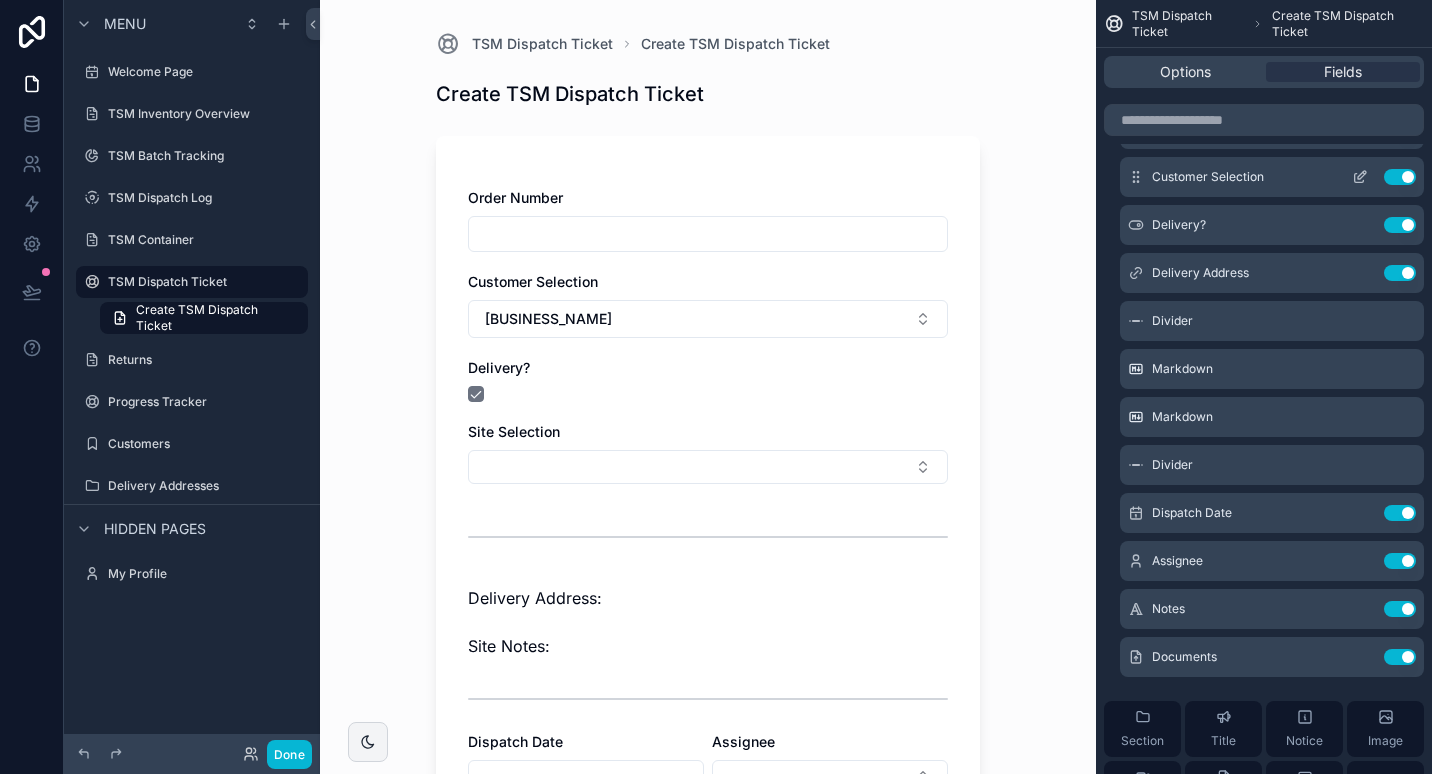 click 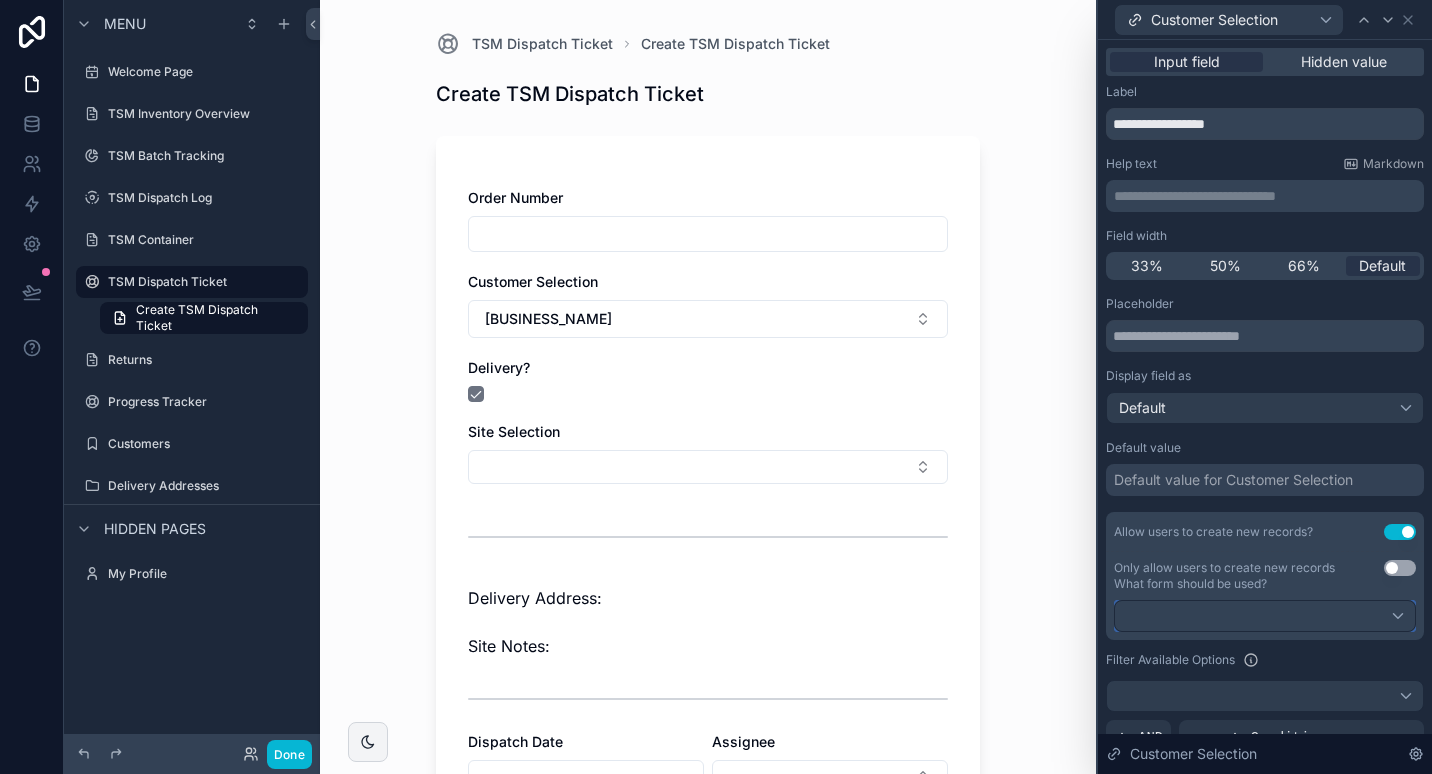 click at bounding box center (1265, 616) 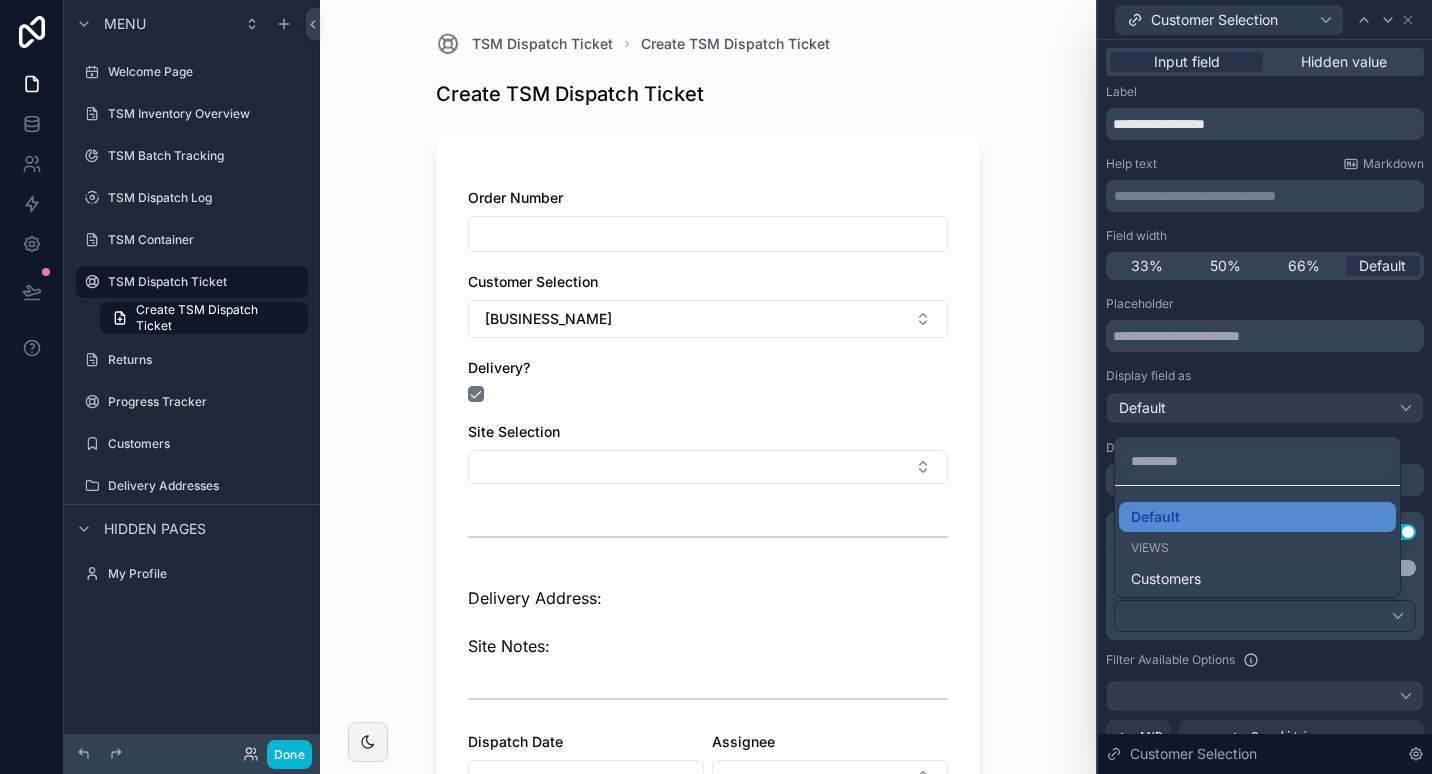 click at bounding box center [1265, 387] 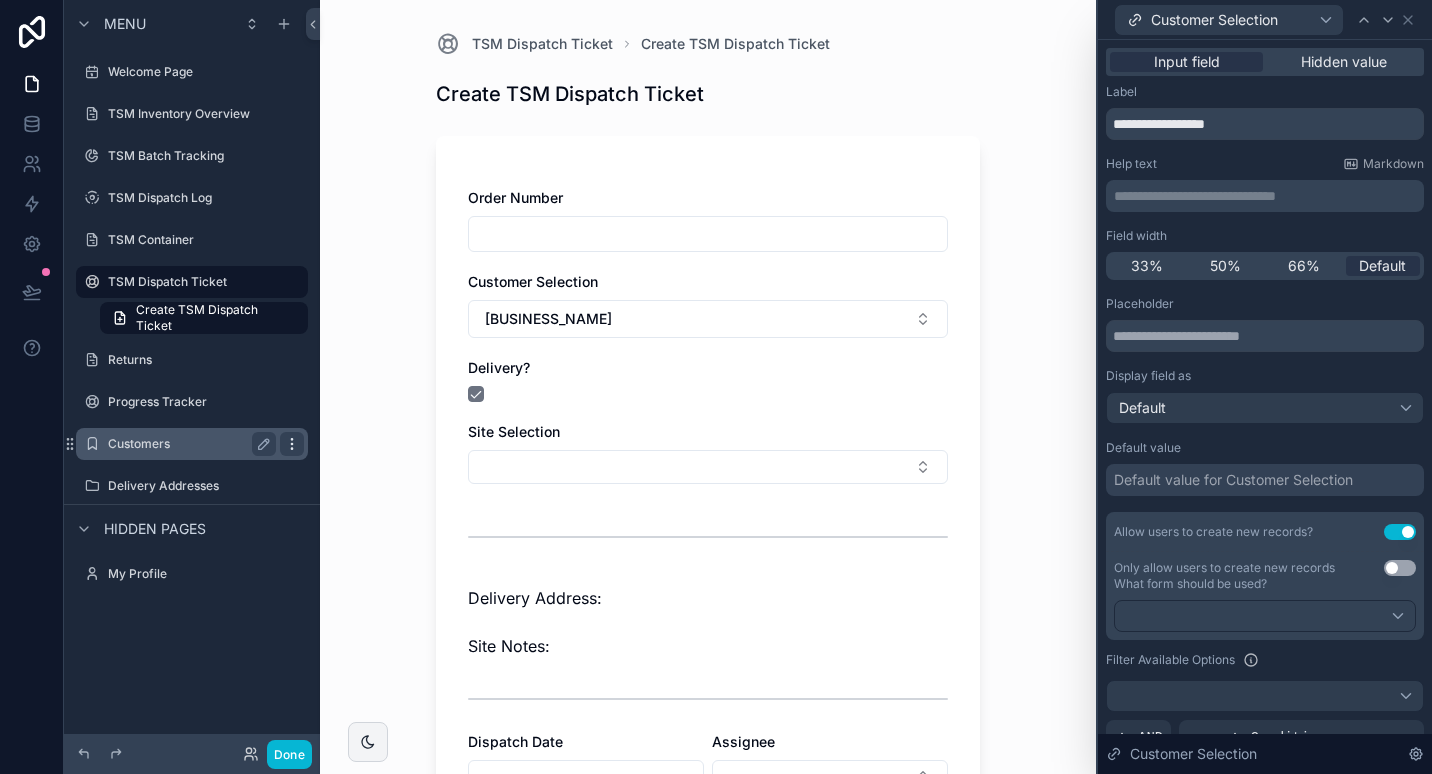 click 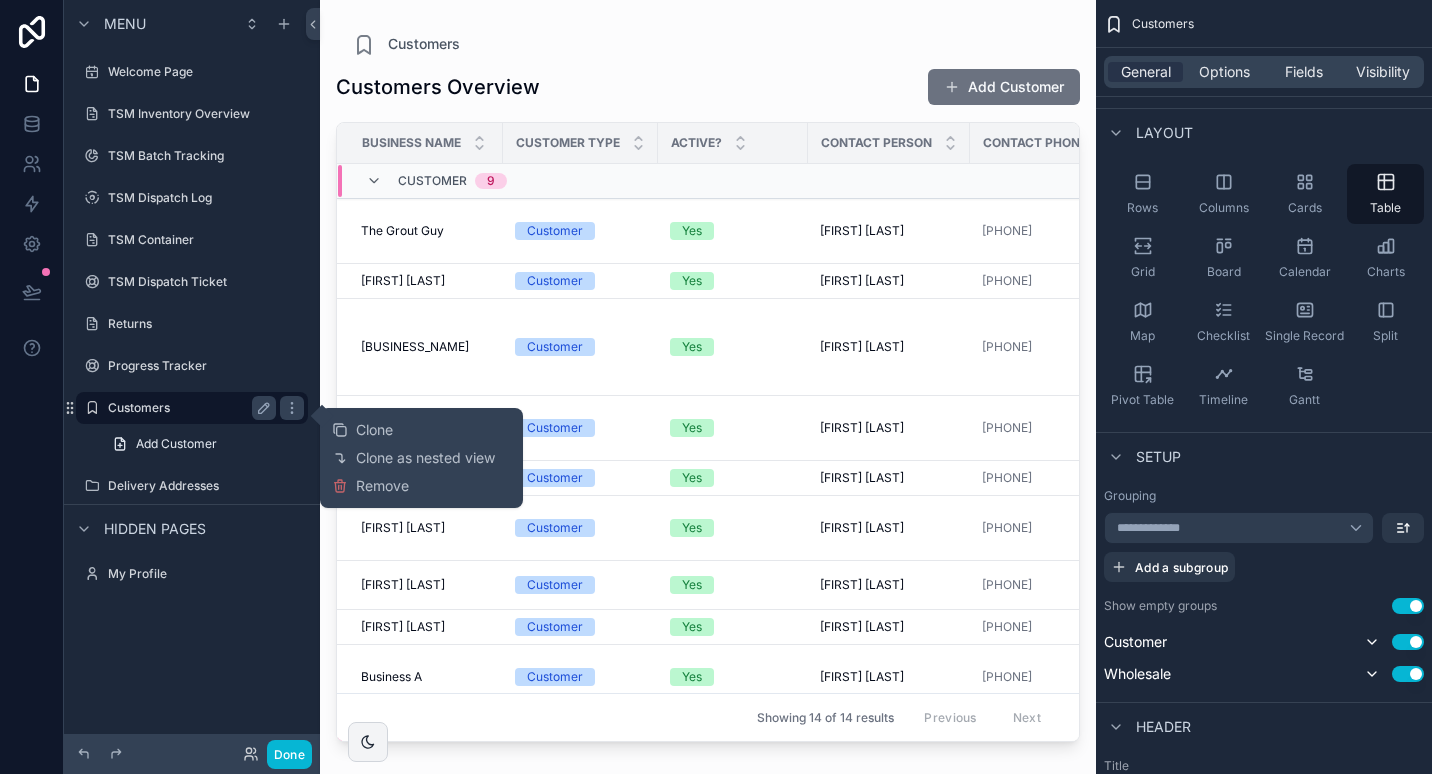 click on "Customers" at bounding box center (188, 408) 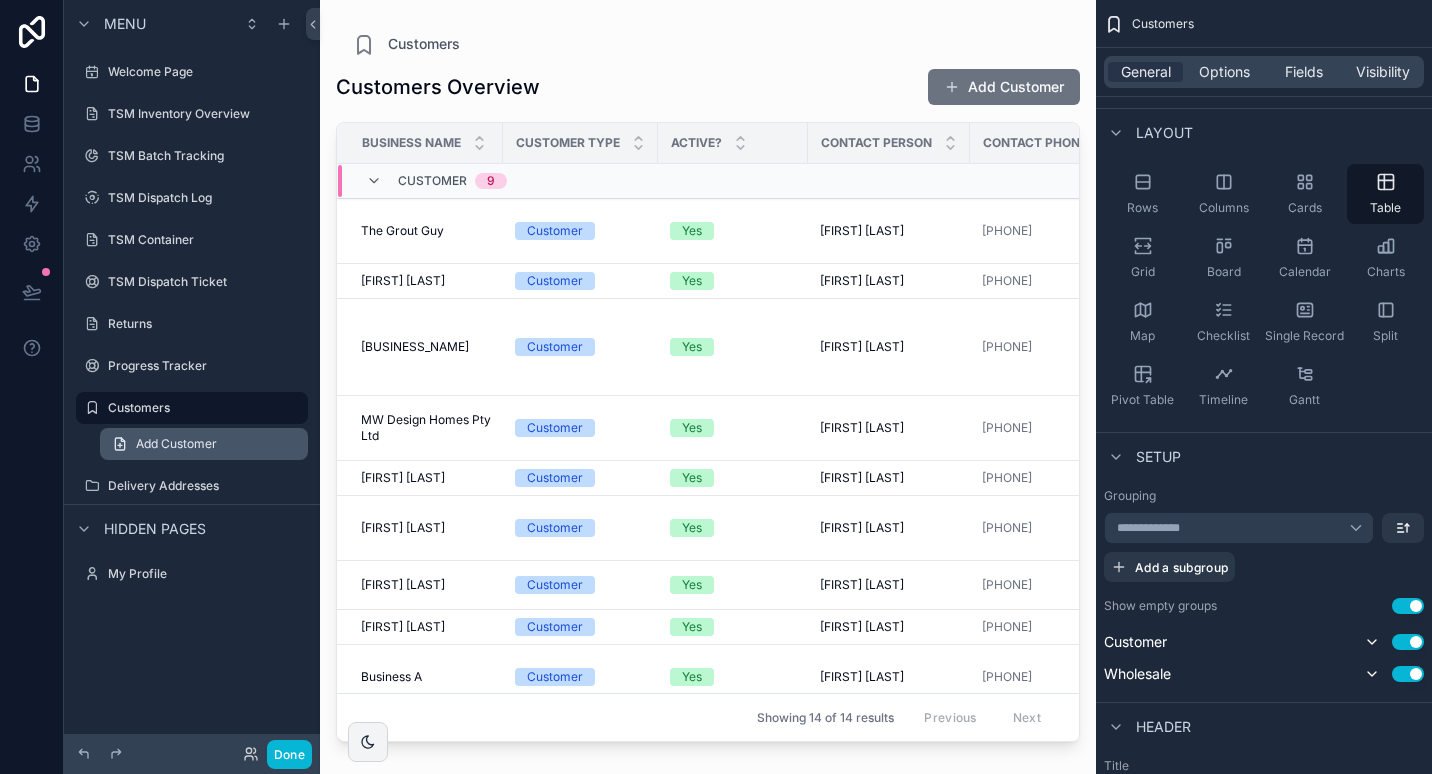 click on "Add Customer" at bounding box center [204, 444] 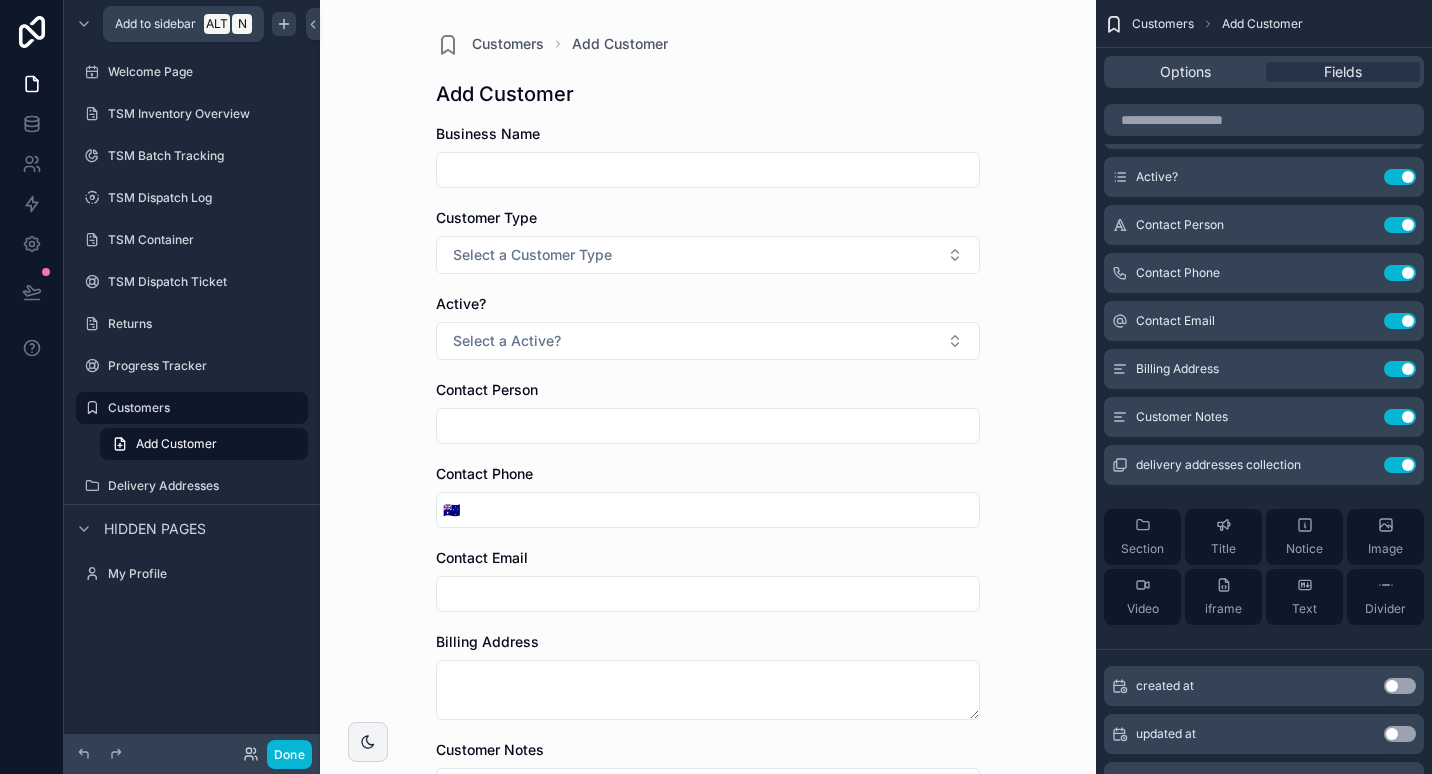 click 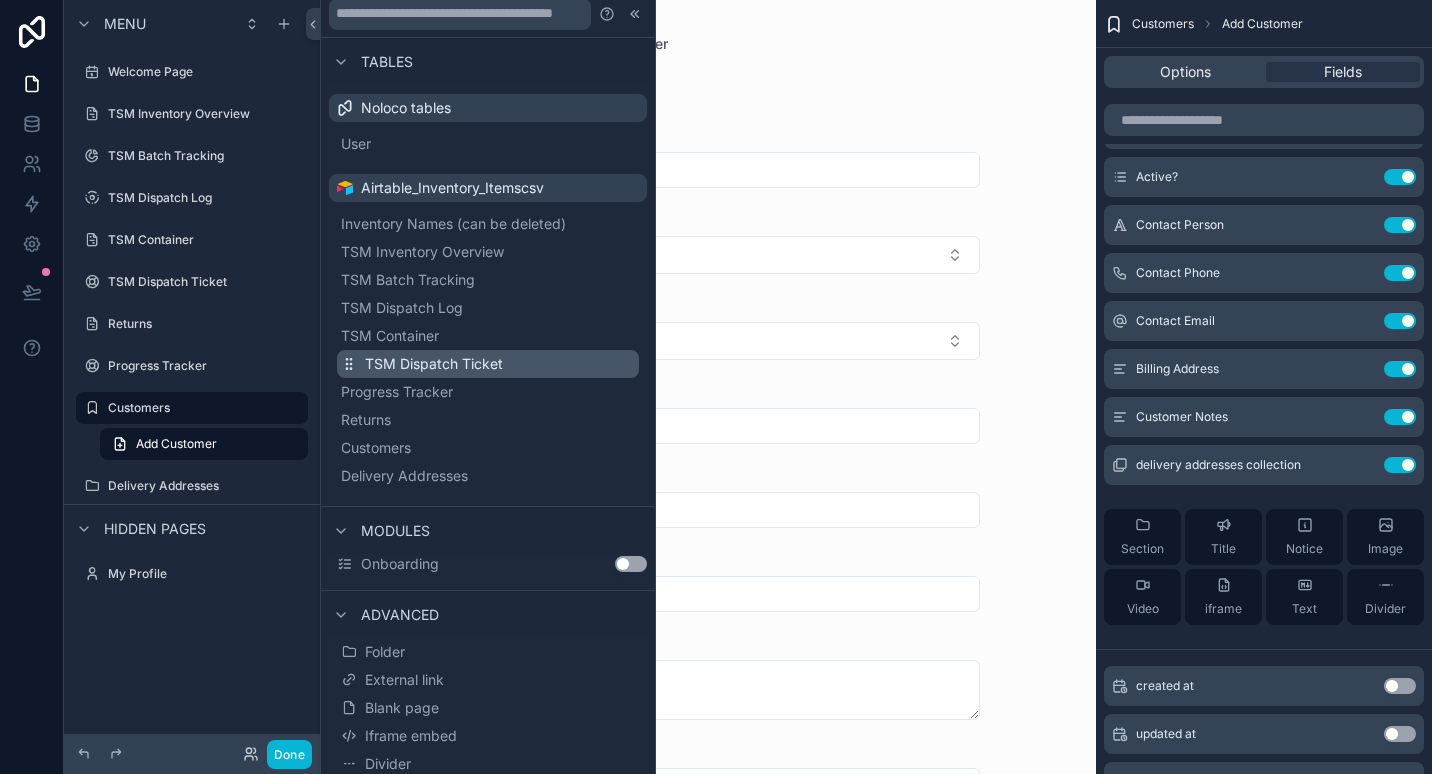 scroll, scrollTop: 14, scrollLeft: 0, axis: vertical 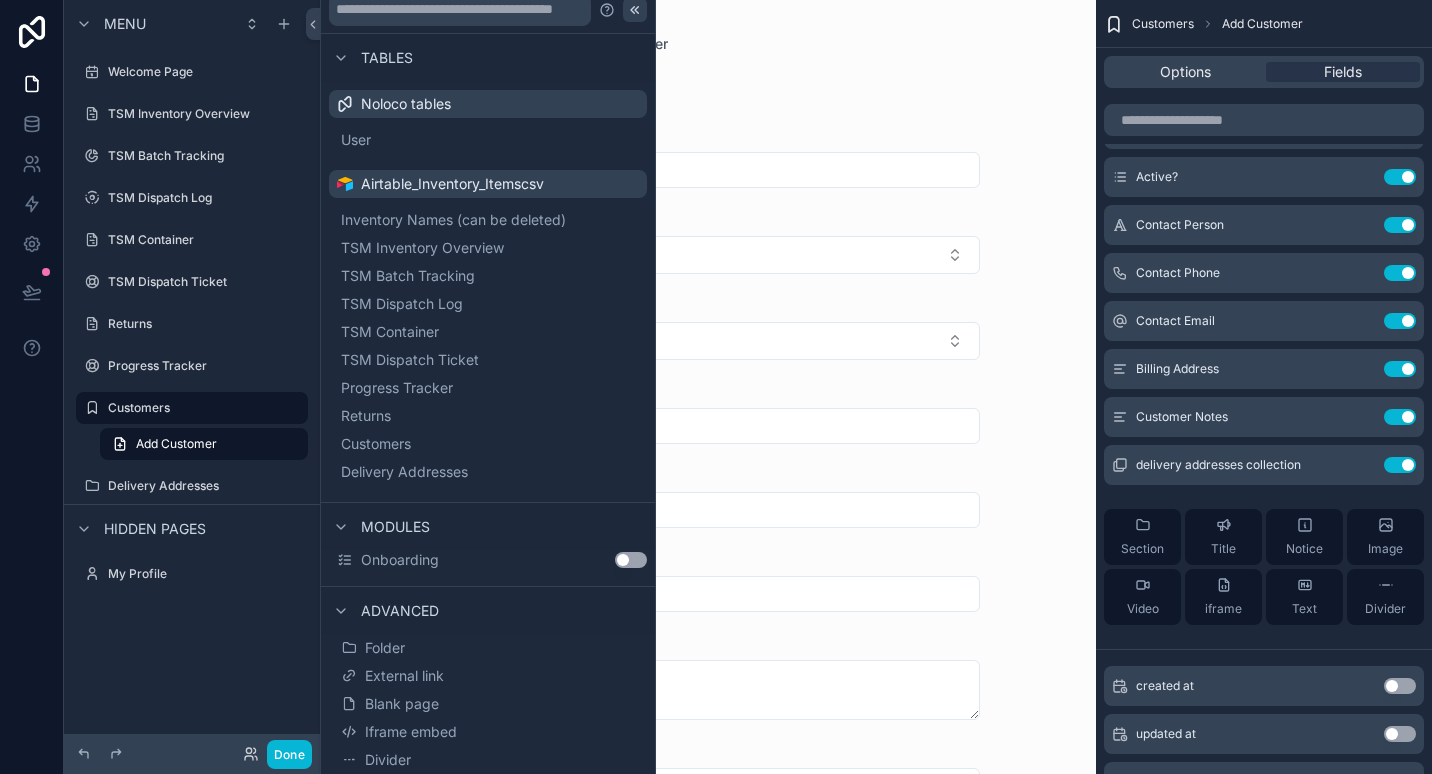 click at bounding box center (635, 10) 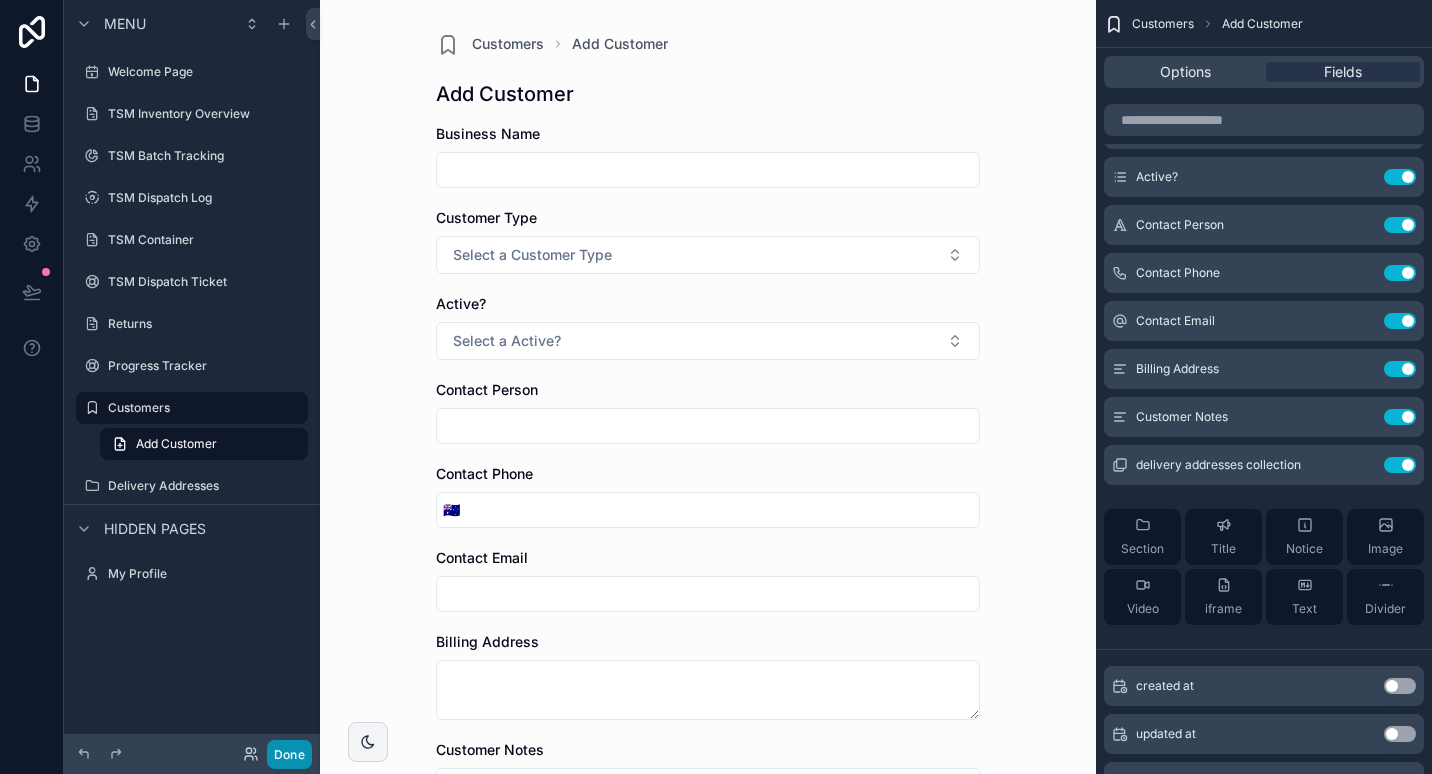 click on "Done" at bounding box center (289, 754) 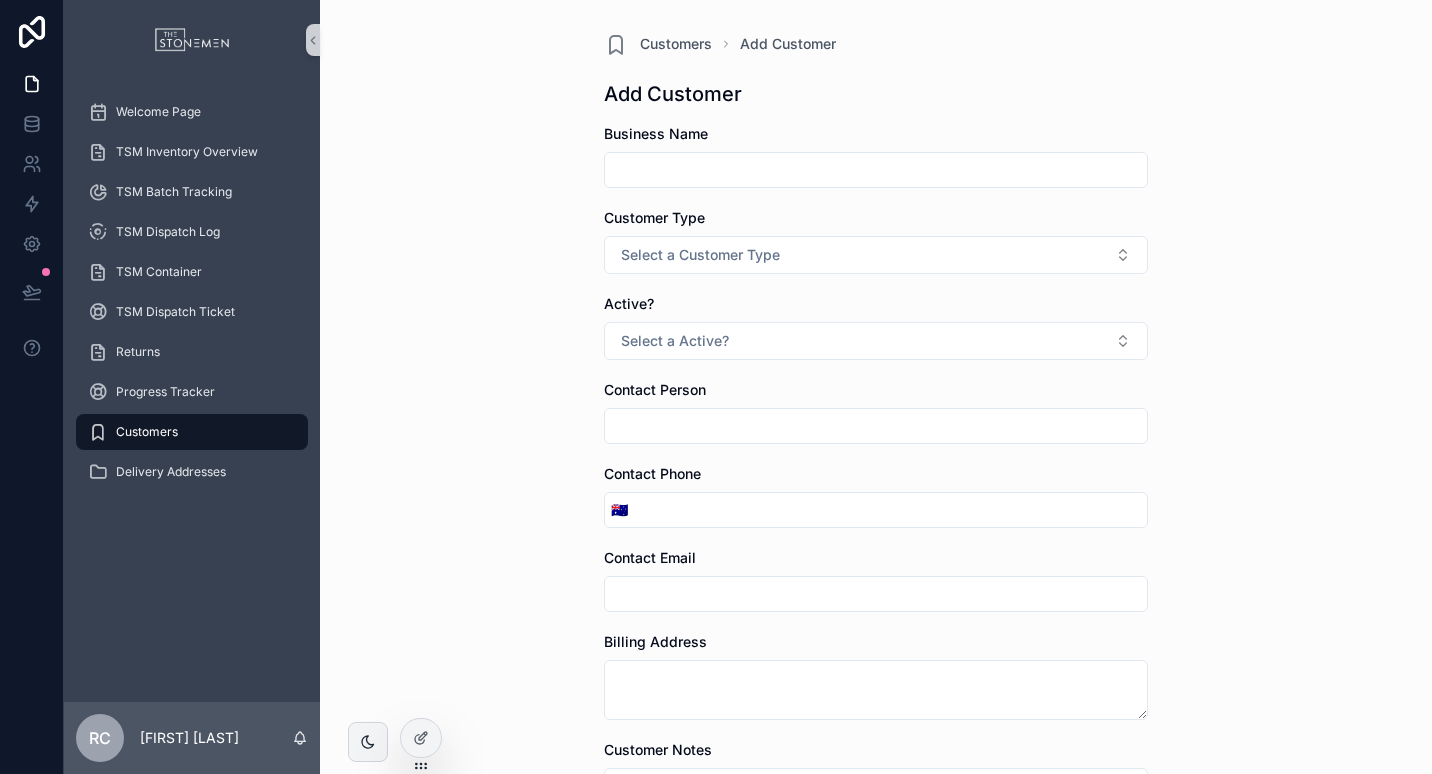 click on "Customers Add Customer Add Customer Business Name Customer Type Select a Customer Type Active? Select a Active? Contact Person Contact Phone 🇦🇺 Contact Email Billing Address Customer Notes Delivery addresses collection Save" at bounding box center (876, 387) 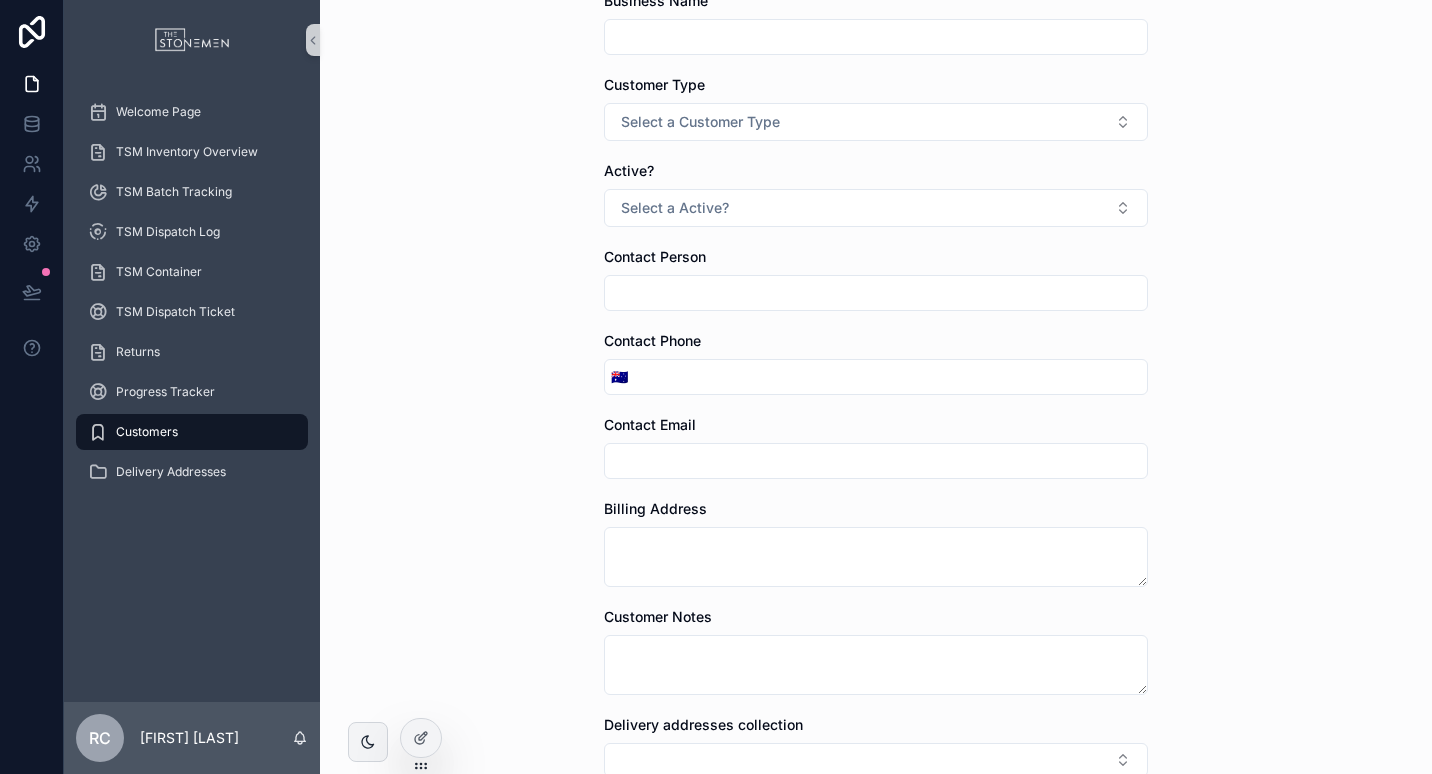 scroll, scrollTop: 0, scrollLeft: 0, axis: both 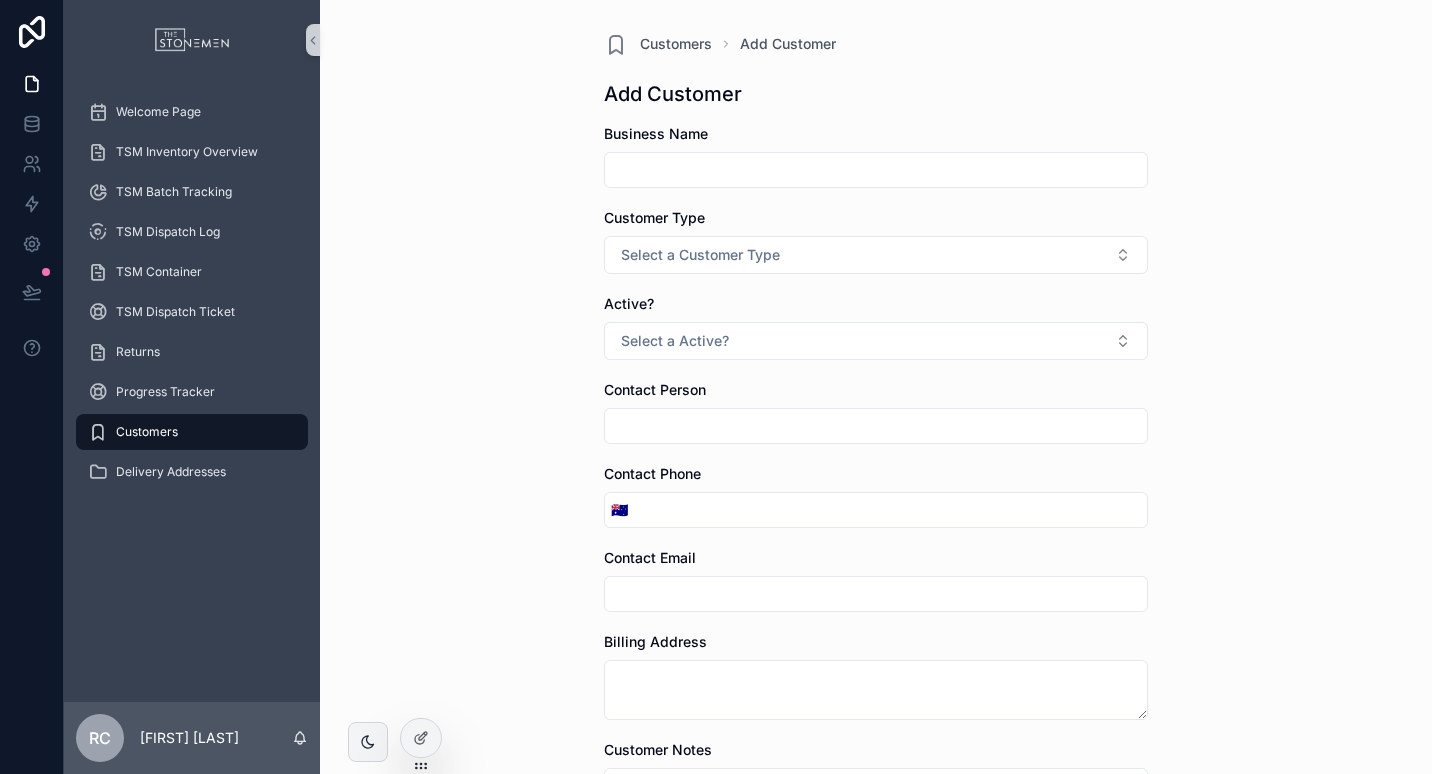 click on "Customers" at bounding box center (192, 432) 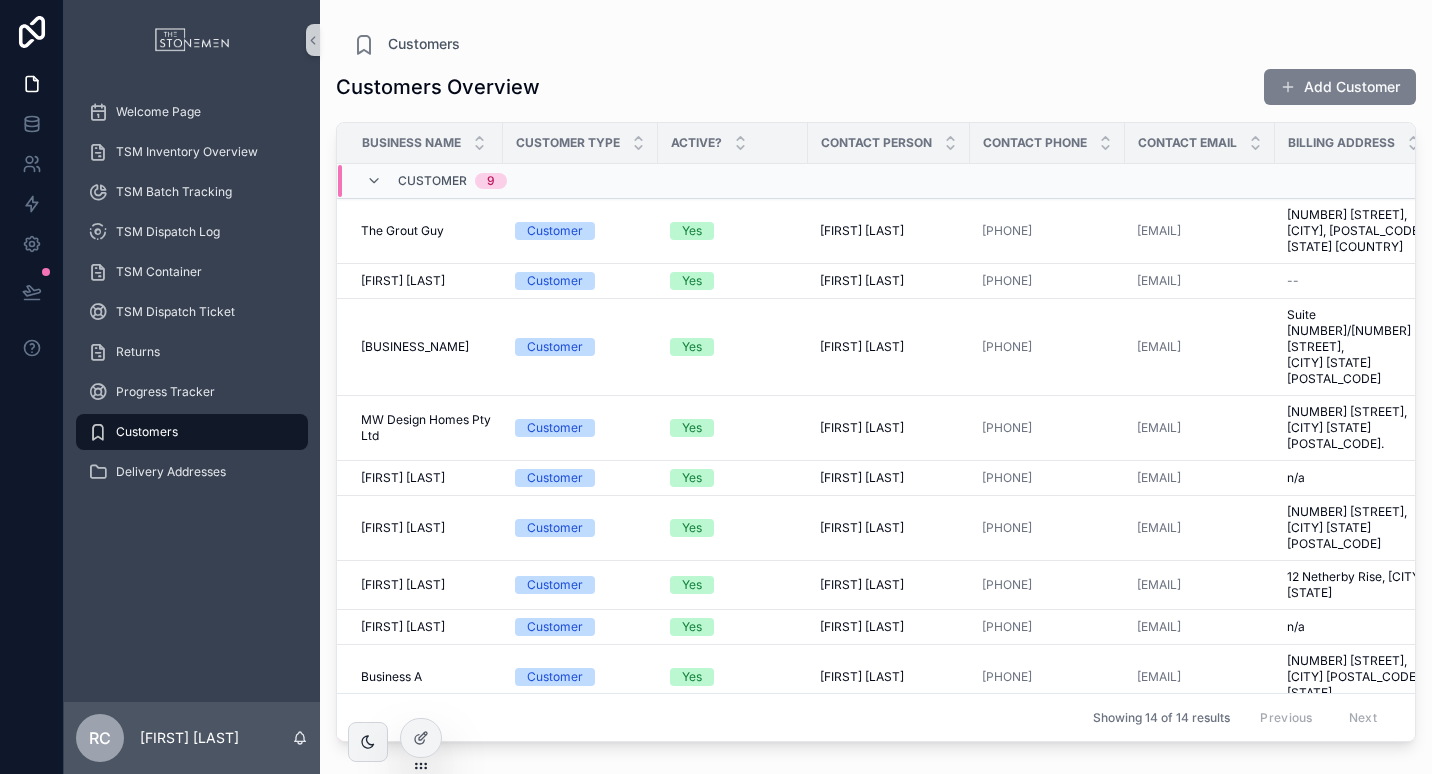 click on "Add Customer" at bounding box center (1340, 87) 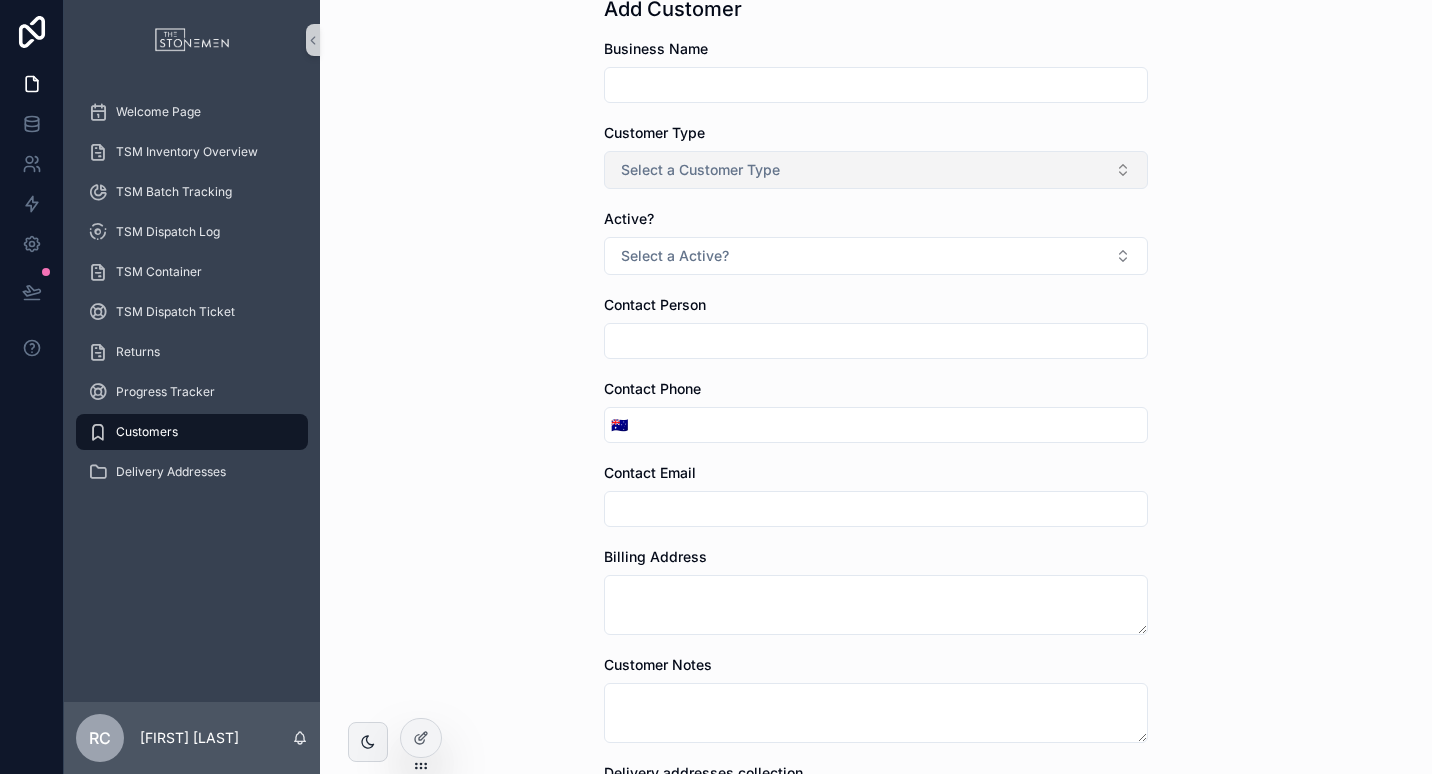 scroll, scrollTop: 0, scrollLeft: 0, axis: both 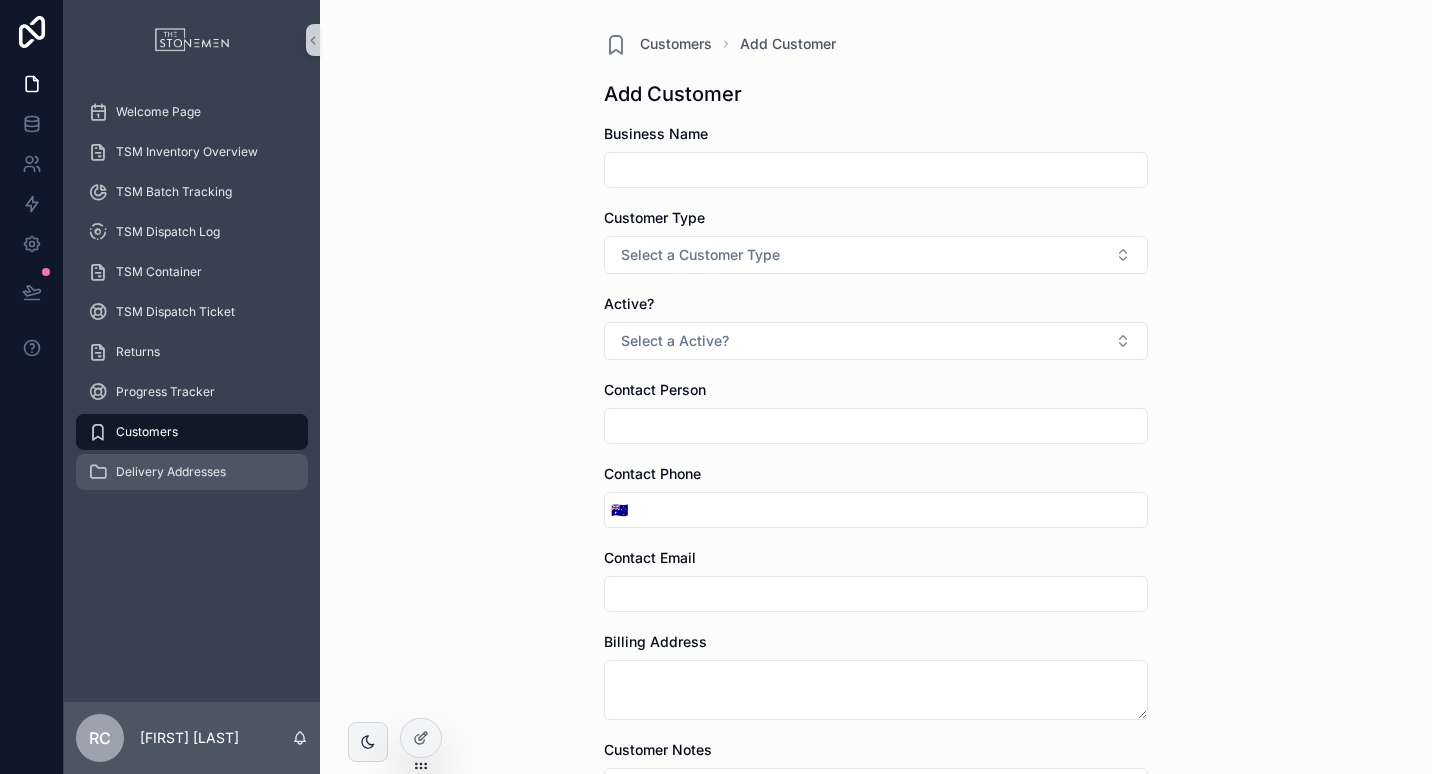 click on "Delivery Addresses" at bounding box center [171, 472] 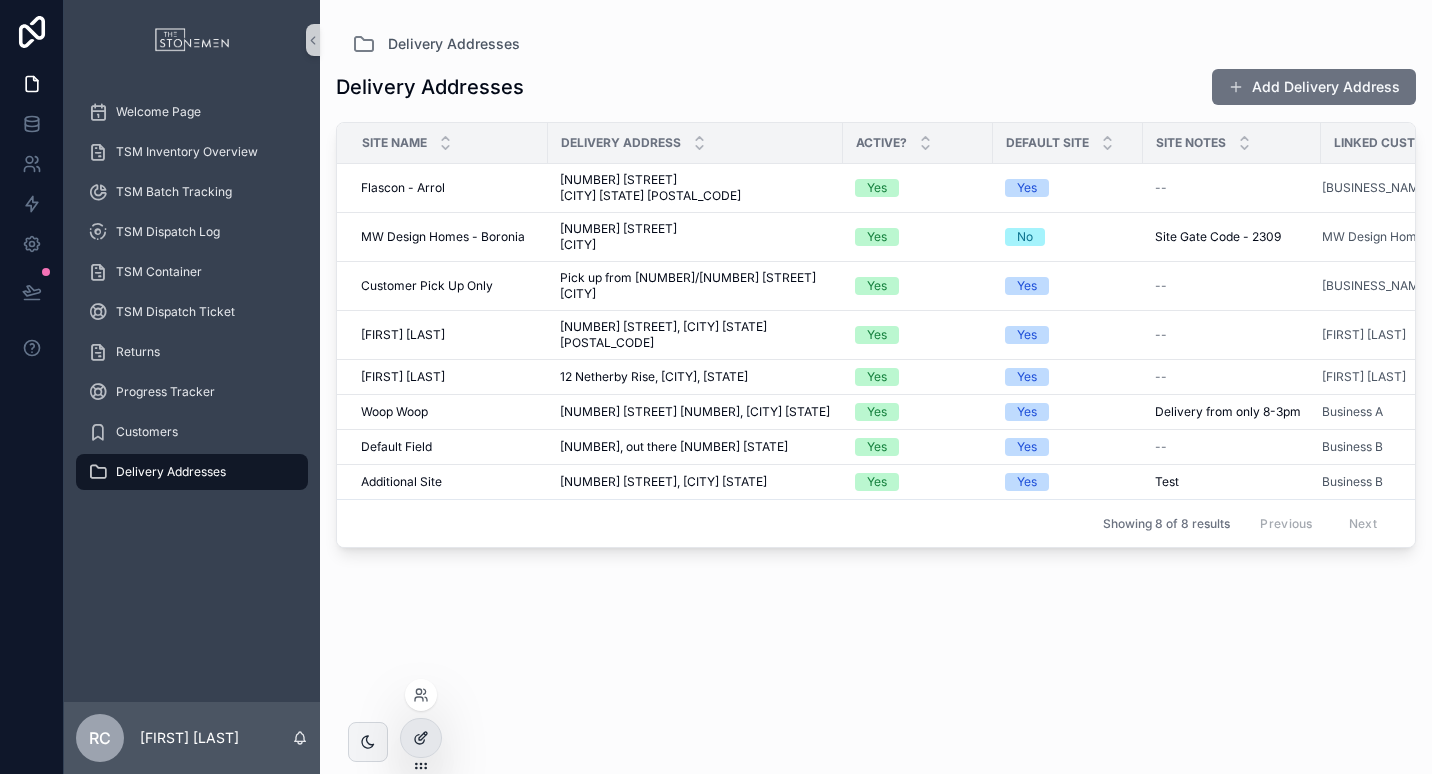 click 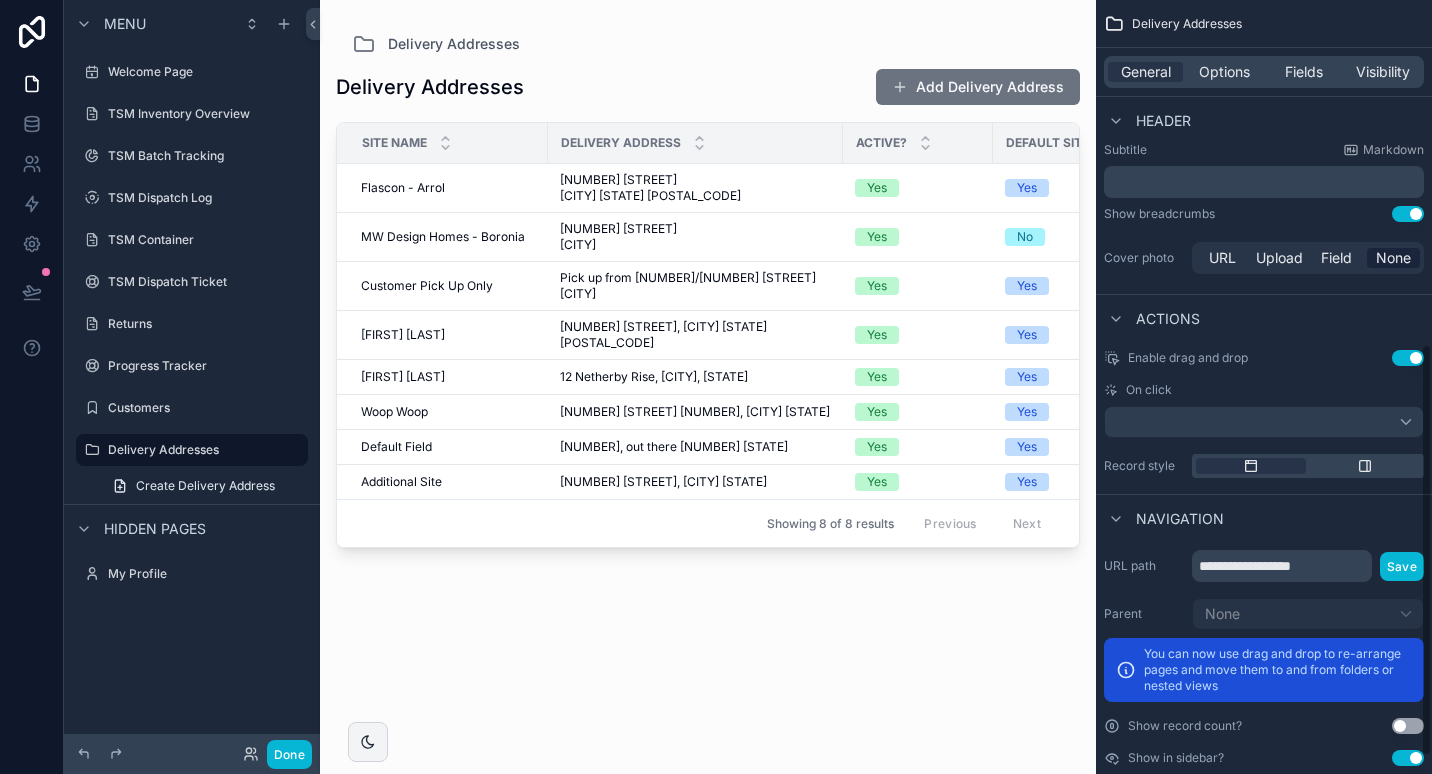 scroll, scrollTop: 678, scrollLeft: 0, axis: vertical 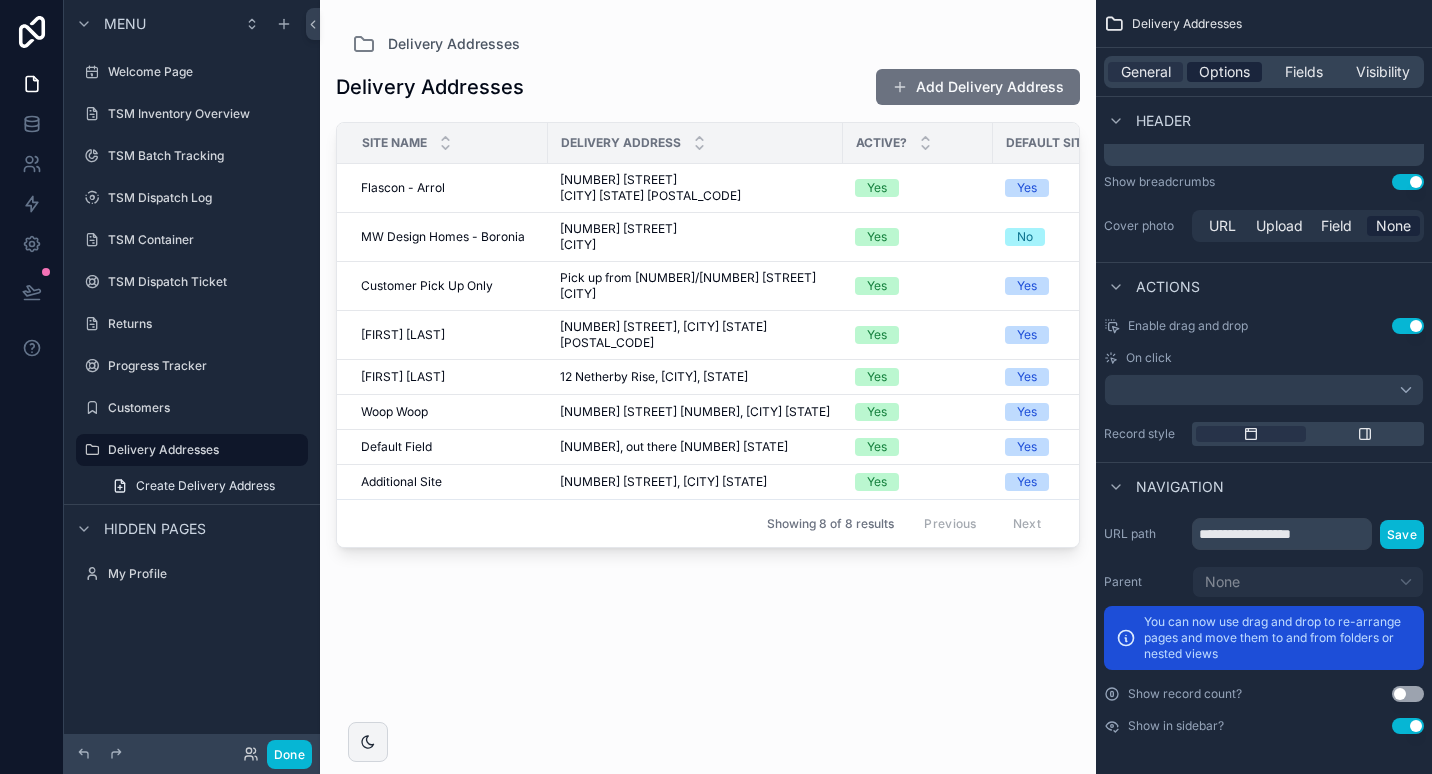 click on "Options" at bounding box center [1224, 72] 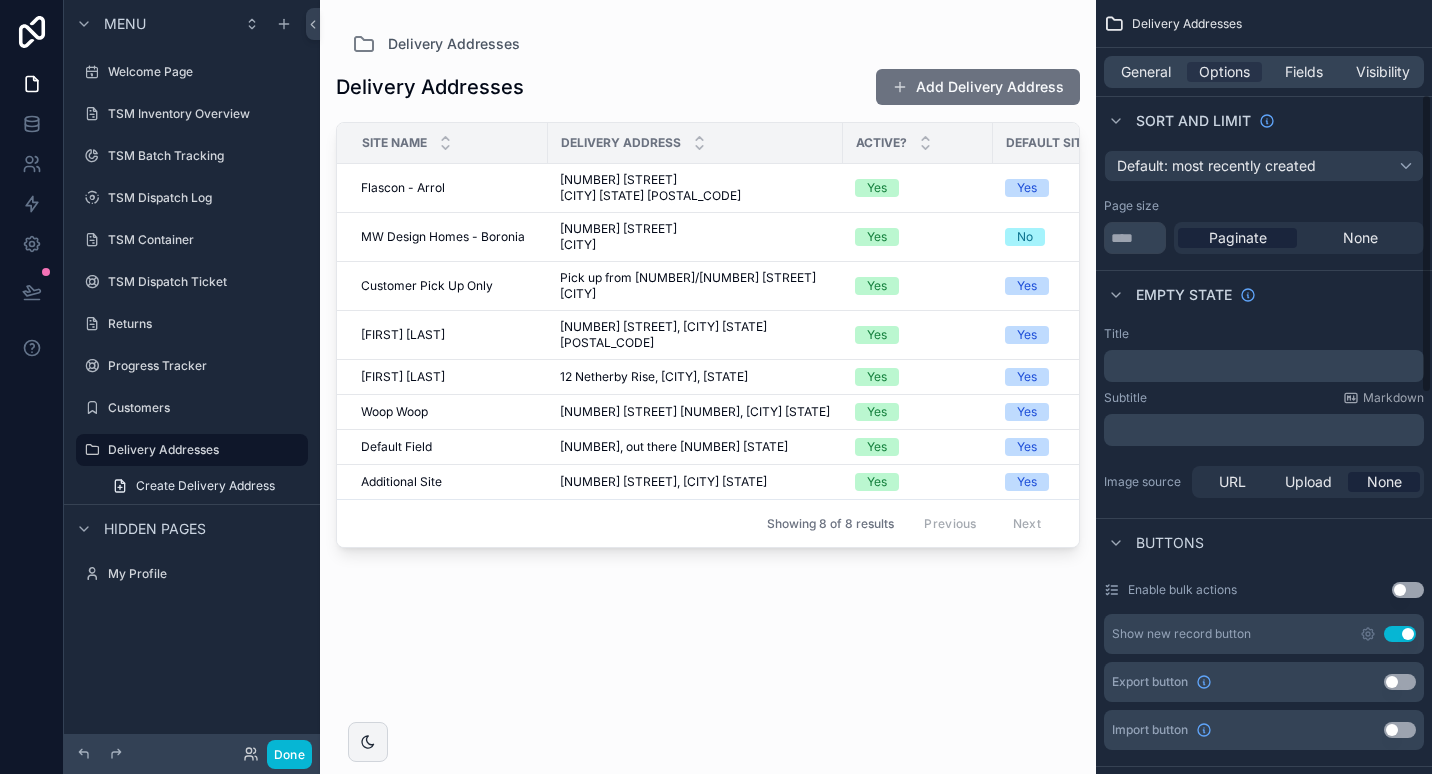 scroll, scrollTop: 278, scrollLeft: 0, axis: vertical 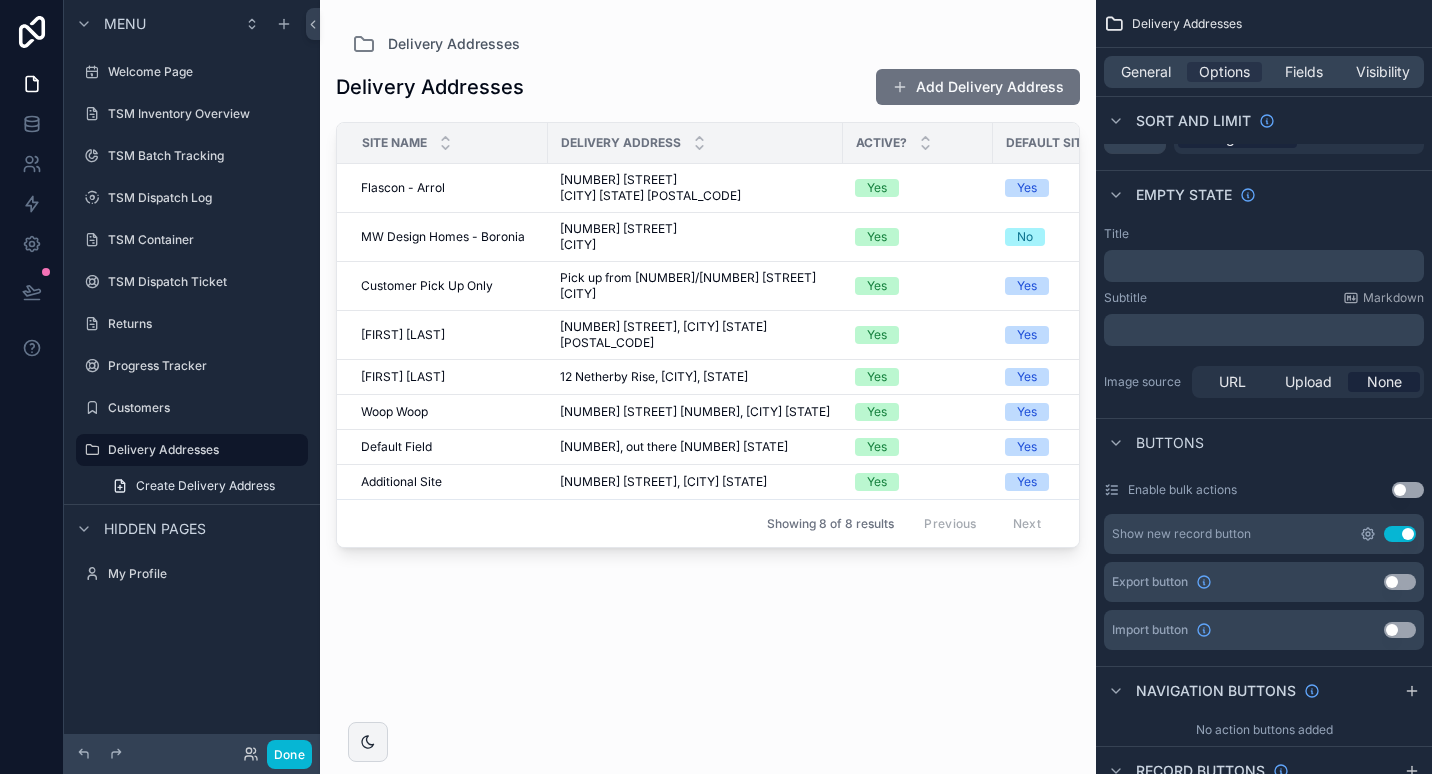click 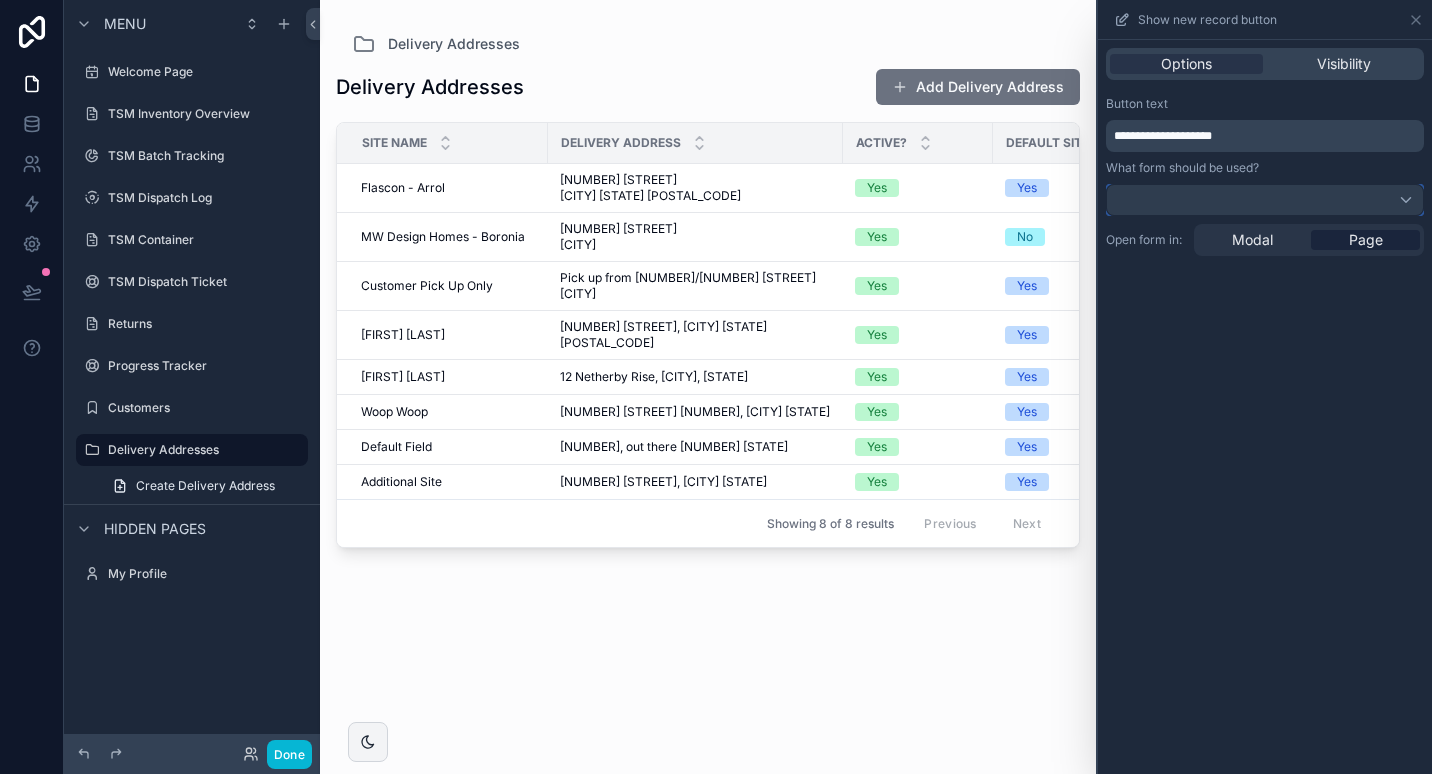 click at bounding box center [1265, 200] 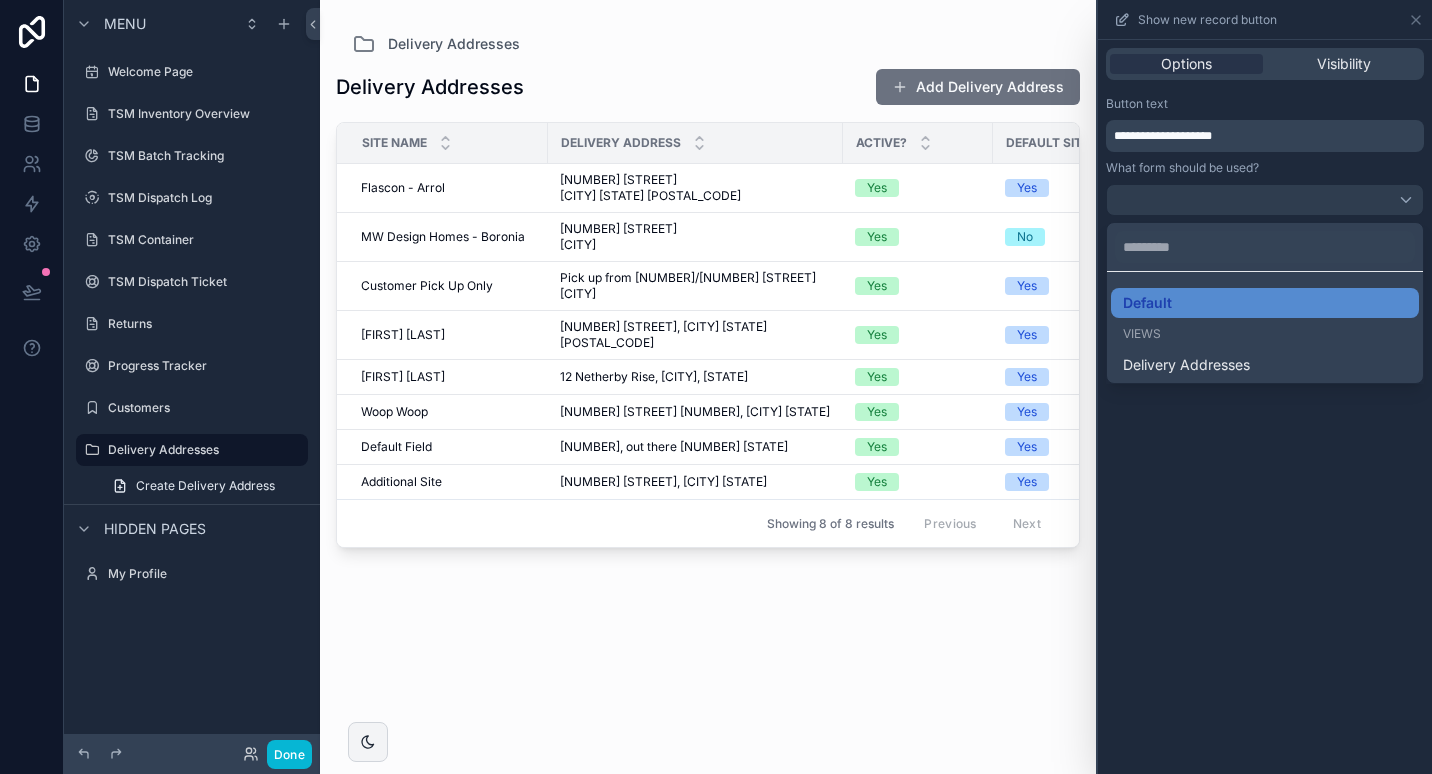 click at bounding box center [1265, 387] 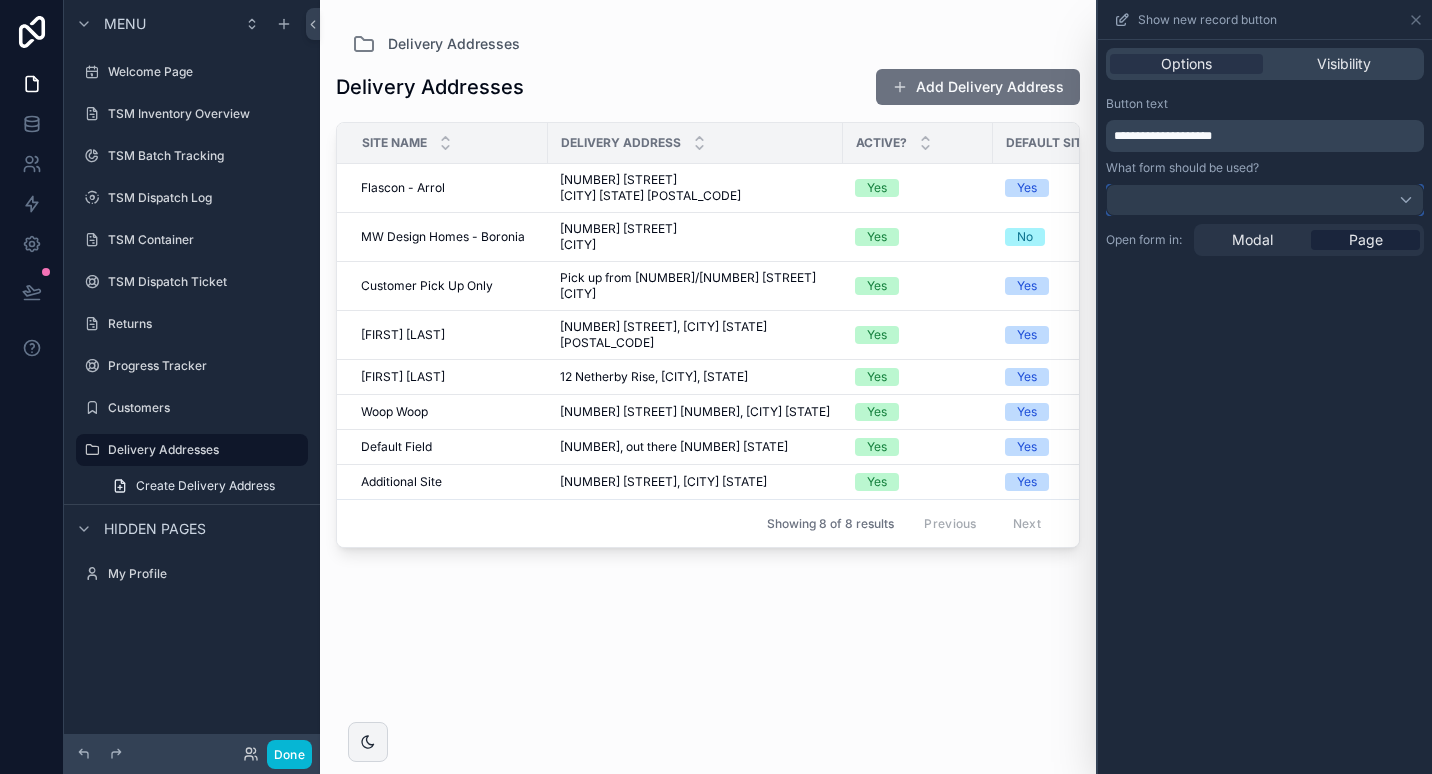 click at bounding box center [1265, 200] 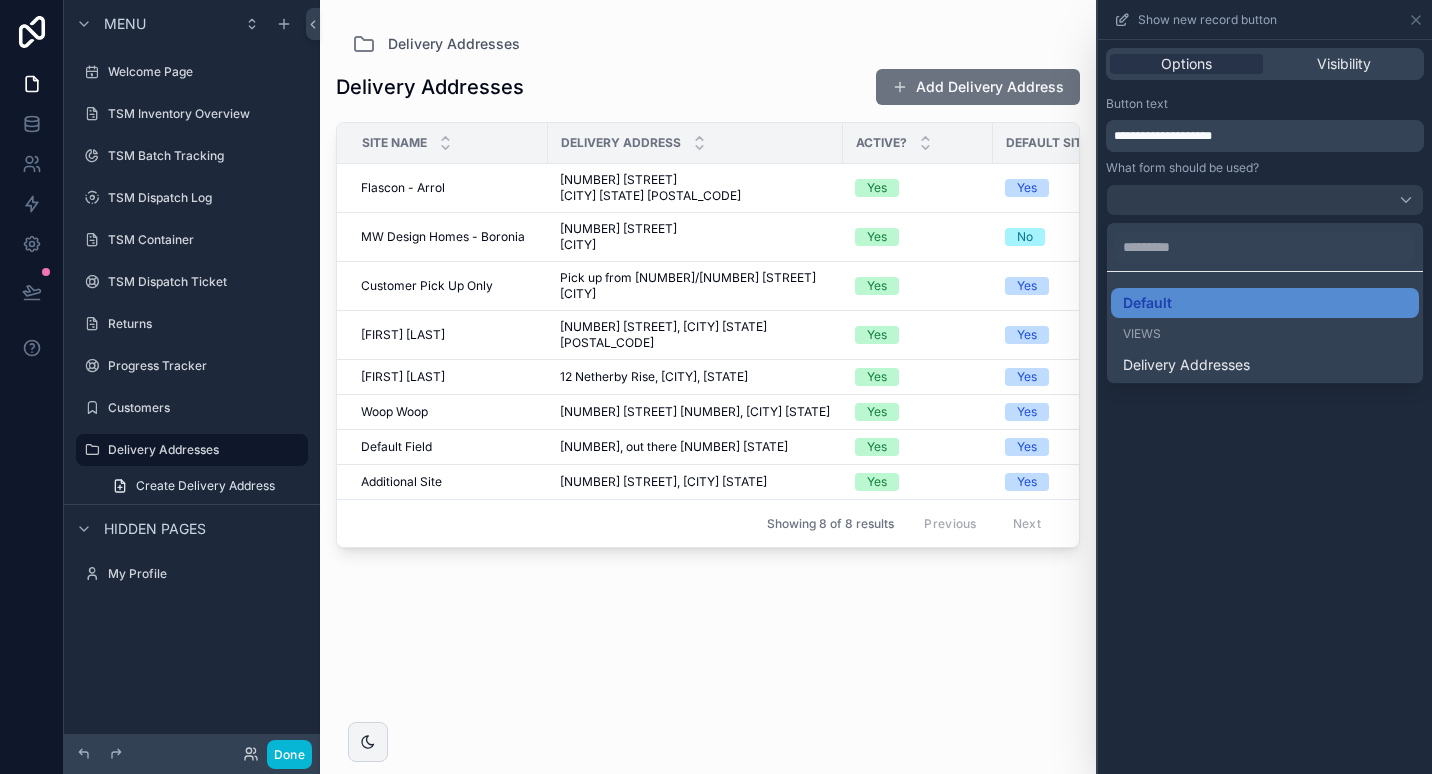 click at bounding box center [1265, 387] 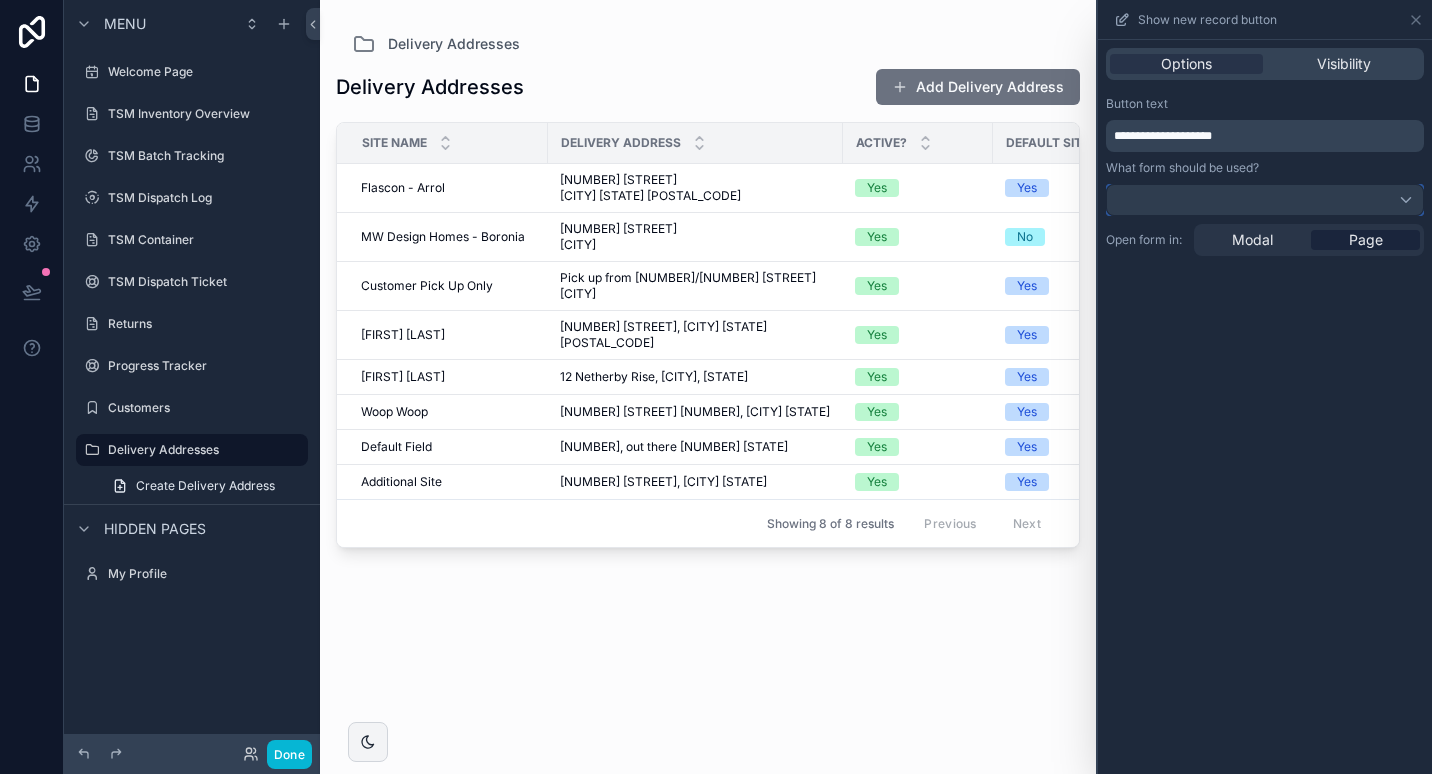 click at bounding box center [1265, 200] 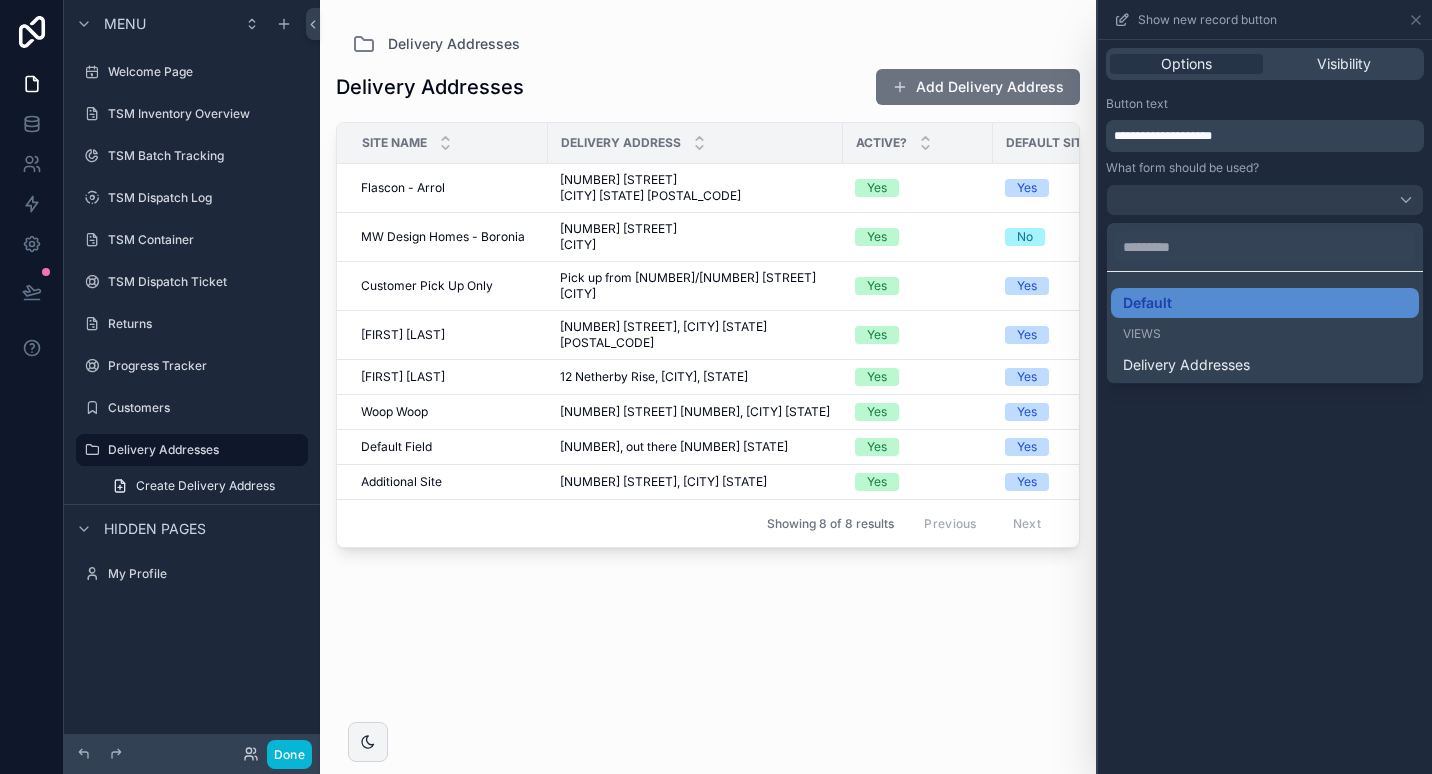 drag, startPoint x: 1121, startPoint y: 470, endPoint x: 1110, endPoint y: 459, distance: 15.556349 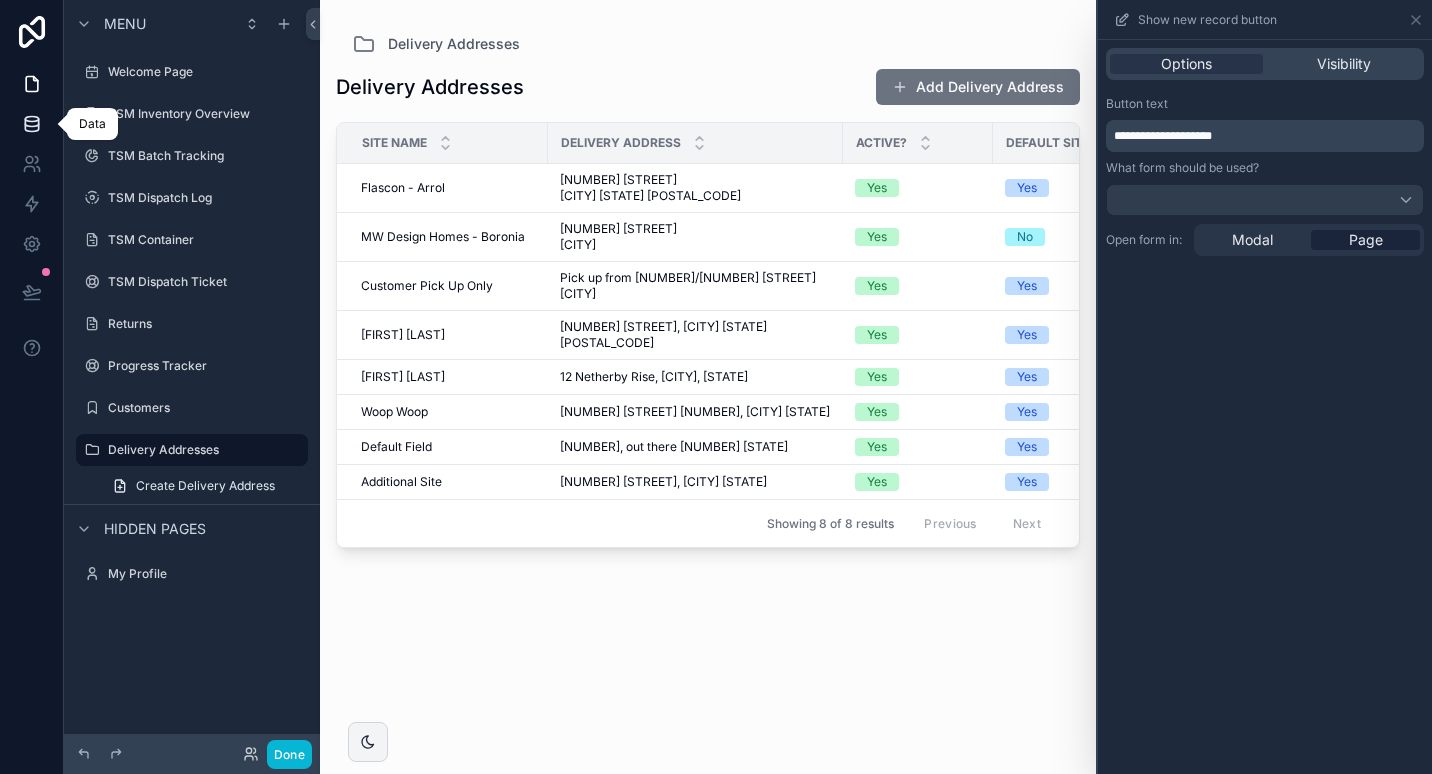 click at bounding box center (31, 124) 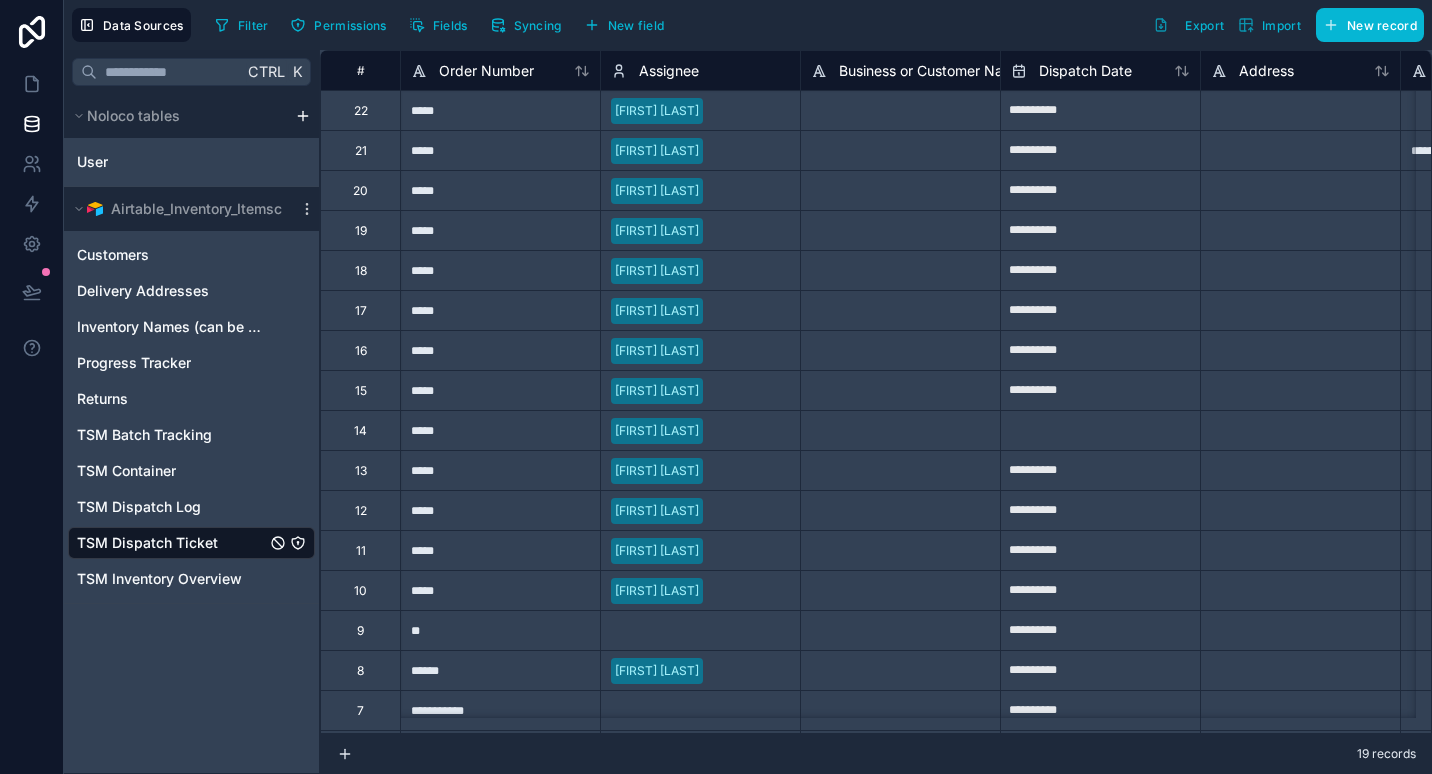 click on "TSM Dispatch Ticket" at bounding box center [191, 543] 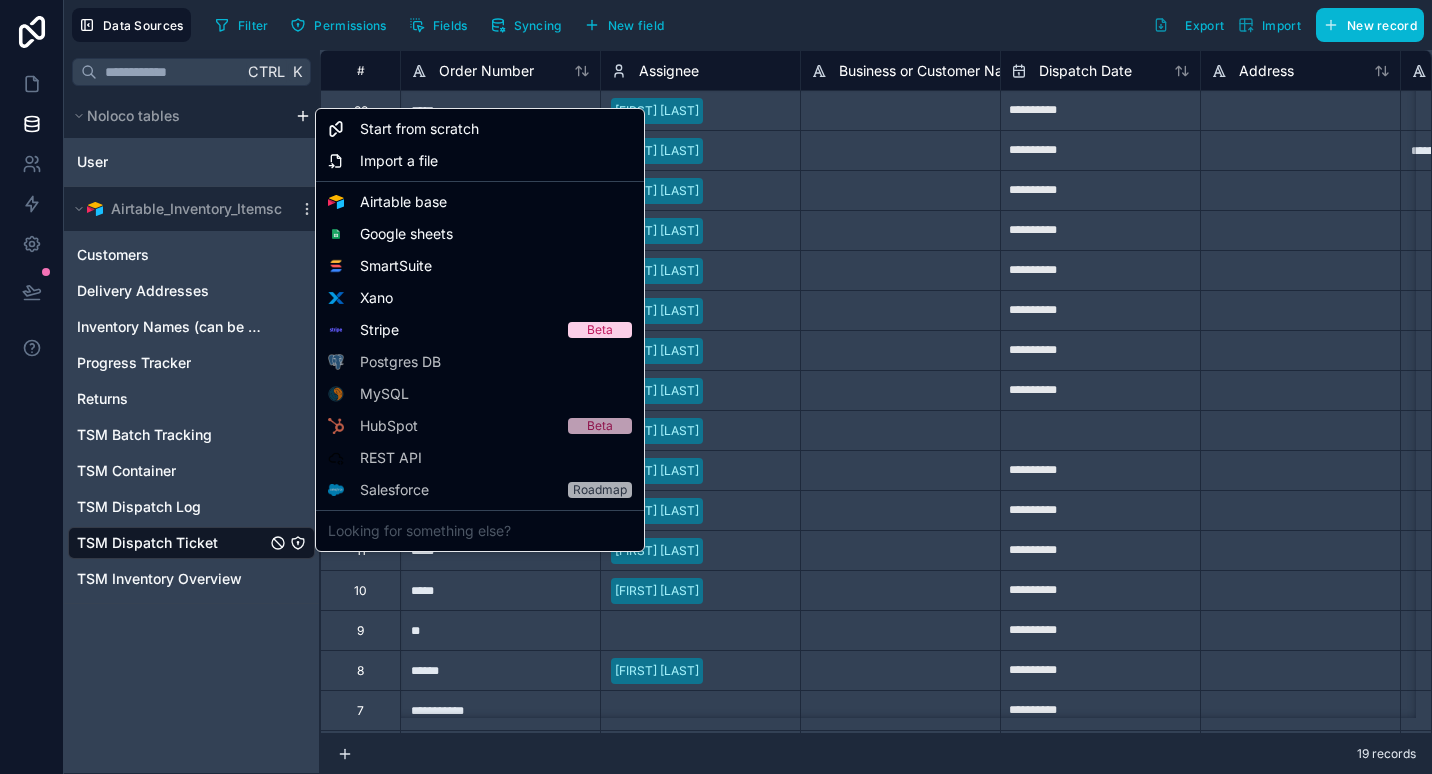 click on "**********" at bounding box center [716, 387] 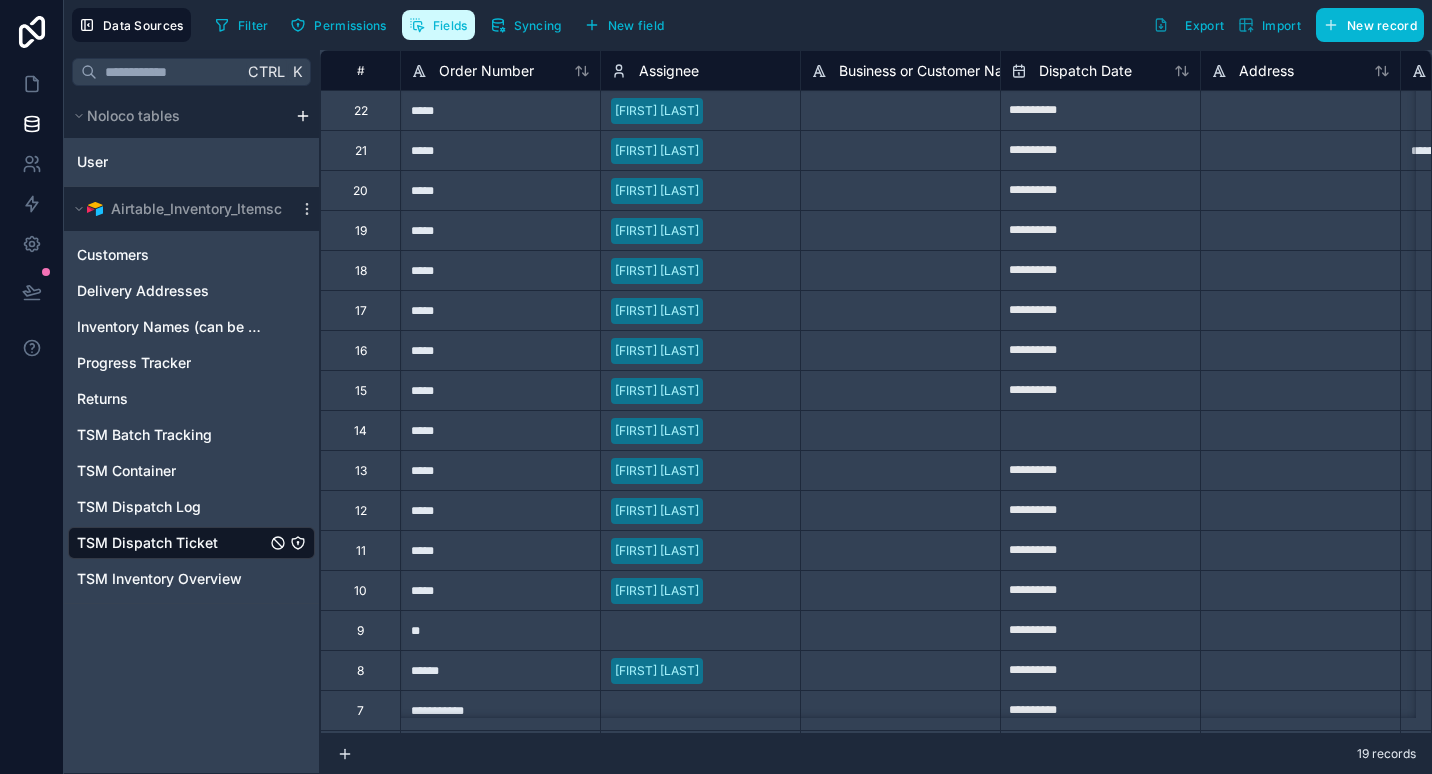 click 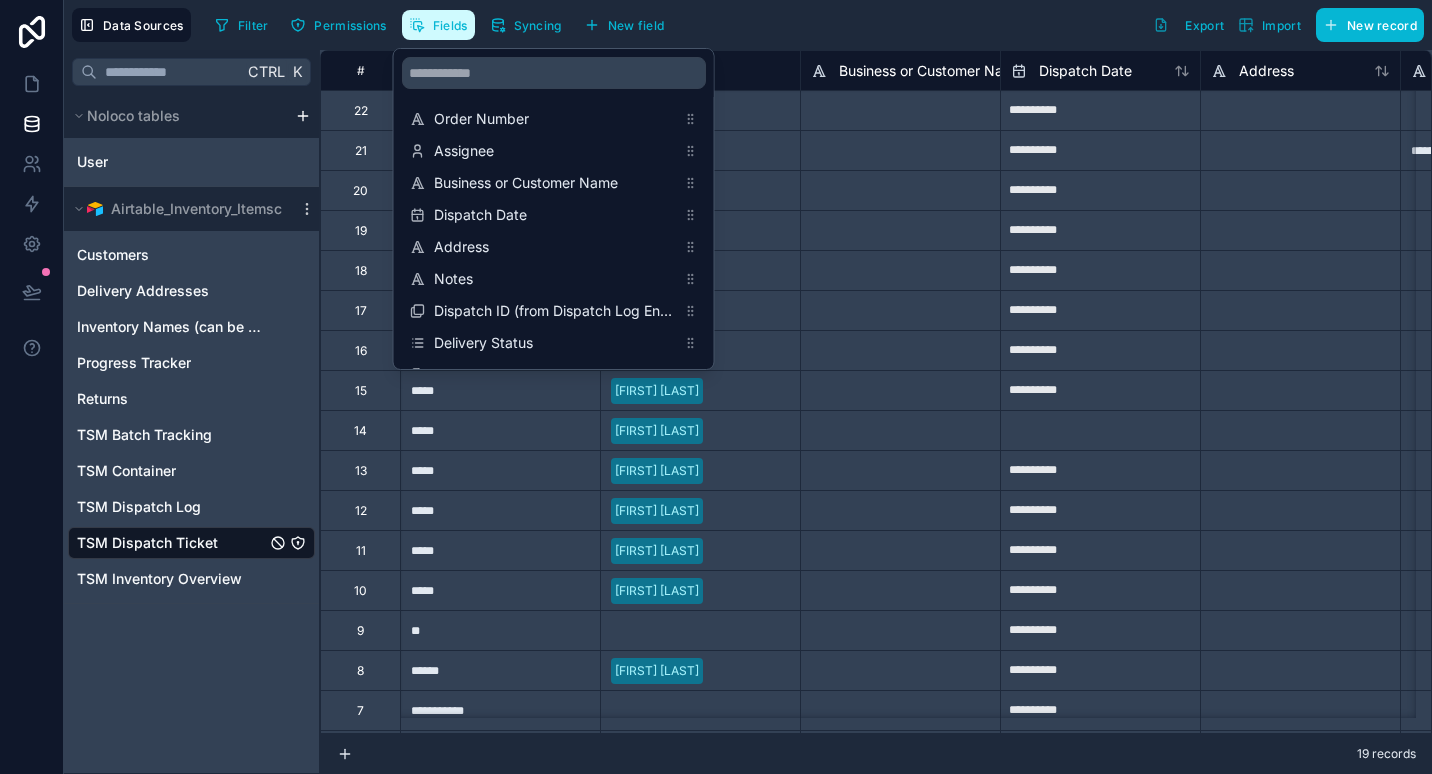 click 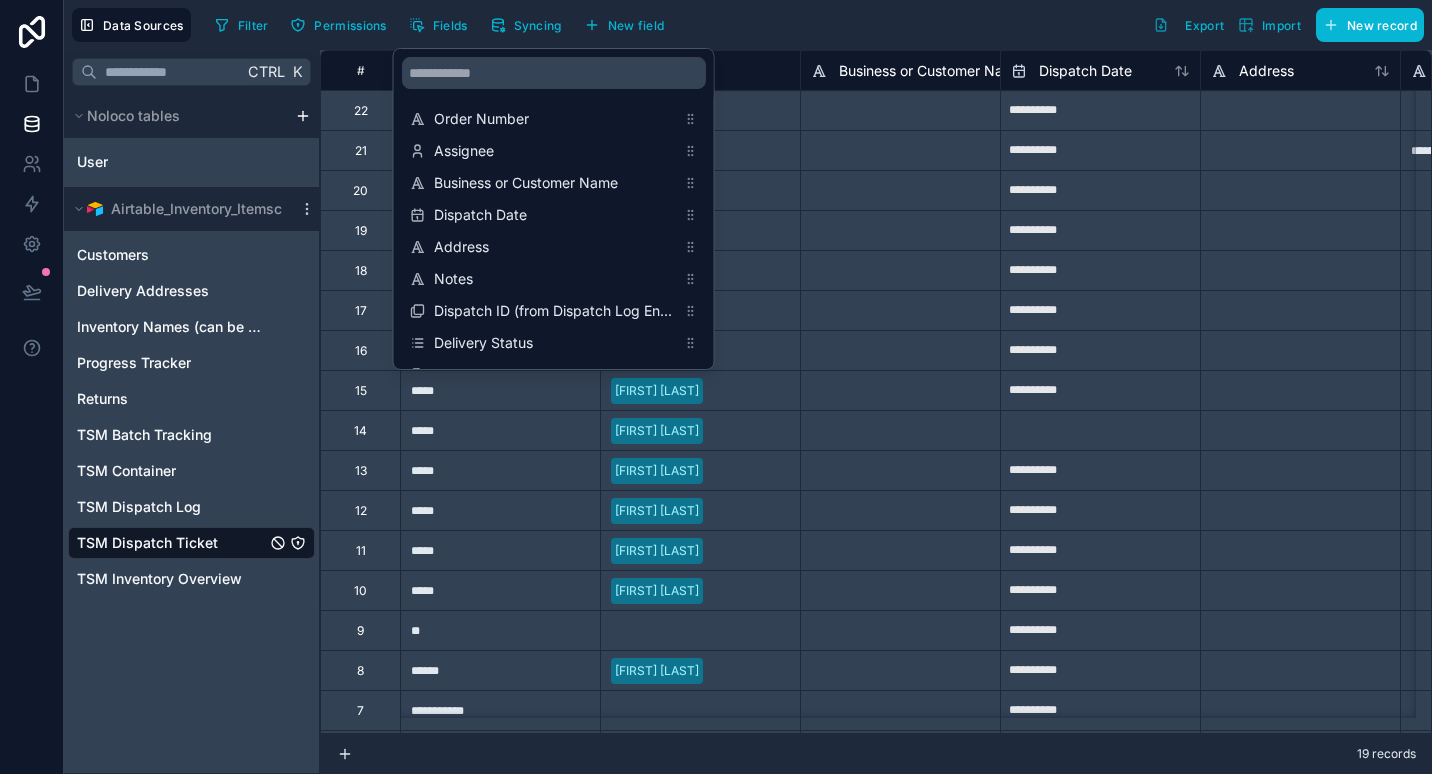 click on "Filter Permissions Fields Syncing New field Export Import New record" at bounding box center (815, 25) 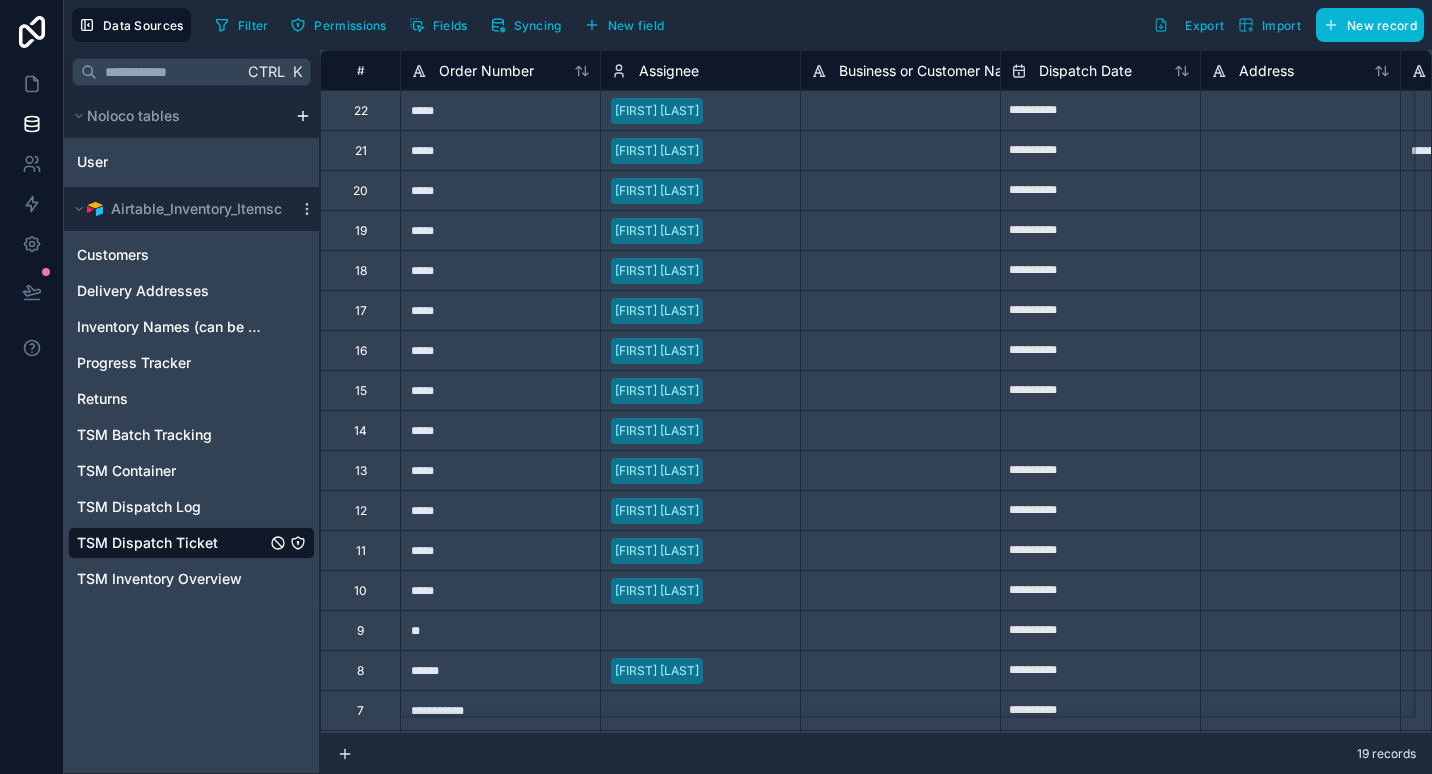 click 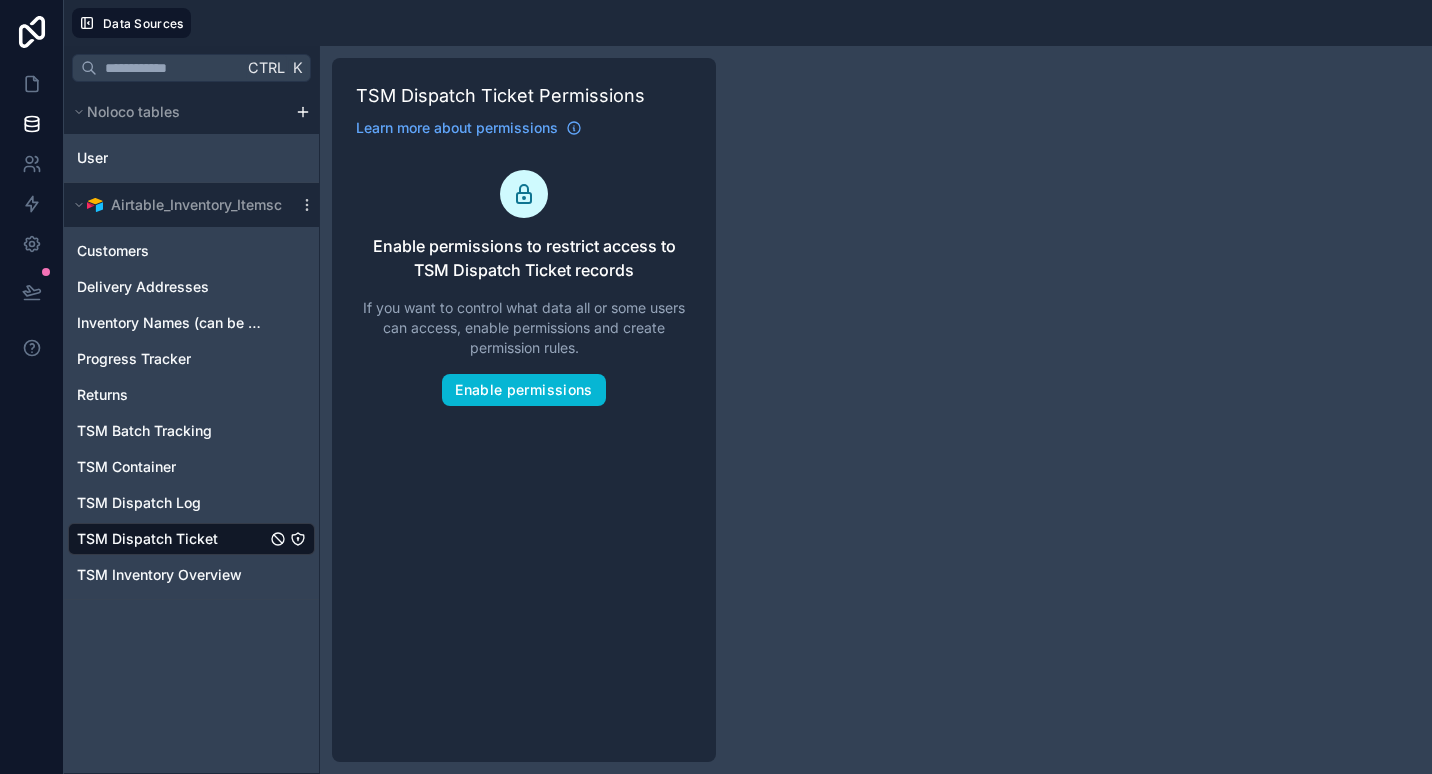 click on "Ctrl K Noloco tables User Airtable_Inventory_Itemscsv Customers Delivery Addresses Inventory Names (can be deleted) Progress Tracker Returns TSM Batch Tracking TSM Container TSM Dispatch Log TSM Dispatch Ticket TSM Inventory Overview TSM Dispatch Ticket Permissions Learn more about permissions Enable permissions to restrict access to TSM Dispatch Ticket records If you want to control what data all or some users can access, enable permissions and create permission rules. Enable permissions" at bounding box center [748, 410] 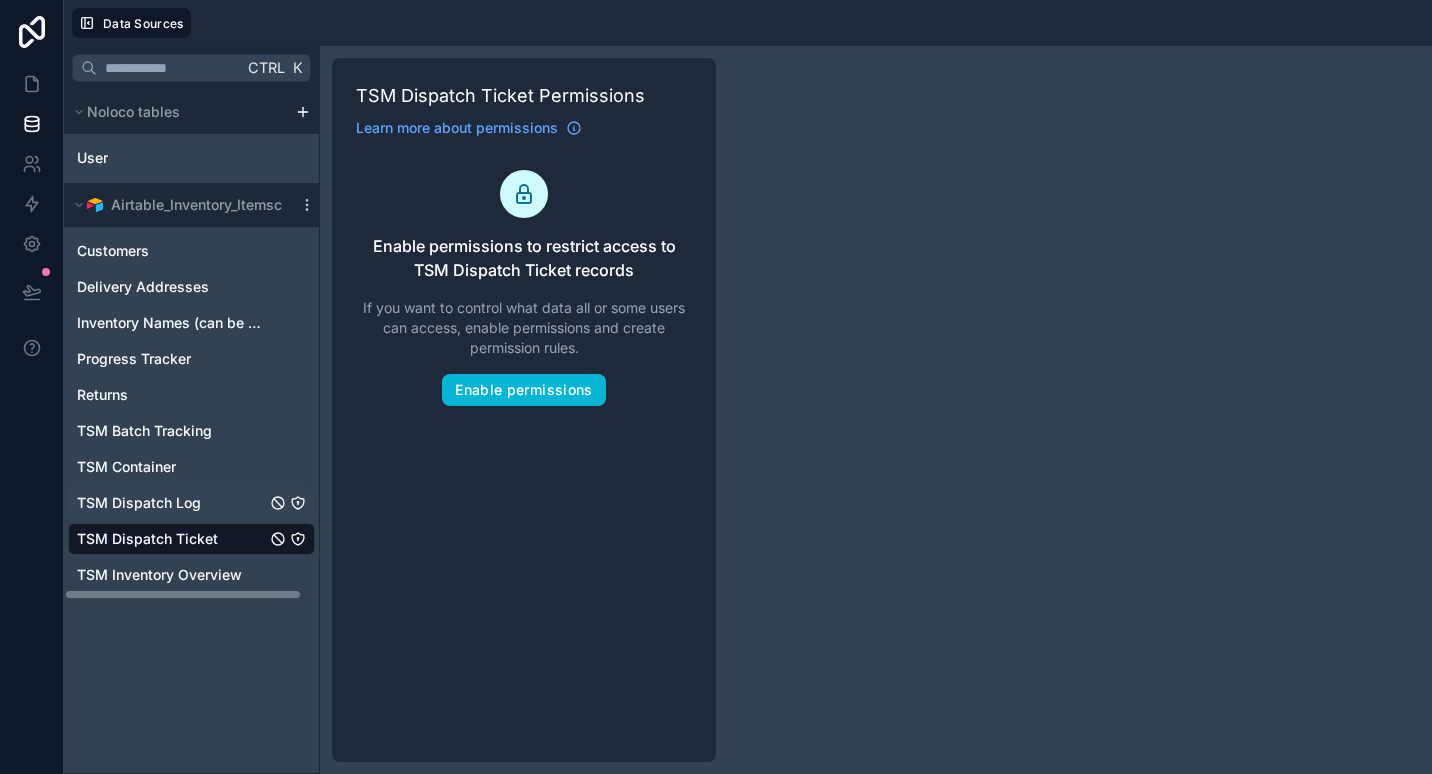 click on "TSM Dispatch Log" at bounding box center [191, 503] 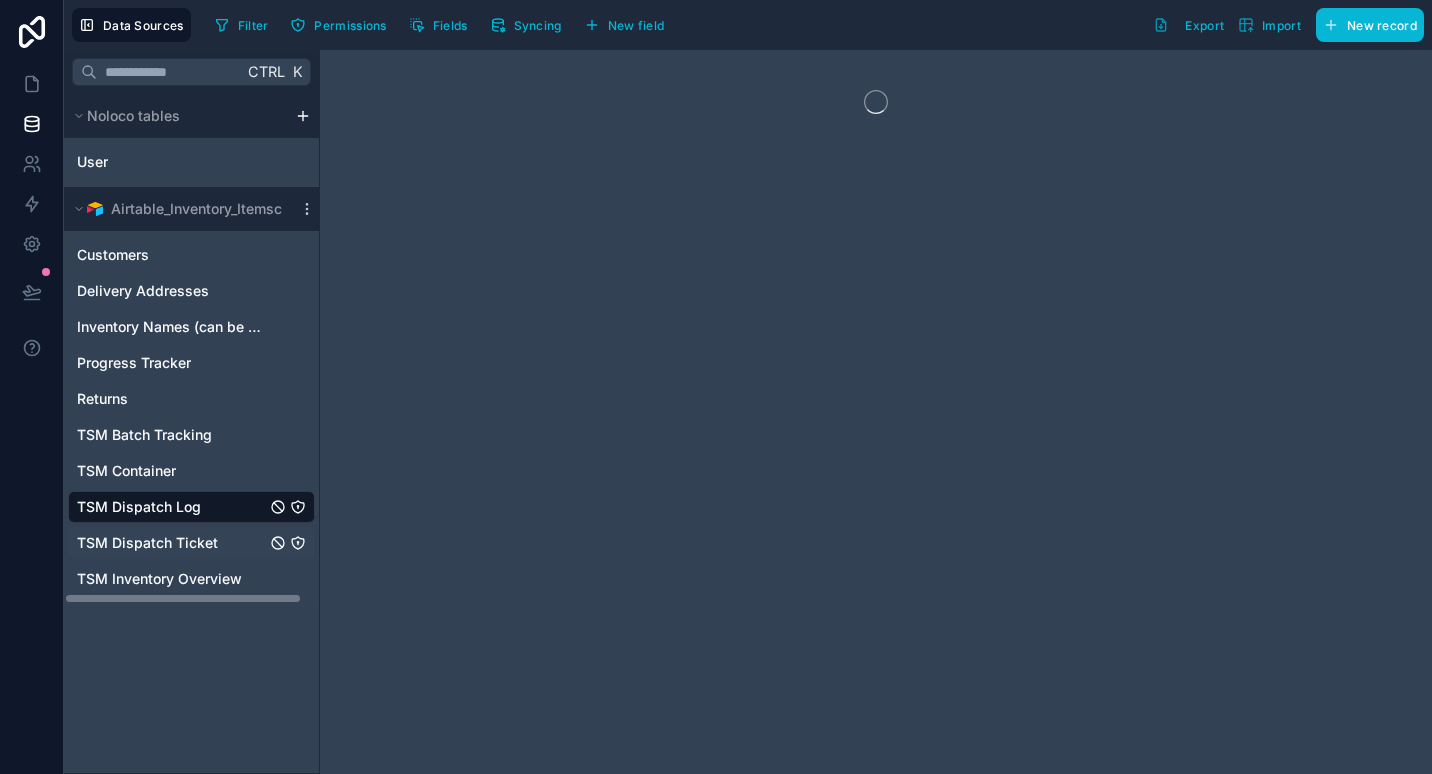 click on "TSM Dispatch Ticket" at bounding box center (147, 543) 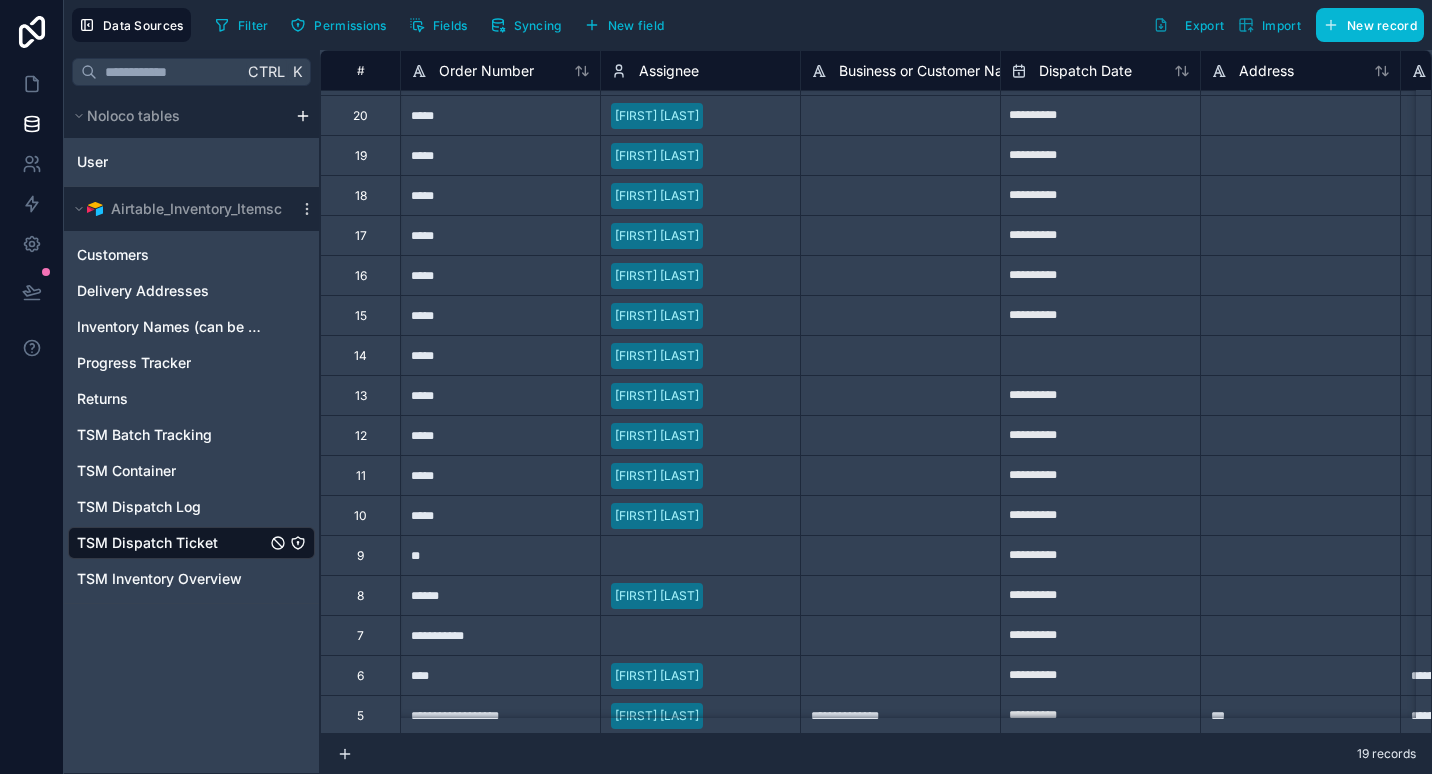 scroll, scrollTop: 132, scrollLeft: 0, axis: vertical 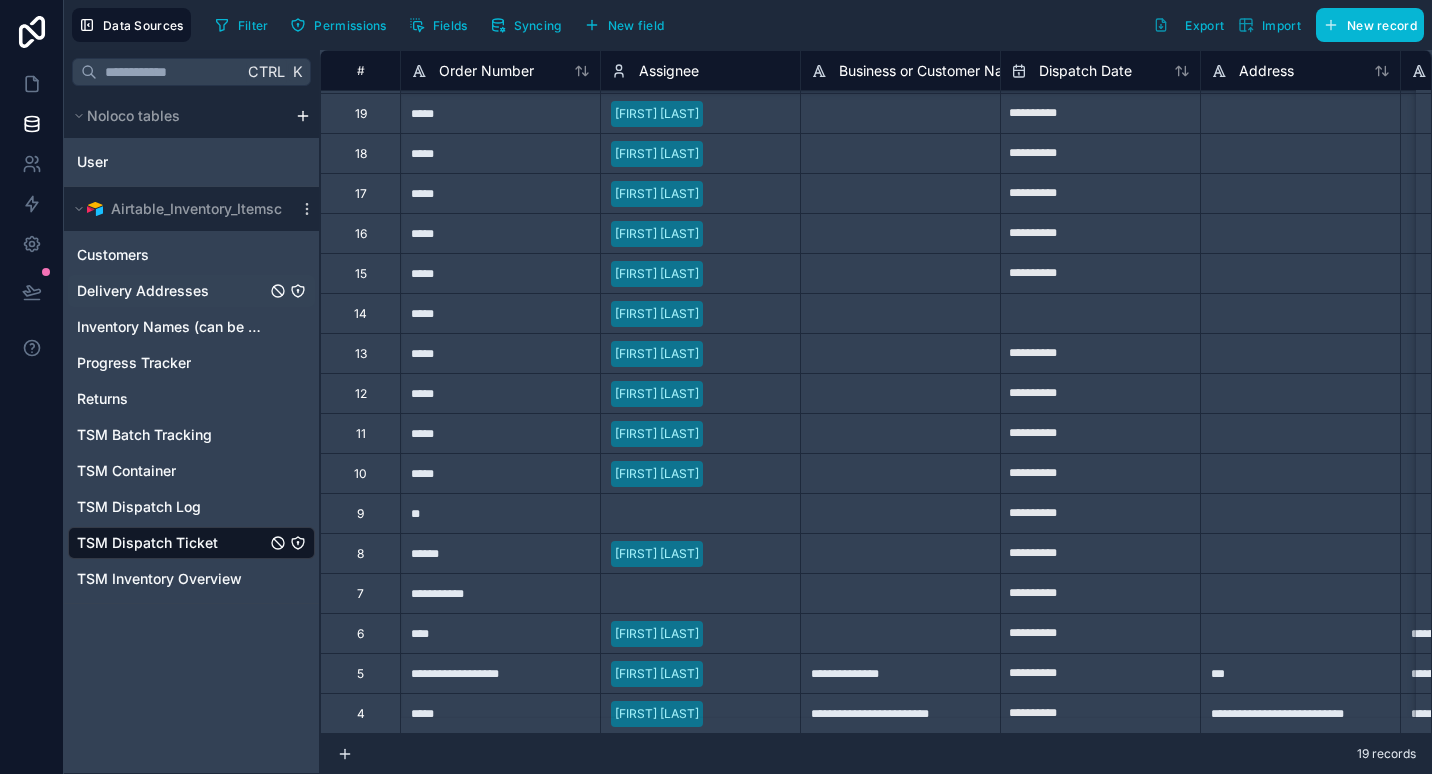 click on "Delivery Addresses" at bounding box center (143, 291) 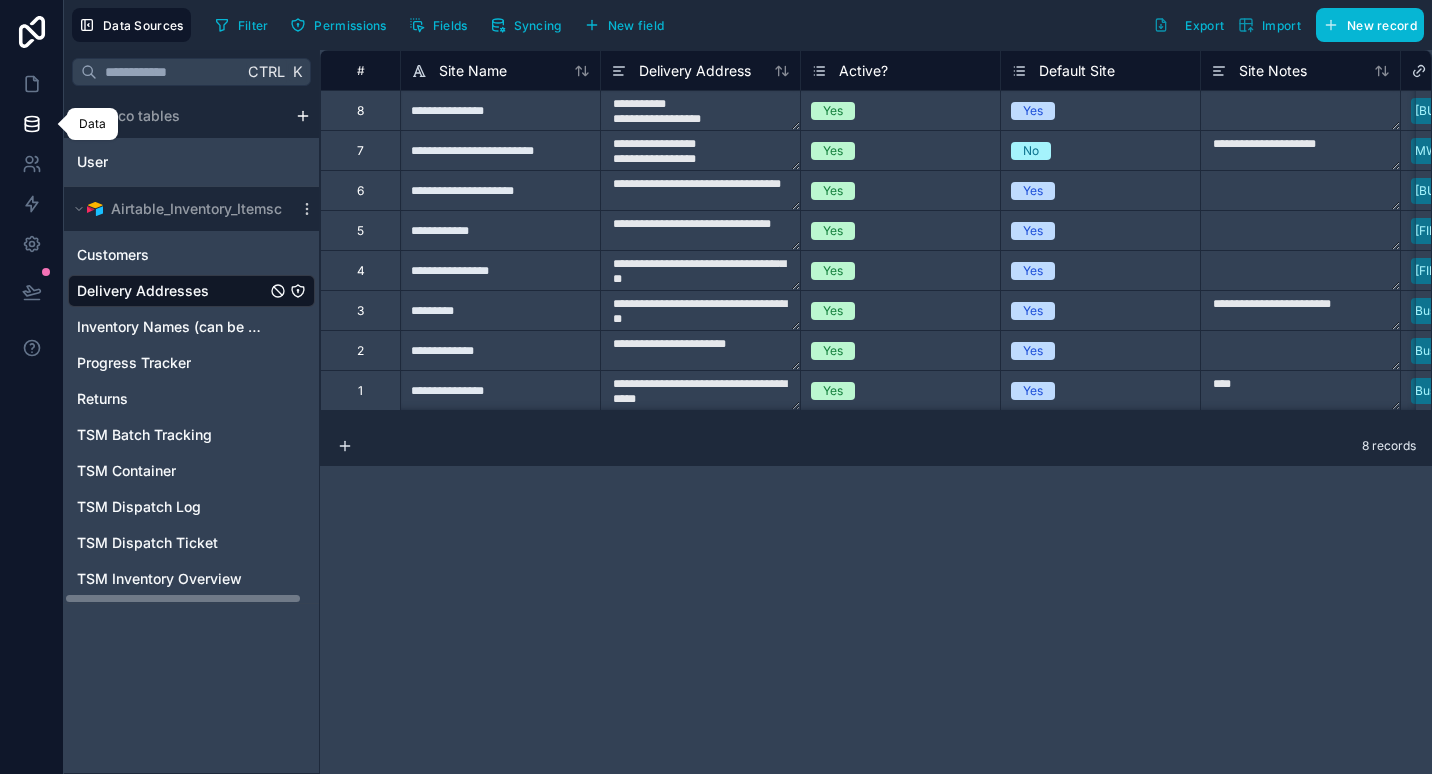 click 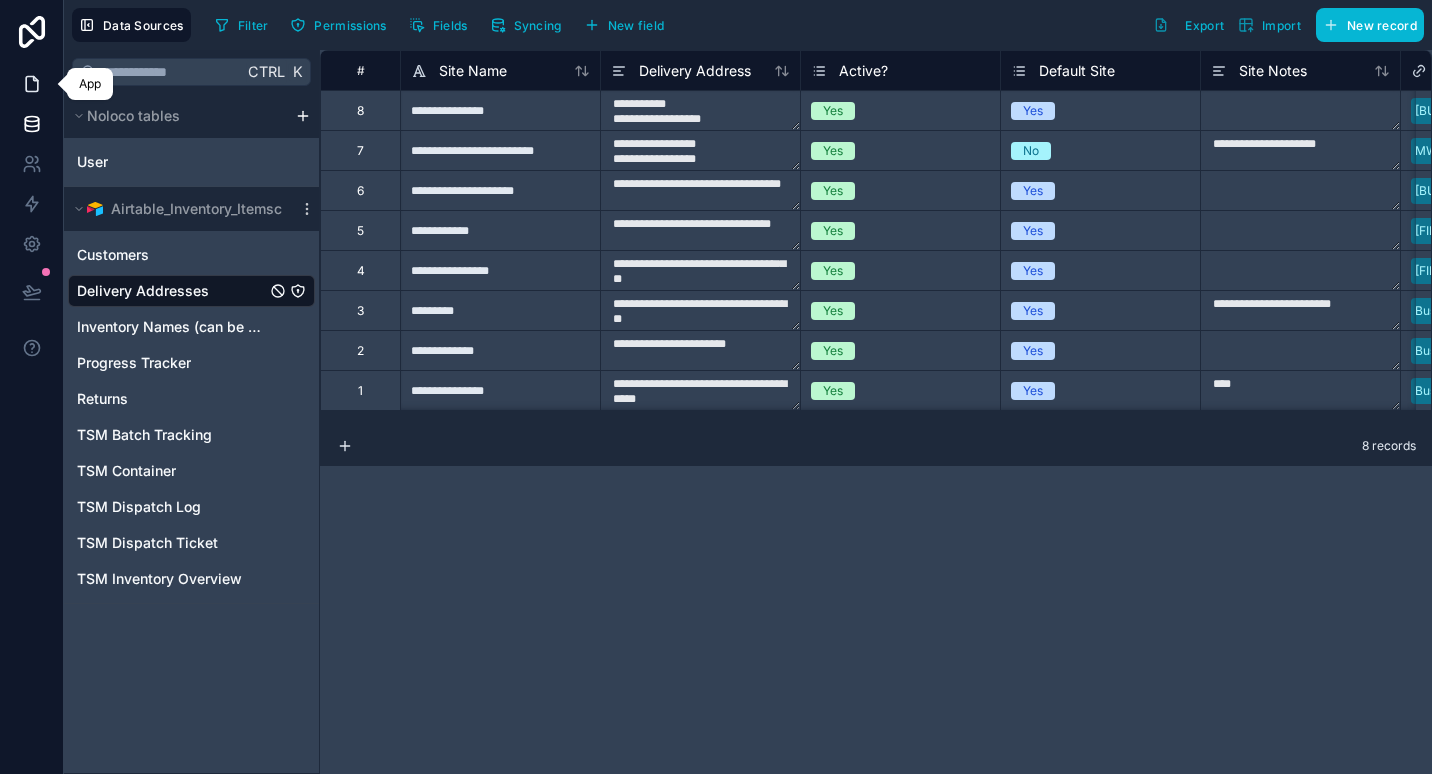 click 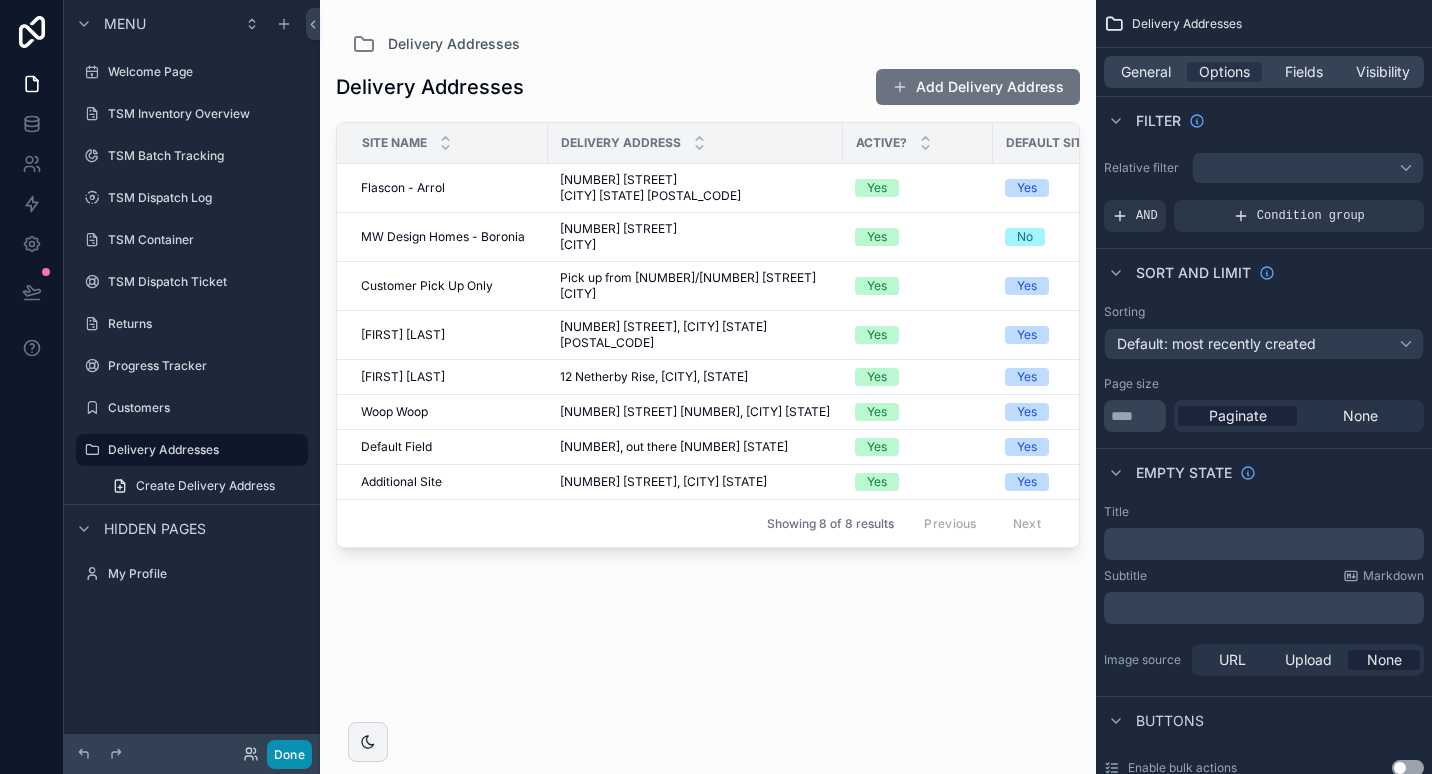 click on "Done" at bounding box center [289, 754] 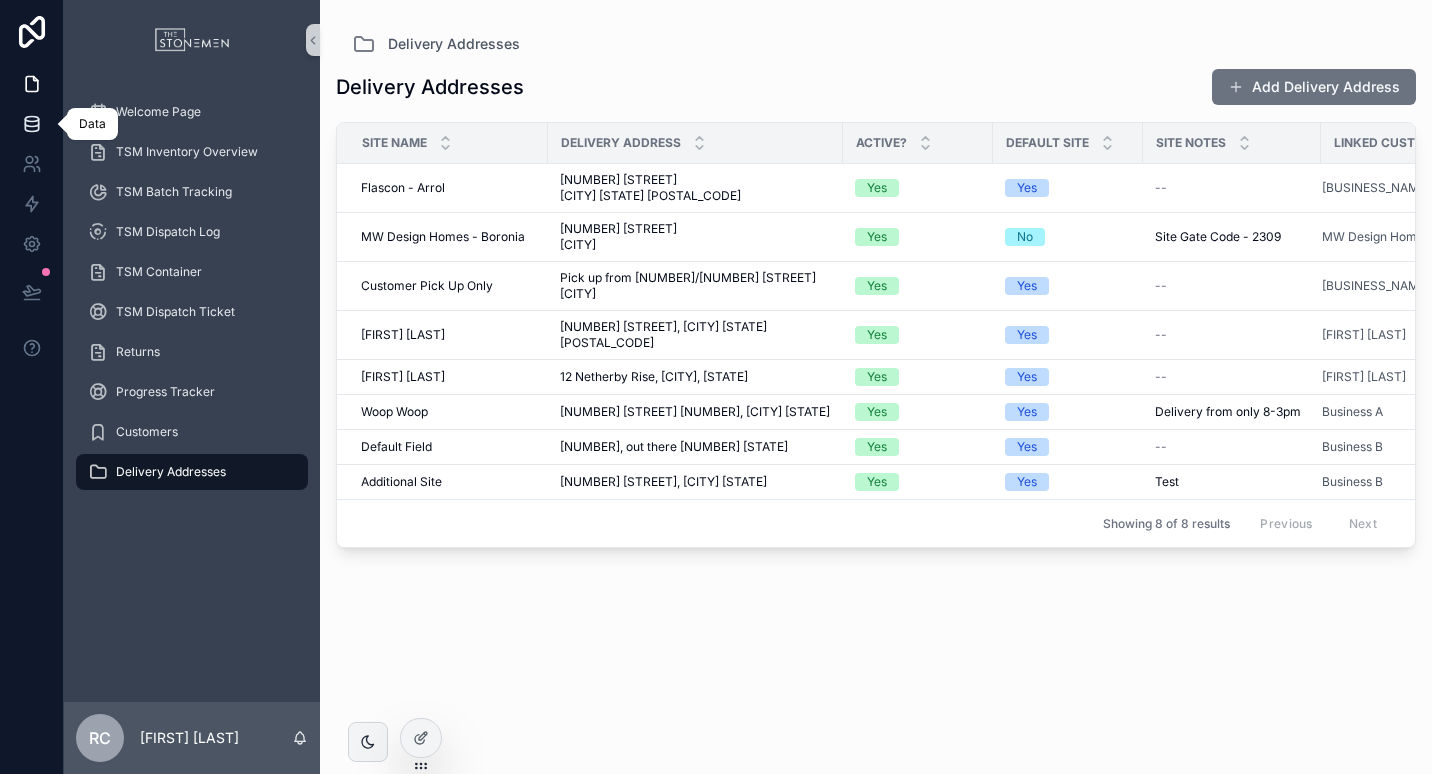 click at bounding box center [31, 124] 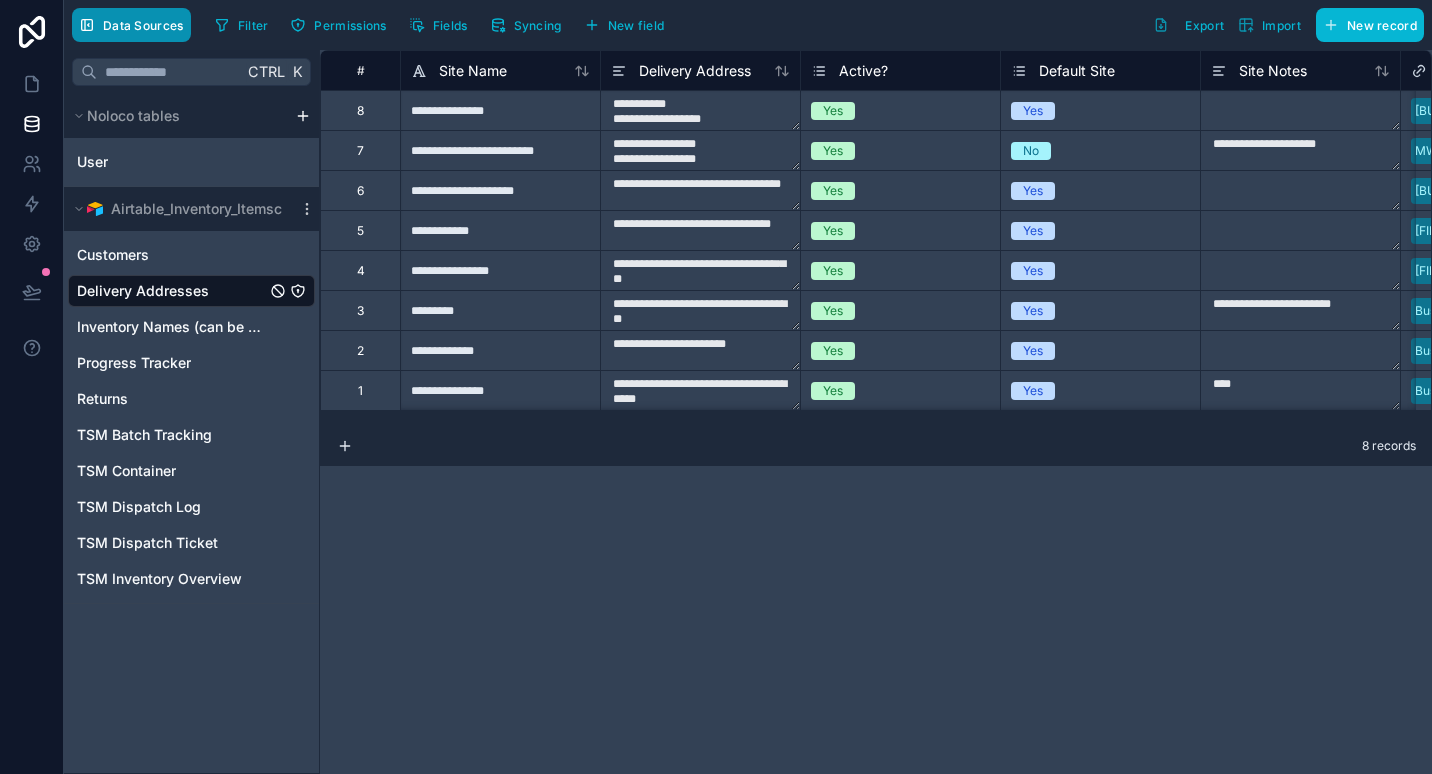 click on "Data Sources" at bounding box center (131, 25) 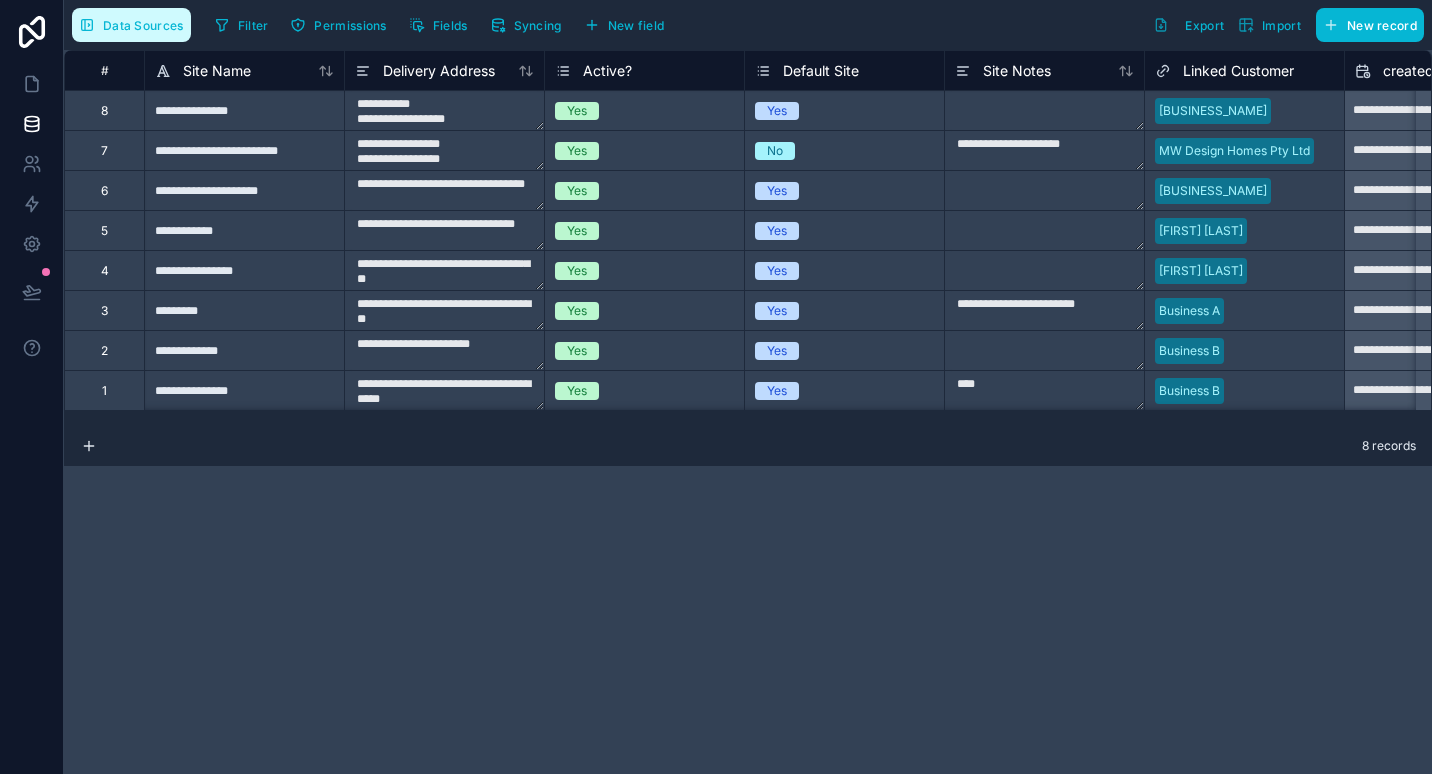 click on "Data Sources" at bounding box center (143, 25) 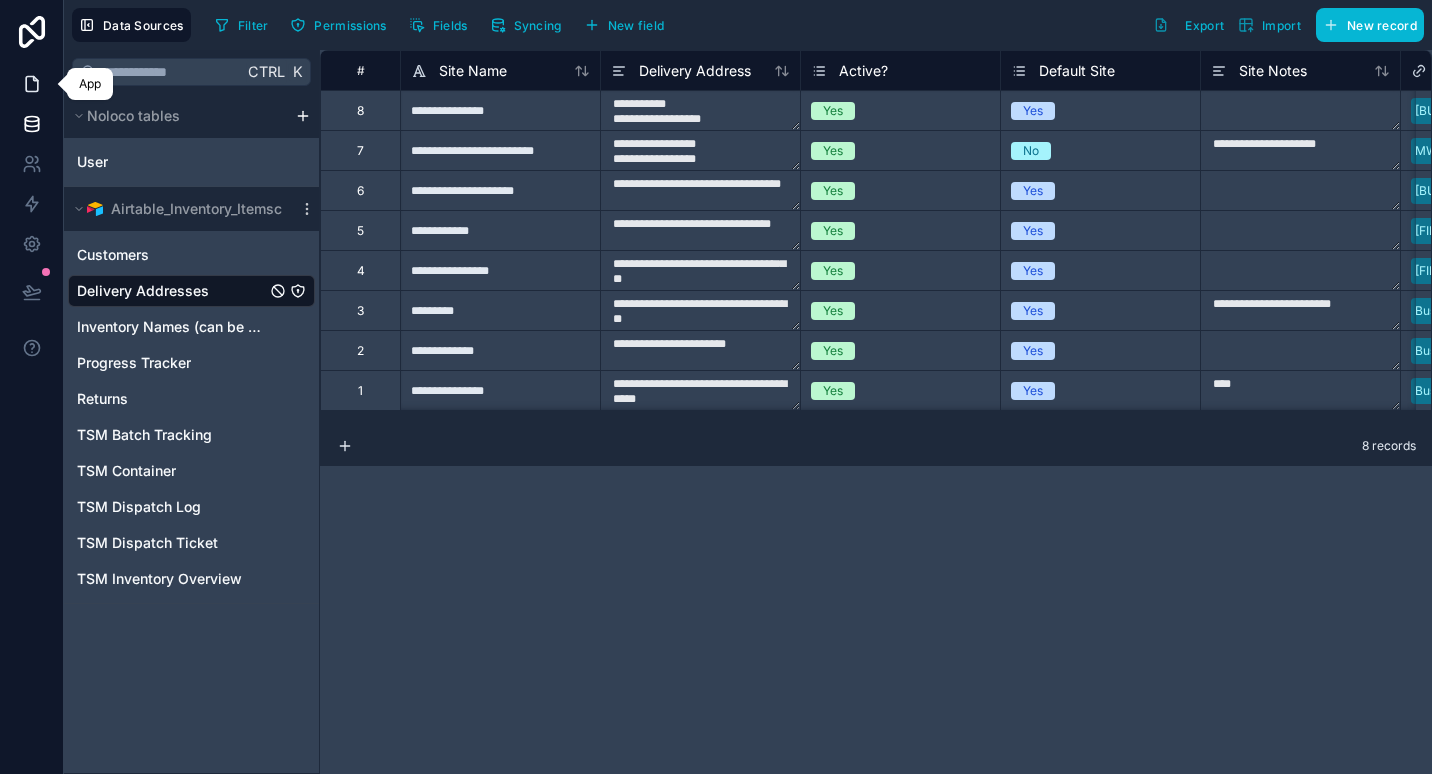 click 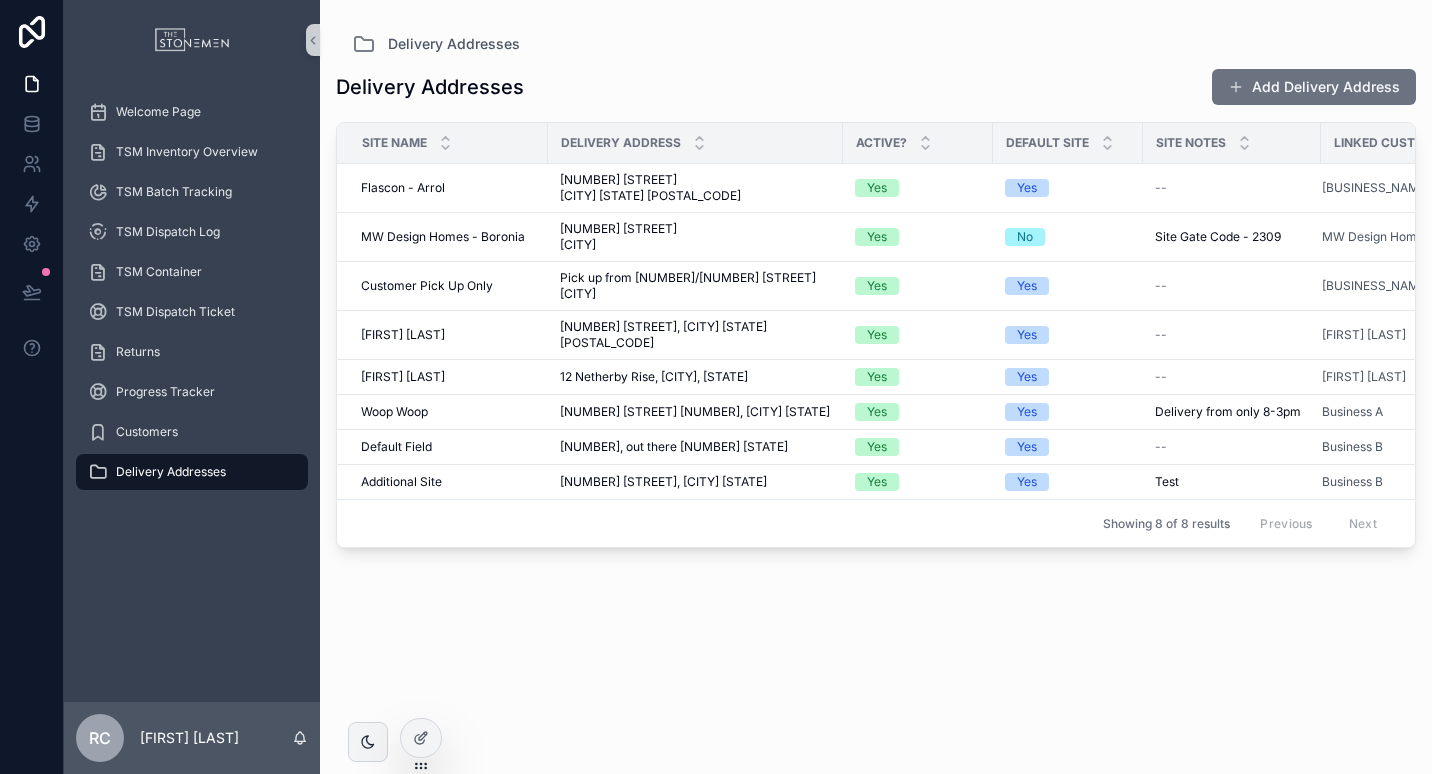 click on "Delivery Addresses Add Delivery Address Site Name Delivery Address Active? Default Site Site Notes Linked Customer Flascon - Arrol Flascon - Arrol [NUMBER] [STREET]
[CITY] [STATE] [POSTAL_CODE] [NUMBER] [STREET]
[CITY] [STATE] [POSTAL_CODE] Yes Yes -- Flascon Constructions MW Design Homes - Boronia MW Design Homes - Boronia [NUMBER] [STREET]
[CITY] [STATE] [POSTAL_CODE] [NUMBER] [STREET]
[CITY] [STATE] [POSTAL_CODE] Yes No Site Gate Code - 2309 Site Gate Code - 2309 MW Design Homes Pty Ltd Customer Pick Up Only Customer Pick Up Only Pick up from [NUMBER] [STREET] [CITY] Pick up from [NUMBER] [STREET] [CITY] Yes Yes -- Sunshine Living Handy Irawan Handy Irawan [NUMBER] [STREET], [CITY] [STATE] [POSTAL_CODE] [NUMBER] [STREET], [CITY] [STATE] [POSTAL_CODE] Yes Yes -- Handy Irawan Kristin Johnston Kristin Johnston [NUMBER] [STREET], [CITY] [STATE] [POSTAL_CODE]  [NUMBER] [STREET], [CITY] [STATE] [POSTAL_CODE]  Yes Yes -- Kristin Johnston Woop Woop Woop Woop [NUMBER] [STREET] [CITY], [POSTAL_CODE], [STATE] [NUMBER] [STREET] [CITY], [POSTAL_CODE], [STATE] Yes Yes Delivery from only 8-3pm Delivery from only 8-3pm Business A Default Field Yes Yes" at bounding box center [876, 403] 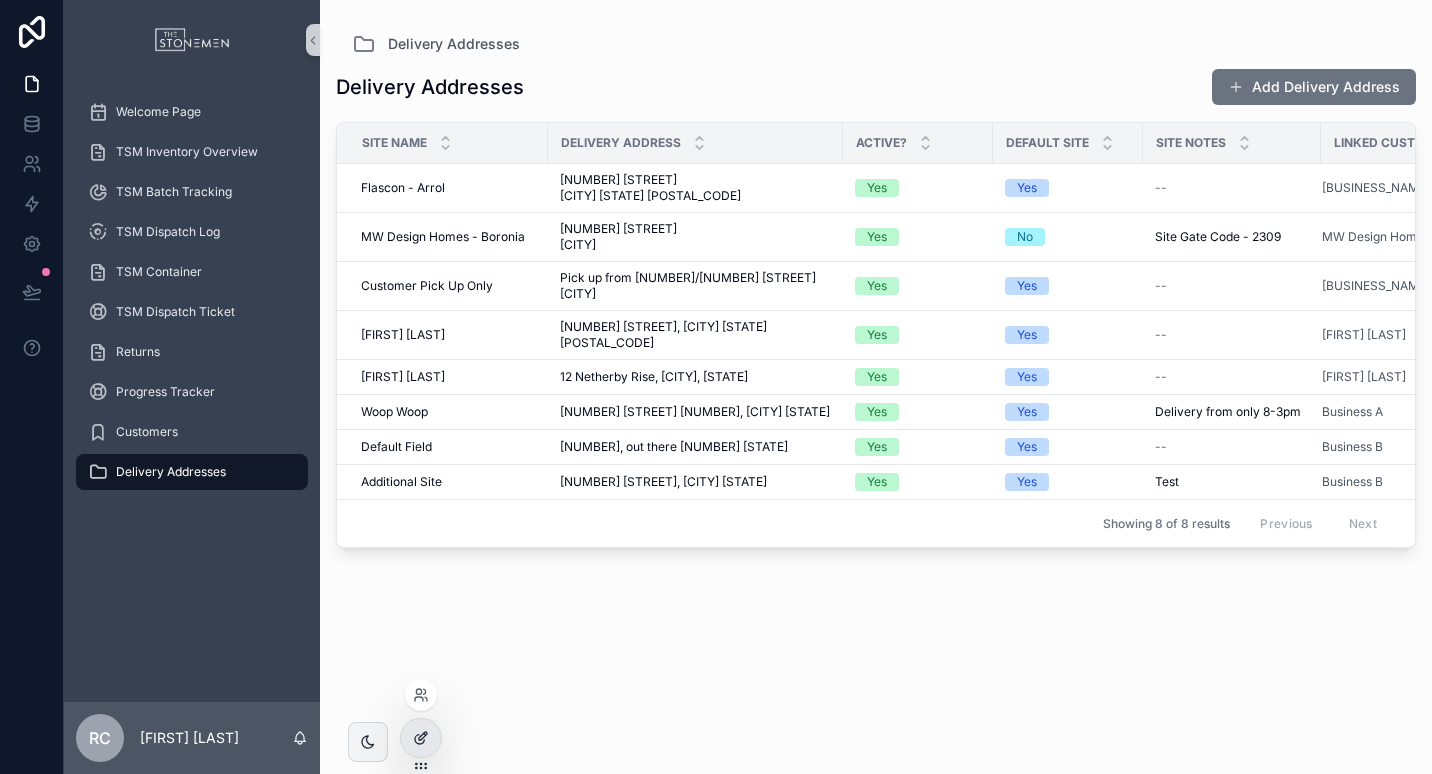 click 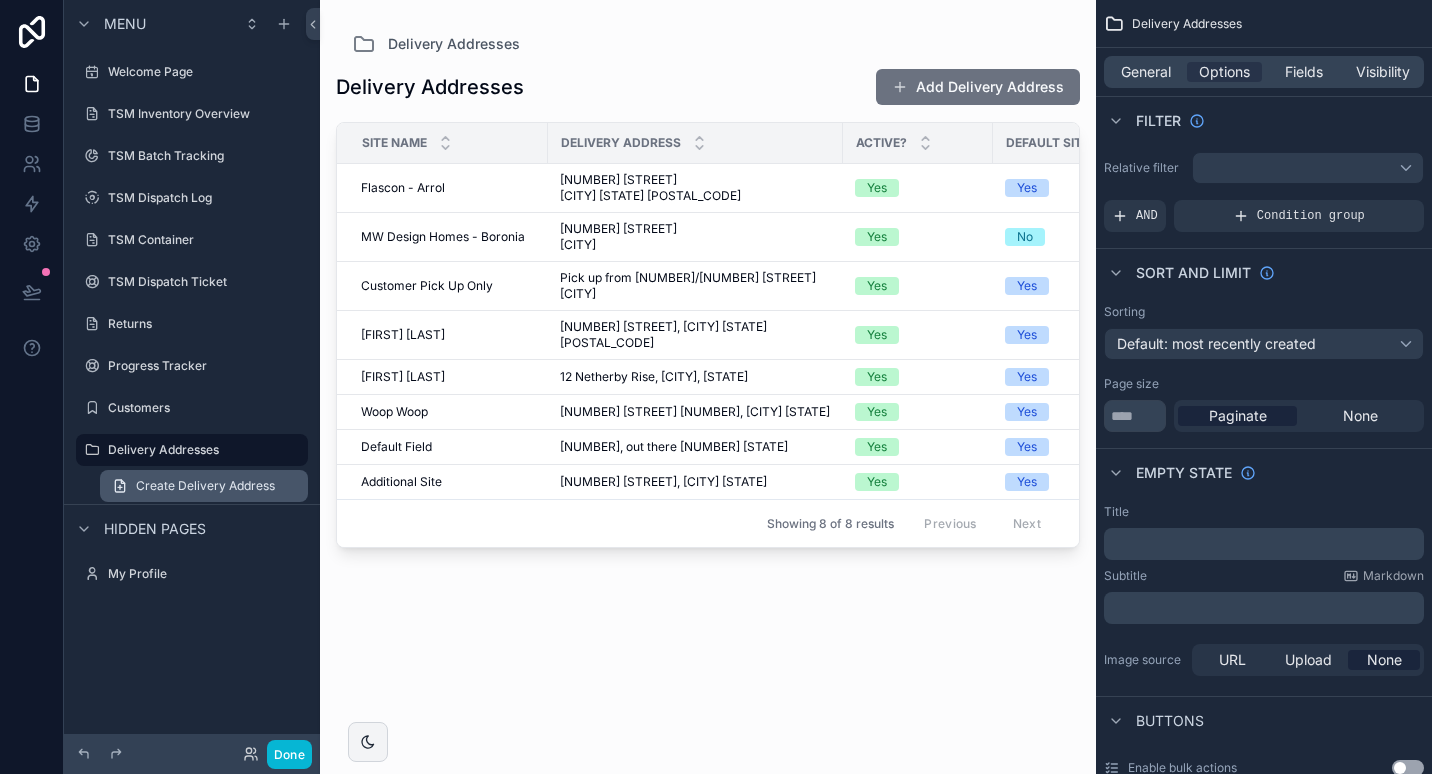 click on "Create Delivery Address" at bounding box center [205, 486] 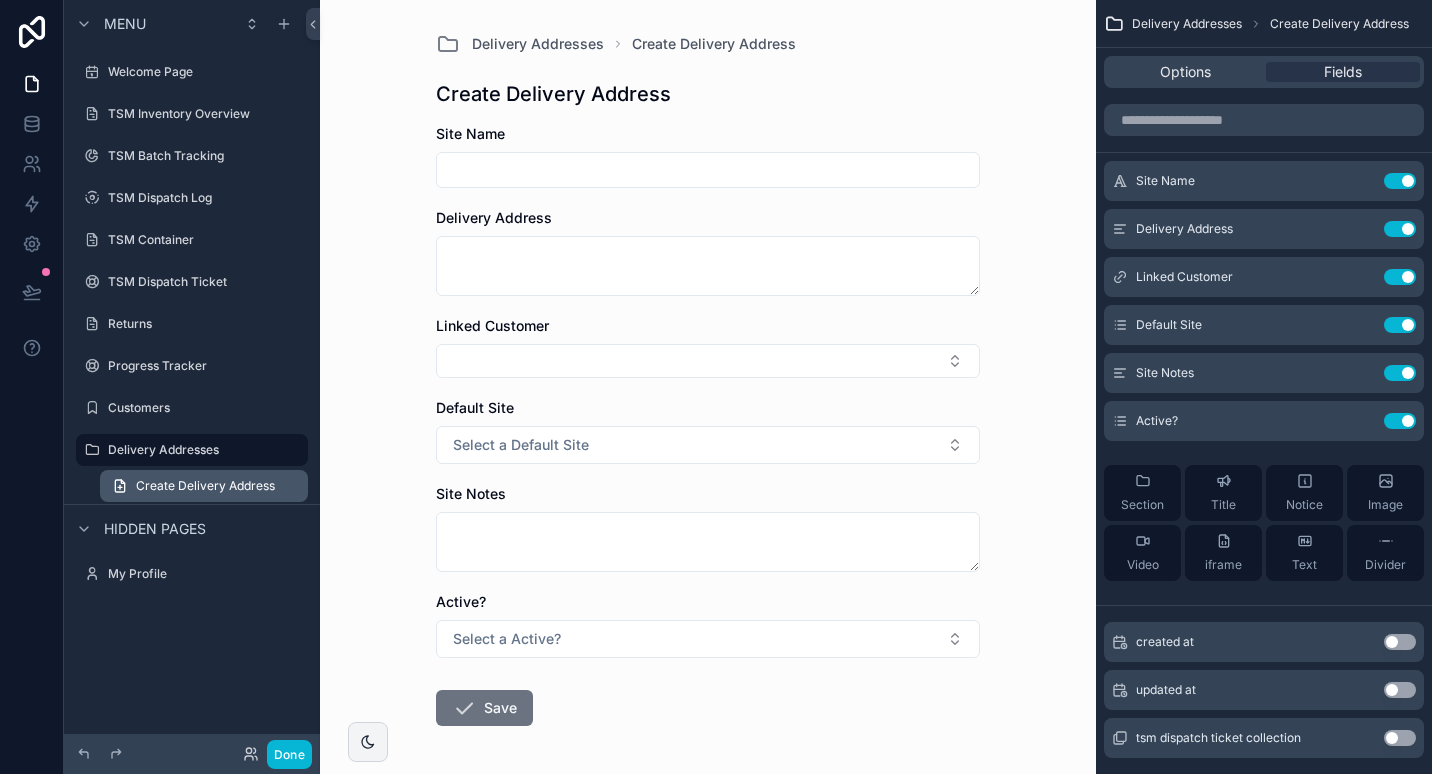 click on "Create Delivery Address" at bounding box center (205, 486) 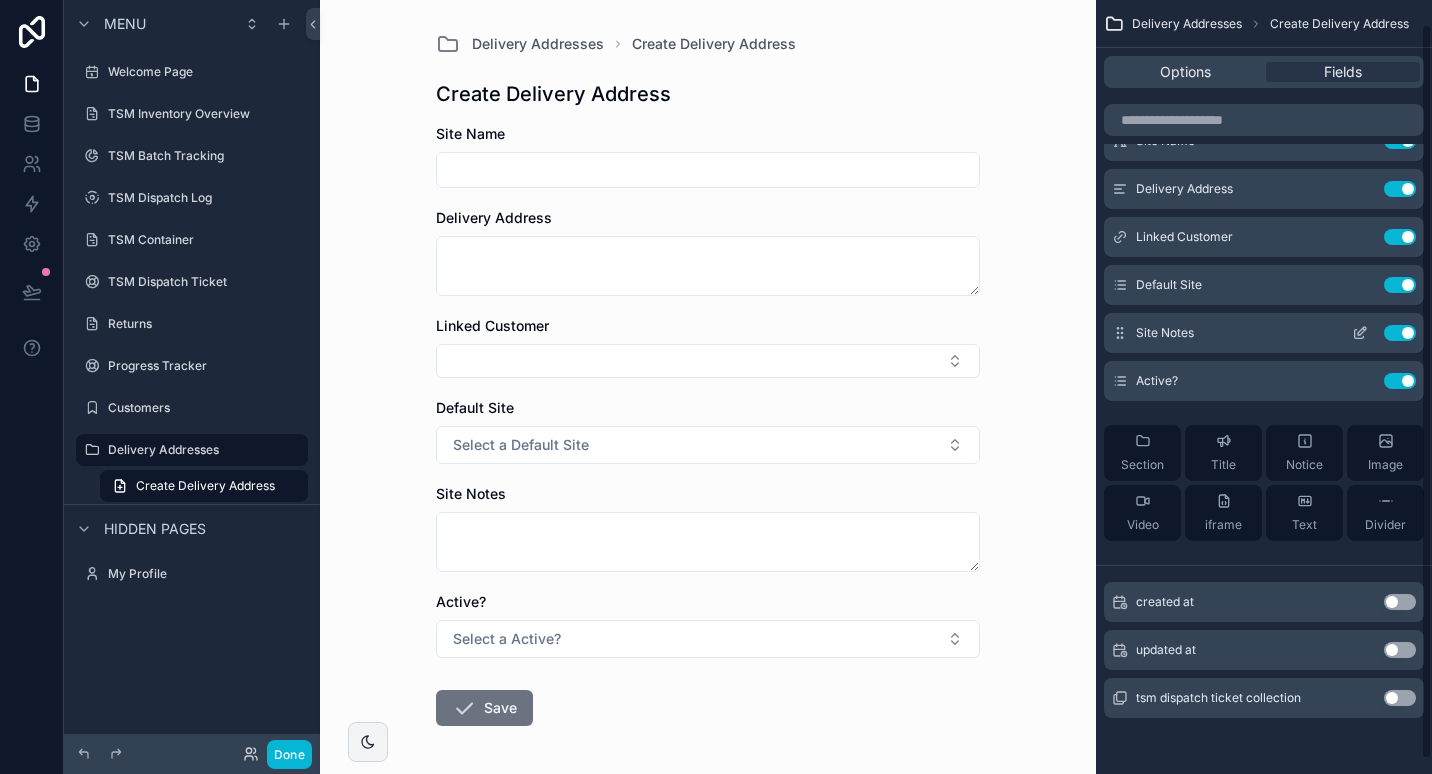 scroll, scrollTop: 0, scrollLeft: 0, axis: both 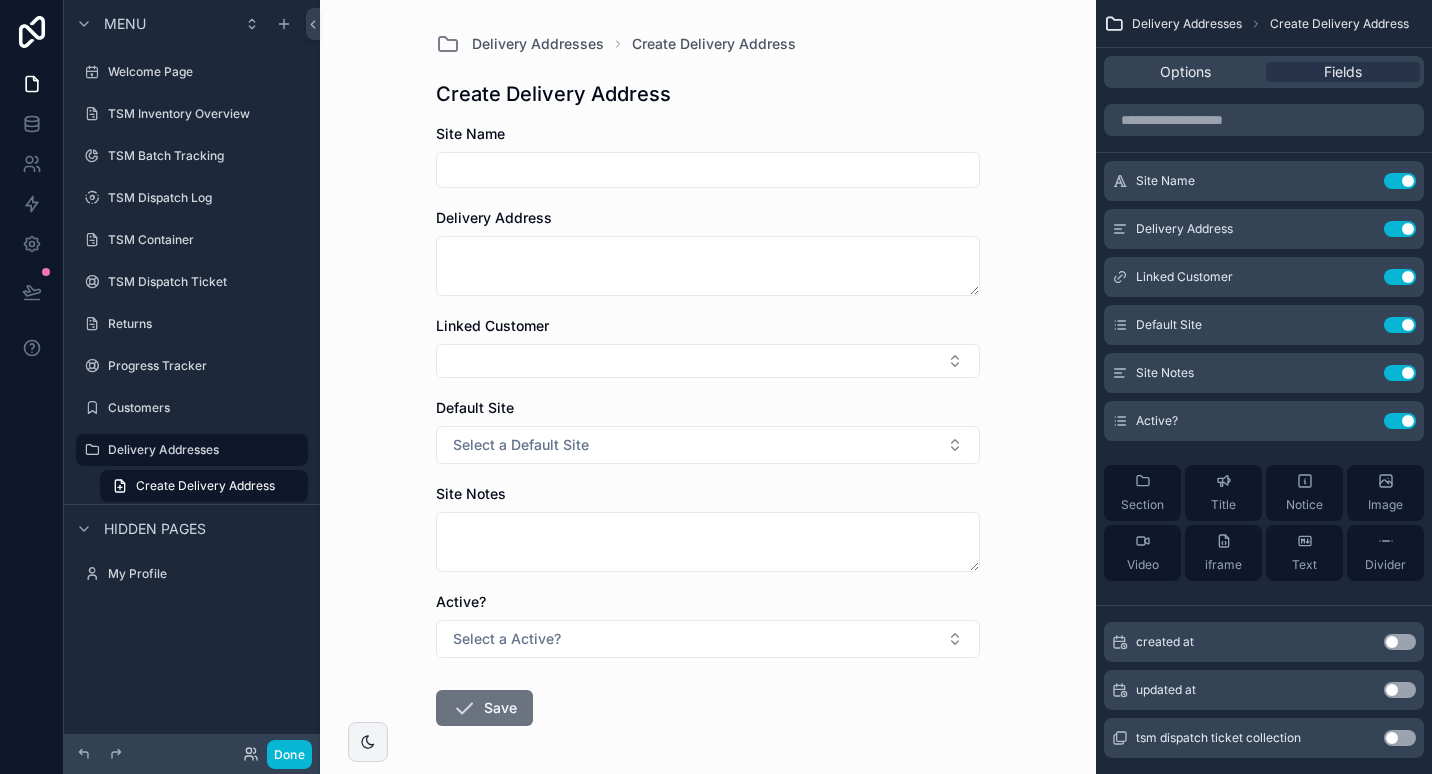 drag, startPoint x: 1346, startPoint y: 23, endPoint x: 1199, endPoint y: 19, distance: 147.05441 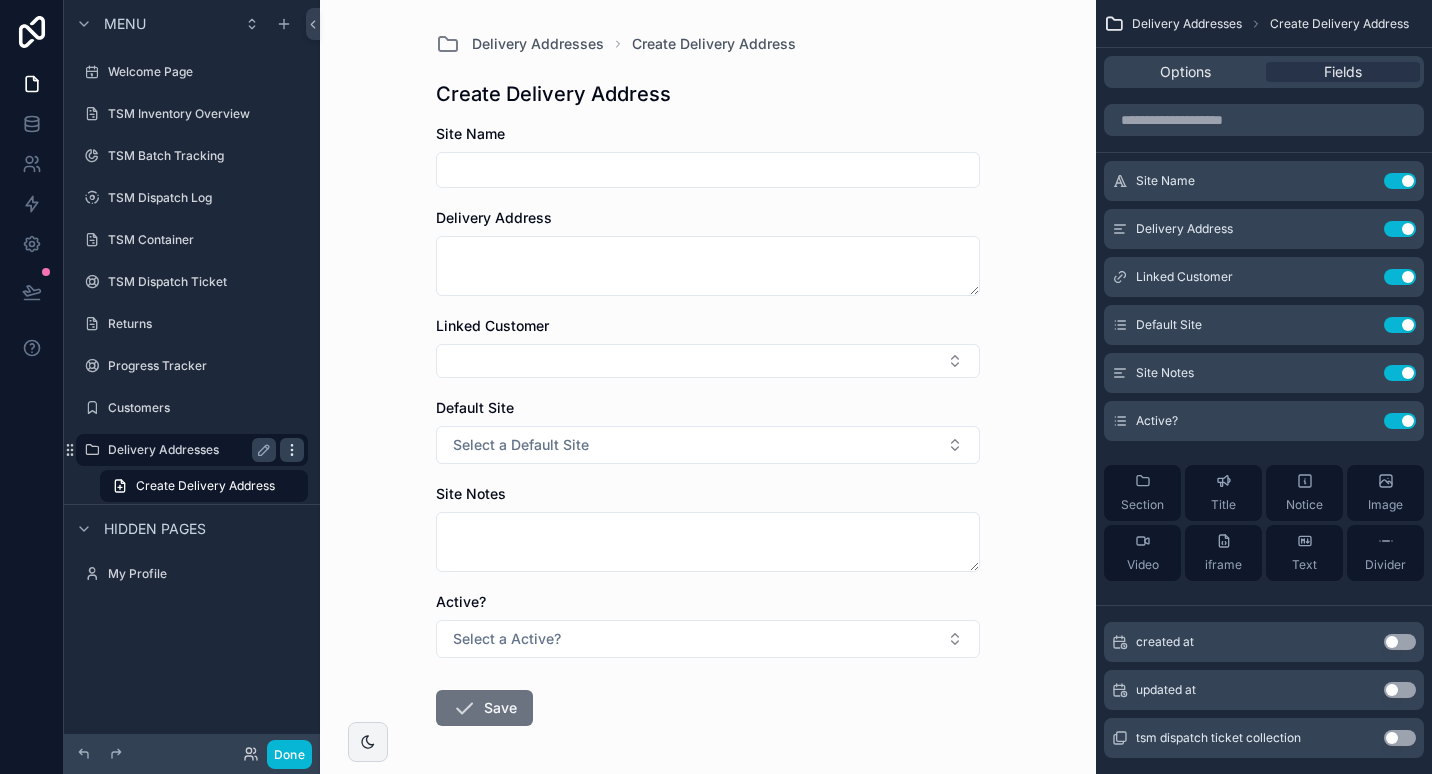 click 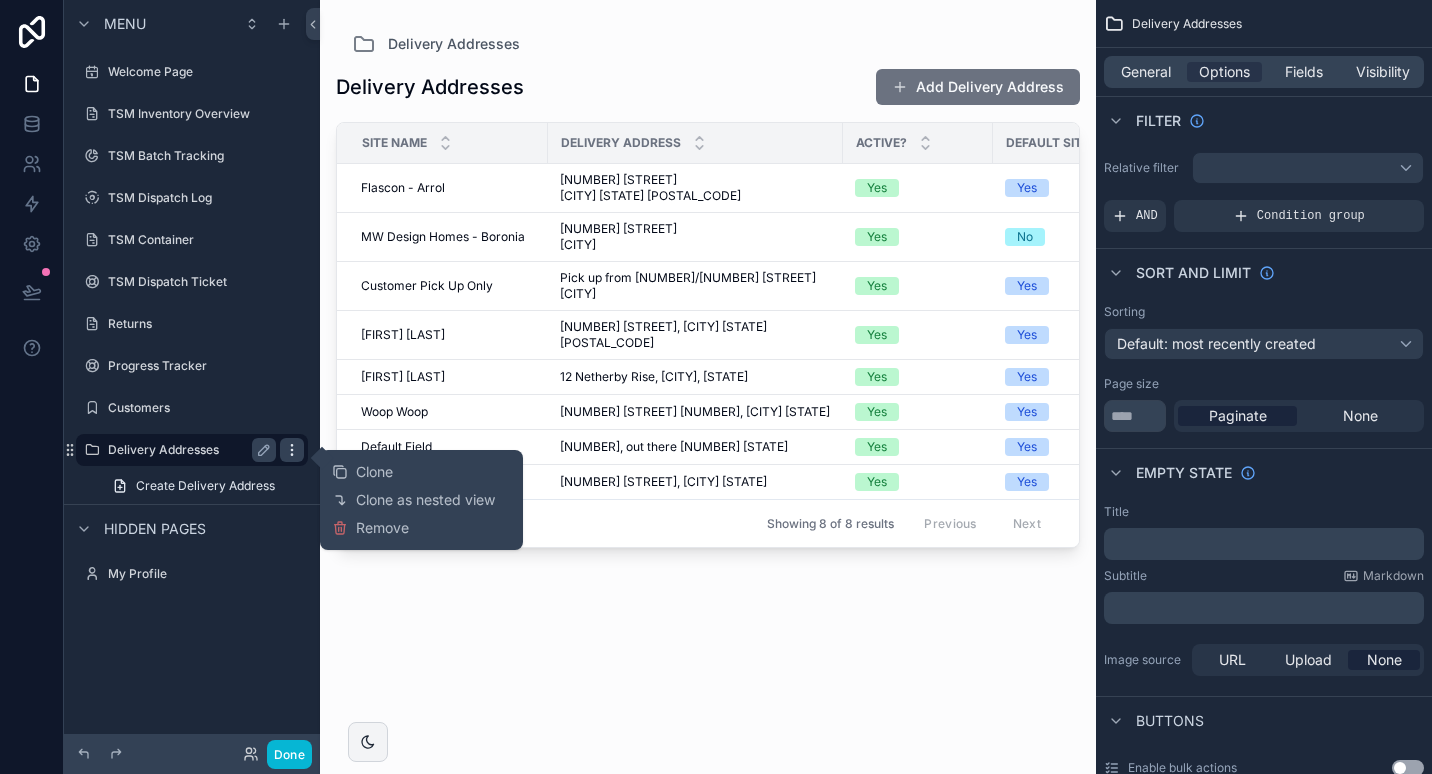 click 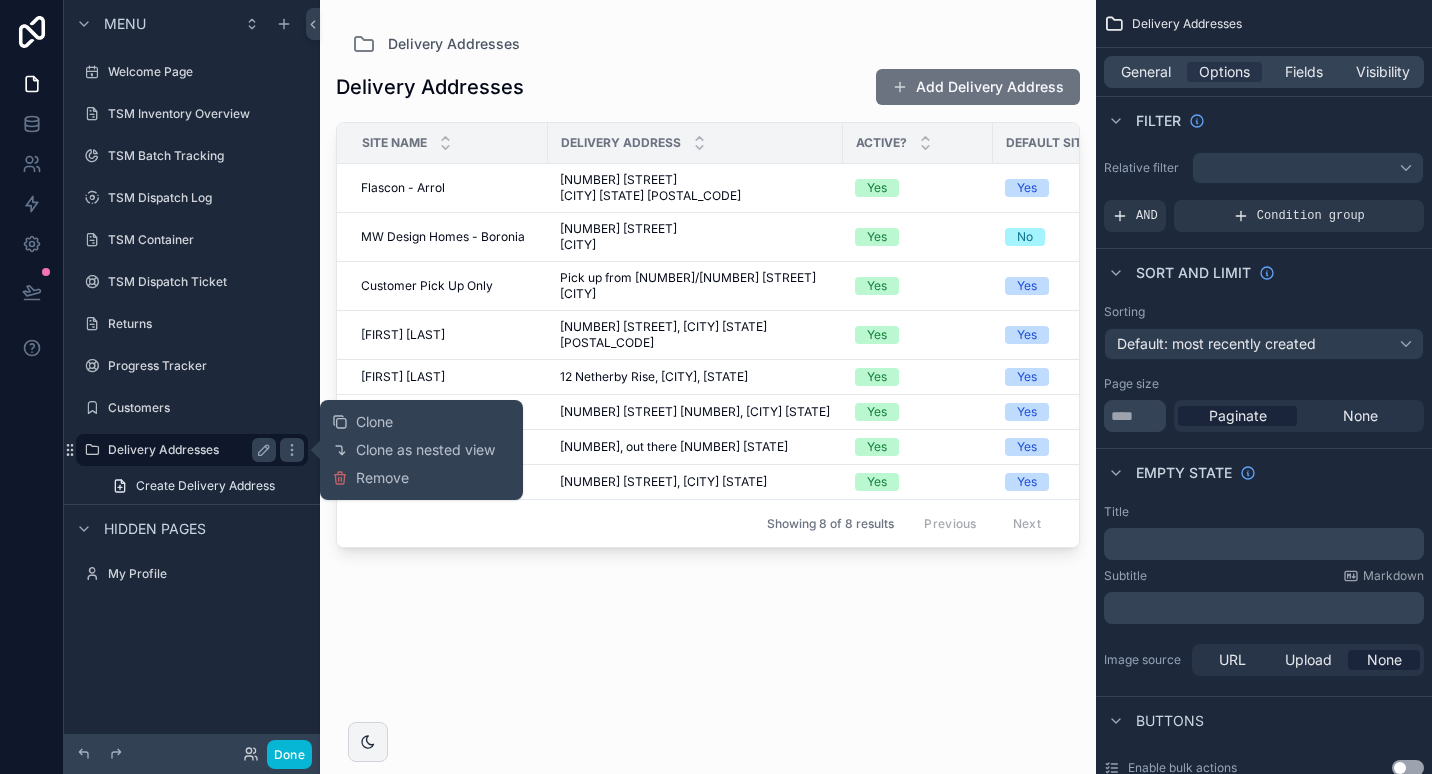click on "Delivery Addresses" at bounding box center (188, 450) 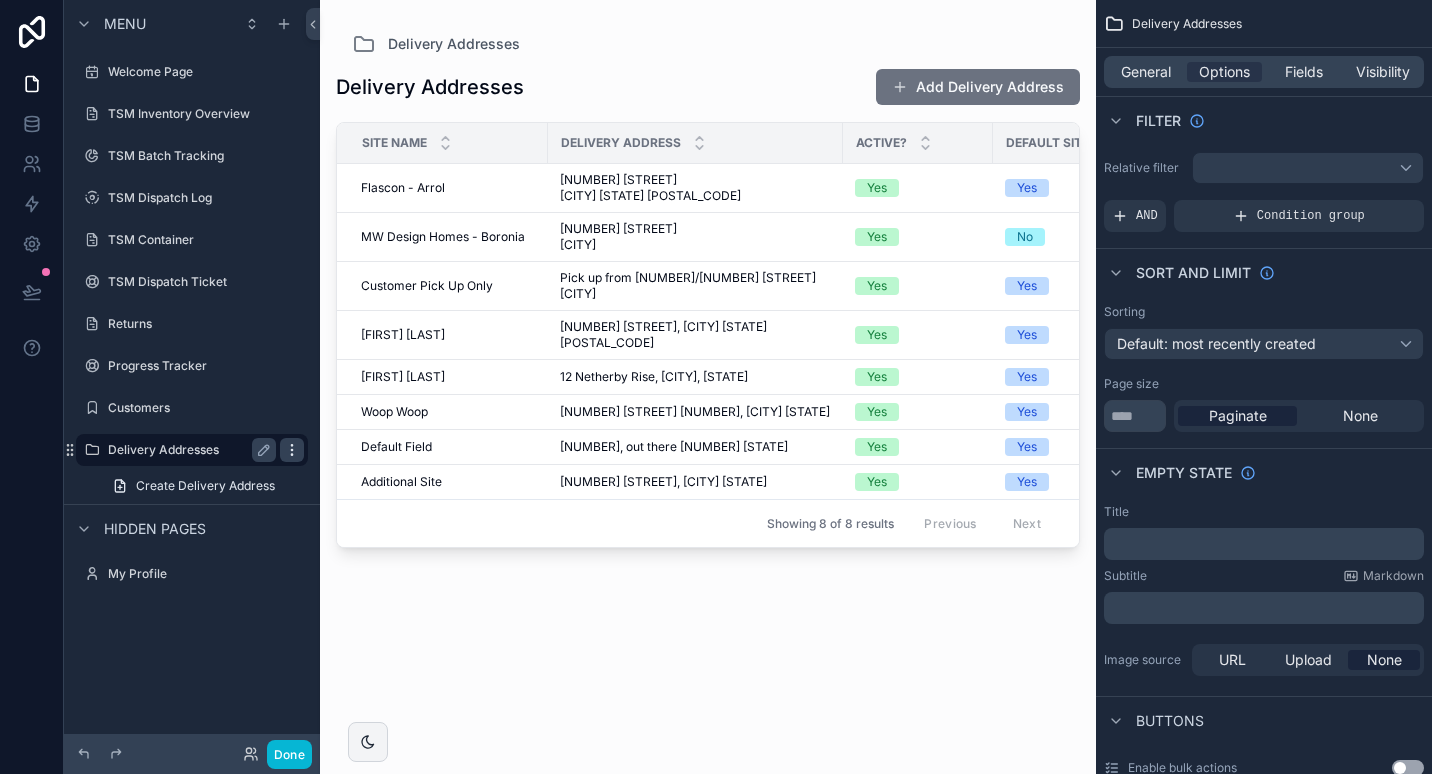 click 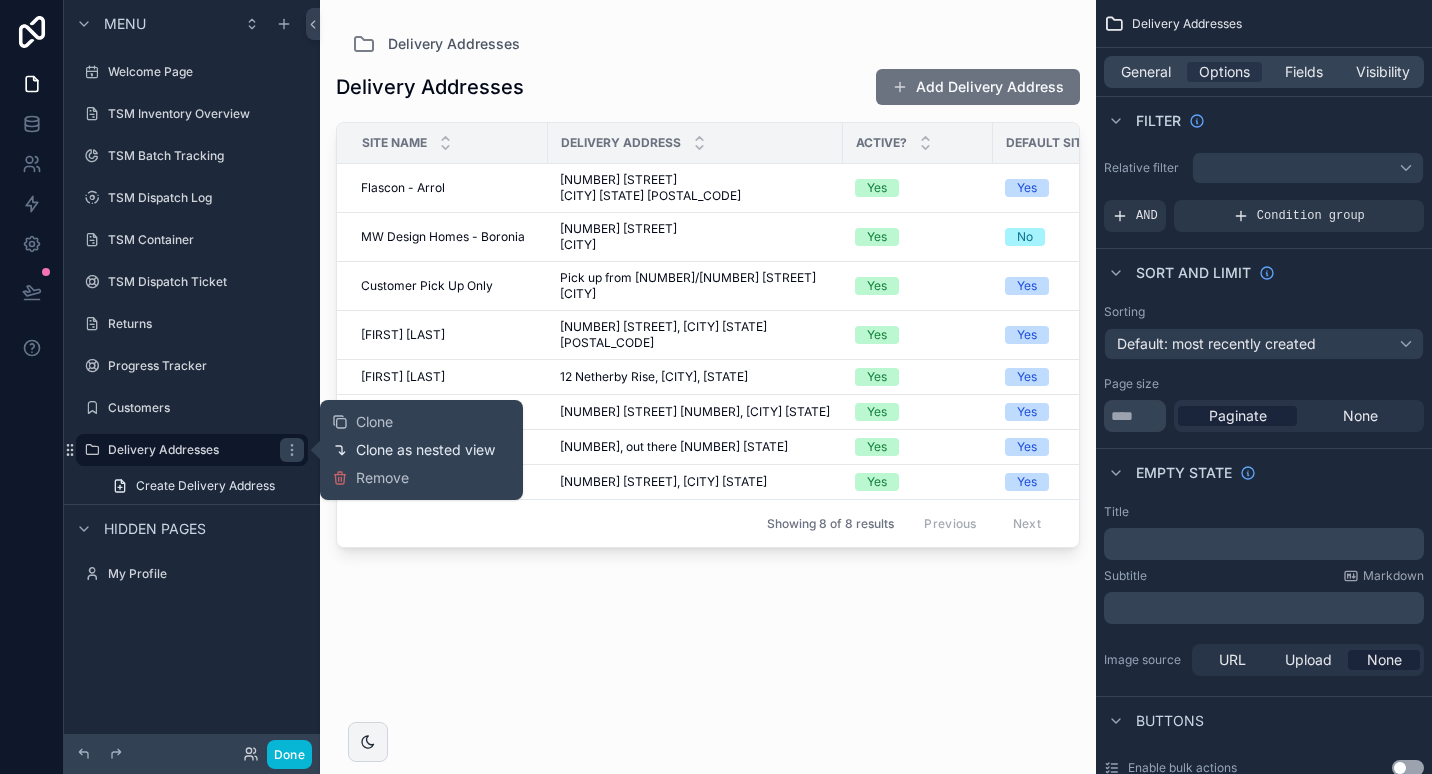 click on "Clone as nested view" at bounding box center [413, 450] 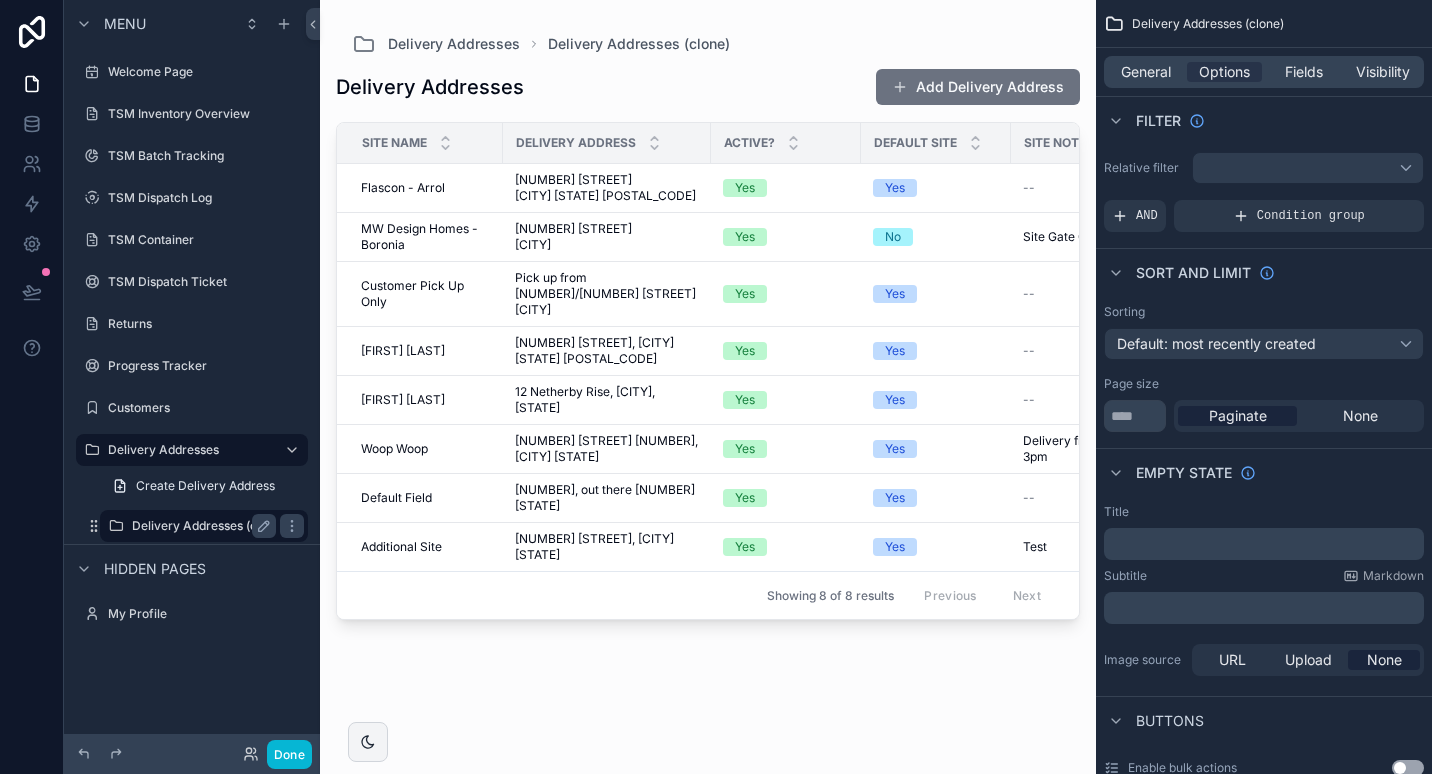 click on "Delivery Addresses (clone)" at bounding box center (208, 526) 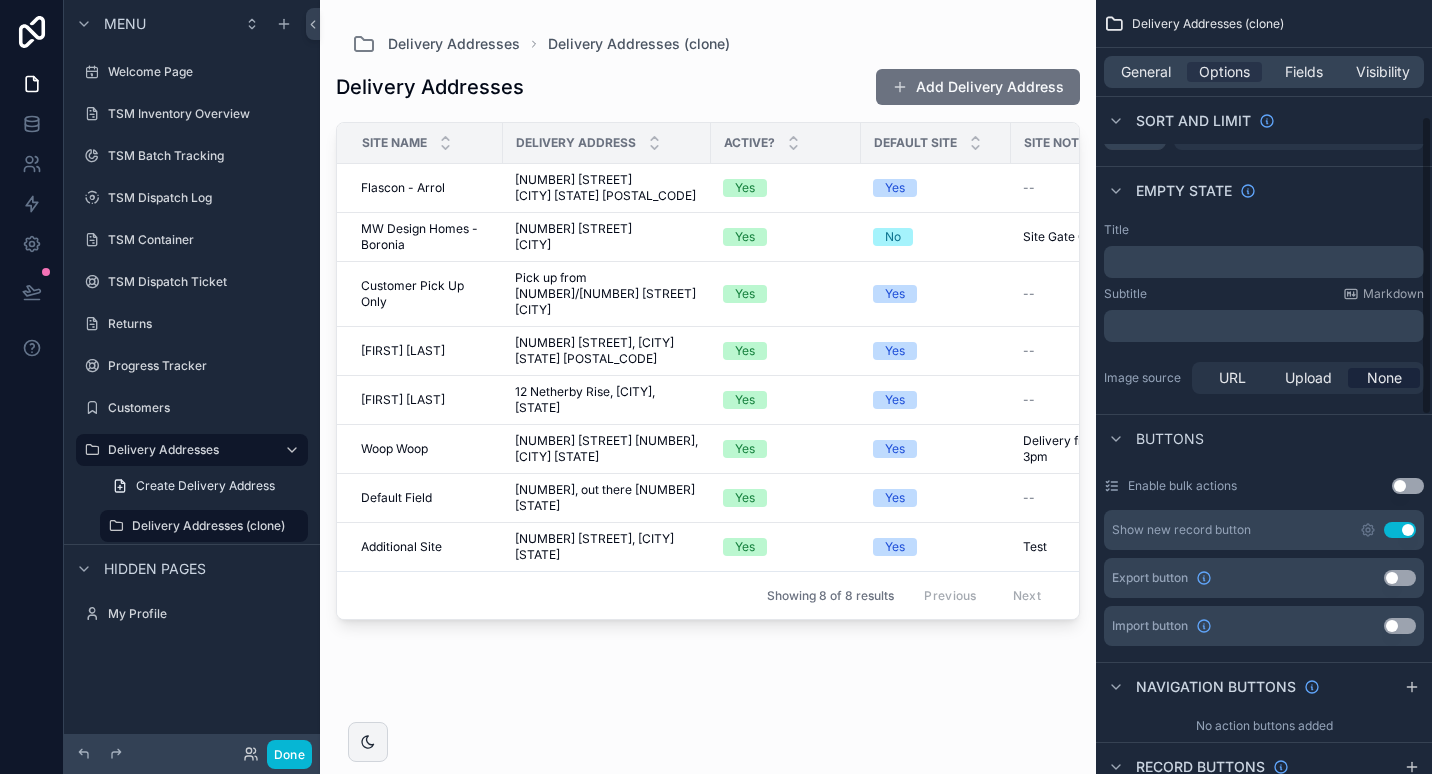scroll, scrollTop: 300, scrollLeft: 0, axis: vertical 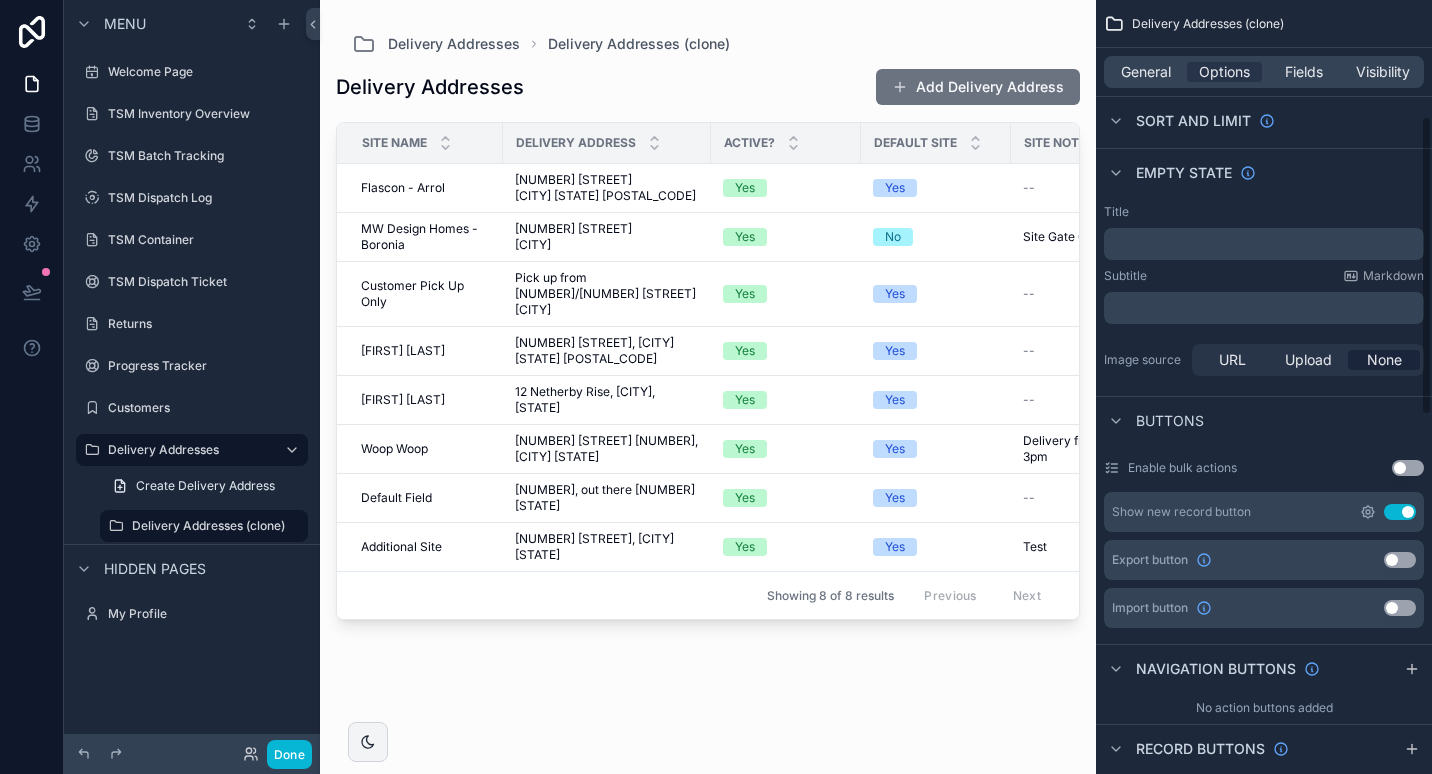 click 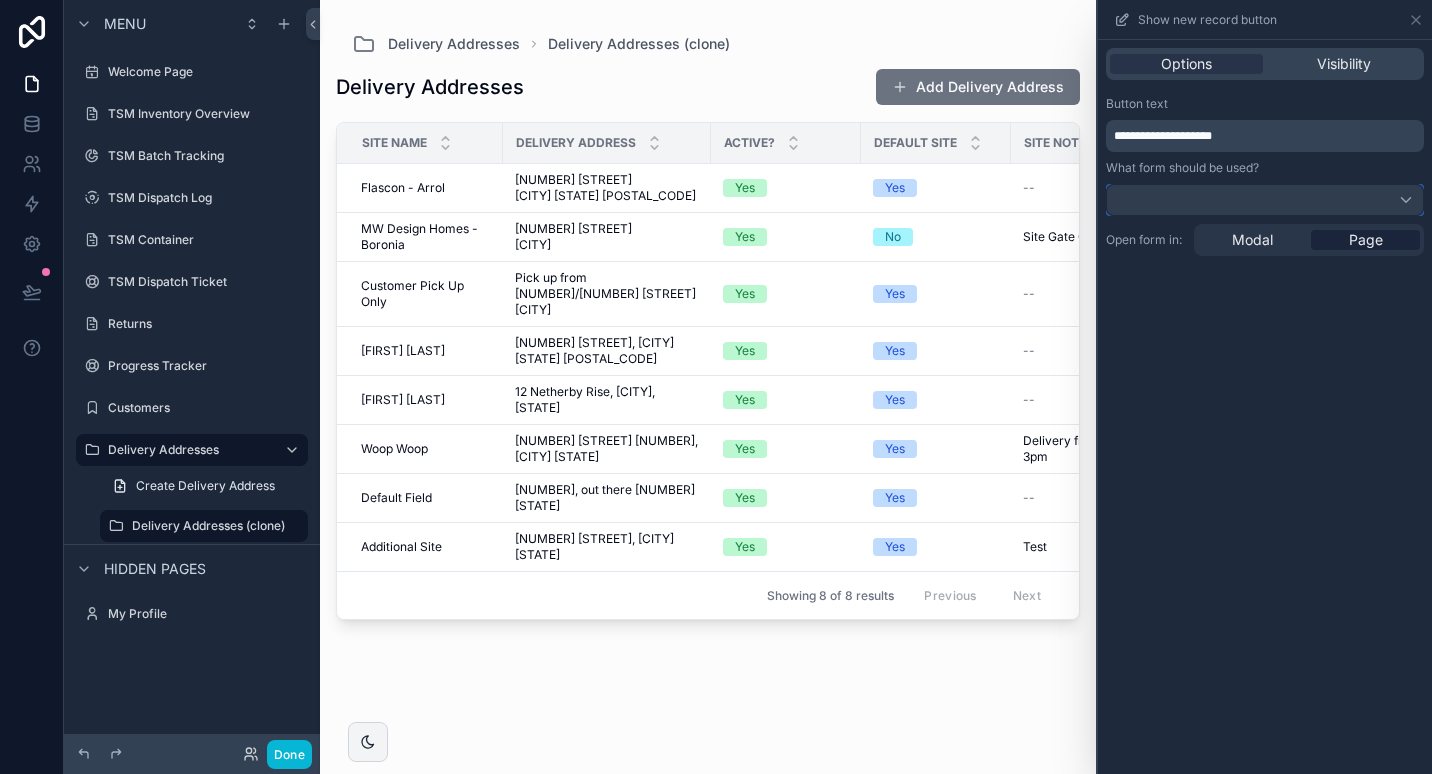 click at bounding box center (1265, 200) 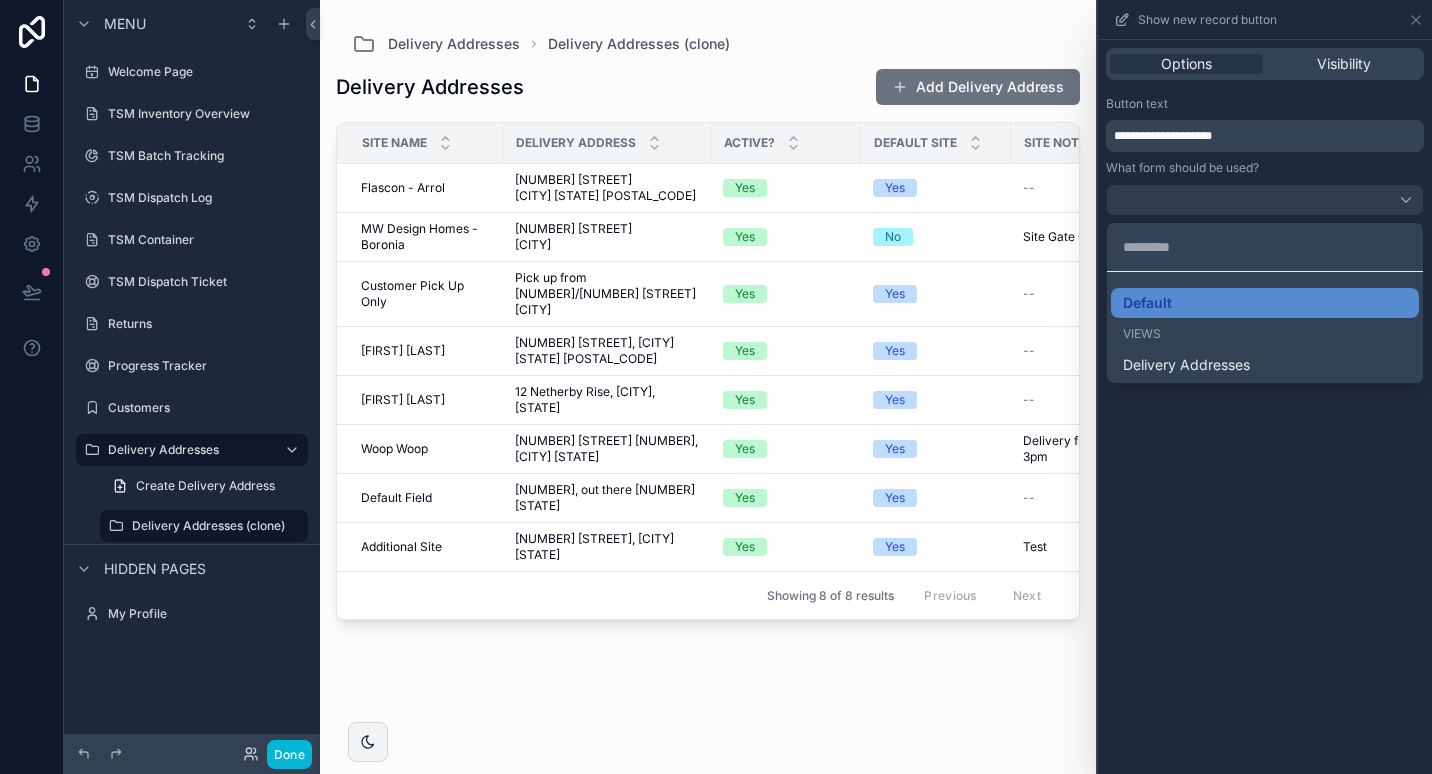 click at bounding box center (1265, 387) 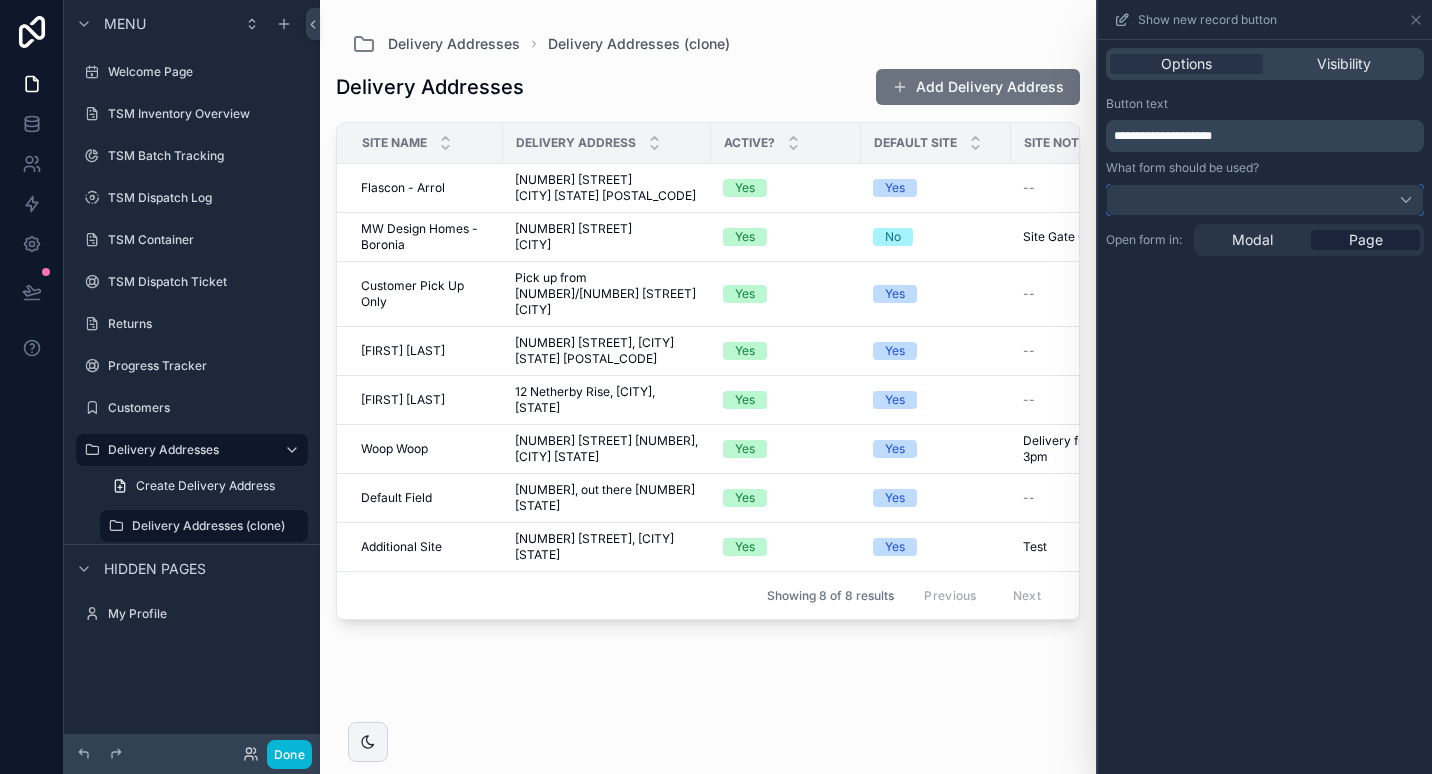 click at bounding box center [1265, 200] 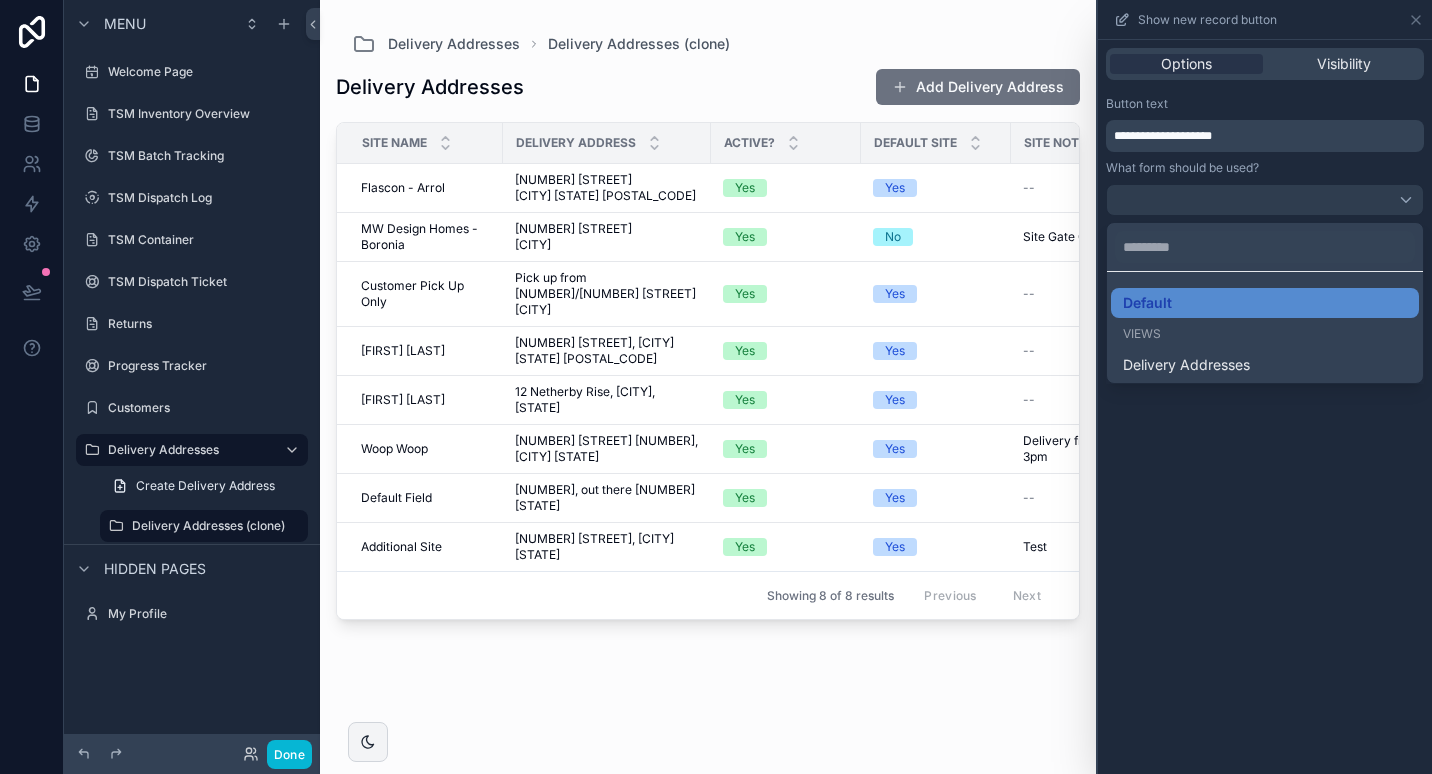 click at bounding box center [1265, 387] 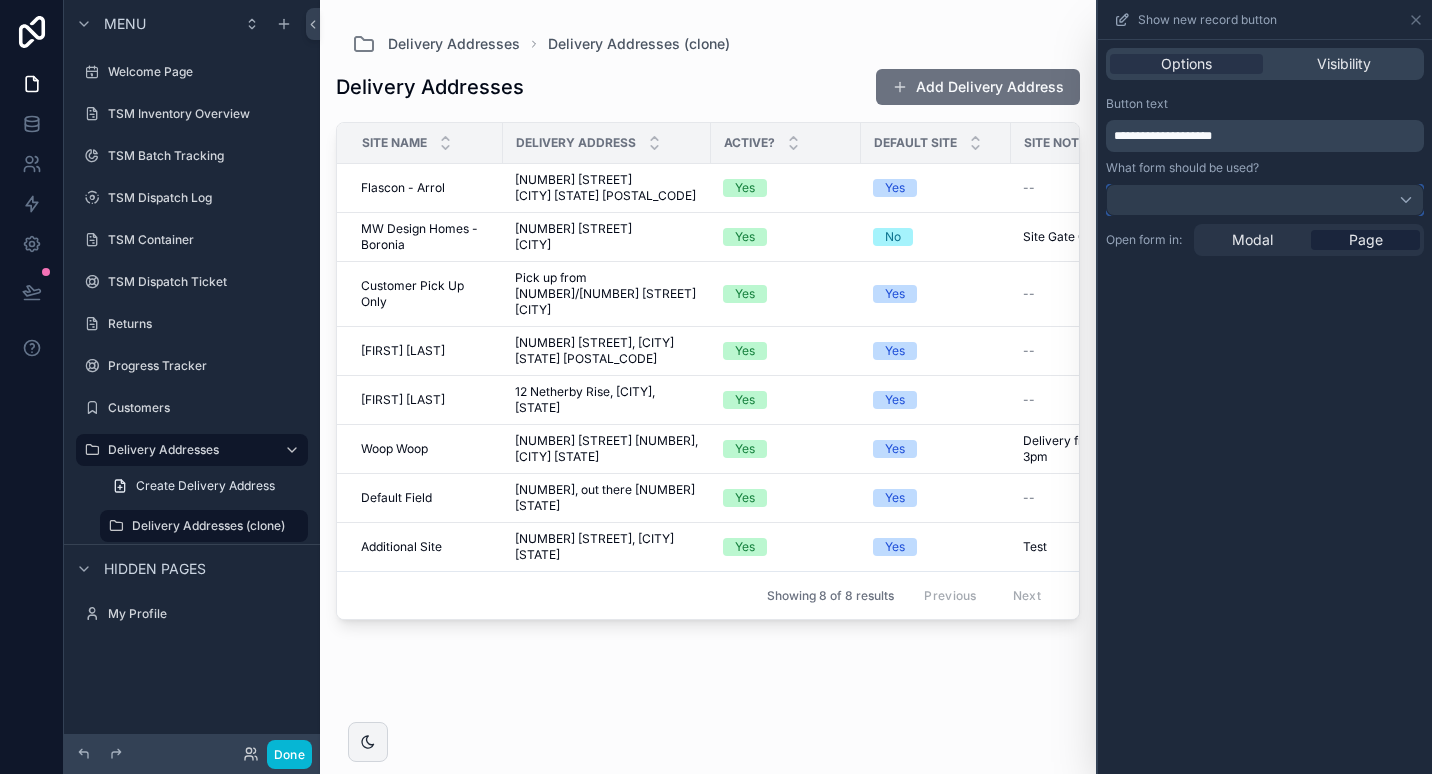 click at bounding box center (1265, 200) 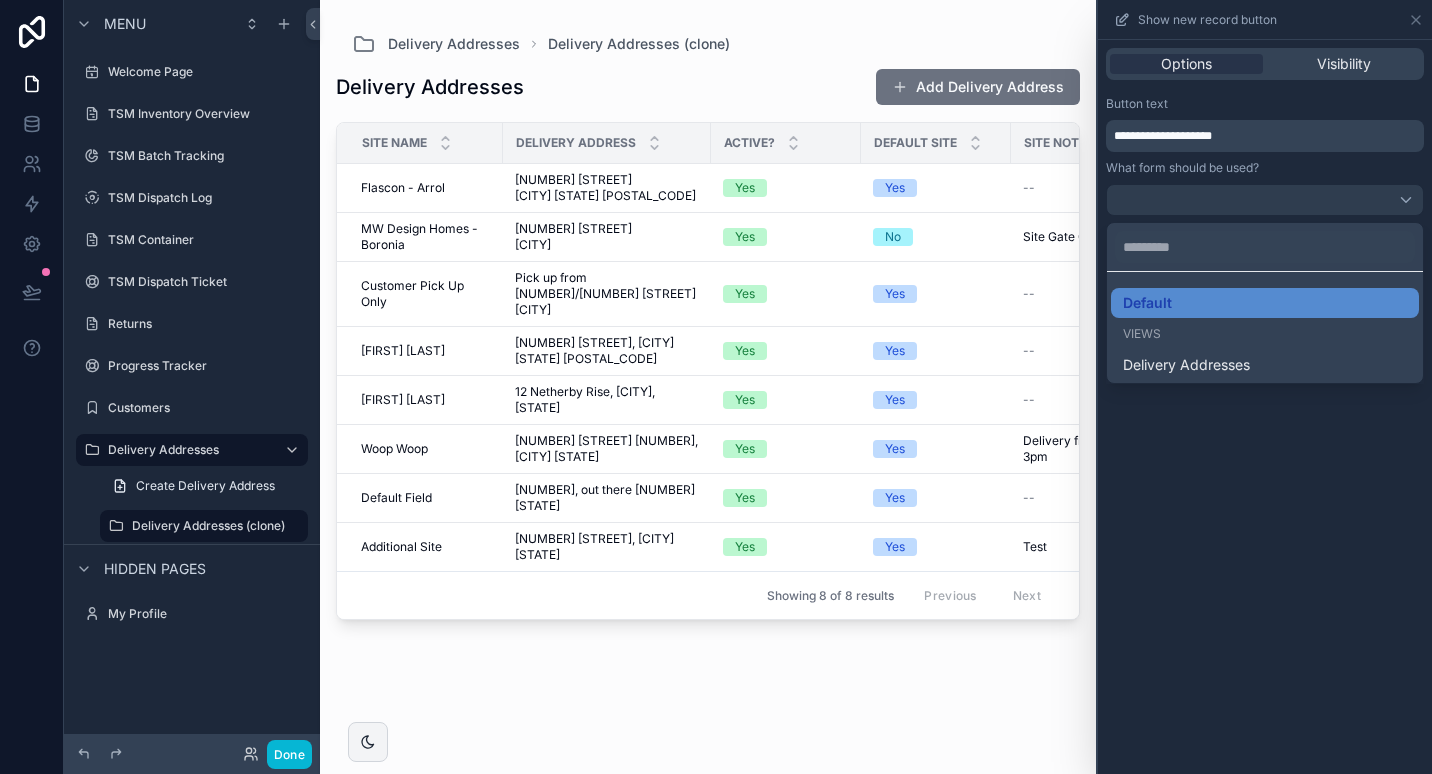 click on "Delivery Addresses" at bounding box center [1186, 365] 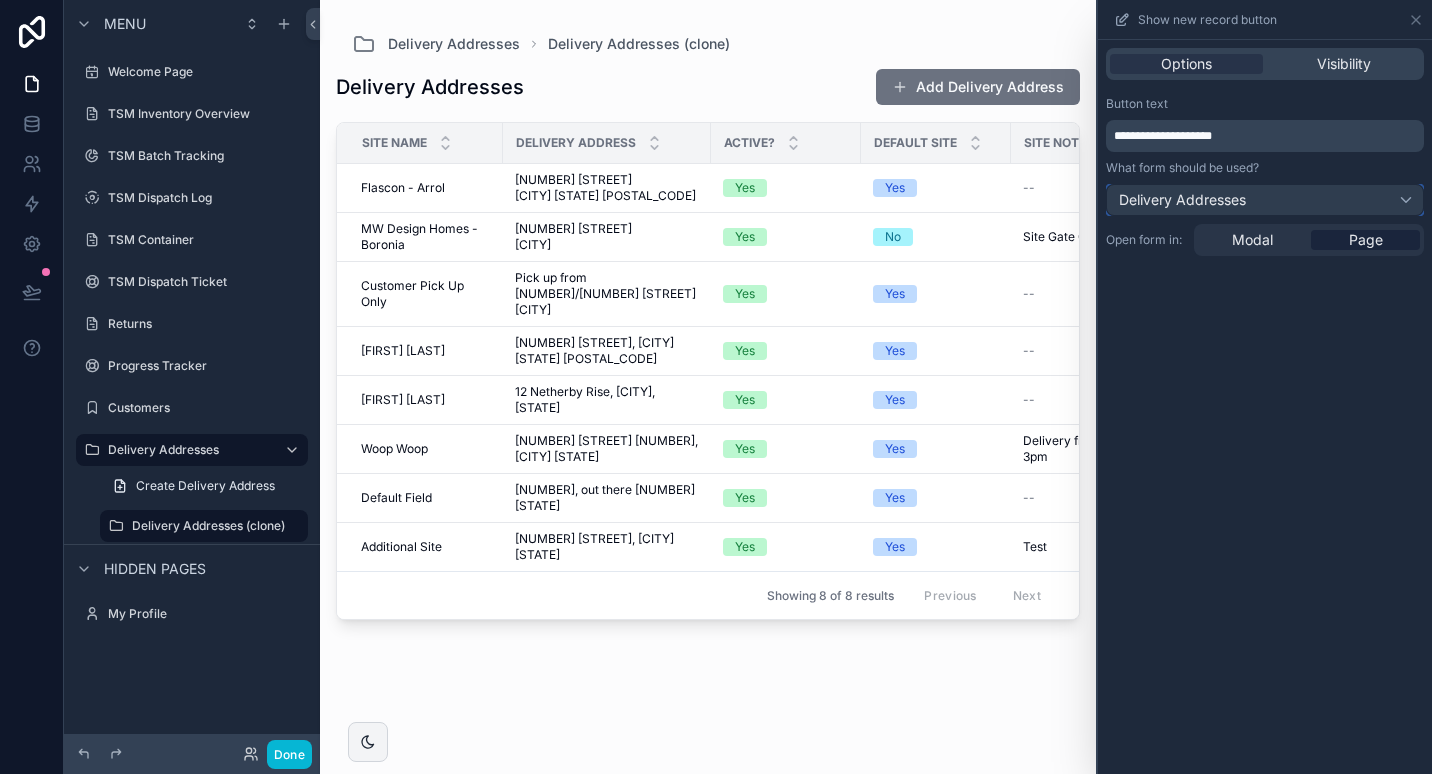 click on "Delivery Addresses" at bounding box center (1182, 200) 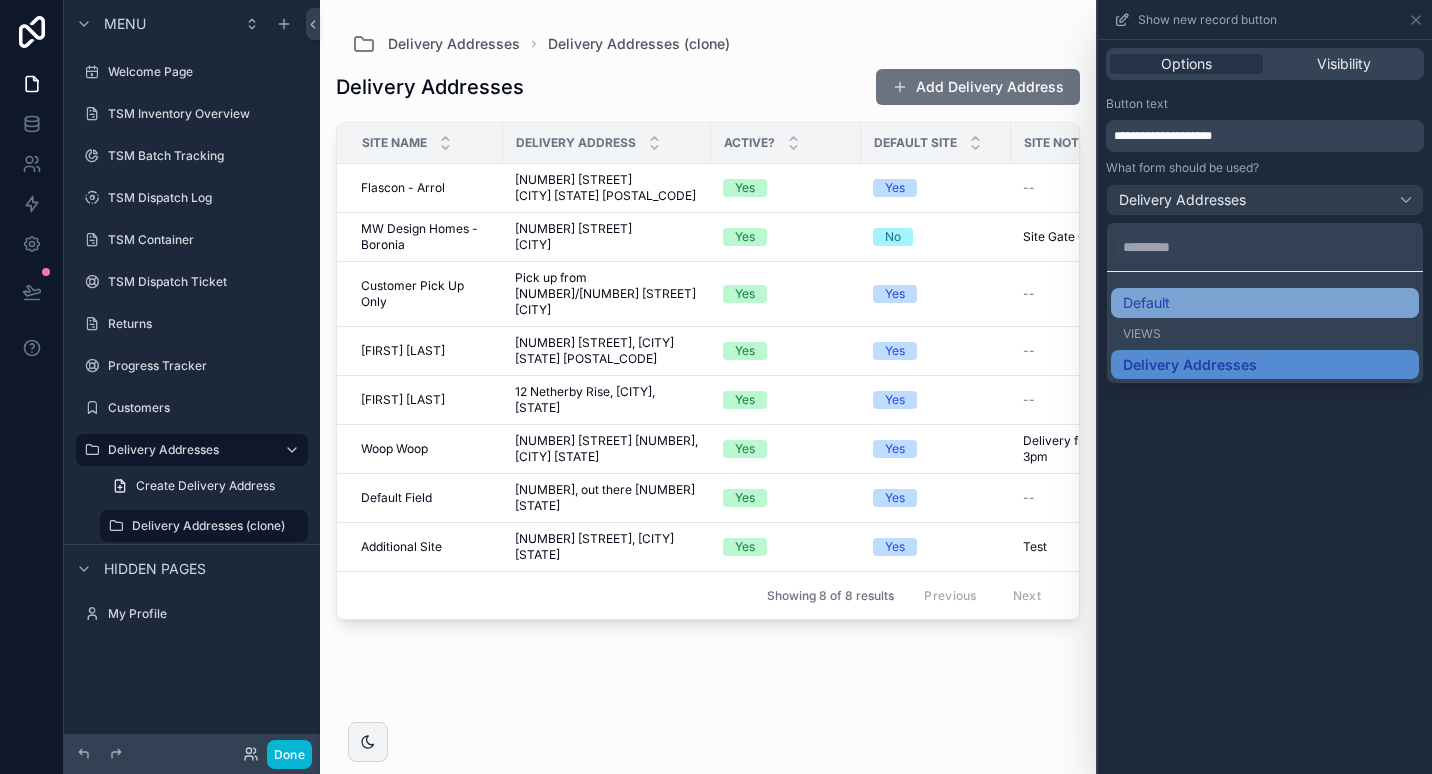 click on "Default" at bounding box center (1265, 303) 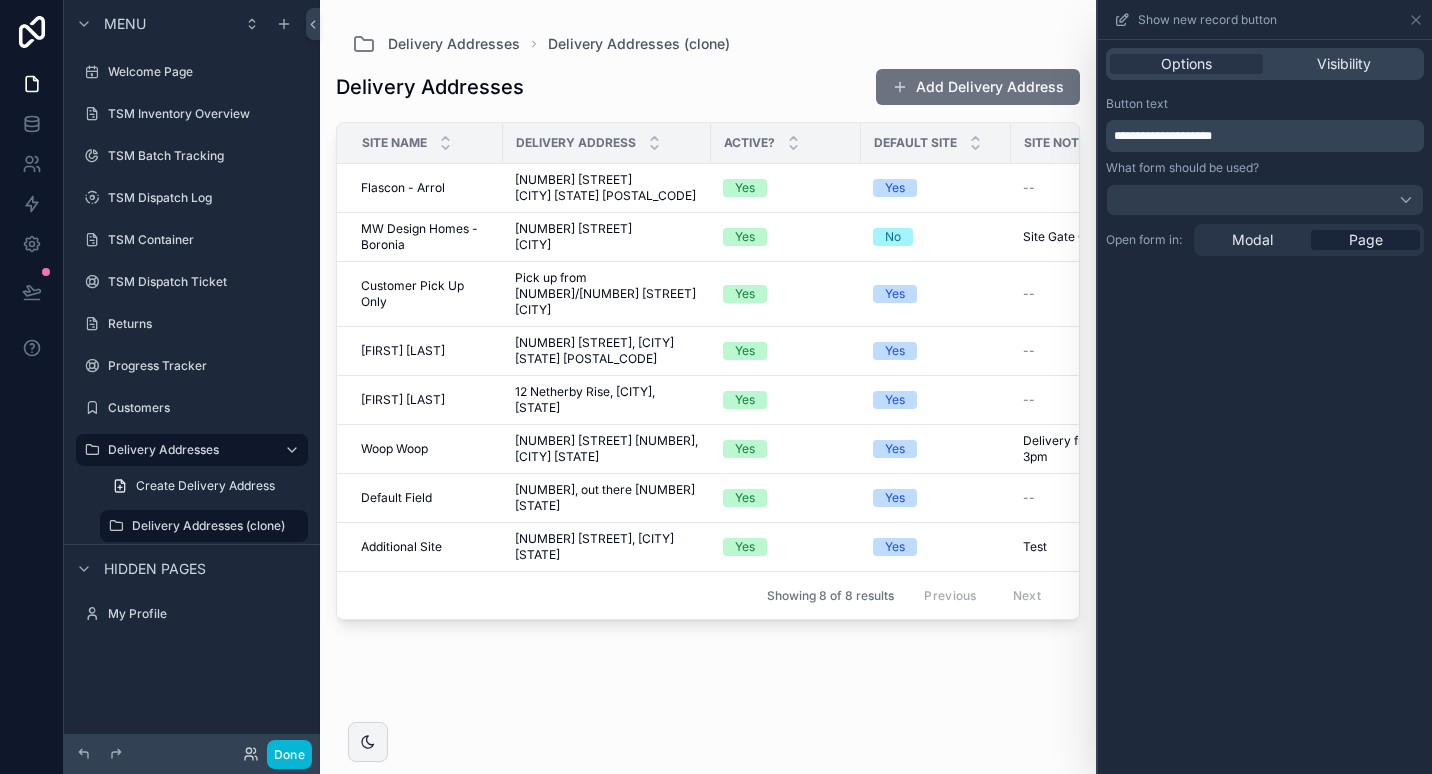 click on "**********" at bounding box center [1265, 407] 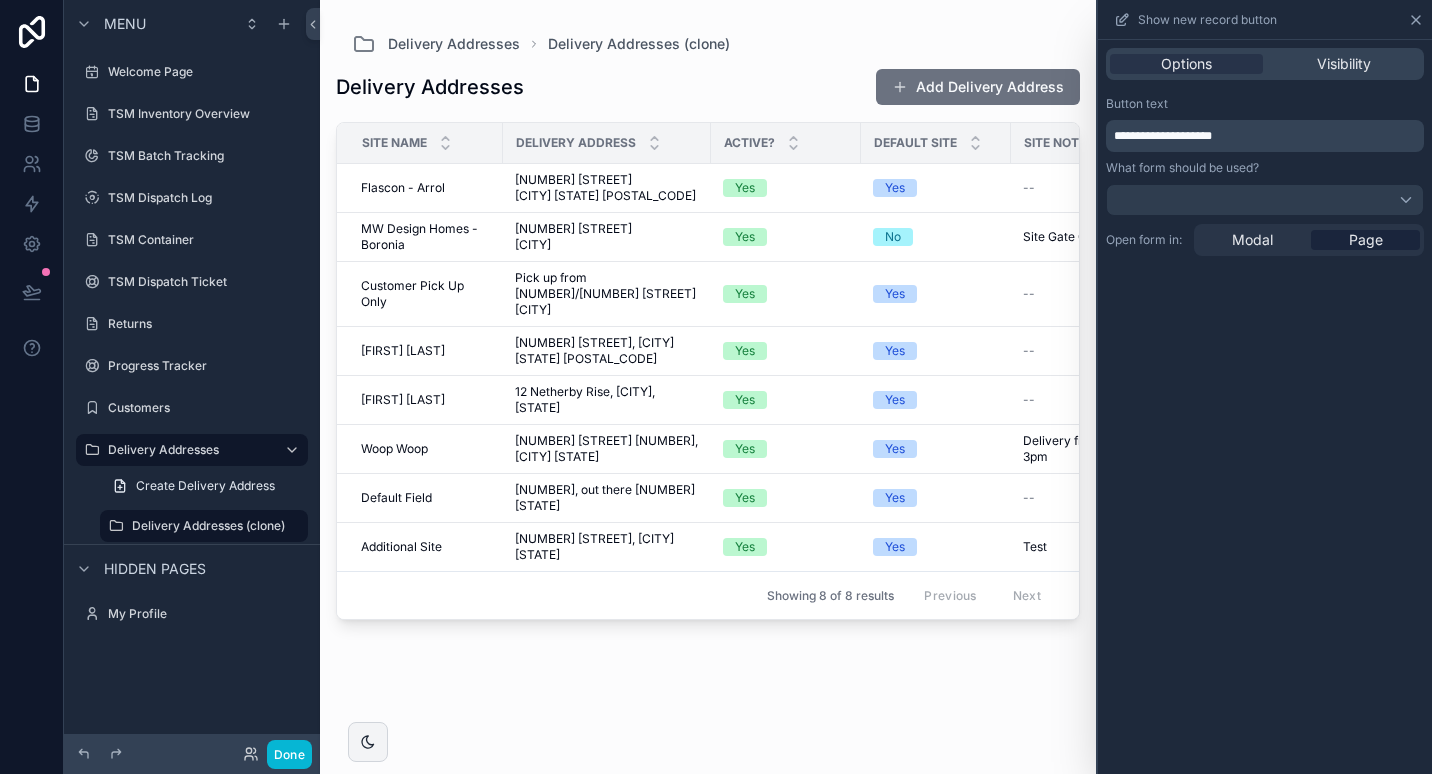 click 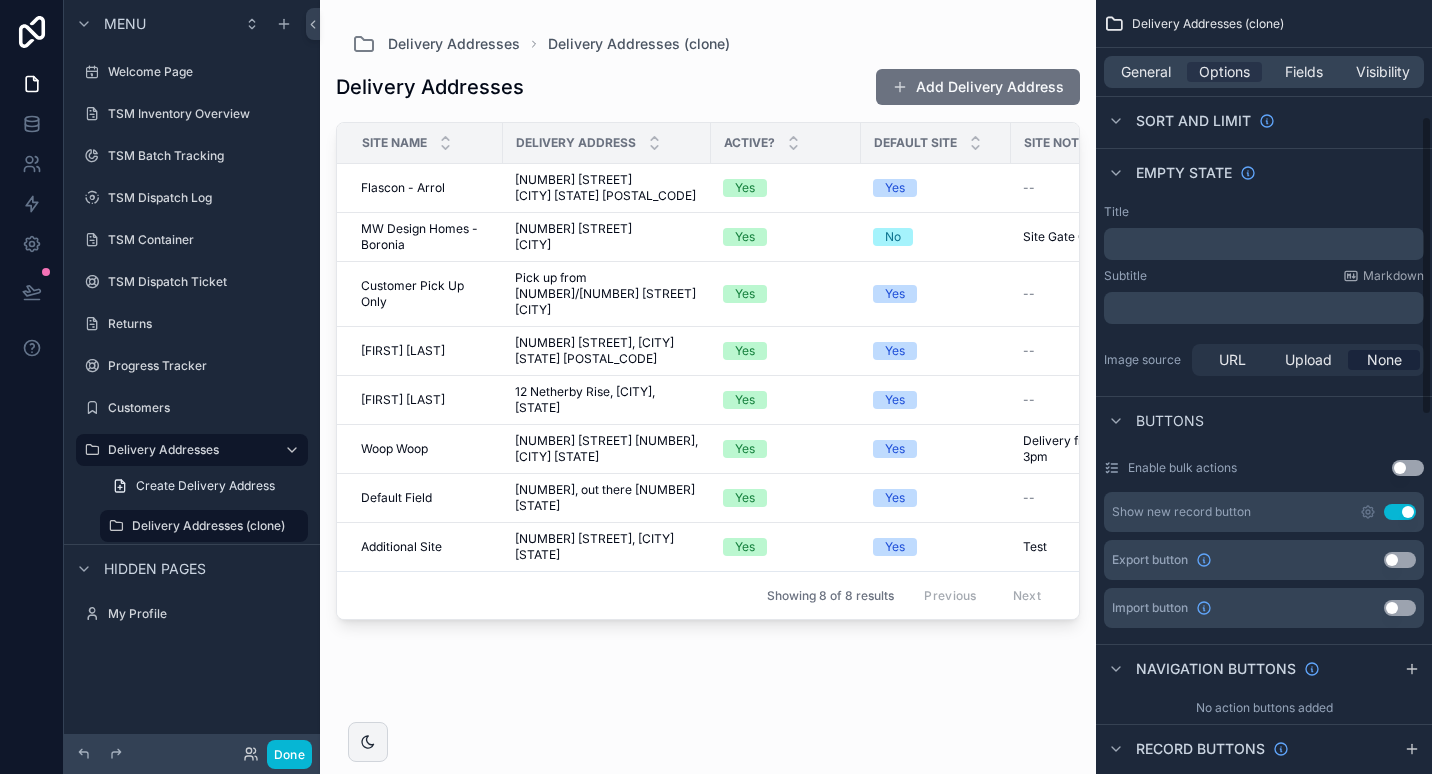 click at bounding box center [708, 375] 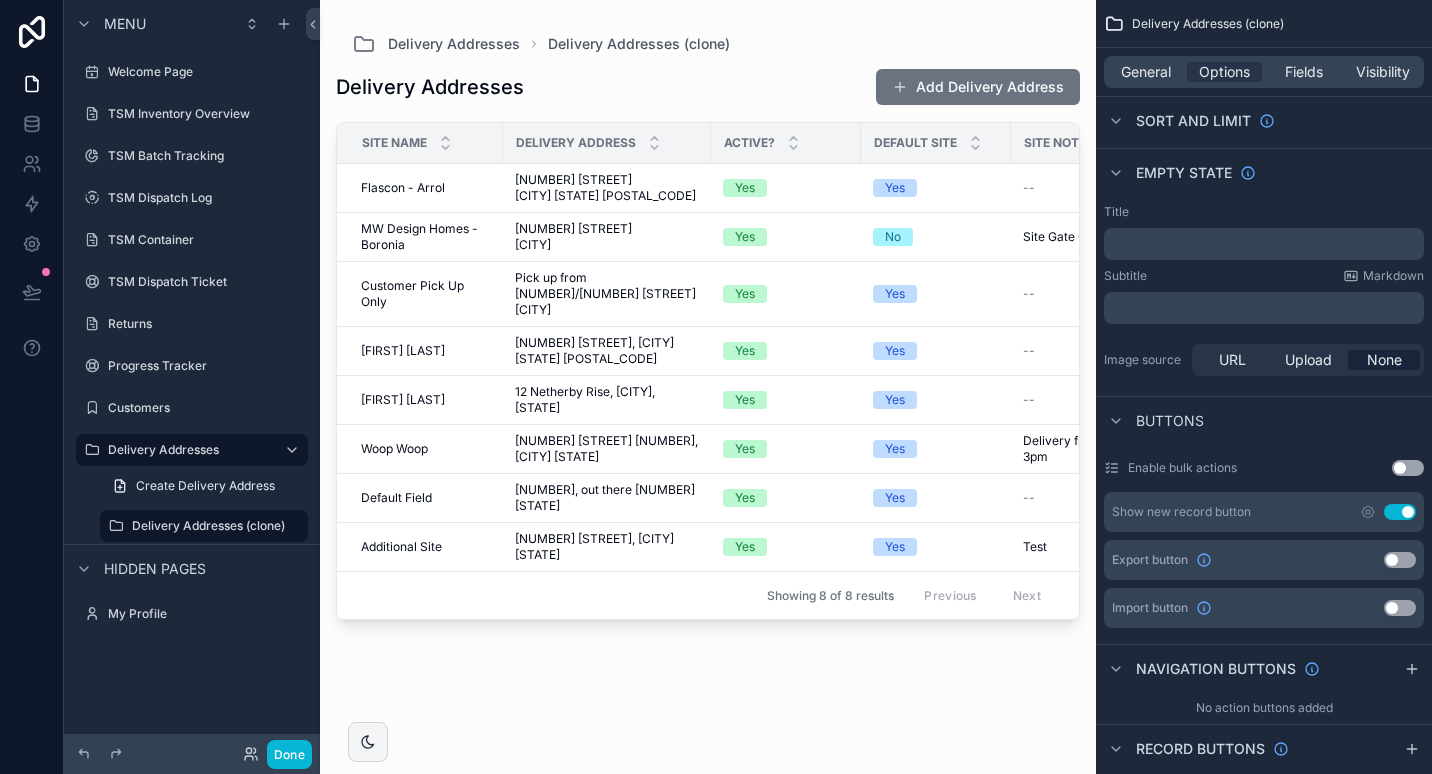 click on "Delivery Addresses Delivery Addresses (clone) Delivery Addresses Add Delivery Address Site Name Delivery Address Active? Default Site Site Notes Linked Customer Flascon - Arrol Flascon - Arrol [NUMBER] [STREET]
[CITY] [STATE] [POSTAL_CODE] [NUMBER] [STREET]
[CITY] [STATE] [POSTAL_CODE] Yes Yes -- Flascon Constructions MW Design Homes - Boronia MW Design Homes - Boronia [NUMBER] [STREET]
[CITY] [STATE] [POSTAL_CODE] [NUMBER] [STREET]
[CITY] [STATE] [POSTAL_CODE] Yes No Site Gate Code - 2309 Site Gate Code - 2309 MW Design Homes Pty Ltd Customer Pick Up Only Customer Pick Up Only Pick up from [NUMBER] [STREET] [CITY] Pick up from [NUMBER] [STREET] [CITY] Yes Yes -- Sunshine Living Handy Irawan Handy Irawan [NUMBER] [STREET], [CITY] [STATE] [POSTAL_CODE] [NUMBER] [STREET], [CITY] [STATE] [POSTAL_CODE] Yes Yes -- Handy Irawan Kristin Johnston Kristin Johnston [NUMBER] [STREET], [CITY] [STATE] [POSTAL_CODE]  [NUMBER] [STREET], [CITY] [STATE] [POSTAL_CODE]  Yes Yes -- Kristin Johnston Woop Woop Woop Woop [NUMBER] [STREET] [CITY], [POSTAL_CODE], [STATE] [NUMBER] [STREET] [CITY], [POSTAL_CODE], [STATE] Yes Yes Delivery from only 8-3pm Delivery from only 8-3pm Business A --" at bounding box center [708, 375] 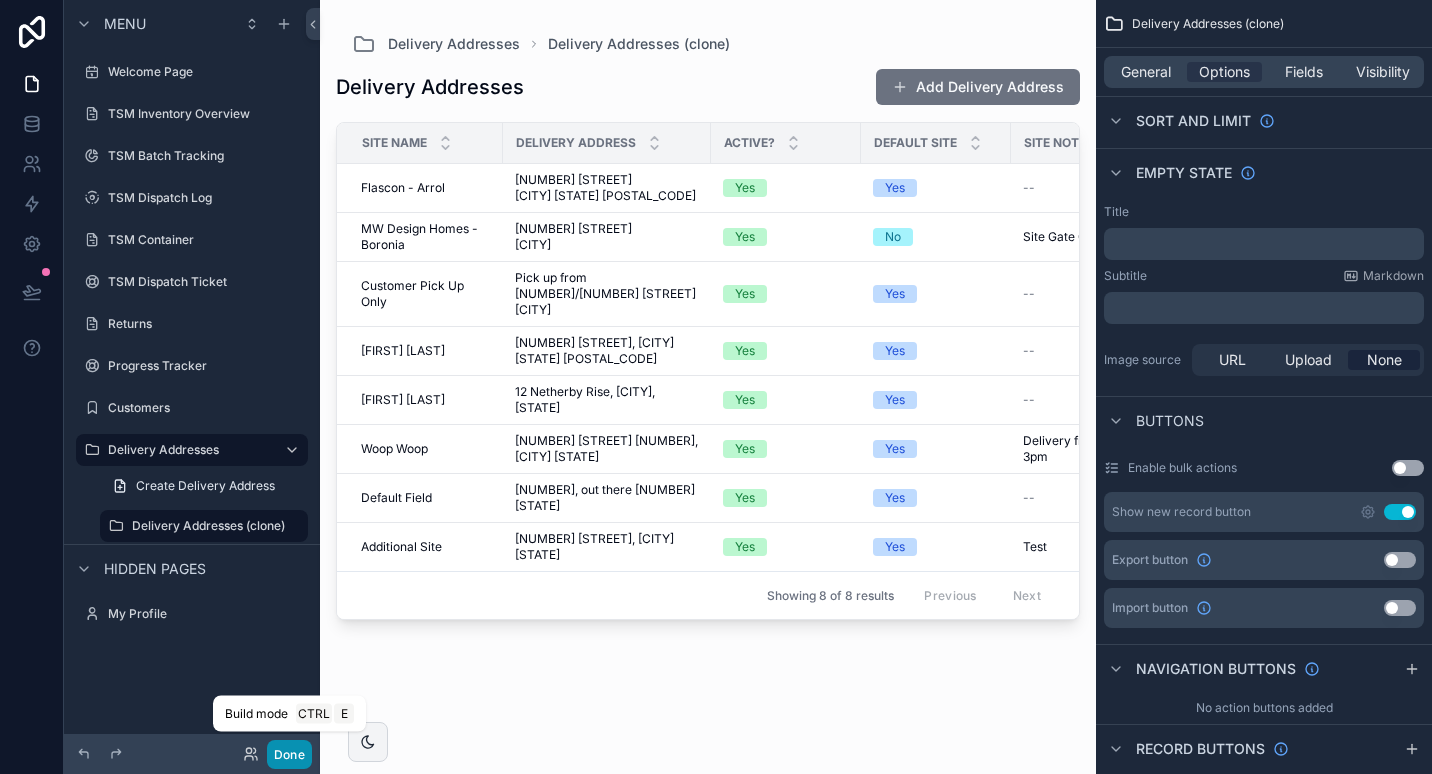click on "Done" at bounding box center [289, 754] 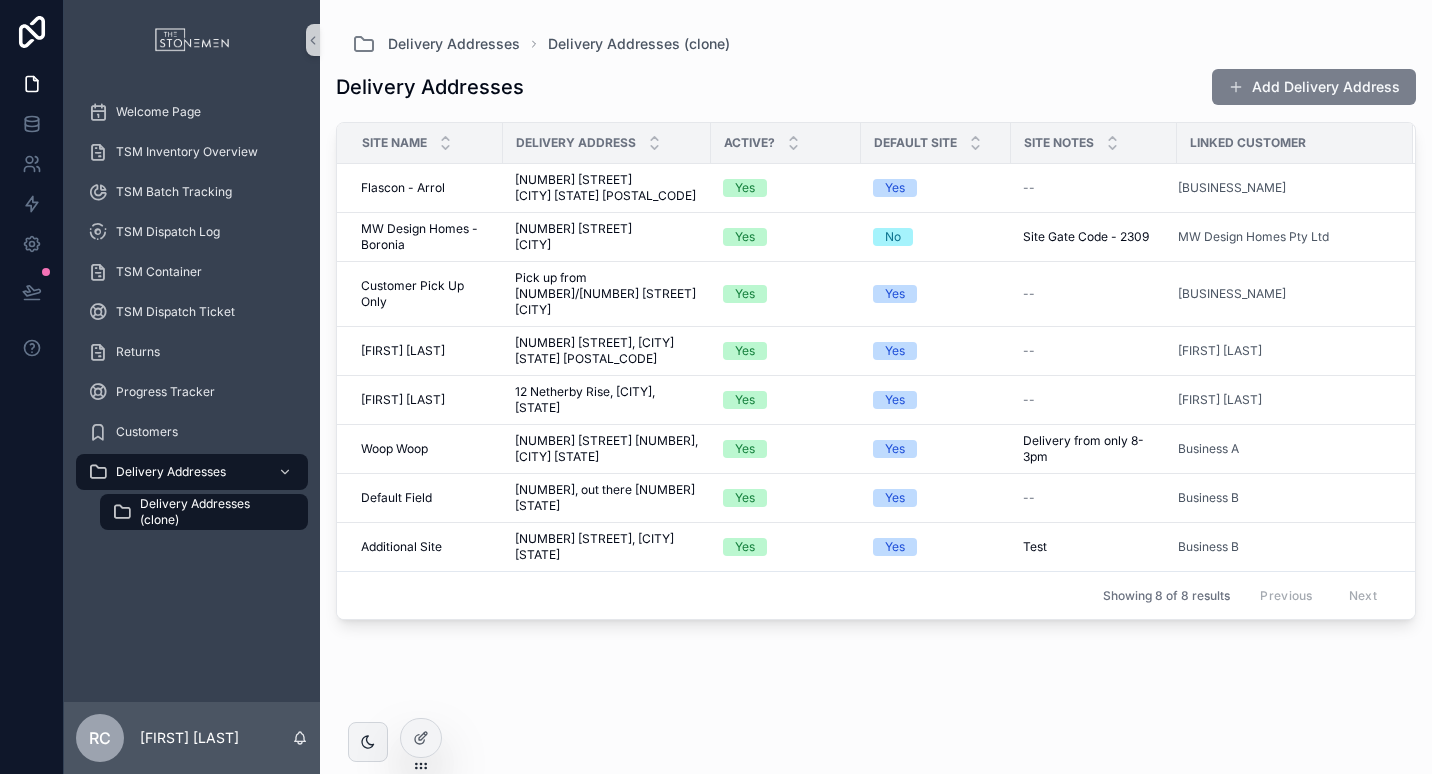 click on "Add Delivery Address" at bounding box center (1314, 87) 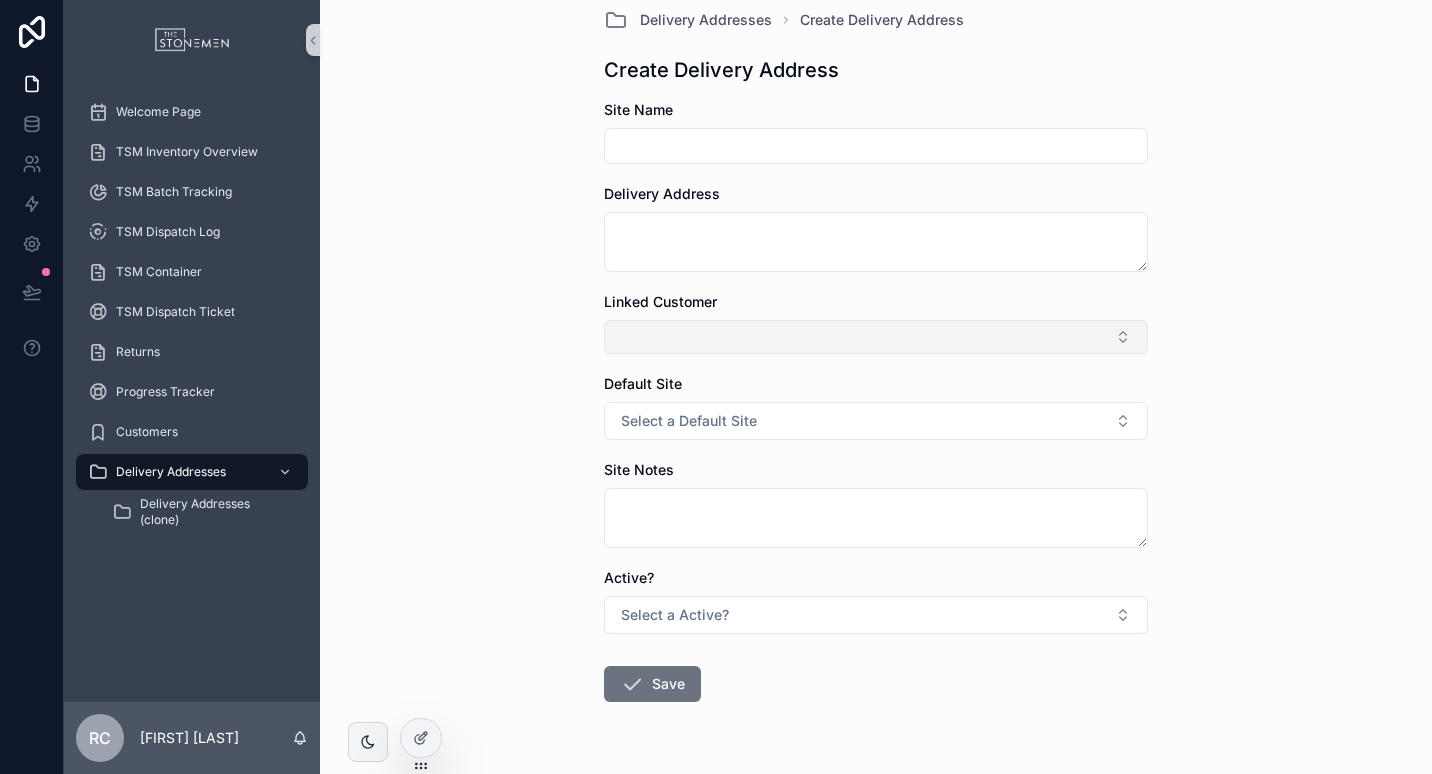 scroll, scrollTop: 0, scrollLeft: 0, axis: both 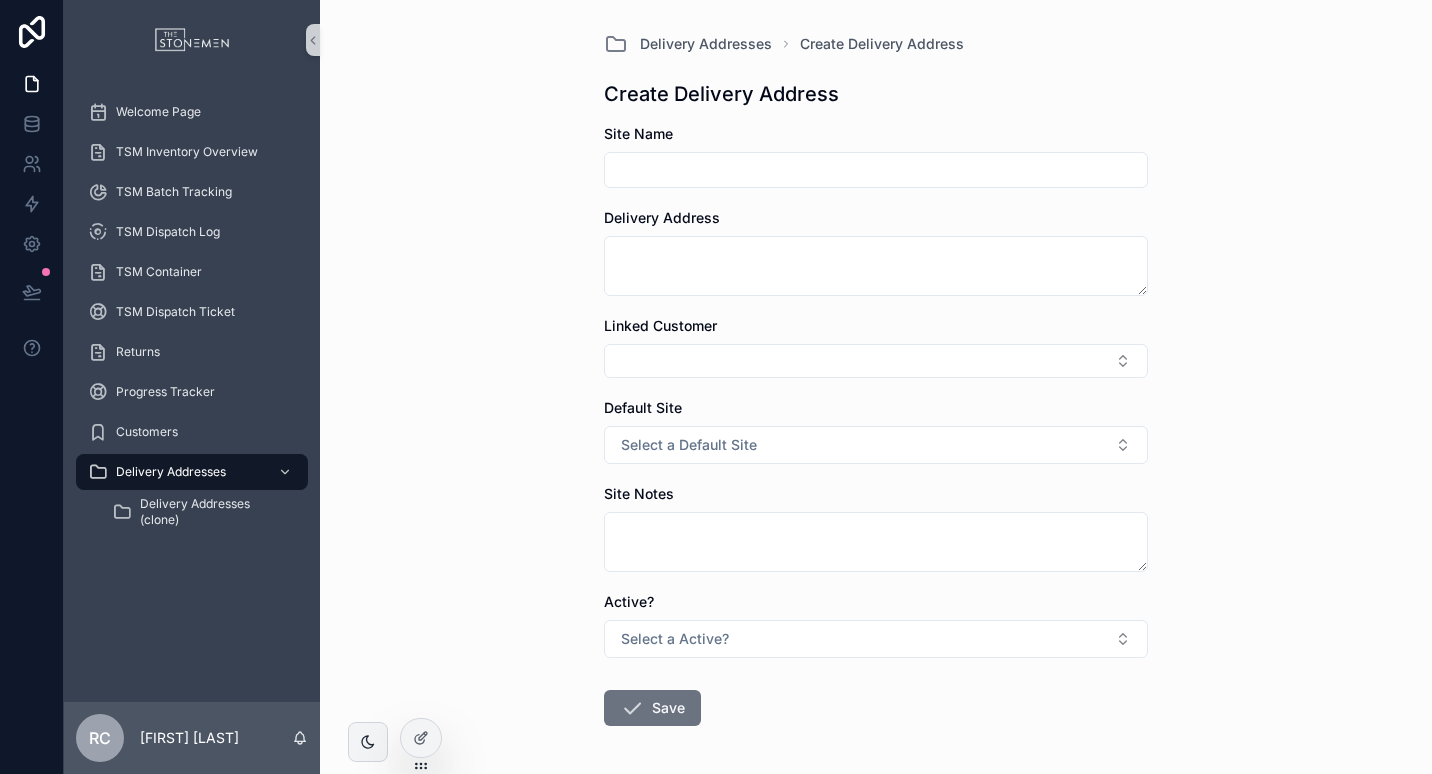 click on "Delivery [ADDRESS] Create Delivery [ADDRESS] Create Delivery [ADDRESS] [CUSTOMER_NAME] Delivery [ADDRESS] Default Site Select a Default Site Site Notes Active? Select a Active? Save" at bounding box center [876, 387] 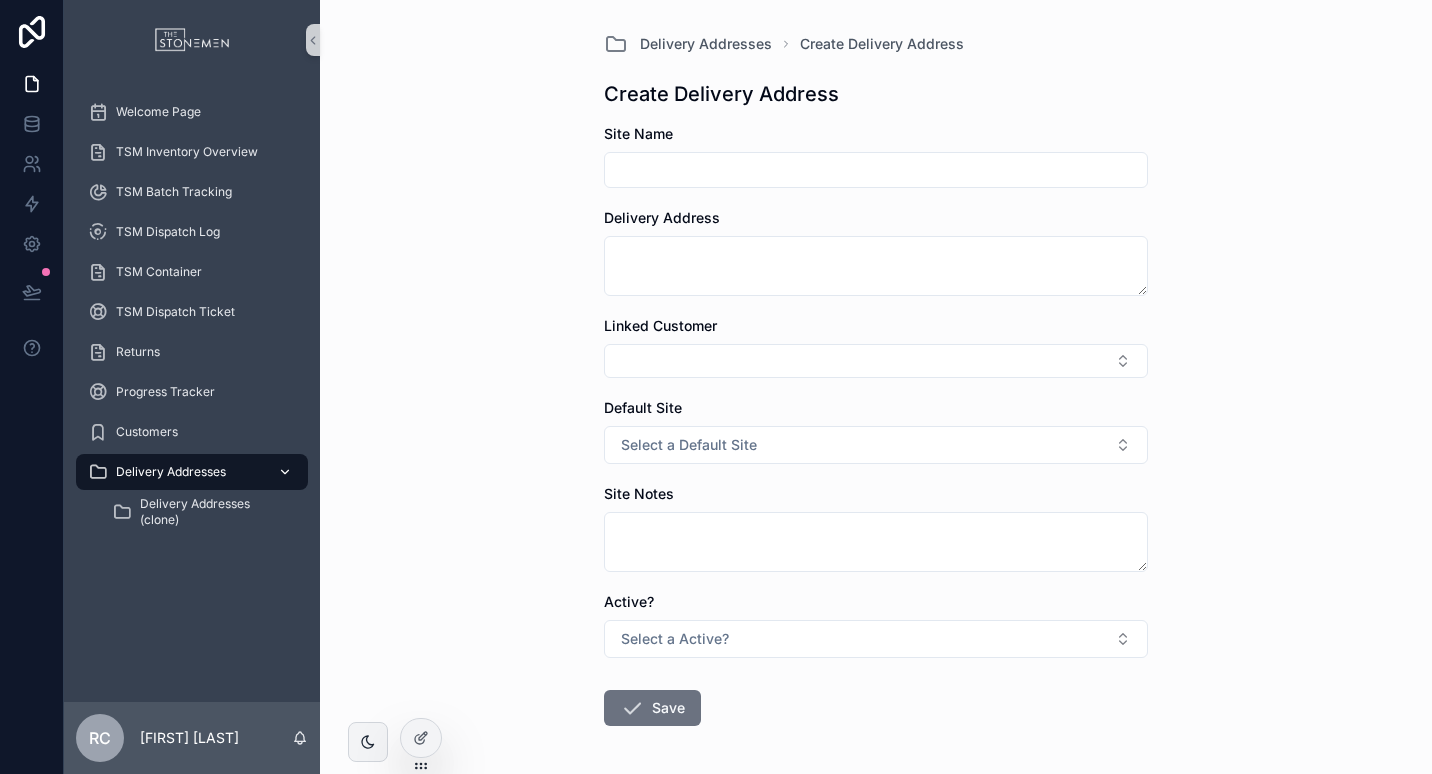 click on "Delivery Addresses" at bounding box center (171, 472) 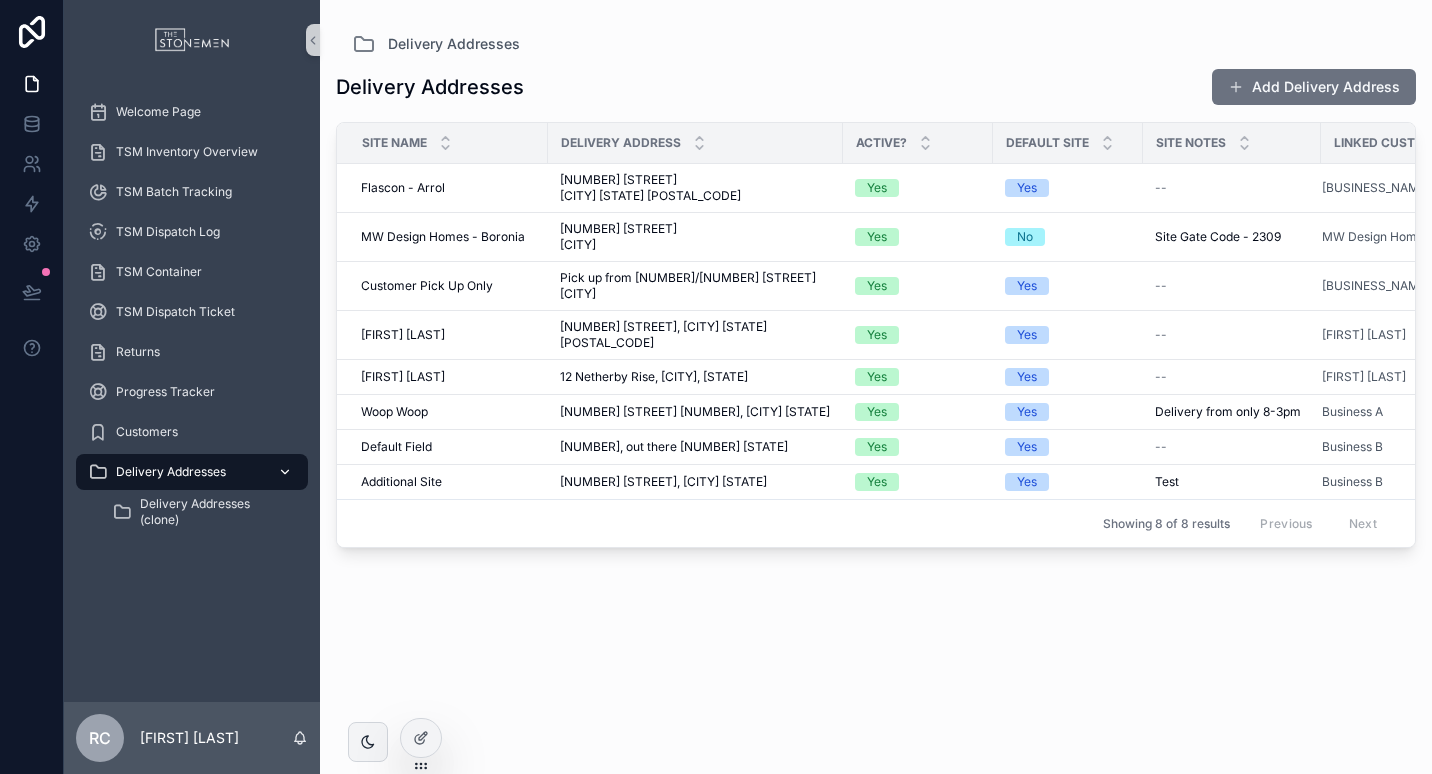 click 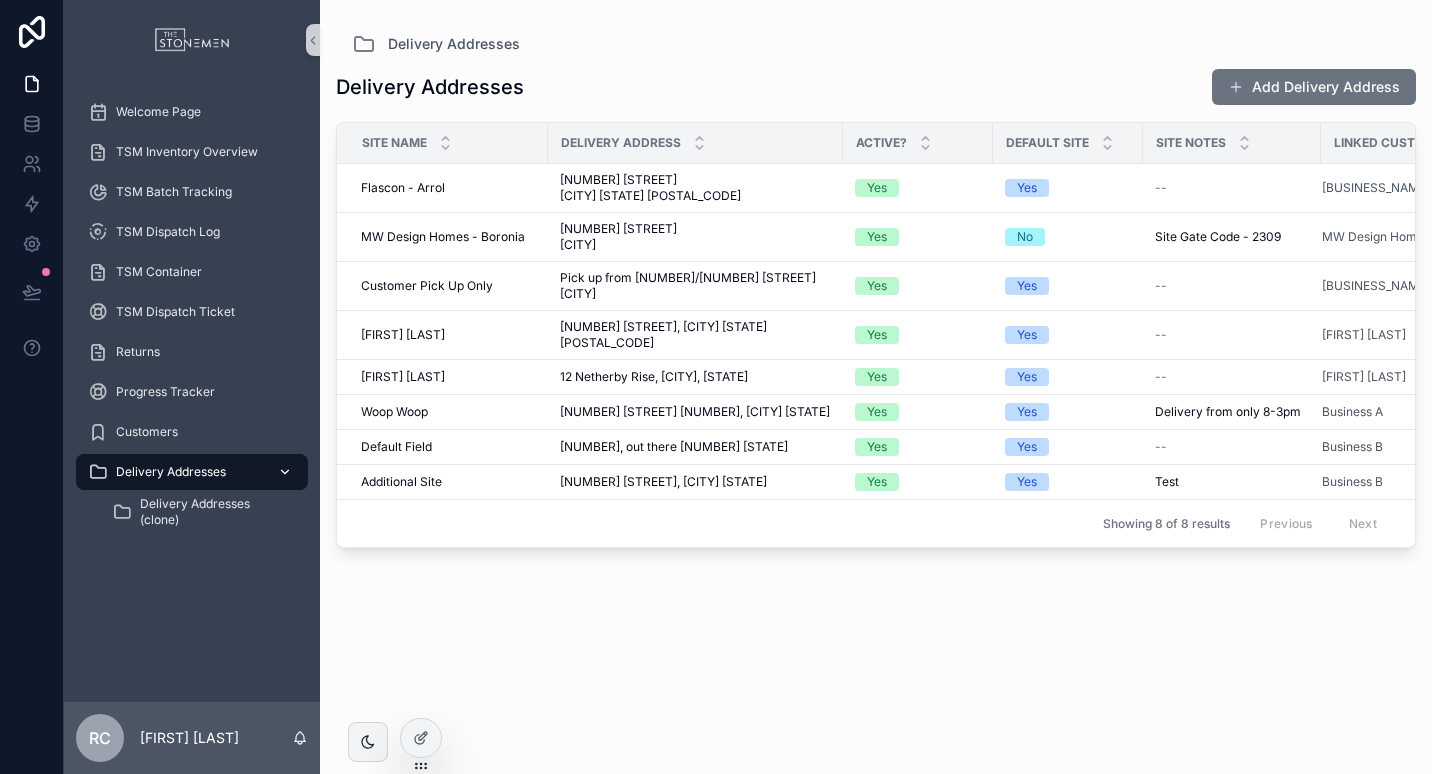 click at bounding box center (283, 472) 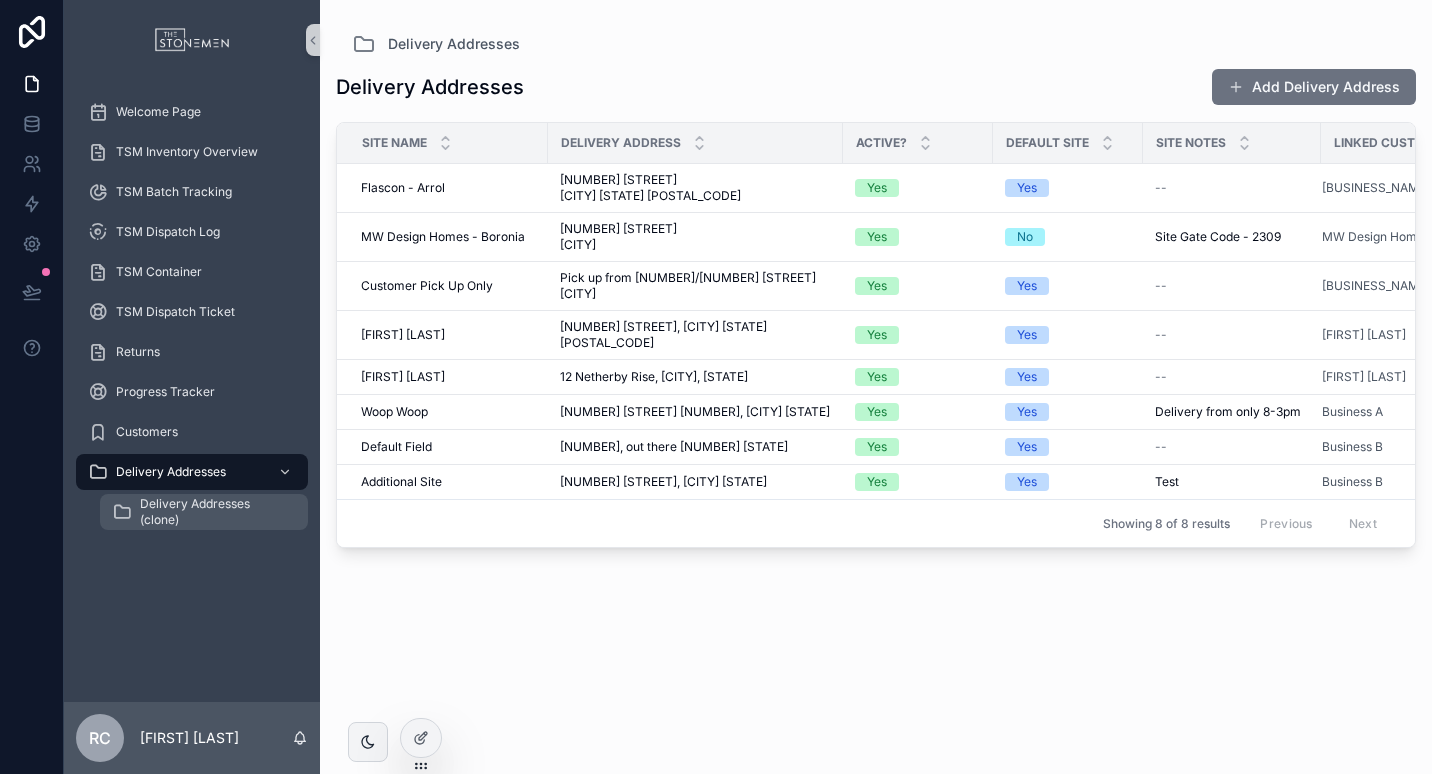click on "Delivery Addresses (clone)" at bounding box center [214, 512] 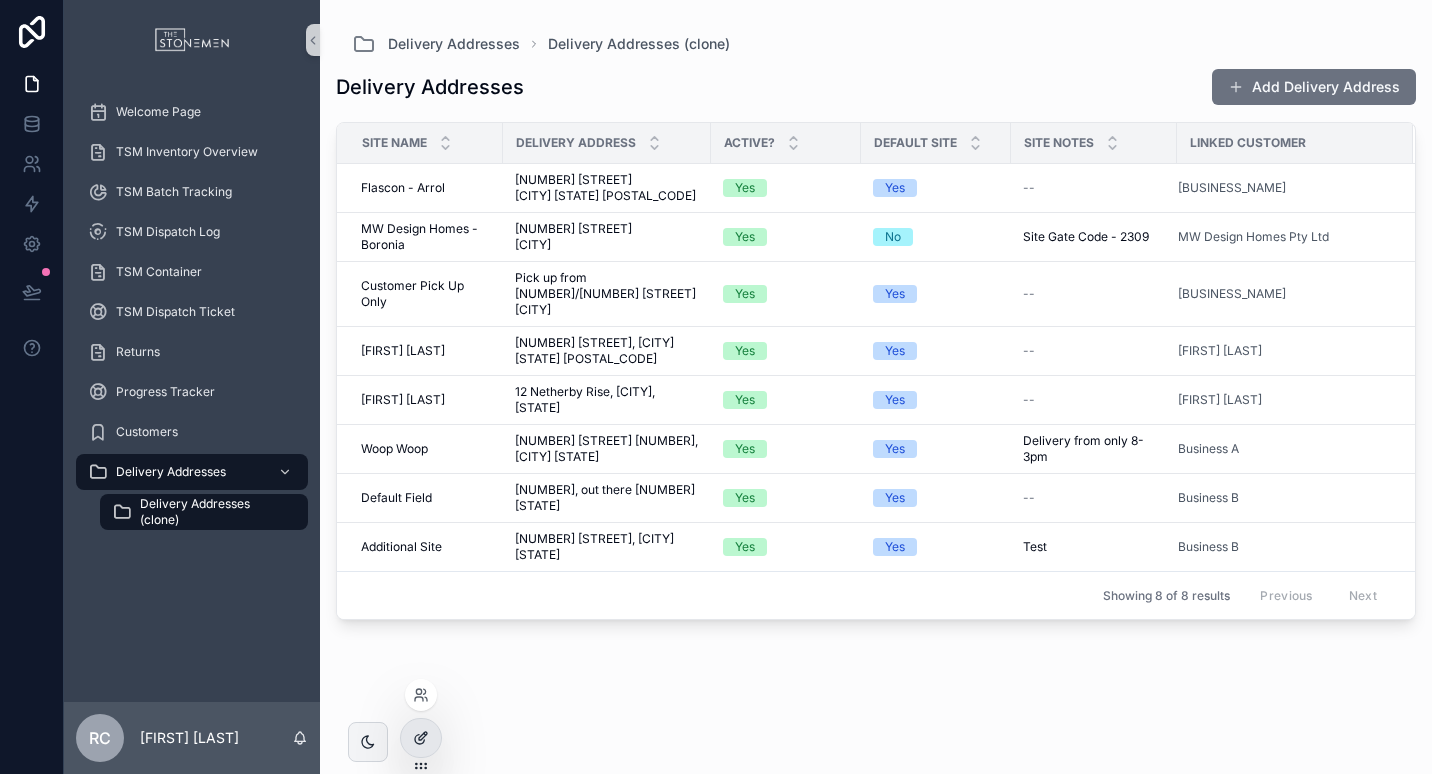 click at bounding box center [421, 738] 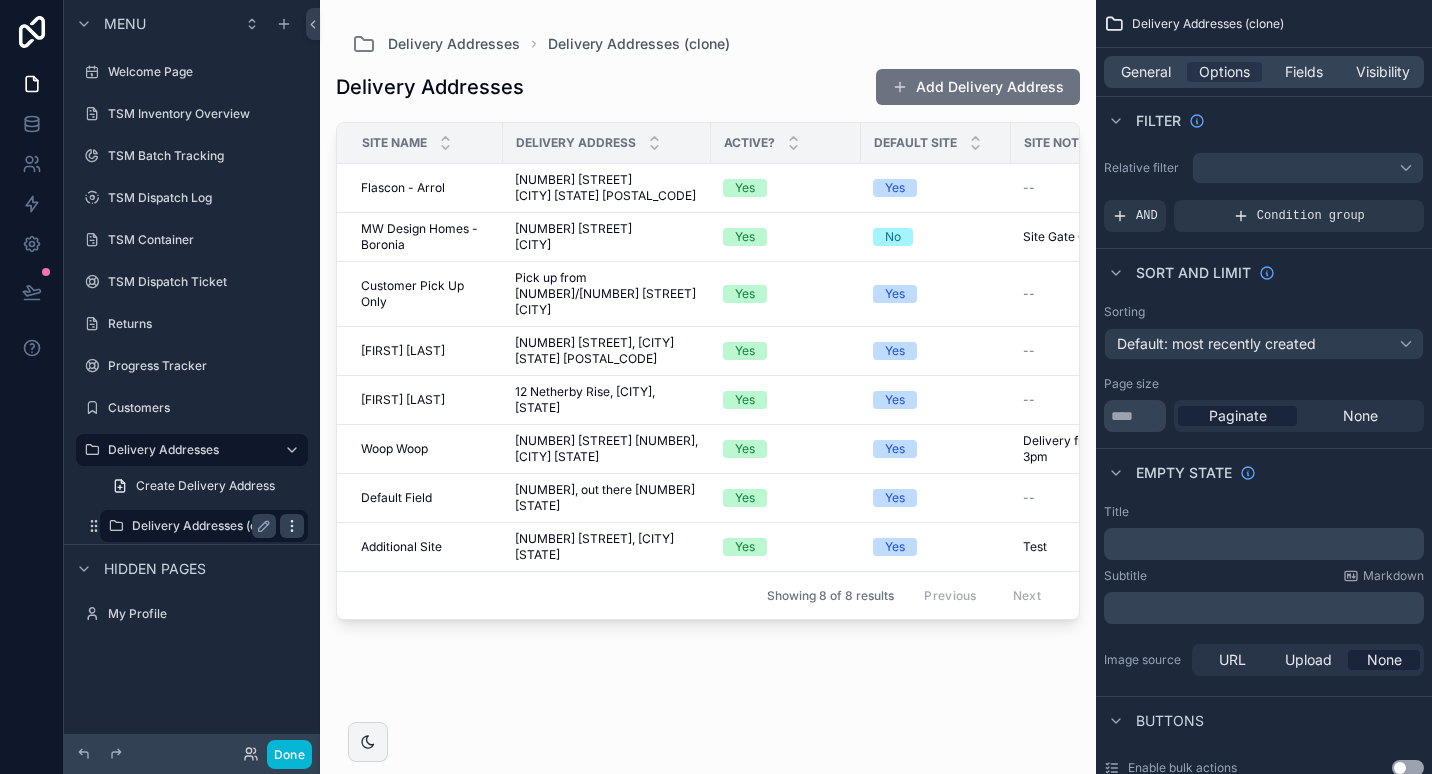 click 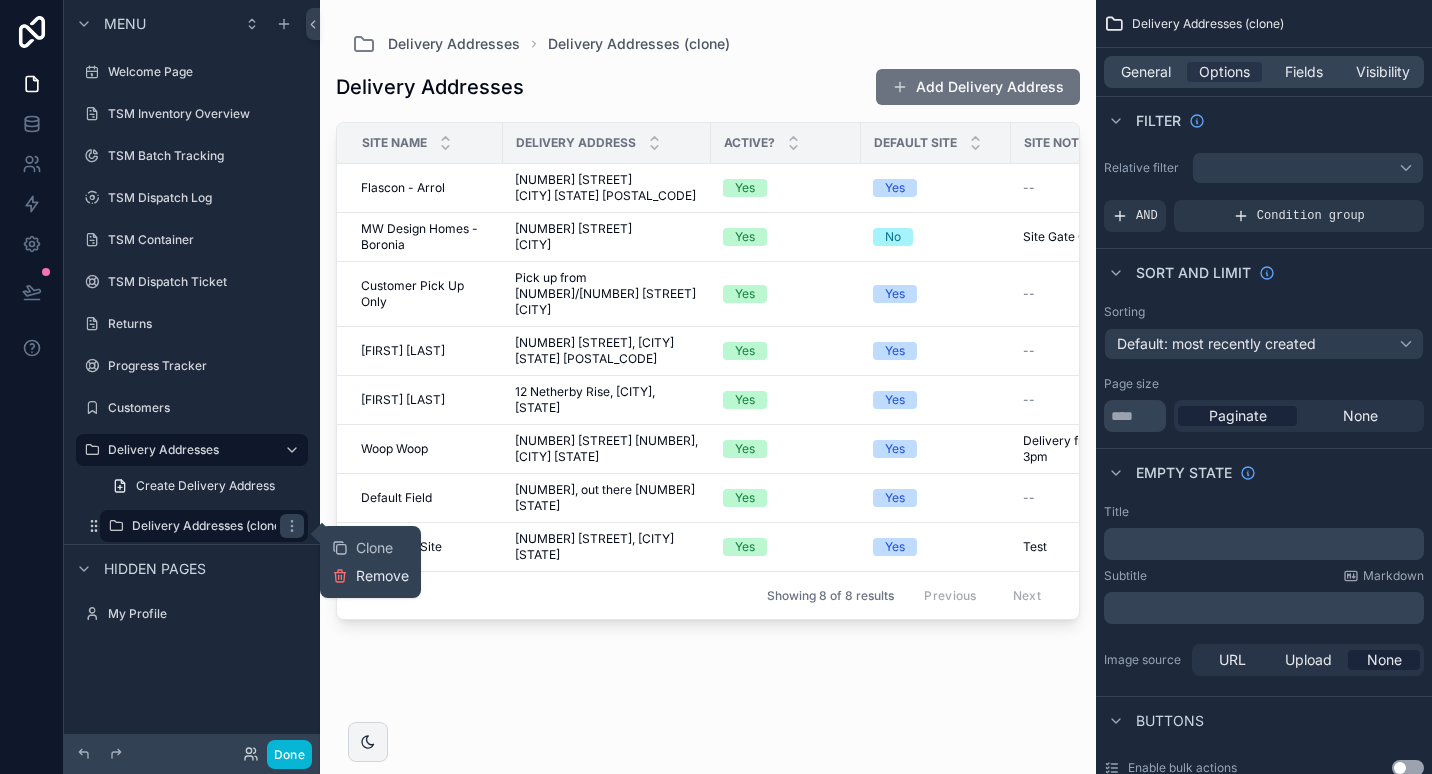 click on "Remove" at bounding box center (382, 576) 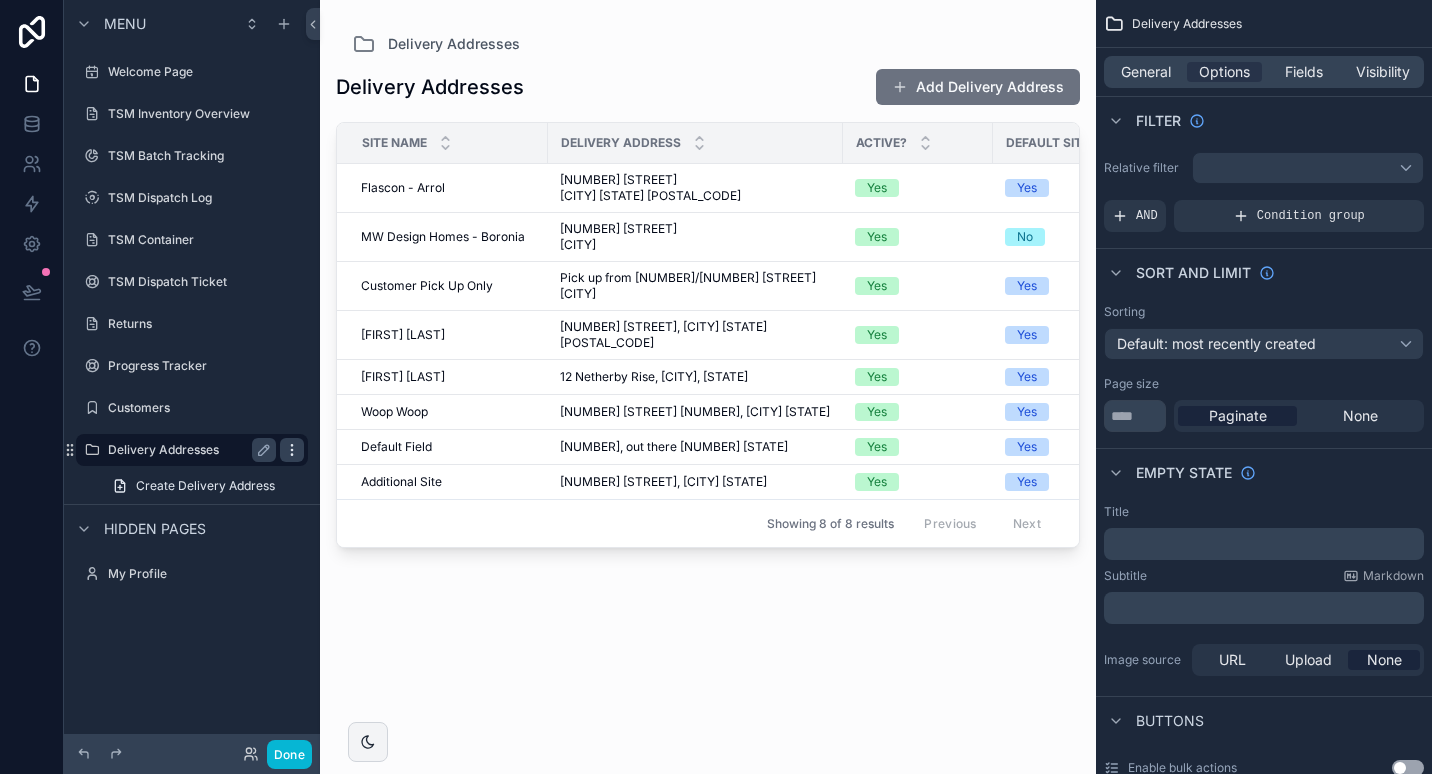 click at bounding box center [292, 450] 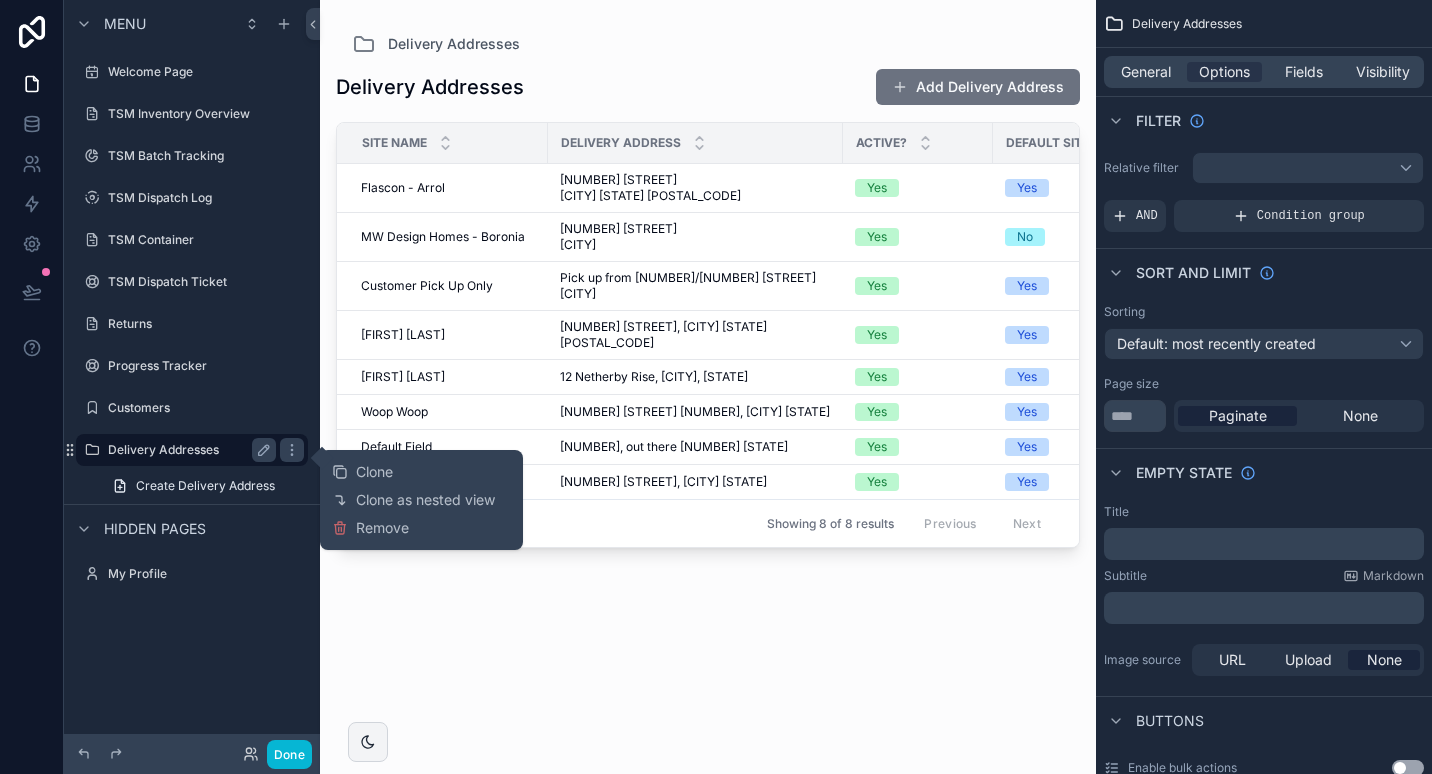 click on "Delivery Addresses" at bounding box center [188, 450] 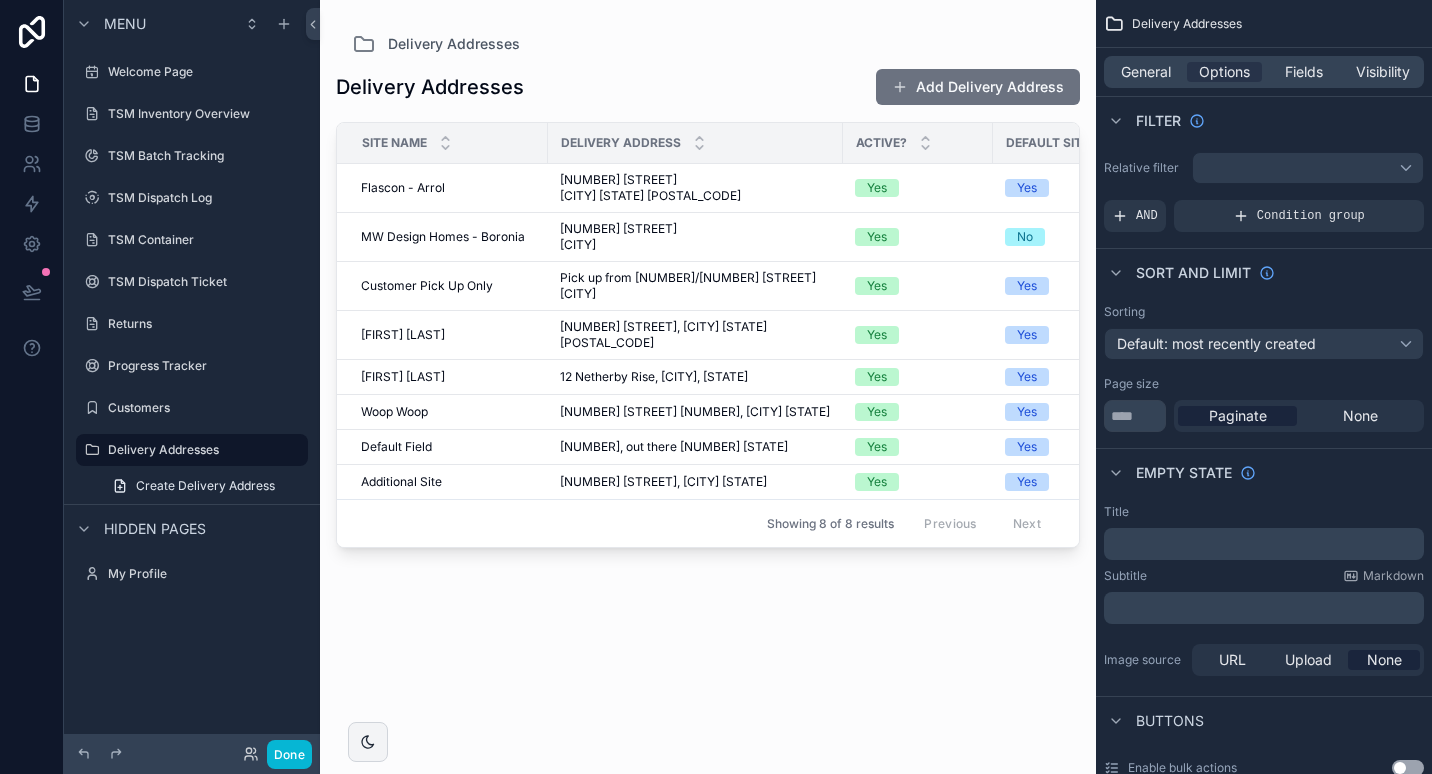 click at bounding box center (708, 375) 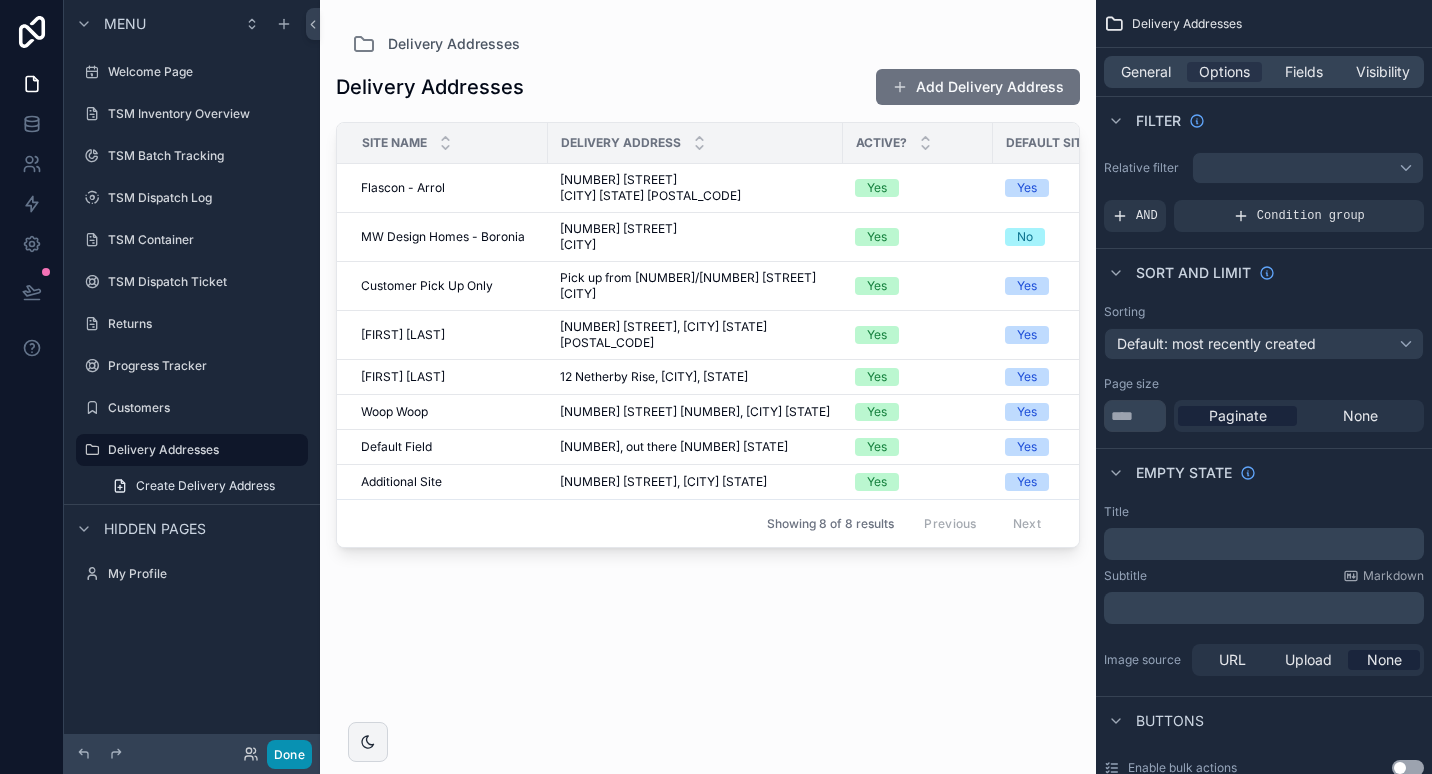 click on "Done" at bounding box center [289, 754] 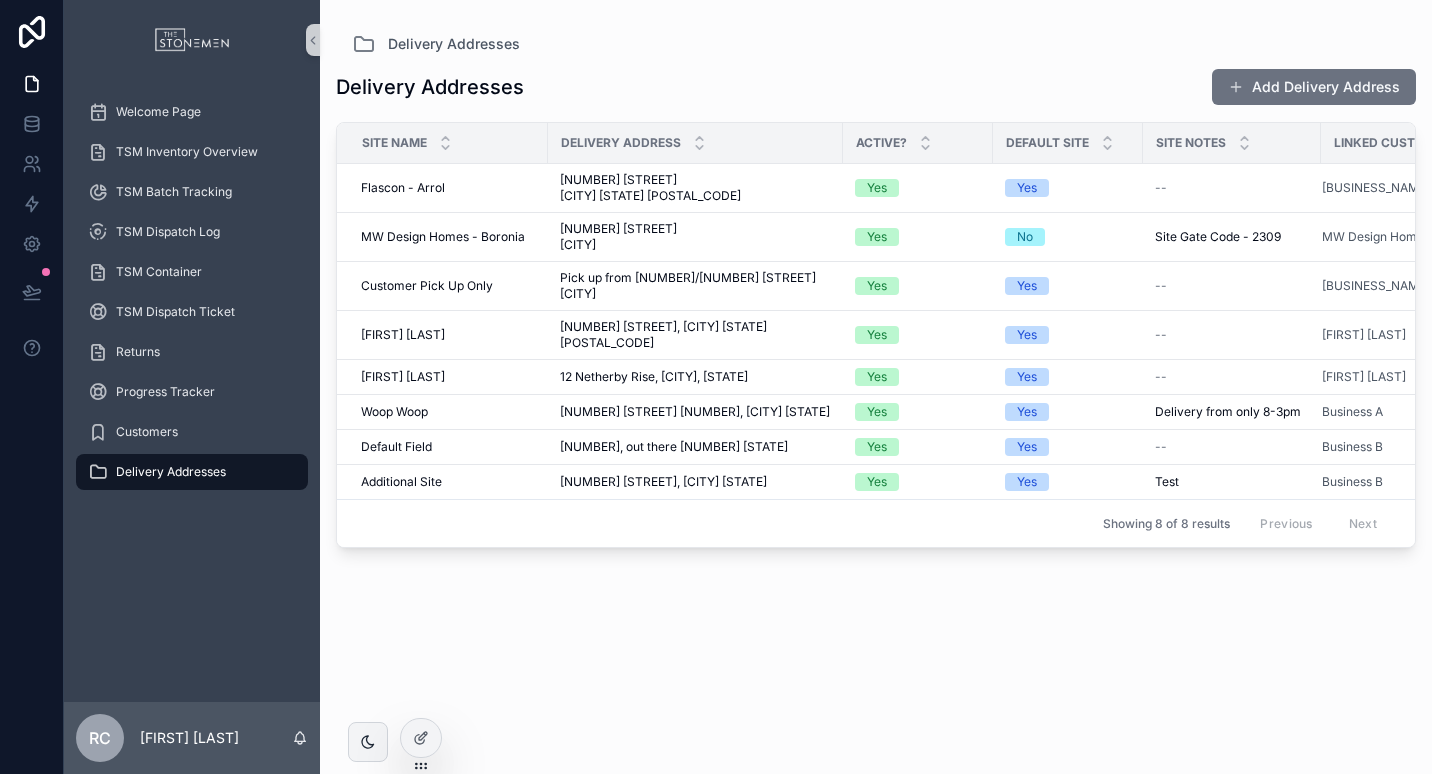 click on "Delivery Addresses Add Delivery Address Site Name Delivery Address Active? Default Site Site Notes Linked Customer Flascon - Arrol Flascon - Arrol [NUMBER] [STREET]
[CITY] [STATE] [POSTAL_CODE] [NUMBER] [STREET]
[CITY] [STATE] [POSTAL_CODE] Yes Yes -- Flascon Constructions MW Design Homes - Boronia MW Design Homes - Boronia [NUMBER] [STREET]
[CITY] [STATE] [POSTAL_CODE] [NUMBER] [STREET]
[CITY] [STATE] [POSTAL_CODE] Yes No Site Gate Code - 2309 Site Gate Code - 2309 MW Design Homes Pty Ltd Customer Pick Up Only Customer Pick Up Only Pick up from [NUMBER] [STREET] [CITY] Pick up from [NUMBER] [STREET] [CITY] Yes Yes -- Sunshine Living Handy Irawan Handy Irawan [NUMBER] [STREET], [CITY] [STATE] [POSTAL_CODE] [NUMBER] [STREET], [CITY] [STATE] [POSTAL_CODE] Yes Yes -- Handy Irawan Kristin Johnston Kristin Johnston [NUMBER] [STREET], [CITY] [STATE] [POSTAL_CODE]  [NUMBER] [STREET], [CITY] [STATE] [POSTAL_CODE]  Yes Yes -- Kristin Johnston Woop Woop Woop Woop [NUMBER] [STREET] [CITY], [POSTAL_CODE], [STATE] [NUMBER] [STREET] [CITY], [POSTAL_CODE], [STATE] Yes Yes Delivery from only 8-3pm Delivery from only 8-3pm Business A Default Field Yes Yes" at bounding box center (876, 403) 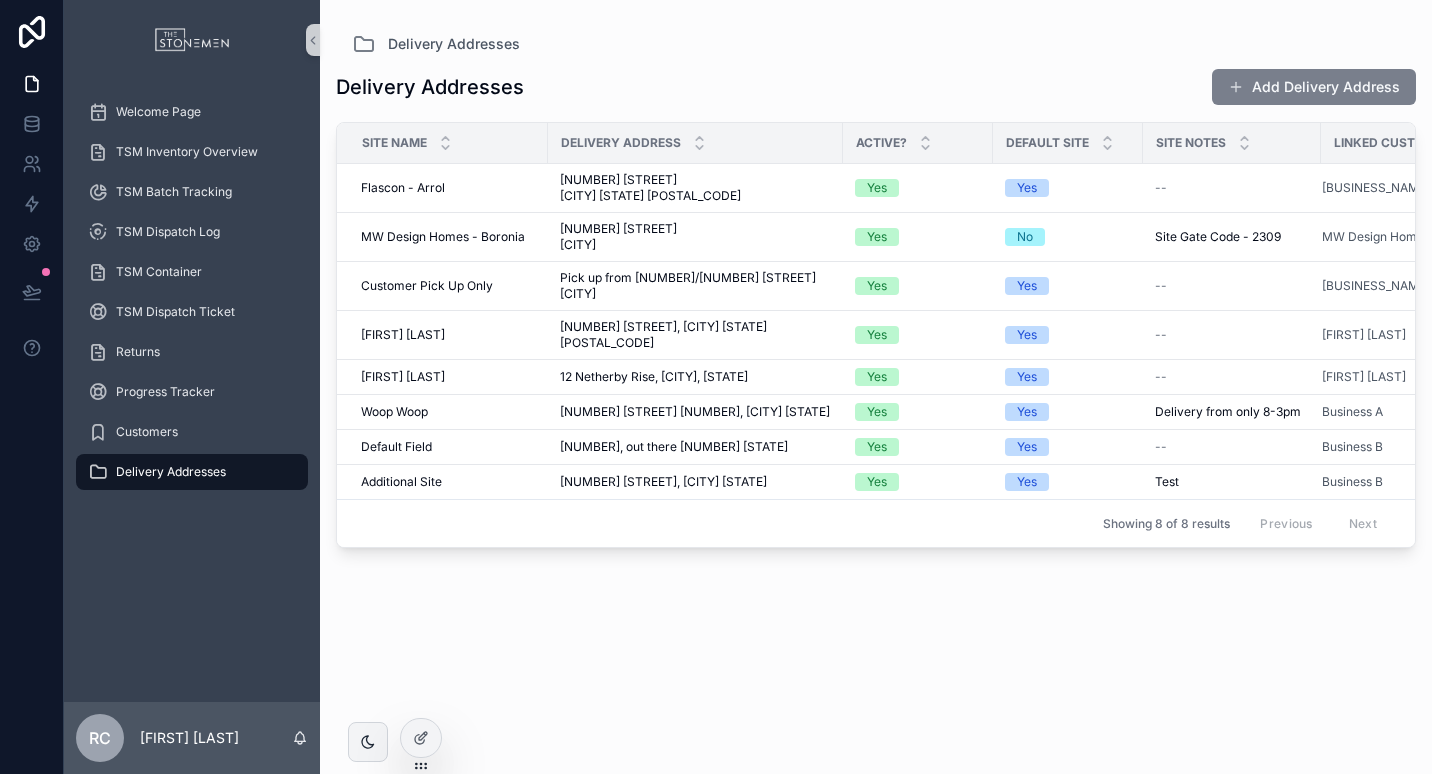click on "Add Delivery Address" at bounding box center [1314, 87] 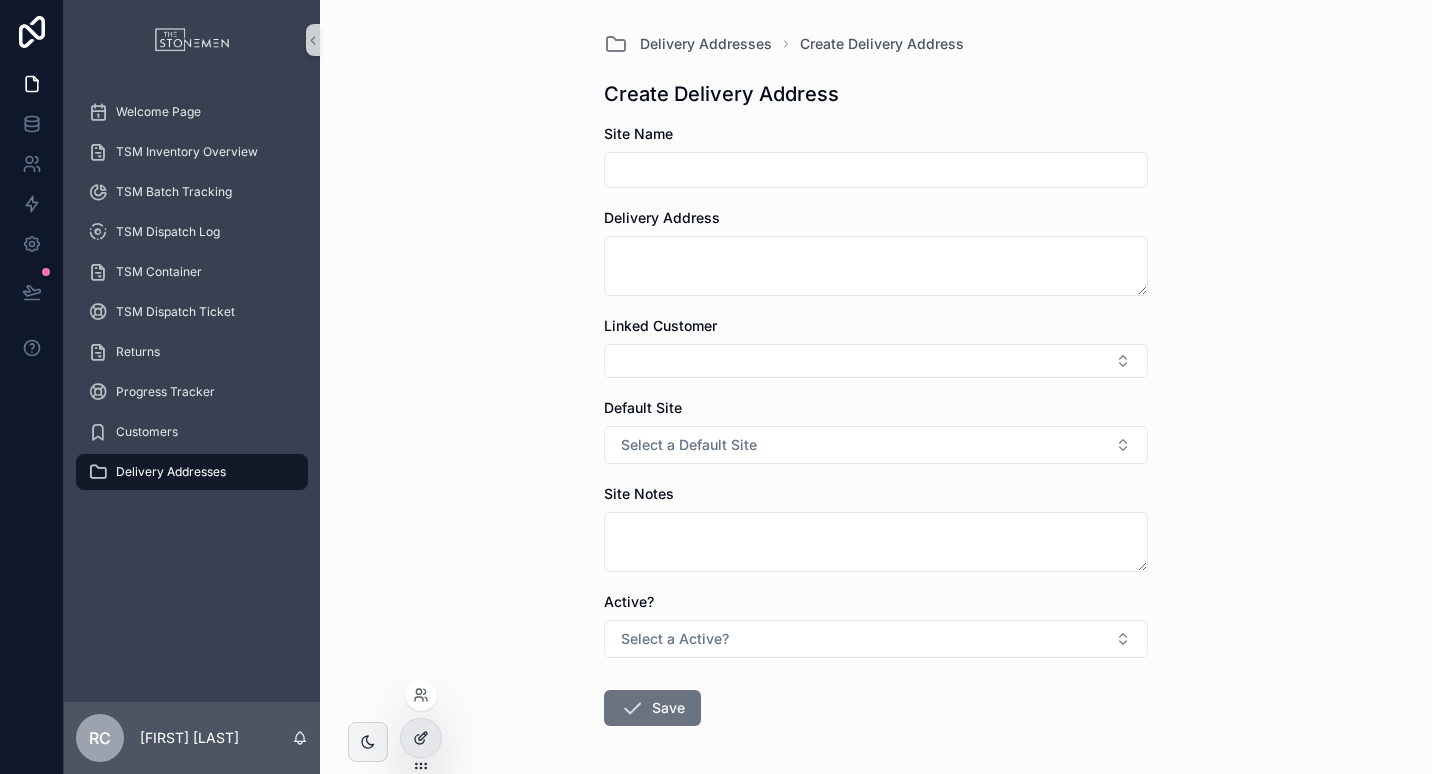 click at bounding box center [421, 738] 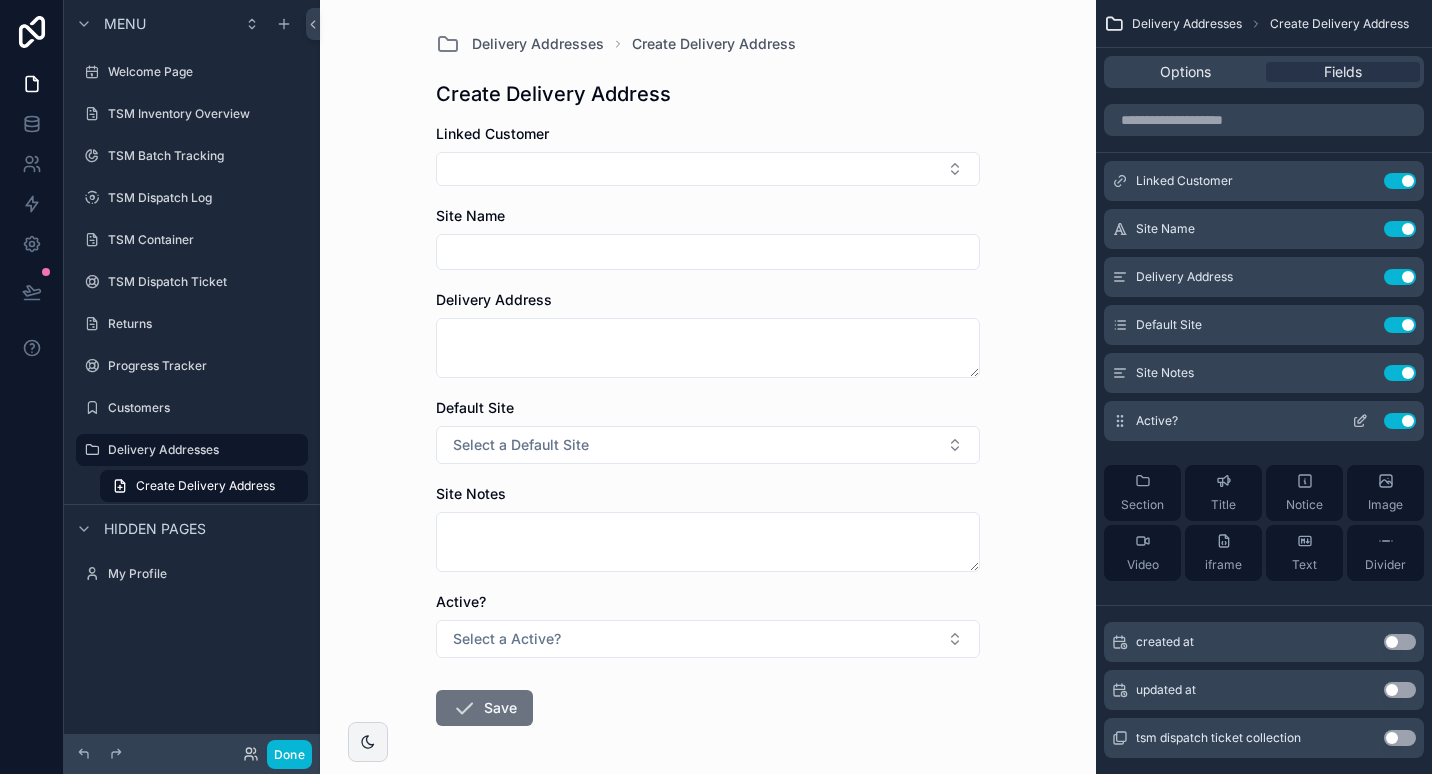 click 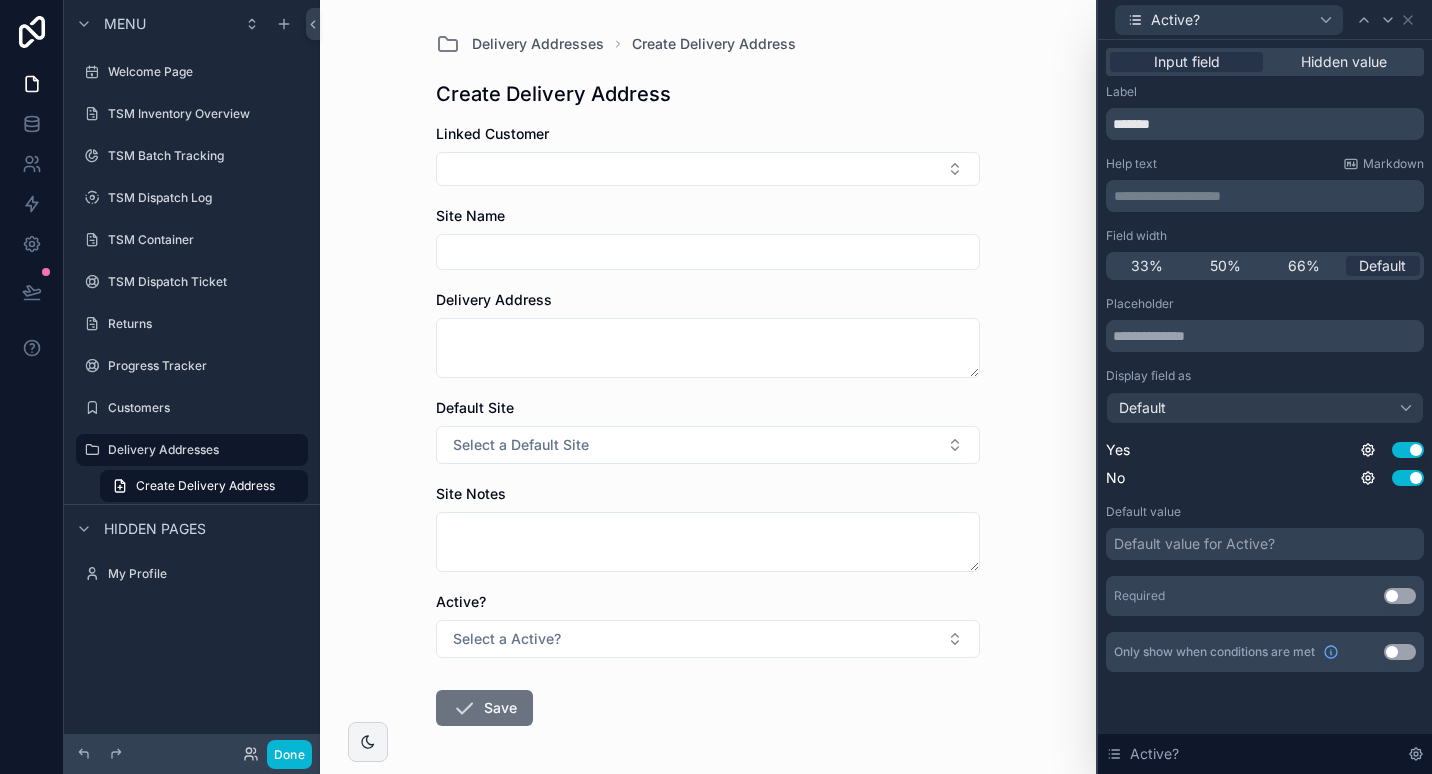 click on "Use setting" at bounding box center [1400, 652] 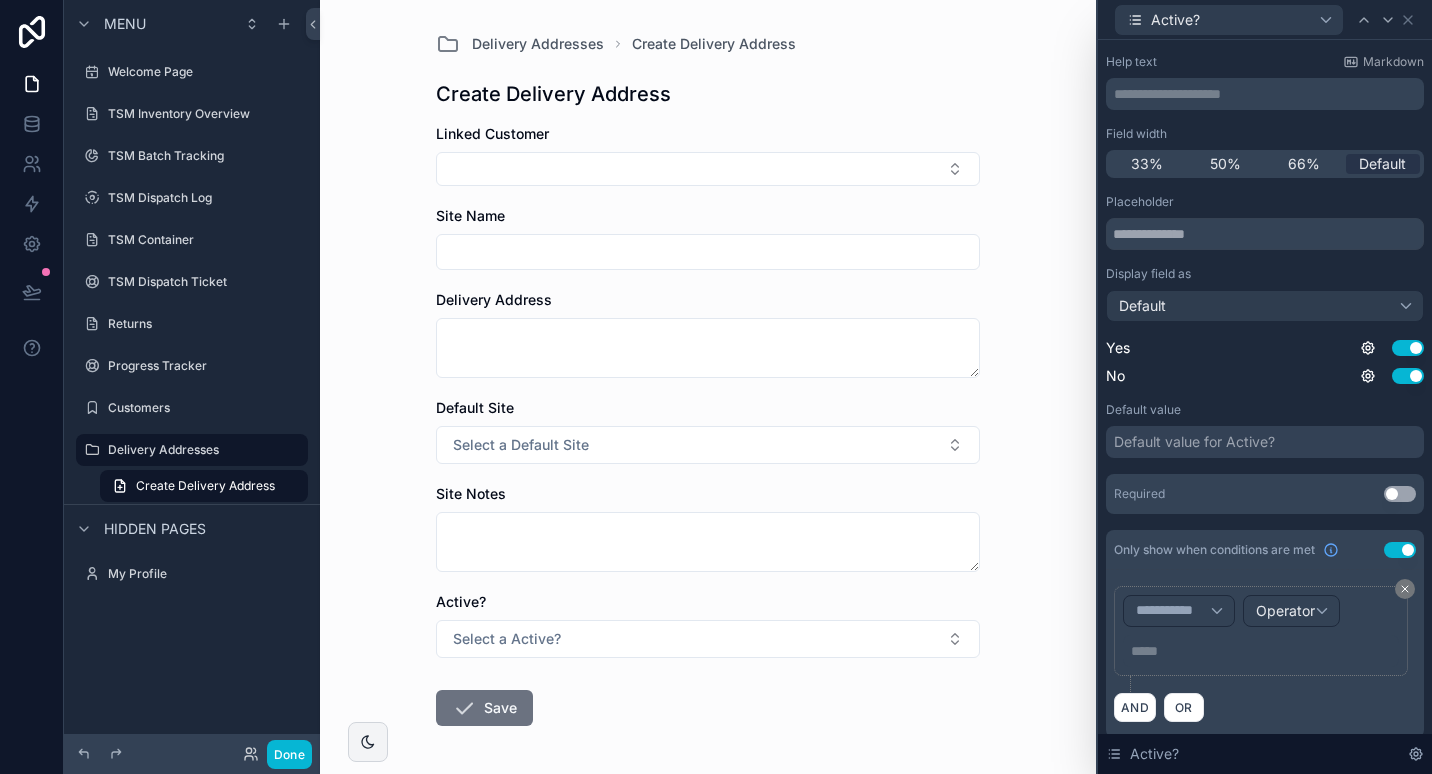scroll, scrollTop: 114, scrollLeft: 0, axis: vertical 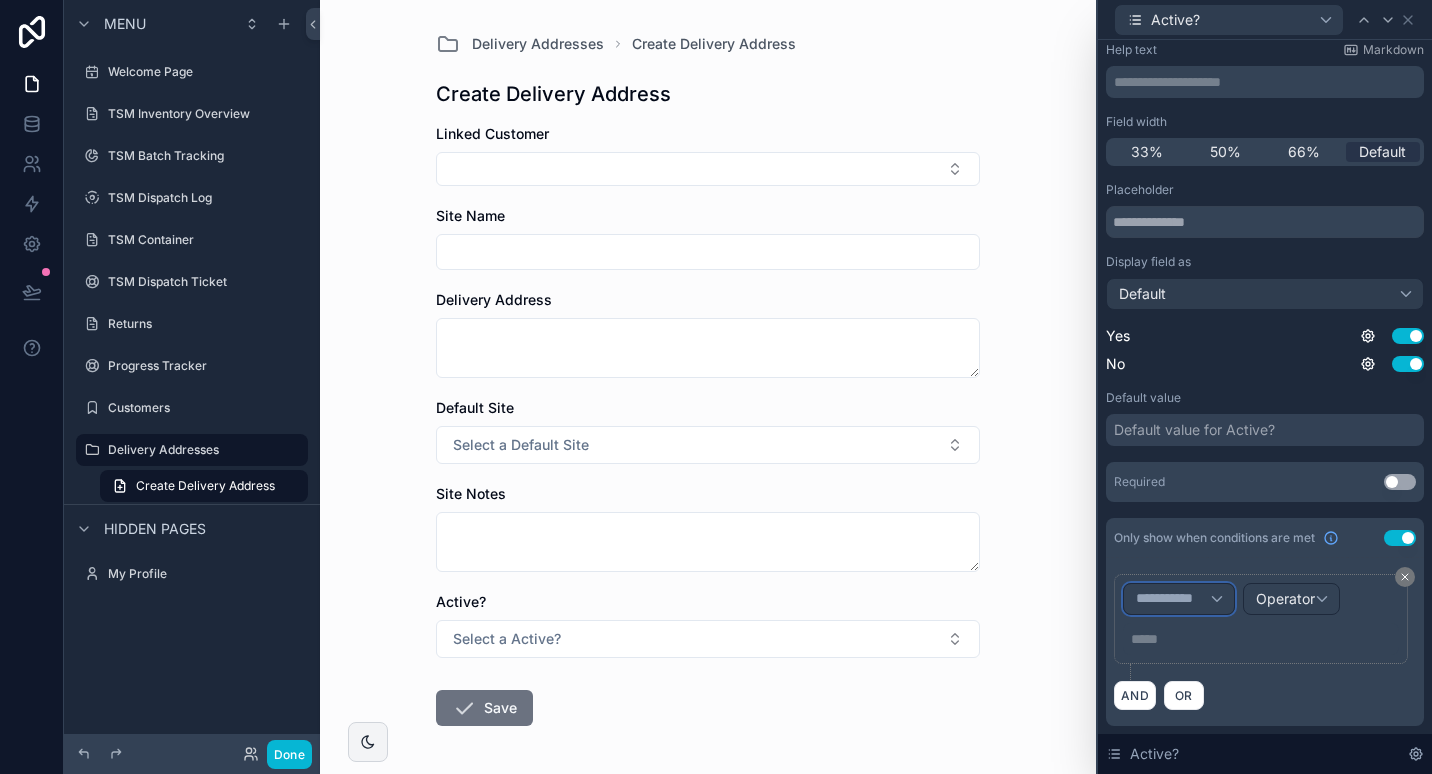 click on "**********" at bounding box center (1173, 599) 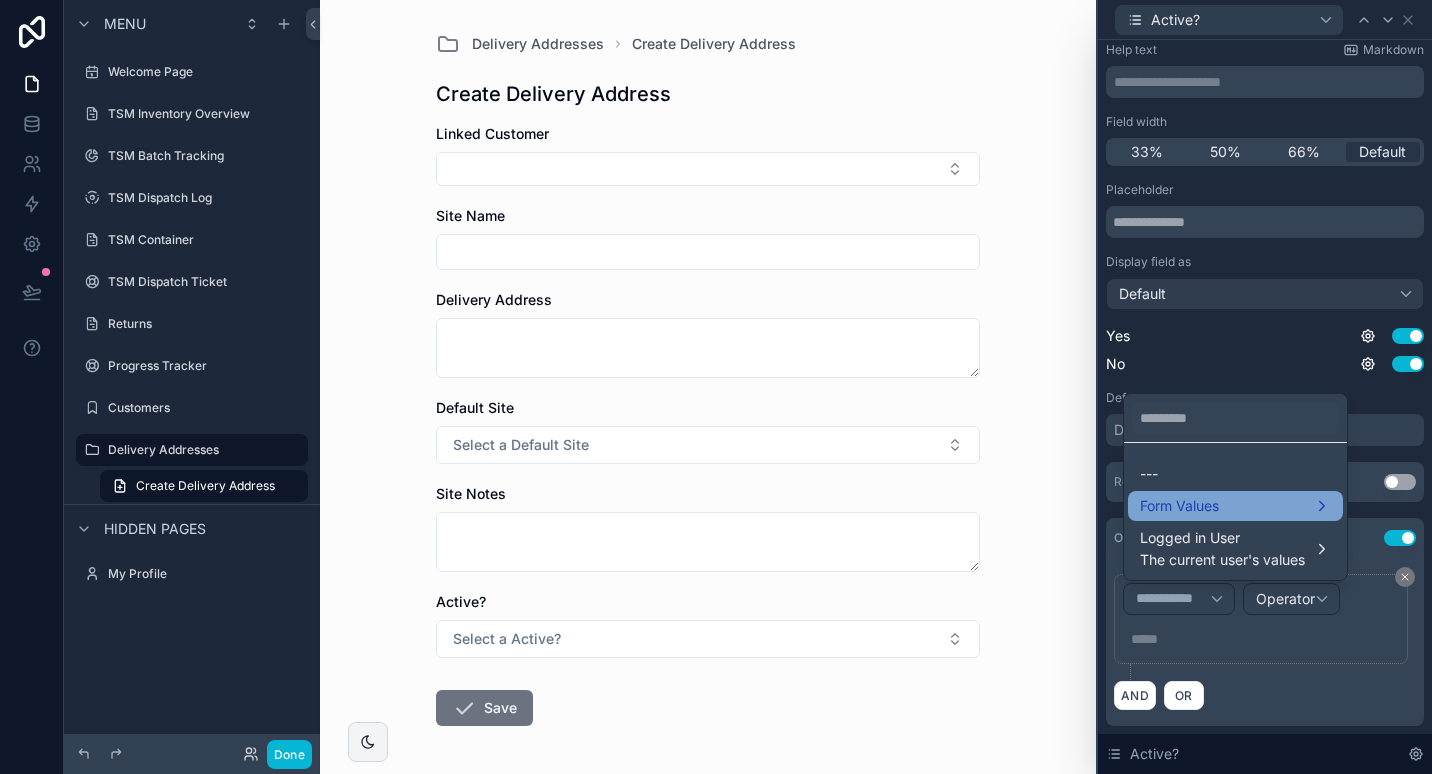 click on "Form Values" at bounding box center [1235, 506] 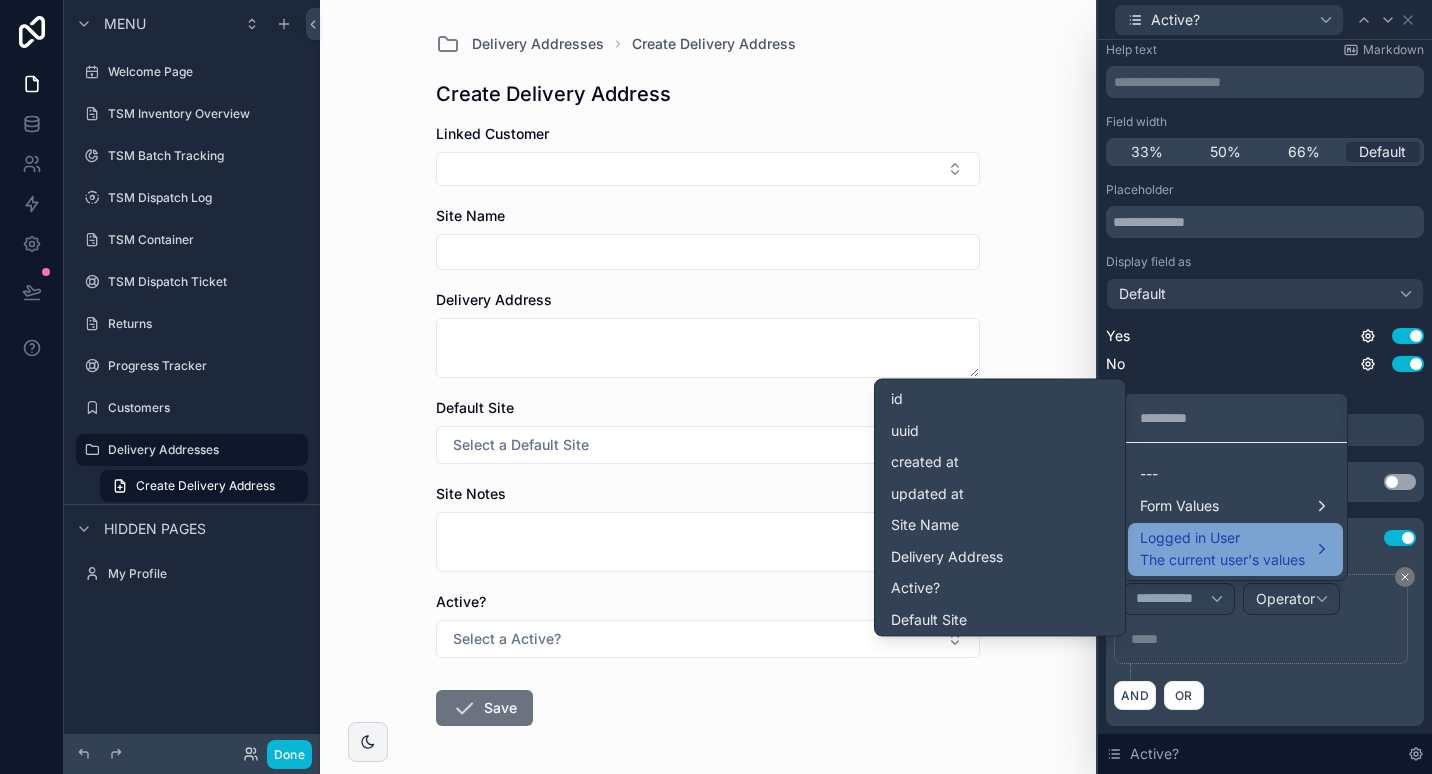 click on "Logged in User The current user's values" at bounding box center [1222, 550] 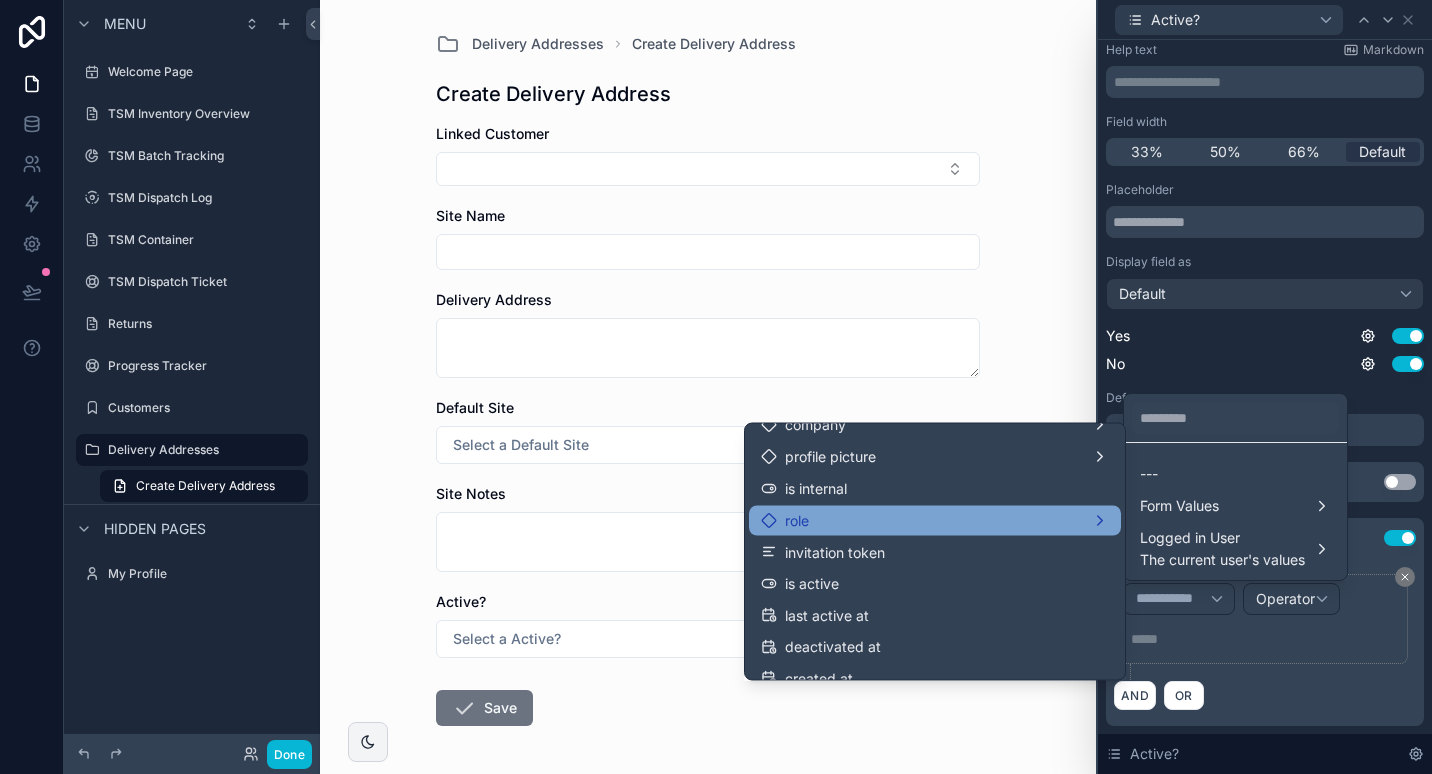 scroll, scrollTop: 288, scrollLeft: 0, axis: vertical 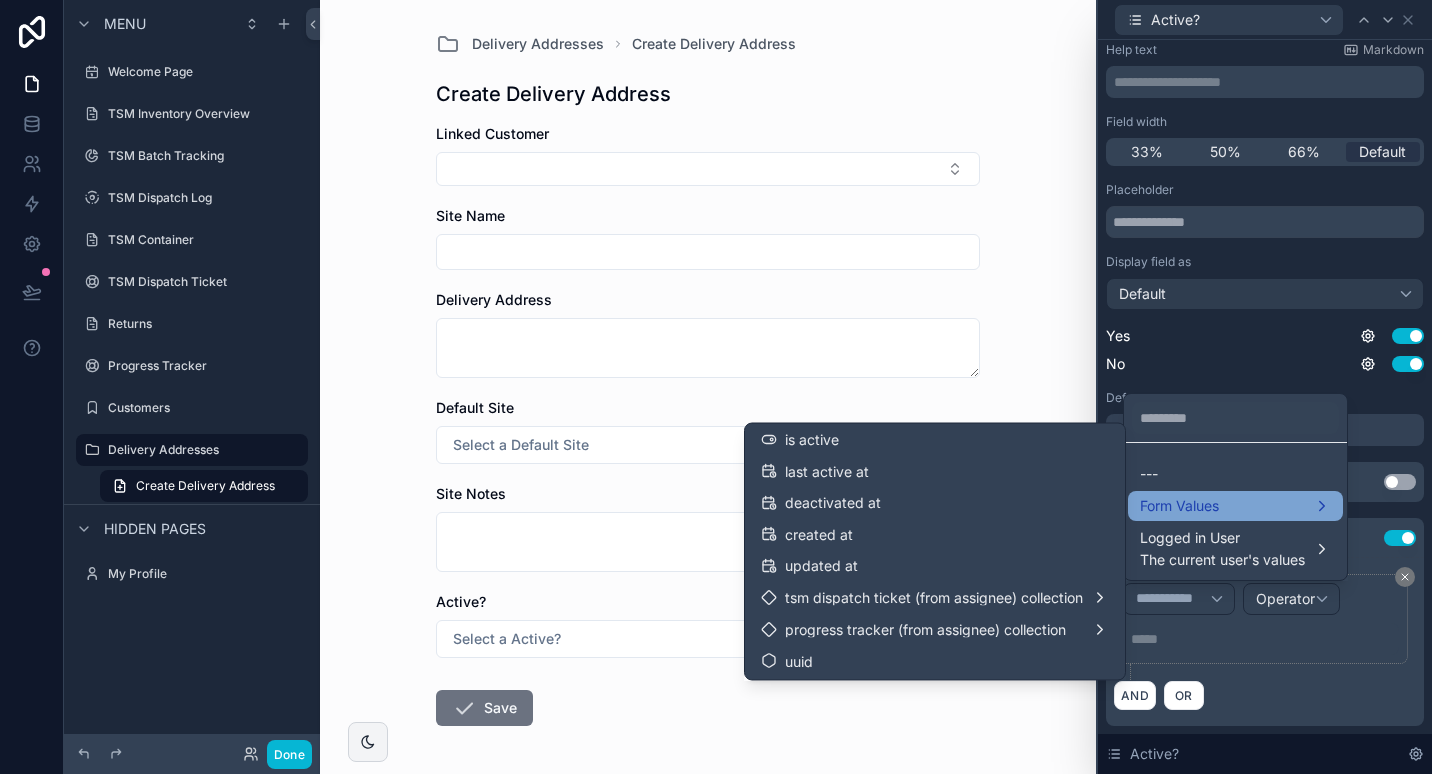 click on "Form Values" at bounding box center (1235, 506) 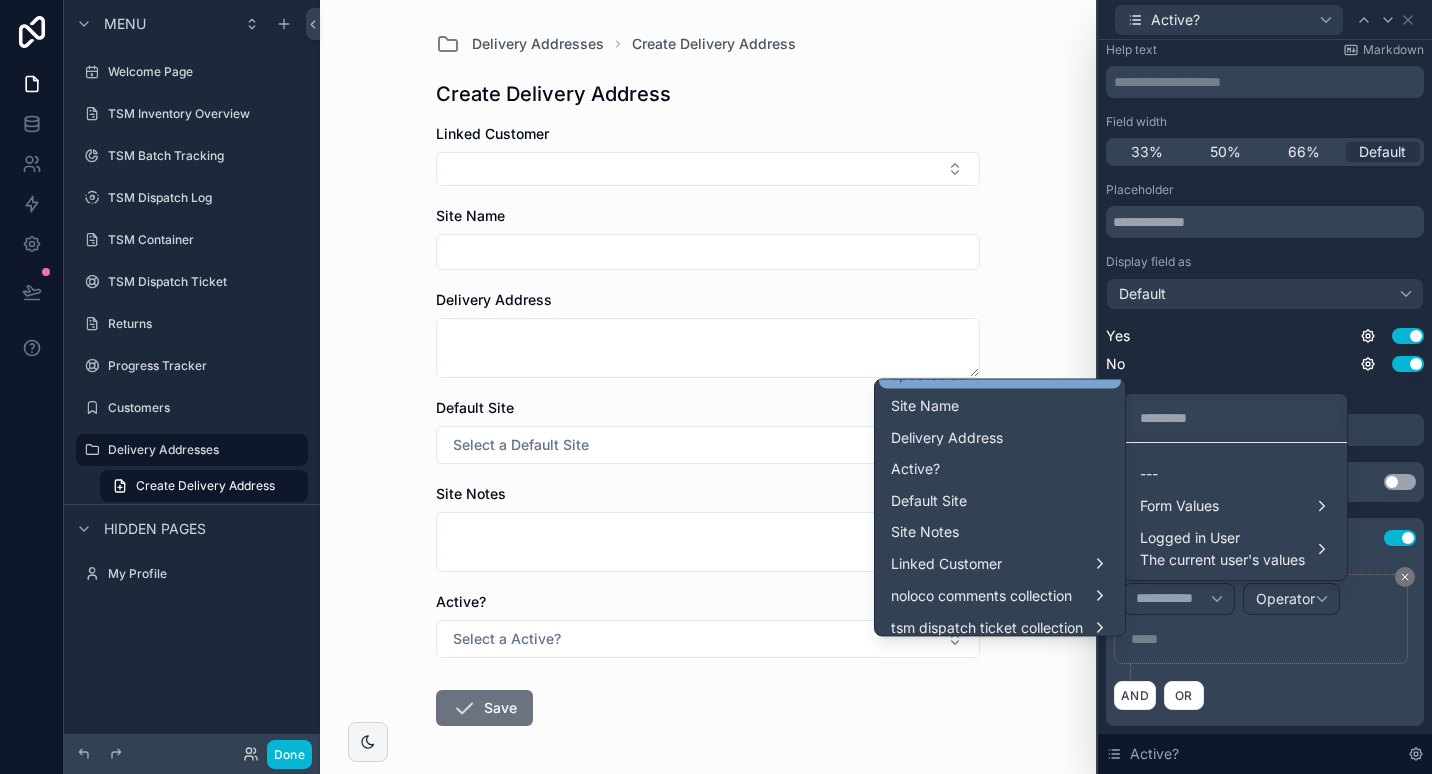 scroll, scrollTop: 129, scrollLeft: 0, axis: vertical 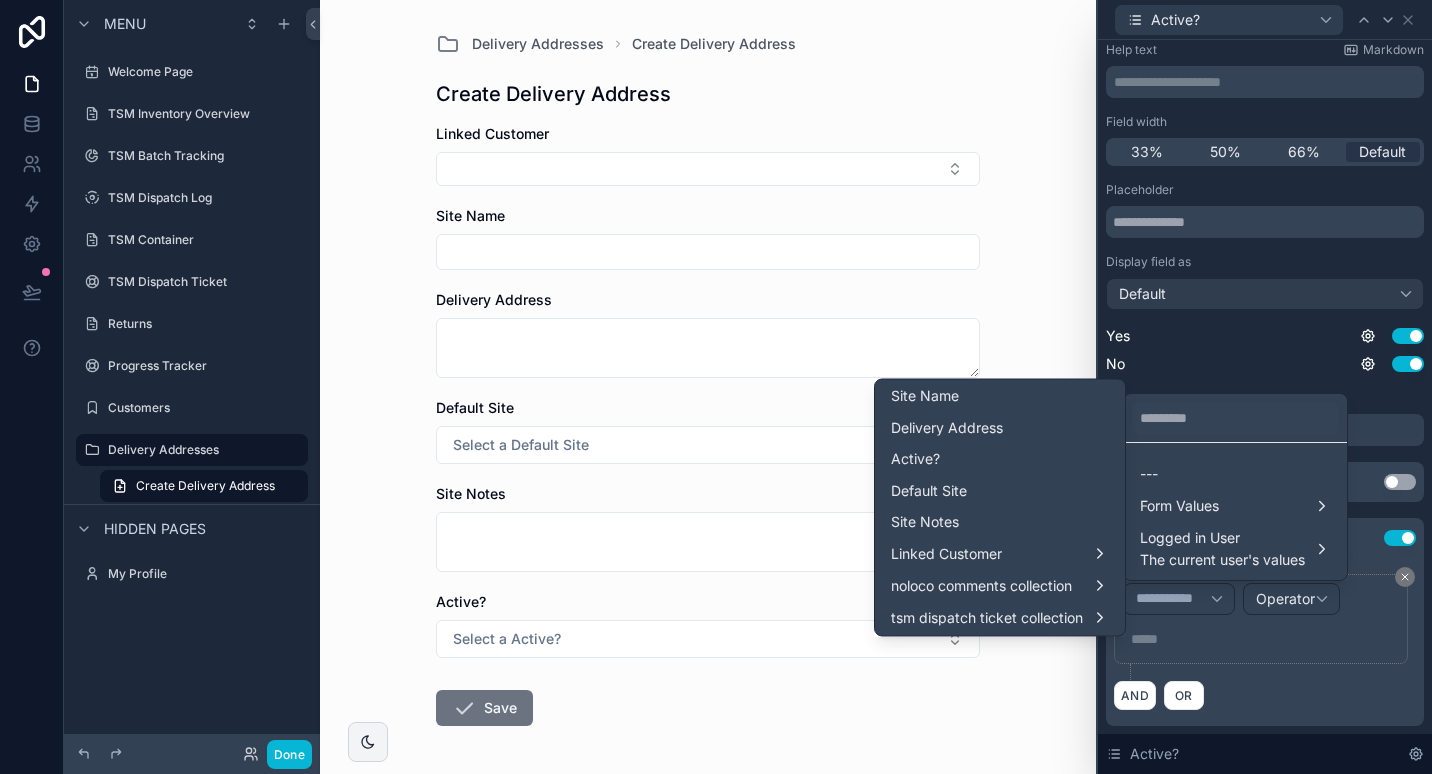 click at bounding box center [1265, 387] 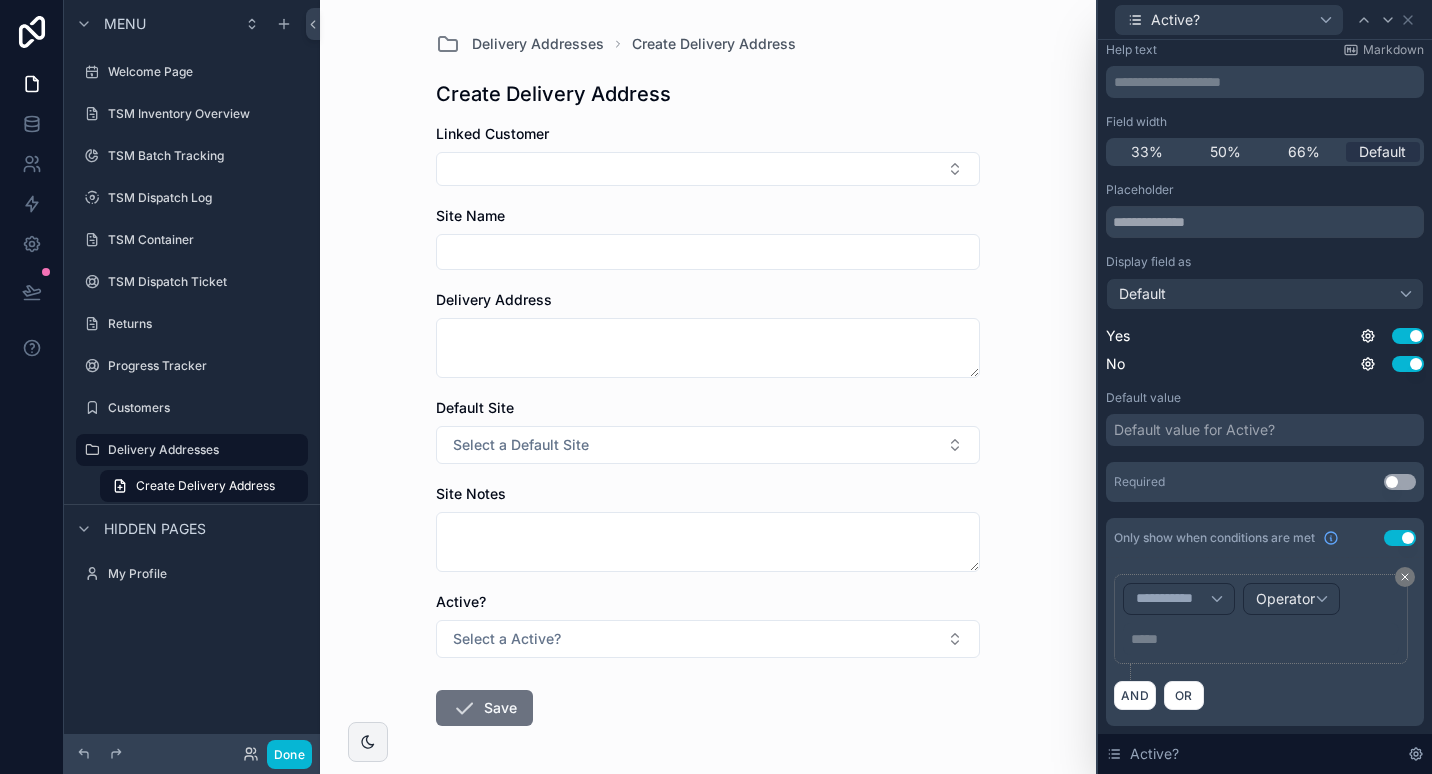 click on "Use setting" at bounding box center (1400, 538) 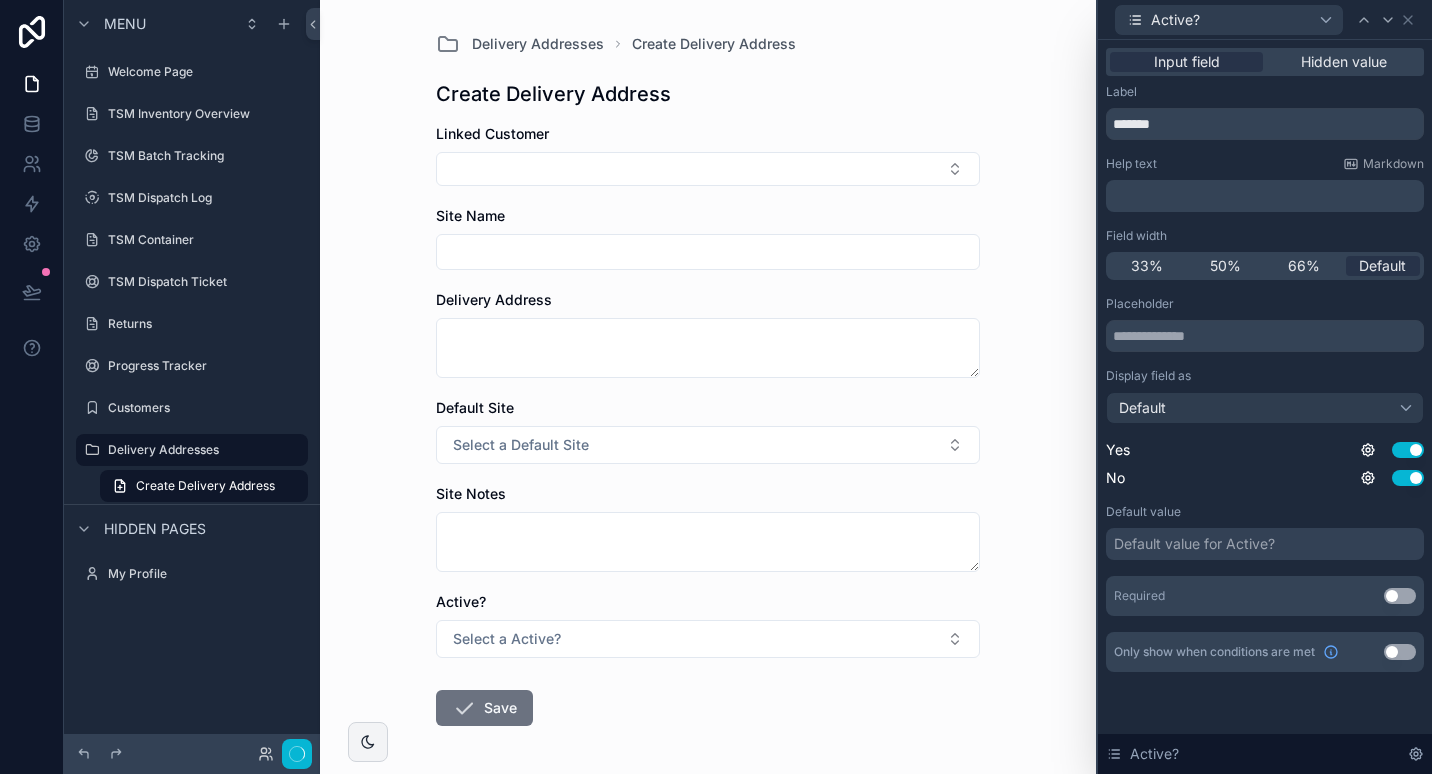 scroll, scrollTop: 0, scrollLeft: 0, axis: both 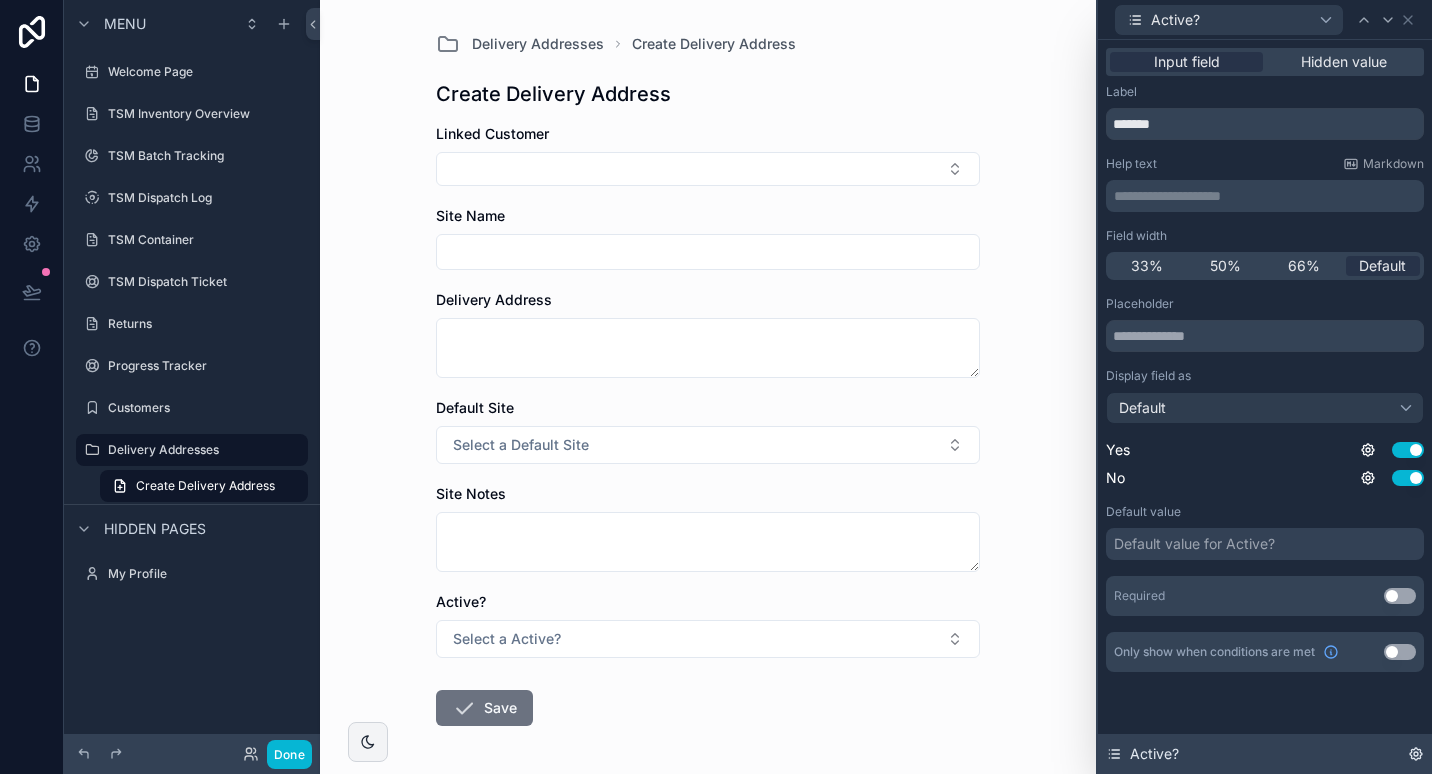 click 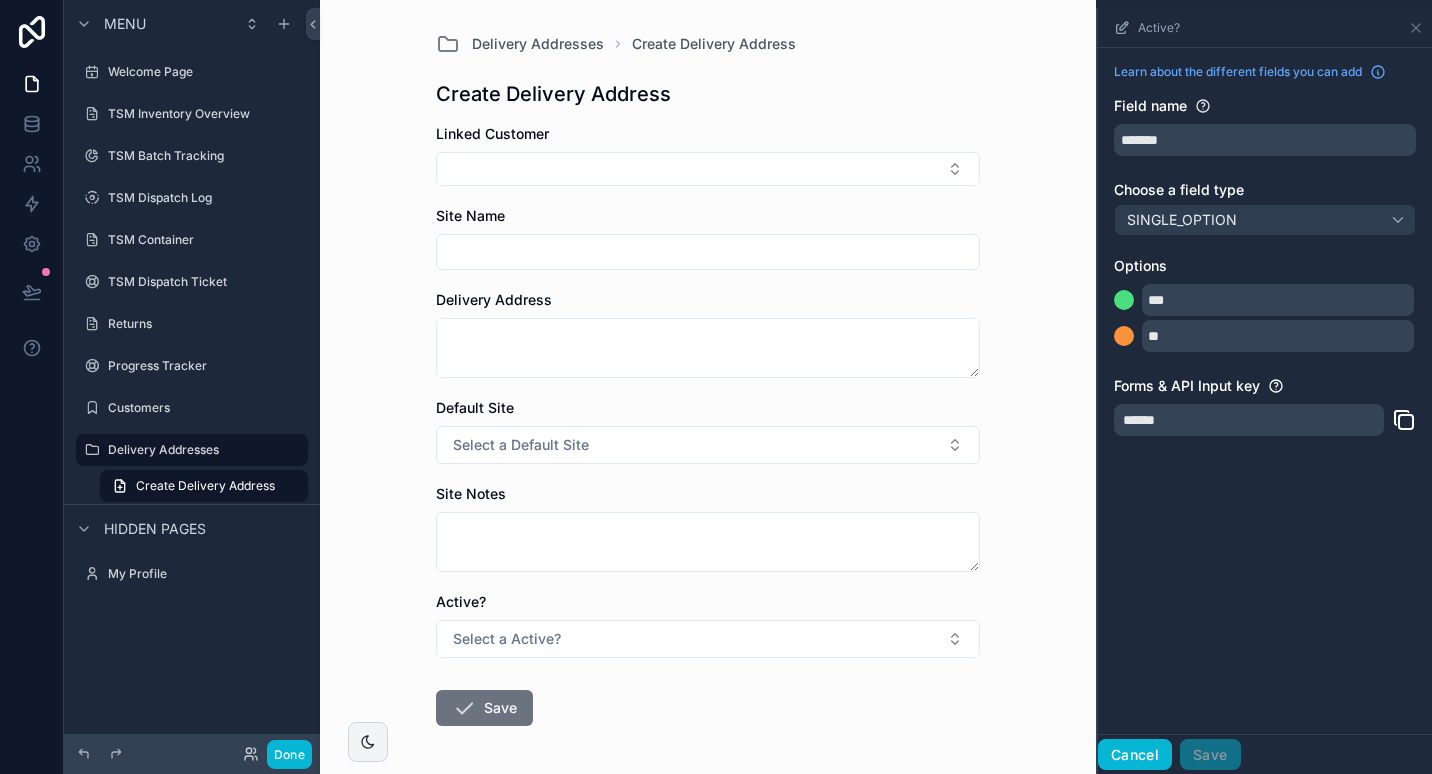 click on "Cancel" at bounding box center [1135, 755] 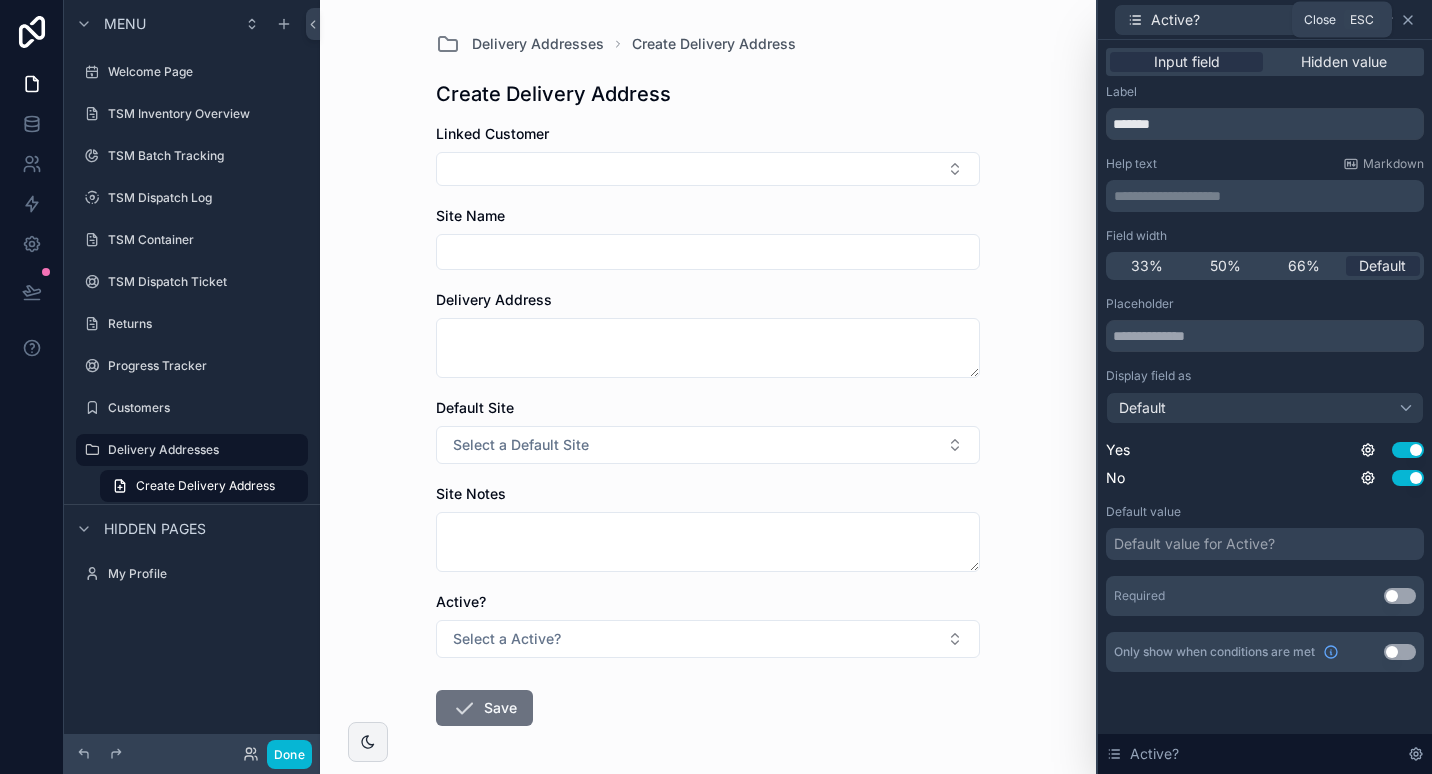 click 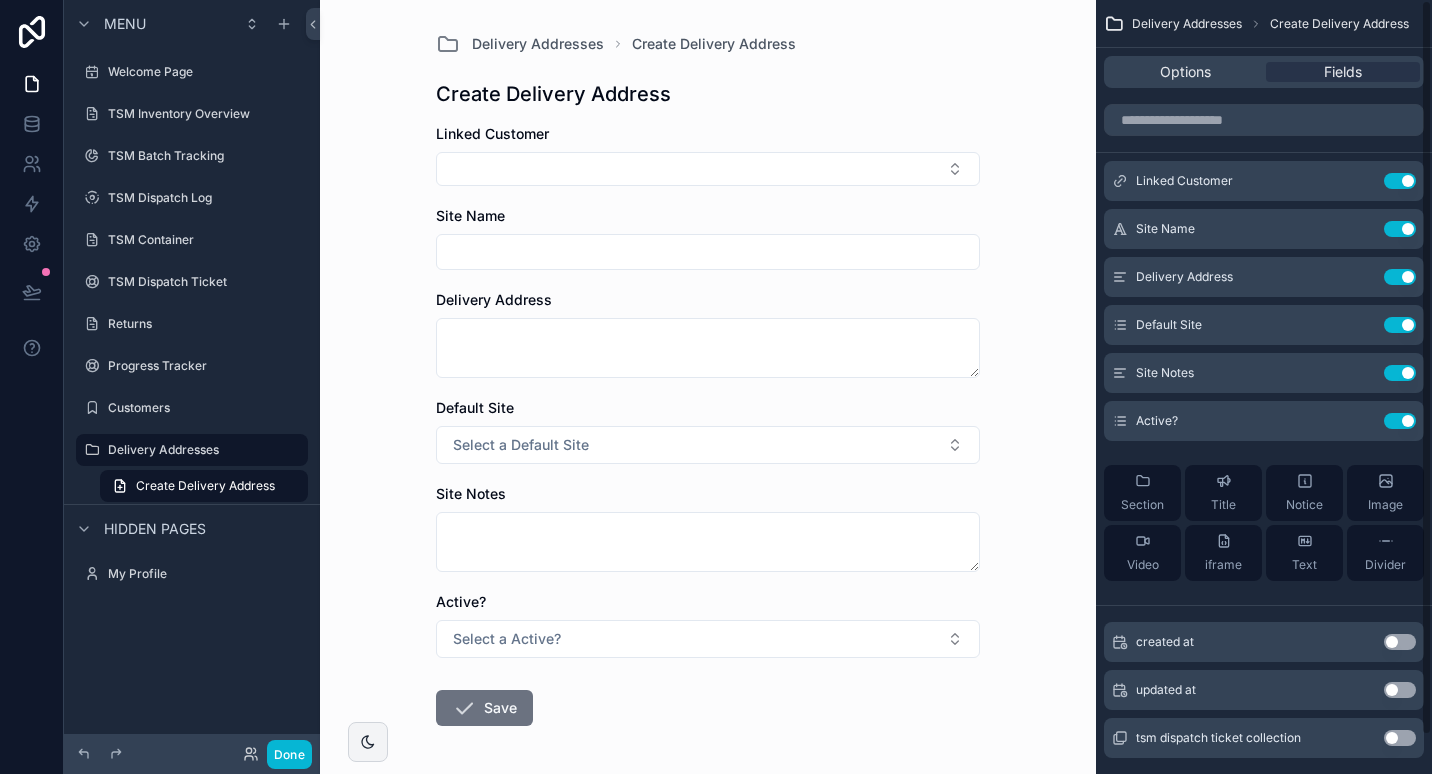 click on "Delivery [ADDRESS] Create Delivery [ADDRESS] Create Delivery [ADDRESS] [CUSTOMER_NAME] Delivery [ADDRESS] Default Site Select a Default Site Site Notes Active? Select a Active? Save" at bounding box center [708, 387] 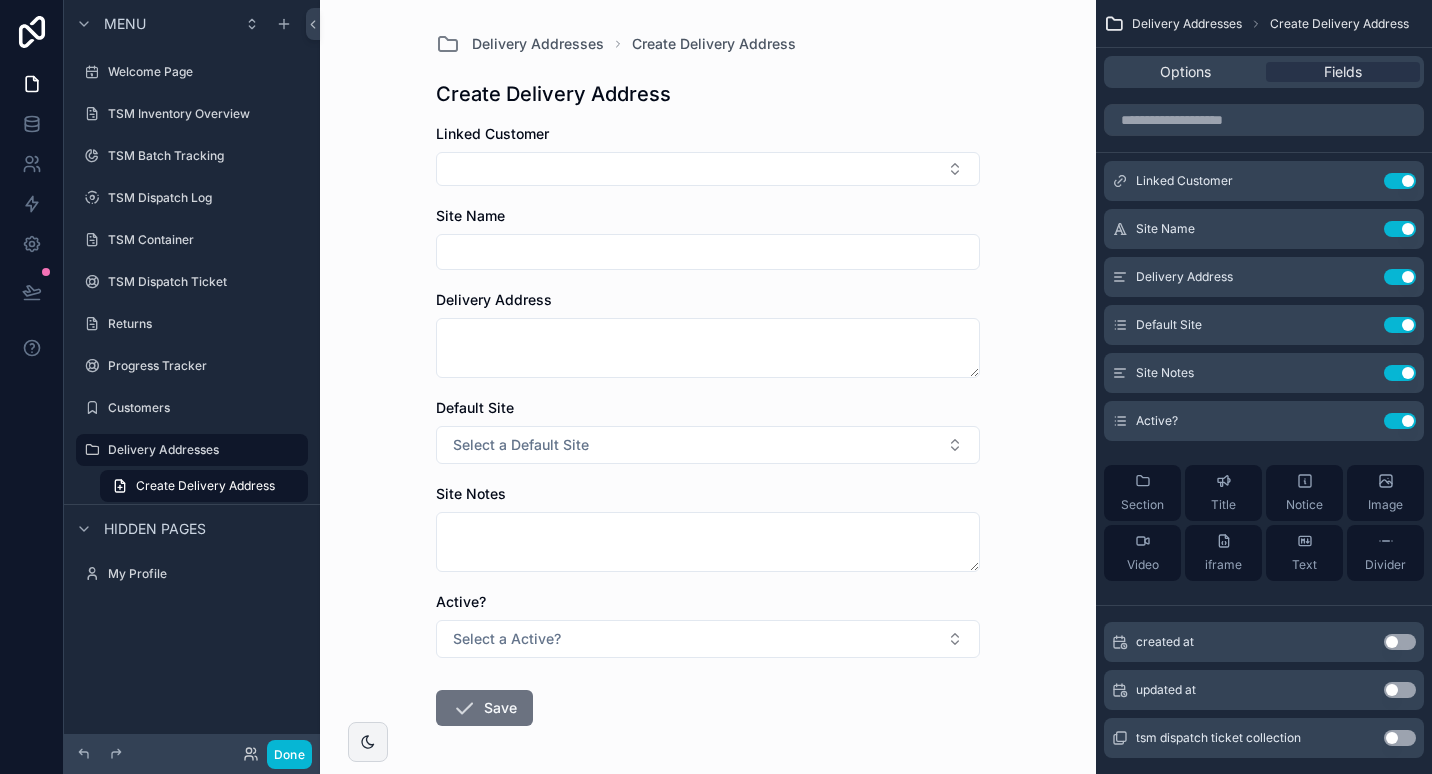 click on "Delivery [ADDRESS] Create Delivery [ADDRESS] Create Delivery [ADDRESS] [CUSTOMER_NAME] Delivery [ADDRESS] Default Site Select a Default Site Site Notes Active? Select a Active? Save" at bounding box center [708, 387] 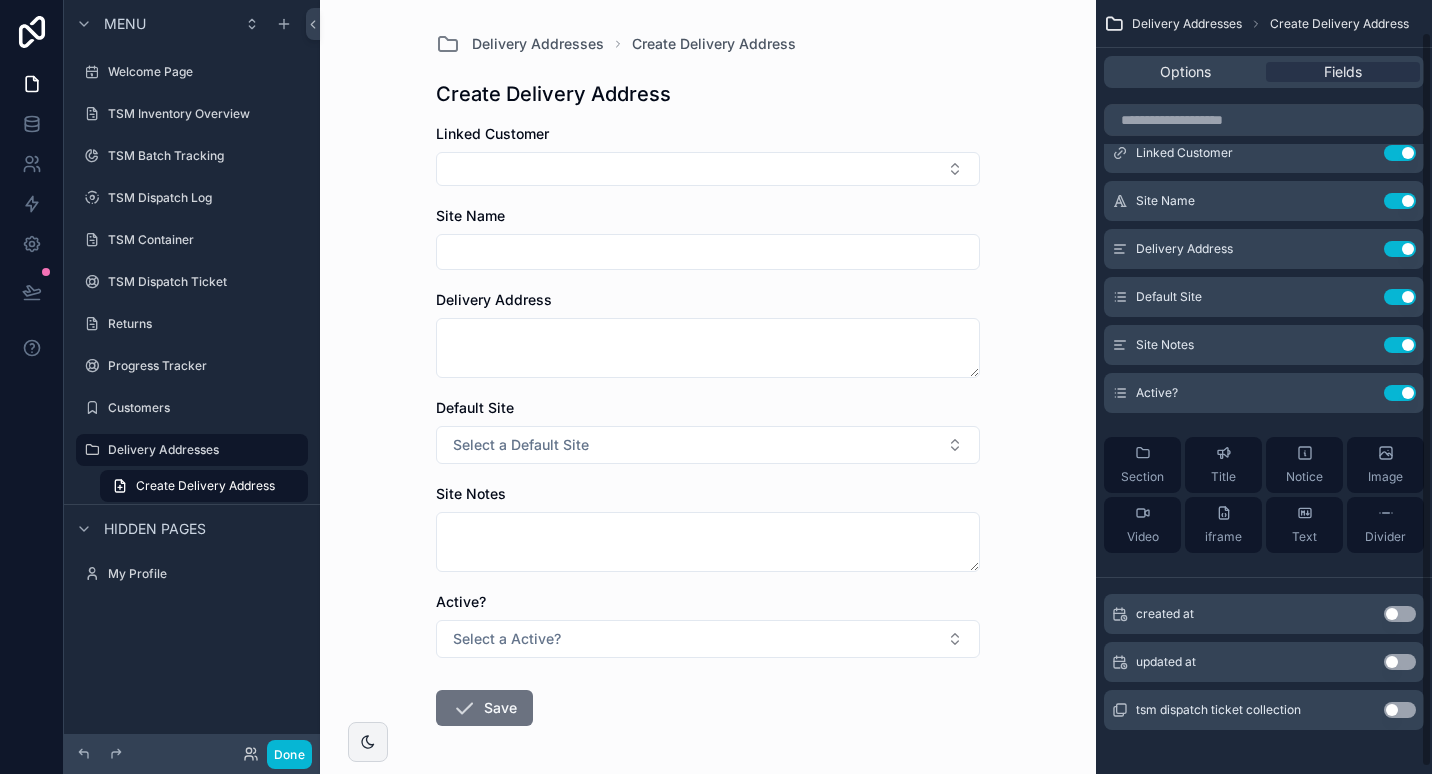 scroll, scrollTop: 40, scrollLeft: 0, axis: vertical 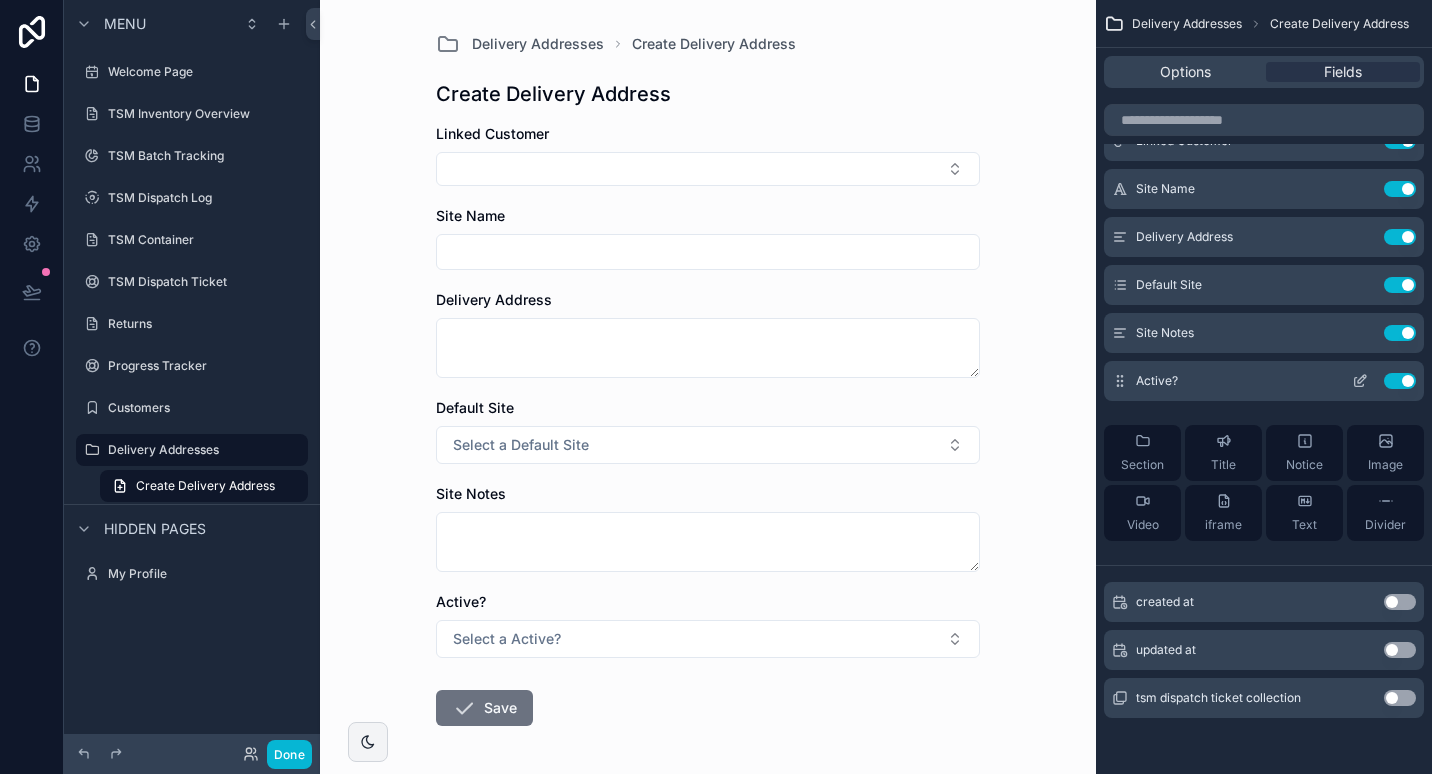 click on "Use setting" at bounding box center (1400, 381) 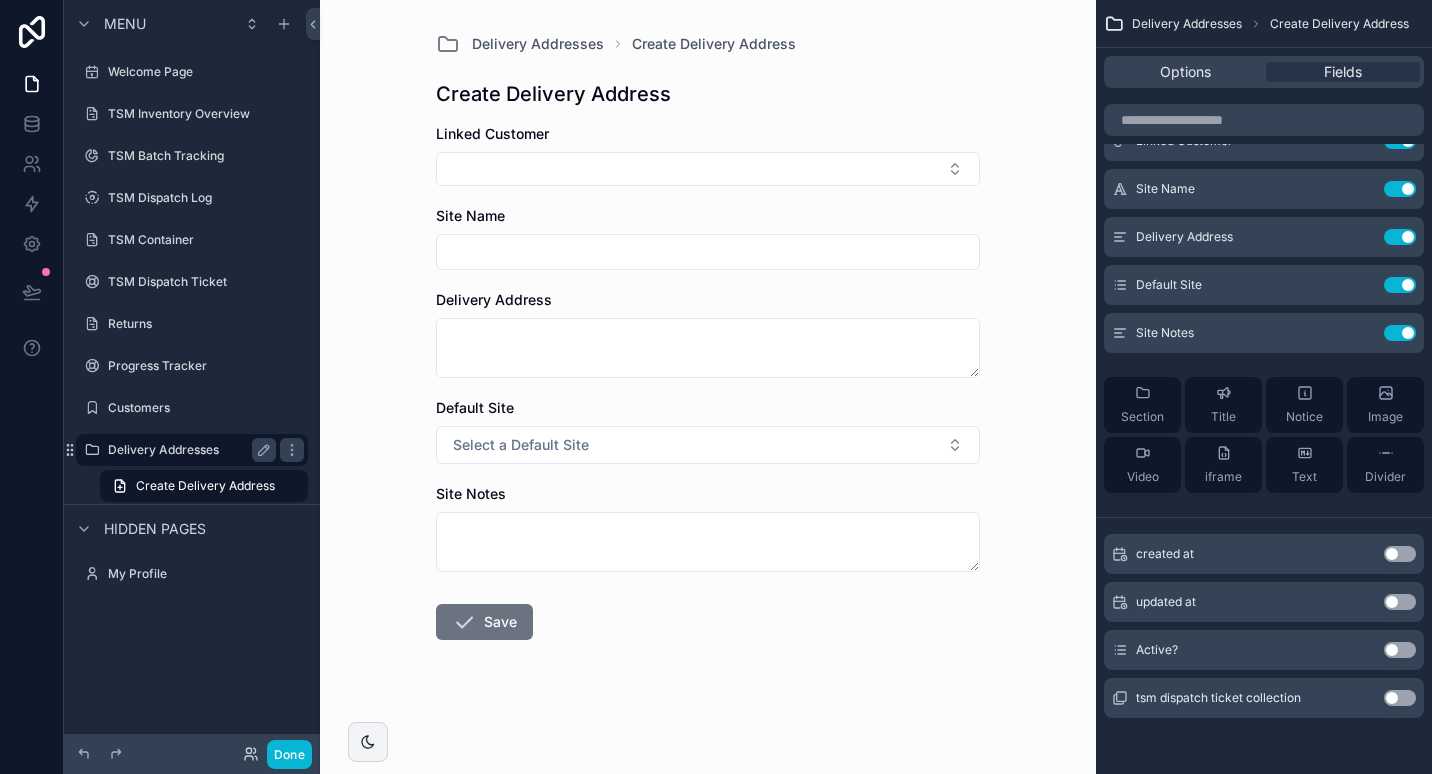 click on "Delivery Addresses" at bounding box center (188, 450) 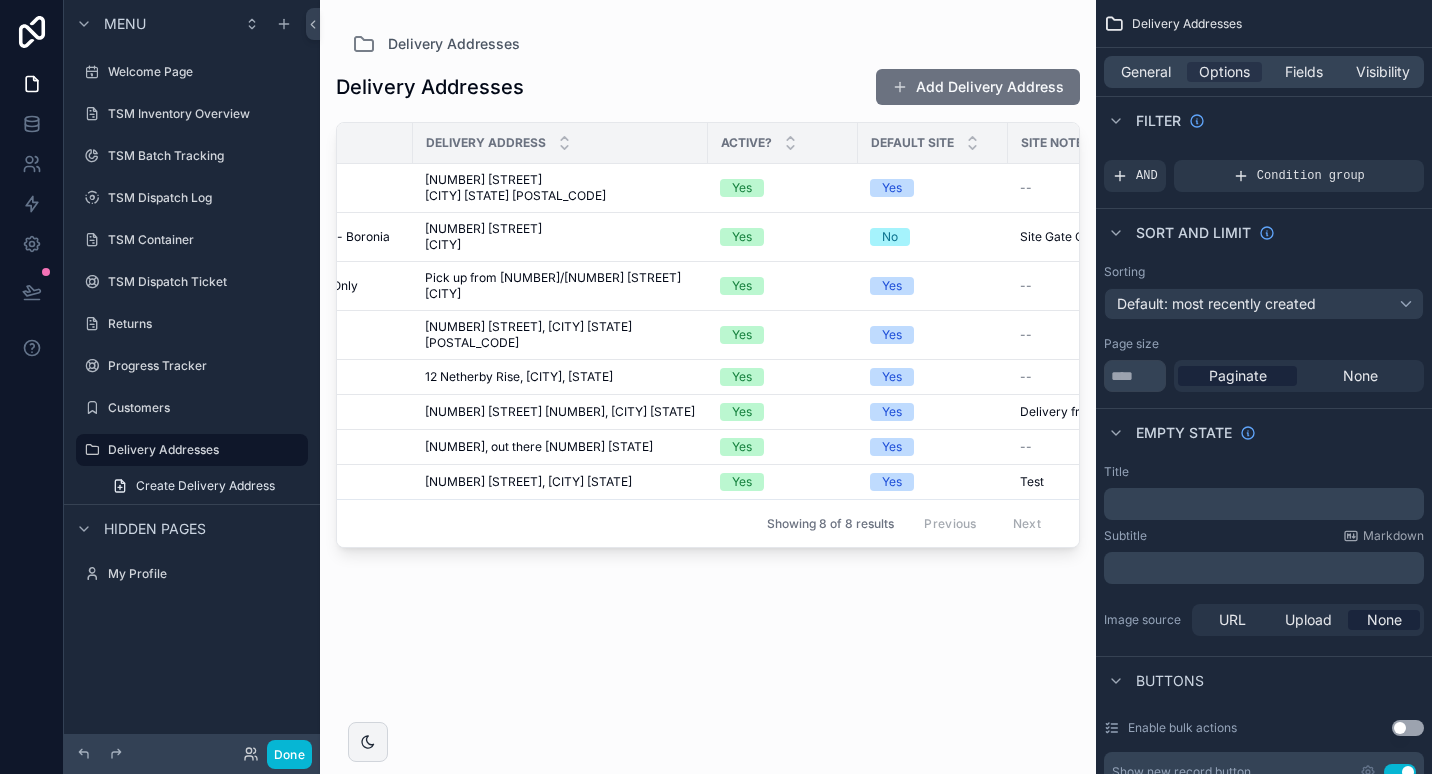 scroll, scrollTop: 0, scrollLeft: 136, axis: horizontal 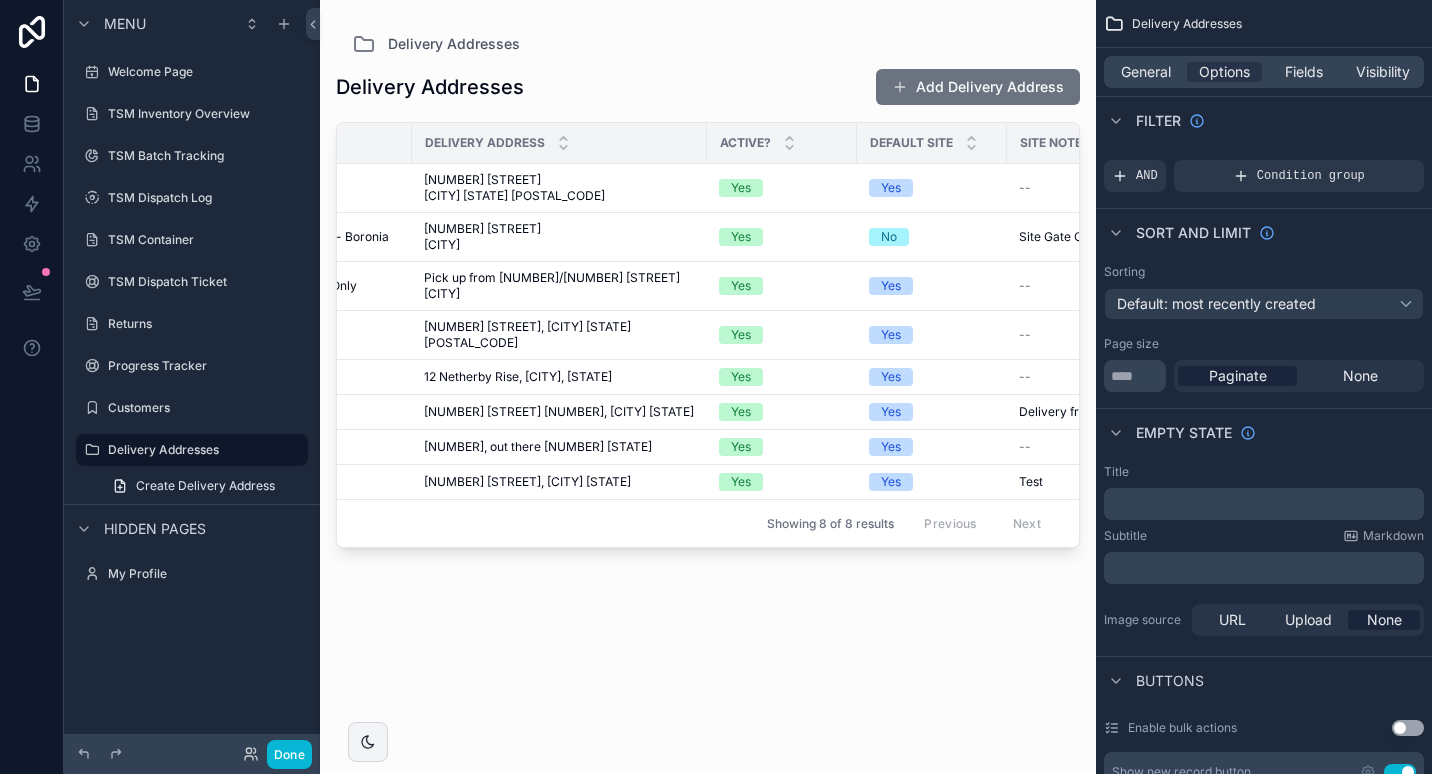 click at bounding box center (708, 375) 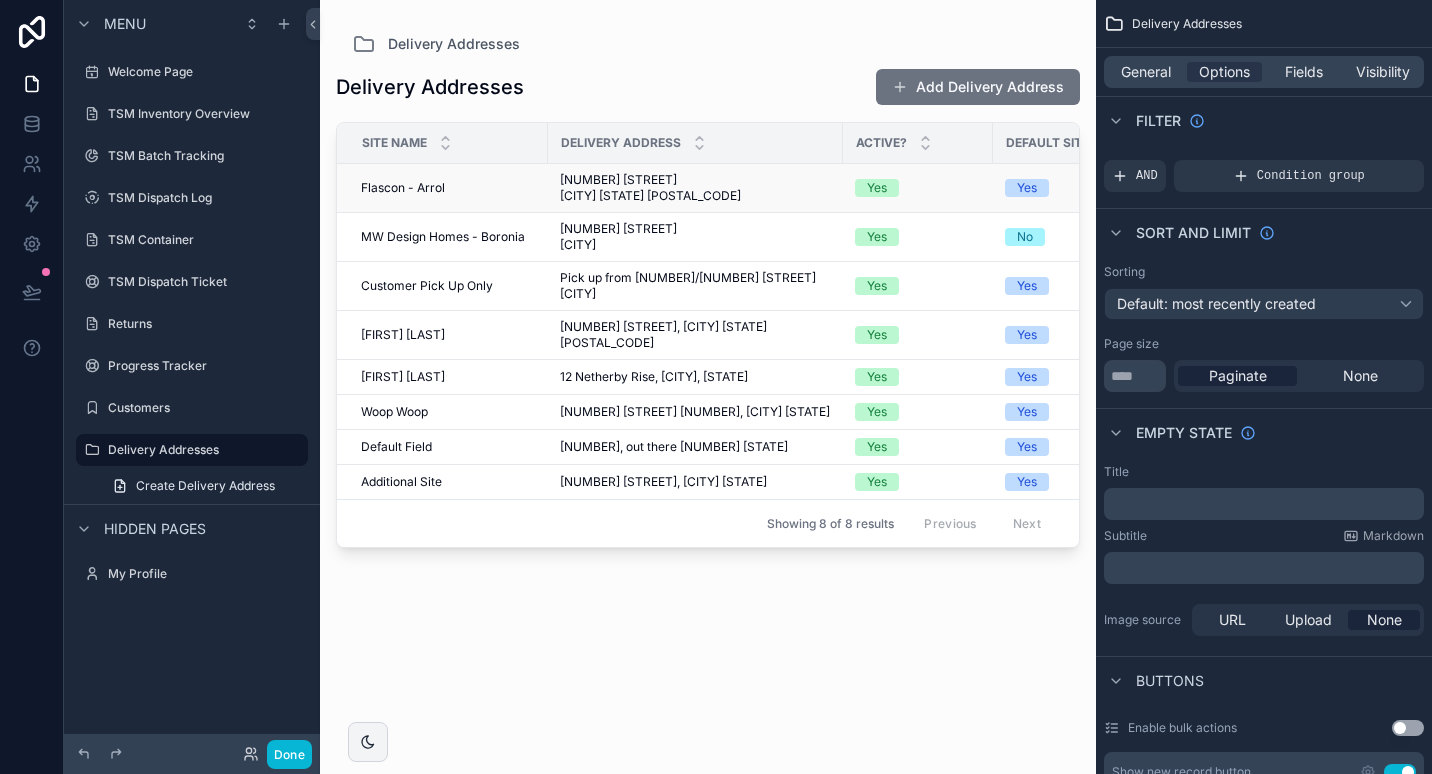 scroll, scrollTop: 0, scrollLeft: 1, axis: horizontal 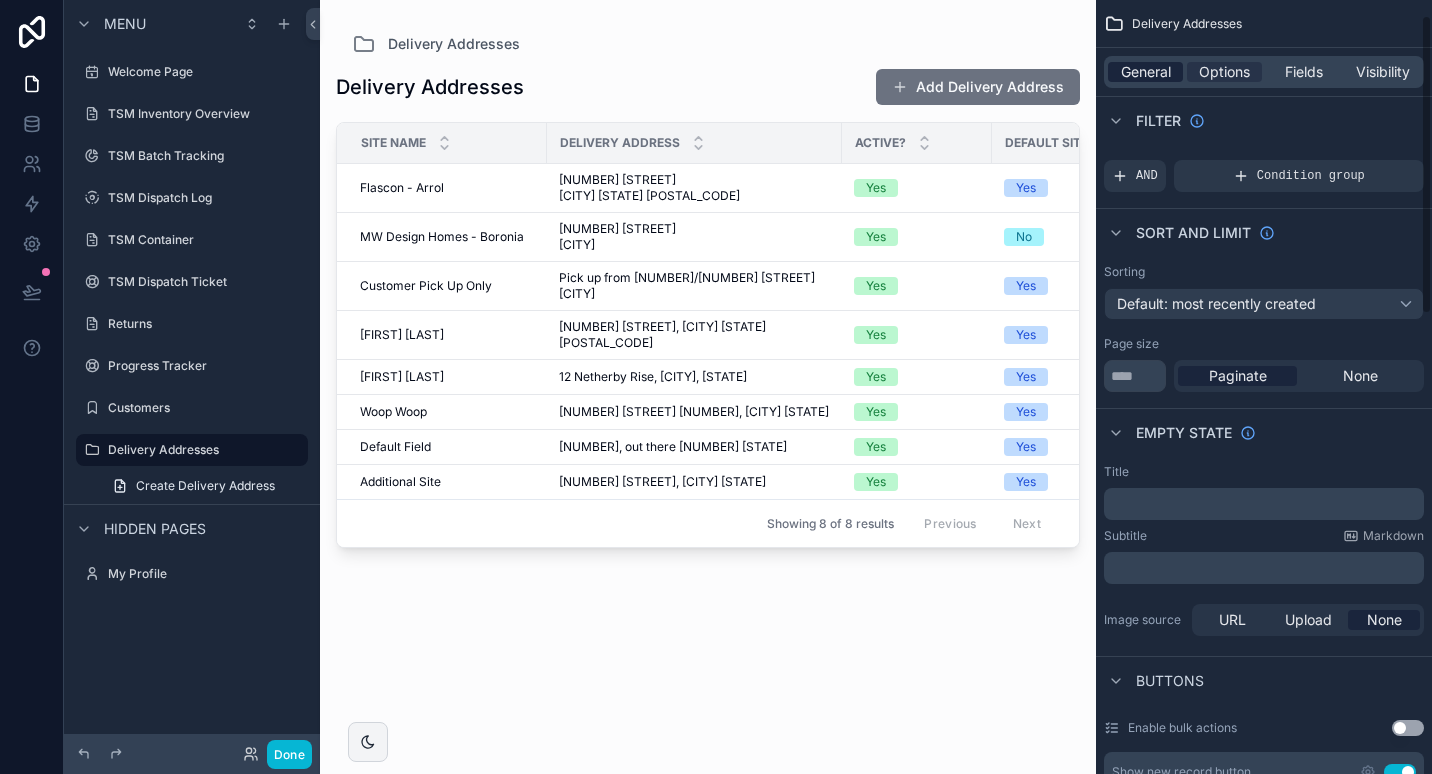 click on "General" at bounding box center (1146, 72) 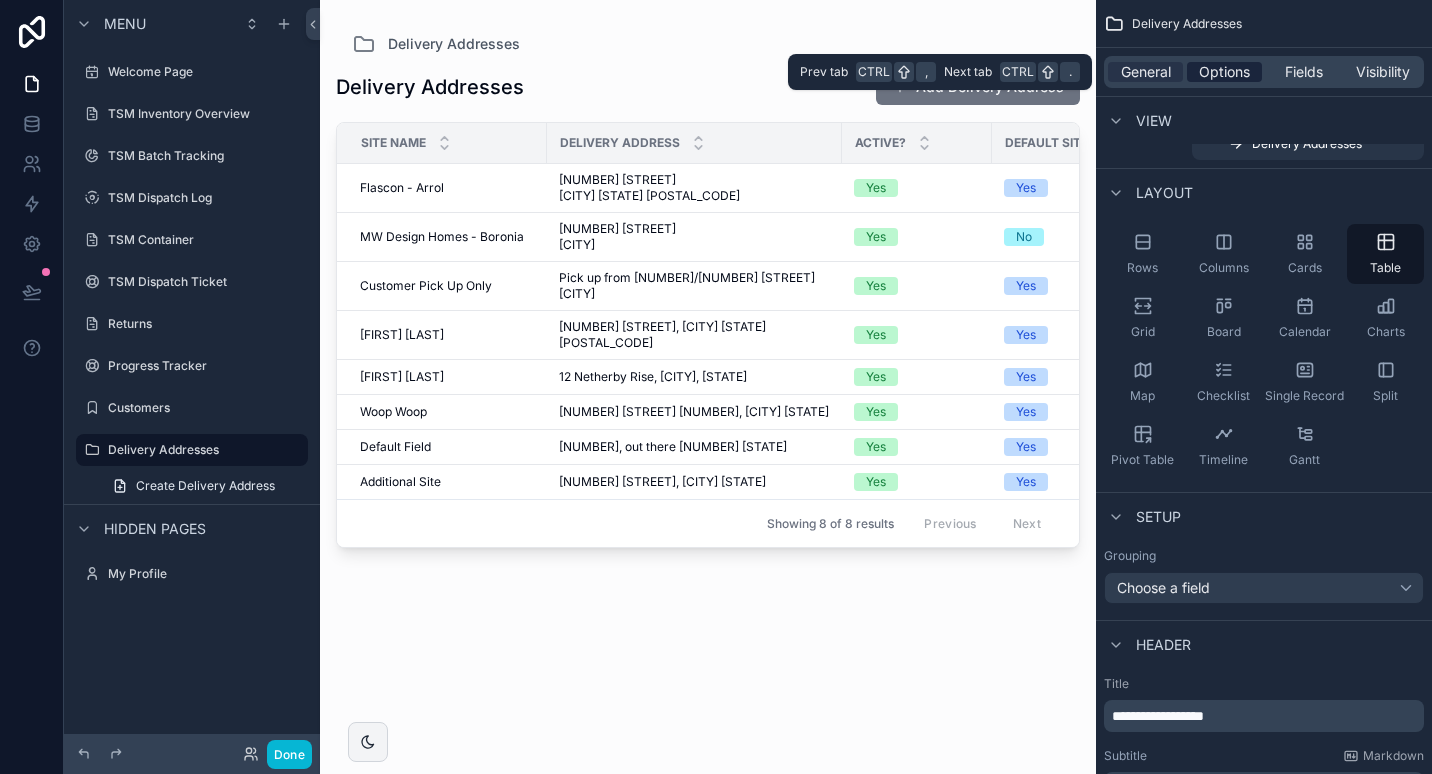 click on "Options" at bounding box center [1224, 72] 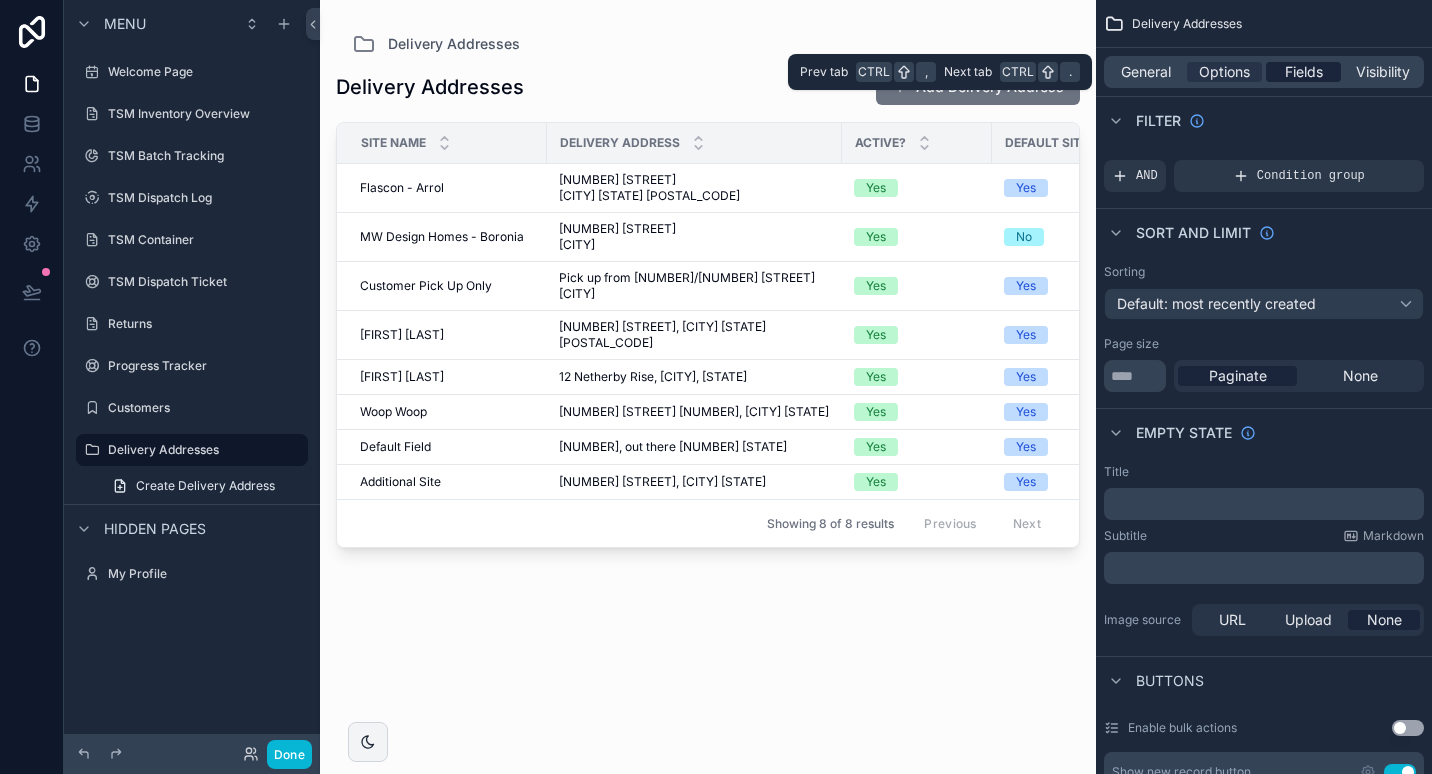 click on "Fields" at bounding box center [1304, 72] 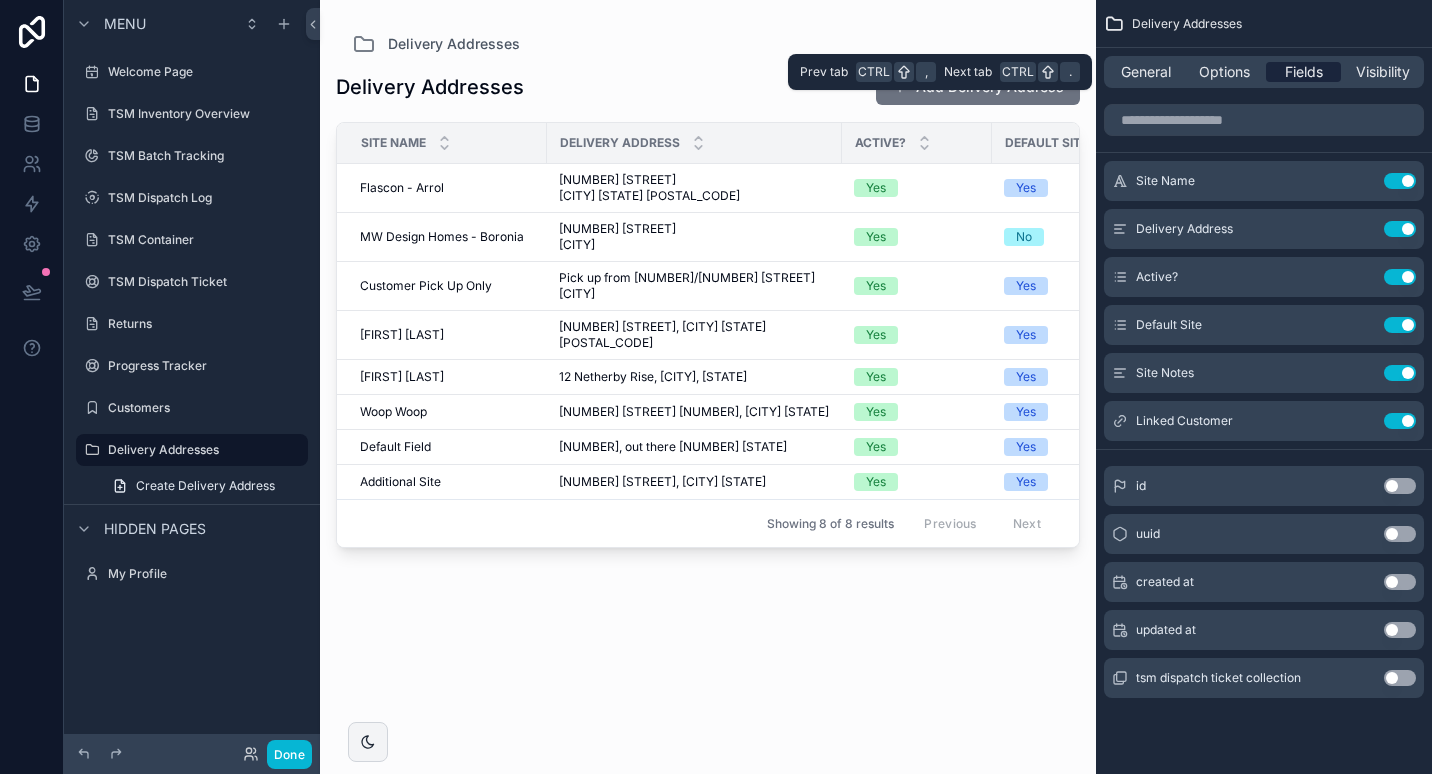 scroll, scrollTop: 0, scrollLeft: 0, axis: both 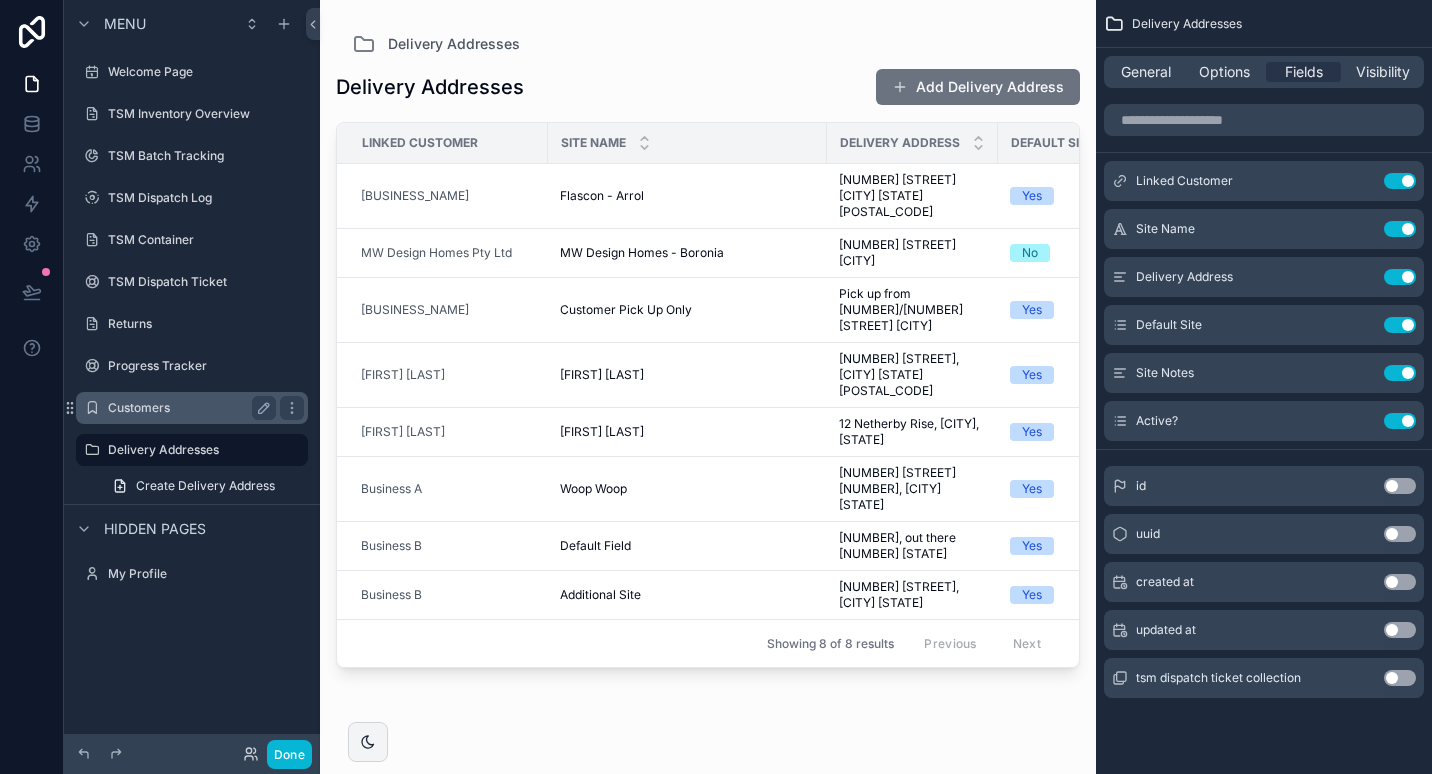 click on "Customers" at bounding box center [188, 408] 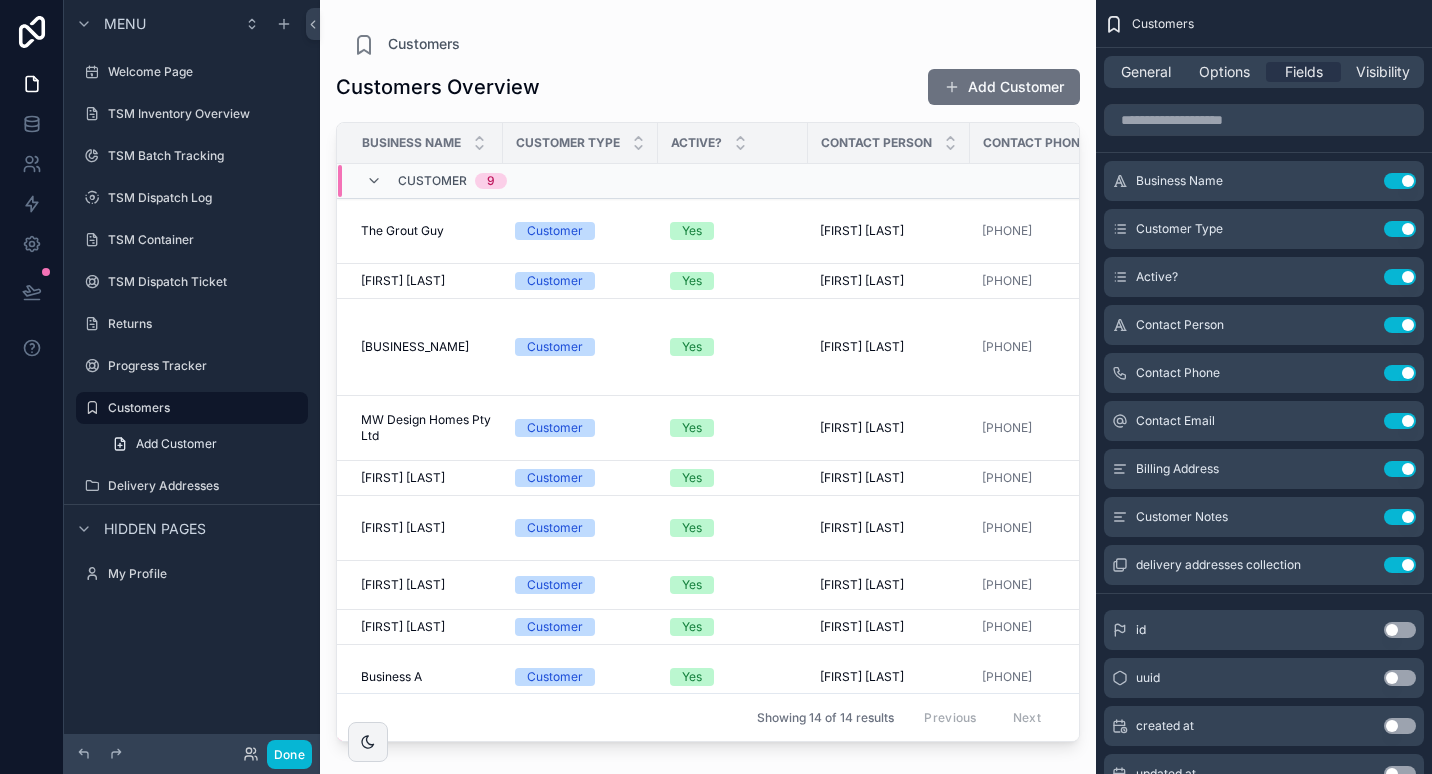 click on "Wholesale 5" at bounding box center (455, 727) 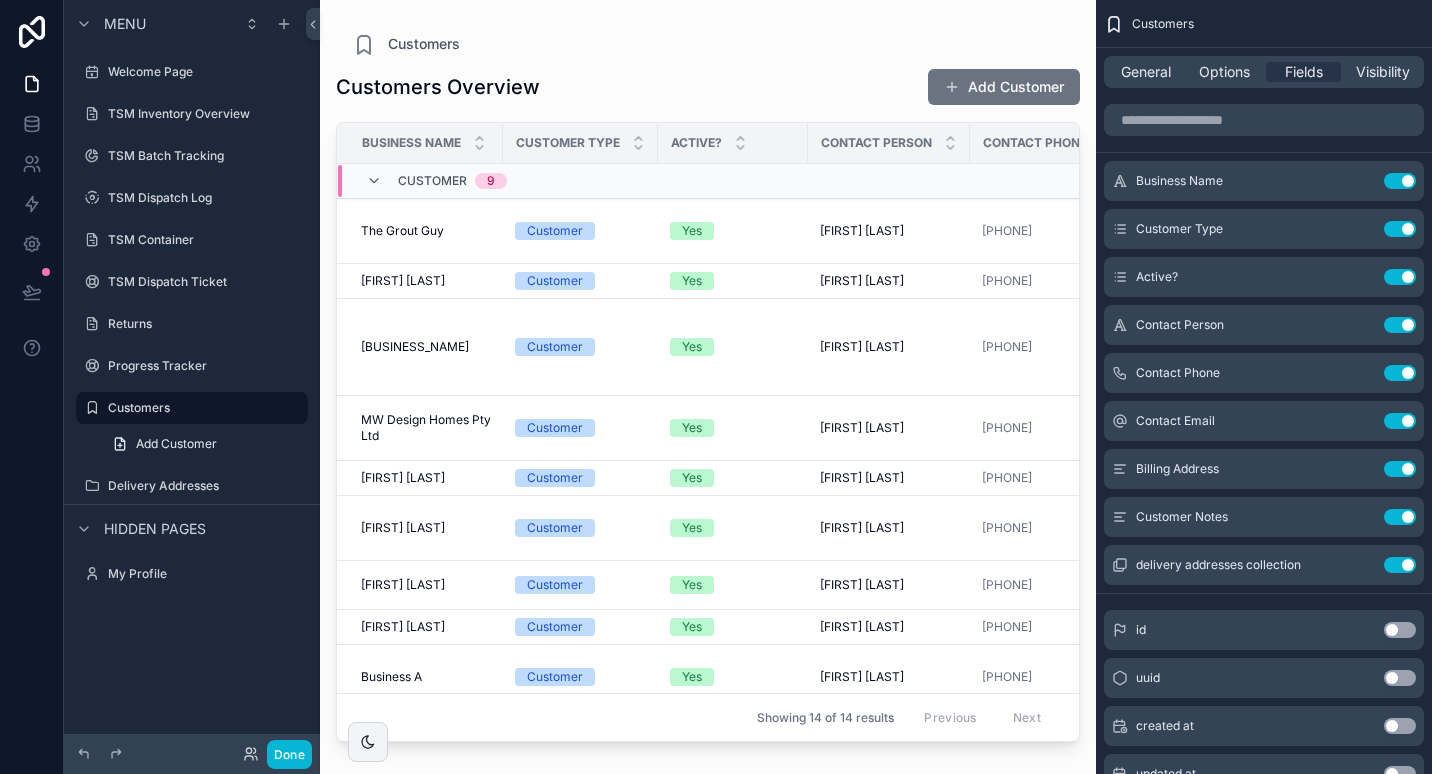 click on "Wholesale" at bounding box center (435, 719) 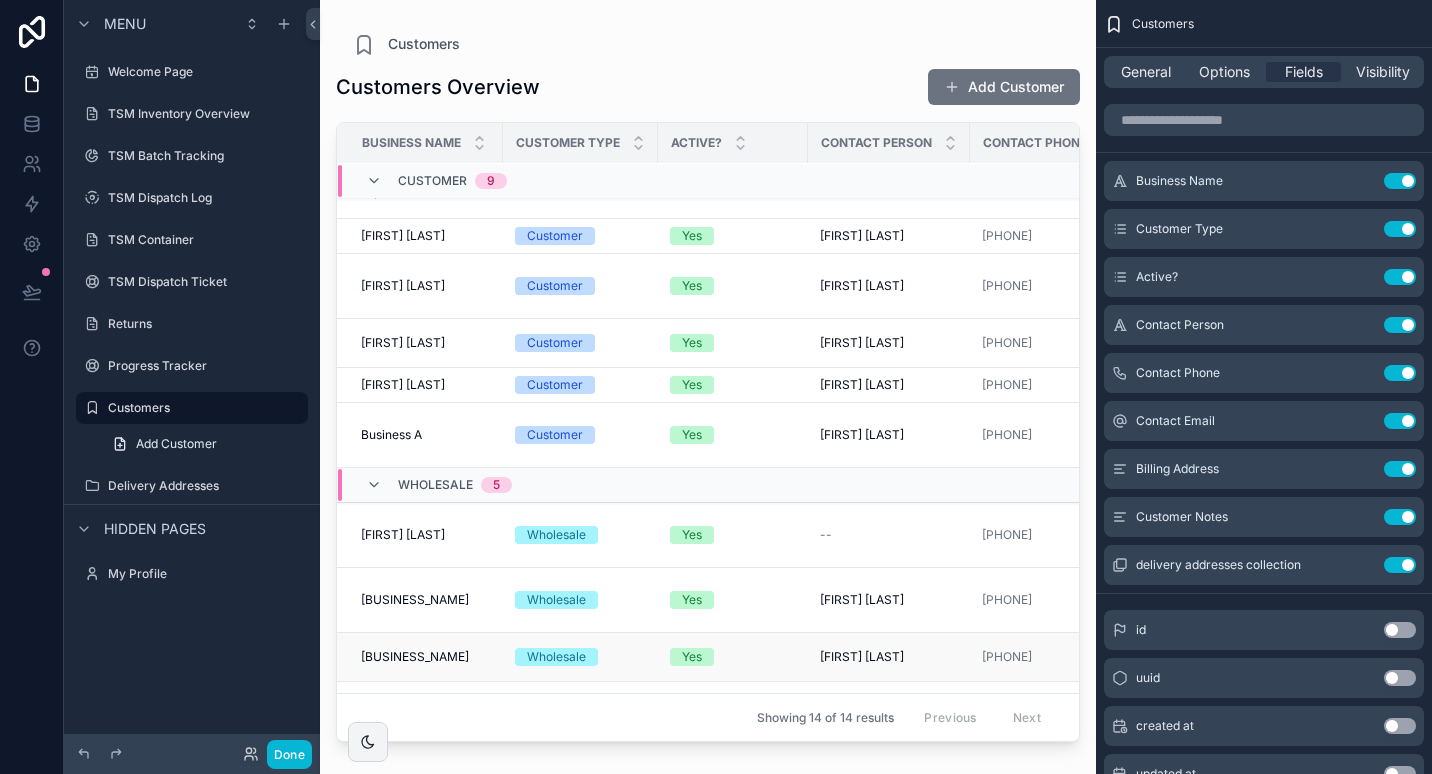 scroll, scrollTop: 0, scrollLeft: 0, axis: both 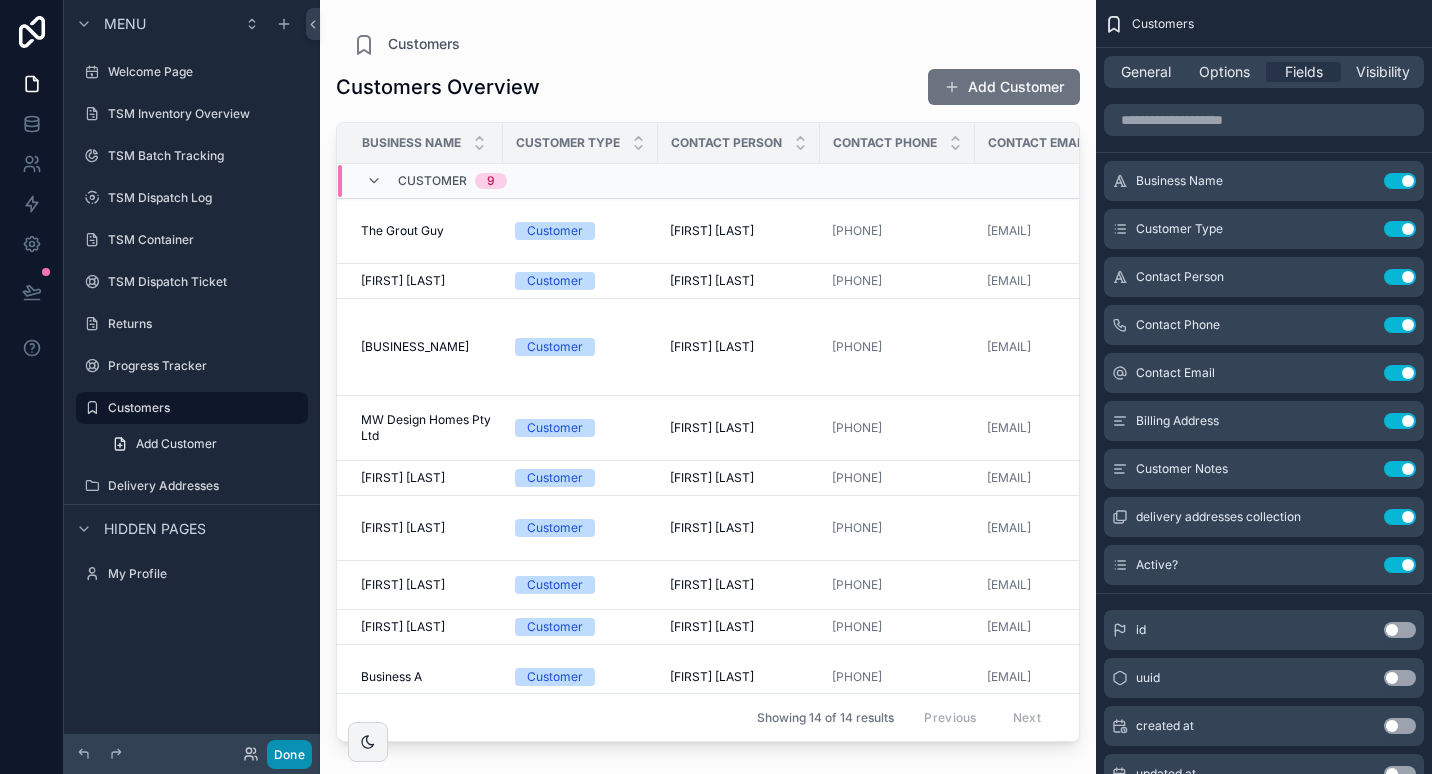 drag, startPoint x: 298, startPoint y: 759, endPoint x: 311, endPoint y: 750, distance: 15.811388 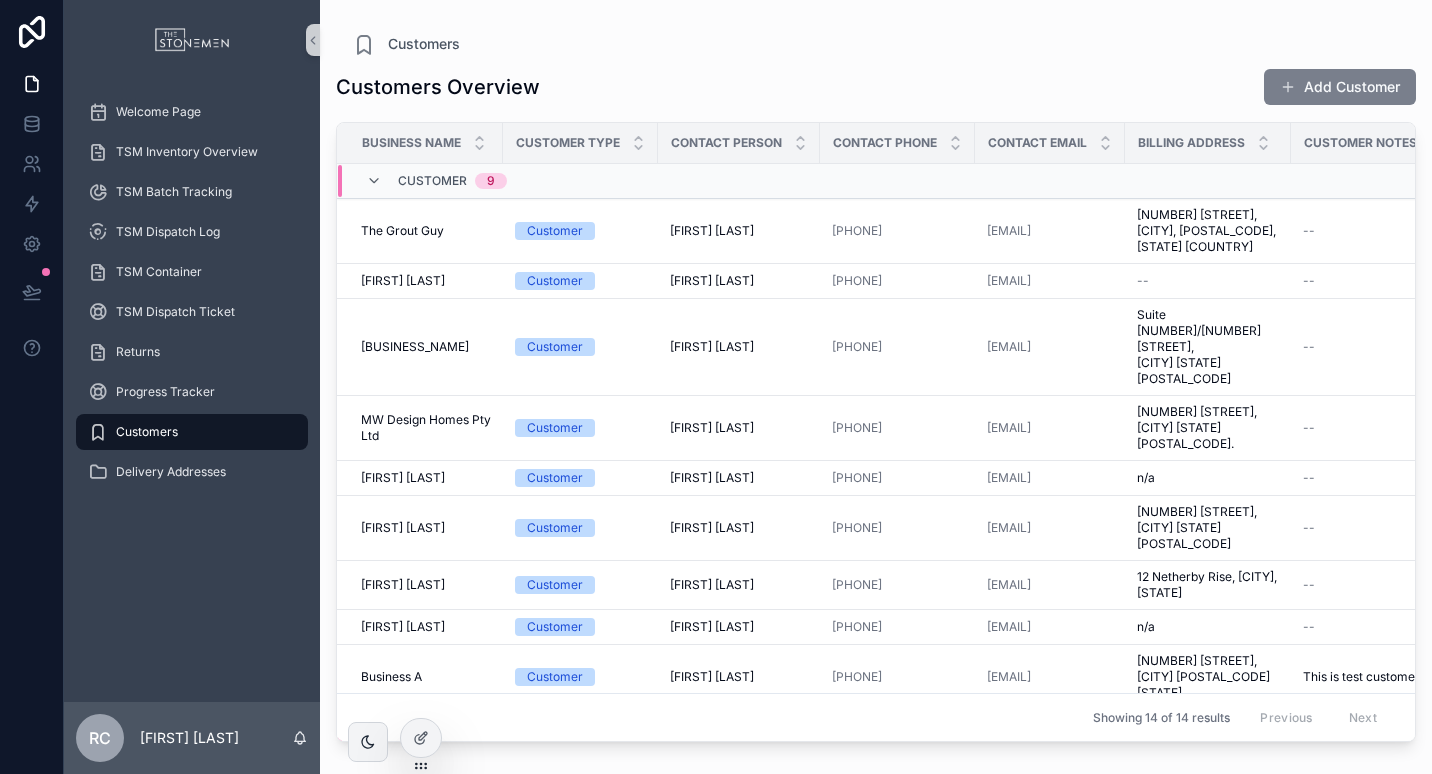 click at bounding box center (1288, 87) 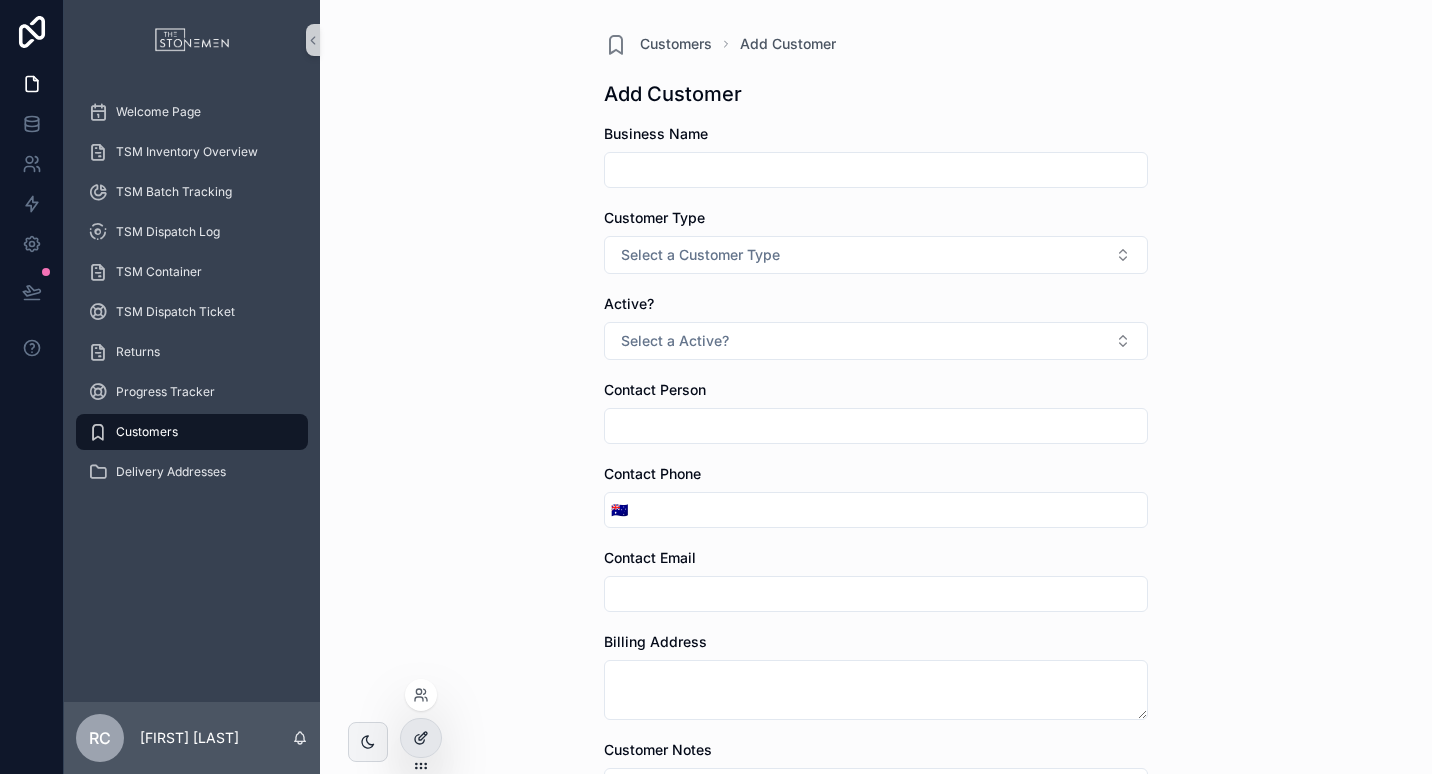 click 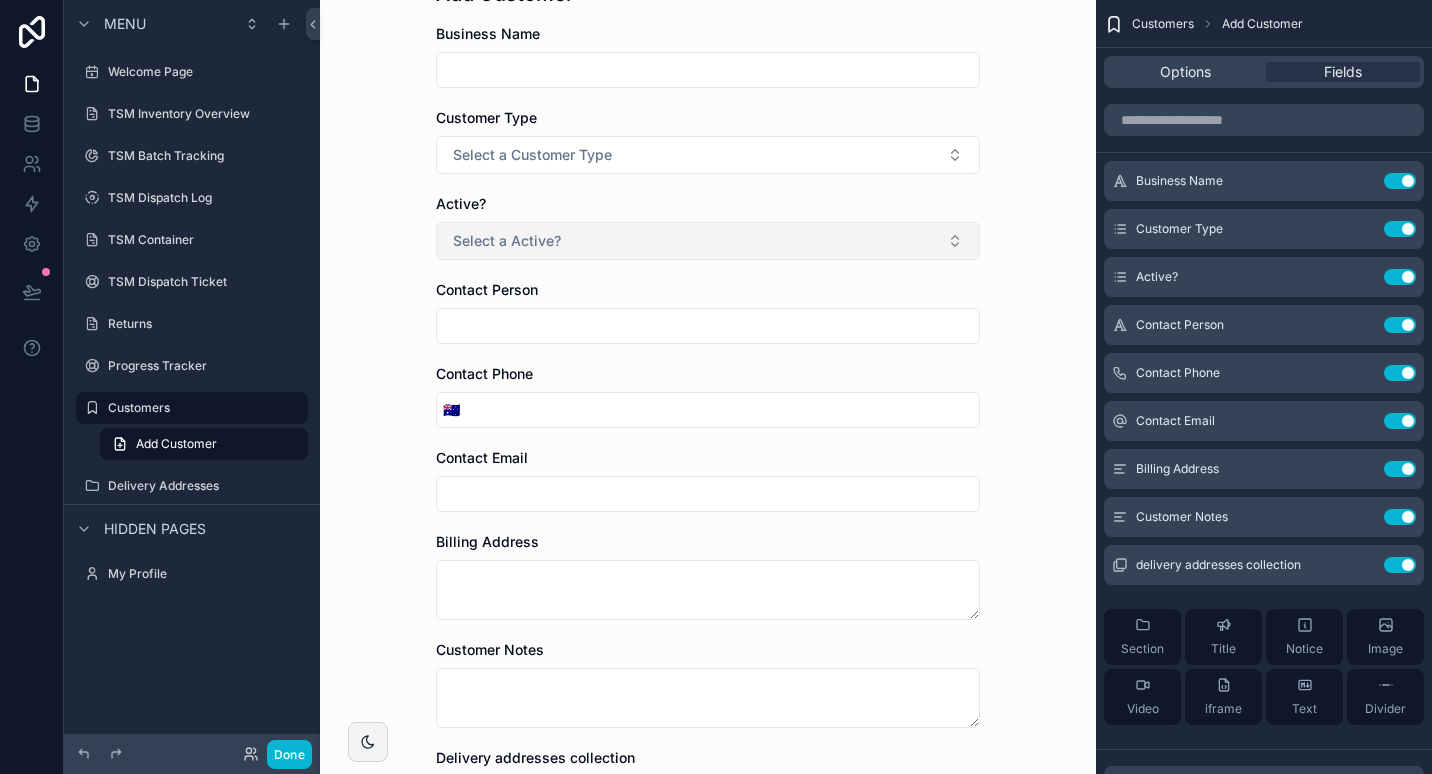 scroll, scrollTop: 200, scrollLeft: 0, axis: vertical 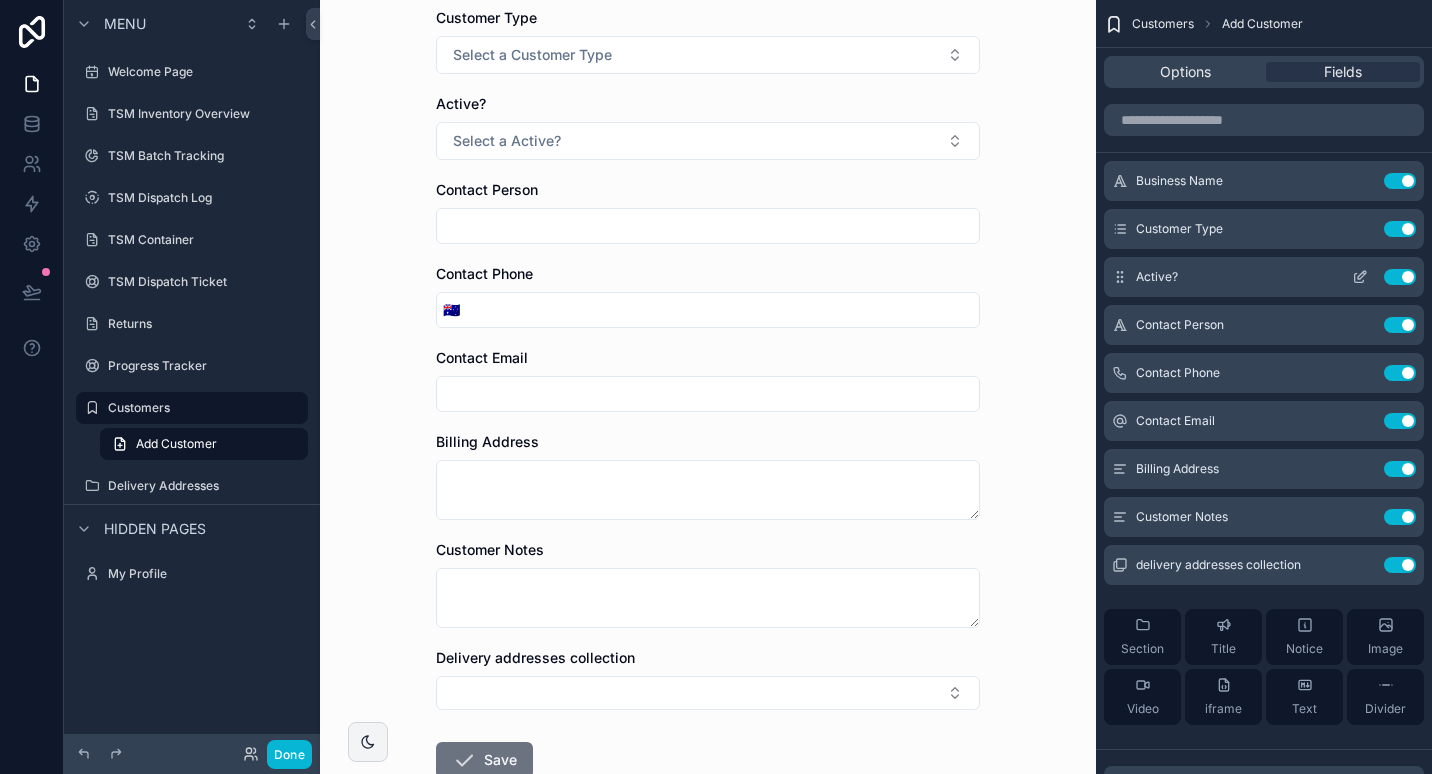click on "Use setting" at bounding box center [1400, 277] 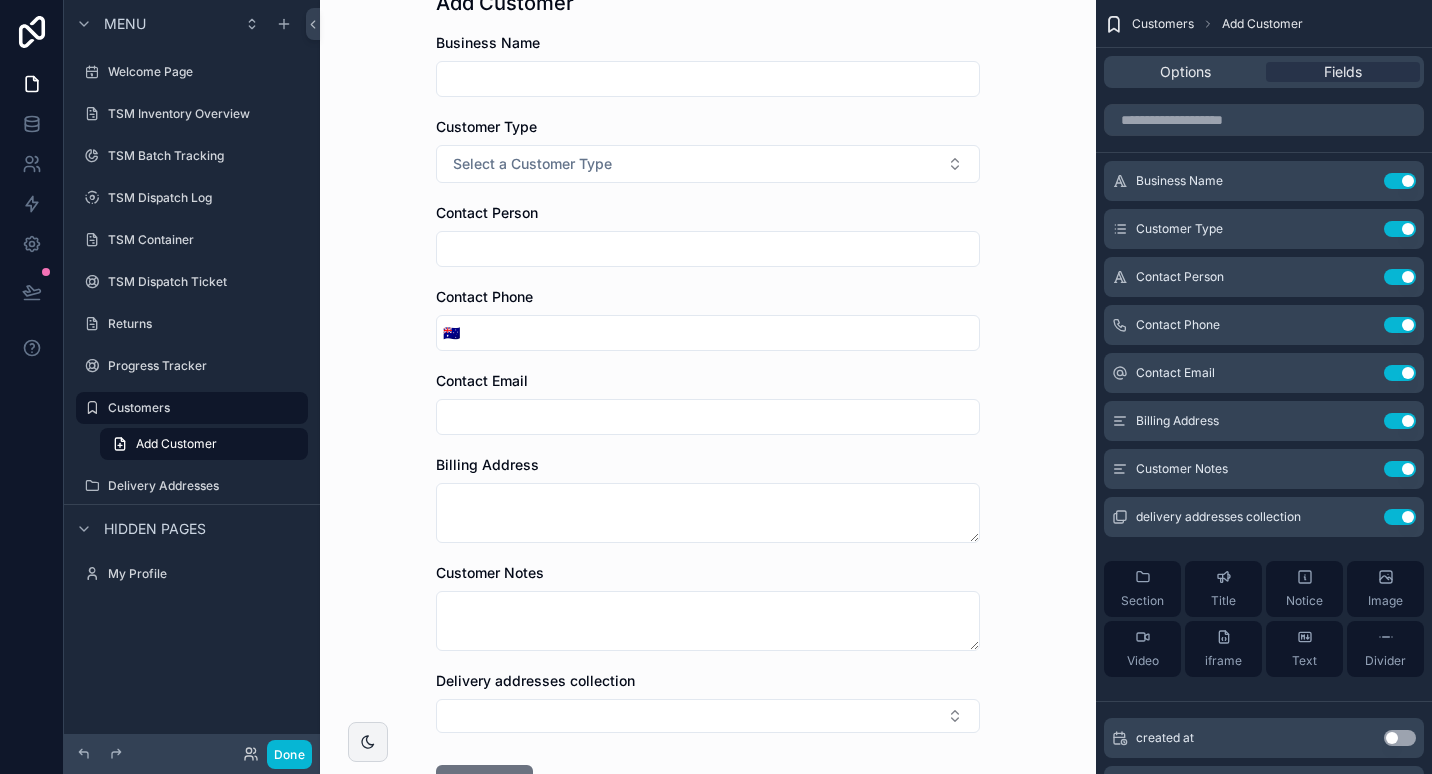 scroll, scrollTop: 200, scrollLeft: 0, axis: vertical 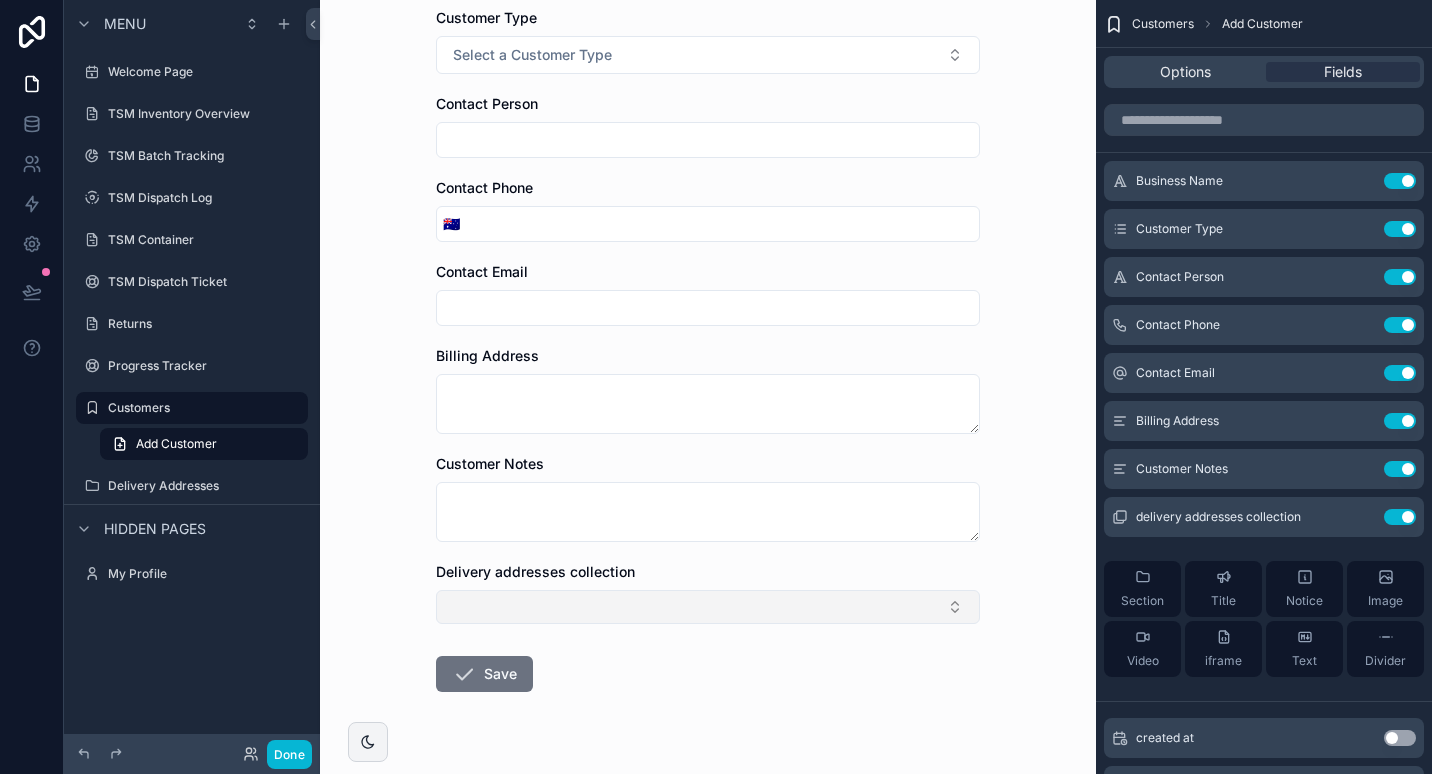 click at bounding box center [708, 607] 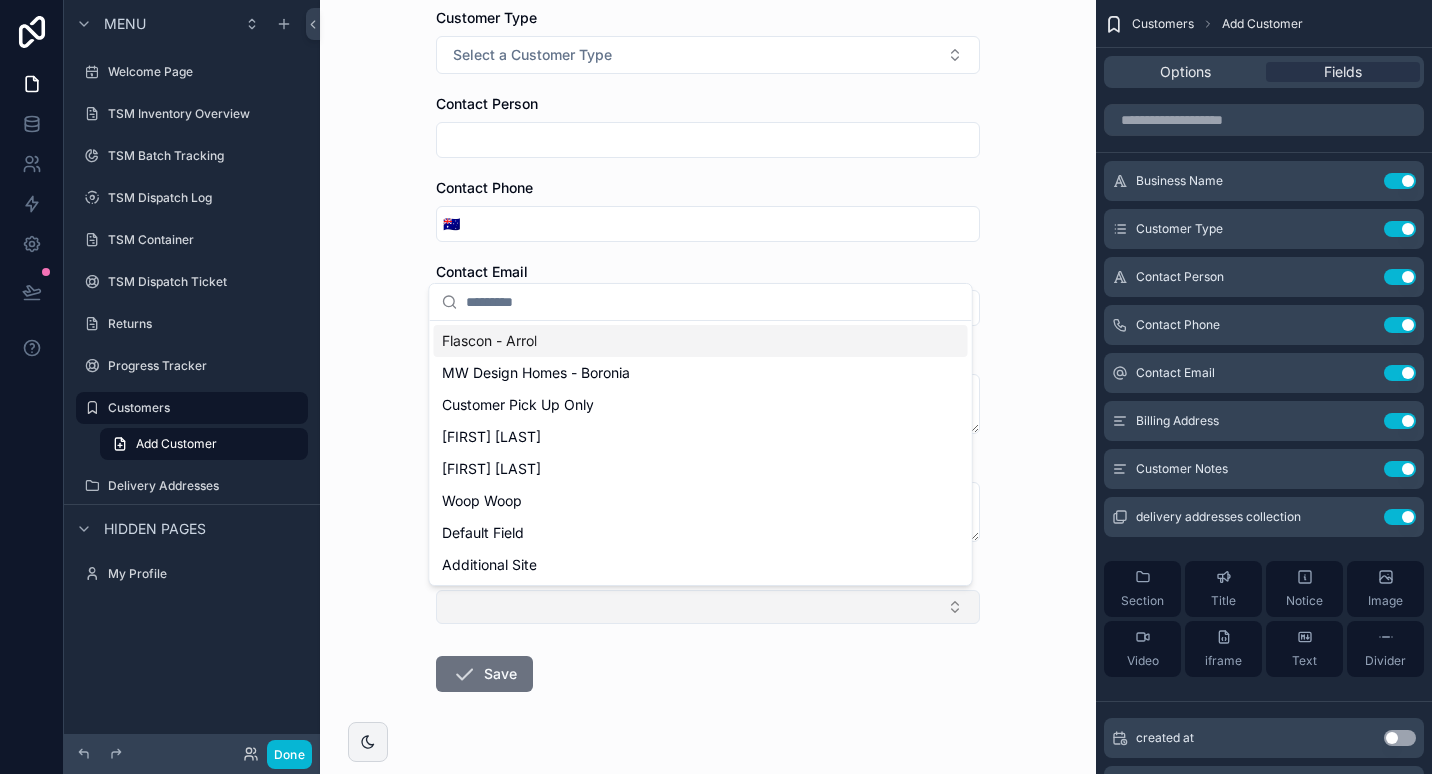 click at bounding box center [708, 607] 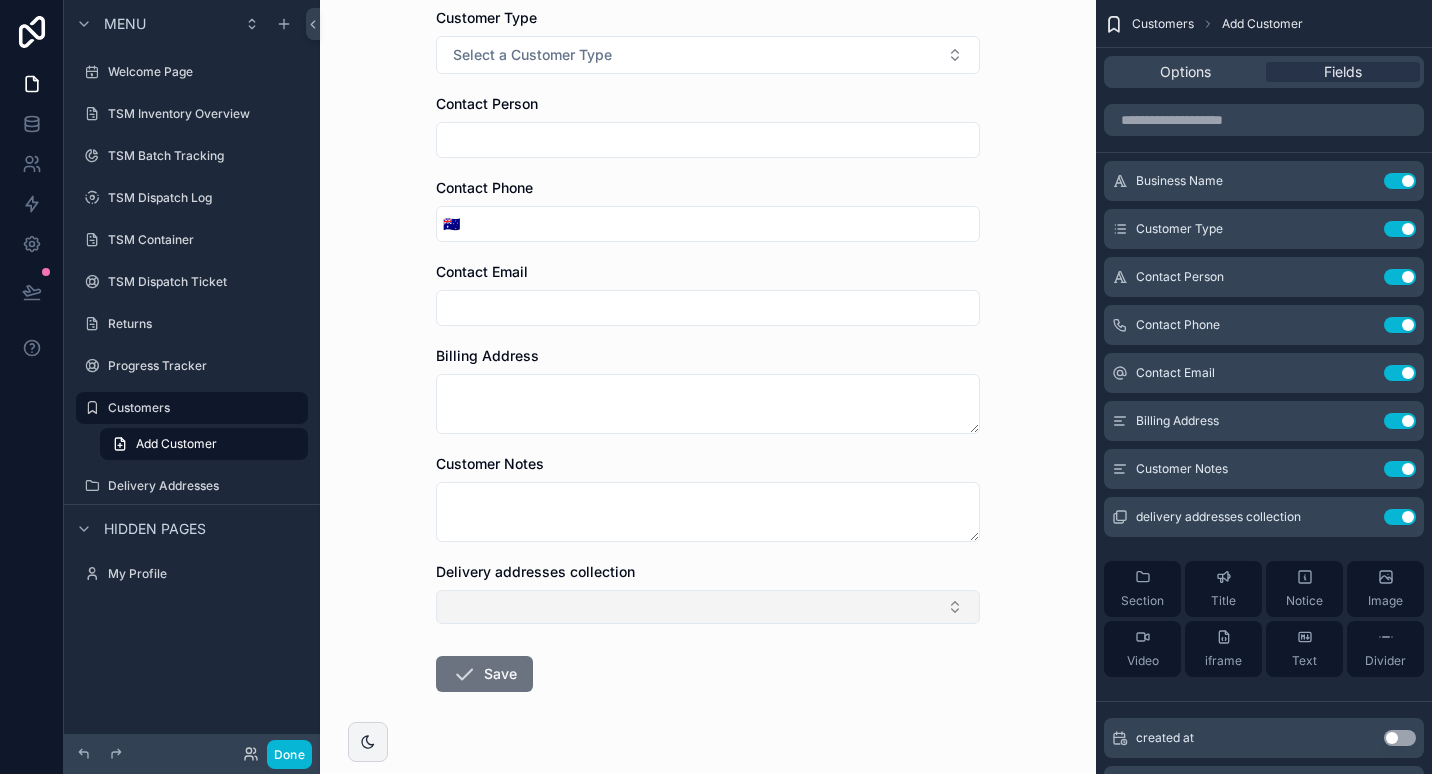 scroll, scrollTop: 246, scrollLeft: 0, axis: vertical 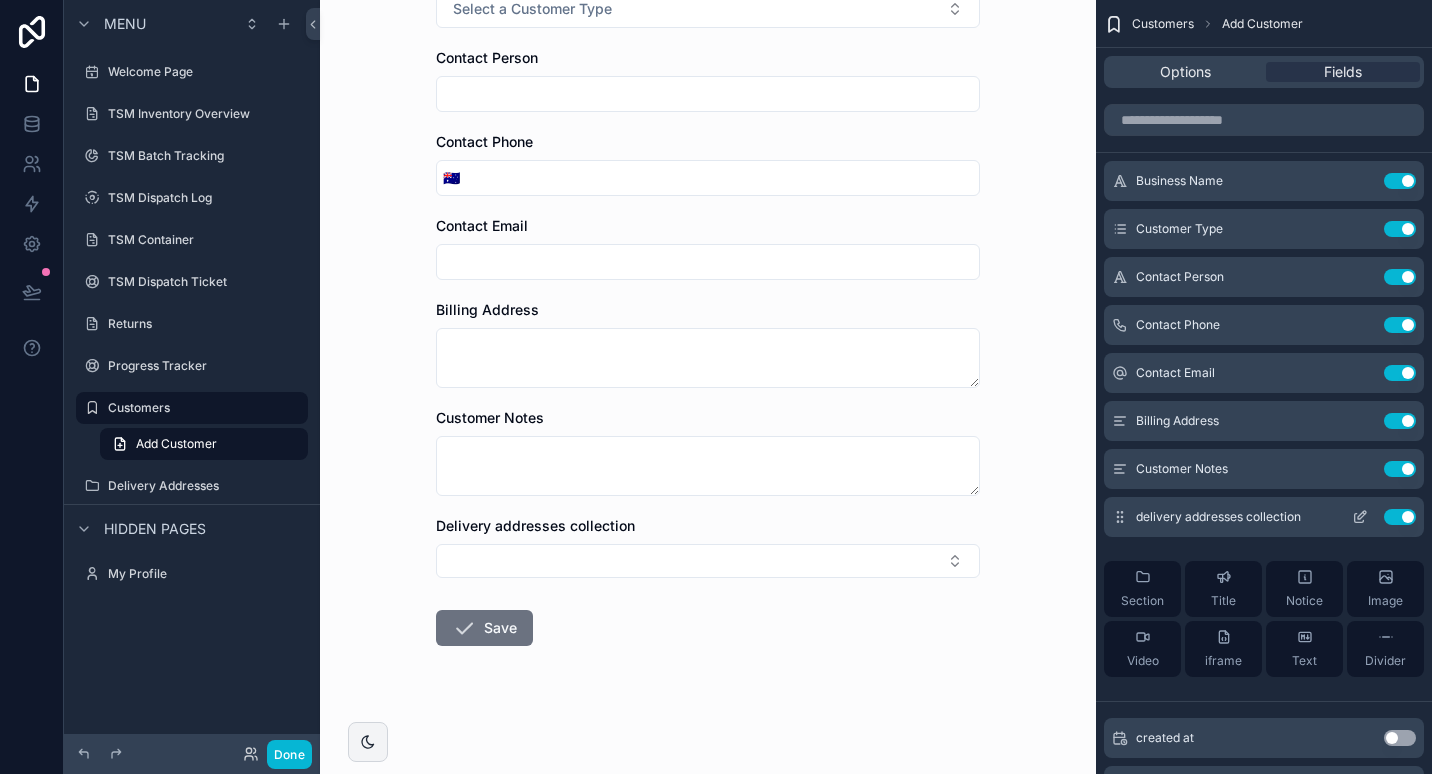 click on "Use setting" at bounding box center (1400, 517) 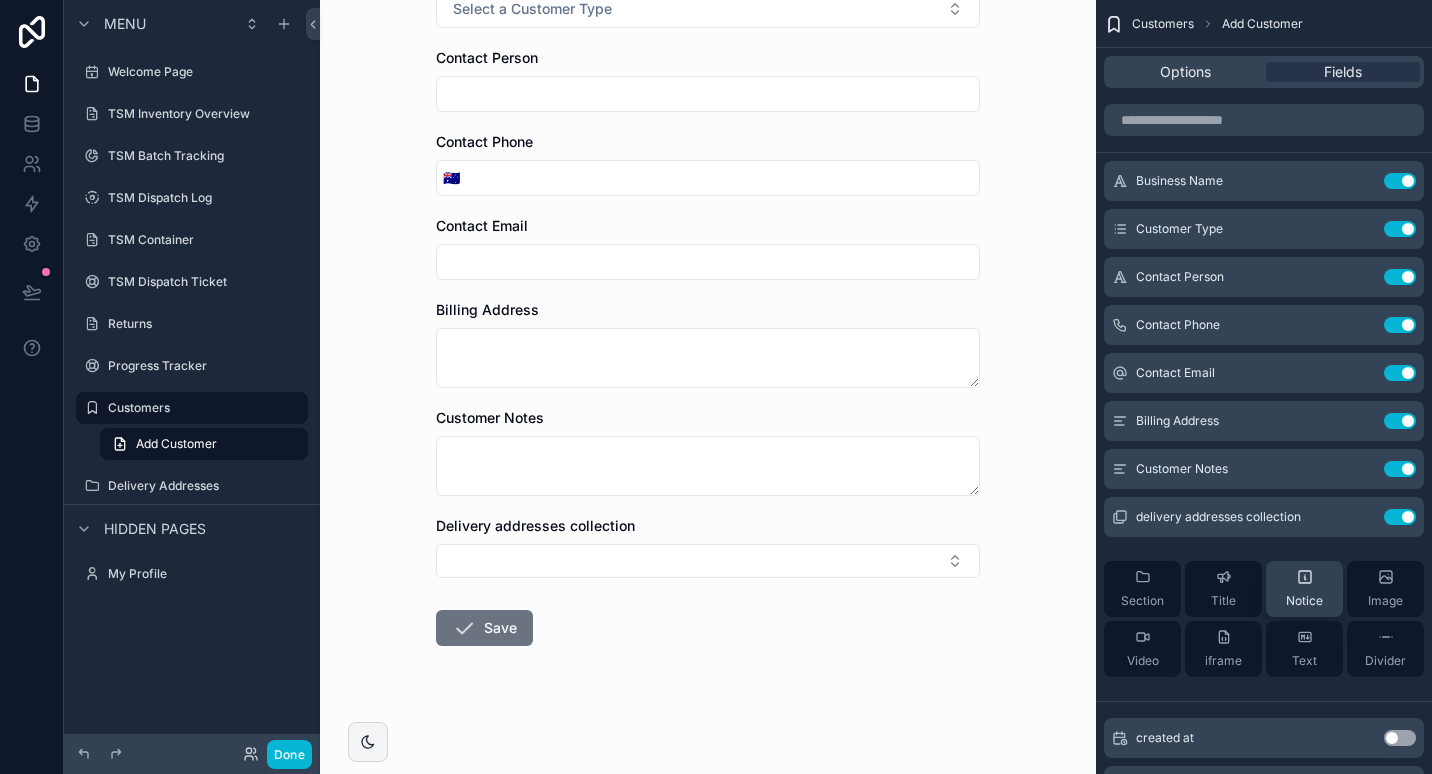 scroll, scrollTop: 0, scrollLeft: 0, axis: both 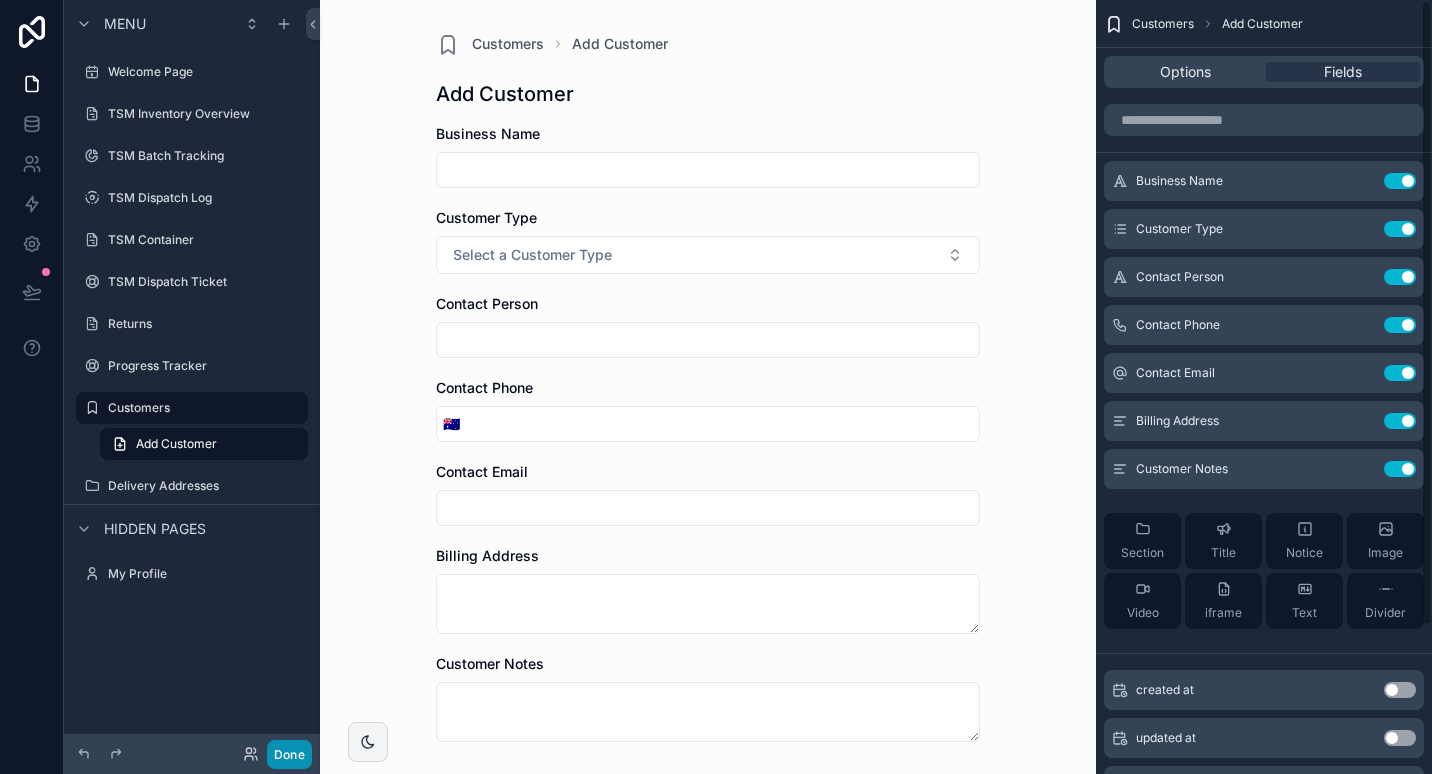 click on "Done" at bounding box center [289, 754] 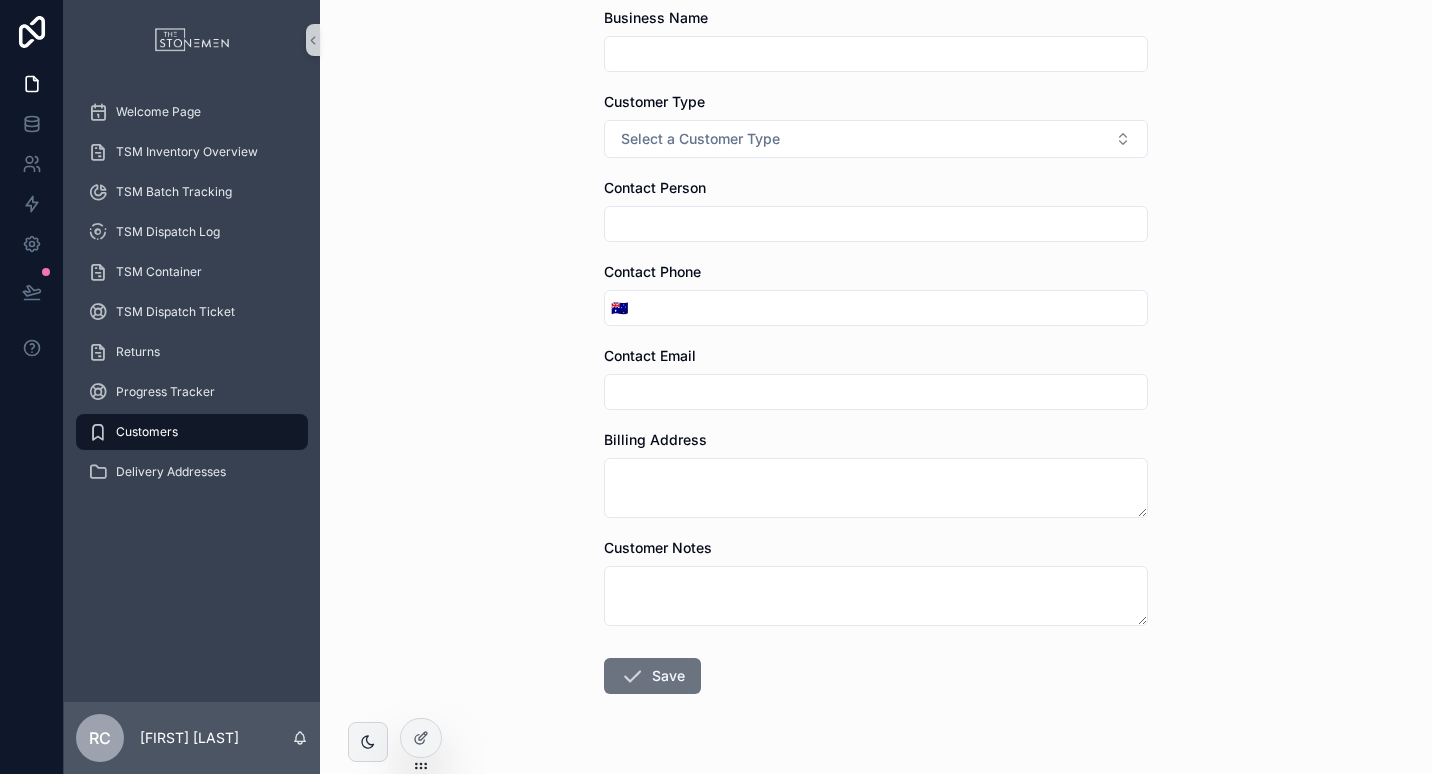 scroll, scrollTop: 164, scrollLeft: 0, axis: vertical 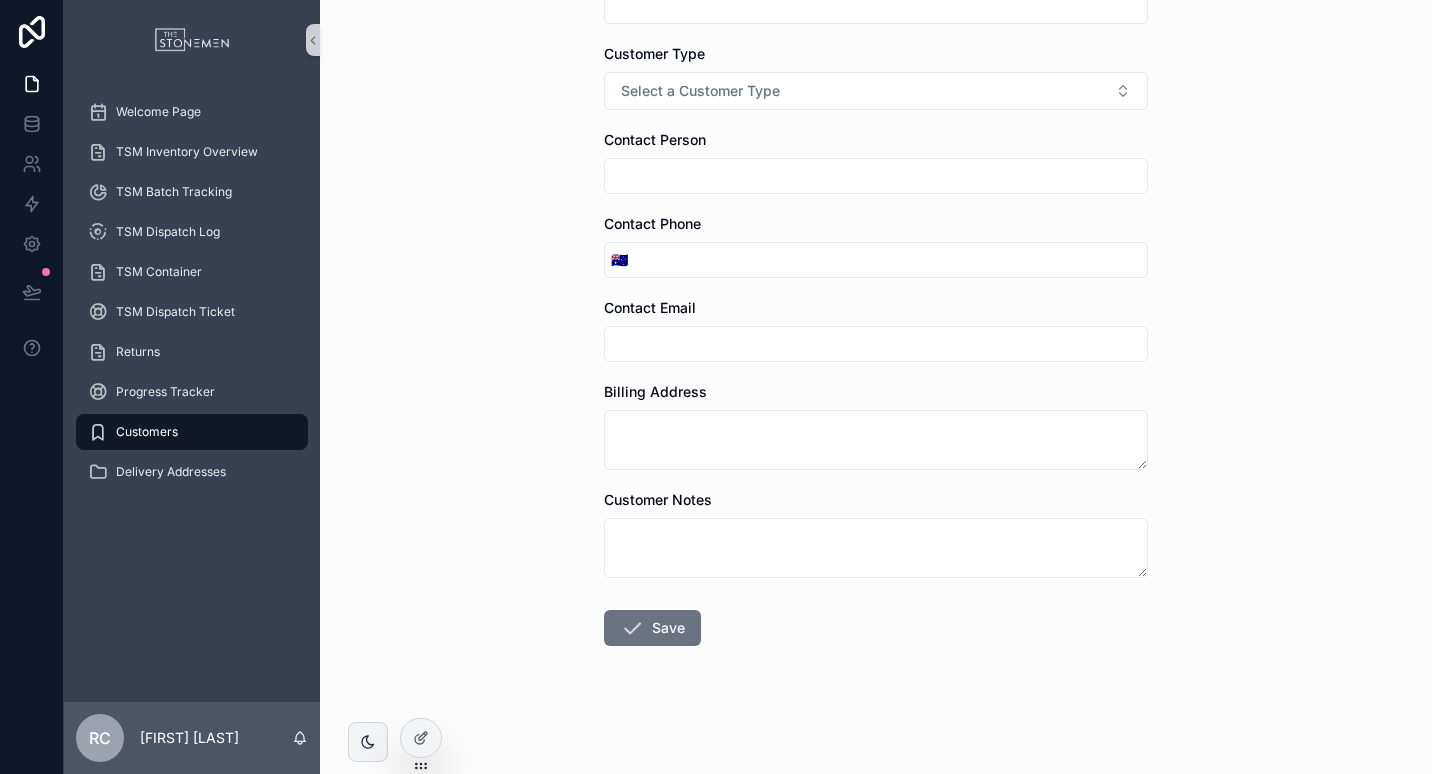 click on "Customers" at bounding box center (147, 432) 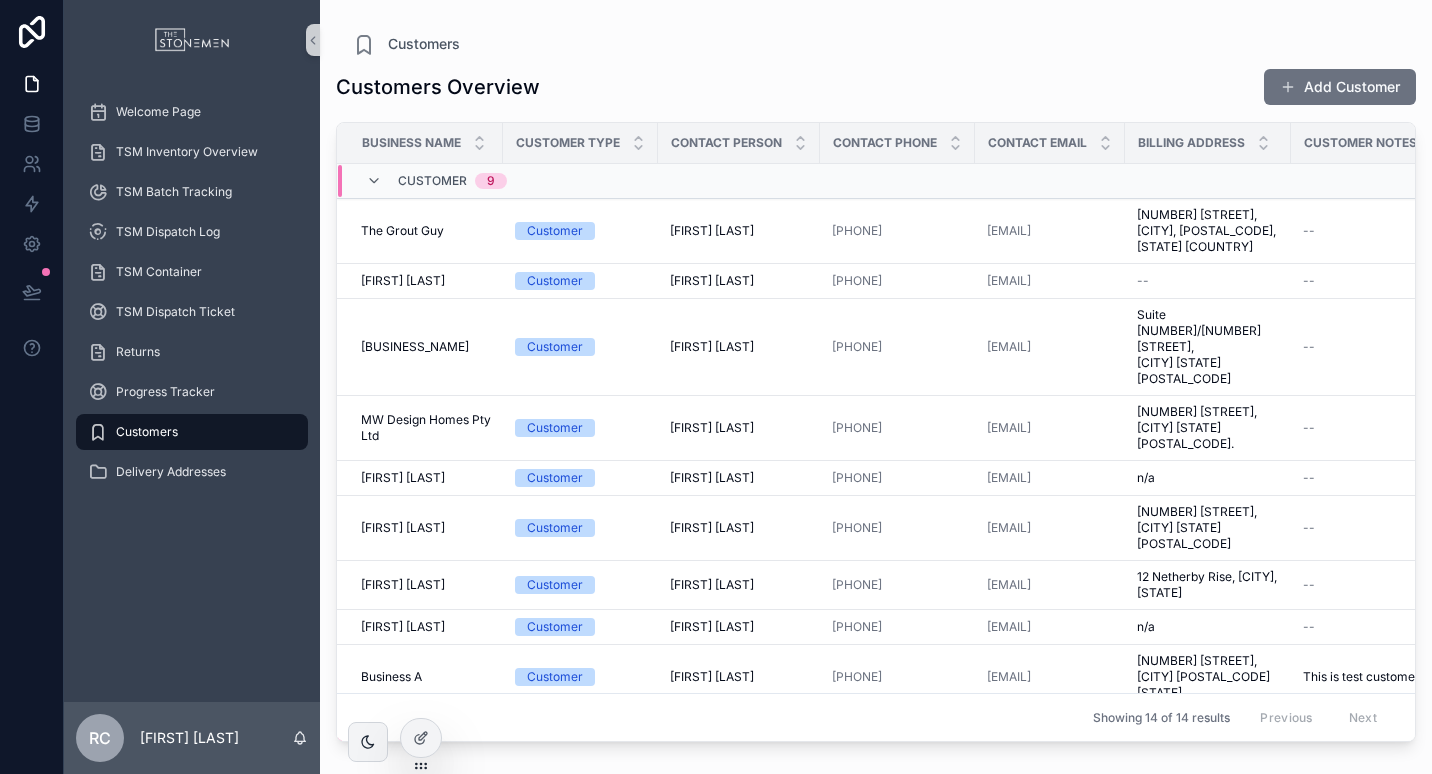 scroll, scrollTop: 0, scrollLeft: 0, axis: both 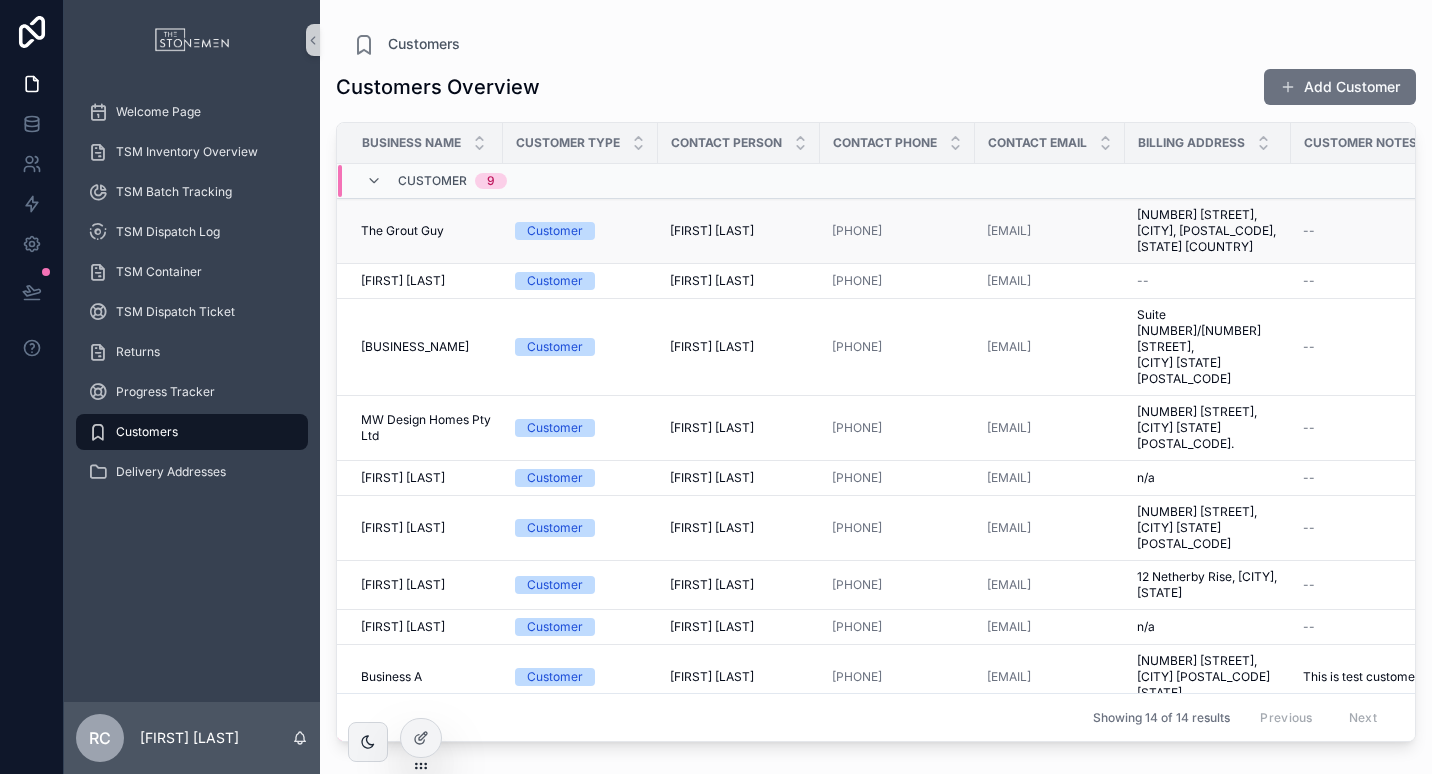 click on "Customer" at bounding box center [580, 231] 